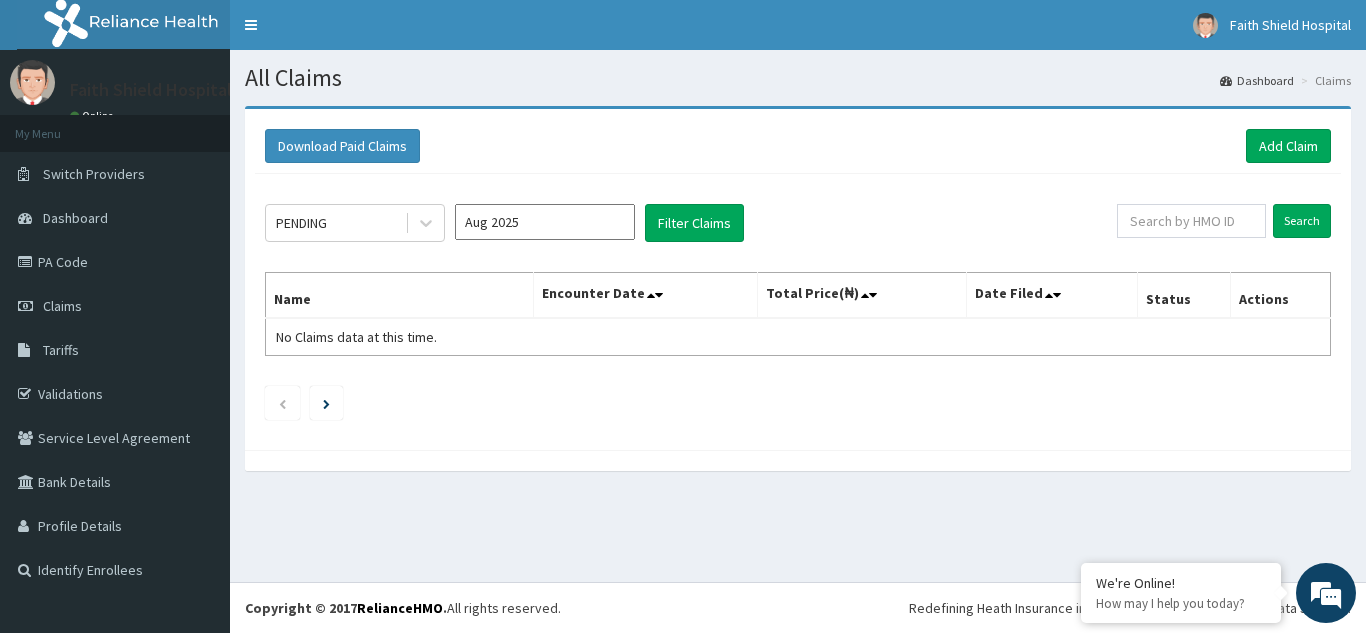 scroll, scrollTop: 0, scrollLeft: 0, axis: both 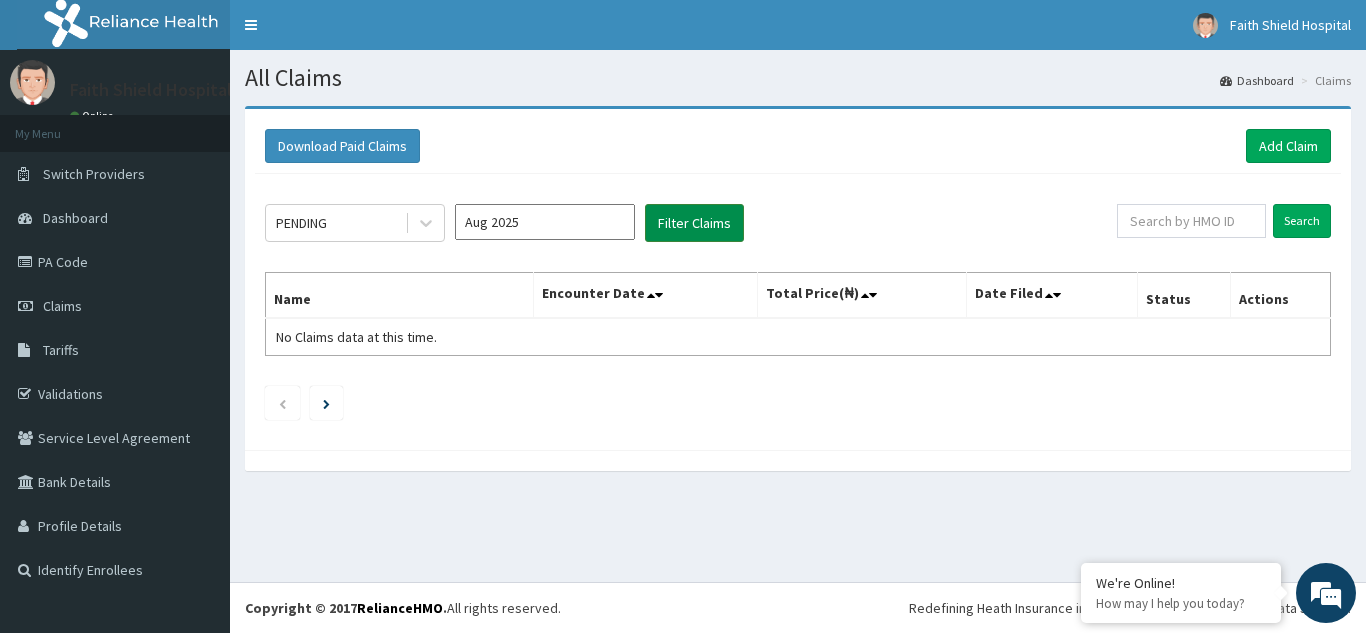 click on "Filter Claims" at bounding box center (694, 223) 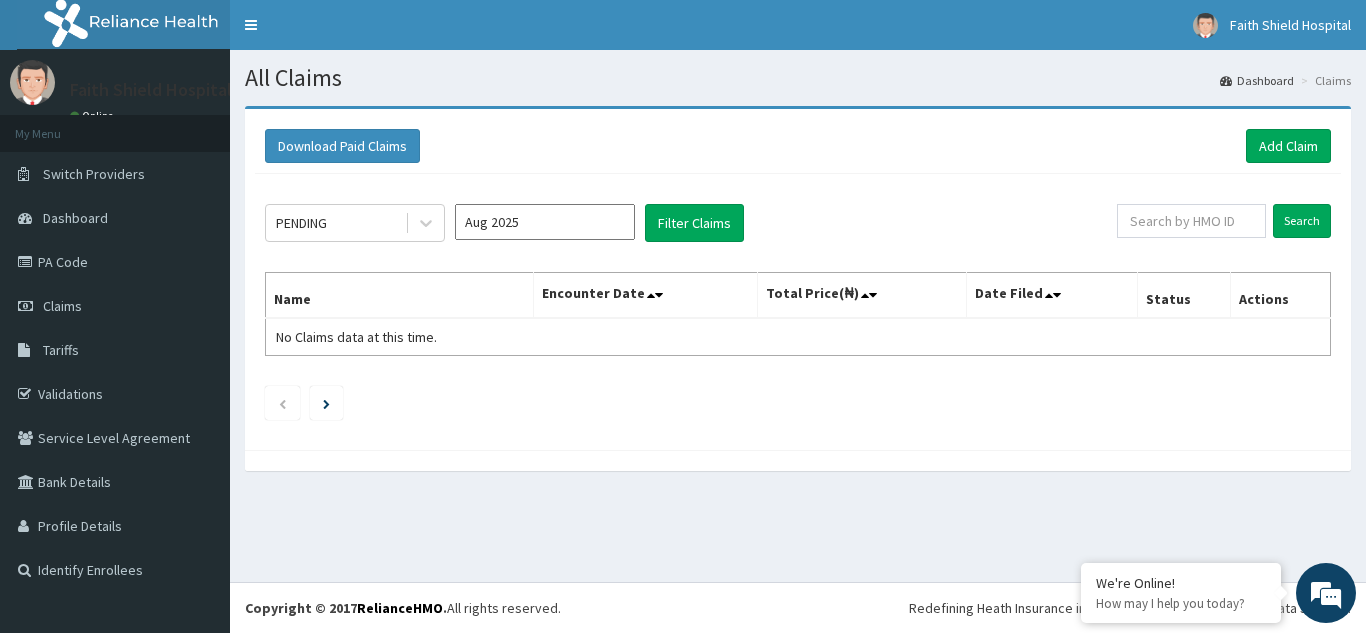 click on "Aug 2025" at bounding box center [545, 222] 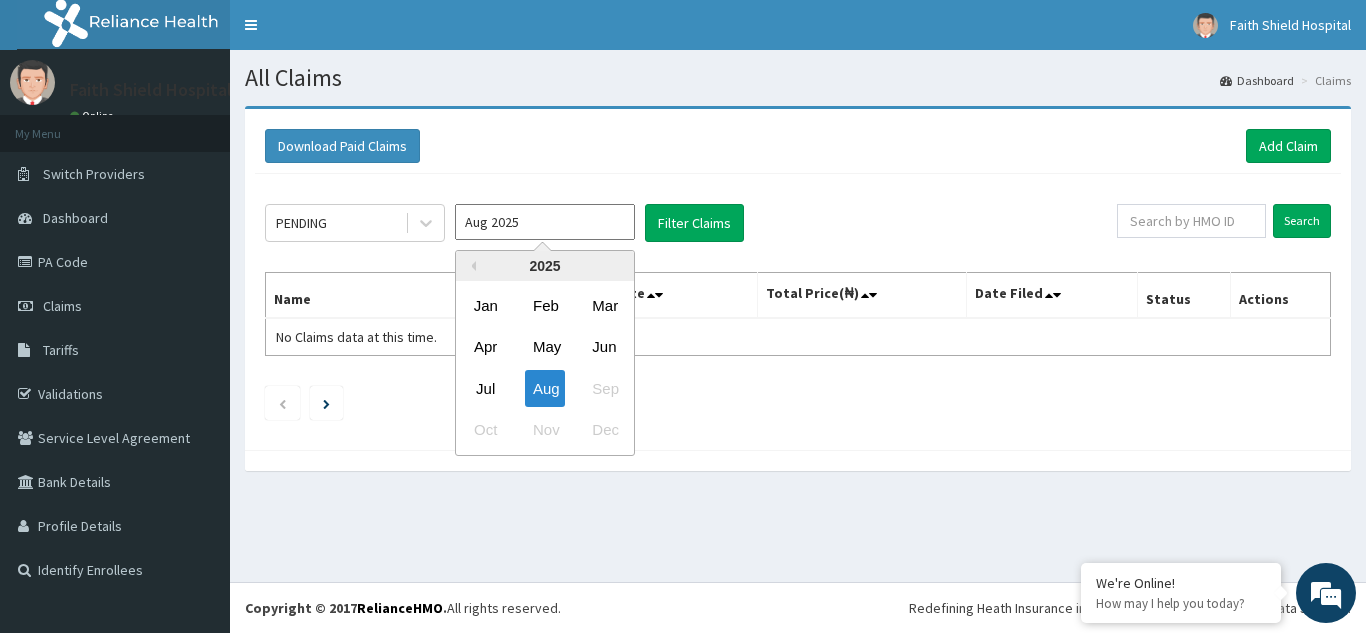 drag, startPoint x: 484, startPoint y: 390, endPoint x: 501, endPoint y: 369, distance: 27.018513 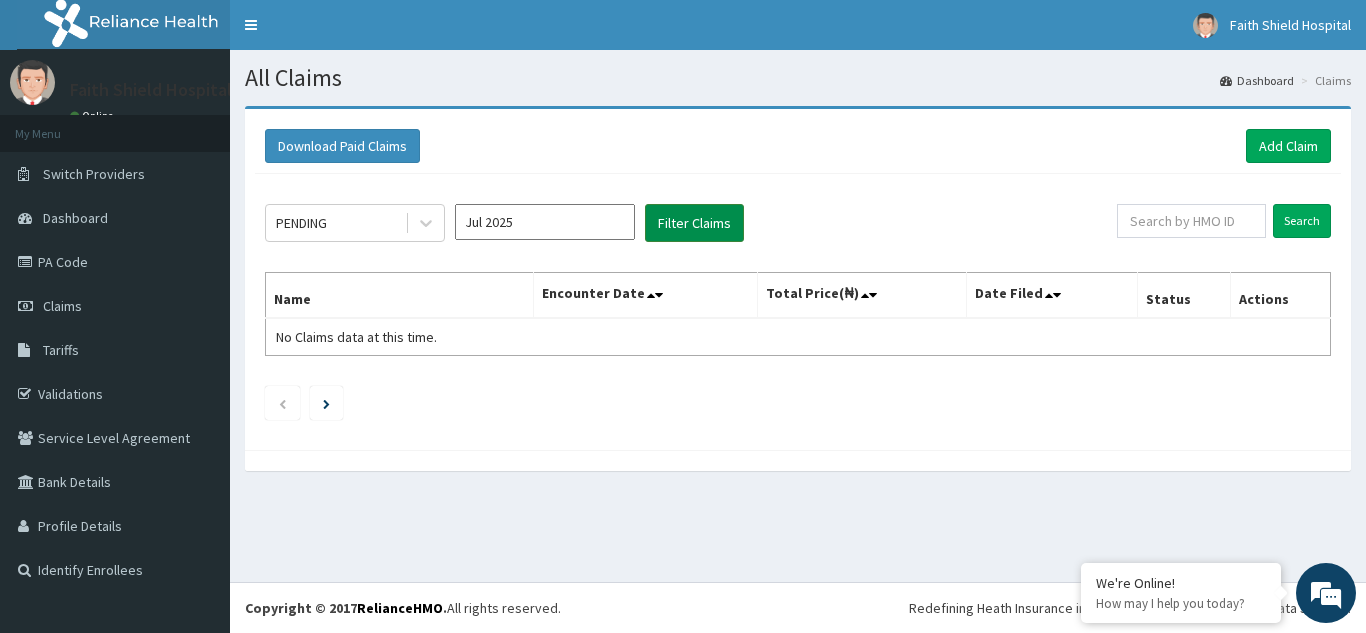 click on "Filter Claims" at bounding box center (694, 223) 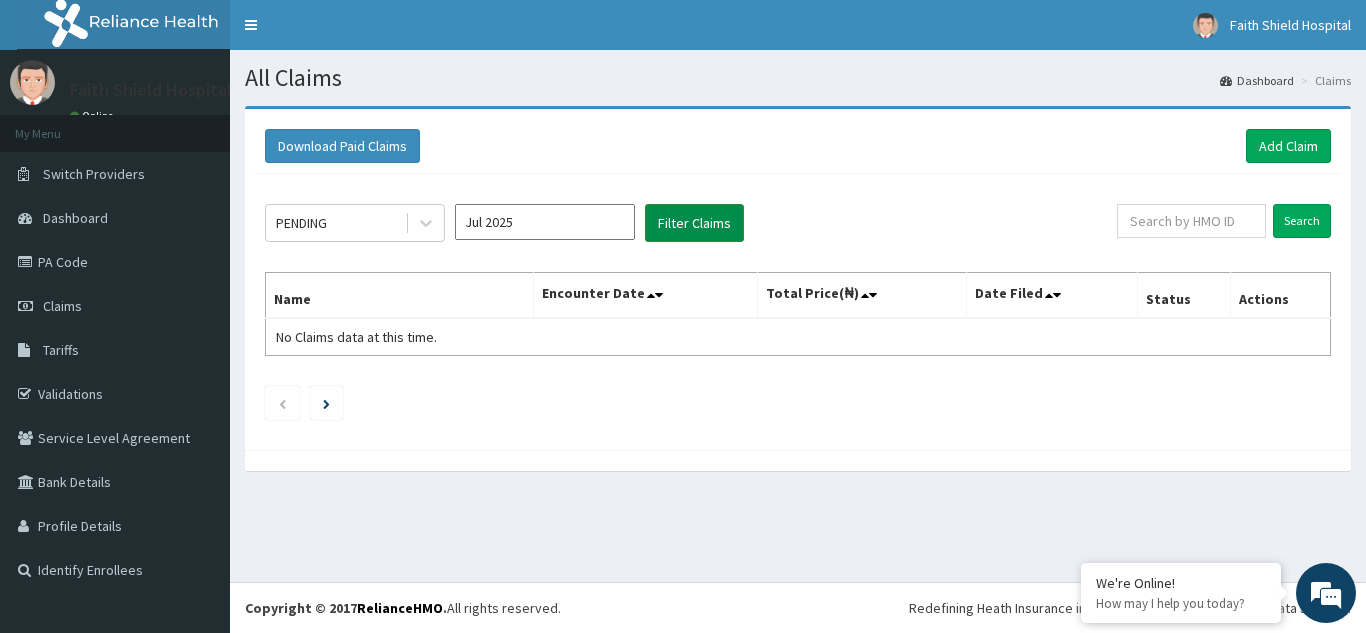 drag, startPoint x: 685, startPoint y: 219, endPoint x: 679, endPoint y: 235, distance: 17.088007 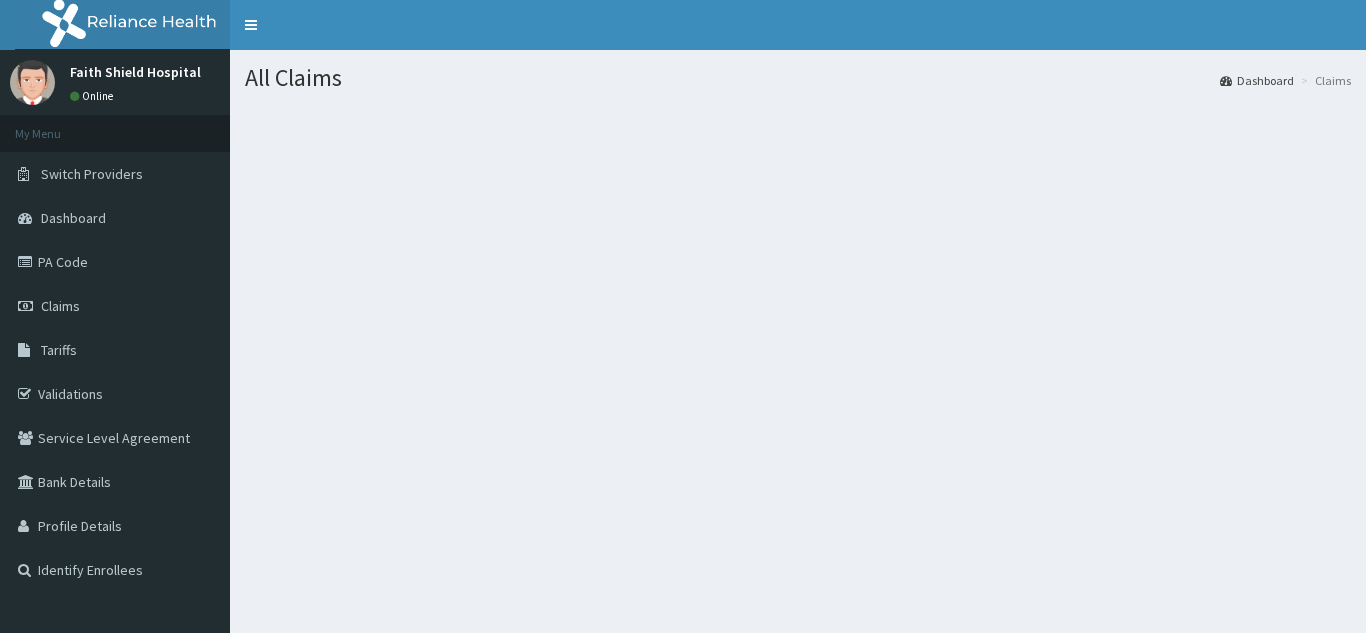 scroll, scrollTop: 0, scrollLeft: 0, axis: both 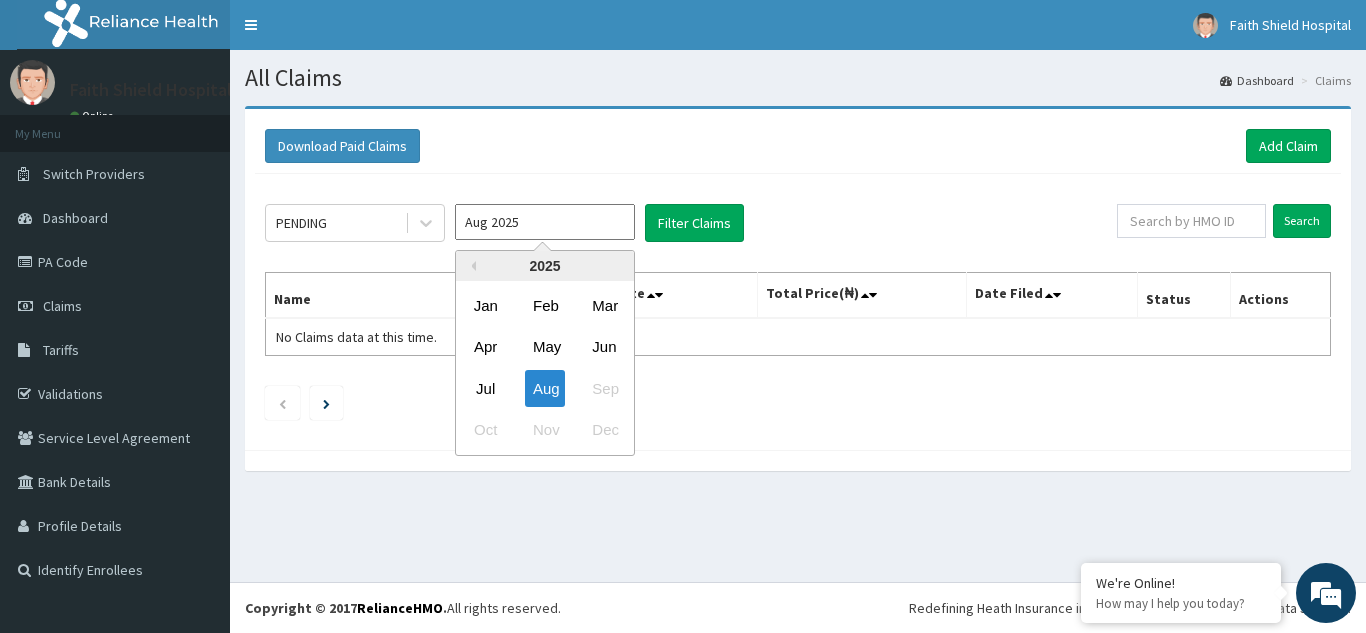 click on "Aug 2025" at bounding box center (545, 222) 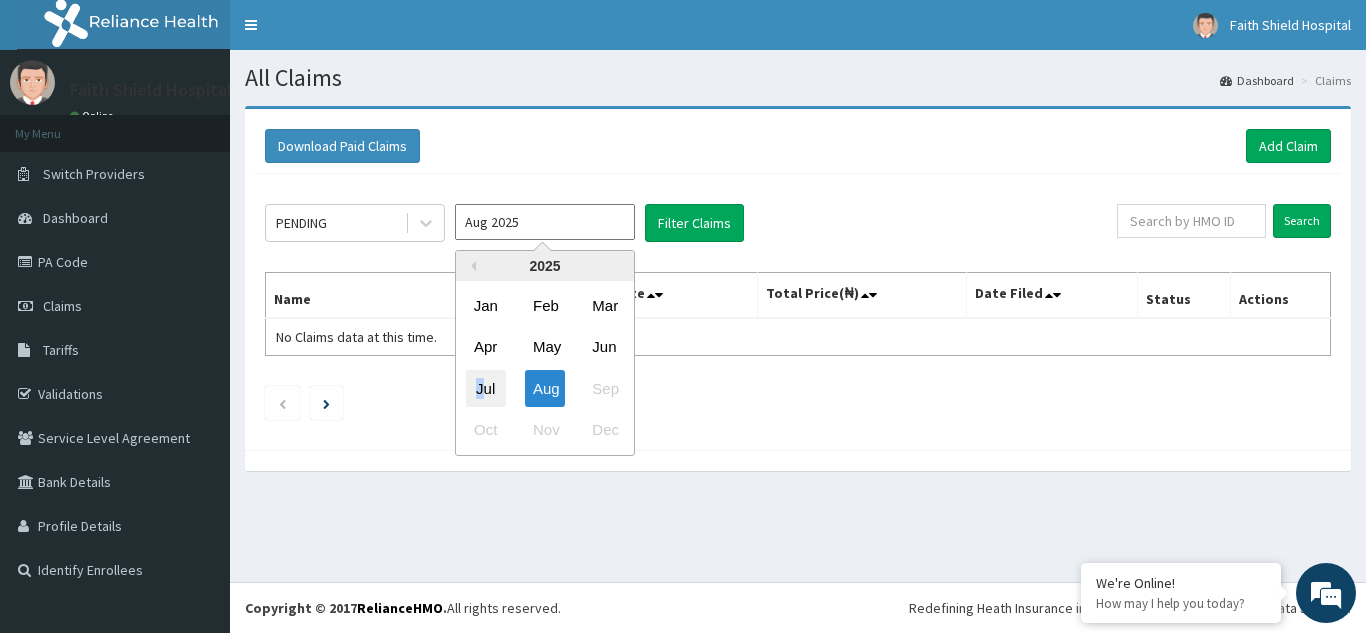 click on "Jul" at bounding box center (486, 388) 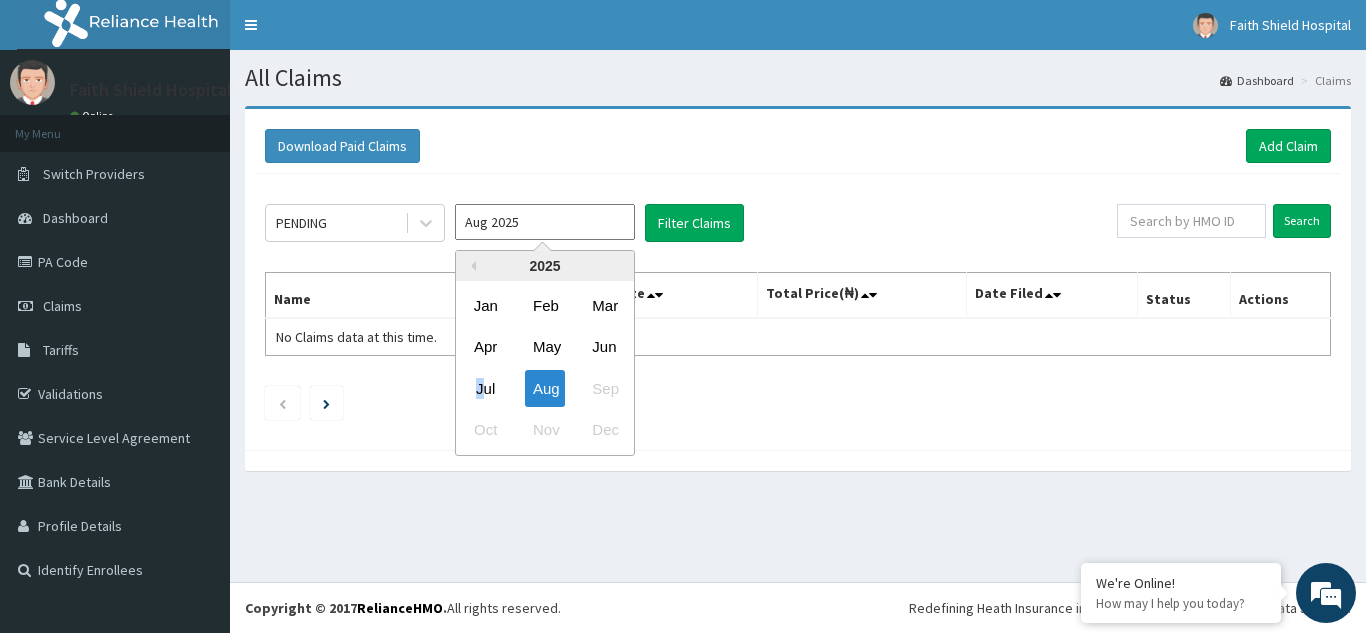 type on "Jul 2025" 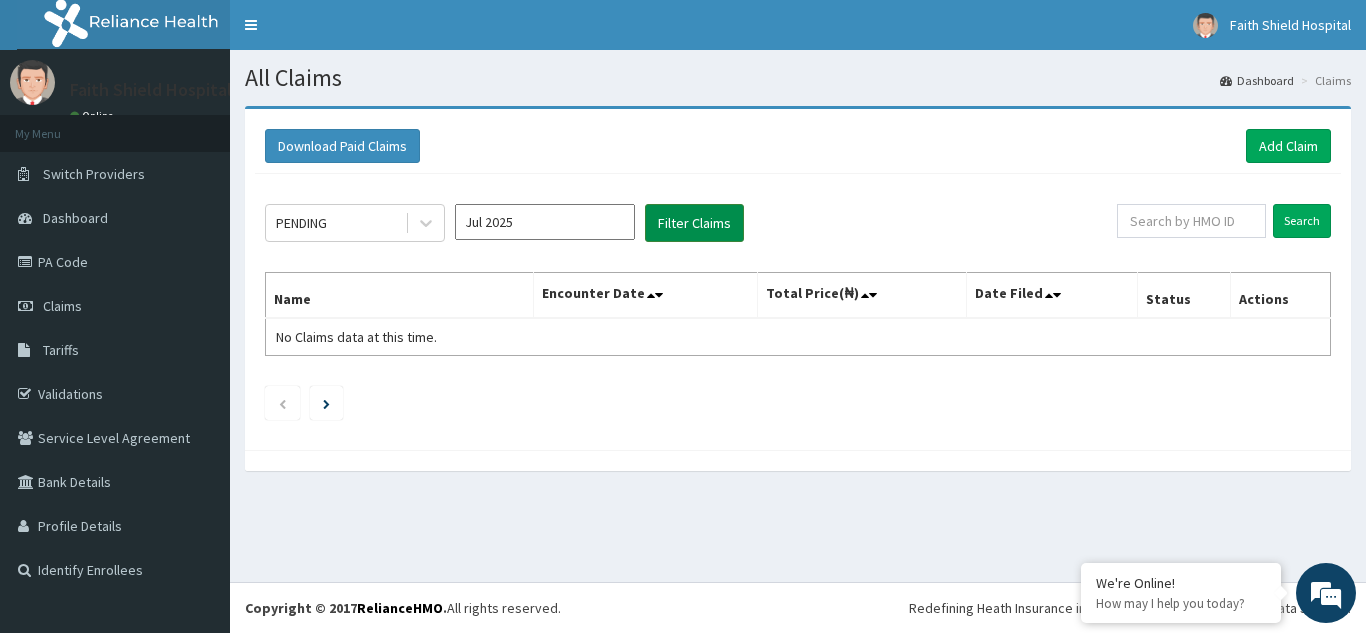 click on "Filter Claims" at bounding box center [694, 223] 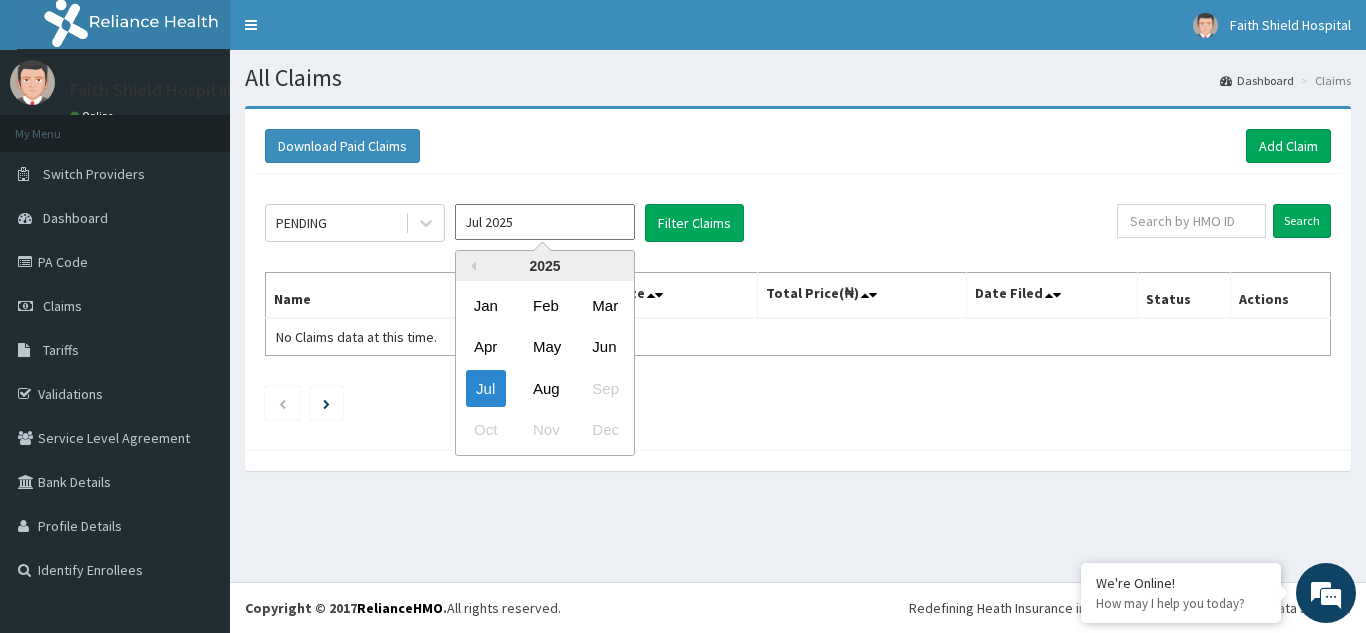 click on "Jul 2025" at bounding box center [545, 222] 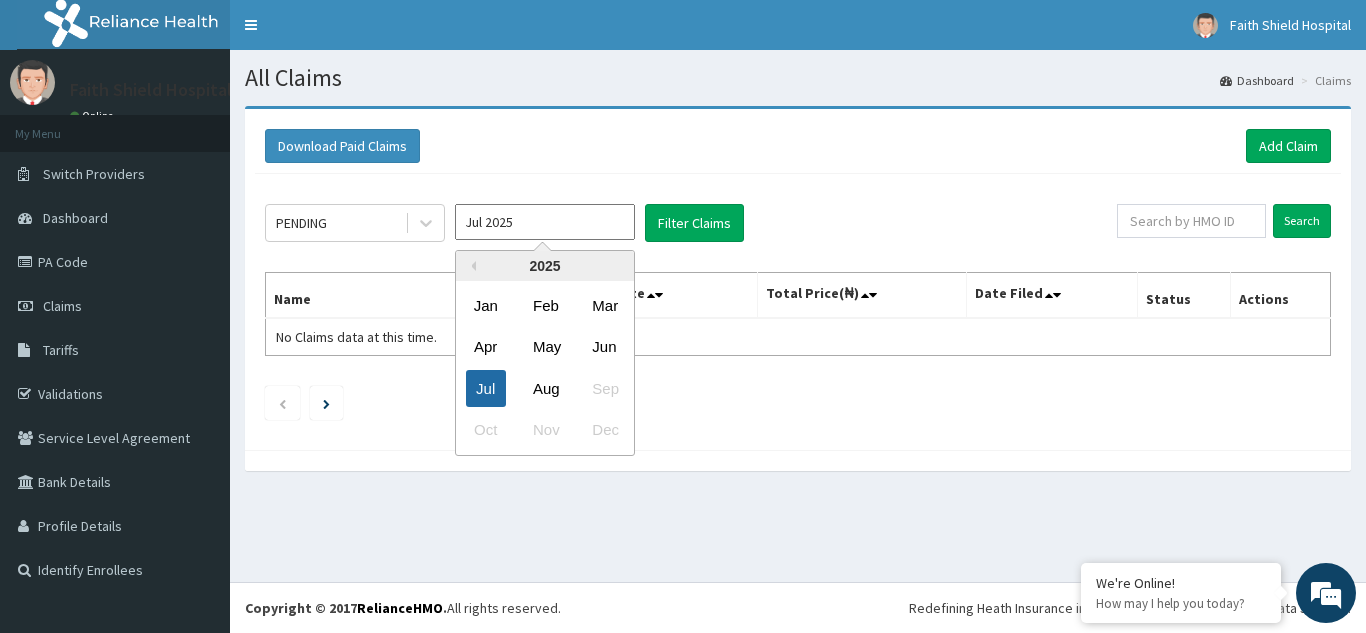 click on "Jul" at bounding box center [486, 388] 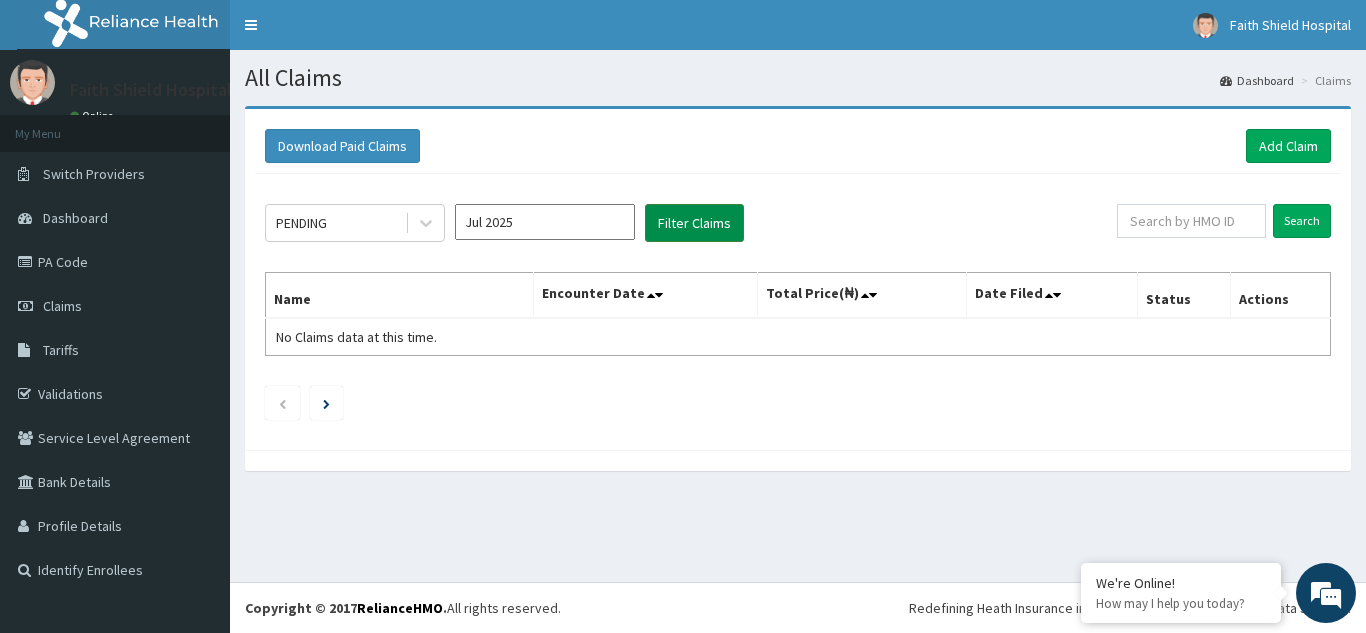 click on "Filter Claims" at bounding box center (694, 223) 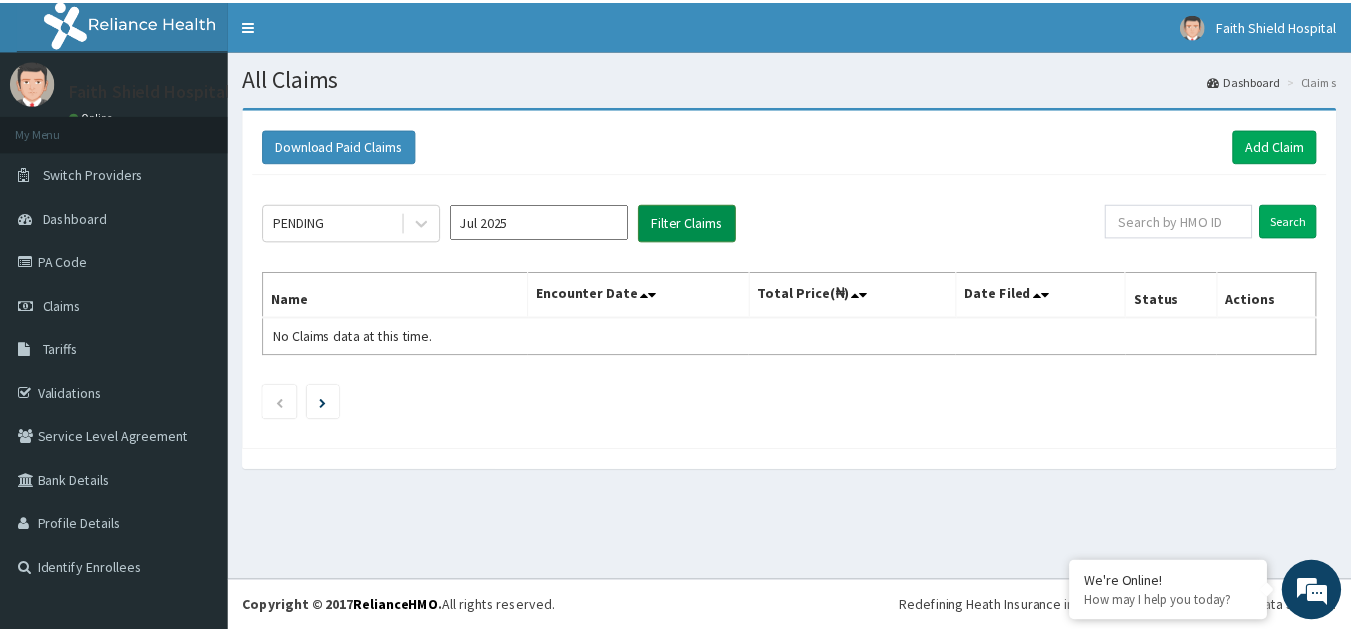 scroll, scrollTop: 0, scrollLeft: 0, axis: both 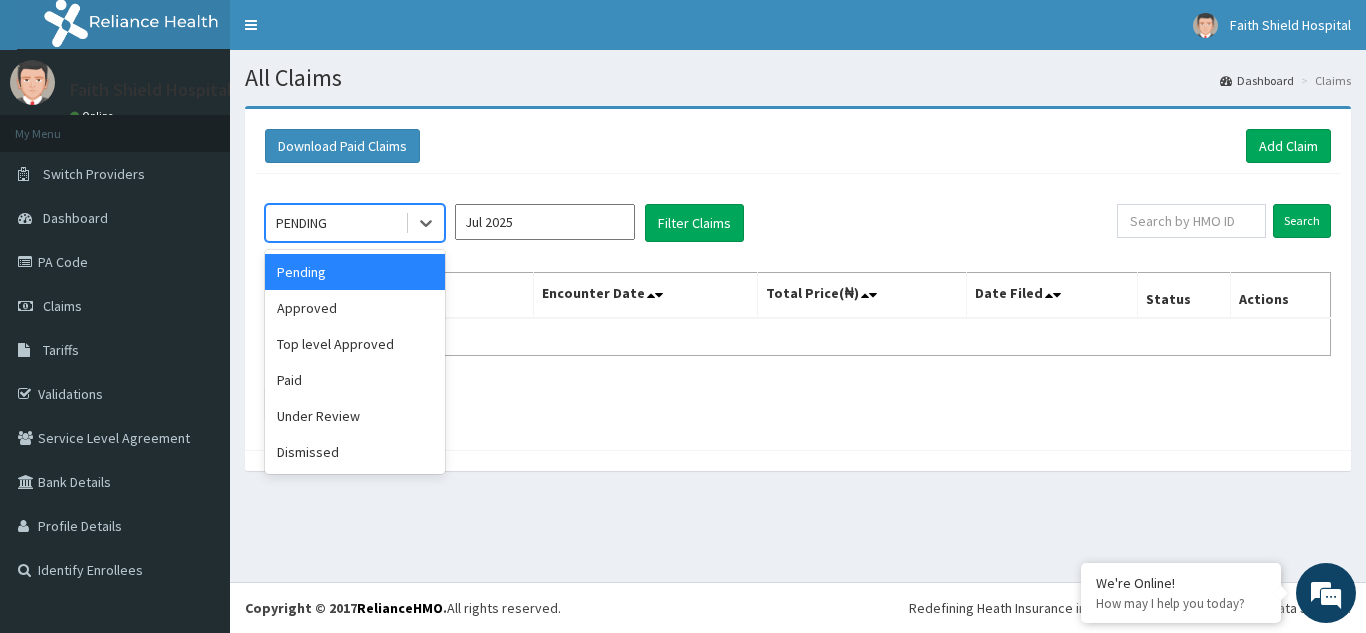 click on "PENDING" at bounding box center [301, 223] 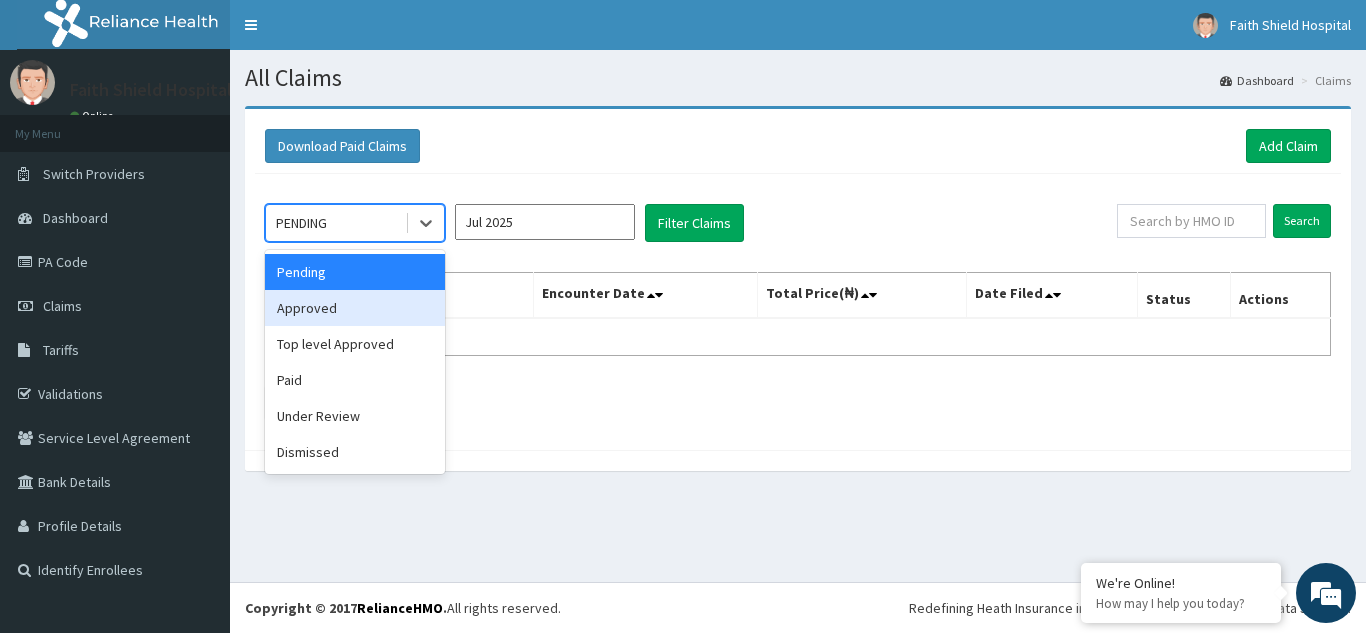 click on "Approved" at bounding box center (355, 308) 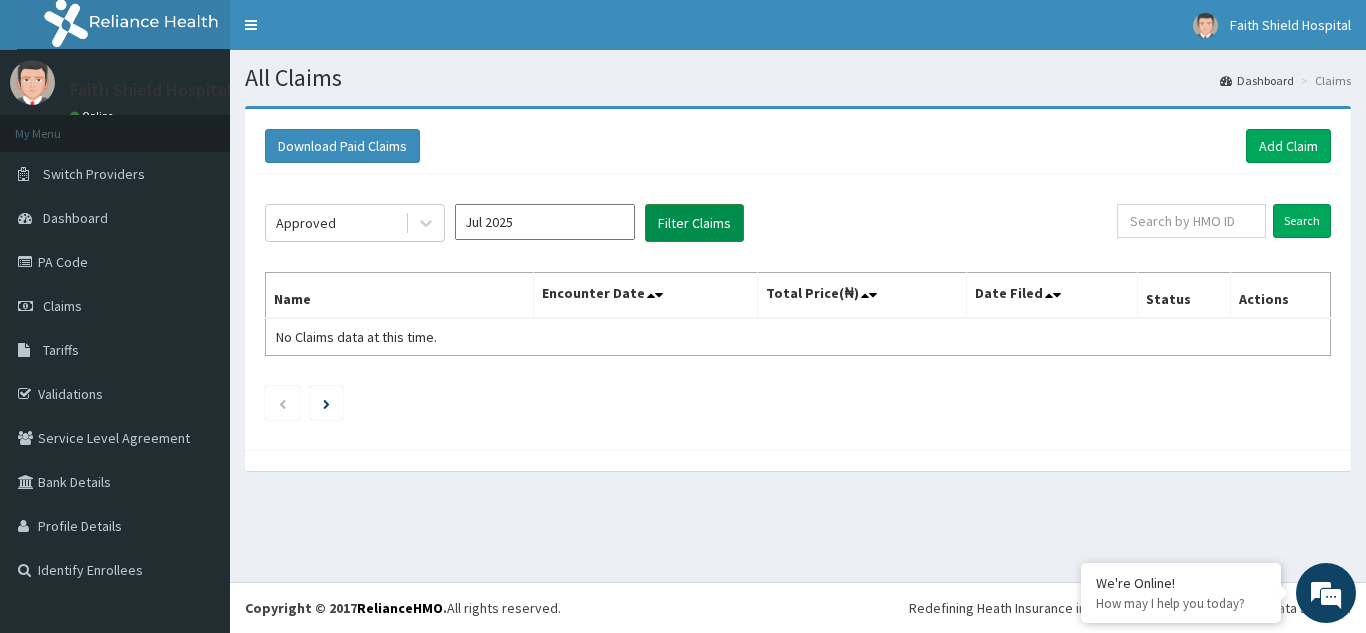 click on "Filter Claims" at bounding box center [694, 223] 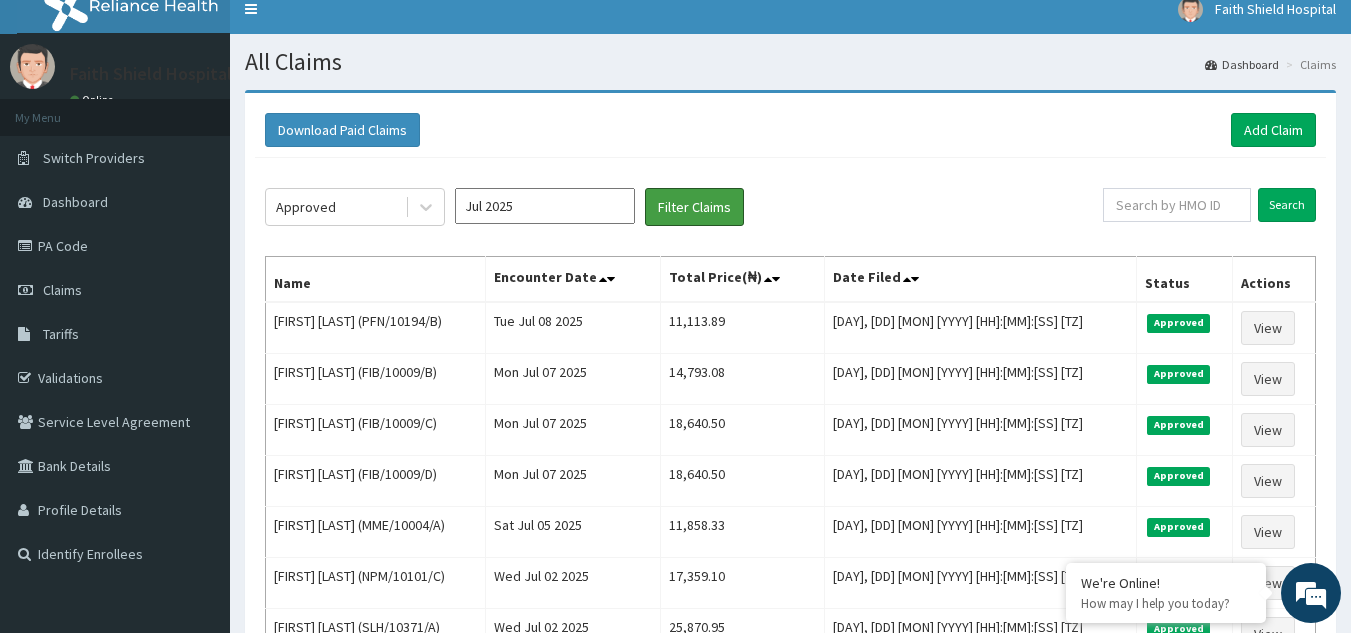scroll, scrollTop: 0, scrollLeft: 0, axis: both 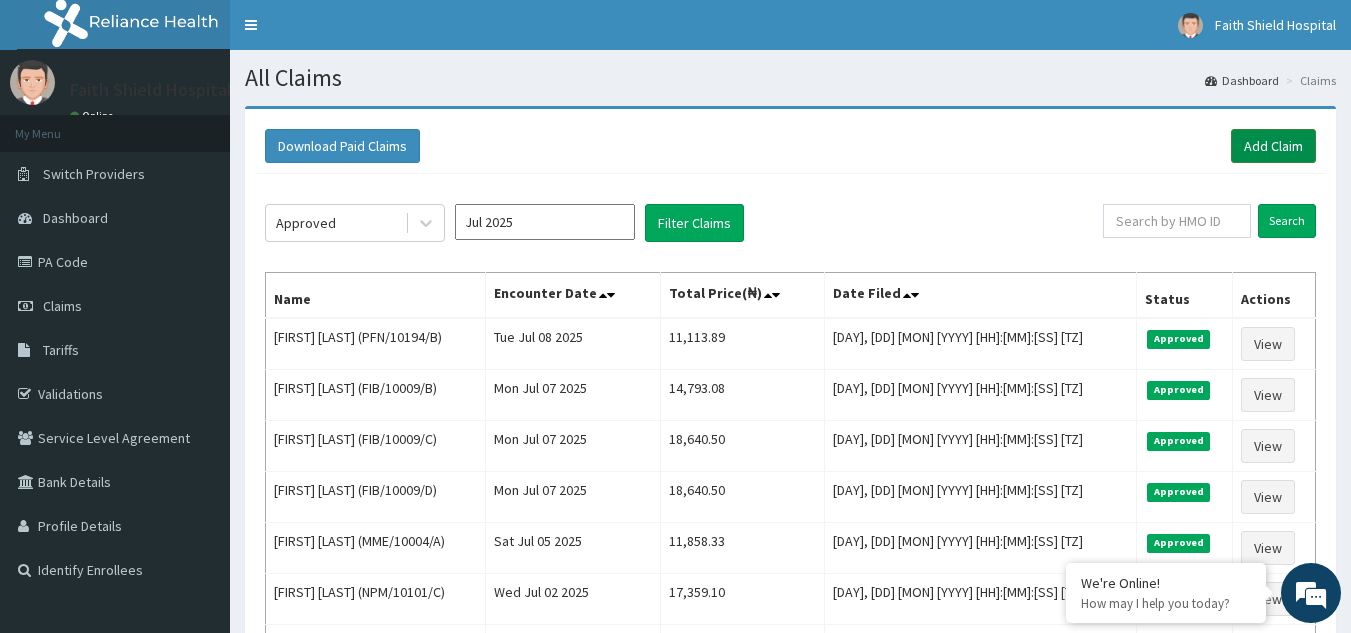 click on "Add Claim" at bounding box center (1273, 146) 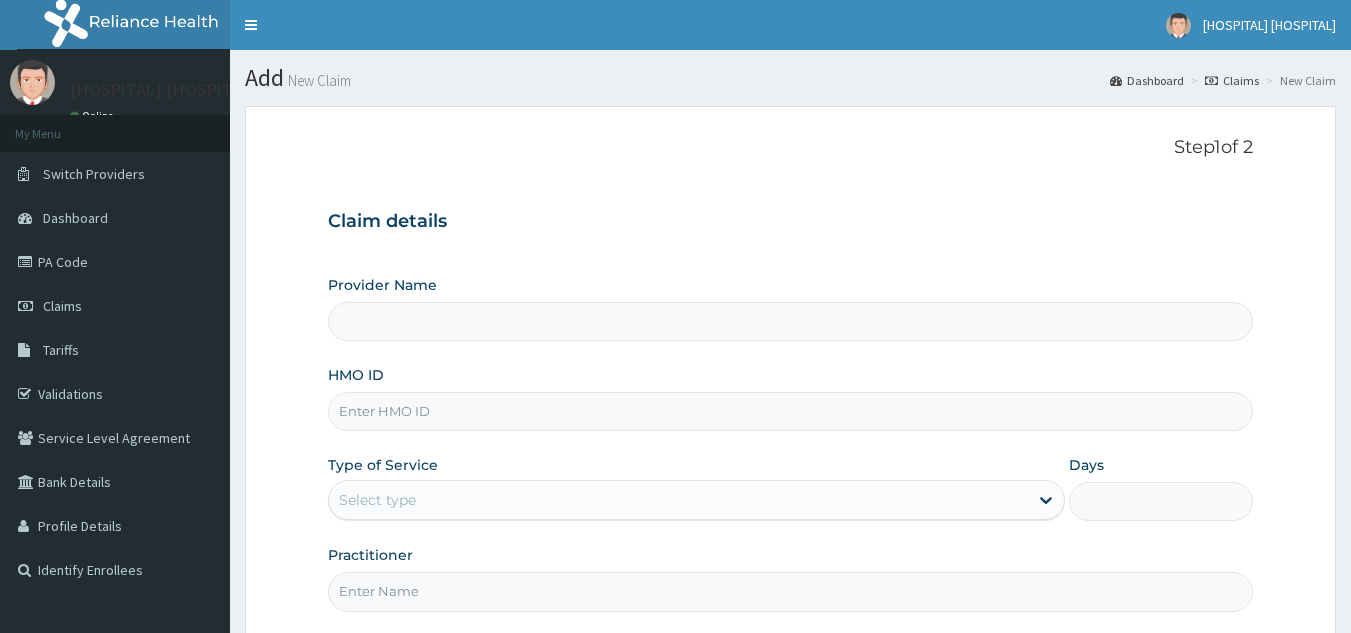 scroll, scrollTop: 0, scrollLeft: 0, axis: both 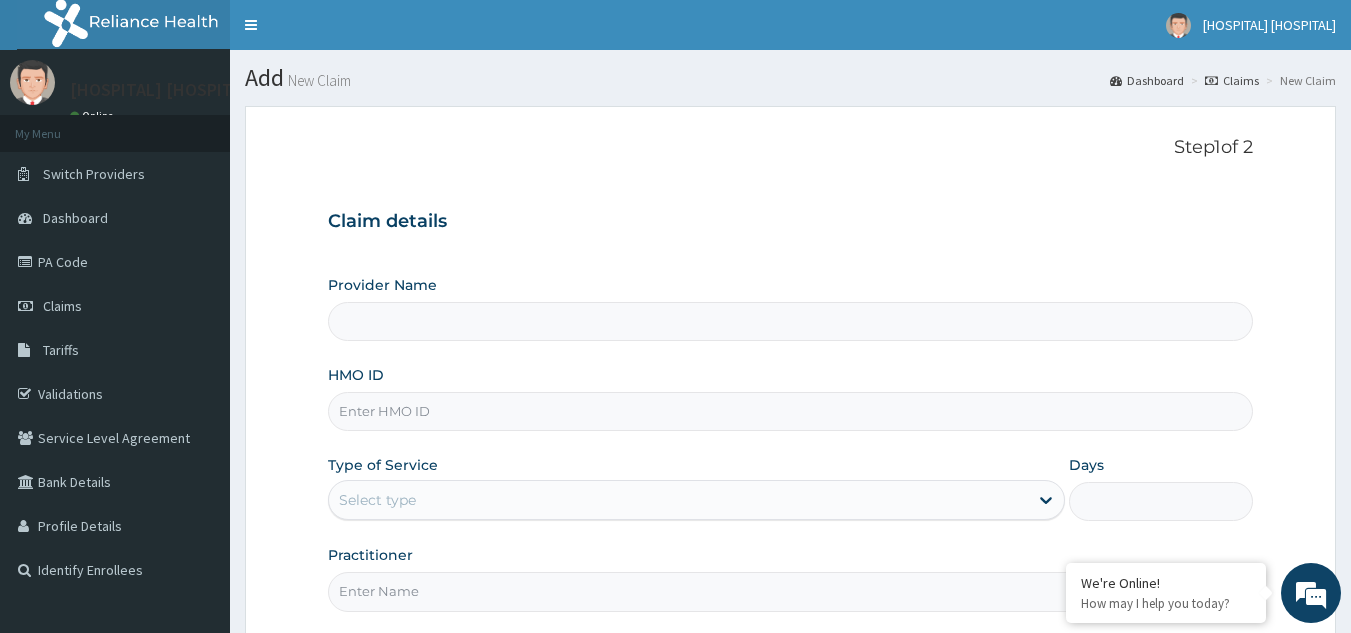 type on "Faith Shield  Hospital" 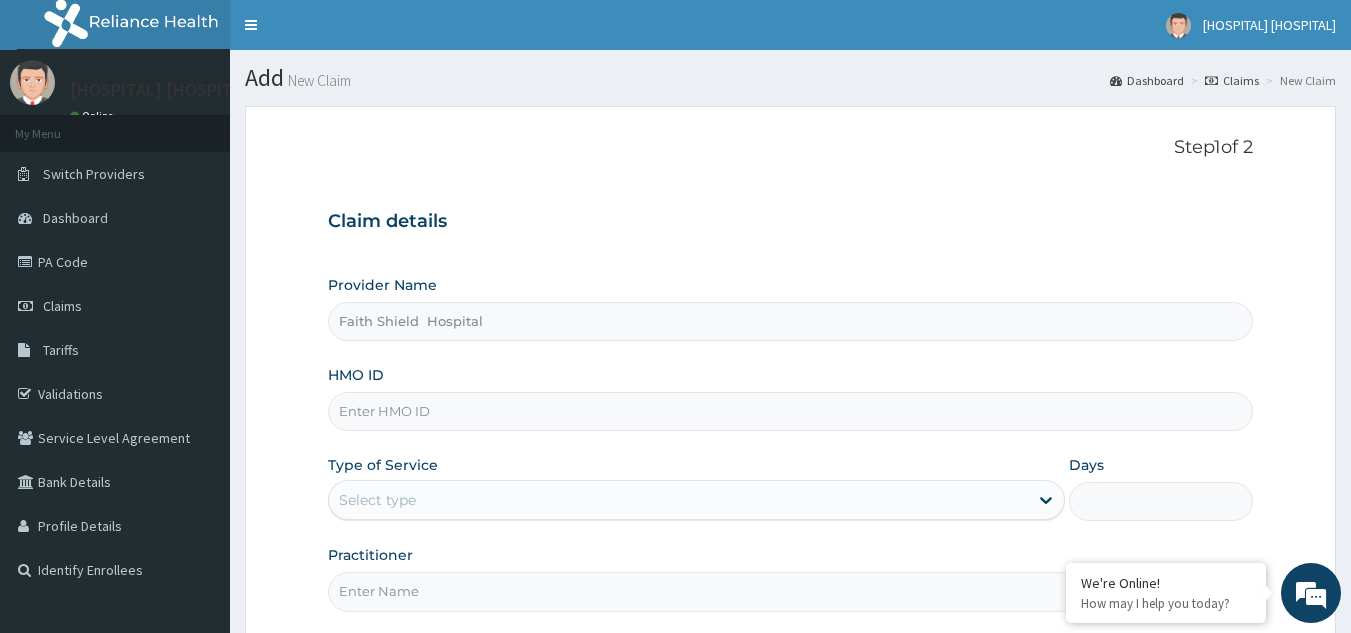 click on "Faith Shield  Hospital" at bounding box center (791, 321) 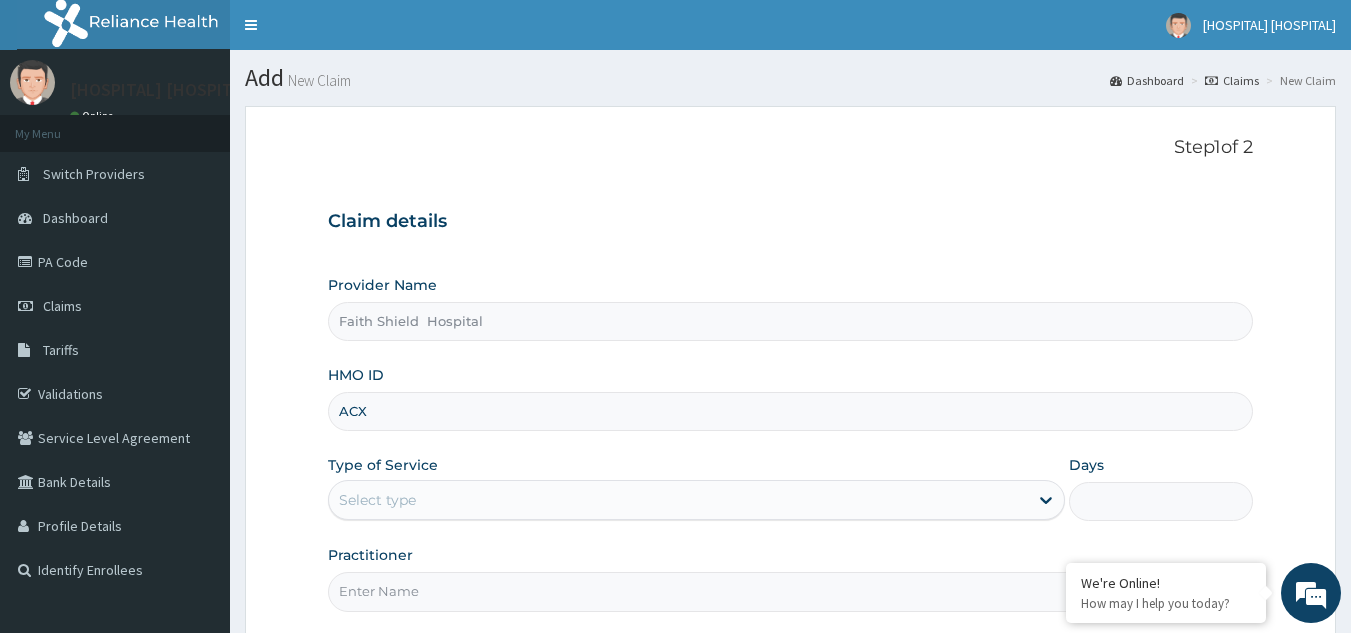 scroll, scrollTop: 0, scrollLeft: 0, axis: both 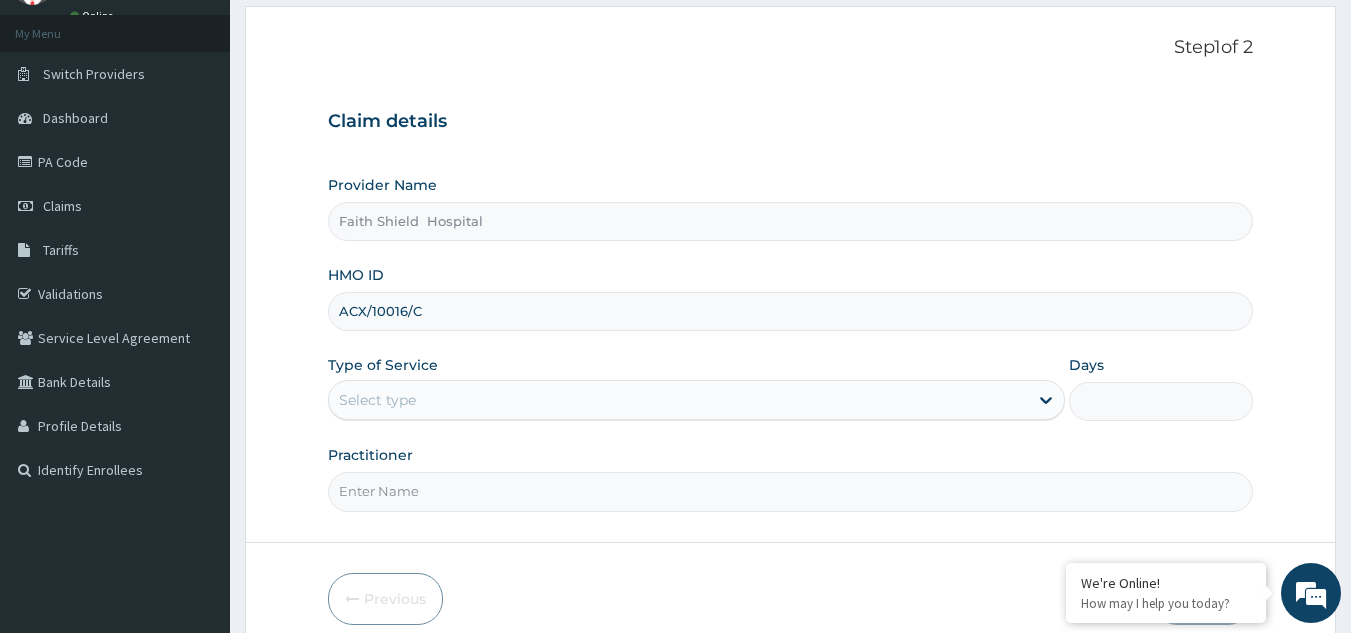 click on "Select type" at bounding box center [678, 400] 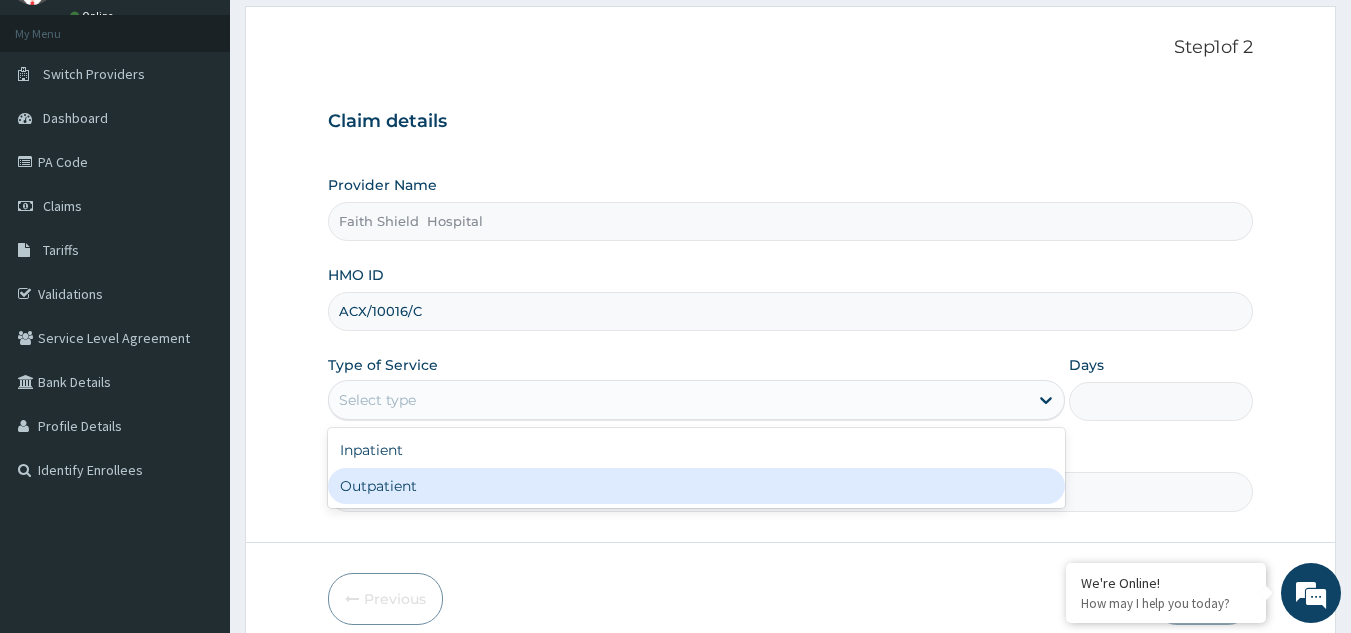 click on "Outpatient" at bounding box center (696, 486) 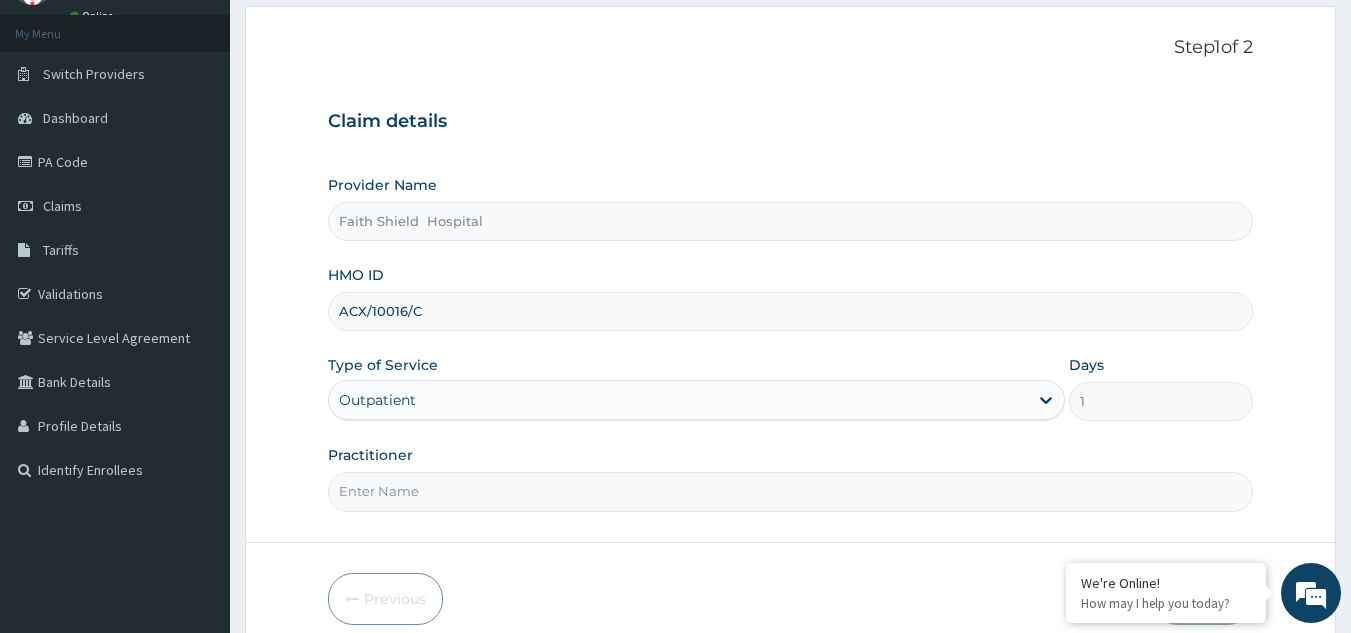 click on "Practitioner" at bounding box center [791, 491] 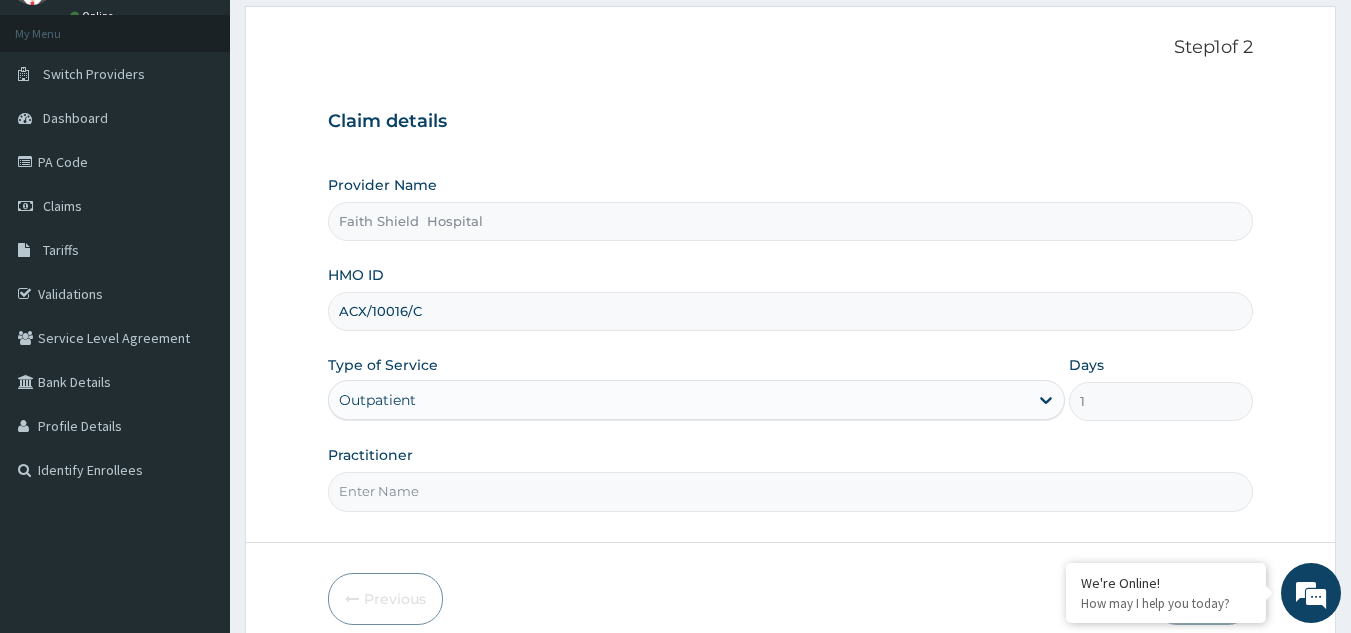 type on "DR. [LAST] [LAST]" 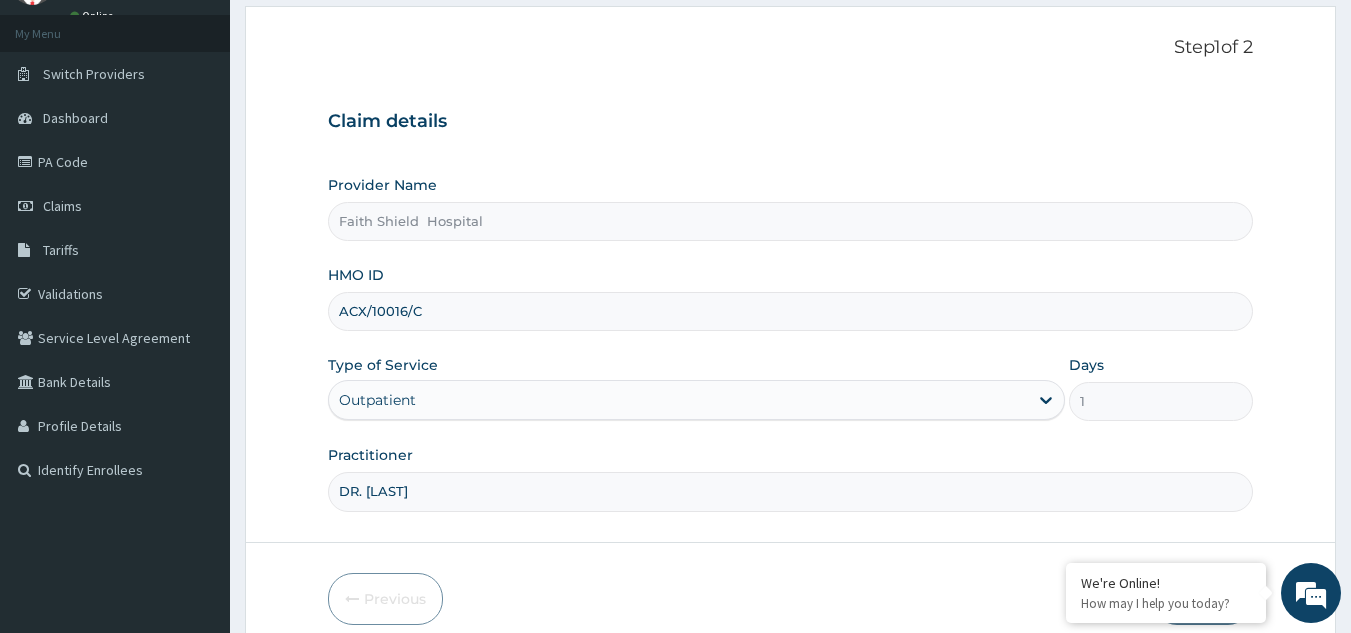 scroll, scrollTop: 189, scrollLeft: 0, axis: vertical 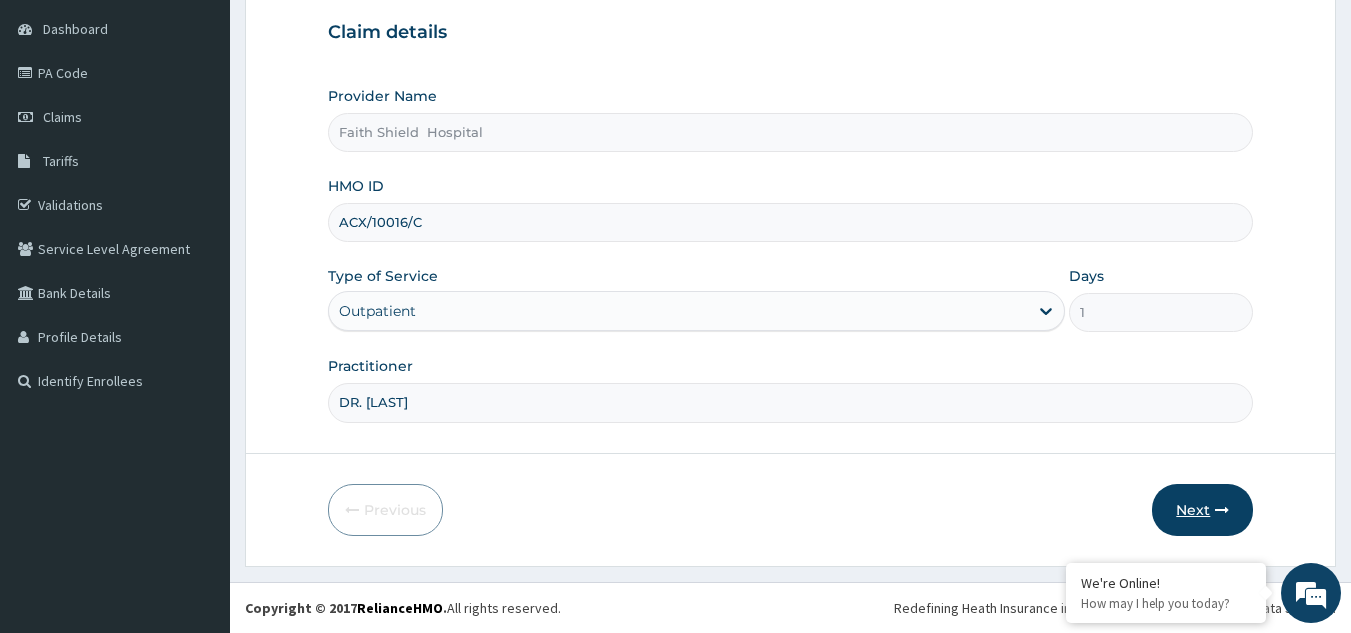 click on "Next" at bounding box center (1202, 510) 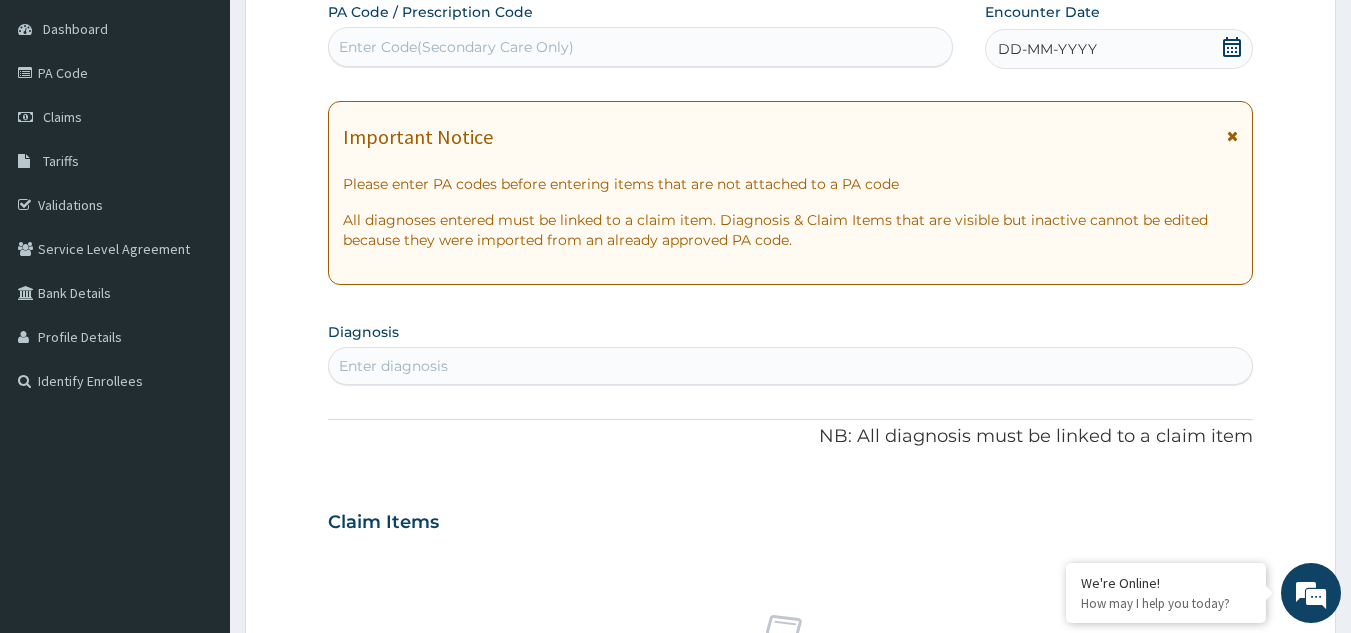 click 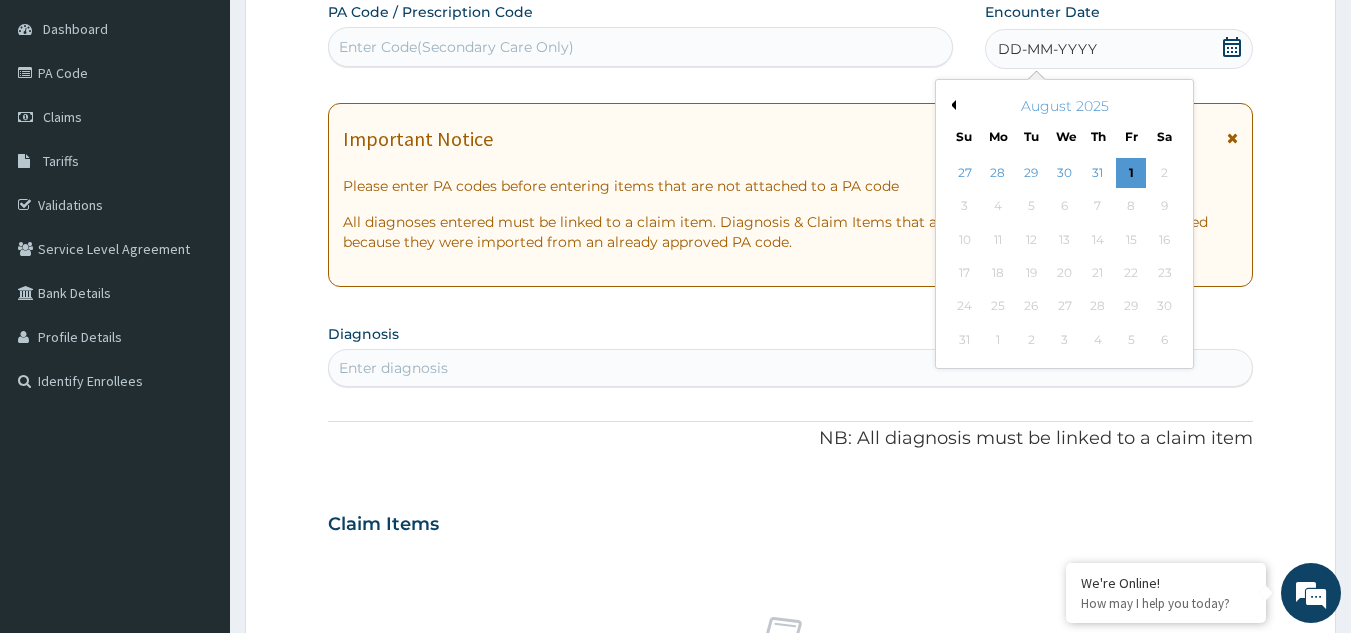 click on "Previous Month" at bounding box center (951, 105) 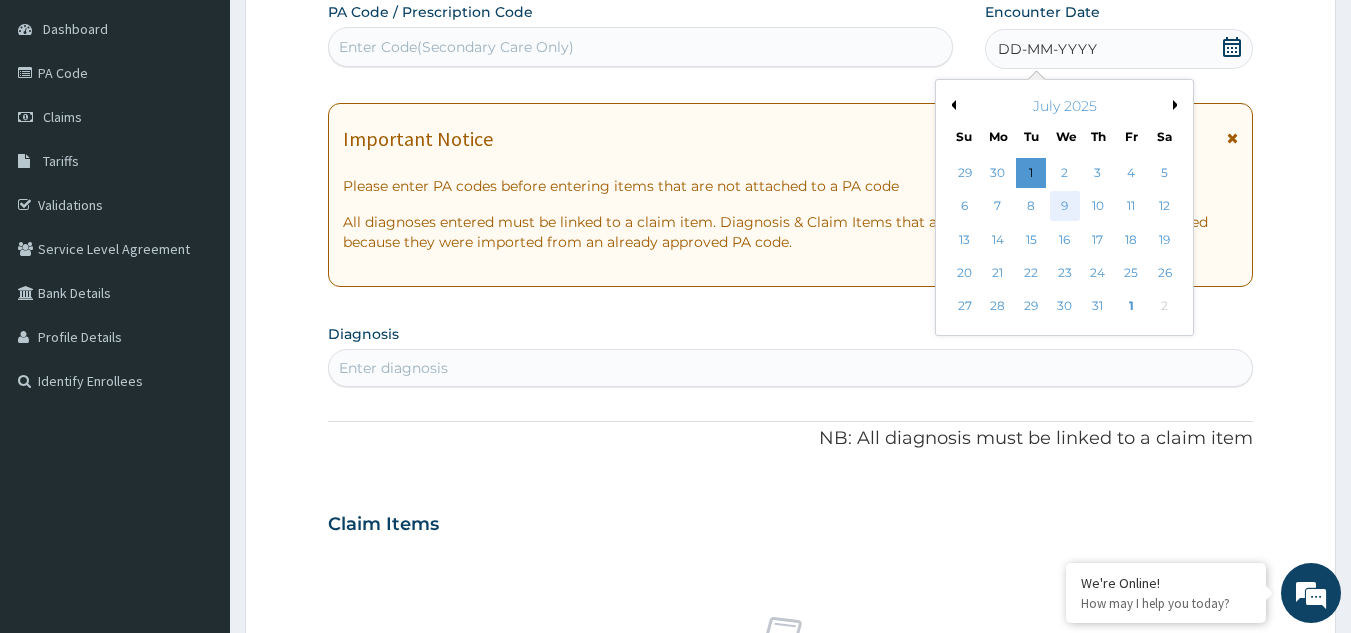 click on "9" at bounding box center (1065, 207) 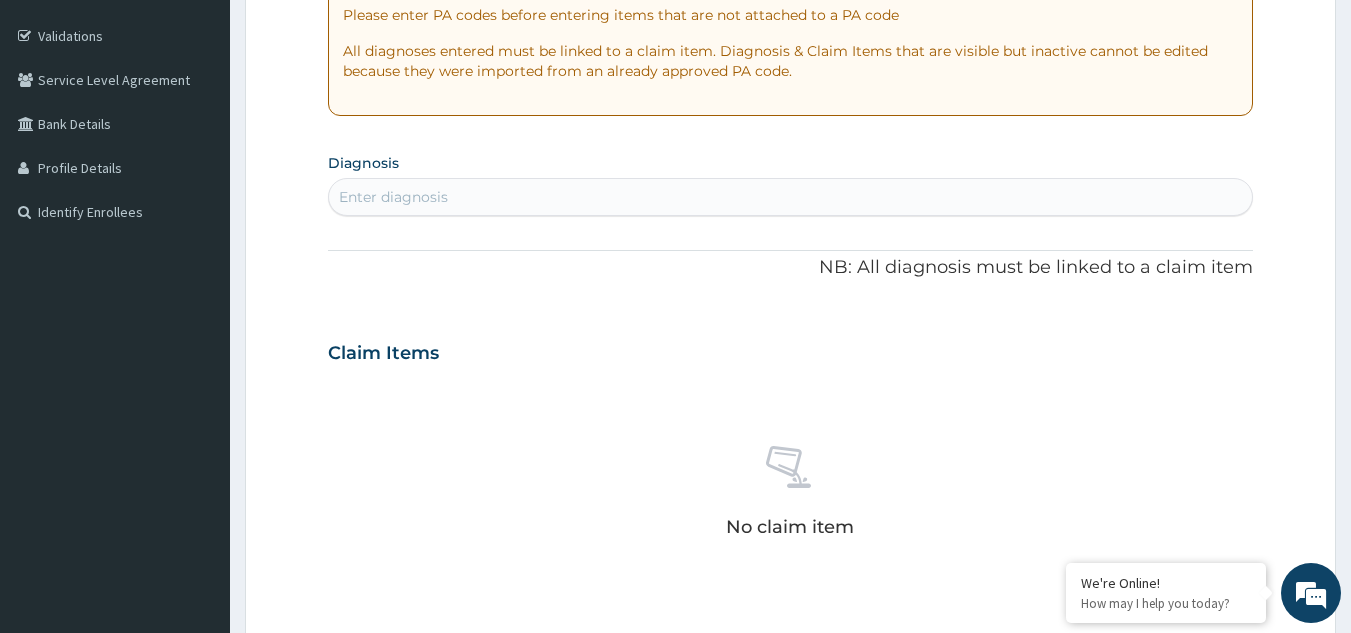 scroll, scrollTop: 389, scrollLeft: 0, axis: vertical 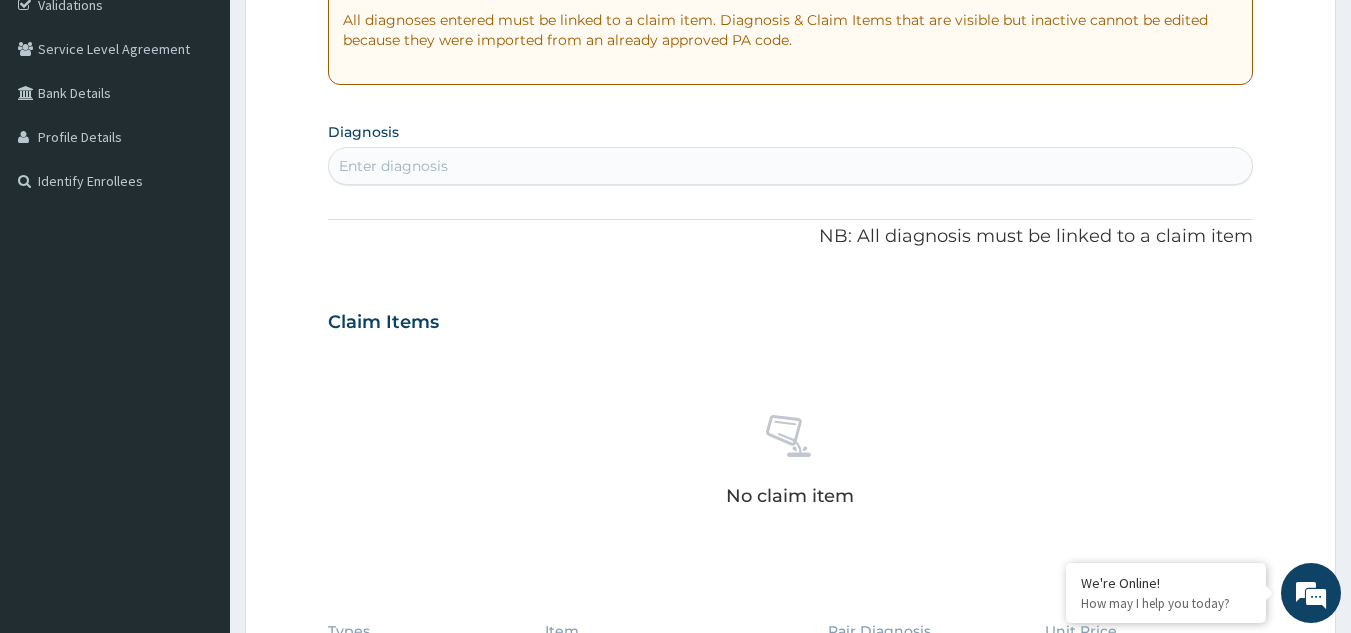 click on "Enter diagnosis" at bounding box center [393, 166] 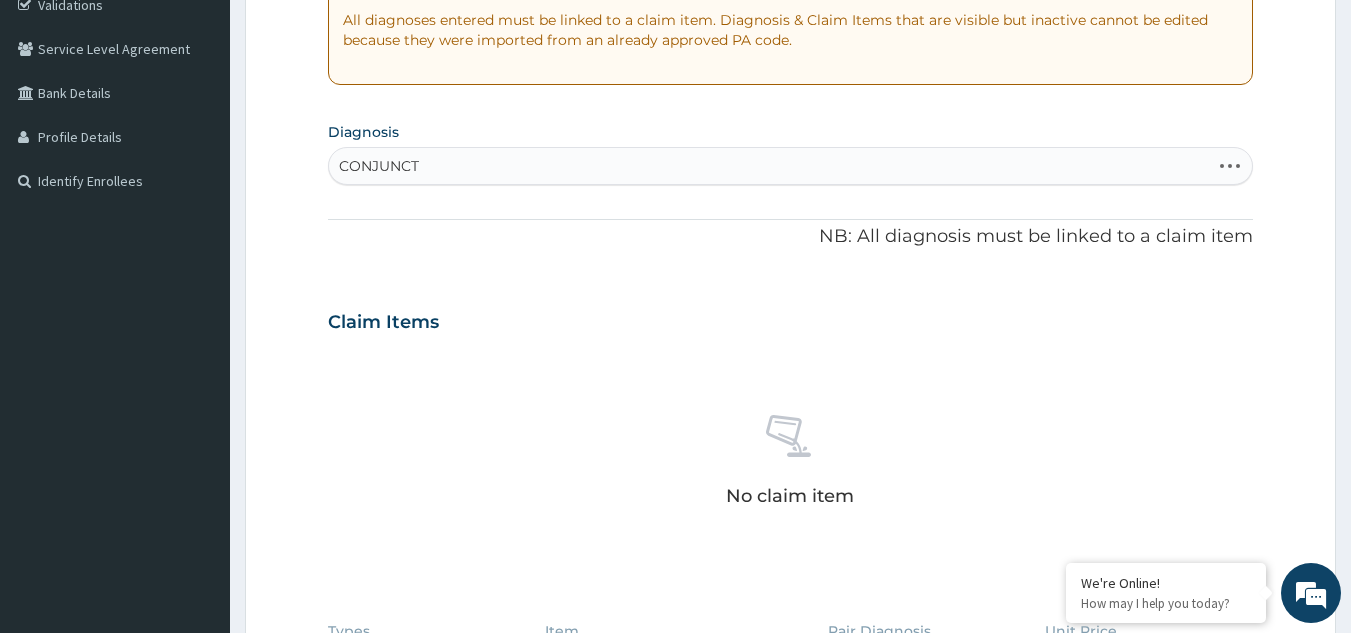 type on "CONJUNCTI" 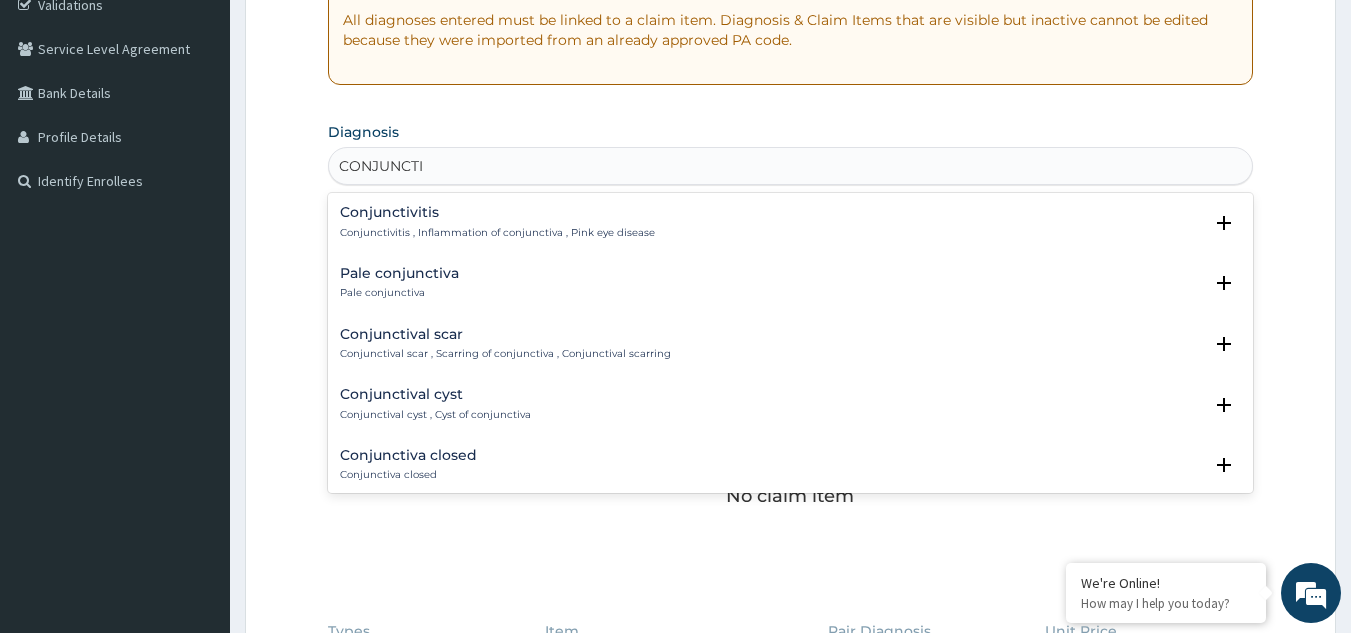 click on "Conjunctivitis" at bounding box center (497, 212) 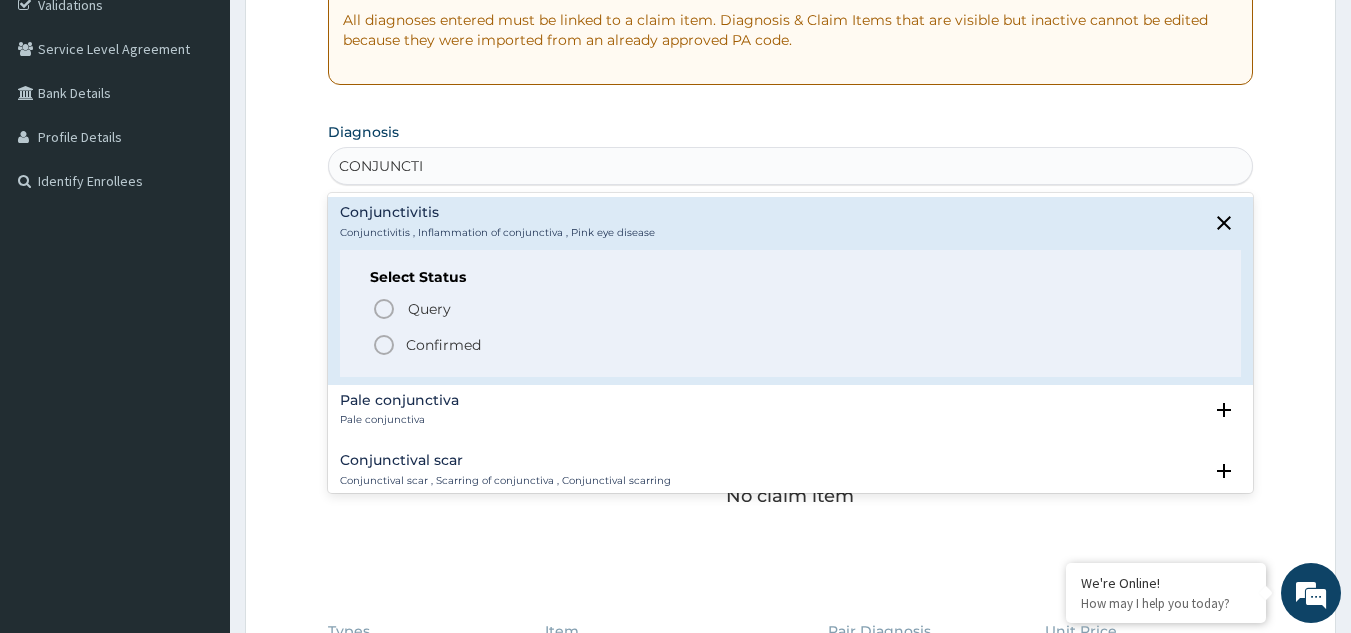 drag, startPoint x: 386, startPoint y: 340, endPoint x: 426, endPoint y: 324, distance: 43.081318 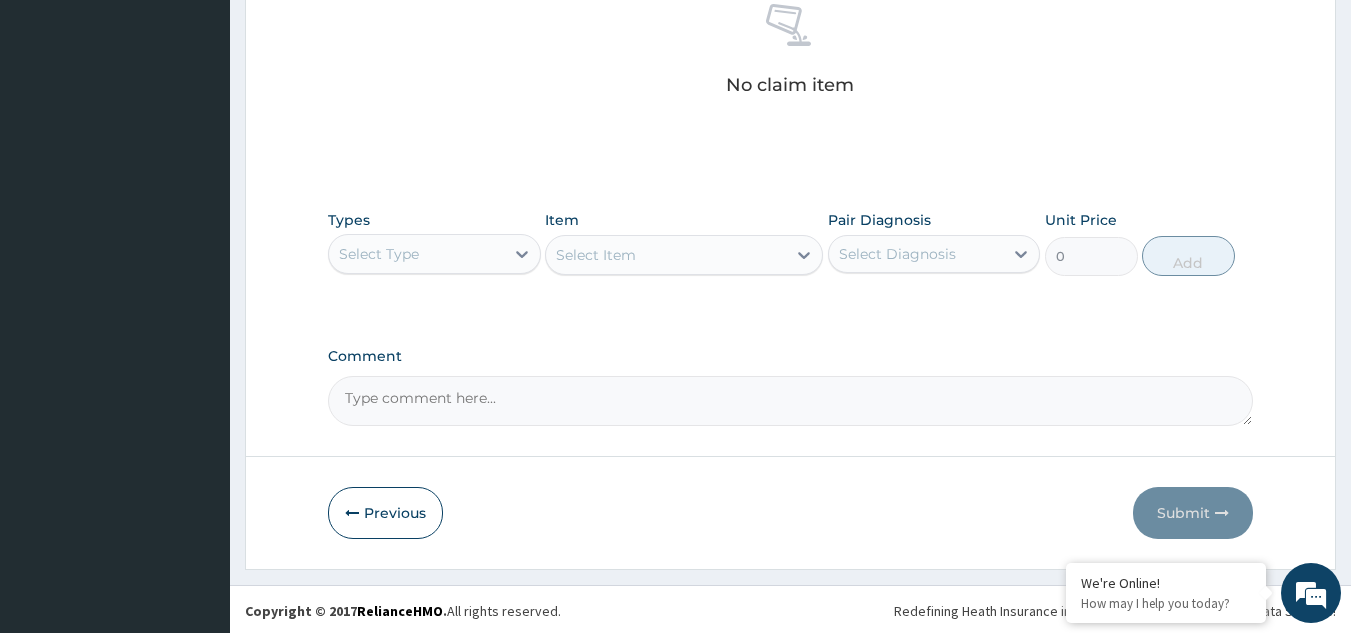 scroll, scrollTop: 809, scrollLeft: 0, axis: vertical 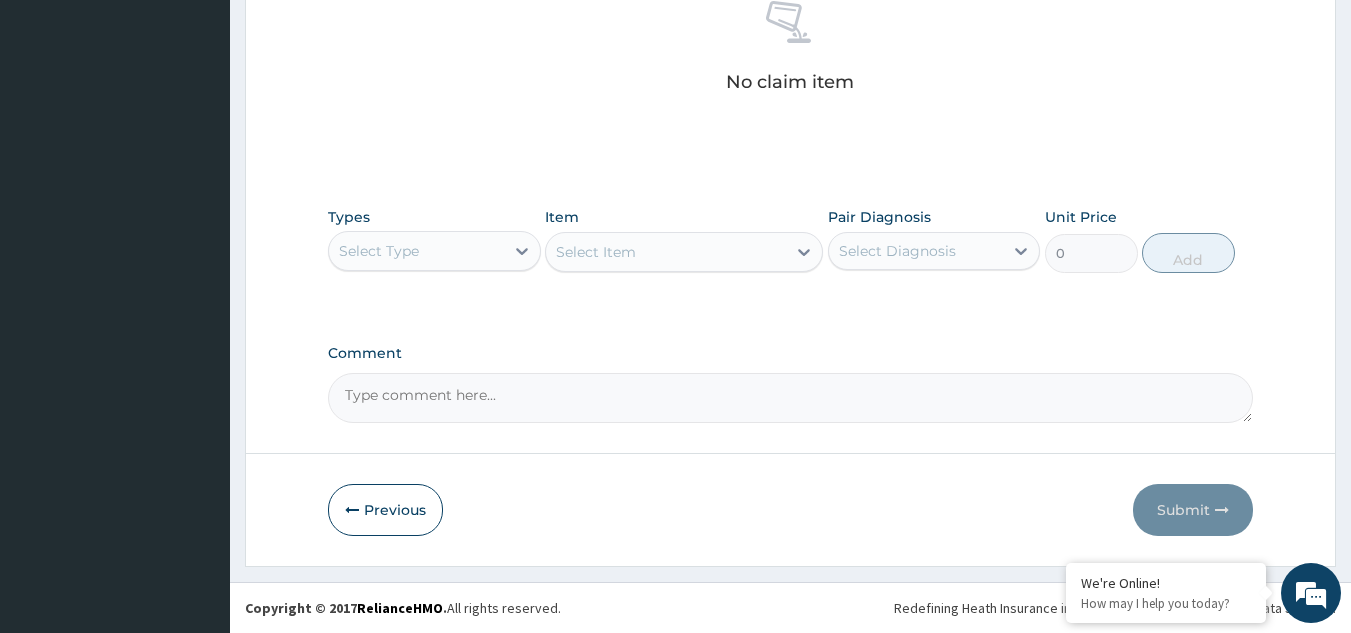 click on "Select Type" at bounding box center (379, 251) 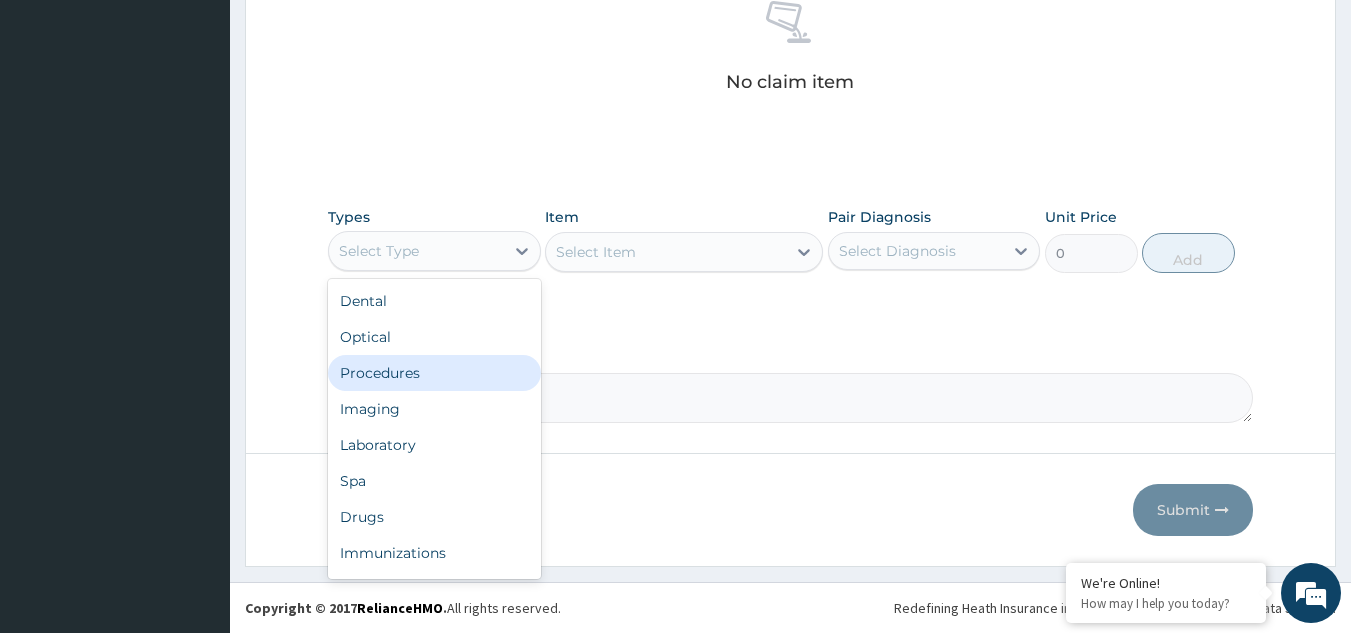 click on "Procedures" at bounding box center [434, 373] 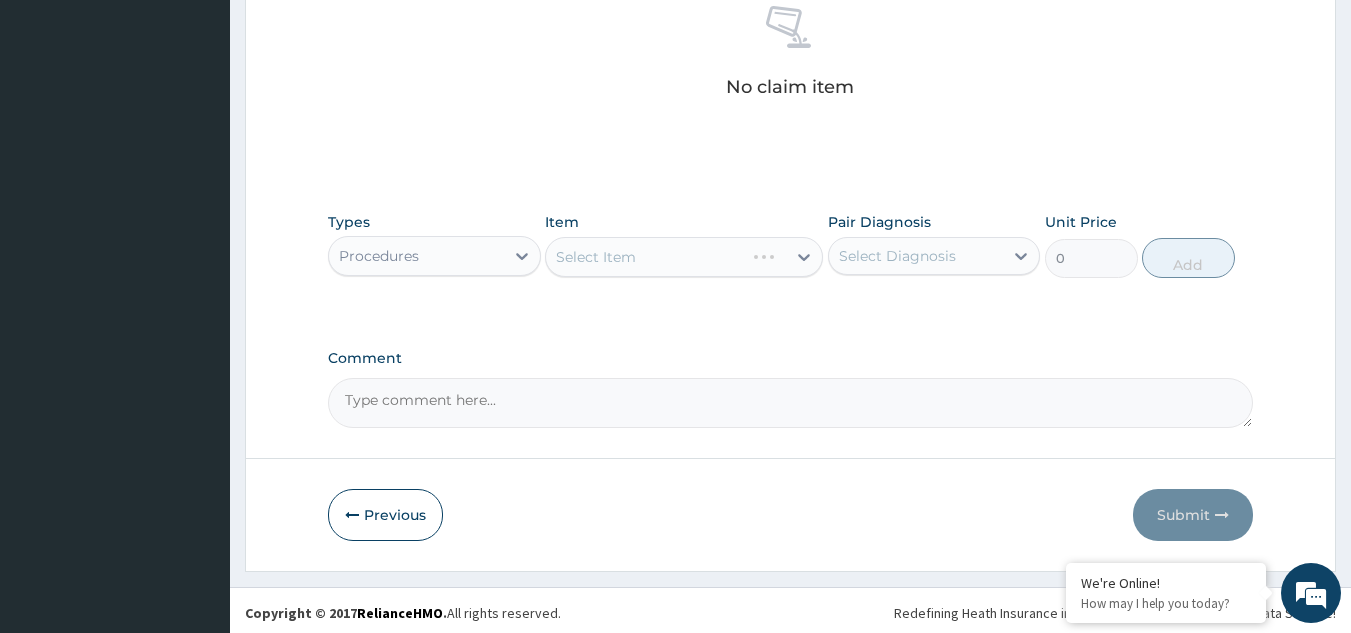 scroll, scrollTop: 803, scrollLeft: 0, axis: vertical 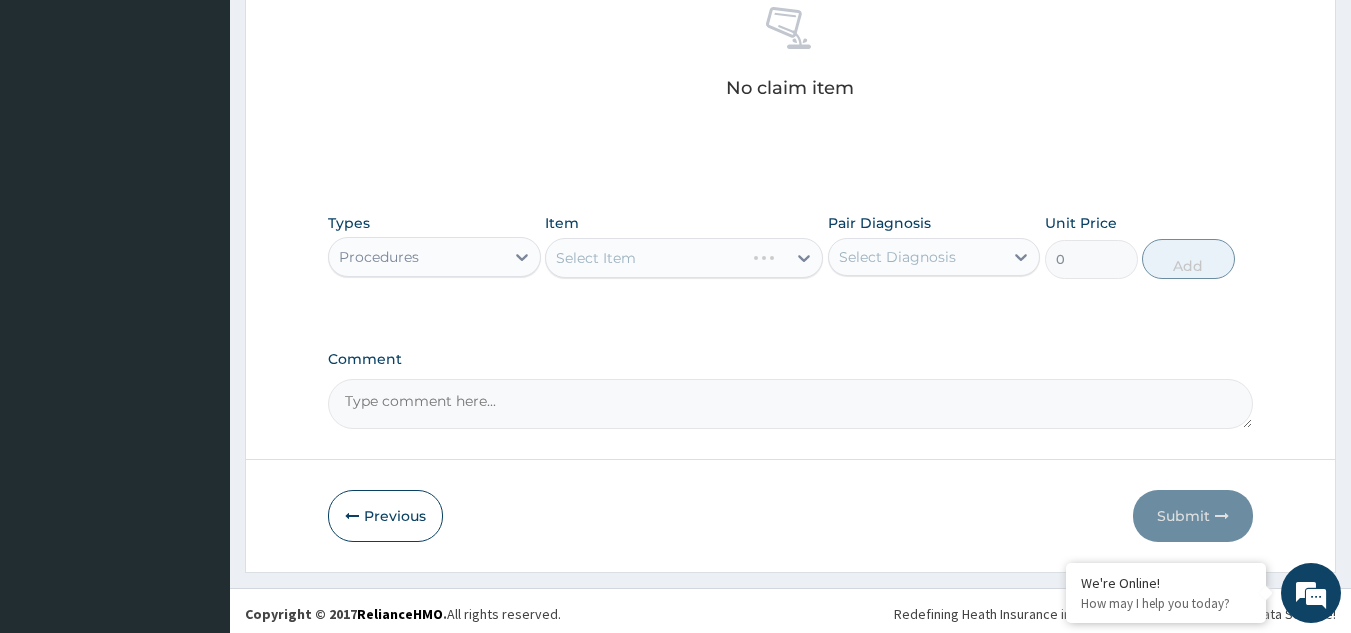 click on "Select Item" at bounding box center (684, 258) 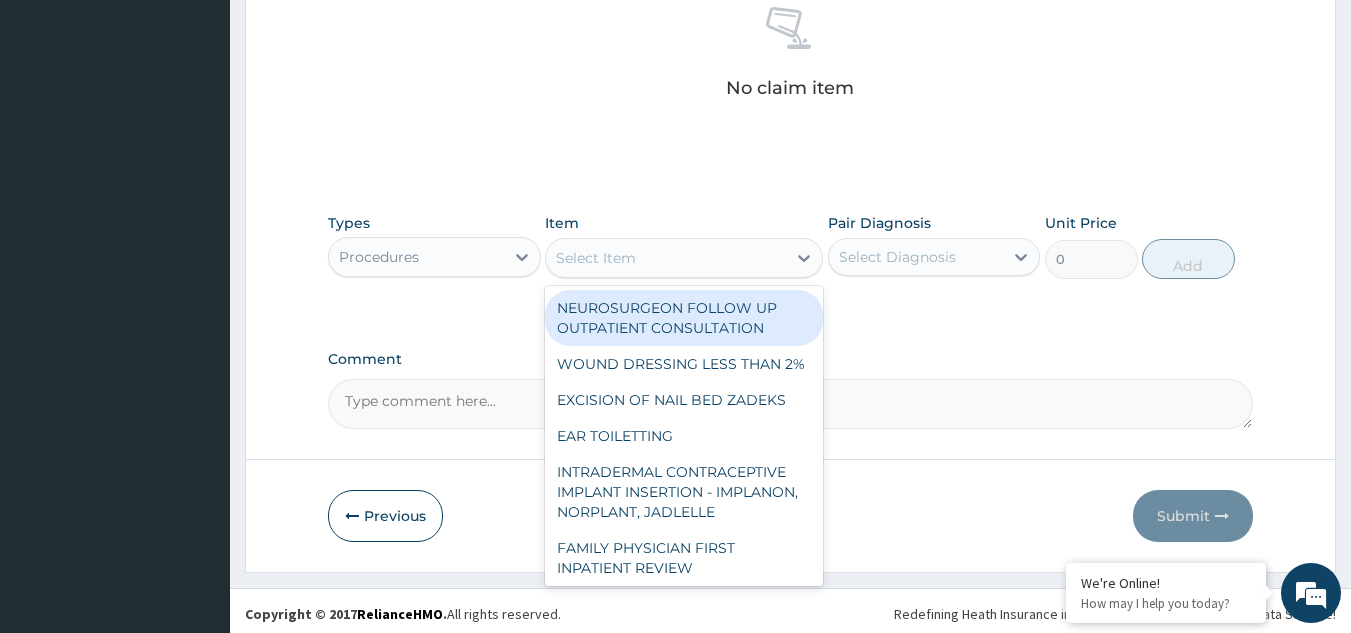 click on "Select Item" at bounding box center [596, 258] 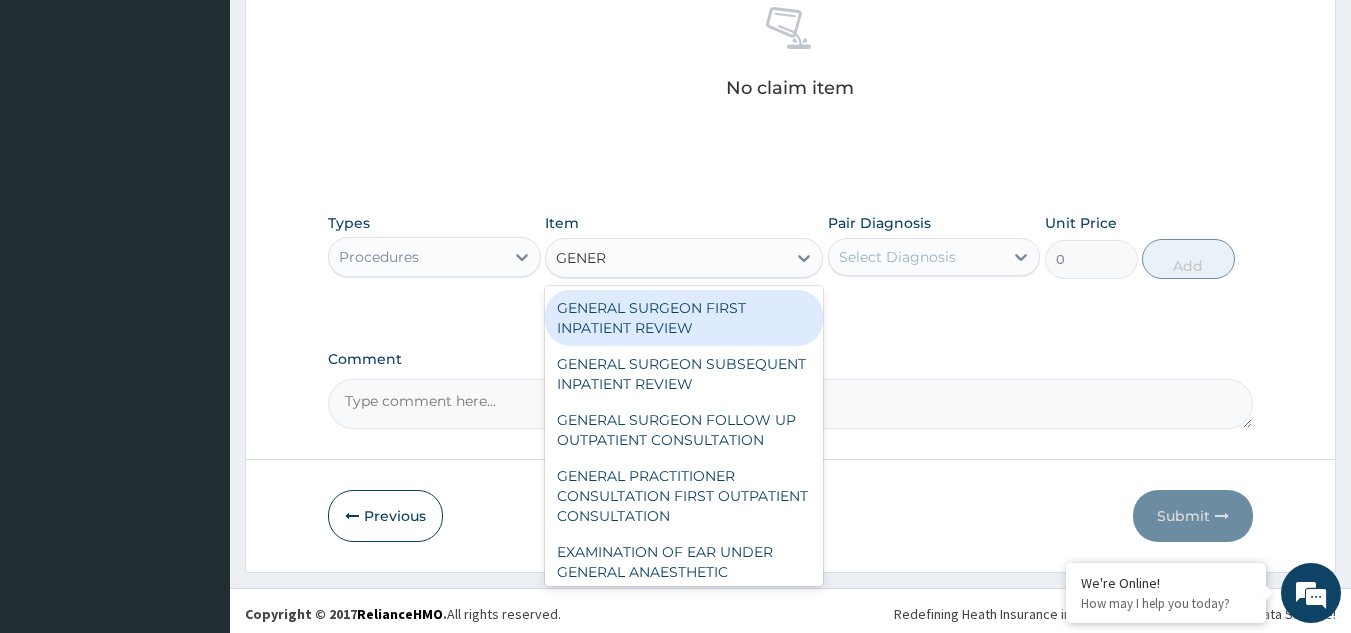 type on "GENERA" 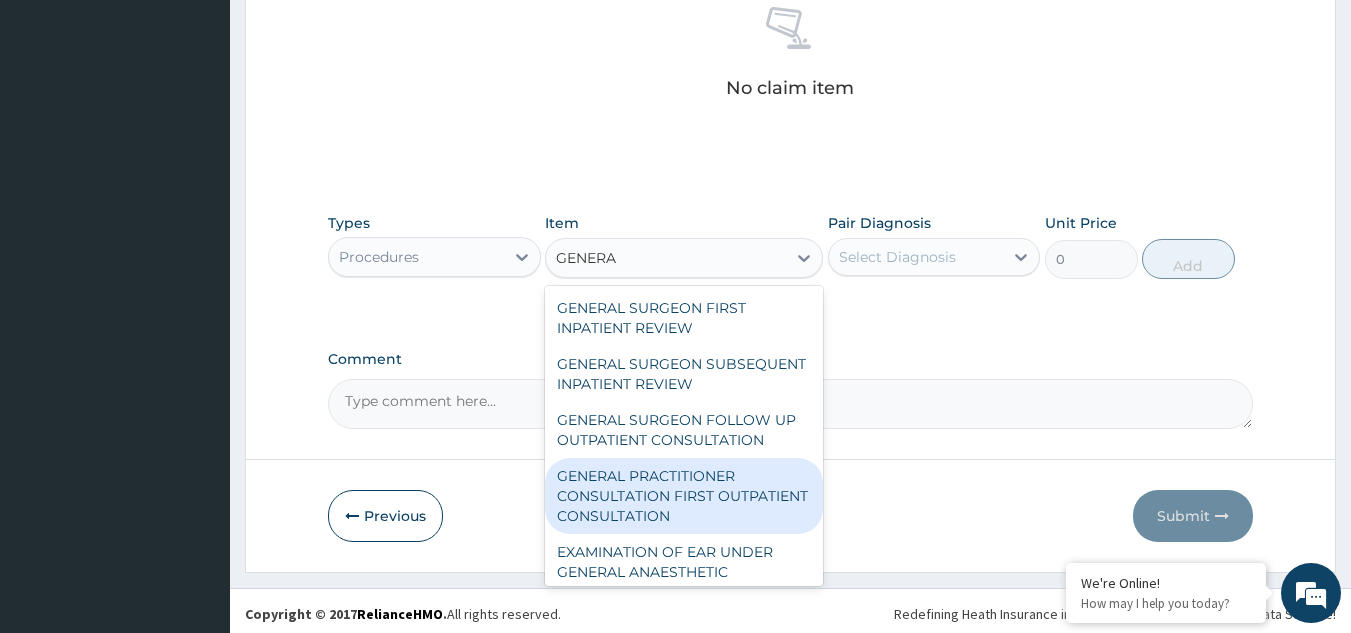 click on "GENERAL PRACTITIONER CONSULTATION FIRST OUTPATIENT CONSULTATION" at bounding box center (684, 496) 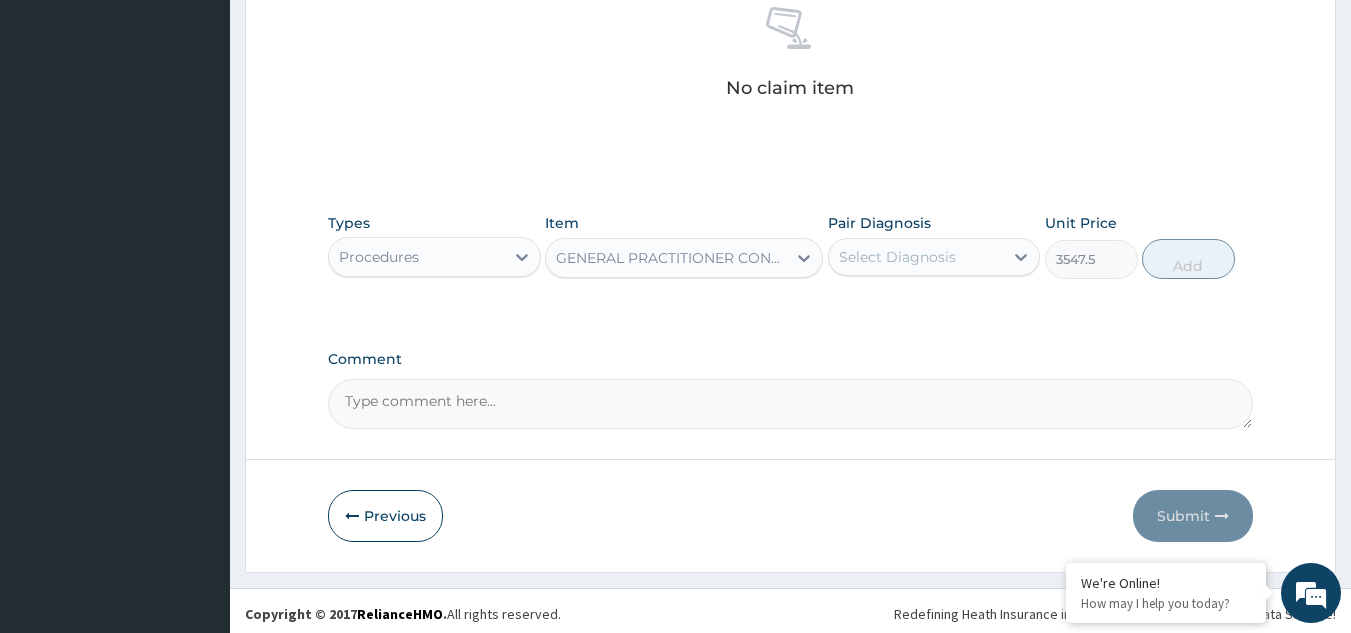 click on "Select Diagnosis" at bounding box center [897, 257] 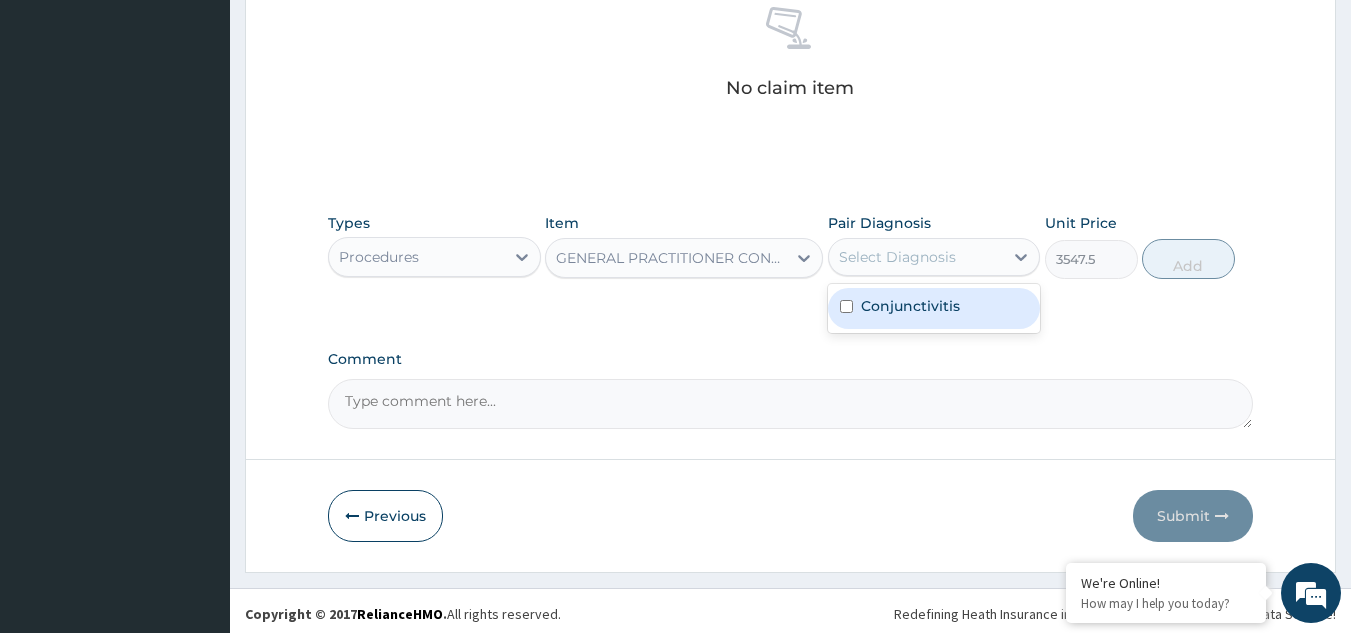 click on "Conjunctivitis" at bounding box center (910, 306) 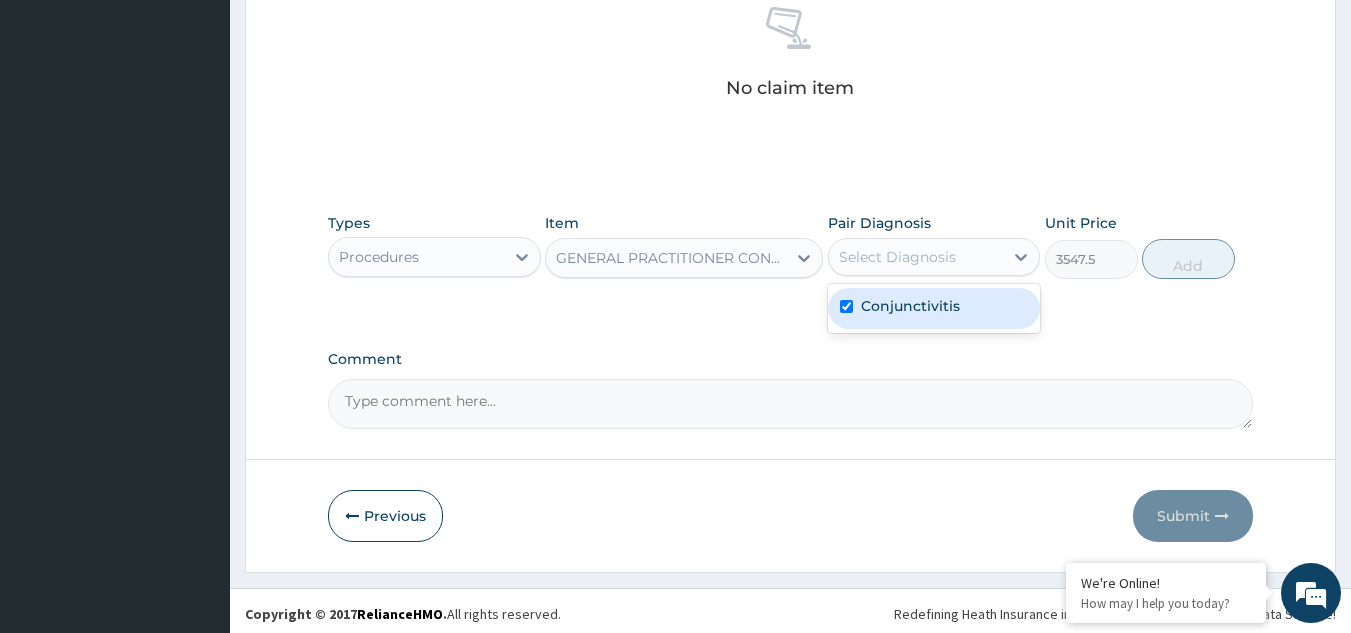 checkbox on "true" 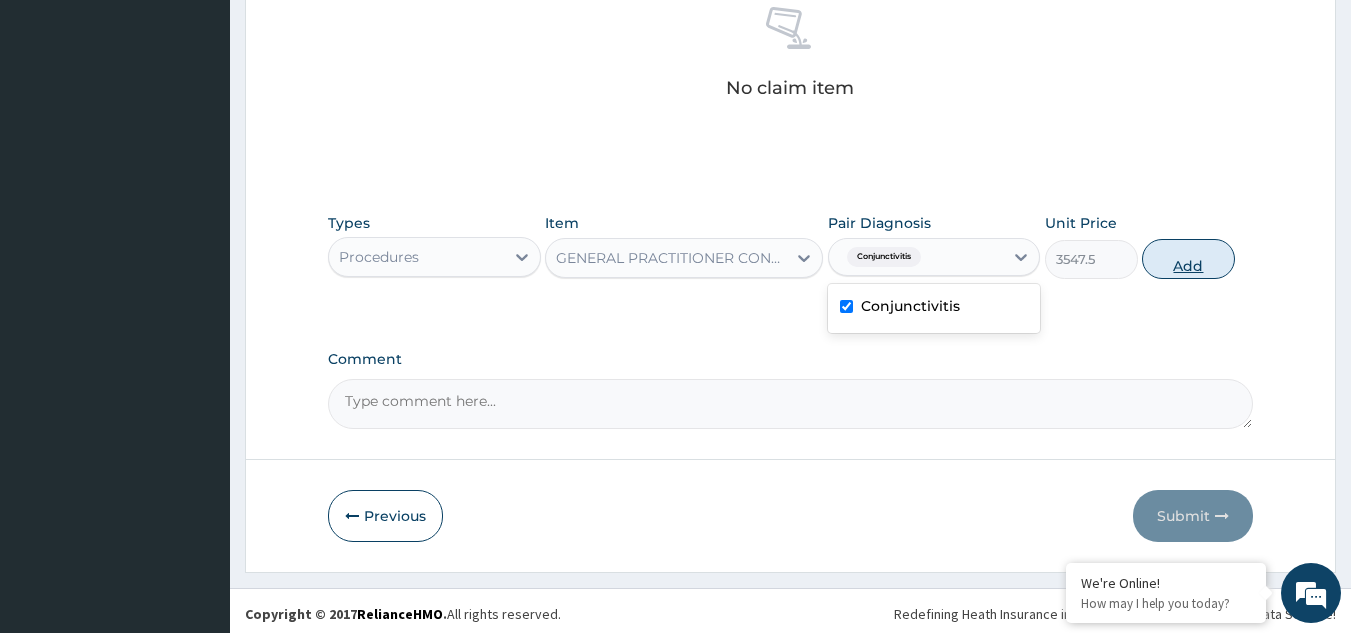 click on "Add" at bounding box center (1188, 259) 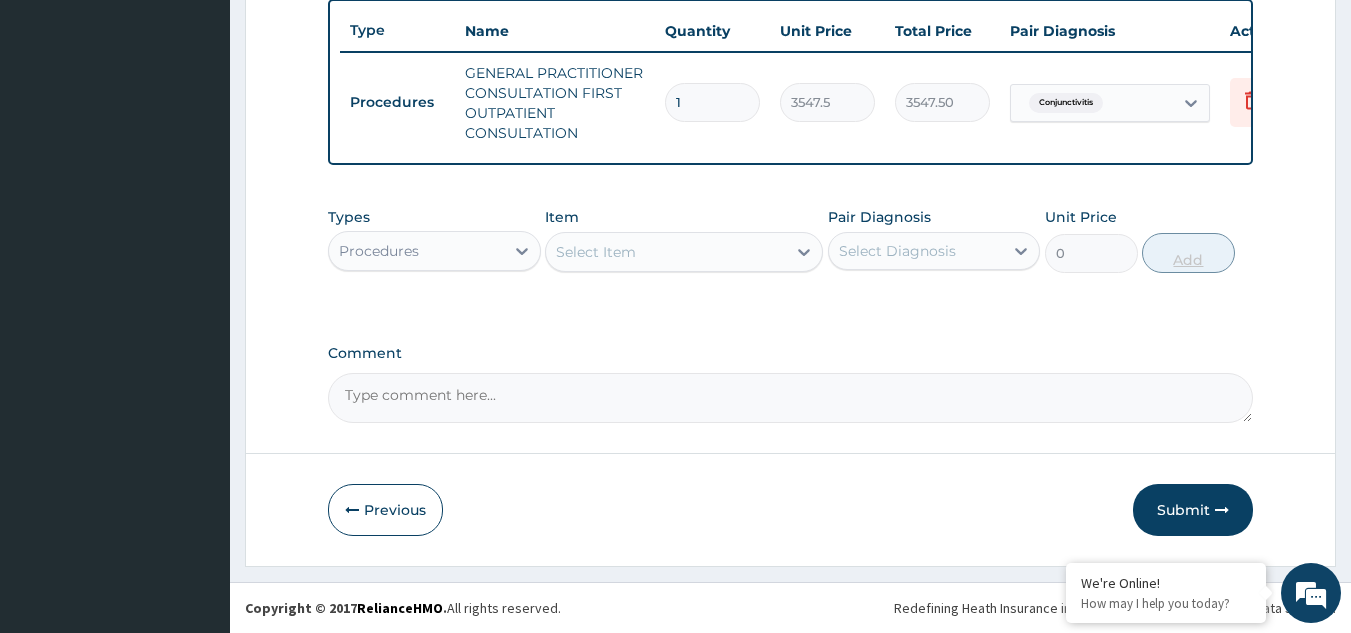 scroll, scrollTop: 760, scrollLeft: 0, axis: vertical 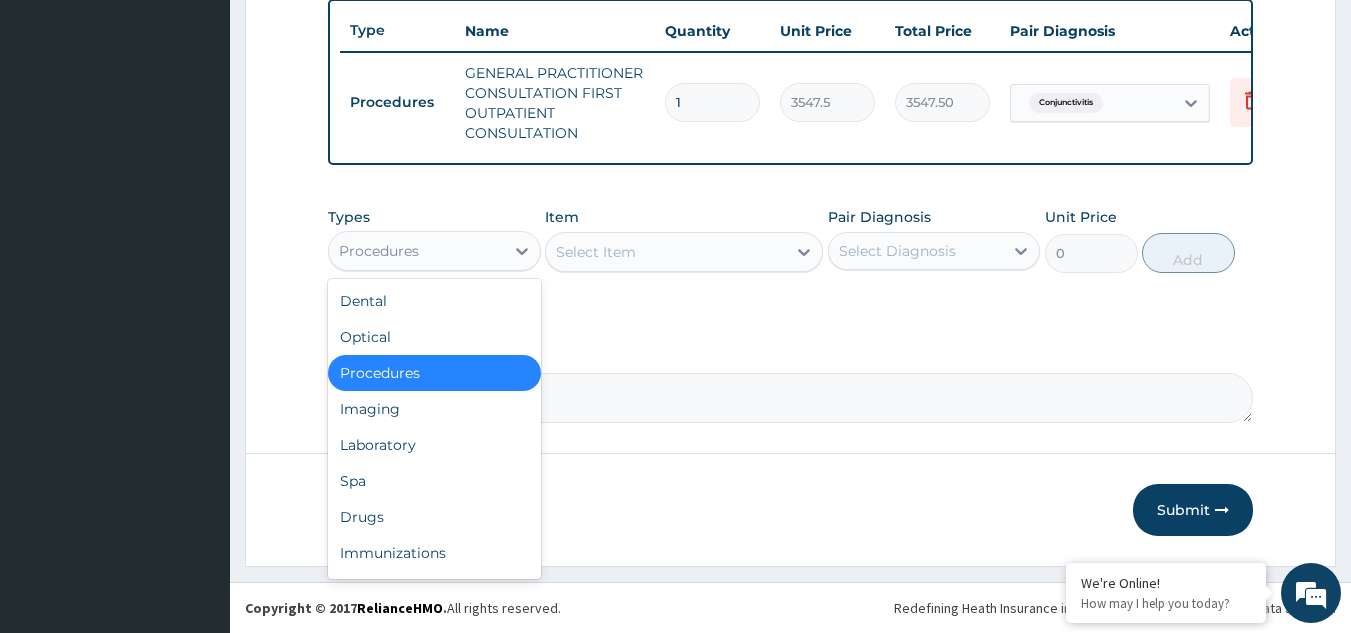 click on "Procedures" at bounding box center [416, 251] 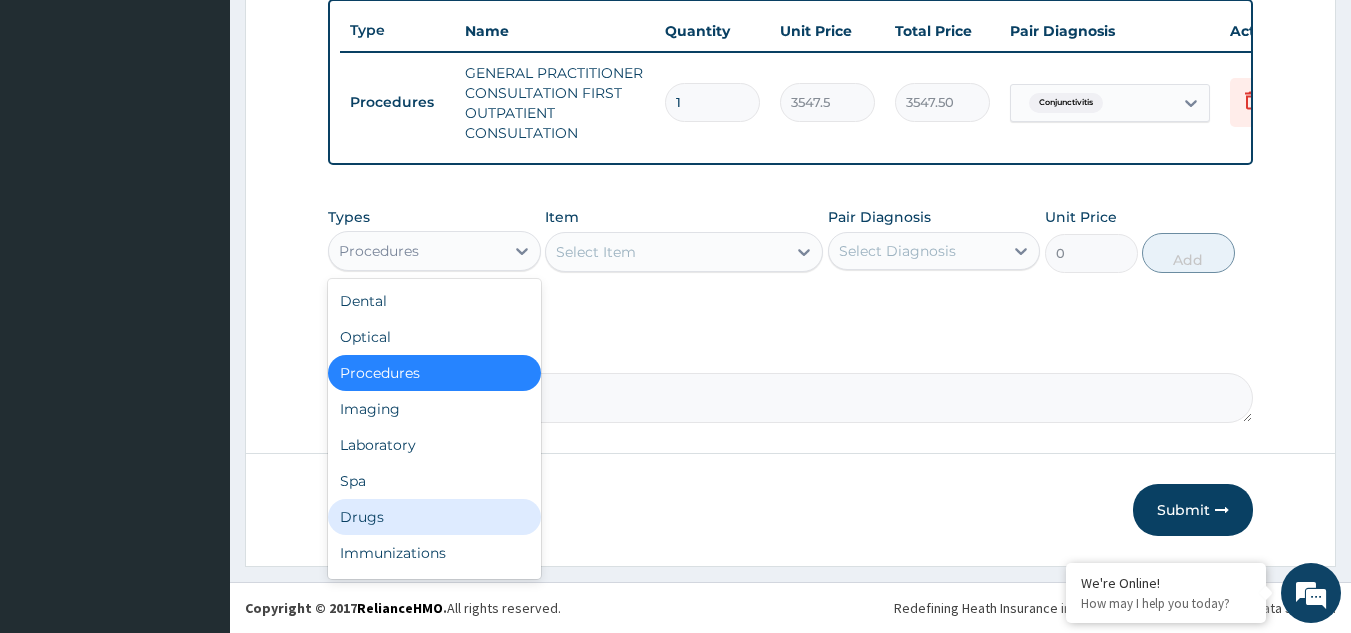 click on "Drugs" at bounding box center [434, 517] 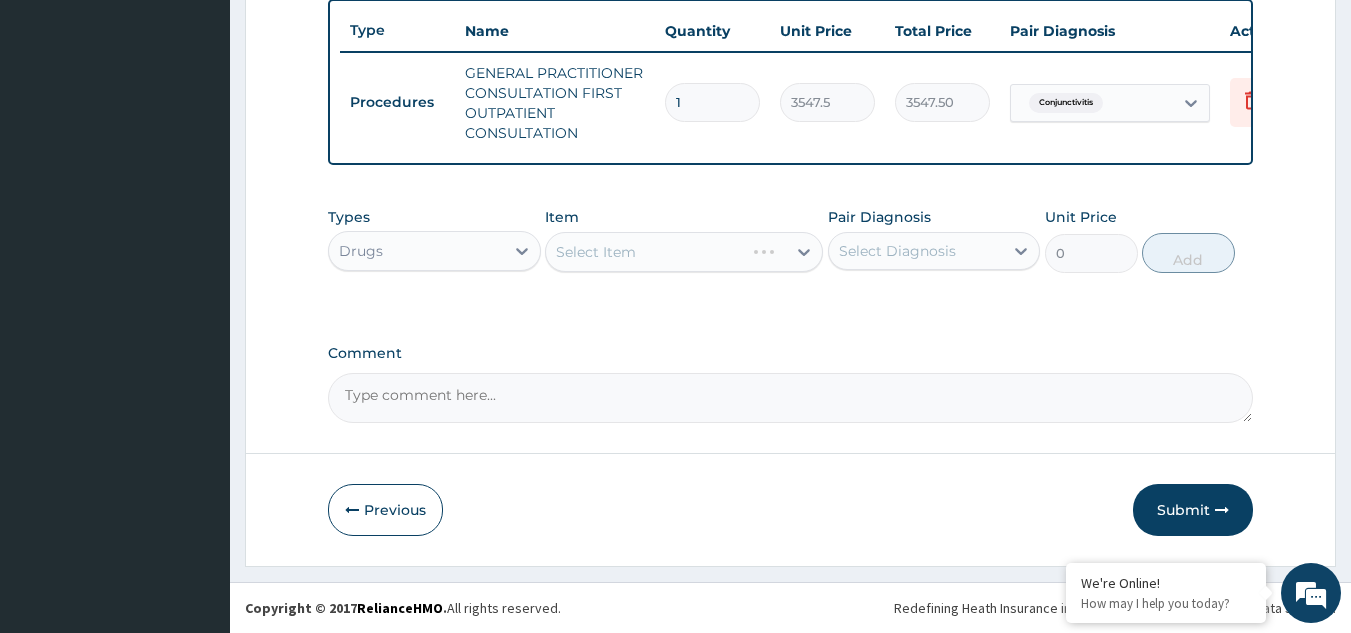 click on "Select Item" at bounding box center [684, 252] 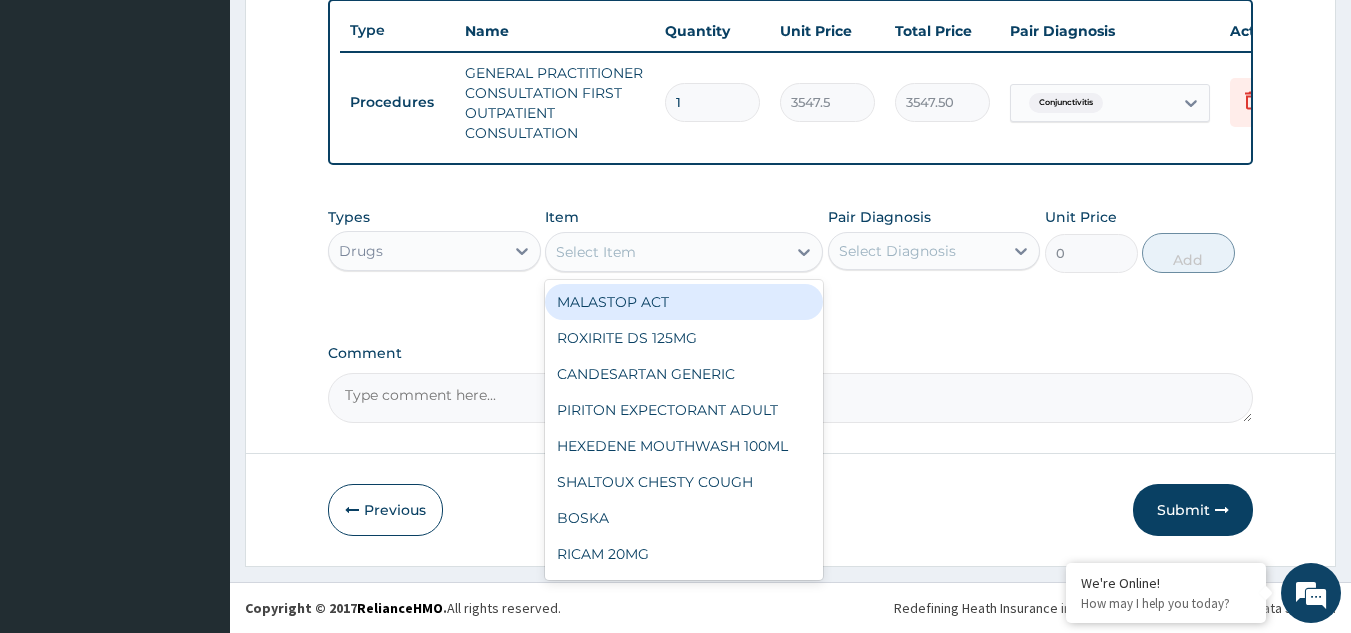click on "Select Item" at bounding box center (596, 252) 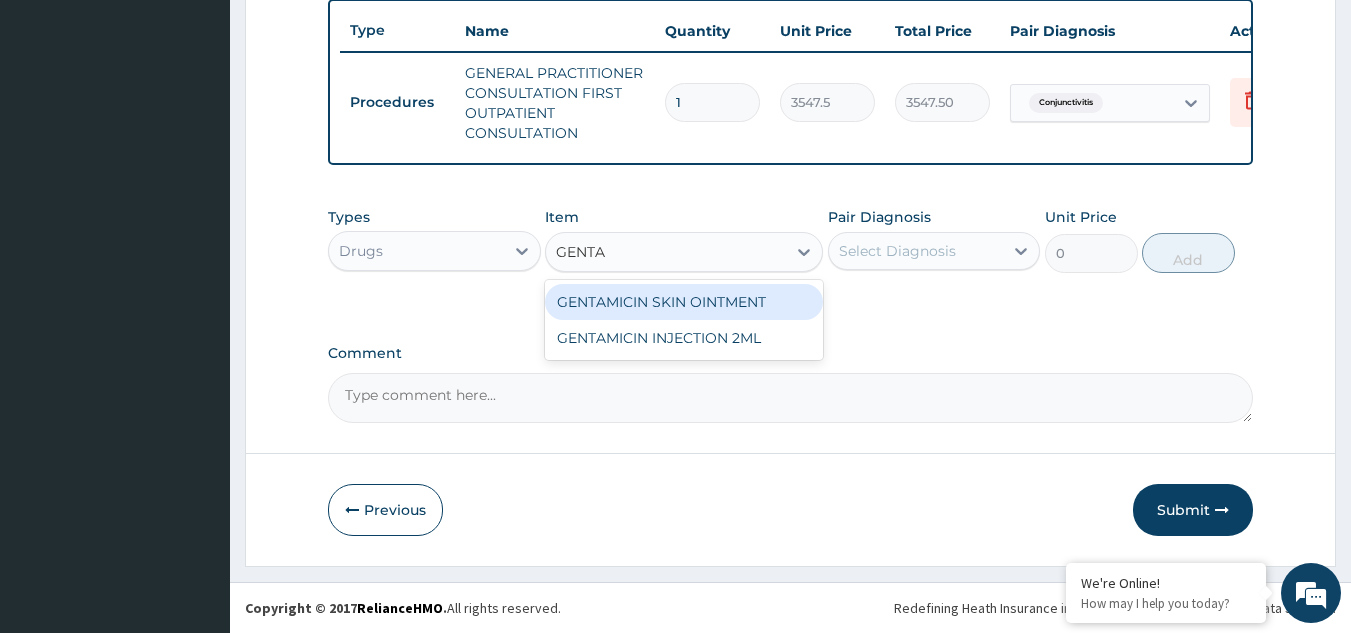 type on "GENT" 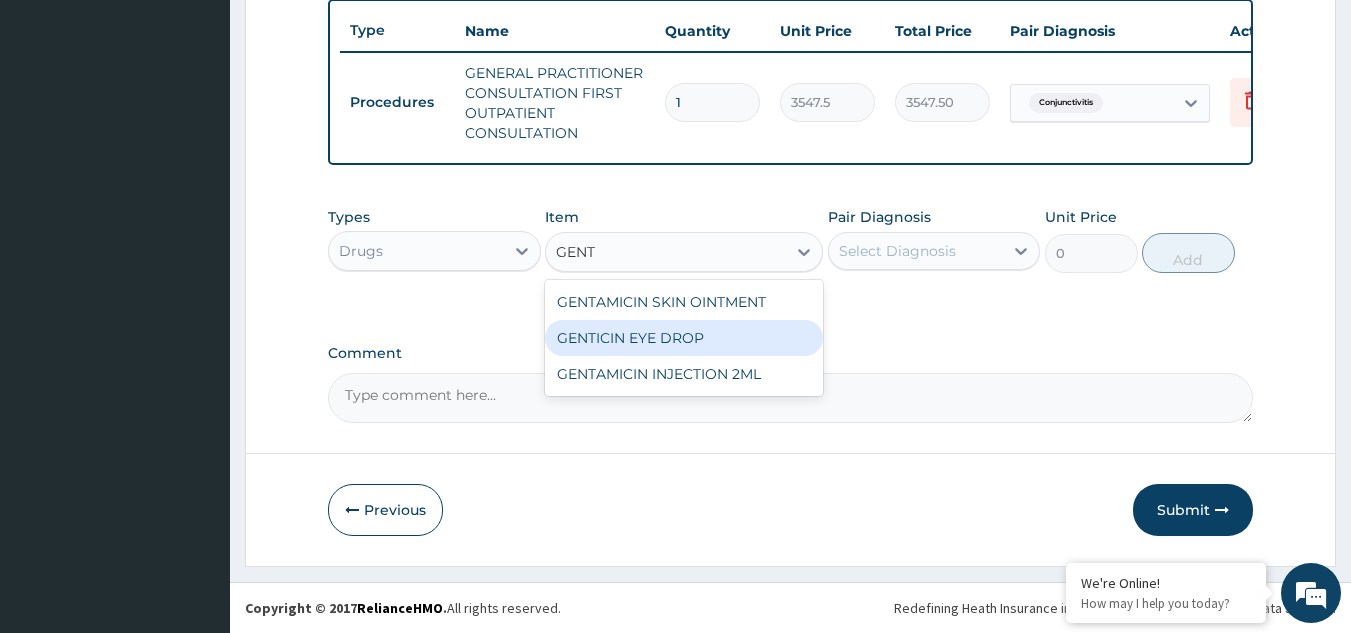 click on "GENTICIN EYE DROP" at bounding box center (684, 338) 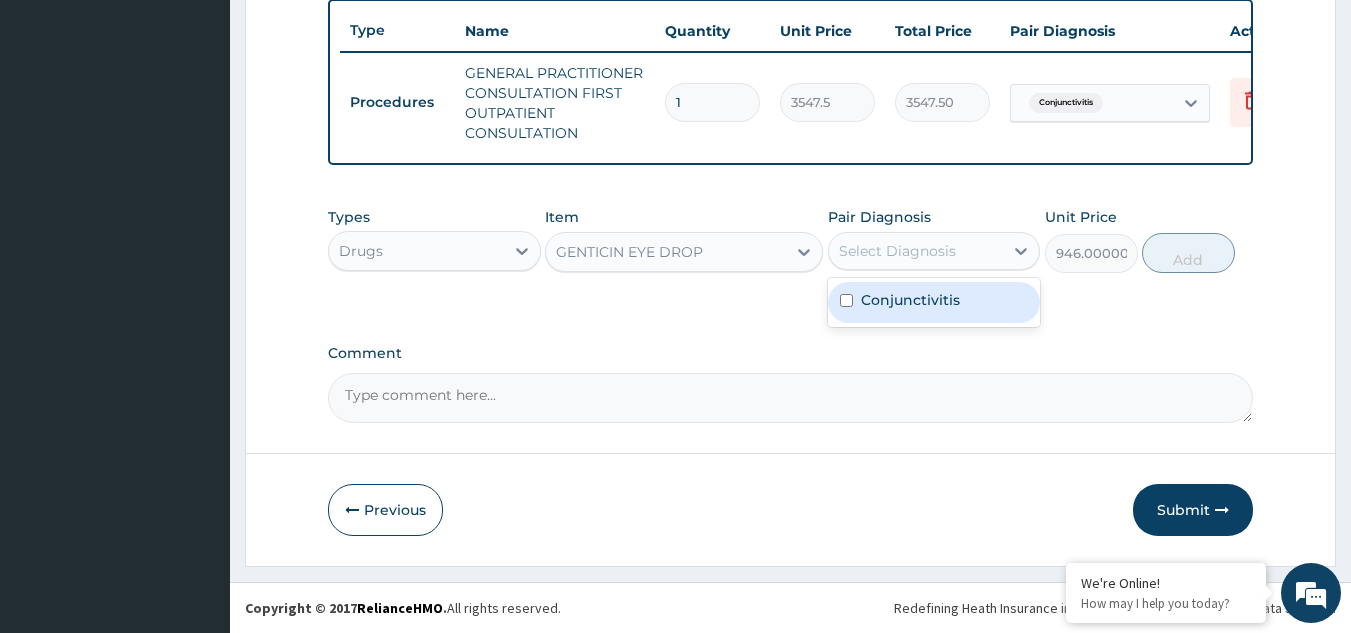 click on "Select Diagnosis" at bounding box center (897, 251) 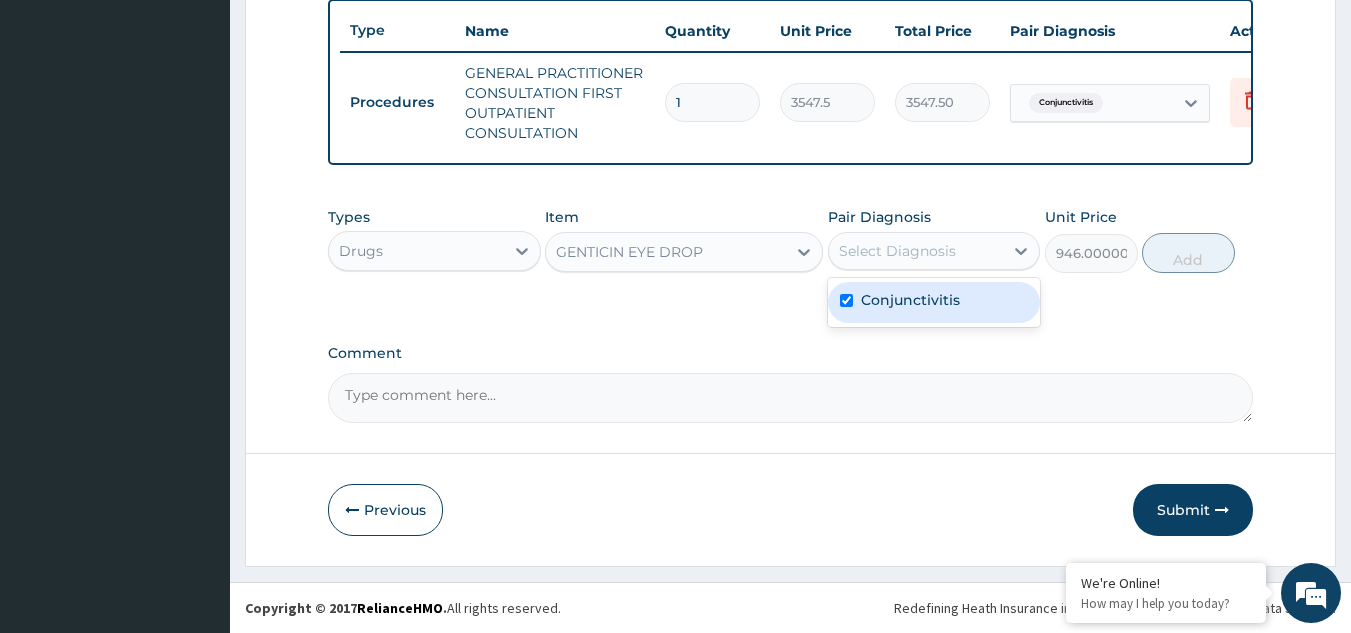 checkbox on "true" 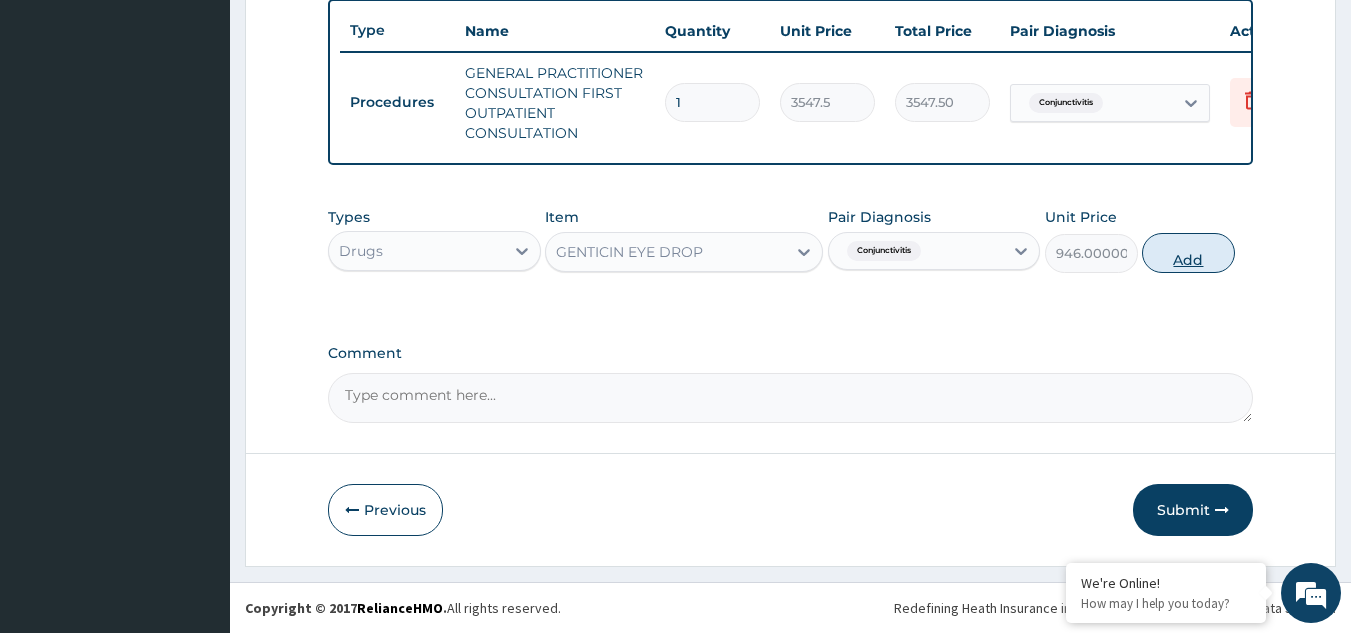 click on "Add" at bounding box center (1188, 253) 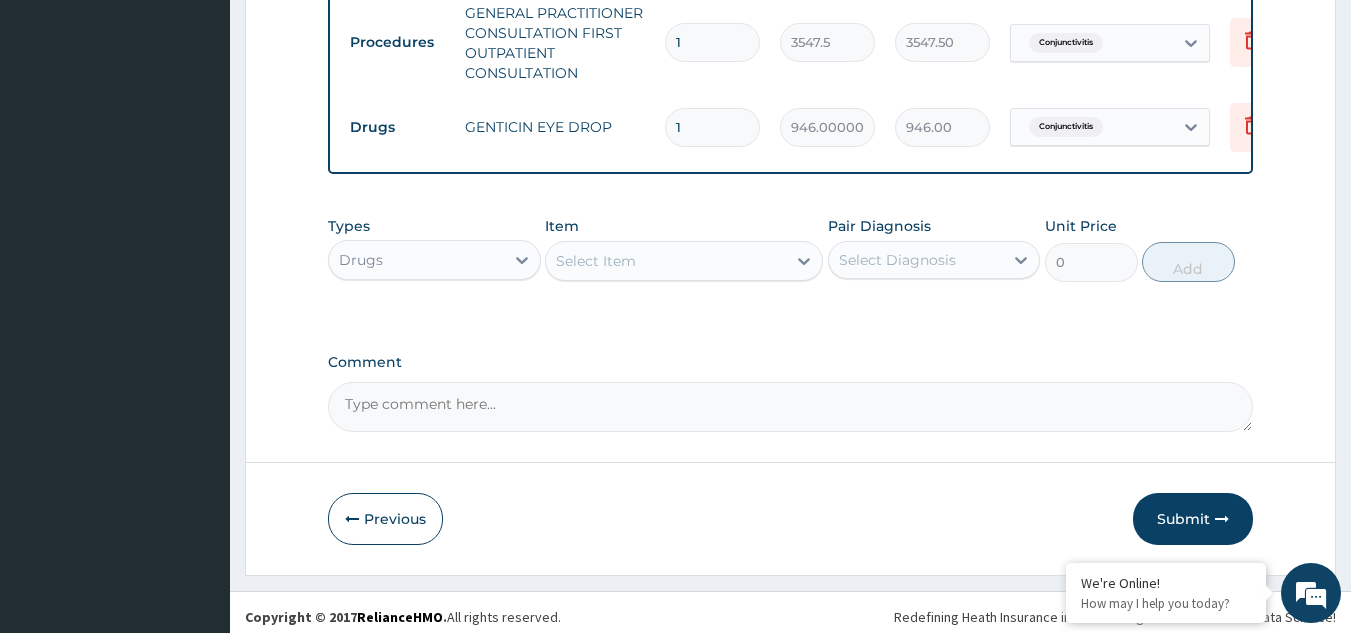 scroll, scrollTop: 829, scrollLeft: 0, axis: vertical 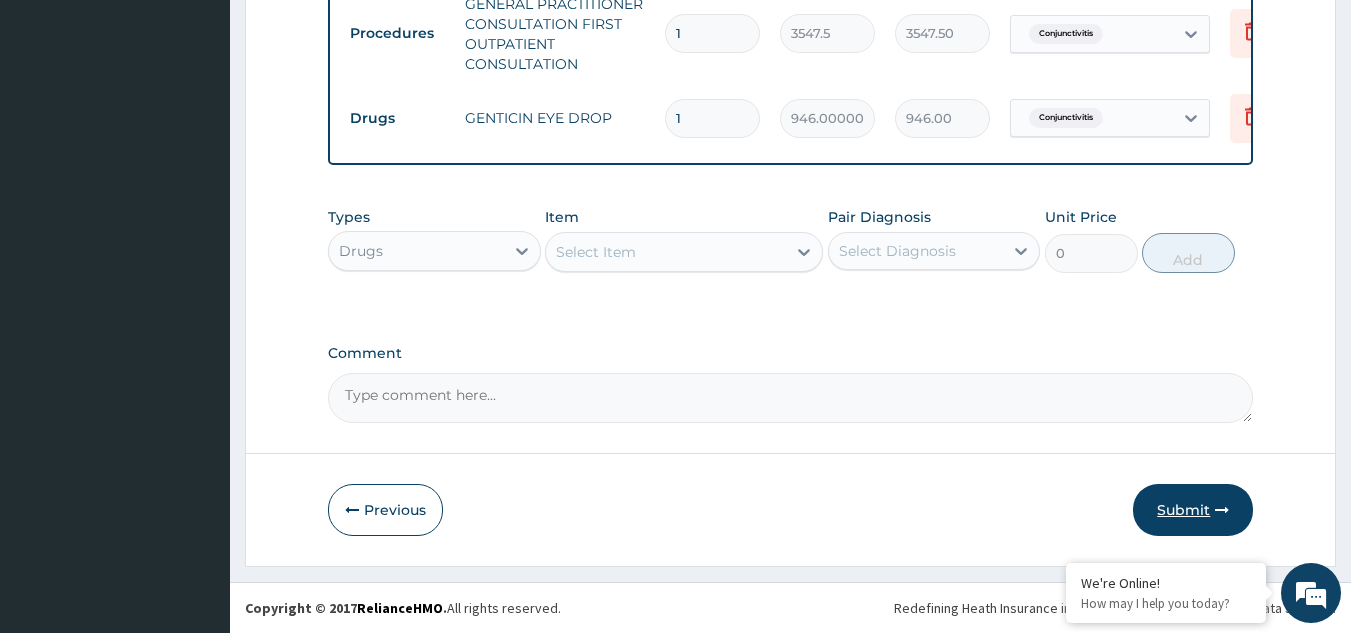 click on "Submit" at bounding box center (1193, 510) 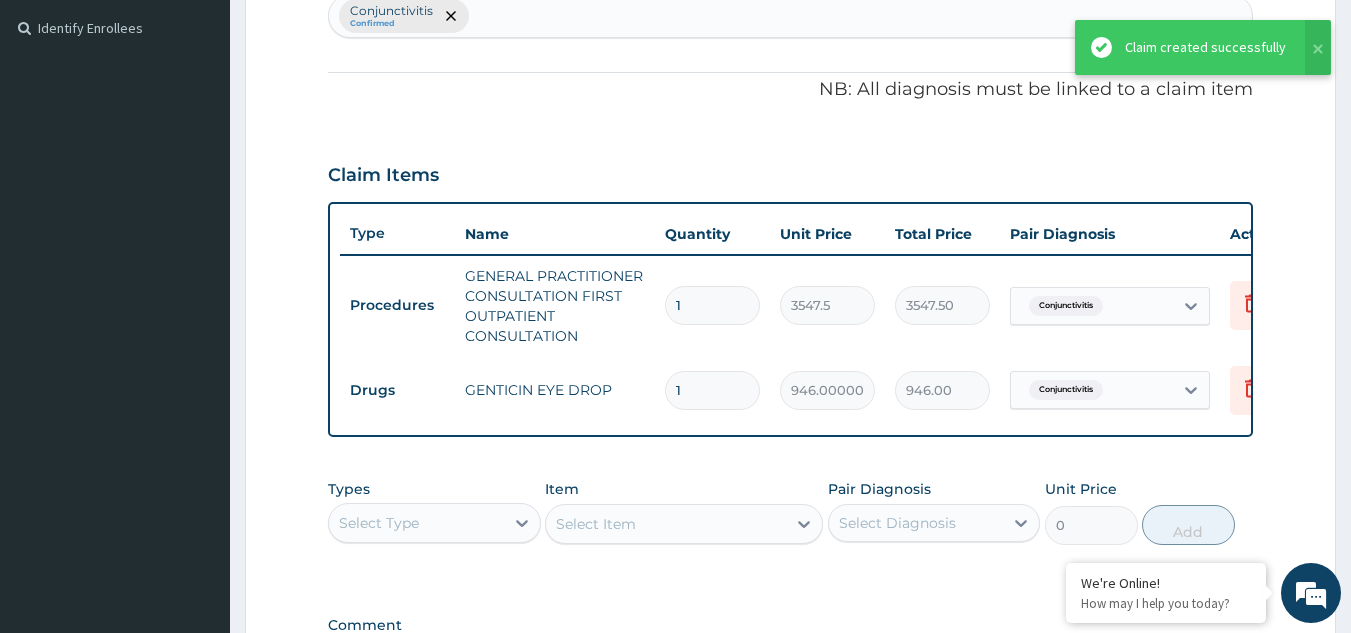 scroll, scrollTop: 529, scrollLeft: 0, axis: vertical 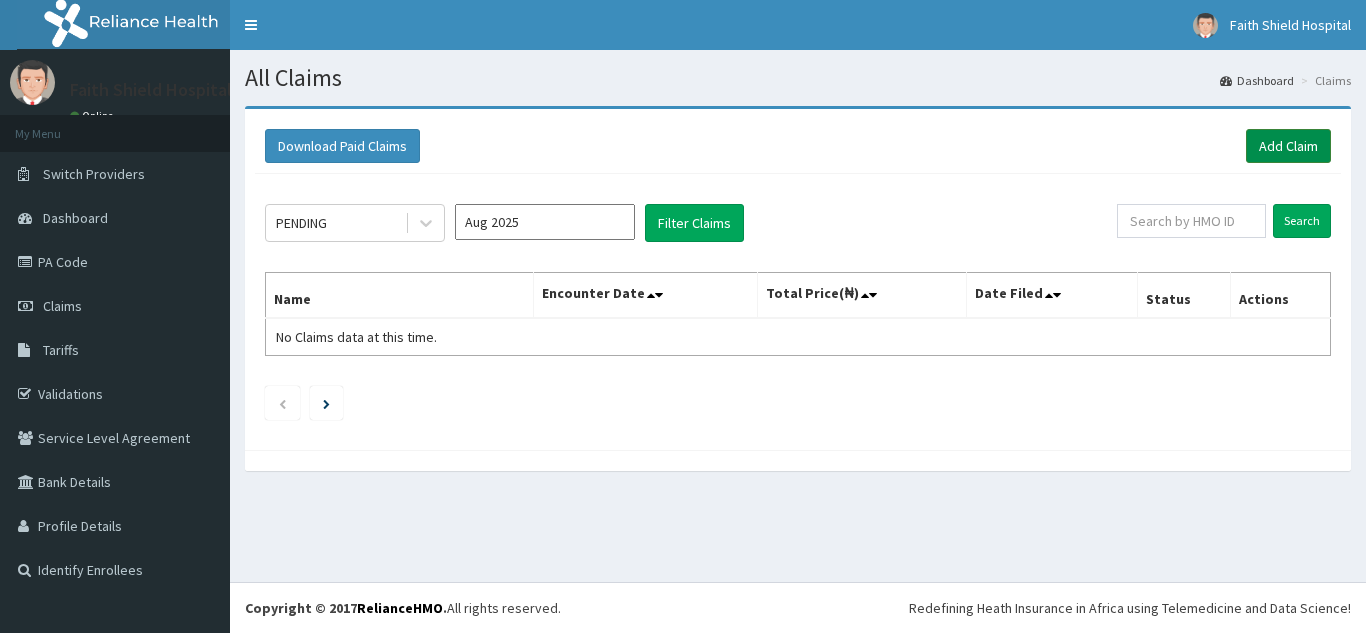 click on "Add Claim" at bounding box center [1288, 146] 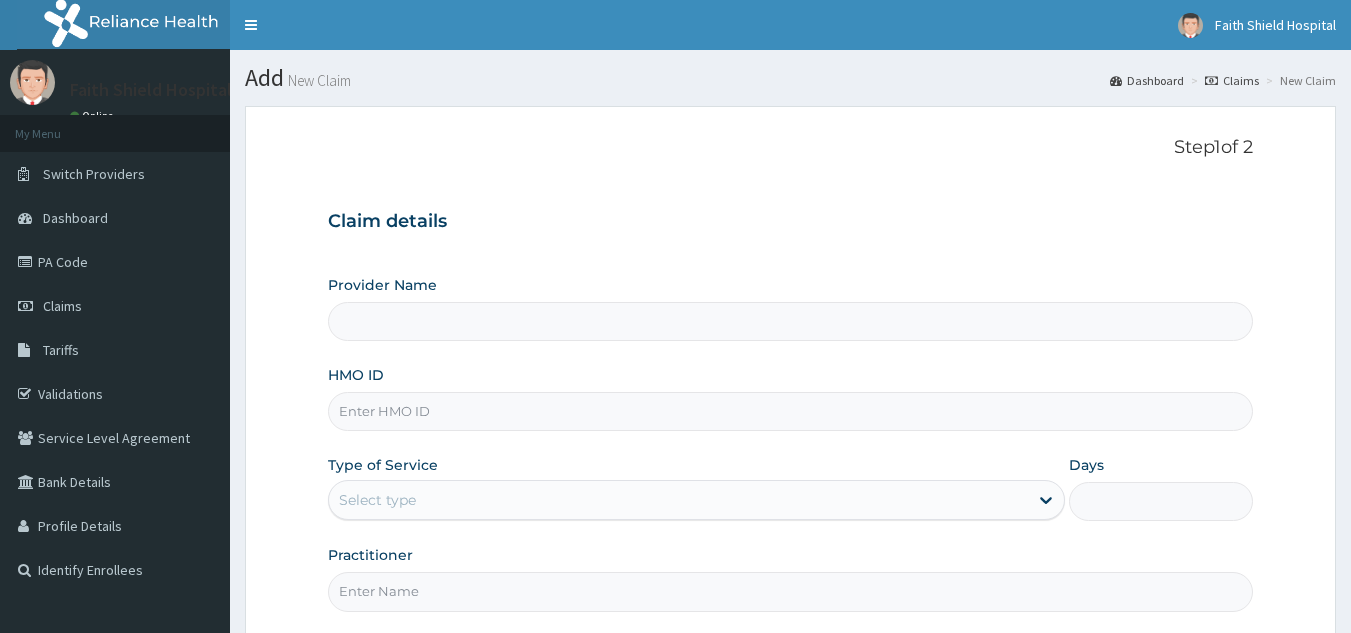 scroll, scrollTop: 0, scrollLeft: 0, axis: both 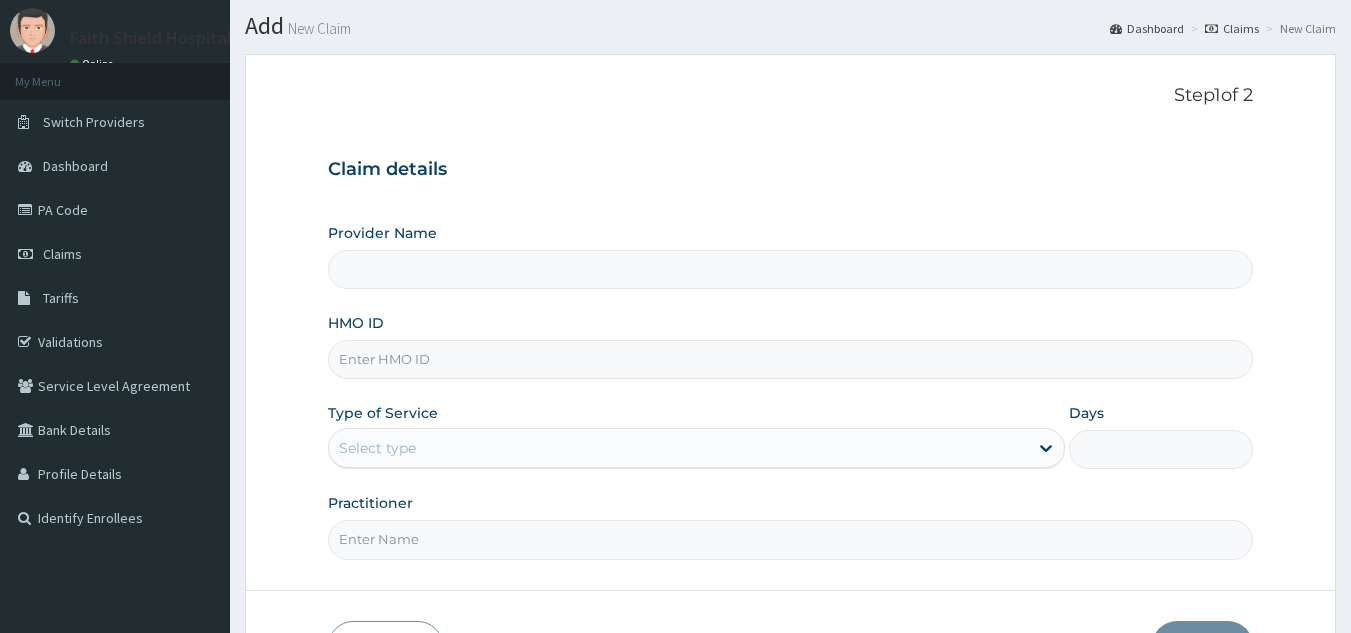 type on "Faith Shield  Hospital" 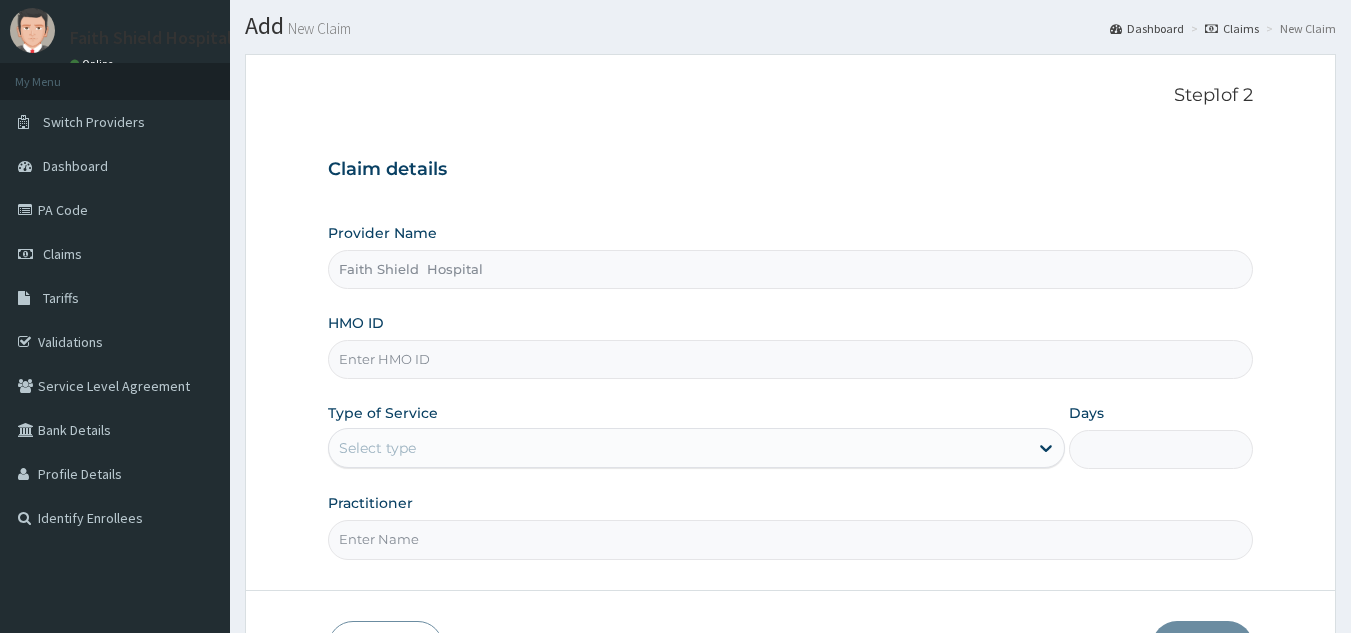 scroll, scrollTop: 100, scrollLeft: 0, axis: vertical 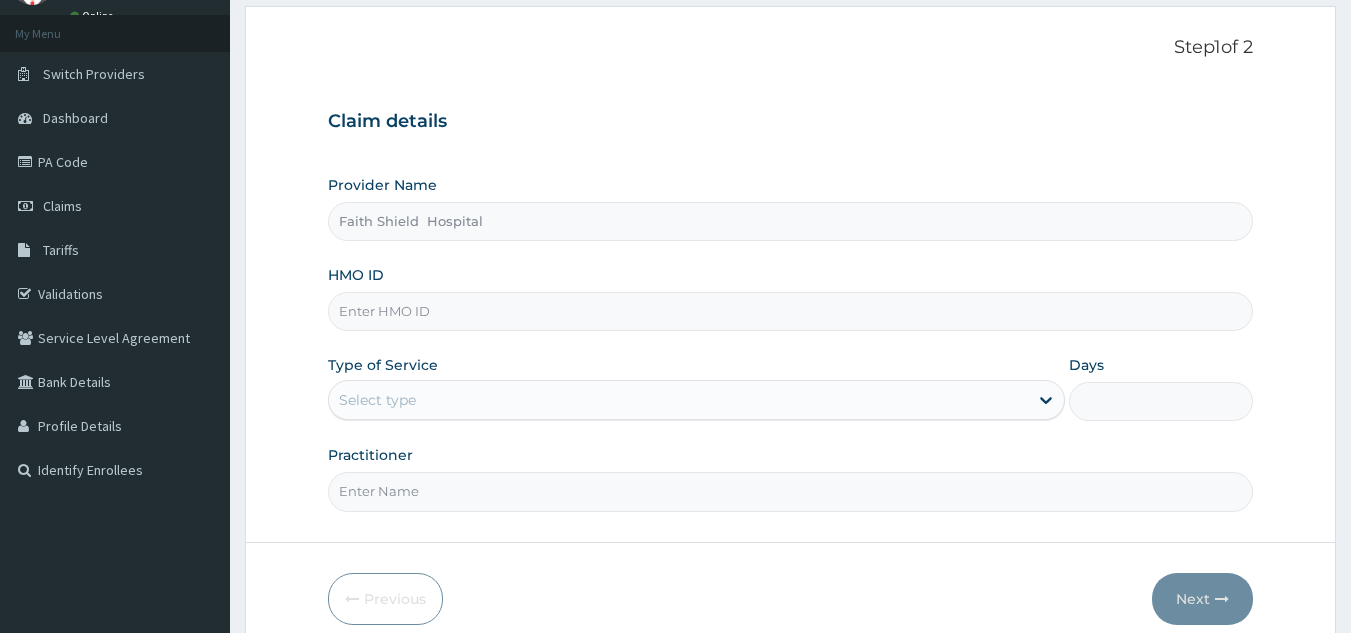 click on "HMO ID" at bounding box center (791, 311) 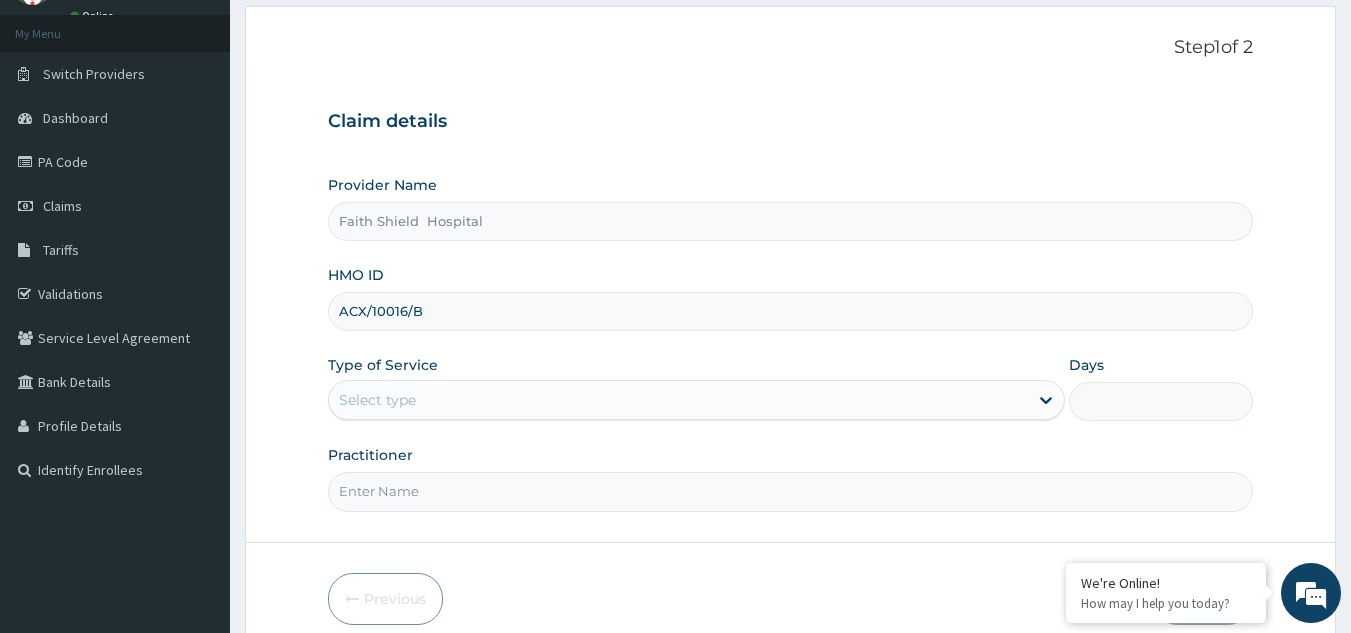 type on "ACX/10016/B" 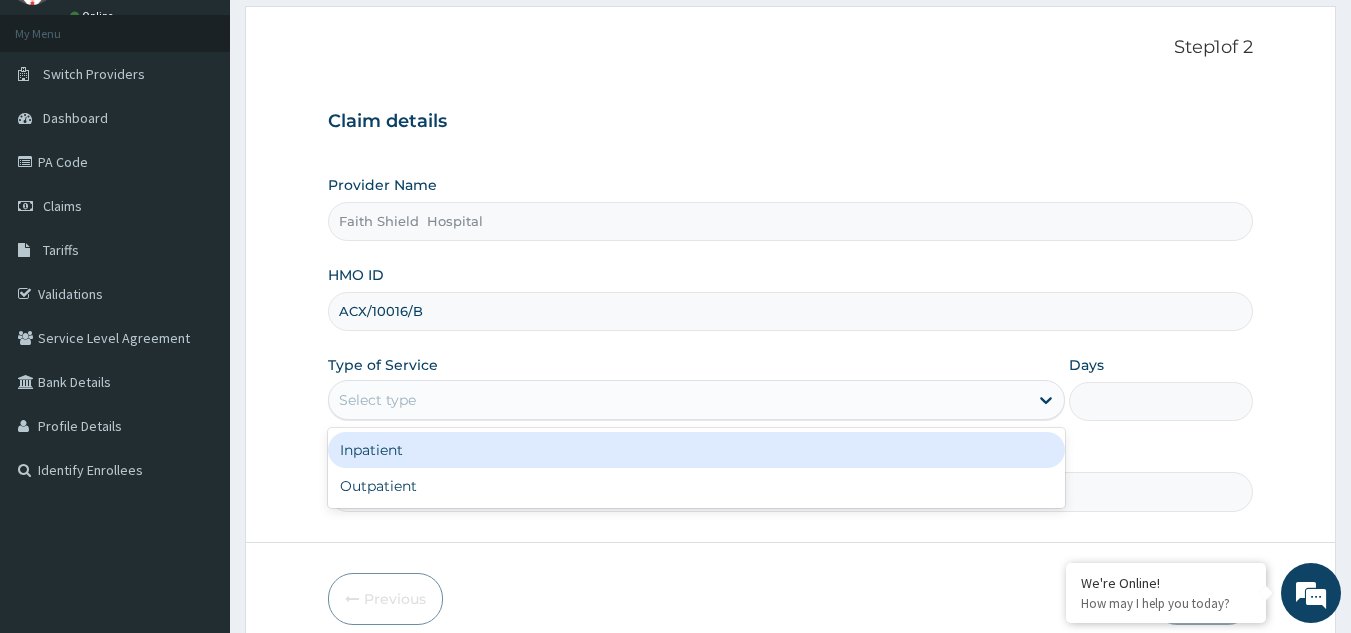 click on "Select type" at bounding box center [678, 400] 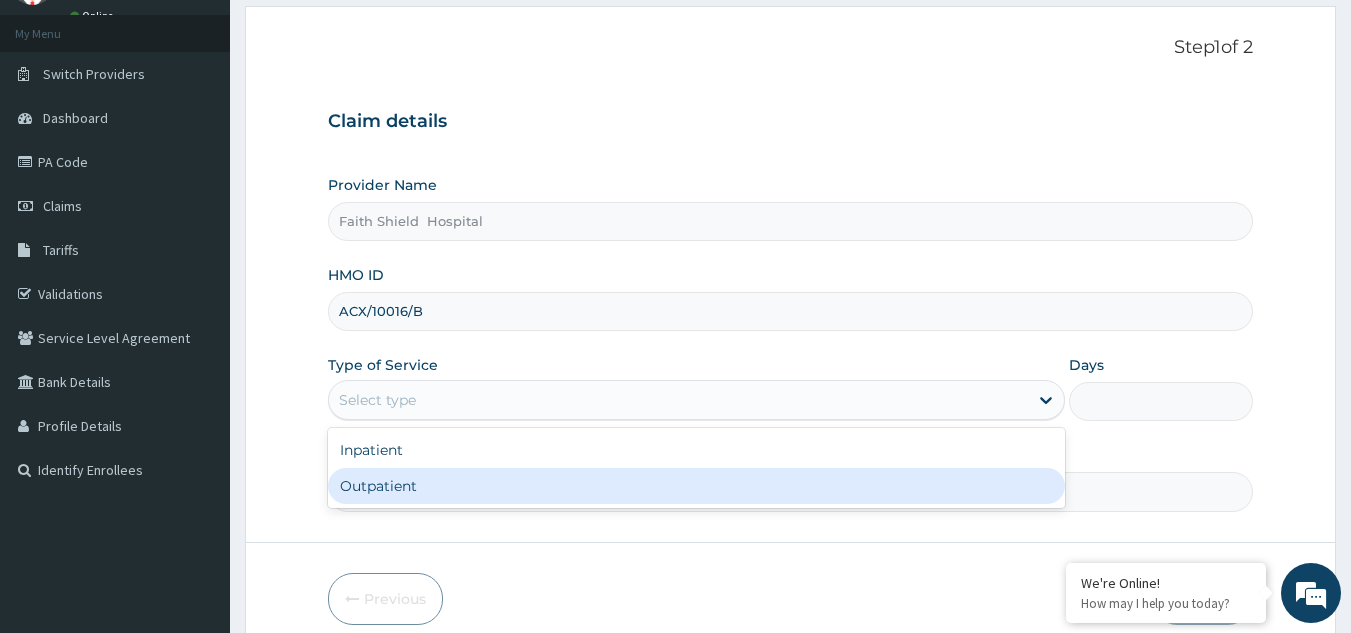 click on "Outpatient" at bounding box center (696, 486) 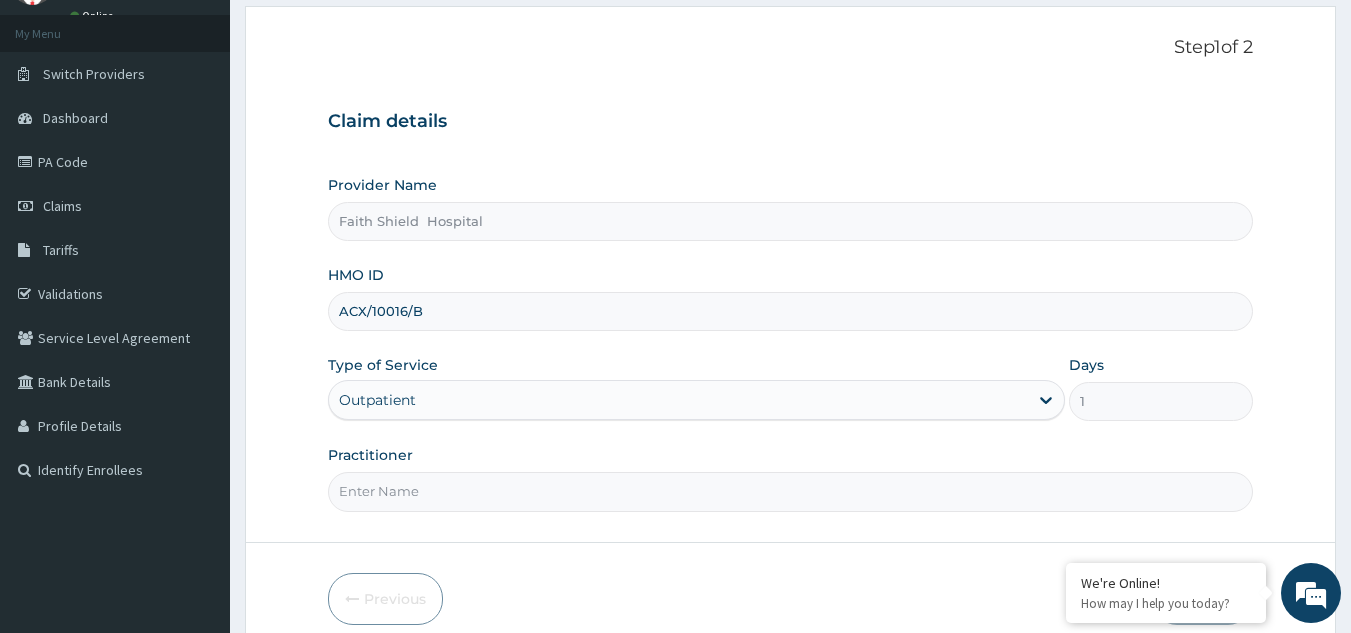 scroll, scrollTop: 0, scrollLeft: 0, axis: both 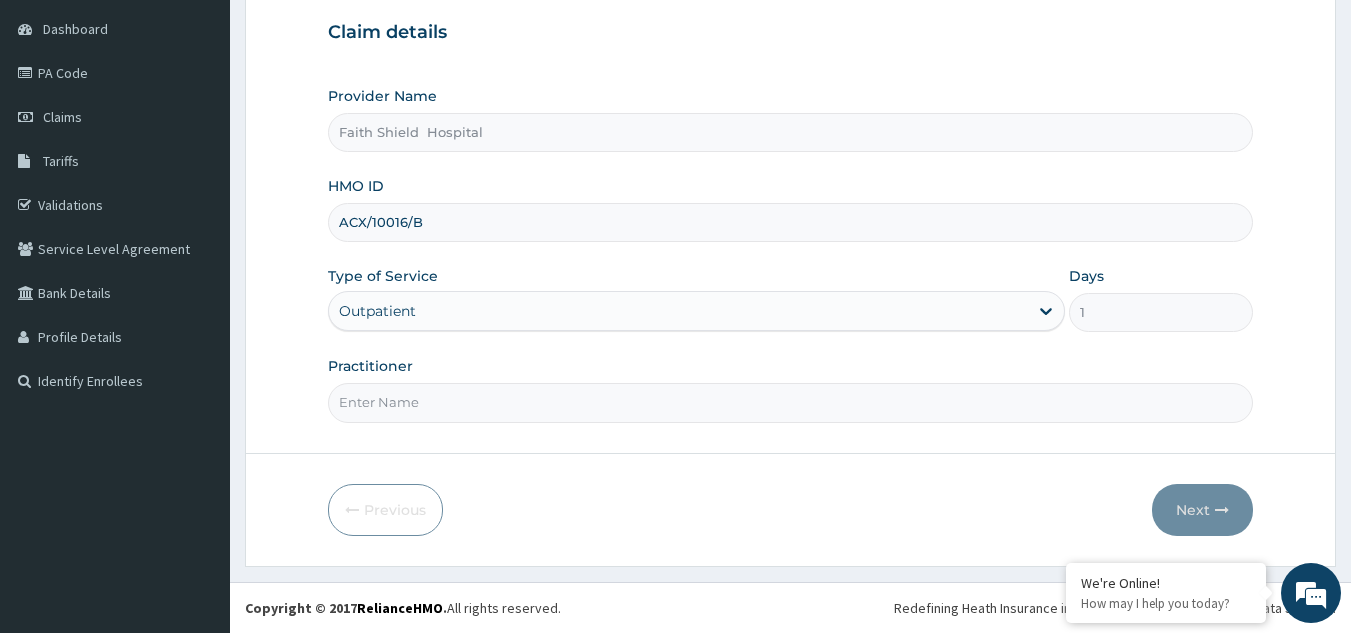 click on "Practitioner" at bounding box center [791, 402] 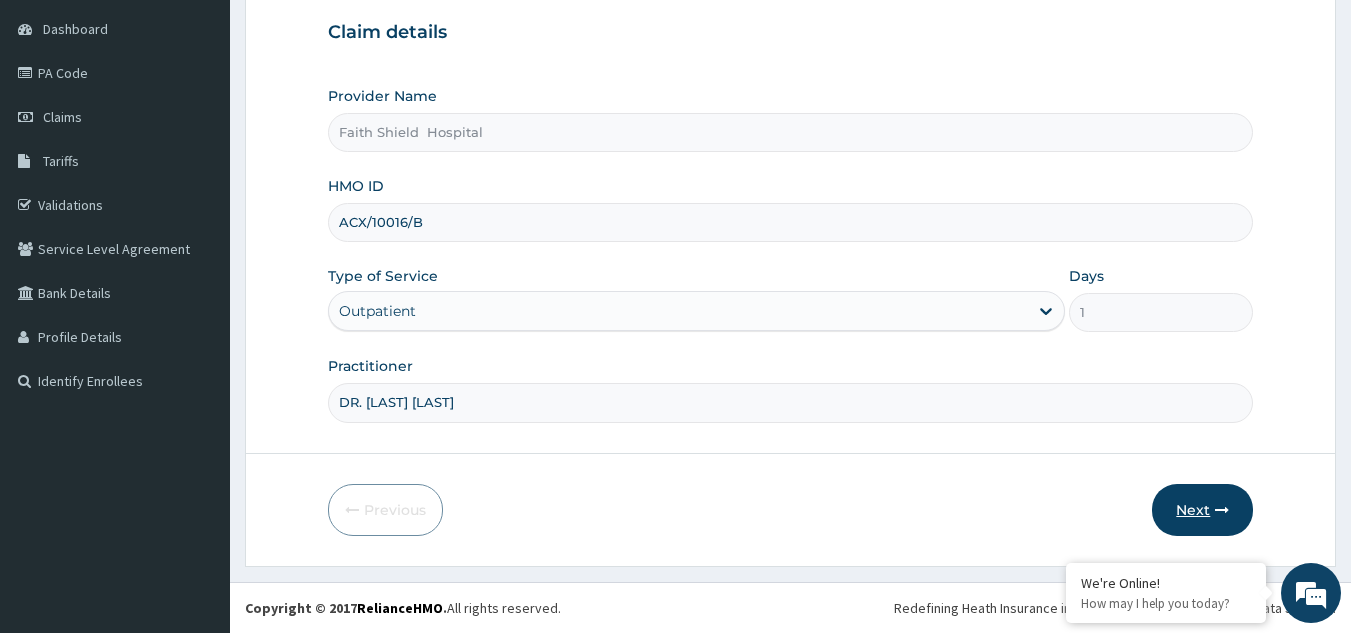 click on "Next" at bounding box center (1202, 510) 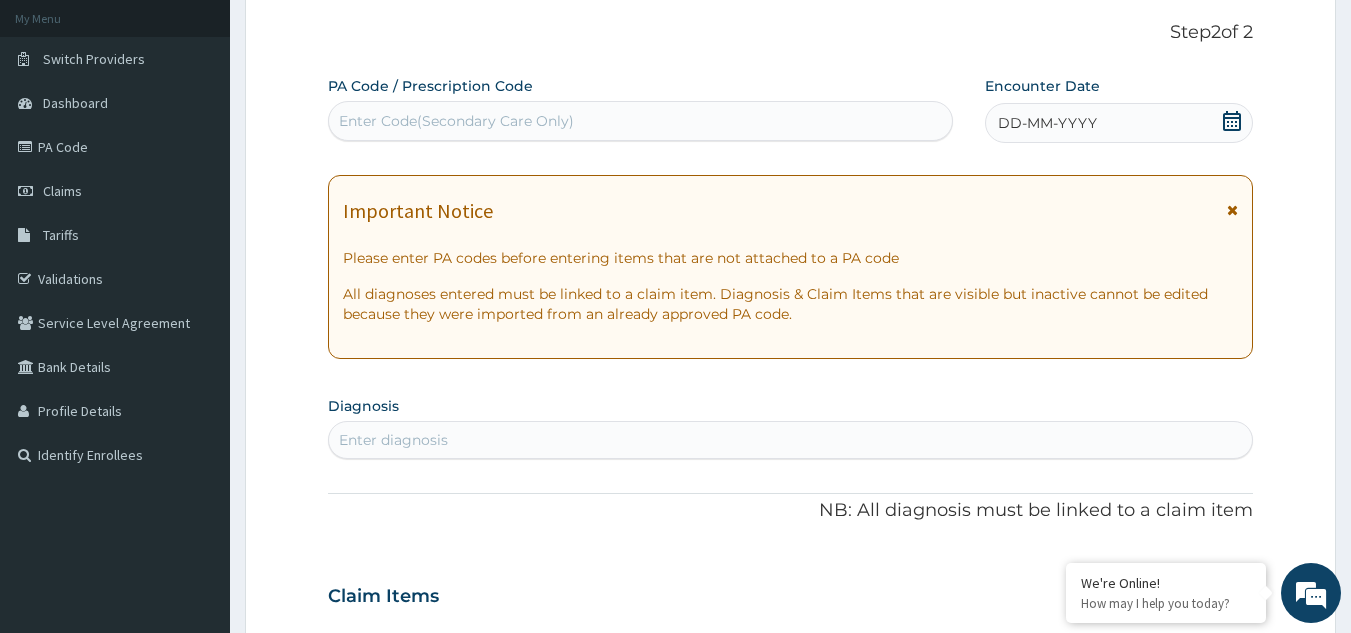 scroll, scrollTop: 0, scrollLeft: 0, axis: both 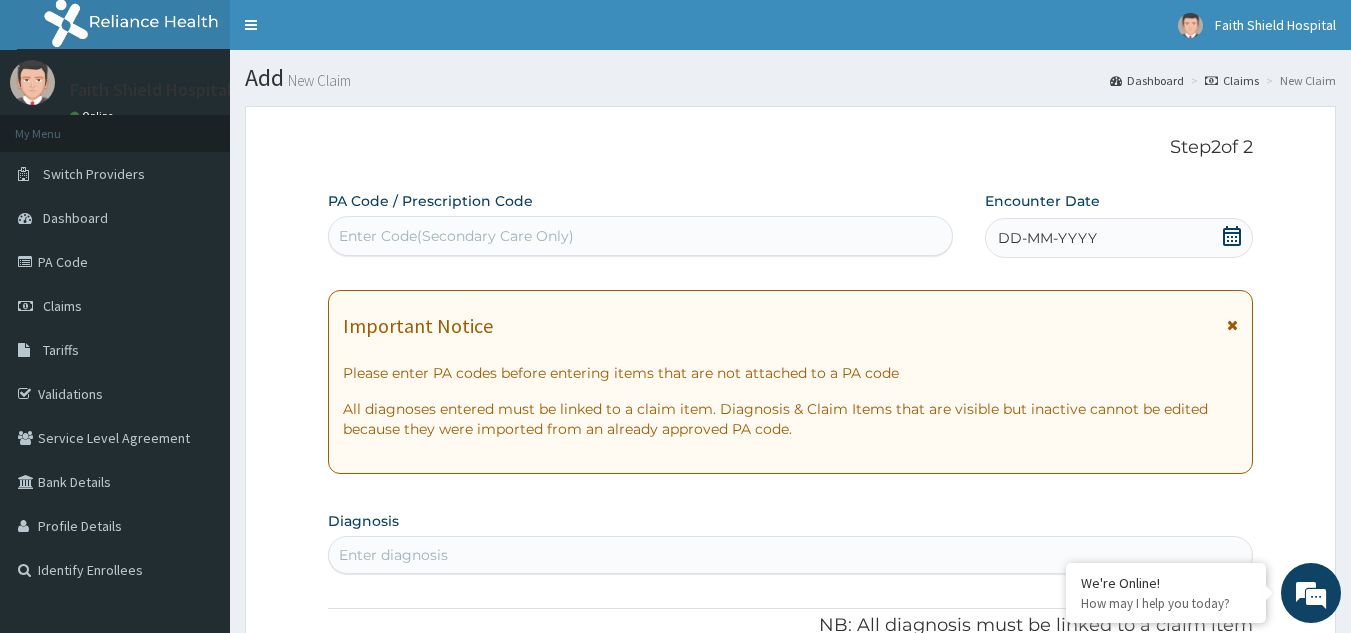 click 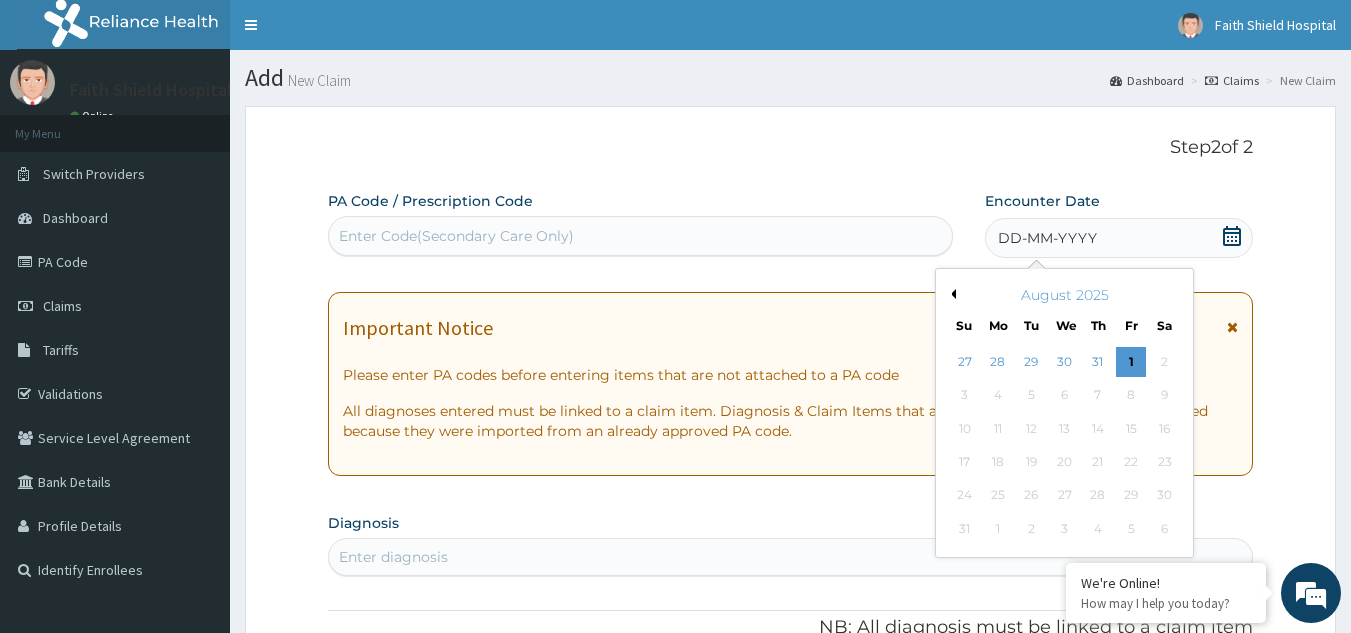 click on "Previous Month" at bounding box center [951, 294] 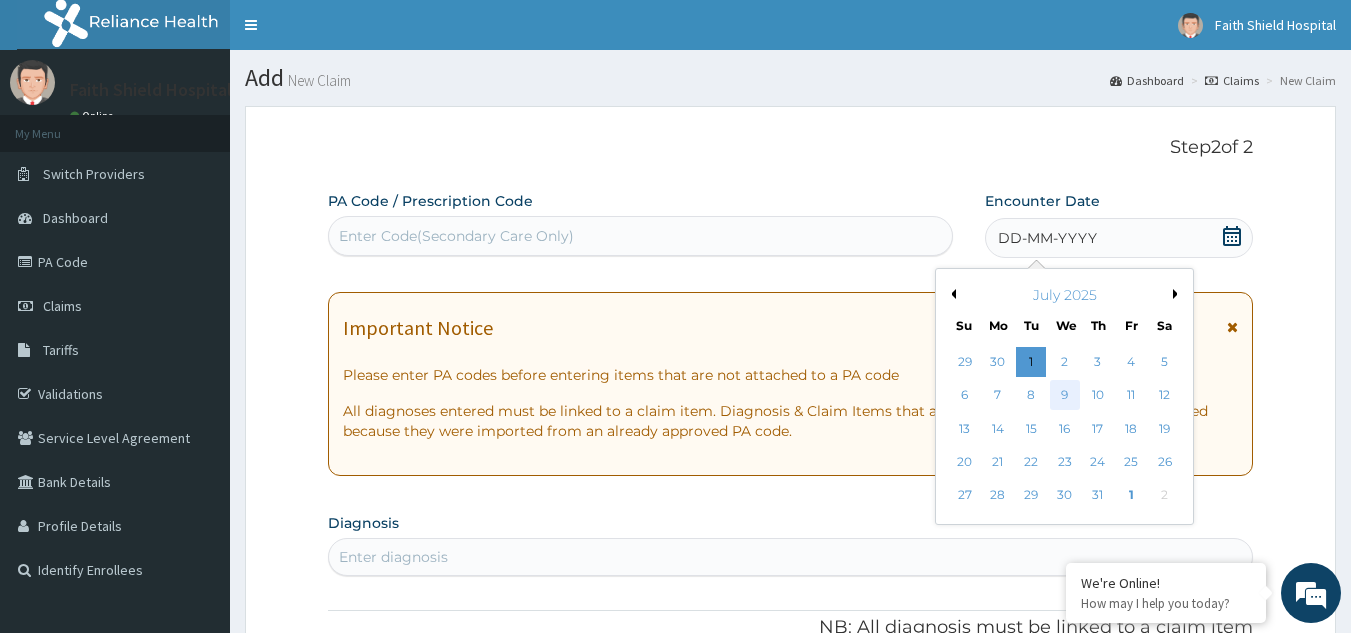 click on "9" at bounding box center [1065, 396] 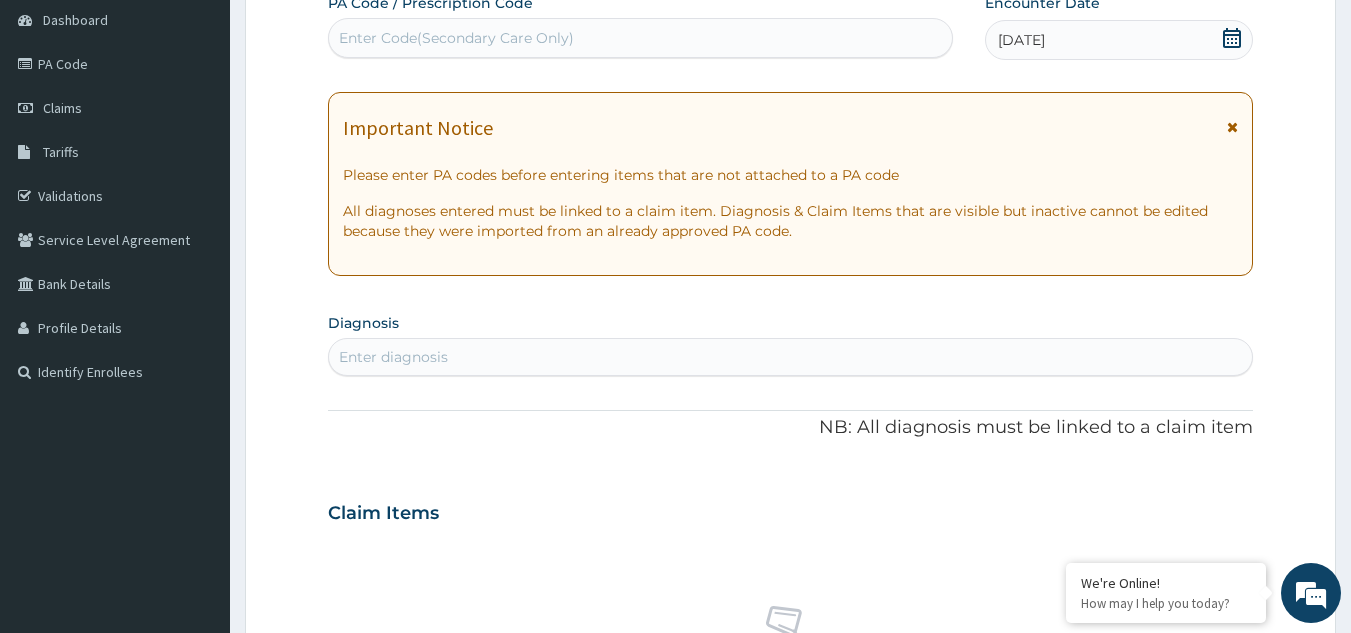scroll, scrollTop: 200, scrollLeft: 0, axis: vertical 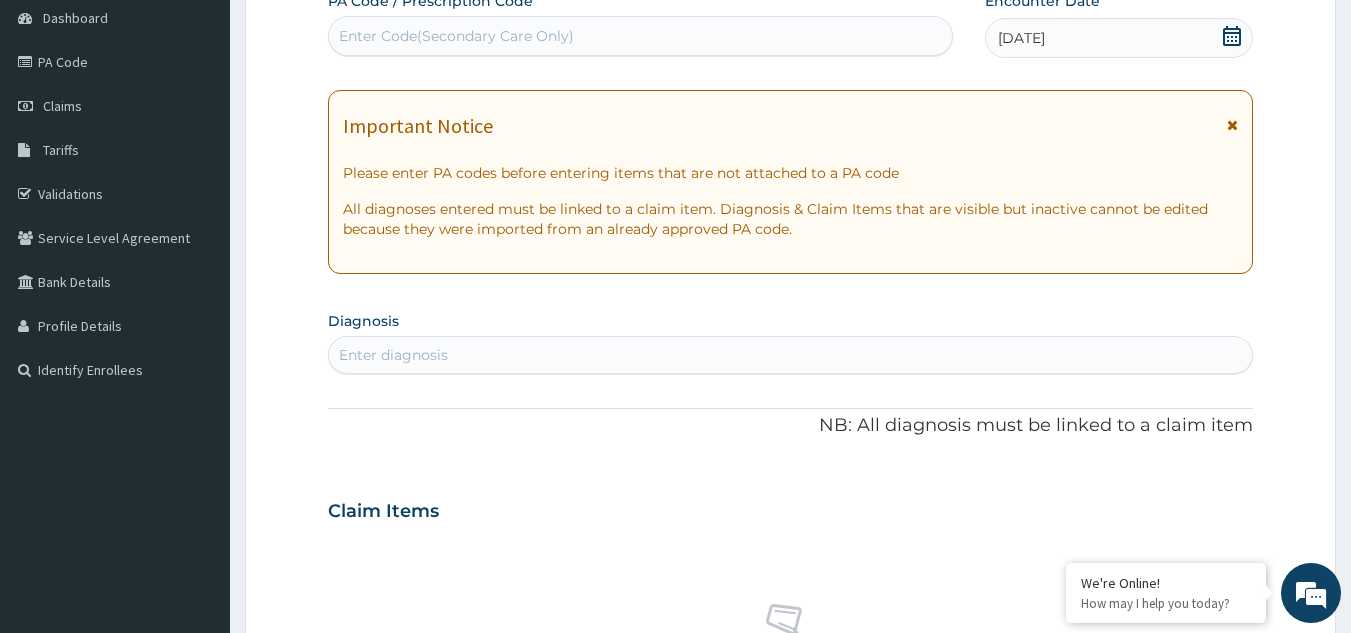 click on "Enter diagnosis" at bounding box center (791, 355) 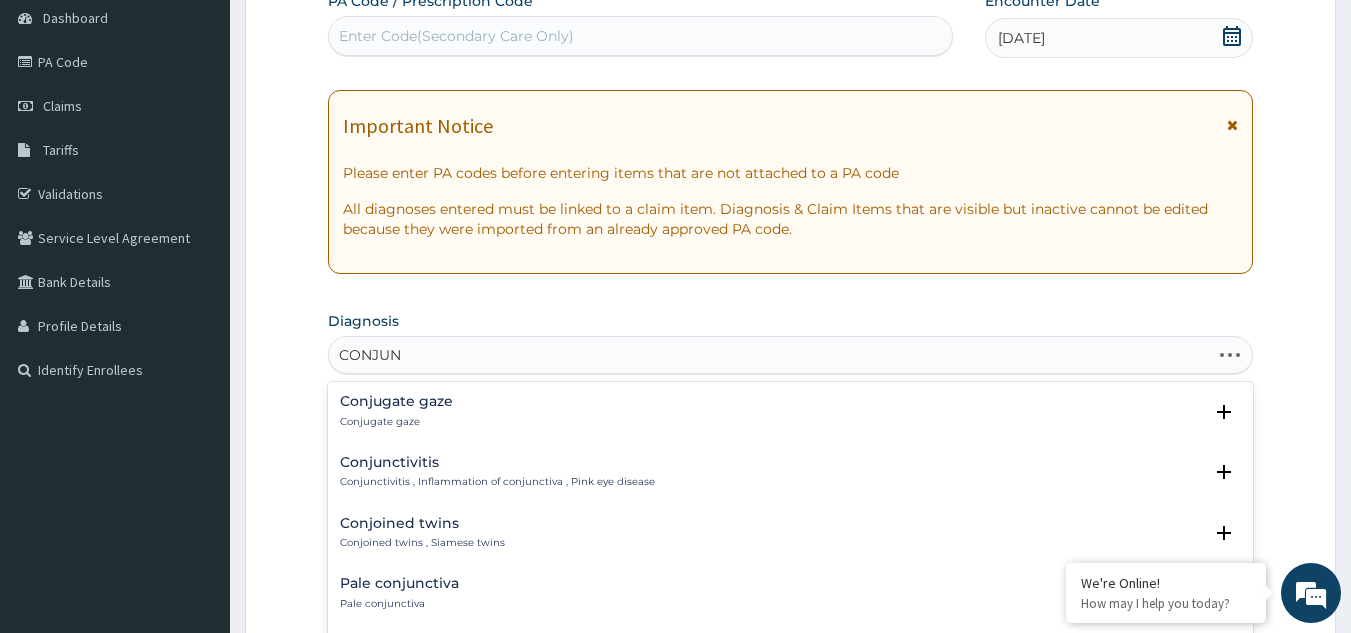 type on "CONJUNC" 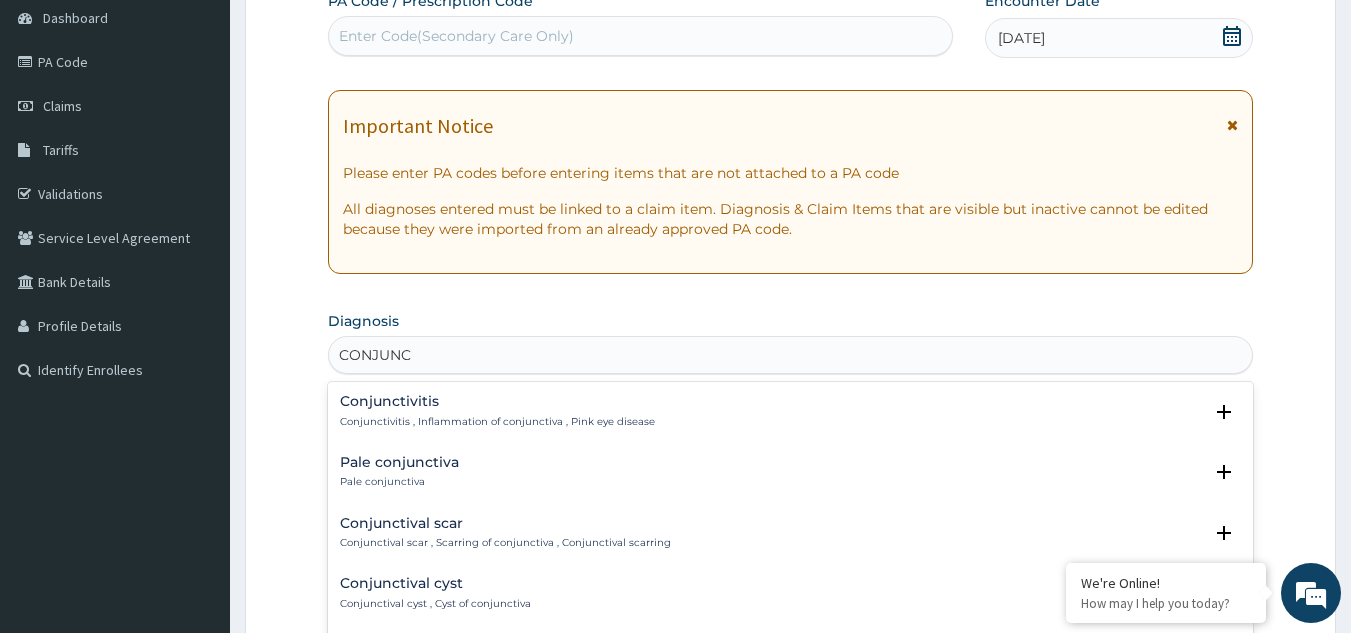 click on "Conjunctivitis , Inflammation of conjunctiva , Pink eye disease" at bounding box center [497, 422] 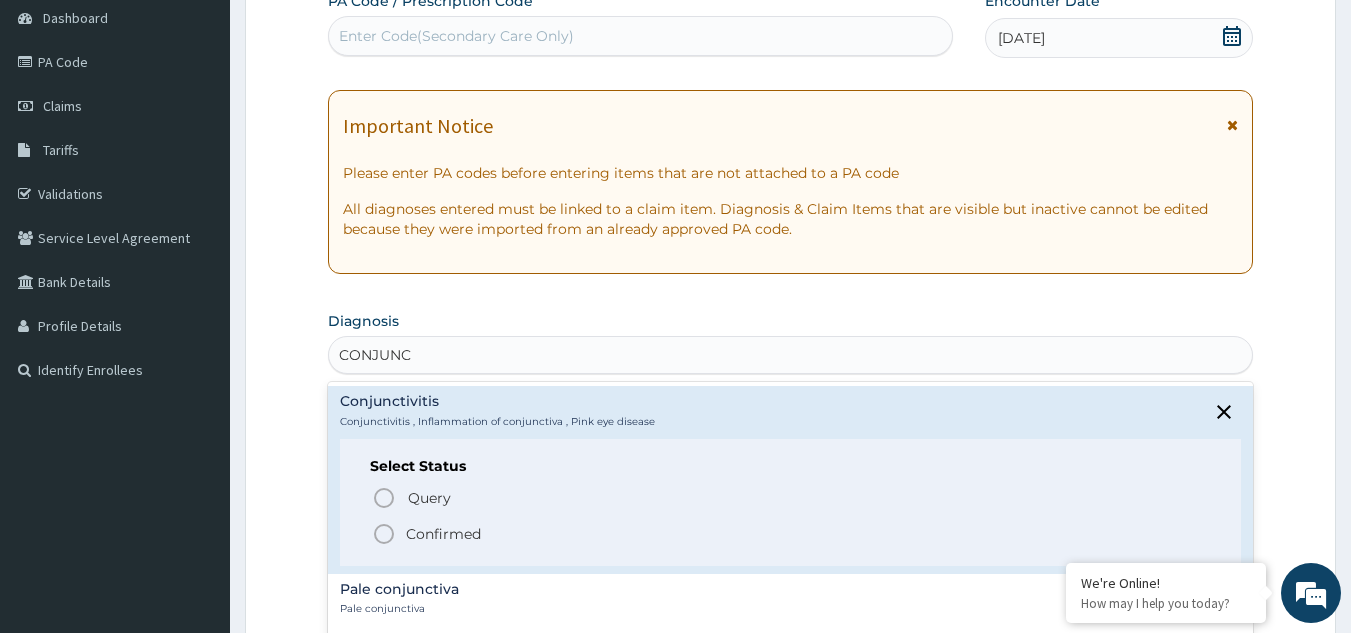 click 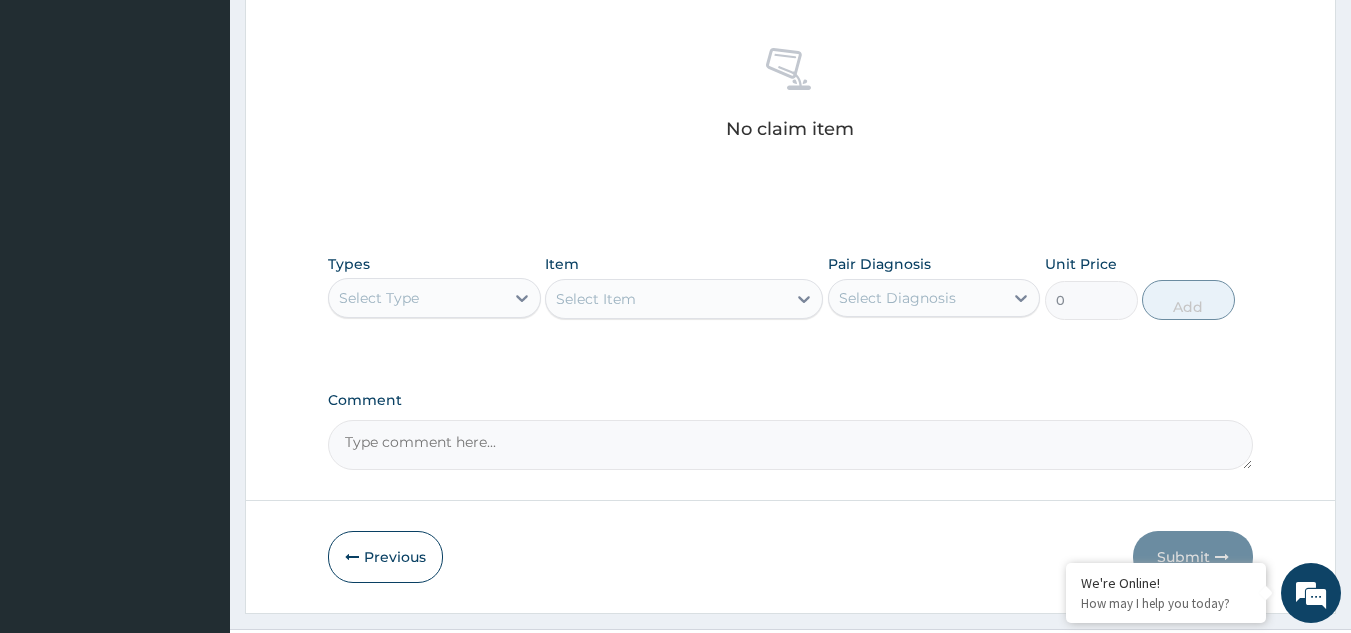 scroll, scrollTop: 800, scrollLeft: 0, axis: vertical 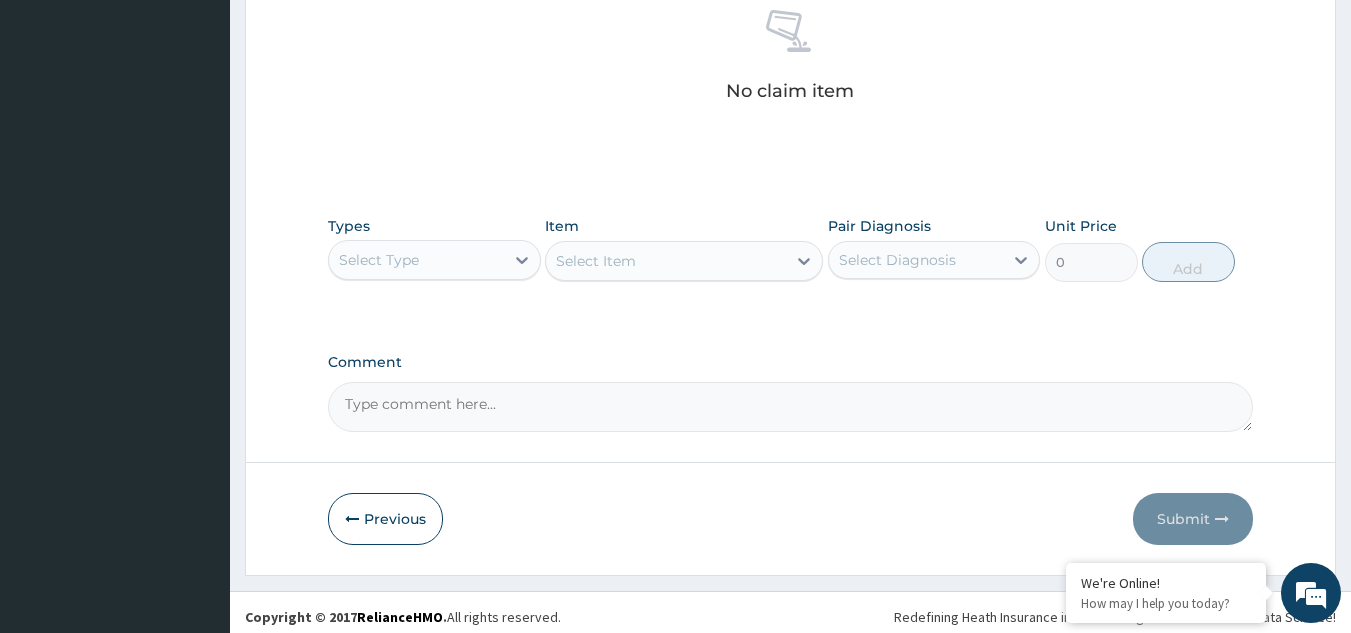 click on "Select Type" at bounding box center (379, 260) 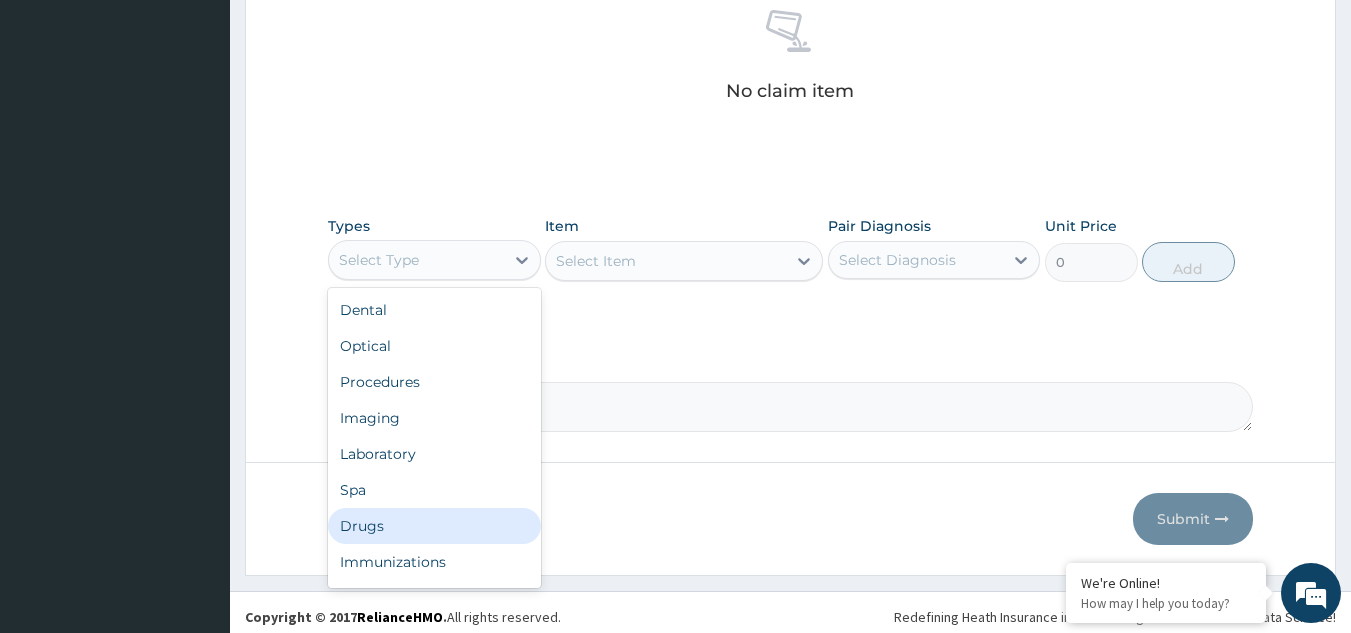 scroll, scrollTop: 68, scrollLeft: 0, axis: vertical 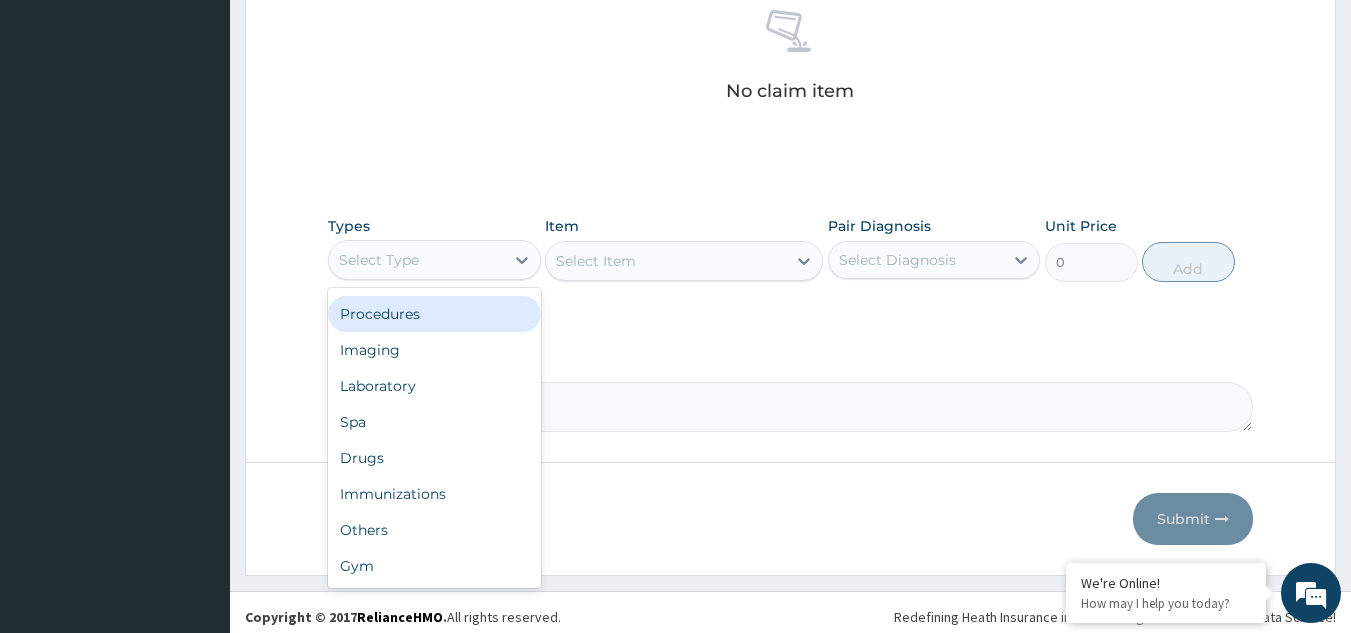click on "Procedures" at bounding box center [434, 314] 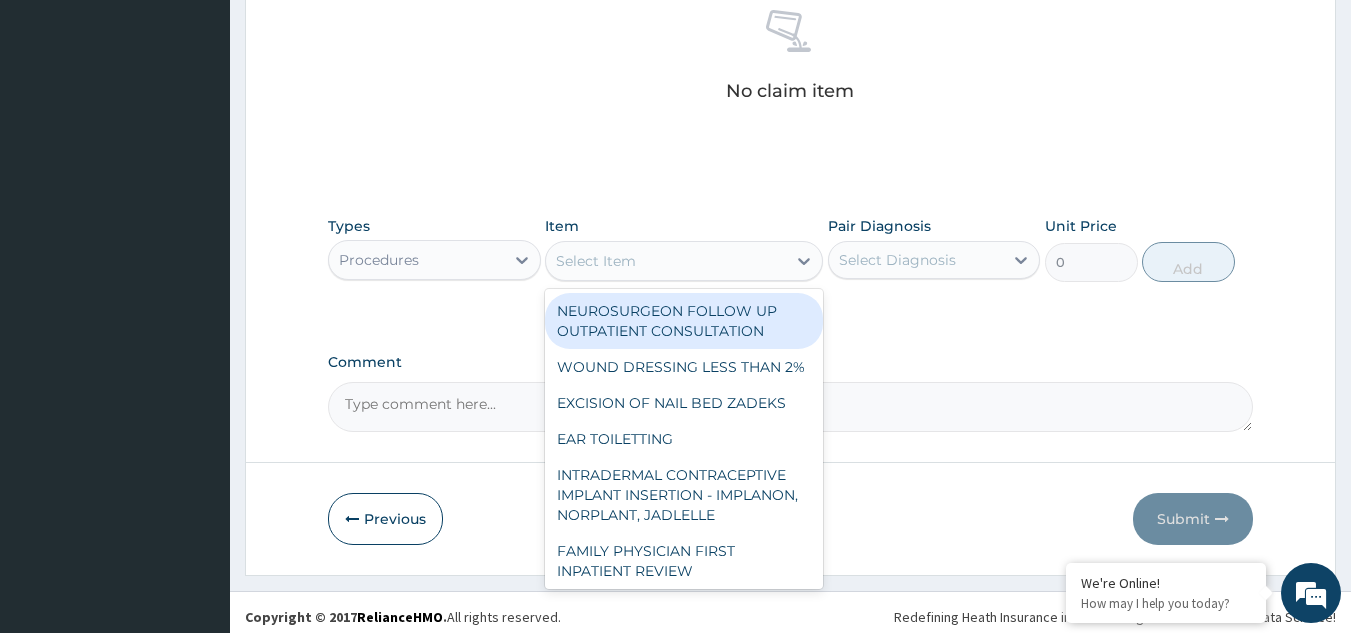 click on "Select Item" at bounding box center [596, 261] 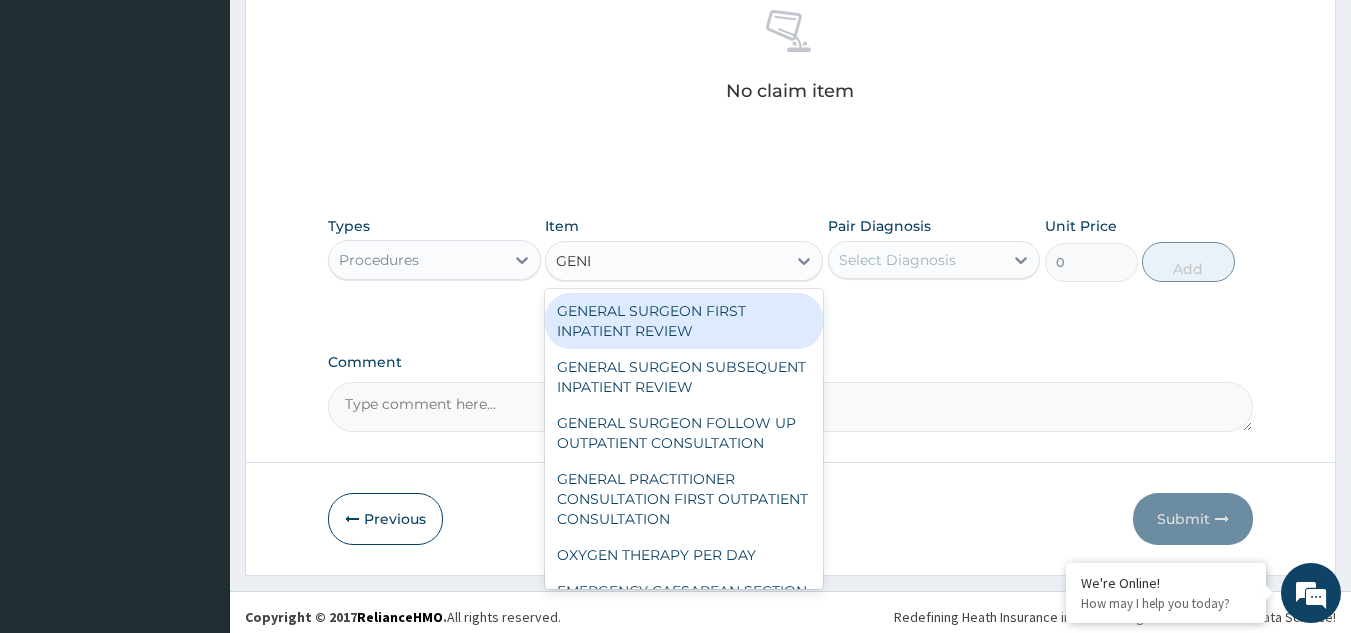 type on "GENER" 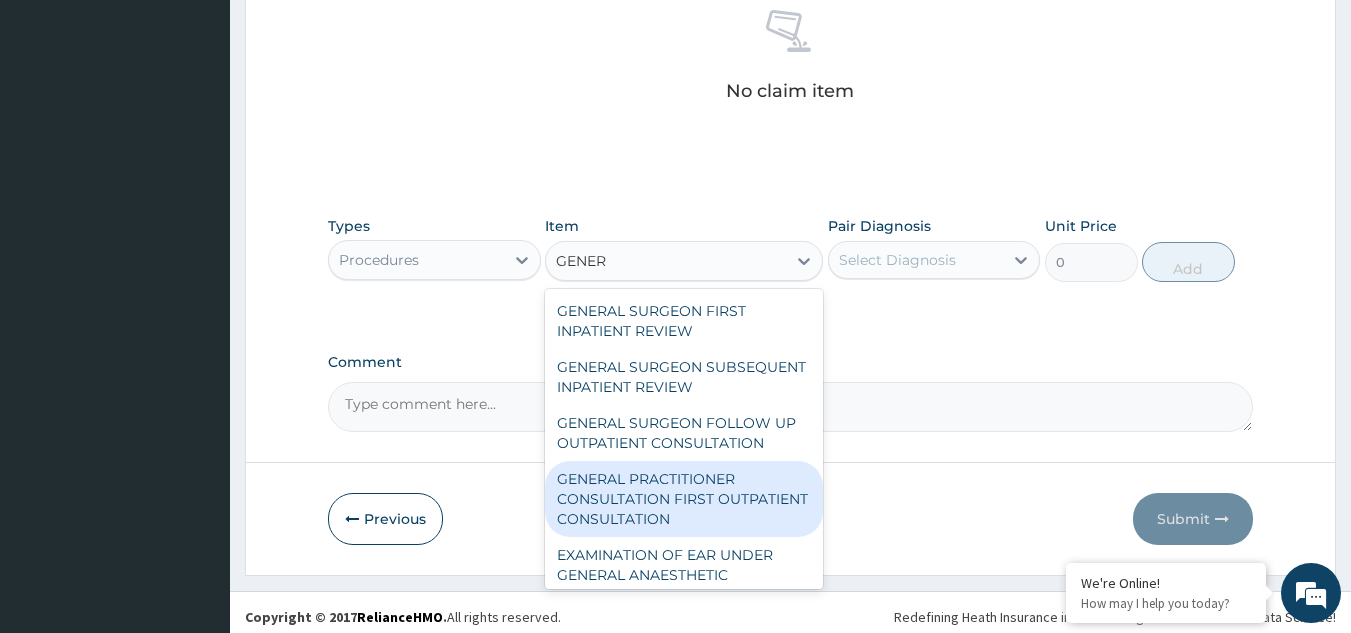 click on "GENERAL PRACTITIONER CONSULTATION FIRST OUTPATIENT CONSULTATION" at bounding box center [684, 499] 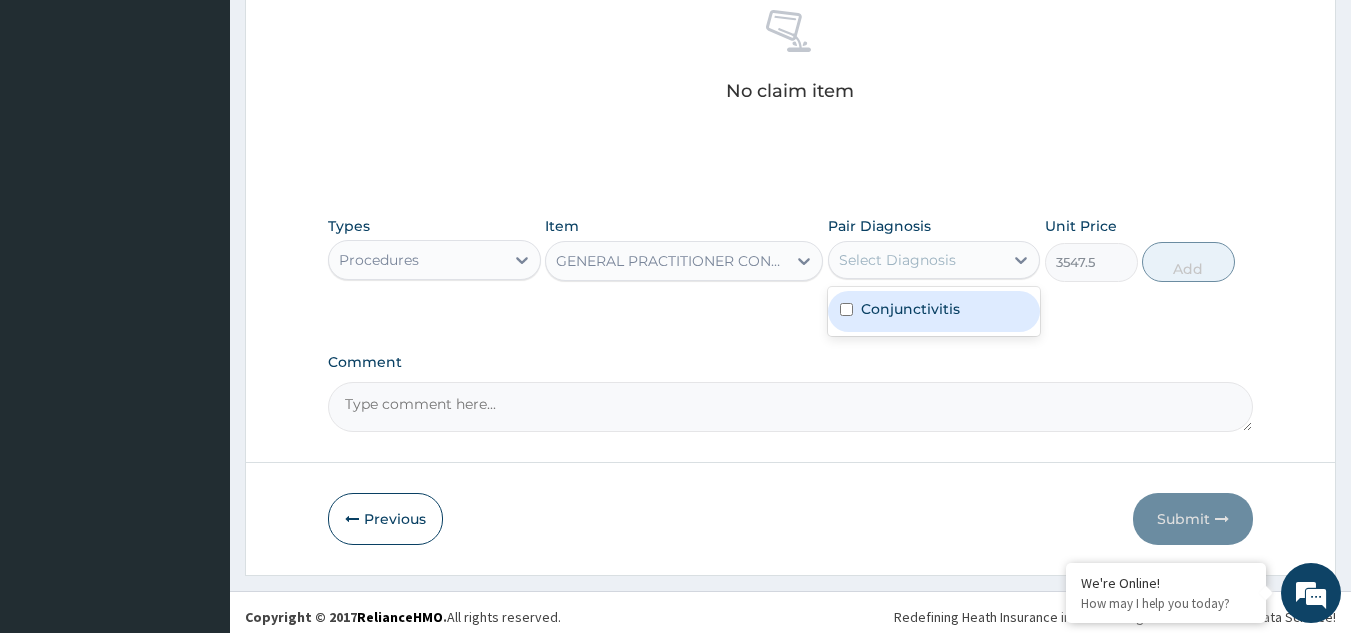click on "Select Diagnosis" at bounding box center (897, 260) 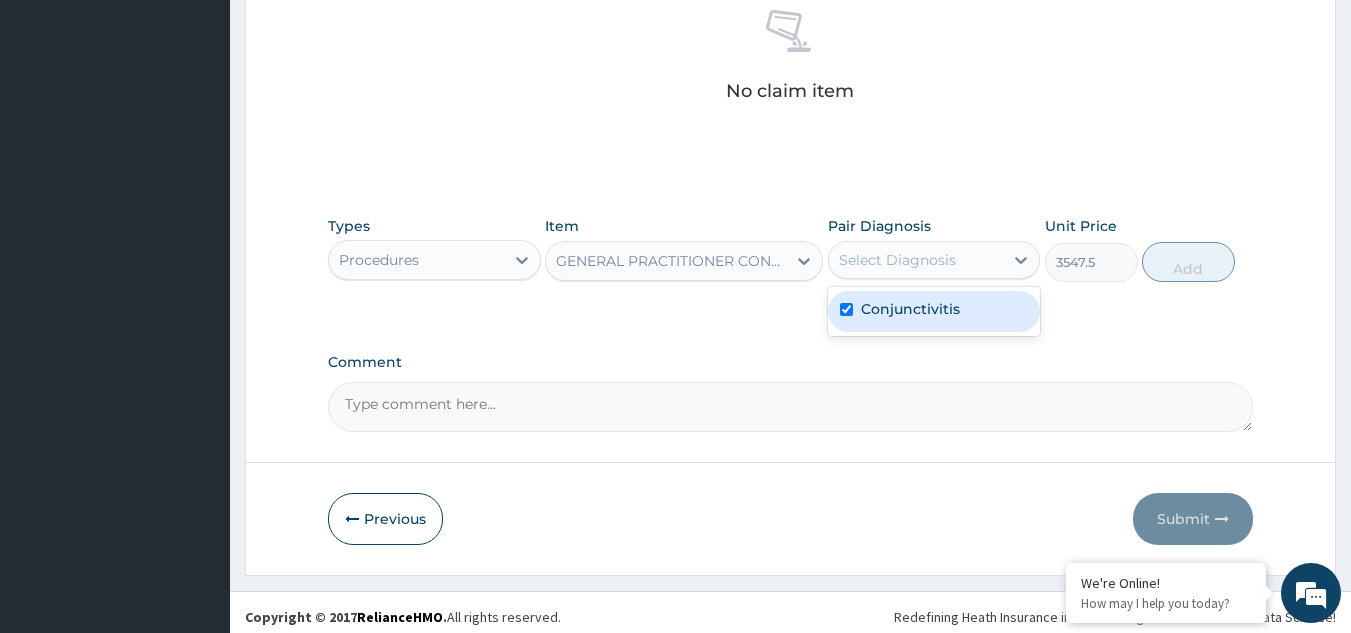 checkbox on "true" 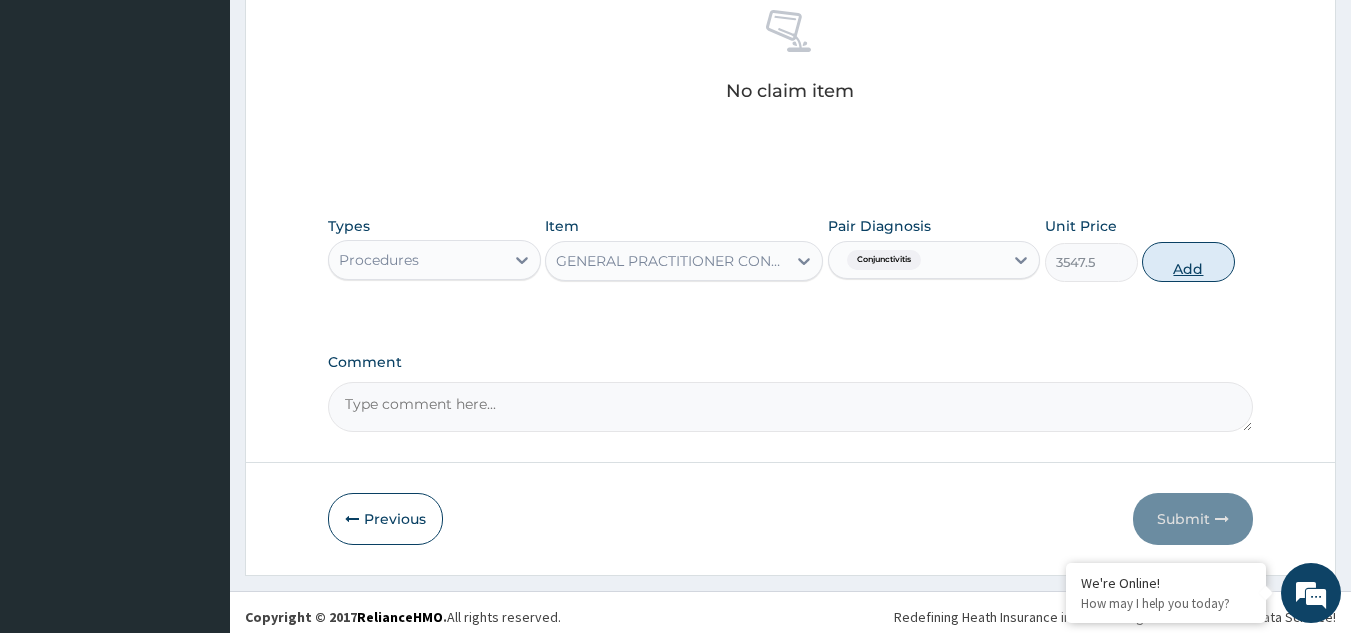 click on "Add" at bounding box center [1188, 262] 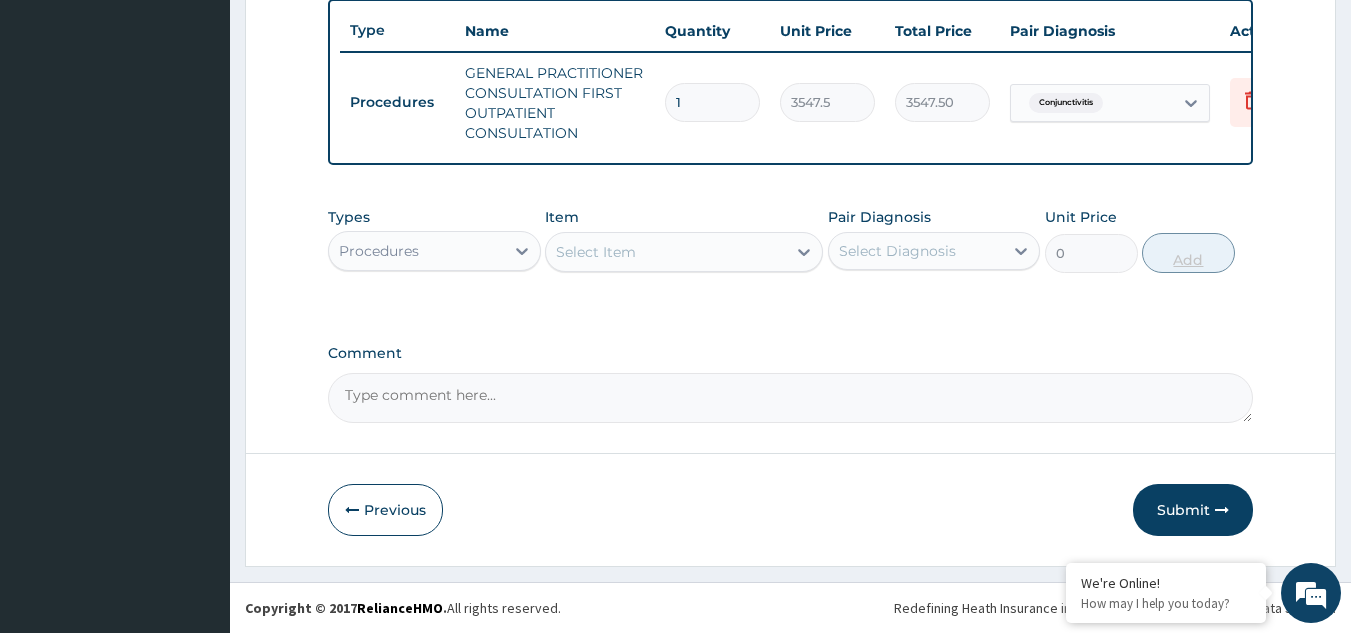 scroll, scrollTop: 760, scrollLeft: 0, axis: vertical 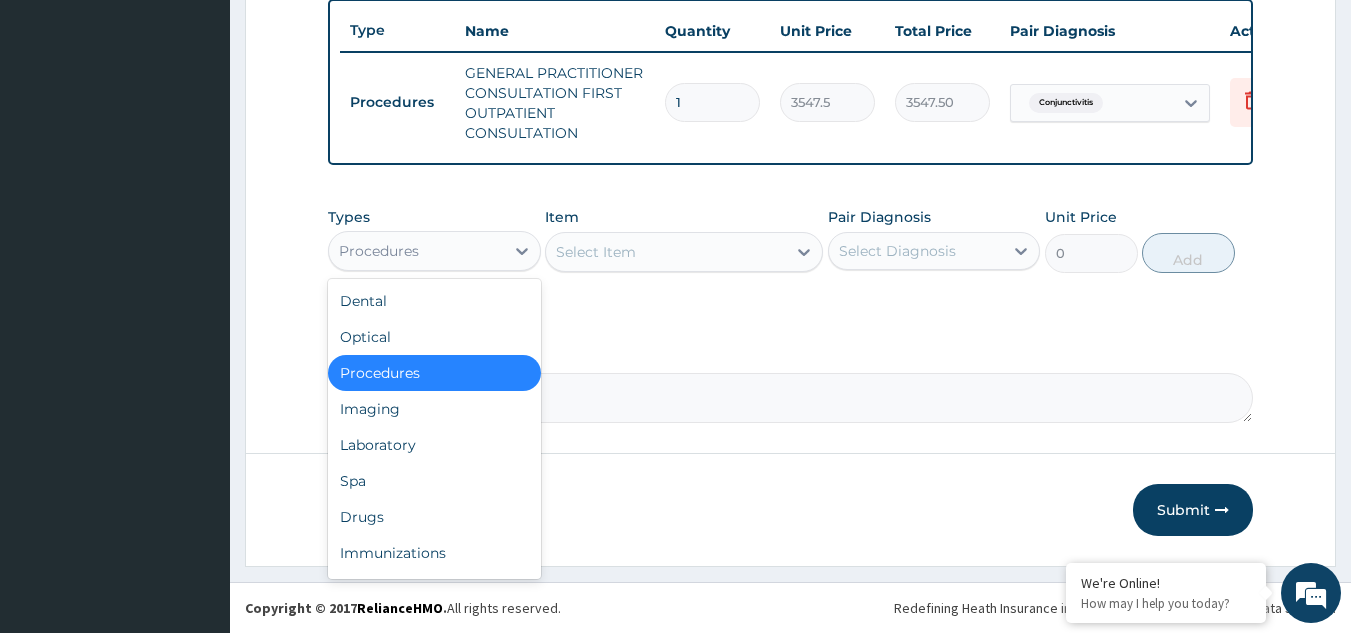 click on "Procedures" at bounding box center [379, 251] 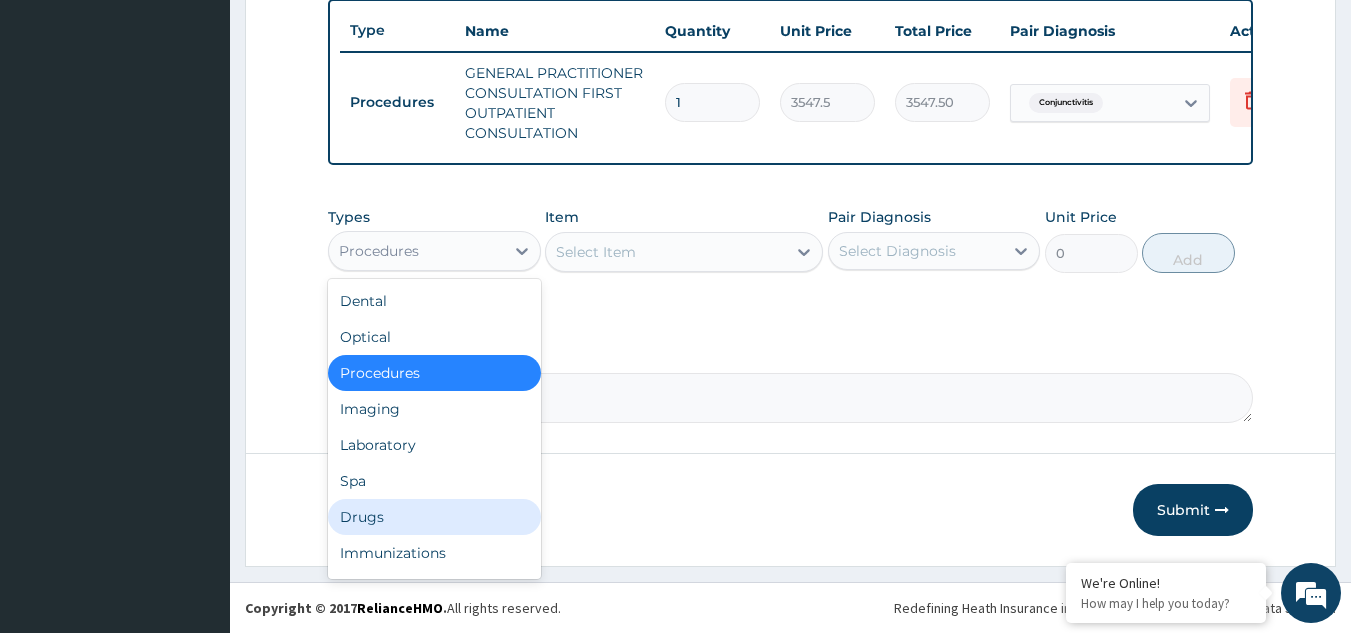 click on "Drugs" at bounding box center (434, 517) 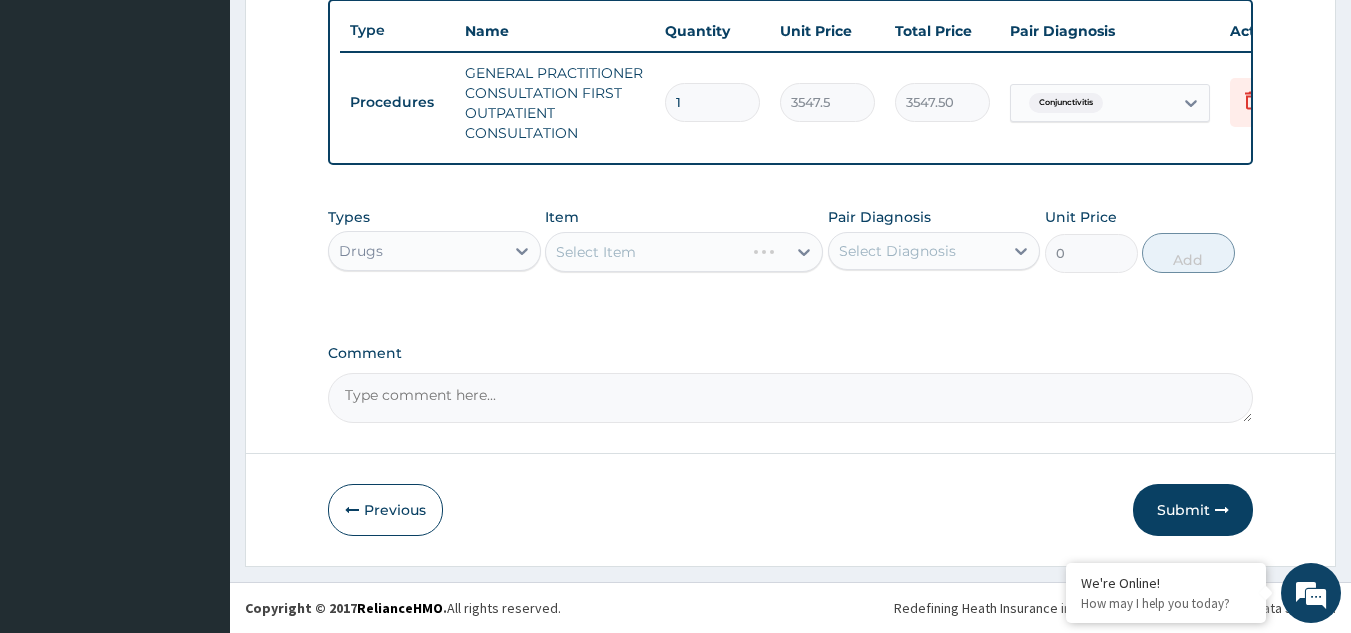click on "Select Item" at bounding box center [684, 252] 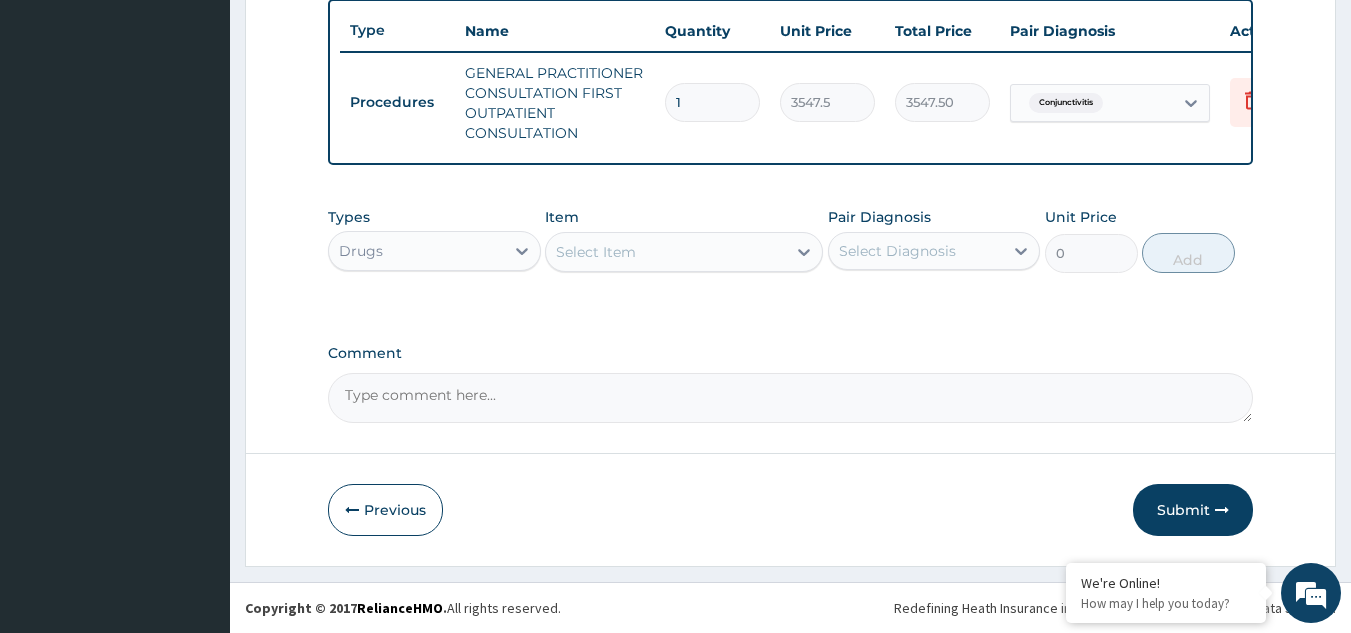 click on "Select Item" at bounding box center [666, 252] 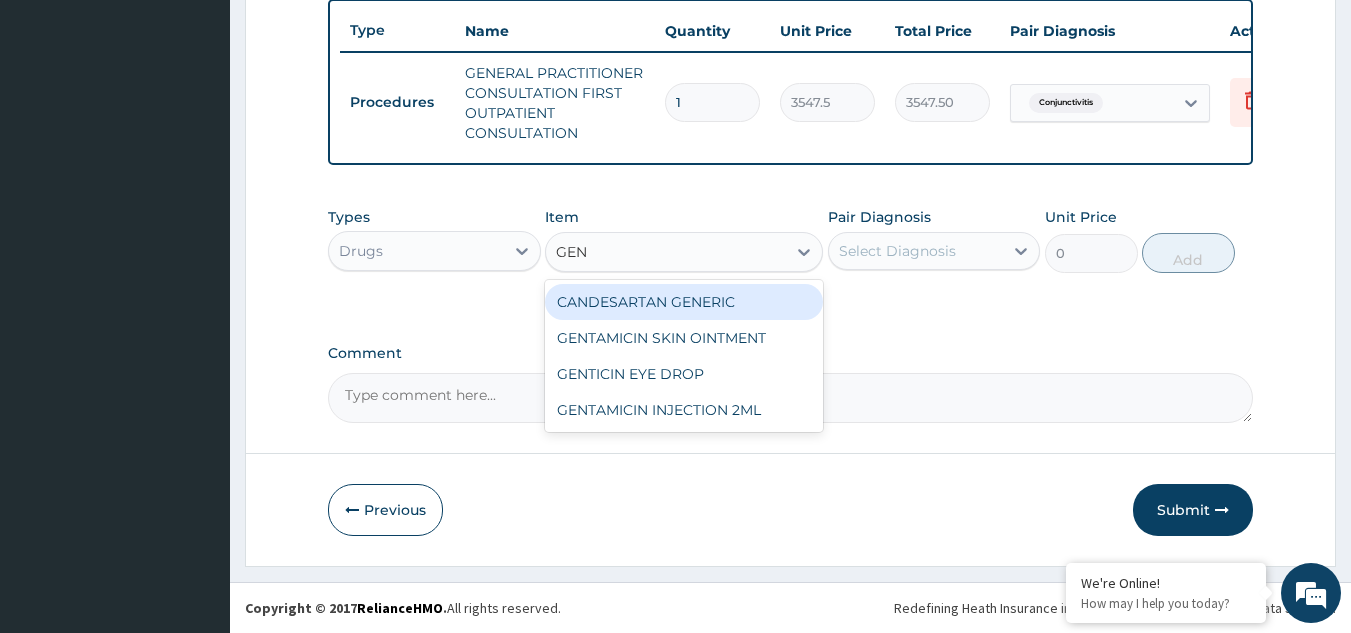 type on "GENT" 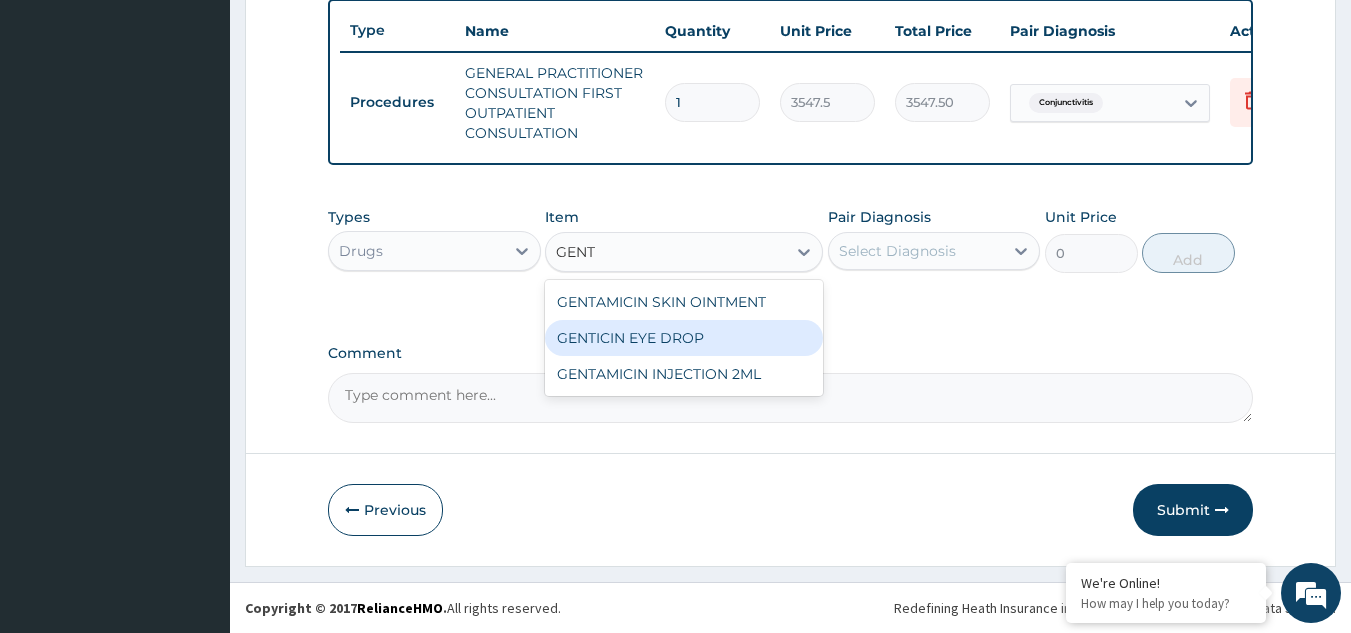 click on "GENTICIN EYE DROP" at bounding box center [684, 338] 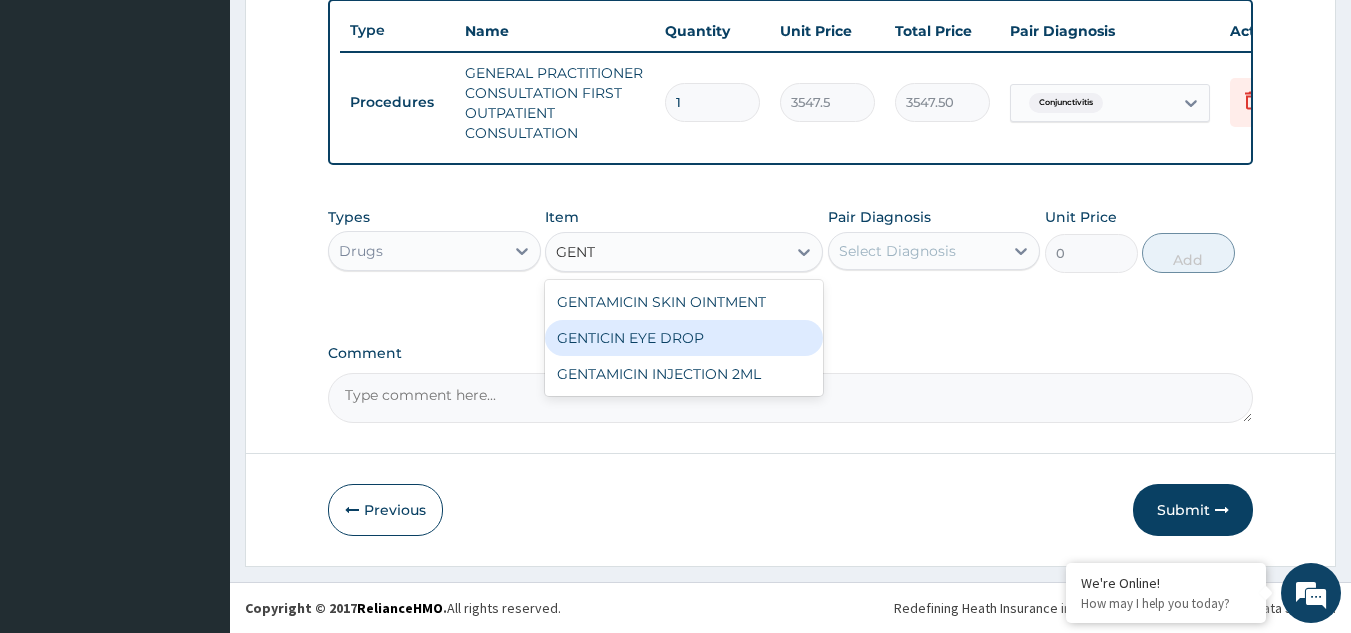 type 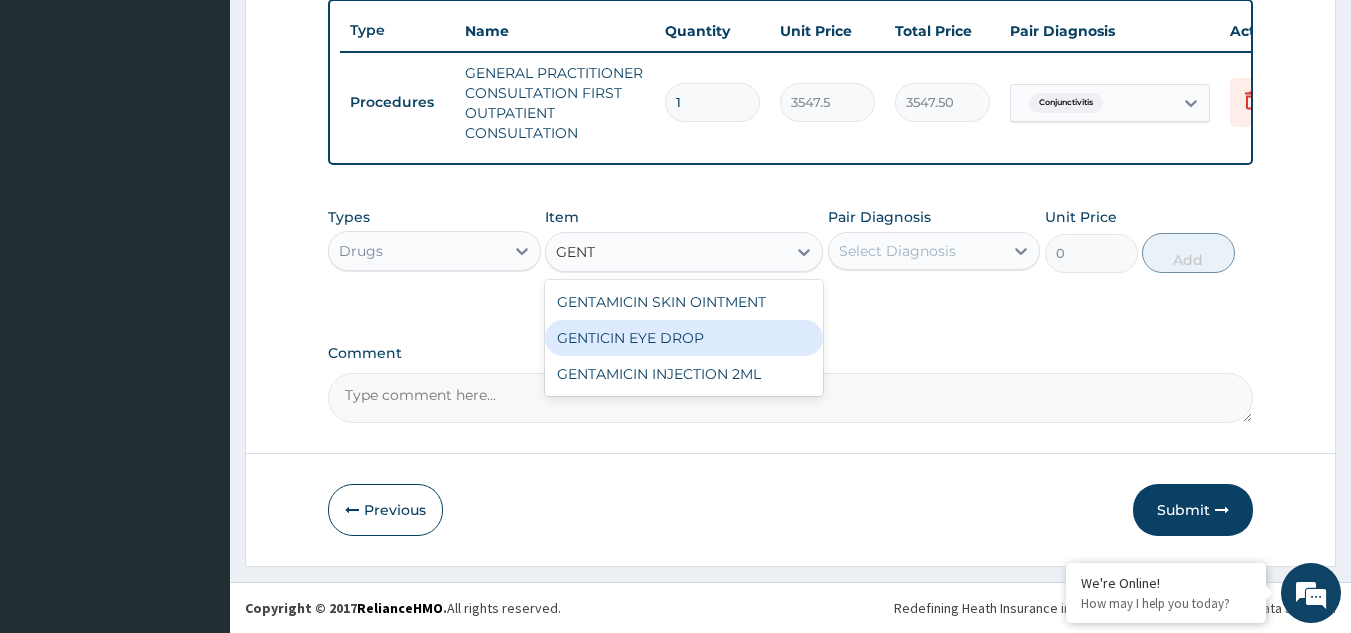 type on "946.0000000000001" 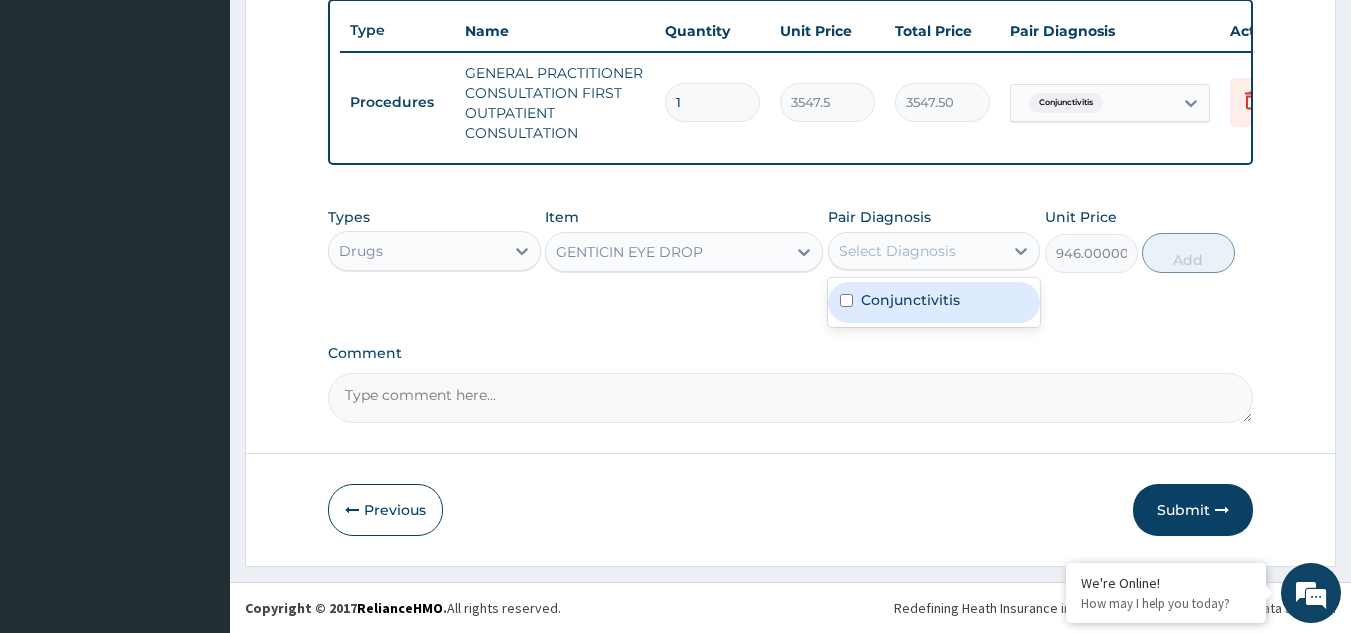 drag, startPoint x: 894, startPoint y: 243, endPoint x: 878, endPoint y: 276, distance: 36.67424 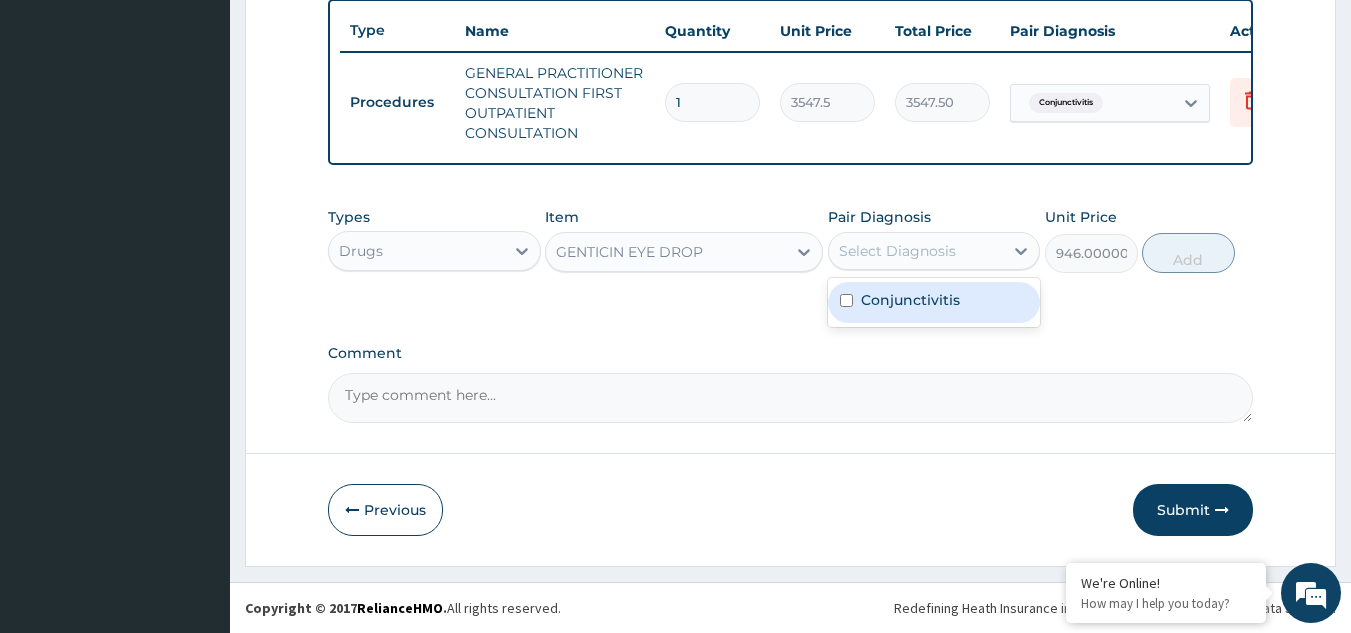 click on "Select Diagnosis" at bounding box center [897, 251] 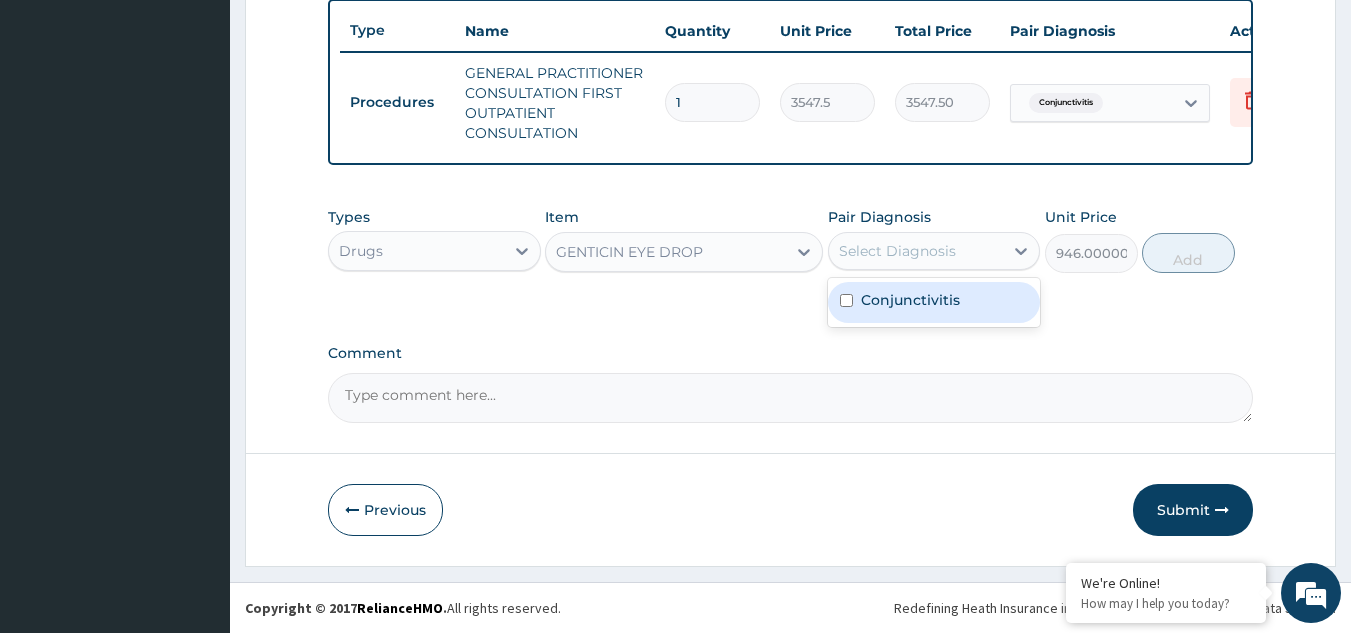 click on "Conjunctivitis" at bounding box center [910, 300] 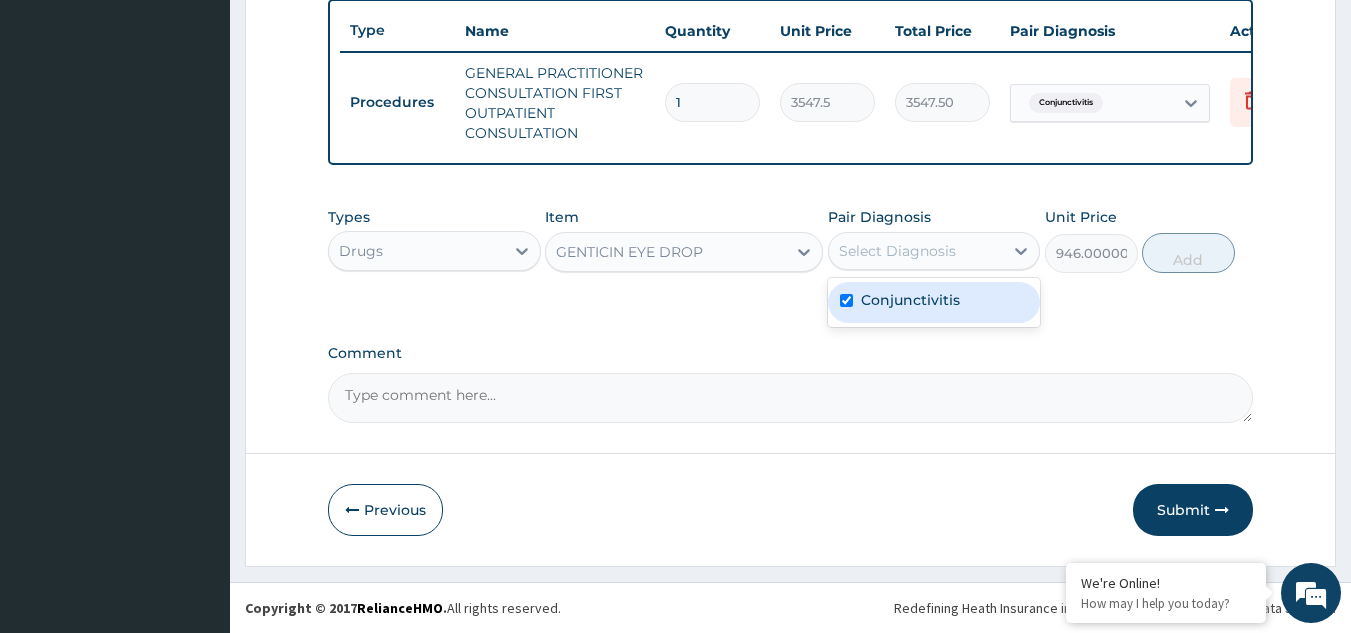checkbox on "true" 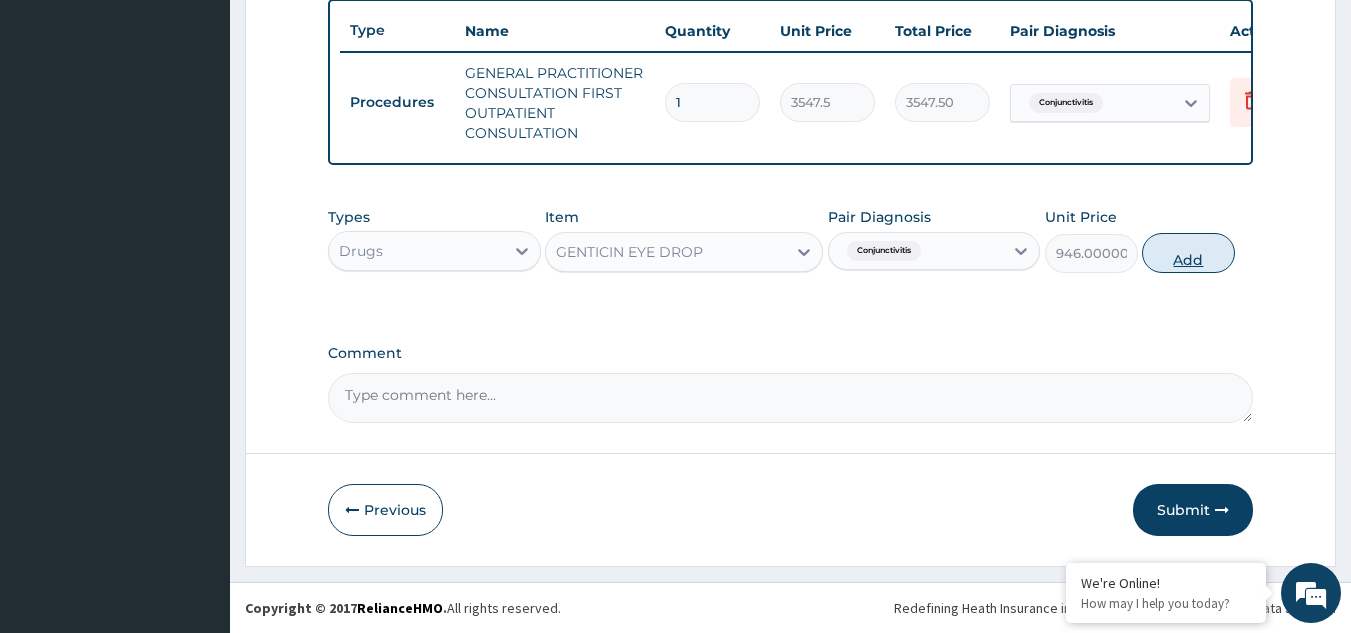 click on "Add" at bounding box center (1188, 253) 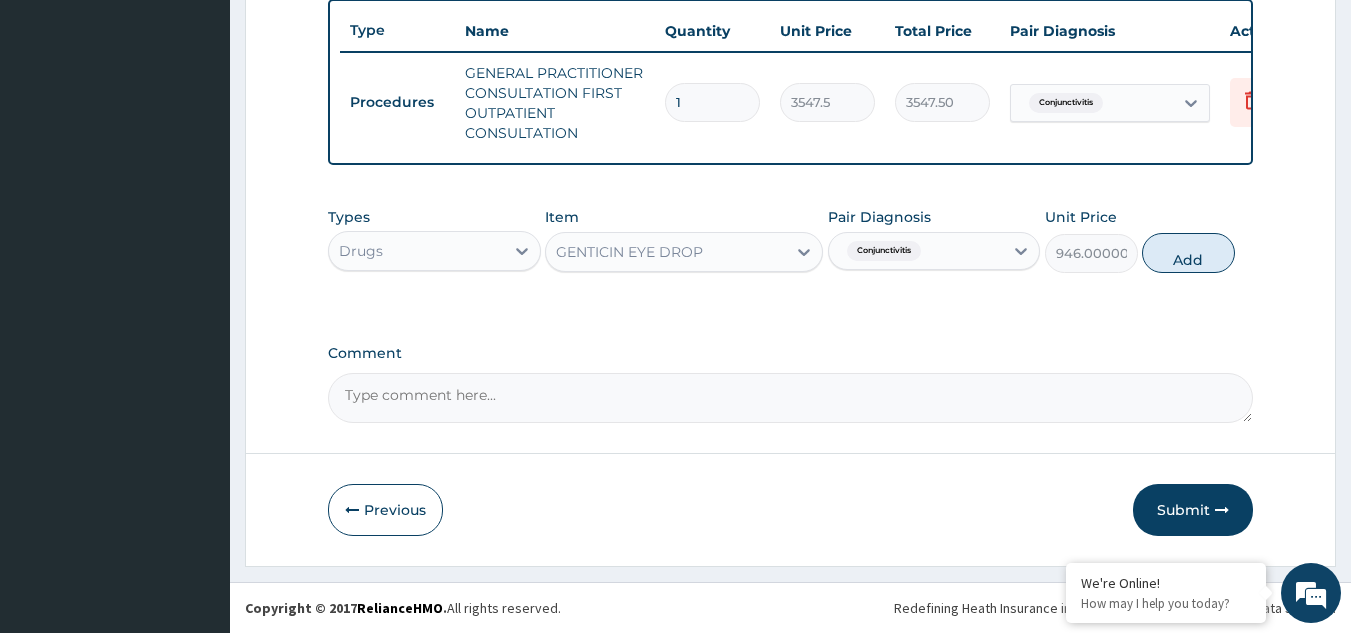 type on "0" 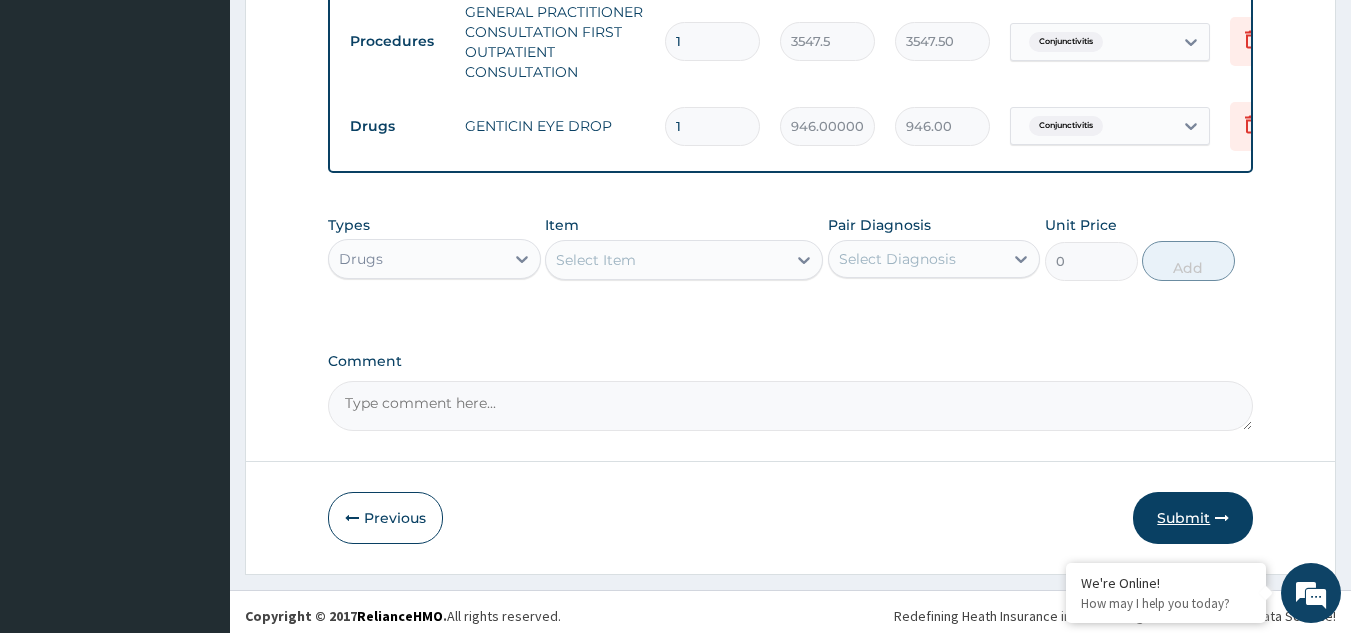 scroll, scrollTop: 829, scrollLeft: 0, axis: vertical 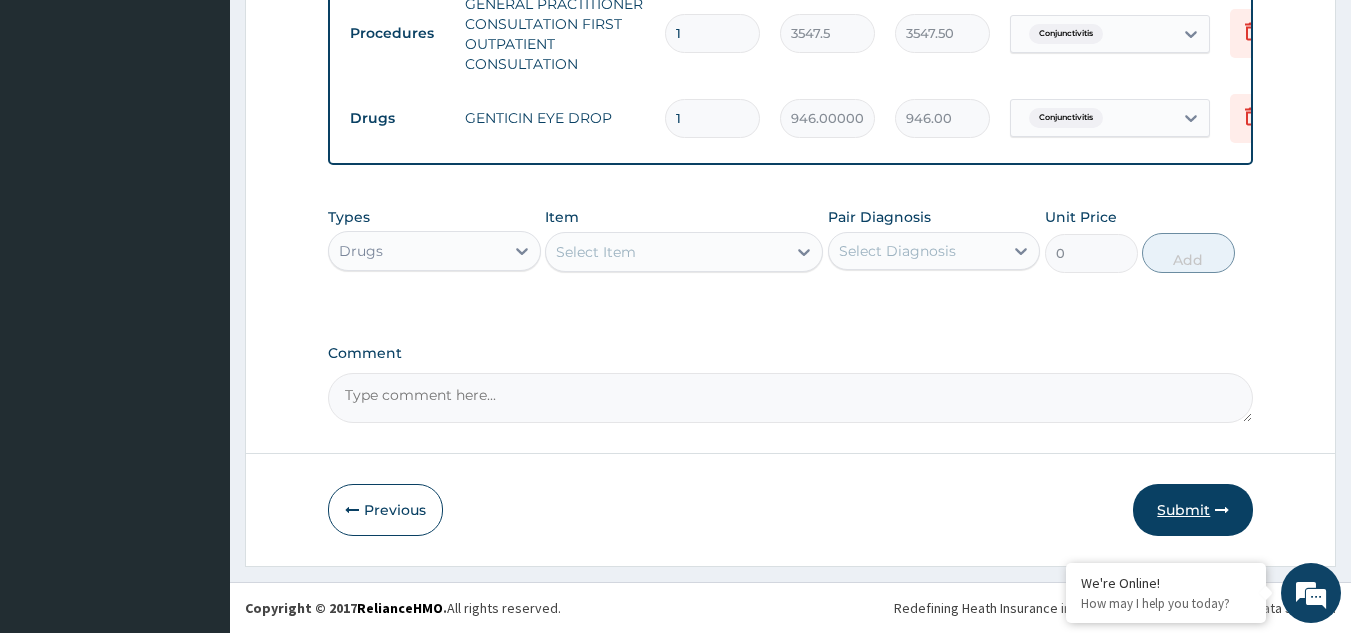 click on "Submit" at bounding box center [1193, 510] 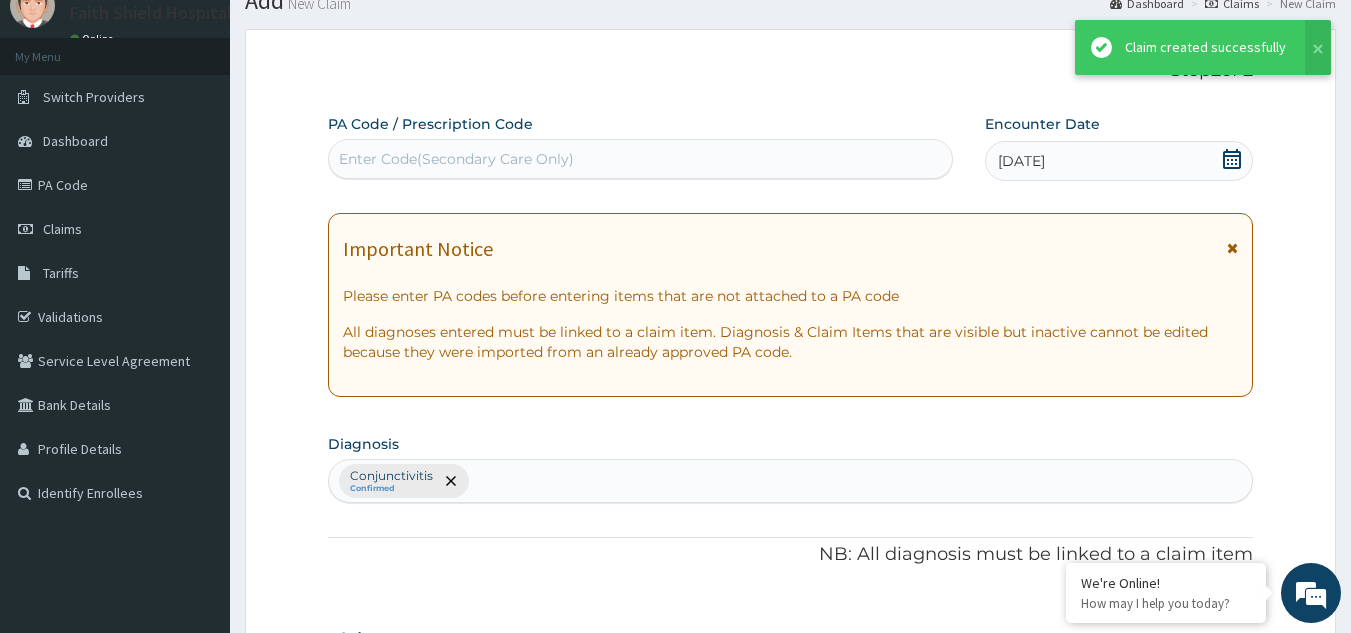 scroll, scrollTop: 829, scrollLeft: 0, axis: vertical 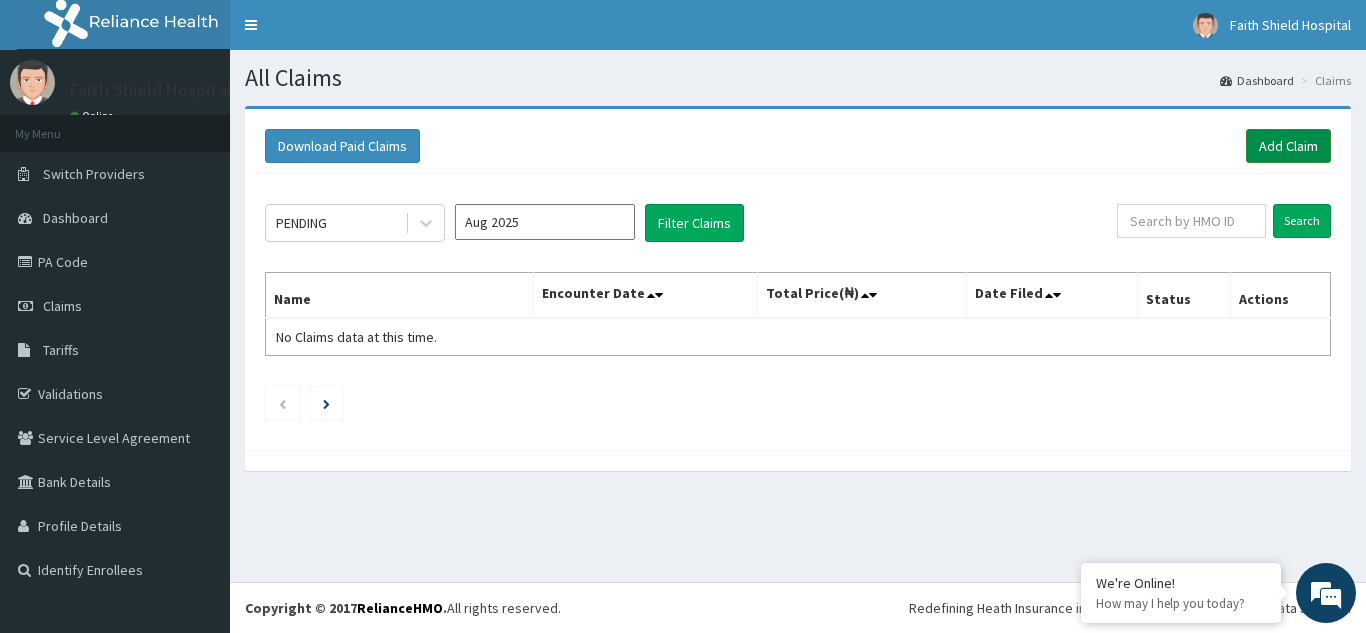 click on "Add Claim" at bounding box center [1288, 146] 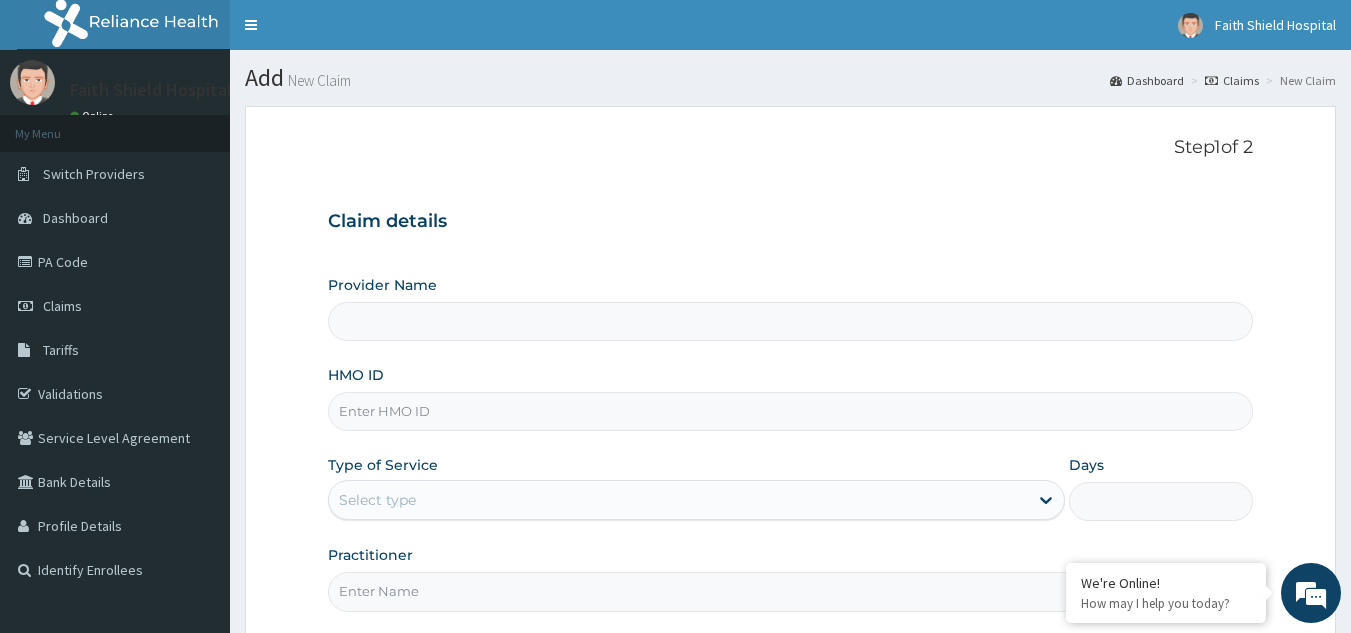 scroll, scrollTop: 0, scrollLeft: 0, axis: both 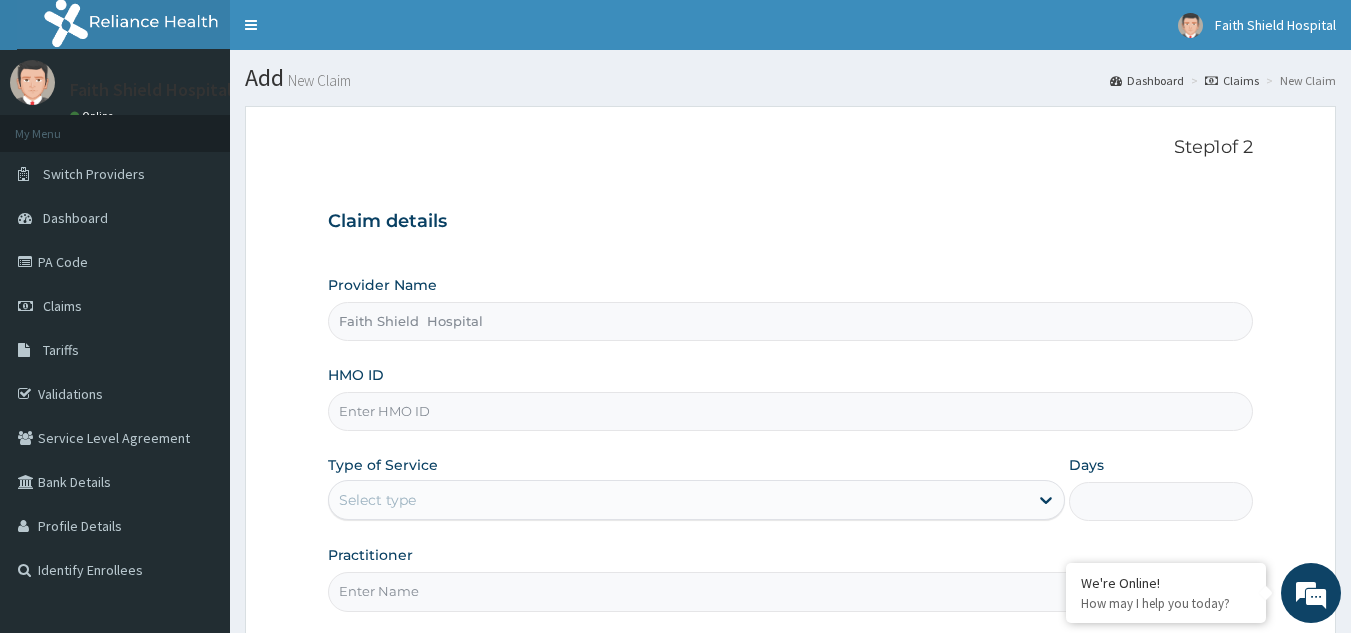 click on "HMO ID" at bounding box center (791, 411) 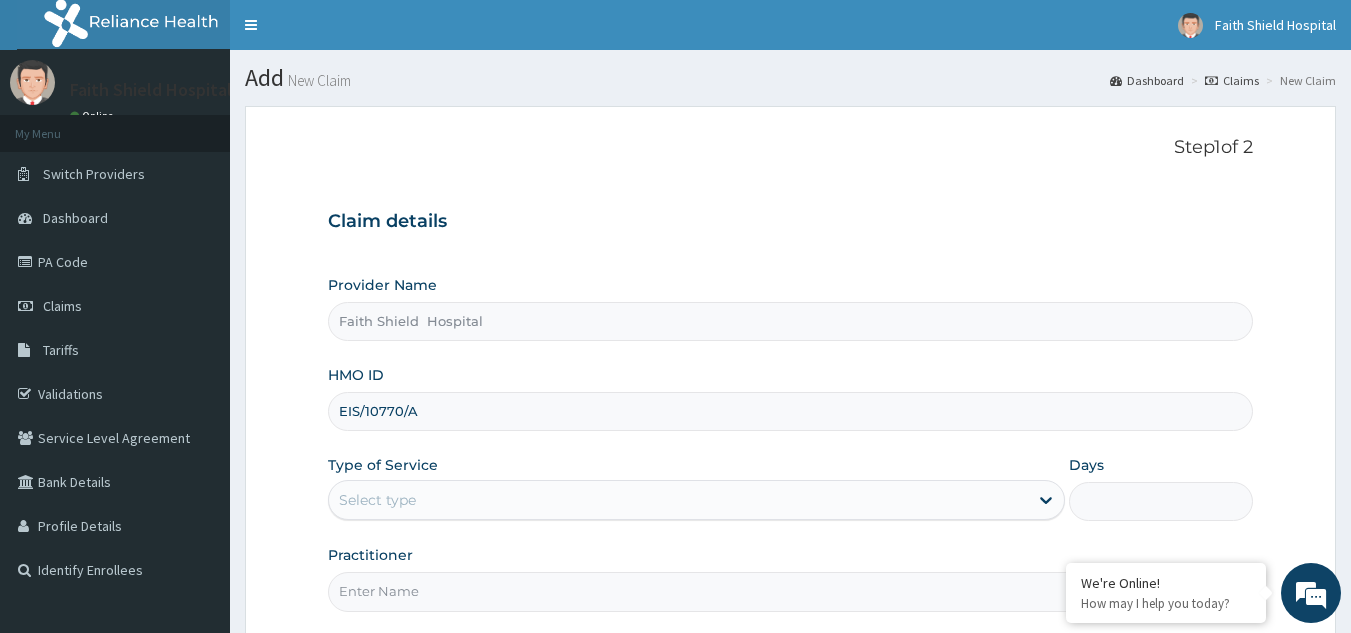 scroll, scrollTop: 0, scrollLeft: 0, axis: both 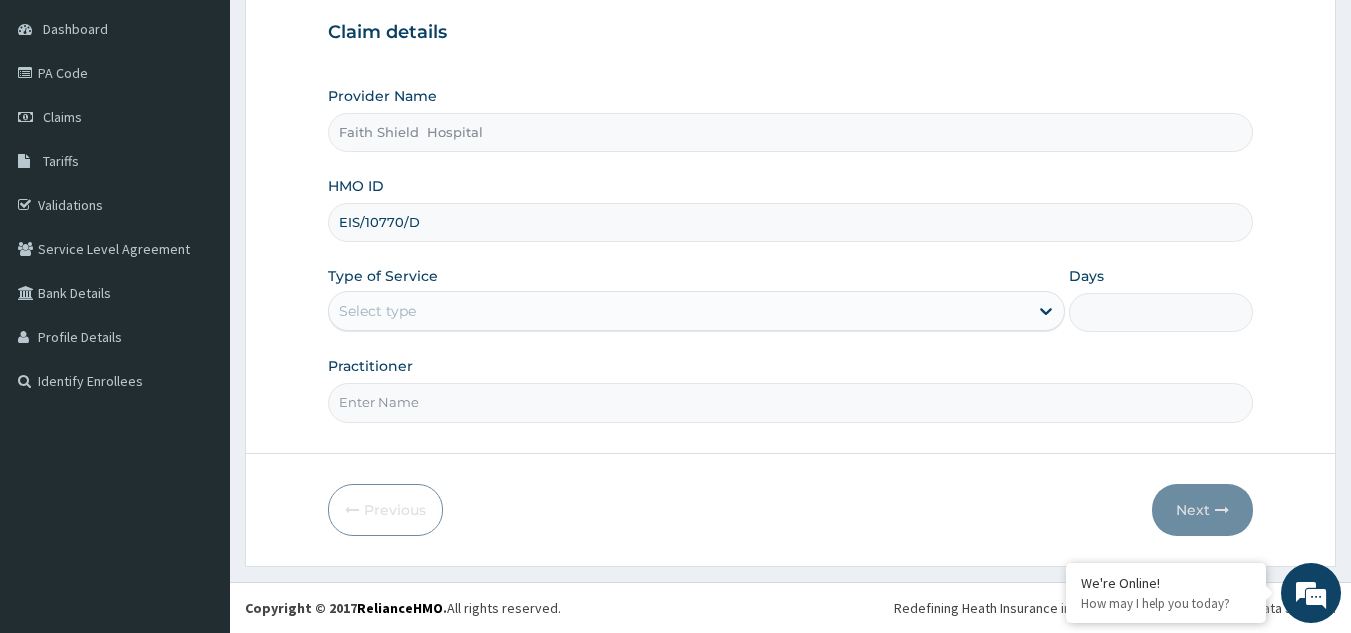 type on "EIS/10770/D" 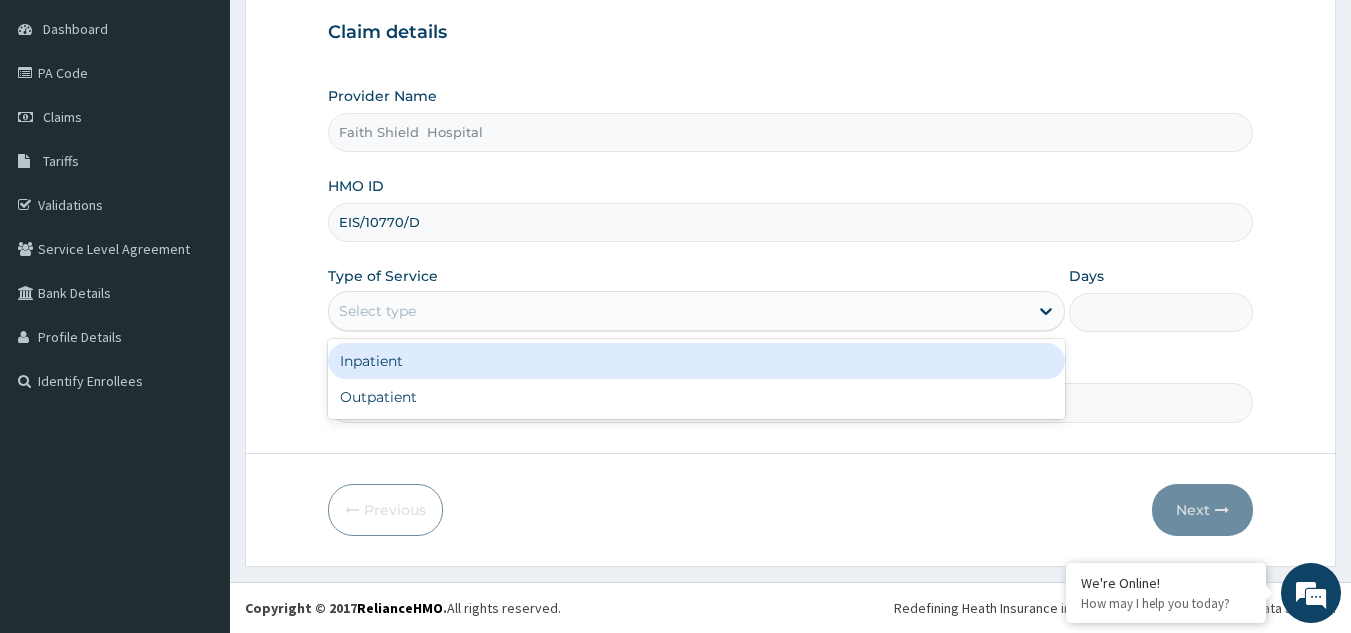 click on "Select type" at bounding box center (377, 311) 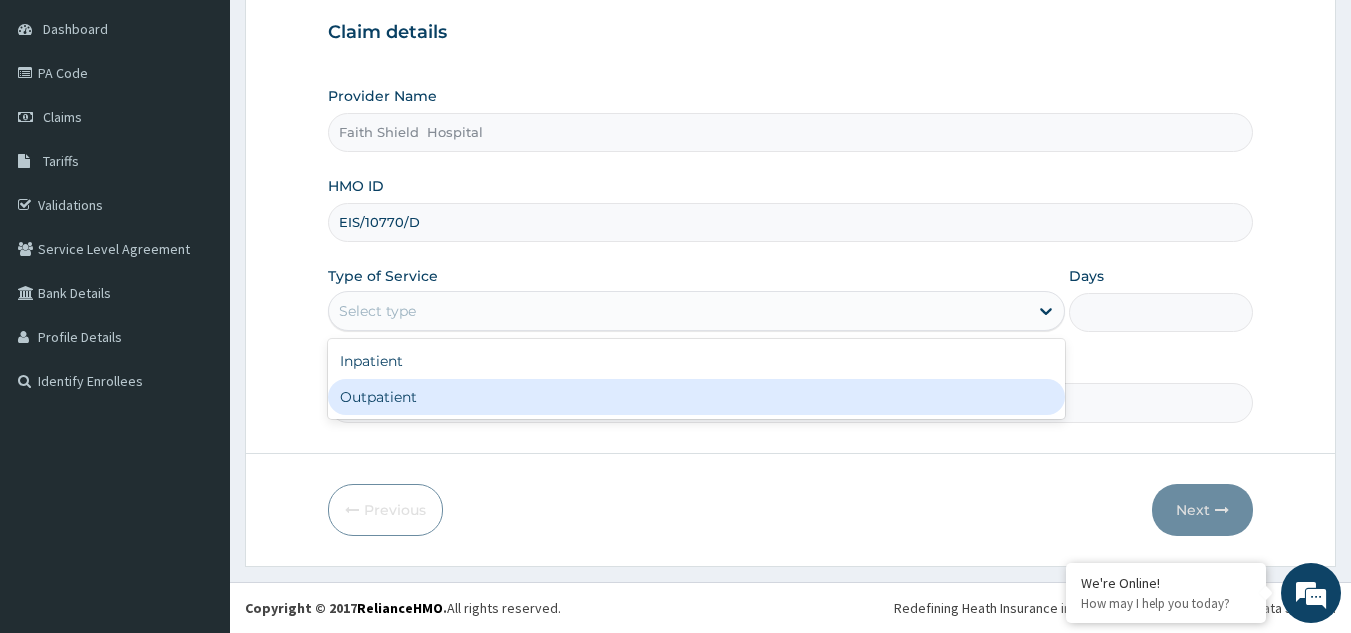 click on "Outpatient" at bounding box center (696, 397) 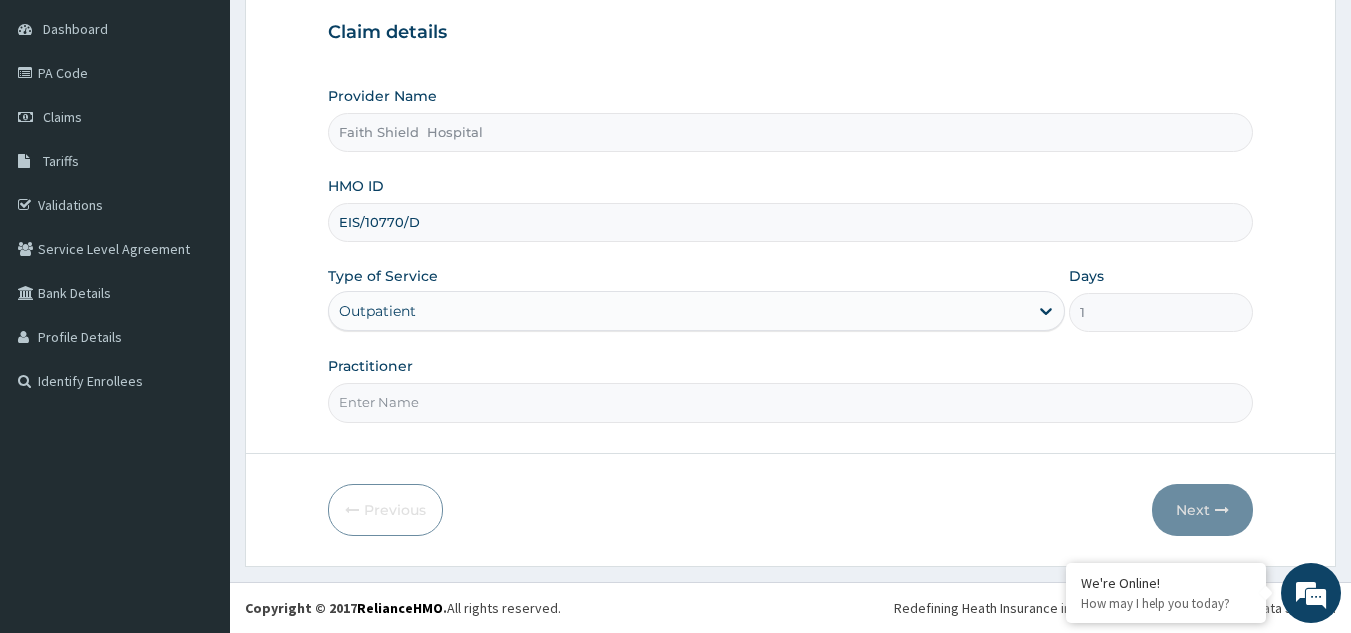 click on "Practitioner" at bounding box center (791, 402) 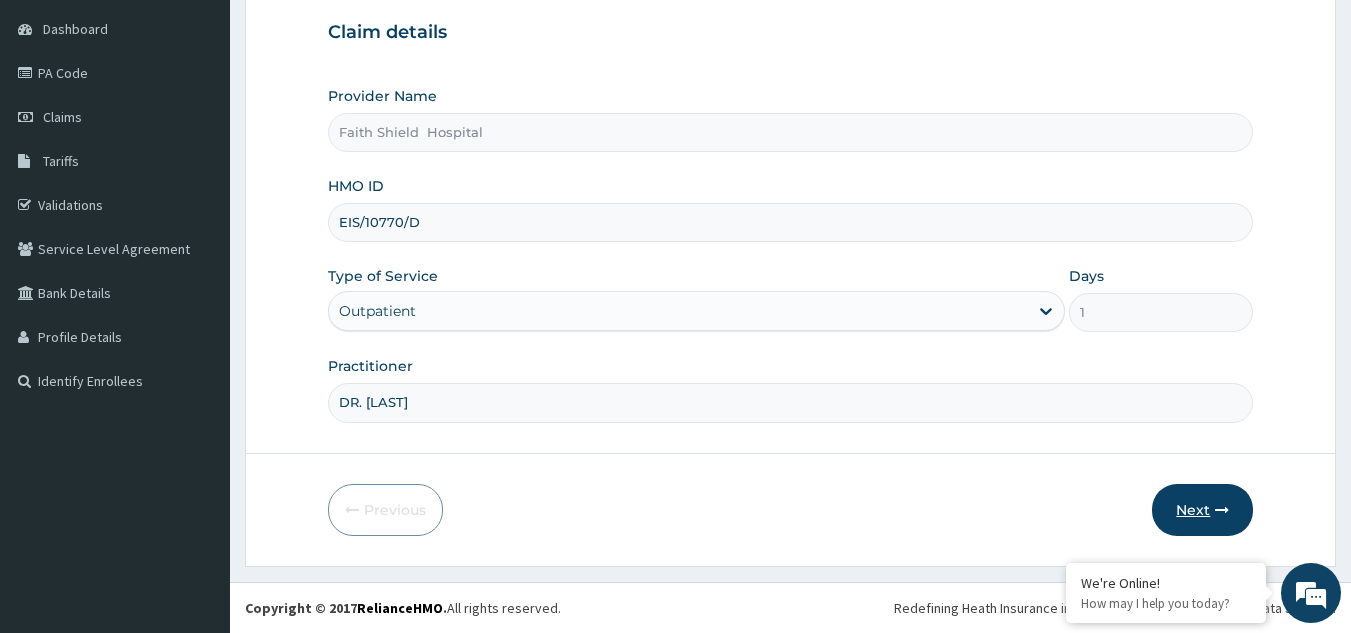 click on "Next" at bounding box center (1202, 510) 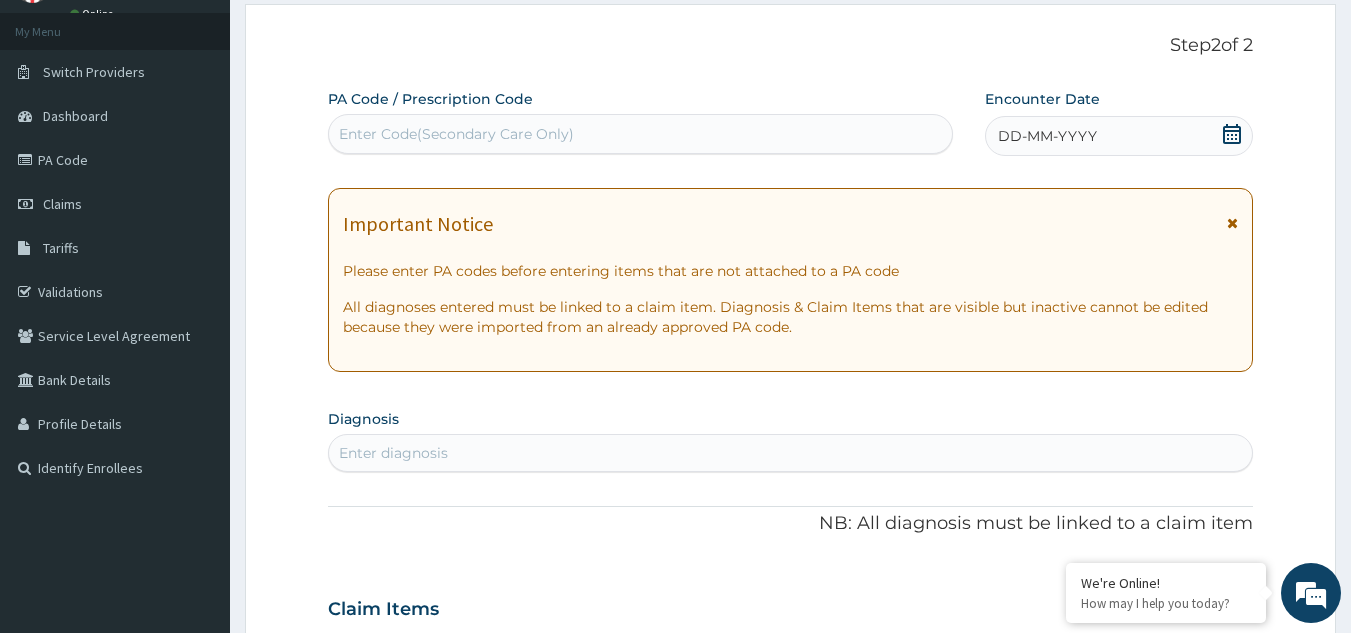 scroll, scrollTop: 0, scrollLeft: 0, axis: both 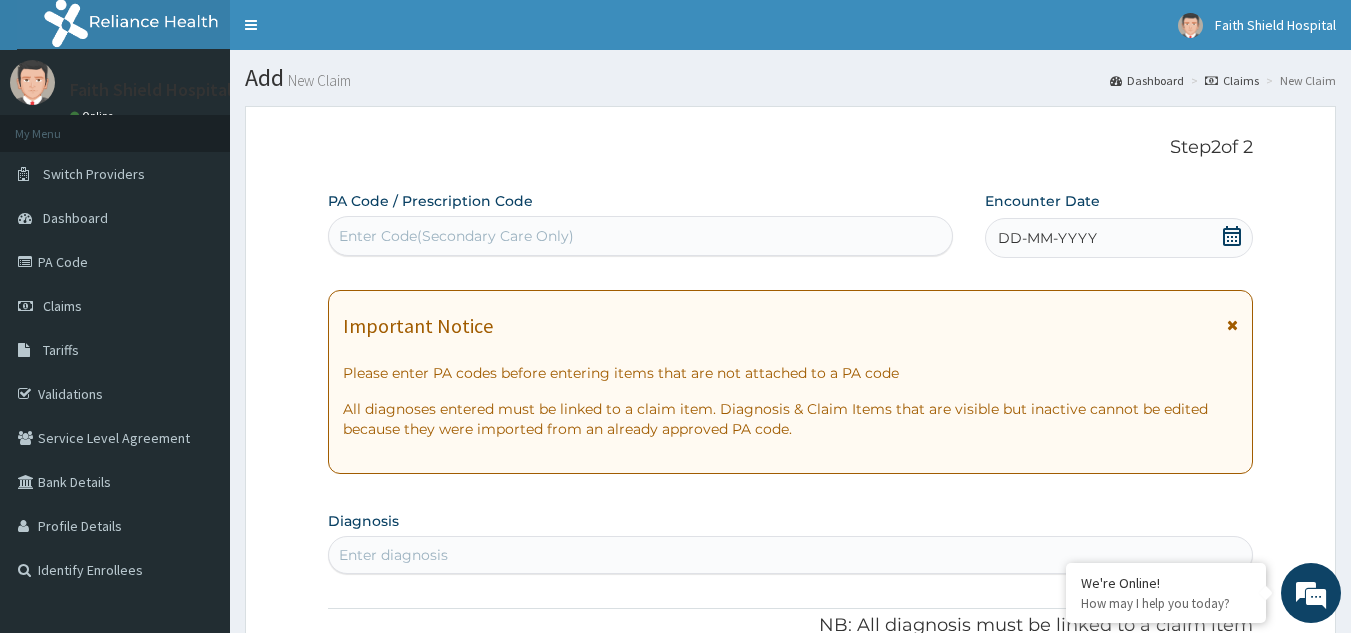 click 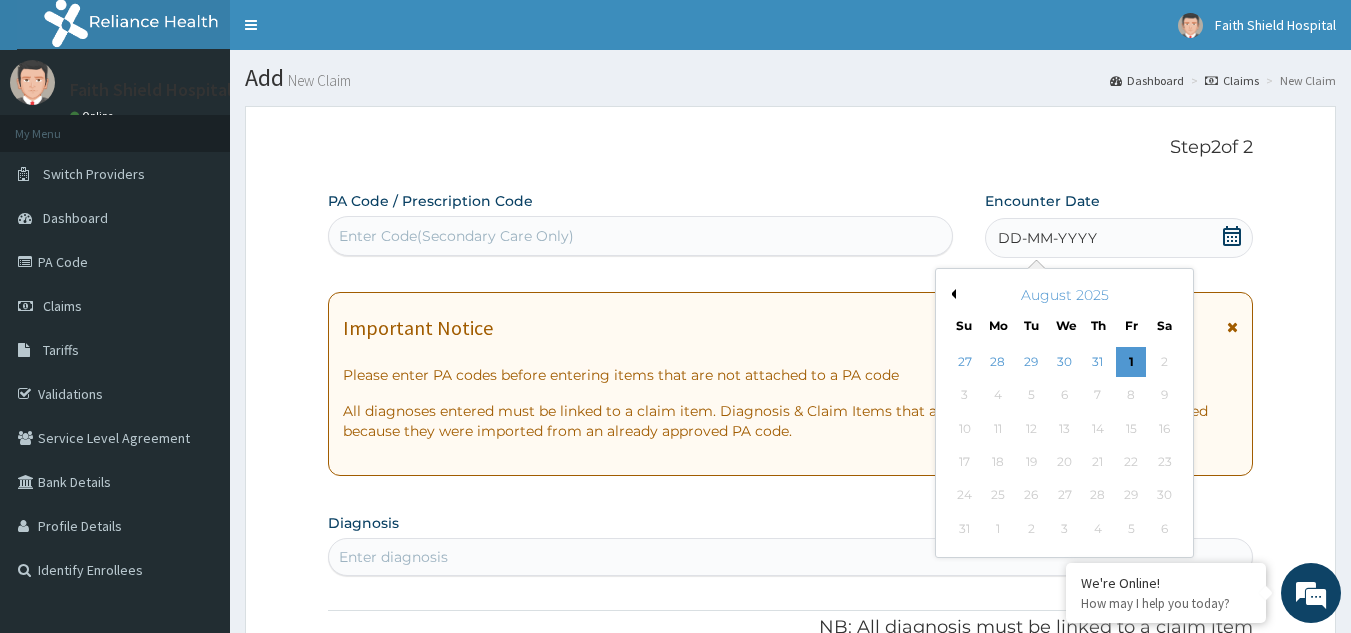 click on "Previous Month" at bounding box center (951, 294) 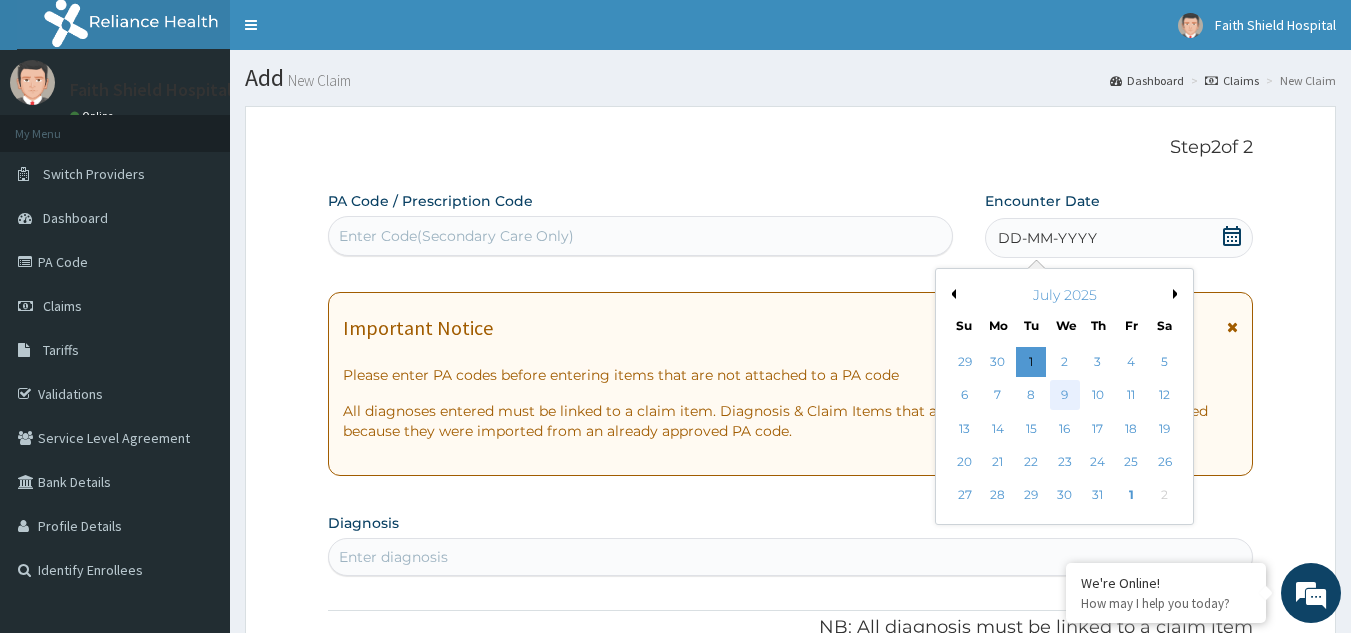 click on "9" at bounding box center (1065, 396) 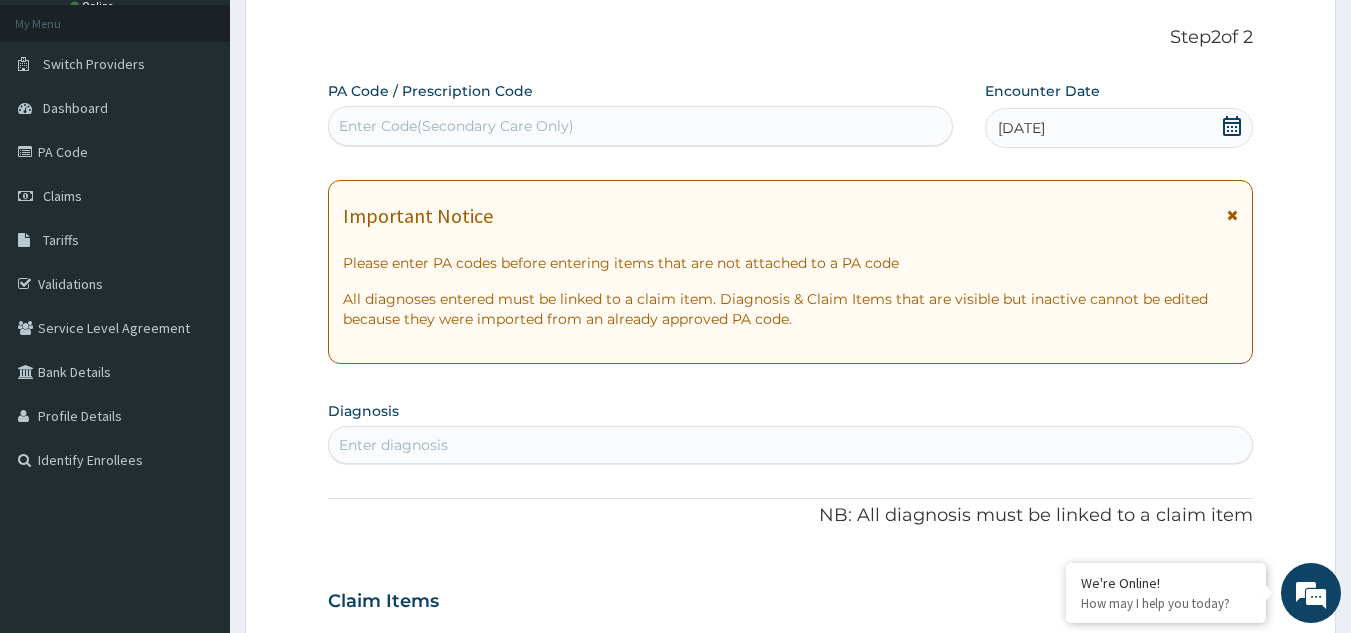 scroll, scrollTop: 300, scrollLeft: 0, axis: vertical 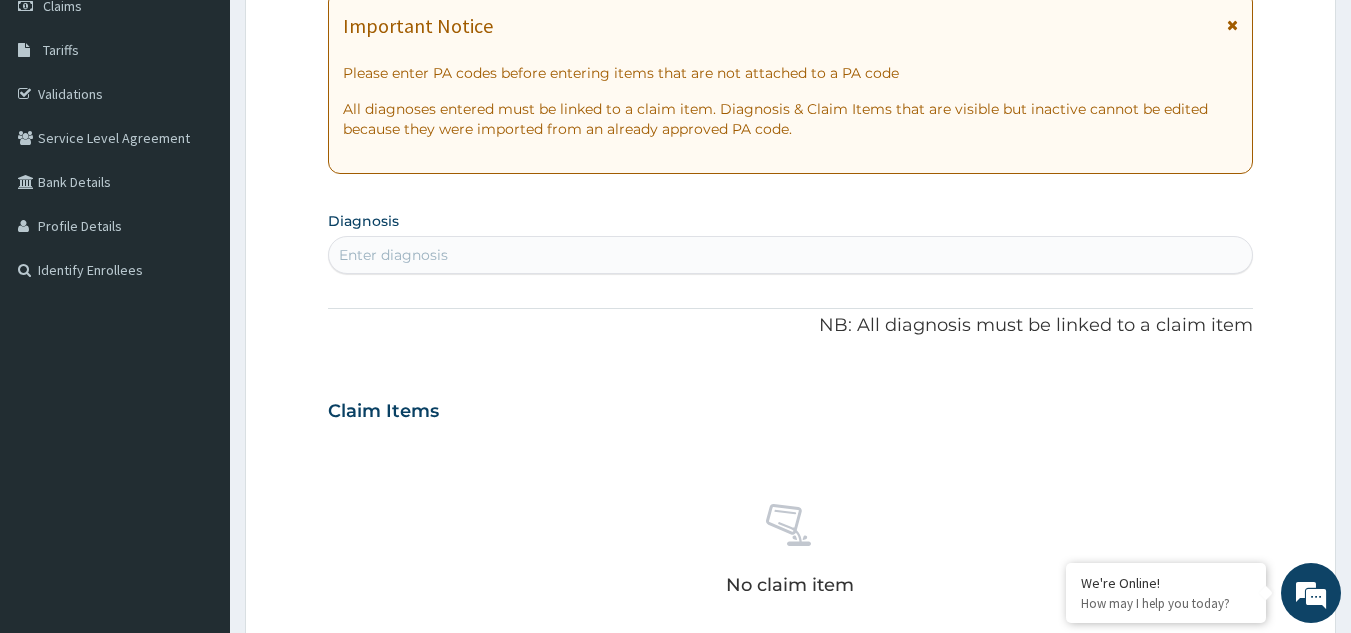 click on "Enter diagnosis" at bounding box center [393, 255] 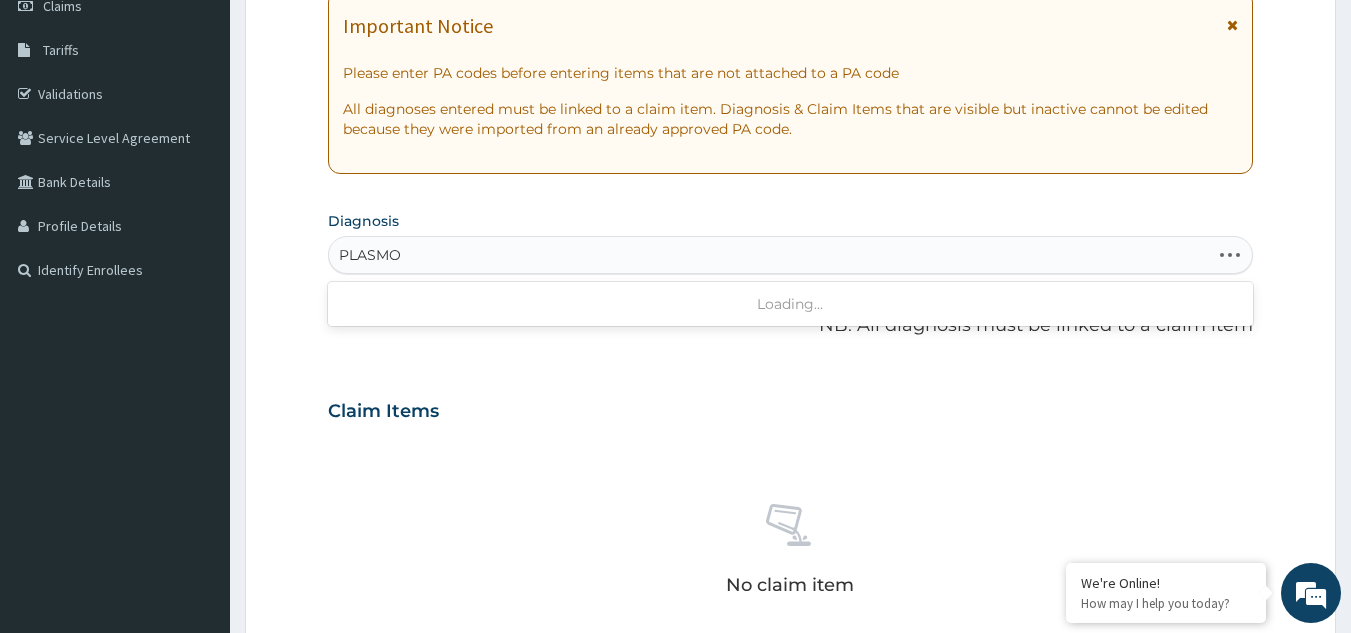 type on "PLASMOD" 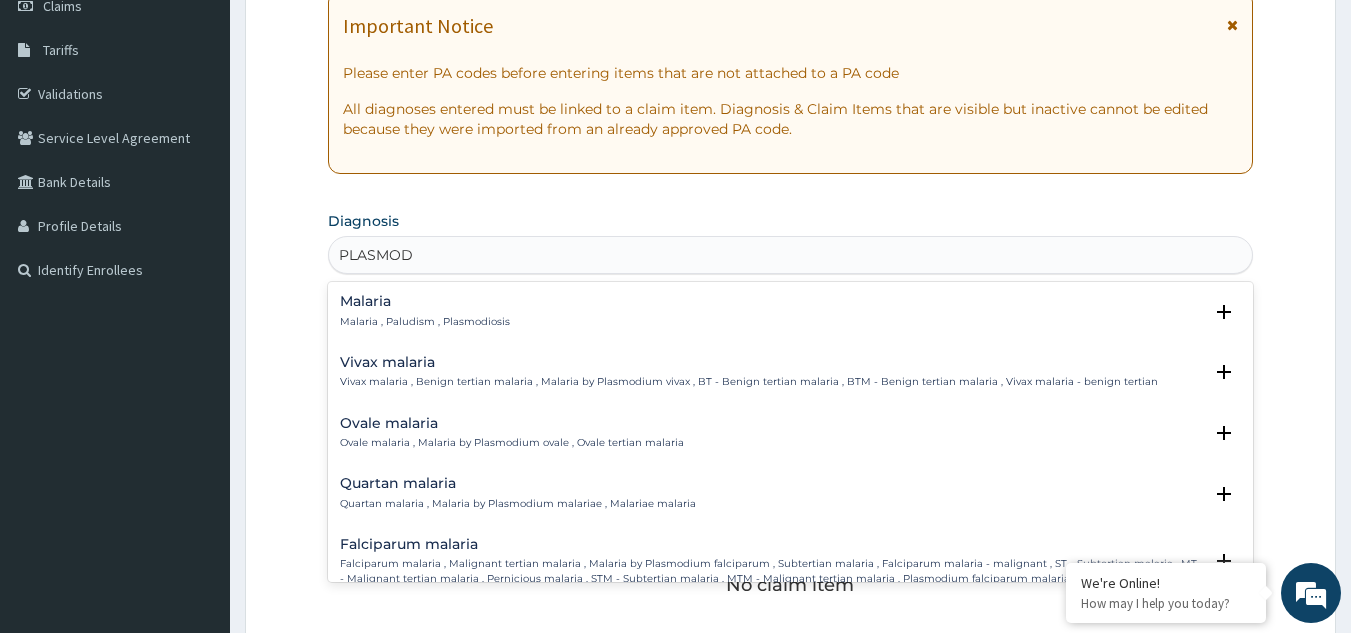 click on "Malaria" at bounding box center [425, 301] 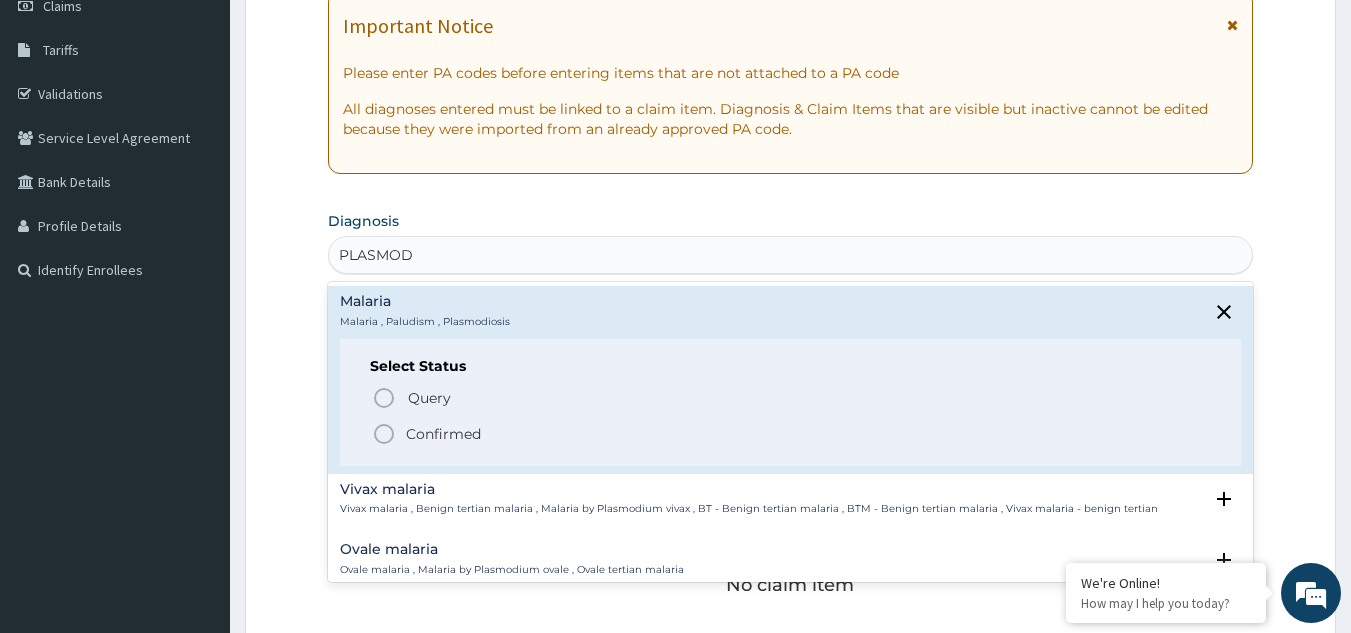 click 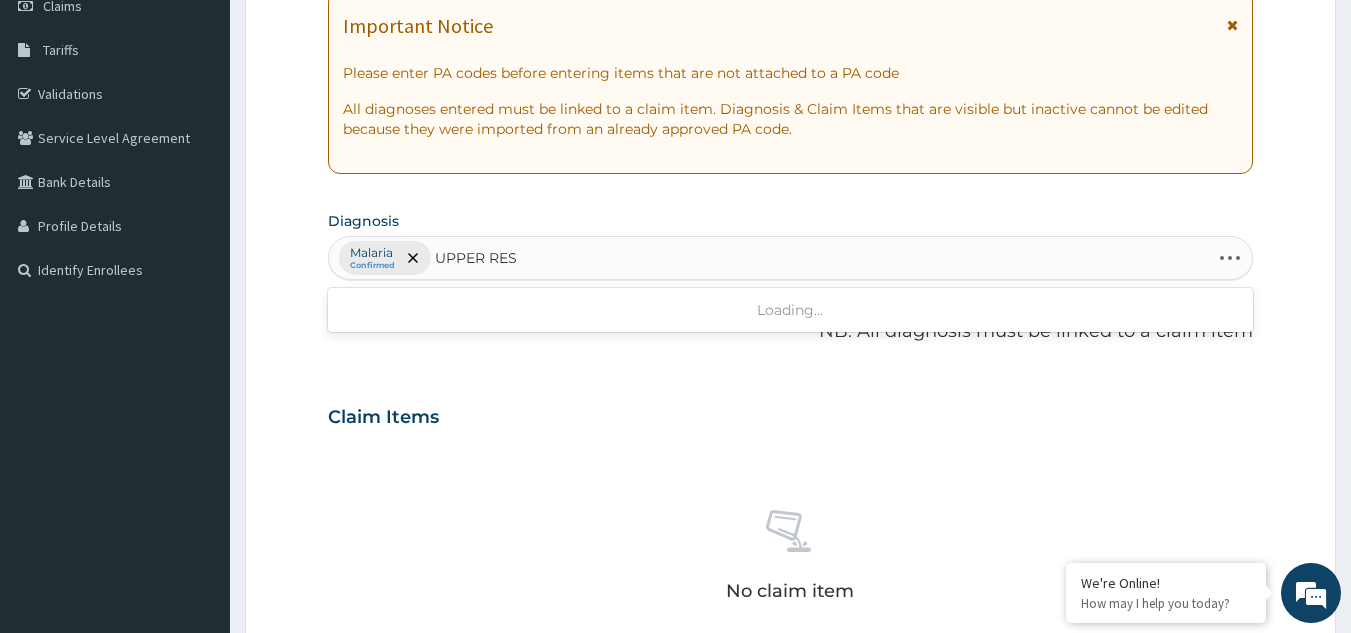 type on "UPPER RESP" 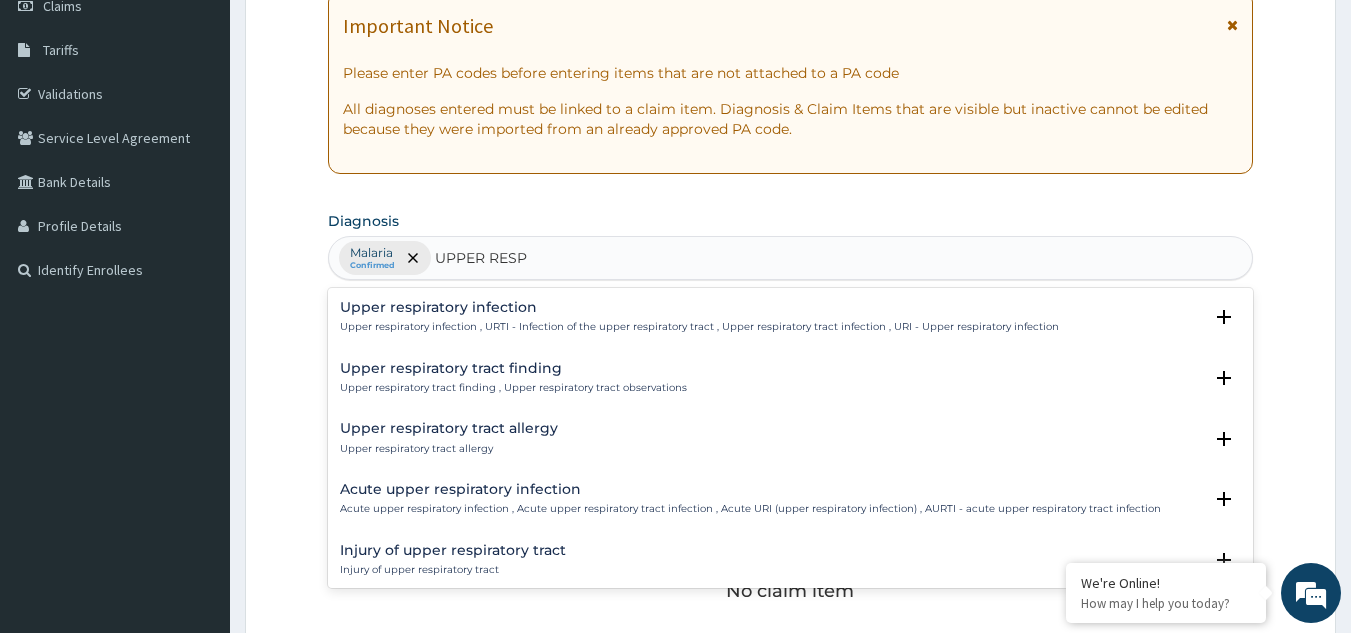click on "Upper respiratory infection" at bounding box center (699, 307) 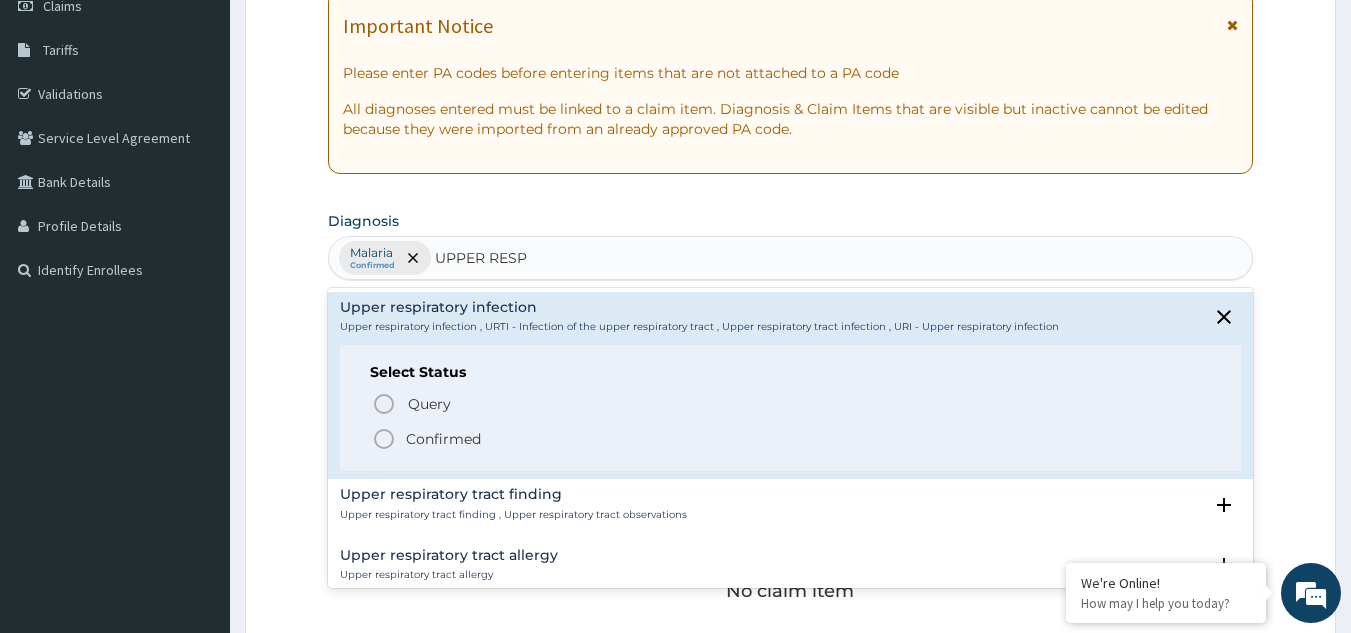 click 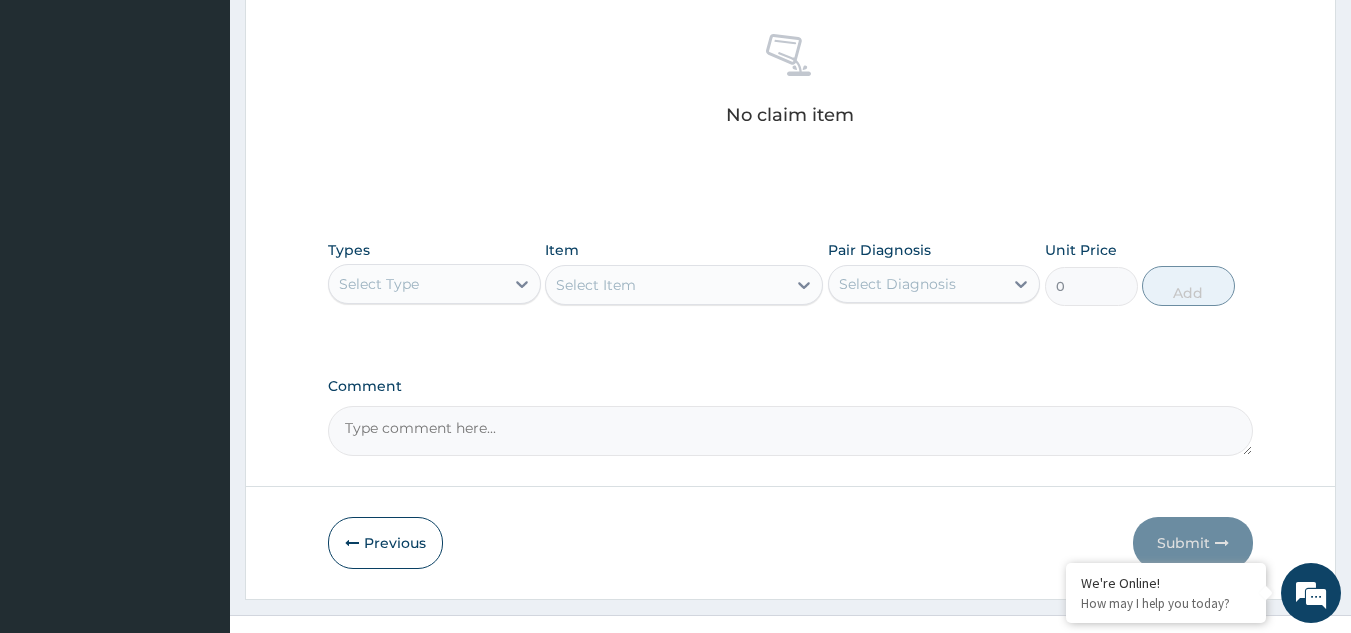 scroll, scrollTop: 800, scrollLeft: 0, axis: vertical 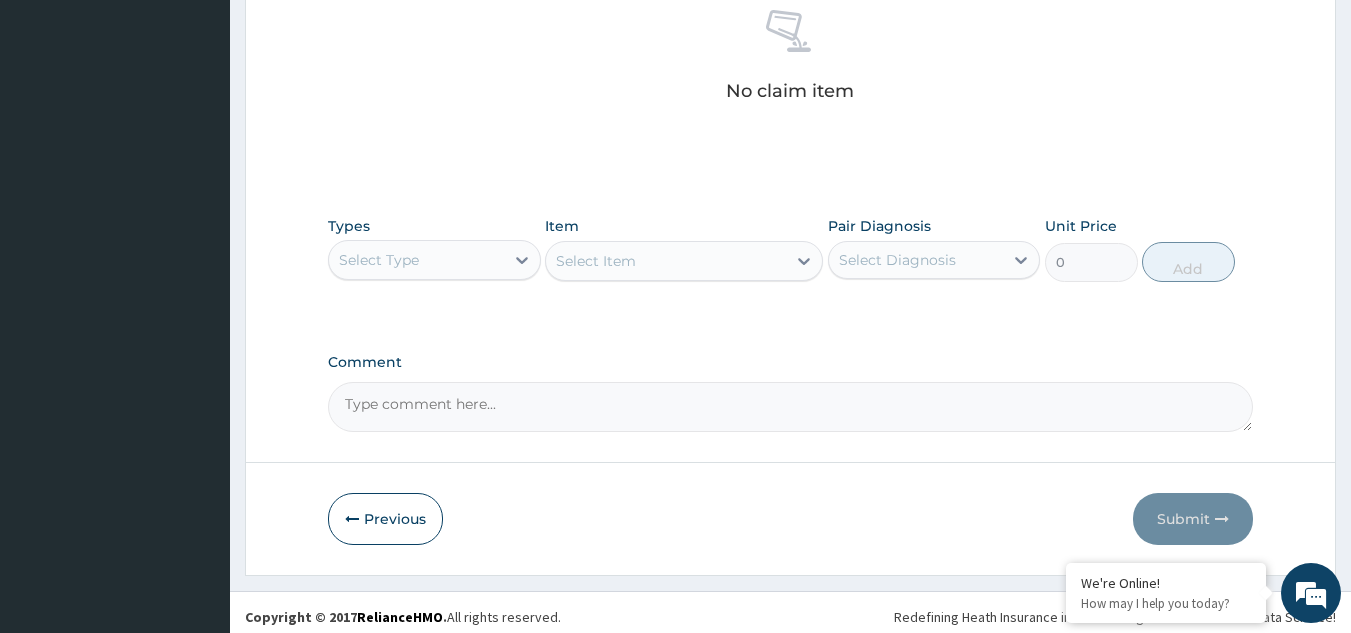 click on "Select Type" at bounding box center (379, 260) 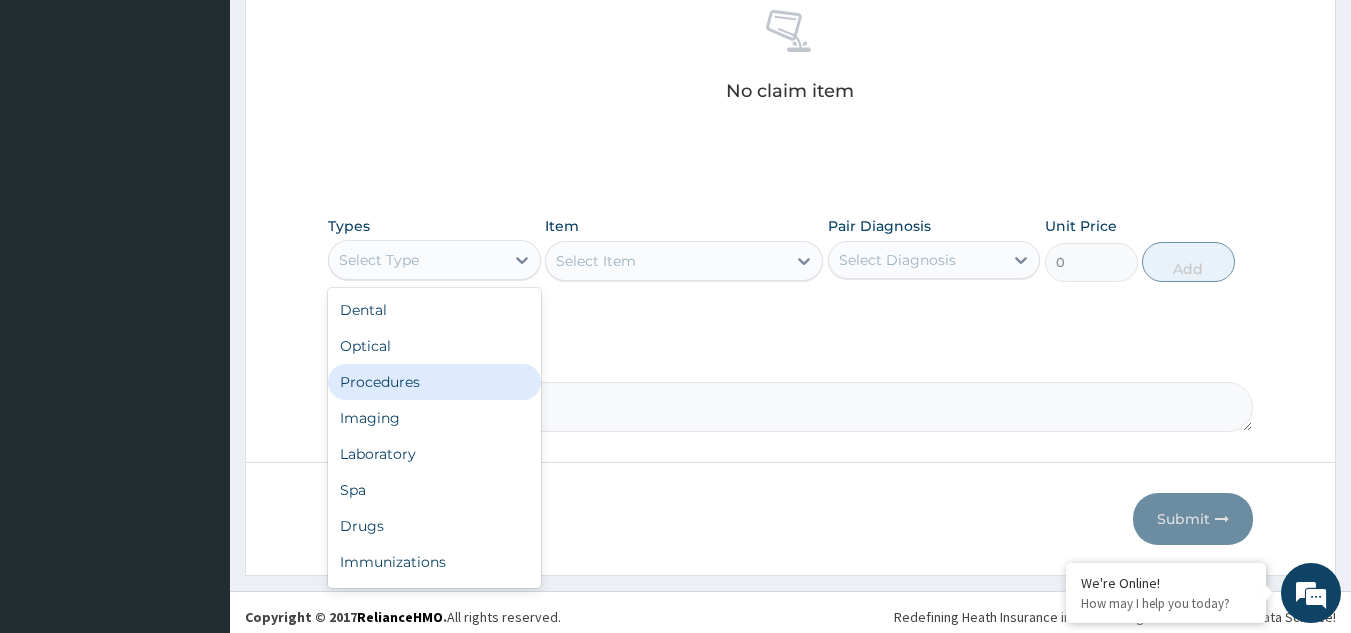 click on "Procedures" at bounding box center (434, 382) 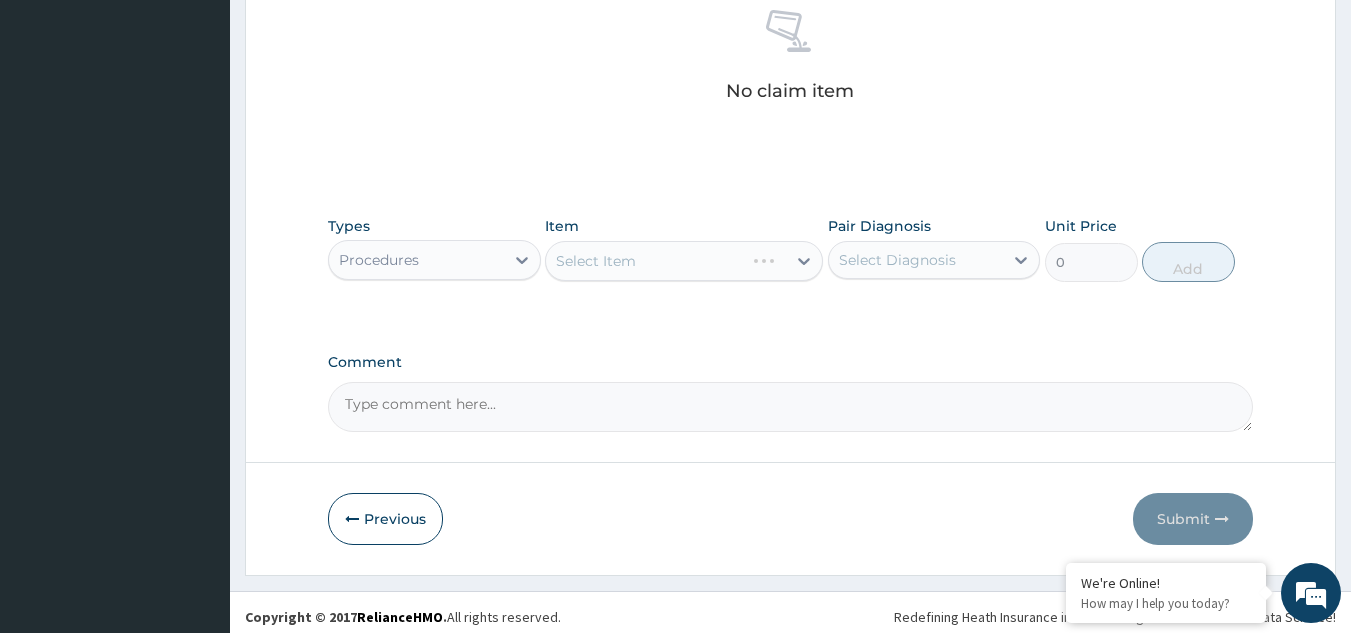 click on "Select Item" at bounding box center [684, 261] 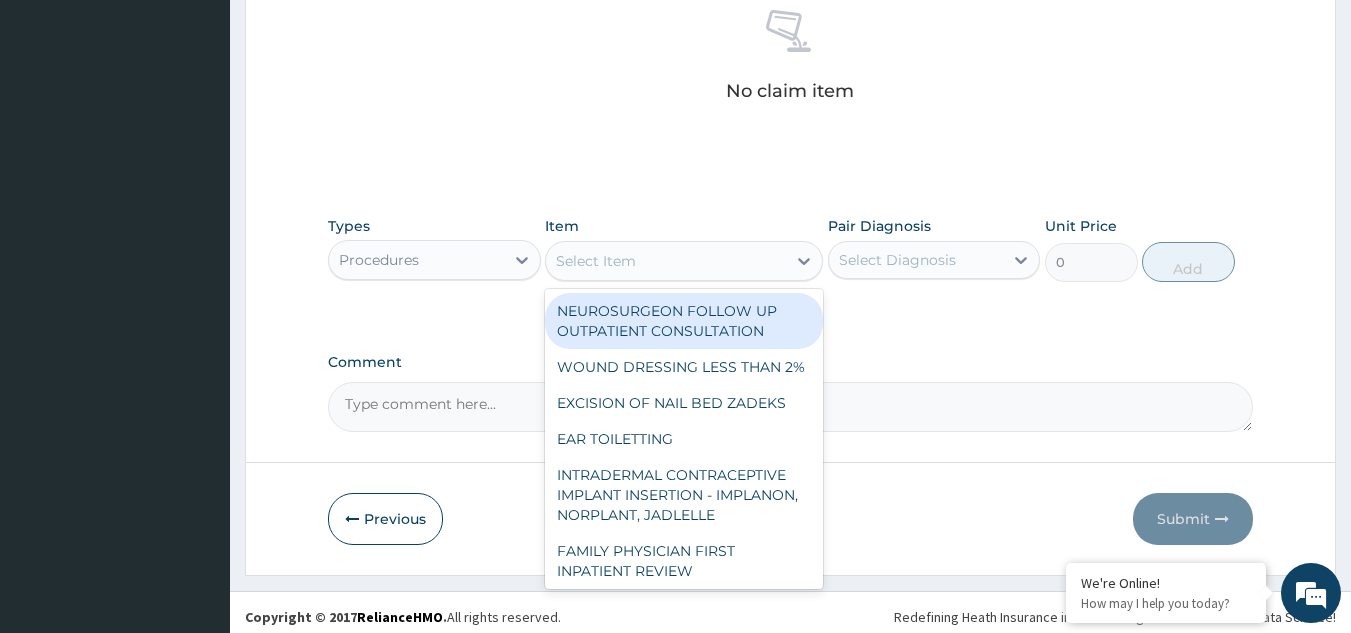click on "Select Item" at bounding box center [596, 261] 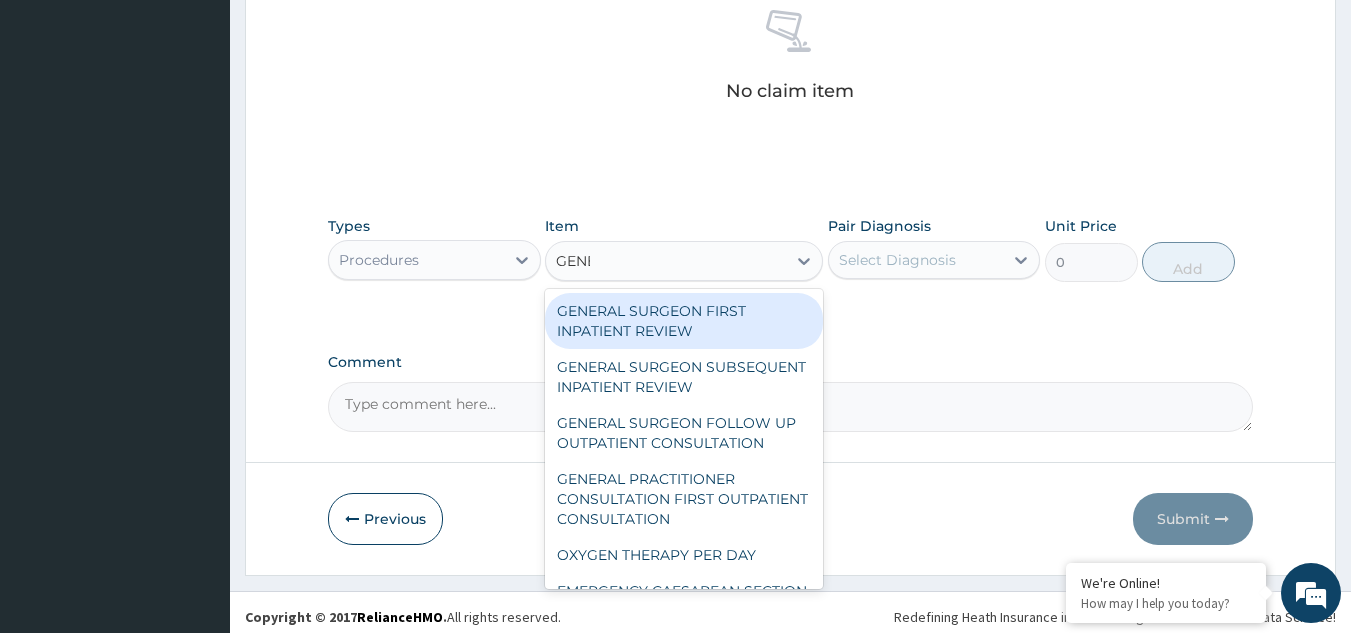 type on "GENER" 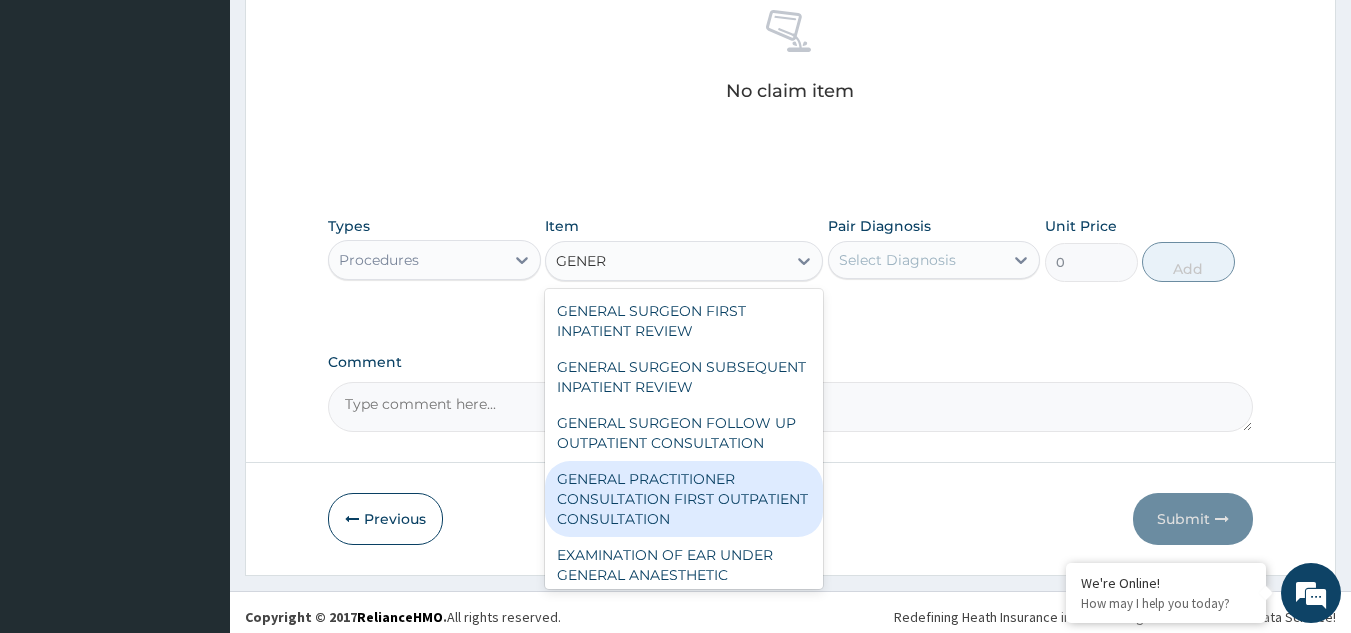 drag, startPoint x: 669, startPoint y: 518, endPoint x: 685, endPoint y: 481, distance: 40.311287 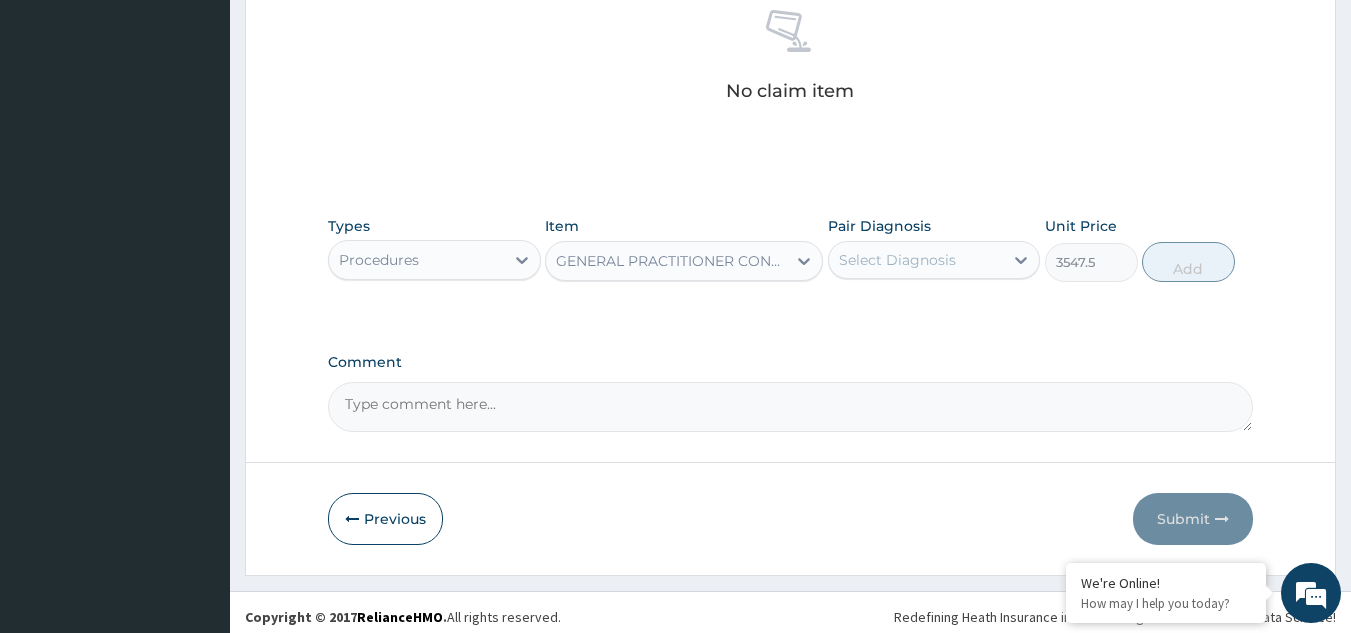 click on "Select Diagnosis" at bounding box center [897, 260] 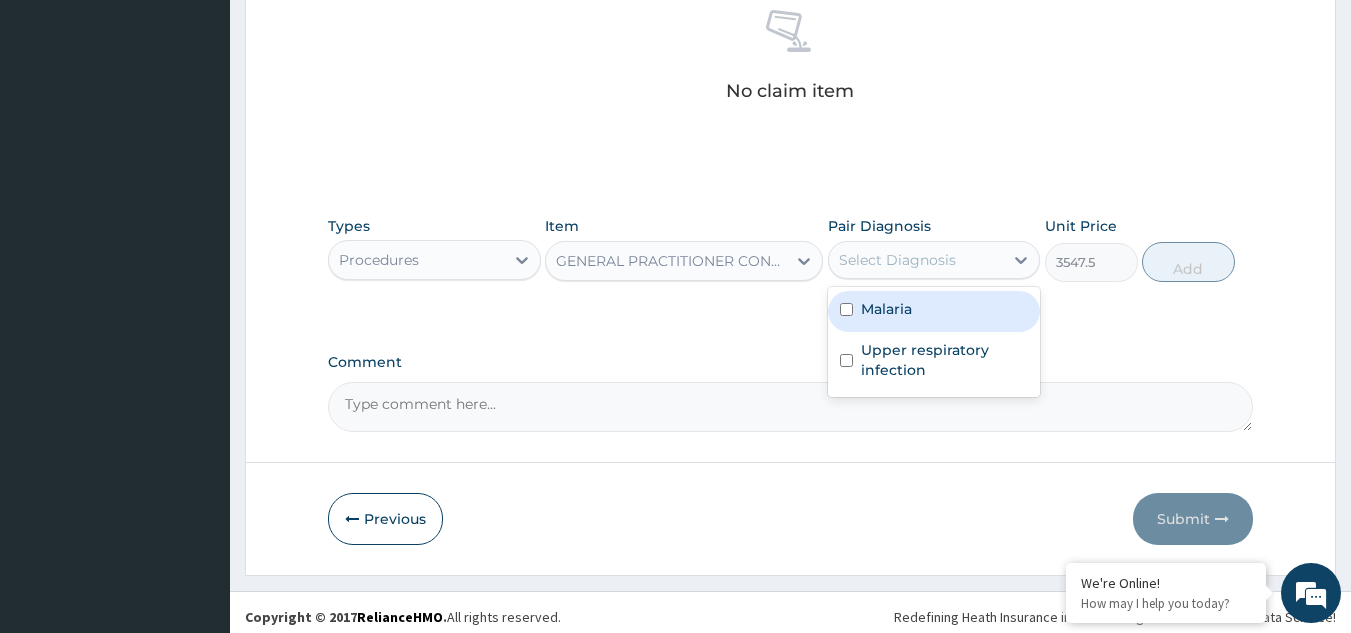 click on "Malaria" at bounding box center (886, 309) 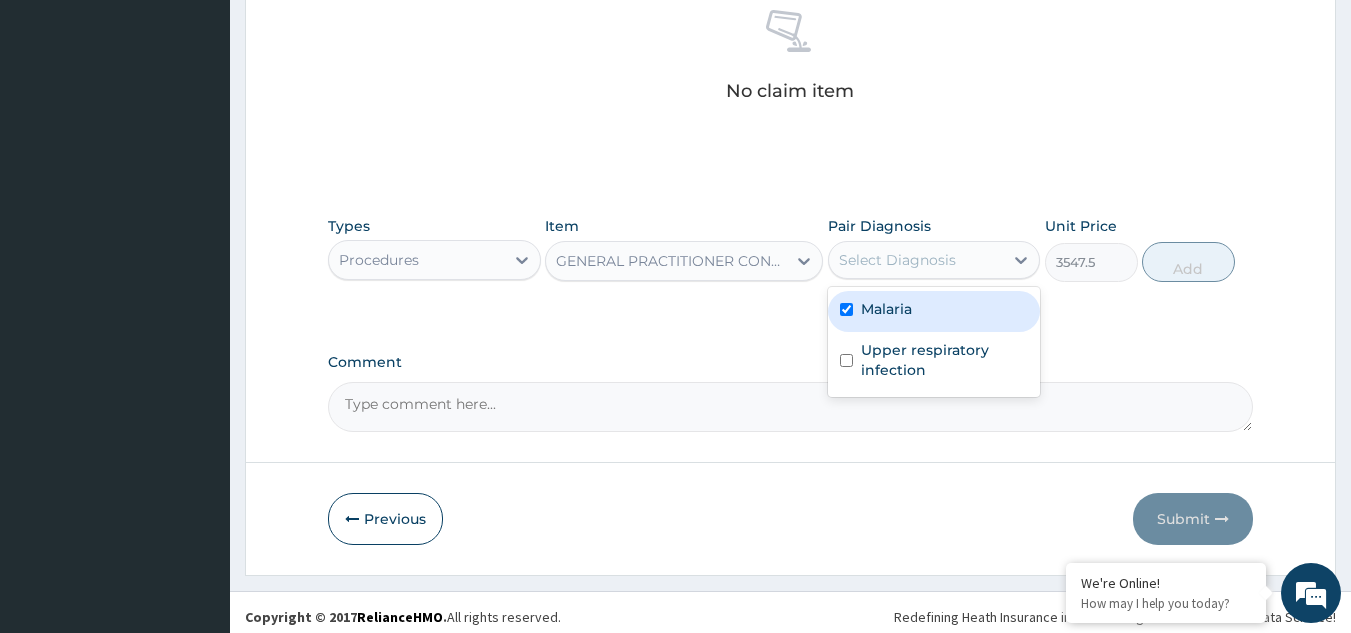 checkbox on "true" 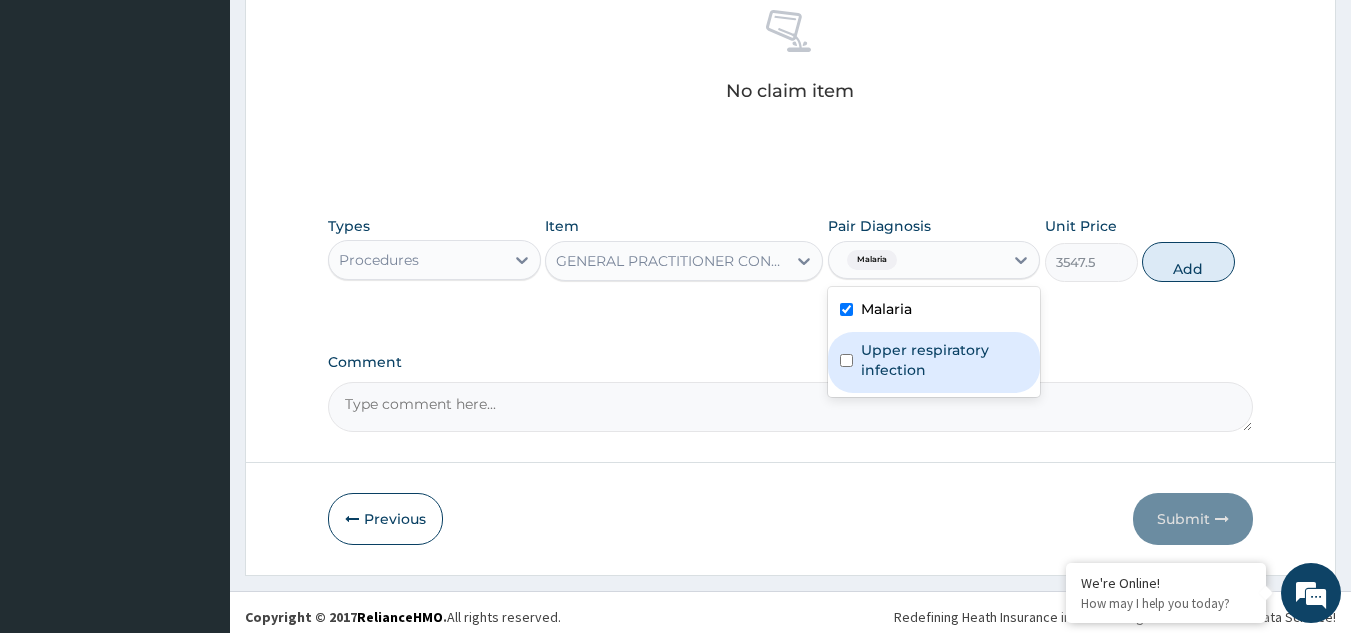 drag, startPoint x: 904, startPoint y: 367, endPoint x: 911, endPoint y: 359, distance: 10.630146 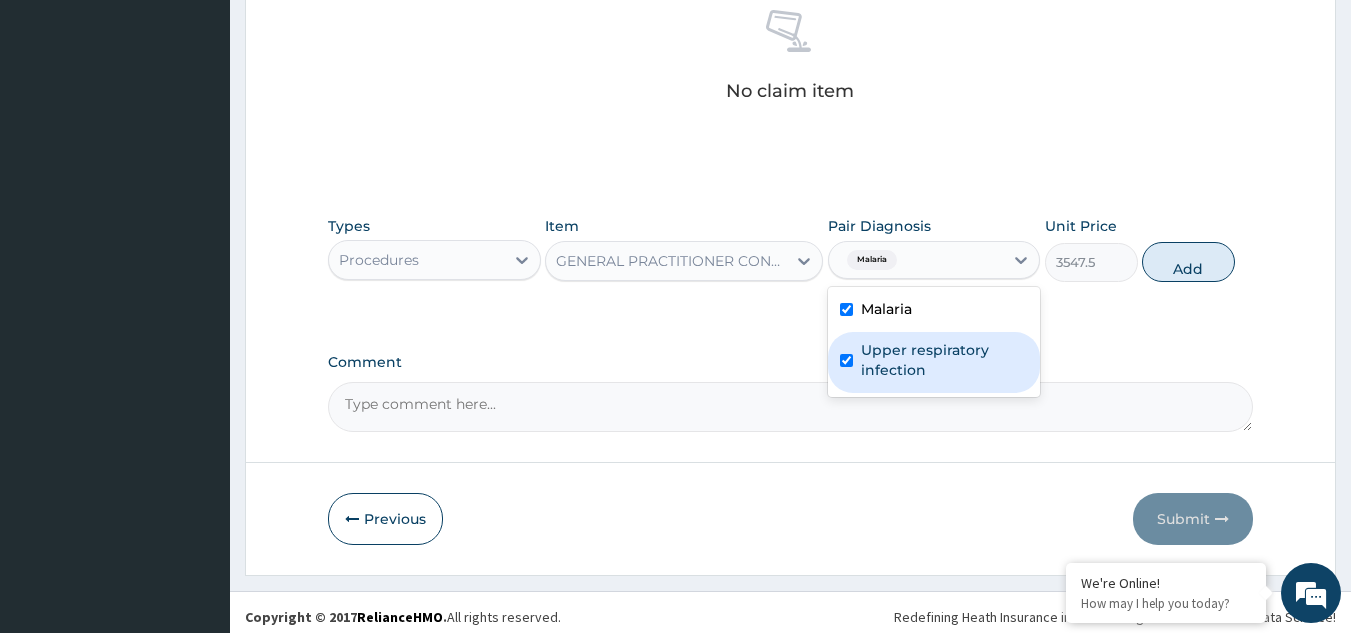 checkbox on "true" 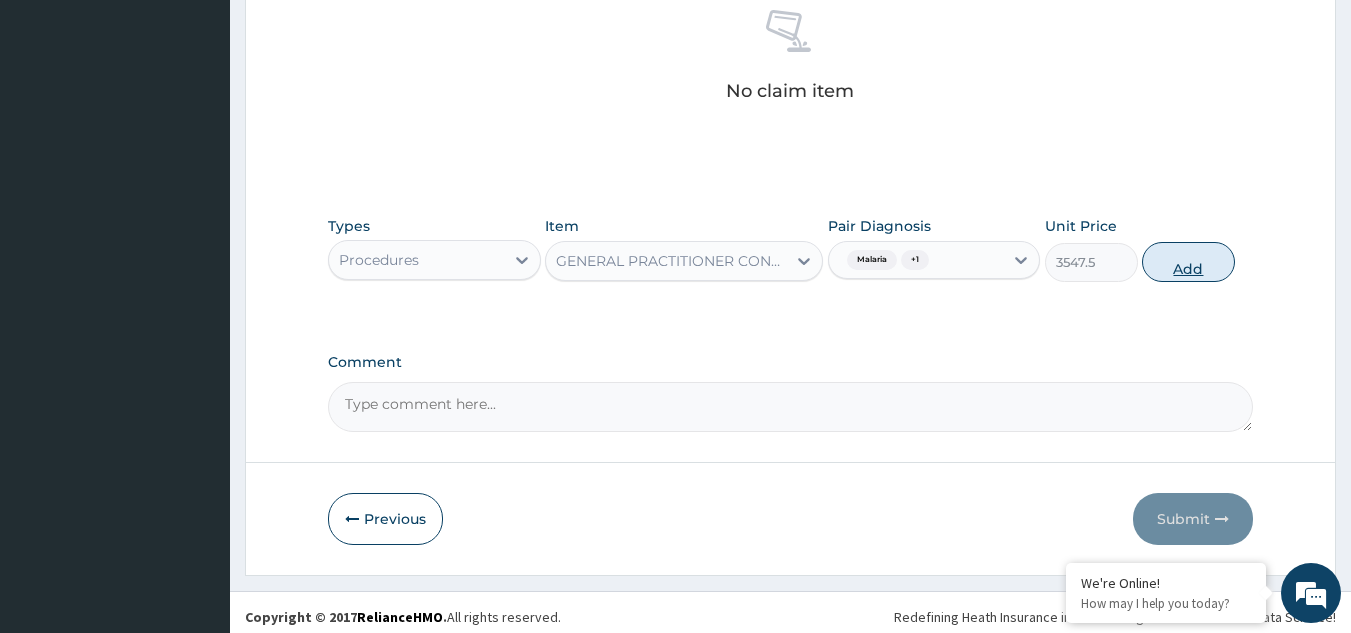 click on "Add" at bounding box center [1188, 262] 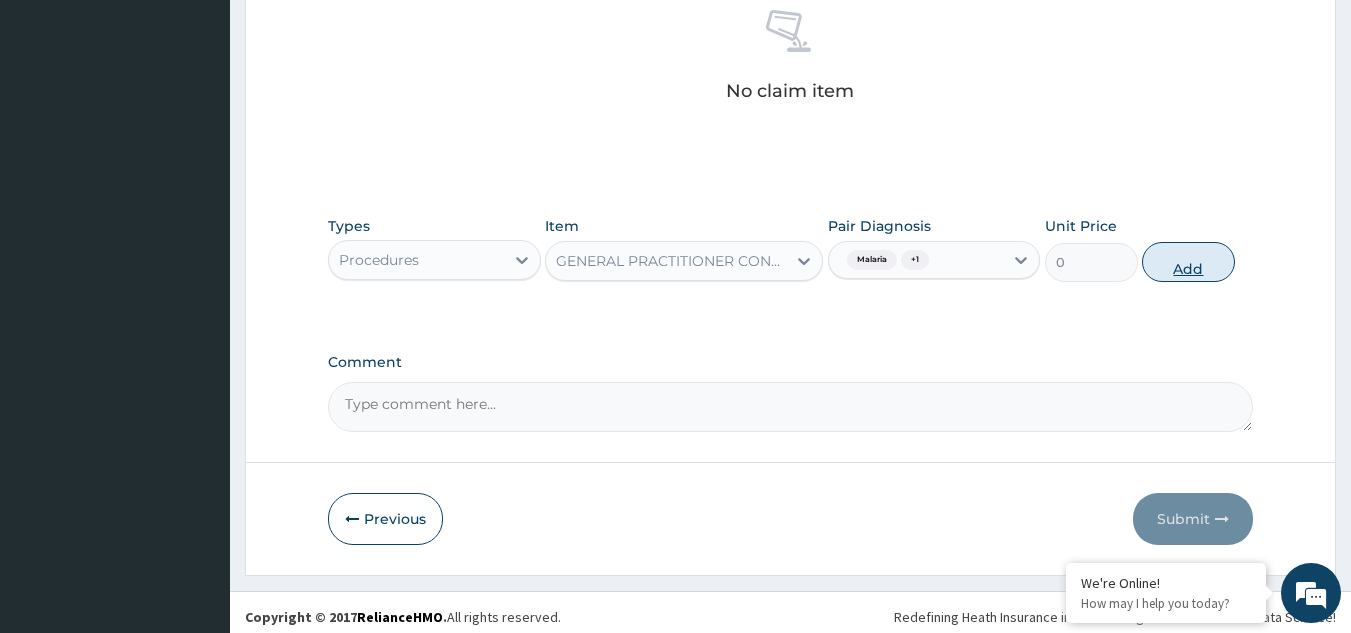 scroll, scrollTop: 760, scrollLeft: 0, axis: vertical 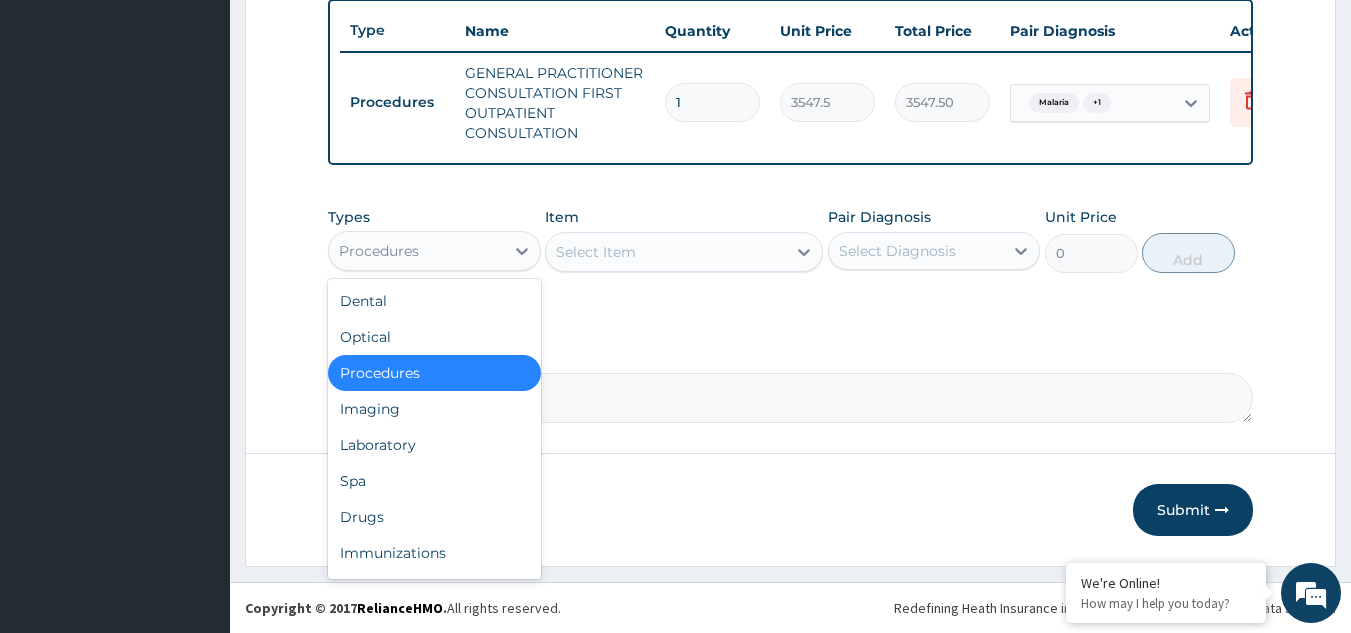 drag, startPoint x: 413, startPoint y: 248, endPoint x: 411, endPoint y: 312, distance: 64.03124 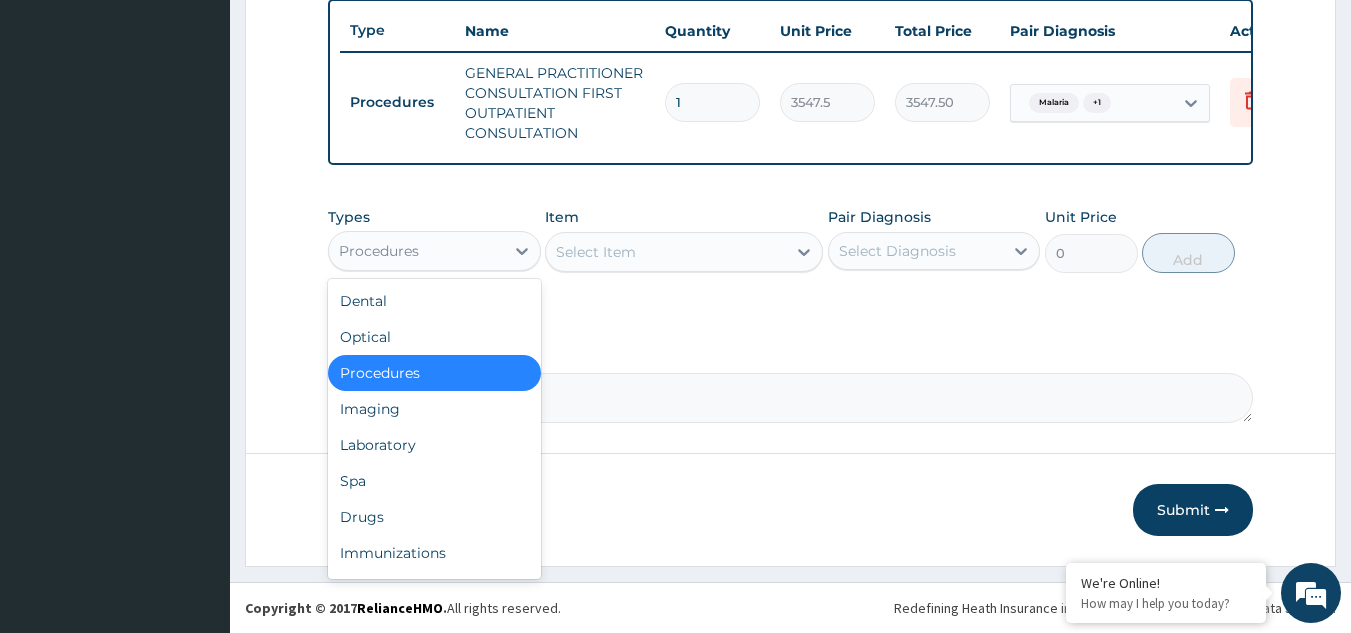 click on "Procedures" at bounding box center (379, 251) 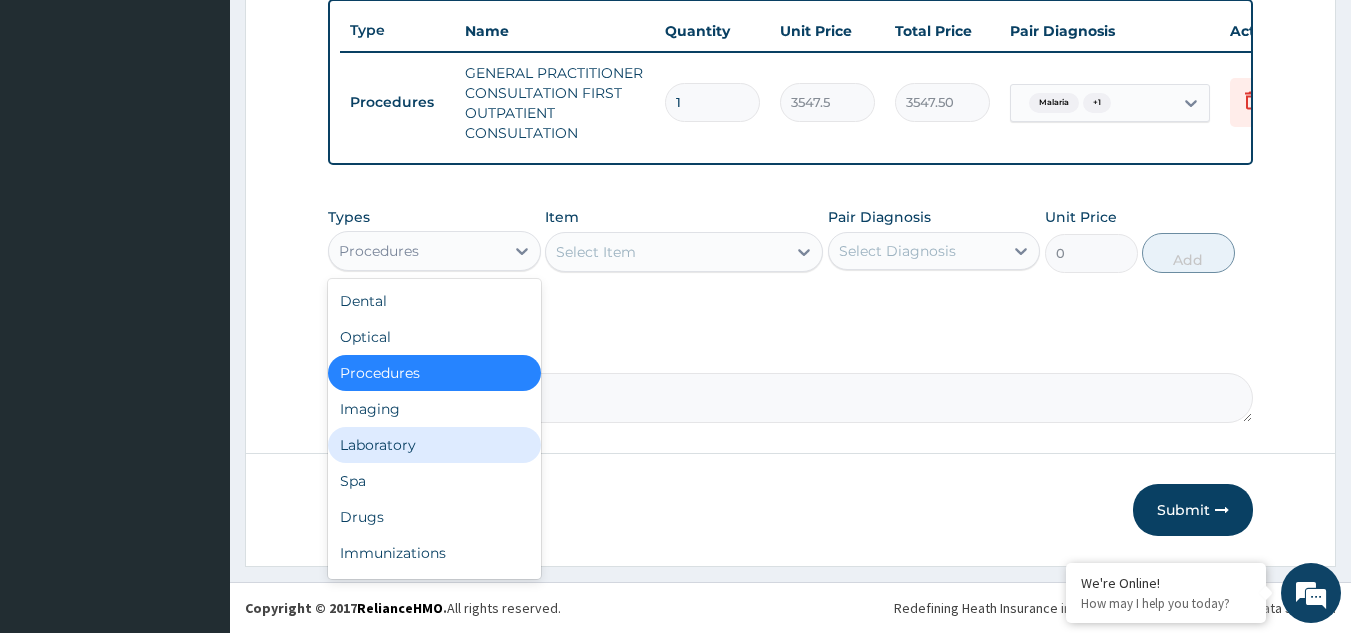 click on "Laboratory" at bounding box center [434, 445] 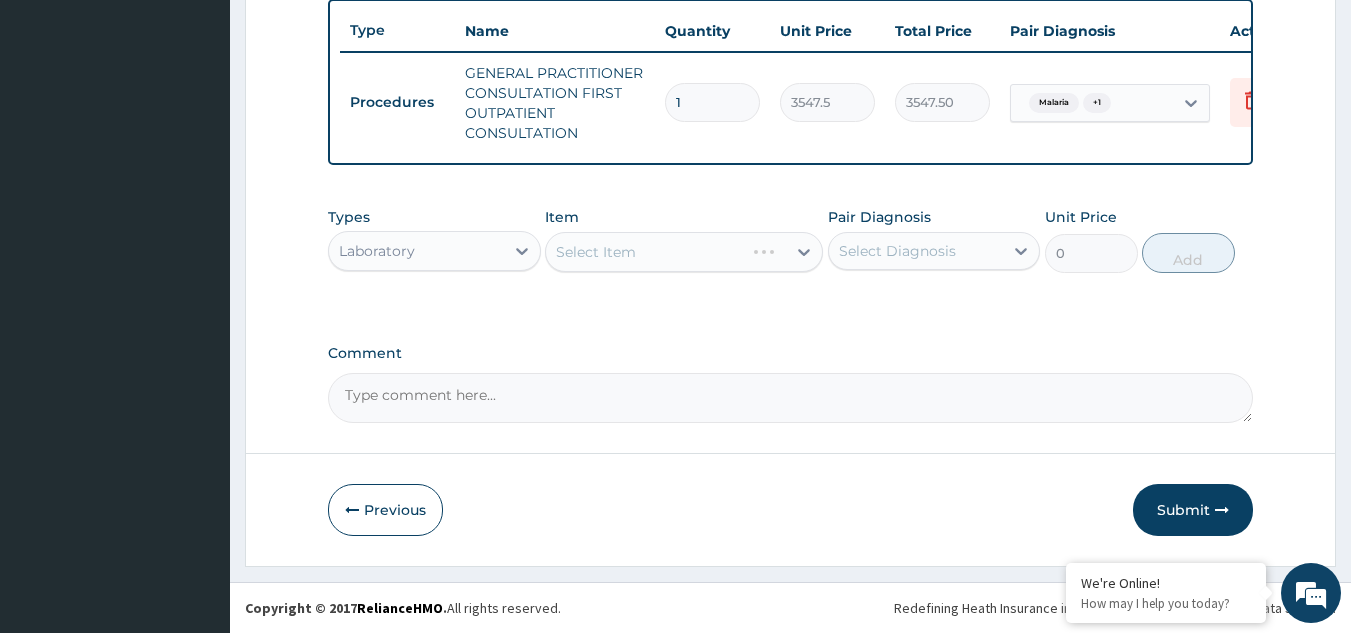 click on "Select Item" at bounding box center [684, 252] 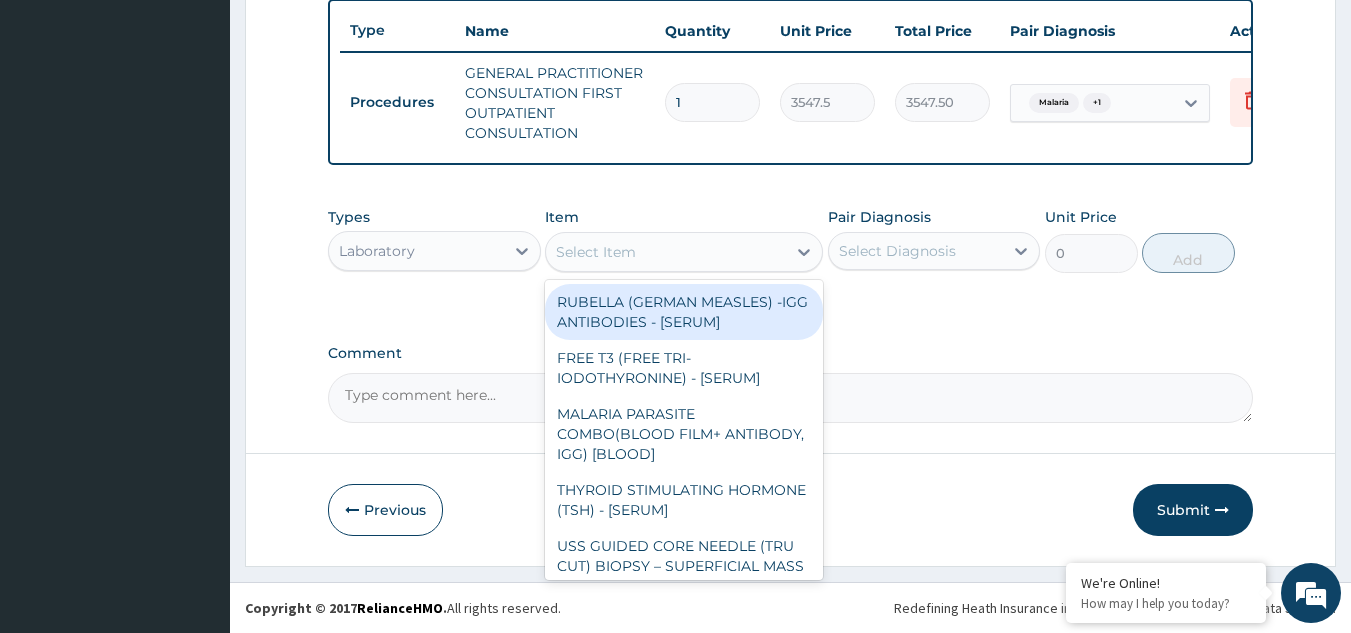 click on "Select Item" at bounding box center (596, 252) 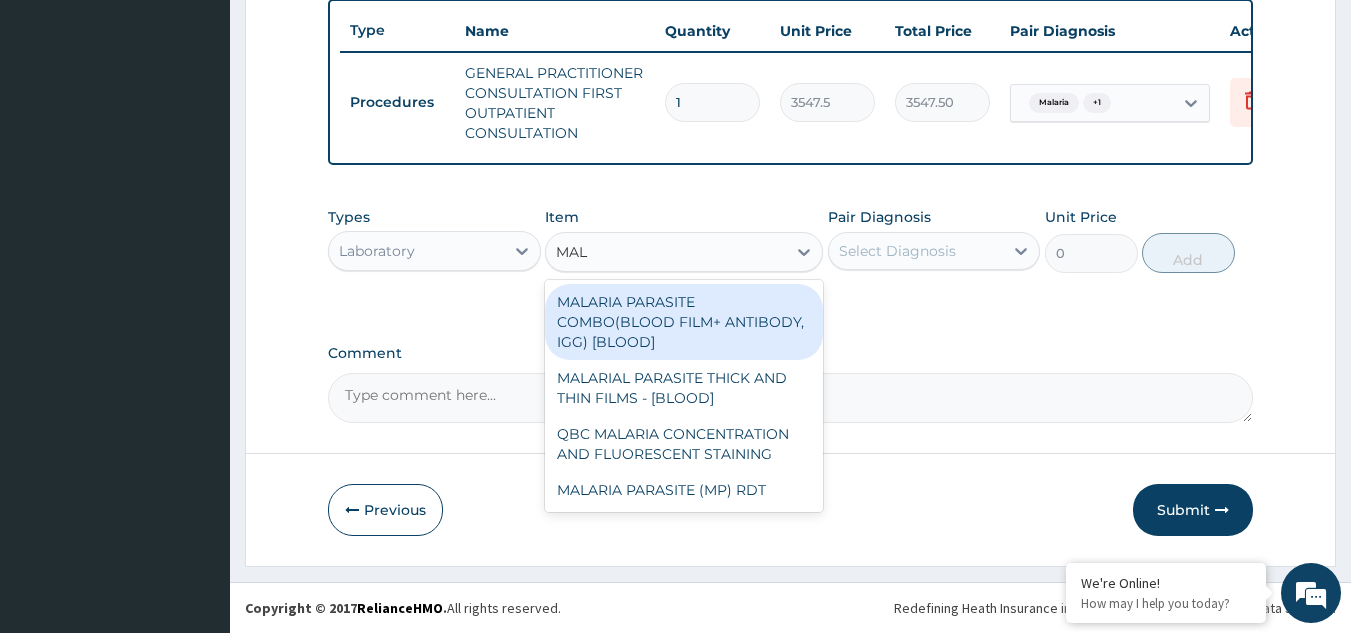 type on "MALA" 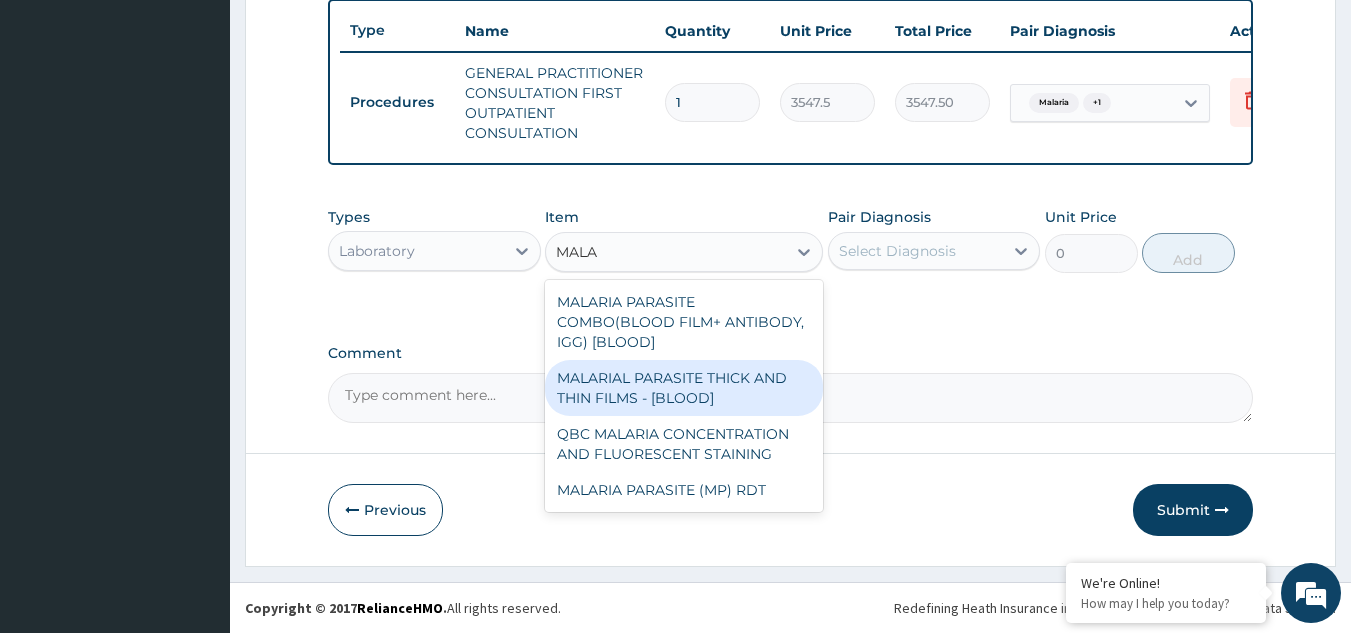 click on "MALARIAL PARASITE THICK AND THIN FILMS - [BLOOD]" at bounding box center [684, 388] 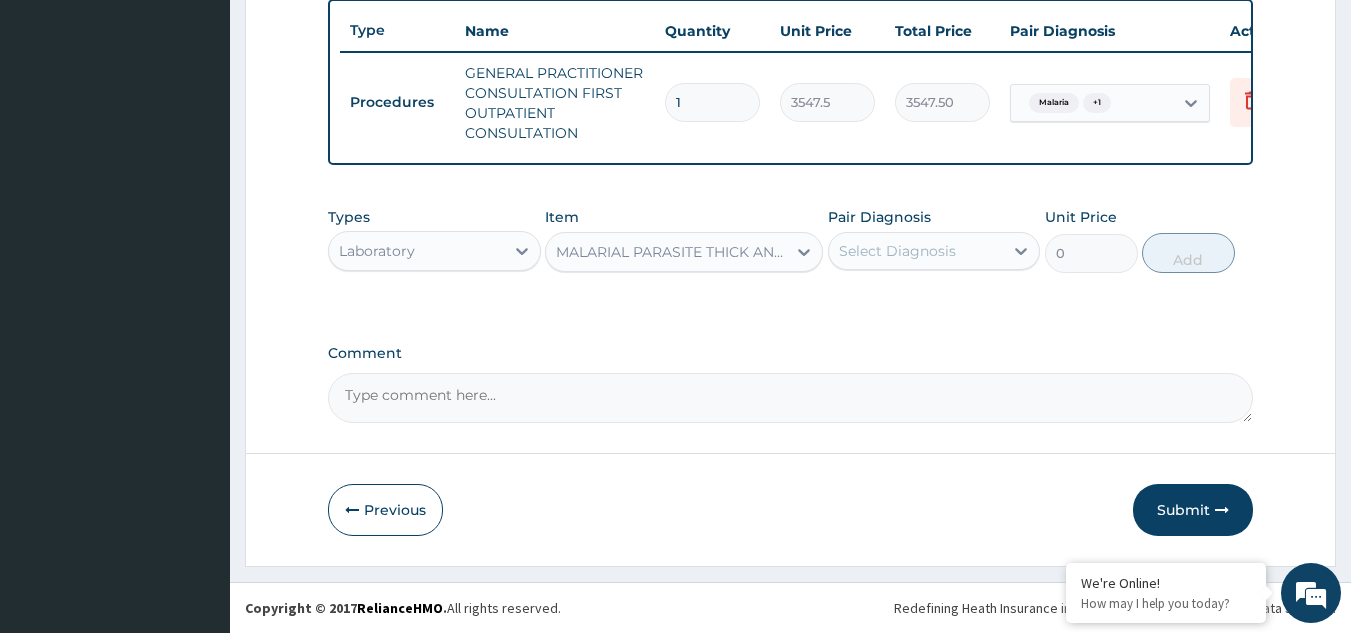 type 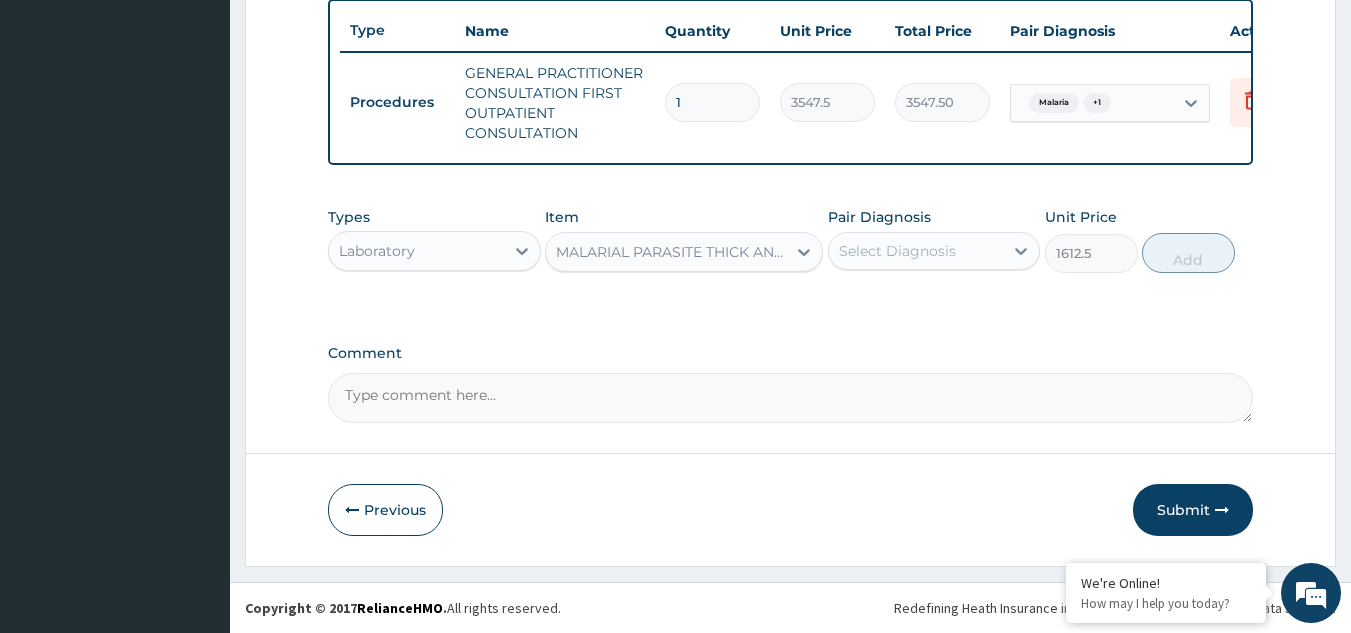 click on "Select Diagnosis" at bounding box center [897, 251] 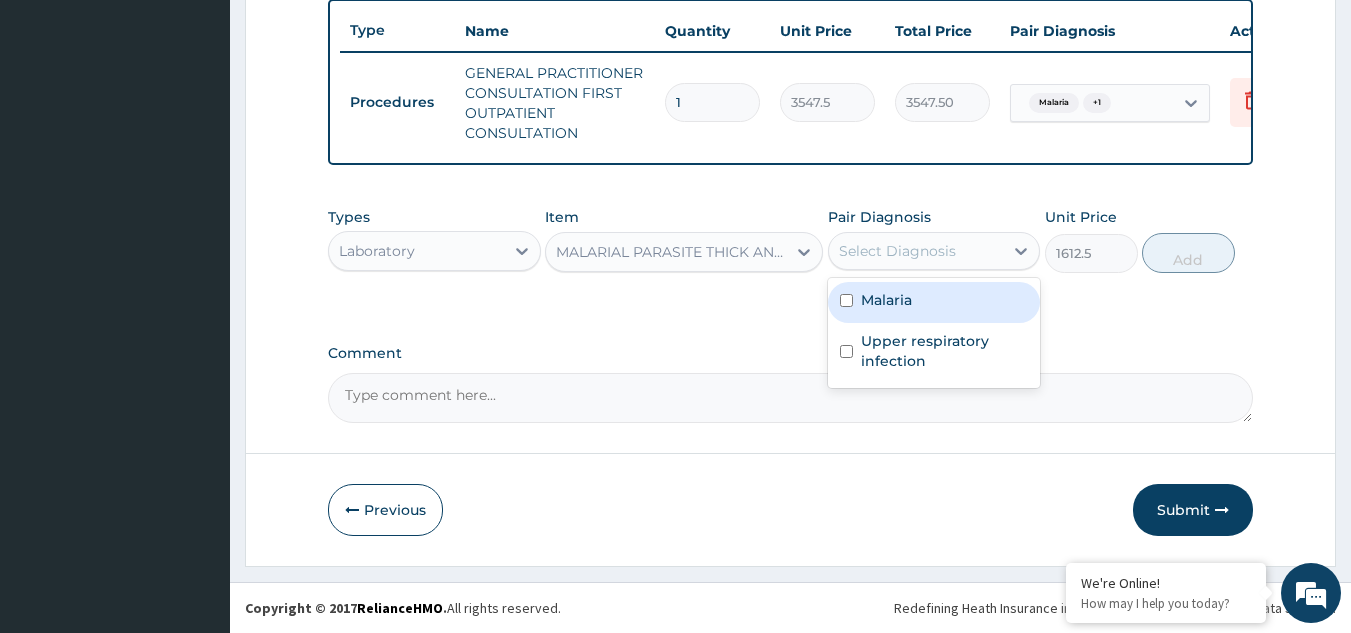 click on "Malaria" at bounding box center (886, 300) 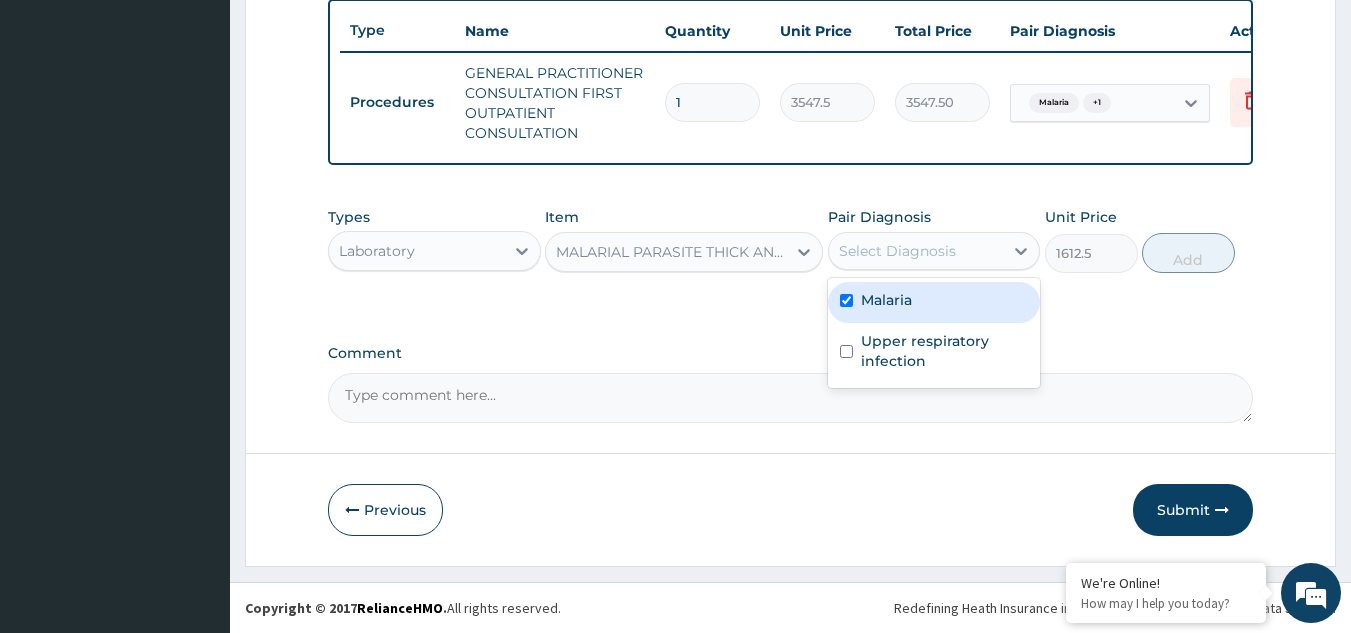 checkbox on "true" 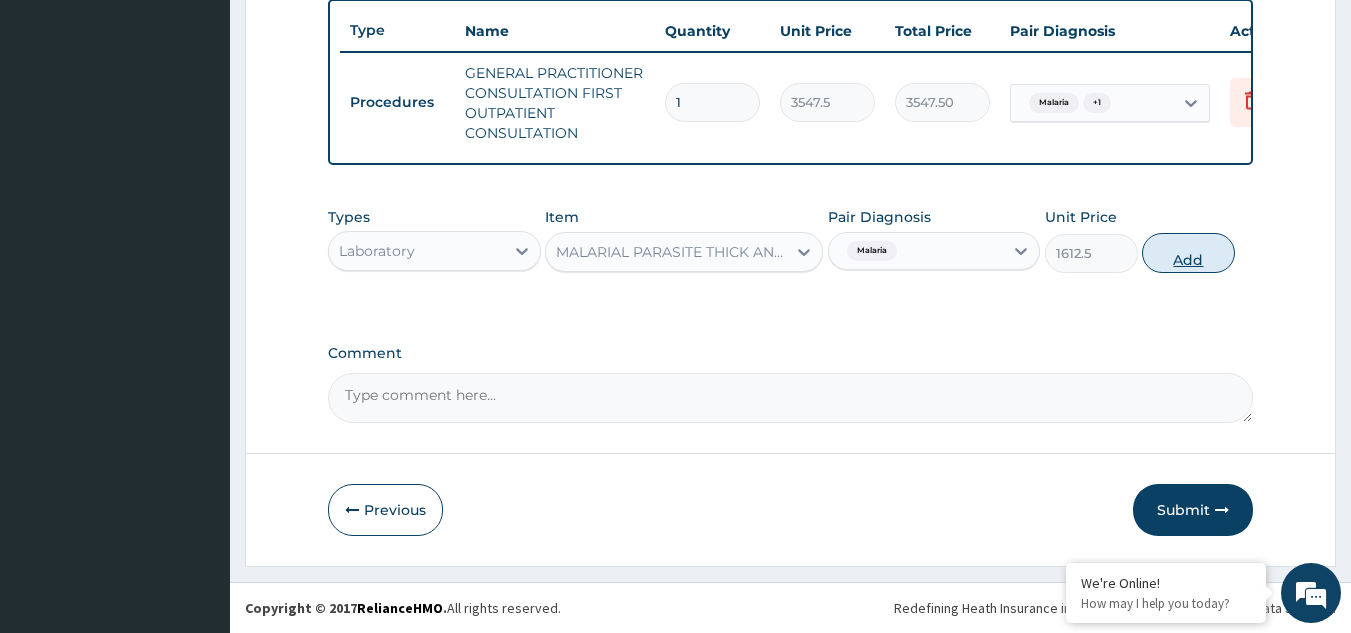 click on "Add" at bounding box center (1188, 253) 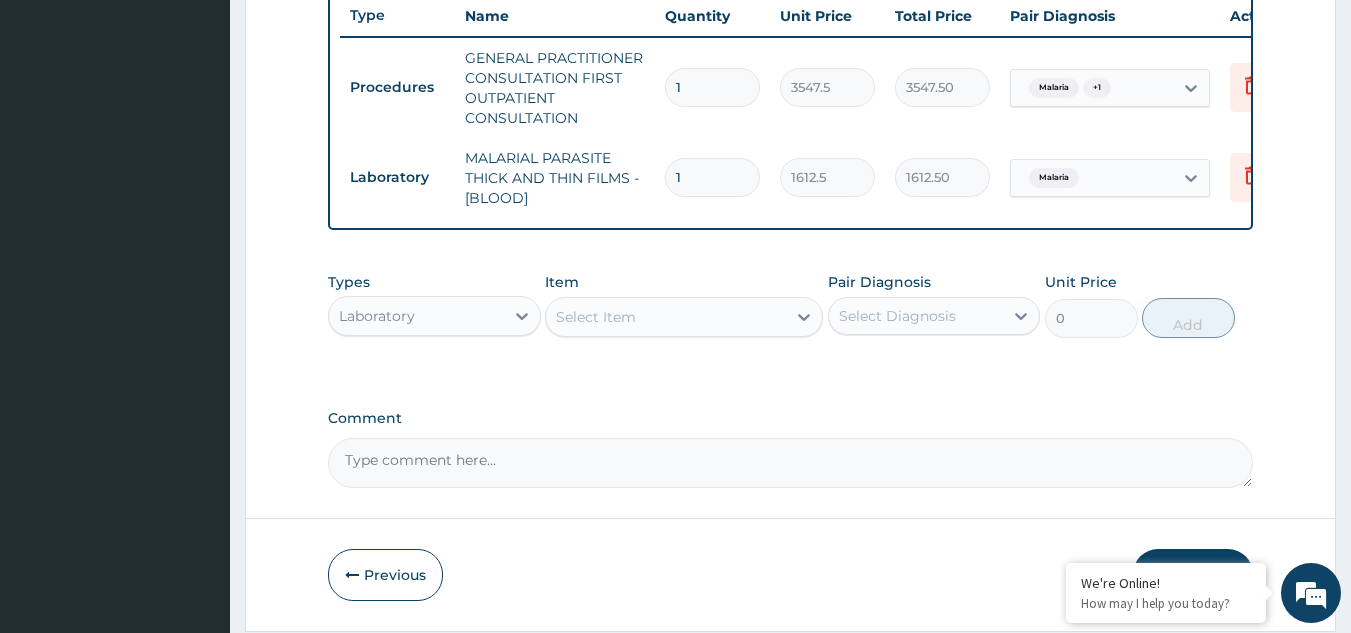 click on "Laboratory" at bounding box center (377, 316) 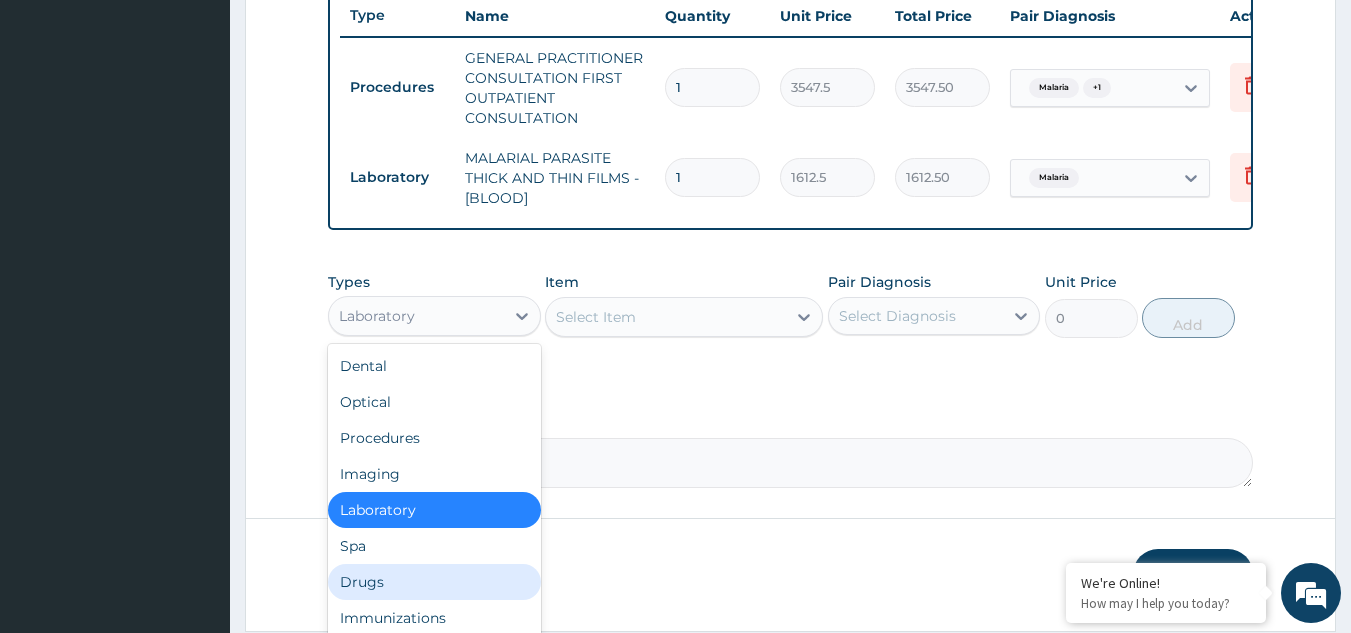 click on "Drugs" at bounding box center [434, 582] 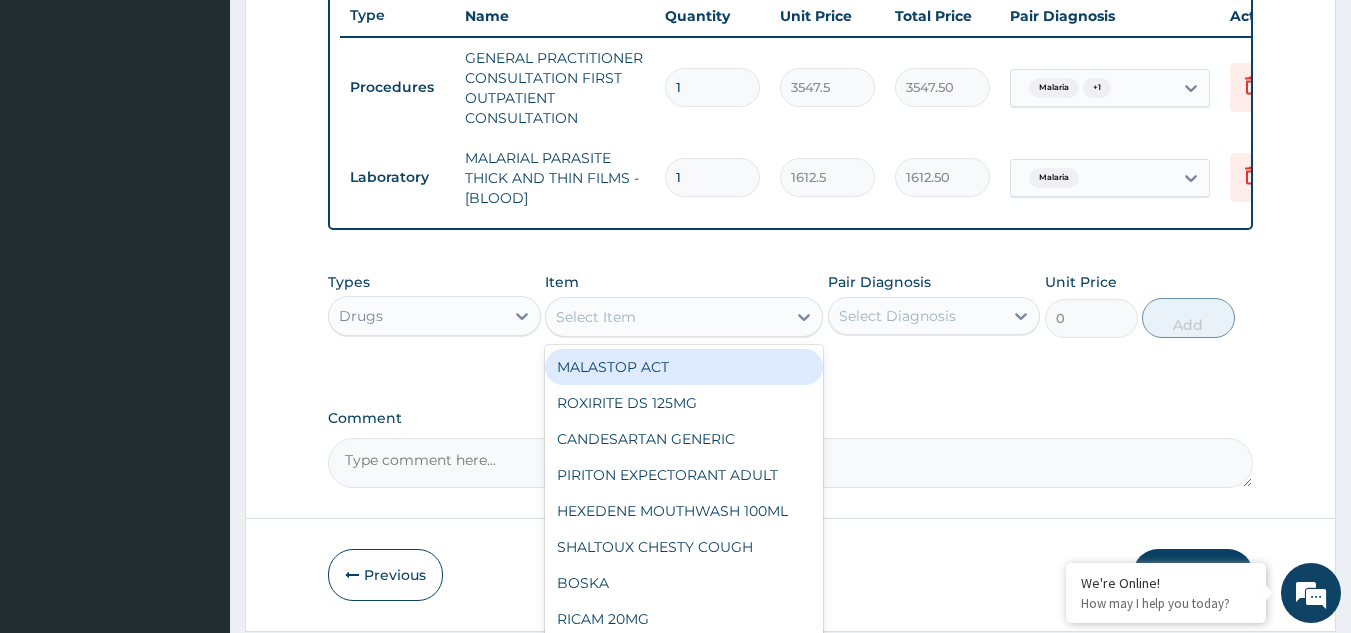 click on "Select Item" at bounding box center [596, 317] 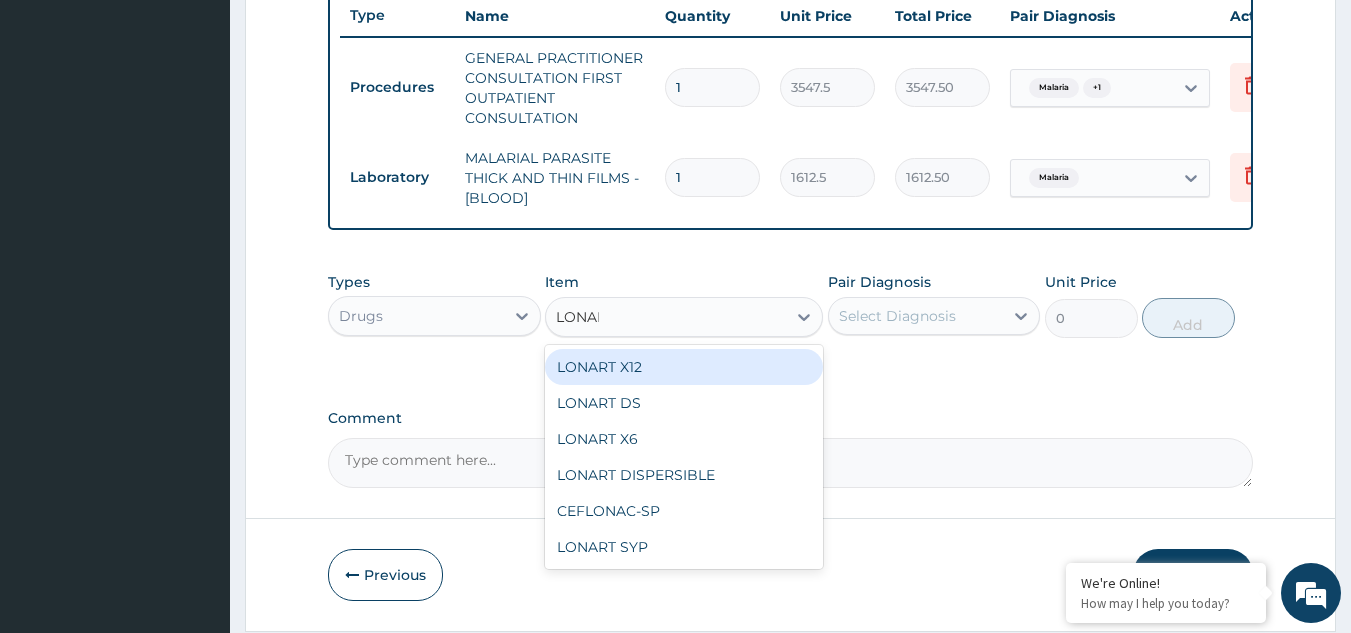 type on "LONART" 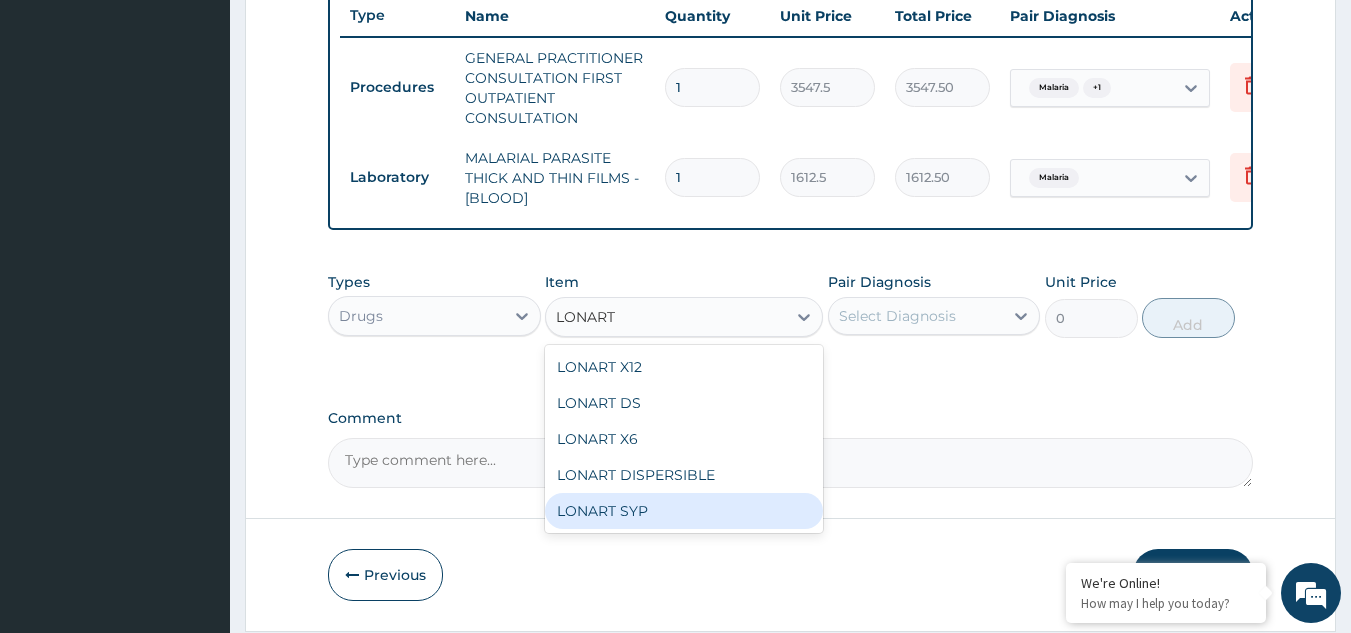 drag, startPoint x: 639, startPoint y: 526, endPoint x: 726, endPoint y: 450, distance: 115.52056 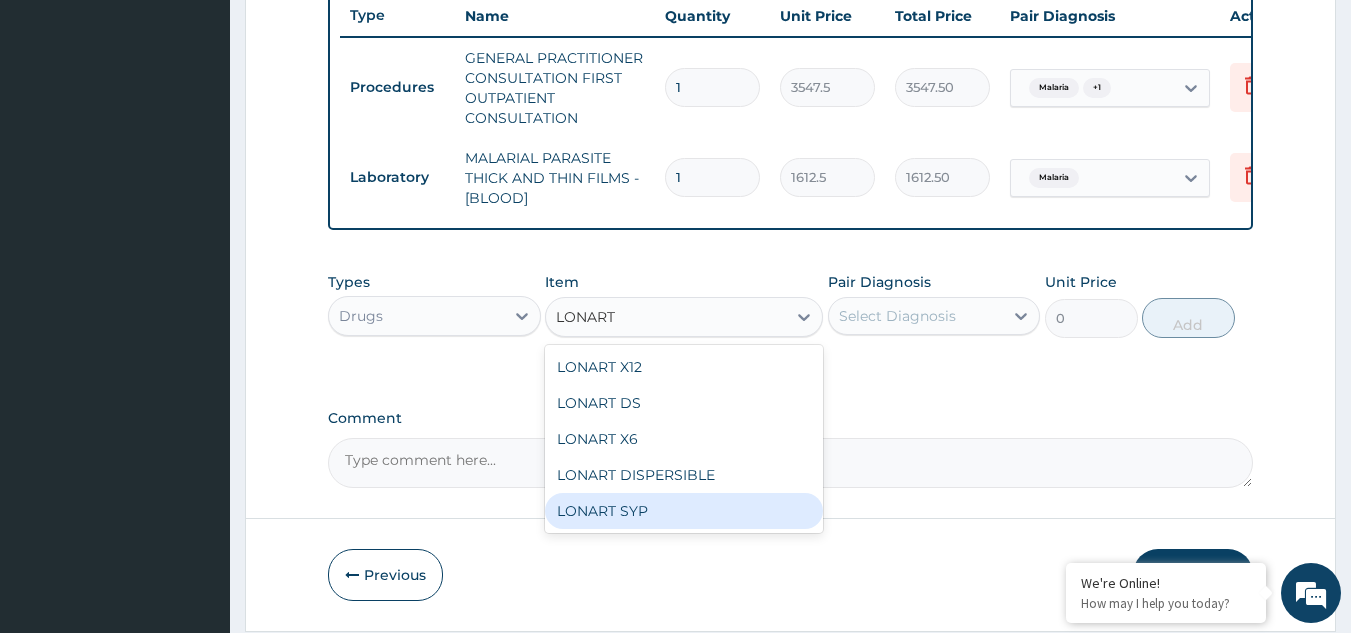 click on "LONART SYP" at bounding box center [684, 511] 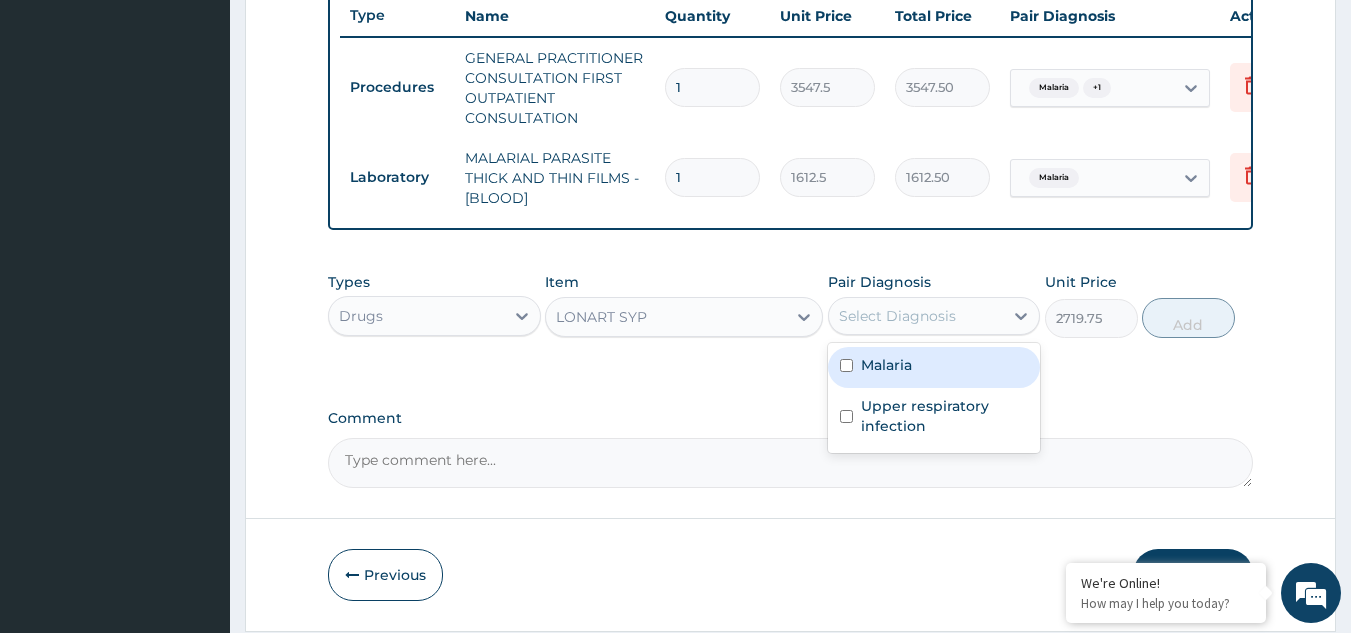 drag, startPoint x: 865, startPoint y: 327, endPoint x: 865, endPoint y: 342, distance: 15 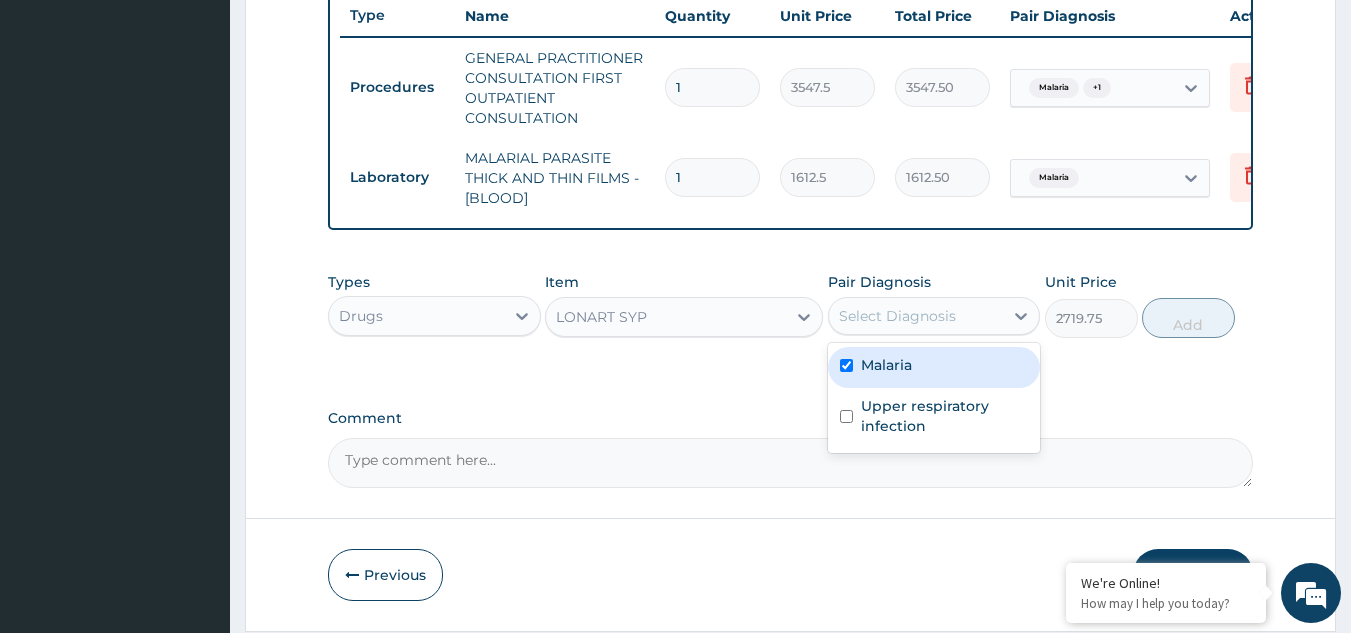 checkbox on "true" 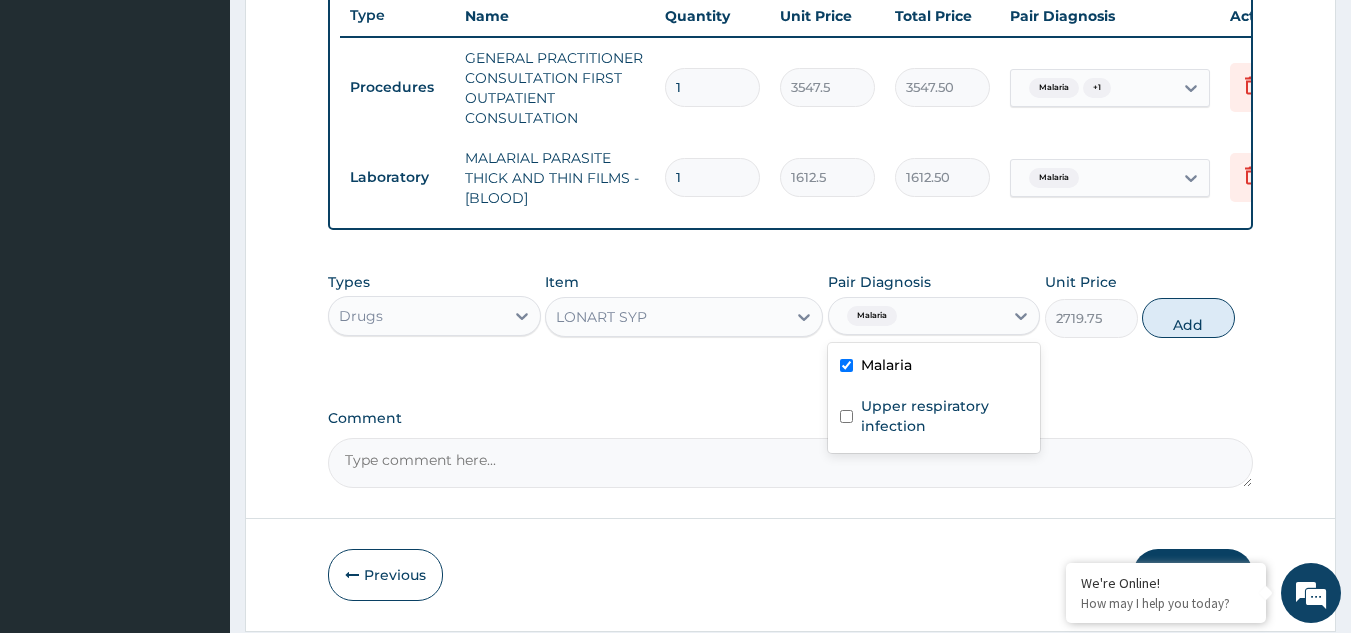 click on "Add" at bounding box center [1188, 318] 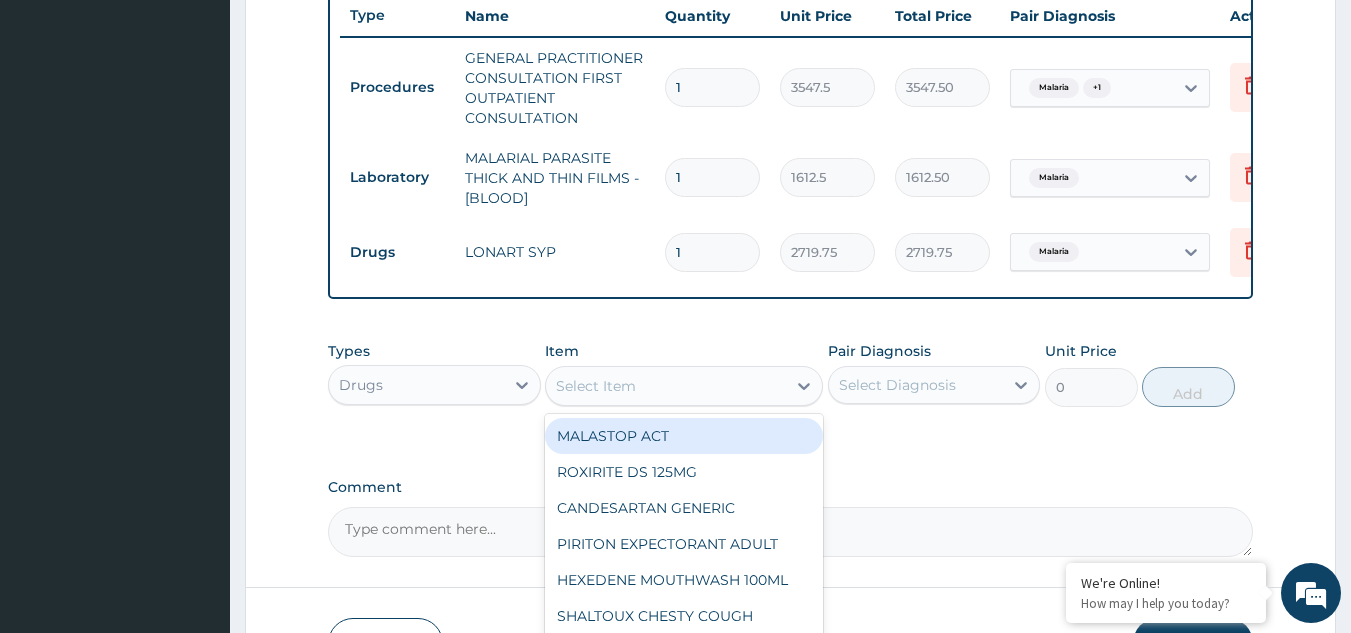 click on "Select Item" at bounding box center [596, 386] 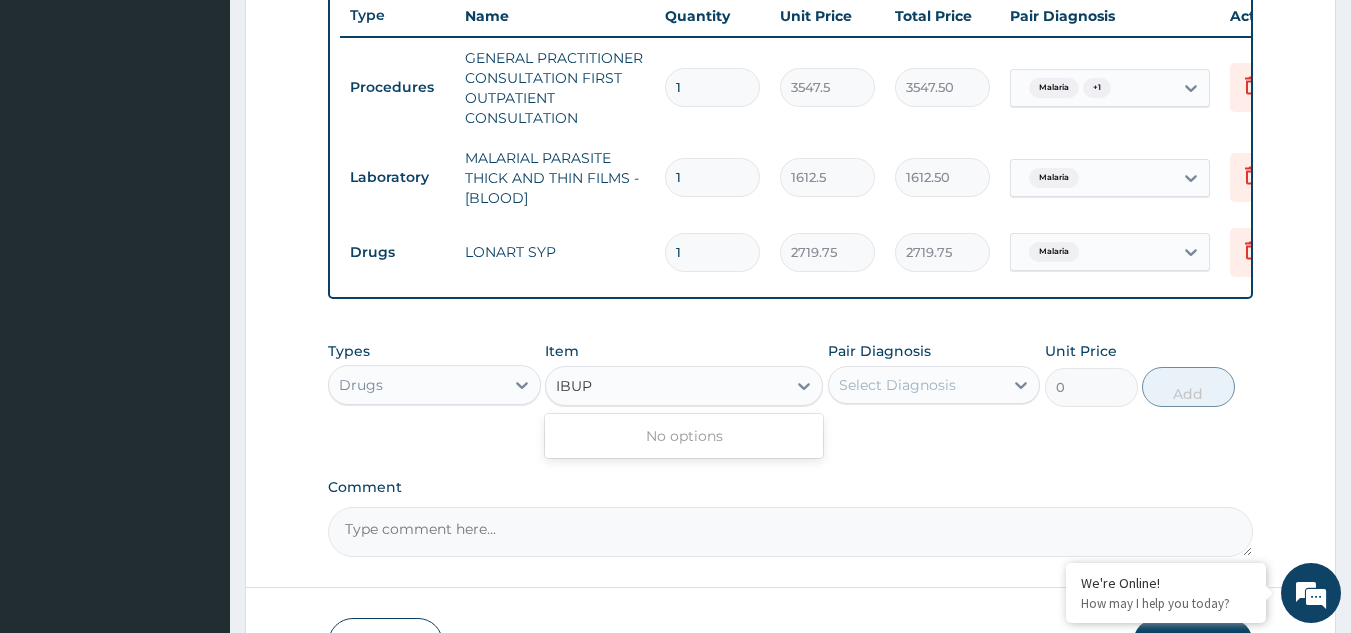 type on "IBU" 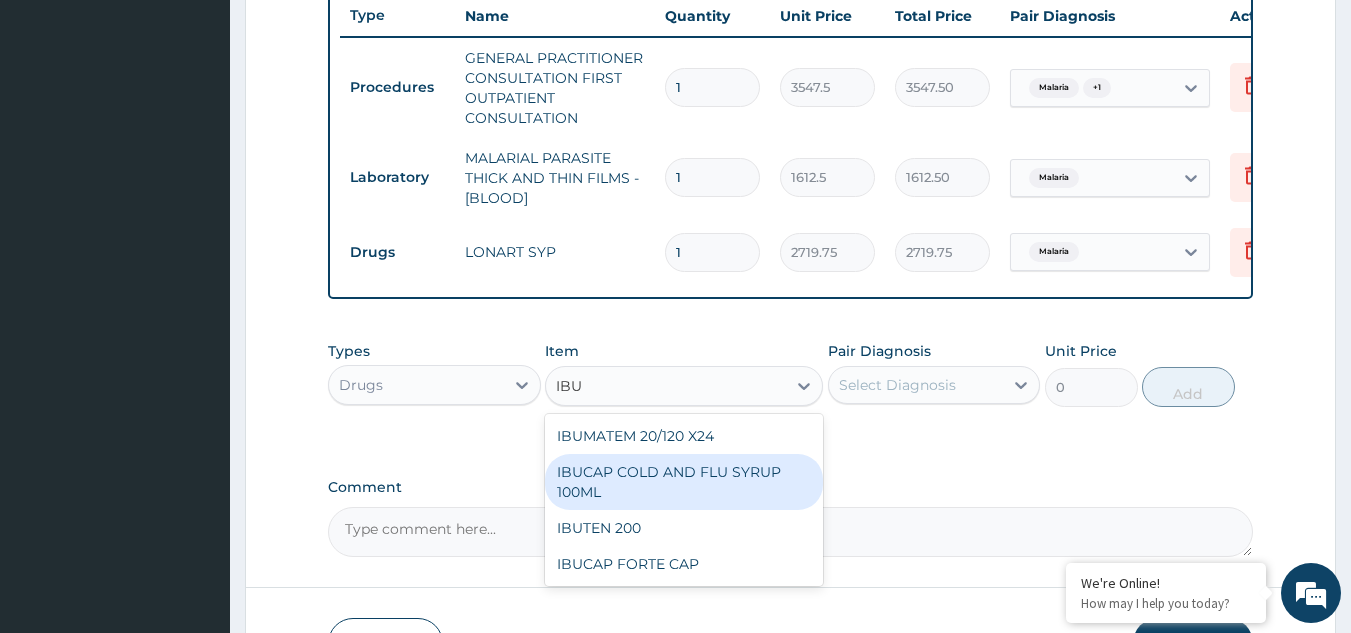 click on "IBUCAP COLD AND FLU SYRUP 100ML" at bounding box center (684, 482) 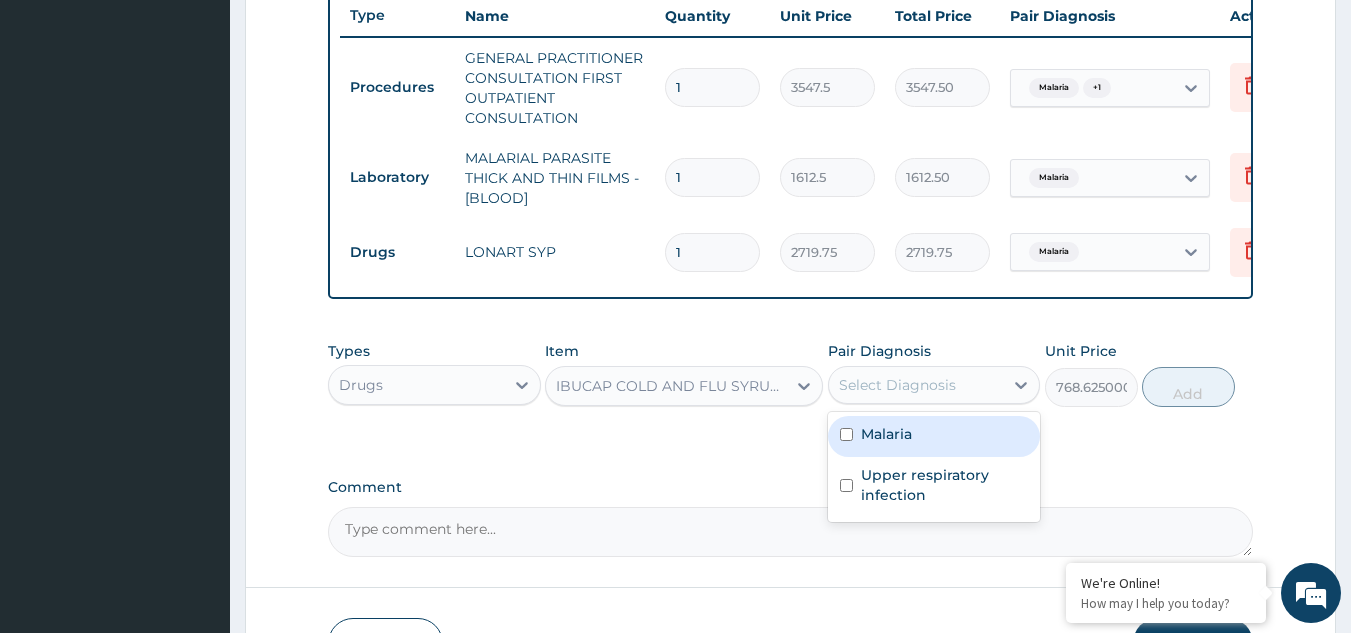 click on "Select Diagnosis" at bounding box center [897, 385] 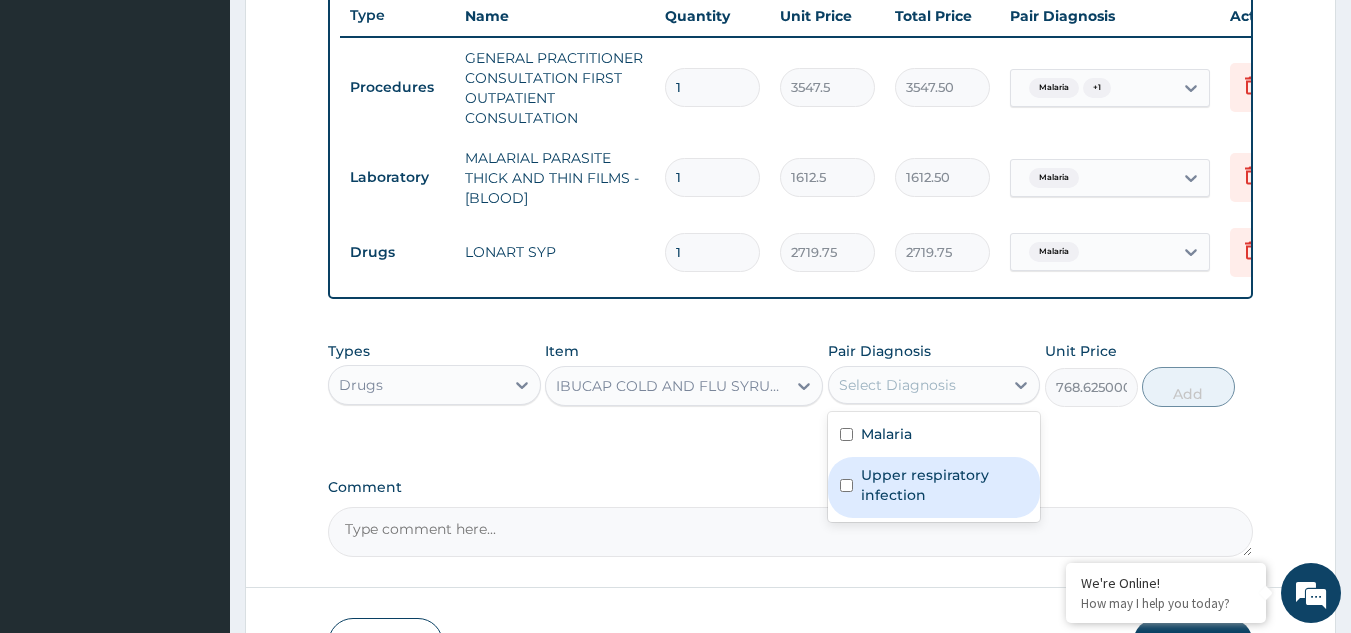 click on "Upper respiratory infection" at bounding box center (945, 485) 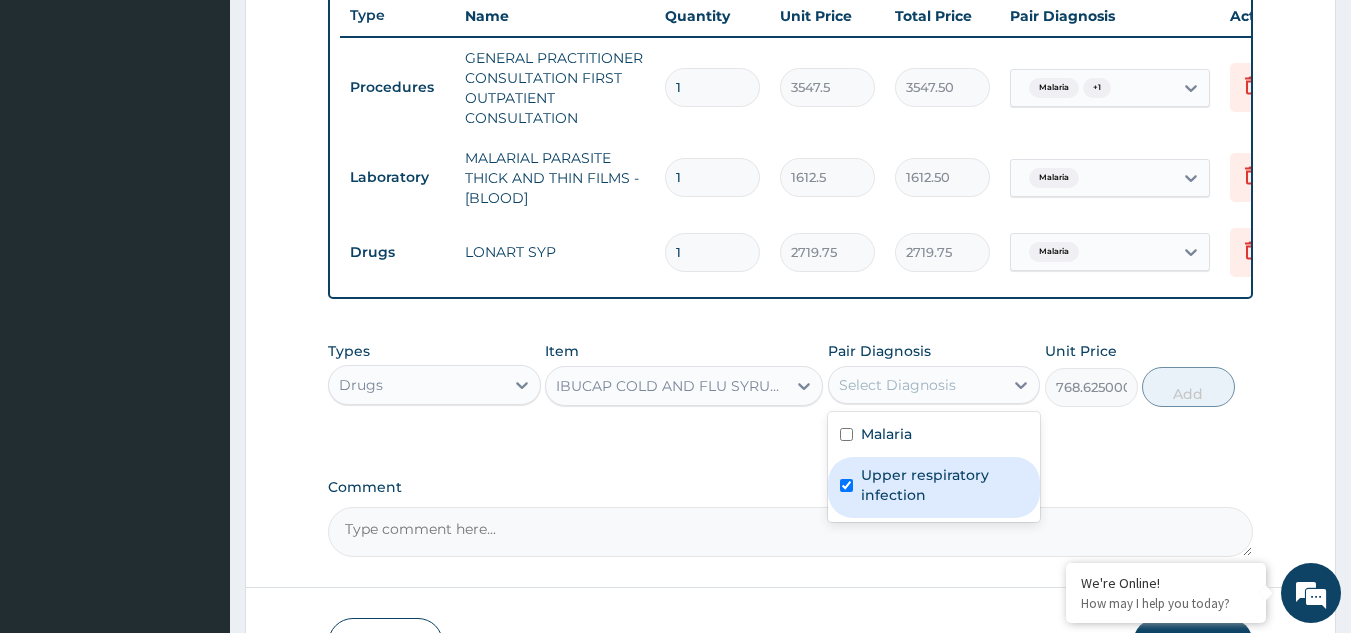 checkbox on "true" 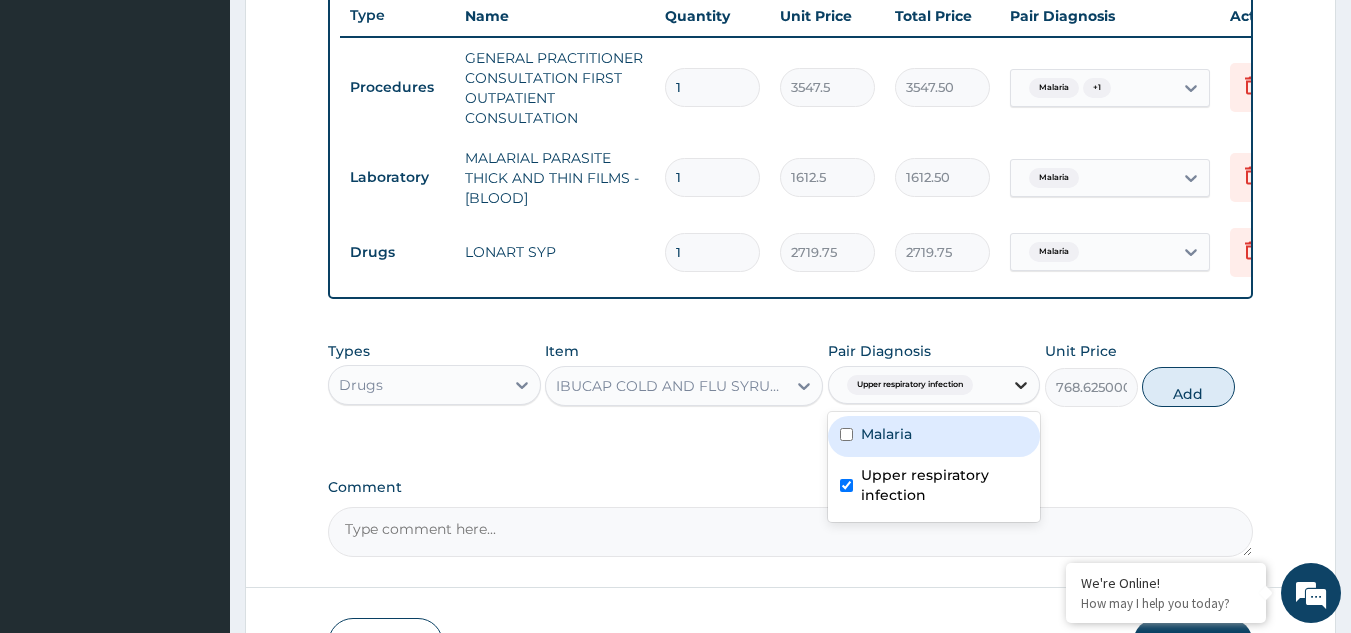 drag, startPoint x: 897, startPoint y: 444, endPoint x: 1006, endPoint y: 399, distance: 117.923706 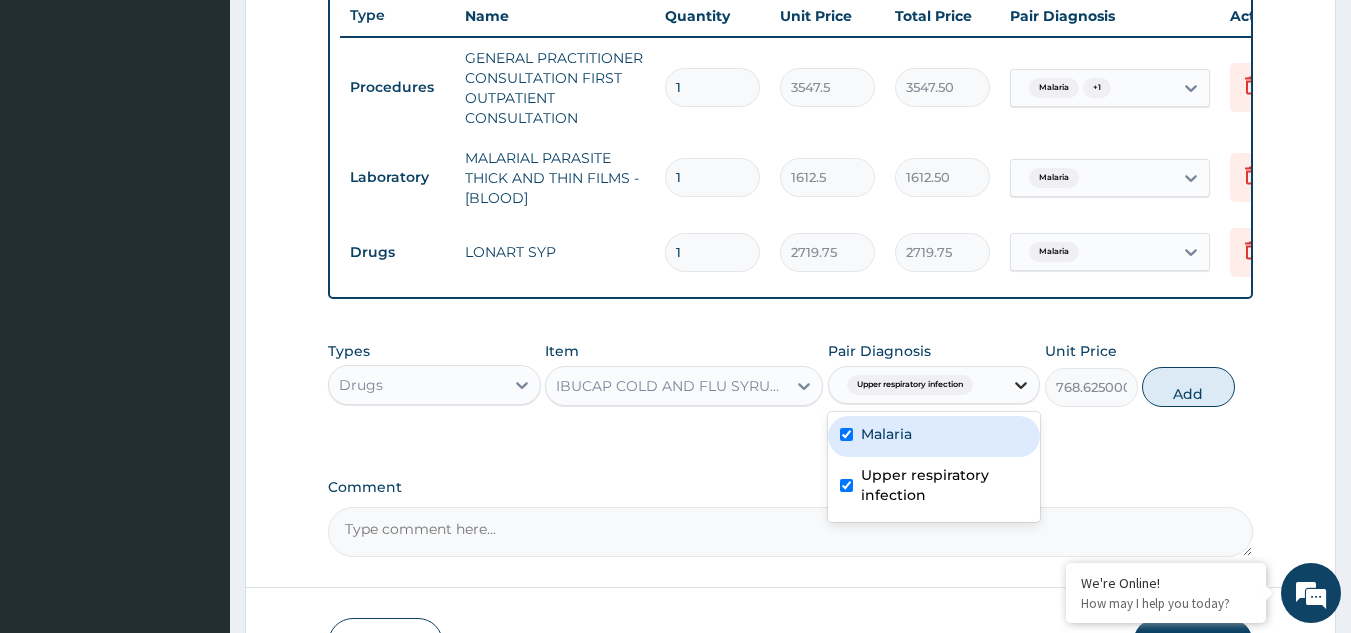 checkbox on "true" 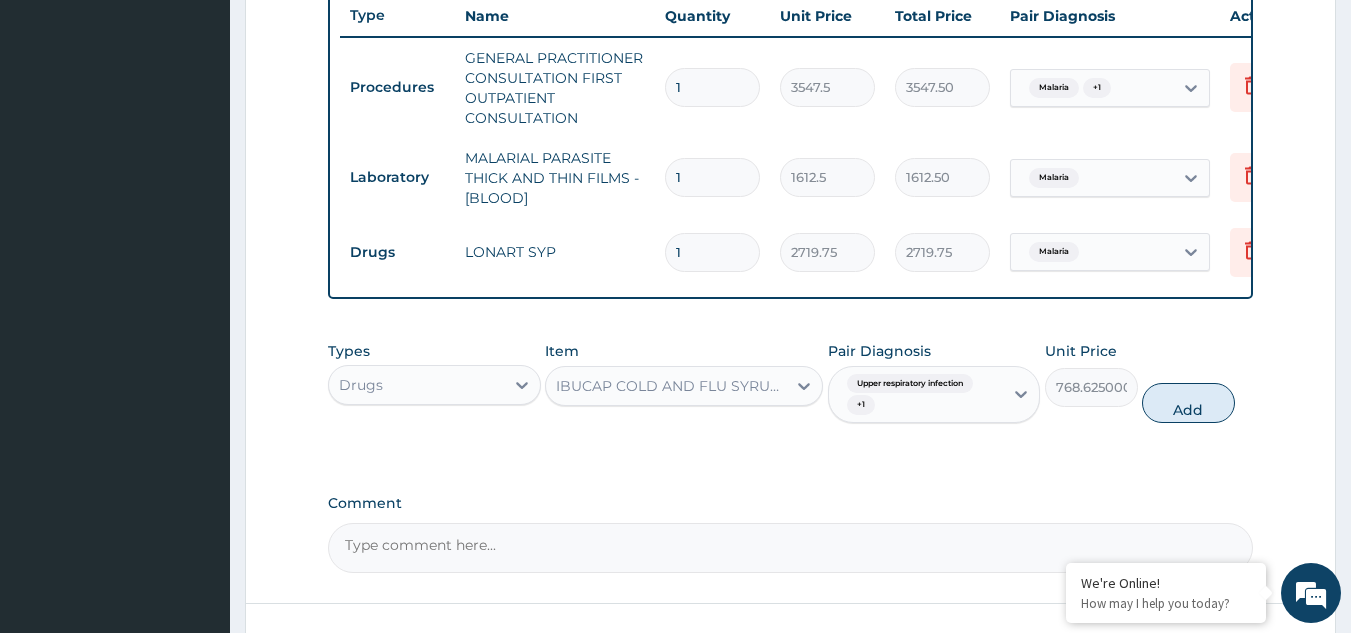 drag, startPoint x: 1189, startPoint y: 416, endPoint x: 996, endPoint y: 424, distance: 193.16573 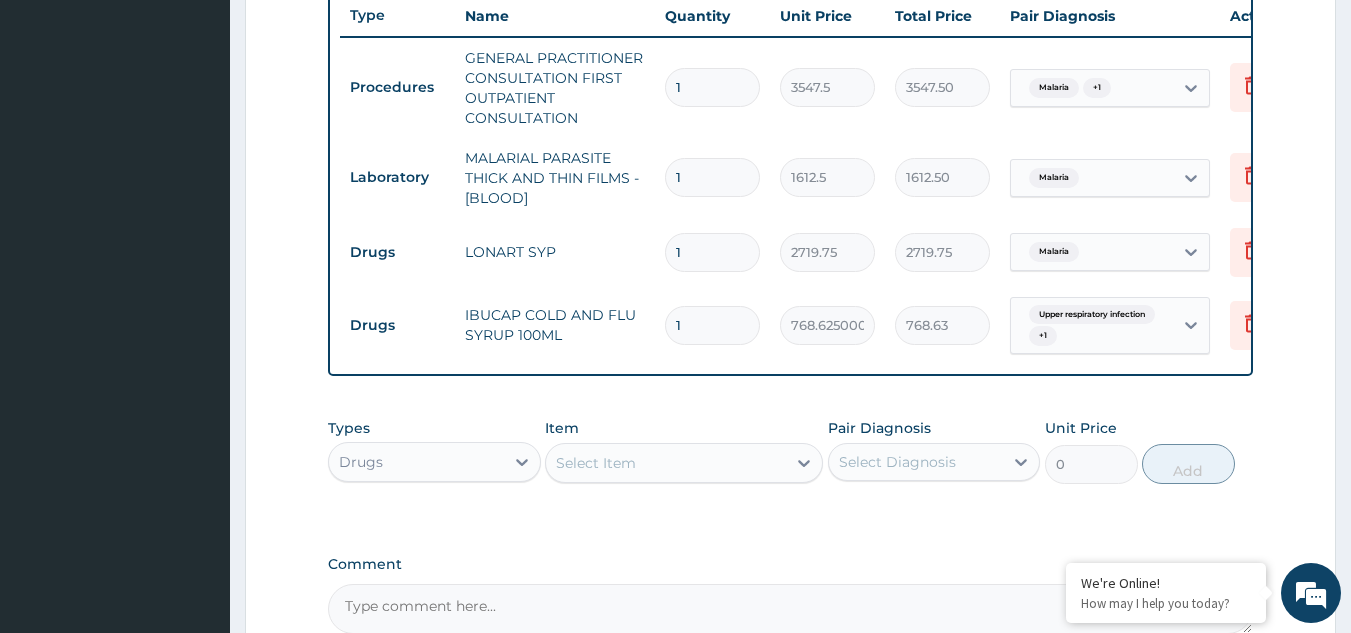 click on "Select Item" at bounding box center [596, 463] 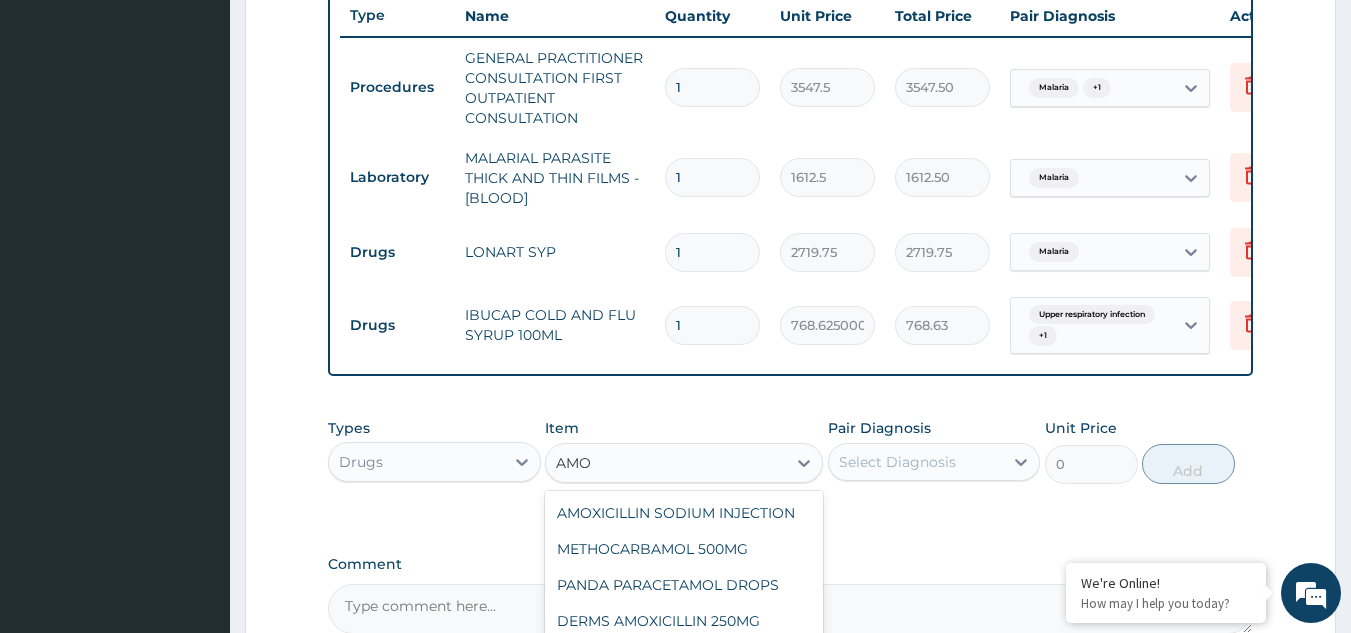 type on "AMOX" 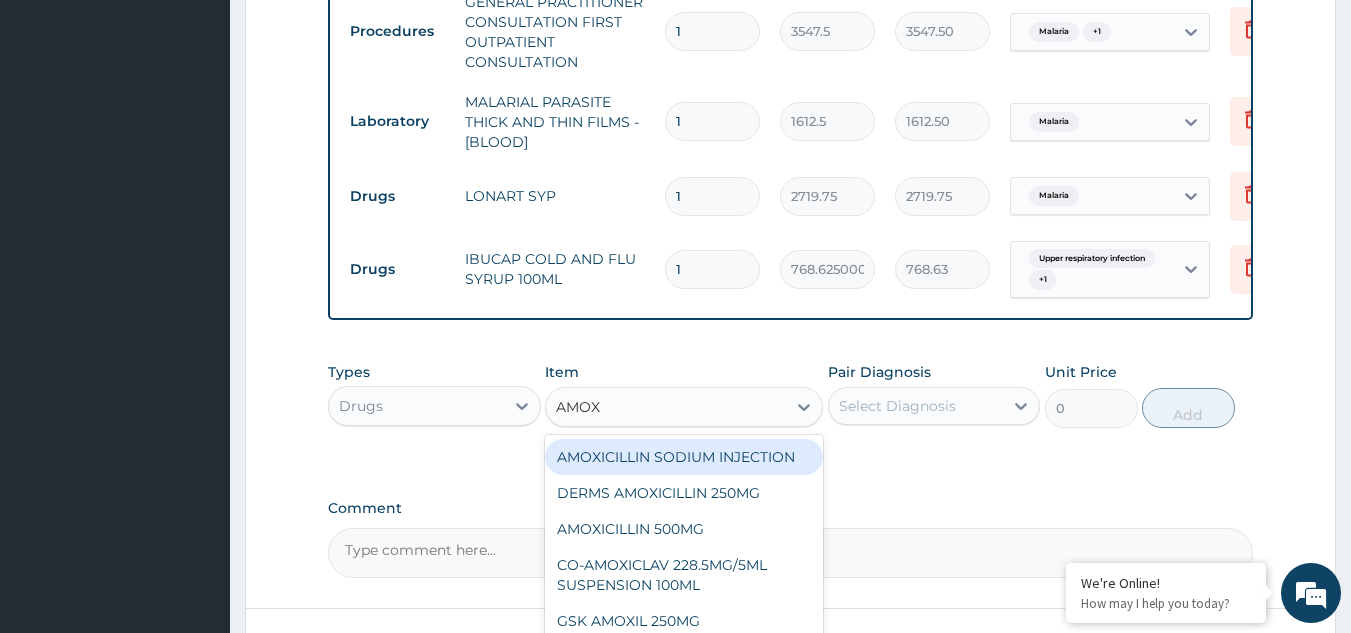 scroll, scrollTop: 860, scrollLeft: 0, axis: vertical 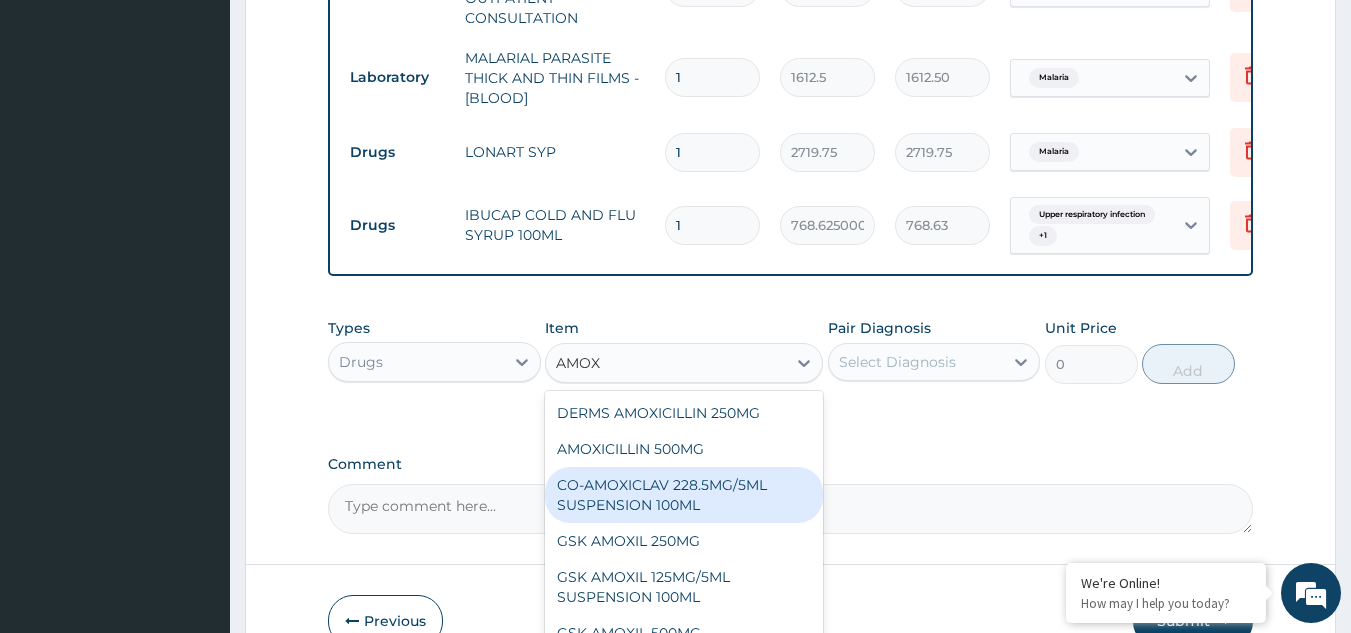 click on "CO-AMOXICLAV 228.5MG/5ML SUSPENSION 100ML" at bounding box center [684, 495] 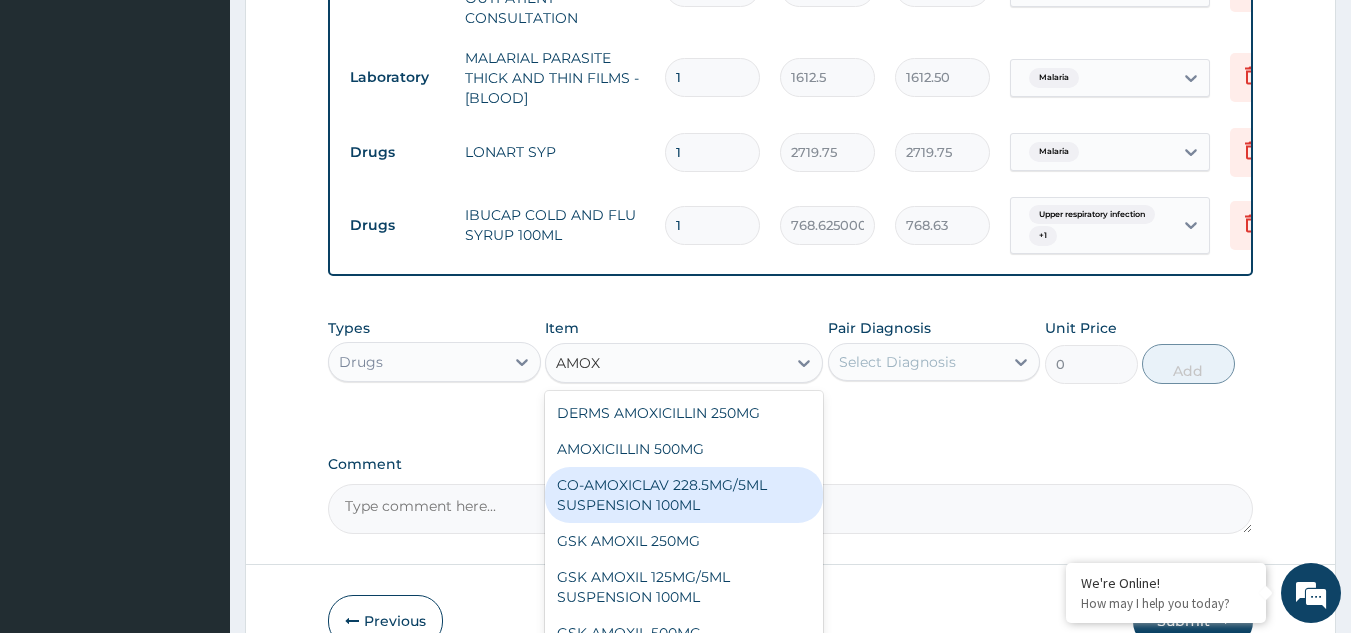 type 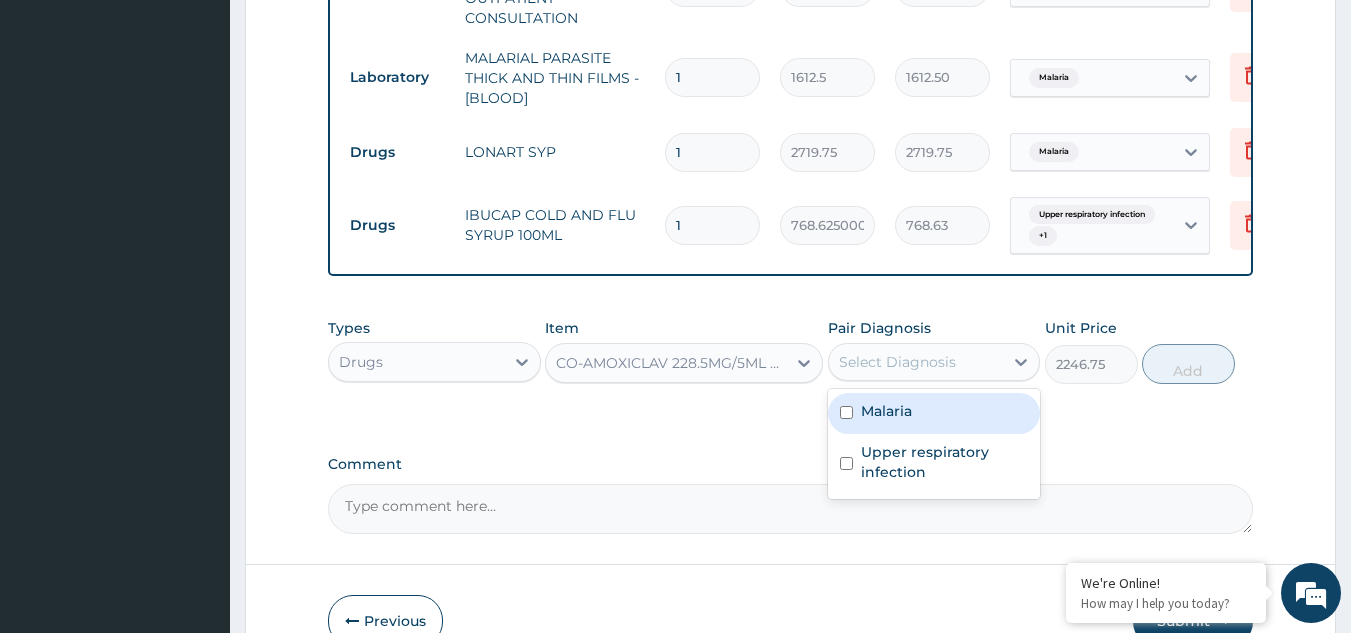 click on "Select Diagnosis" at bounding box center (897, 362) 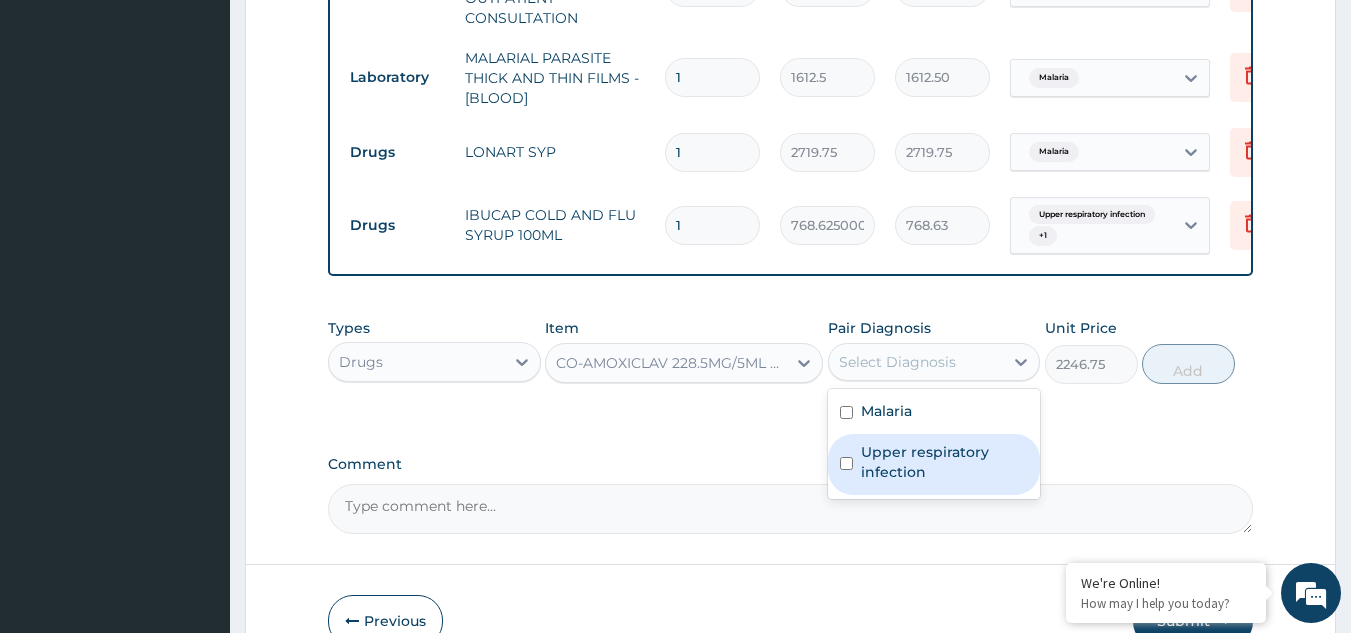 drag, startPoint x: 874, startPoint y: 475, endPoint x: 932, endPoint y: 436, distance: 69.89278 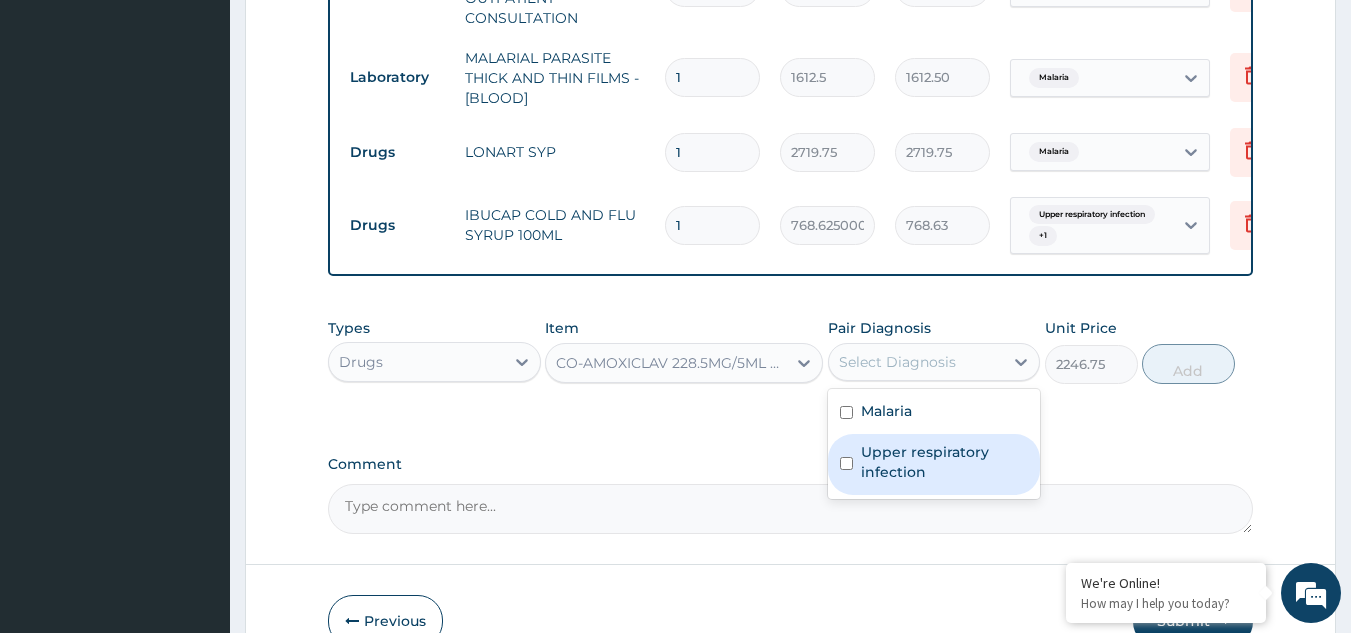 click on "Upper respiratory infection" at bounding box center [945, 462] 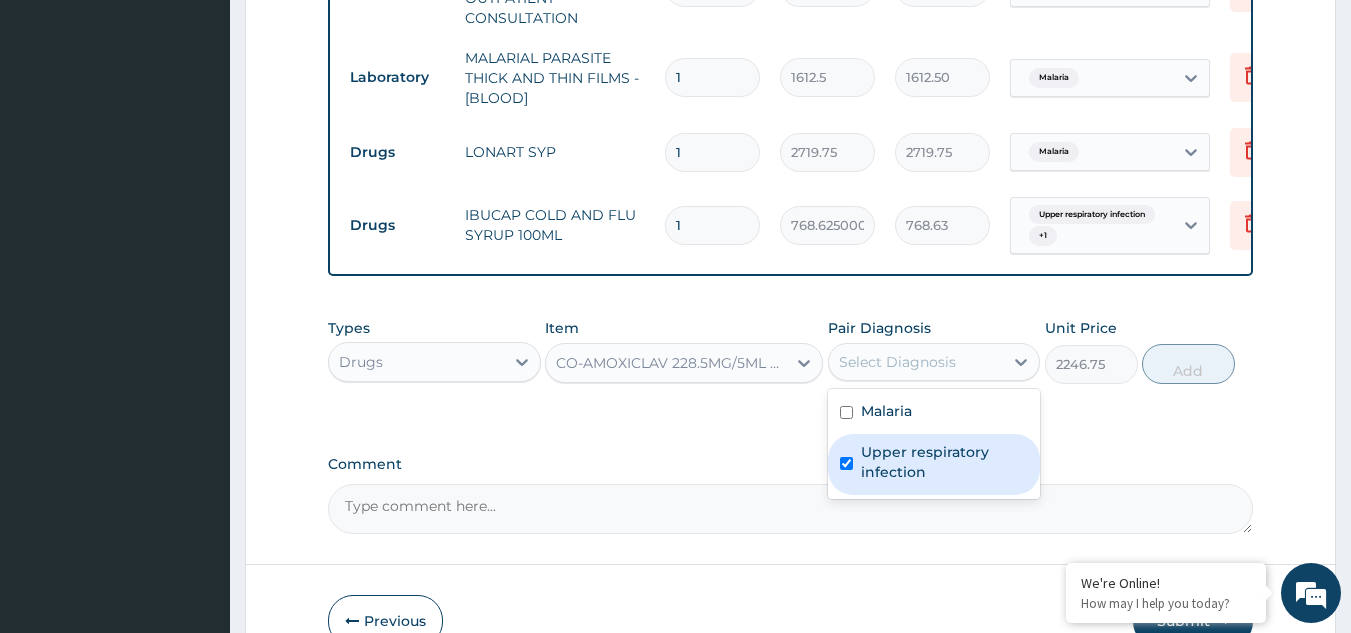 checkbox on "true" 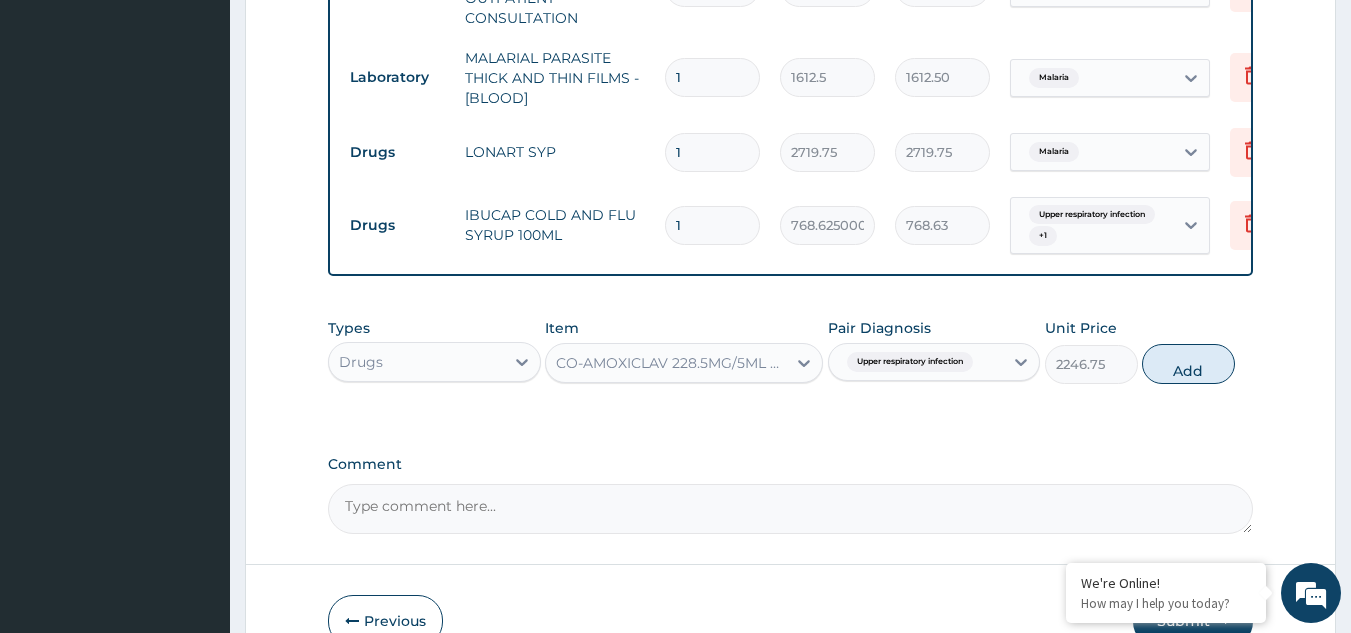 drag, startPoint x: 1176, startPoint y: 381, endPoint x: 1099, endPoint y: 386, distance: 77.16217 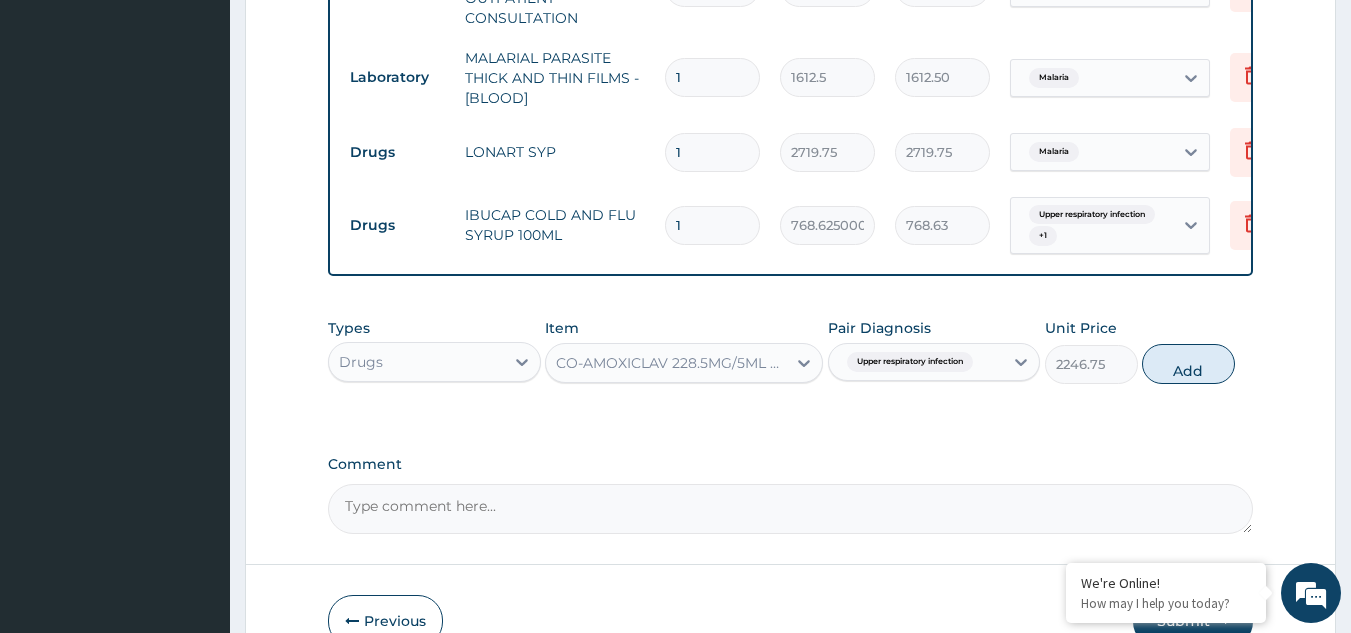 click on "Add" at bounding box center [1188, 364] 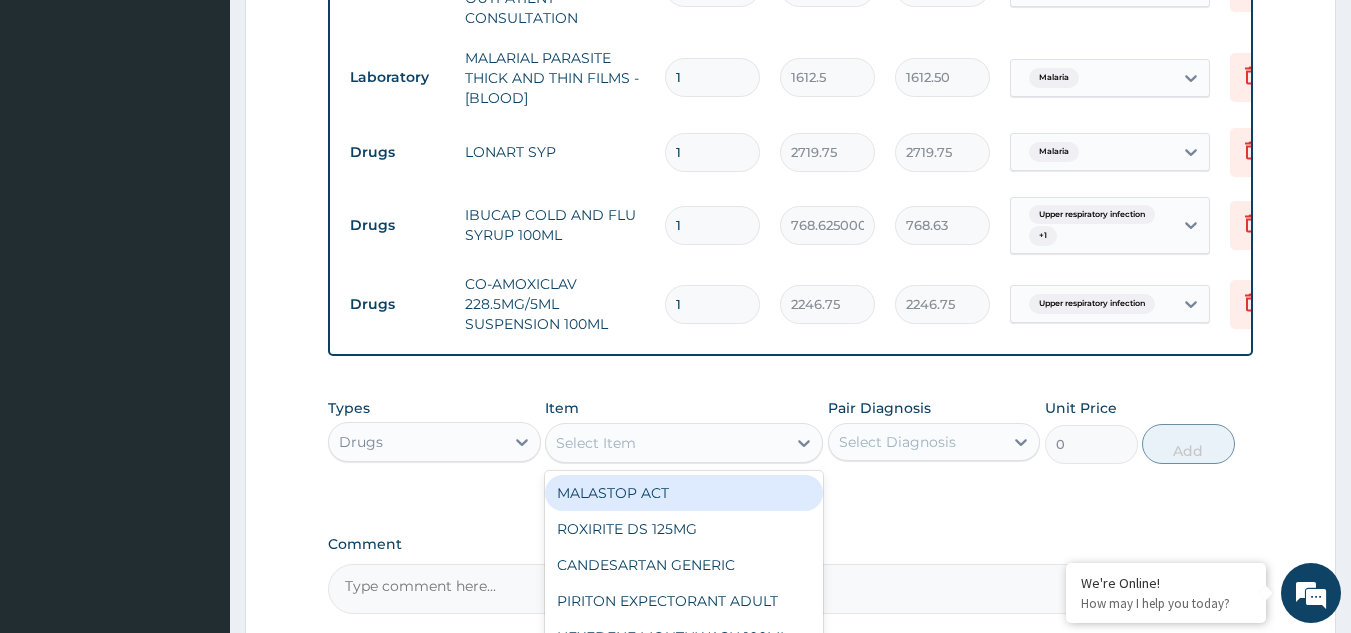 click on "Select Item" at bounding box center (596, 443) 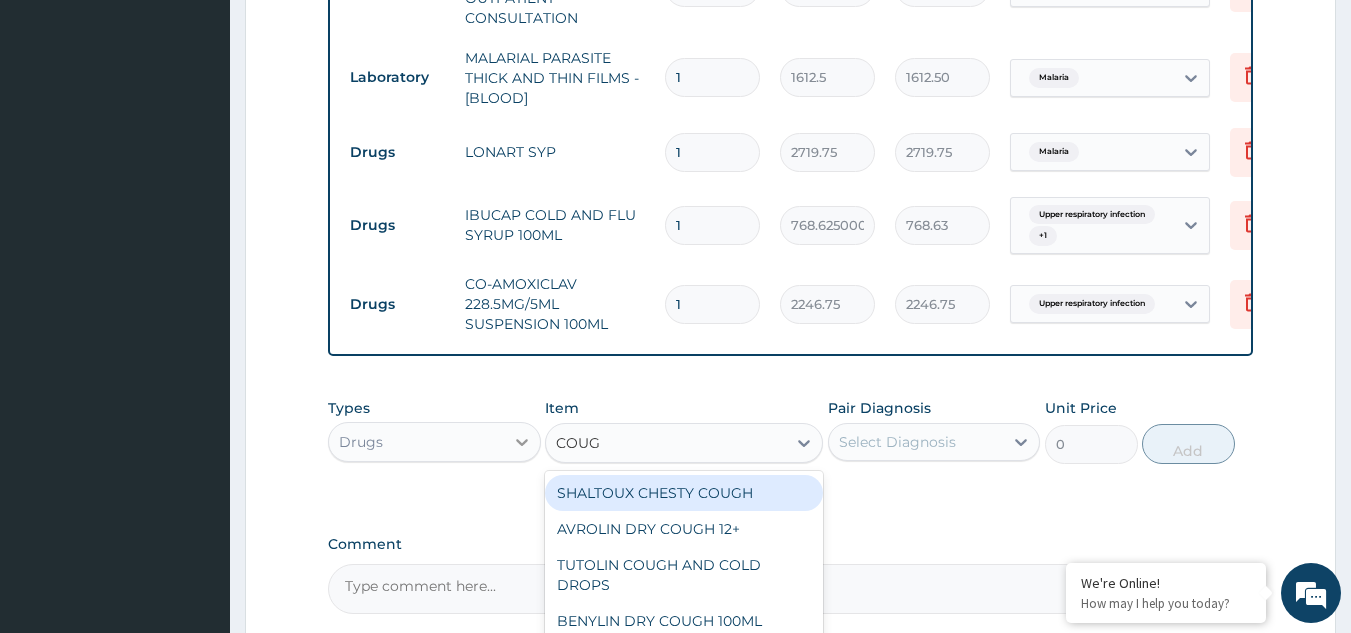 type on "COUGH" 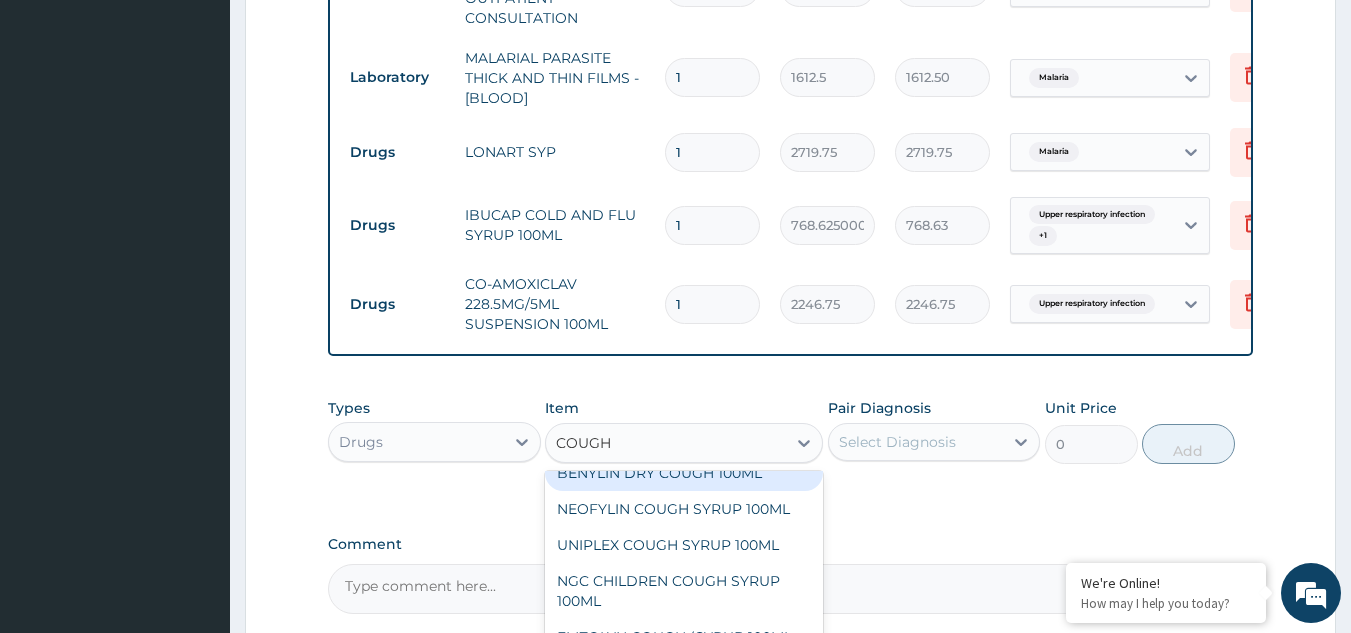 scroll, scrollTop: 200, scrollLeft: 0, axis: vertical 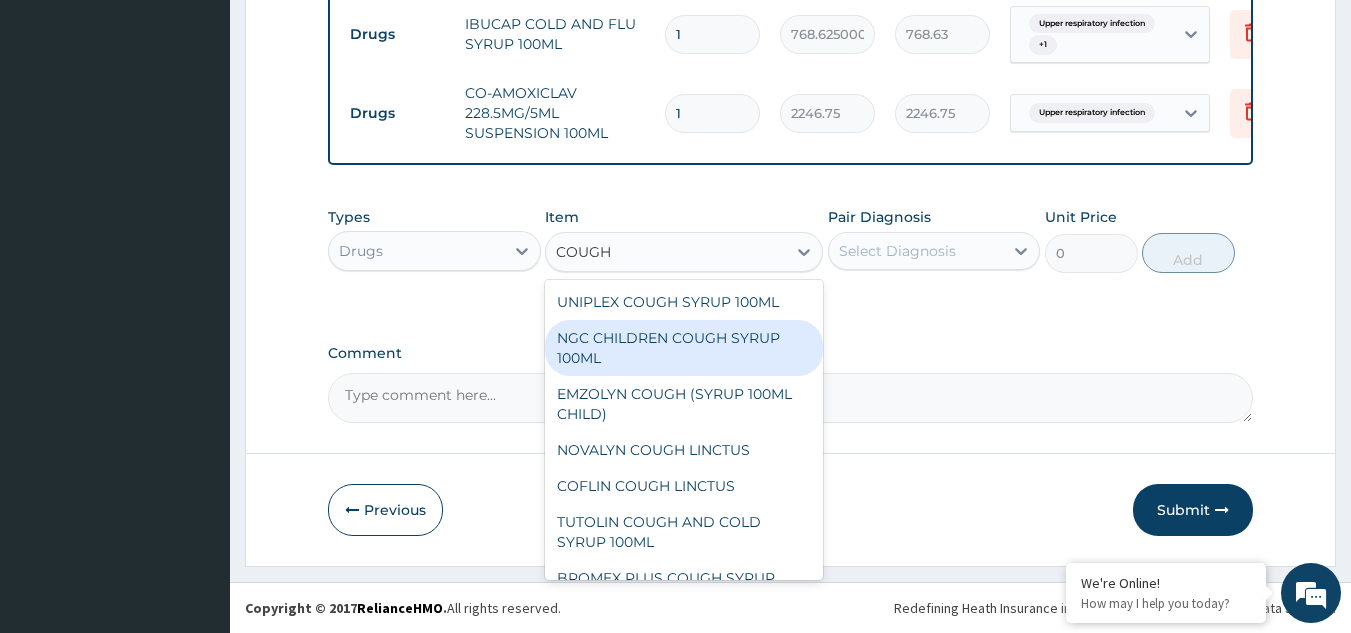 click on "NGC CHILDREN COUGH SYRUP 100ML" at bounding box center (684, 348) 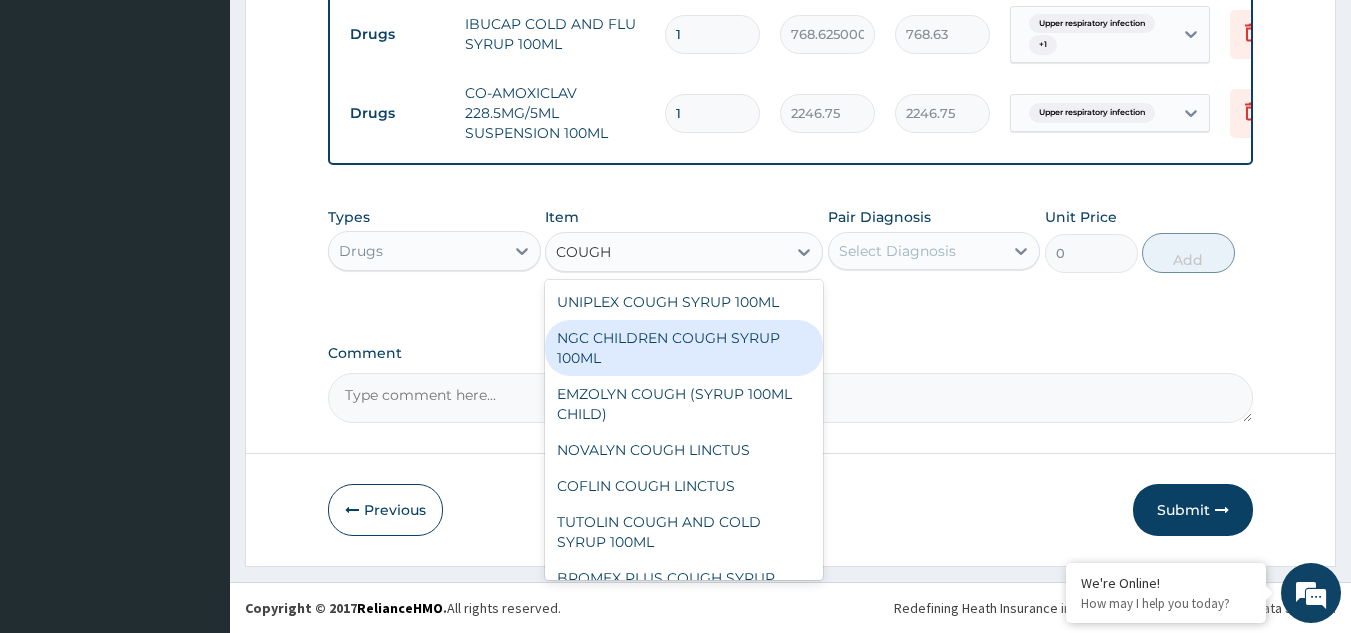 type 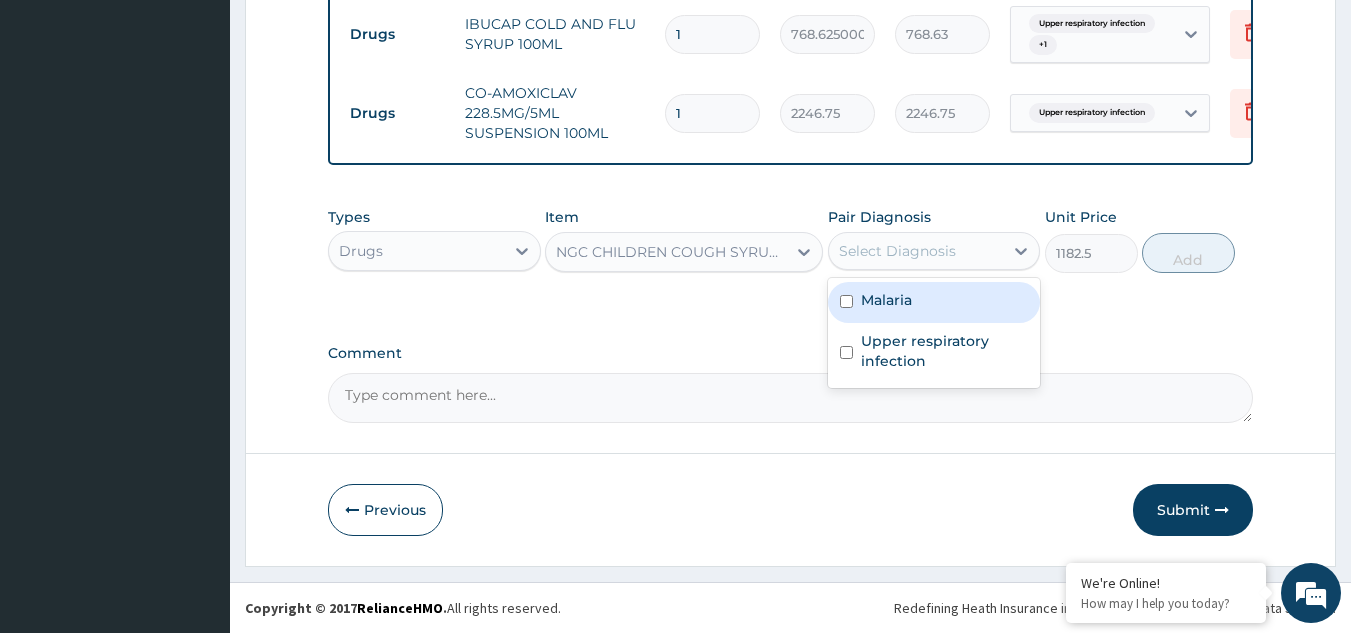 drag, startPoint x: 932, startPoint y: 262, endPoint x: 914, endPoint y: 319, distance: 59.77458 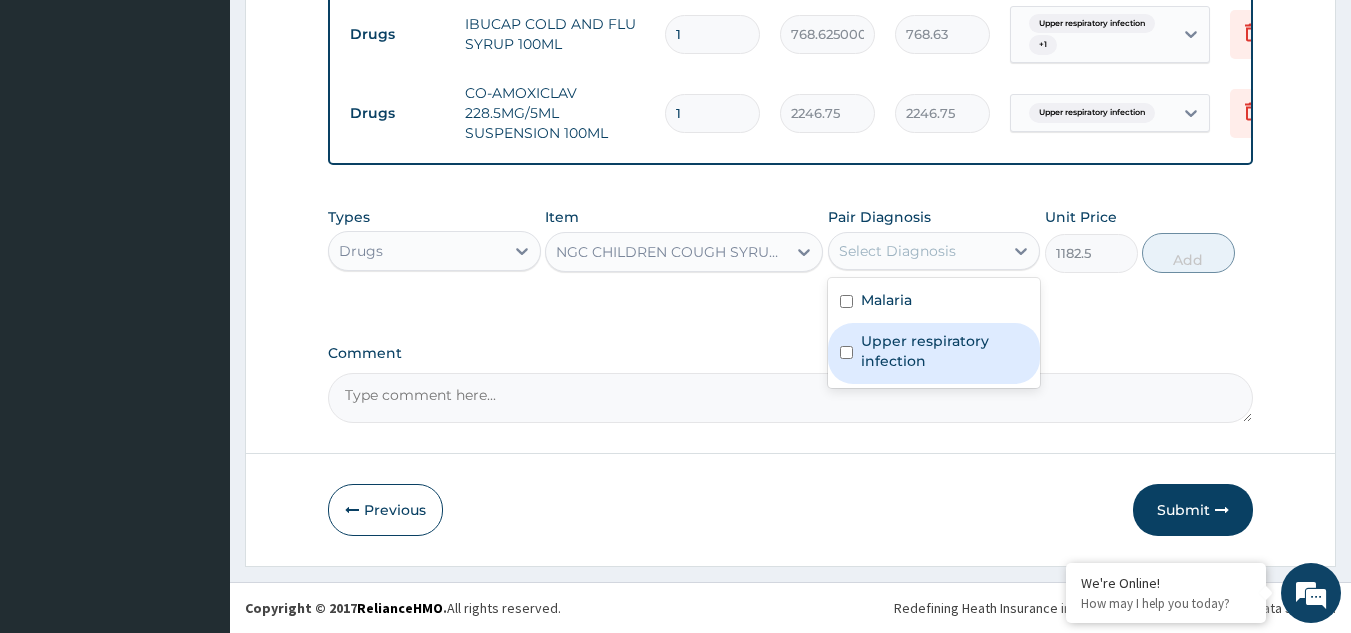 click on "Upper respiratory infection" at bounding box center [945, 351] 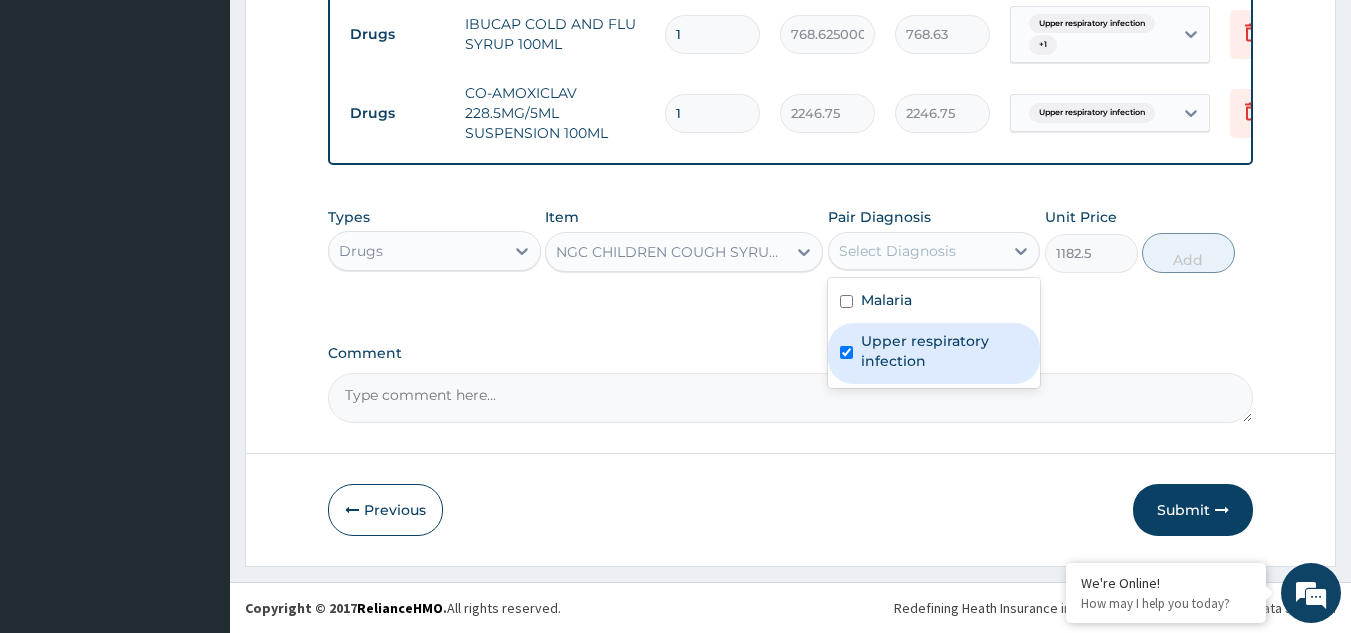 checkbox on "true" 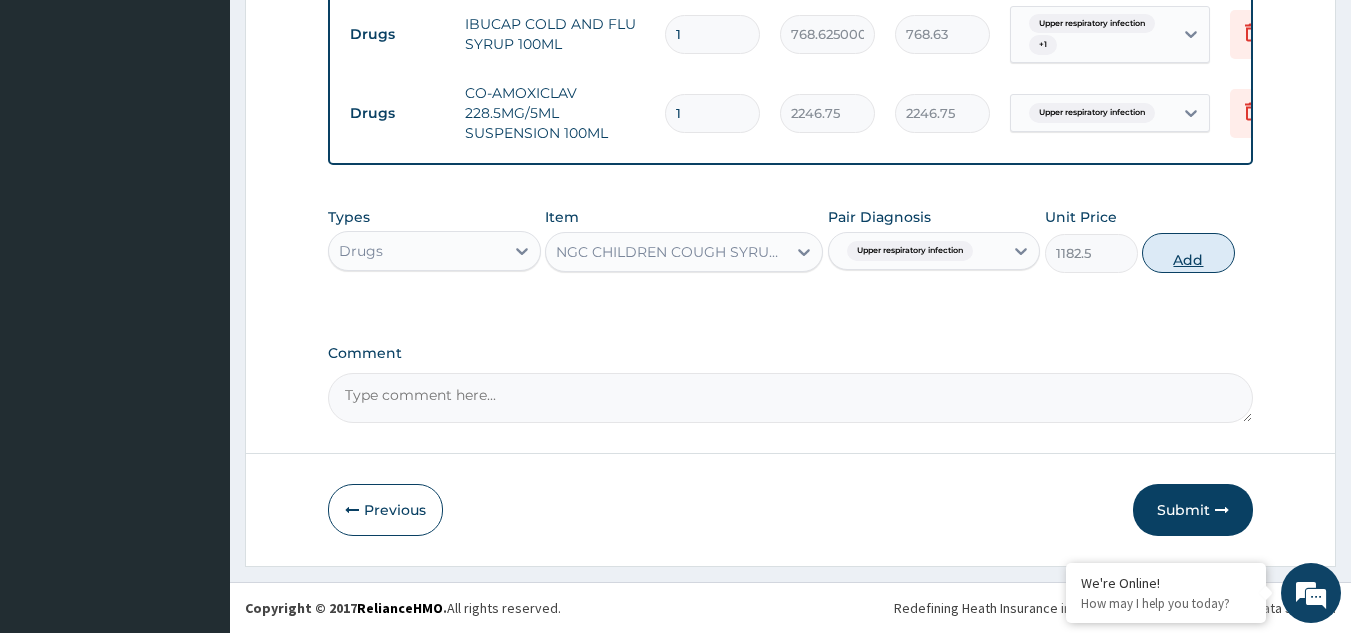 click on "Add" at bounding box center (1188, 253) 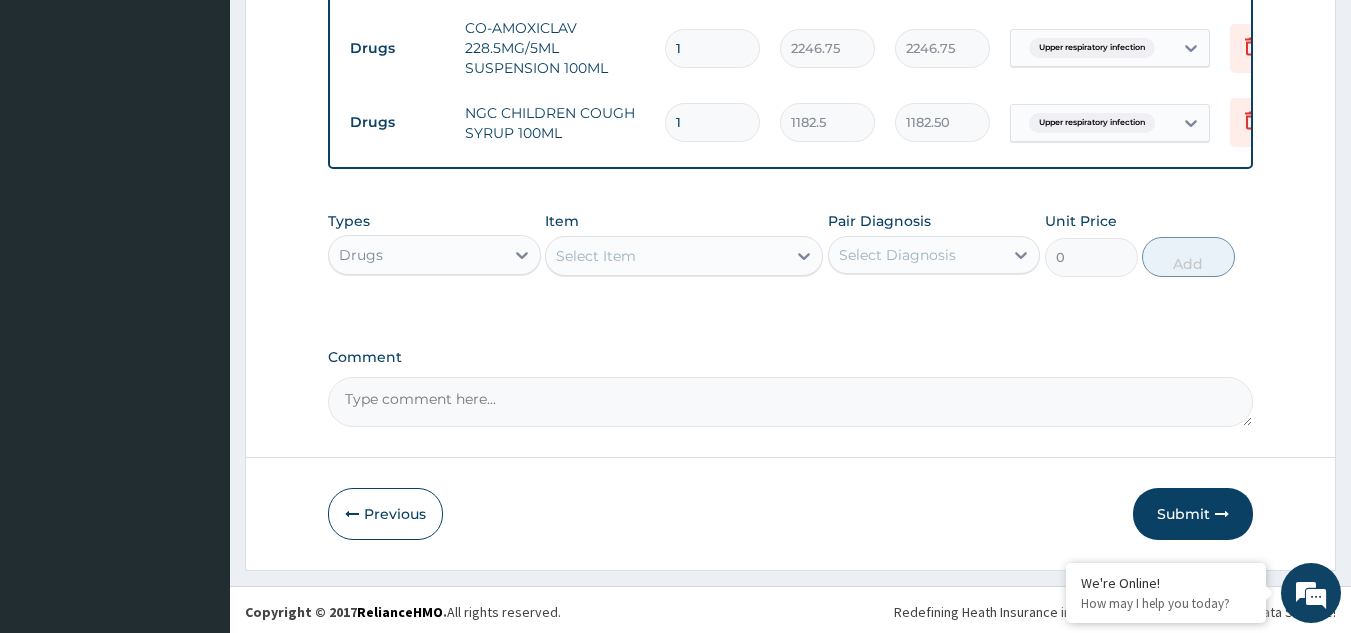 scroll, scrollTop: 1135, scrollLeft: 0, axis: vertical 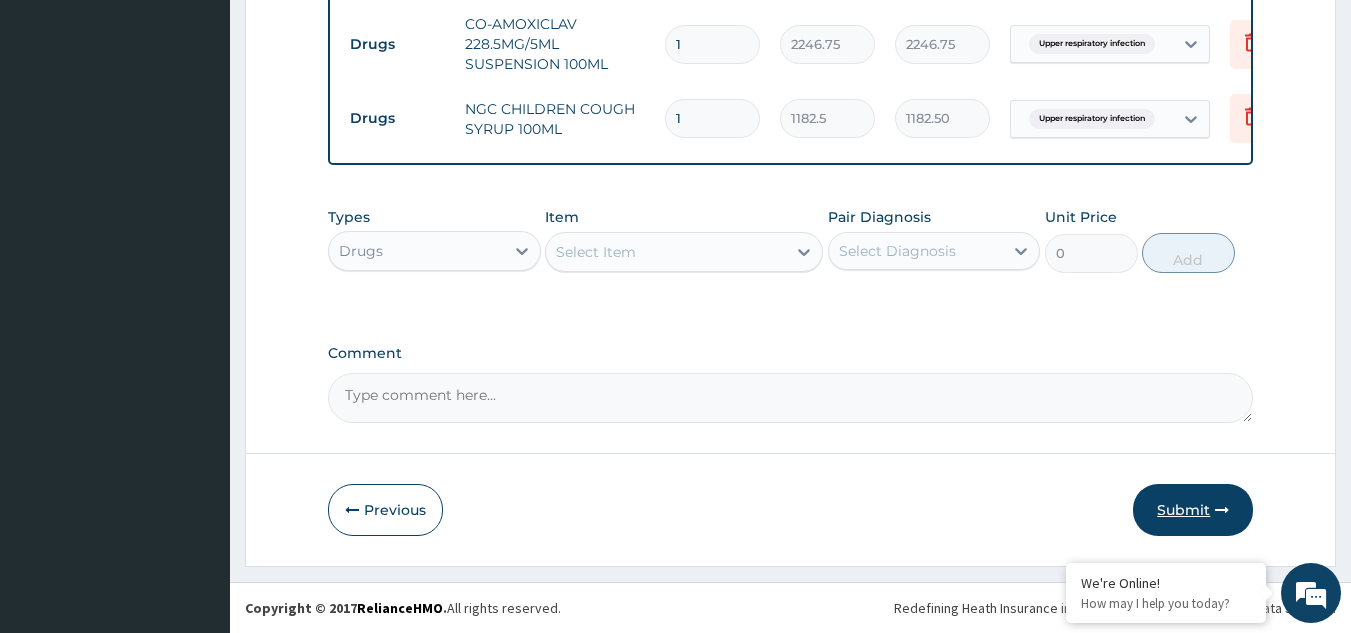 click on "Submit" at bounding box center (1193, 510) 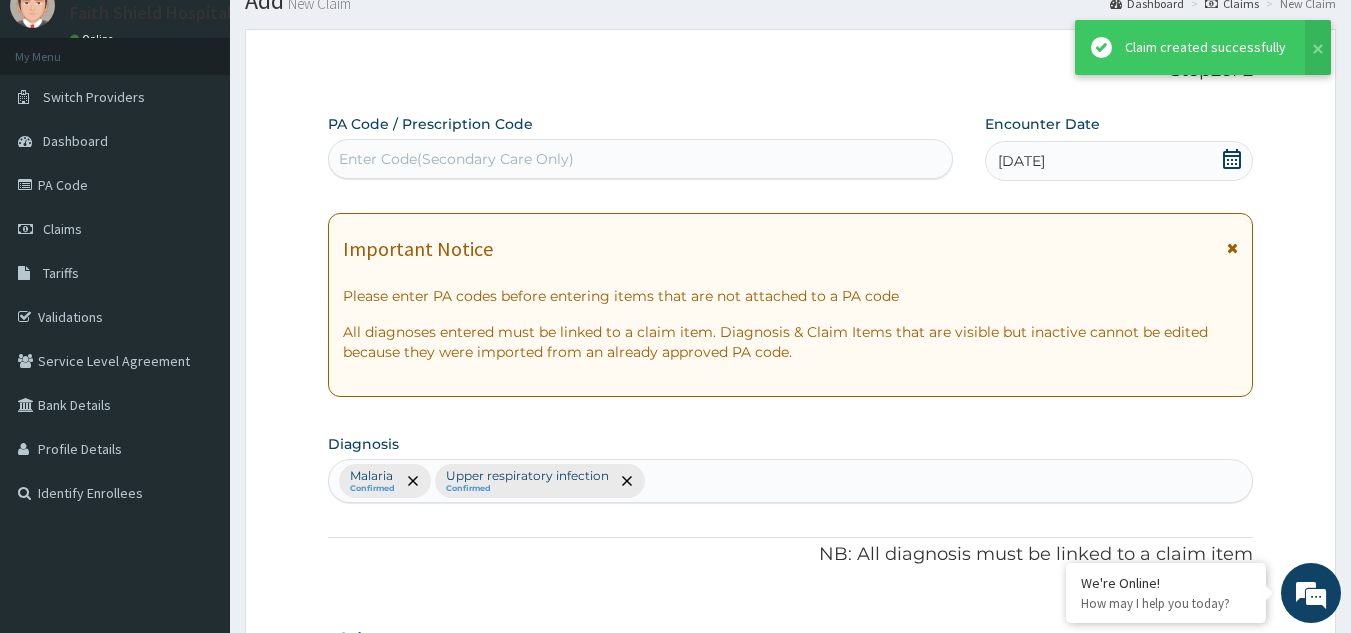 scroll, scrollTop: 1135, scrollLeft: 0, axis: vertical 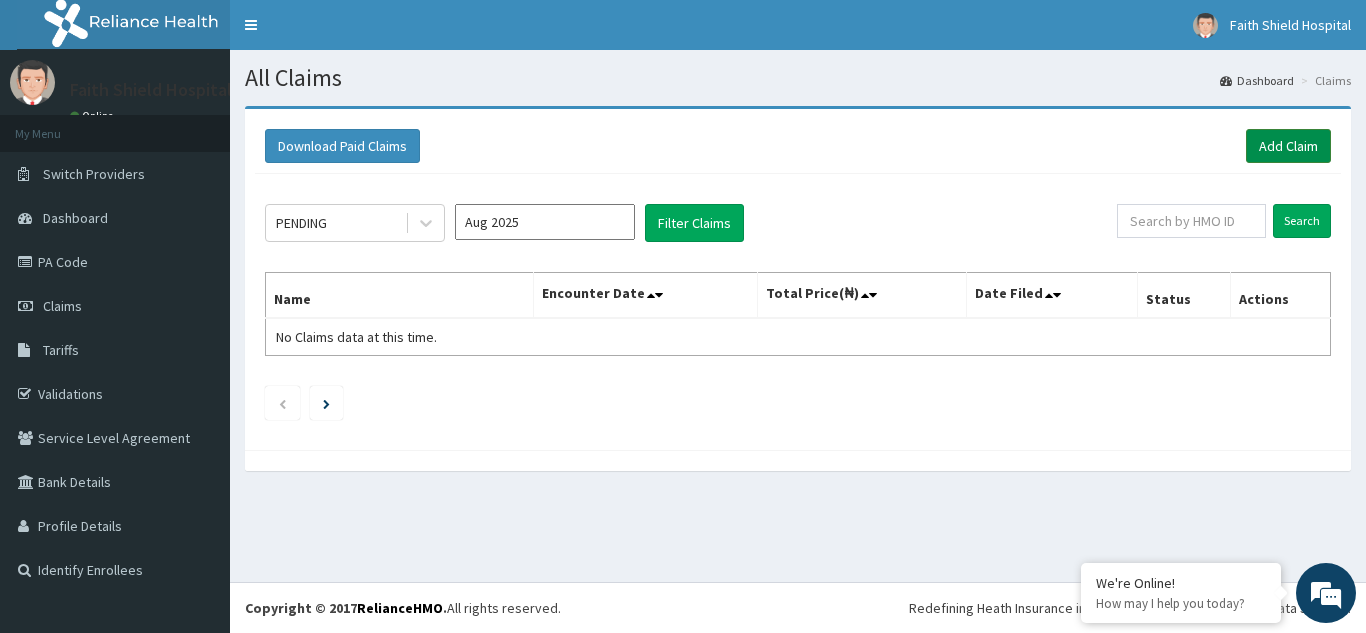 click on "Add Claim" at bounding box center (1288, 146) 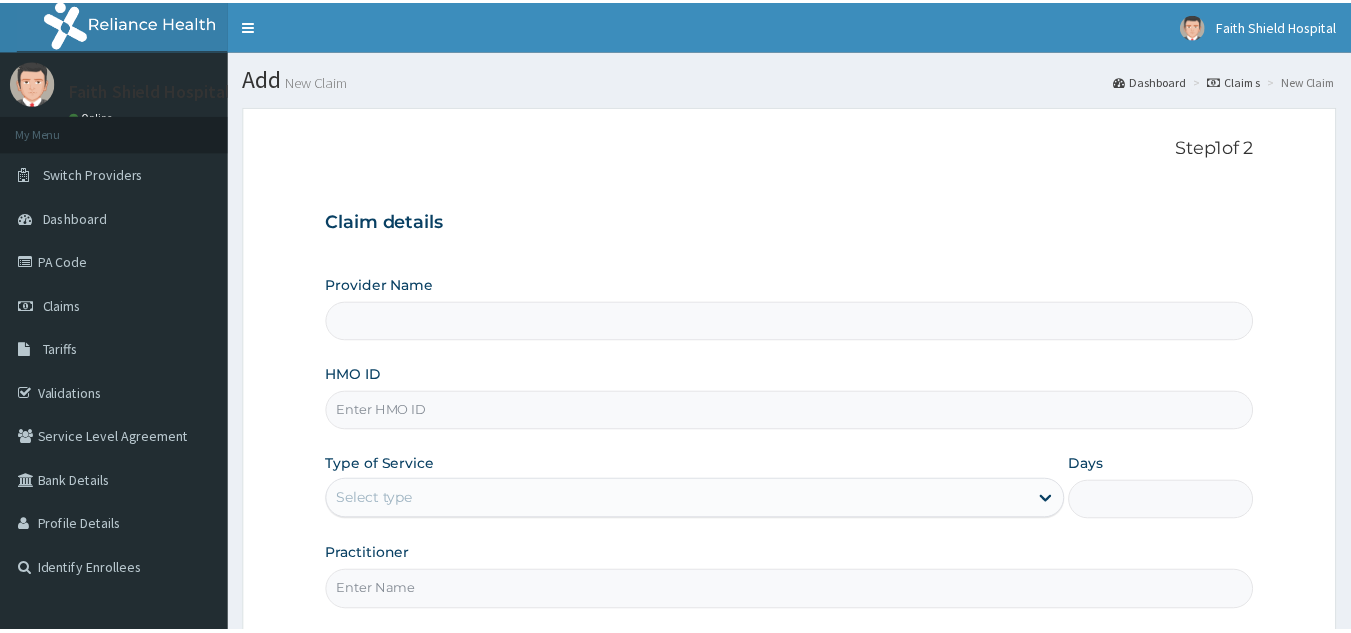 scroll, scrollTop: 0, scrollLeft: 0, axis: both 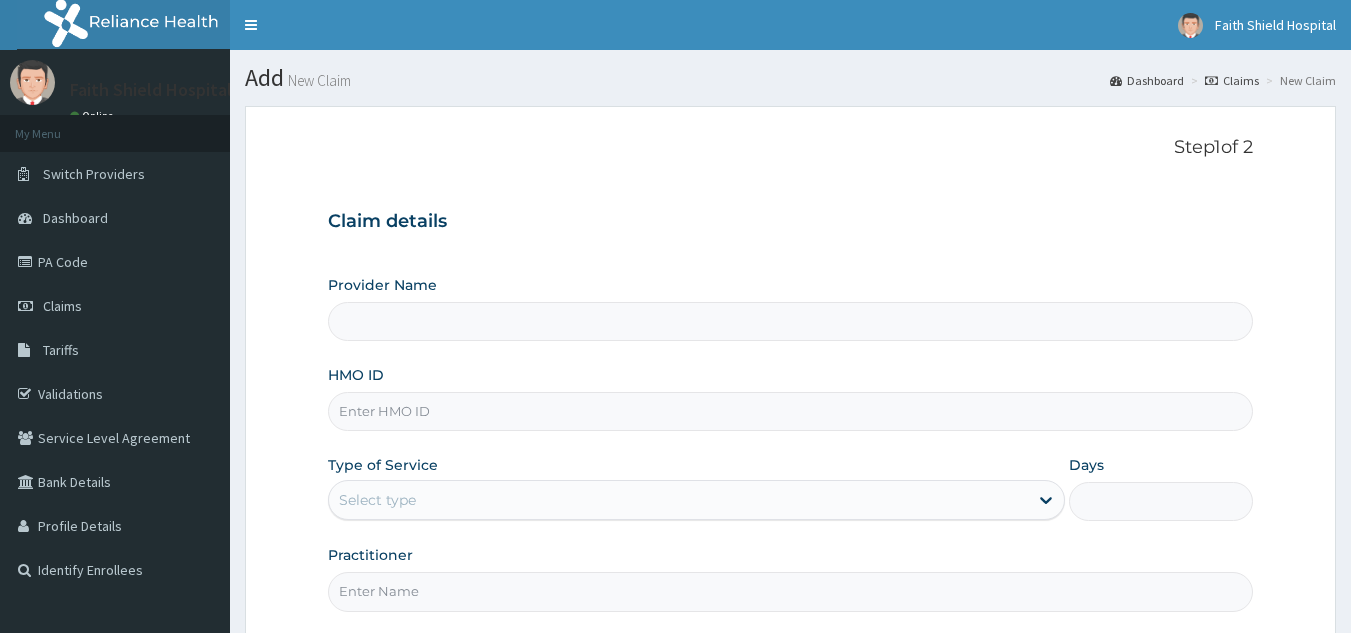 type on "Faith Shield  Hospital" 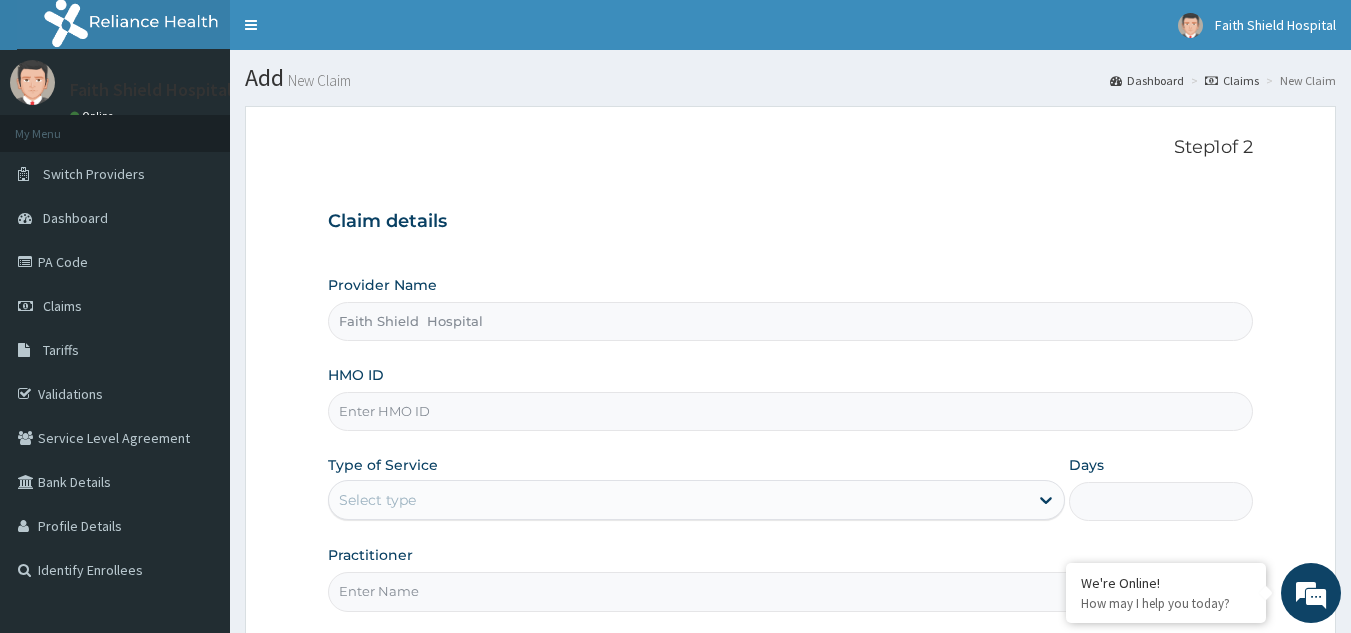 click on "HMO ID" at bounding box center [791, 411] 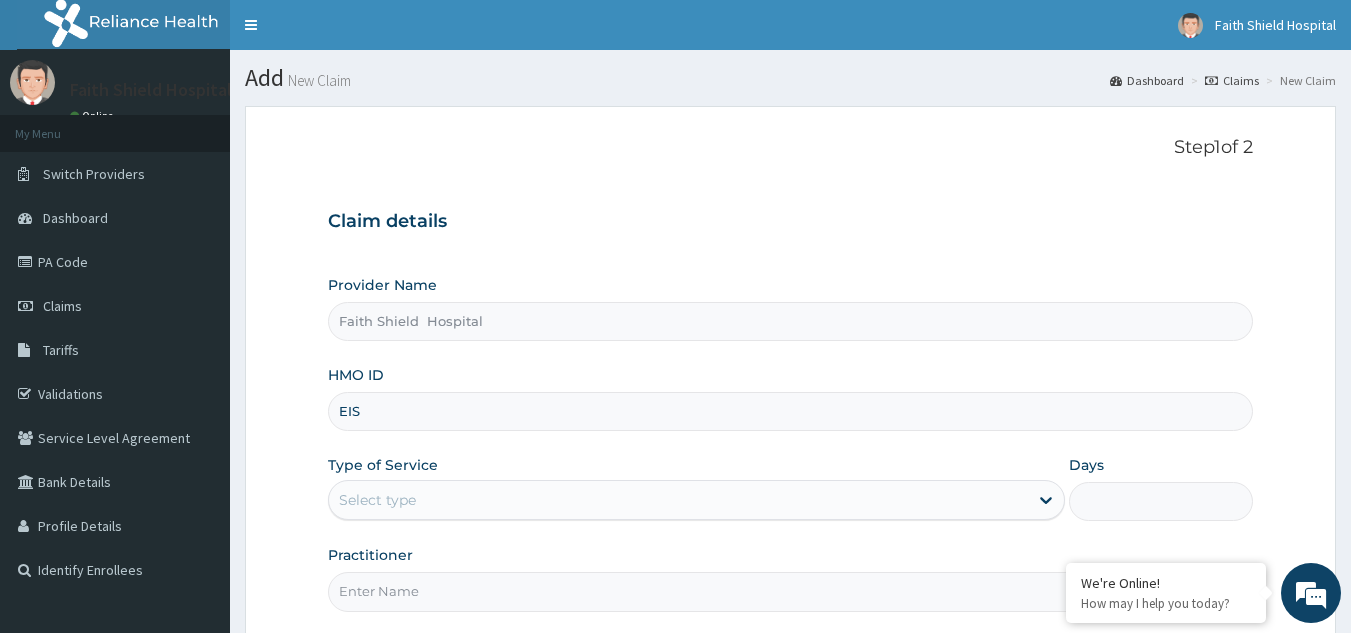 scroll, scrollTop: 0, scrollLeft: 0, axis: both 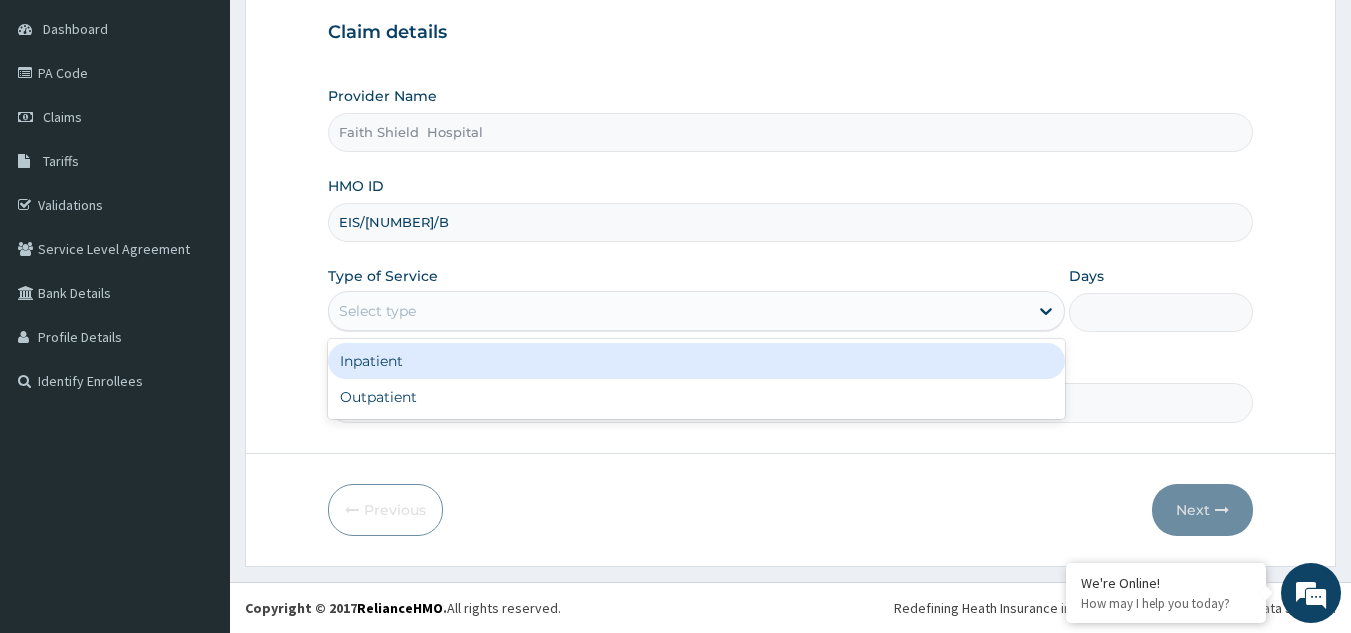 click on "Select type" at bounding box center (377, 311) 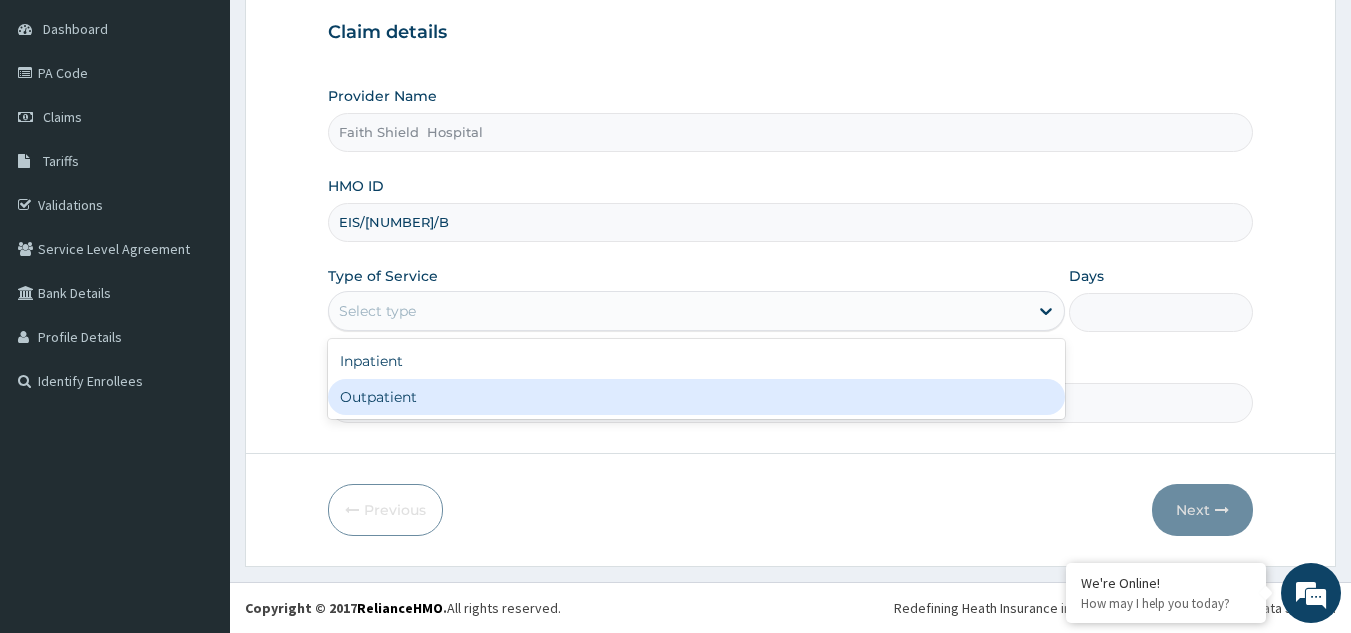 click on "Outpatient" at bounding box center [696, 397] 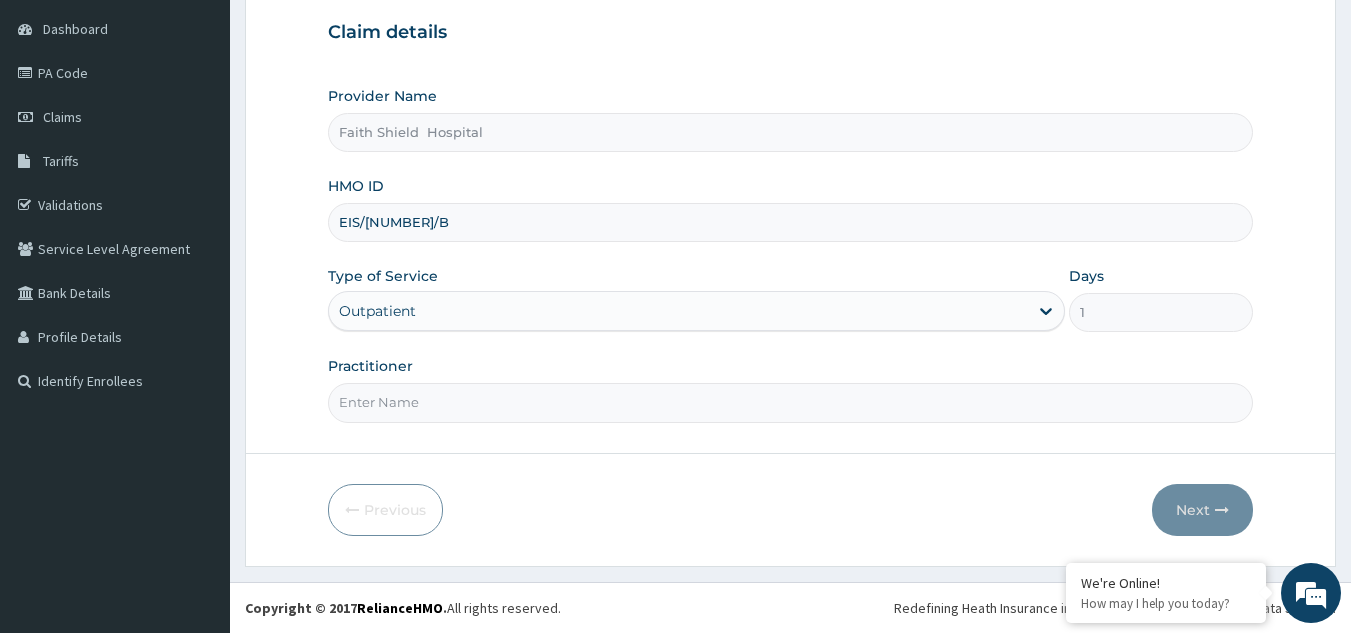 click on "Practitioner" at bounding box center (791, 402) 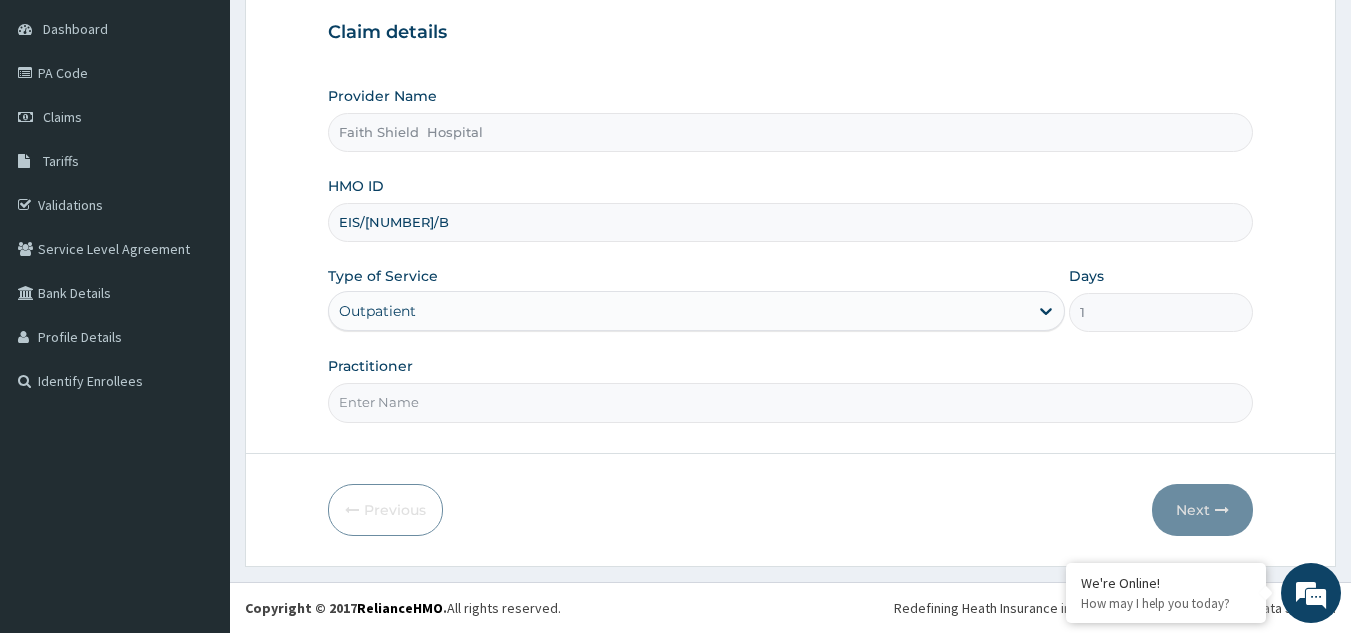 type on "DR. [LAST] [LAST]" 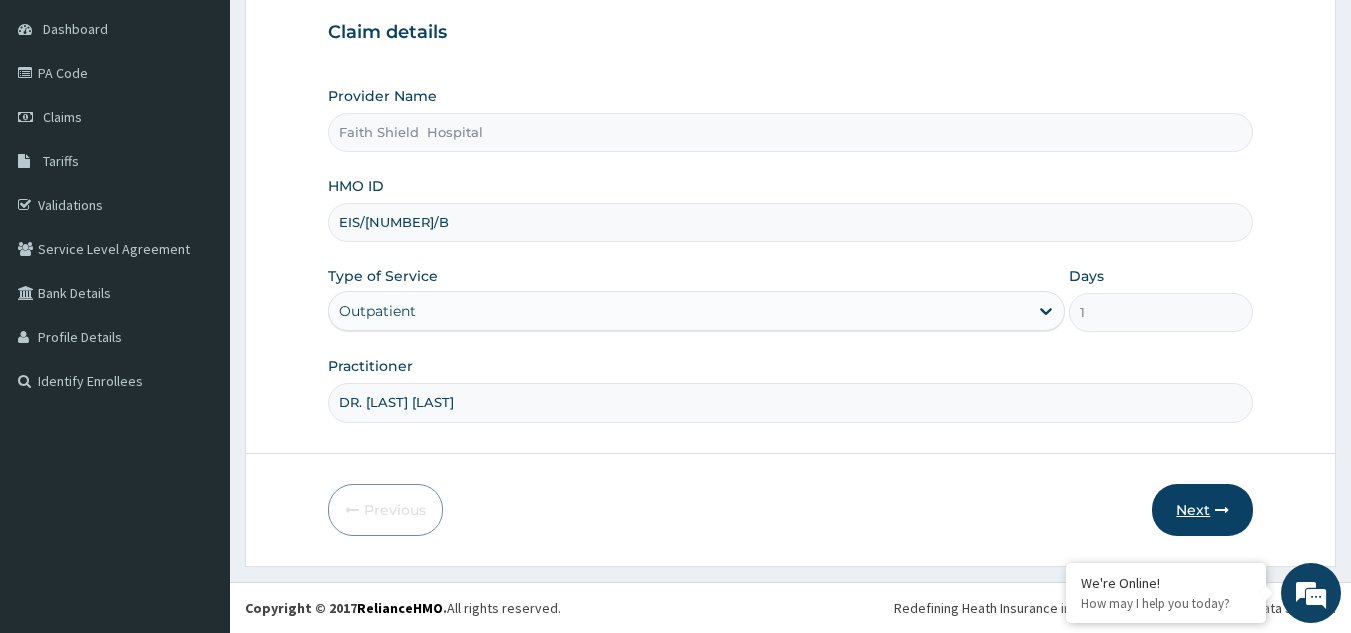 click on "Next" at bounding box center [1202, 510] 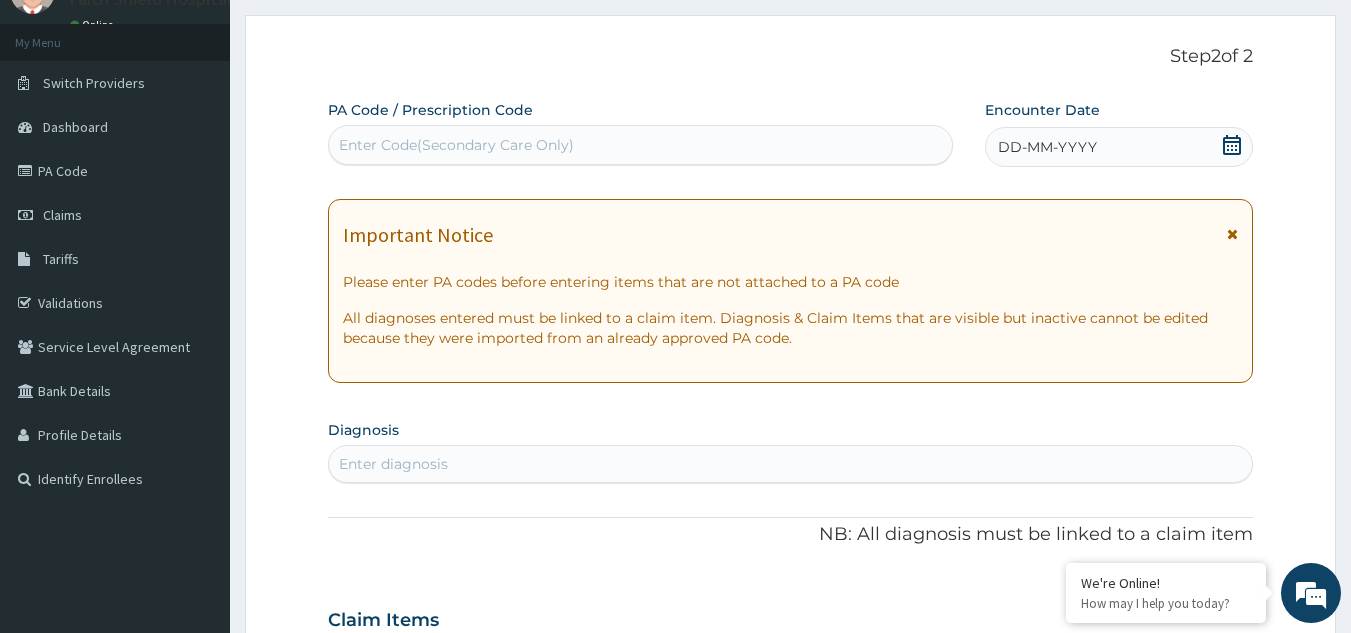 scroll, scrollTop: 0, scrollLeft: 0, axis: both 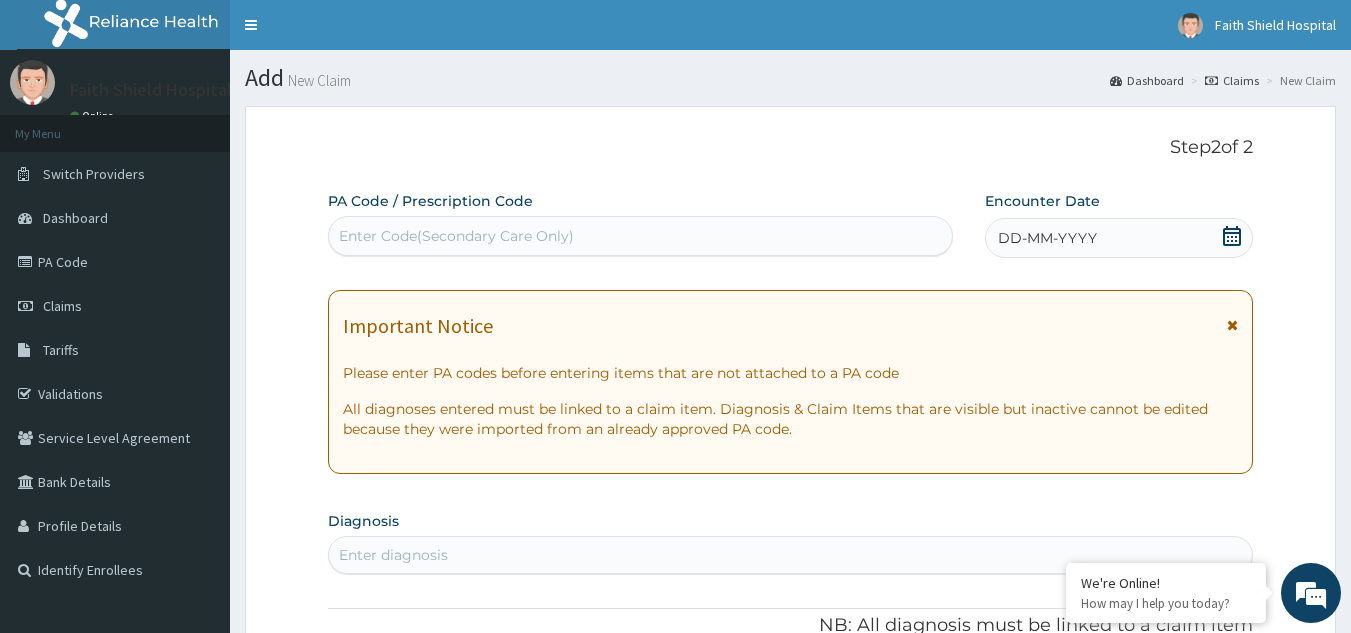 click 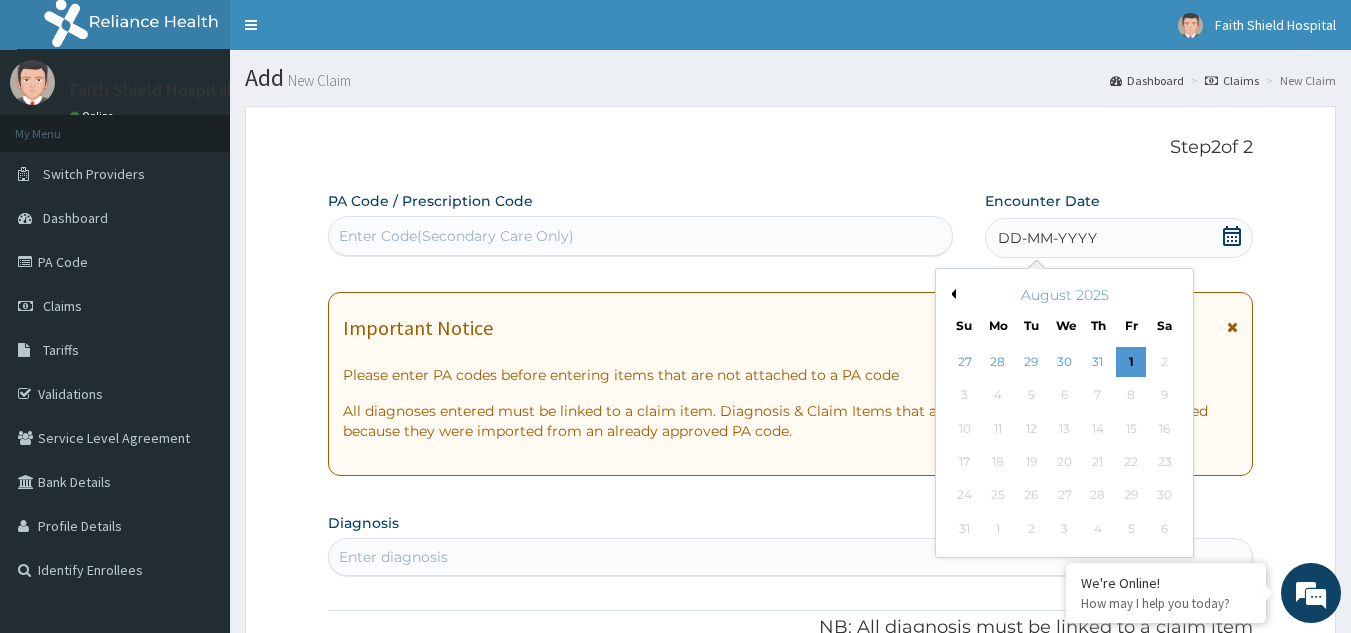 click on "Previous Month" at bounding box center [951, 294] 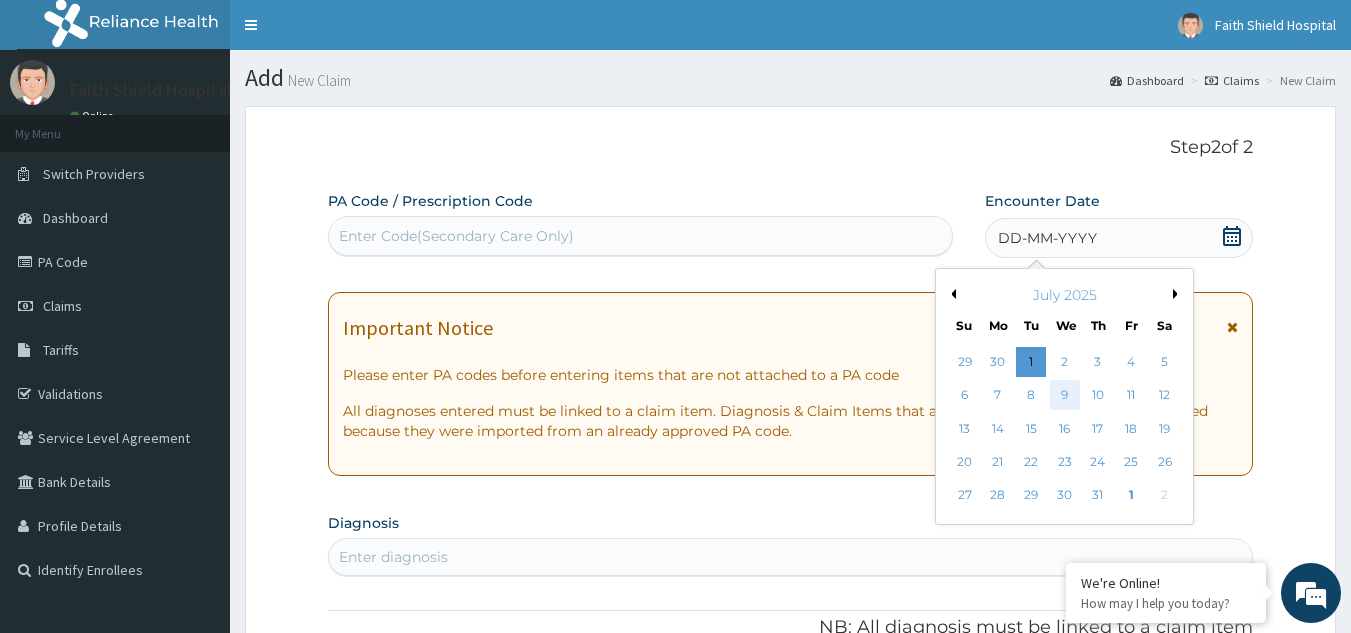 click on "9" at bounding box center (1065, 396) 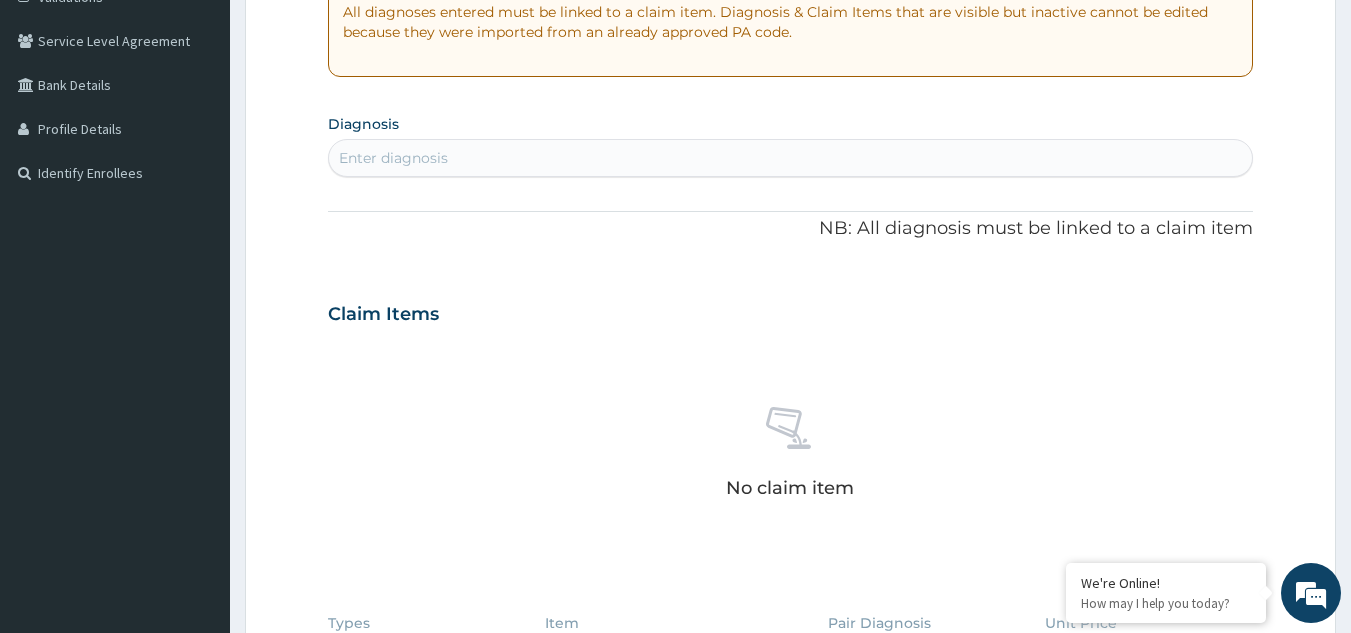 scroll, scrollTop: 400, scrollLeft: 0, axis: vertical 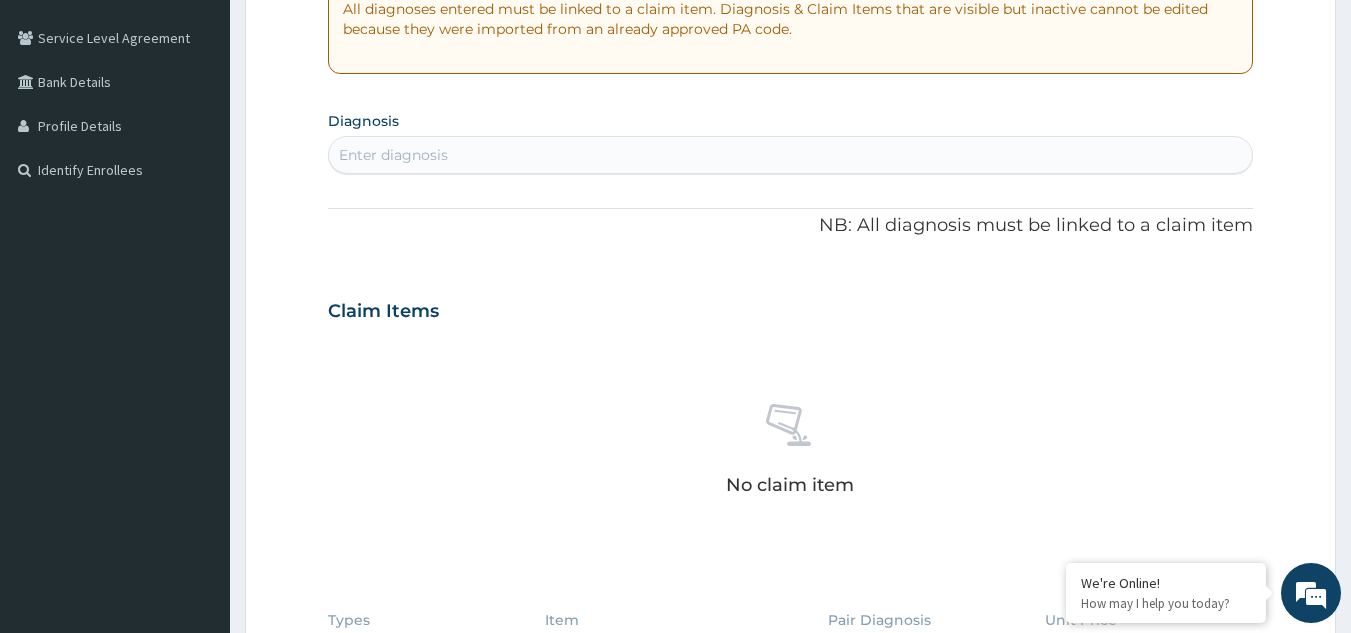 click on "Enter diagnosis" at bounding box center (393, 155) 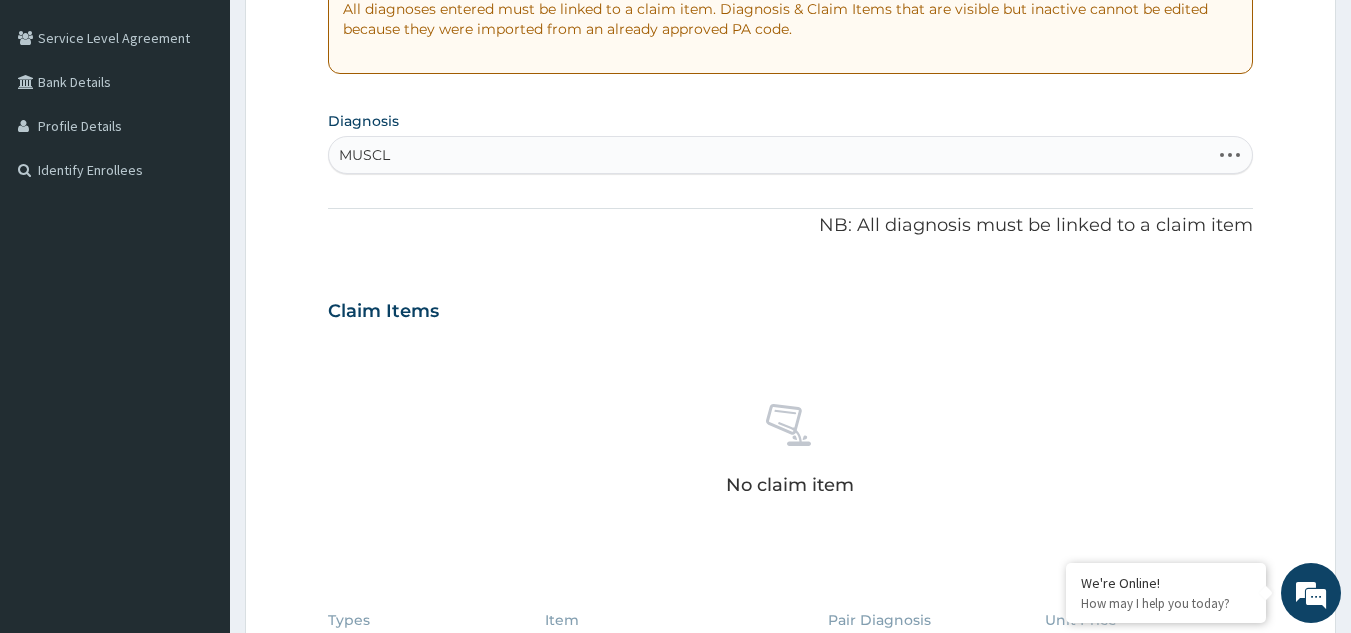 type on "MUSCLE" 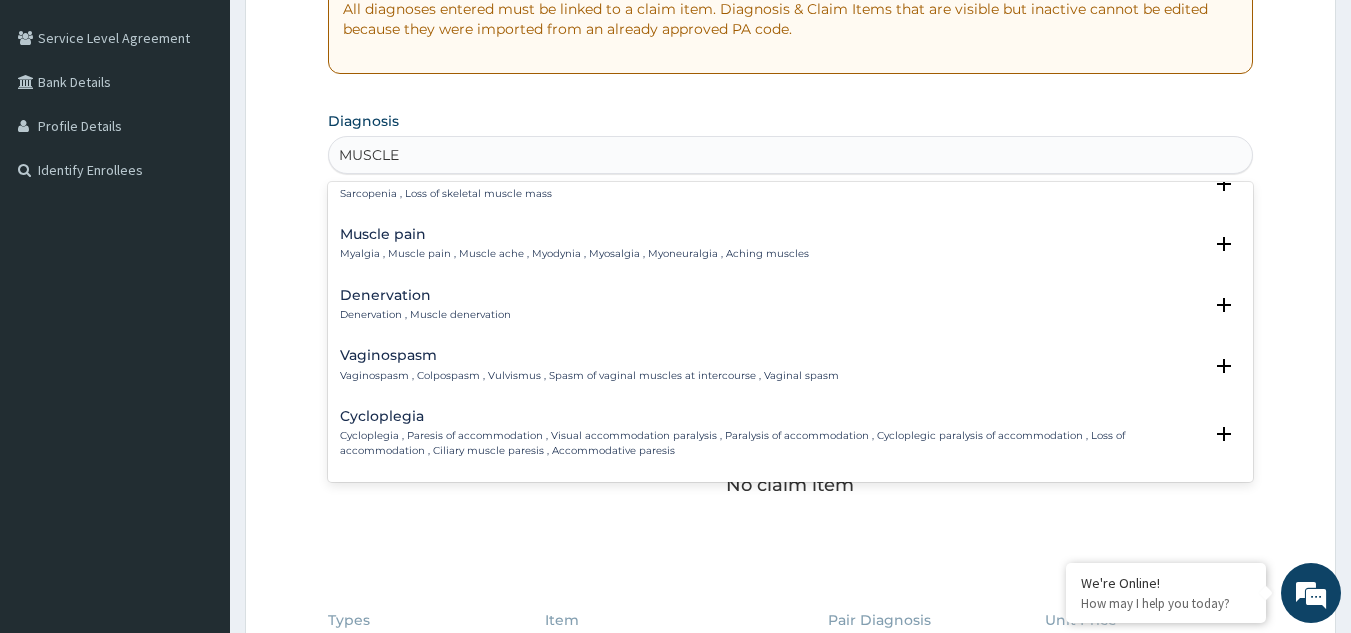 scroll, scrollTop: 400, scrollLeft: 0, axis: vertical 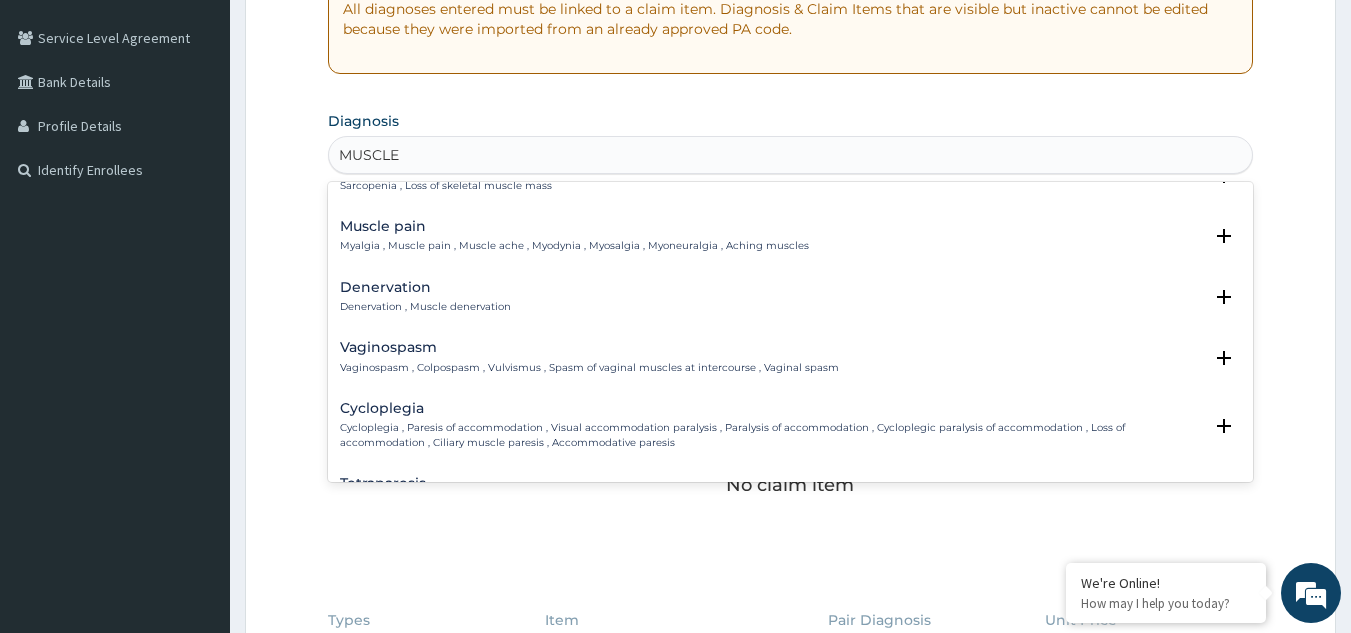 click on "Muscle pain" at bounding box center [574, 226] 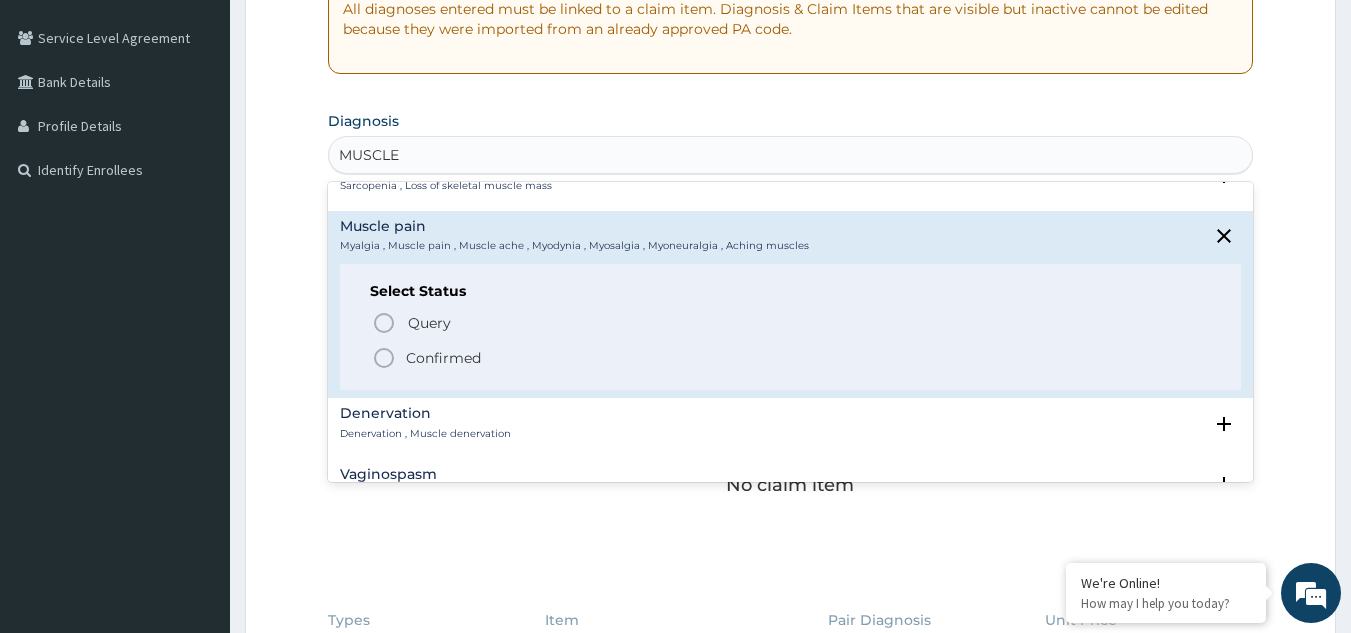 click 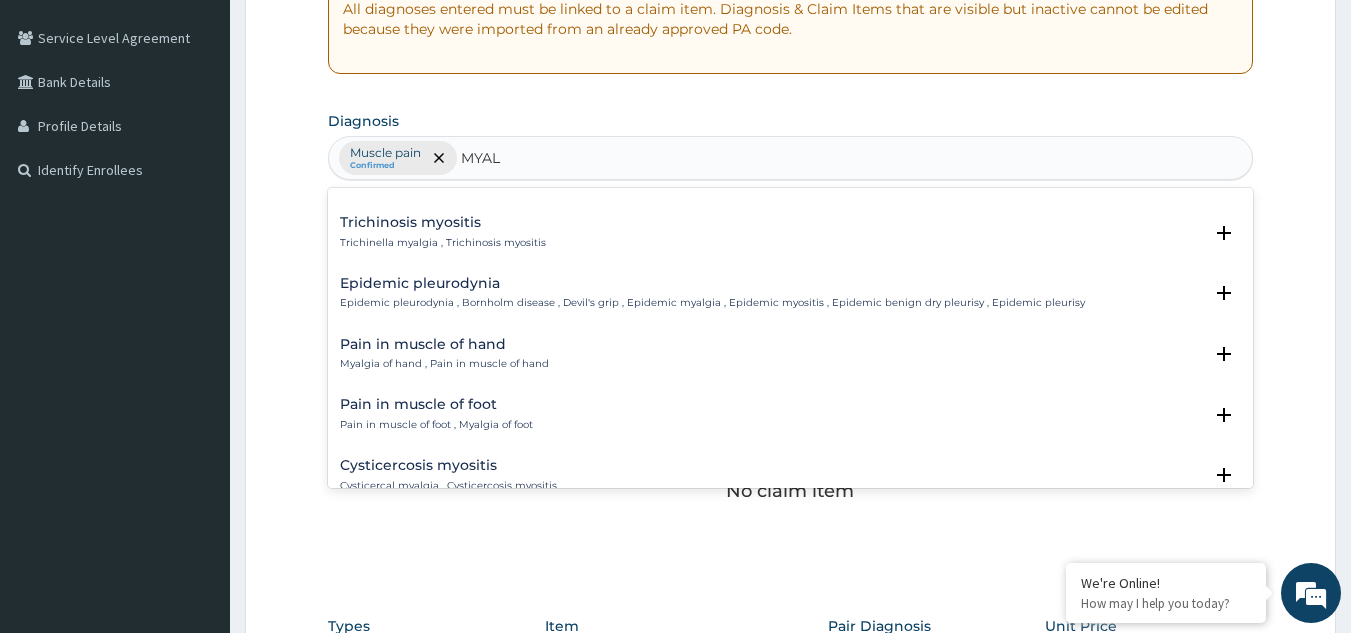 scroll, scrollTop: 0, scrollLeft: 0, axis: both 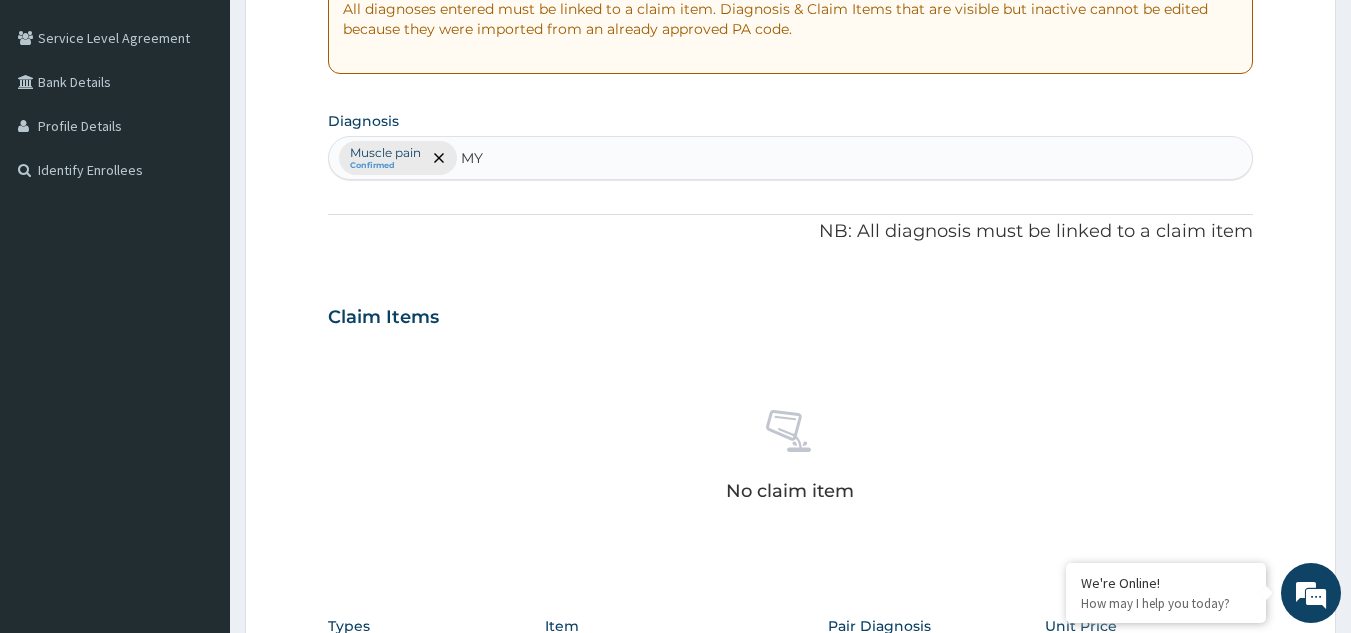 type on "M" 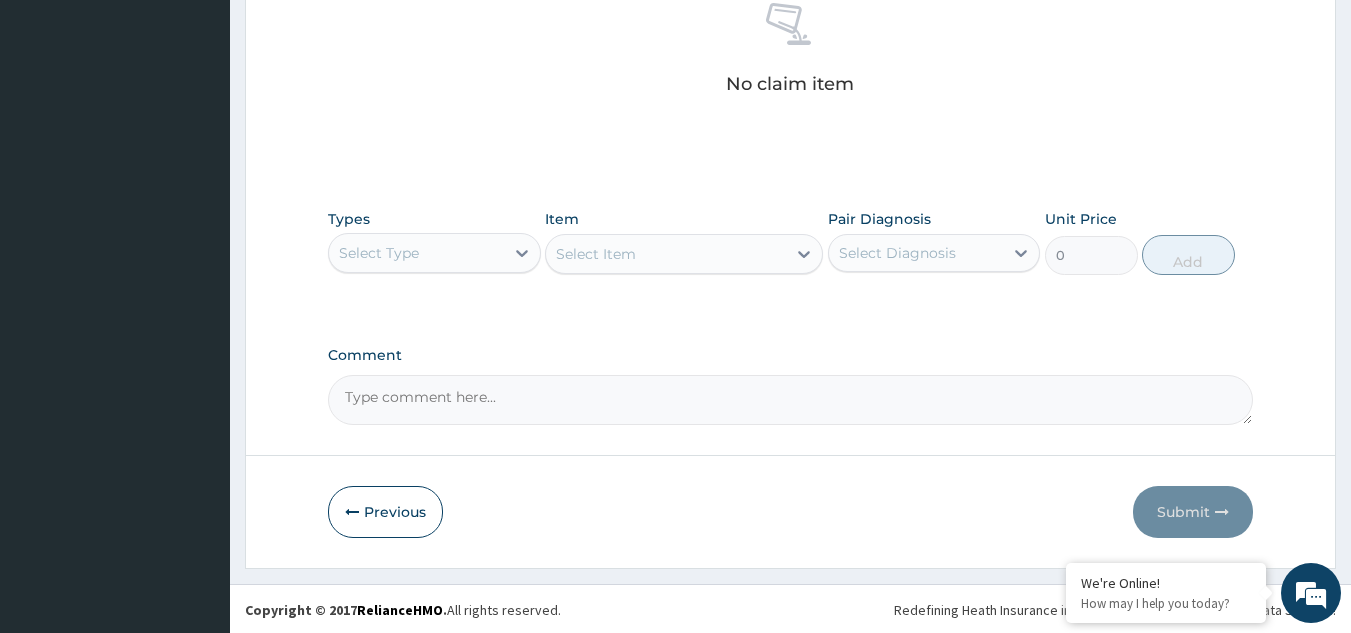 scroll, scrollTop: 809, scrollLeft: 0, axis: vertical 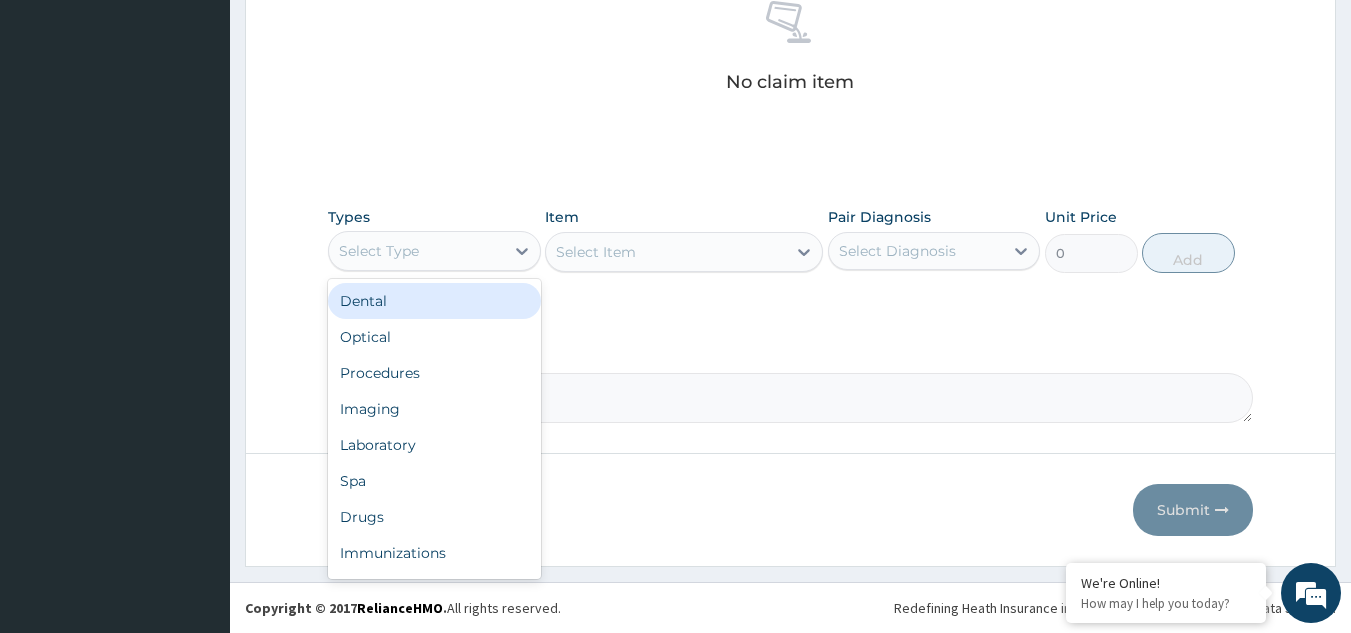 click on "Select Type" at bounding box center (416, 251) 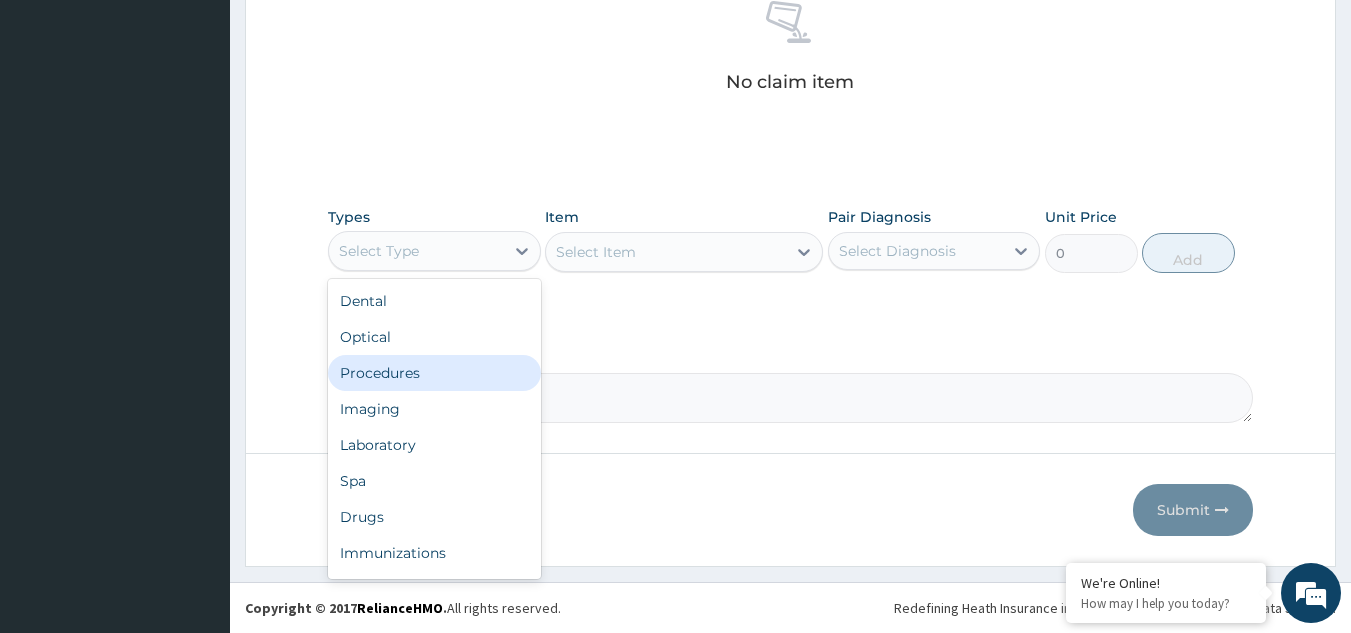 click on "Procedures" at bounding box center (434, 373) 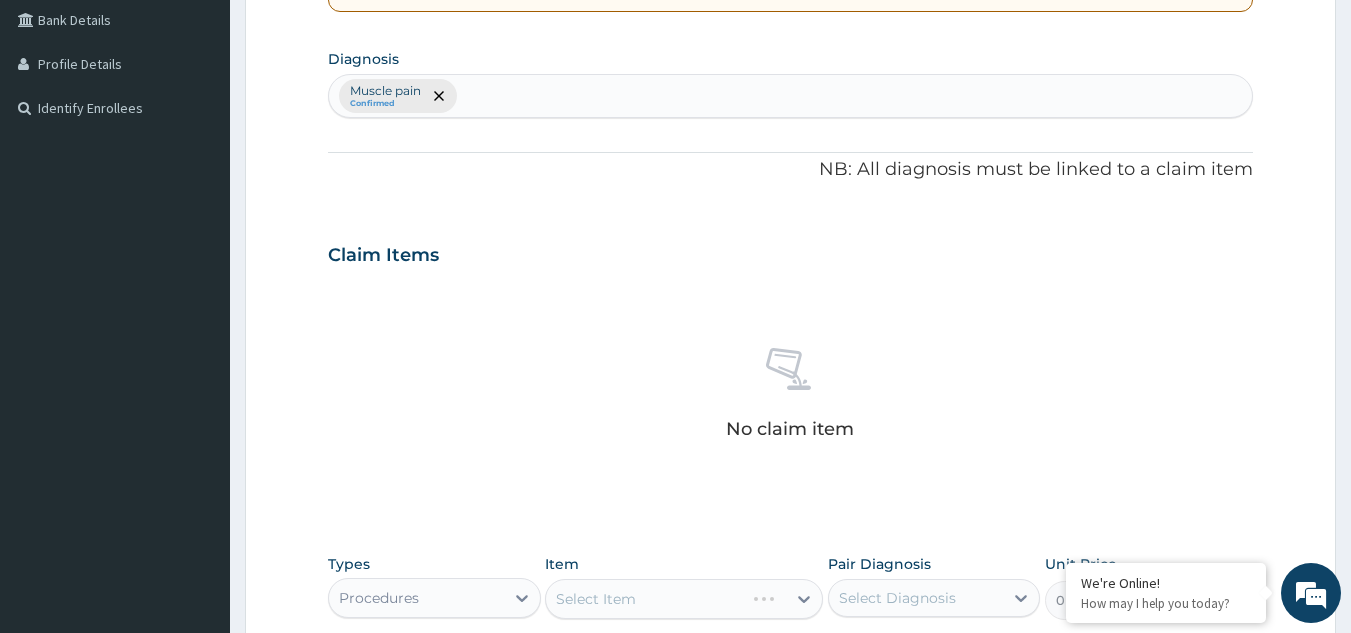 scroll, scrollTop: 409, scrollLeft: 0, axis: vertical 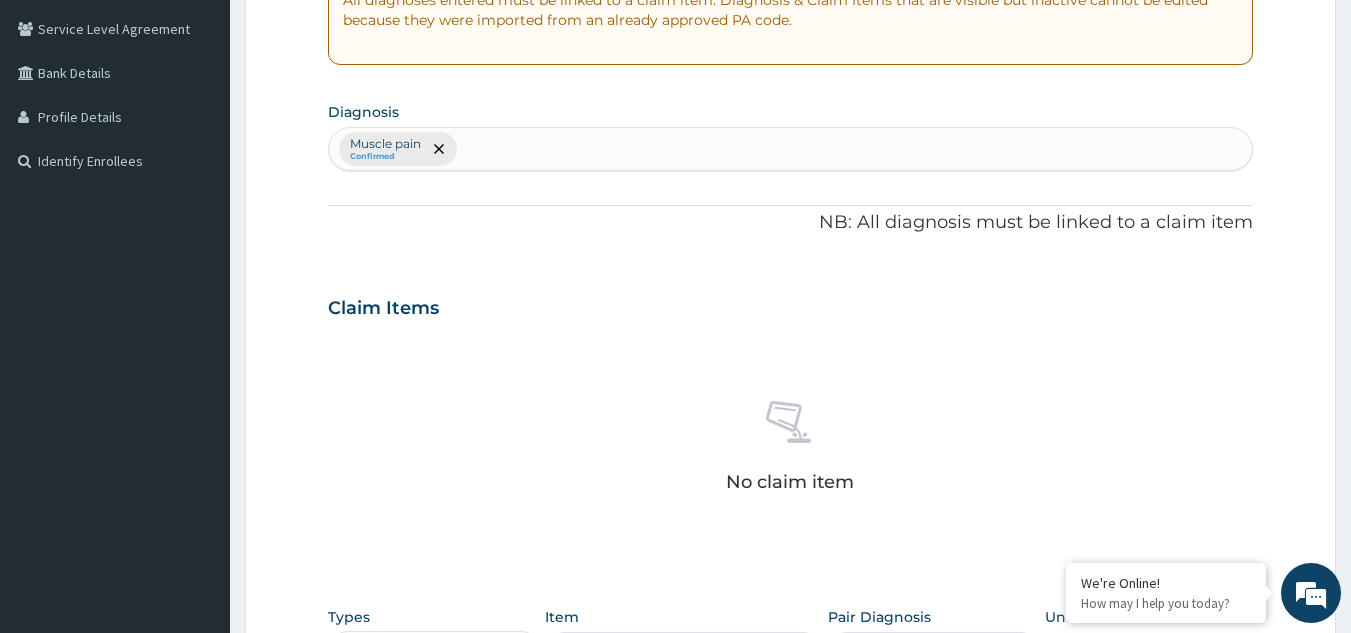 click on "Muscle pain Confirmed" at bounding box center (791, 149) 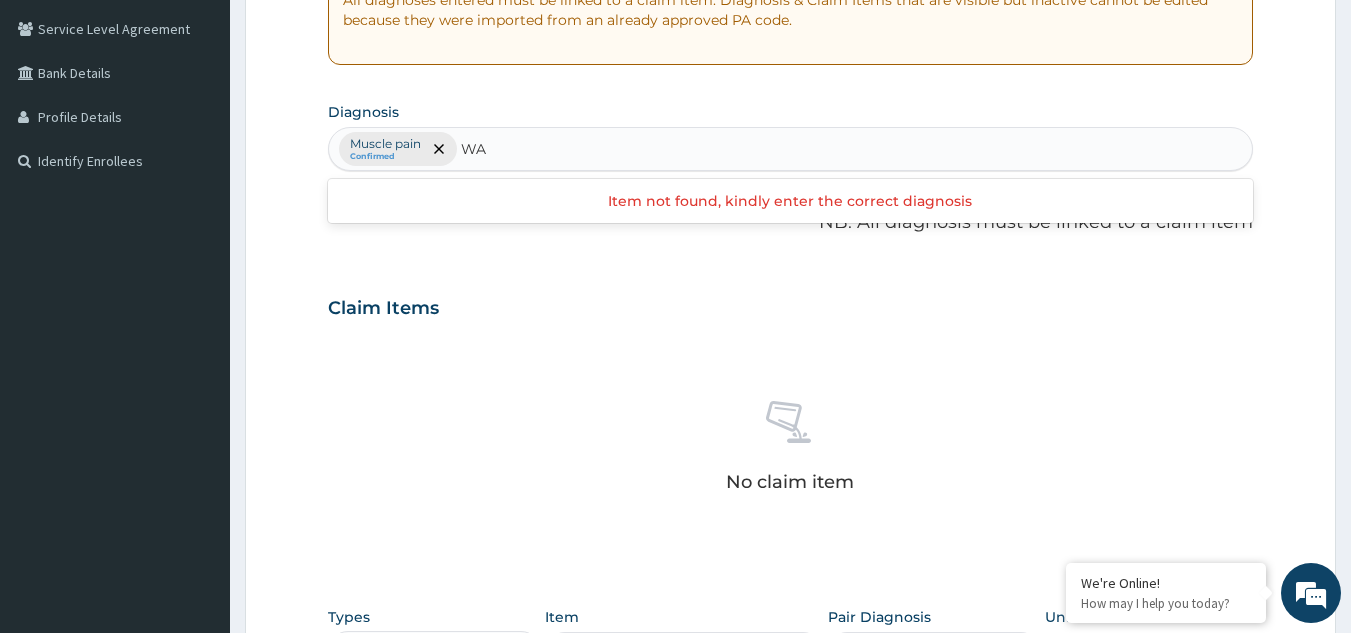 type on "W" 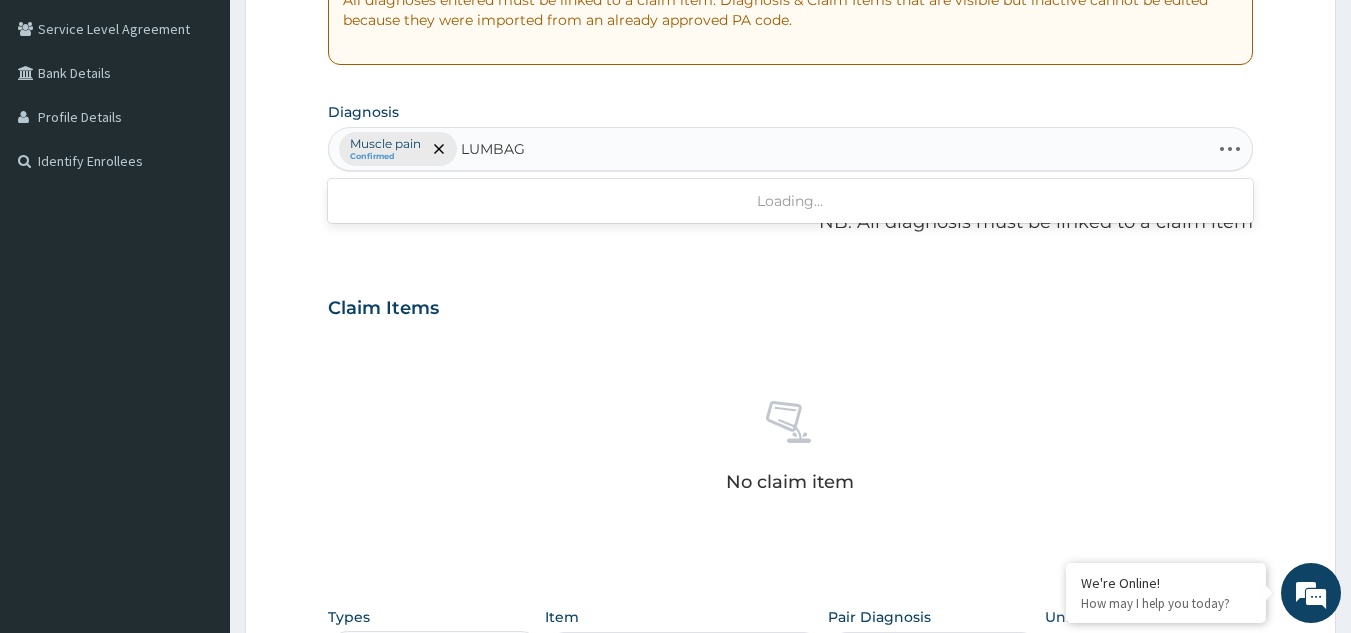 type on "LUMBAGO" 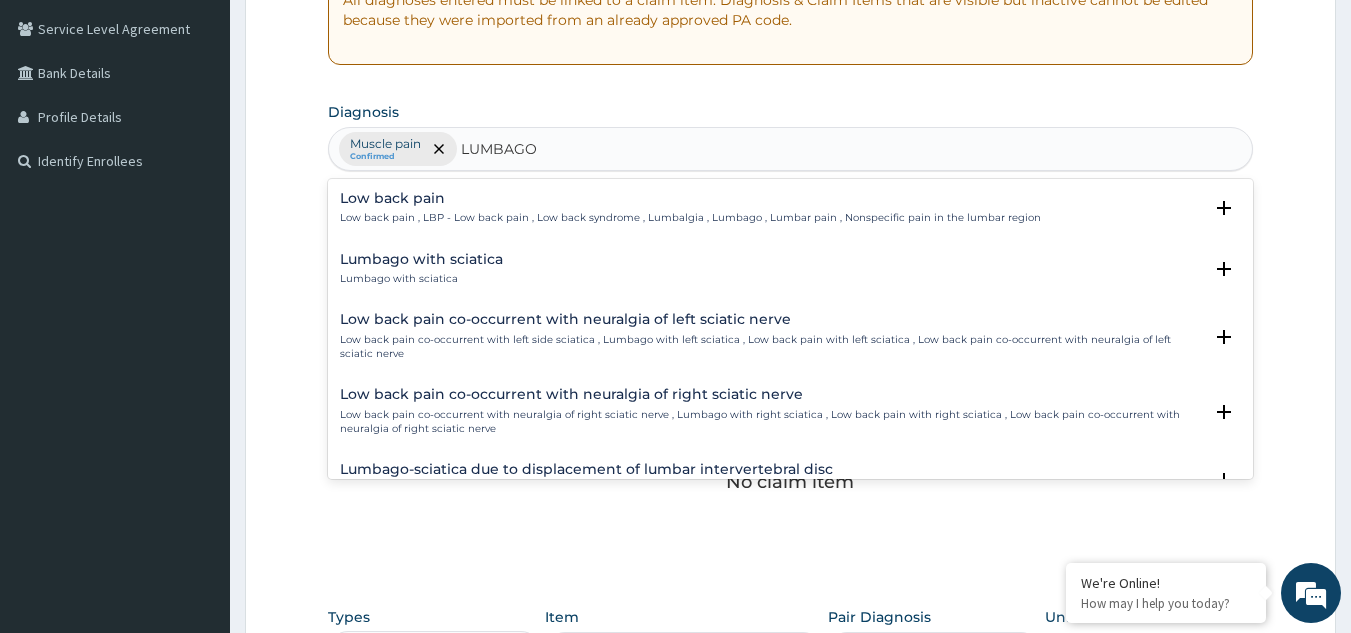 click on "Low back pain" at bounding box center (690, 198) 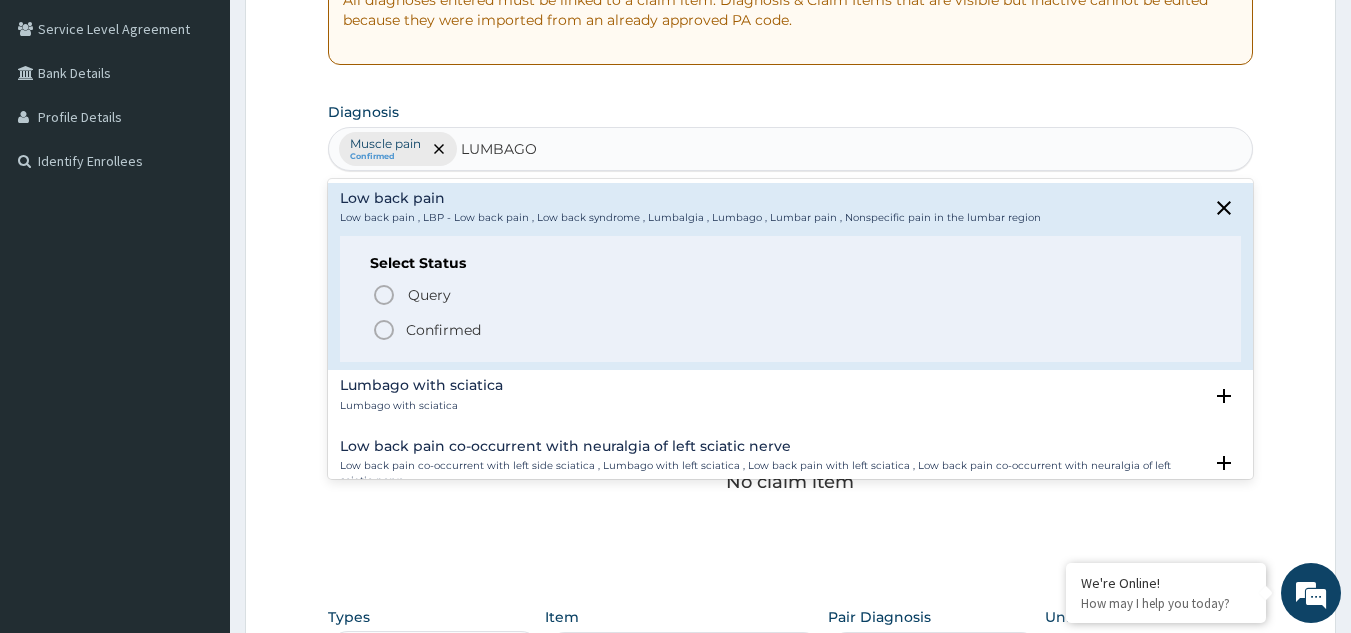 click 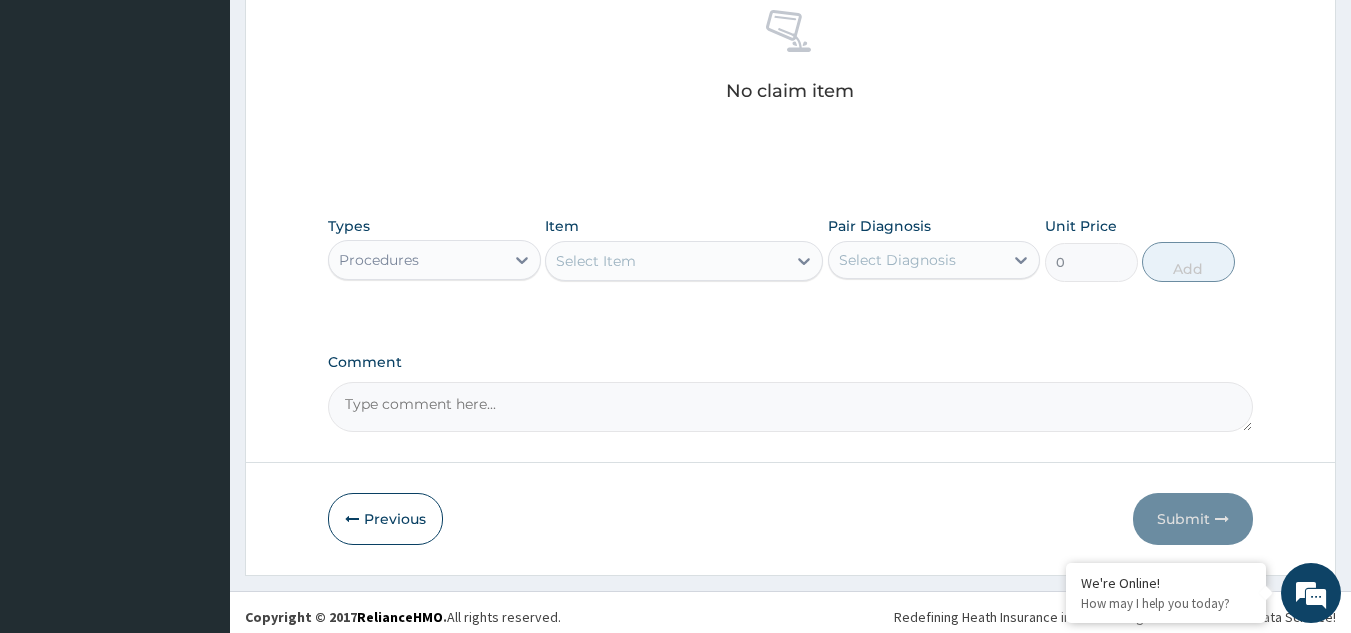scroll, scrollTop: 809, scrollLeft: 0, axis: vertical 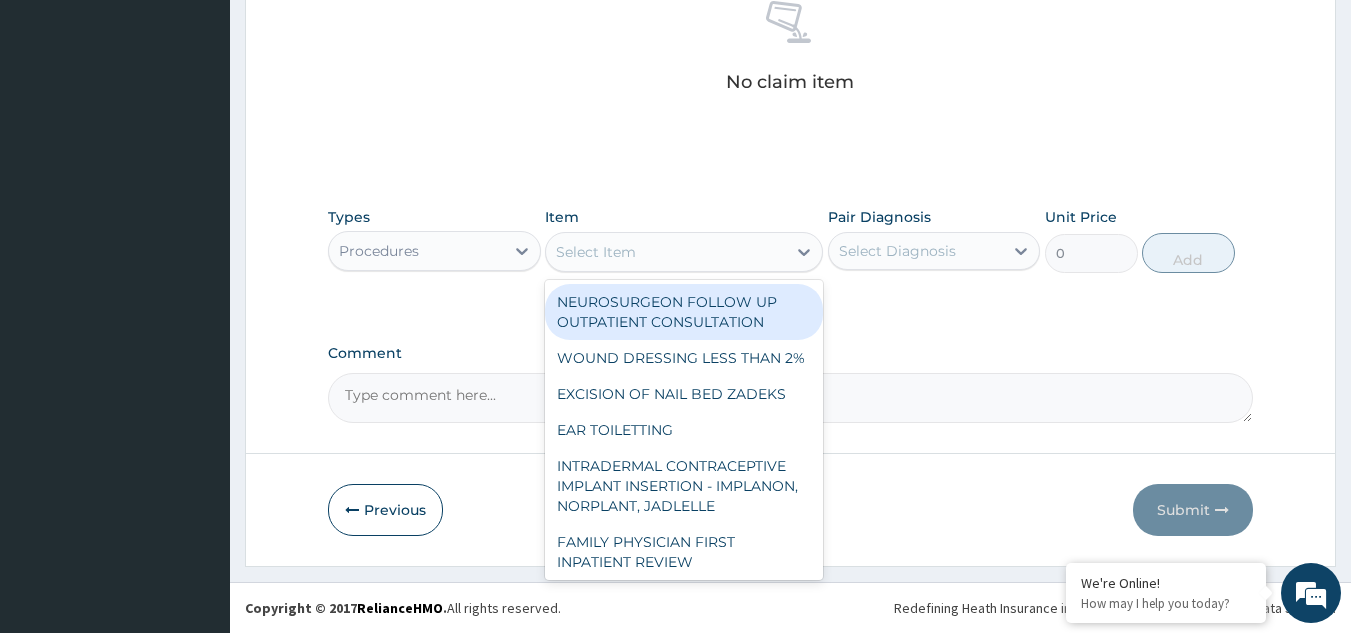 click on "Select Item" at bounding box center (666, 252) 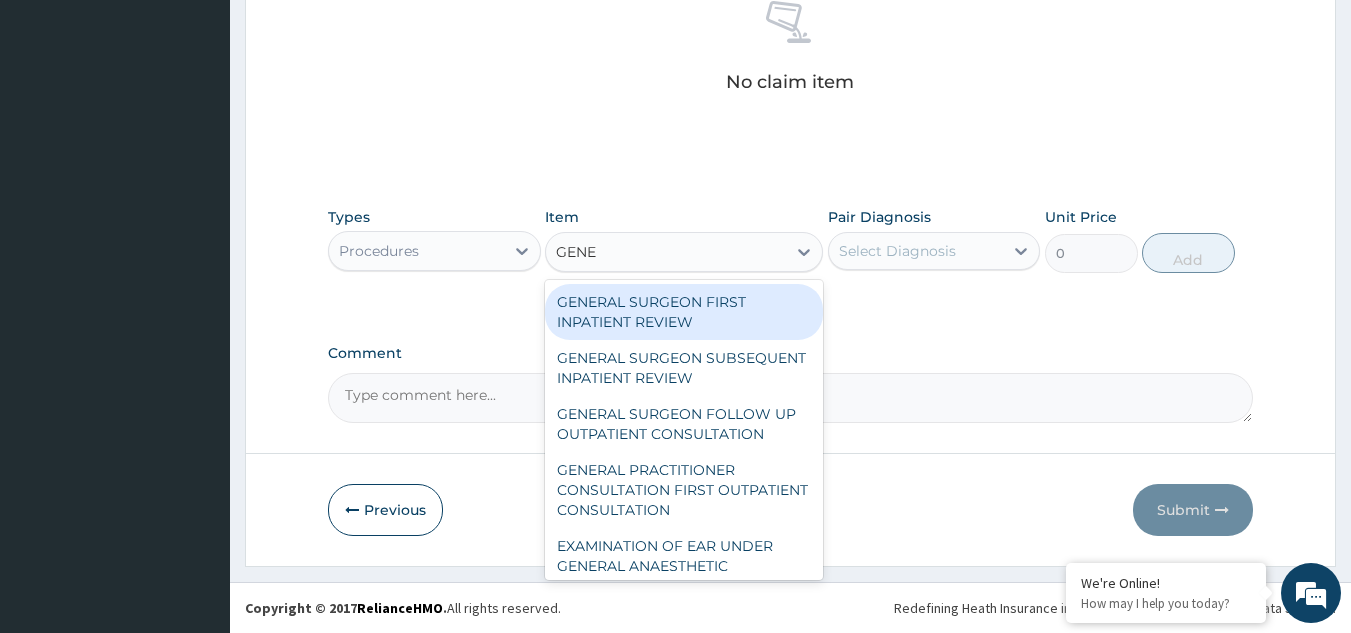 type on "GENER" 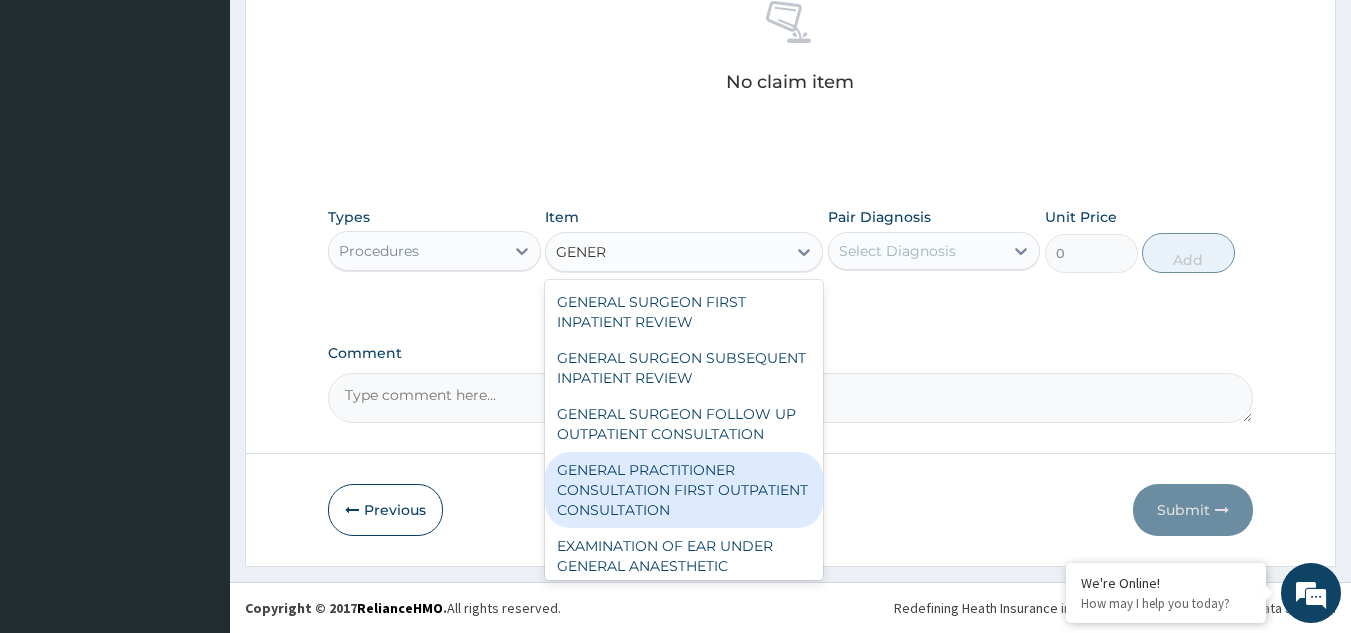 click on "GENERAL PRACTITIONER CONSULTATION FIRST OUTPATIENT CONSULTATION" at bounding box center (684, 490) 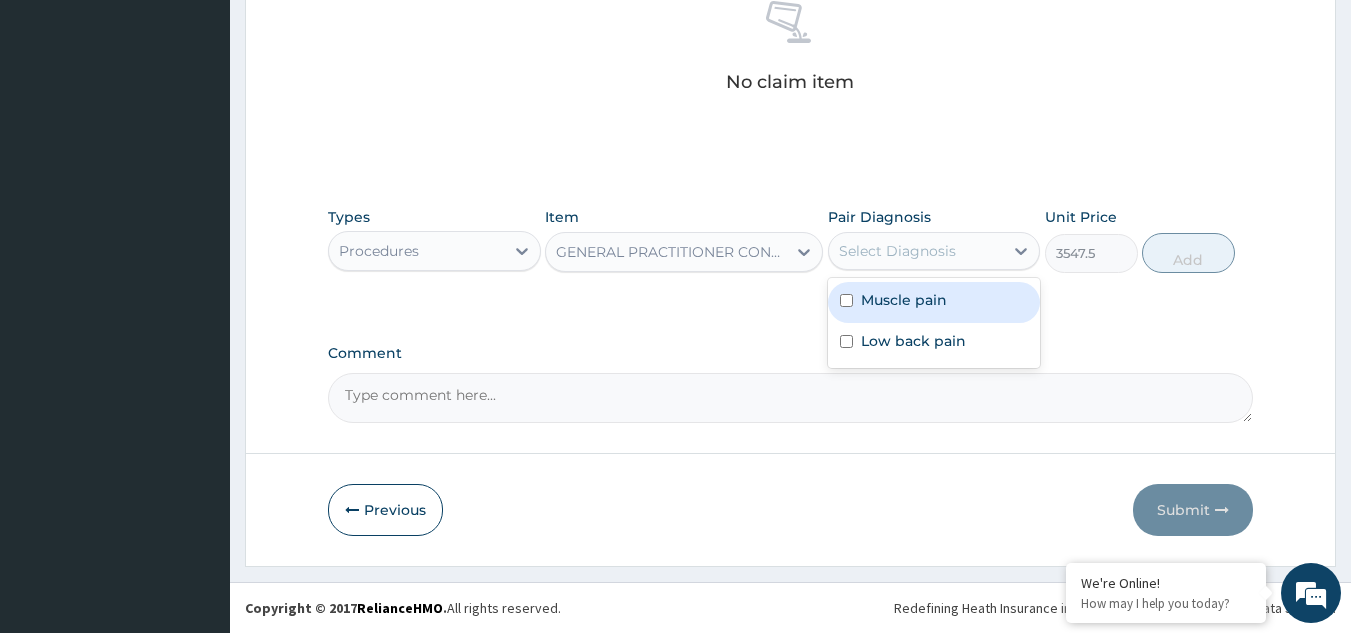 drag, startPoint x: 859, startPoint y: 248, endPoint x: 855, endPoint y: 299, distance: 51.156624 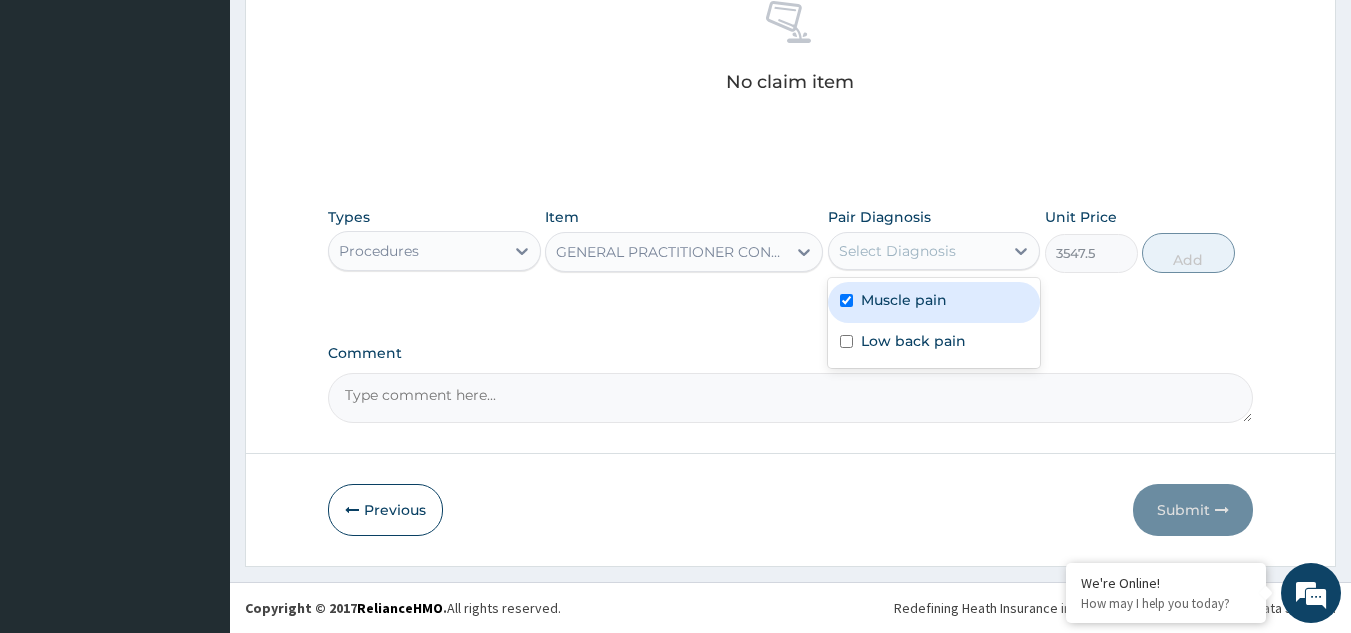 checkbox on "true" 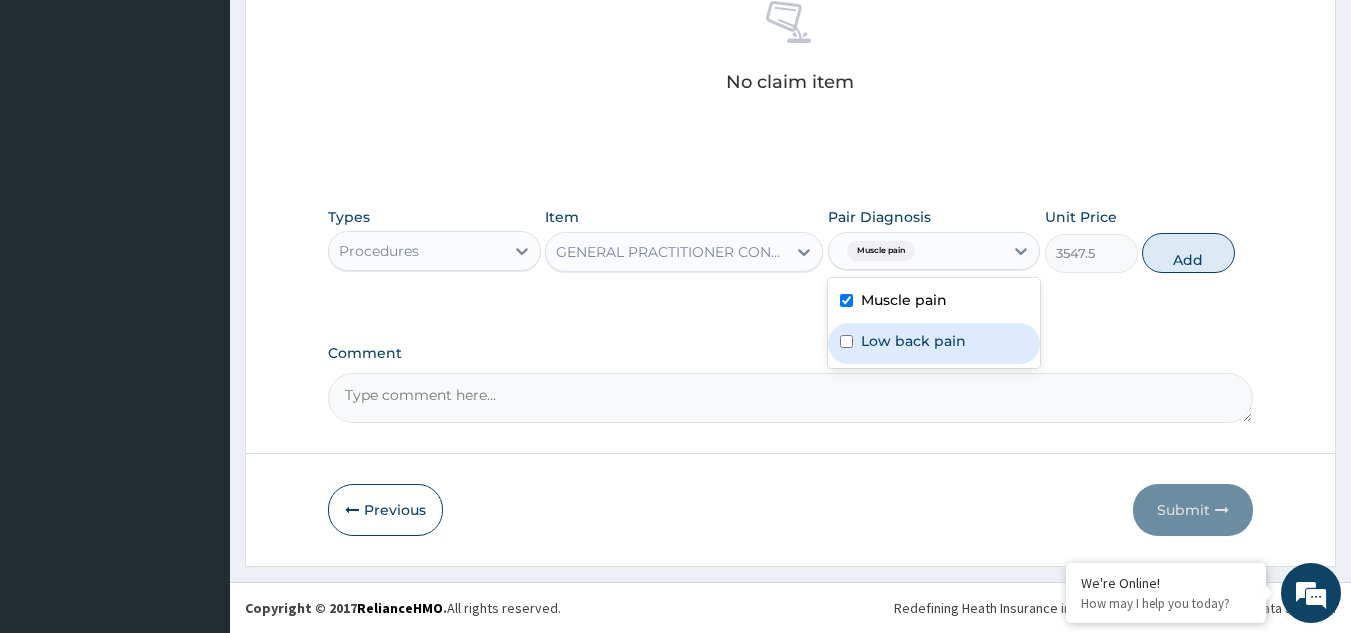 drag, startPoint x: 857, startPoint y: 347, endPoint x: 870, endPoint y: 341, distance: 14.3178215 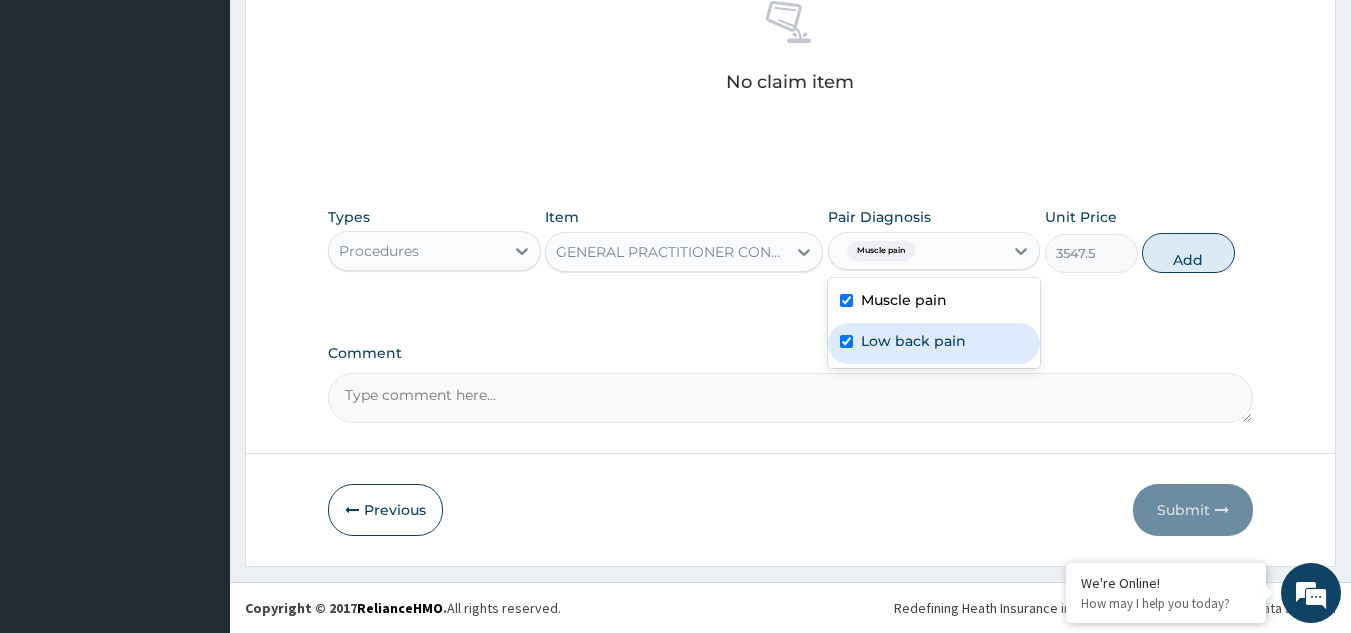 checkbox on "true" 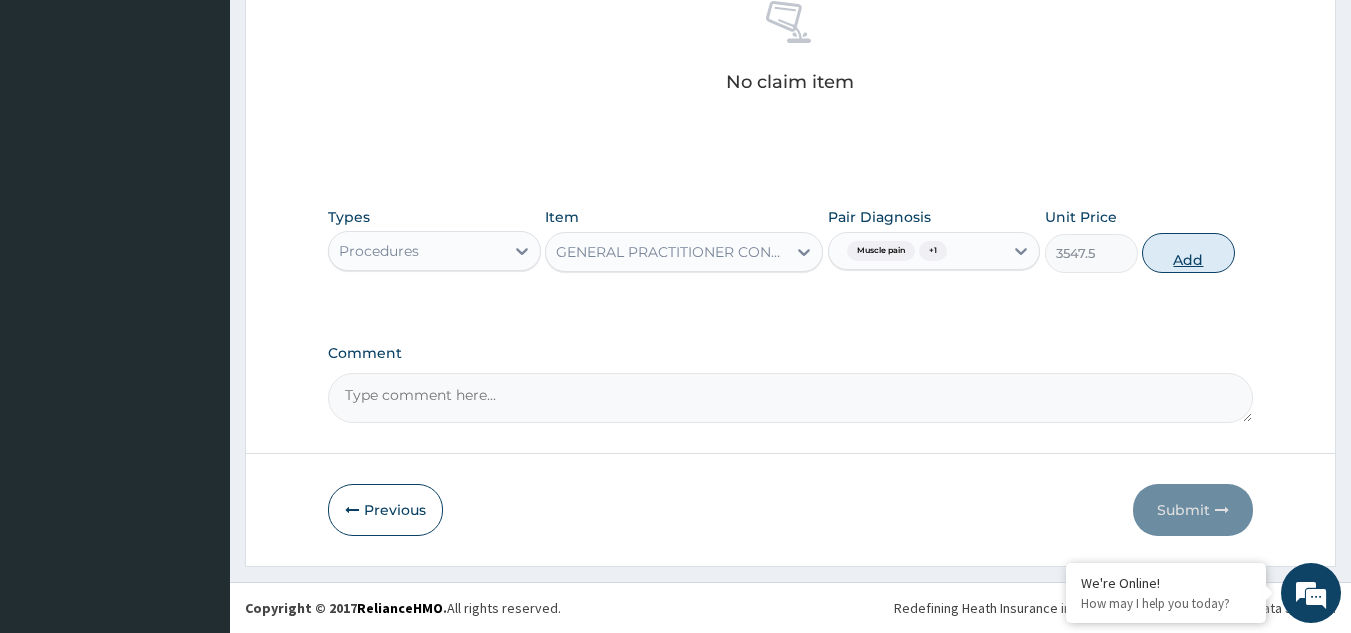 click on "Add" at bounding box center [1188, 253] 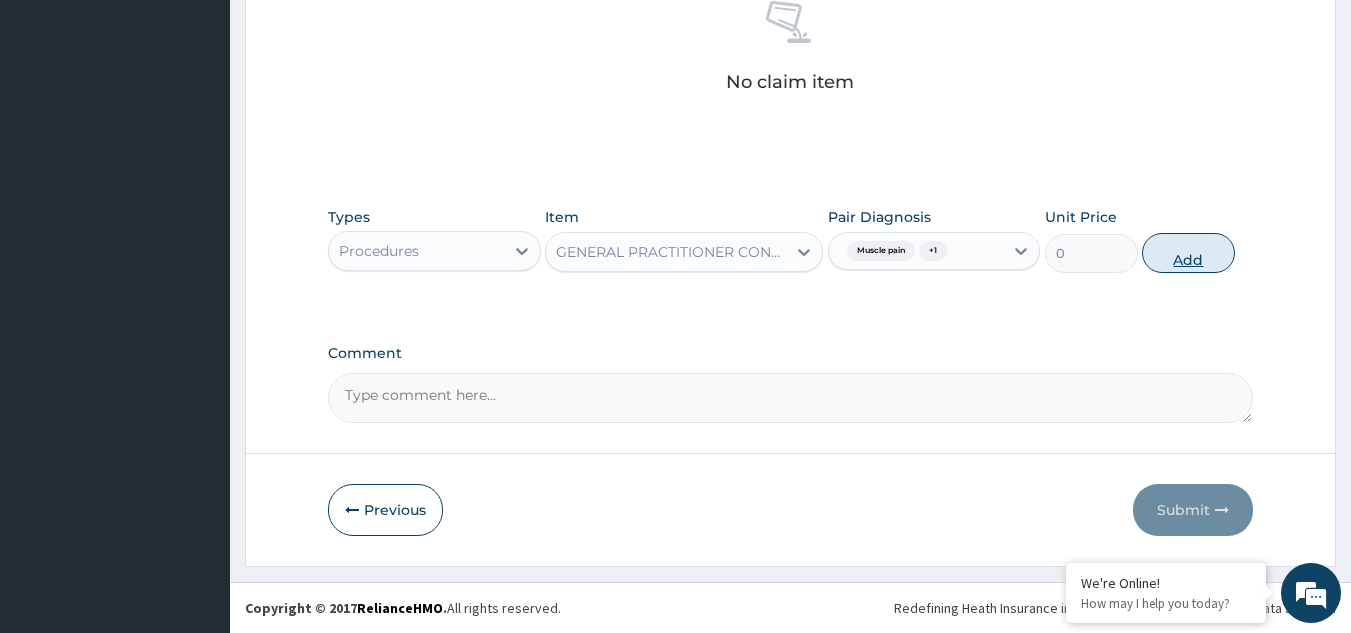scroll, scrollTop: 760, scrollLeft: 0, axis: vertical 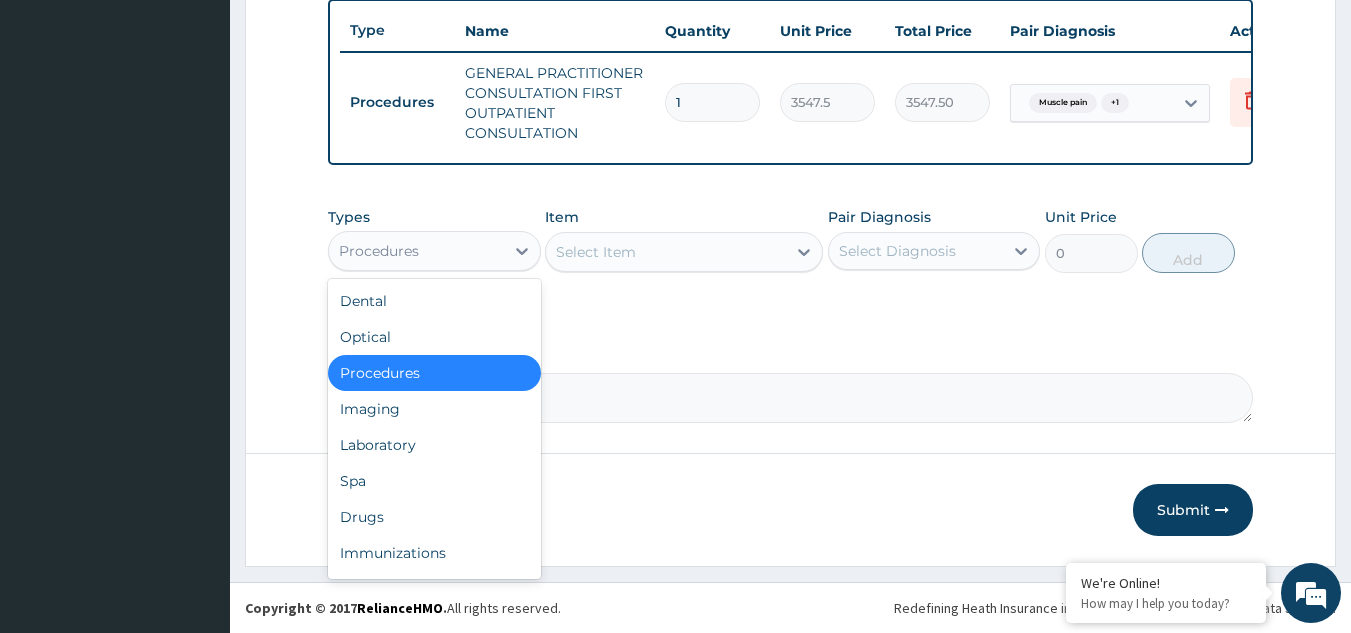 click on "Procedures" at bounding box center [416, 251] 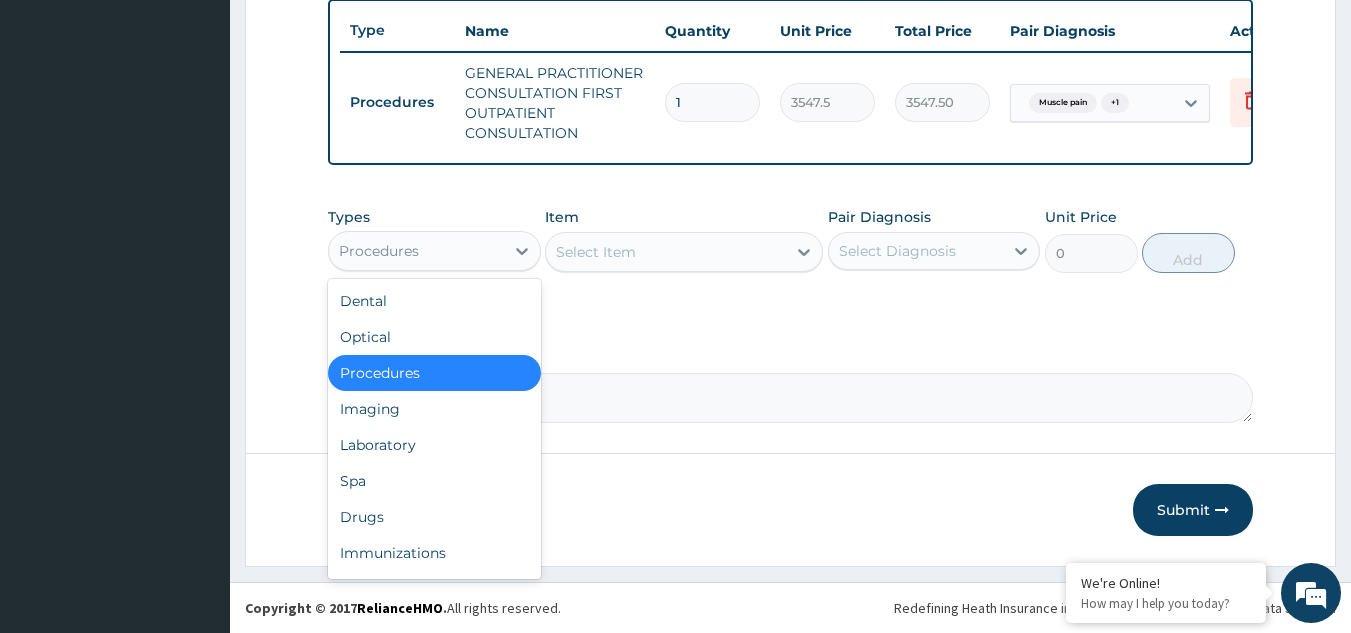 scroll, scrollTop: 68, scrollLeft: 0, axis: vertical 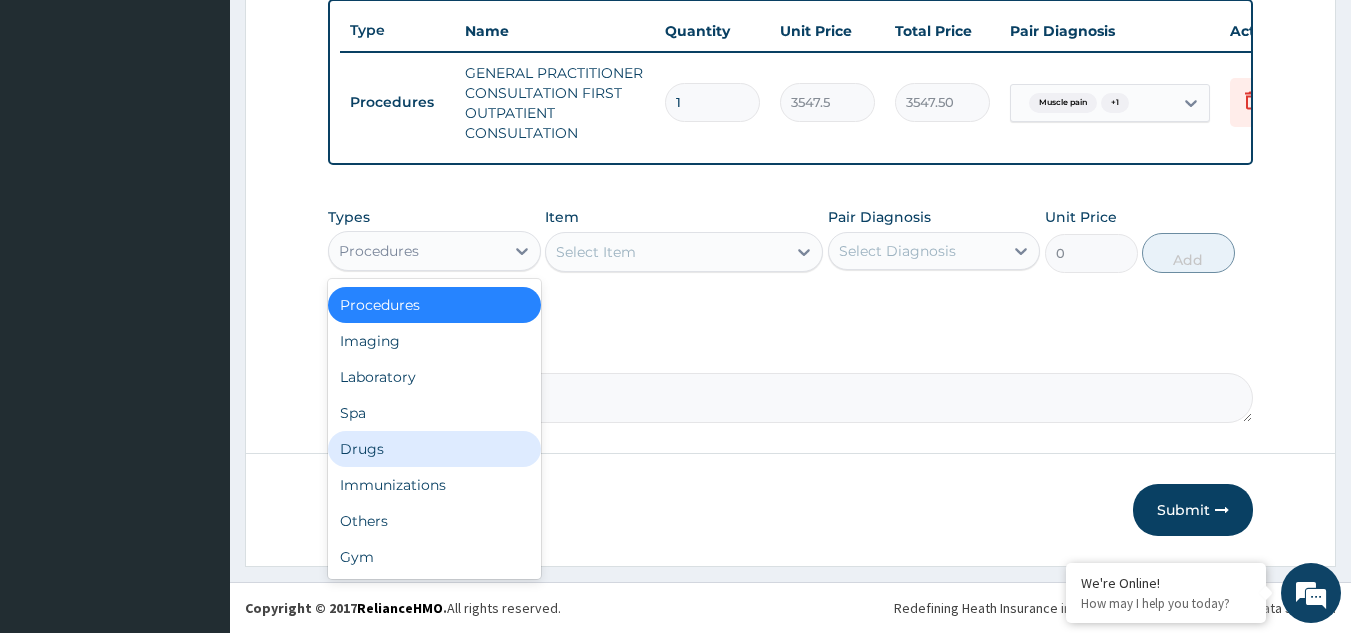 click on "Drugs" at bounding box center (434, 449) 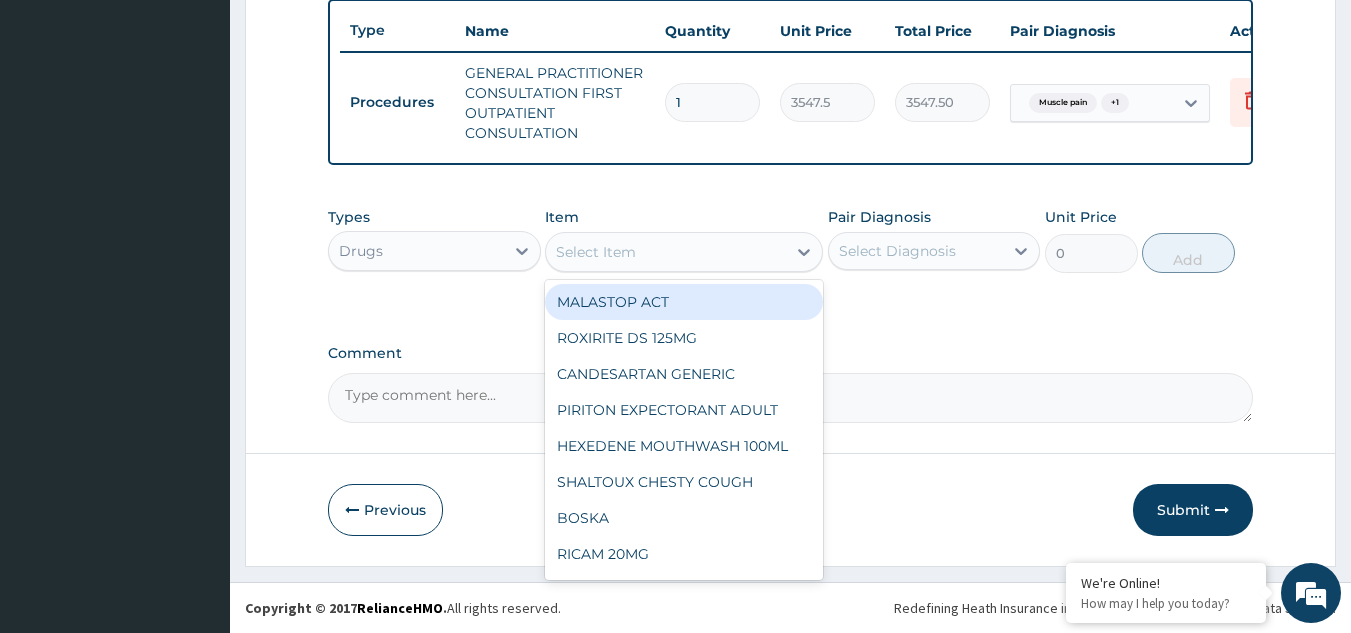 click on "Select Item" at bounding box center (596, 252) 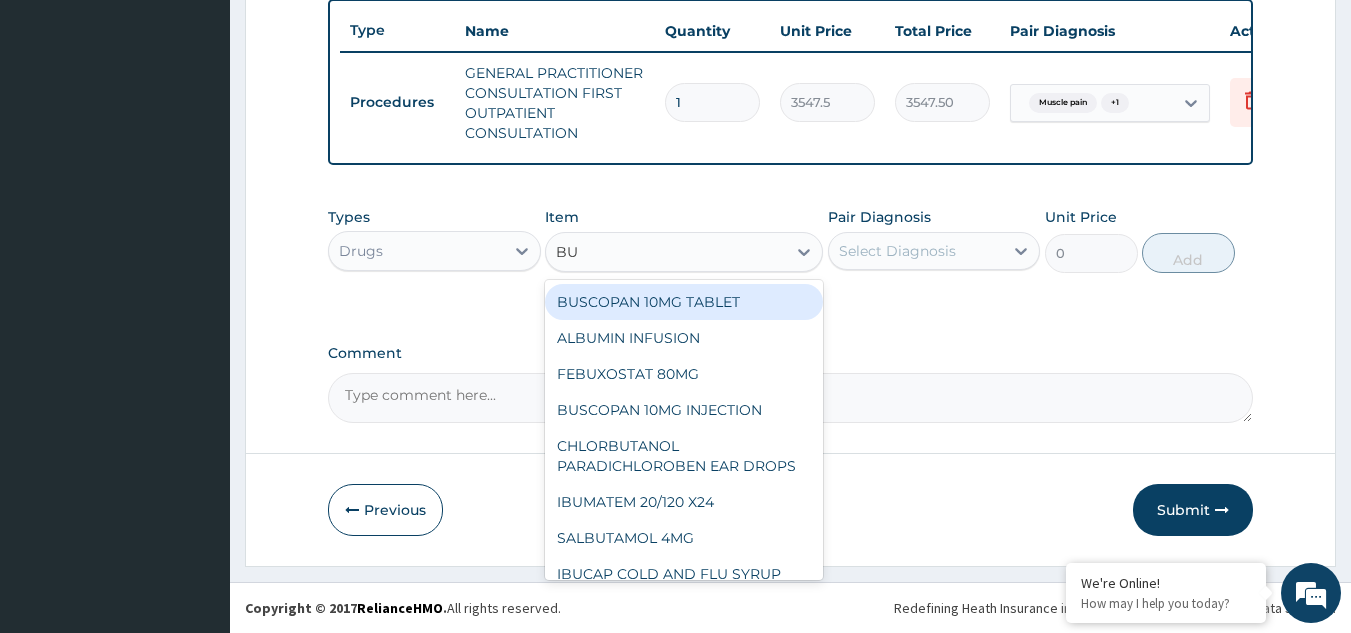 type on "B" 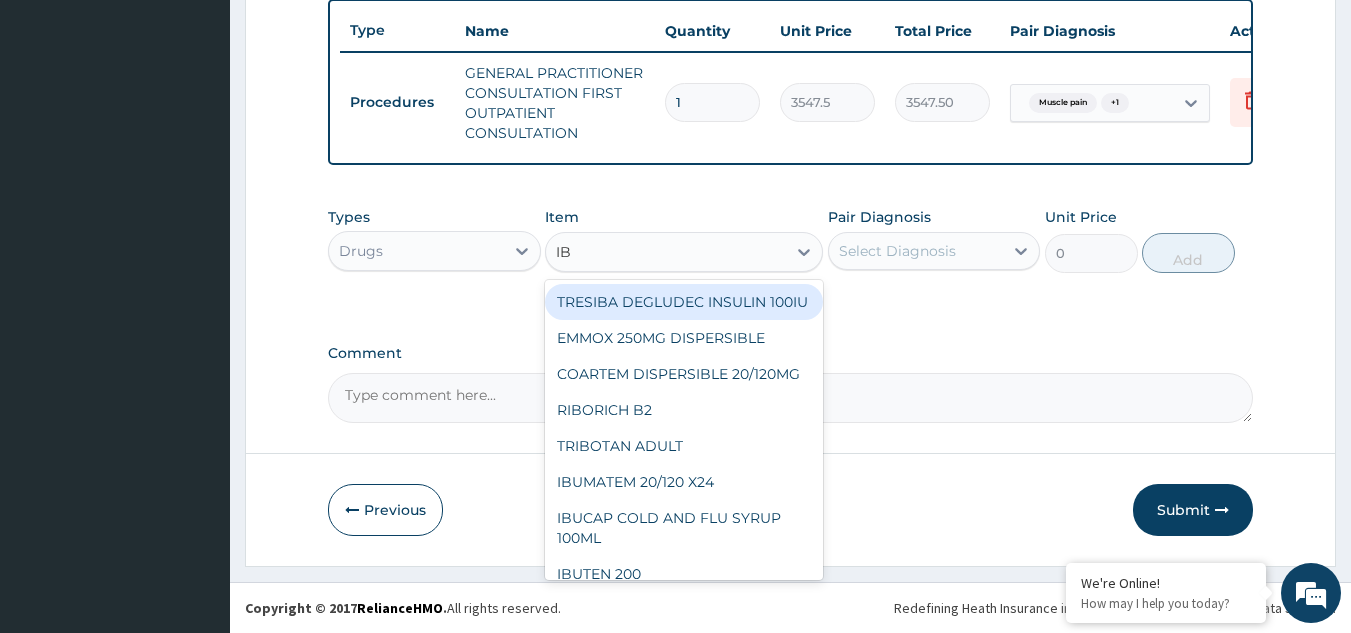 type on "IBU" 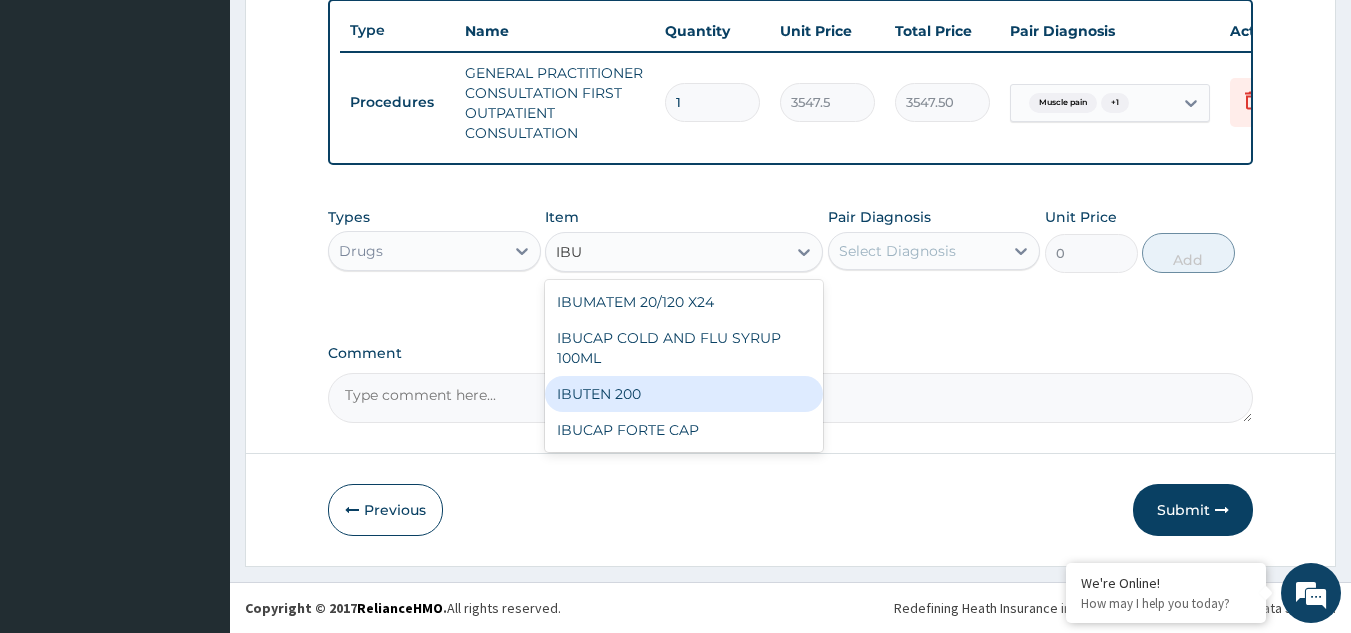 click on "IBUTEN 200" at bounding box center (684, 394) 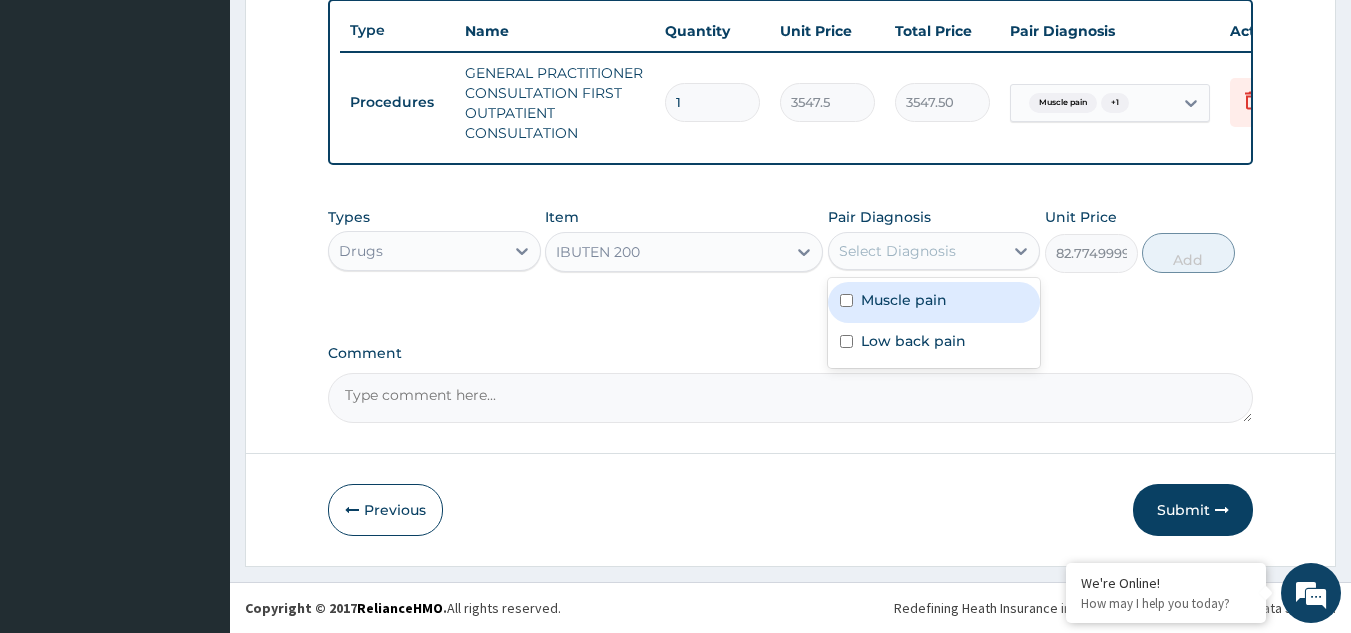 click on "Select Diagnosis" at bounding box center [897, 251] 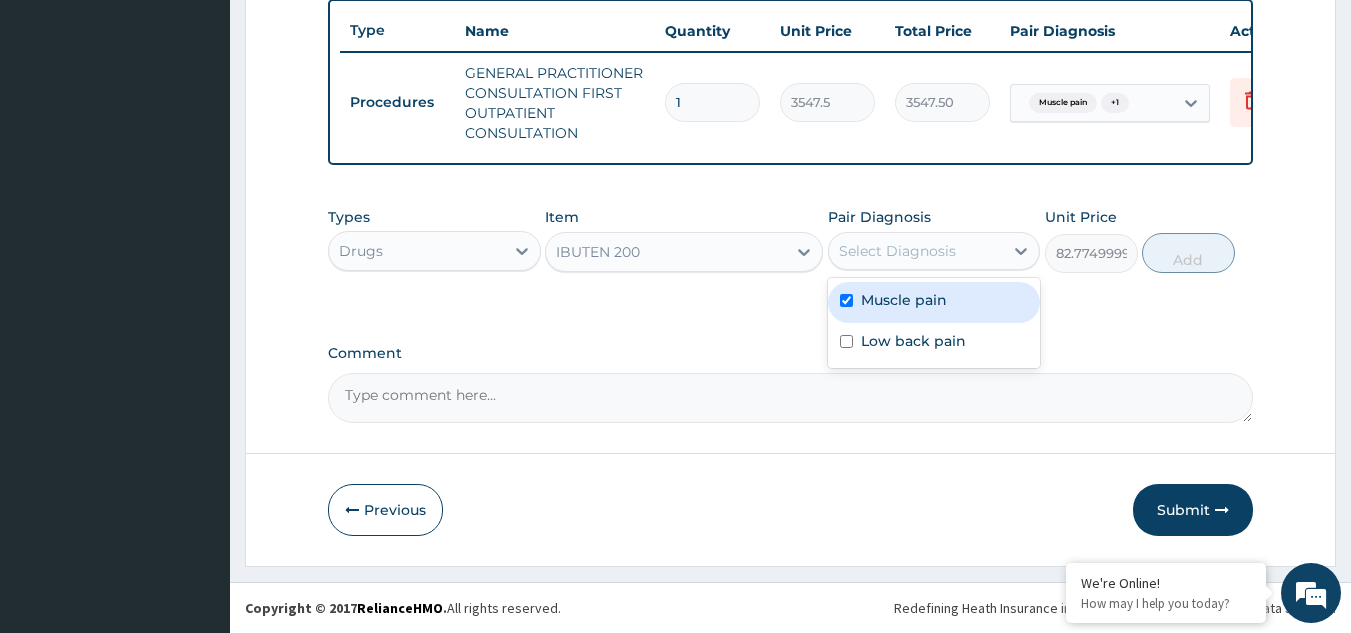 checkbox on "true" 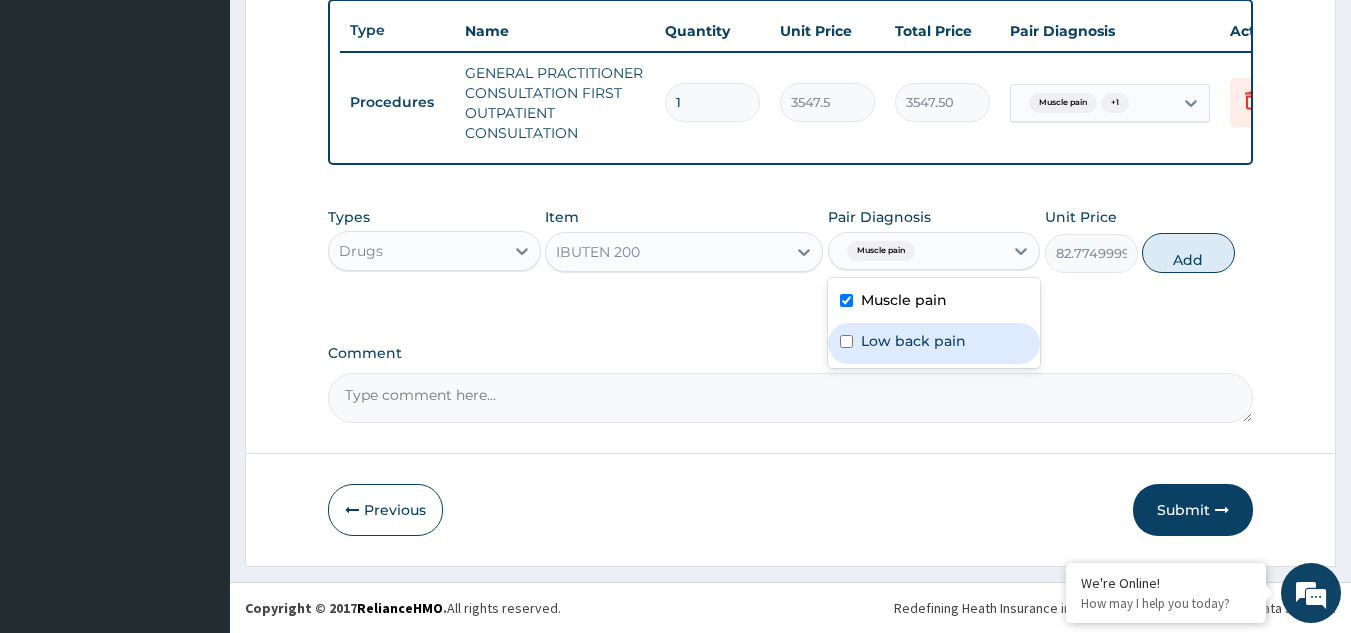 drag, startPoint x: 872, startPoint y: 348, endPoint x: 1041, endPoint y: 296, distance: 176.81912 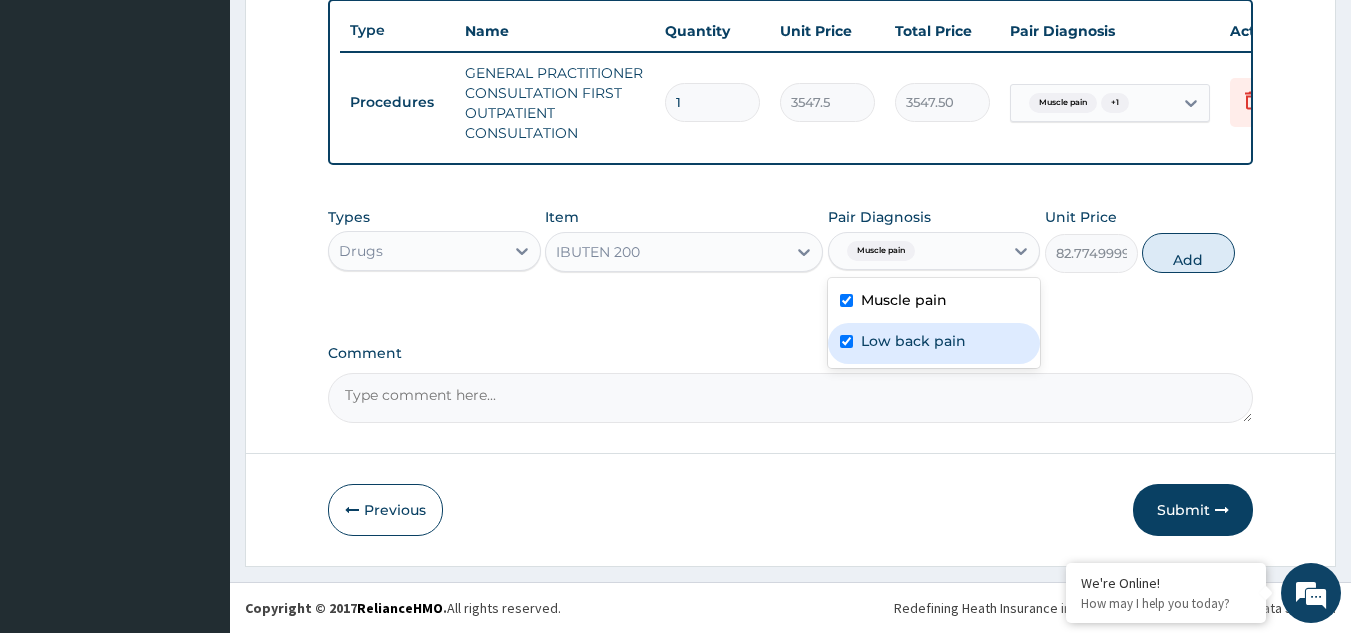 checkbox on "true" 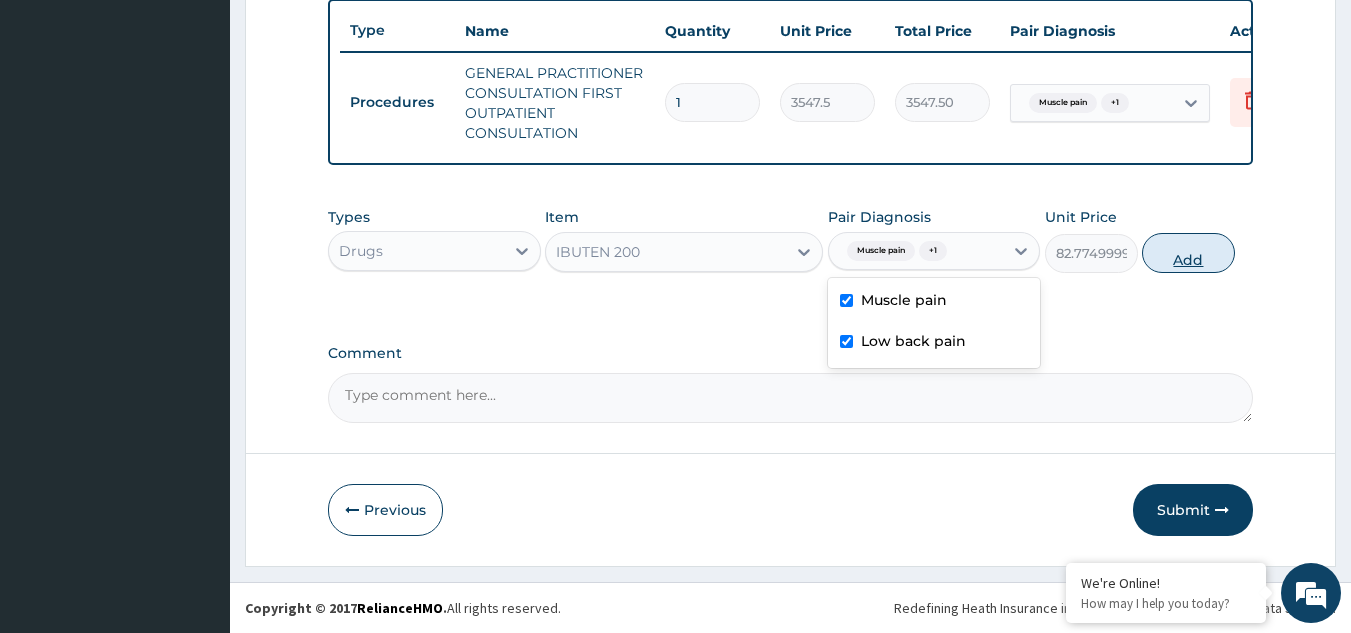 click on "Add" at bounding box center (1188, 253) 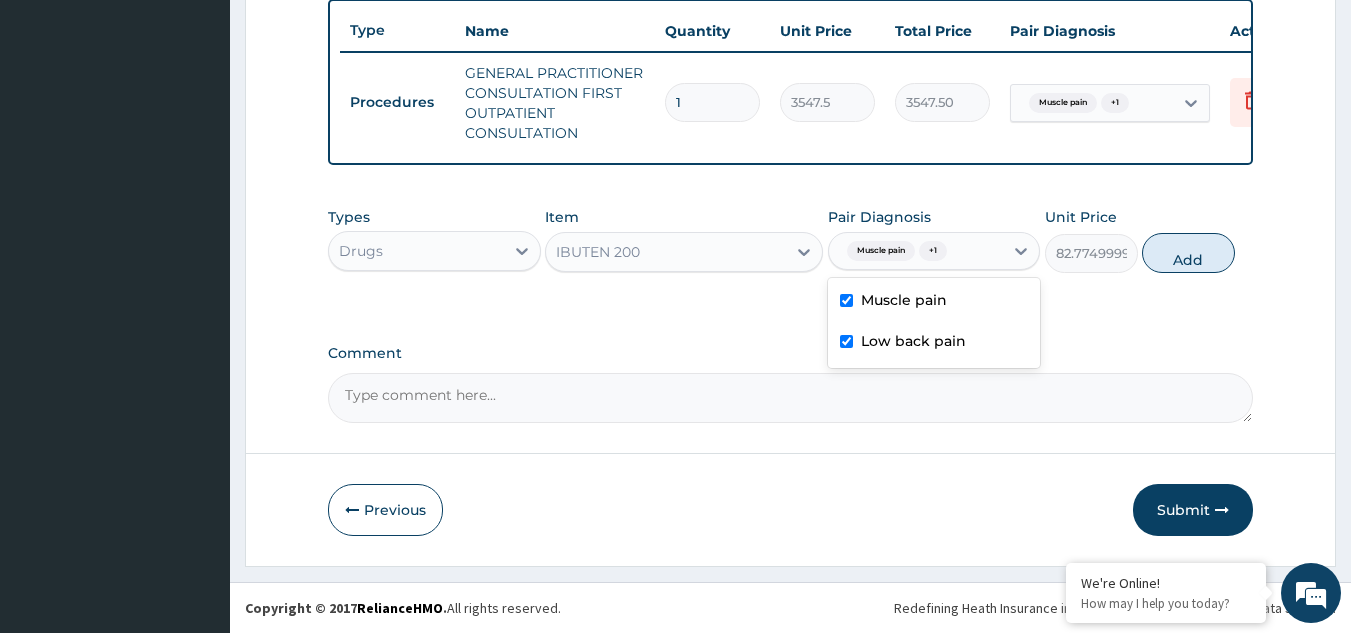 type on "0" 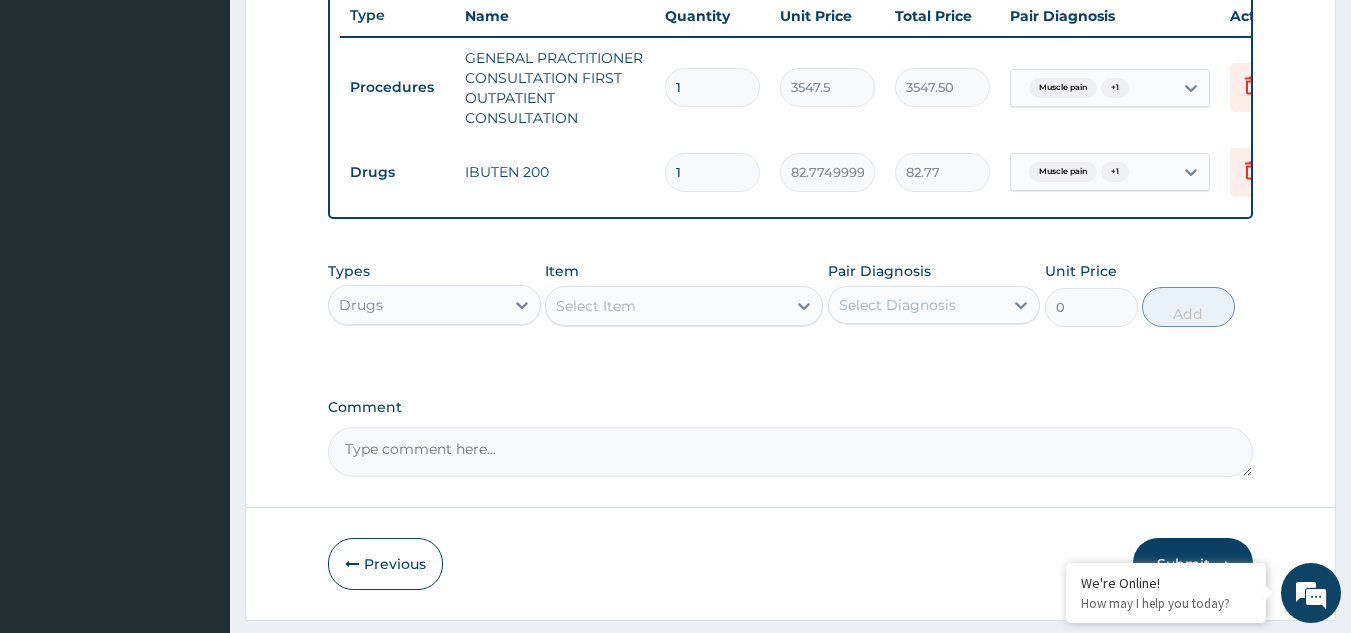 type 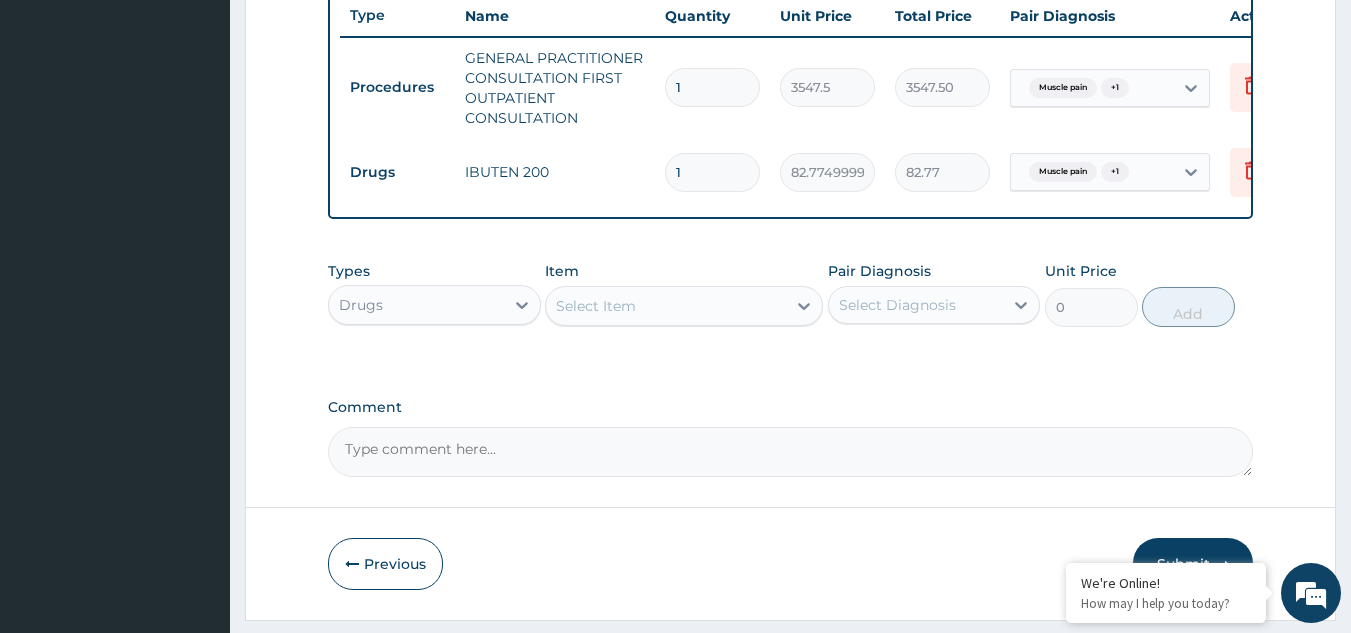 type on "0.00" 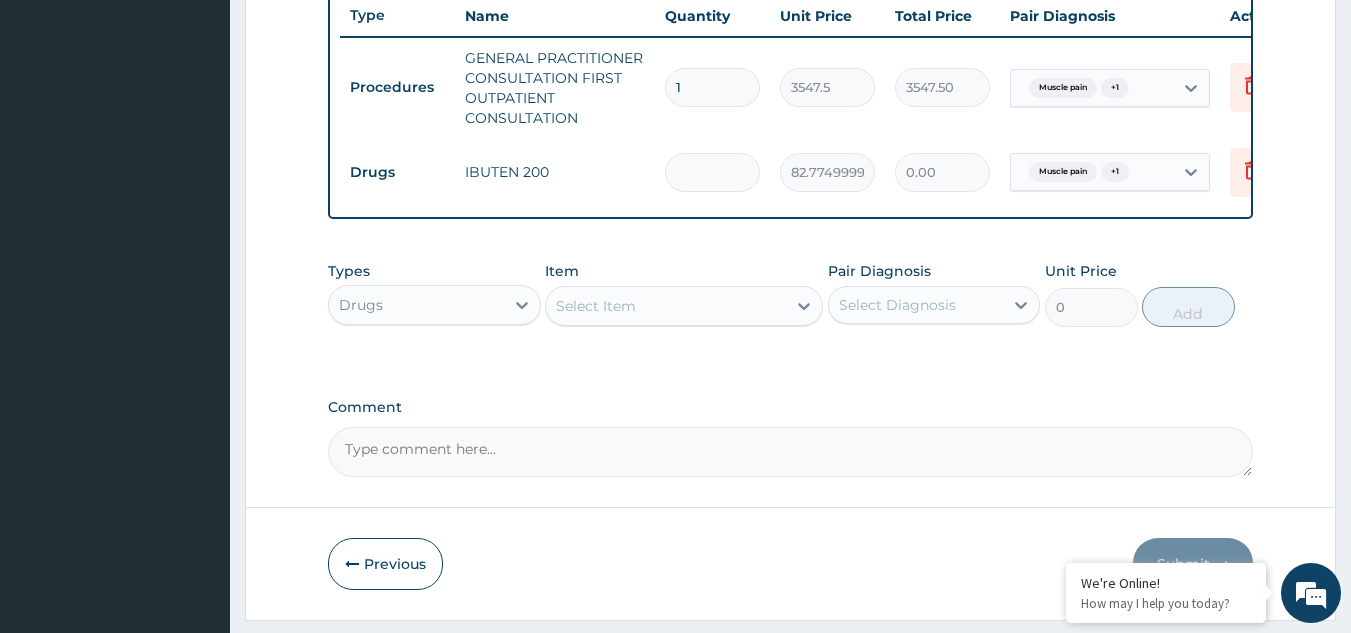 type on "2" 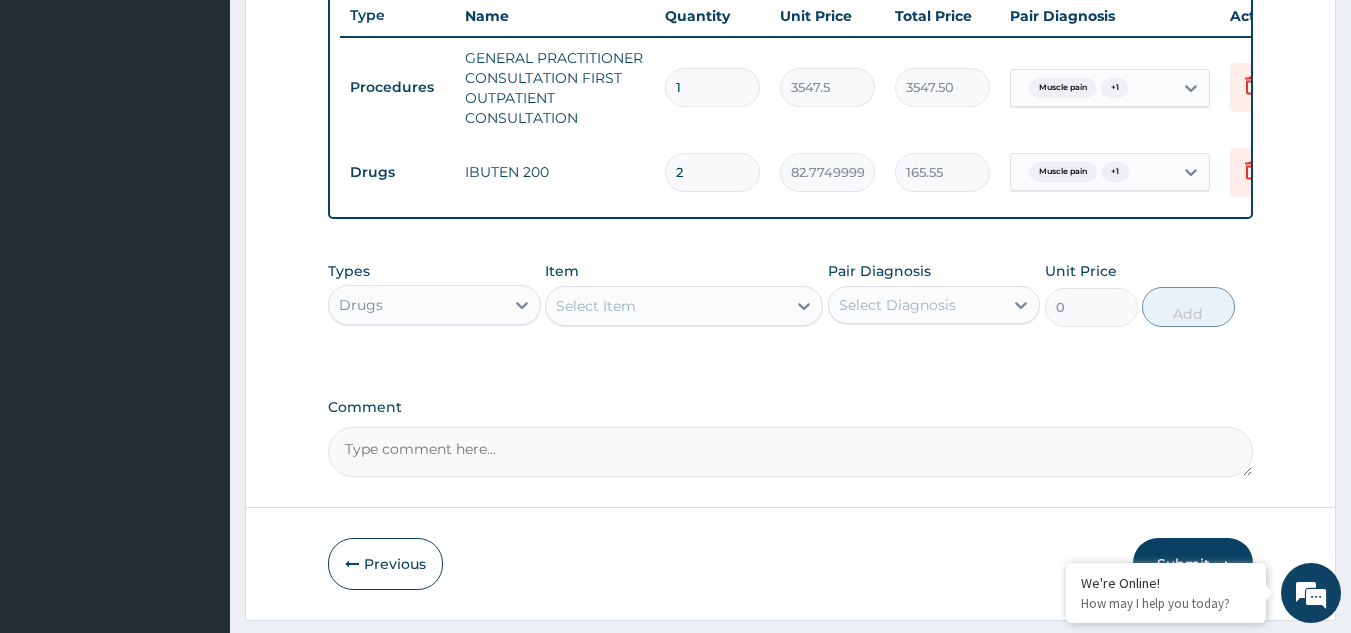 type on "20" 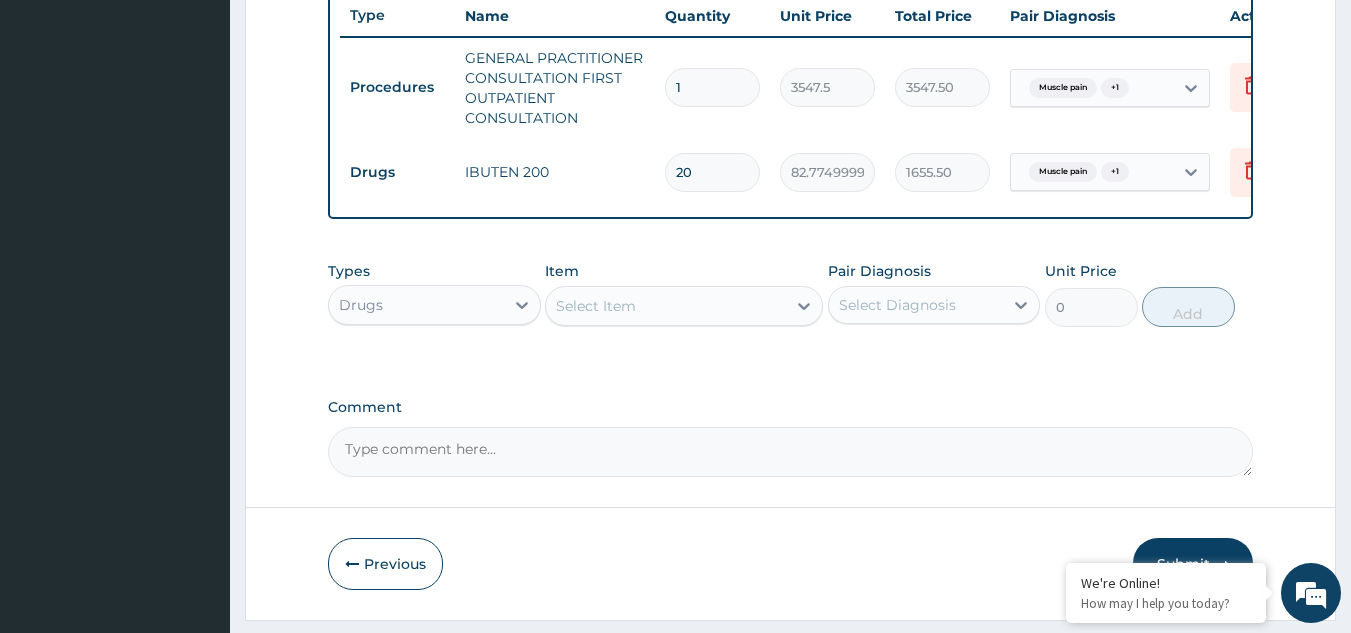 type on "20" 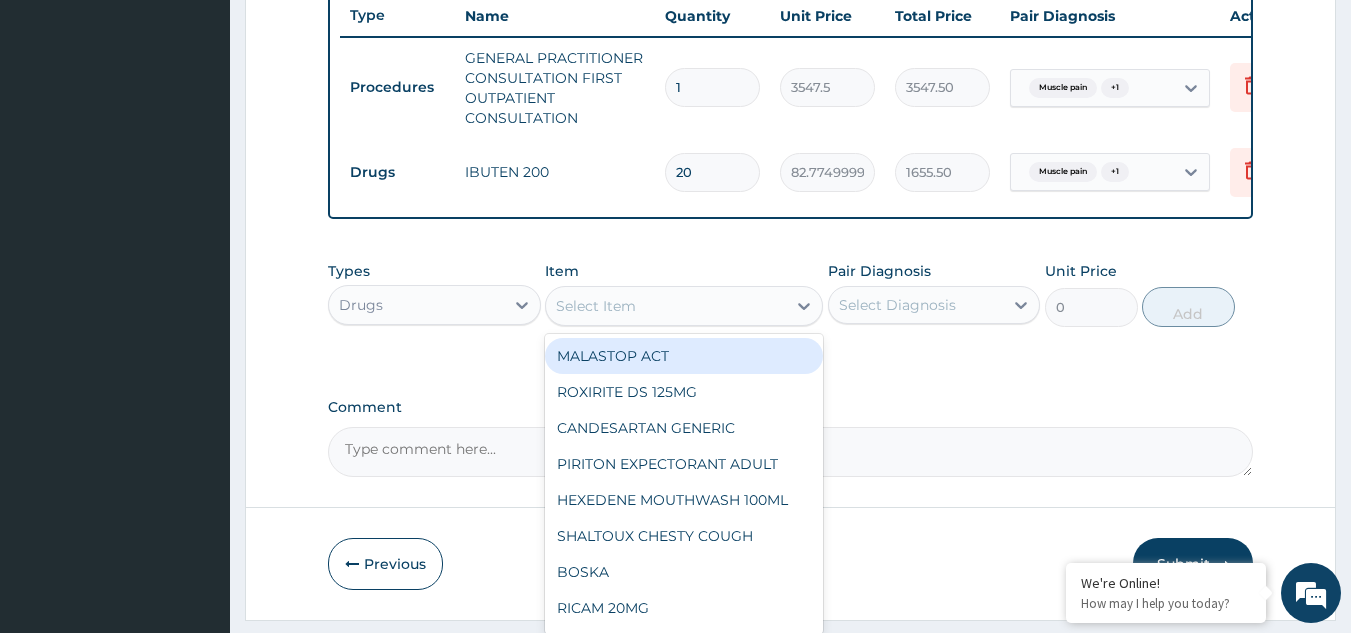 click on "Select Item" at bounding box center [596, 306] 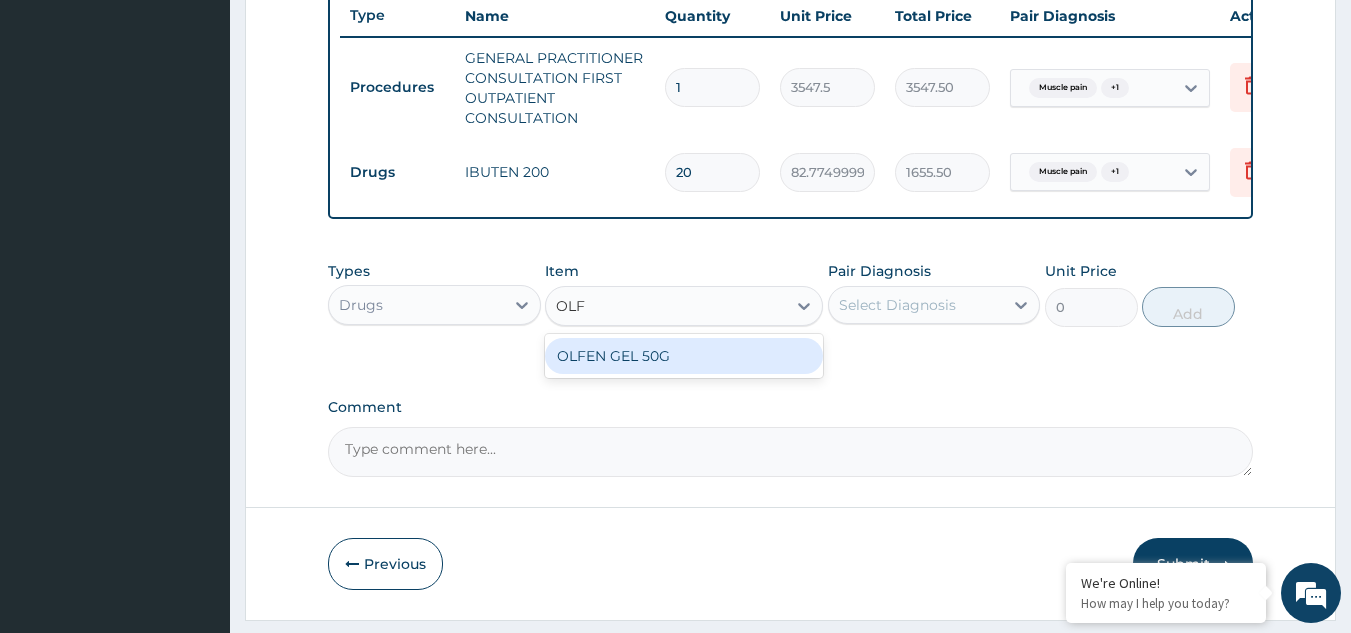 type on "OLFE" 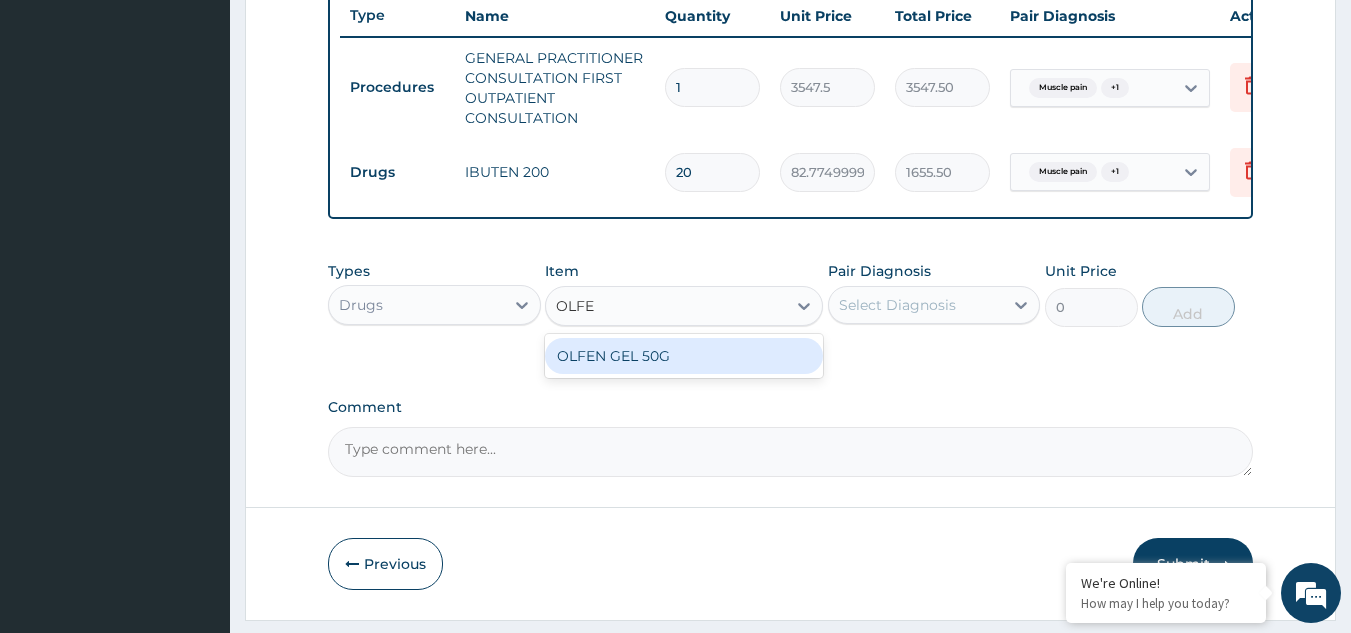 click on "OLFEN GEL 50G" at bounding box center [684, 356] 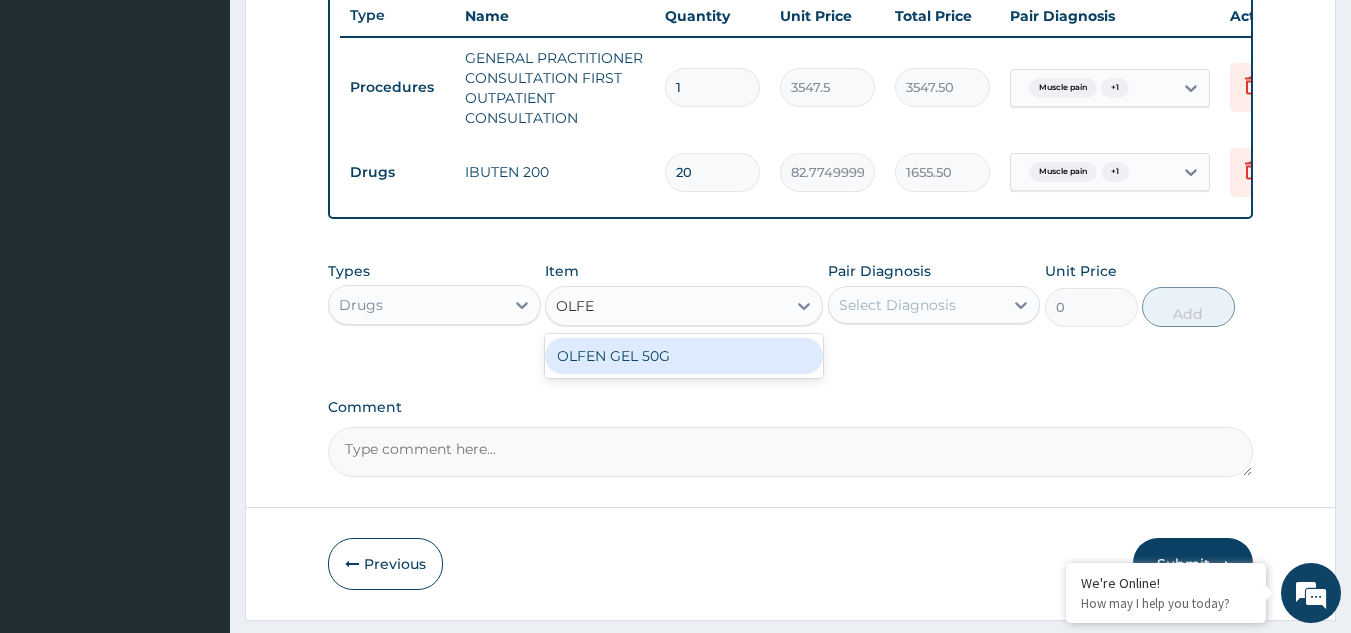 type 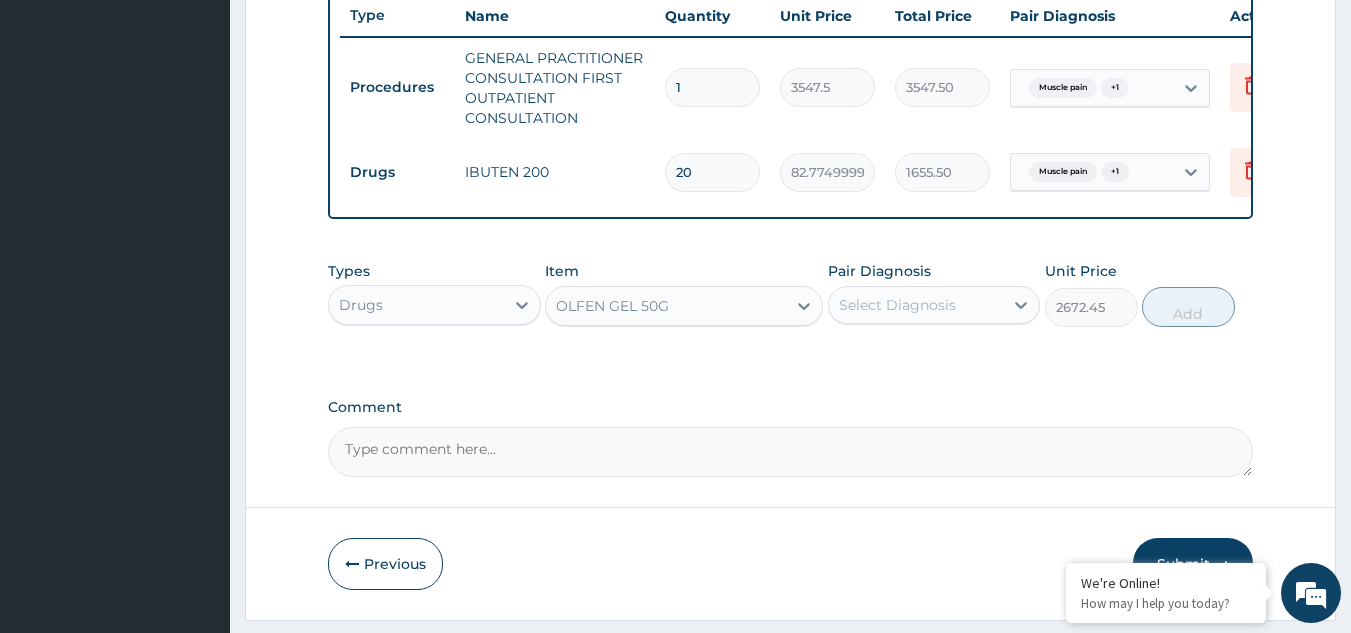 drag, startPoint x: 933, startPoint y: 314, endPoint x: 933, endPoint y: 335, distance: 21 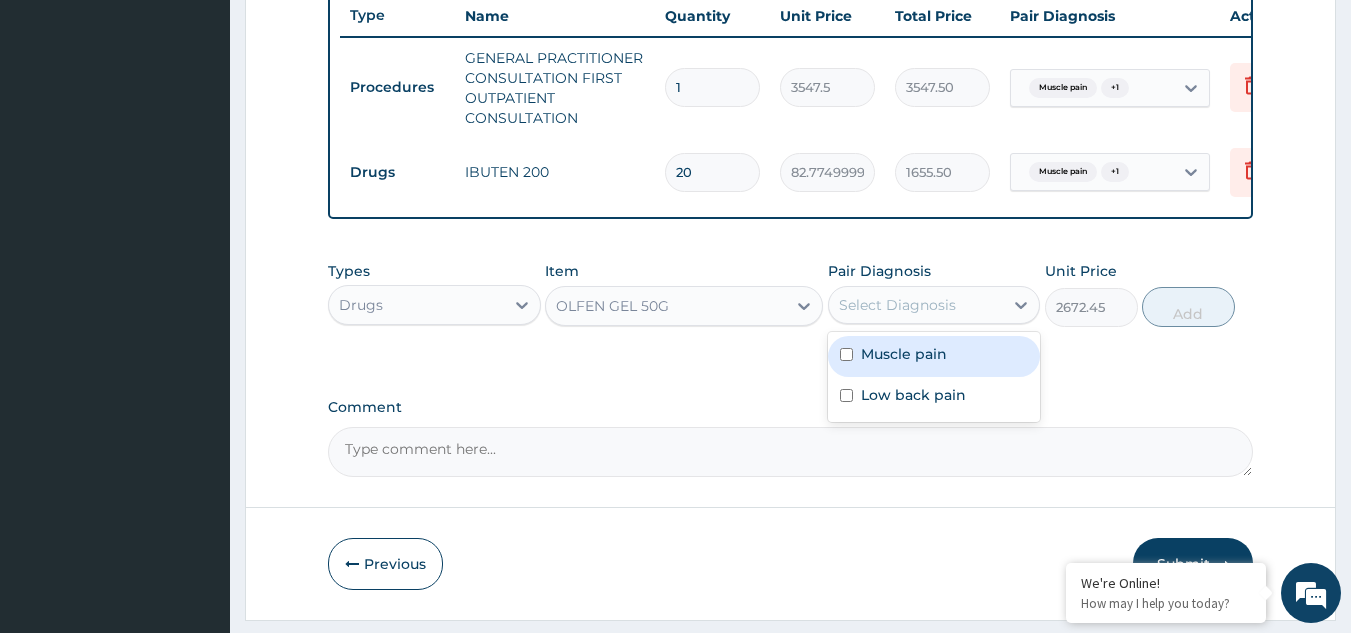 drag, startPoint x: 931, startPoint y: 372, endPoint x: 926, endPoint y: 410, distance: 38.327538 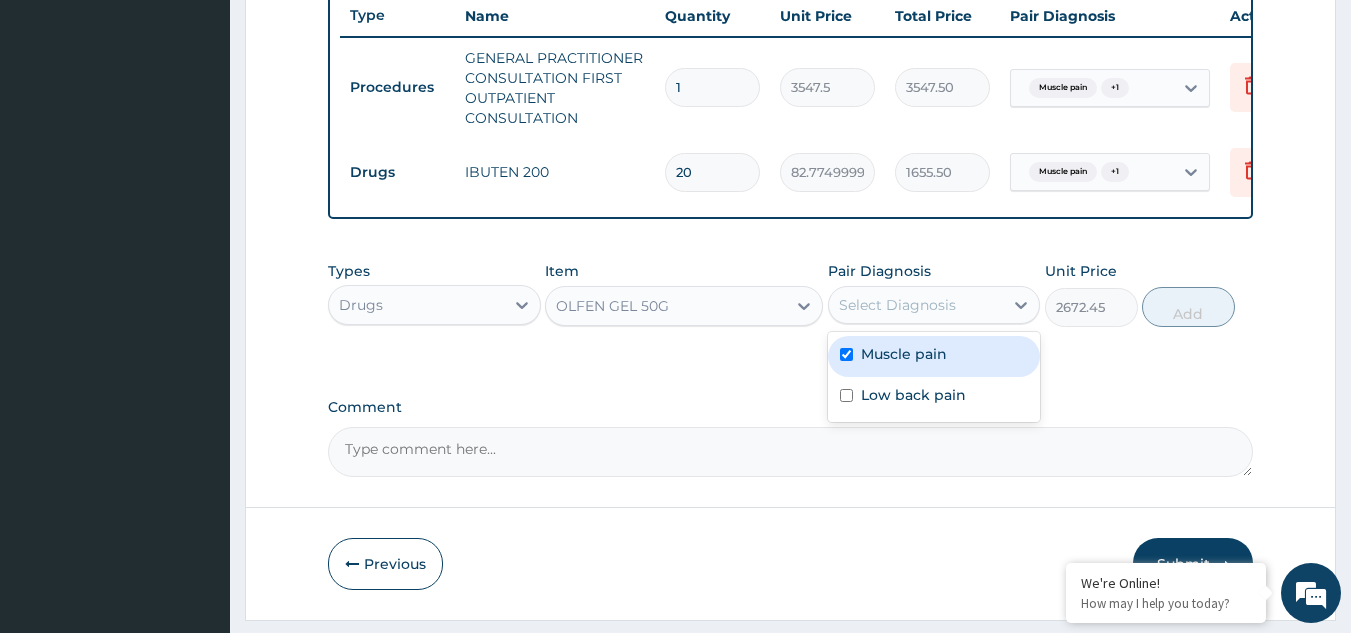 checkbox on "true" 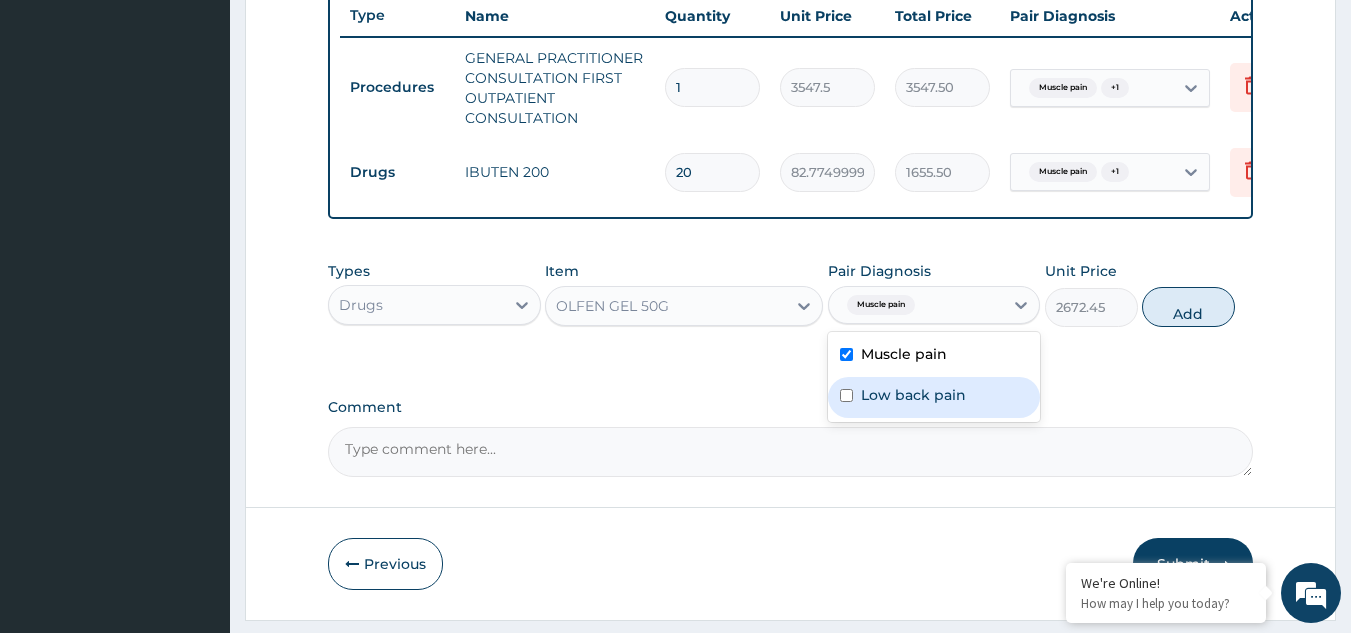 click on "Low back pain" at bounding box center [934, 397] 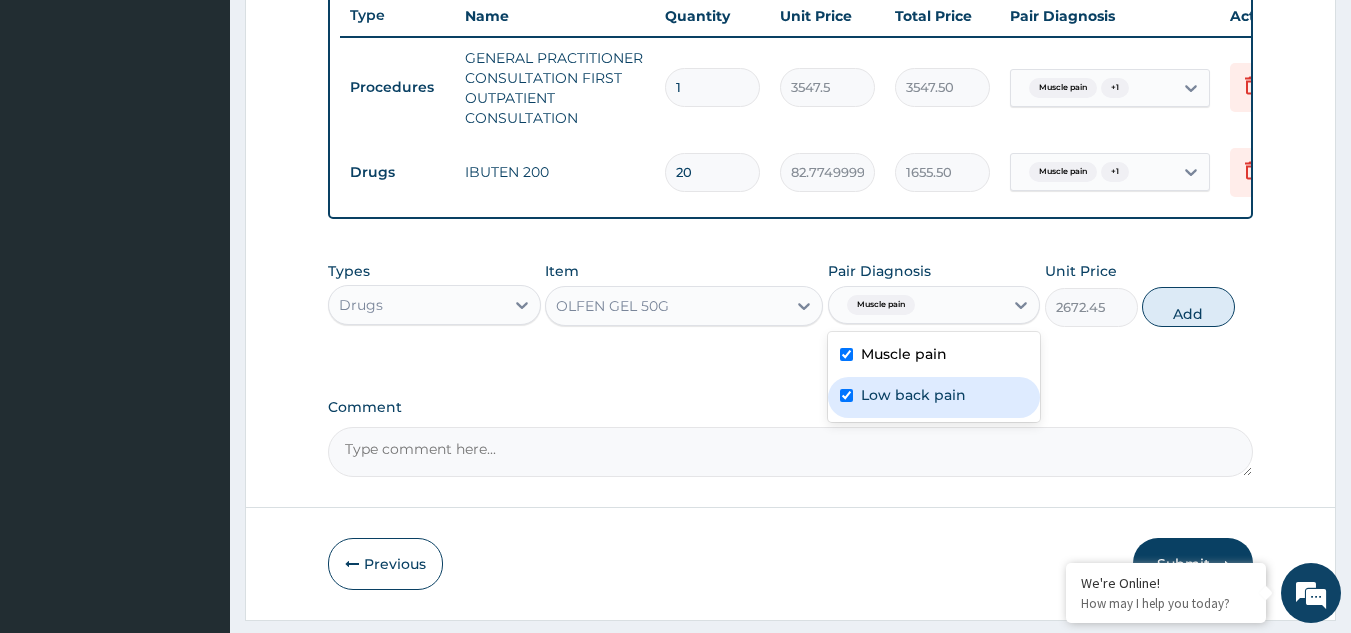 checkbox on "true" 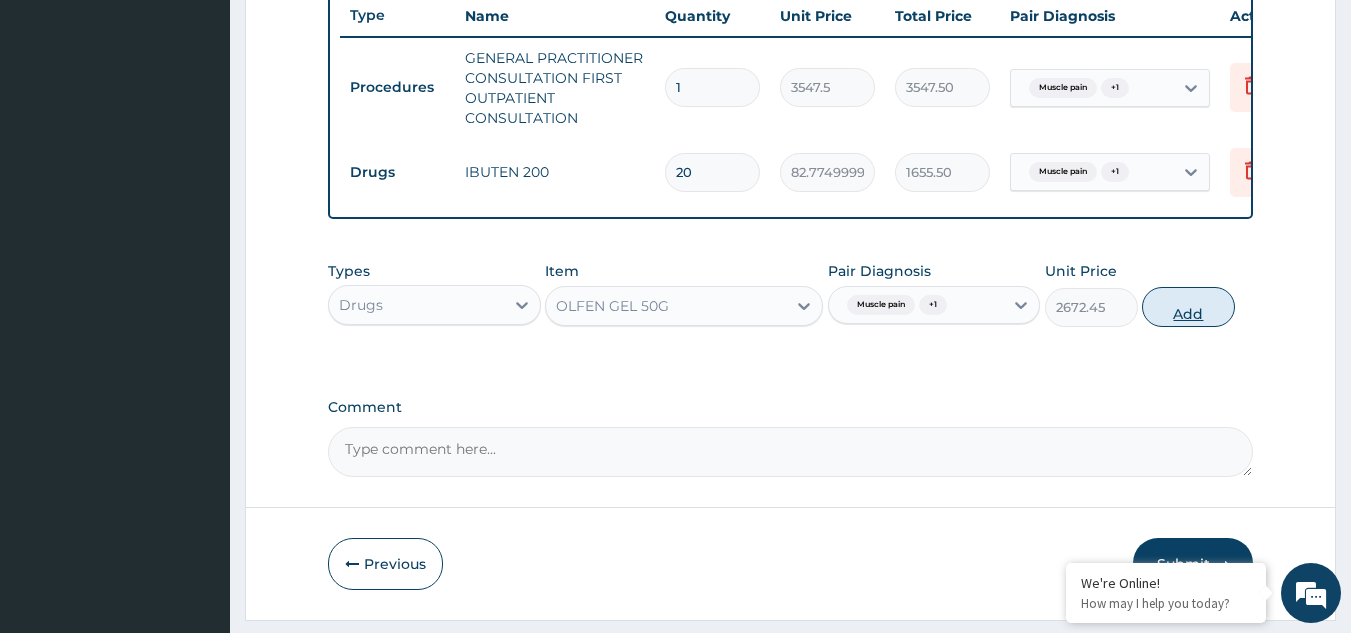 click on "Add" at bounding box center (1188, 307) 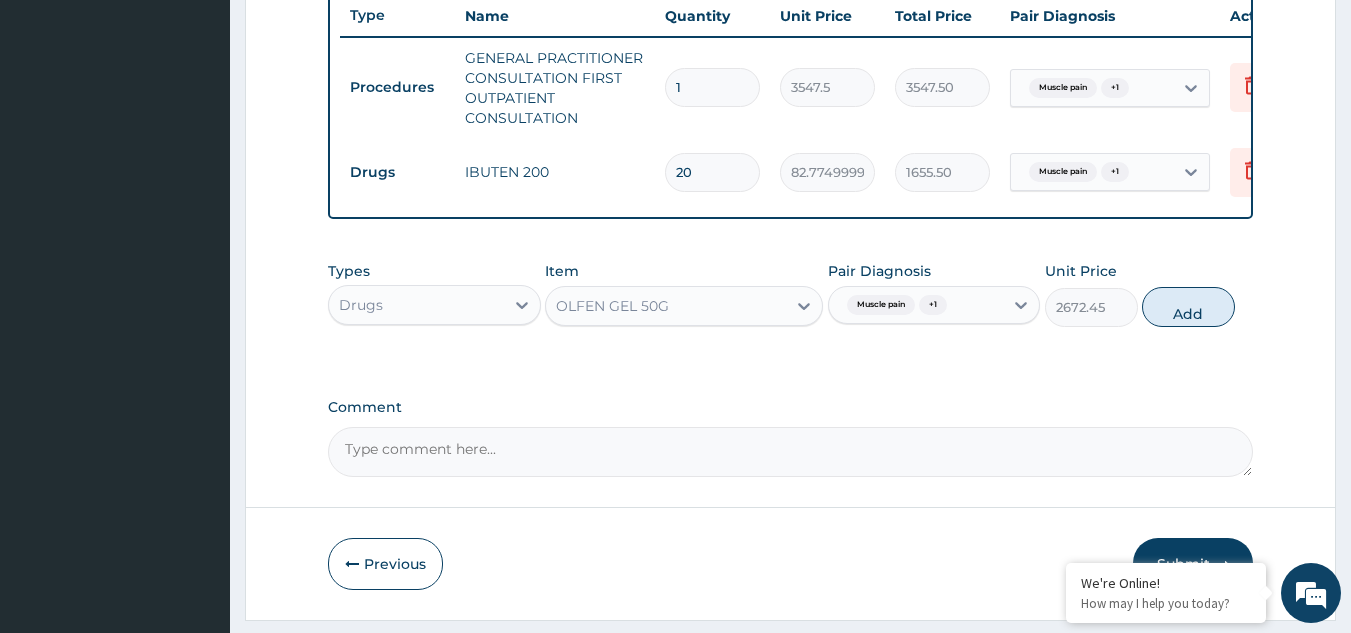 type on "0" 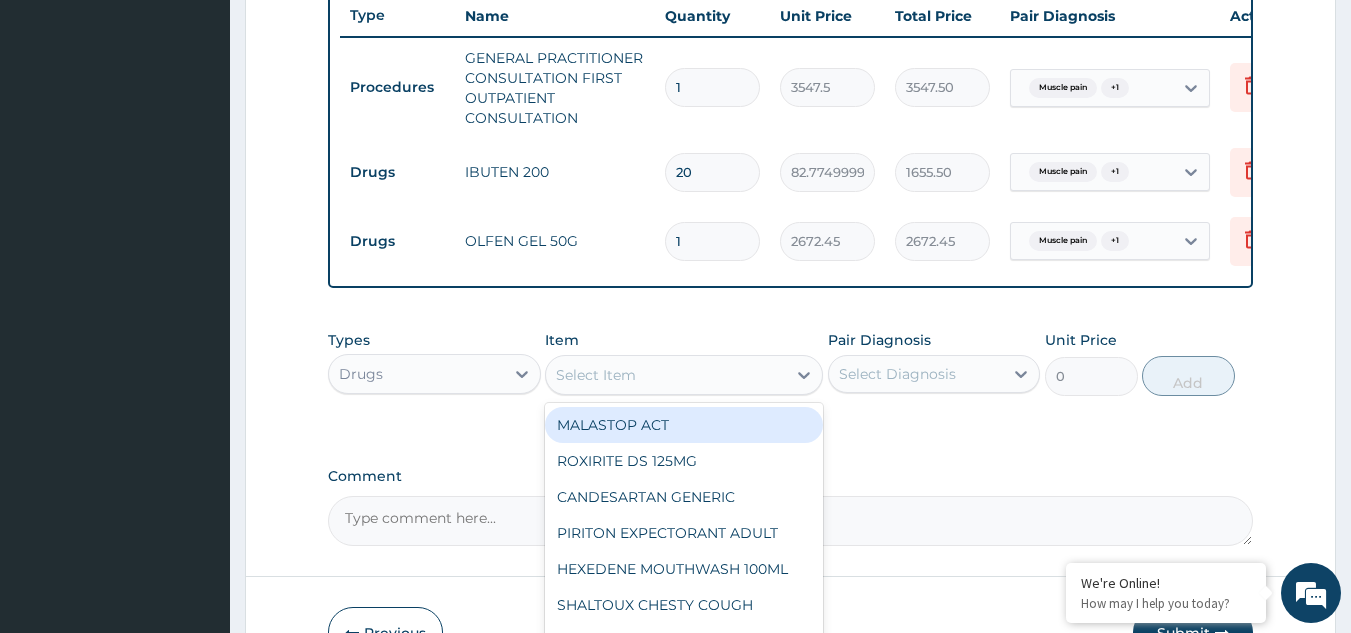 click on "Select Item" at bounding box center [596, 375] 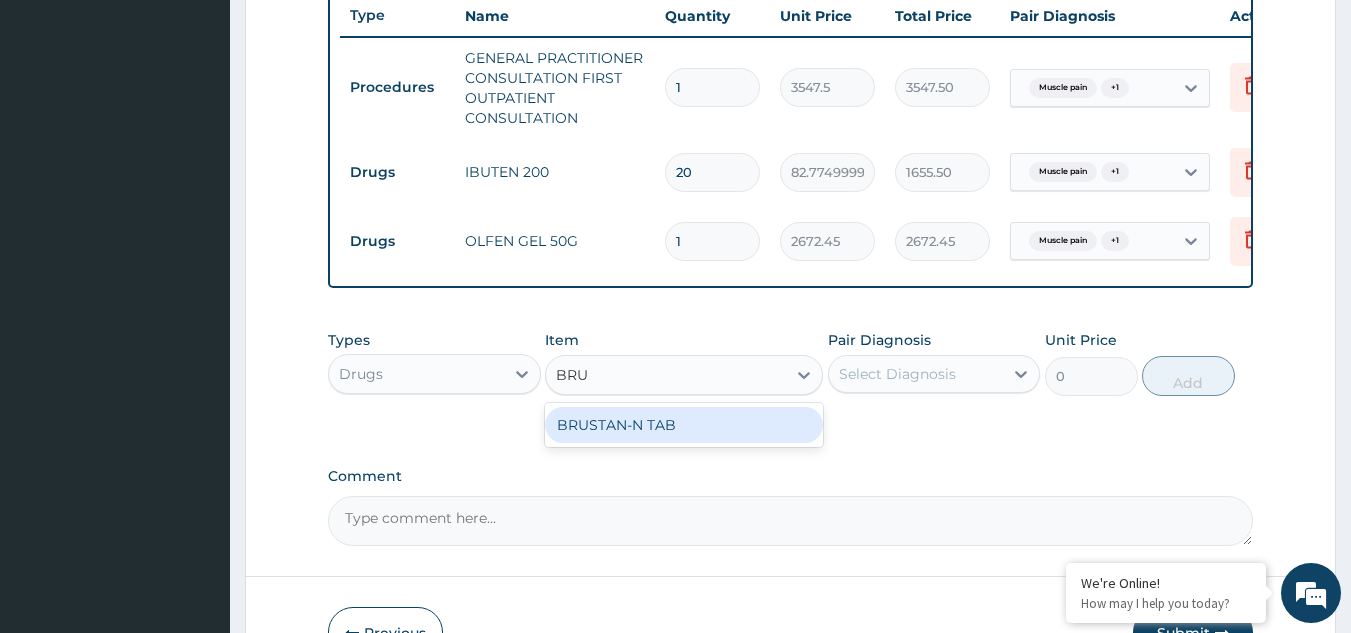 type on "BRUS" 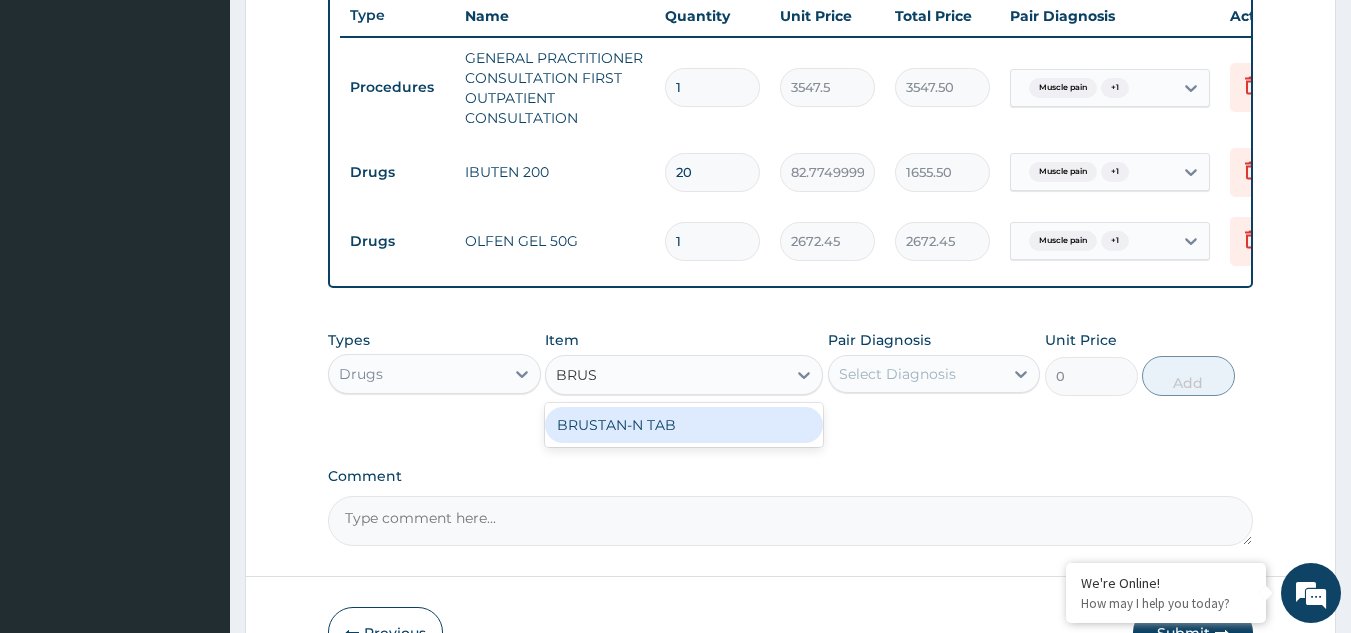 click on "BRUSTAN-N TAB" at bounding box center [684, 425] 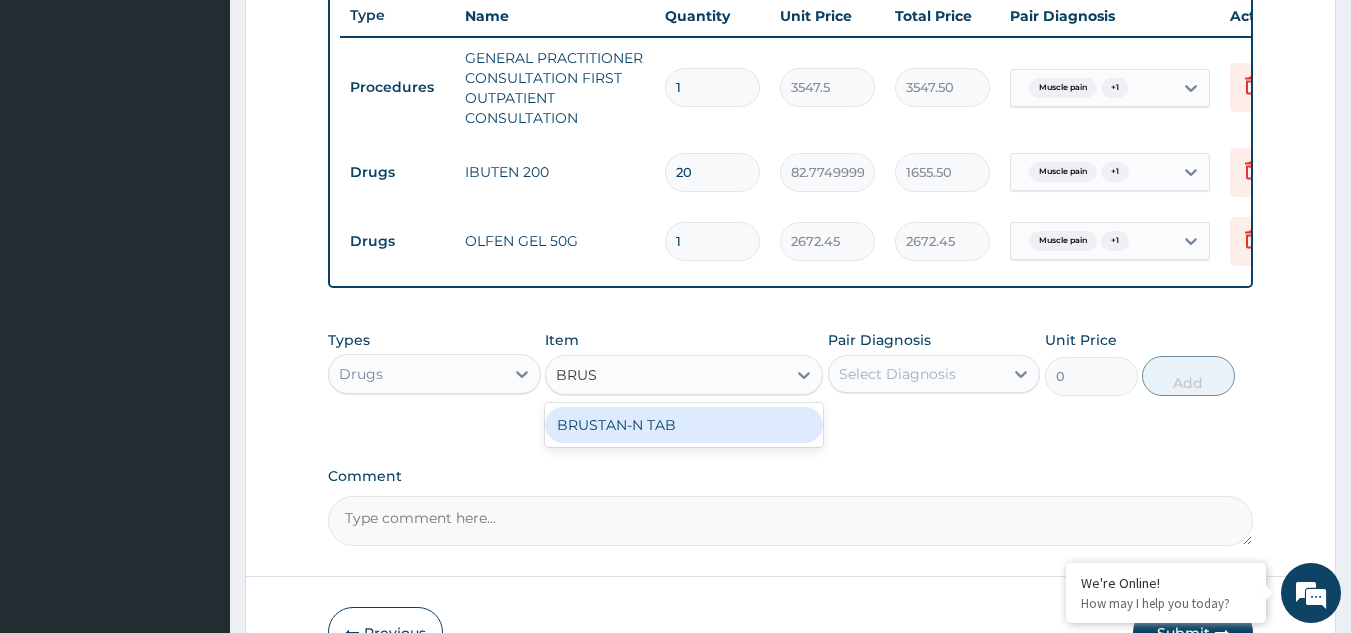 type 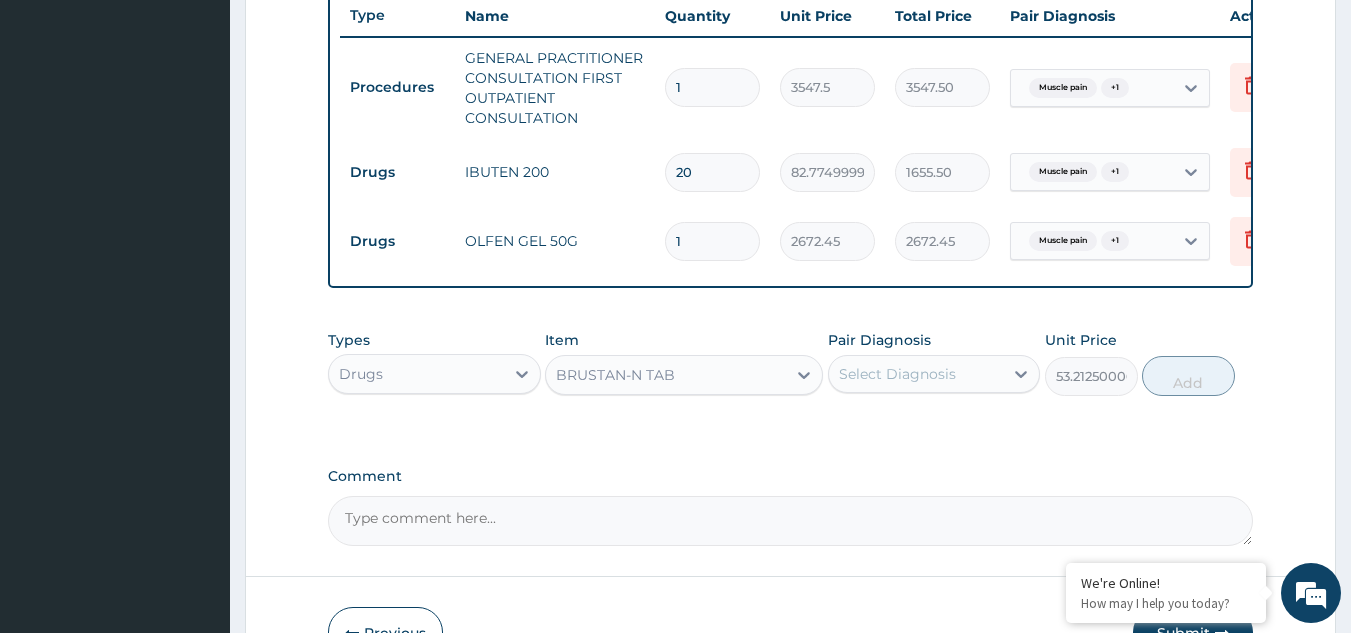 click on "PA Code / Prescription Code Enter Code(Secondary Care Only) Encounter Date [DATE] Important Notice Please enter PA codes before entering items that are not attached to a PA code   All diagnoses entered must be linked to a claim item. Diagnosis & Claim Items that are visible but inactive cannot be edited because they were imported from an already approved PA code. Diagnosis Muscle pain Confirmed Low back pain Confirmed NB: All diagnosis must be linked to a claim item Claim Items Type Name Quantity Unit Price Total Price Pair Diagnosis Actions Procedures GENERAL PRACTITIONER CONSULTATION FIRST OUTPATIENT CONSULTATION 1 3547.5 3547.50 Muscle pain  + 1 Delete Drugs IBUTEN 200 20 82.77499999999999 1655.50 Muscle pain  + 1 Delete Drugs OLFEN GEL 50G 1 2672.45 2672.45 Muscle pain  + 1 Delete Types Drugs Item option BRUSTAN-N TAB, selected.   Select is focused ,type to refine list, press Down to open the menu,  BRUSTAN-N TAB Pair Diagnosis Select Diagnosis Unit Price 53.212500000000006 Add Comment" at bounding box center (791, -12) 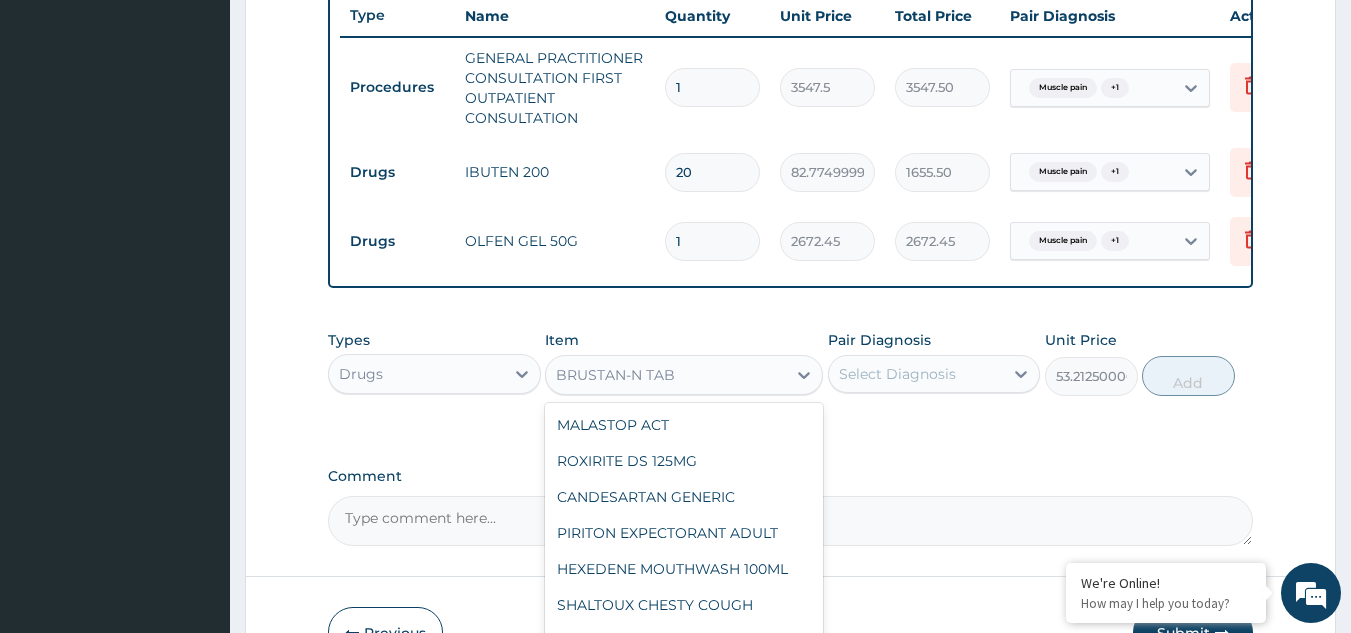 scroll, scrollTop: 18660, scrollLeft: 0, axis: vertical 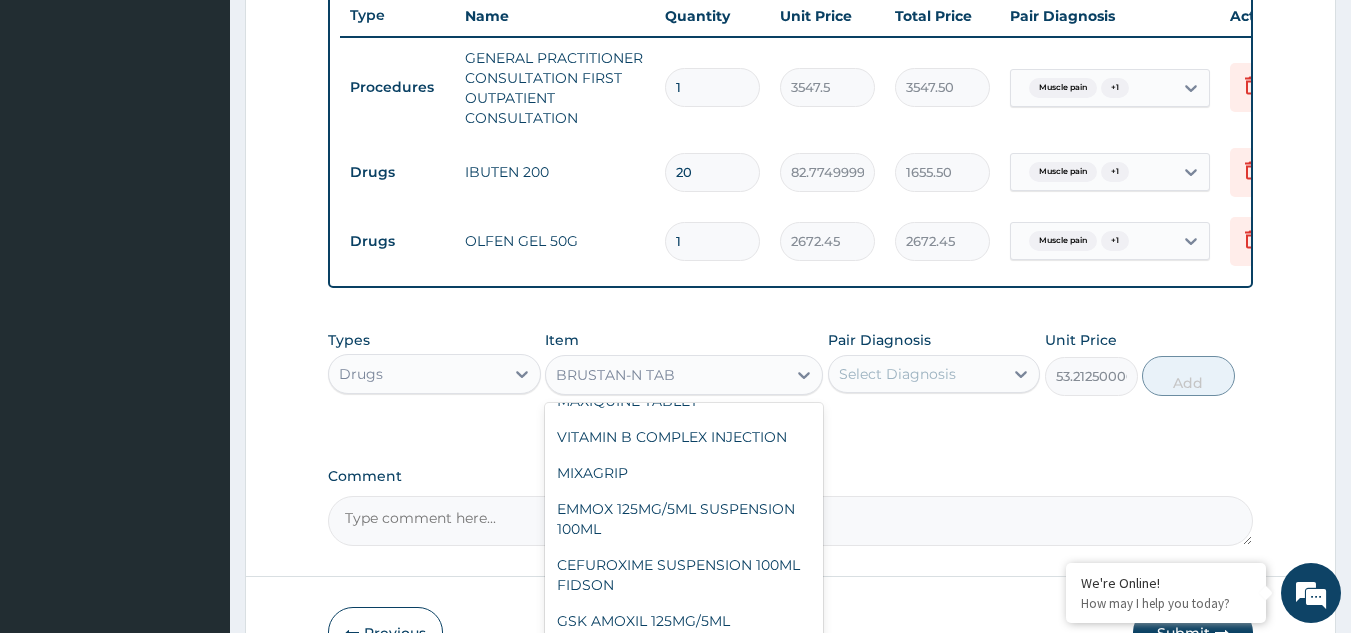 click on "ROXIRITE 250MG TAB" at bounding box center (684, 41) 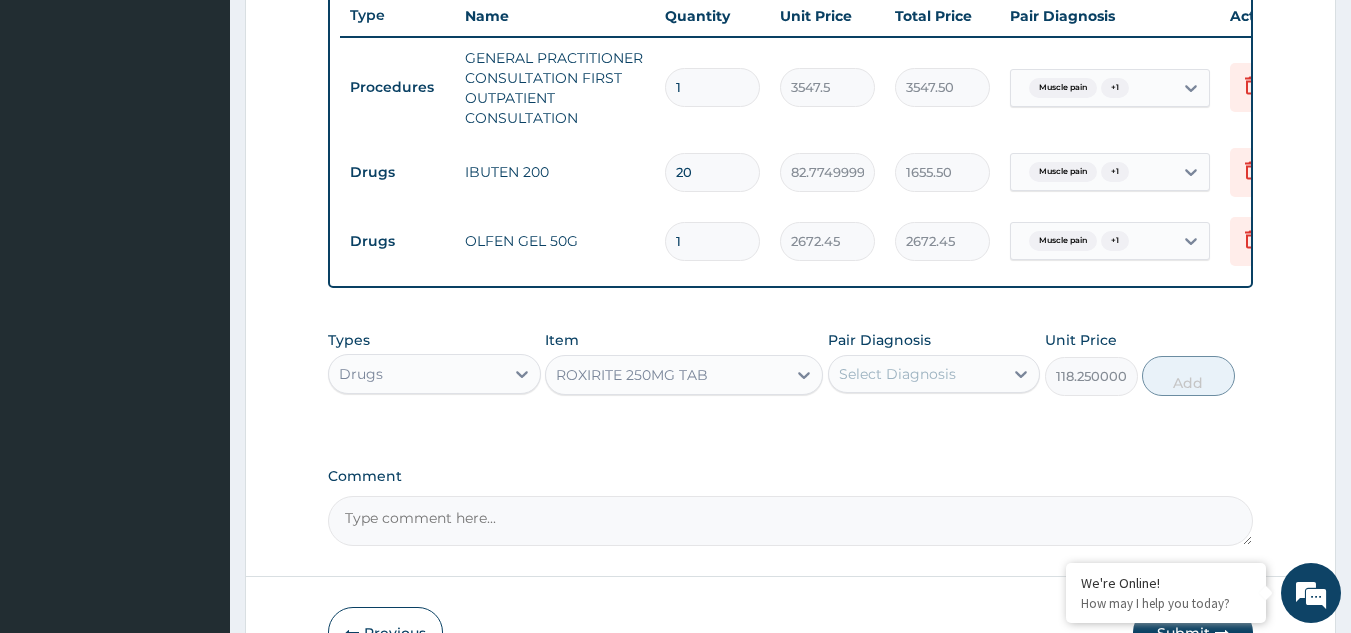 click on "Types Drugs Item ROXIRITE 250MG TAB Pair Diagnosis Select Diagnosis Unit Price 118.25000000000001 Add" at bounding box center (791, 378) 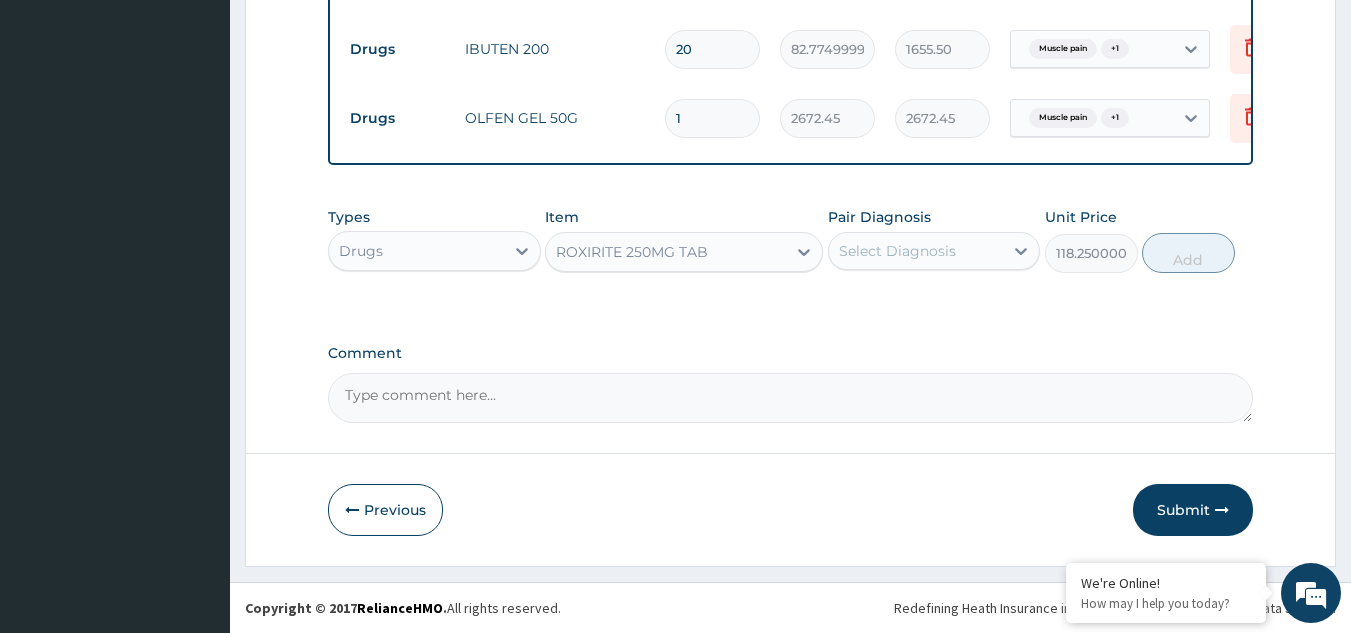 scroll, scrollTop: 898, scrollLeft: 0, axis: vertical 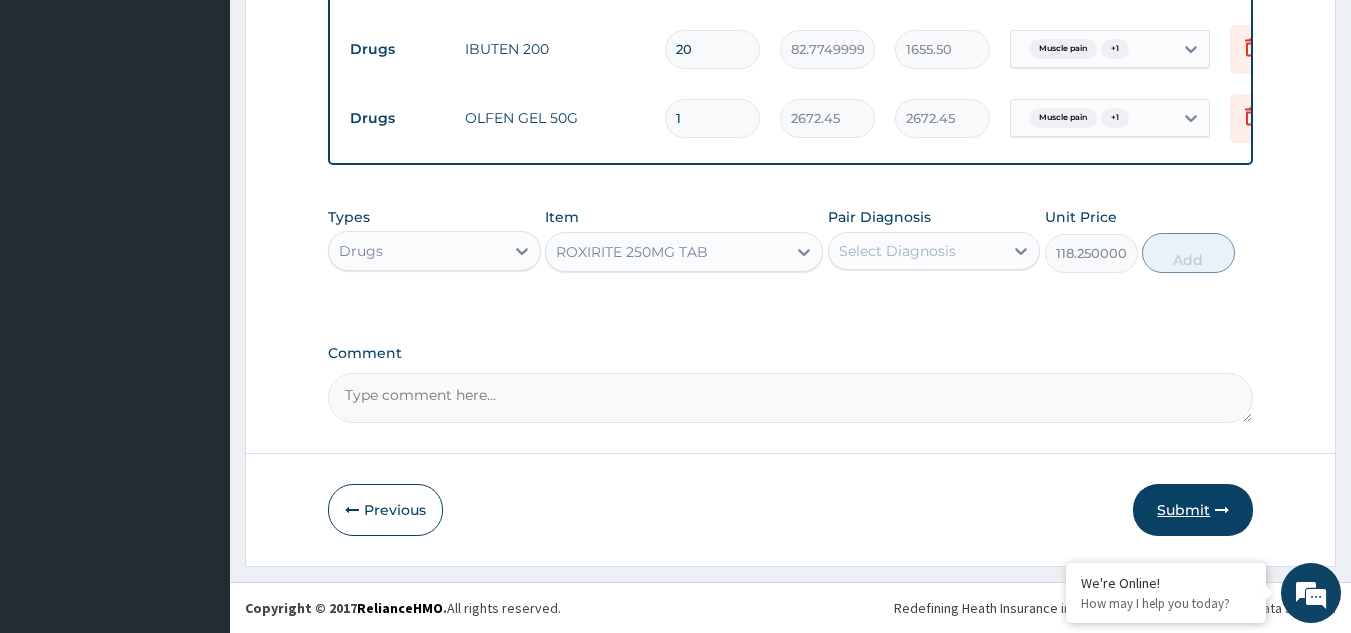 click on "Submit" at bounding box center [1193, 510] 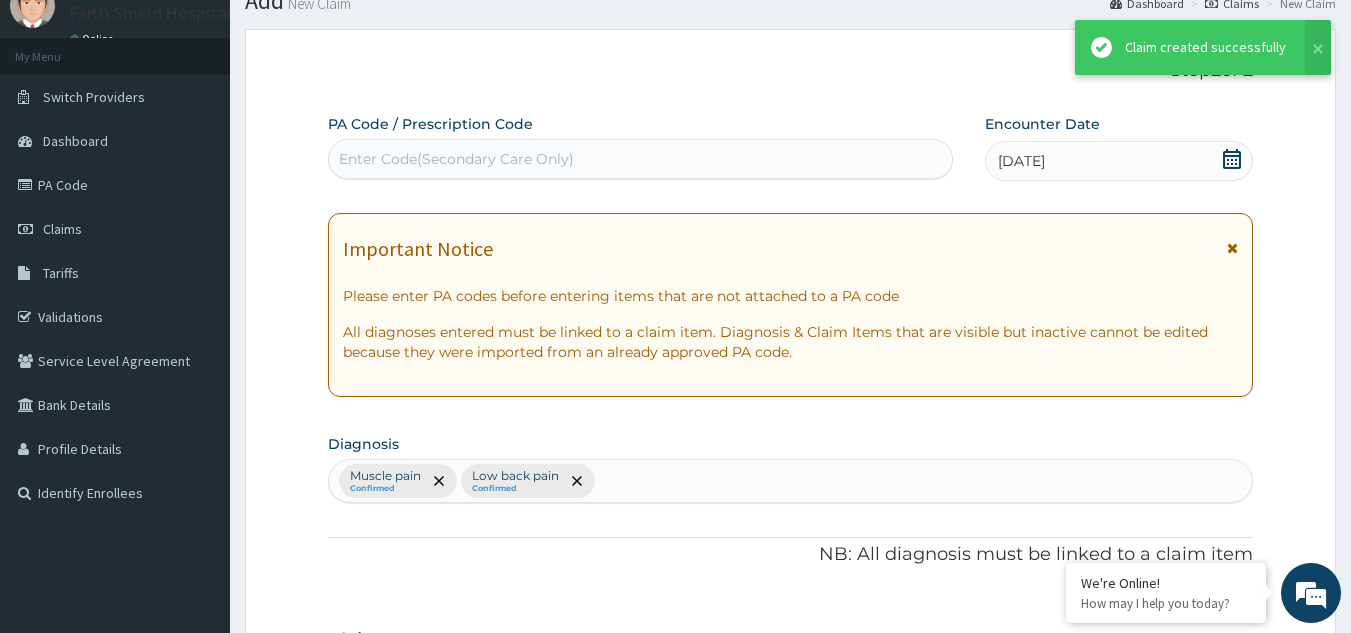 scroll, scrollTop: 898, scrollLeft: 0, axis: vertical 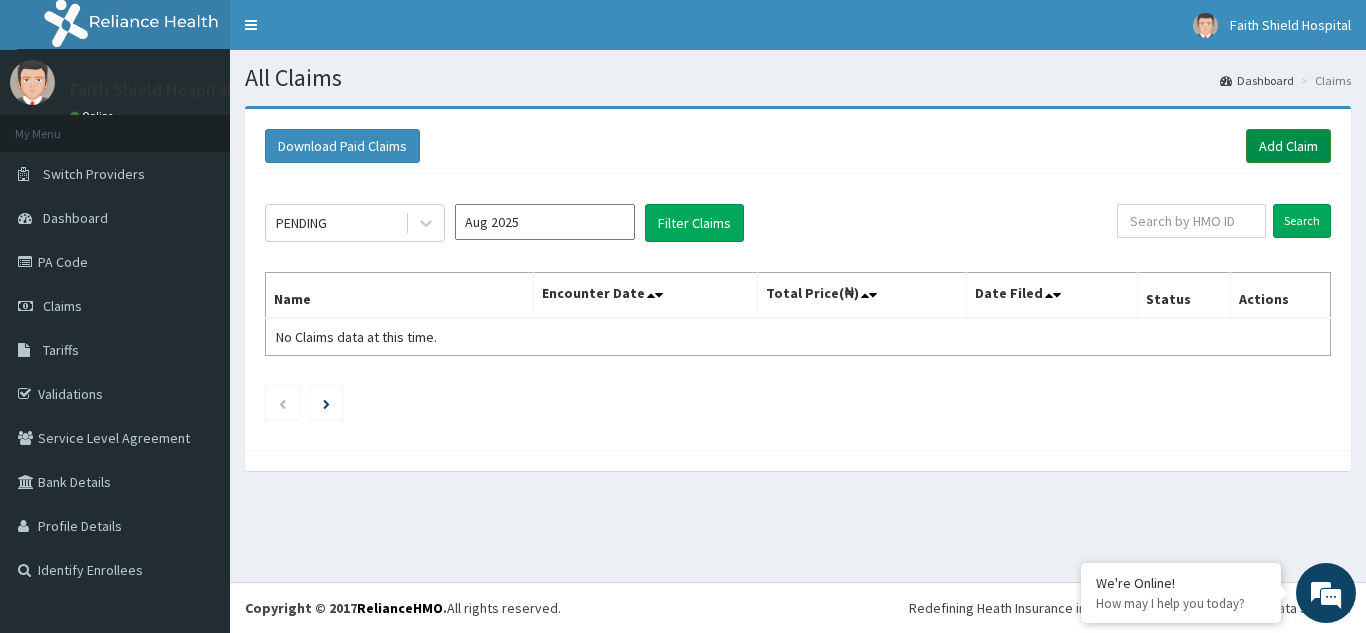 click on "Add Claim" at bounding box center [1288, 146] 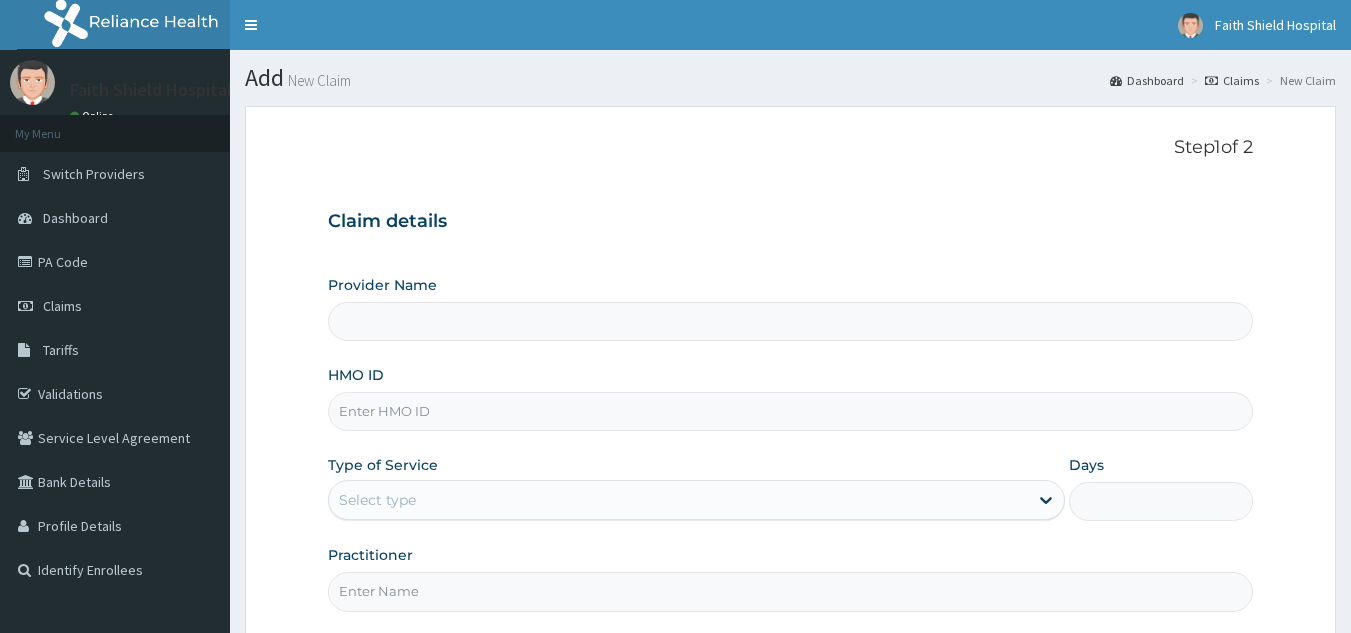 scroll, scrollTop: 0, scrollLeft: 0, axis: both 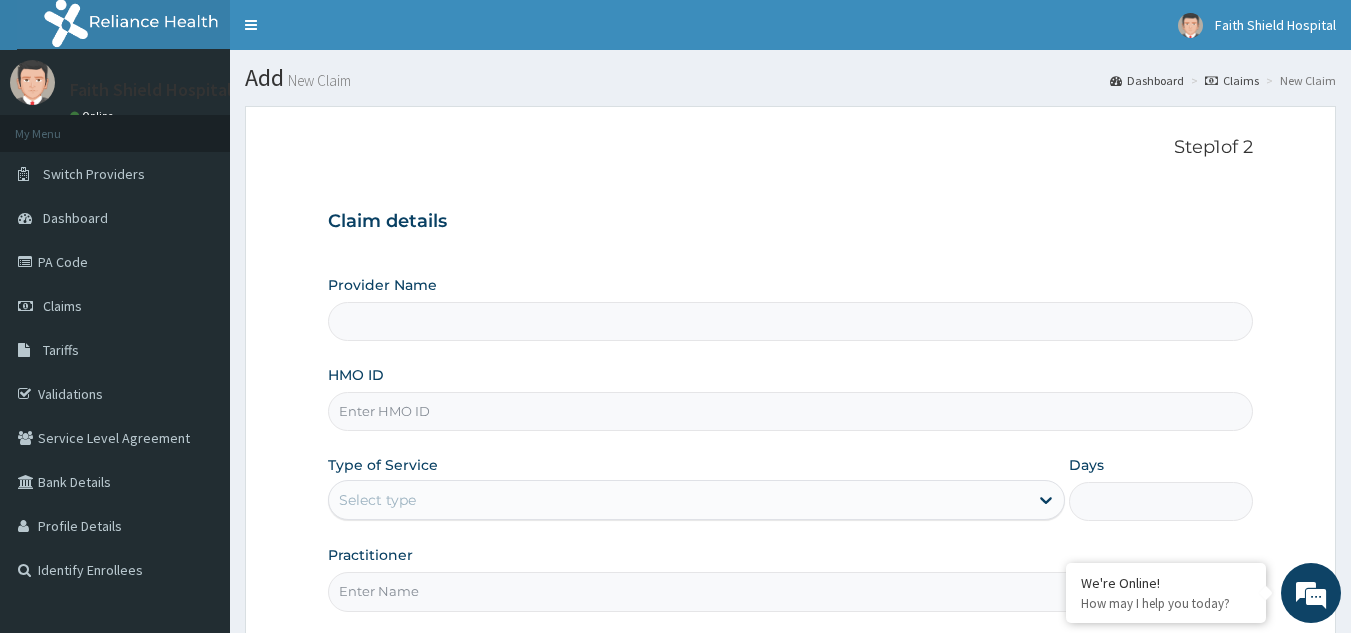 type on "Faith Shield  Hospital" 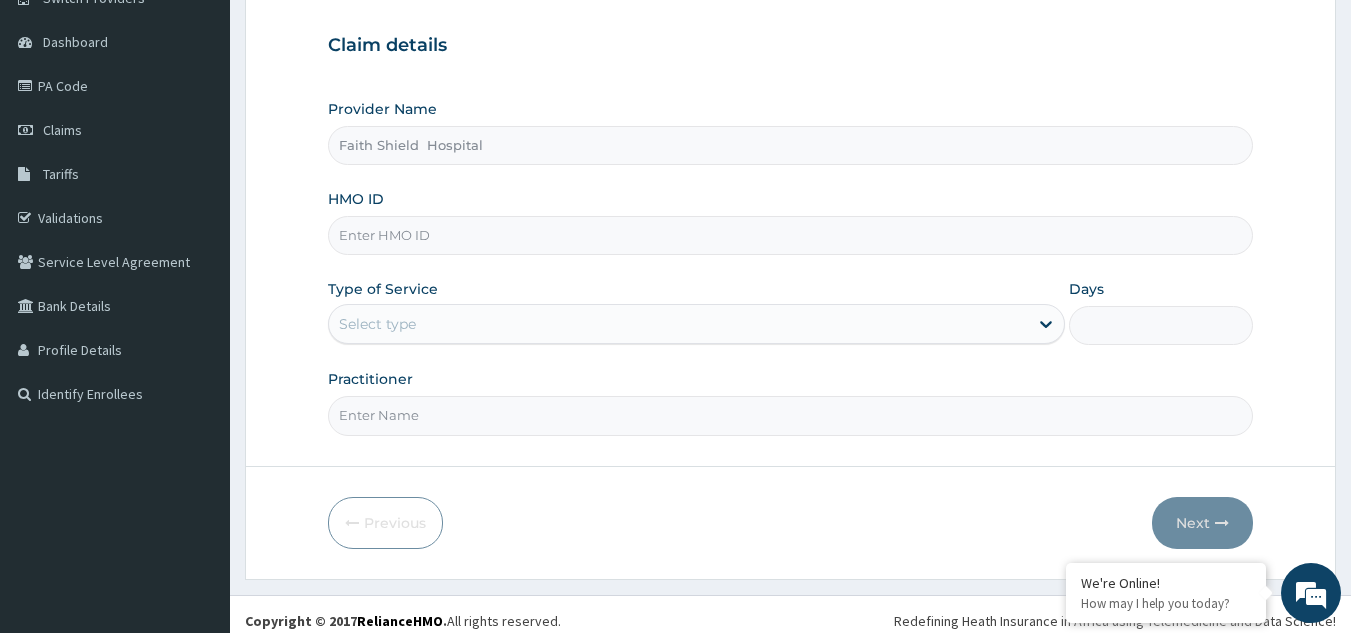 scroll, scrollTop: 189, scrollLeft: 0, axis: vertical 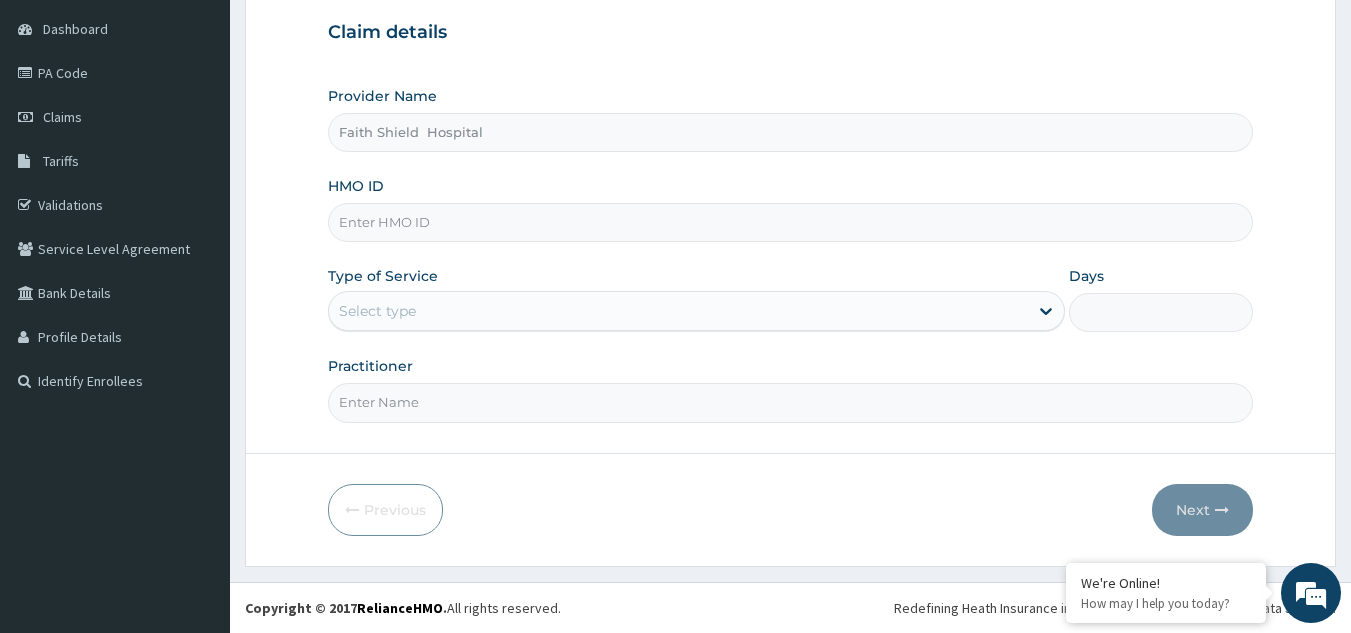 click on "HMO ID" at bounding box center [791, 222] 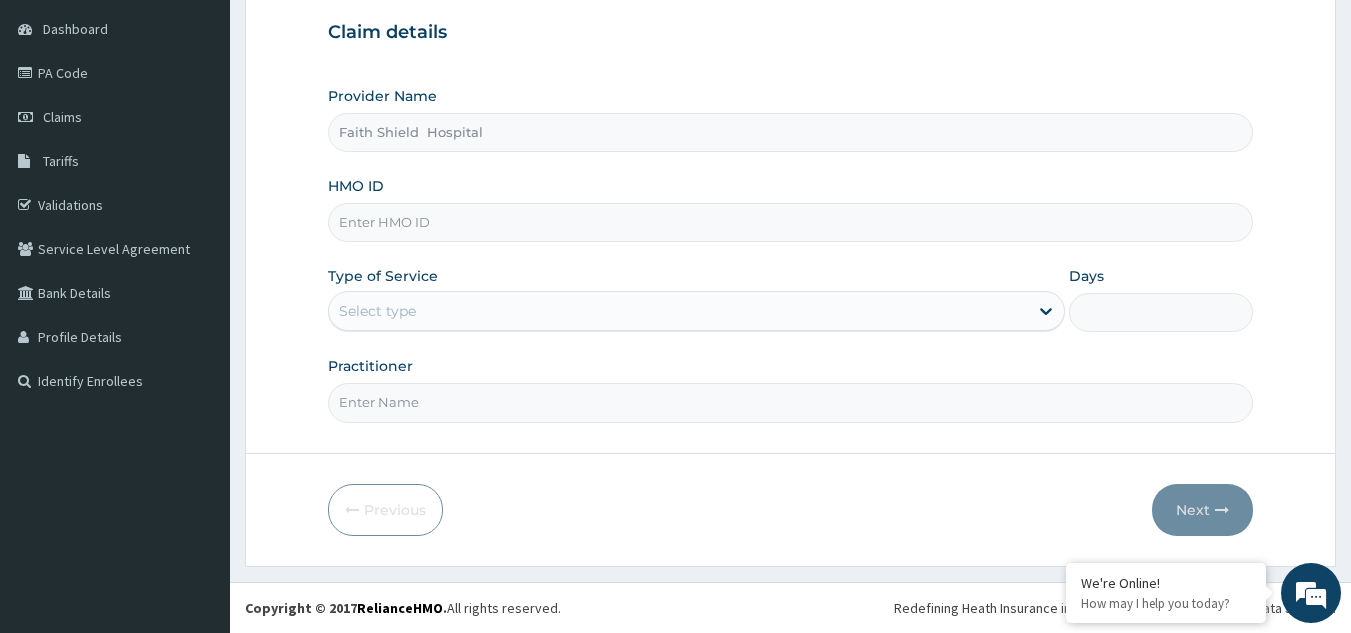 scroll, scrollTop: 0, scrollLeft: 0, axis: both 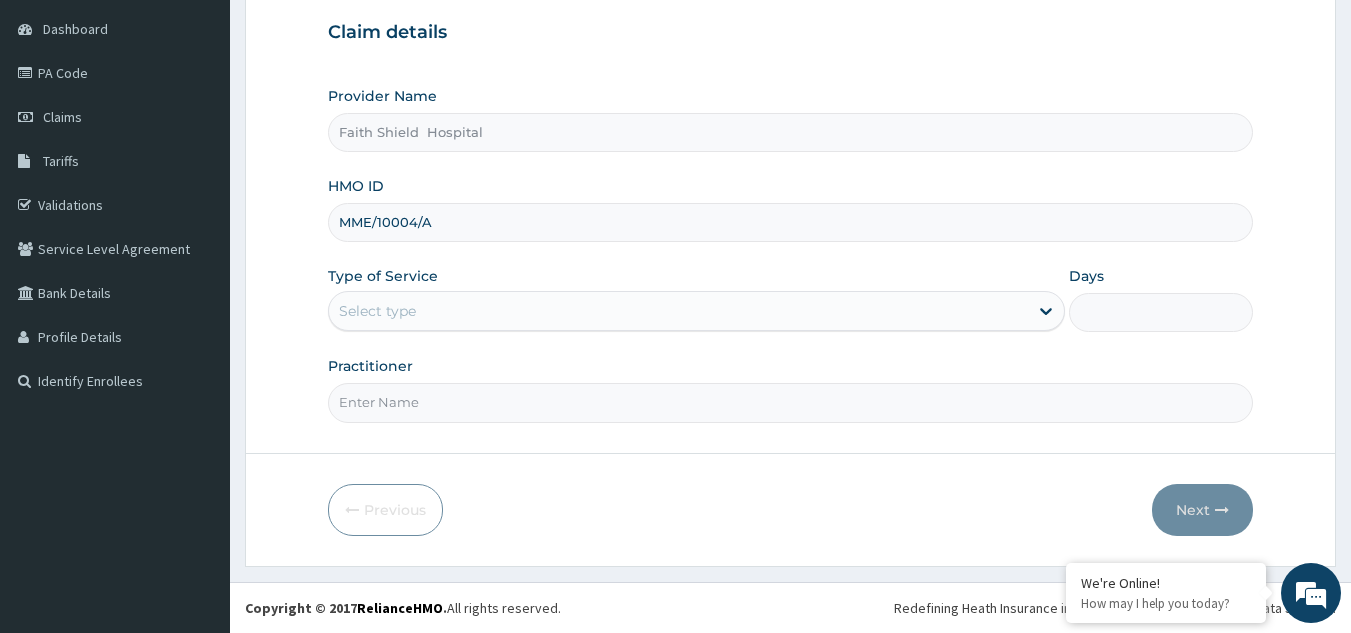 type on "MME/10004/A" 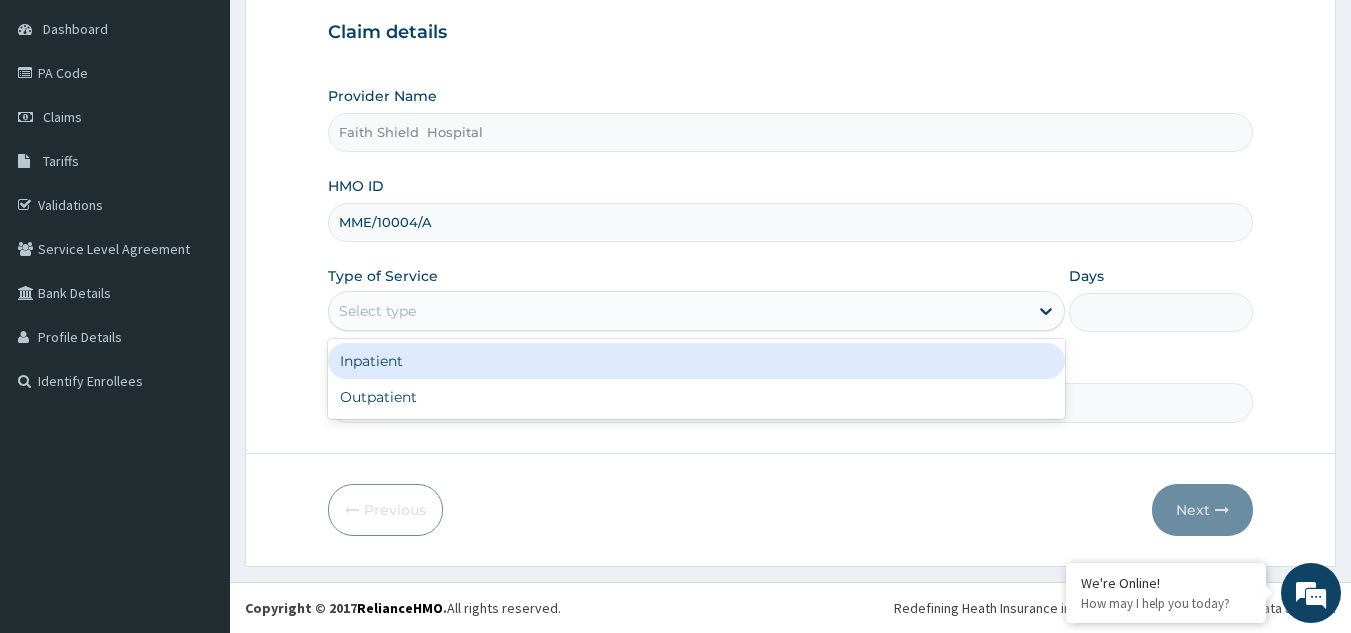 click on "Select type" at bounding box center (377, 311) 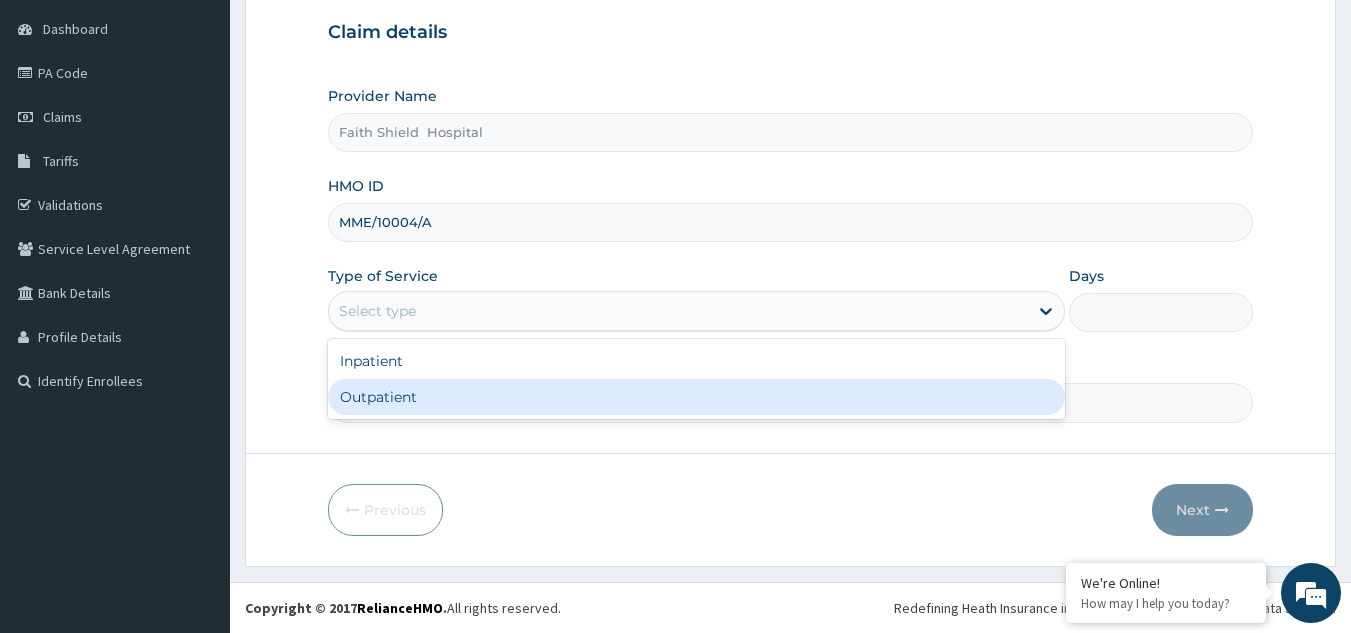 click on "Outpatient" at bounding box center [696, 397] 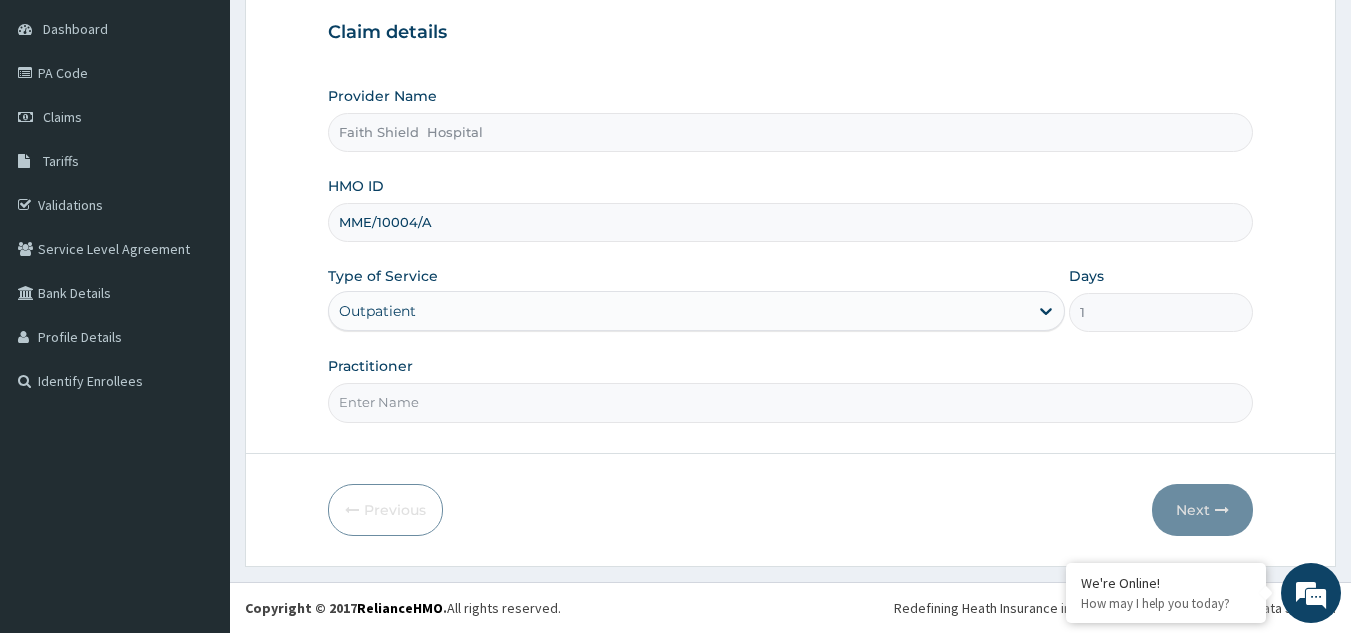 click on "Practitioner" at bounding box center [791, 402] 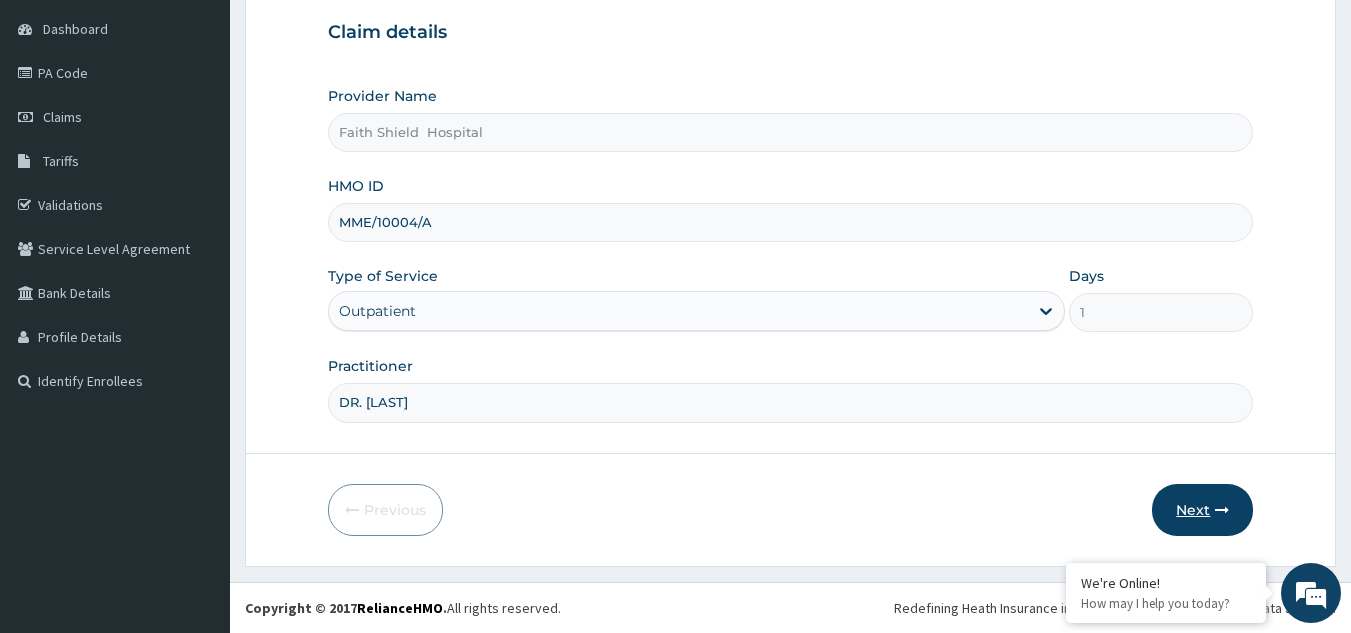 click on "Next" at bounding box center (1202, 510) 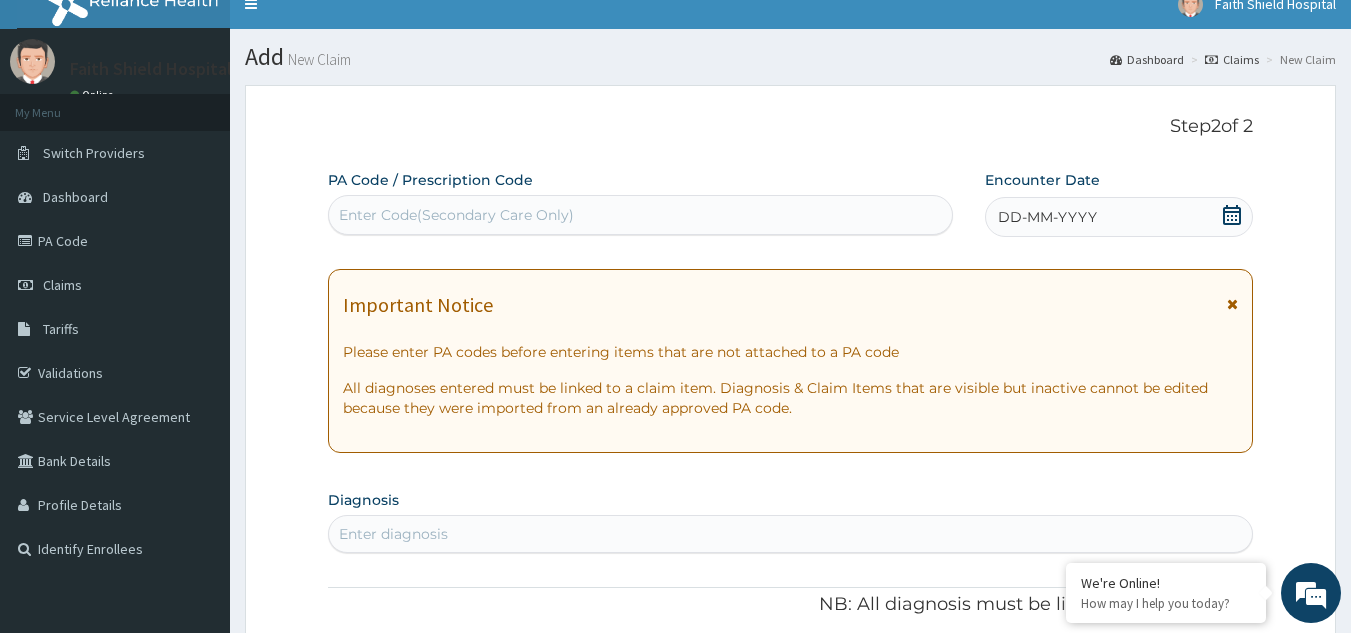 scroll, scrollTop: 0, scrollLeft: 0, axis: both 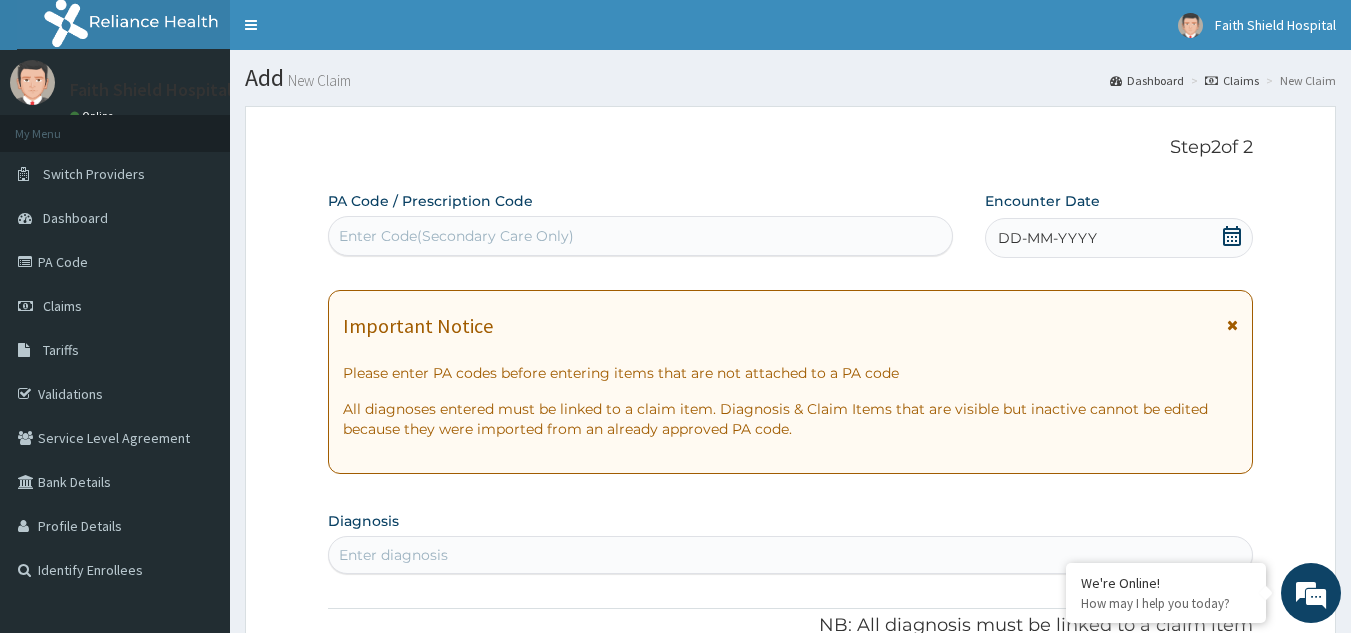 click 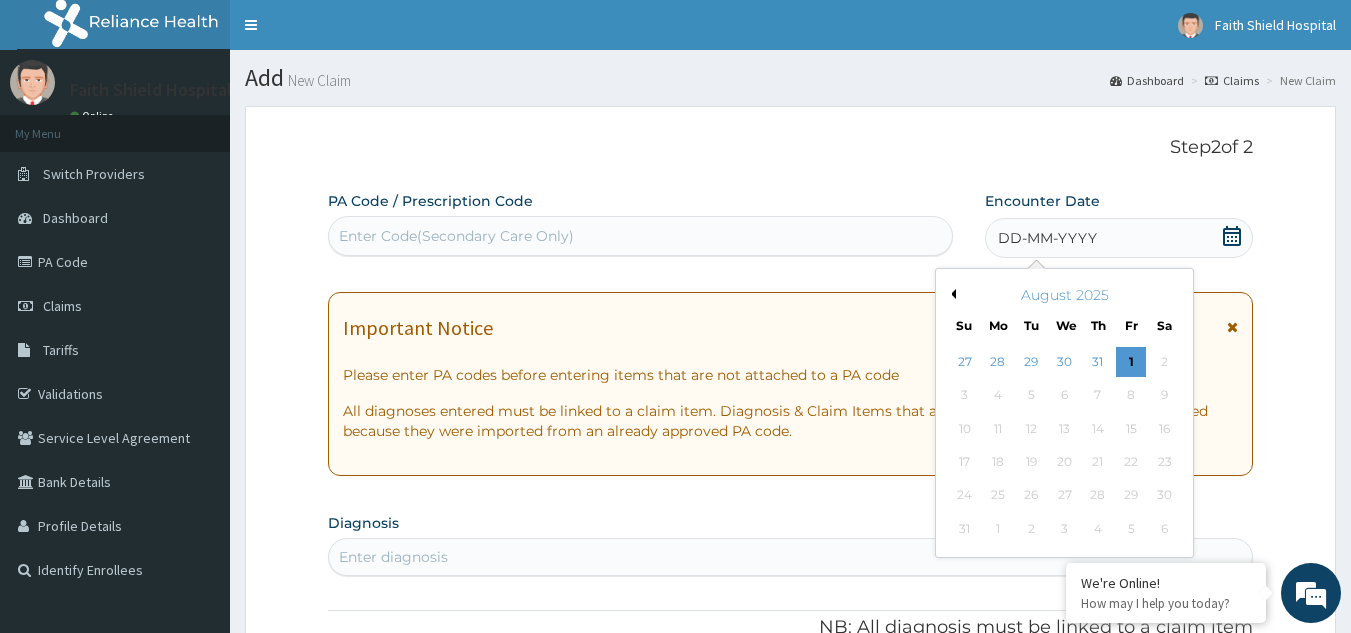 click on "Previous Month" at bounding box center [951, 294] 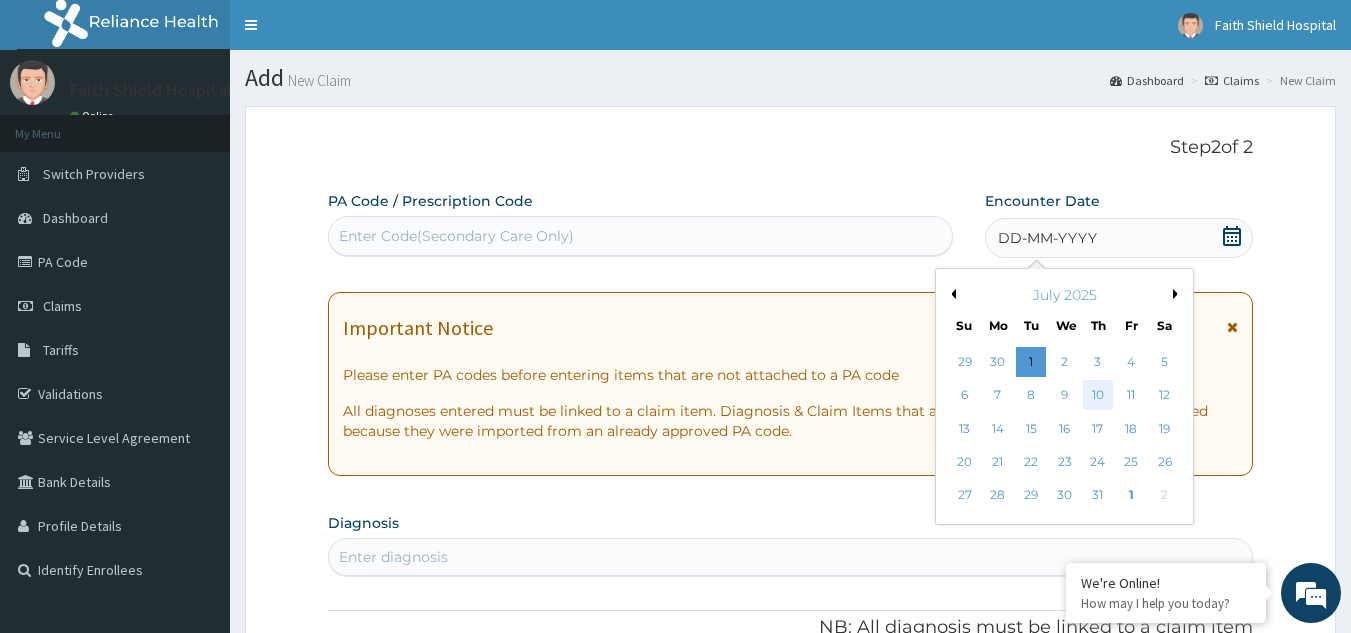 click on "10" at bounding box center (1098, 396) 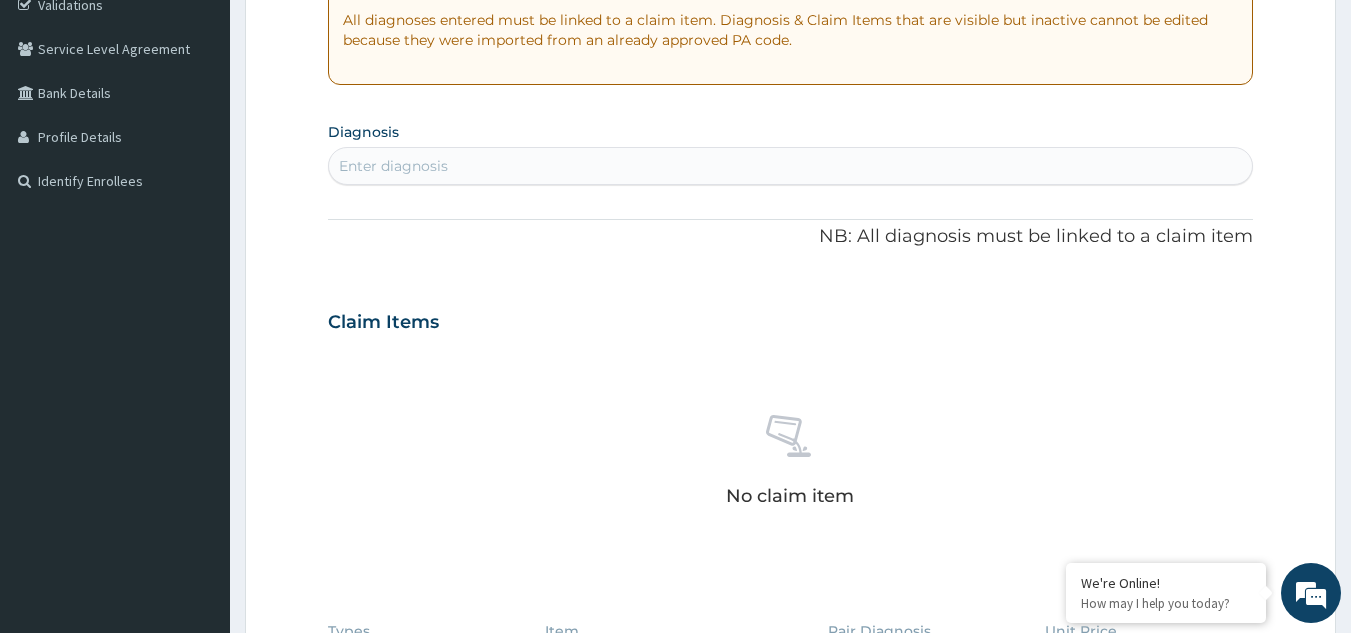 scroll, scrollTop: 400, scrollLeft: 0, axis: vertical 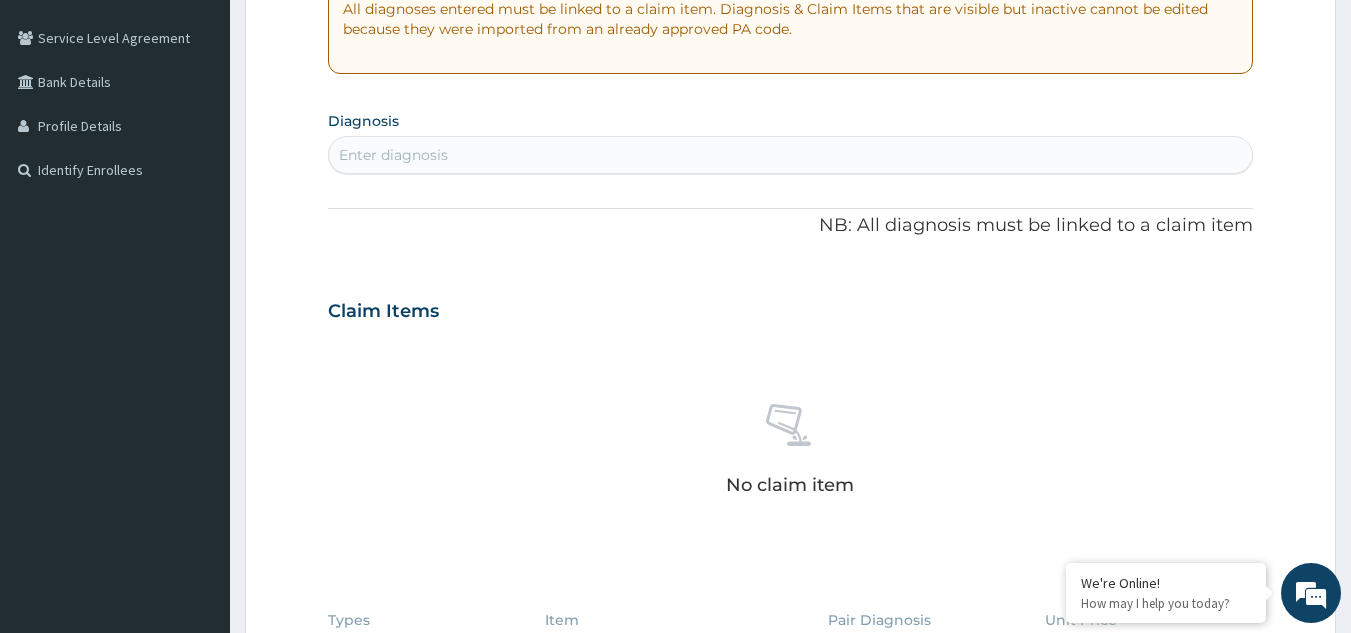click on "Enter diagnosis" at bounding box center (393, 155) 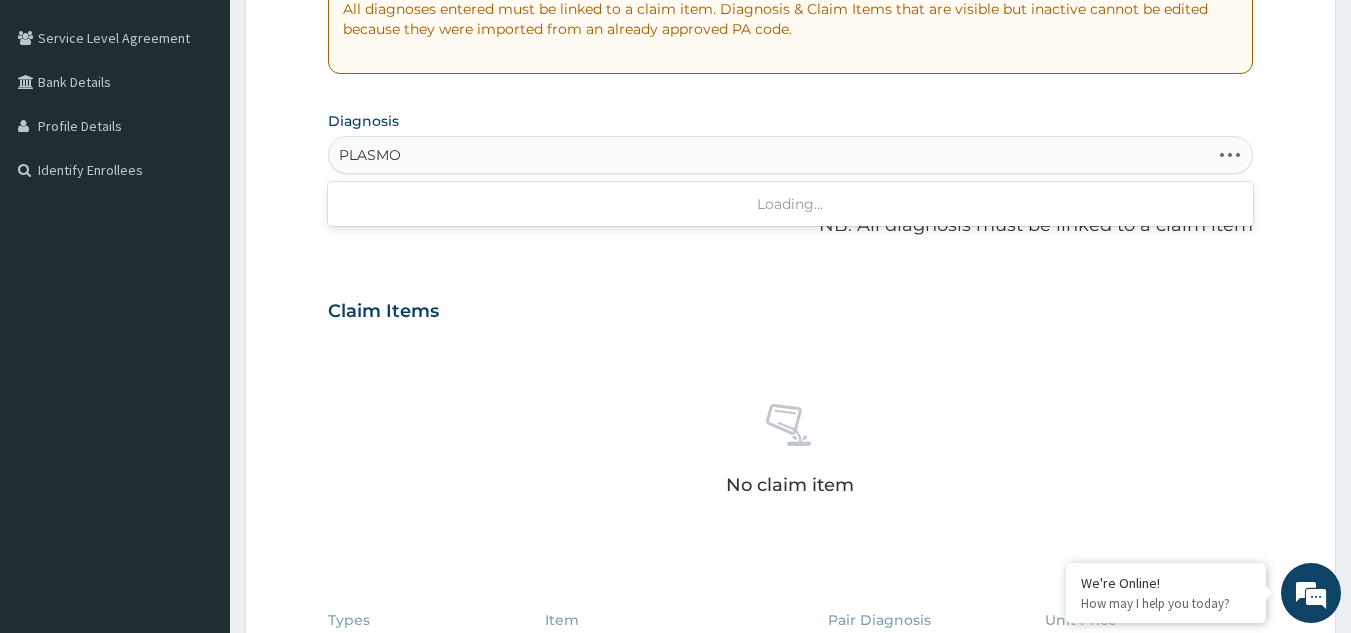 type on "PLASMOD" 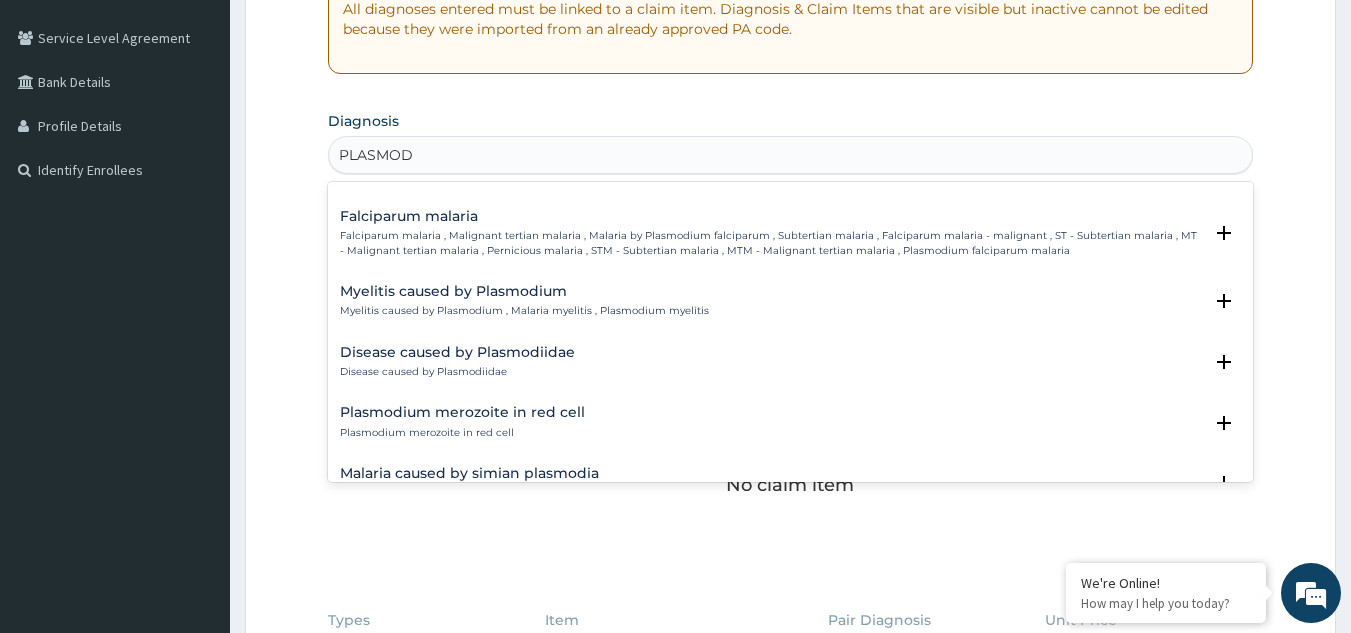 scroll, scrollTop: 200, scrollLeft: 0, axis: vertical 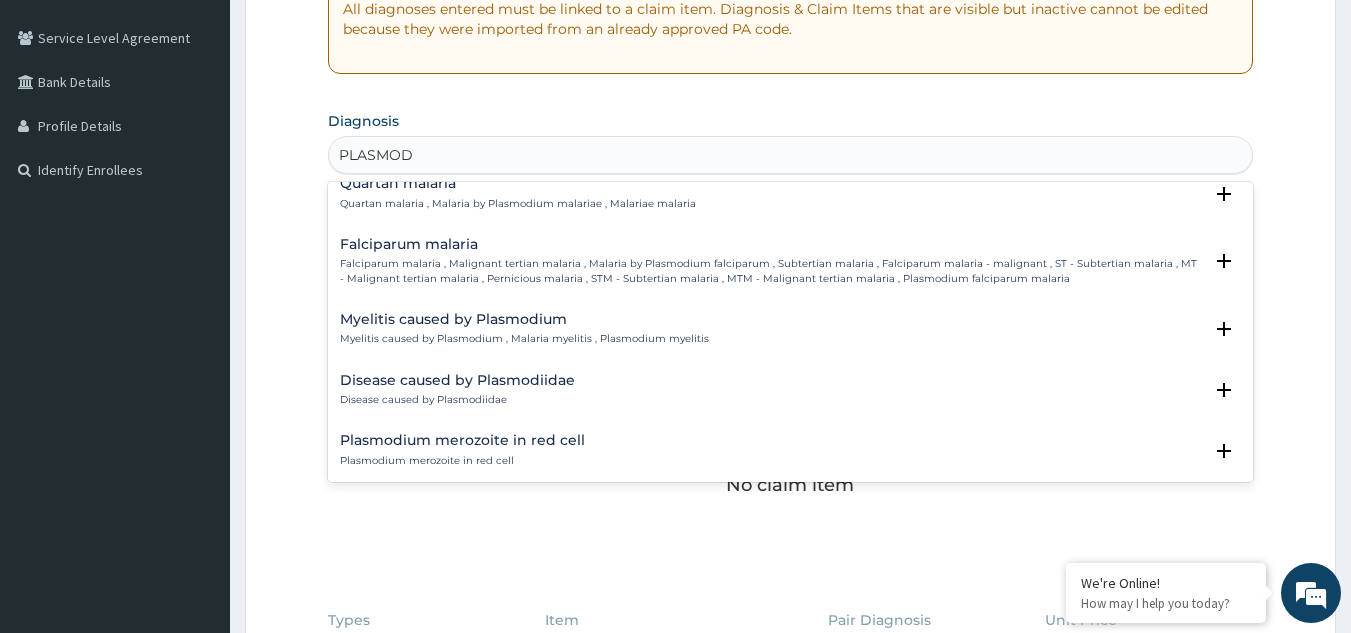 click on "Falciparum malaria" at bounding box center (771, 244) 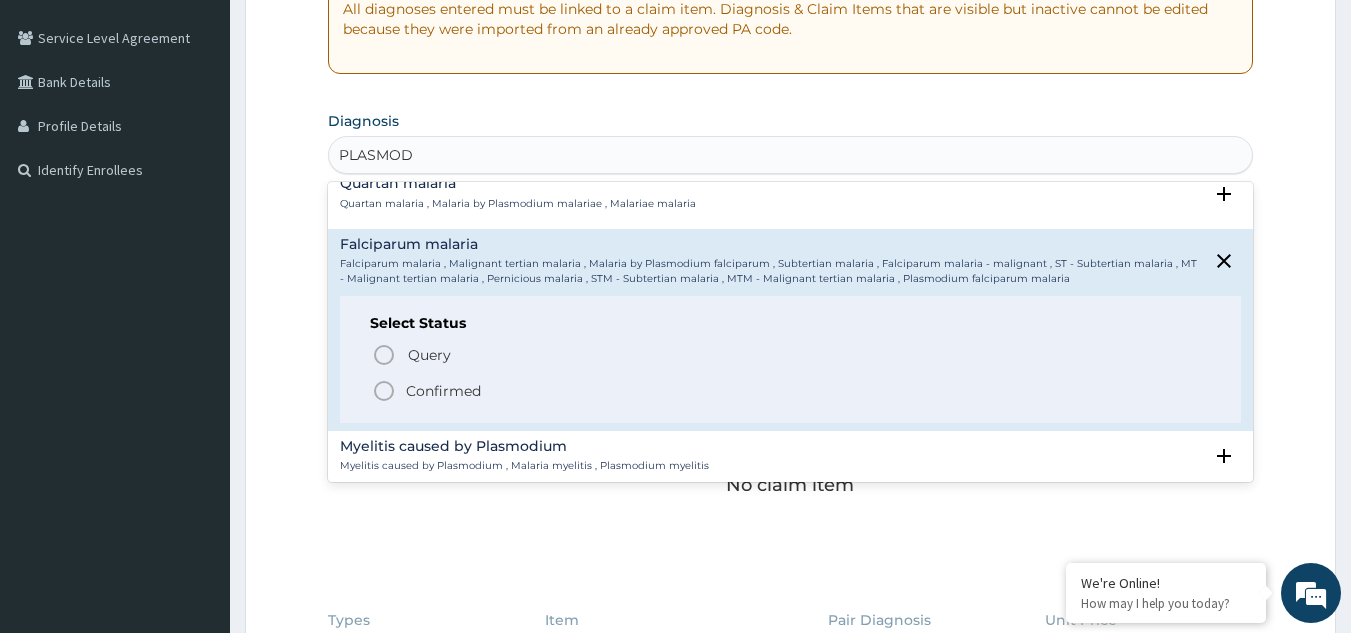 click 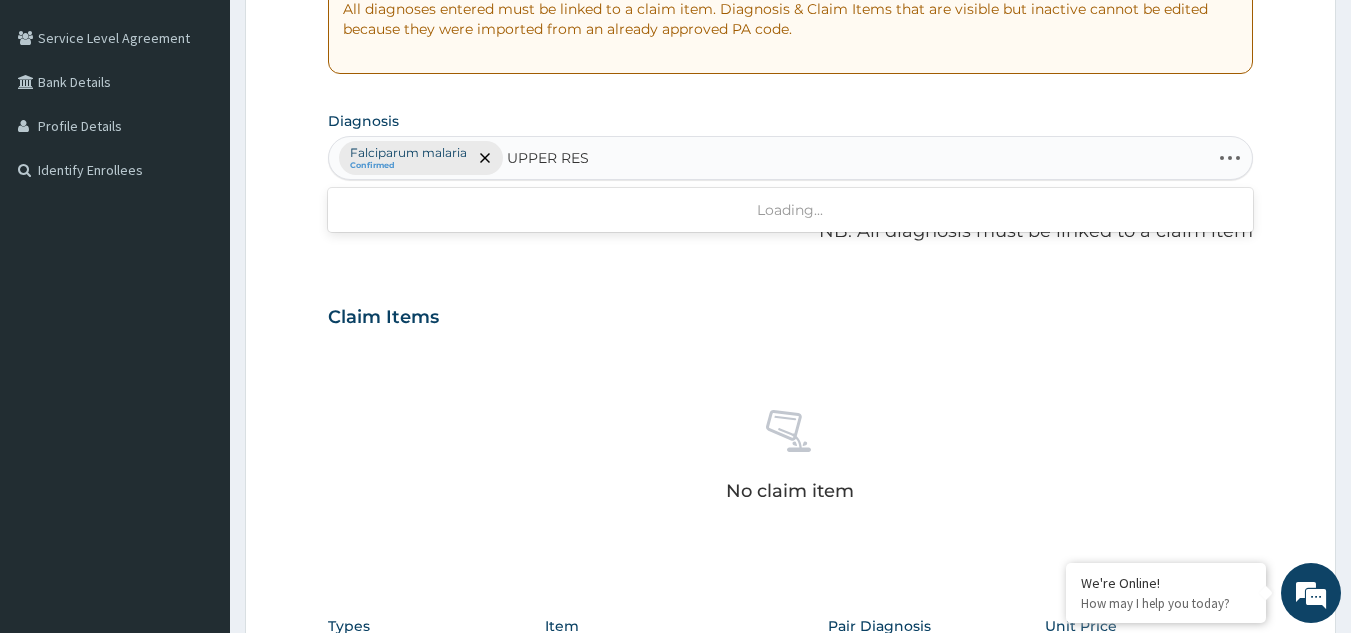 type on "UPPER RESP" 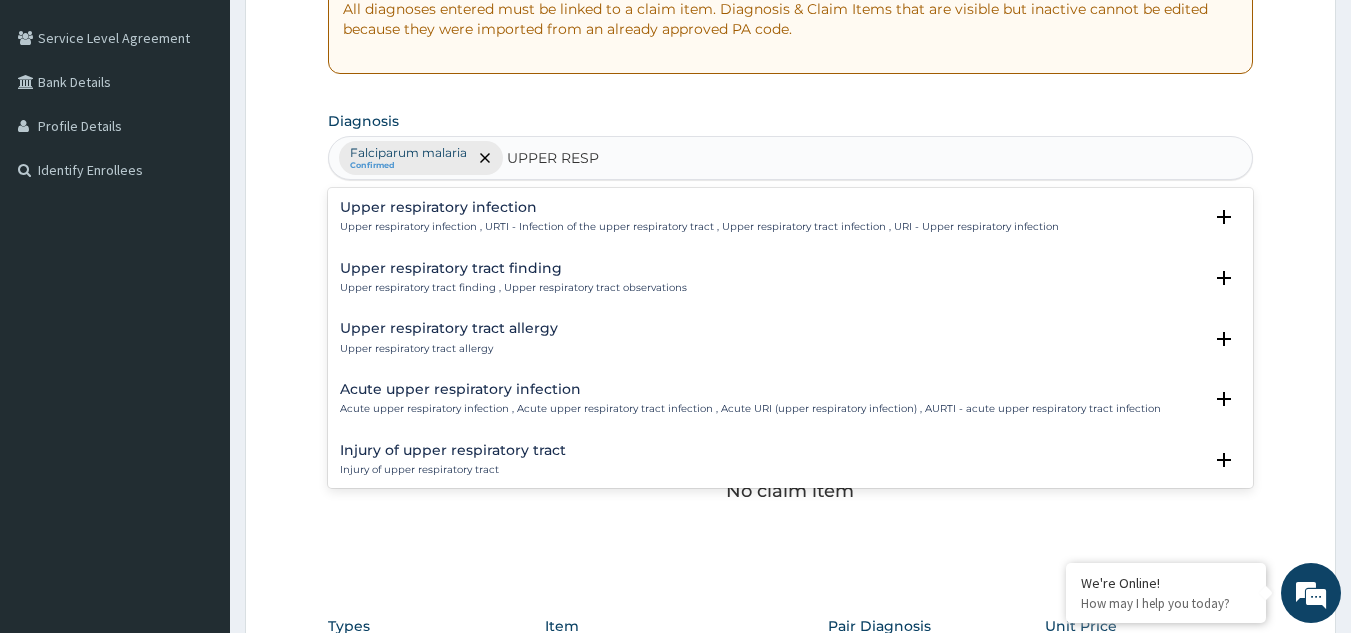 click on "Upper respiratory infection , URTI - Infection of the upper respiratory tract , Upper respiratory tract infection , URI - Upper respiratory infection" at bounding box center (699, 227) 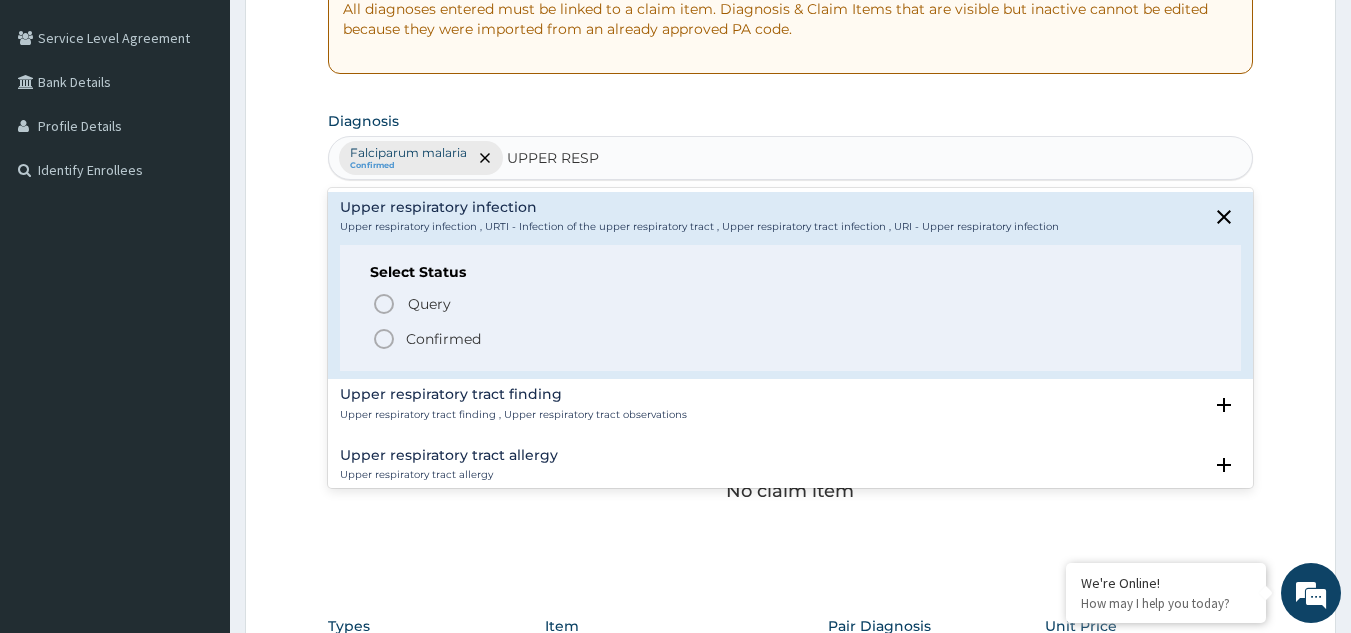 click 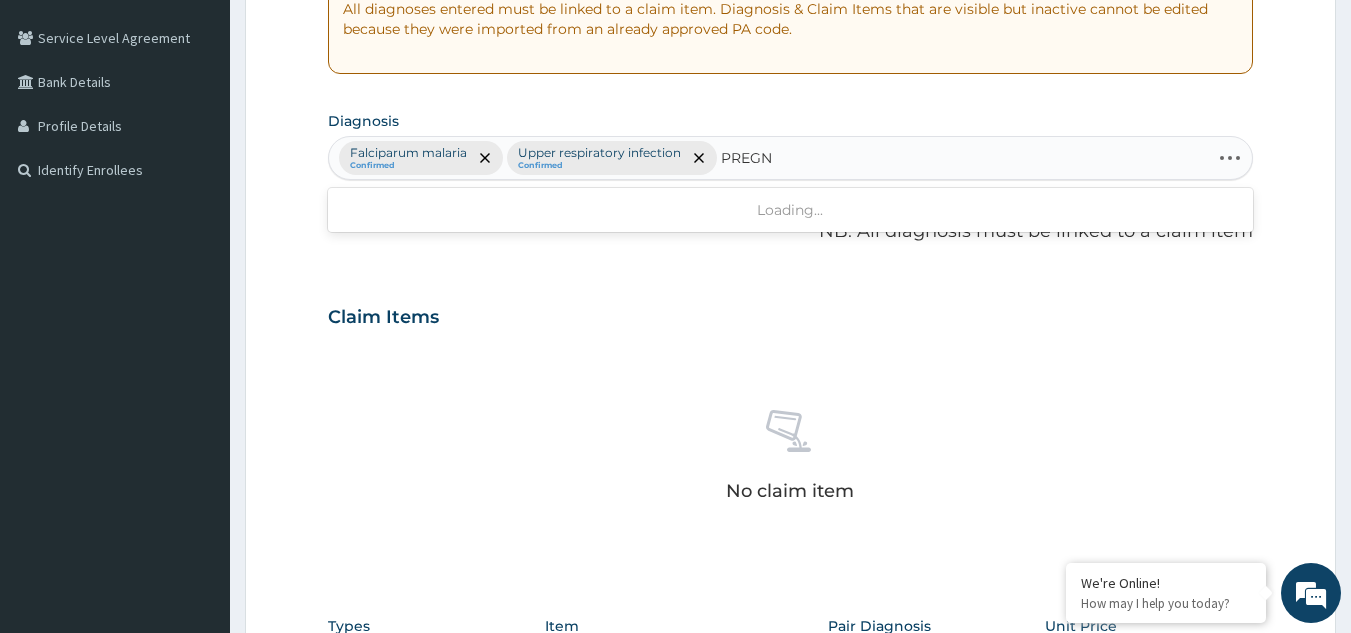 type on "PREGNA" 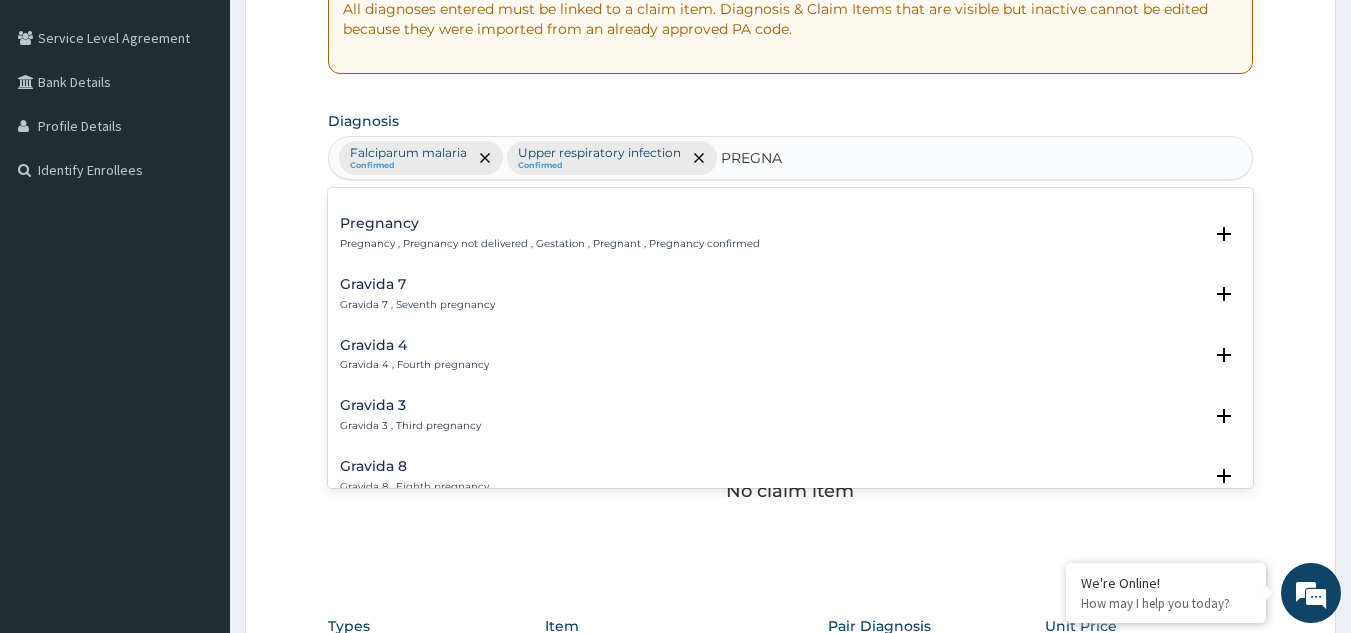 scroll, scrollTop: 300, scrollLeft: 0, axis: vertical 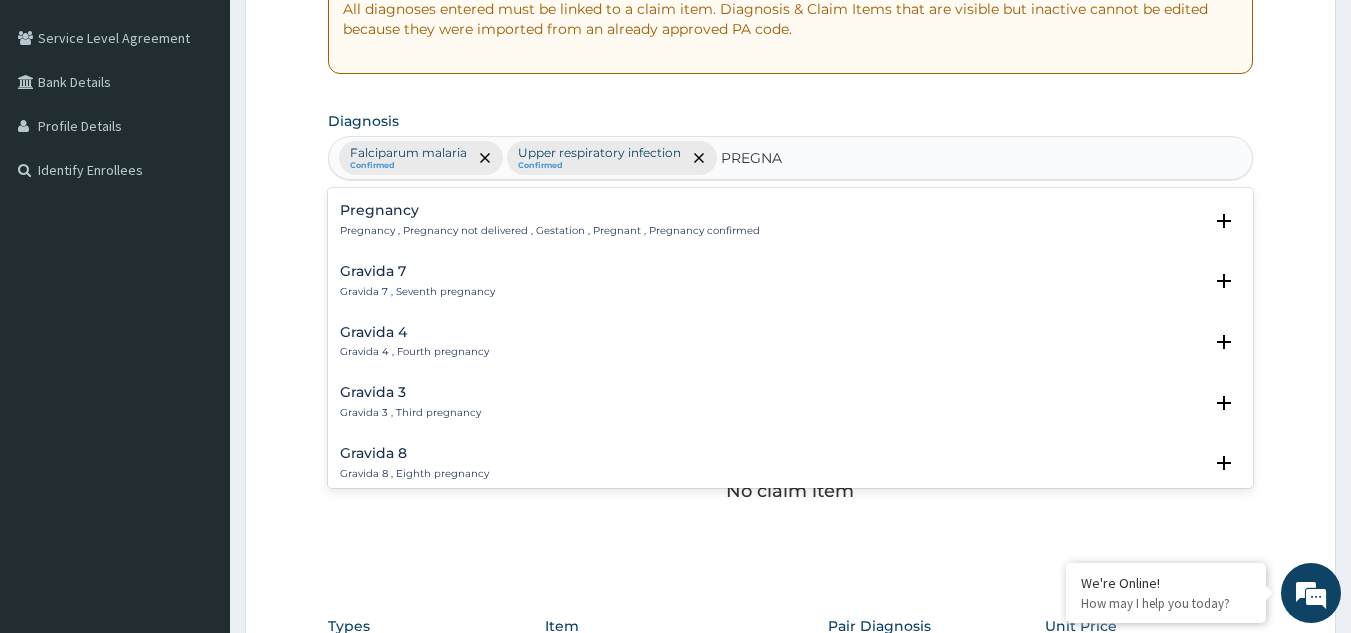 click on "Pregnancy" at bounding box center [550, 210] 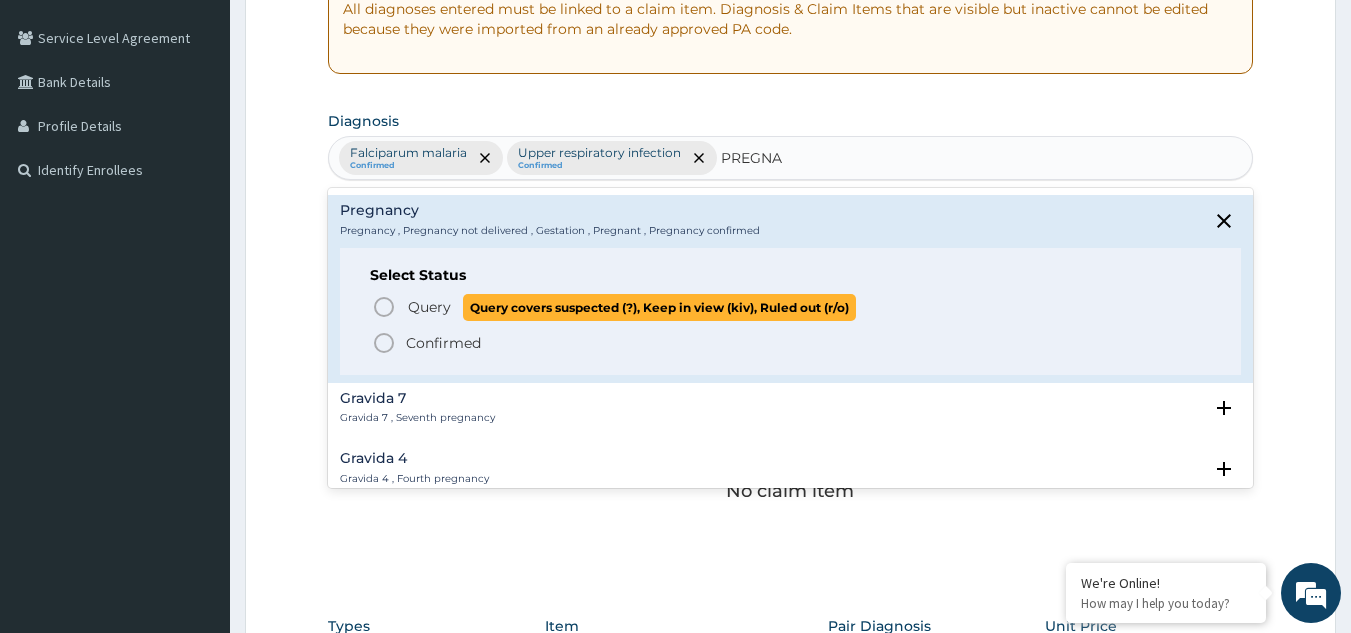 click 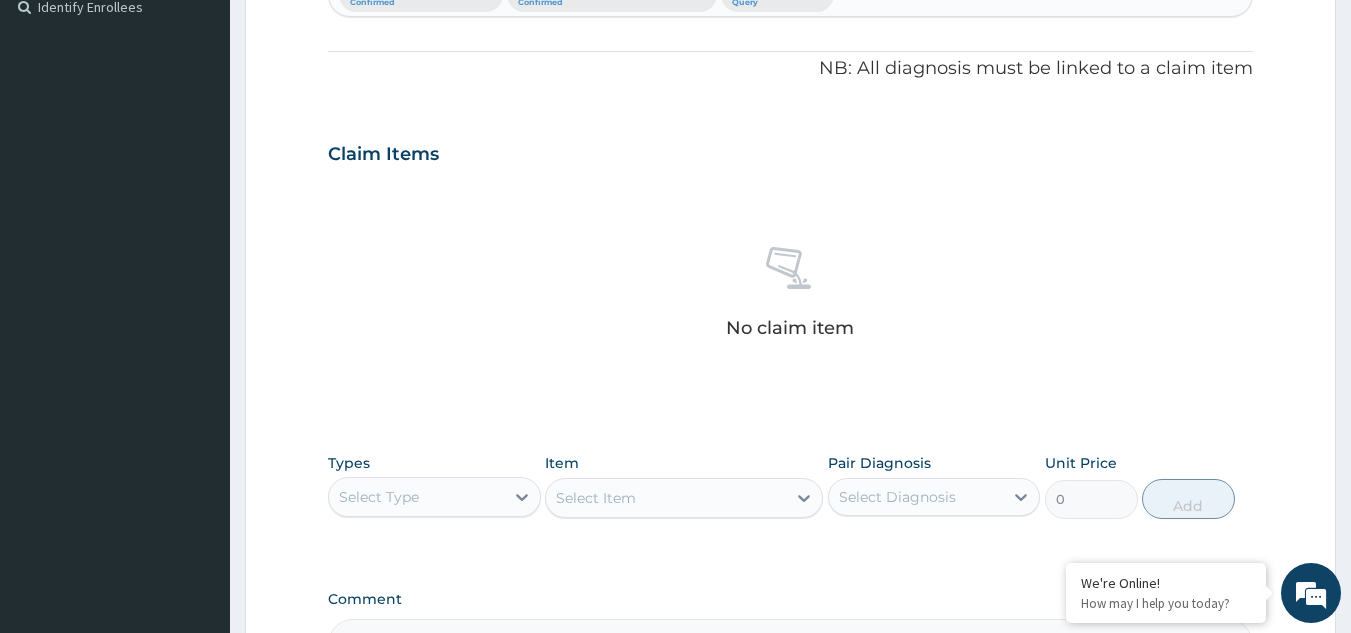 scroll, scrollTop: 800, scrollLeft: 0, axis: vertical 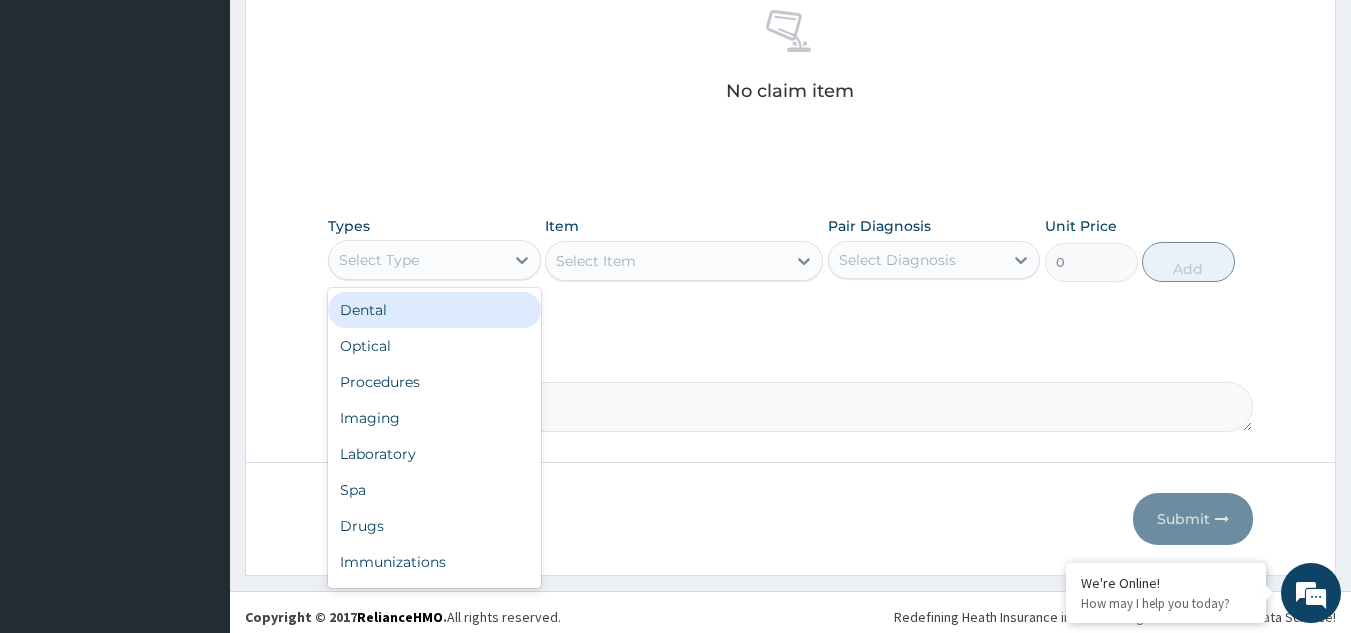 click on "Select Type" at bounding box center [416, 260] 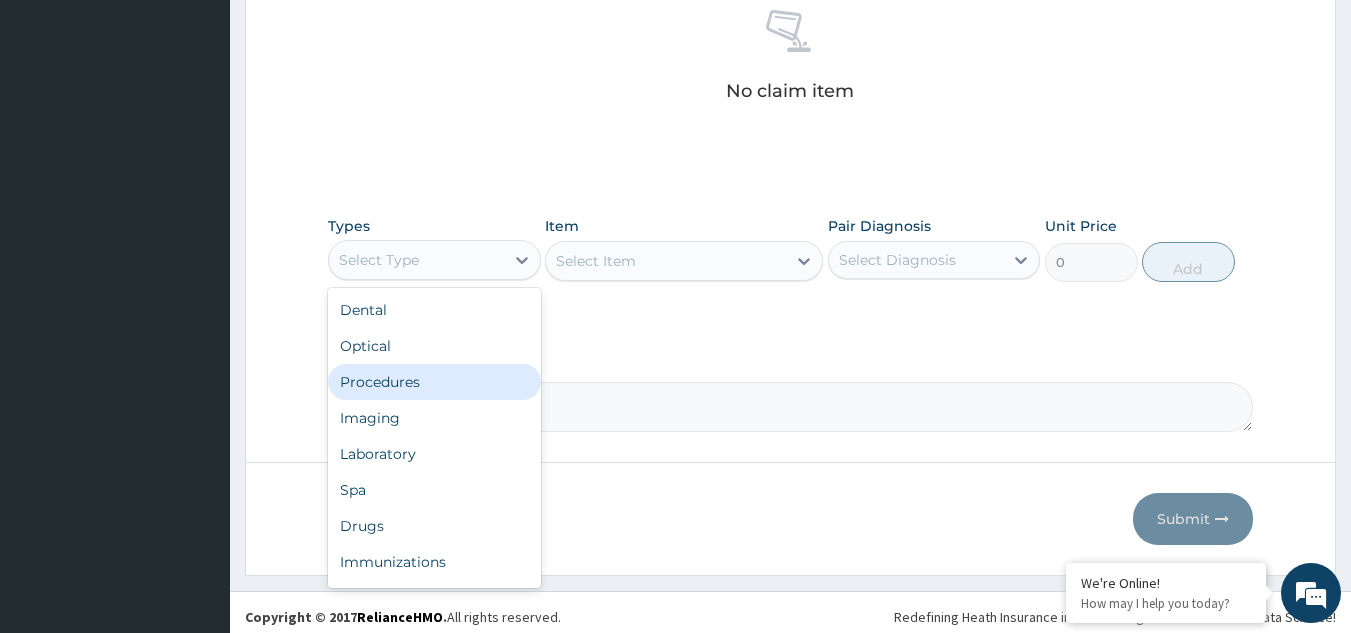click on "Procedures" at bounding box center (434, 382) 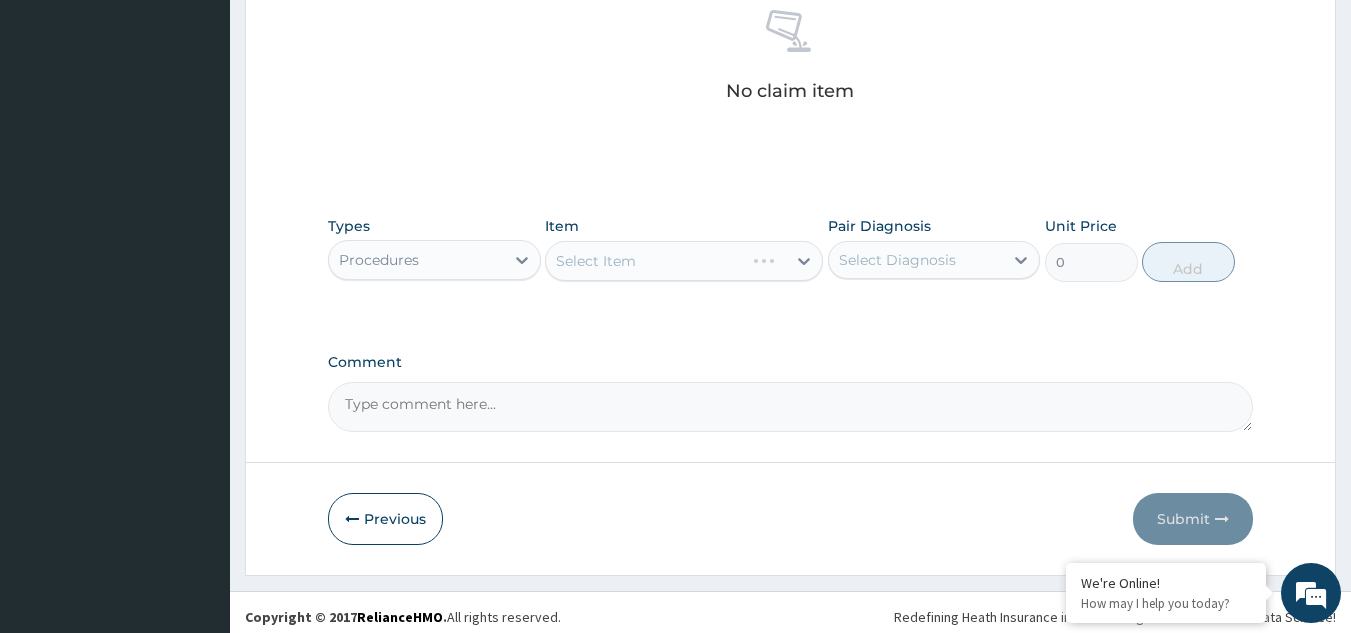 click on "Select Item" at bounding box center (684, 261) 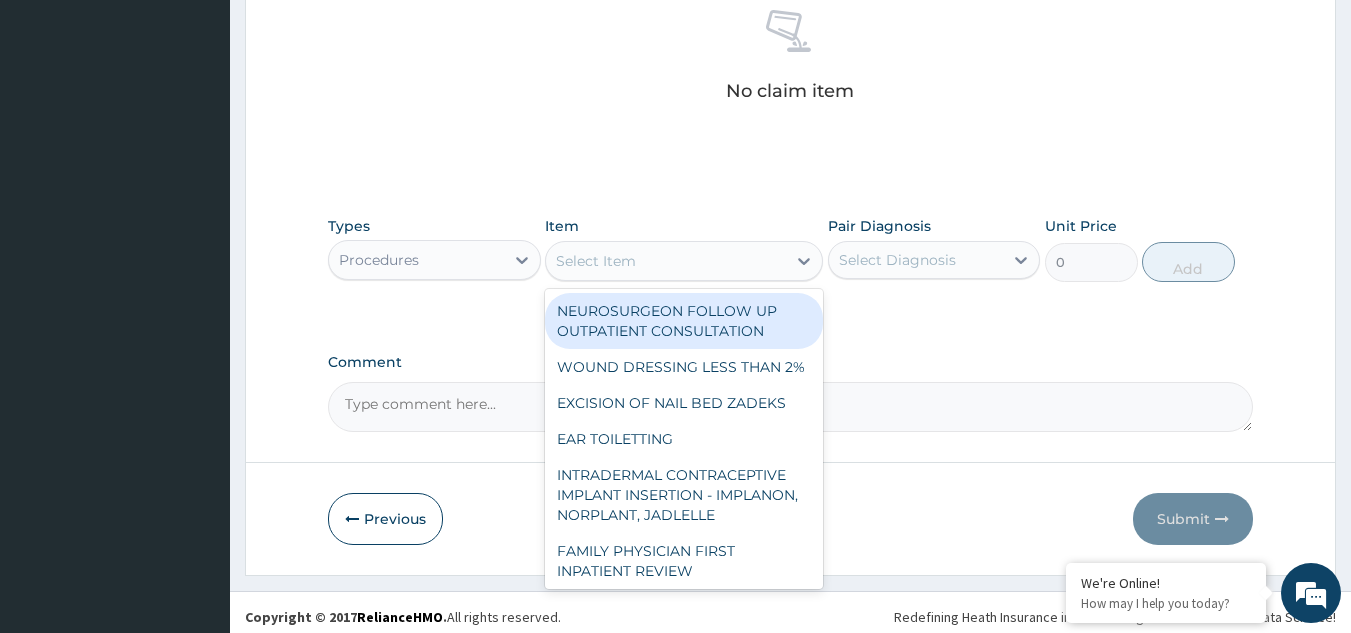 click on "Select Item" at bounding box center (596, 261) 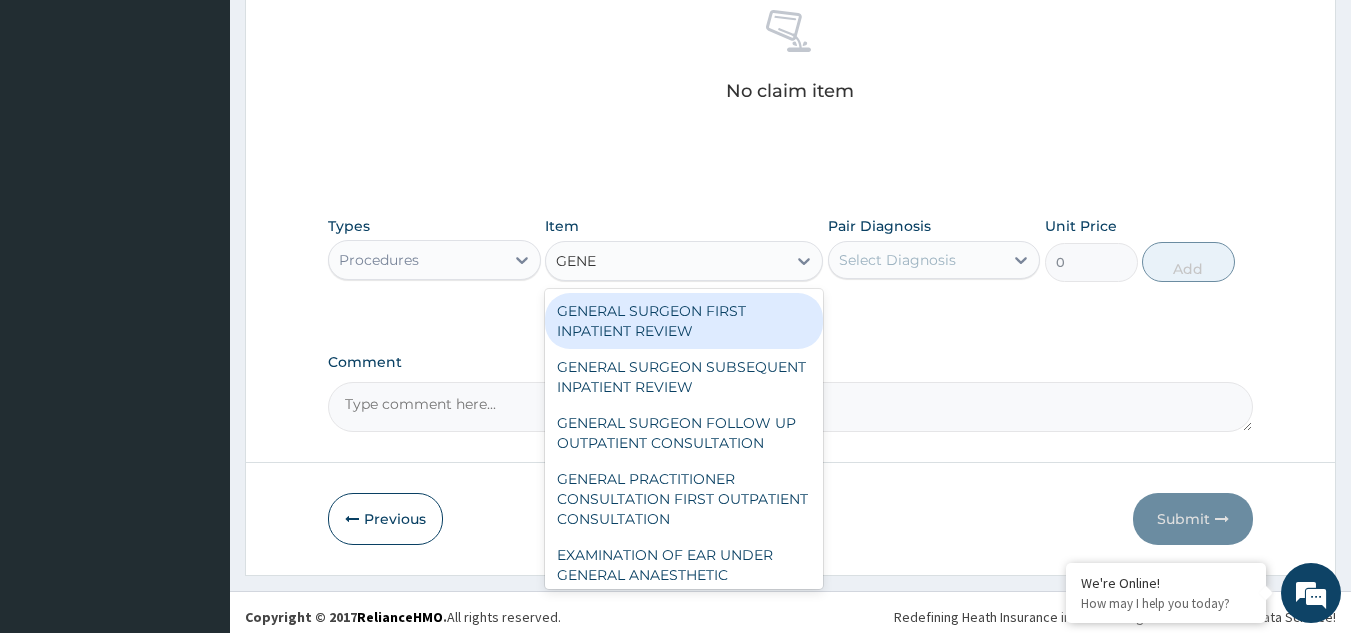 type on "GENER" 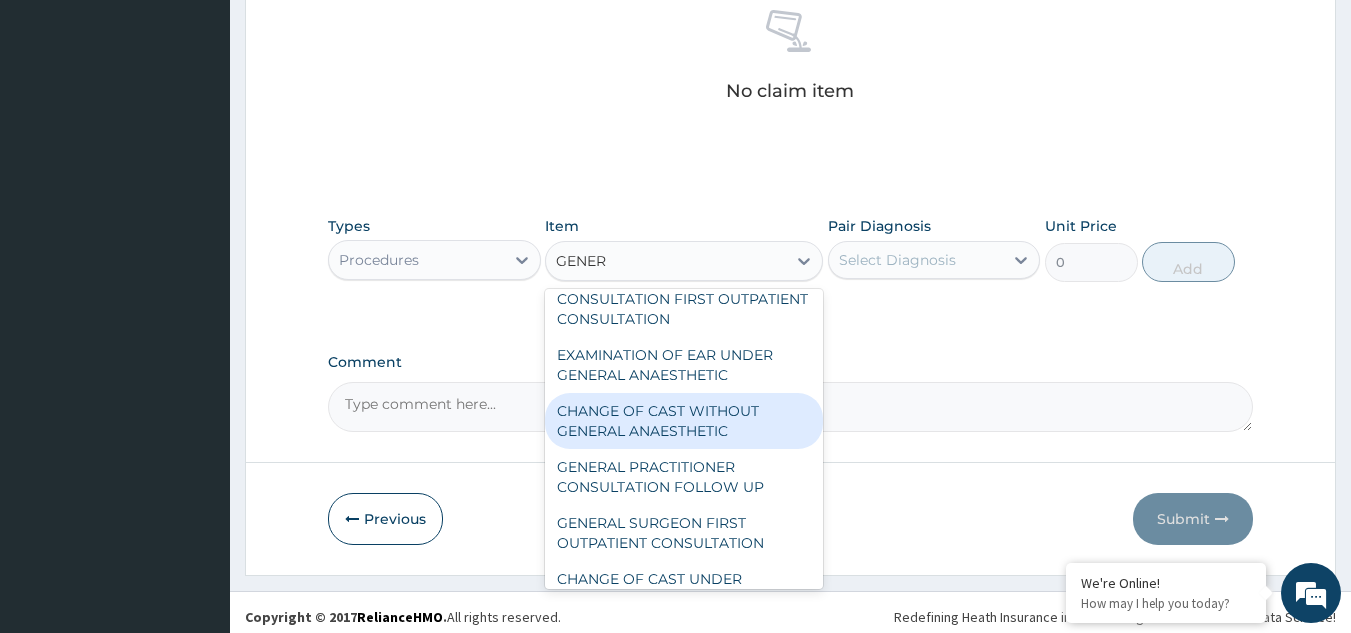 scroll, scrollTop: 288, scrollLeft: 0, axis: vertical 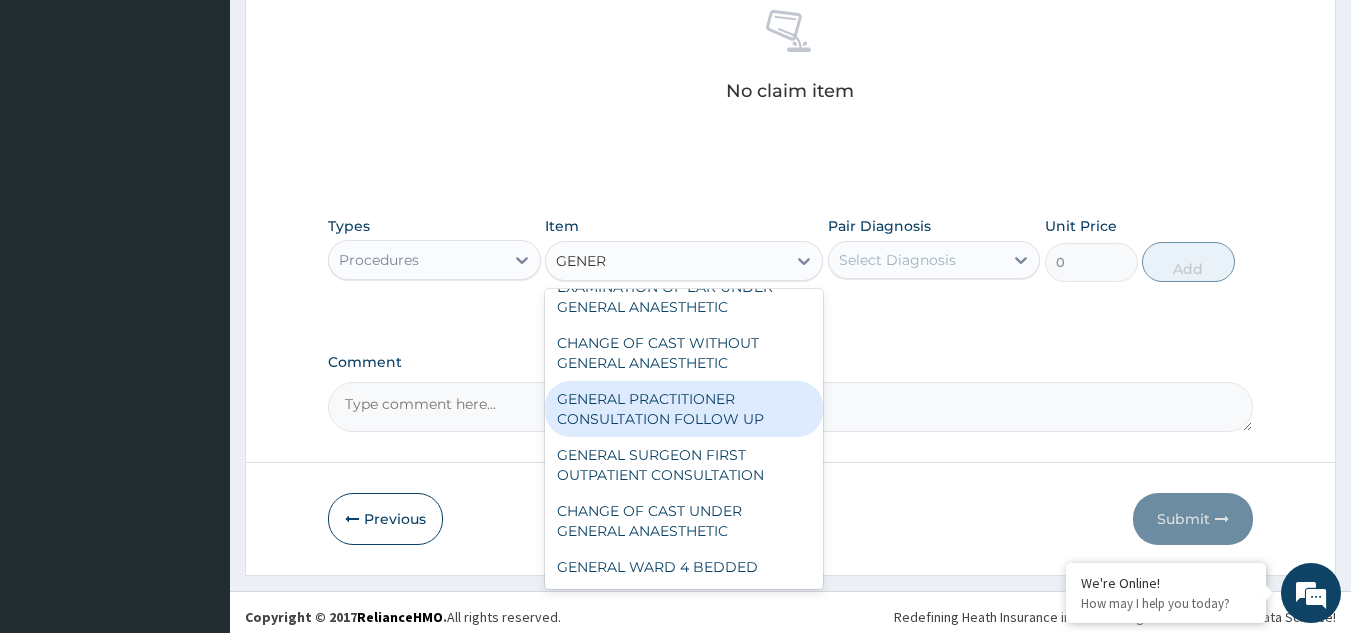 click on "GENERAL PRACTITIONER CONSULTATION FOLLOW UP" at bounding box center [684, 409] 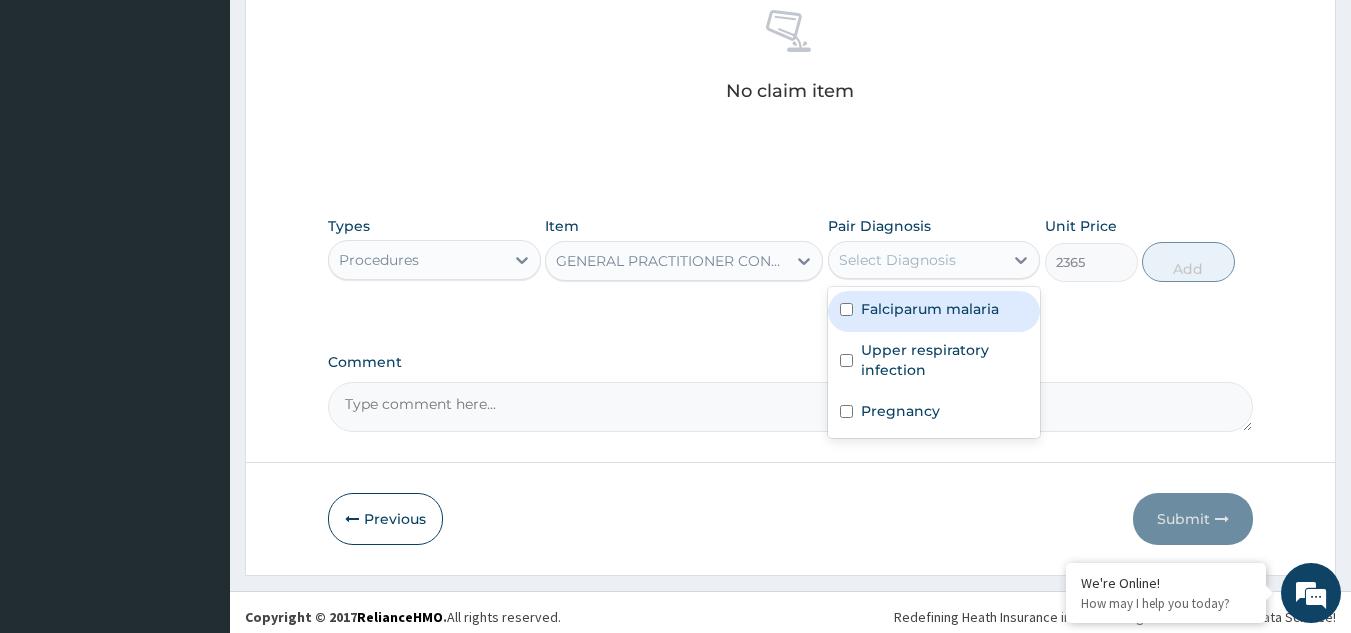 click on "Select Diagnosis" at bounding box center (897, 260) 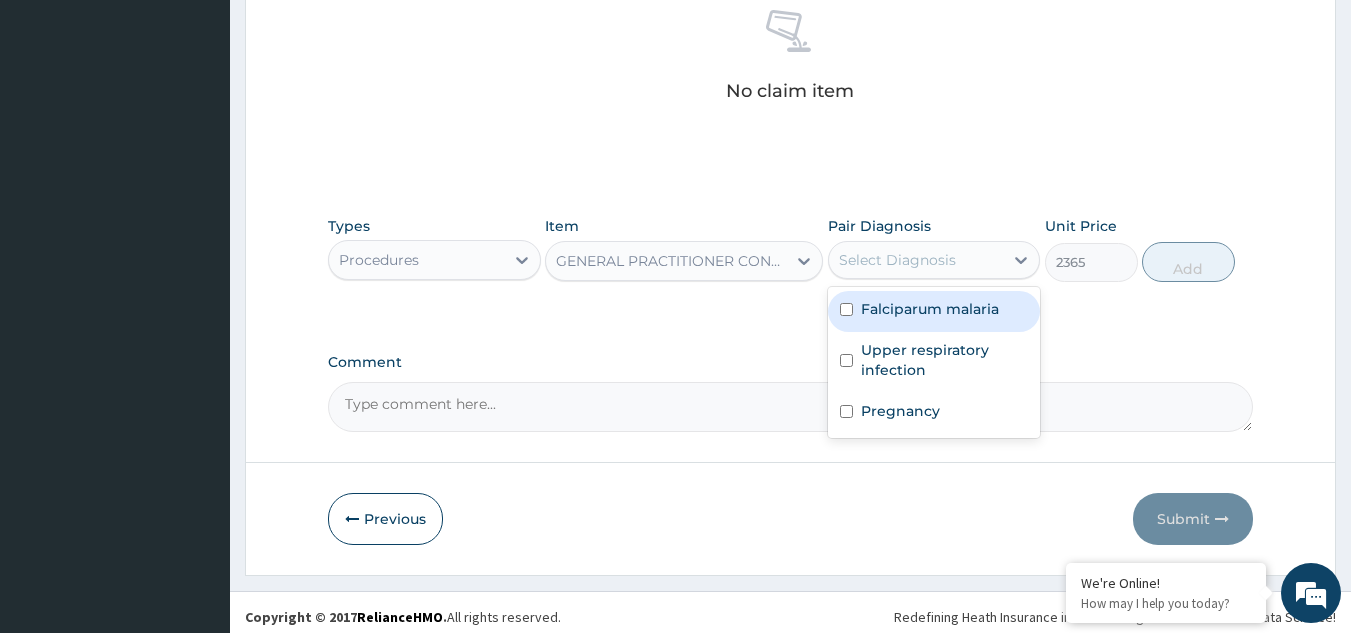 drag, startPoint x: 853, startPoint y: 302, endPoint x: 856, endPoint y: 334, distance: 32.140316 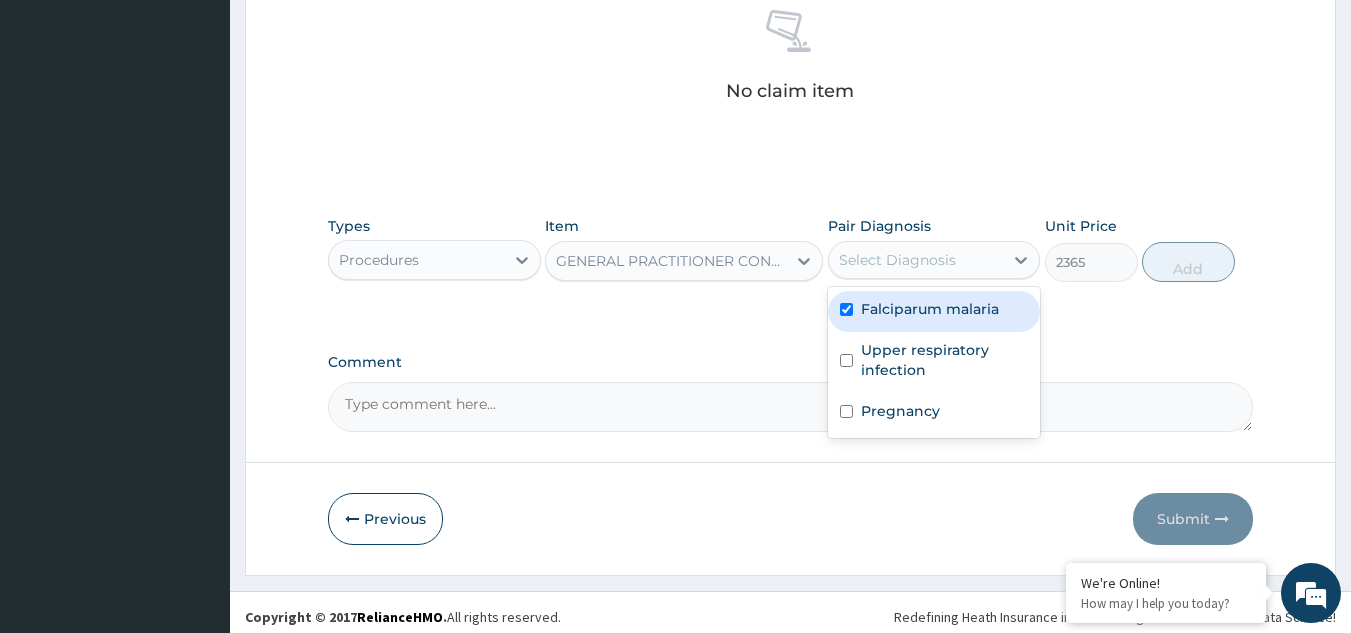 checkbox on "true" 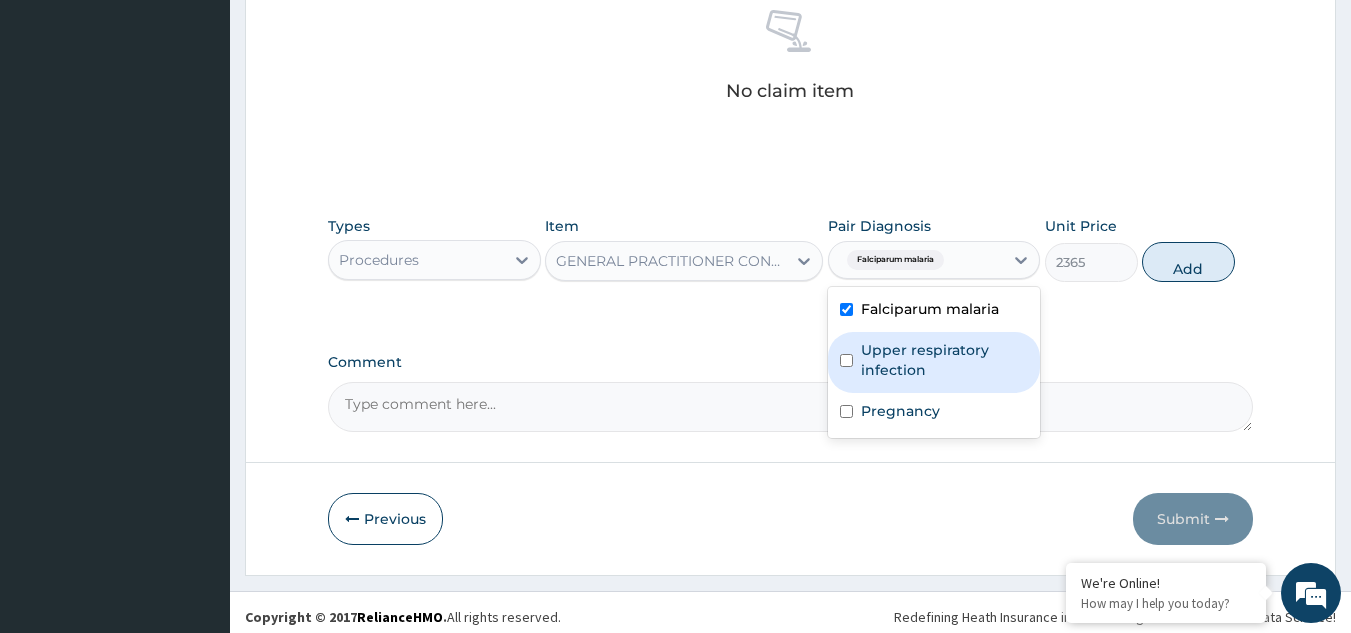 click on "Upper respiratory infection" at bounding box center (945, 360) 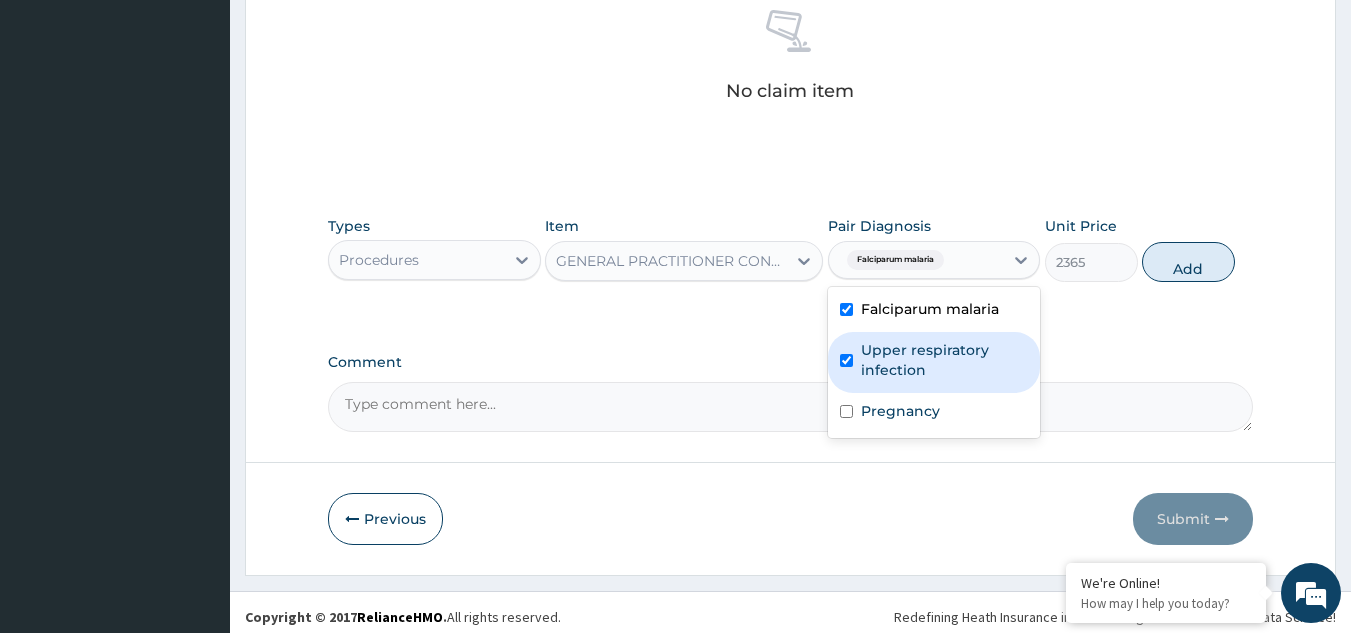 checkbox on "true" 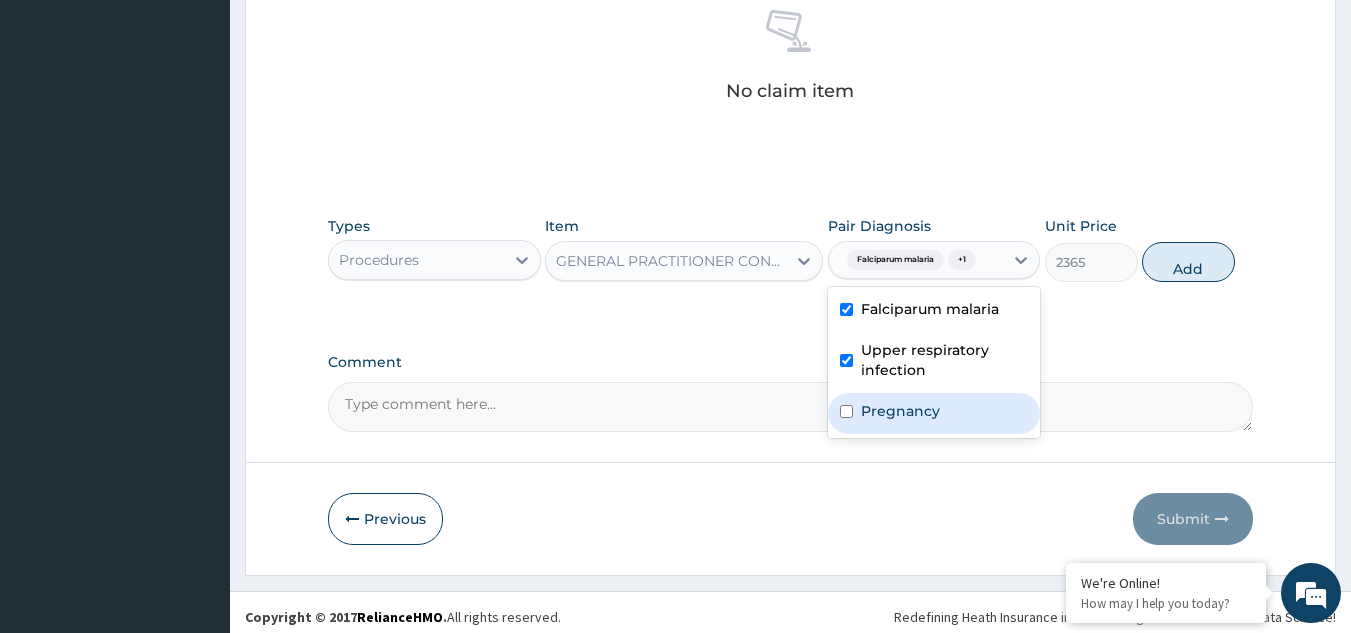 click on "Pregnancy" at bounding box center [900, 411] 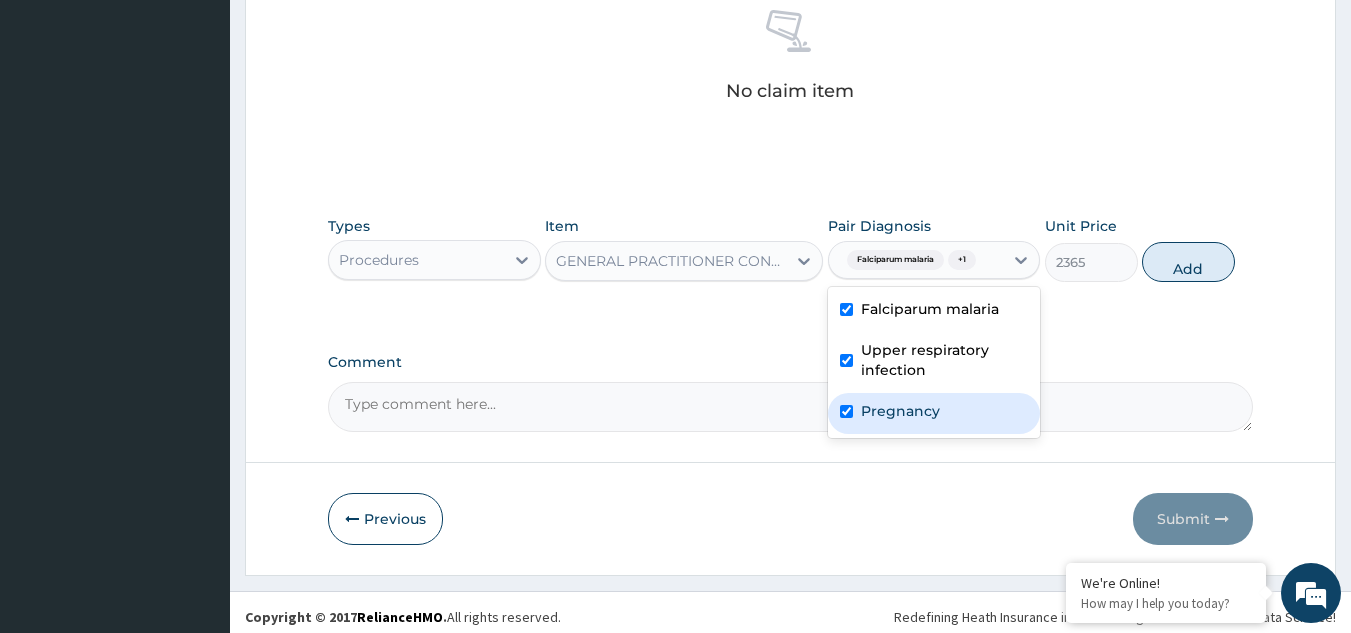 checkbox on "true" 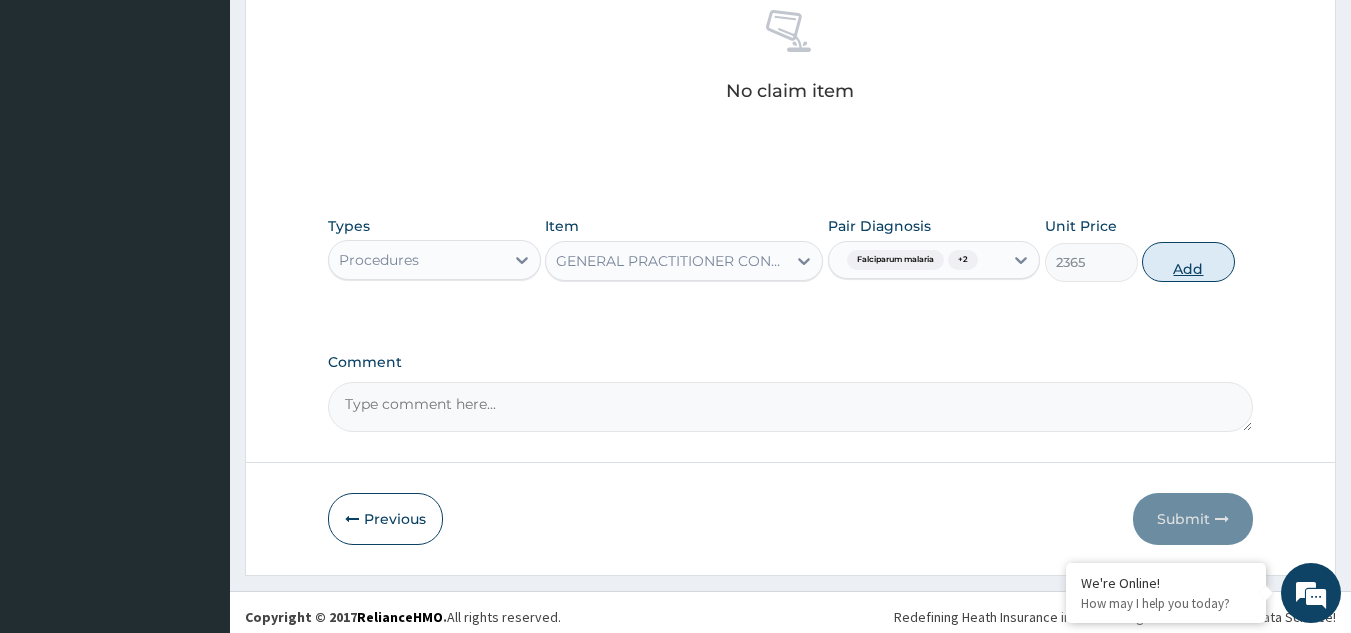 click on "Add" at bounding box center (1188, 262) 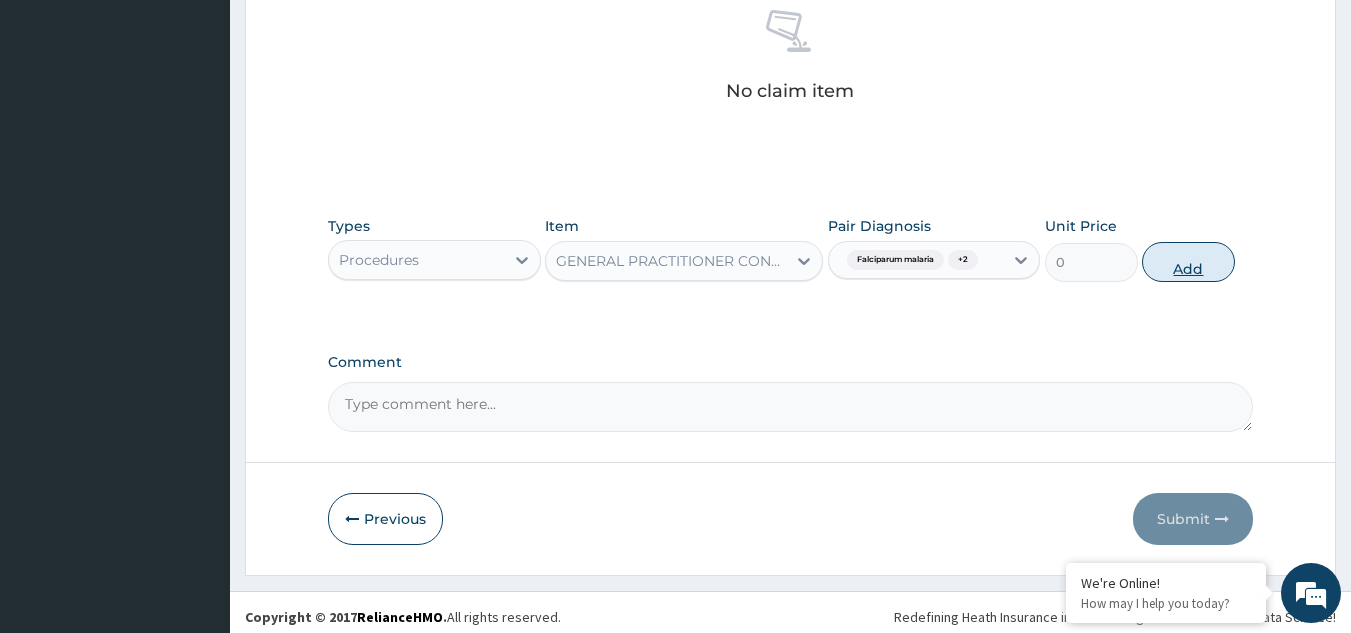 scroll, scrollTop: 740, scrollLeft: 0, axis: vertical 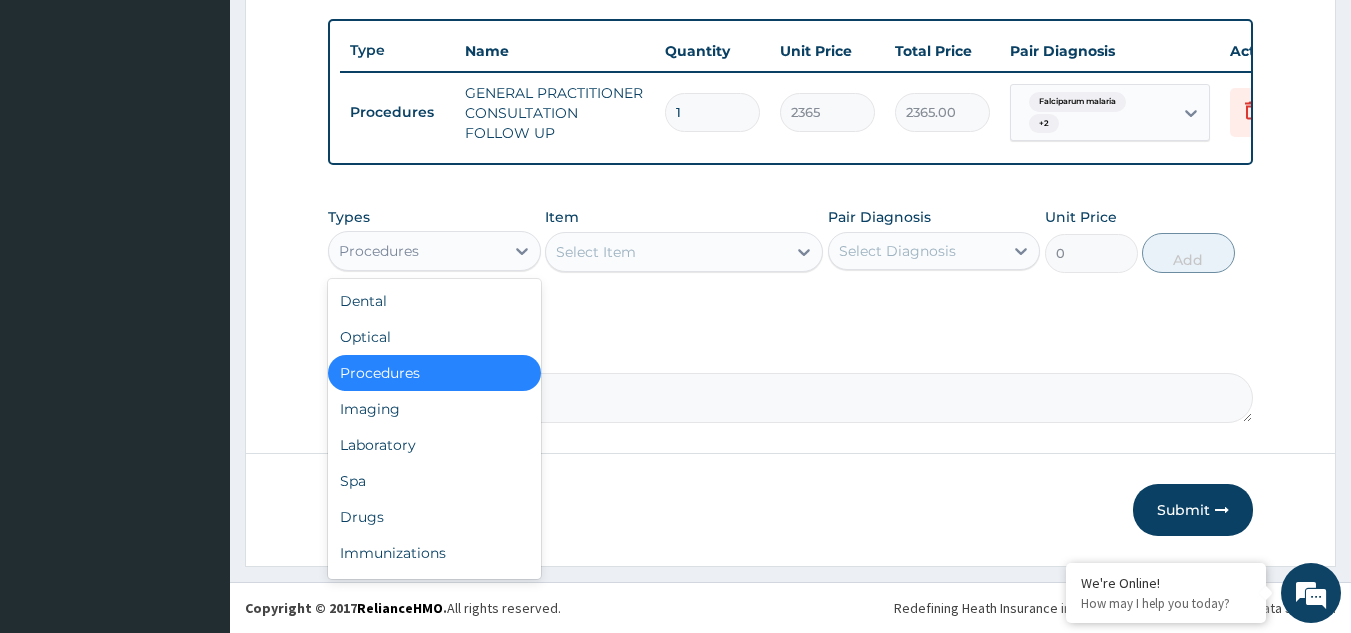 click on "Procedures" at bounding box center (416, 251) 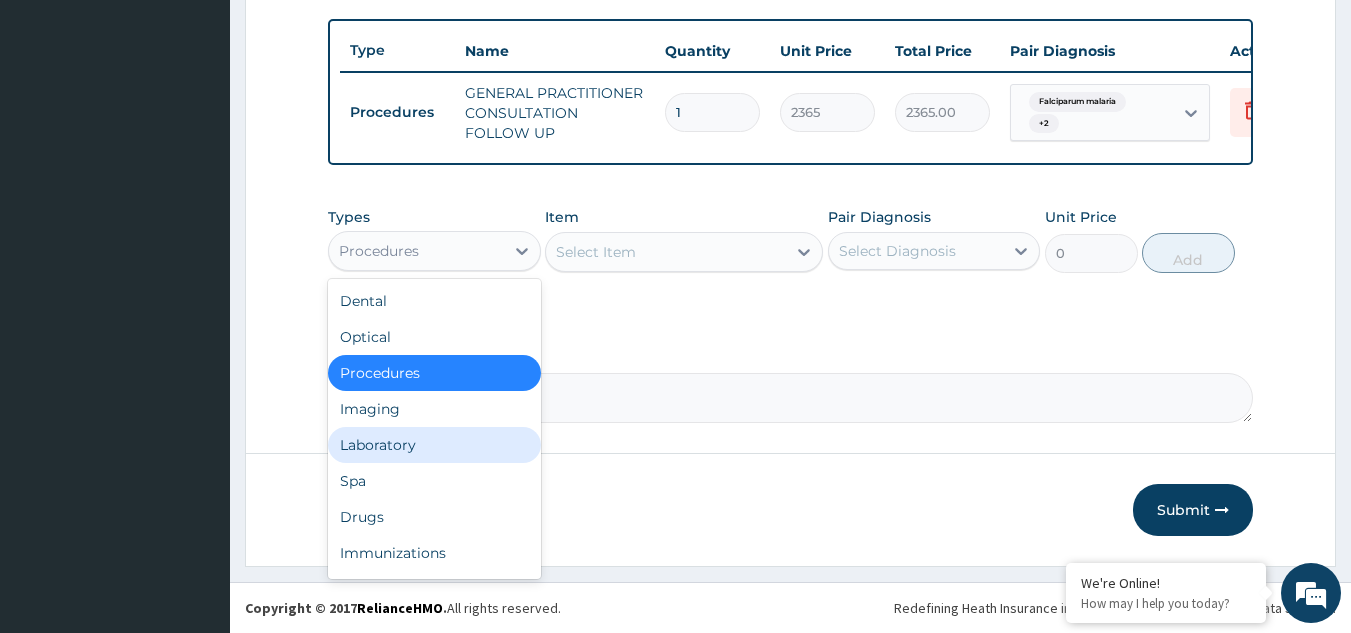 click on "Laboratory" at bounding box center (434, 445) 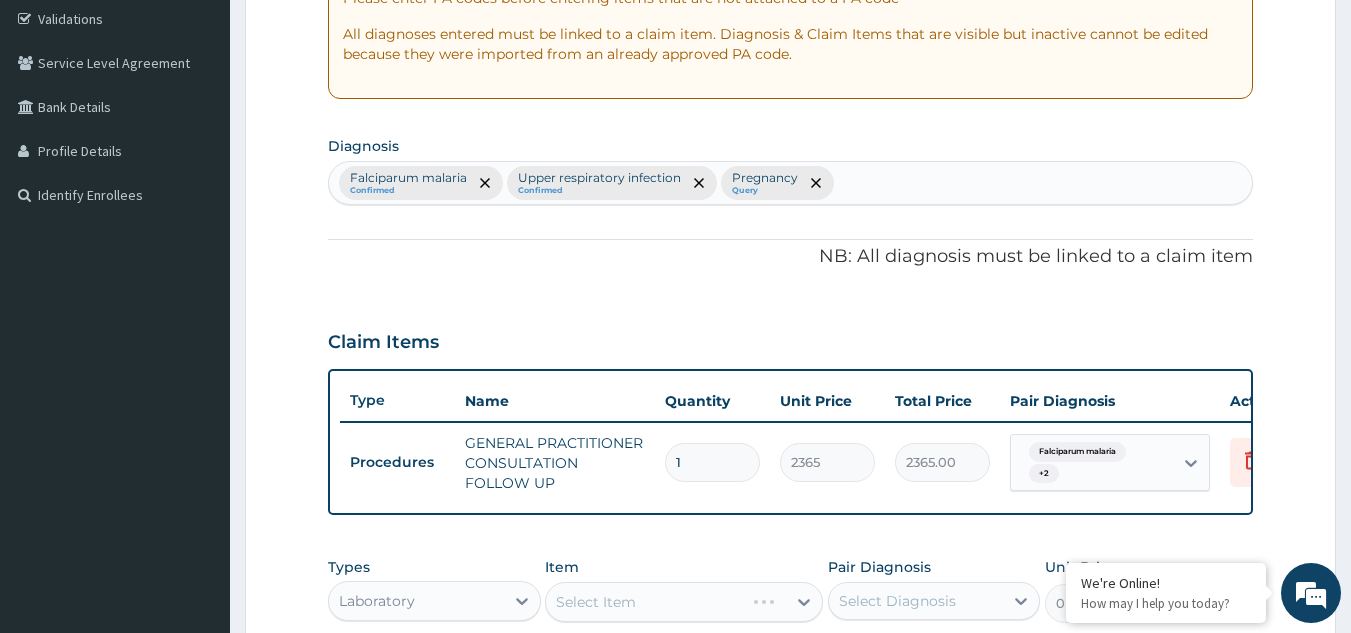 scroll, scrollTop: 340, scrollLeft: 0, axis: vertical 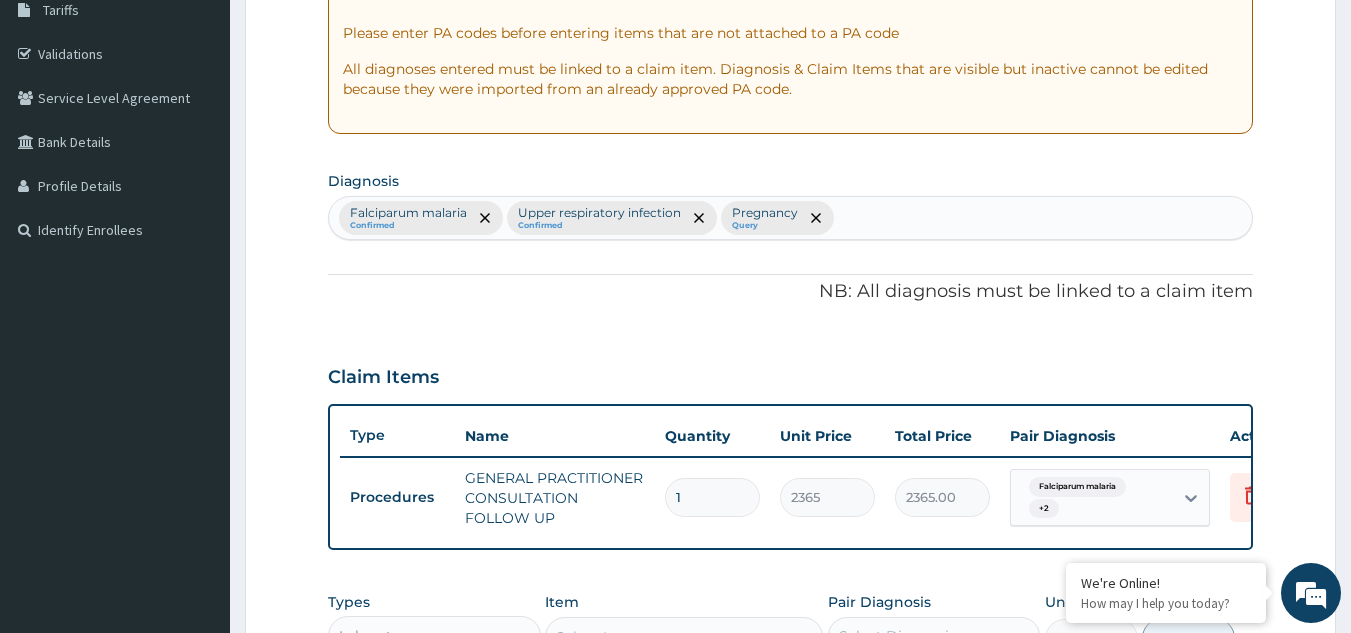 click on "Falciparum malaria Confirmed Upper respiratory infection Confirmed Pregnancy Query" at bounding box center [791, 218] 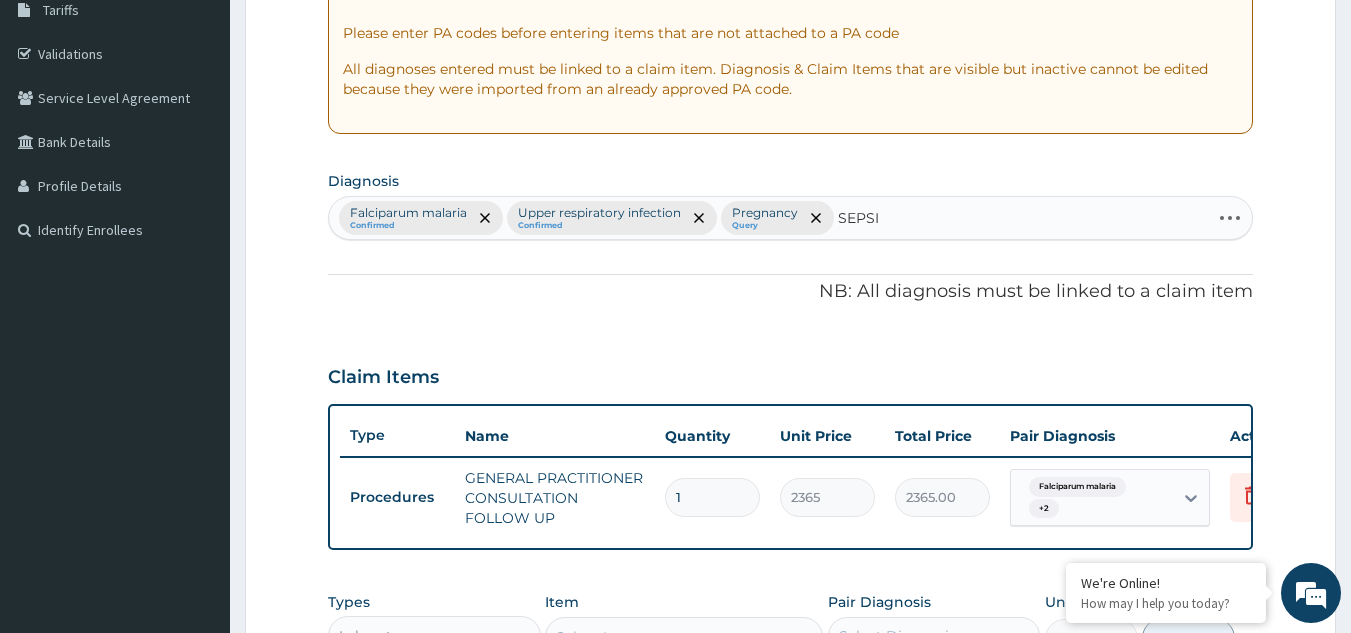 type on "SEPSIS" 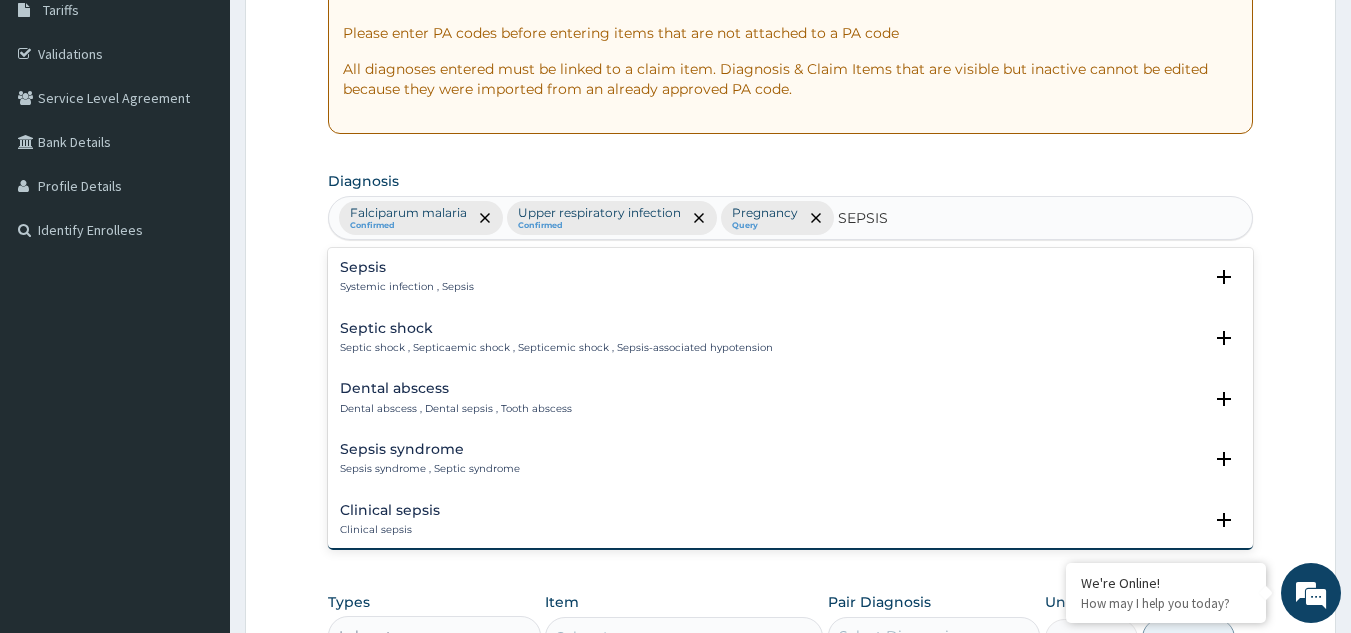 click on "Sepsis" at bounding box center (407, 267) 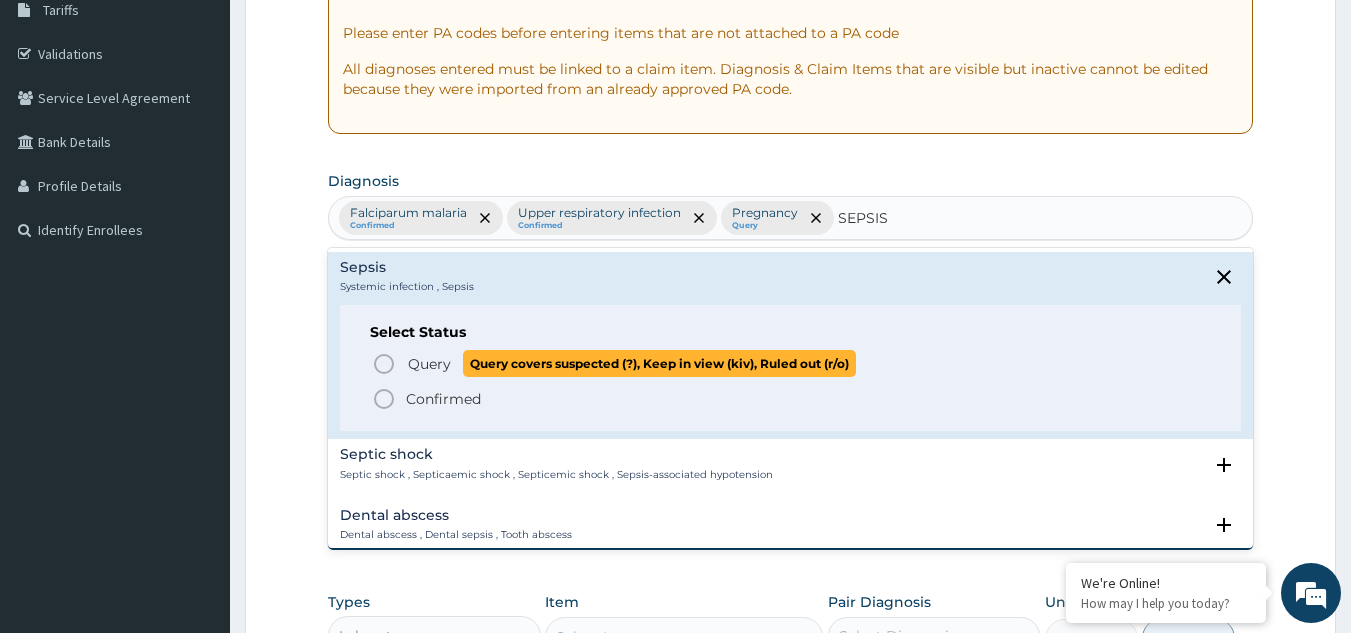 drag, startPoint x: 382, startPoint y: 364, endPoint x: 385, endPoint y: 353, distance: 11.401754 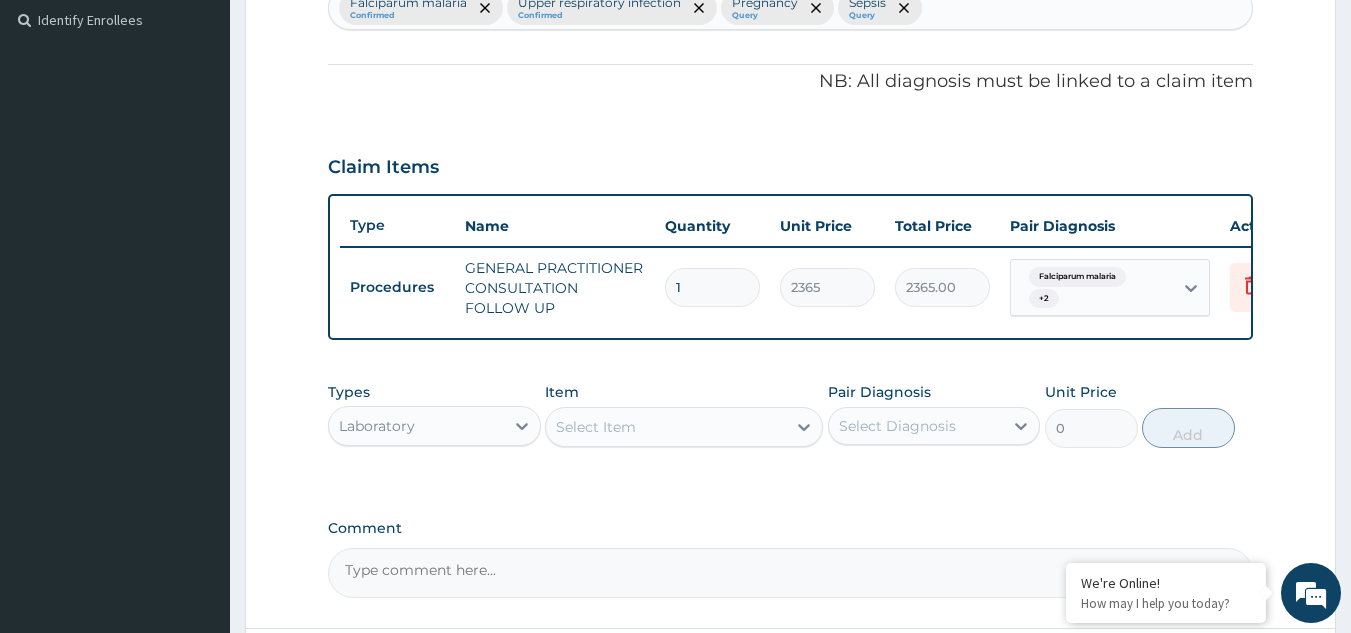 scroll, scrollTop: 640, scrollLeft: 0, axis: vertical 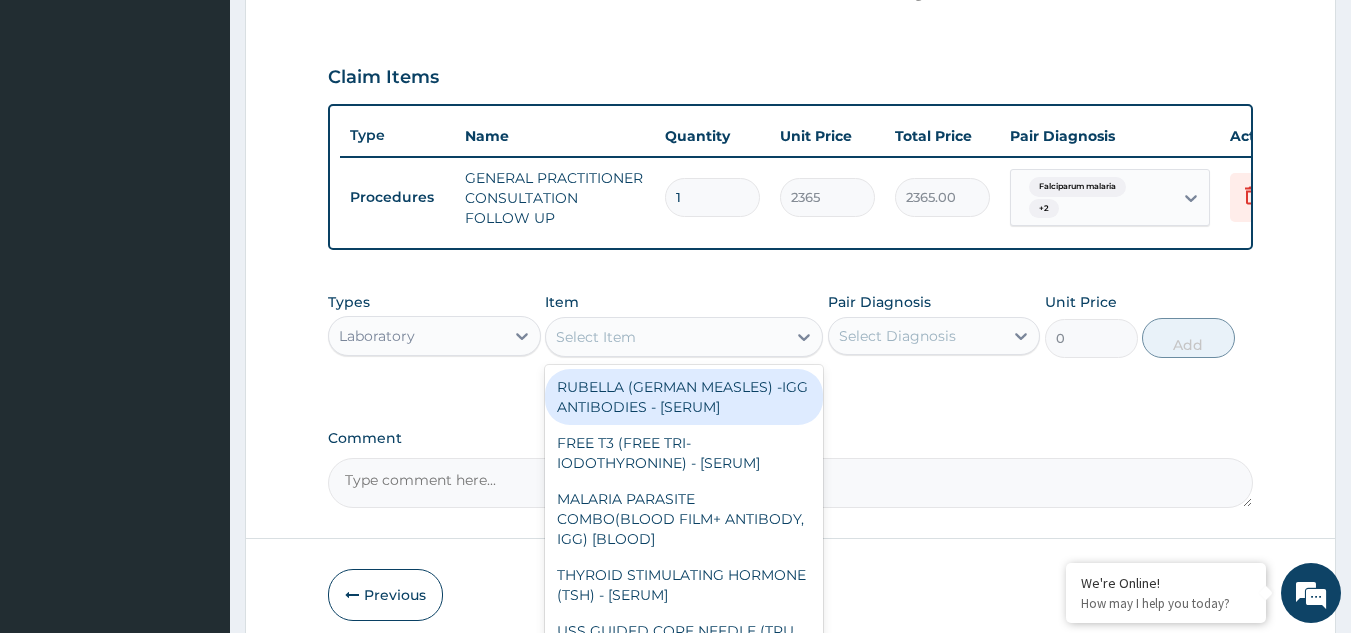 click on "Select Item" at bounding box center (596, 337) 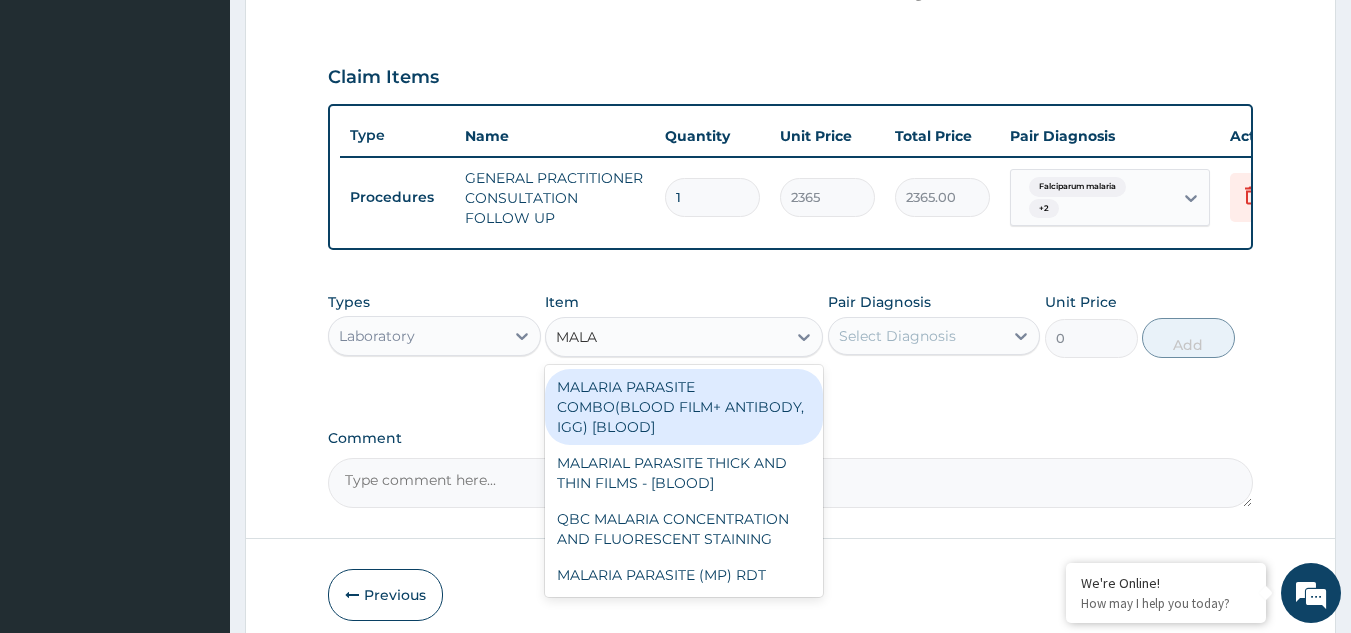 type on "MALAR" 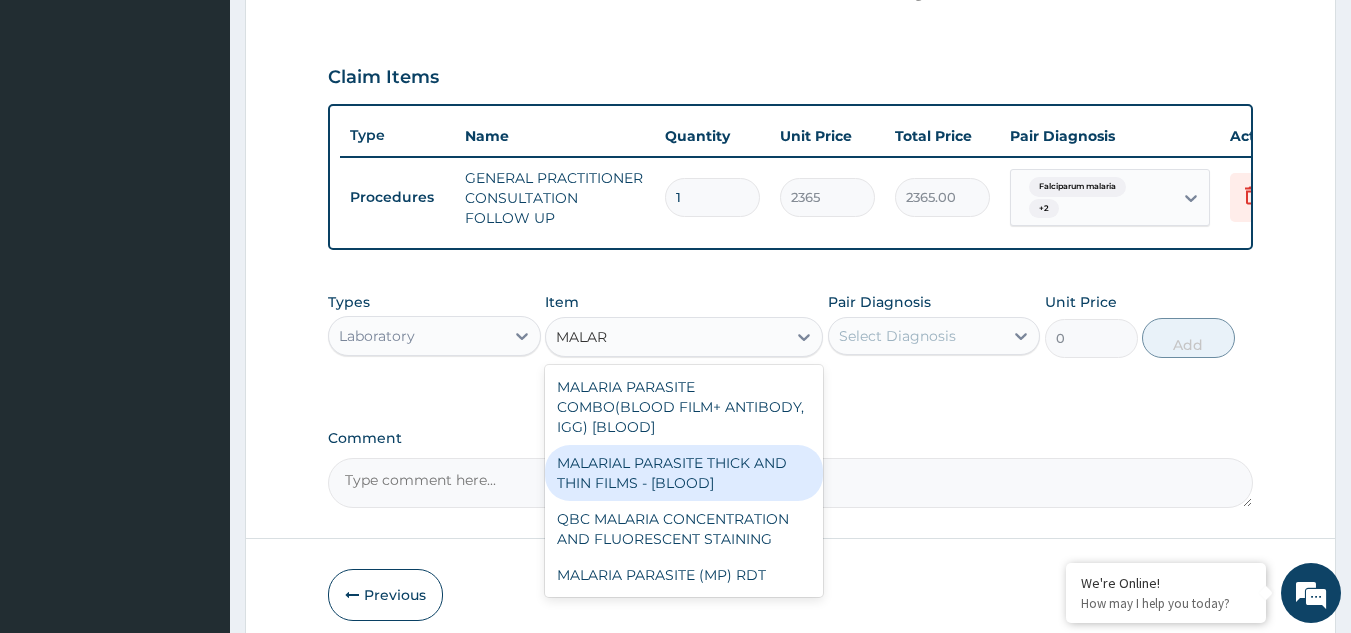 click on "MALARIAL PARASITE THICK AND THIN FILMS - [BLOOD]" at bounding box center (684, 473) 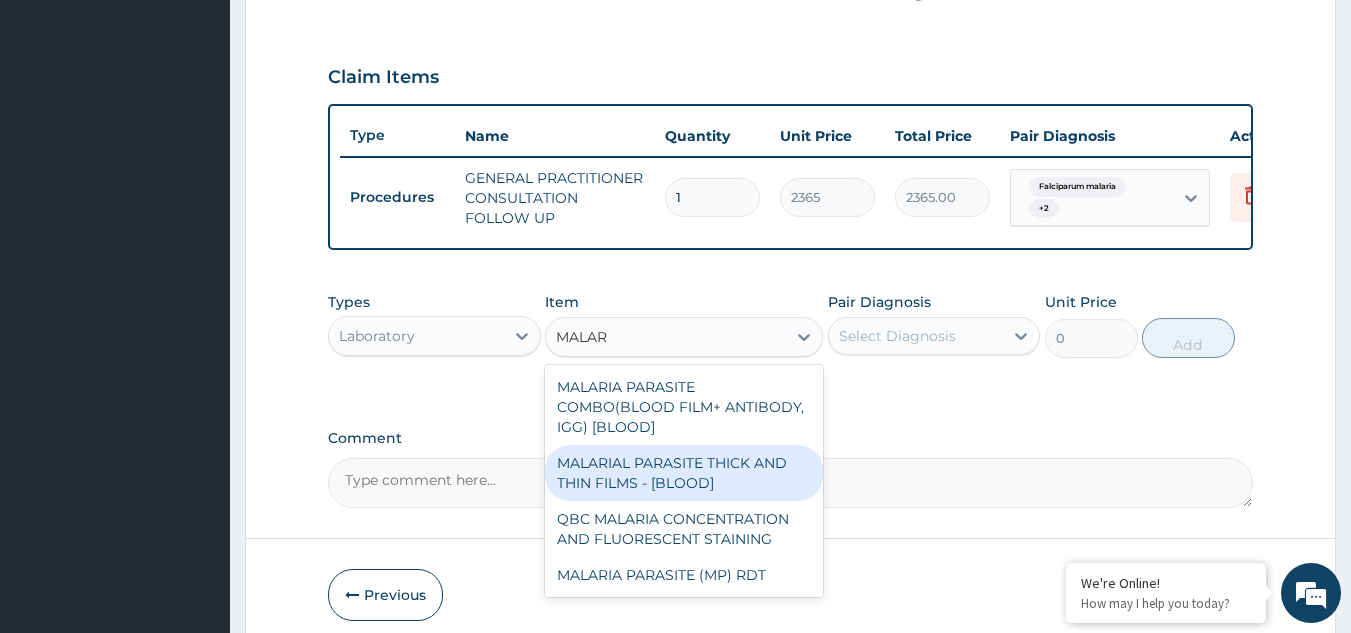 type 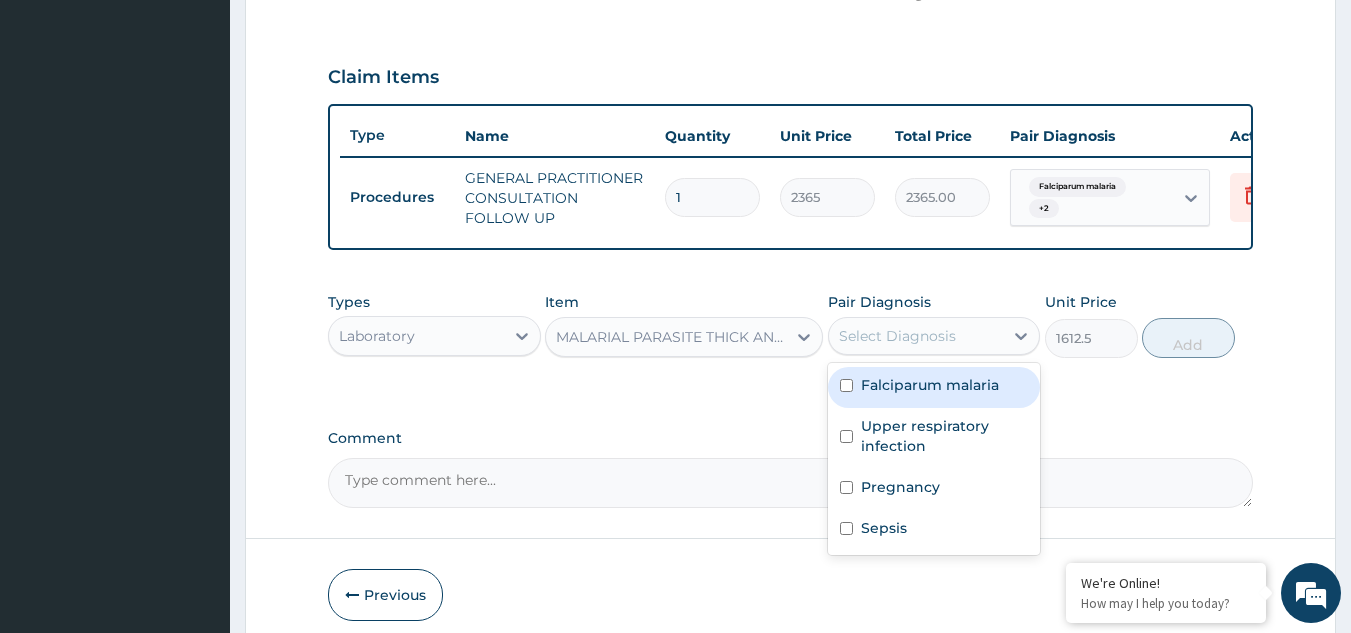 click on "Select Diagnosis" at bounding box center [897, 336] 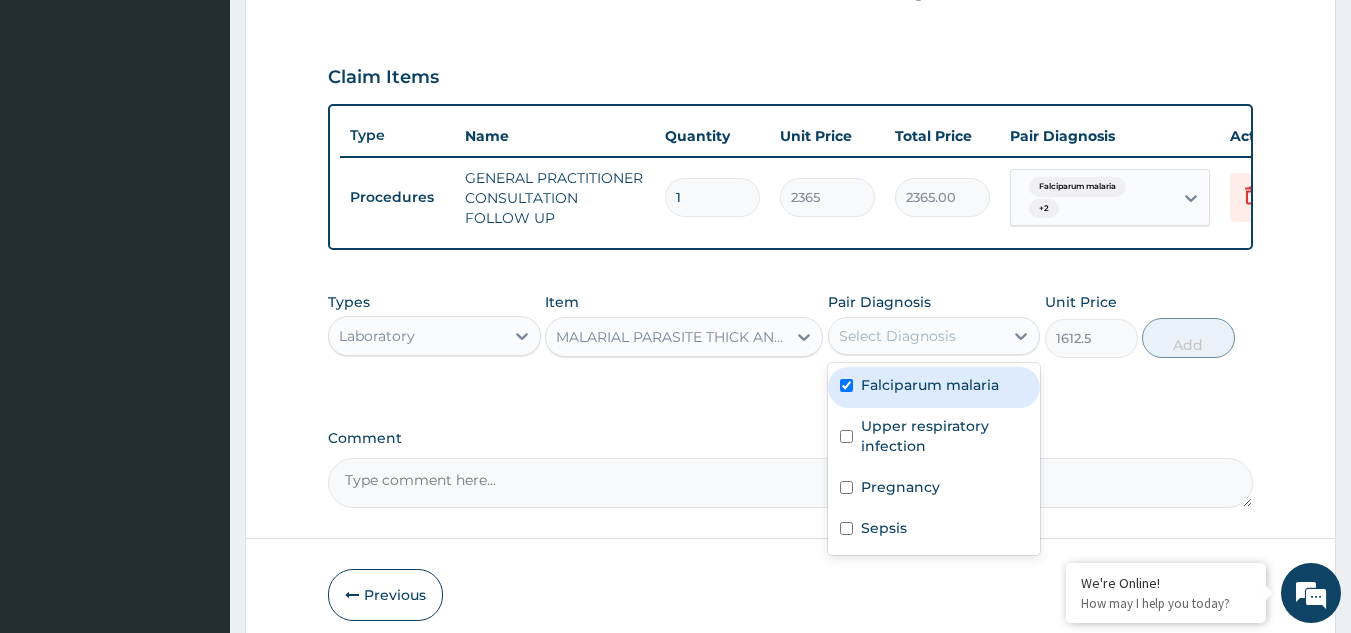 checkbox on "true" 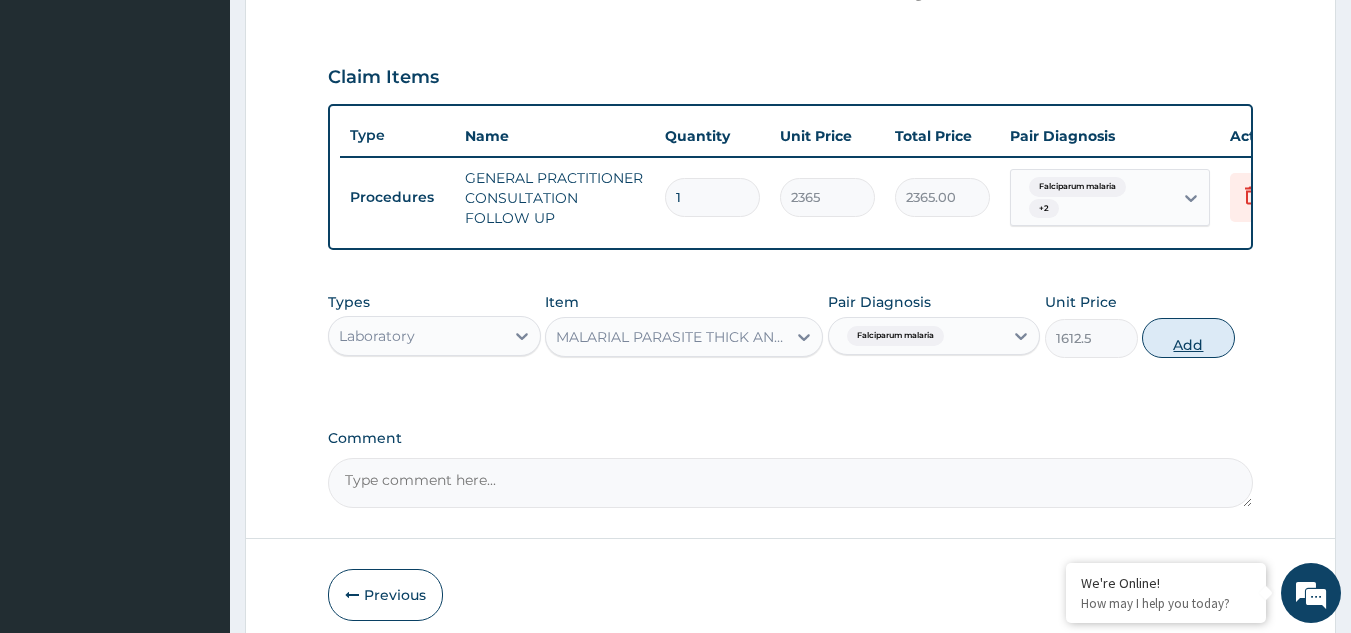 click on "Add" at bounding box center (1188, 338) 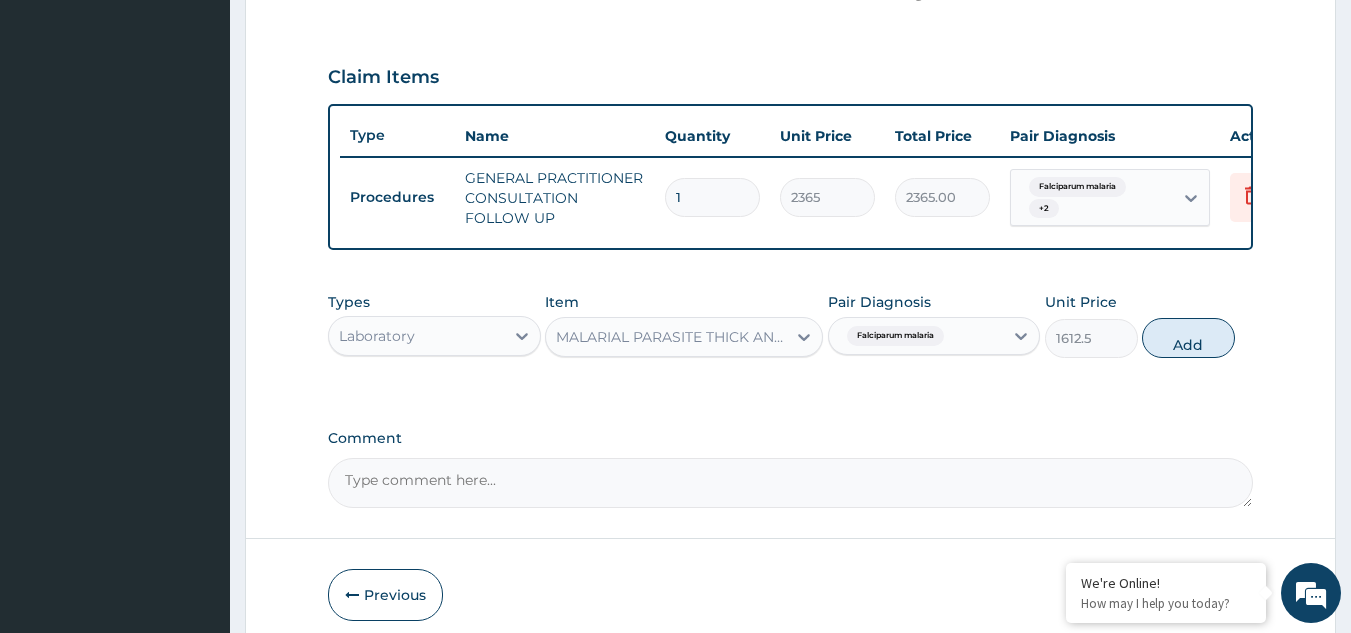 type on "0" 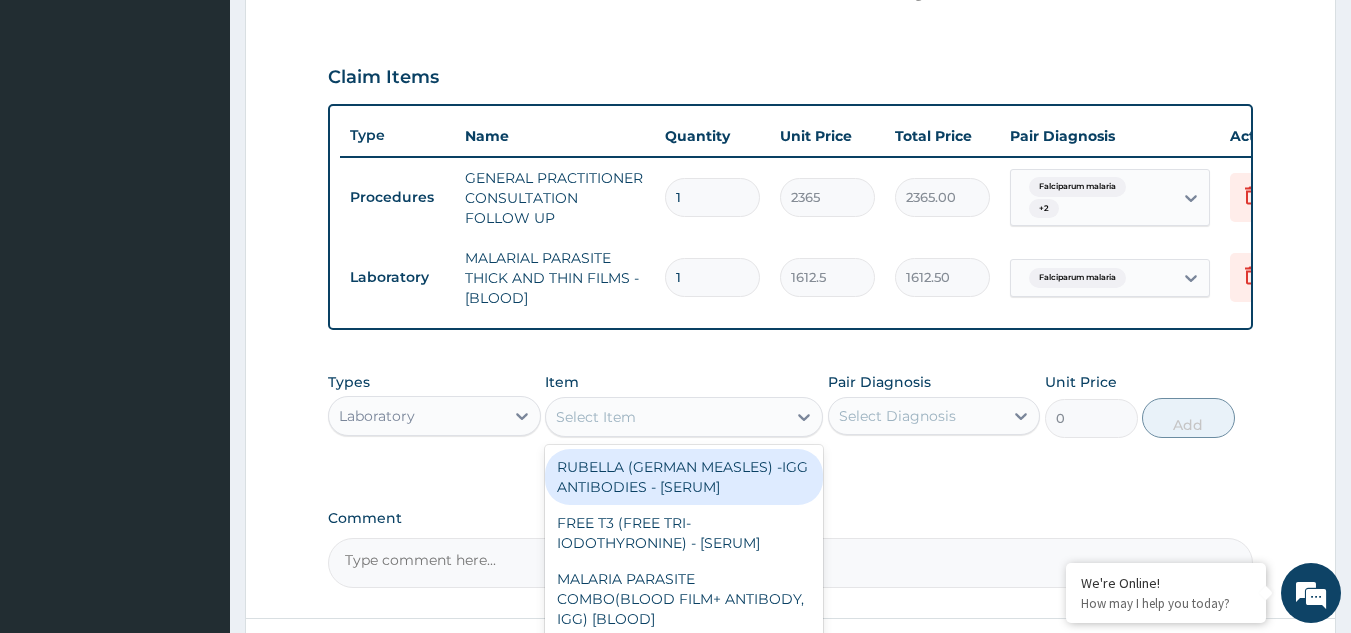 click on "Select Item" at bounding box center [596, 417] 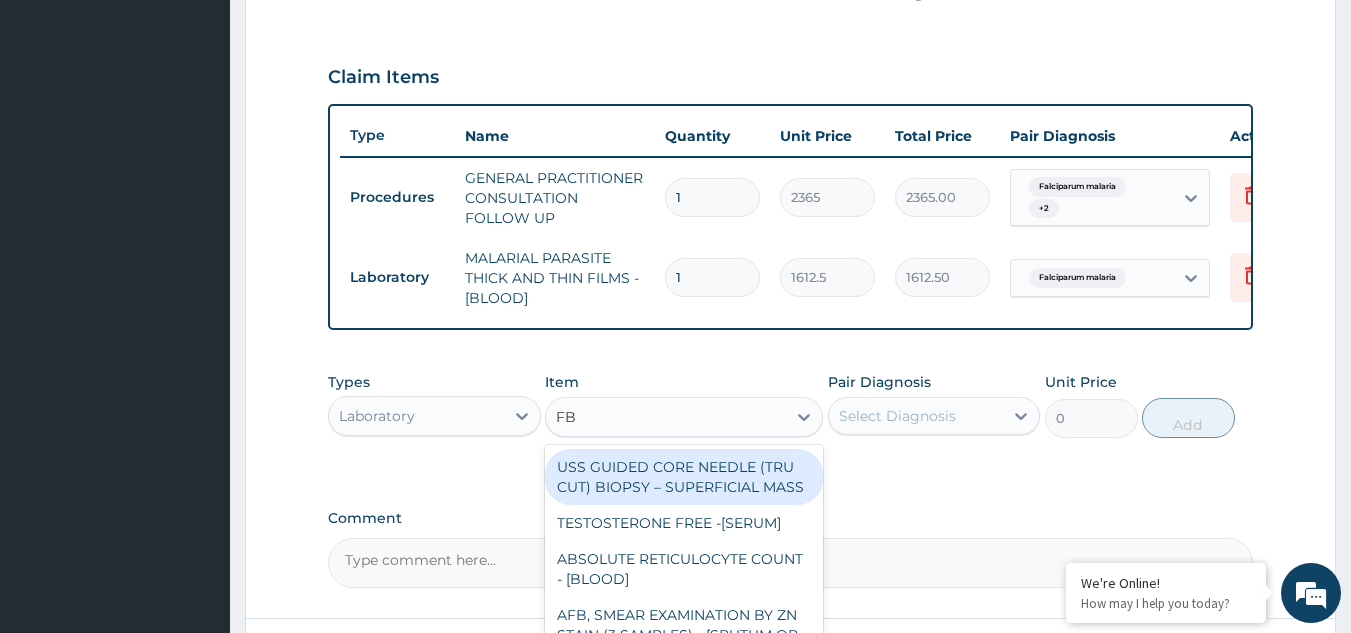 type on "FBC" 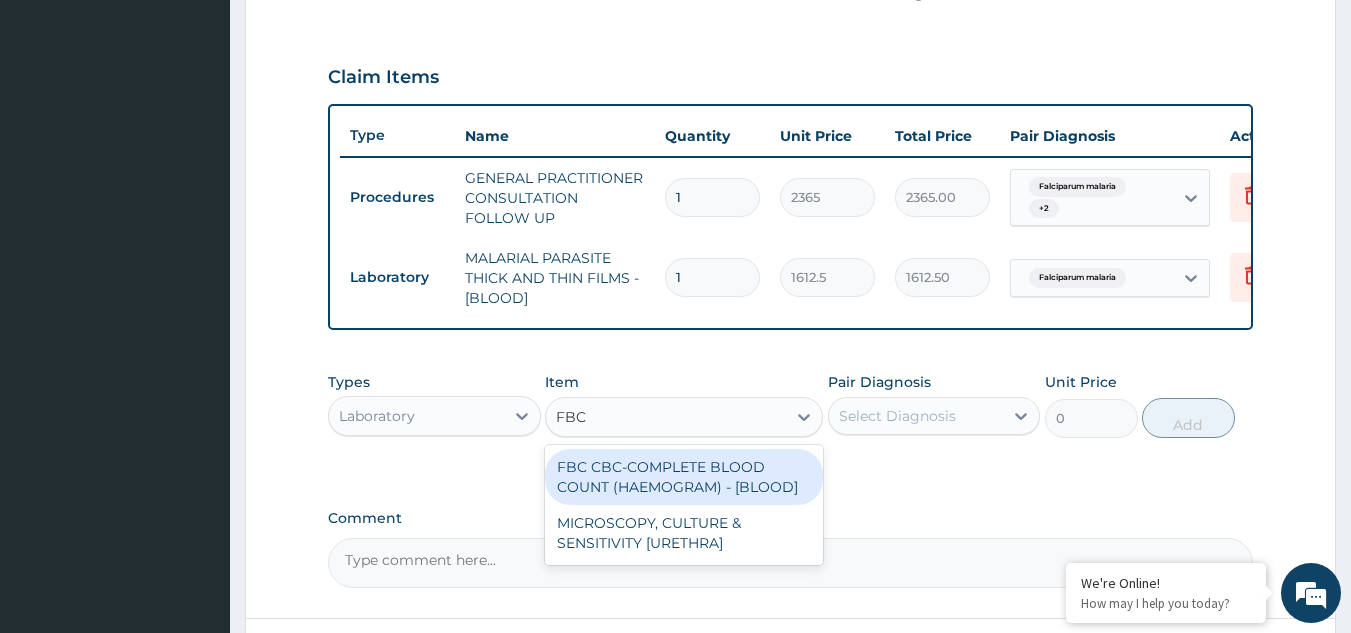 click on "FBC CBC-COMPLETE BLOOD COUNT (HAEMOGRAM) - [BLOOD]" at bounding box center (684, 477) 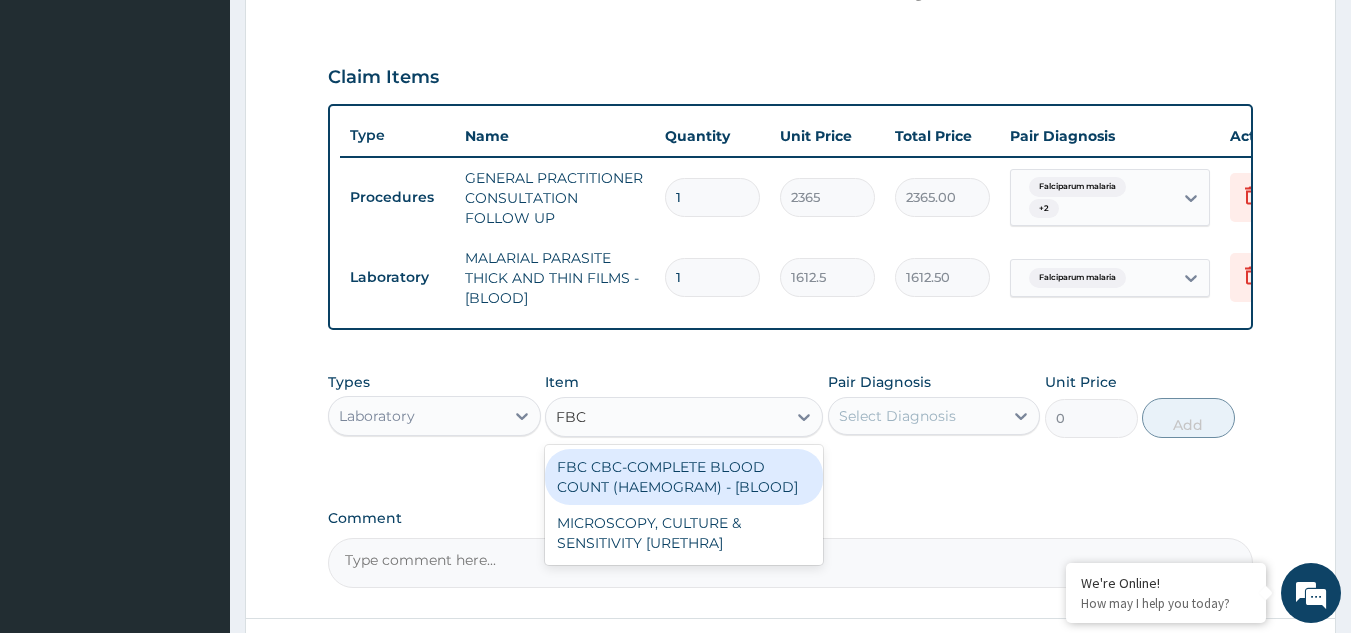 type 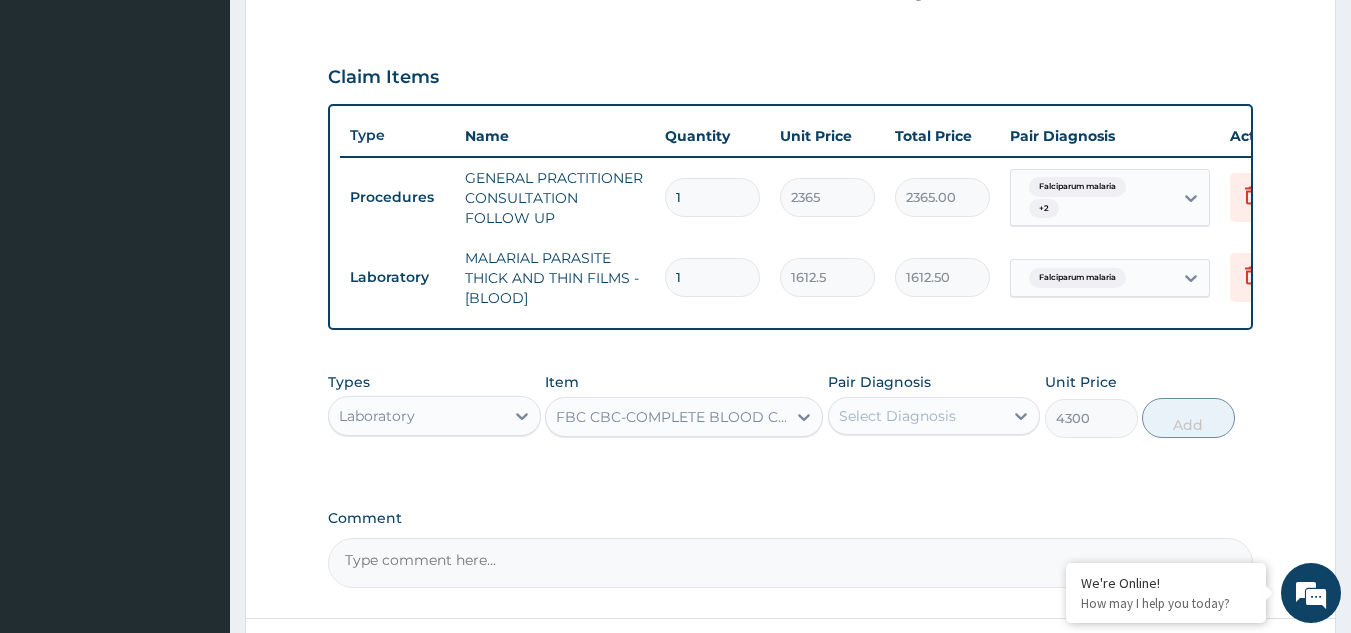 click on "Select Diagnosis" at bounding box center [897, 416] 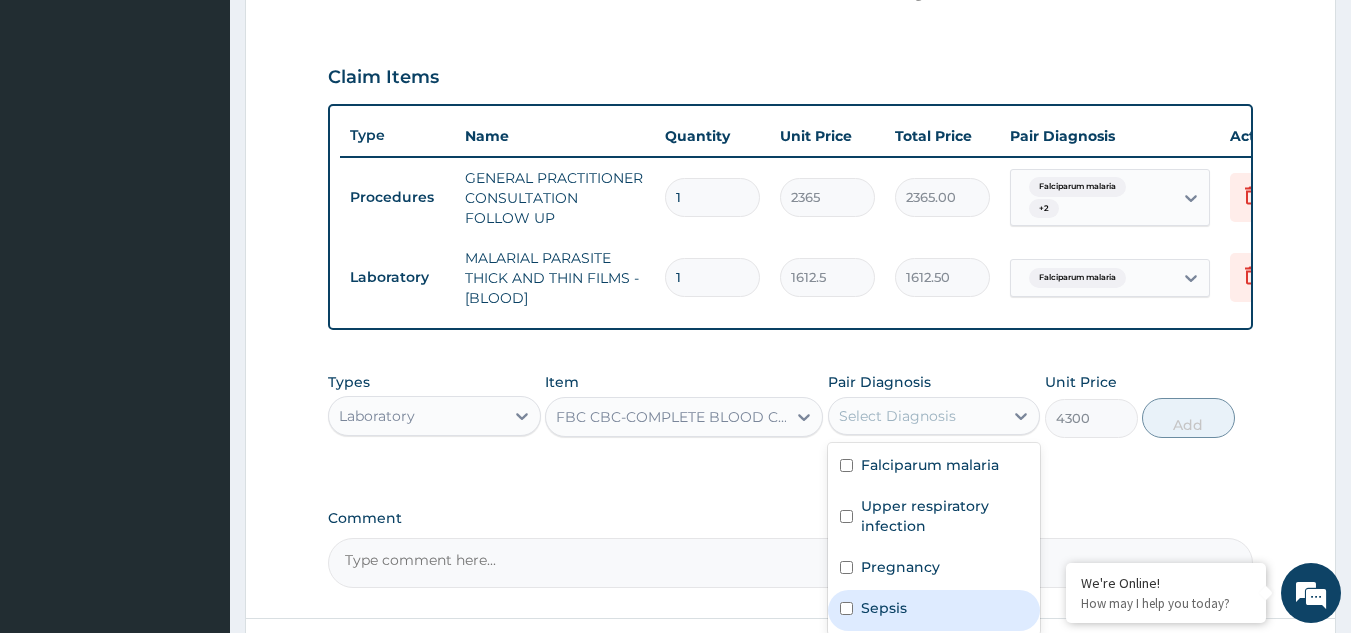 click on "Sepsis" at bounding box center [884, 608] 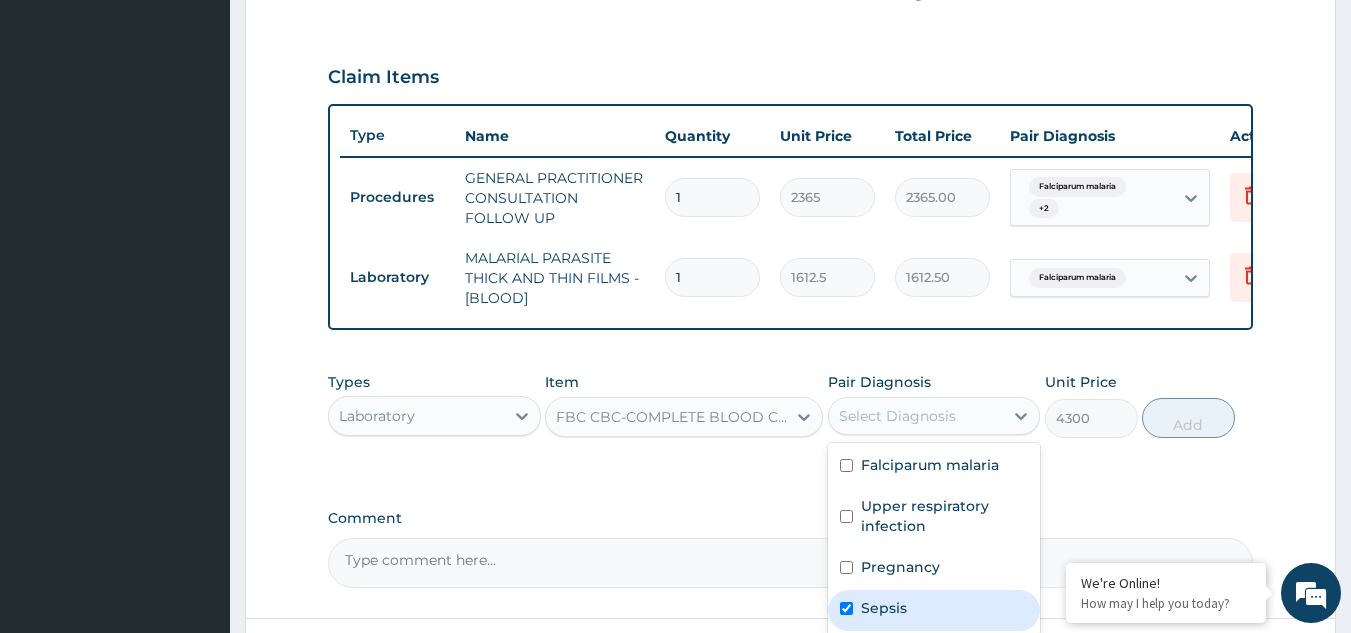 checkbox on "true" 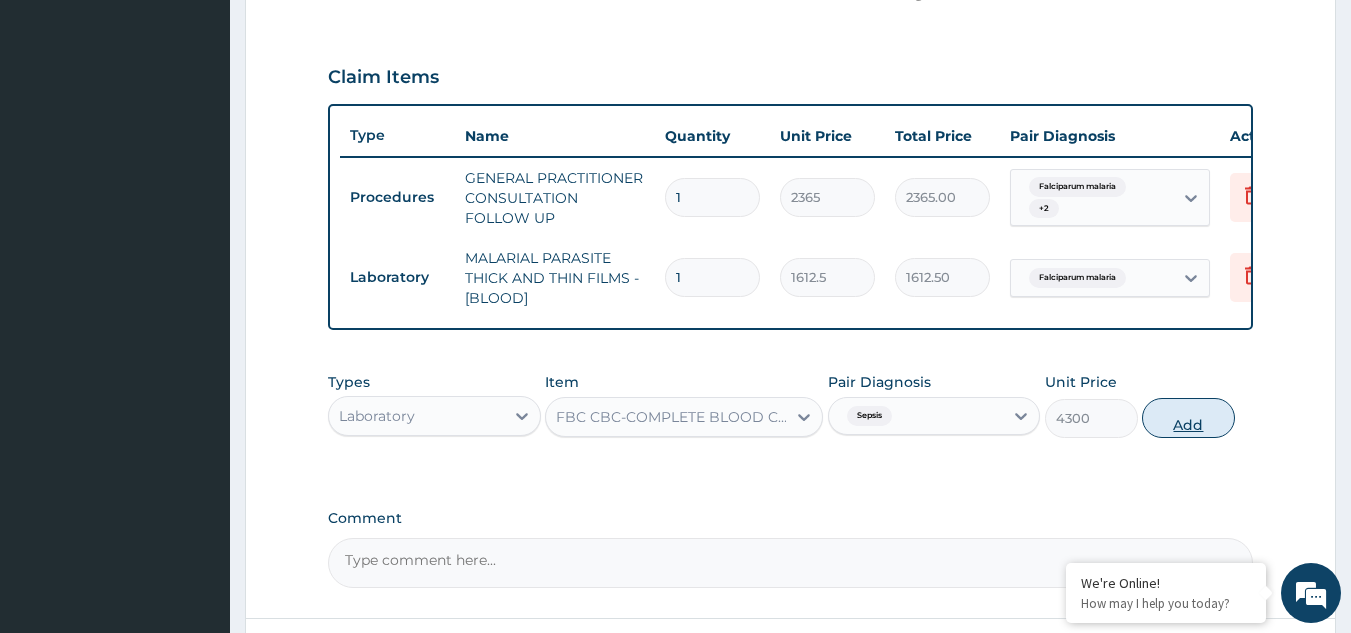click on "Add" at bounding box center (1188, 418) 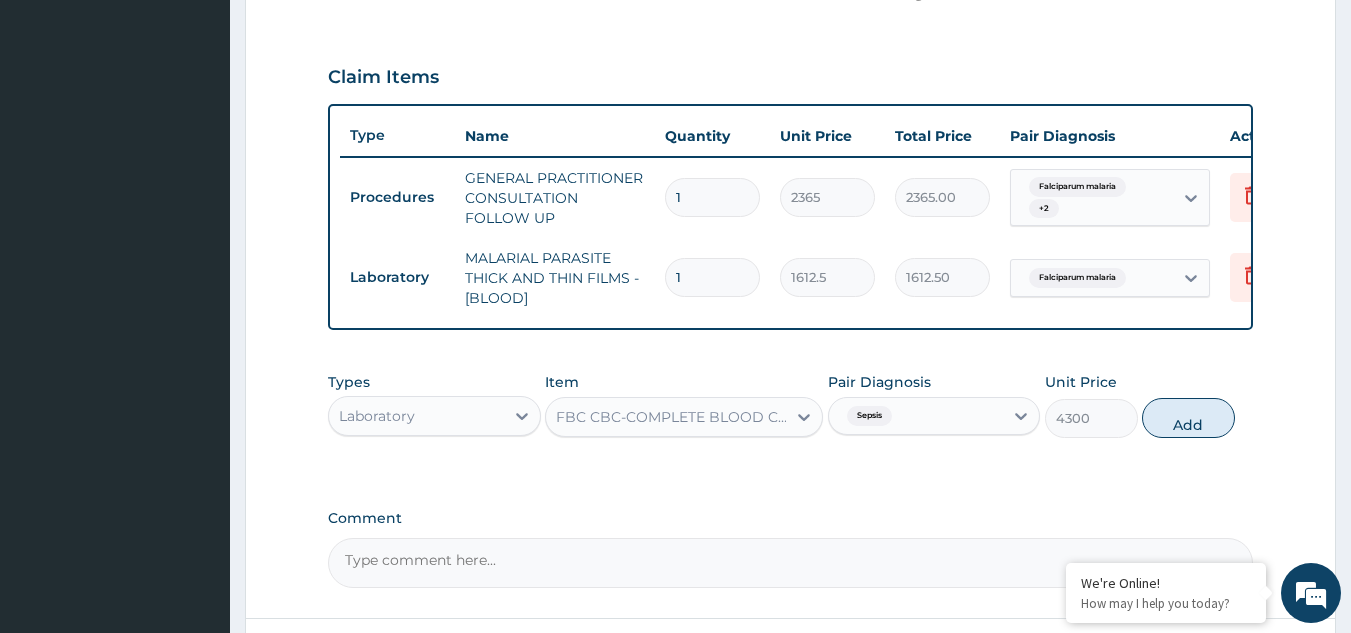 type on "0" 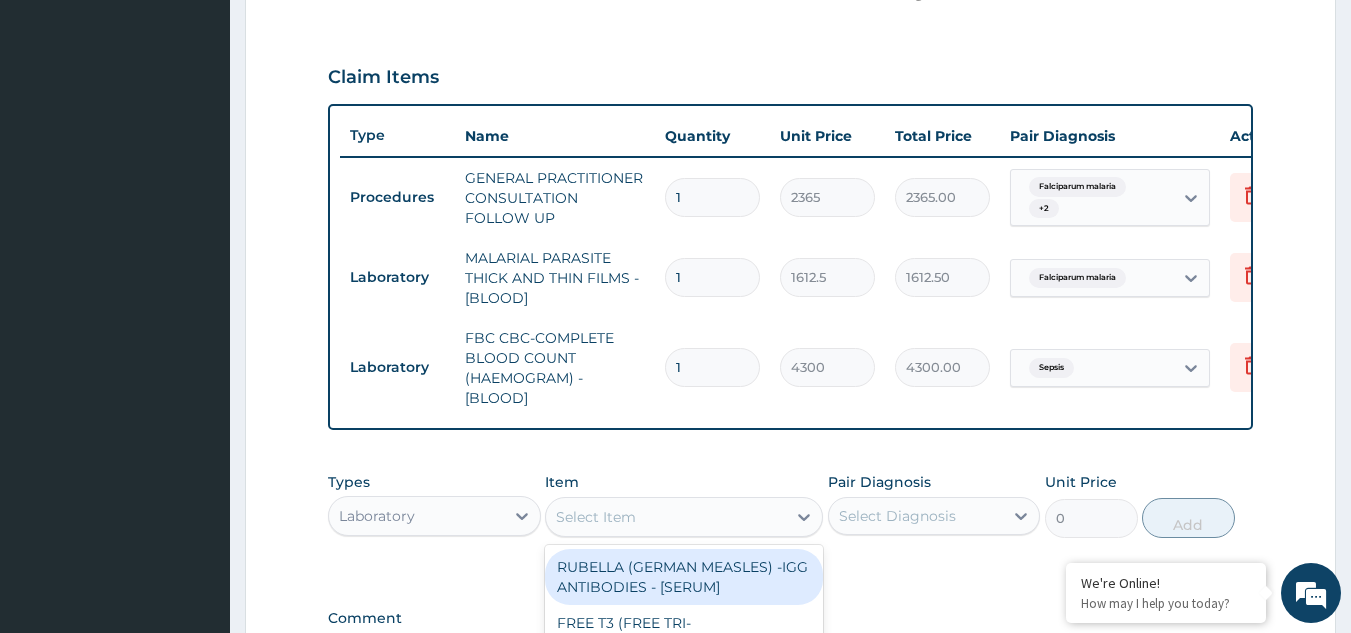 click on "Select Item" at bounding box center (596, 517) 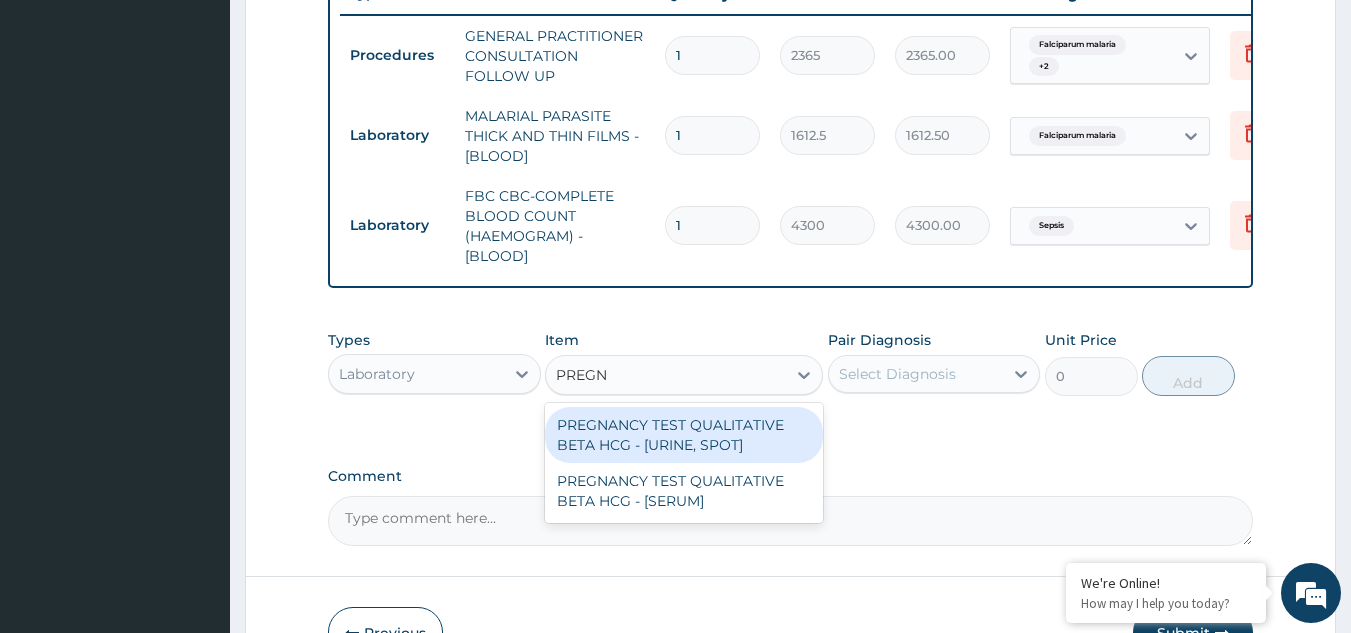 scroll, scrollTop: 840, scrollLeft: 0, axis: vertical 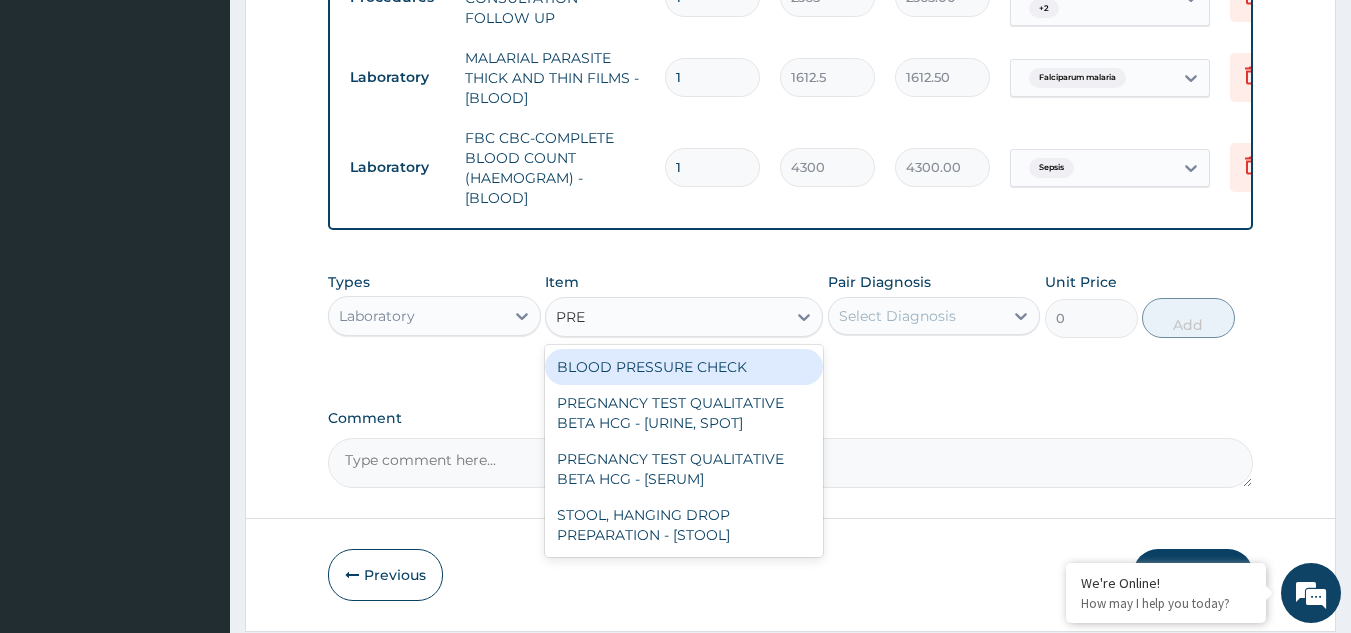 type on "PREG" 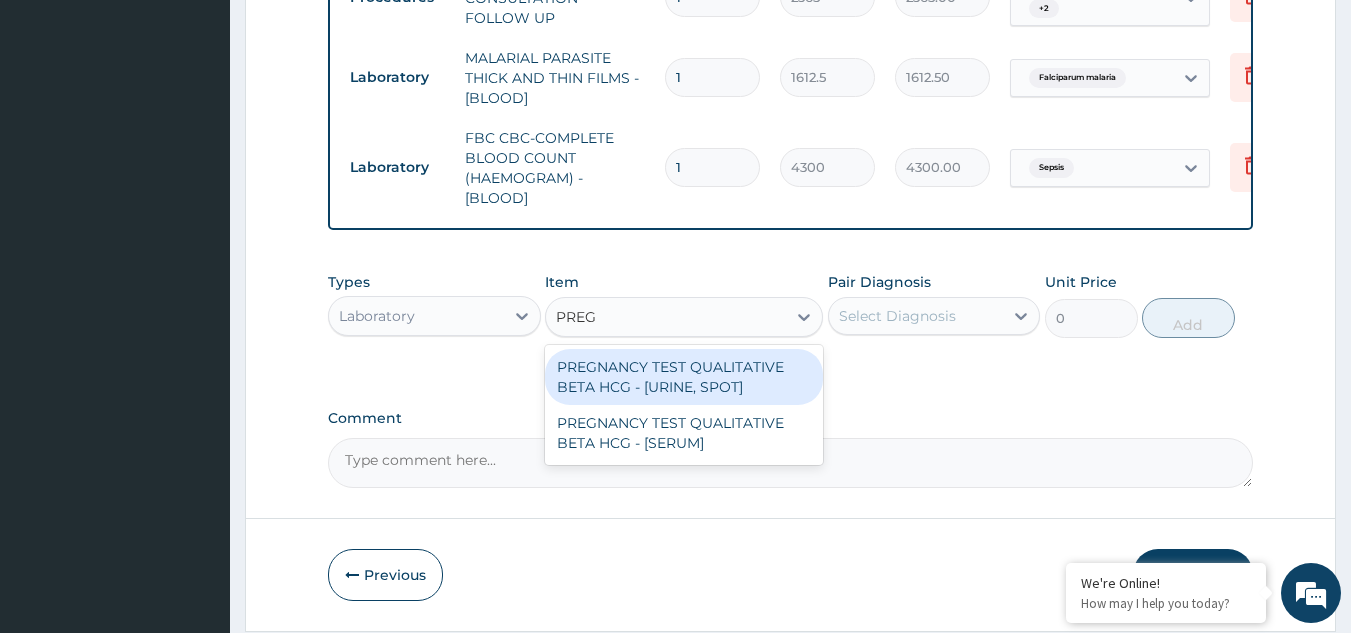click on "PREGNANCY TEST QUALITATIVE BETA HCG - [URINE, SPOT]" at bounding box center [684, 377] 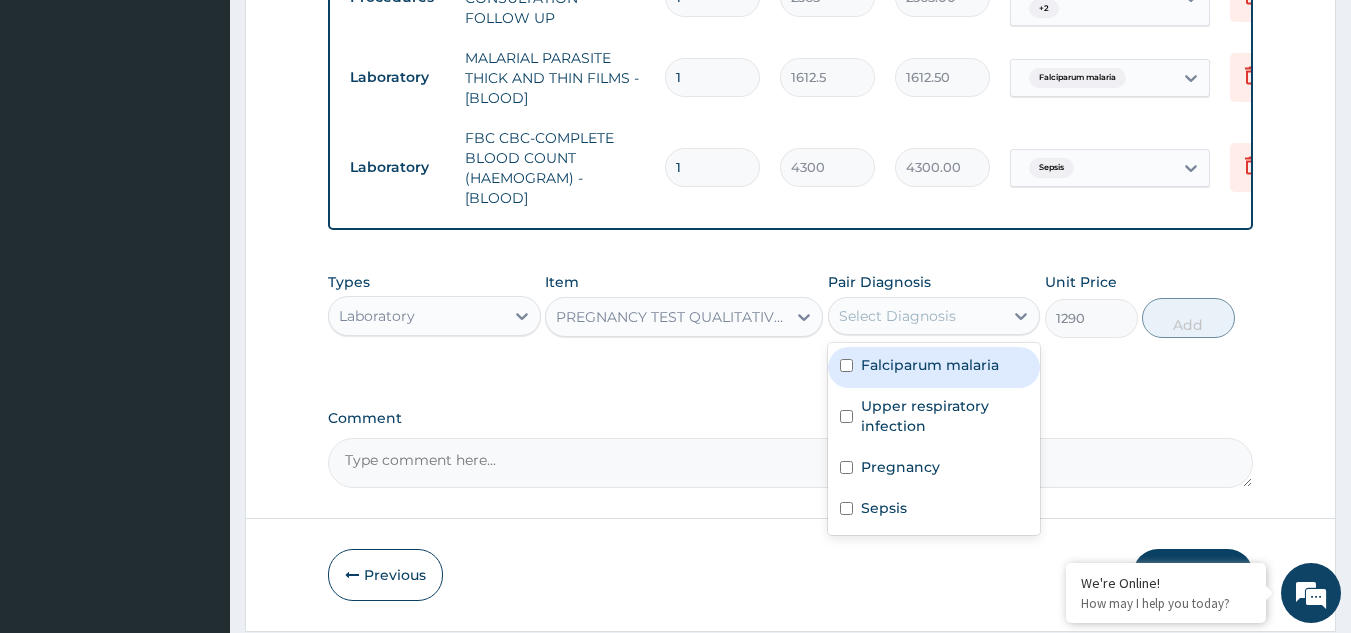 click on "Select Diagnosis" at bounding box center (897, 316) 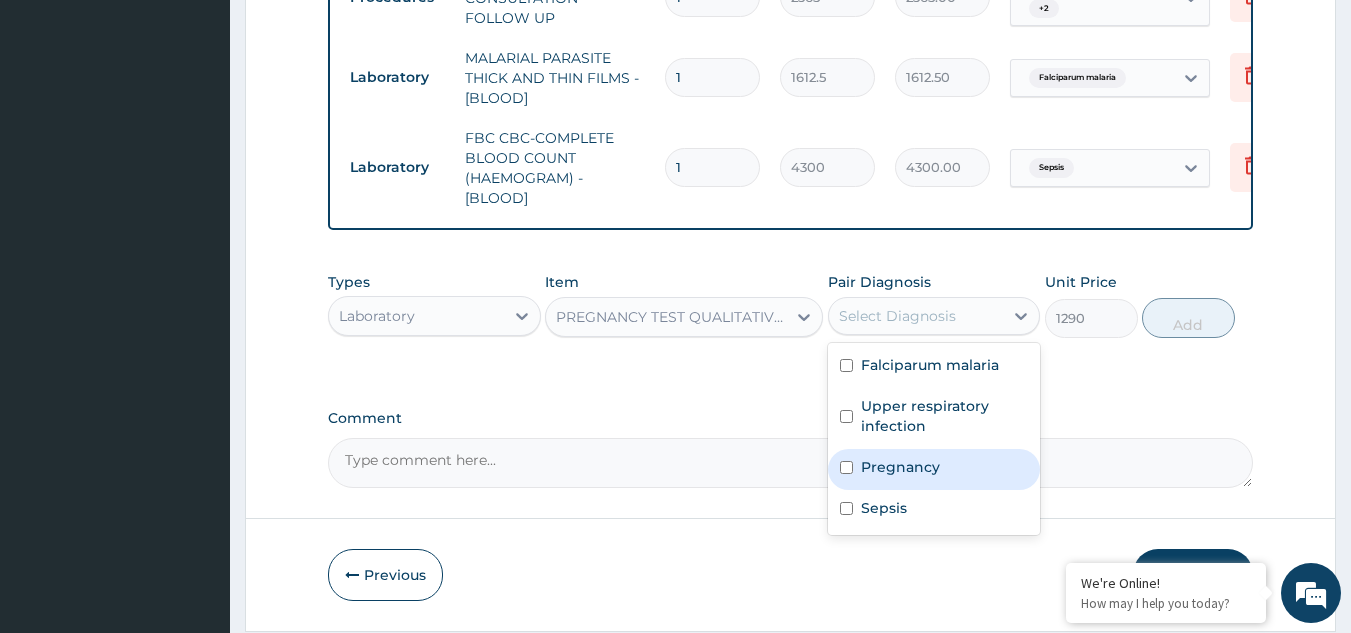 click at bounding box center (846, 467) 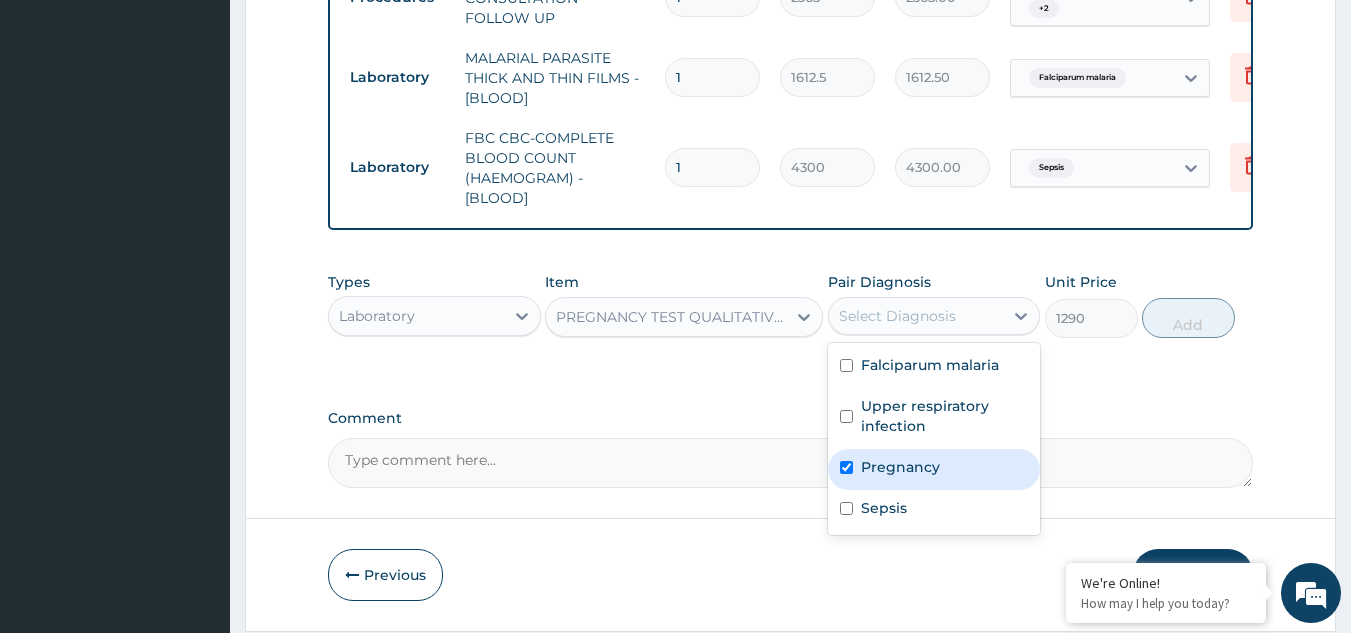 checkbox on "true" 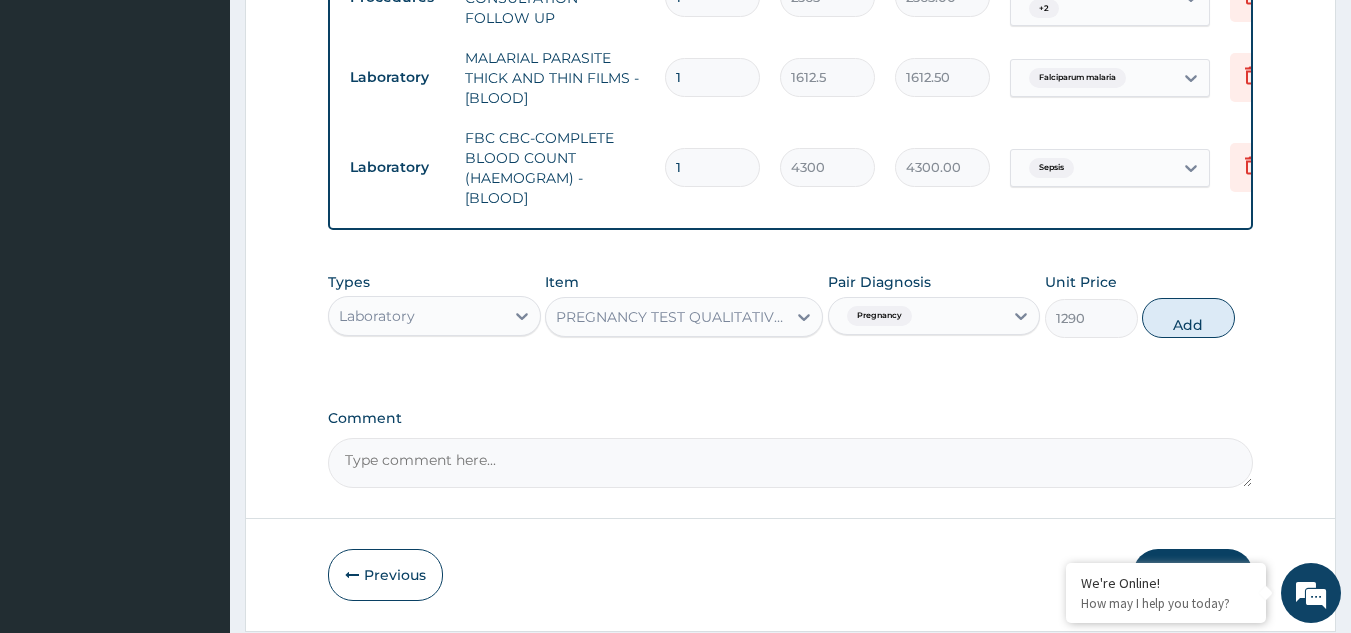 drag, startPoint x: 1198, startPoint y: 335, endPoint x: 1039, endPoint y: 385, distance: 166.67633 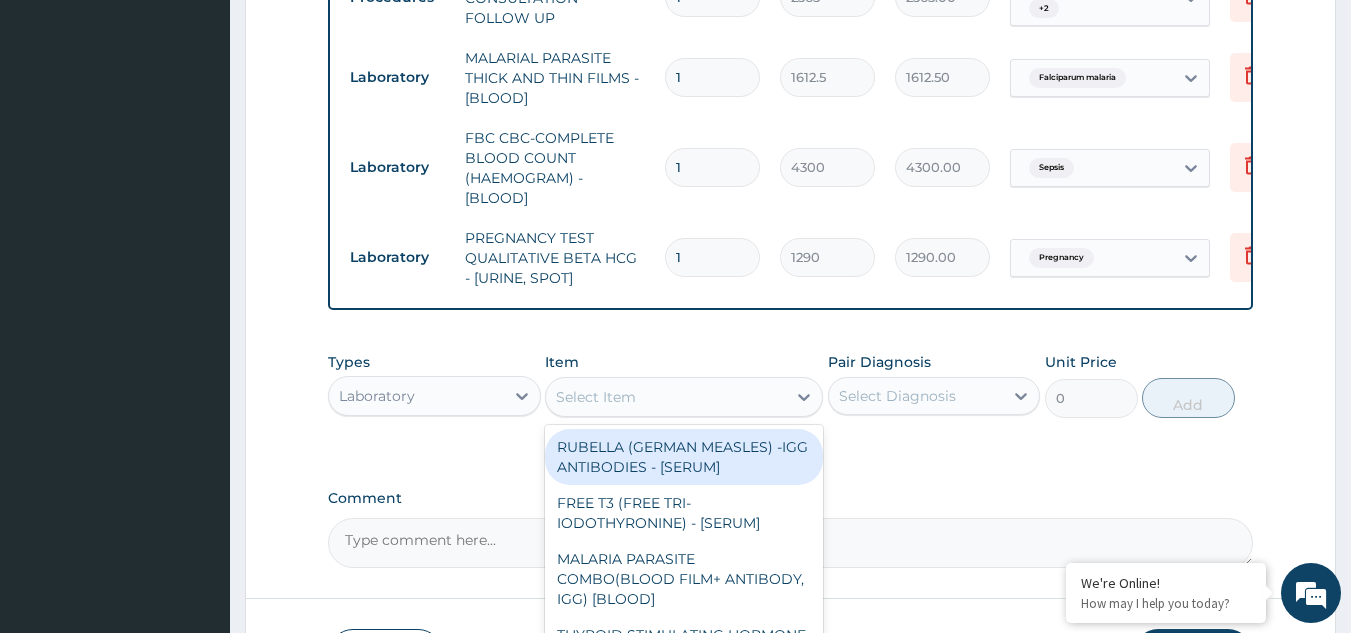 click on "Select Item" at bounding box center [596, 397] 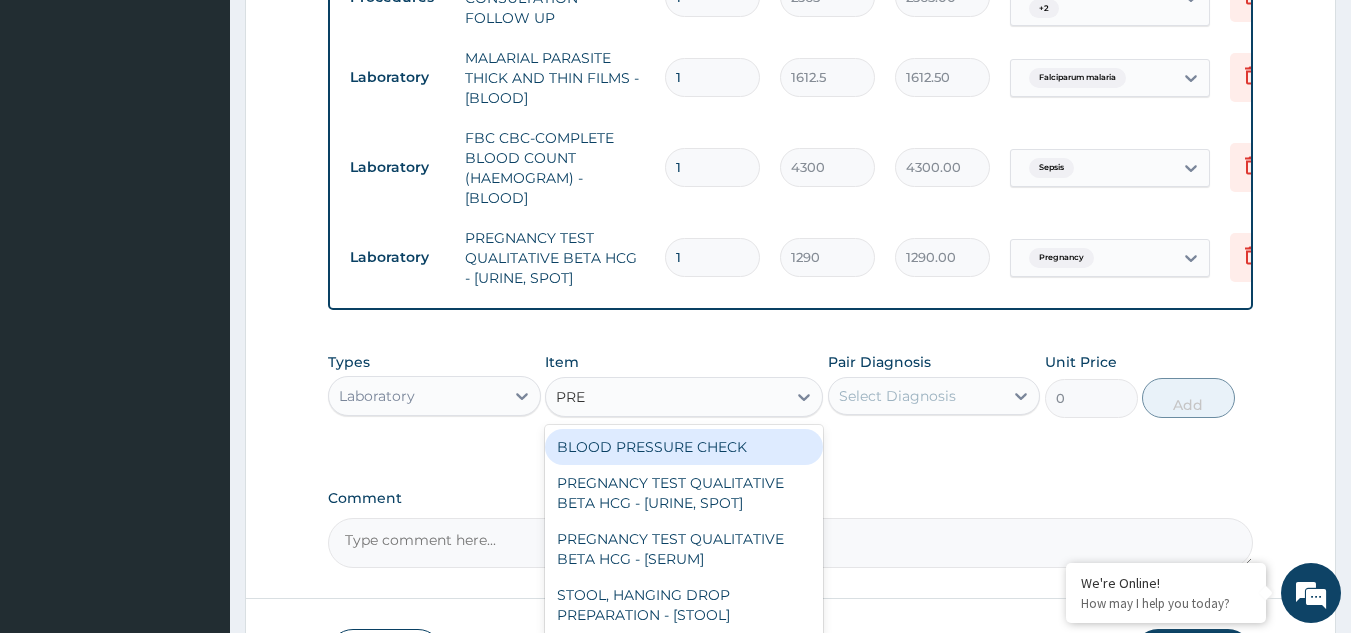 type on "PREG" 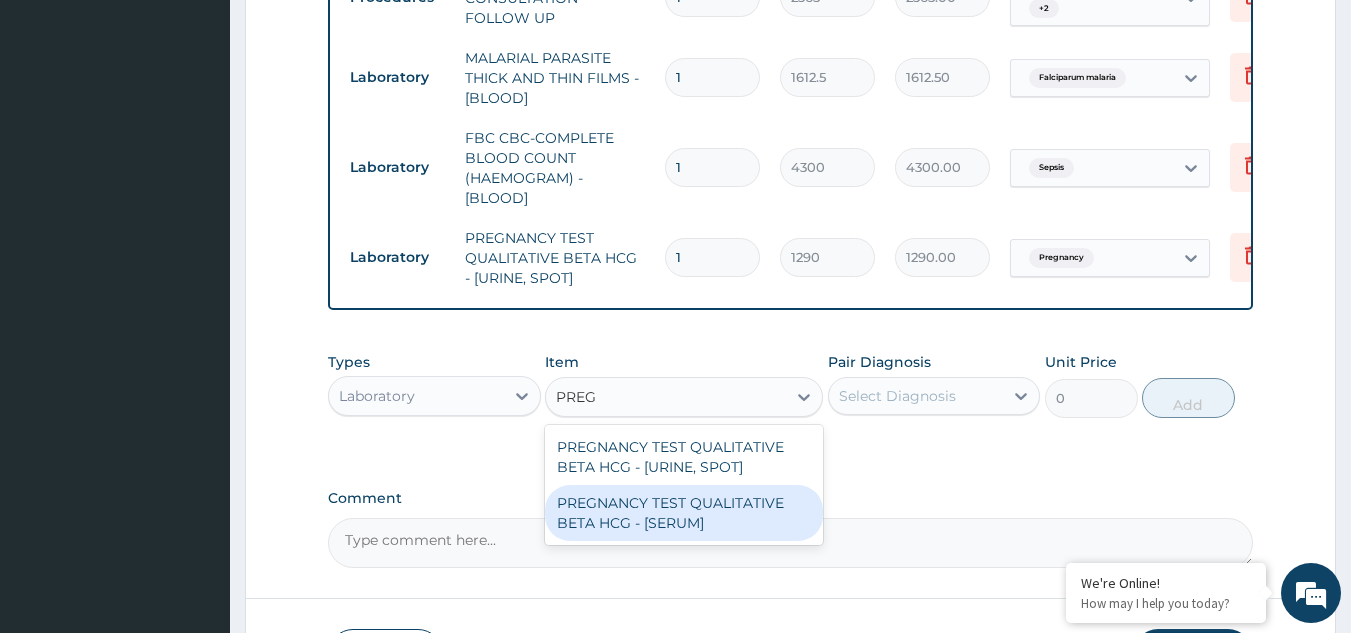 click on "PREGNANCY TEST QUALITATIVE BETA HCG - [SERUM]" at bounding box center [684, 513] 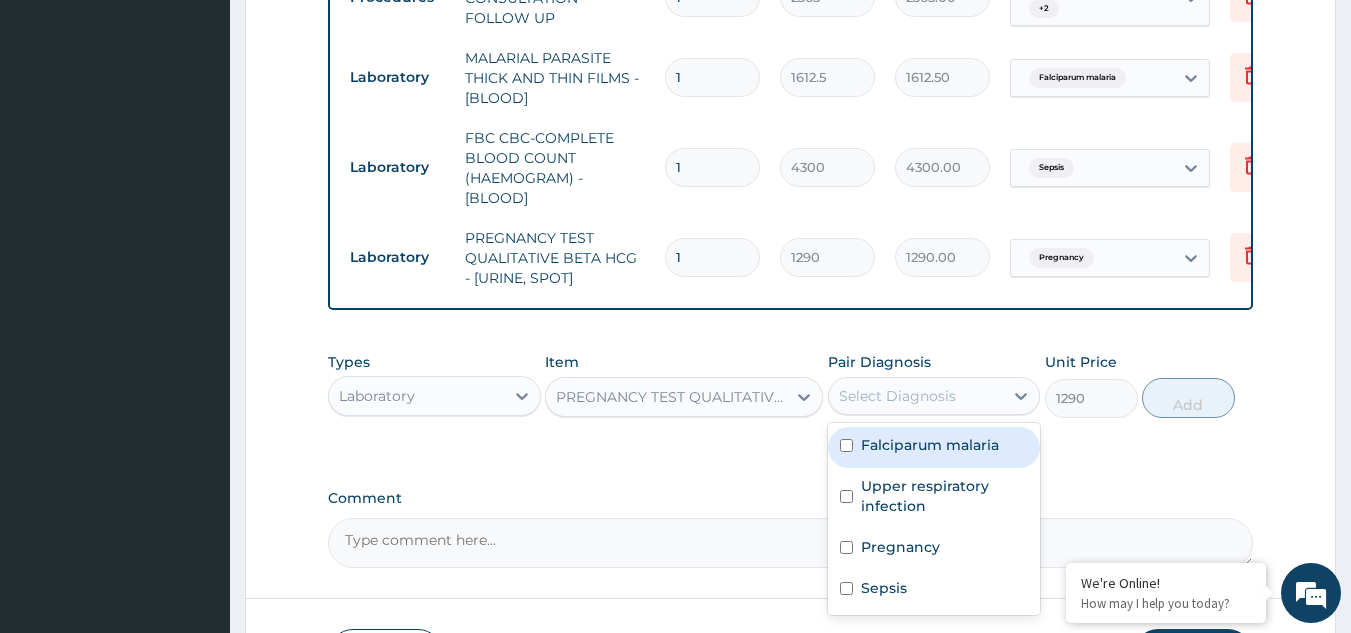 click on "Select Diagnosis" at bounding box center (897, 396) 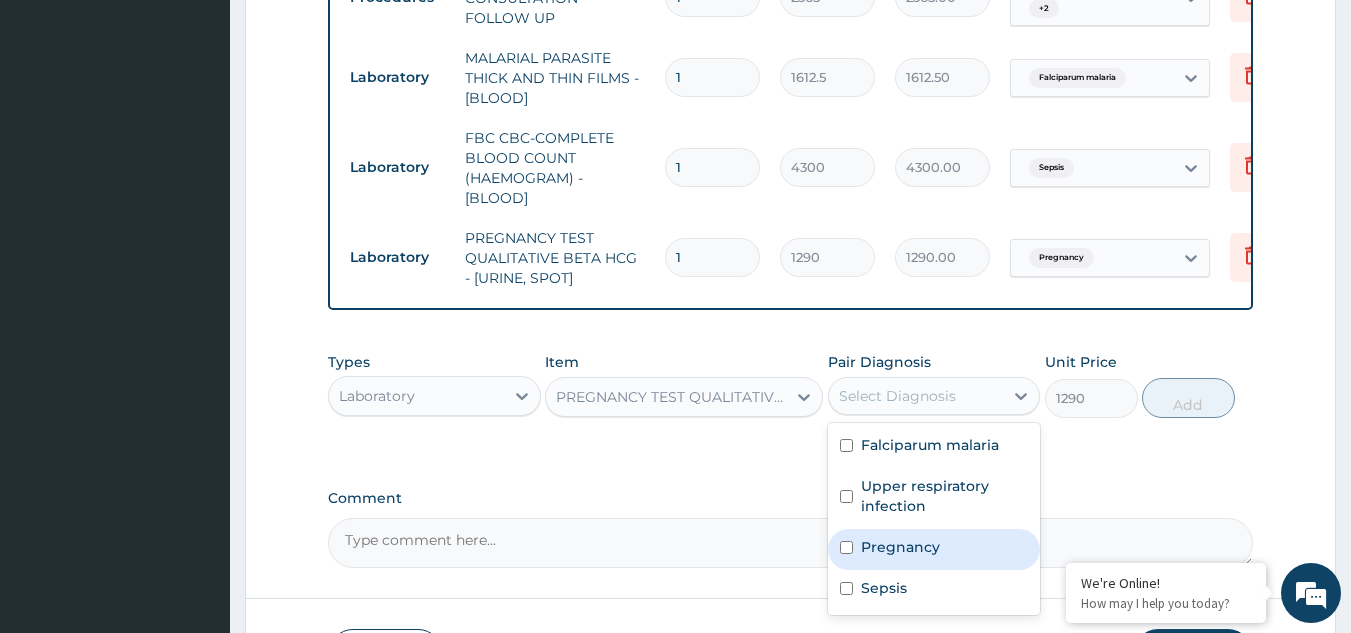 click on "Pregnancy" at bounding box center [900, 547] 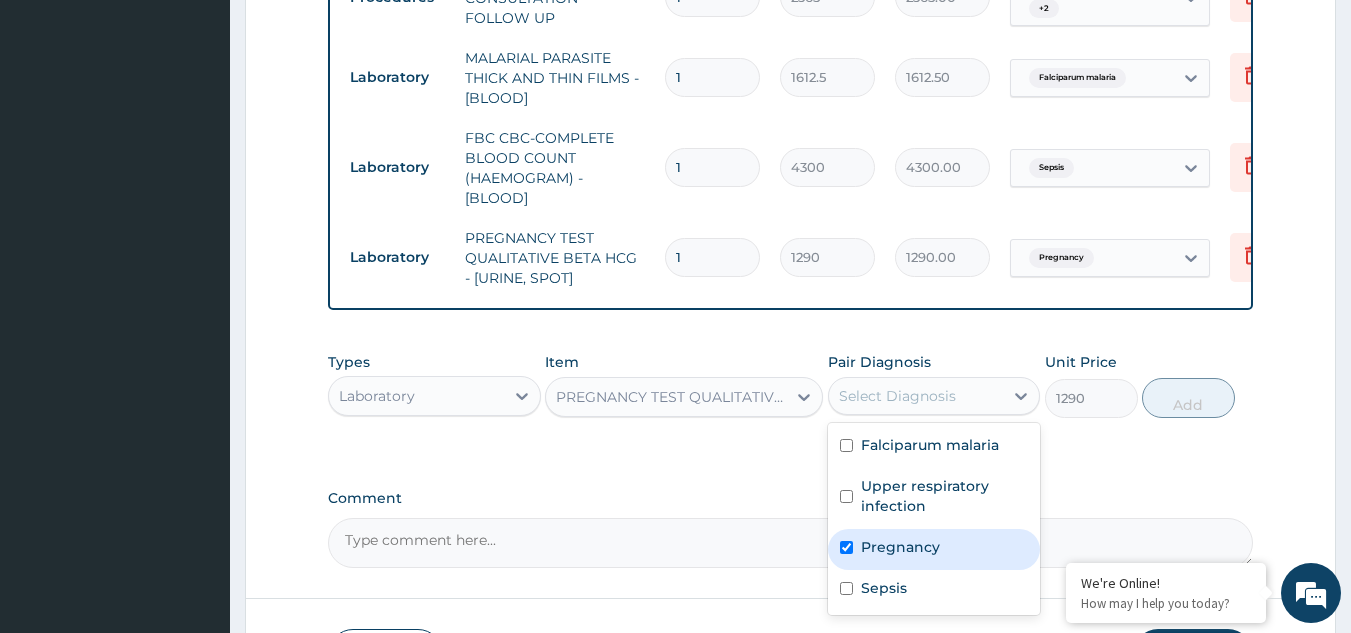 checkbox on "true" 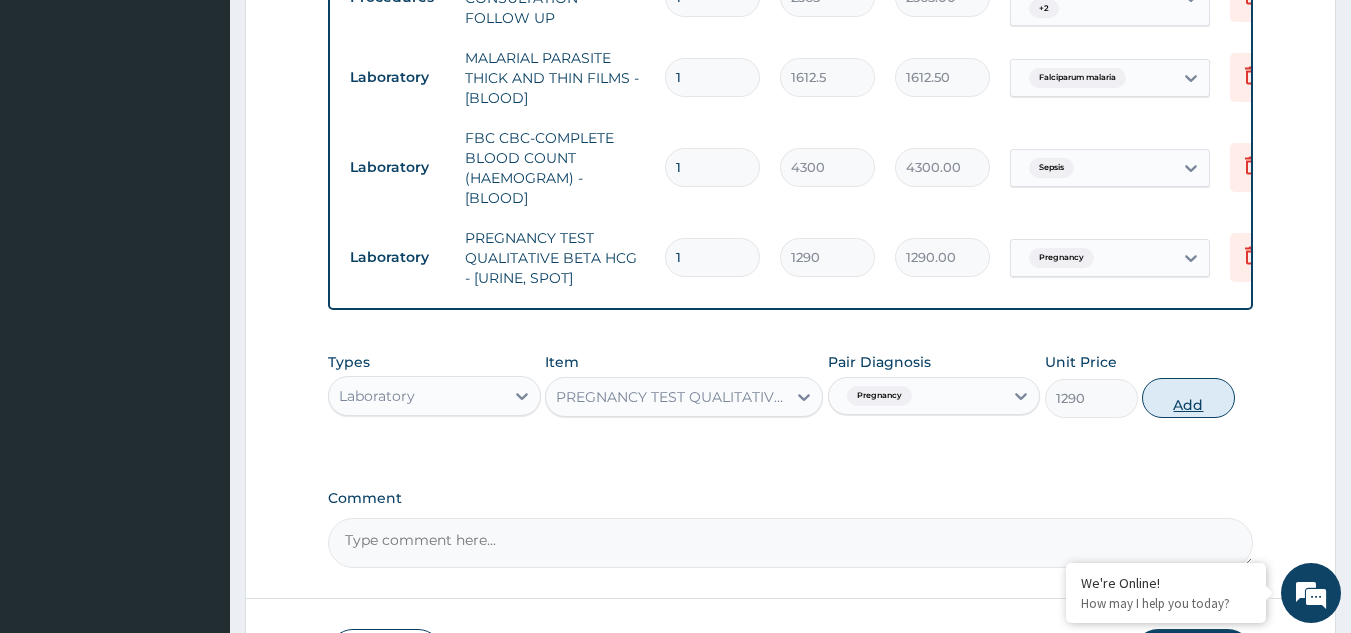 click on "Add" at bounding box center (1188, 398) 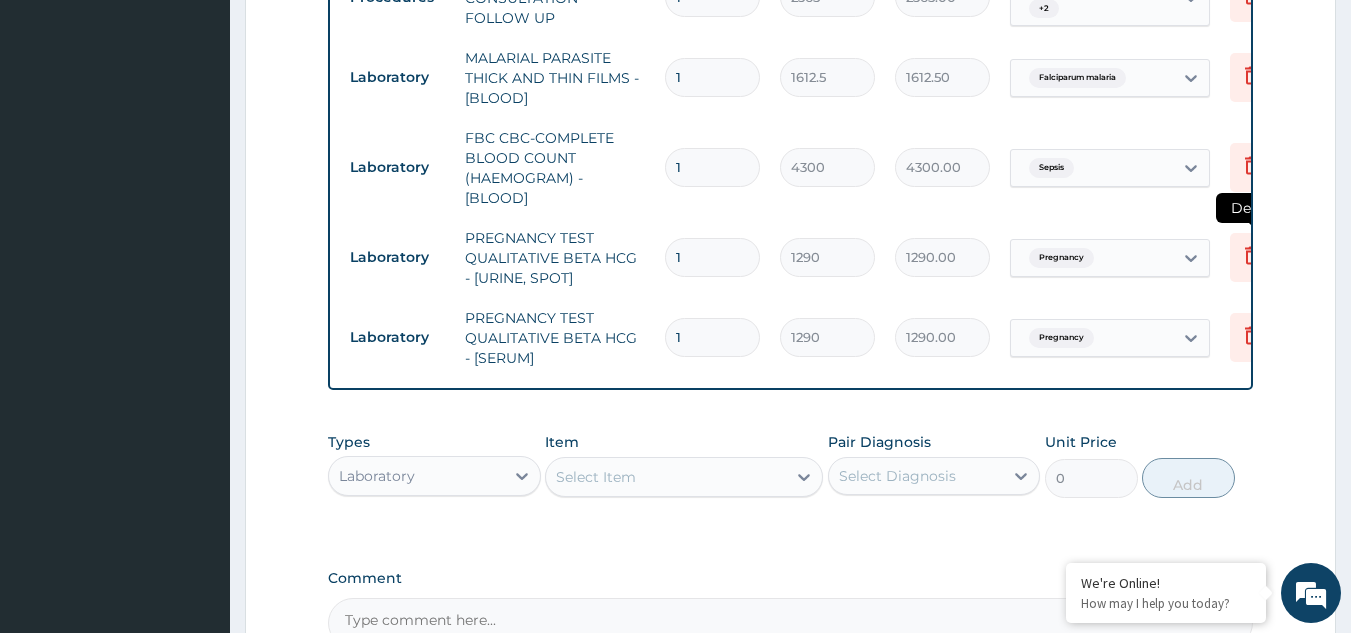 click 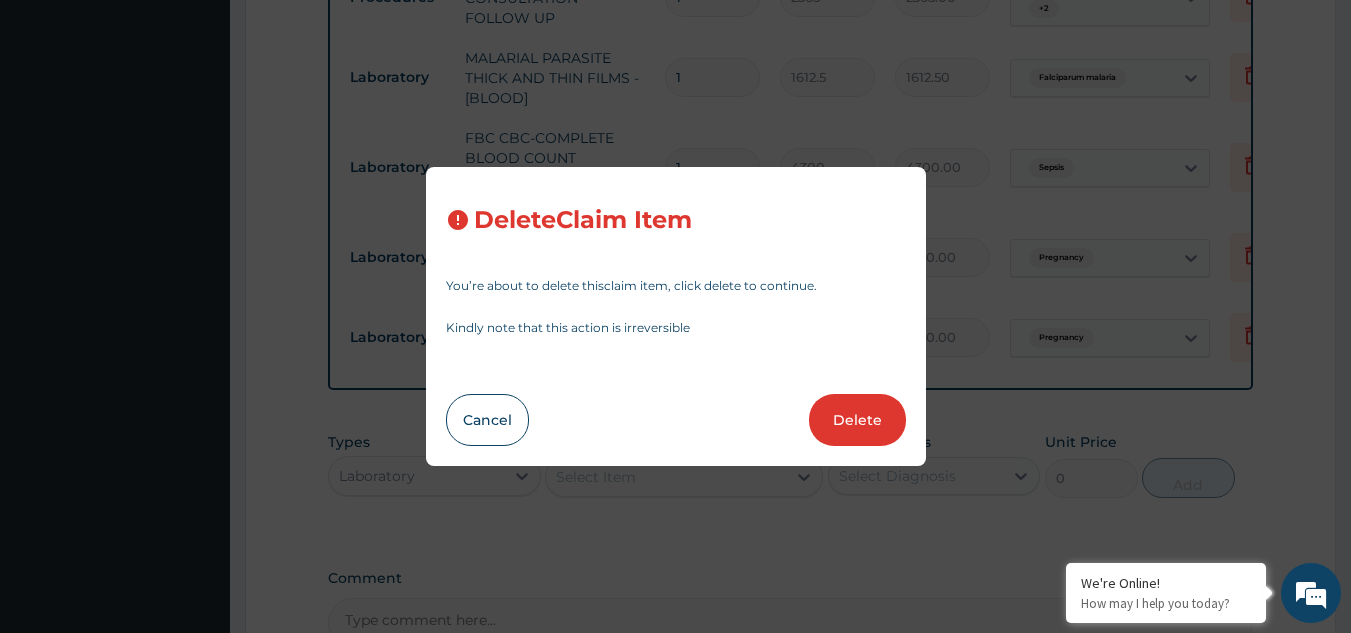 drag, startPoint x: 790, startPoint y: 416, endPoint x: 804, endPoint y: 416, distance: 14 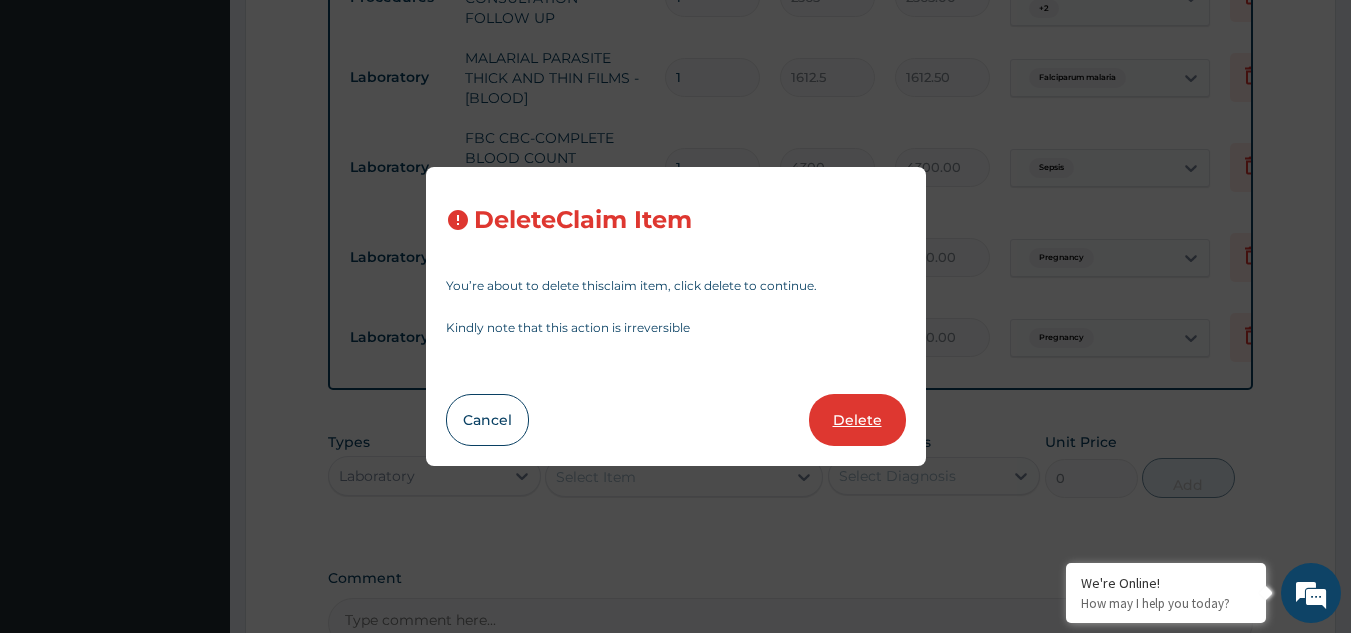 click on "Delete" at bounding box center [857, 420] 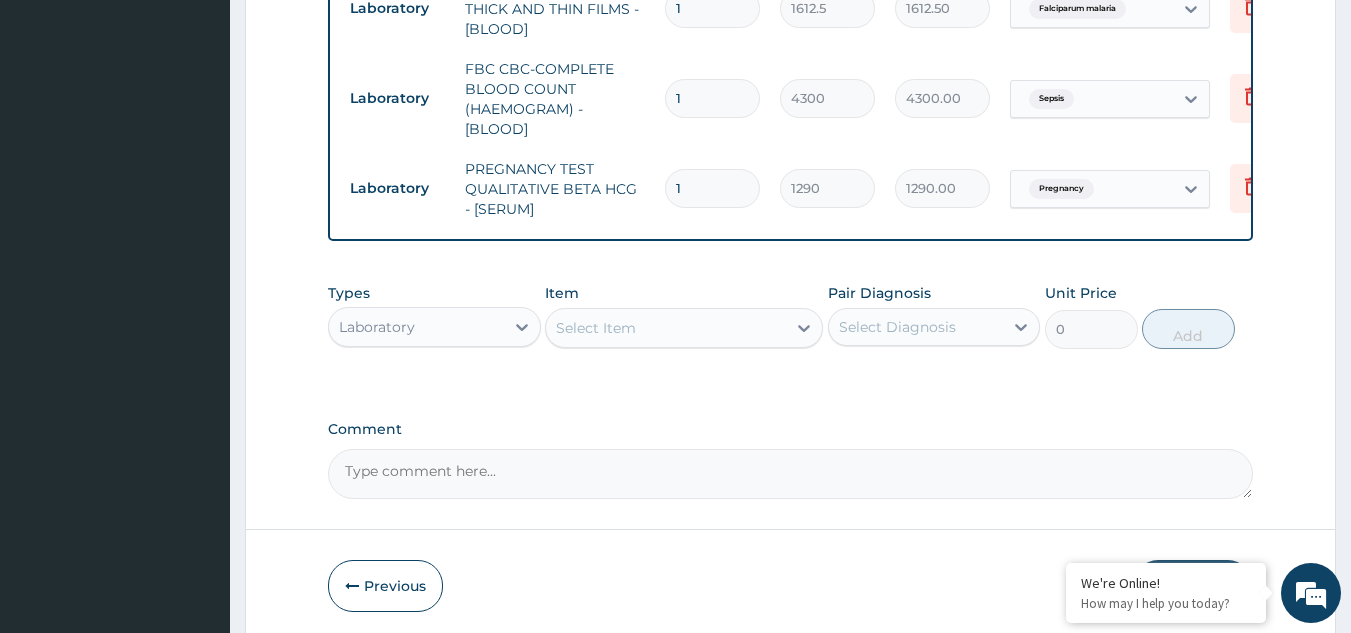 scroll, scrollTop: 940, scrollLeft: 0, axis: vertical 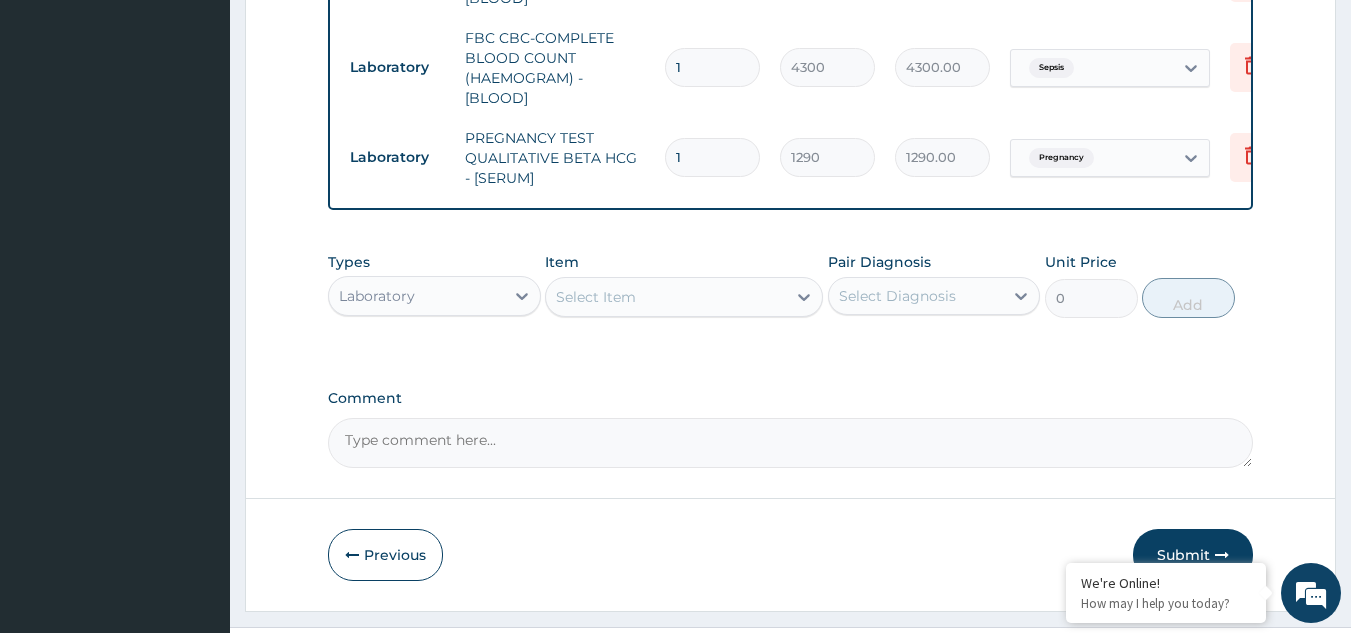 click on "Laboratory" at bounding box center [377, 296] 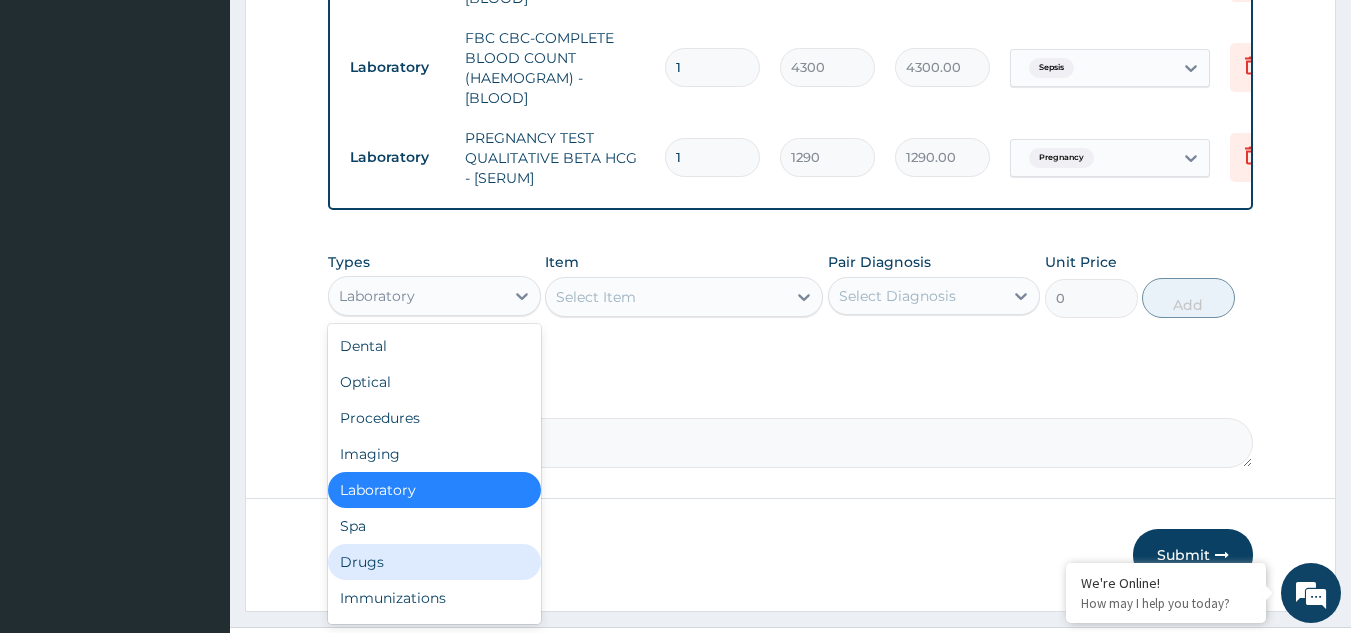 scroll, scrollTop: 68, scrollLeft: 0, axis: vertical 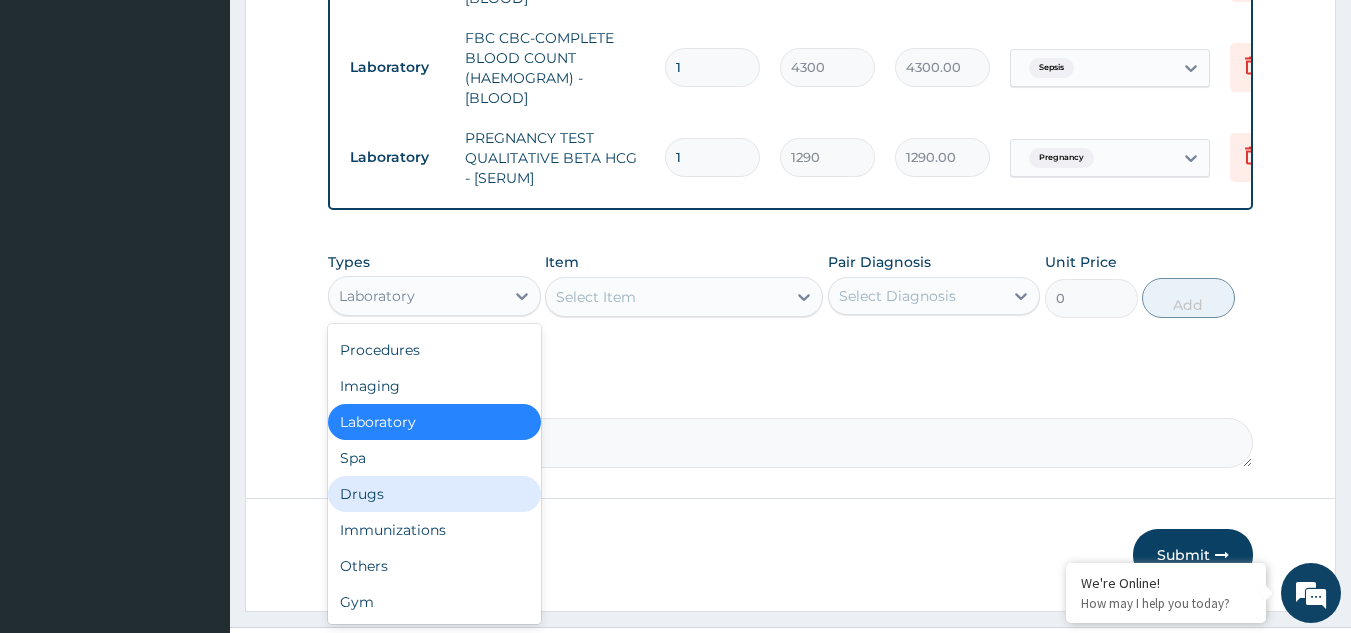 click on "Drugs" at bounding box center [434, 494] 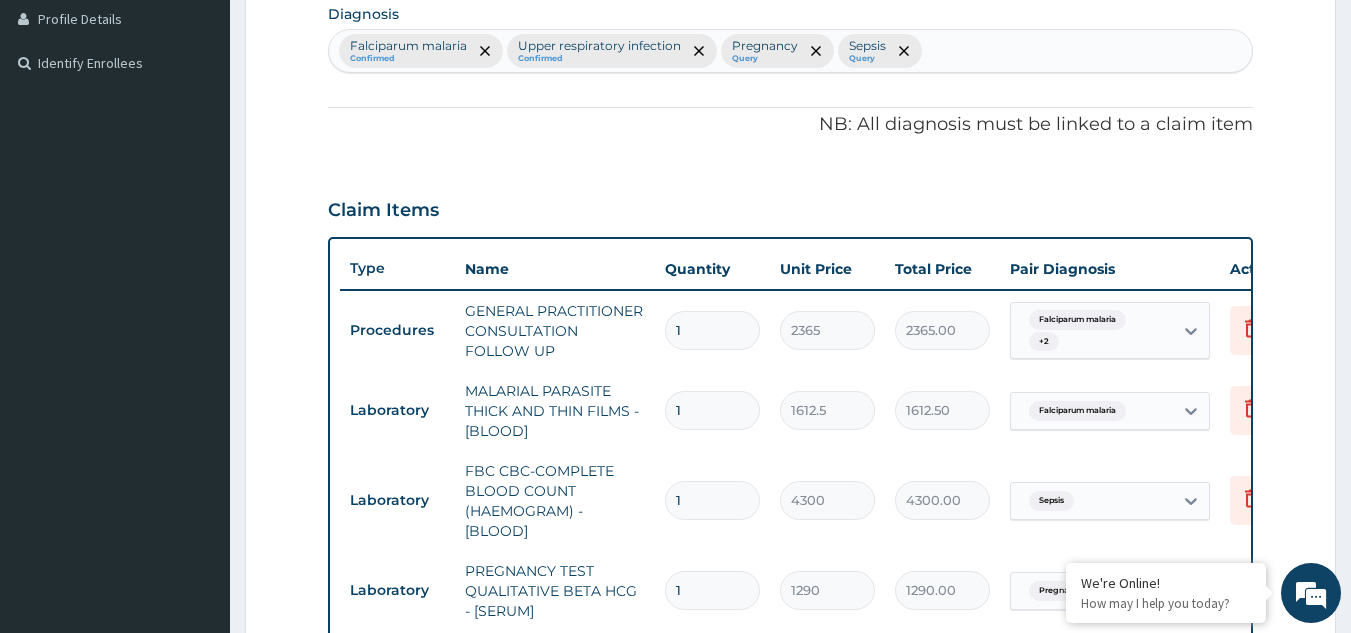 scroll, scrollTop: 240, scrollLeft: 0, axis: vertical 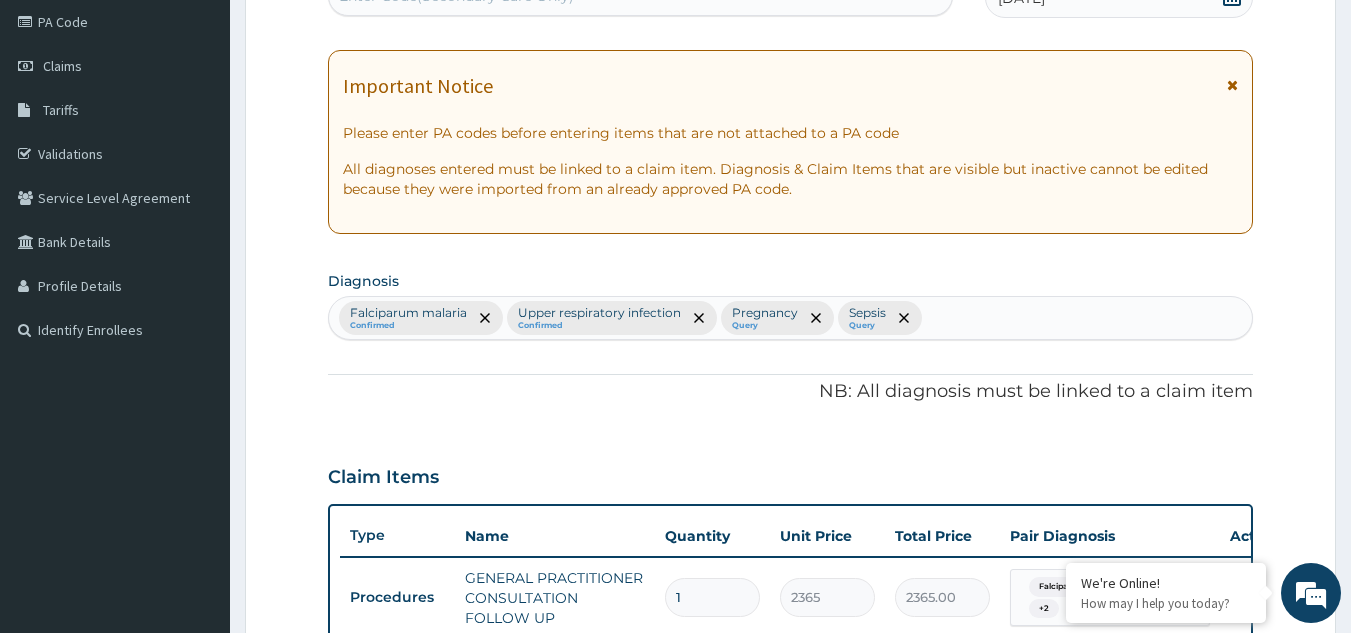 drag, startPoint x: 934, startPoint y: 304, endPoint x: 932, endPoint y: 318, distance: 14.142136 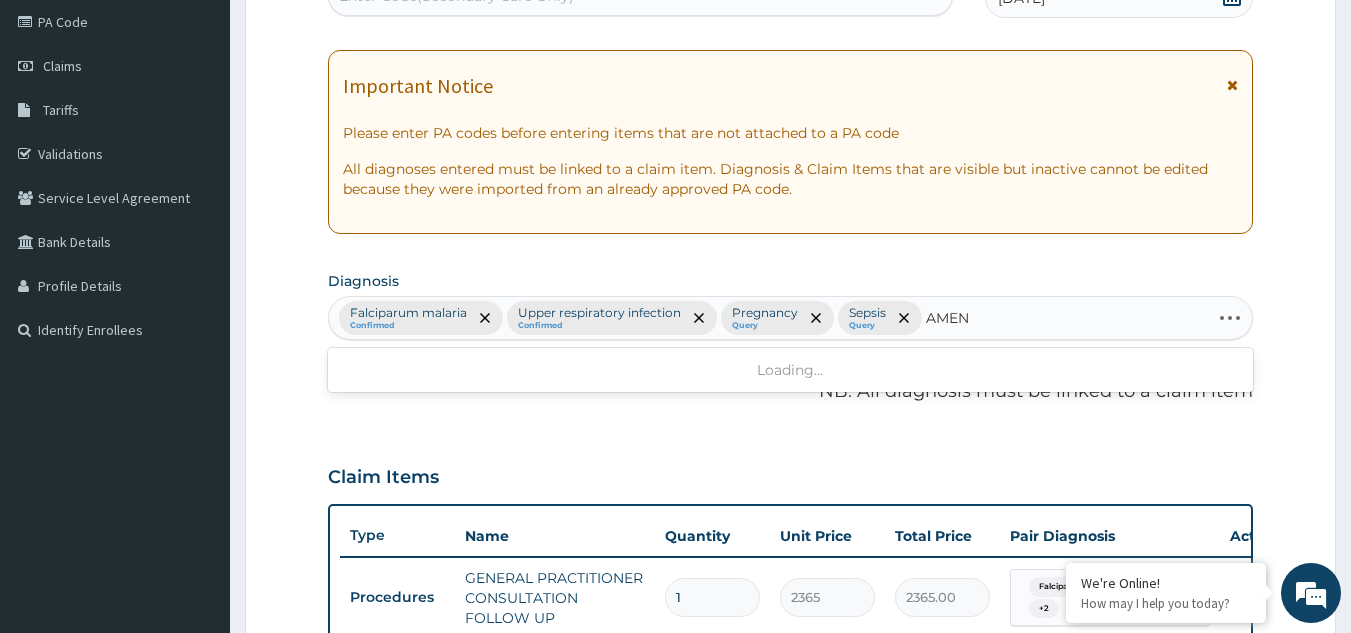 type on "AMENO" 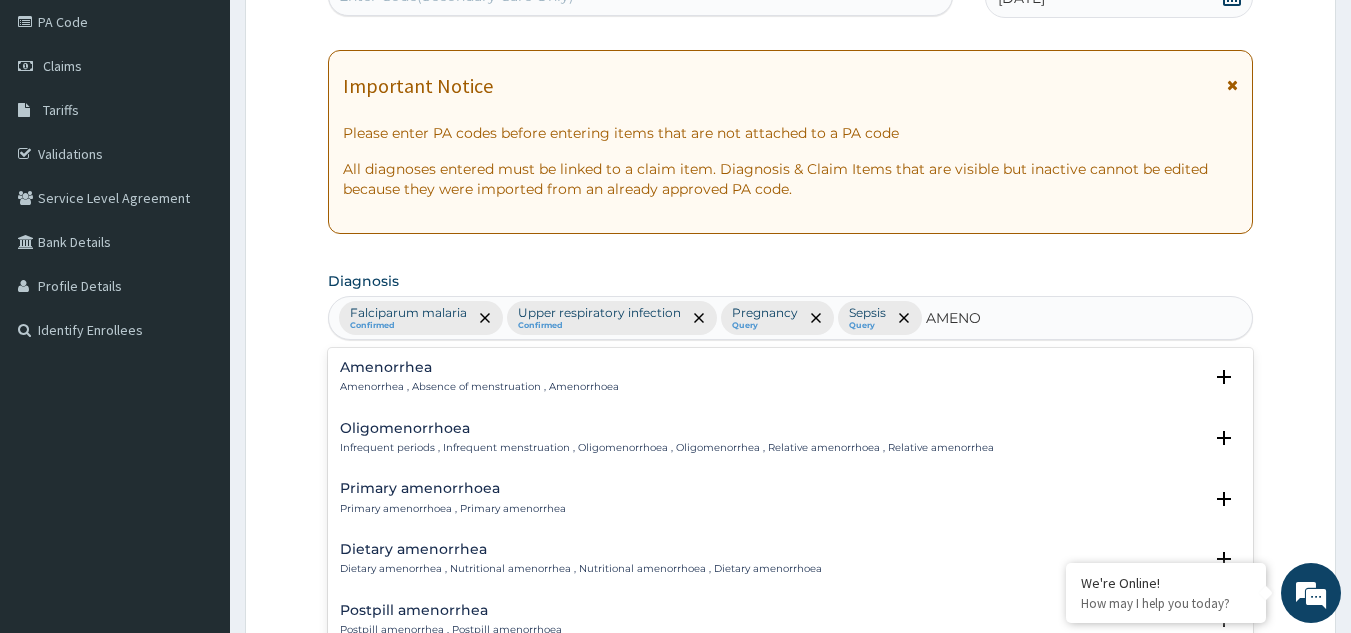 click on "Amenorrhea" at bounding box center [479, 367] 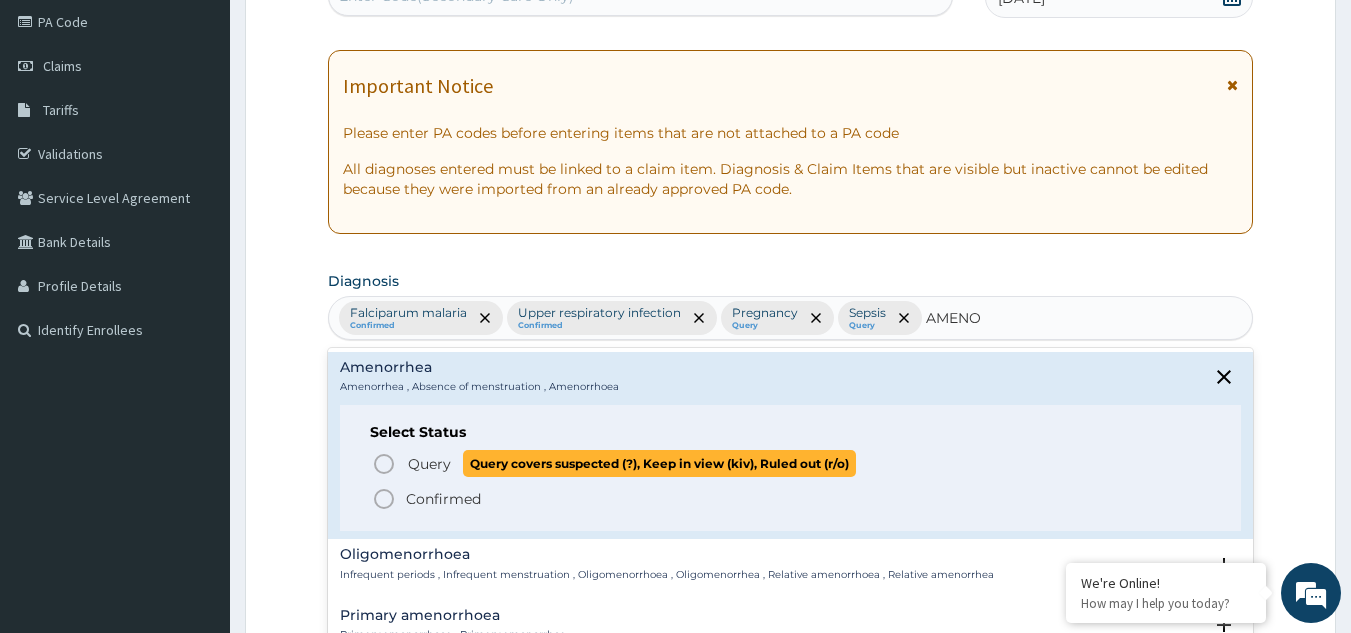 click 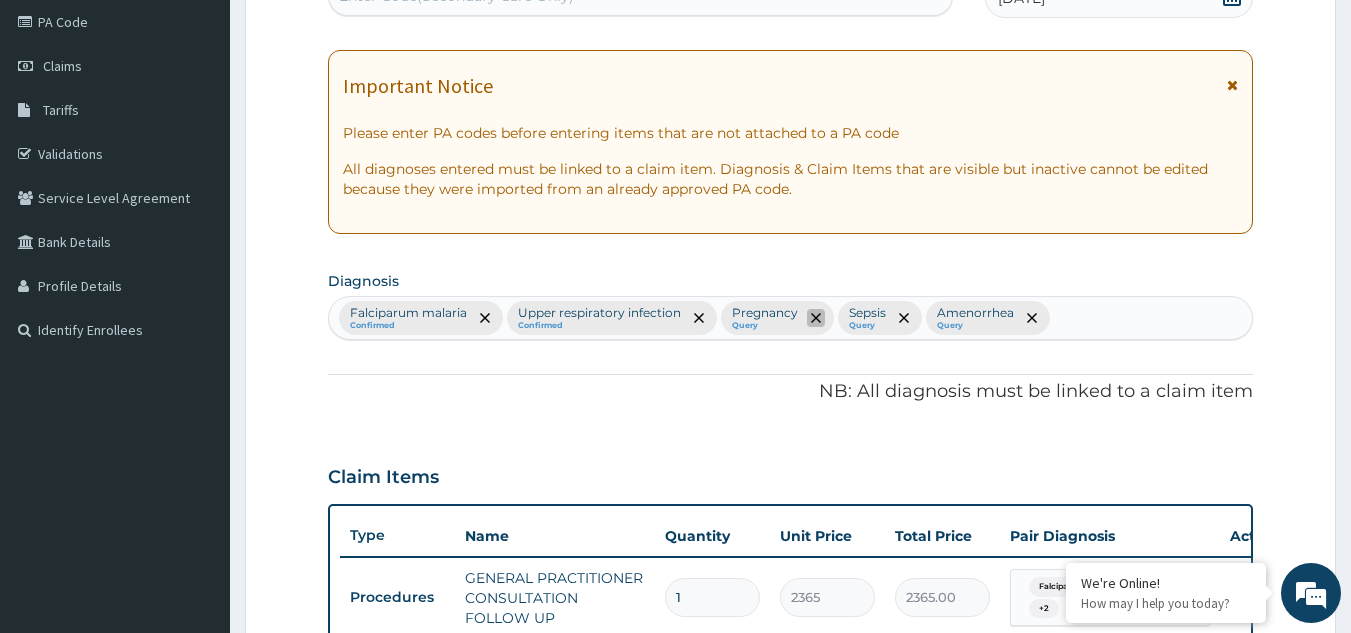 click 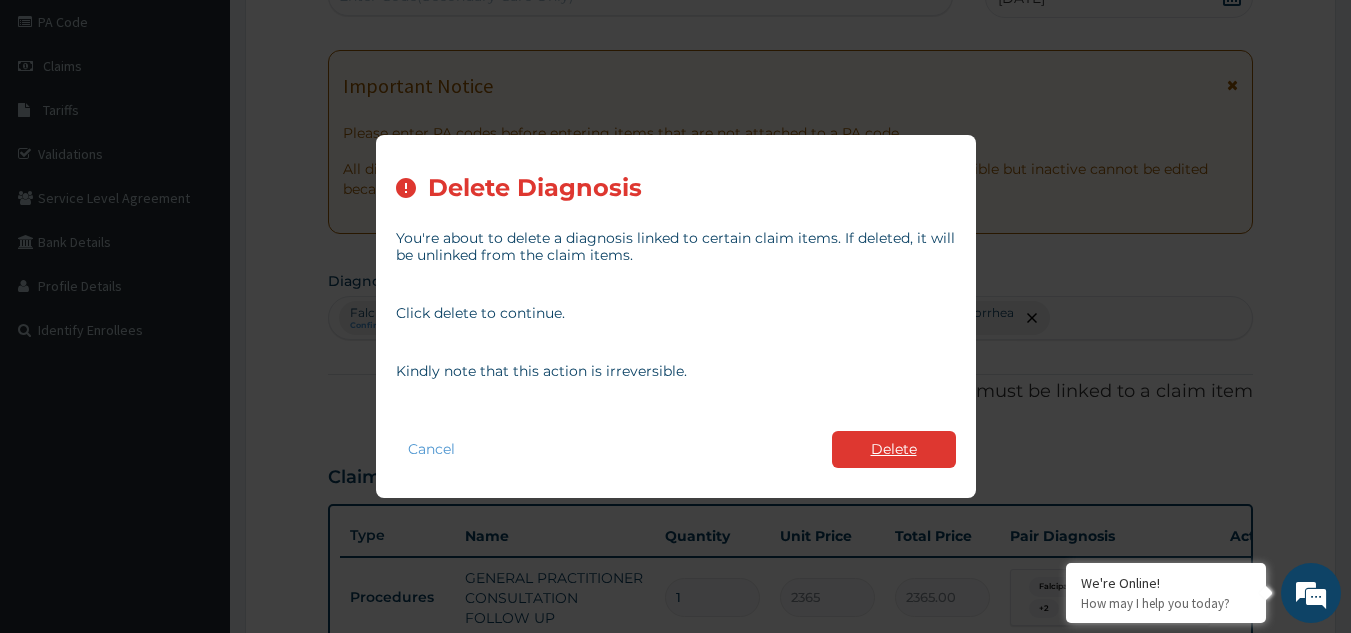 click on "Delete" at bounding box center (894, 449) 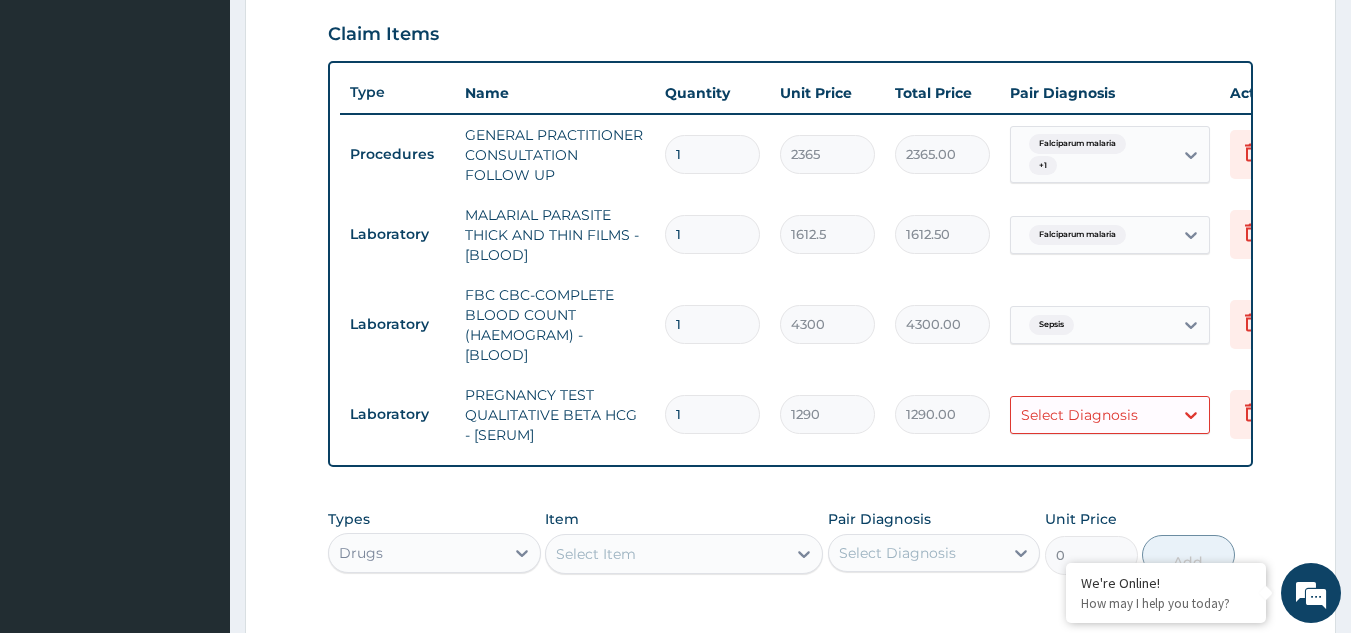 scroll, scrollTop: 740, scrollLeft: 0, axis: vertical 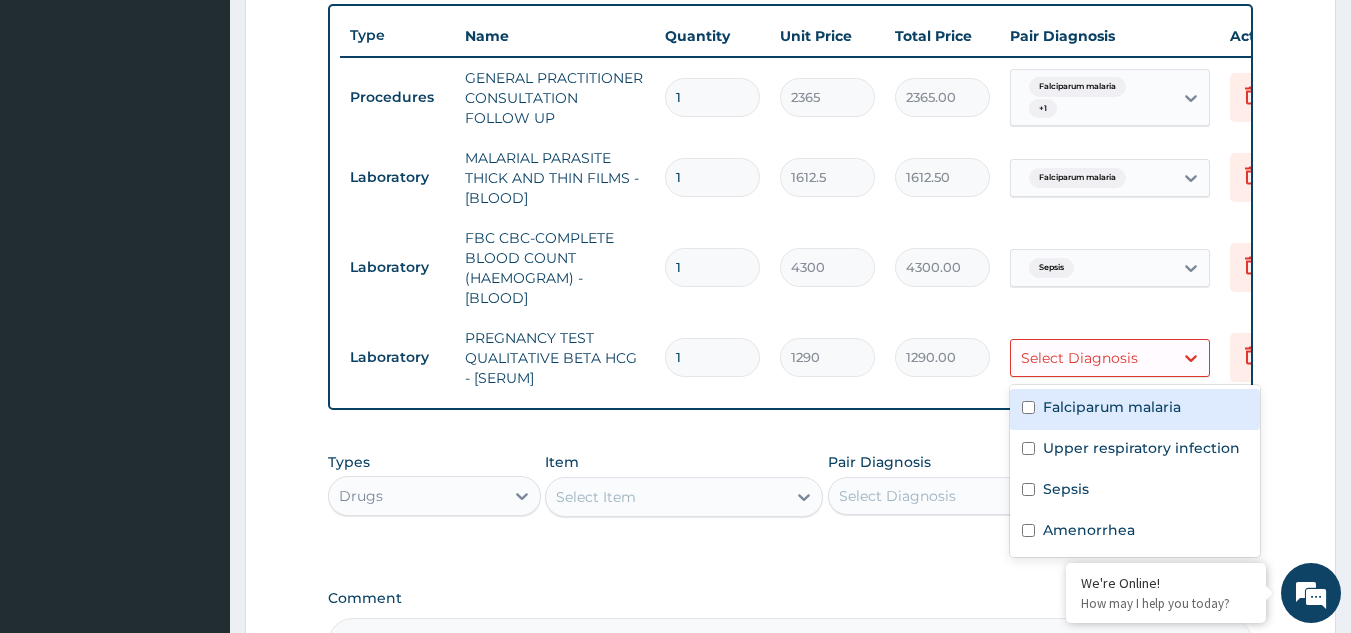 click on "Select Diagnosis" at bounding box center (1079, 358) 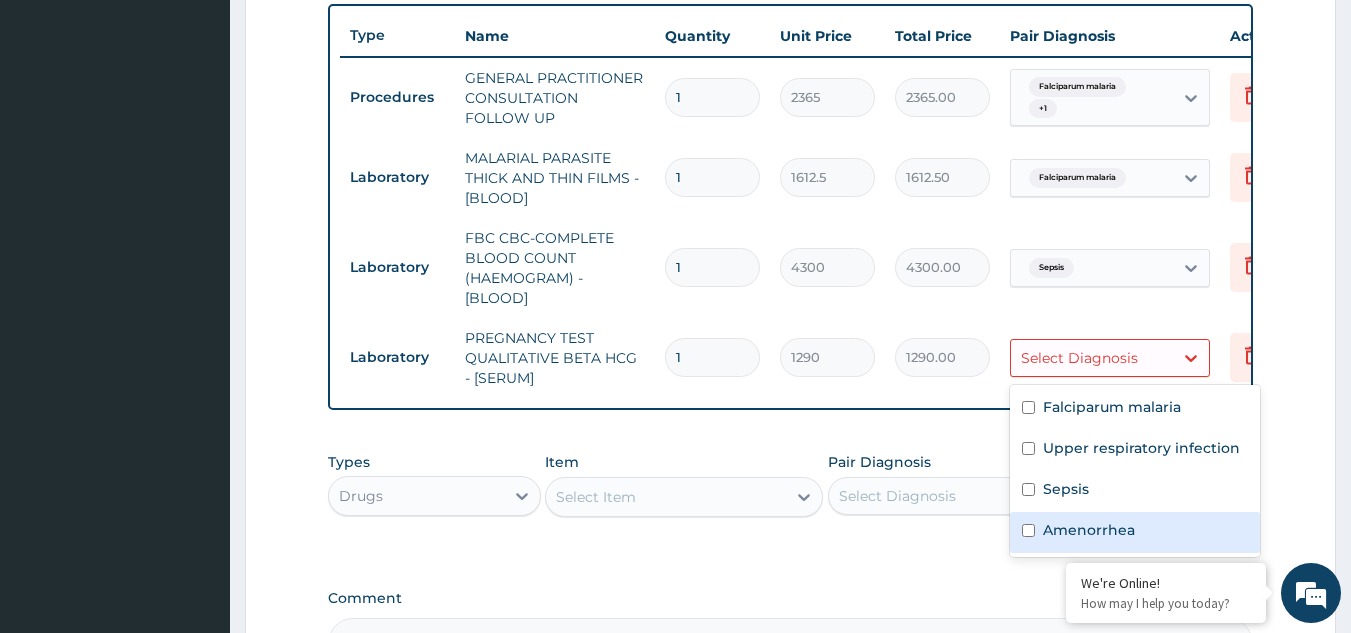 click on "Amenorrhea" at bounding box center (1089, 530) 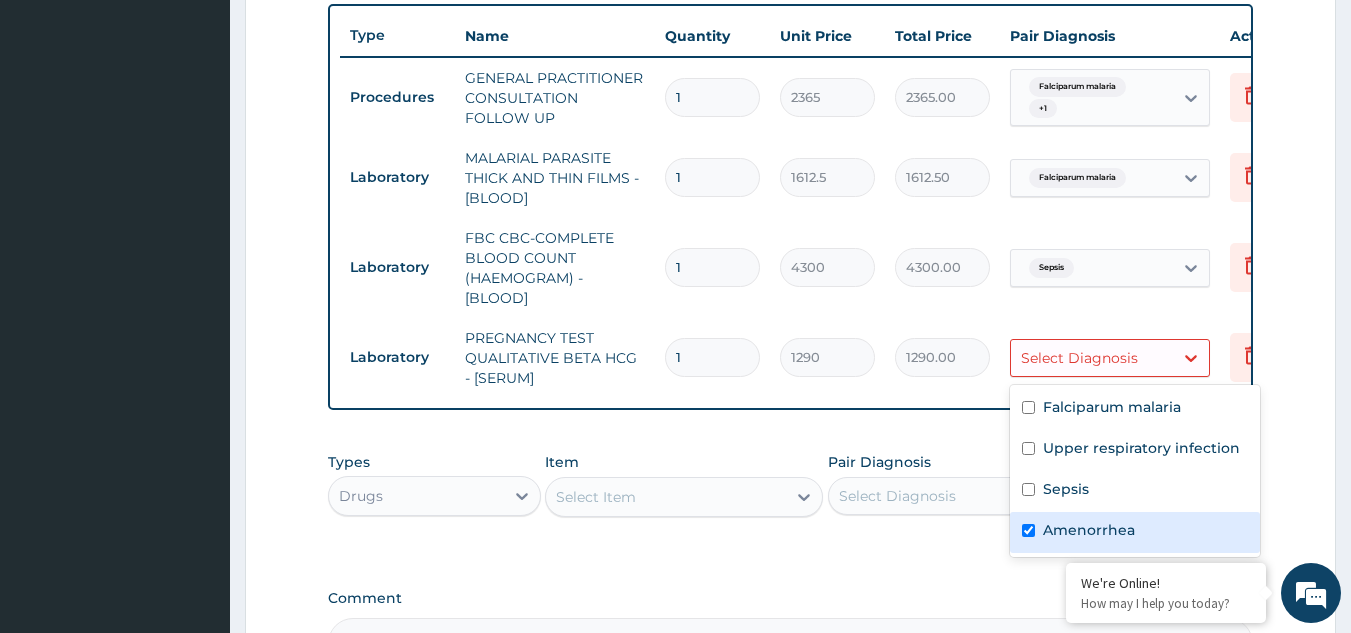 checkbox on "true" 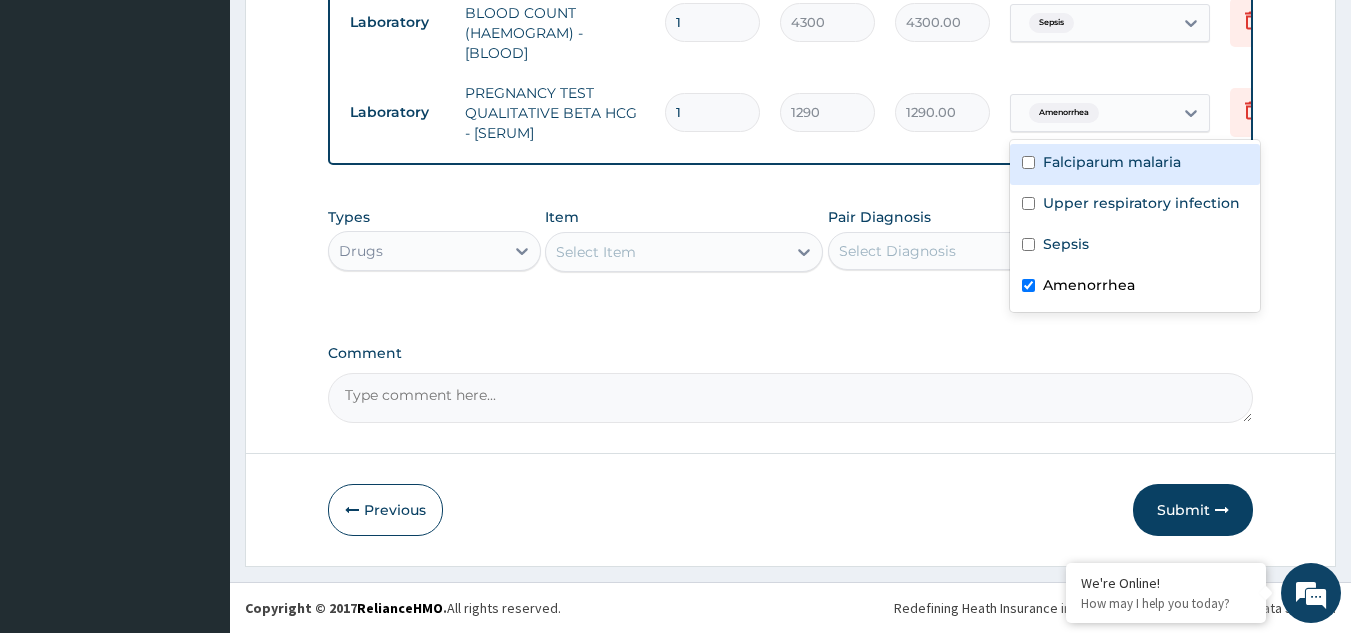 scroll, scrollTop: 1000, scrollLeft: 0, axis: vertical 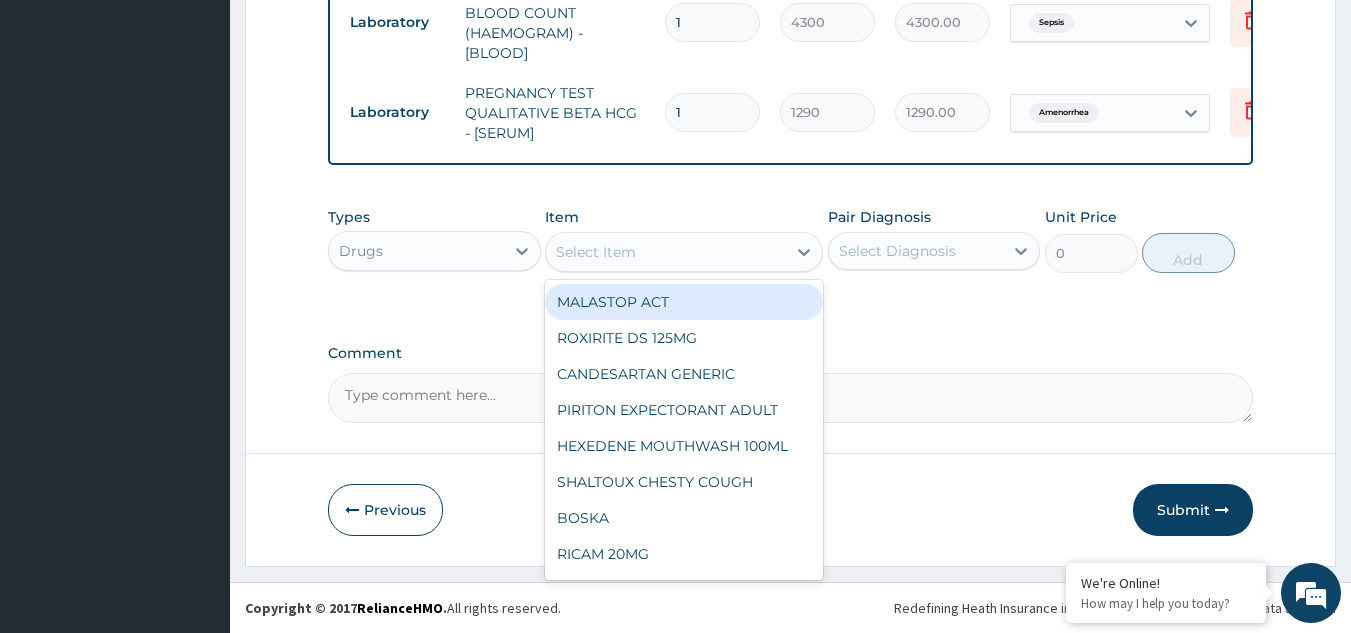click on "Select Item" at bounding box center (596, 252) 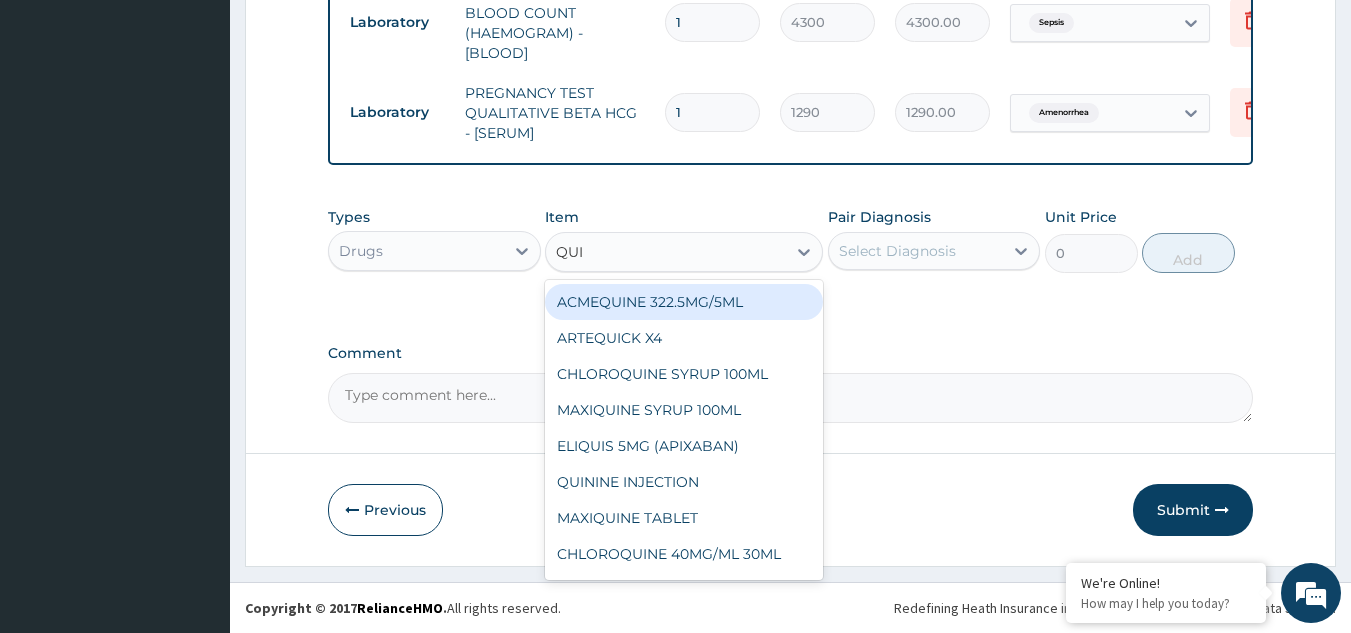 type on "QUIN" 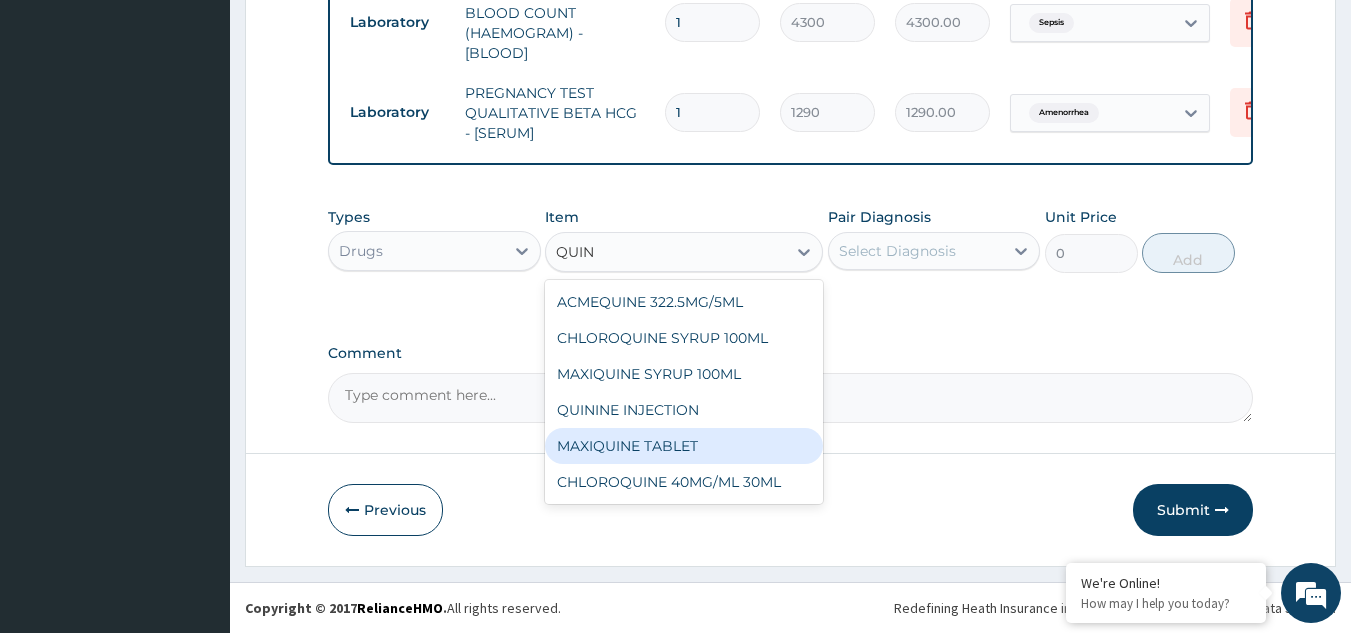 click on "MAXIQUINE TABLET" at bounding box center (684, 446) 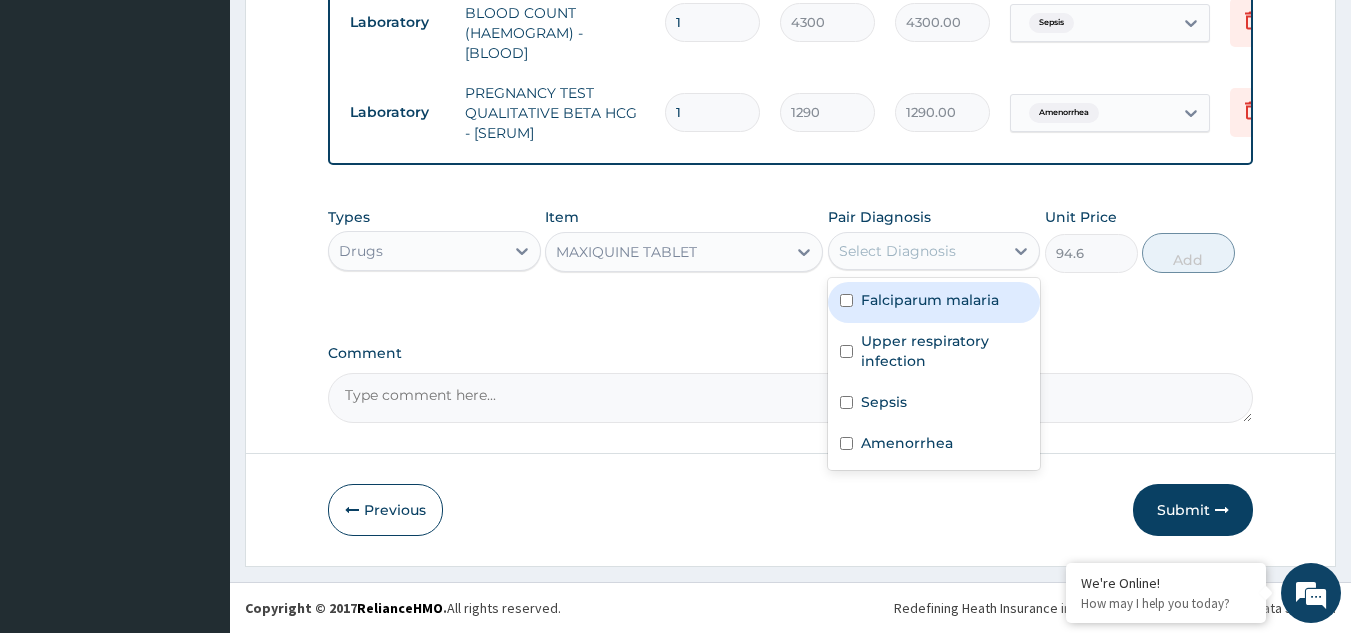 click on "Select Diagnosis" at bounding box center (897, 251) 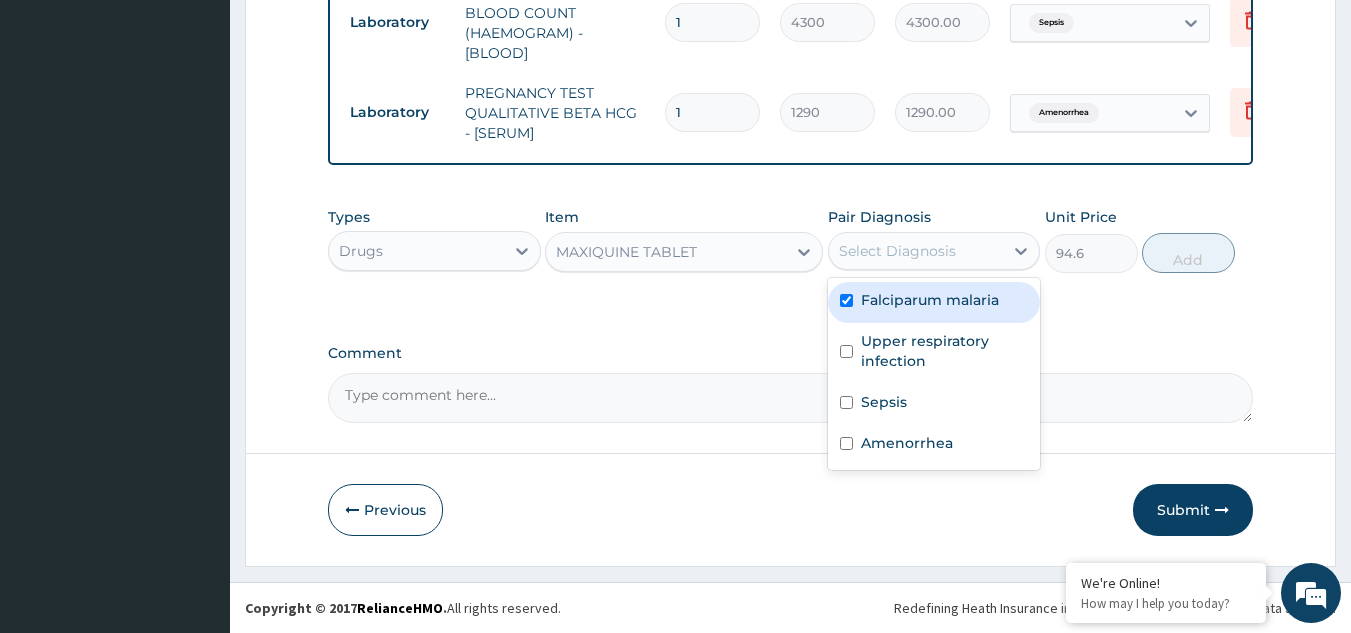 checkbox on "true" 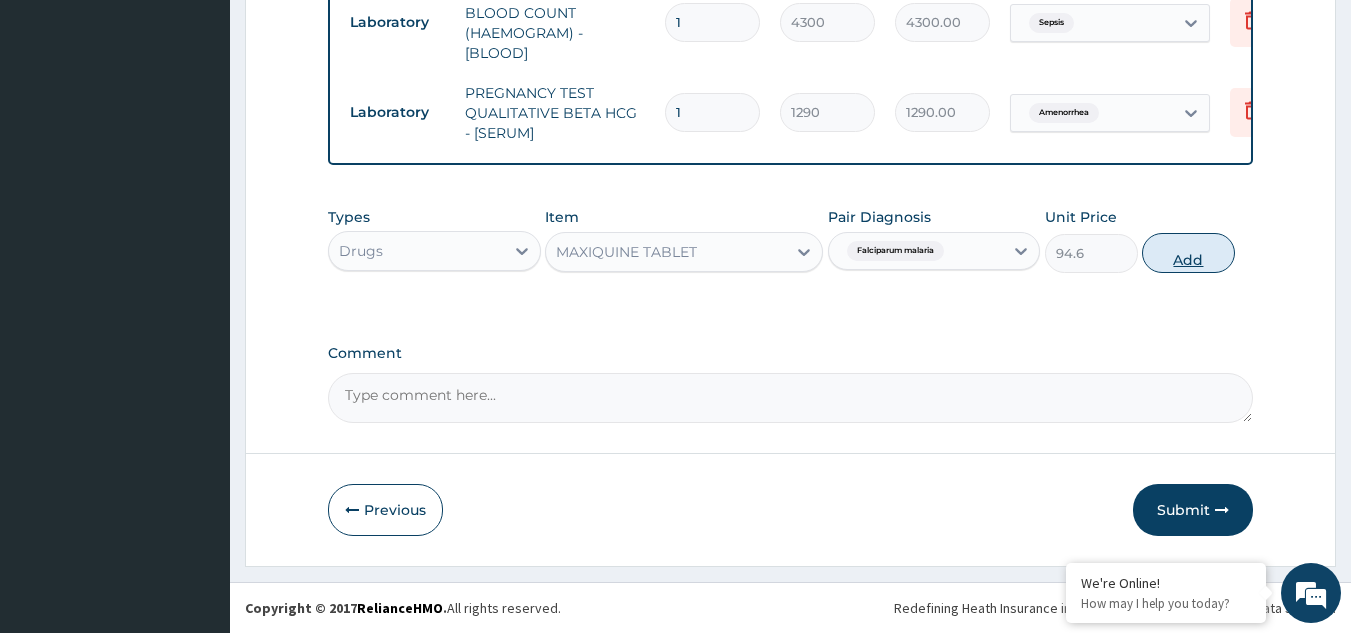 click on "Add" at bounding box center [1188, 253] 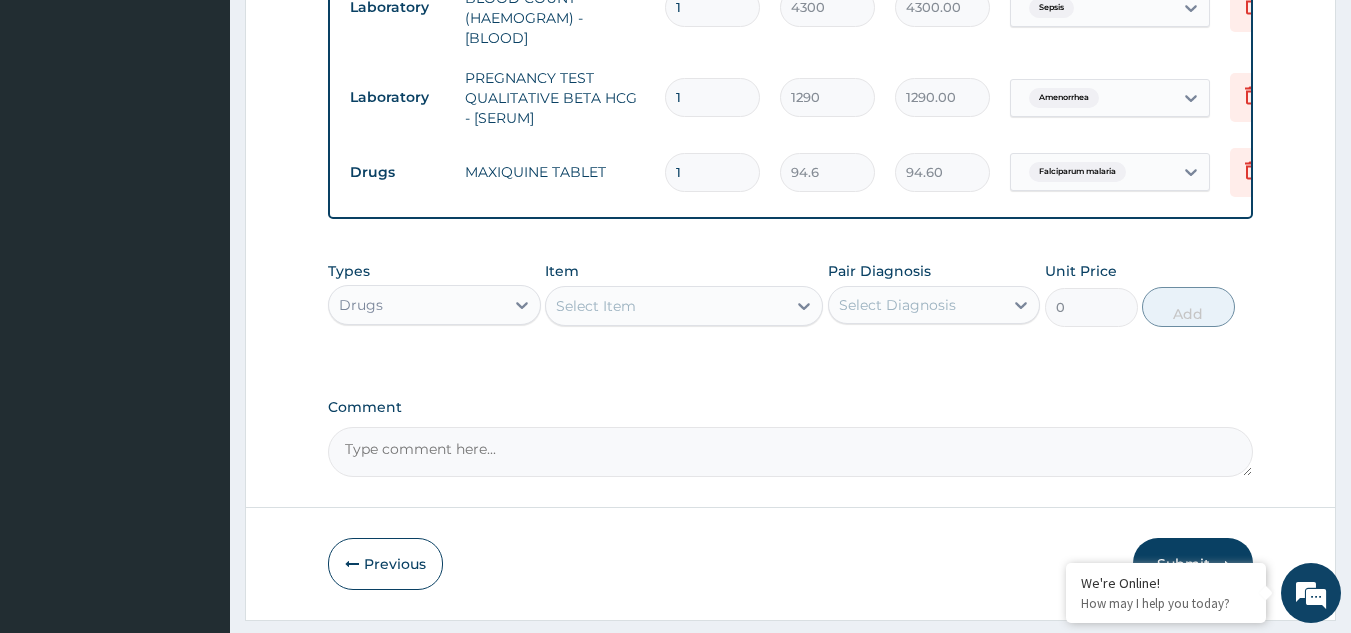 type on "15" 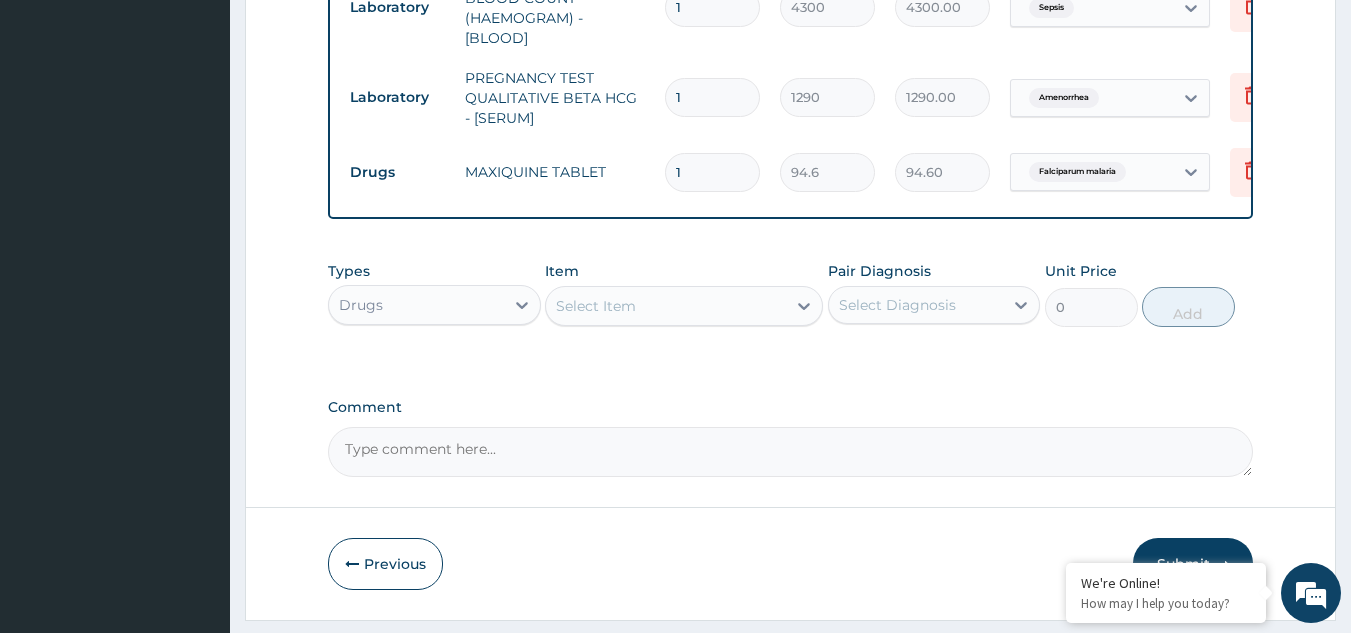 type on "1419.00" 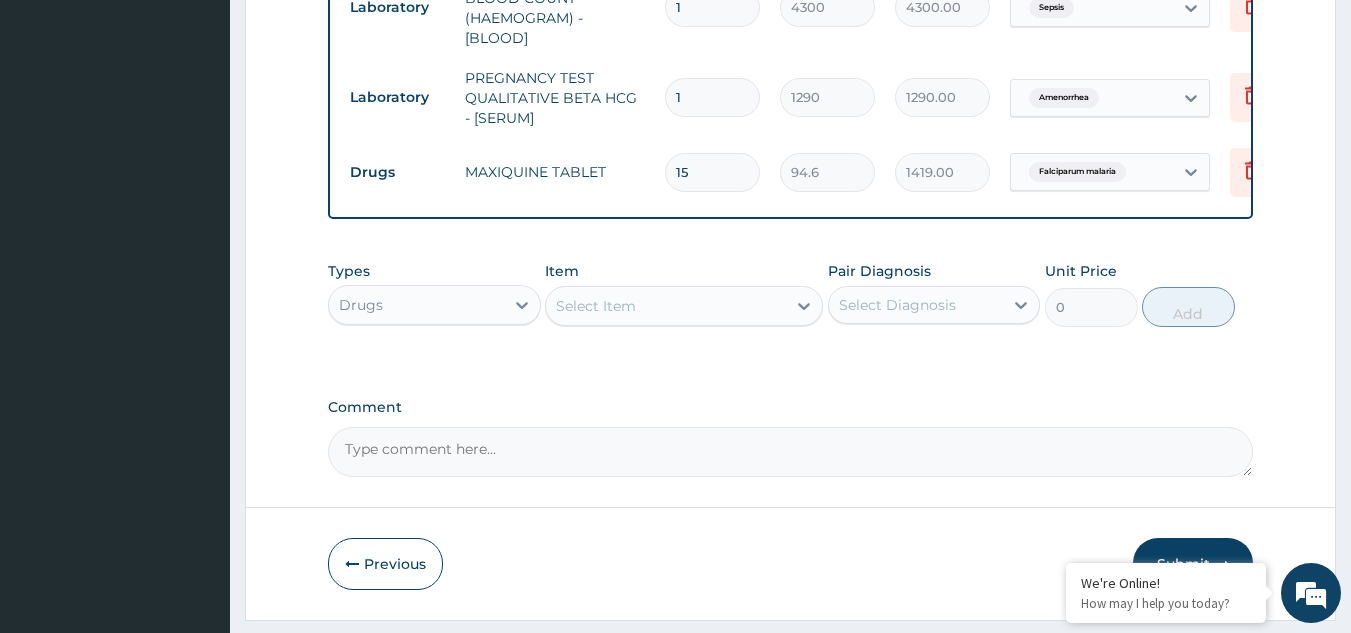 type on "15" 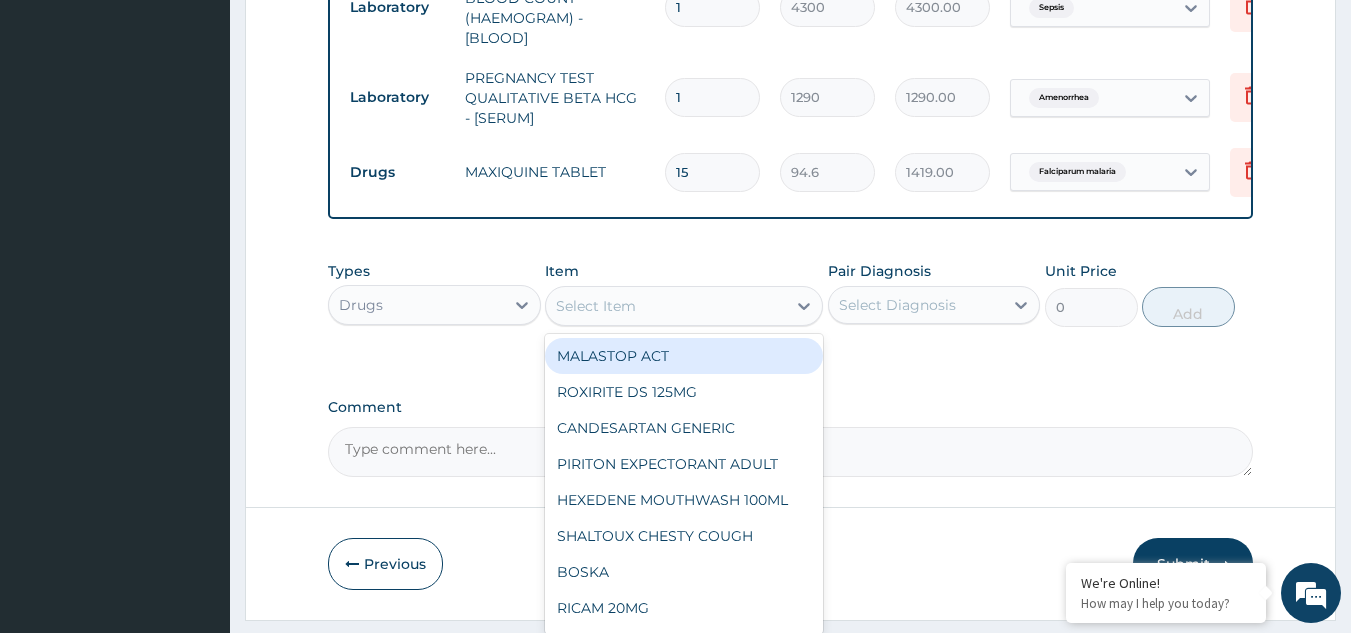 click on "Select Item" at bounding box center [596, 306] 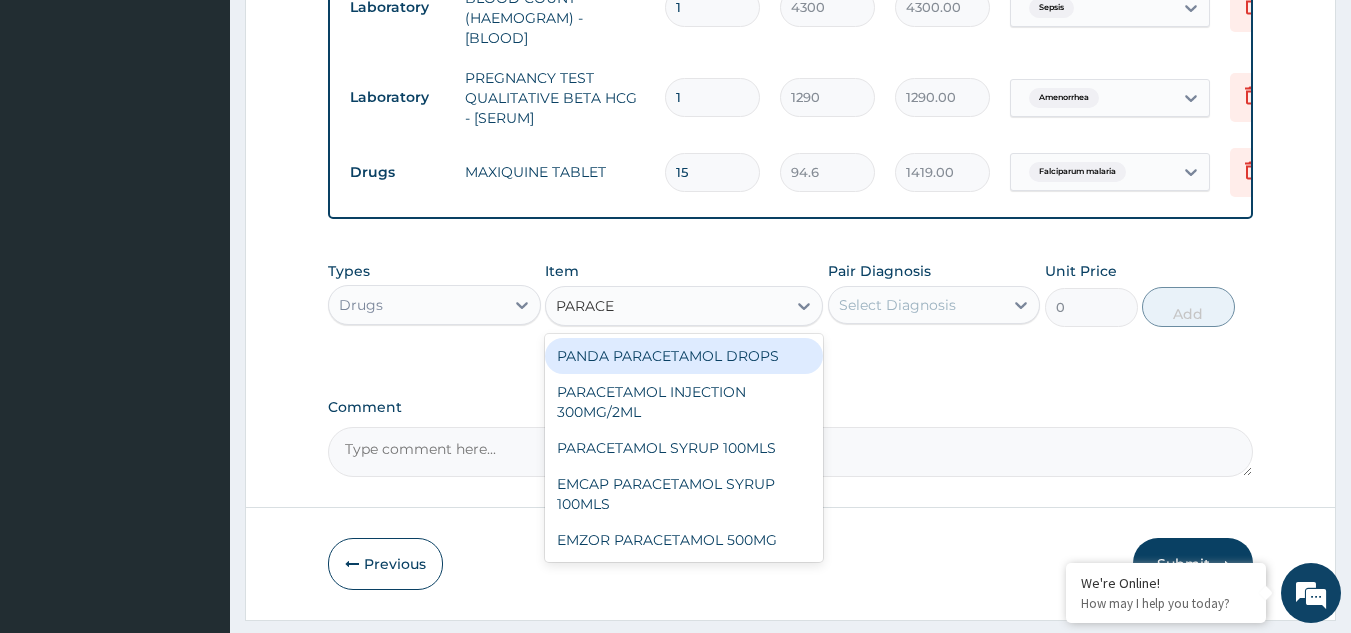 type on "PARACET" 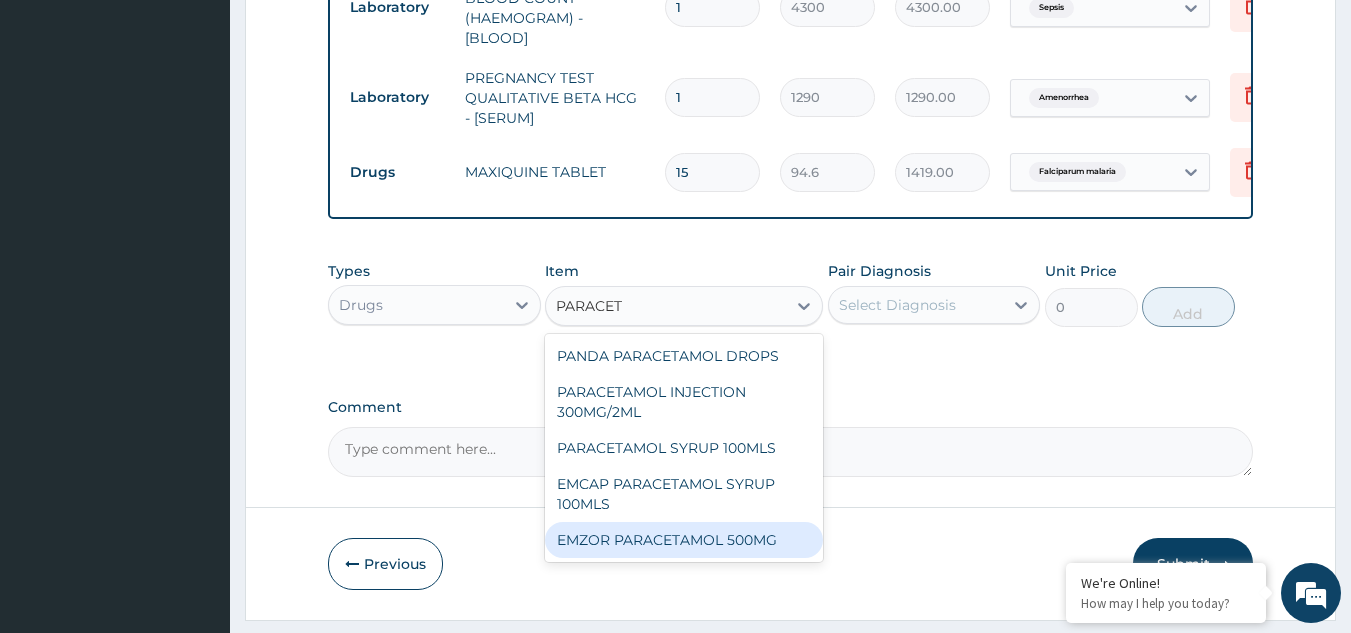 click on "EMZOR PARACETAMOL 500MG" at bounding box center (684, 540) 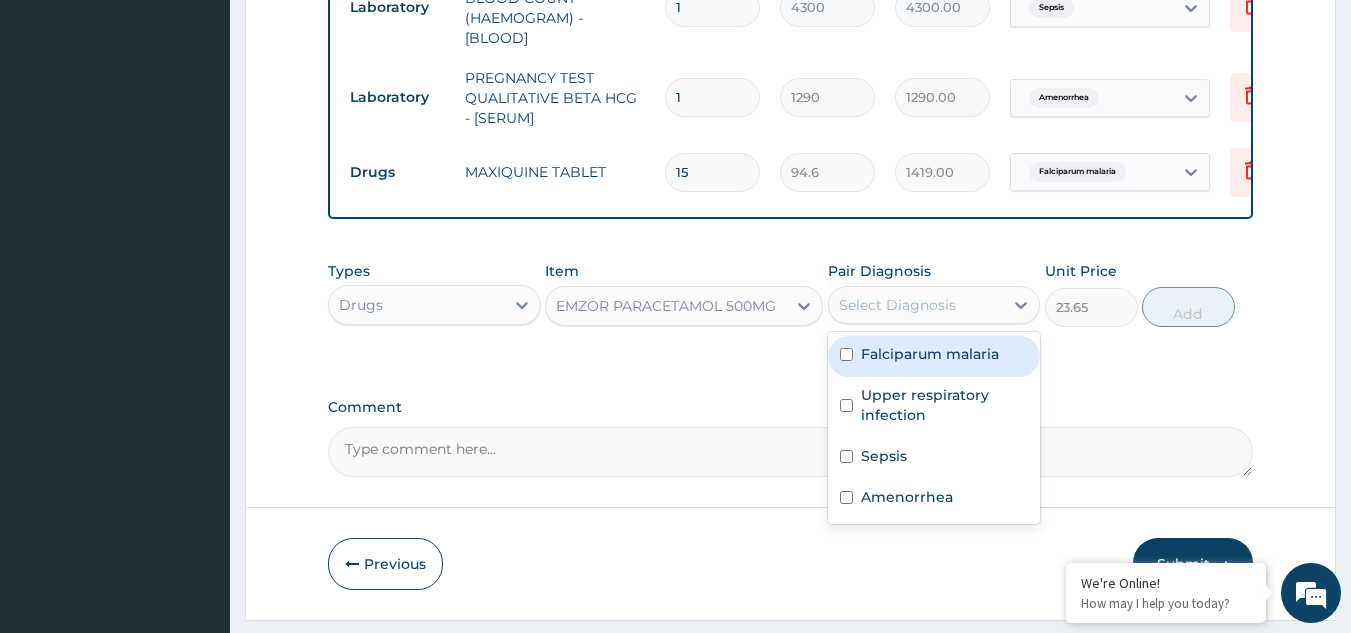 click on "Select Diagnosis" at bounding box center [897, 305] 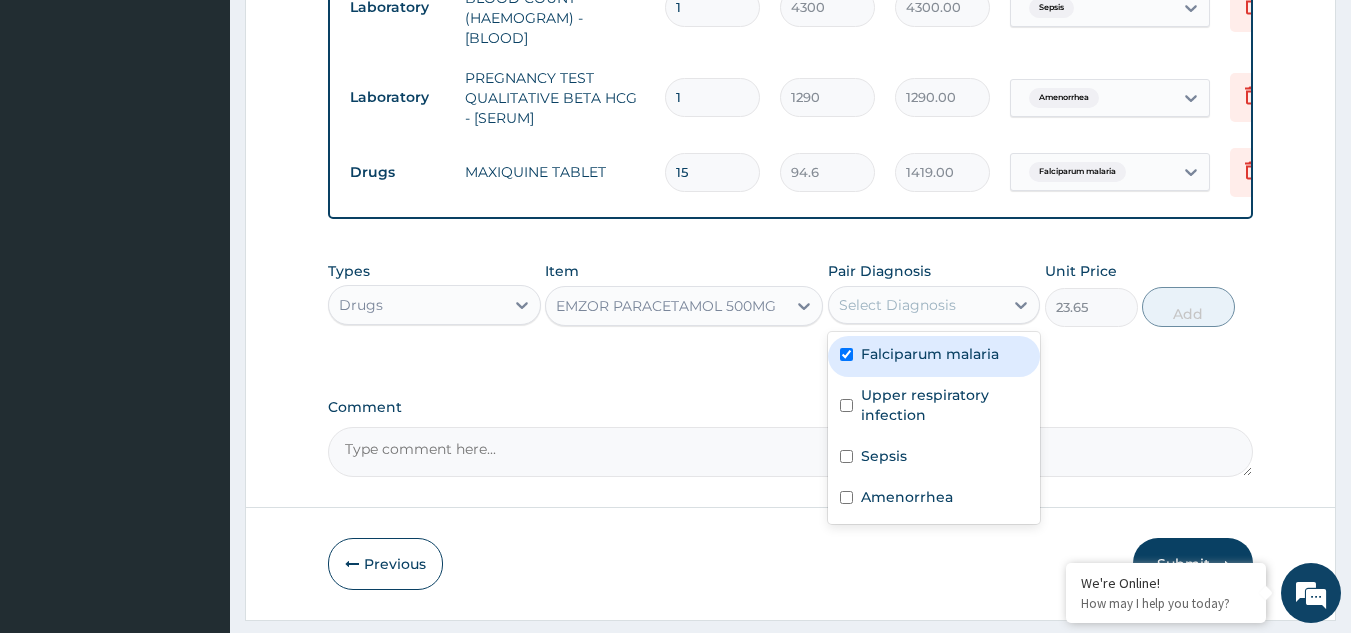 checkbox on "true" 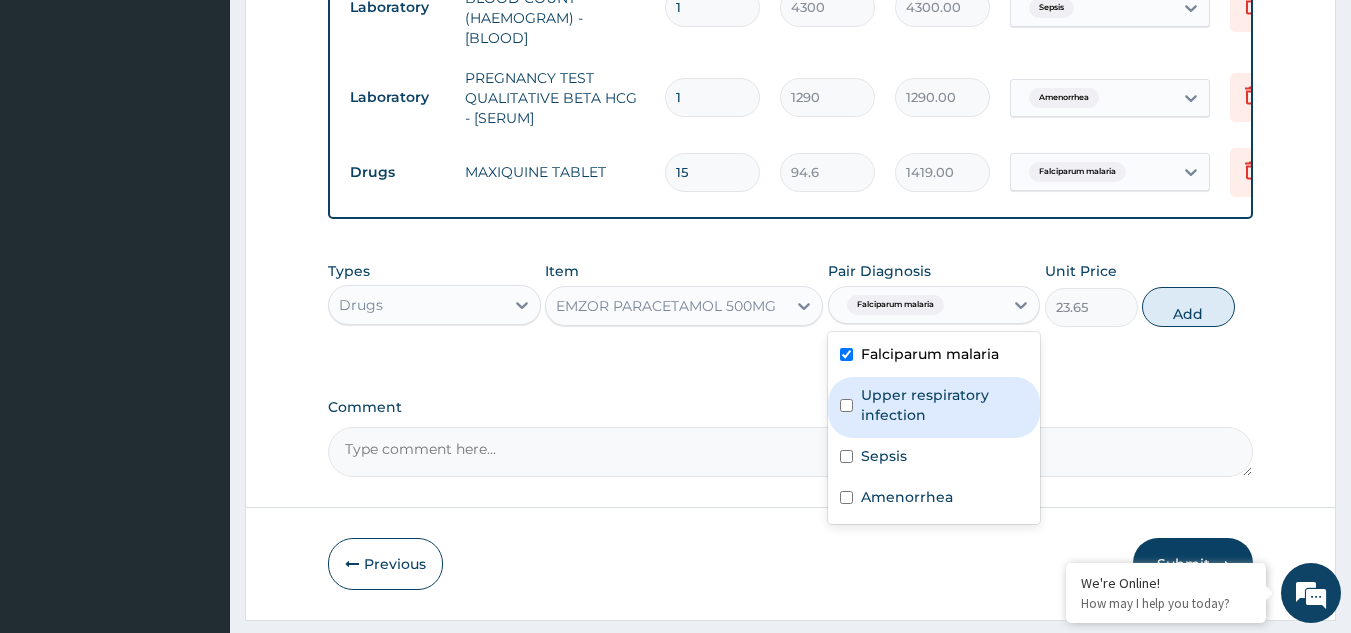 drag, startPoint x: 884, startPoint y: 412, endPoint x: 883, endPoint y: 482, distance: 70.00714 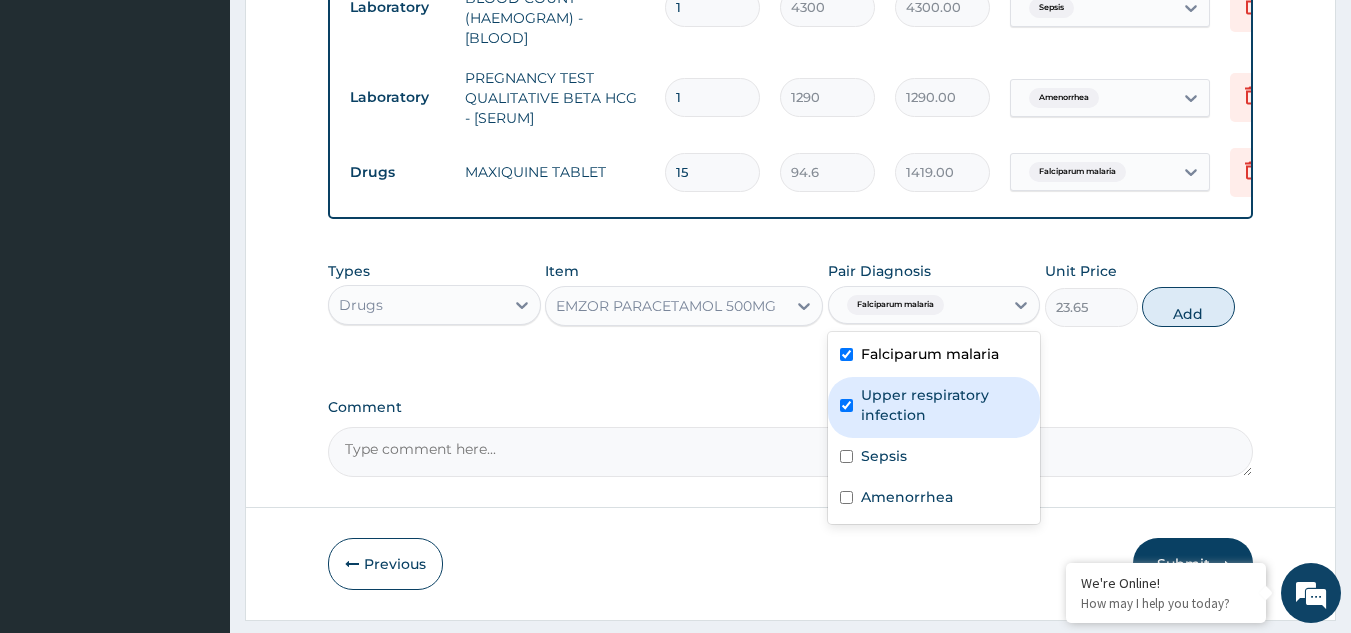checkbox on "true" 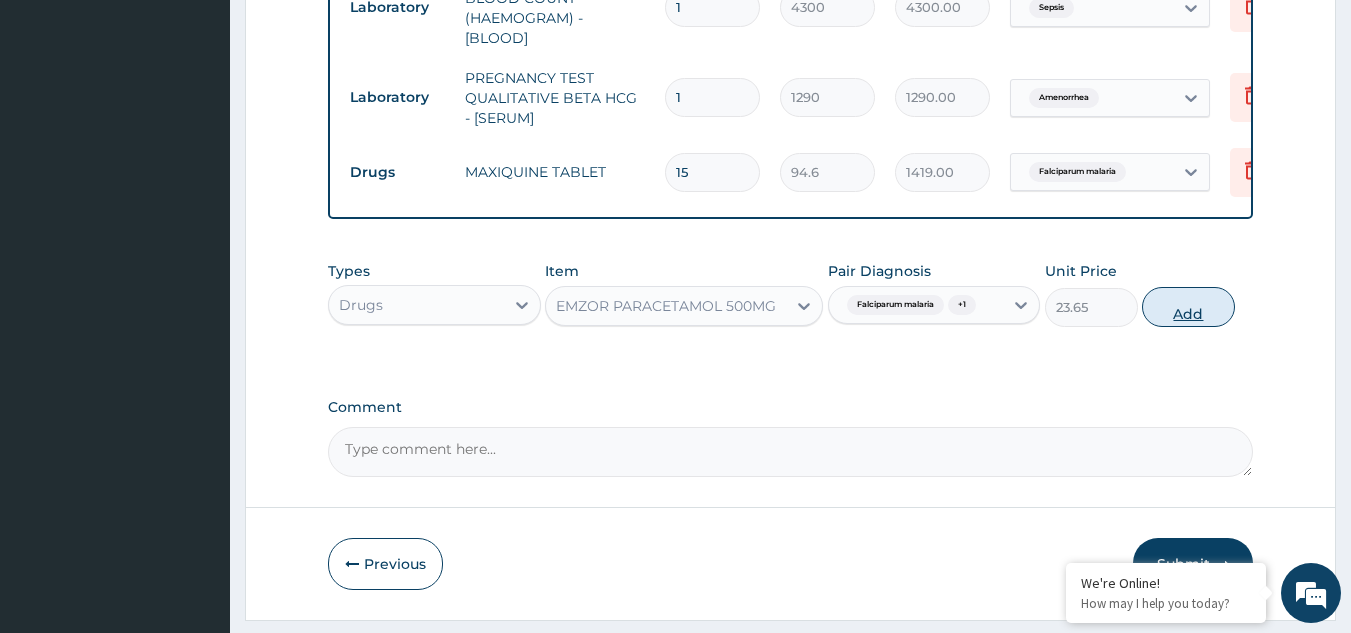 click on "Add" at bounding box center [1188, 307] 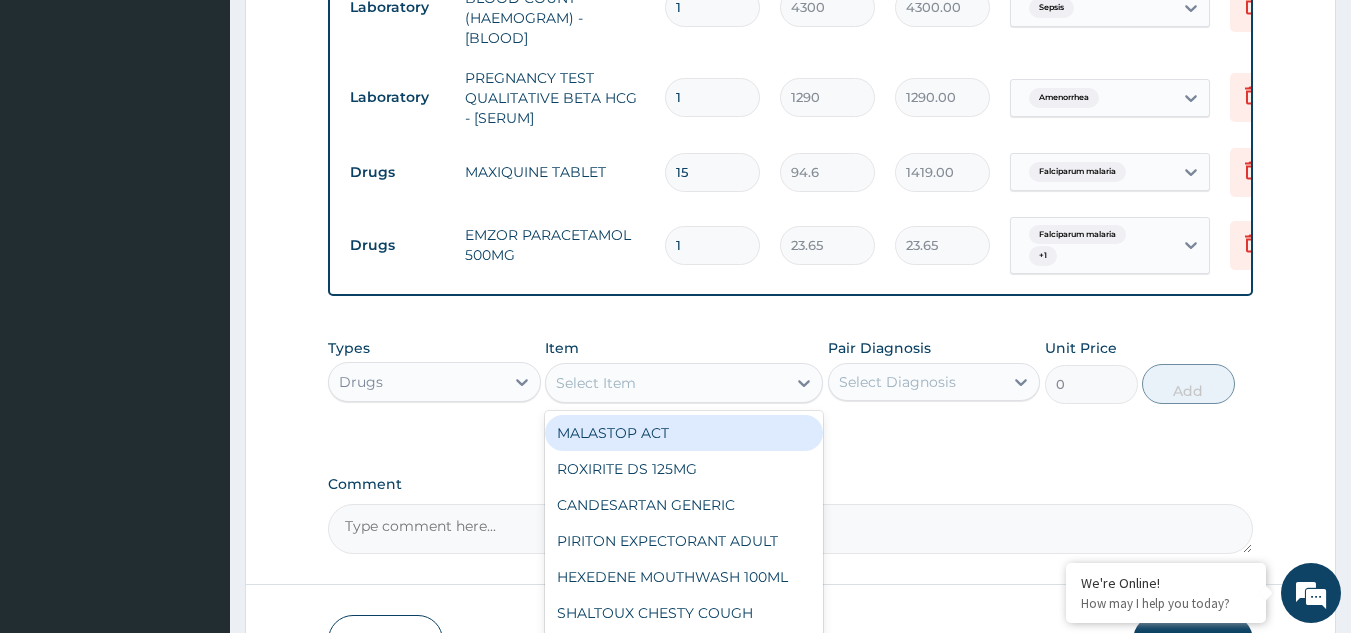 click on "Select Item" at bounding box center (596, 383) 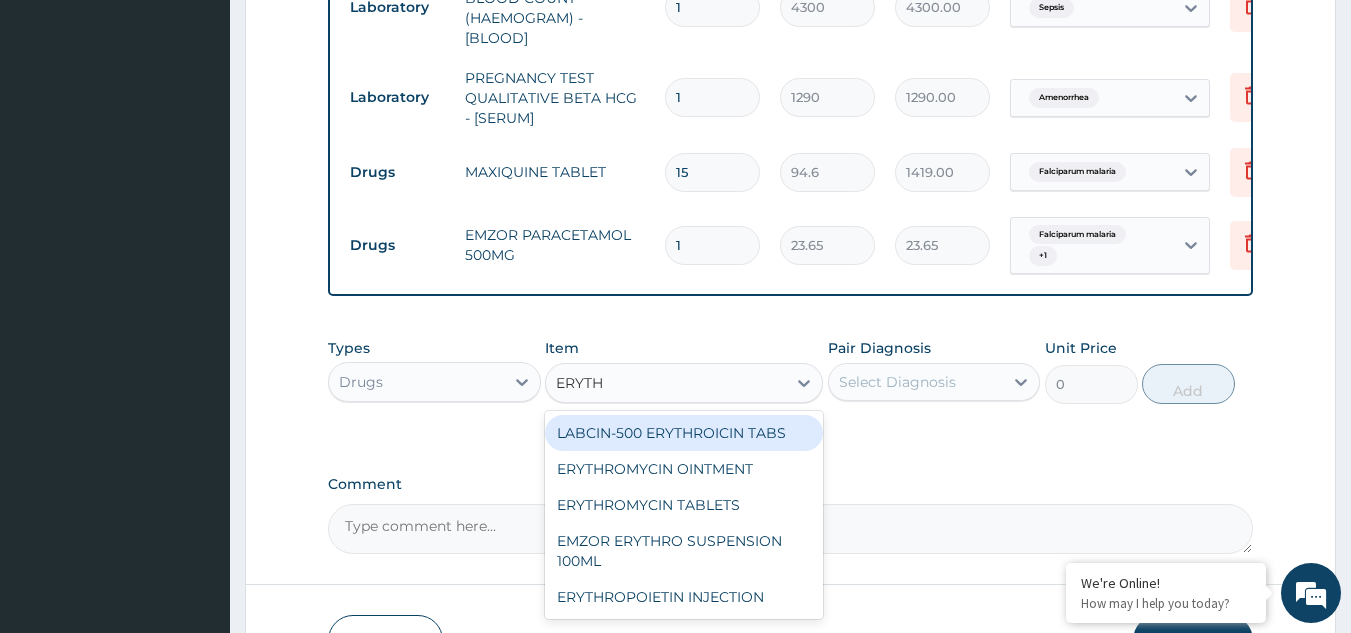 type on "ERYTHR" 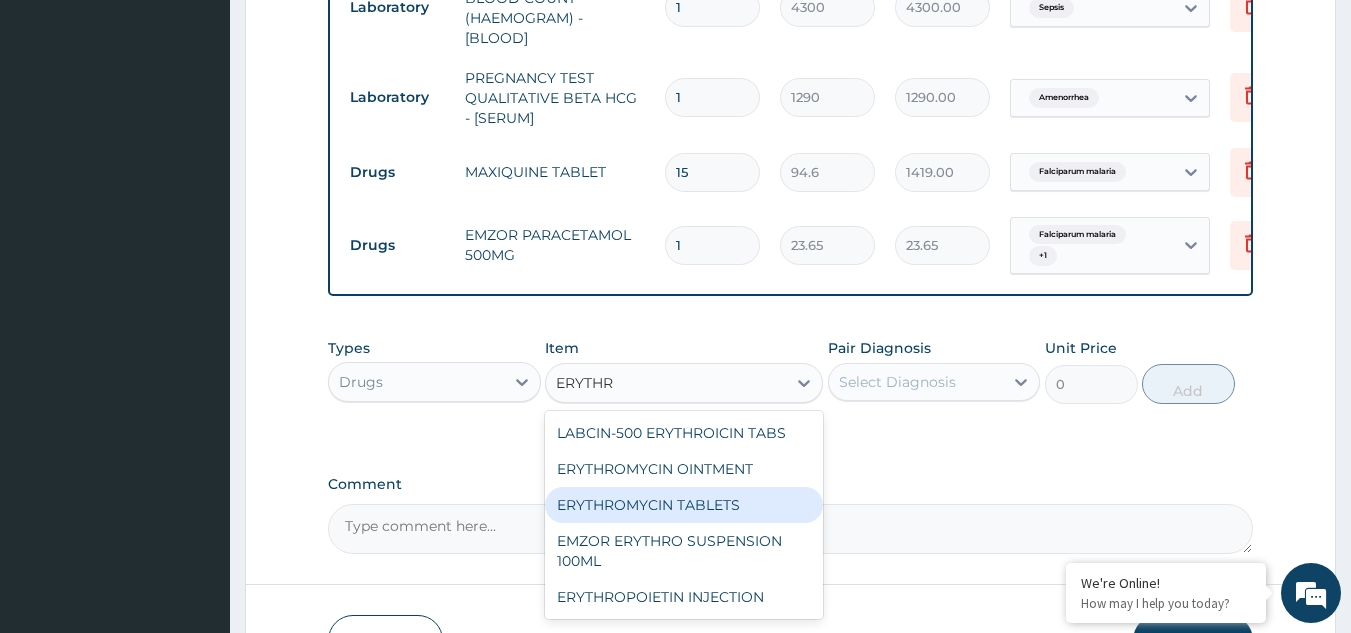 click on "ERYTHROMYCIN TABLETS" at bounding box center [684, 505] 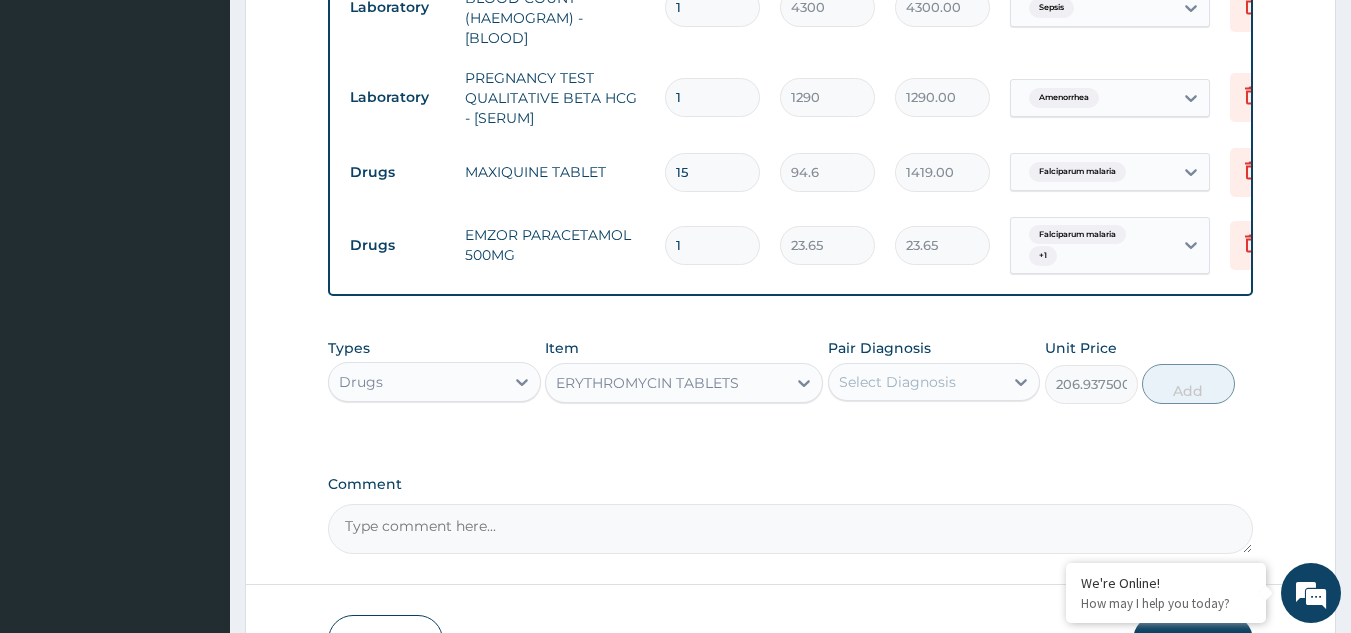 click on "Select Diagnosis" at bounding box center (897, 382) 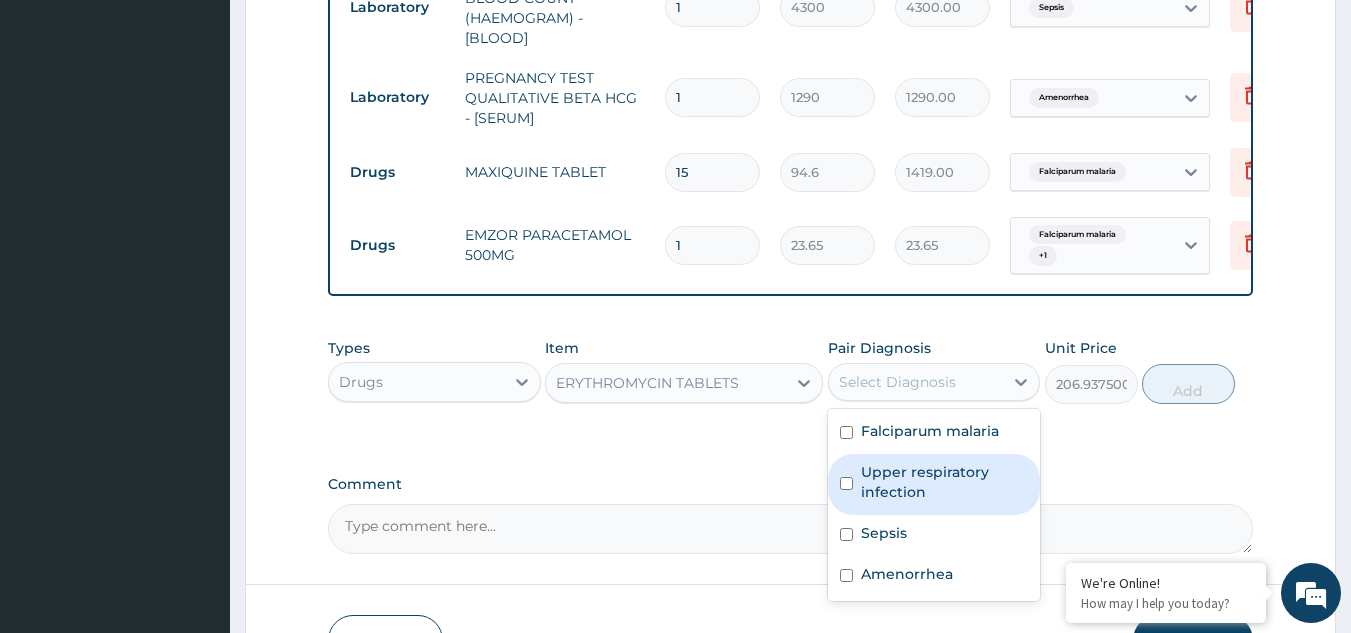 click on "Upper respiratory infection" at bounding box center (945, 482) 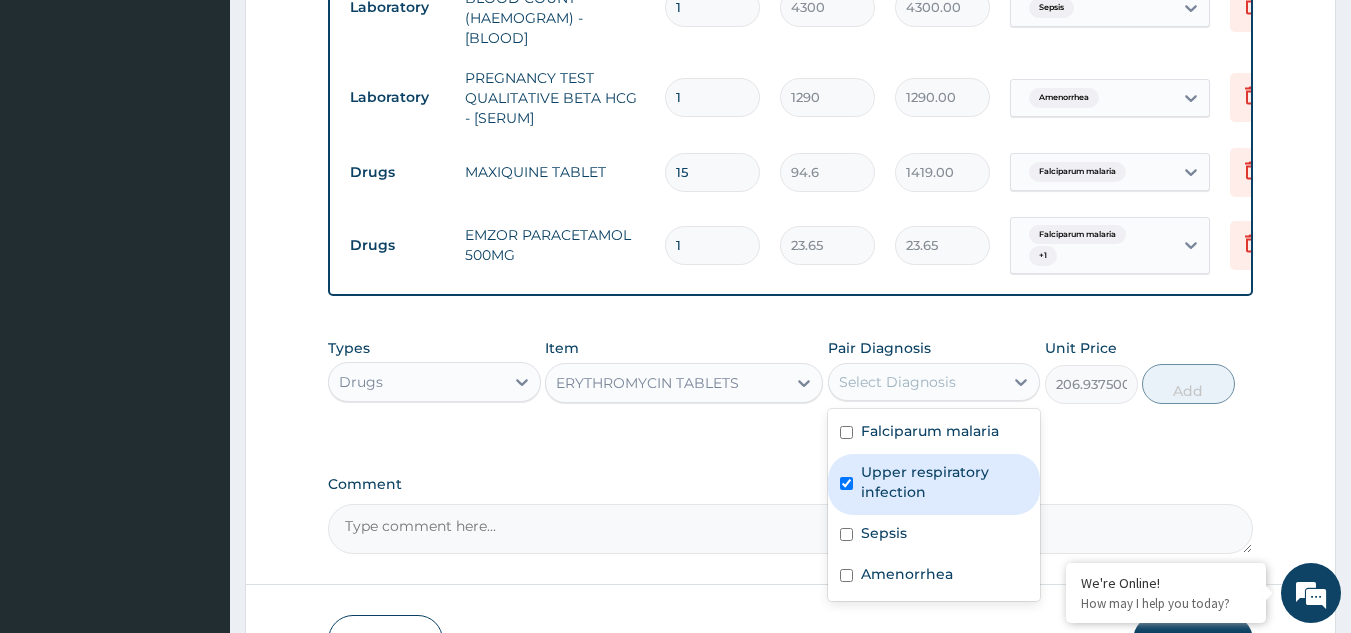 checkbox on "true" 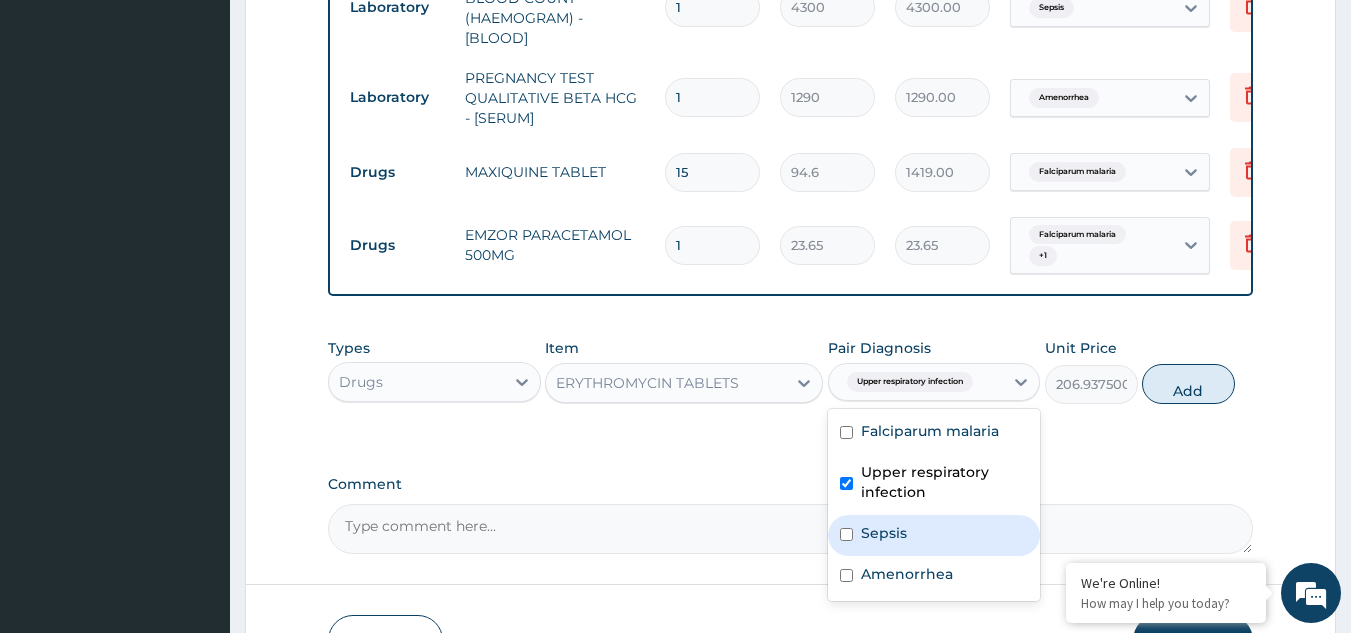 click on "Sepsis" at bounding box center [884, 533] 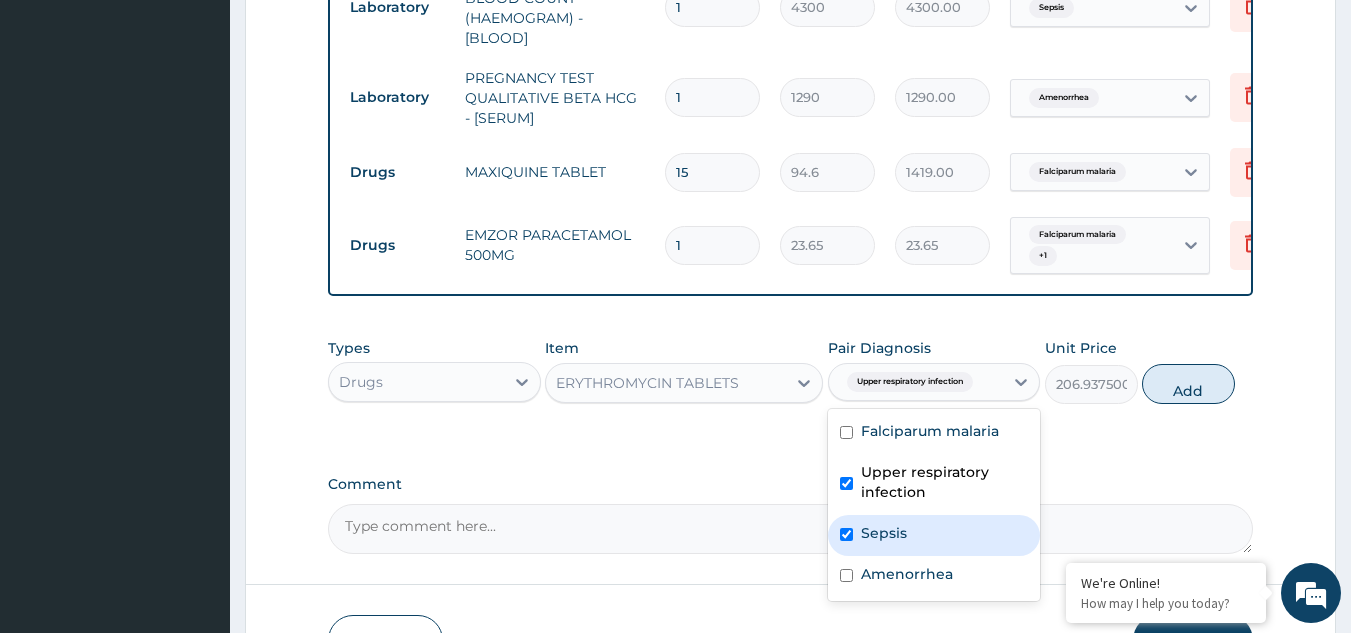 checkbox on "true" 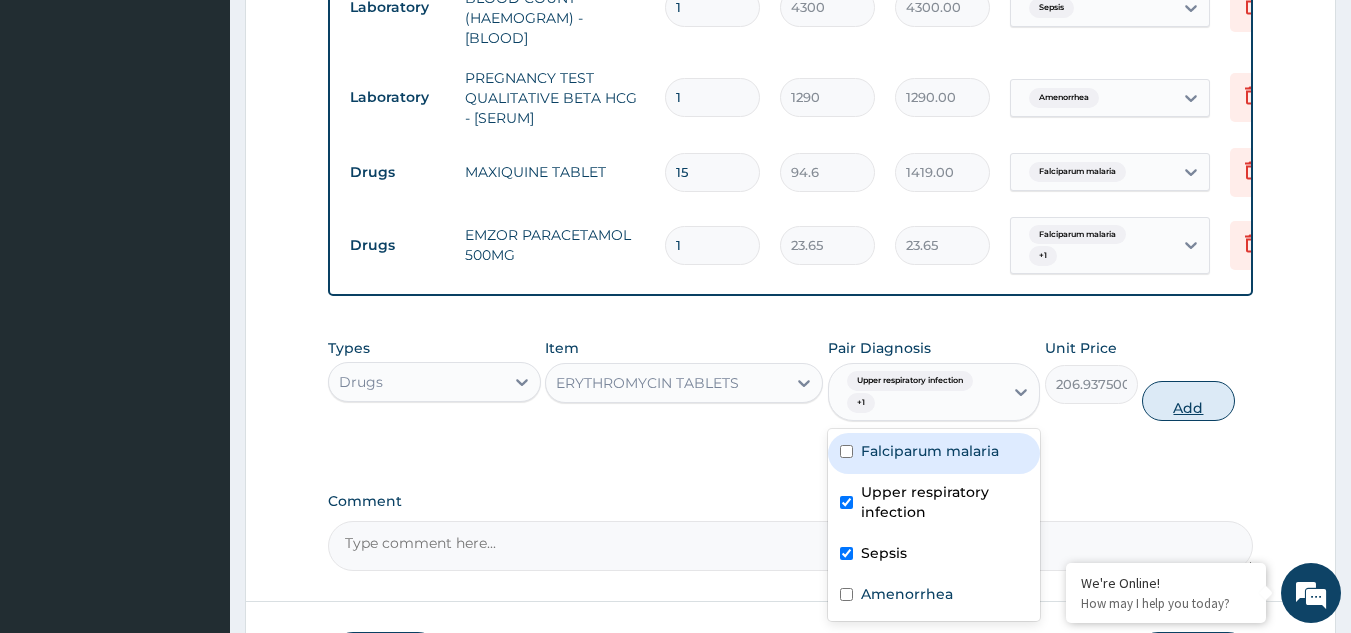 click on "Add" at bounding box center (1188, 401) 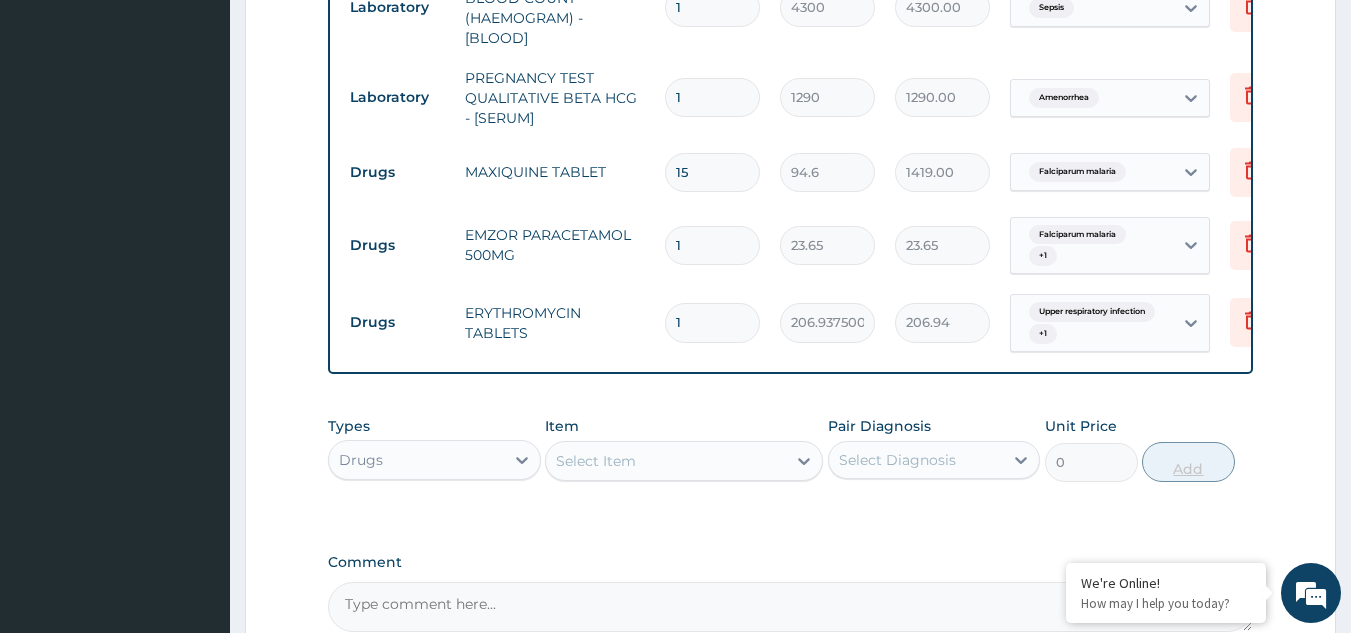 type on "15" 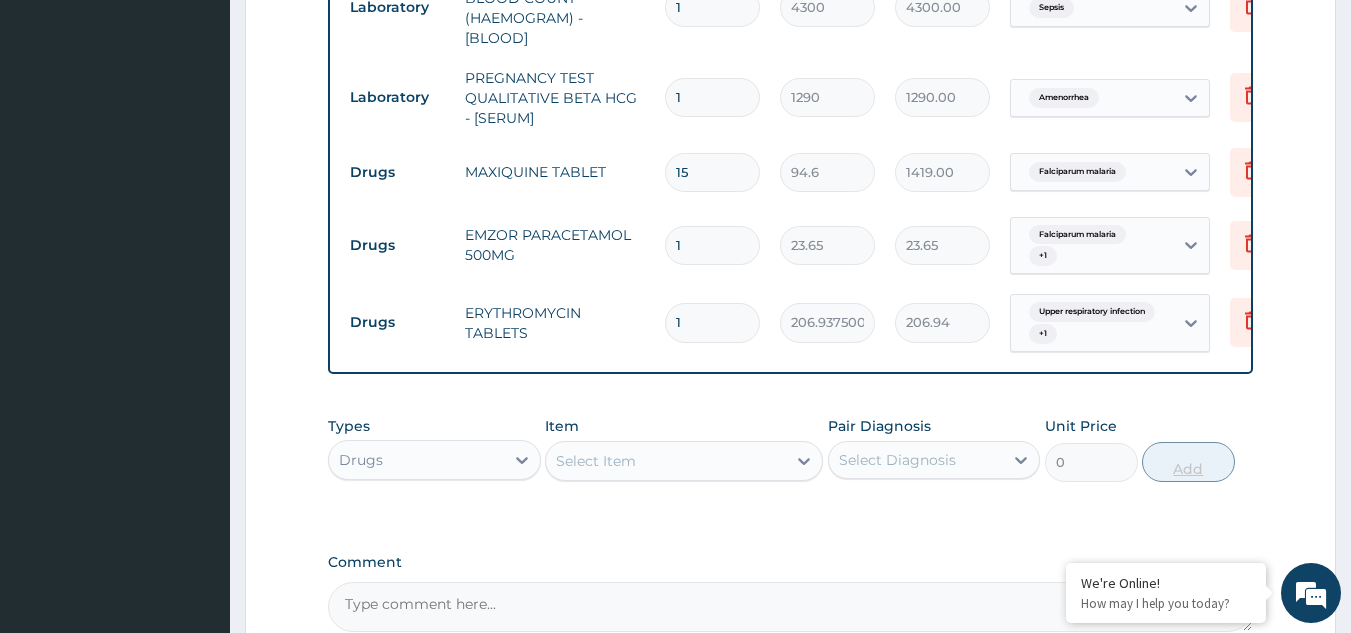 type on "3104.06" 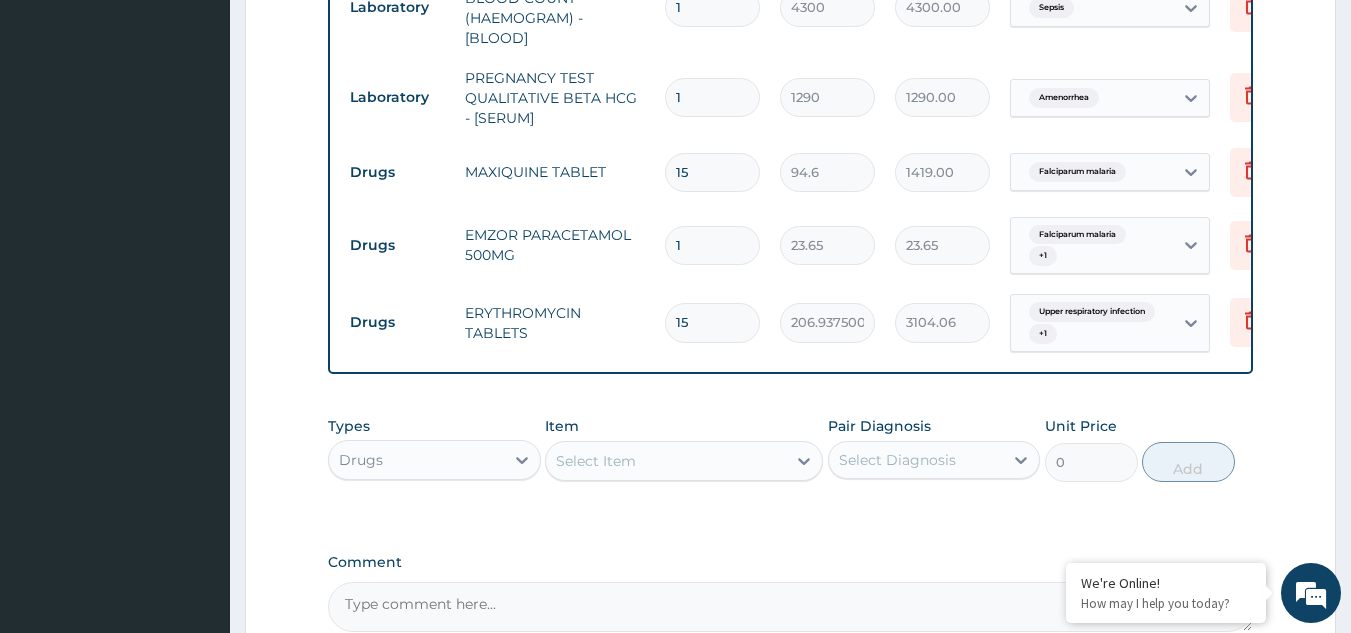 type on "15" 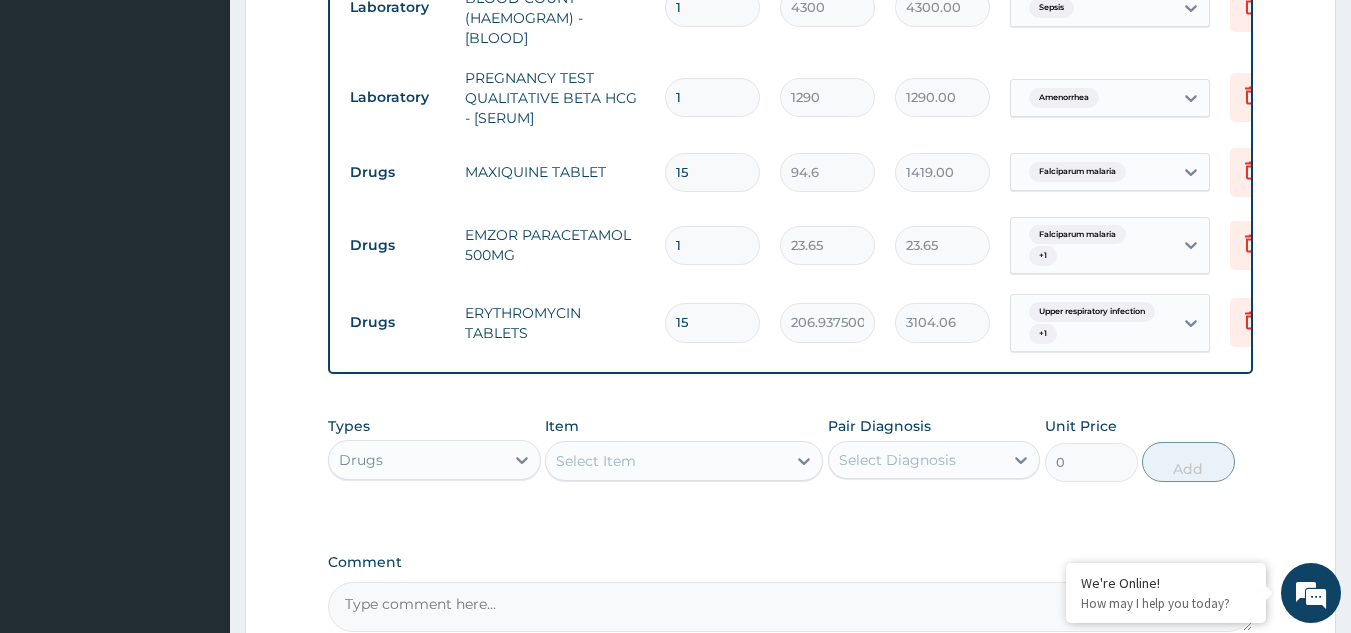 click on "1" at bounding box center (712, 245) 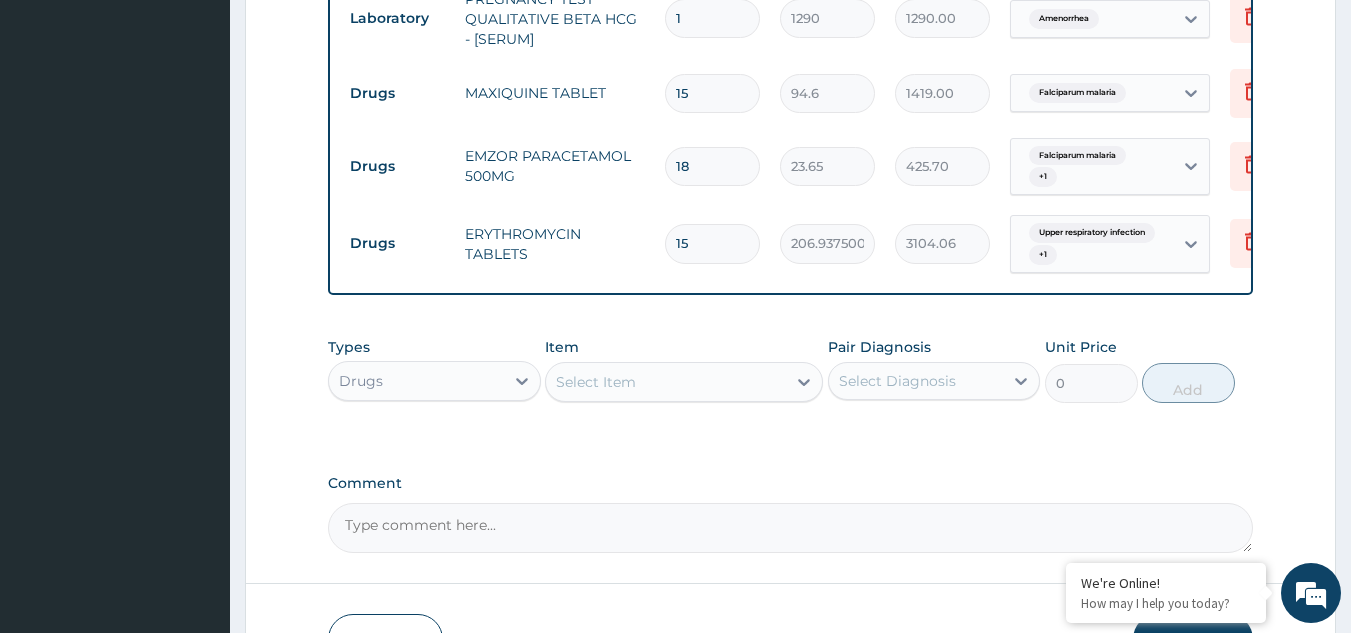 scroll, scrollTop: 1200, scrollLeft: 0, axis: vertical 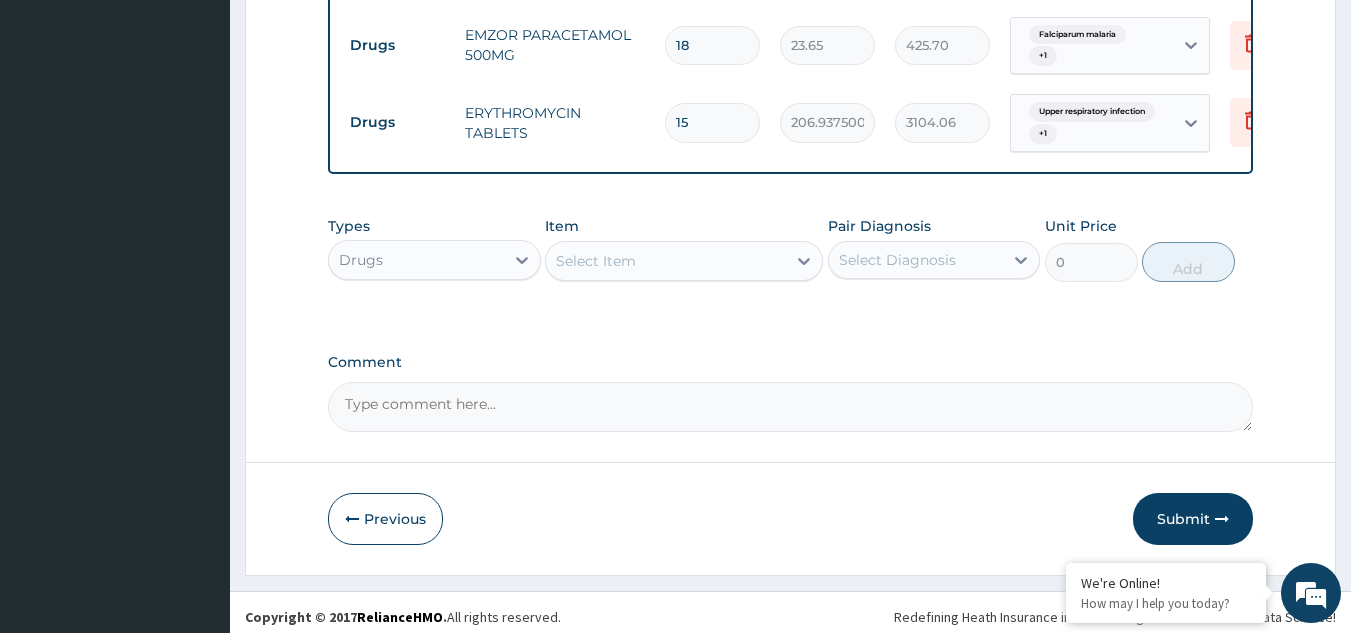 type on "18" 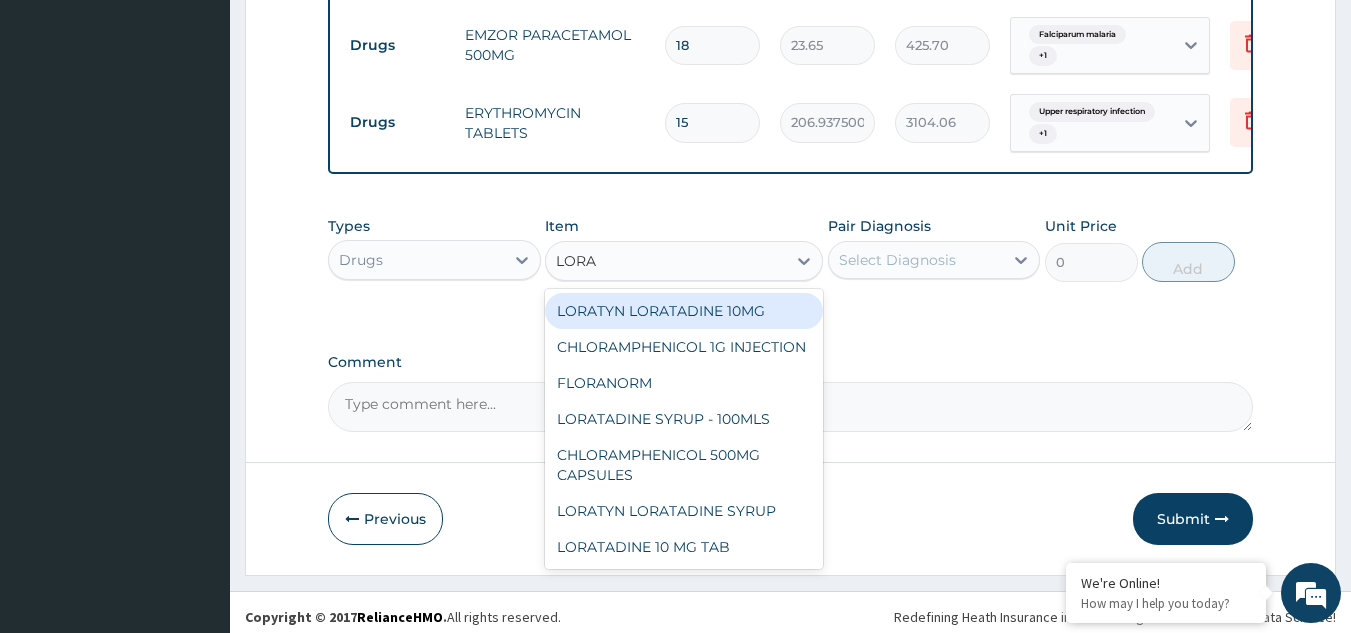 type on "LORAT" 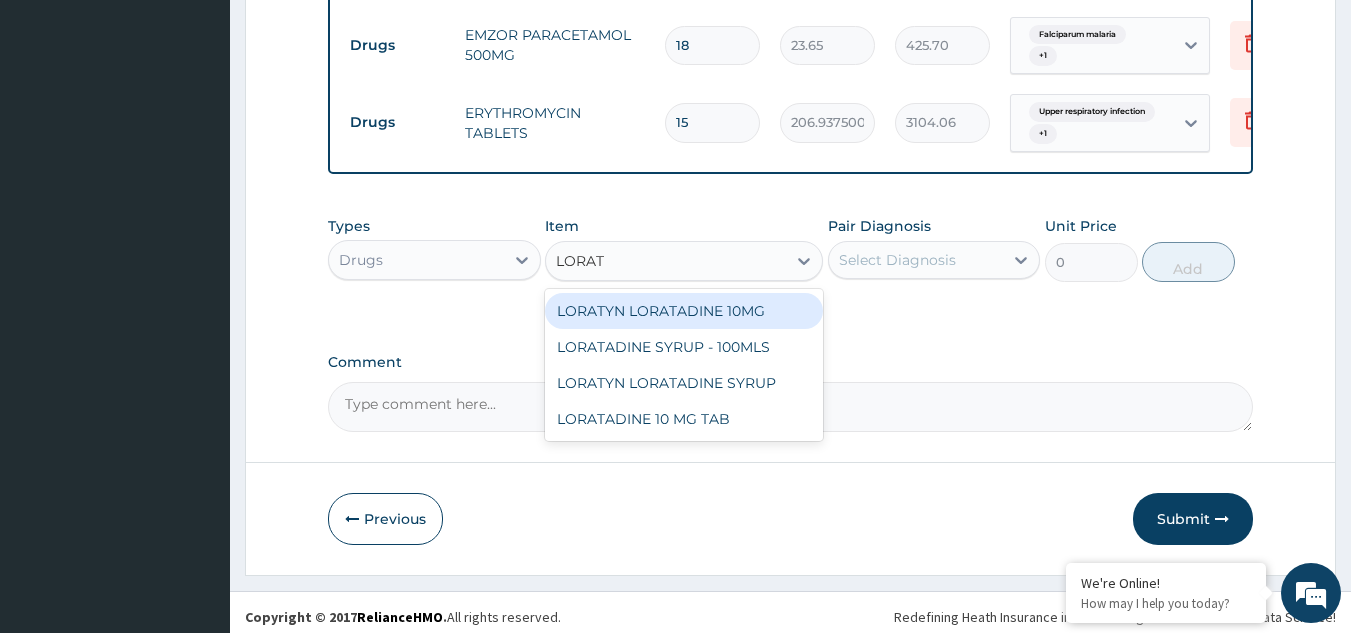 drag, startPoint x: 607, startPoint y: 322, endPoint x: 891, endPoint y: 281, distance: 286.94424 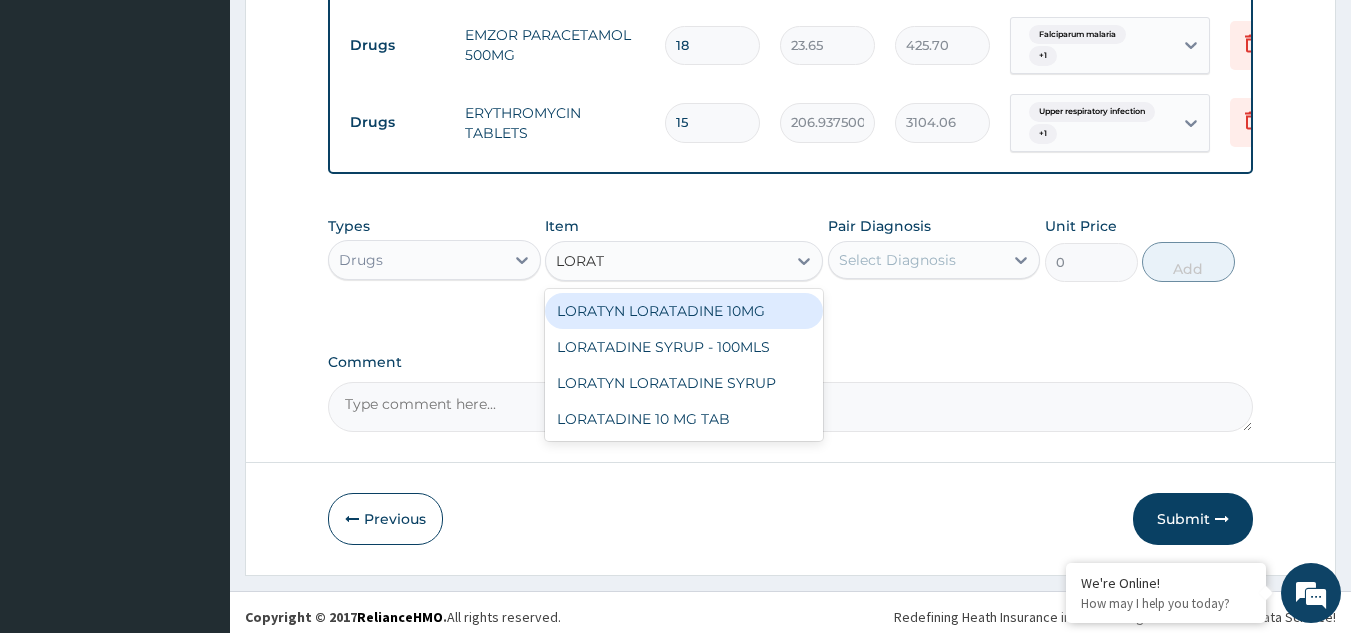 click on "LORATYN LORATADINE 10MG" at bounding box center (684, 311) 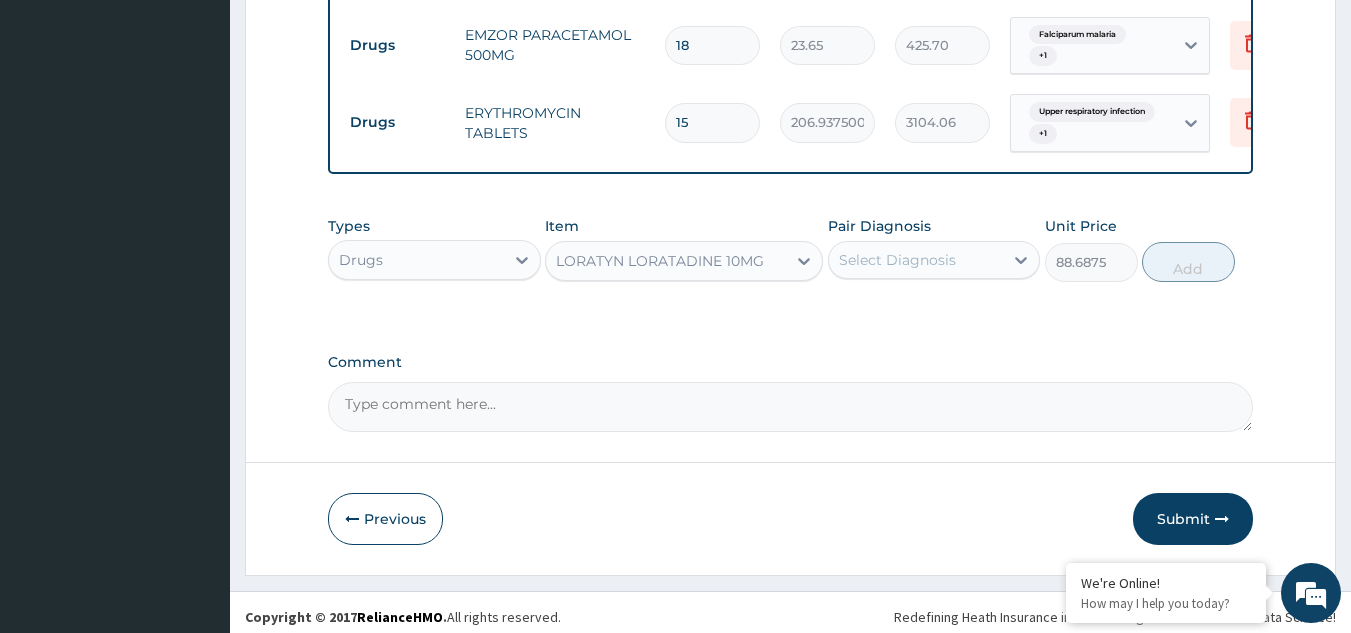 drag, startPoint x: 918, startPoint y: 265, endPoint x: 919, endPoint y: 285, distance: 20.024984 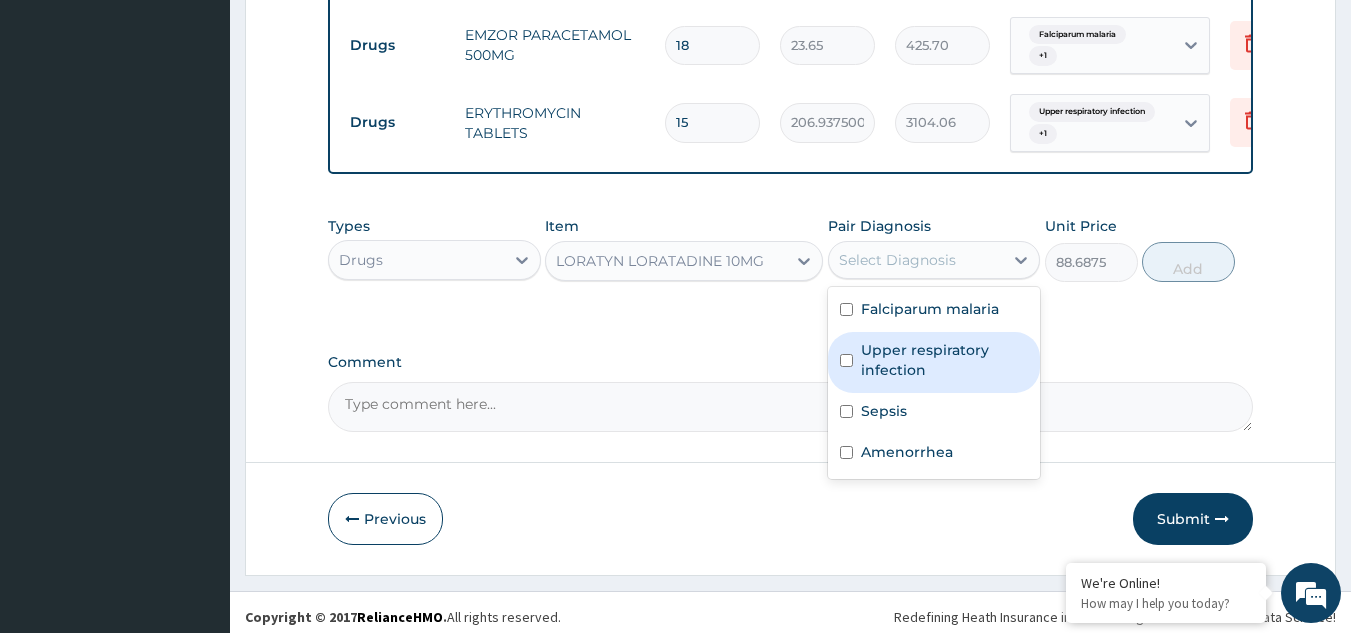 click on "Upper respiratory infection" at bounding box center [945, 360] 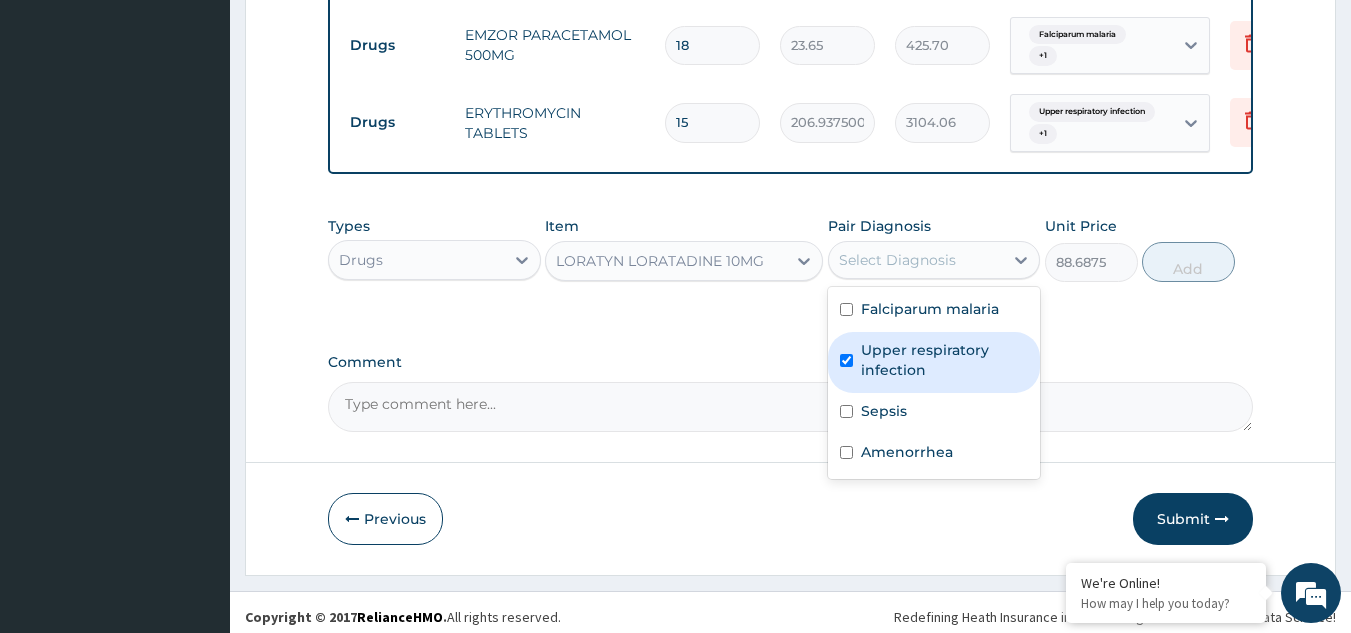 checkbox on "true" 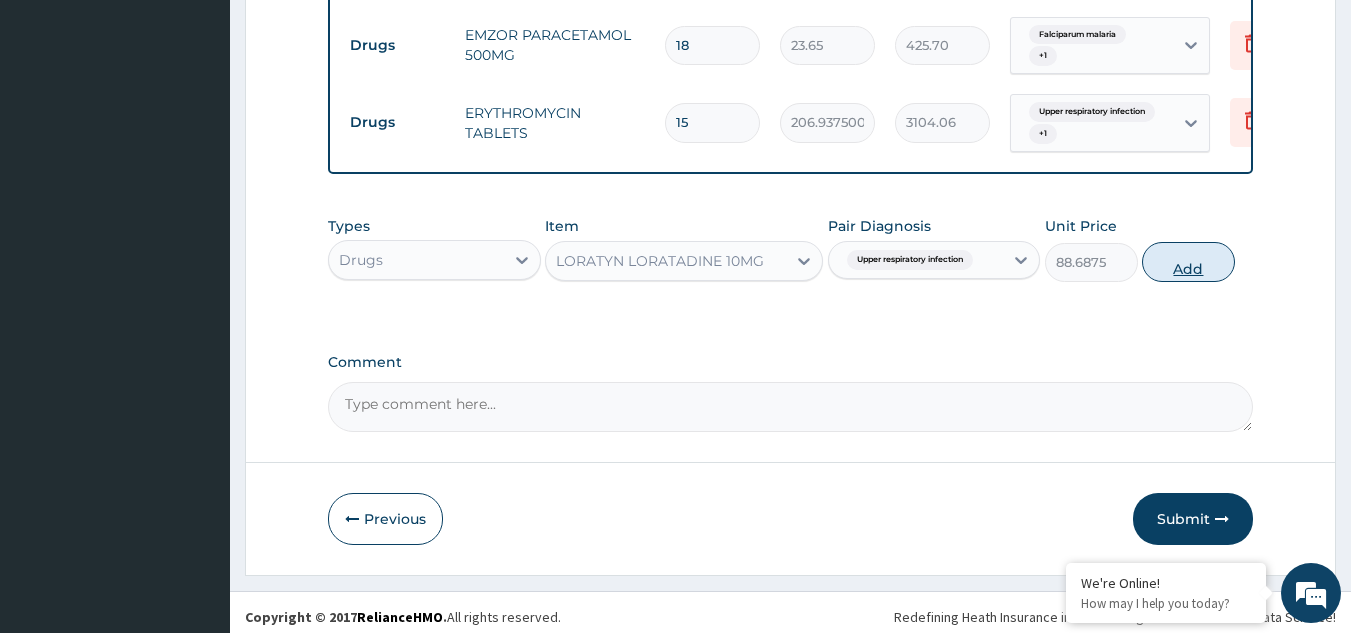 click on "Add" at bounding box center (1188, 262) 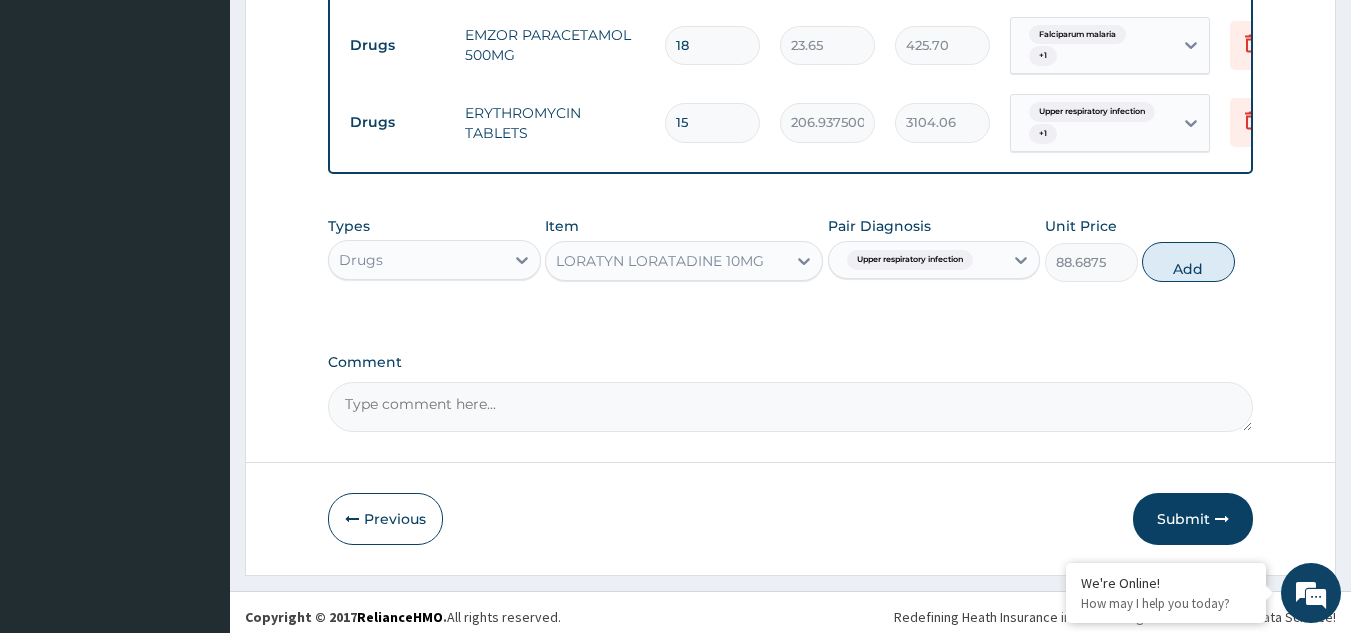 type on "0" 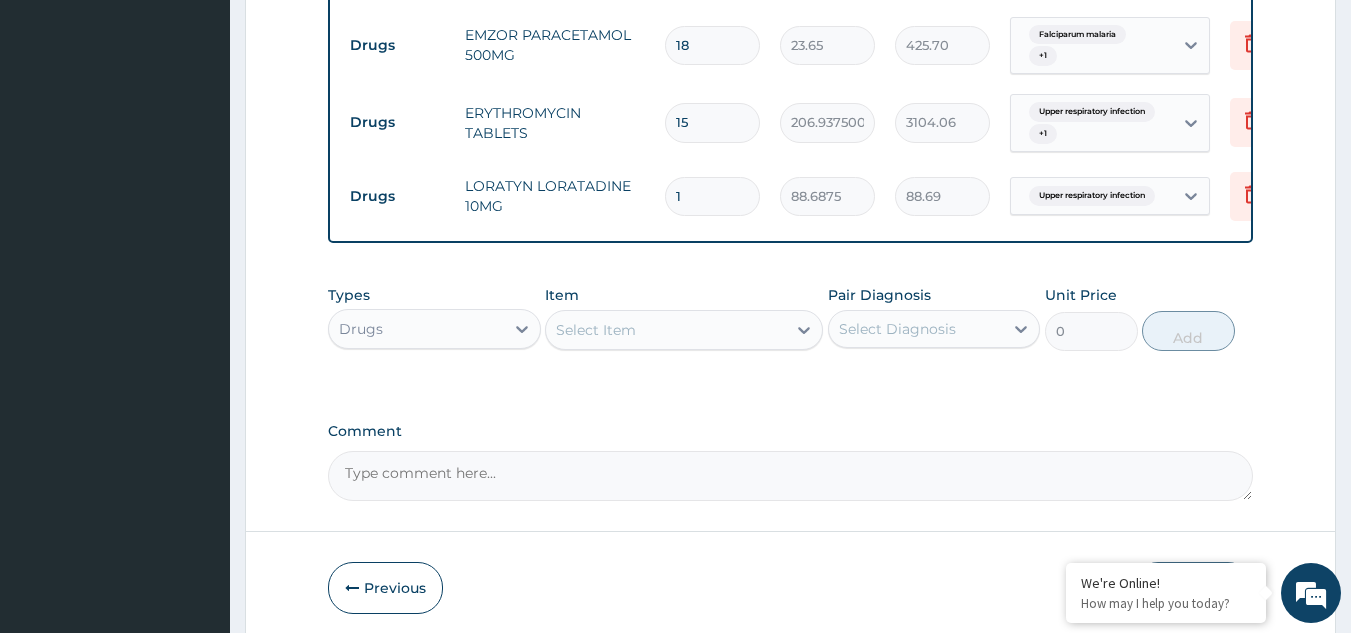 type 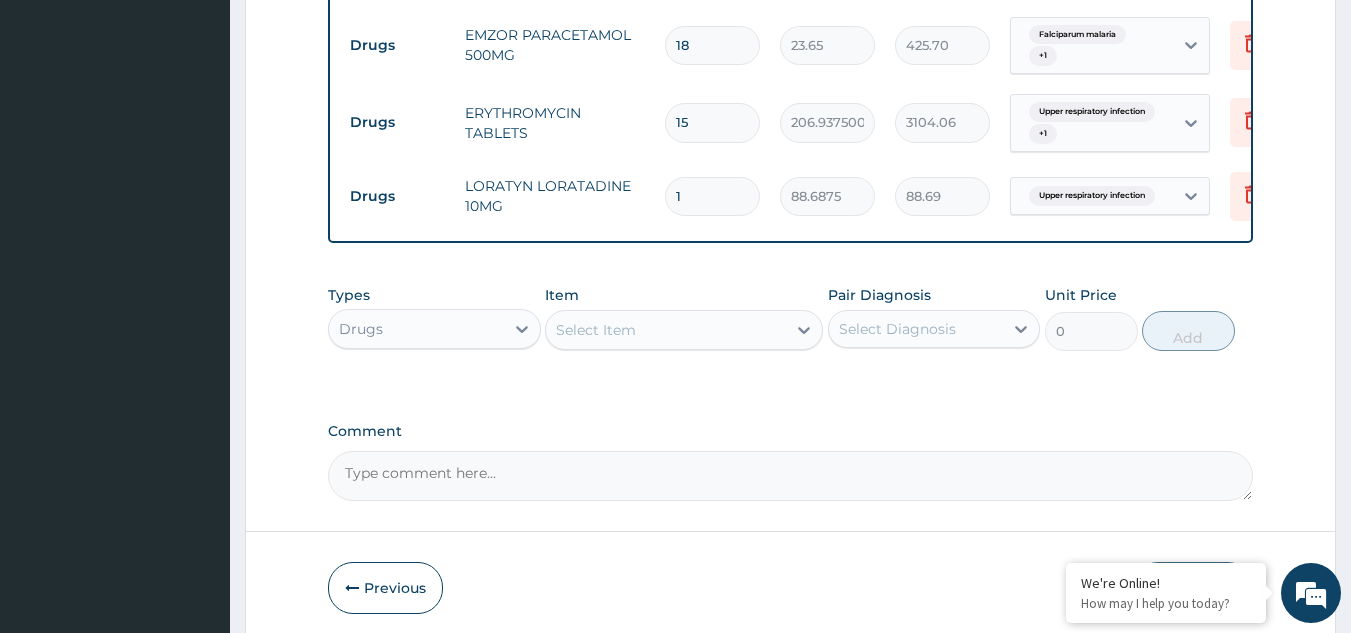 type on "0.00" 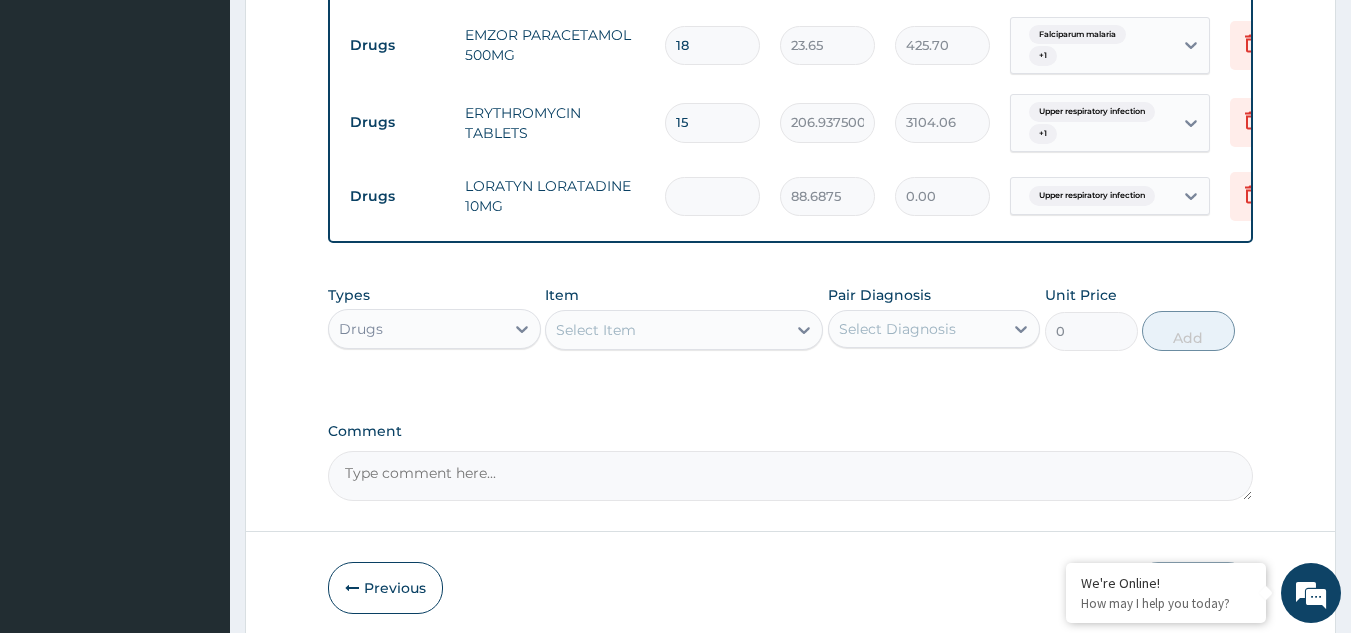 type on "5" 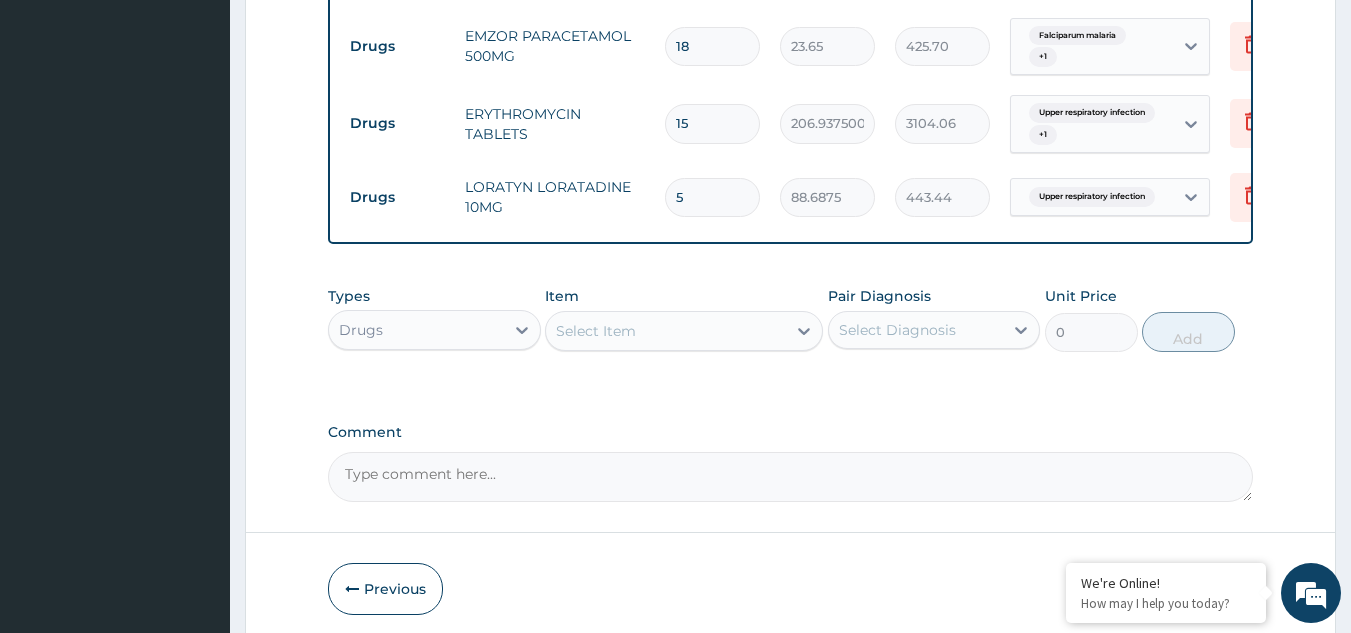 scroll, scrollTop: 1293, scrollLeft: 0, axis: vertical 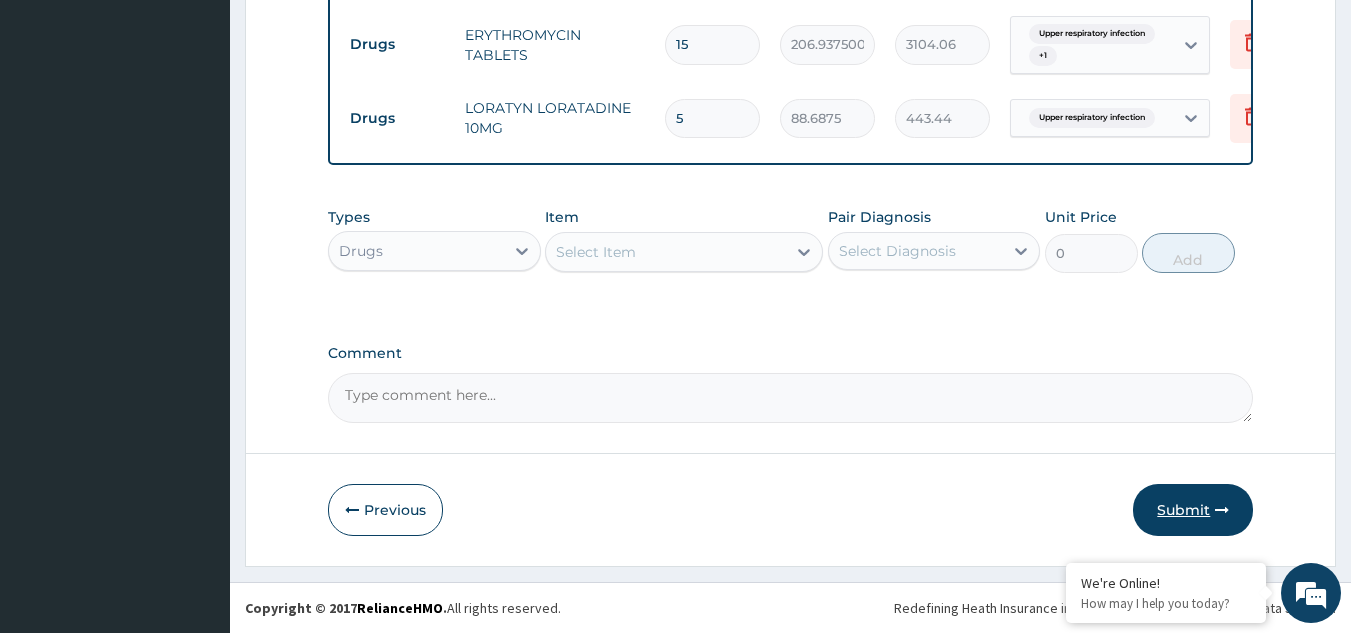 type on "5" 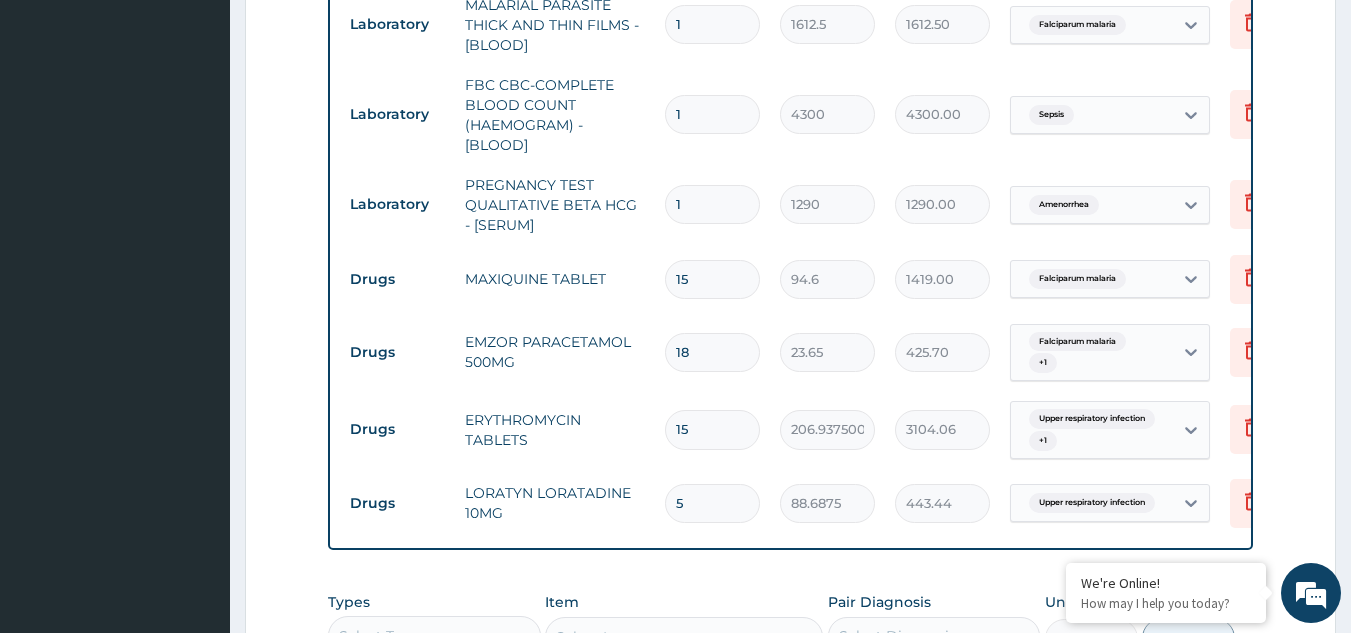 scroll, scrollTop: 605, scrollLeft: 0, axis: vertical 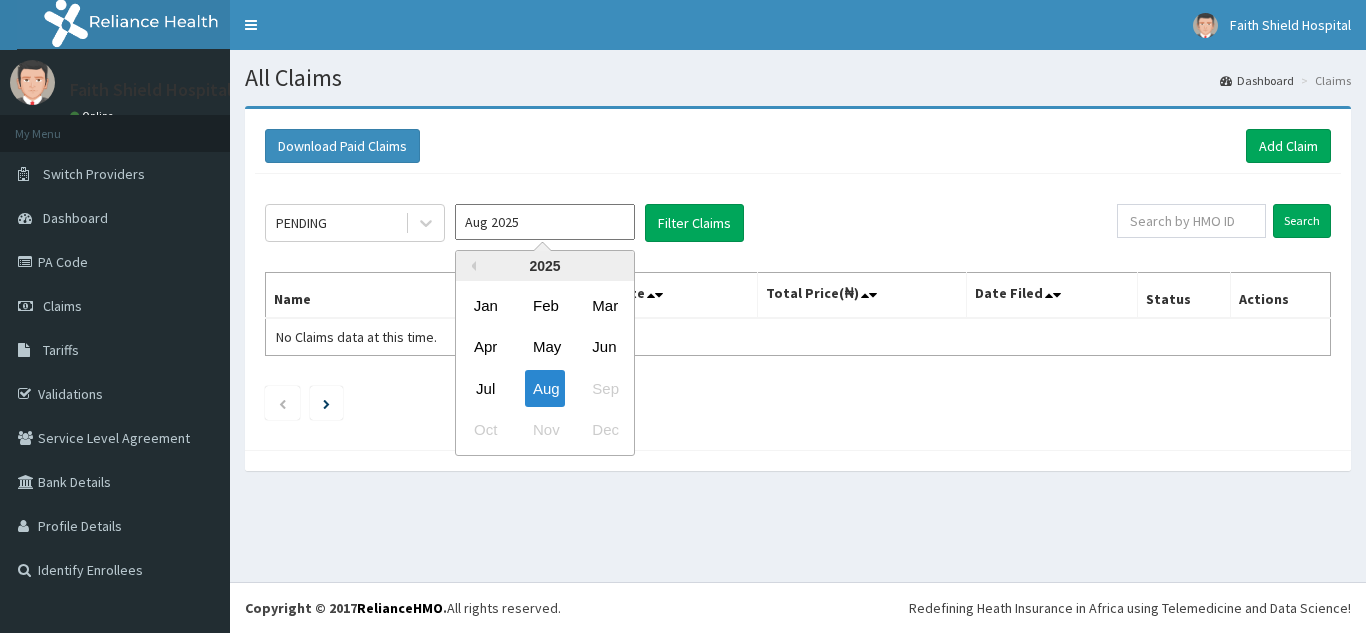 click on "Aug 2025" at bounding box center (545, 222) 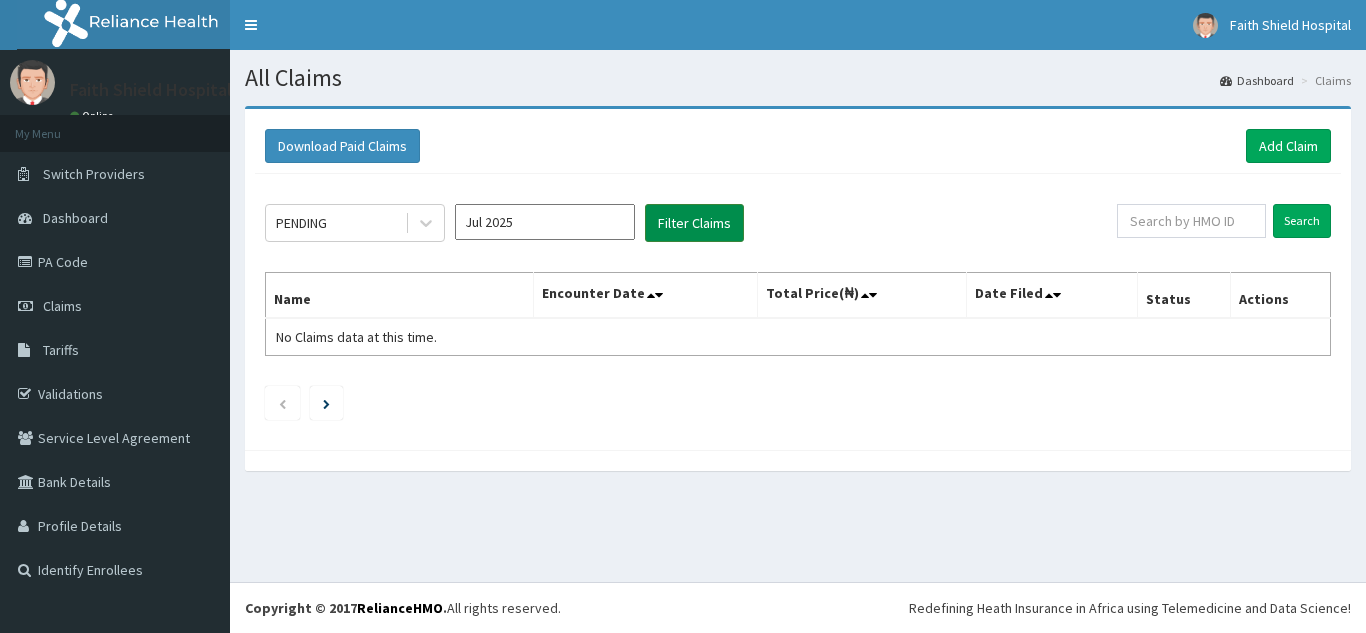 click on "Filter Claims" at bounding box center [694, 223] 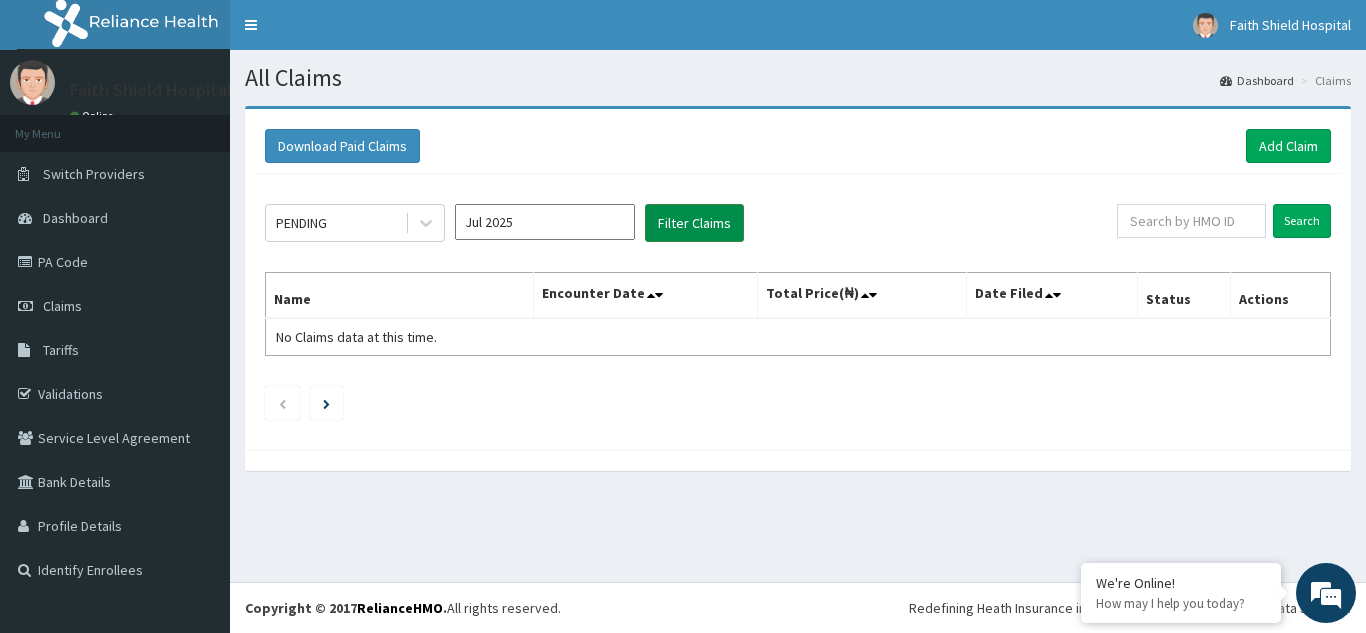 click on "Filter Claims" at bounding box center [694, 223] 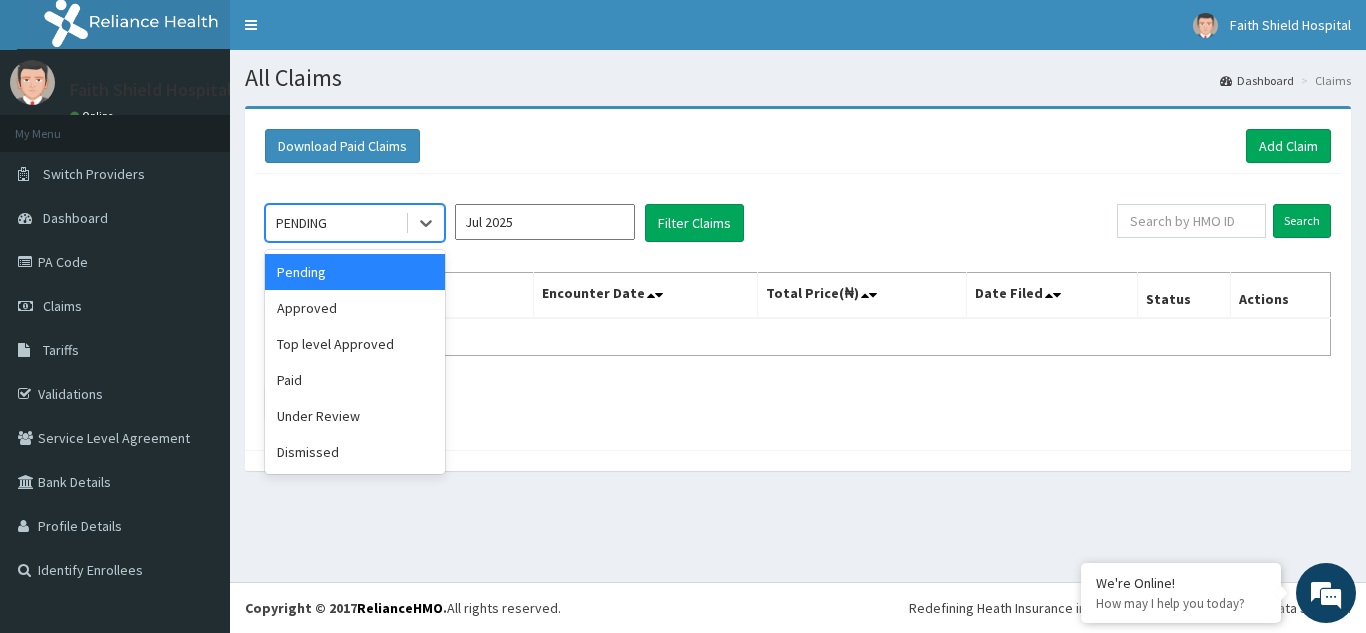 click on "PENDING" at bounding box center (335, 223) 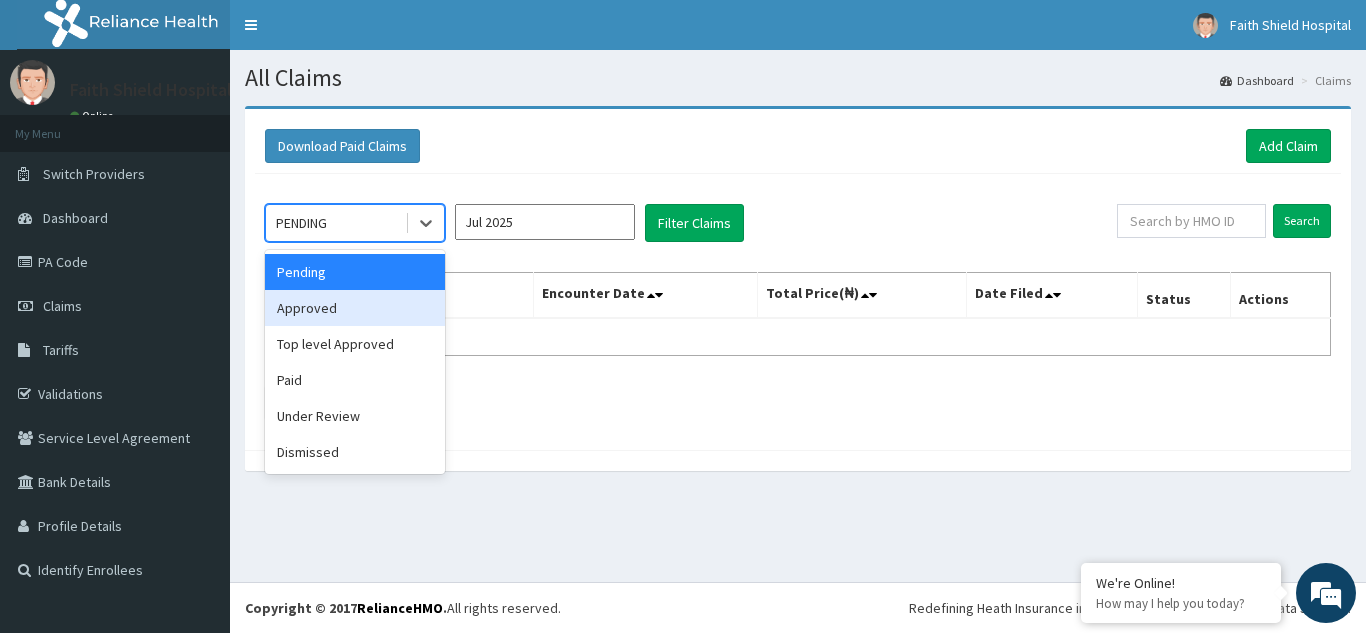 click on "Approved" at bounding box center (355, 308) 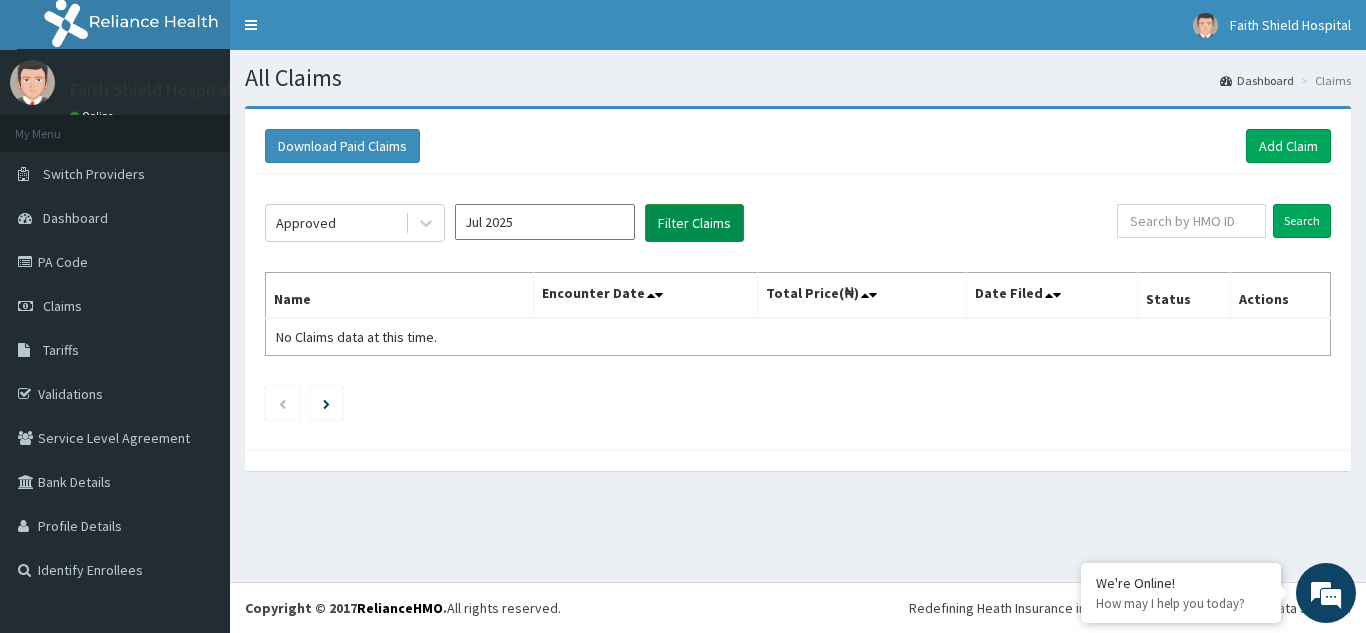 click on "Filter Claims" at bounding box center [694, 223] 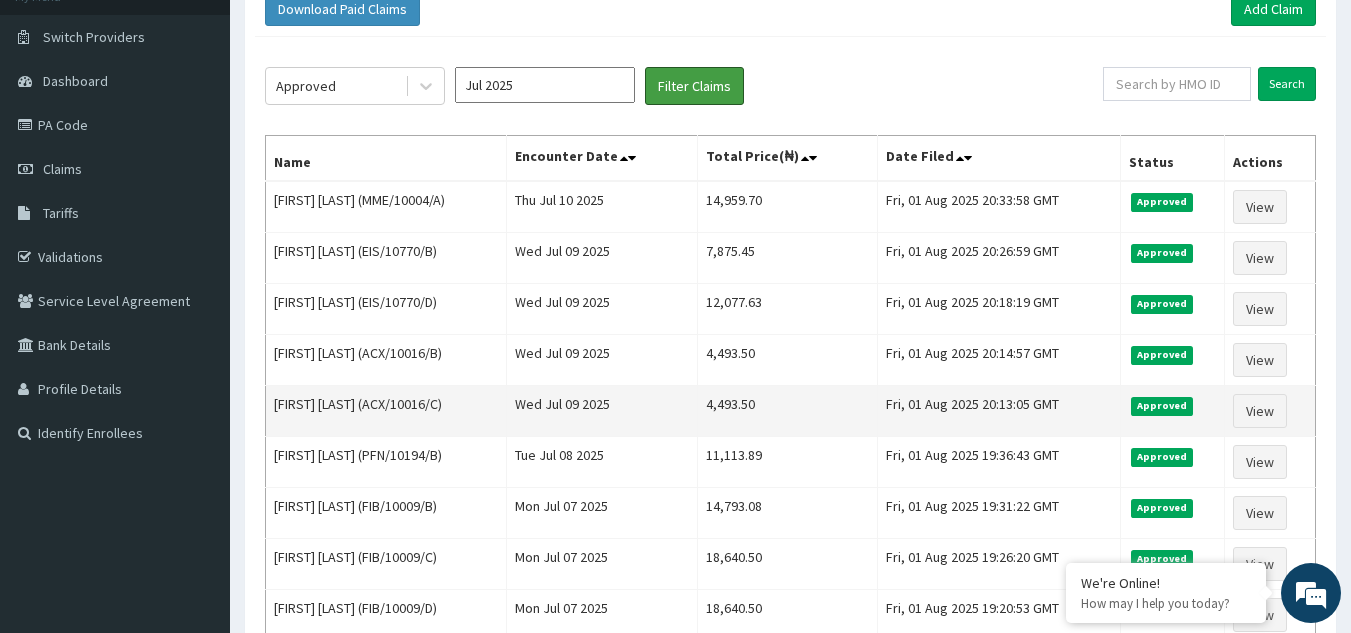 scroll, scrollTop: 200, scrollLeft: 0, axis: vertical 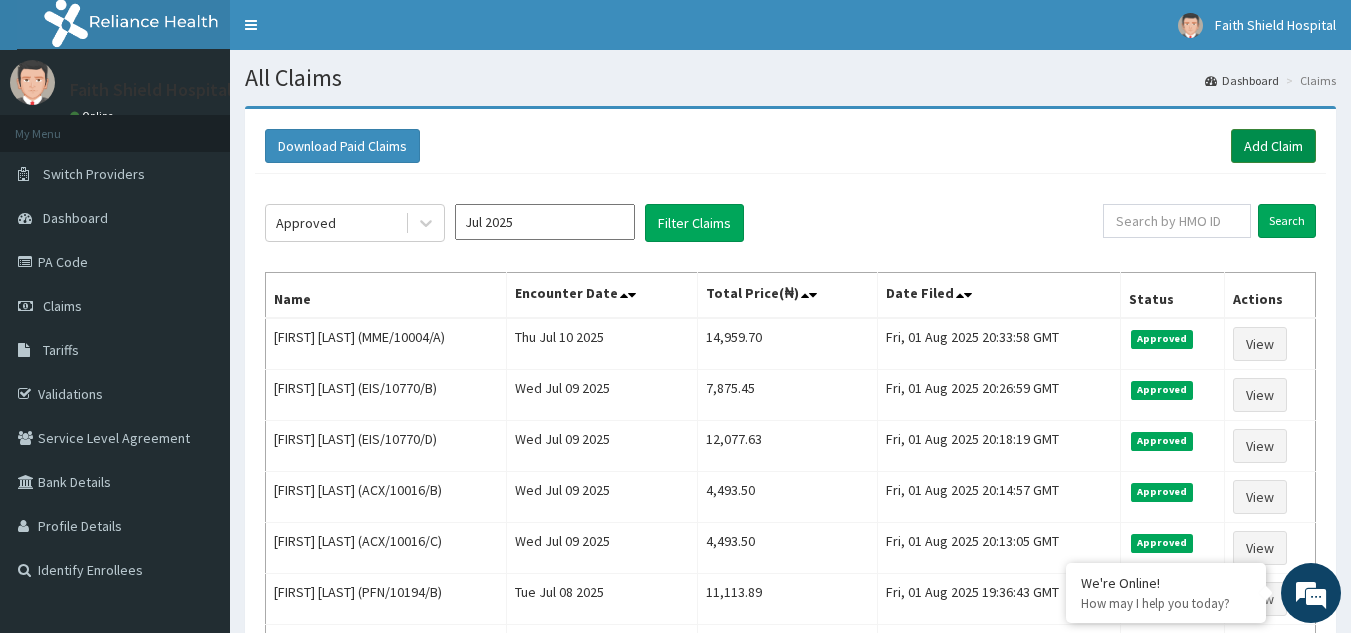 click on "Add Claim" at bounding box center [1273, 146] 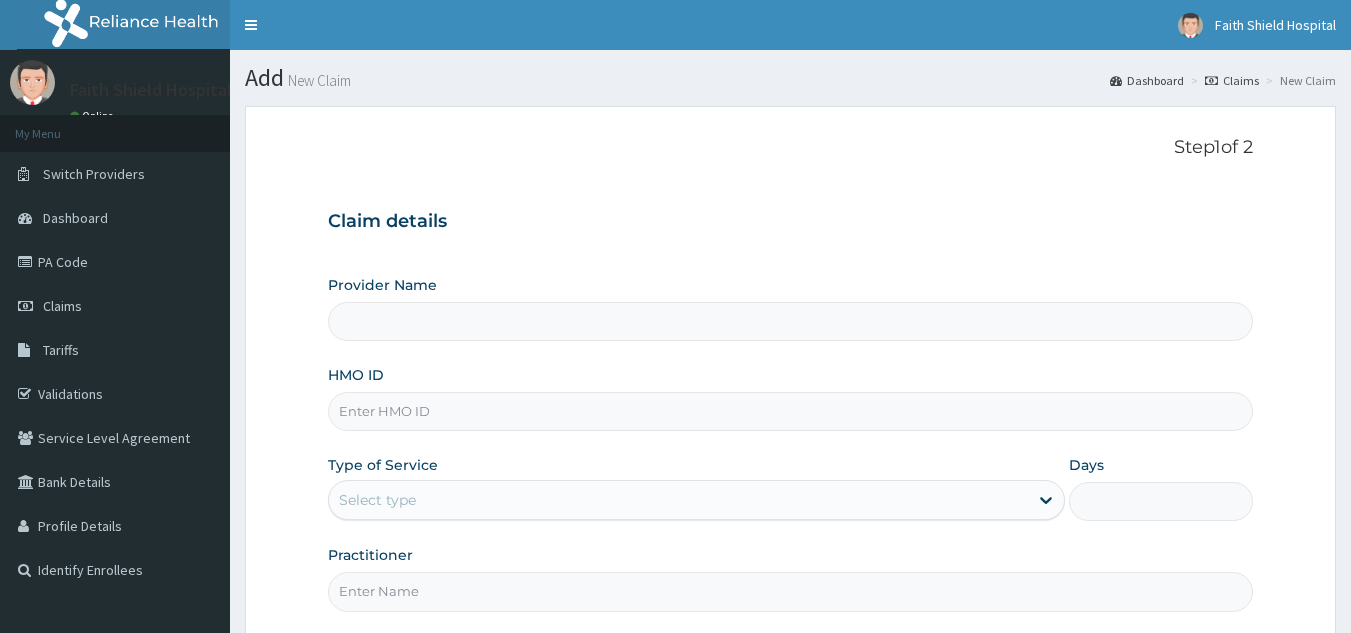 scroll, scrollTop: 0, scrollLeft: 0, axis: both 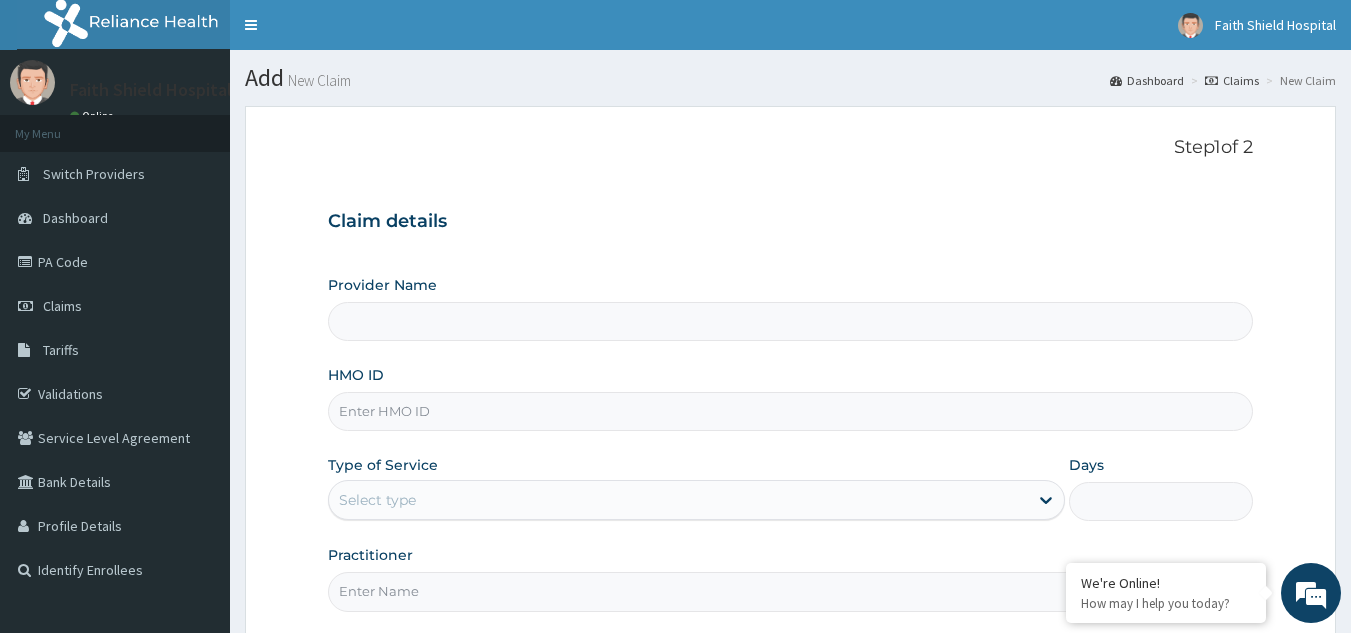 click on "Provider Name" at bounding box center [791, 321] 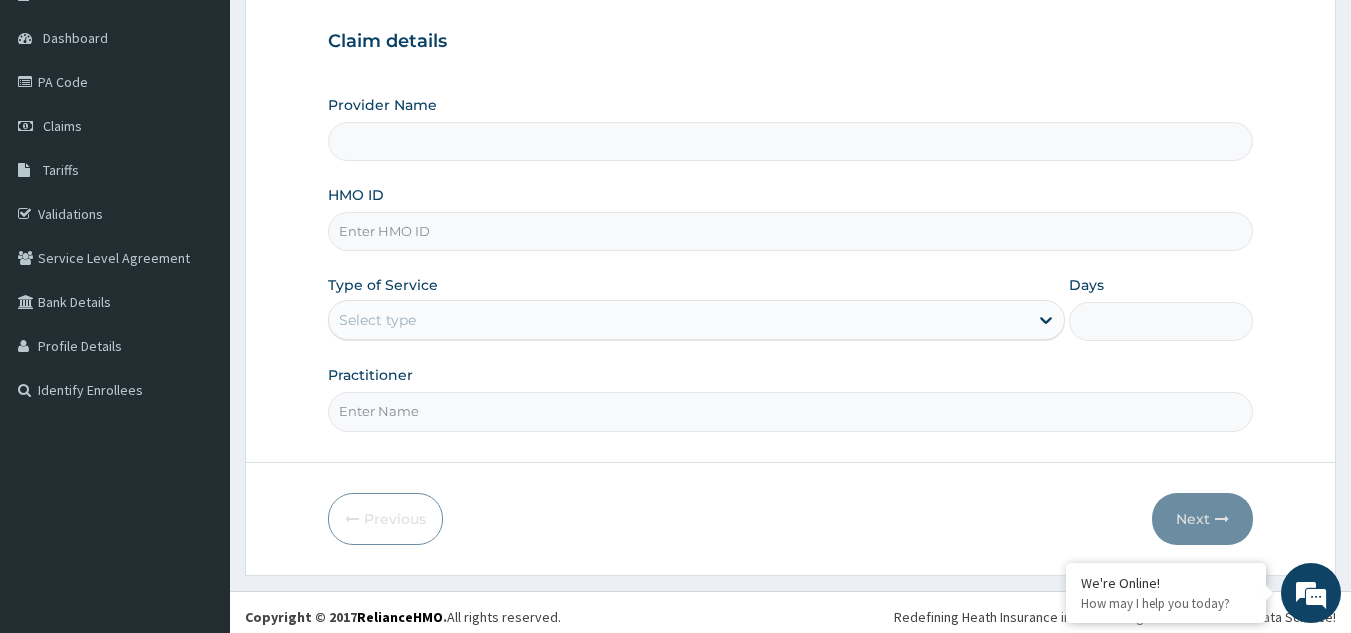 scroll, scrollTop: 189, scrollLeft: 0, axis: vertical 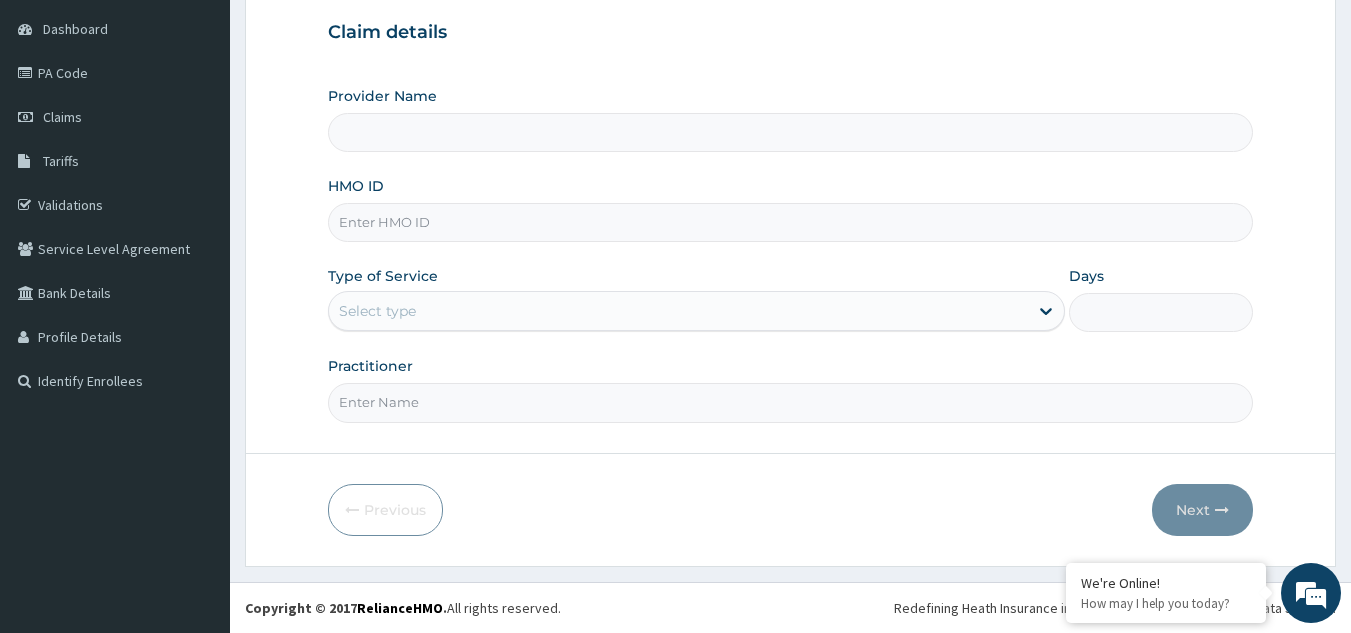 type on "Faith Shield  Hospital" 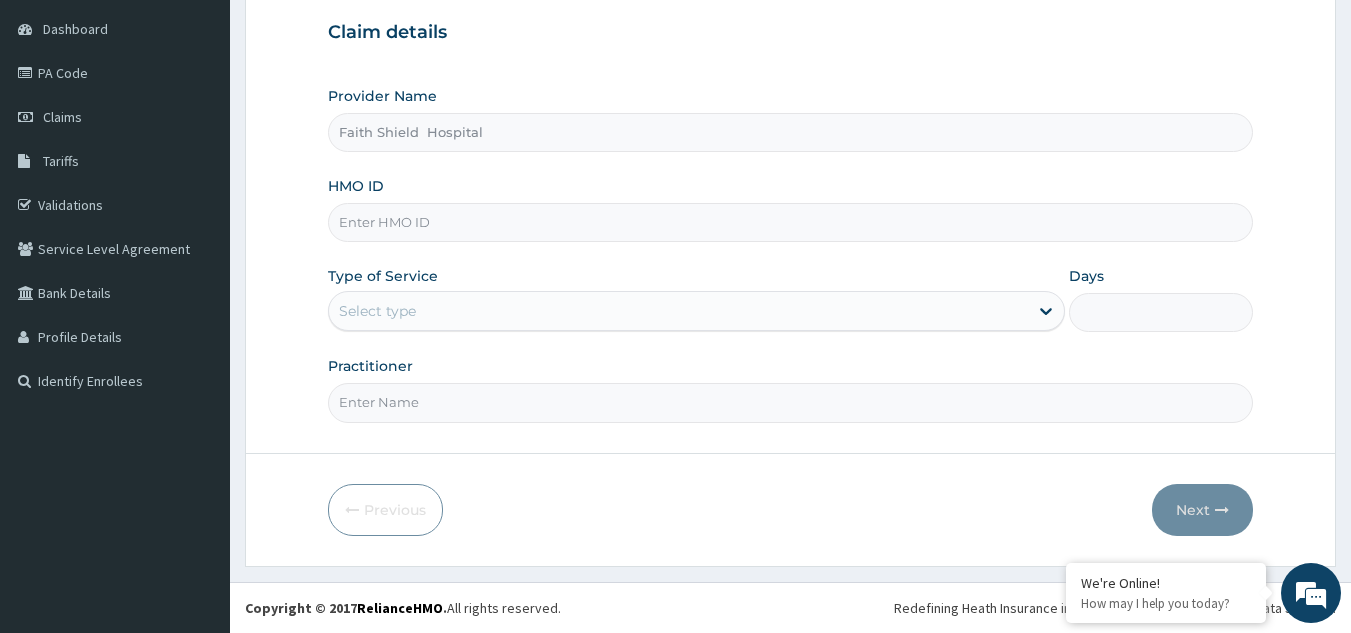 click on "HMO ID" at bounding box center [791, 222] 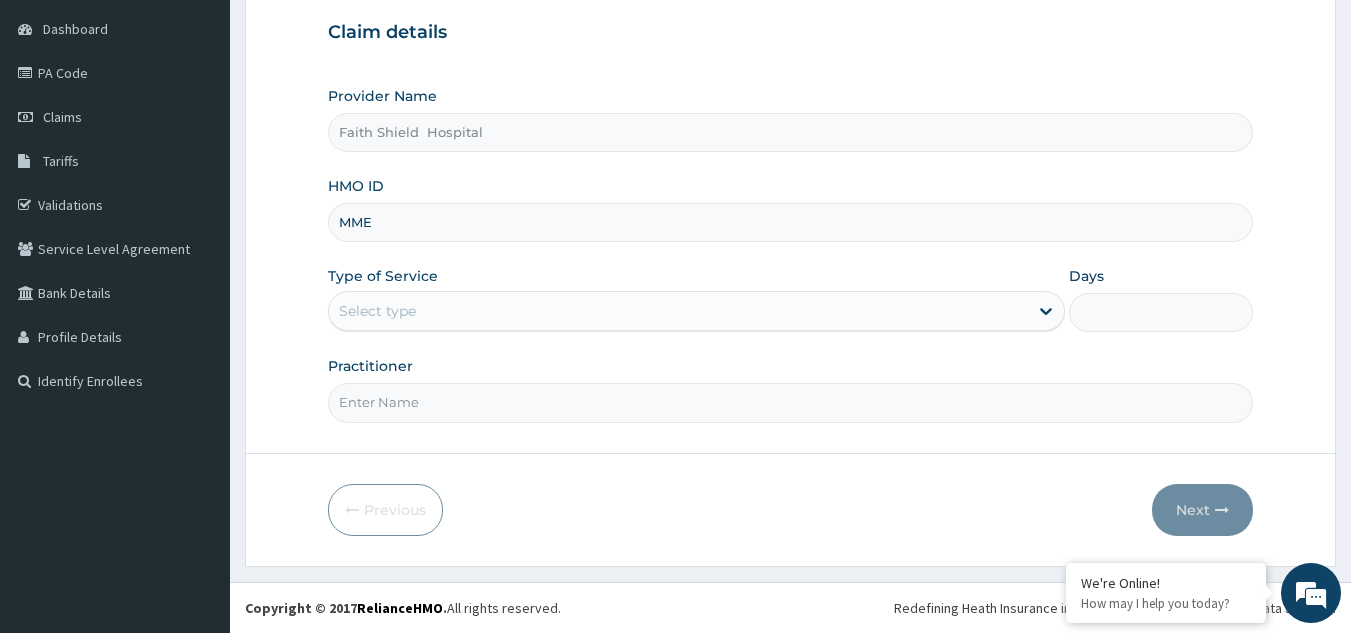 scroll, scrollTop: 0, scrollLeft: 0, axis: both 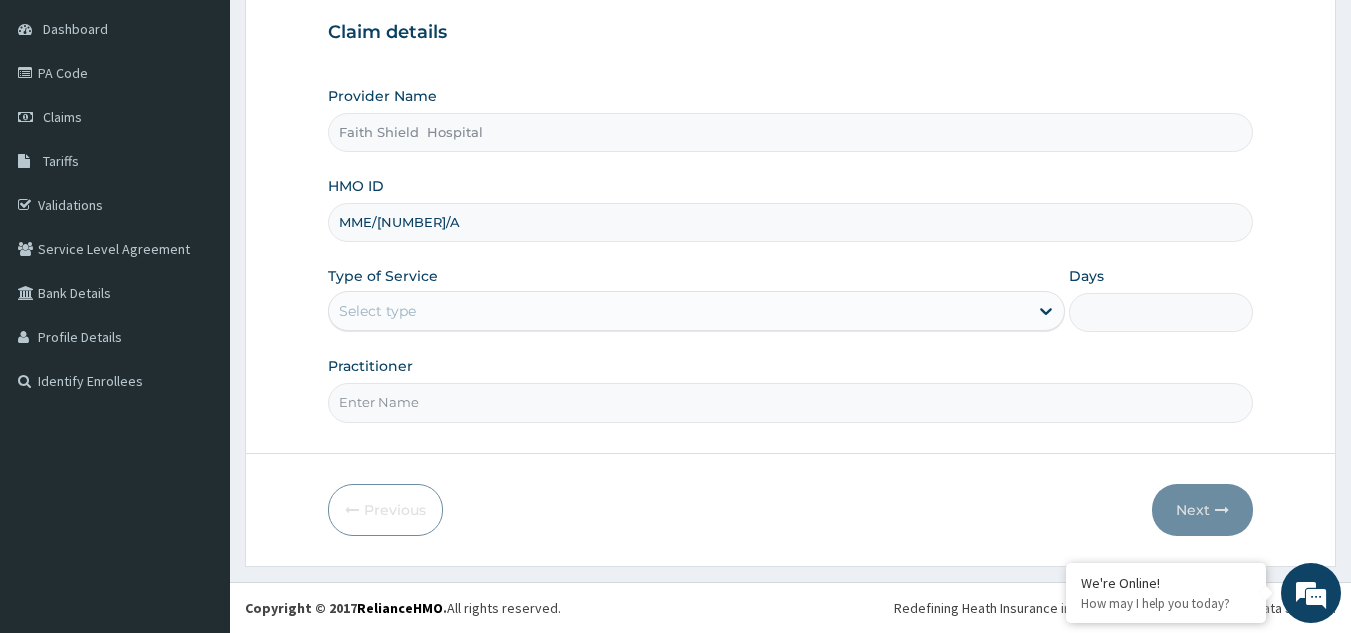 type on "MME/[NUMBER]/A" 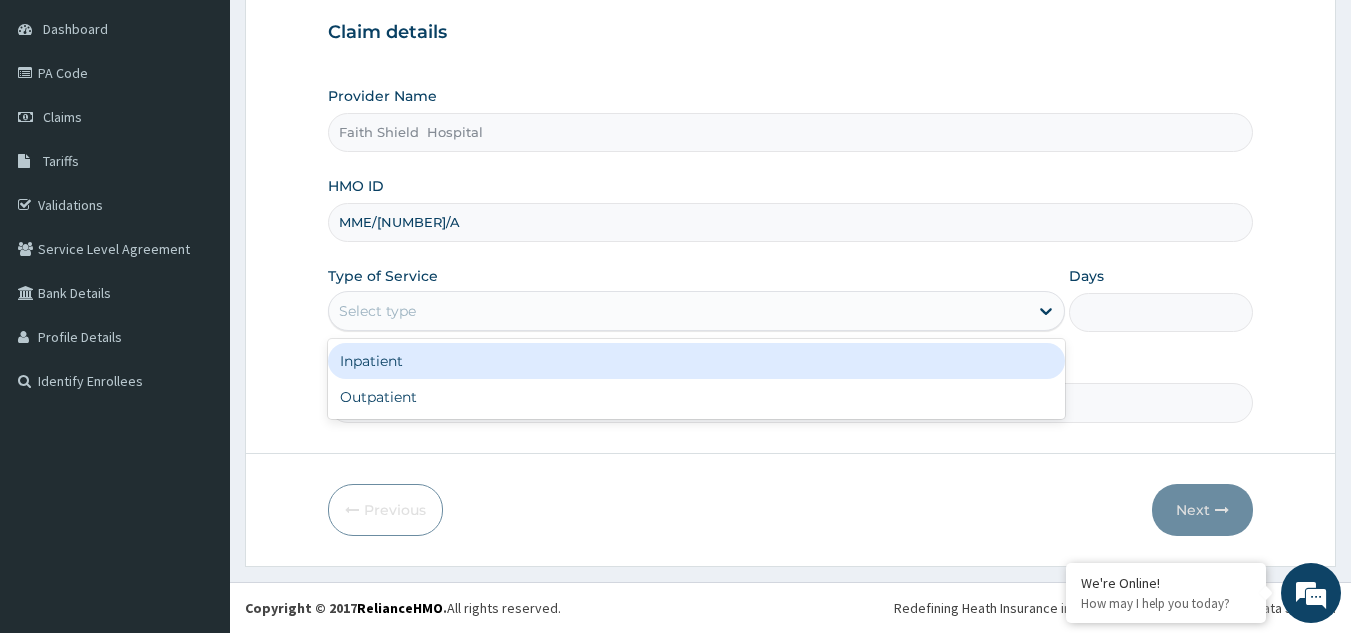 click on "Select type" at bounding box center (377, 311) 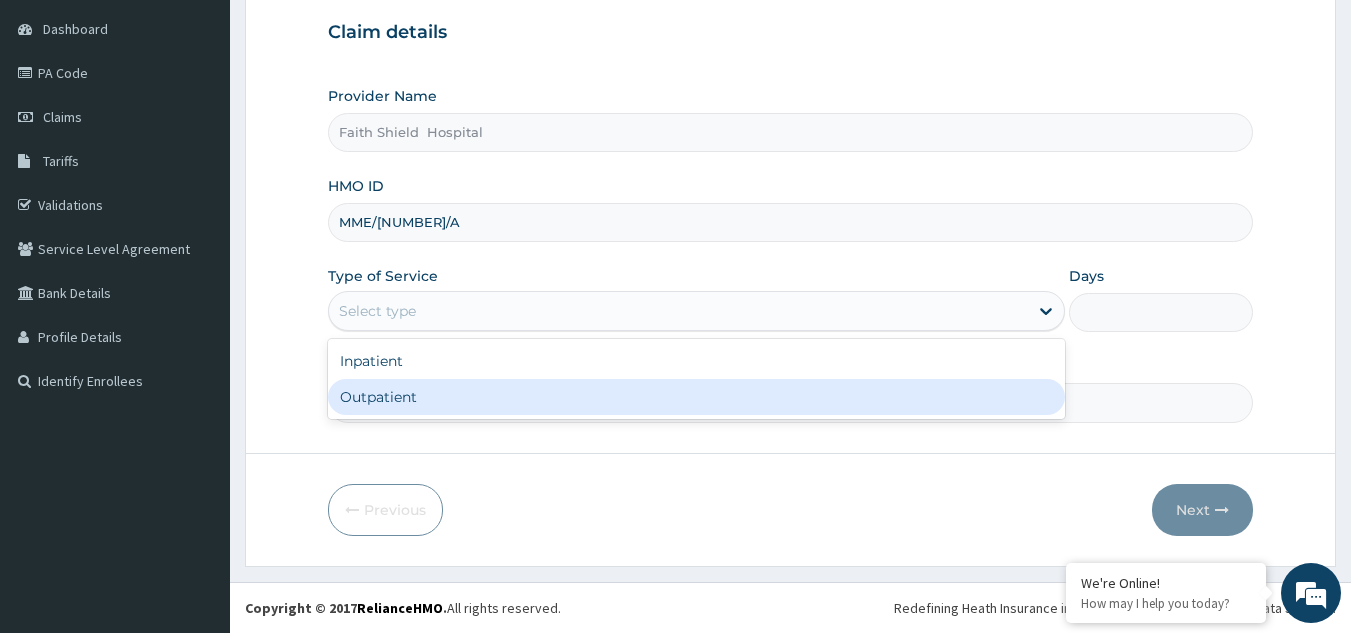 click on "Outpatient" at bounding box center (696, 397) 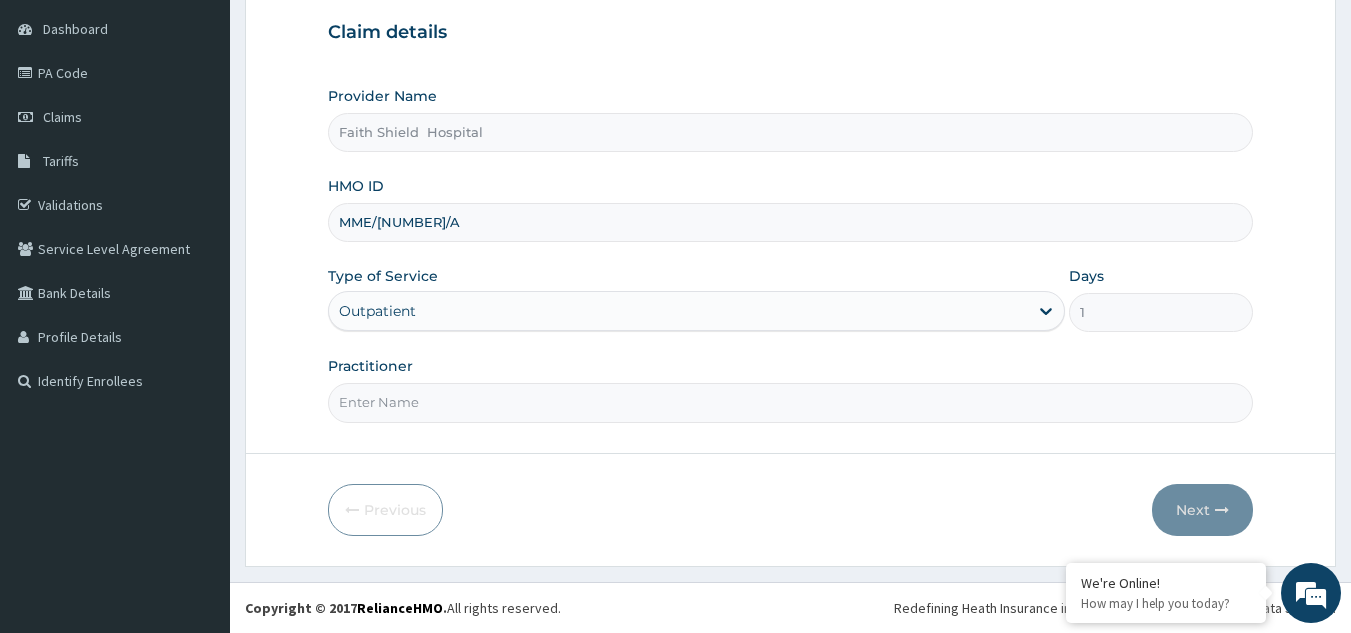 click on "Practitioner" at bounding box center [791, 402] 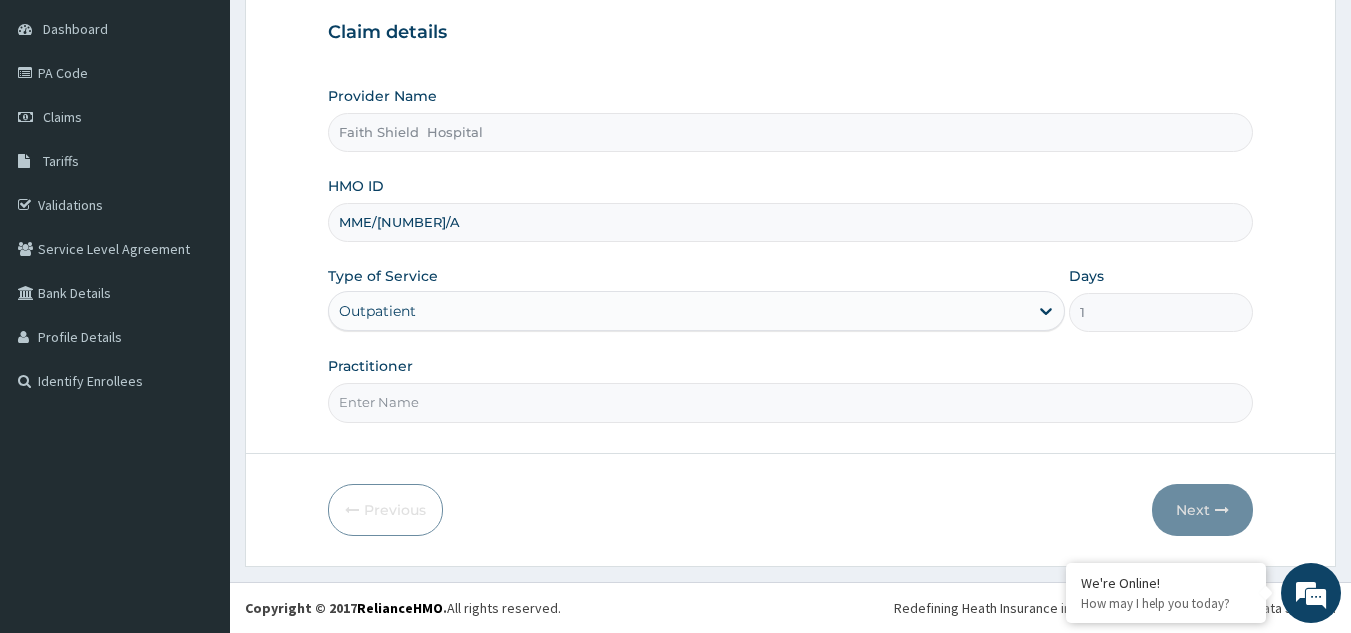 type on "DR. [LAST_NAME] [LAST_NAME]" 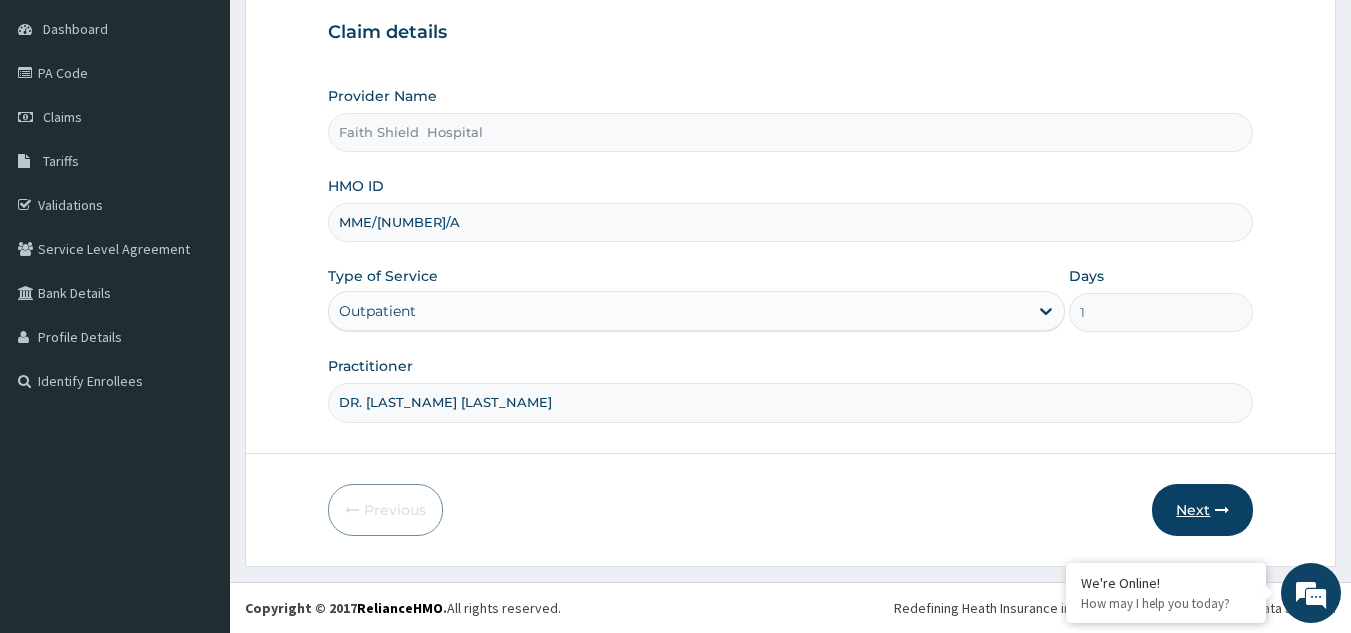 click on "Next" at bounding box center (1202, 510) 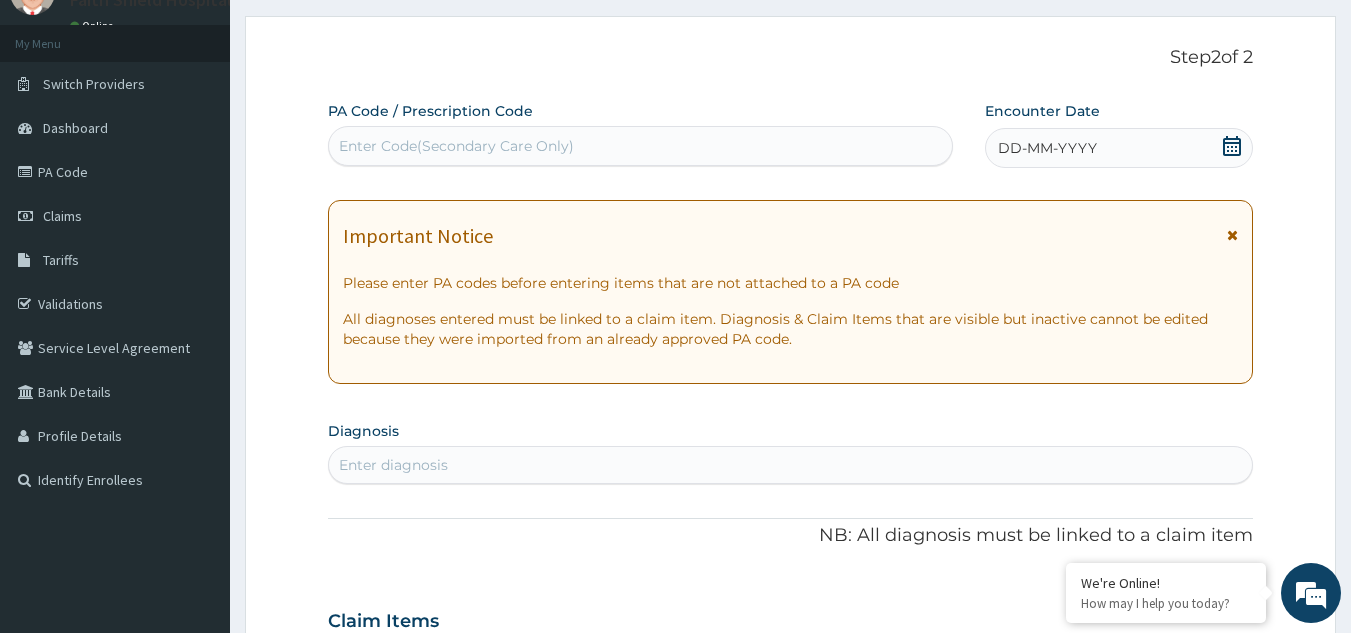 scroll, scrollTop: 0, scrollLeft: 0, axis: both 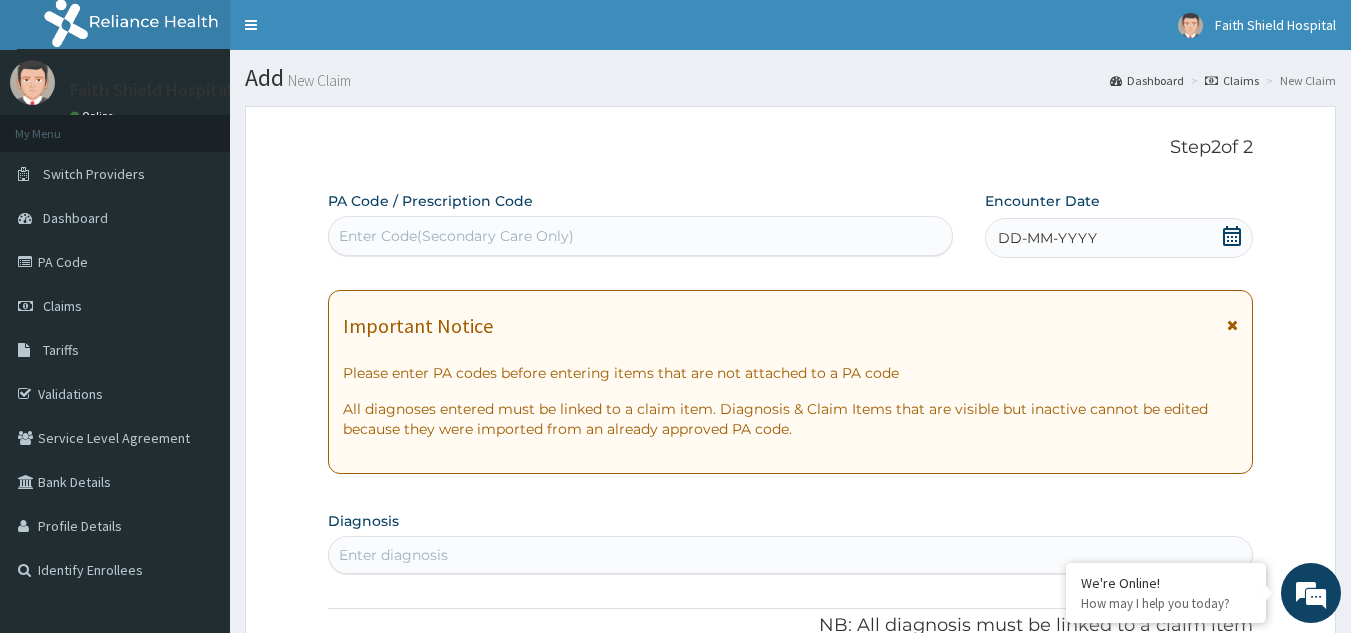 click 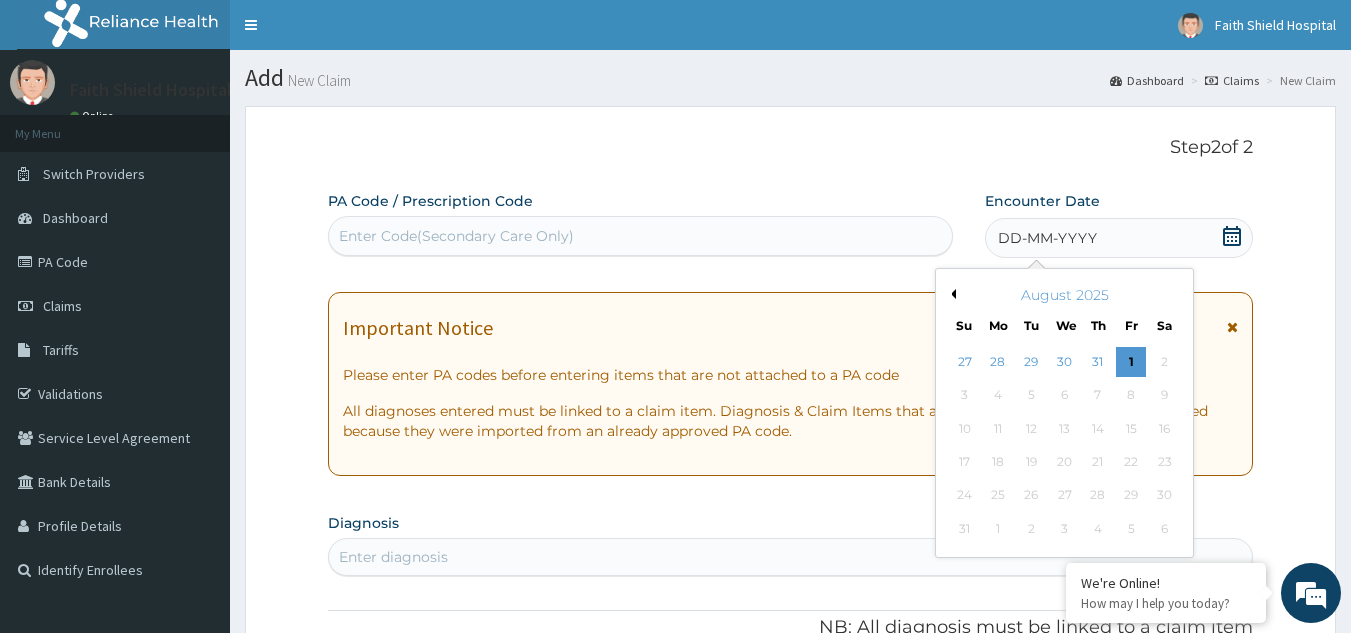 click on "Previous Month" at bounding box center [951, 294] 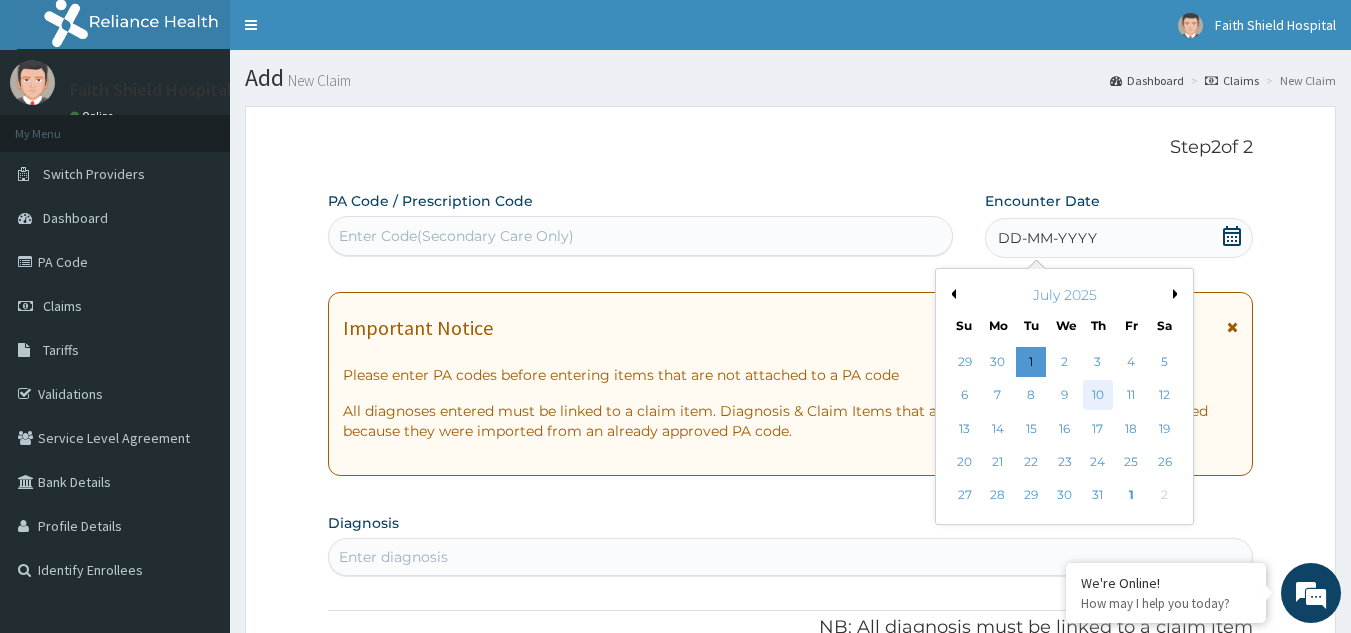 click on "10" at bounding box center [1098, 396] 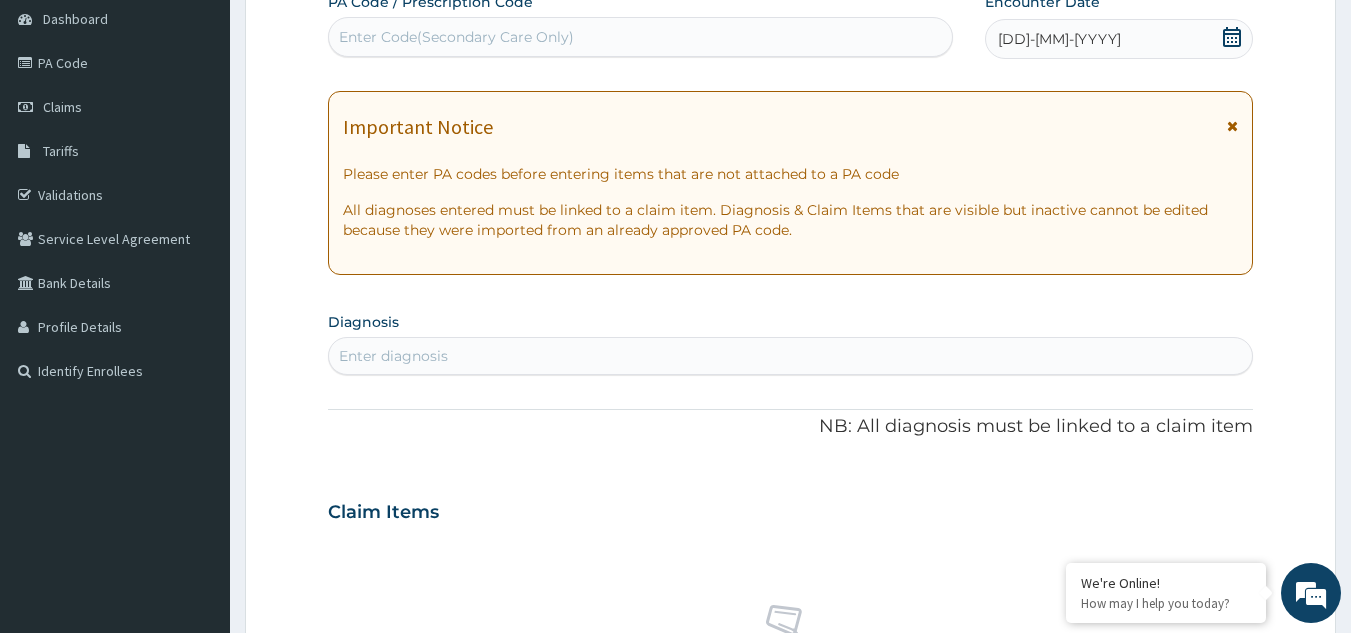 scroll, scrollTop: 200, scrollLeft: 0, axis: vertical 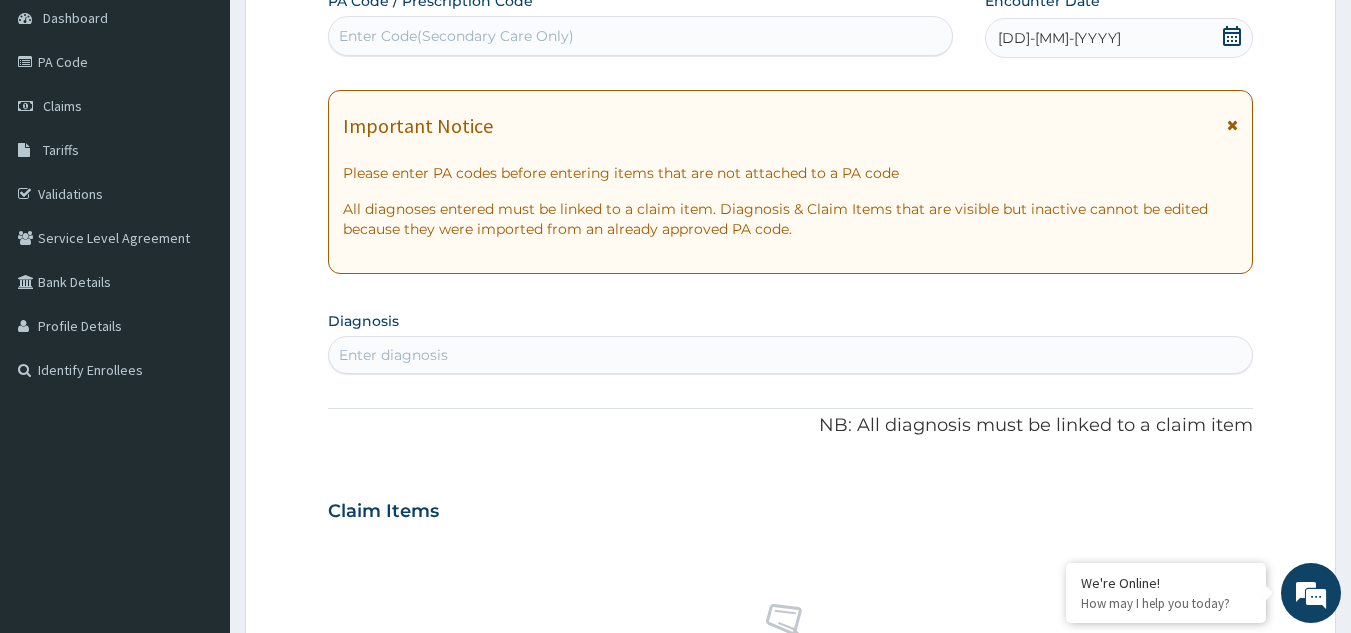 click on "Enter diagnosis" at bounding box center [393, 355] 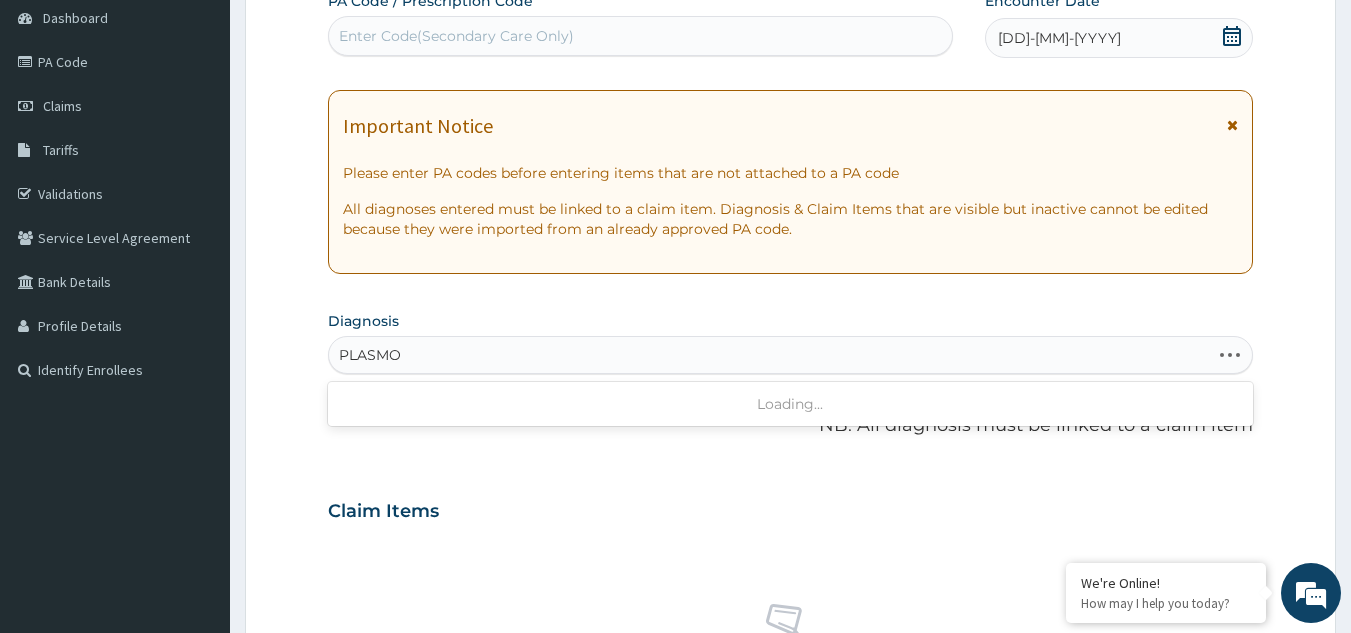 type on "PLASMOD" 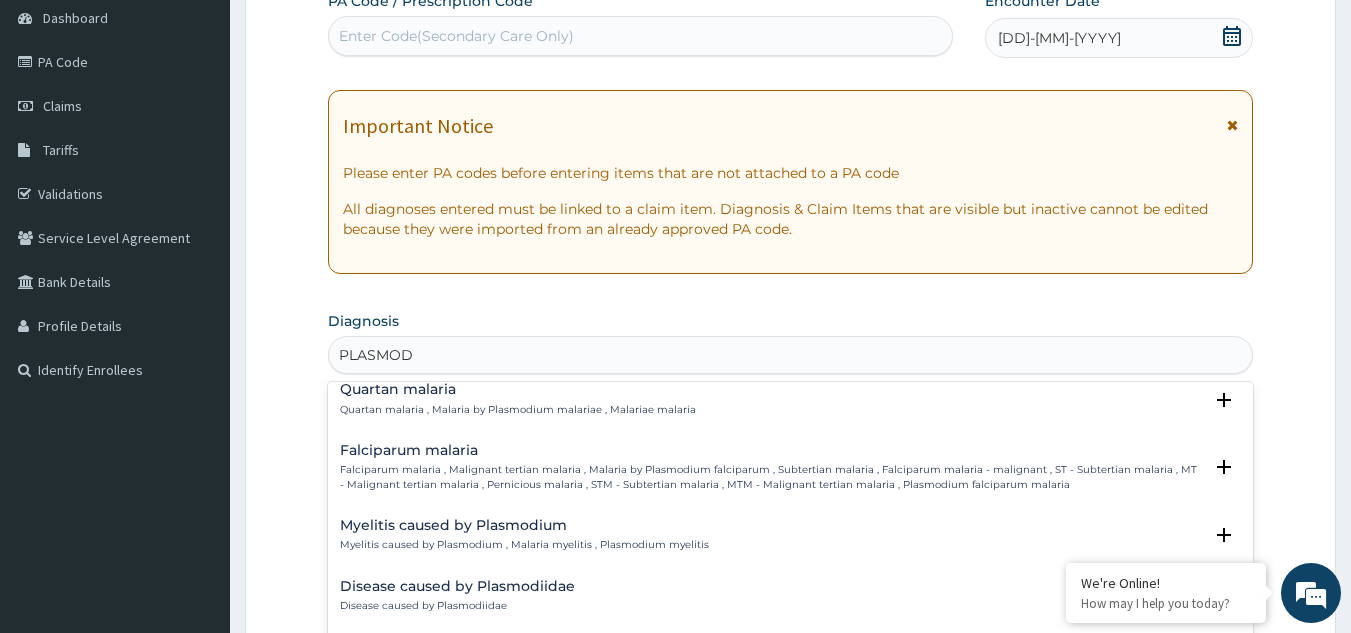 scroll, scrollTop: 200, scrollLeft: 0, axis: vertical 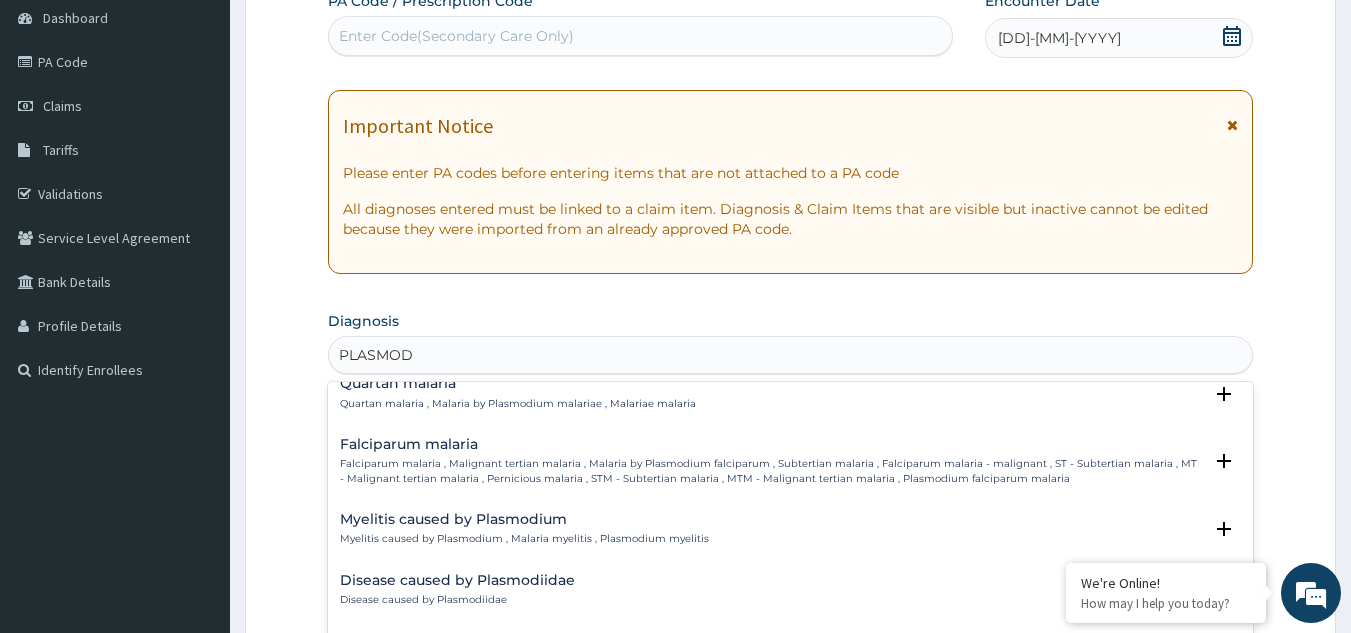 click on "Falciparum malaria , Malignant tertian malaria , Malaria by Plasmodium falciparum , Subtertian malaria , Falciparum malaria - malignant , ST - Subtertian malaria , MT - Malignant tertian malaria , Pernicious malaria , STM - Subtertian malaria , MTM - Malignant tertian malaria , Plasmodium falciparum malaria" at bounding box center [771, 471] 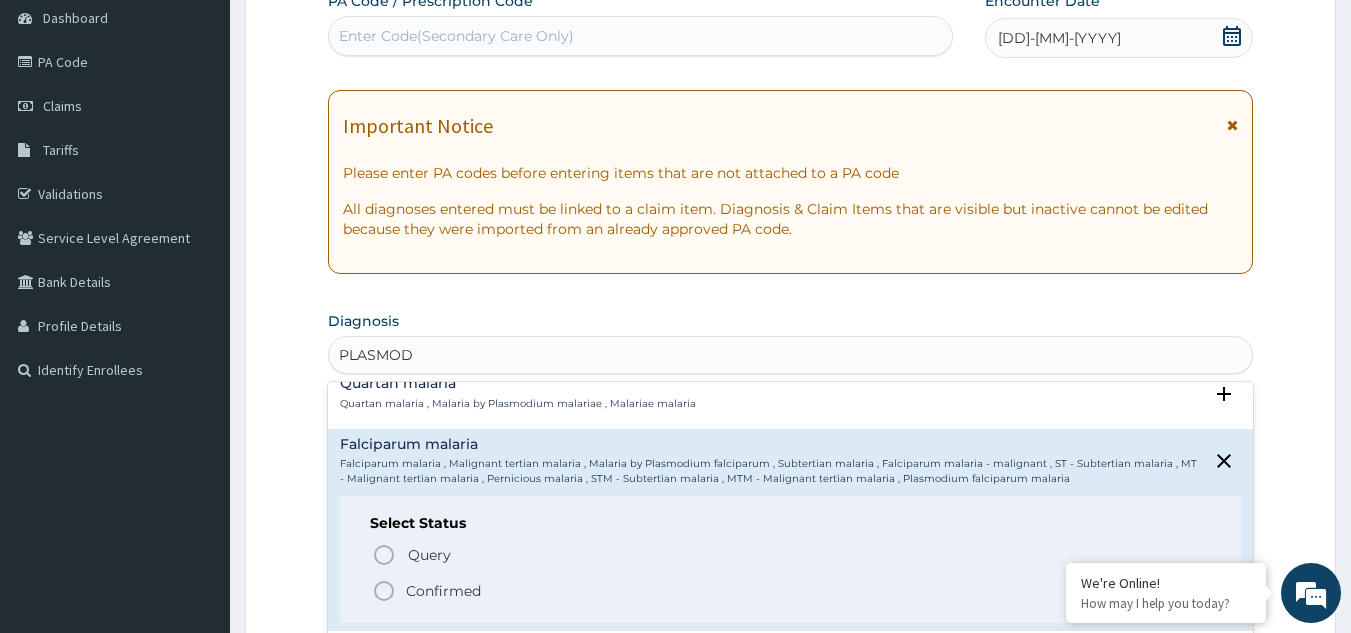 click 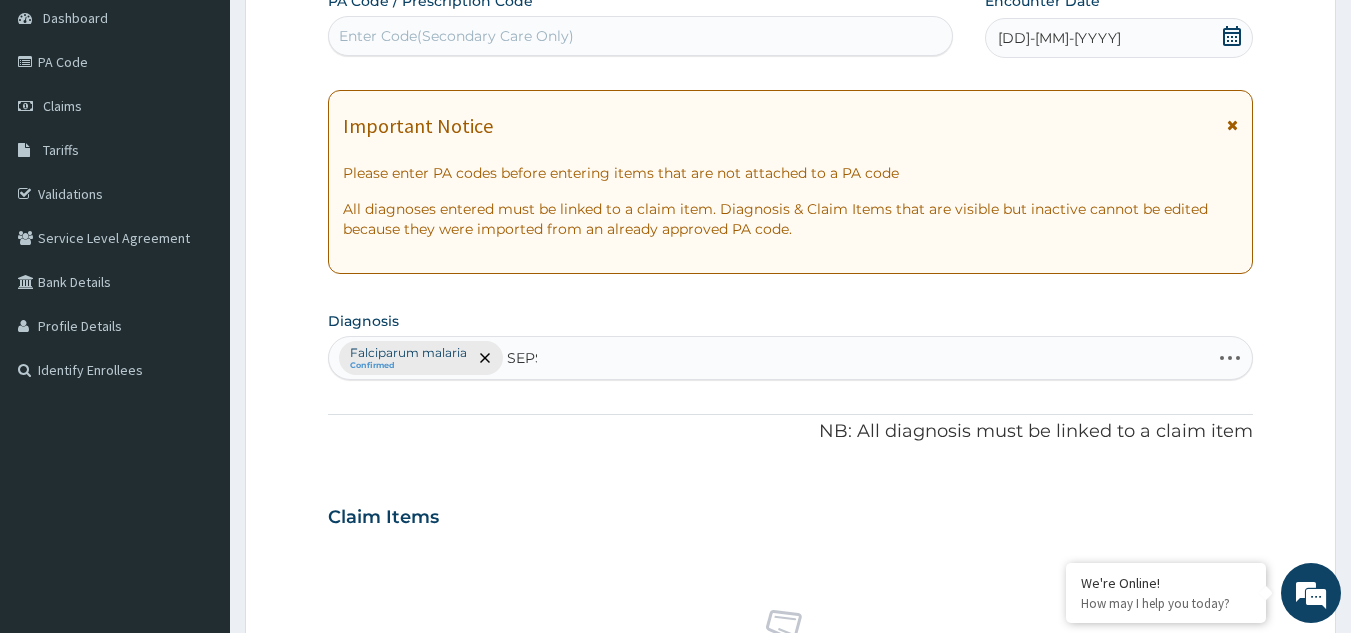type on "SEPSI" 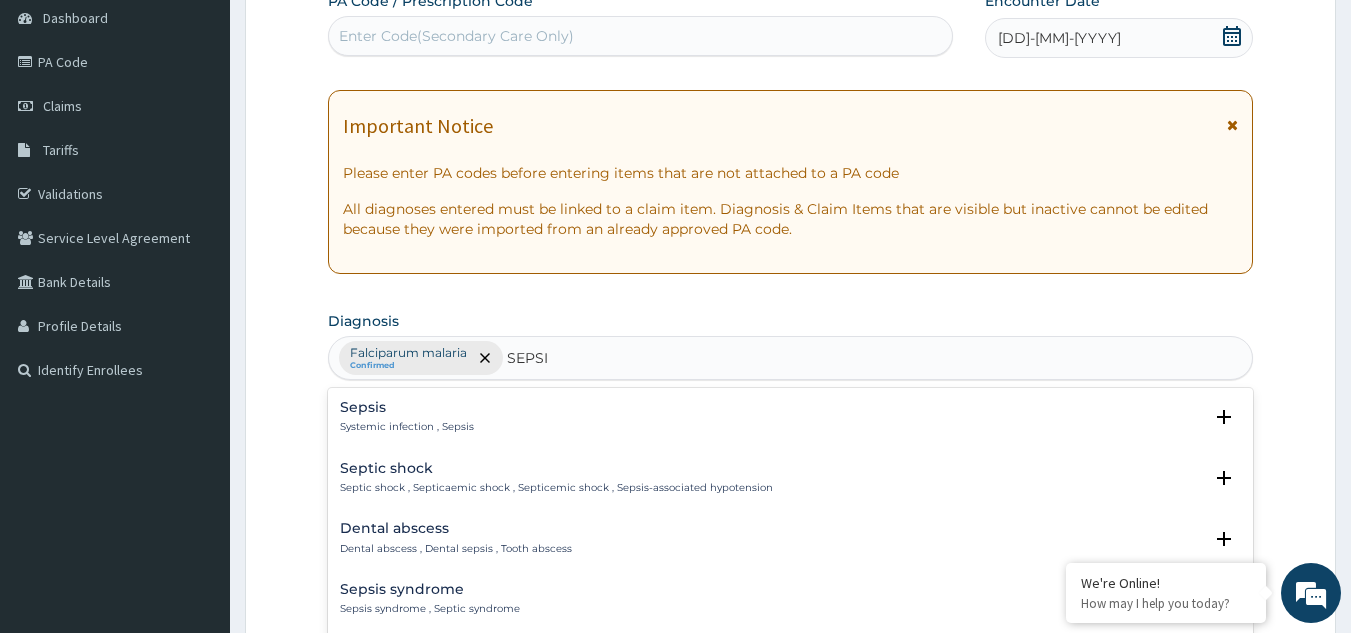 click on "Sepsis" at bounding box center [407, 407] 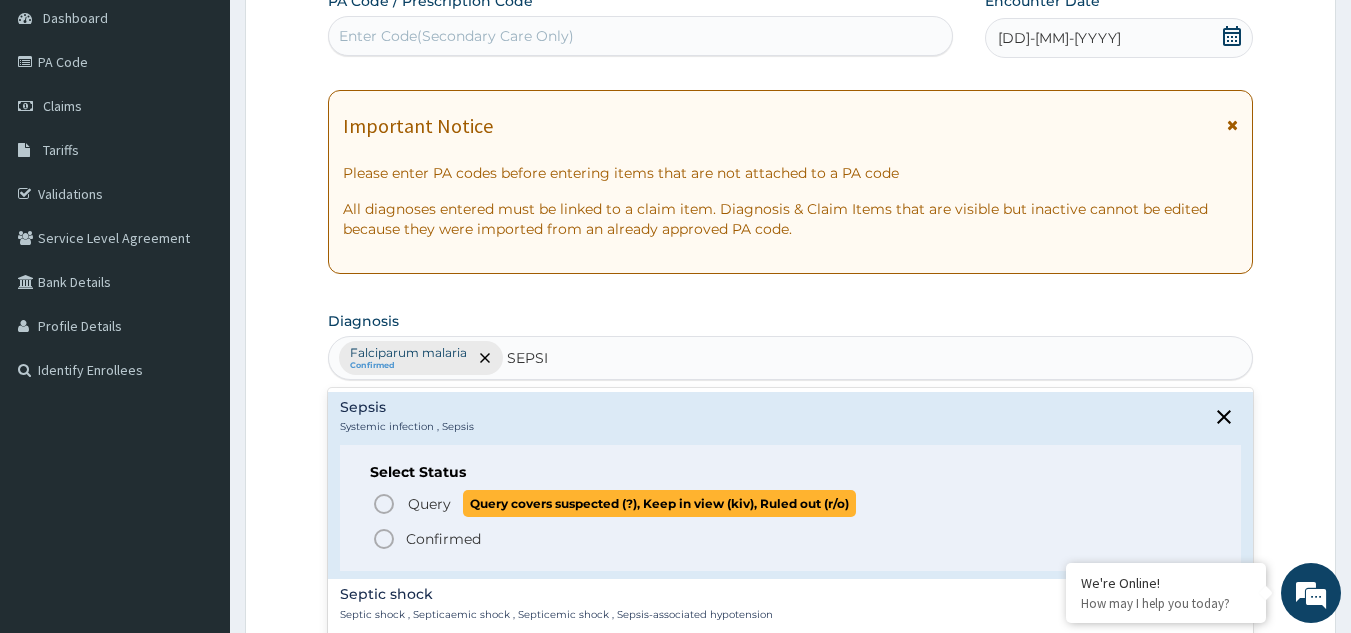 click 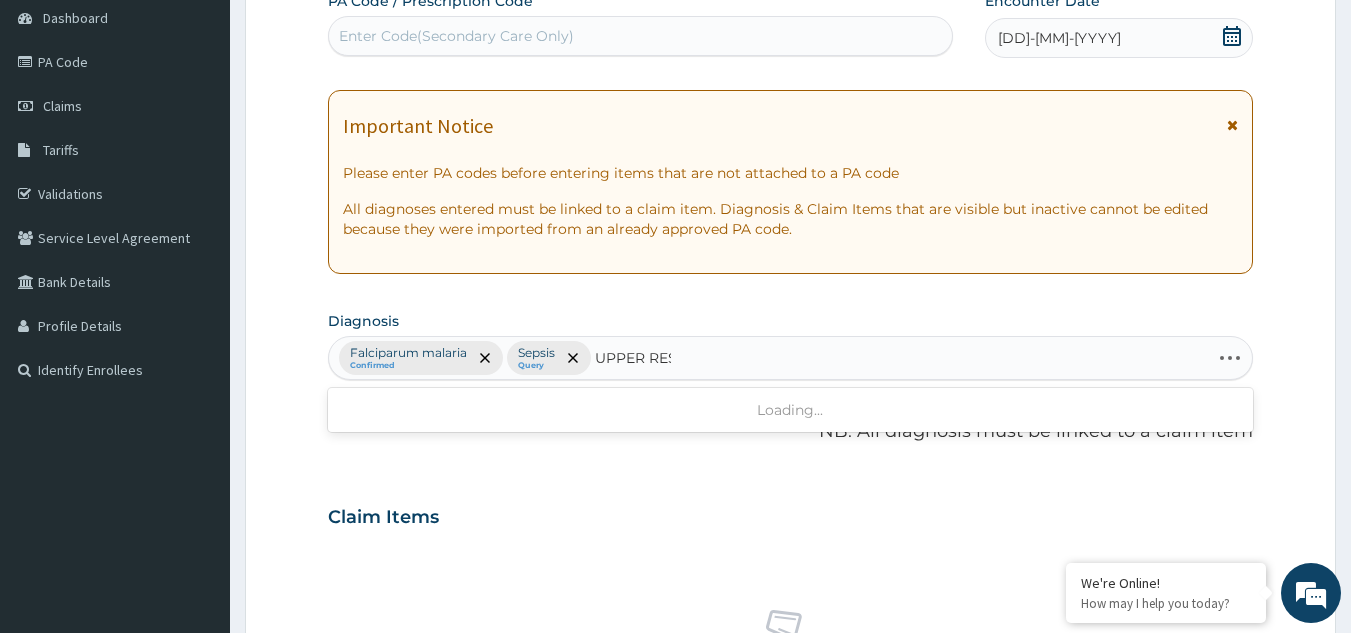 type on "UPPER RESP" 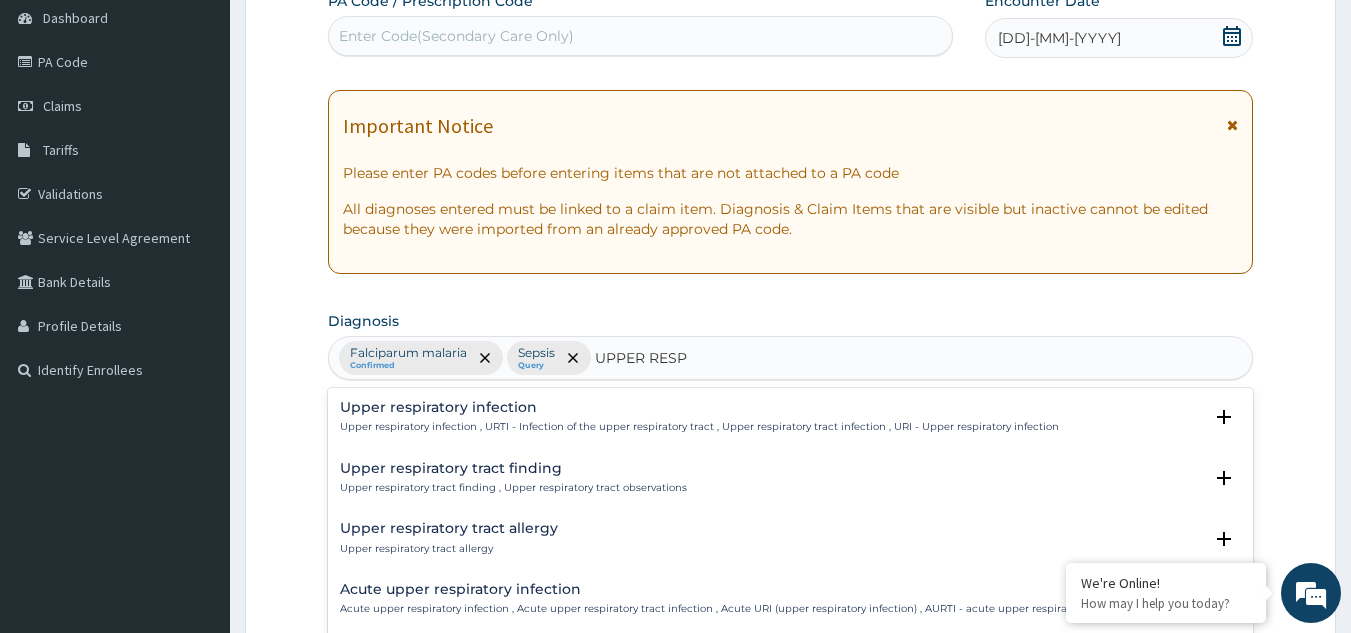 click on "Upper respiratory infection Upper respiratory infection , URTI - Infection of the upper respiratory tract , Upper respiratory tract infection , URI - Upper respiratory infection" at bounding box center [699, 417] 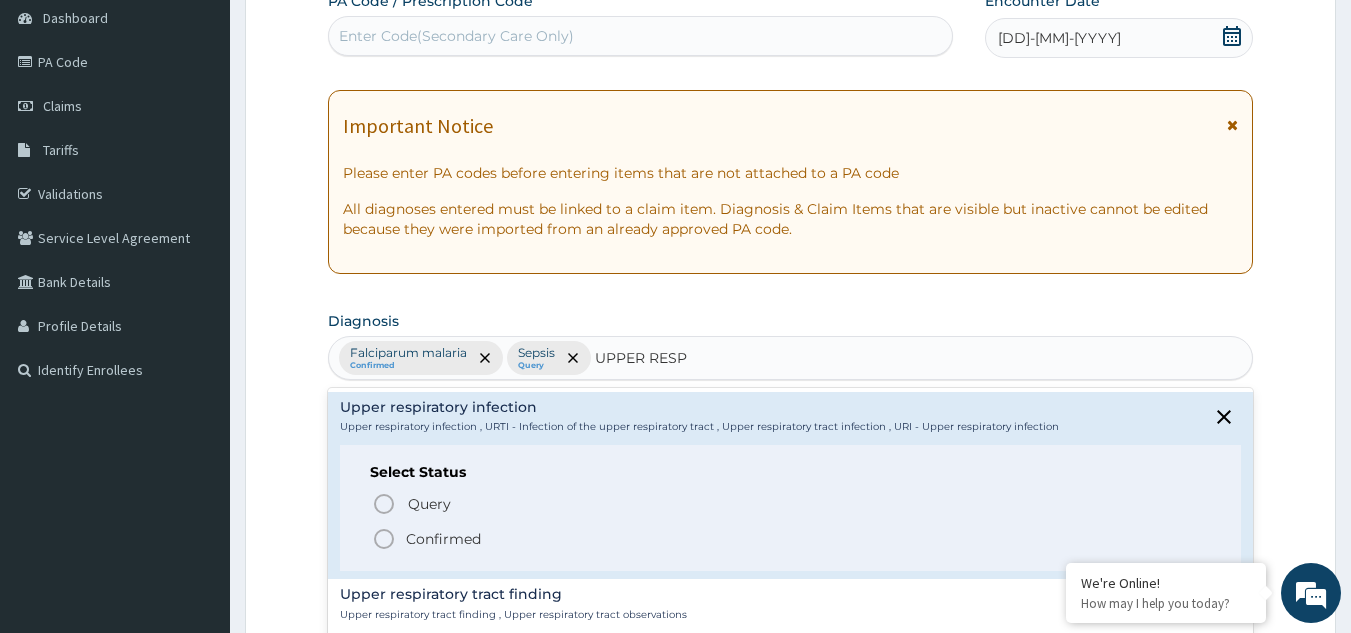 click 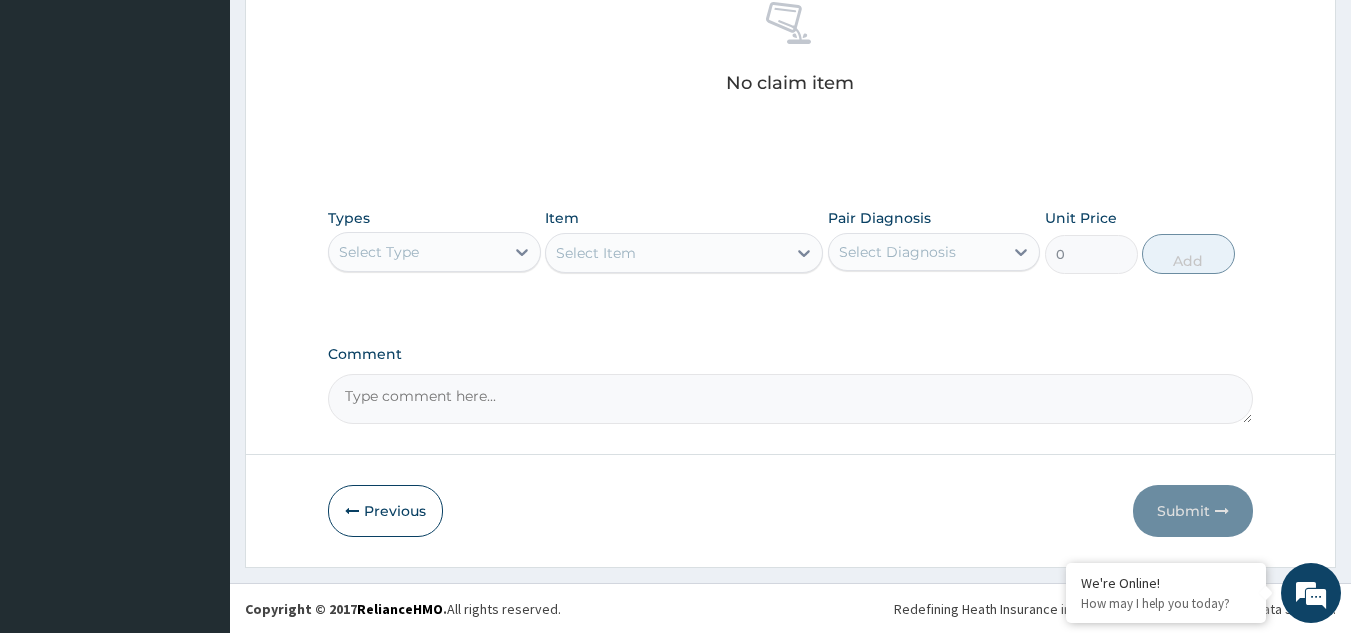scroll, scrollTop: 809, scrollLeft: 0, axis: vertical 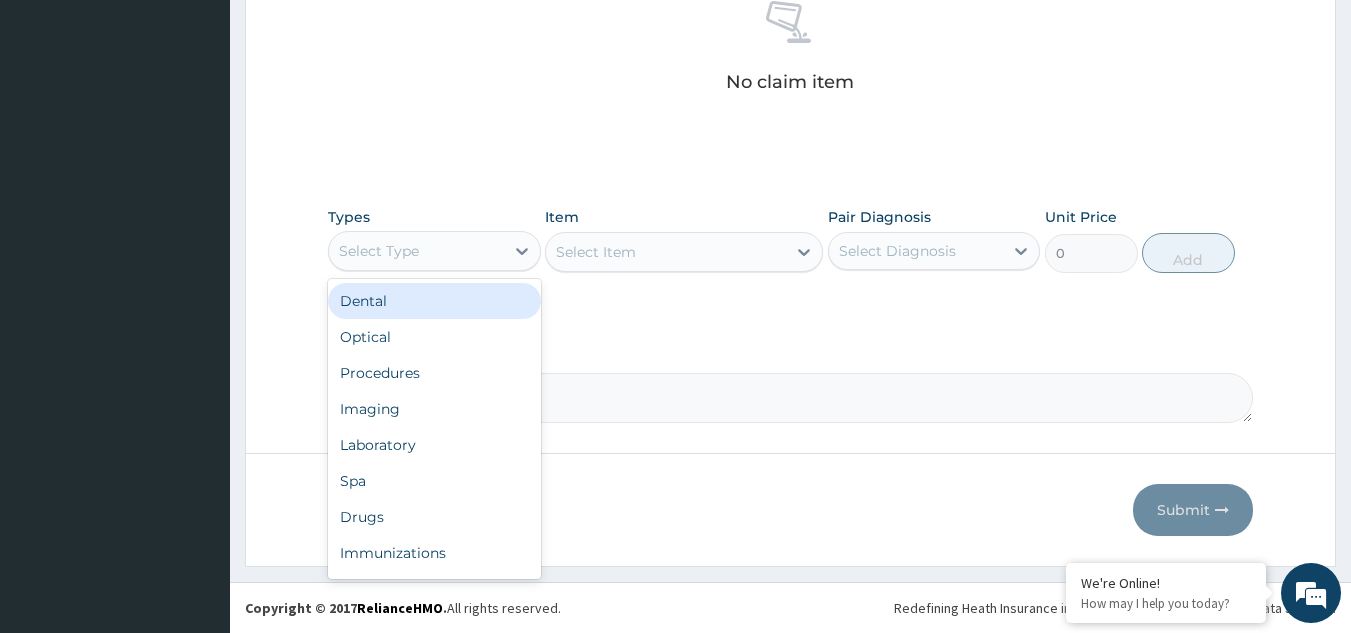 click on "Select Type" at bounding box center [416, 251] 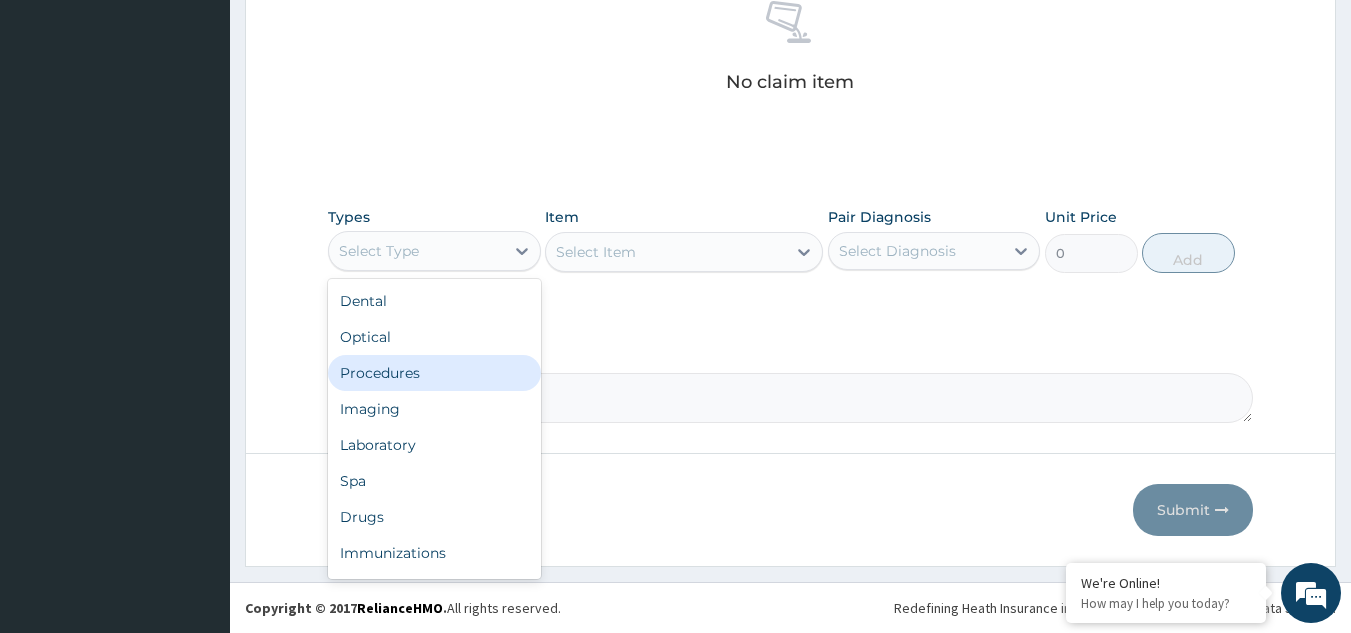 click on "Procedures" at bounding box center [434, 373] 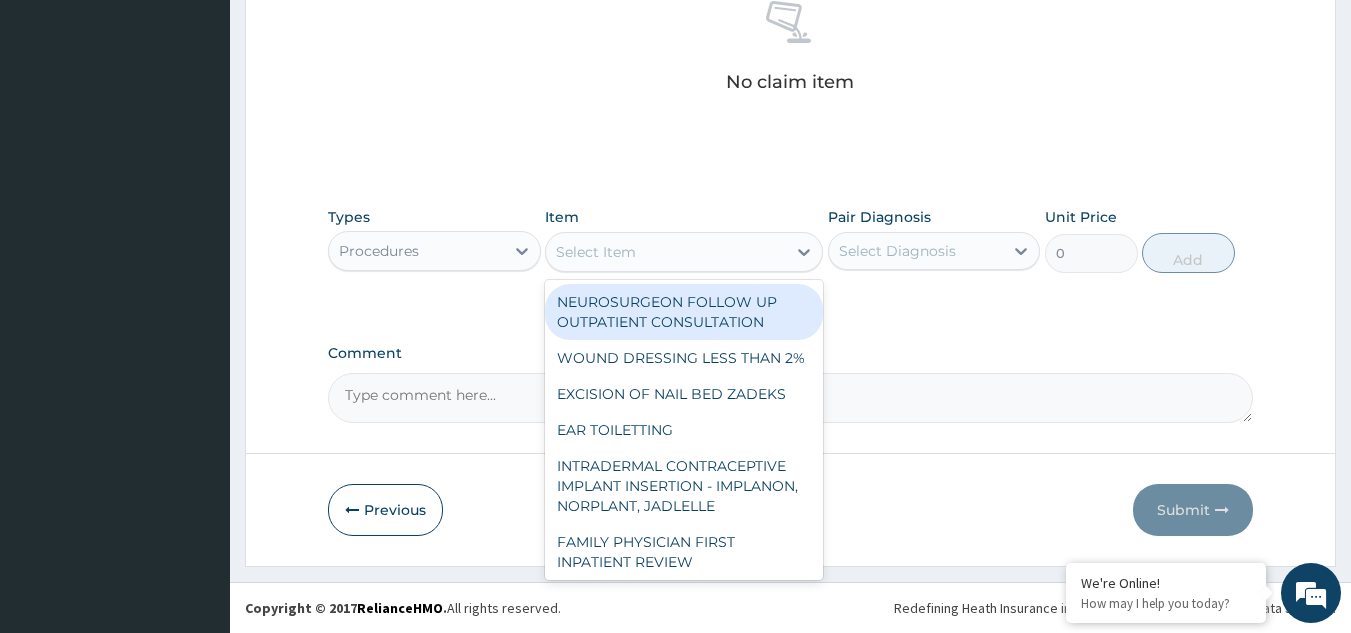 click on "Select Item" at bounding box center [596, 252] 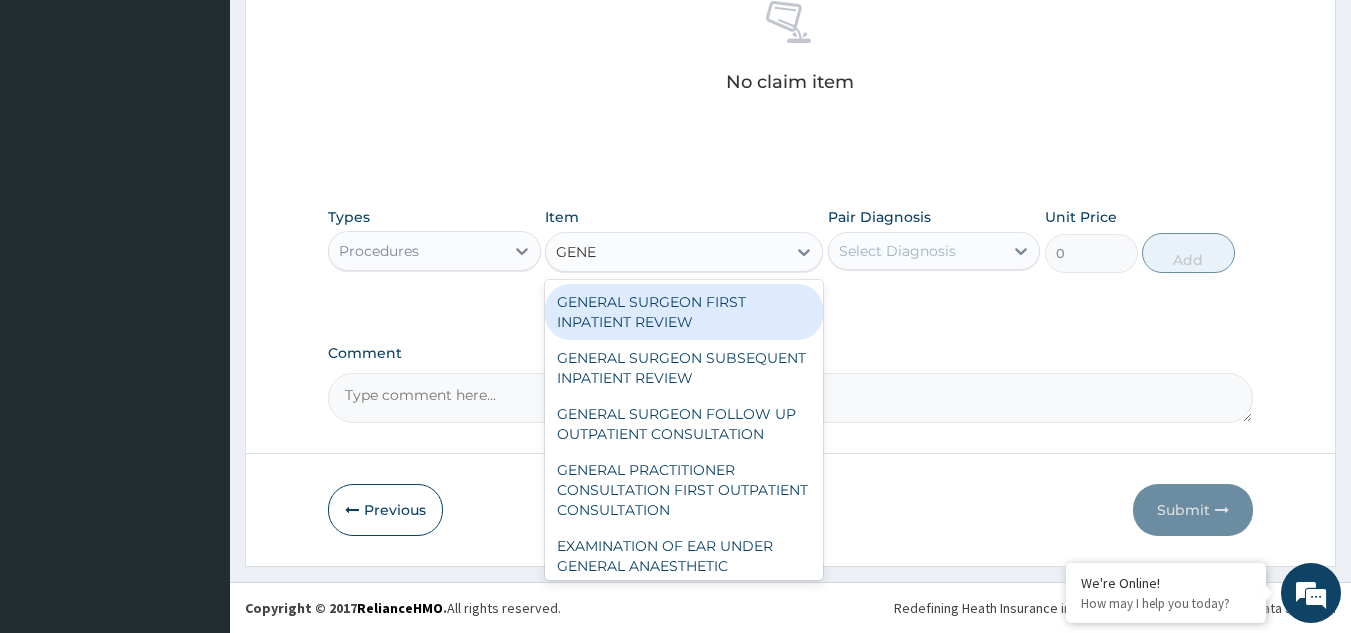 type on "GENER" 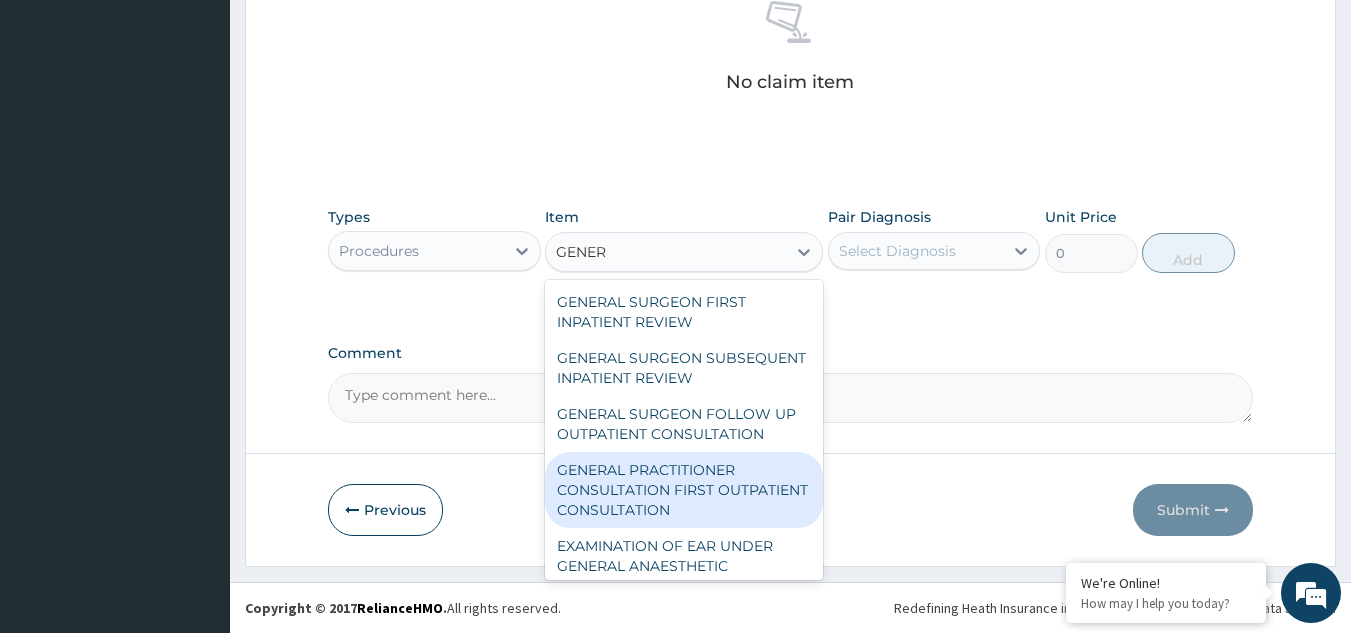 click on "GENERAL PRACTITIONER CONSULTATION FIRST OUTPATIENT CONSULTATION" at bounding box center [684, 490] 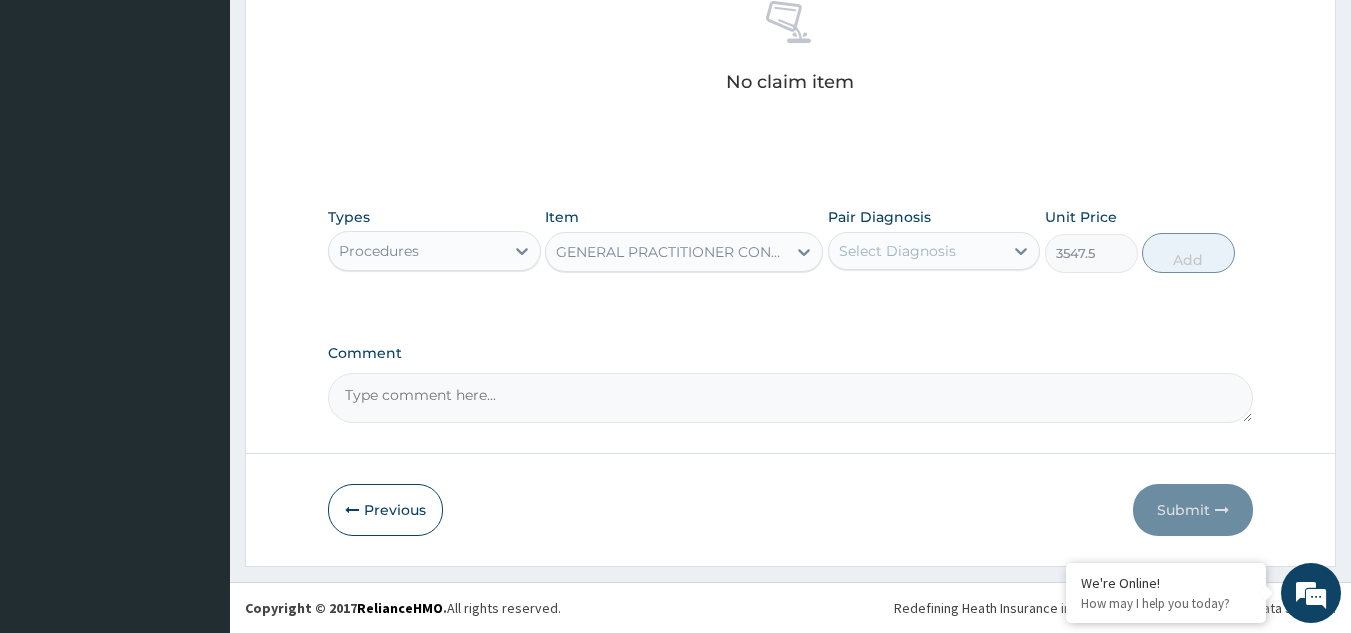 click on "Select Diagnosis" at bounding box center (897, 251) 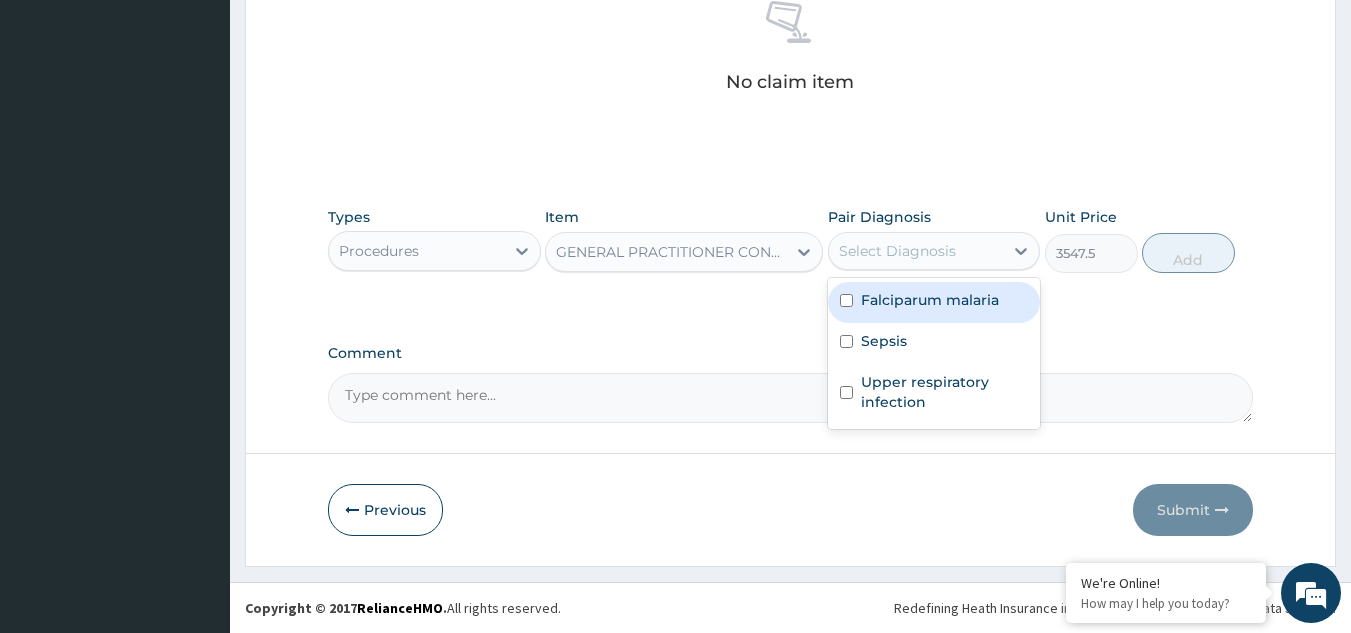 drag, startPoint x: 881, startPoint y: 300, endPoint x: 883, endPoint y: 360, distance: 60.033325 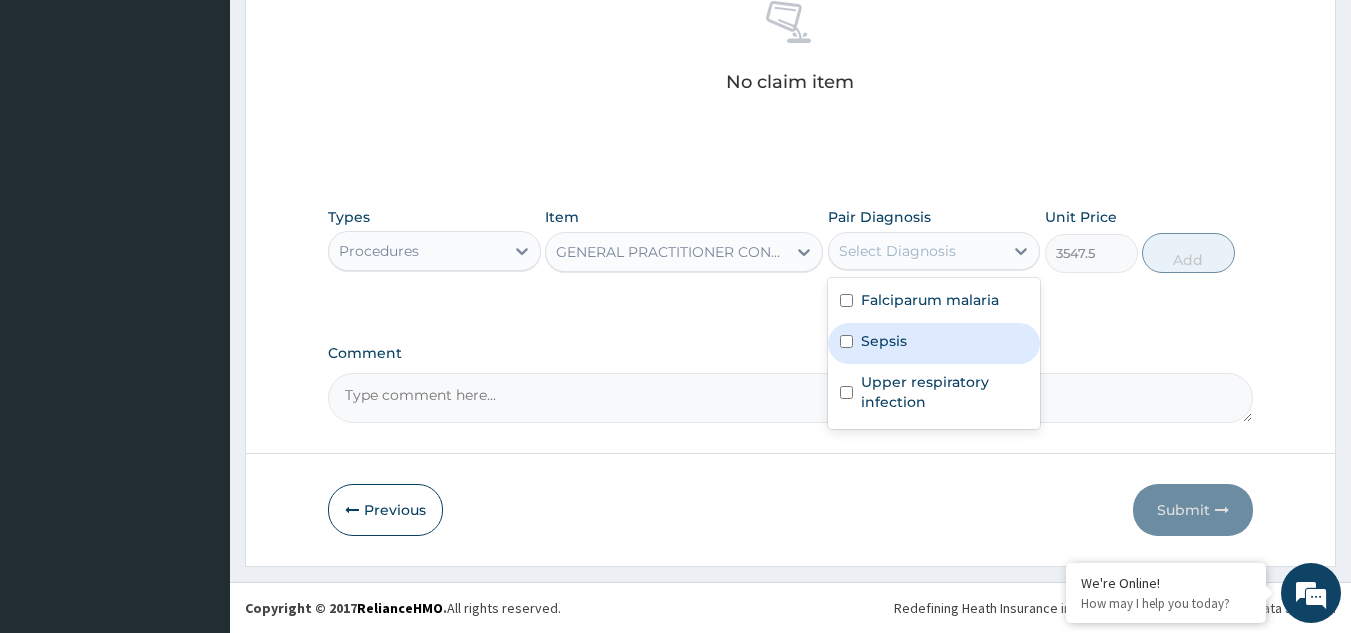 drag, startPoint x: 891, startPoint y: 341, endPoint x: 891, endPoint y: 353, distance: 12 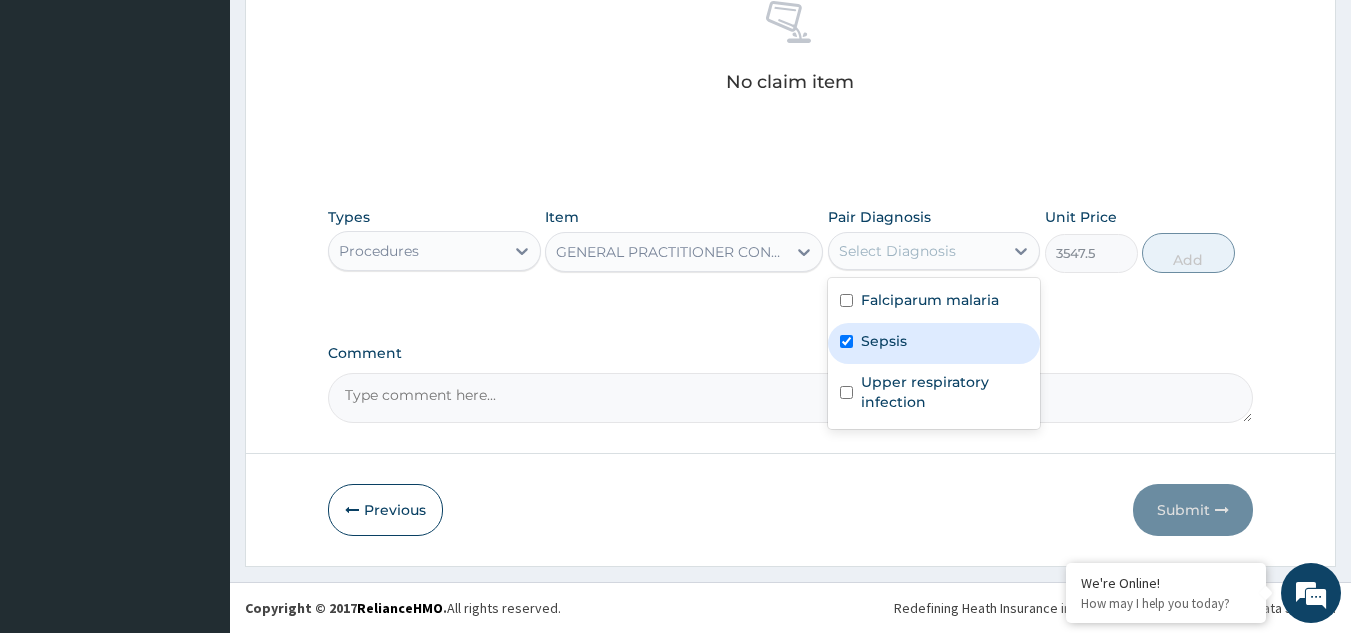 checkbox on "true" 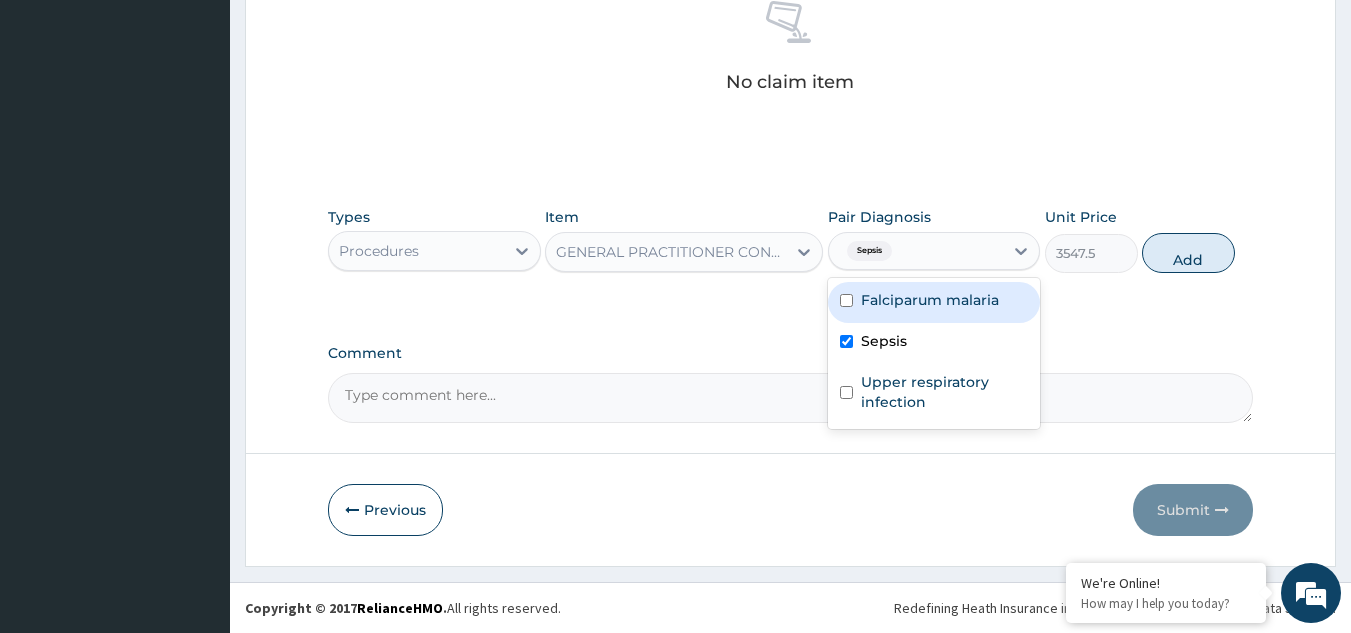 drag, startPoint x: 903, startPoint y: 289, endPoint x: 898, endPoint y: 345, distance: 56.22277 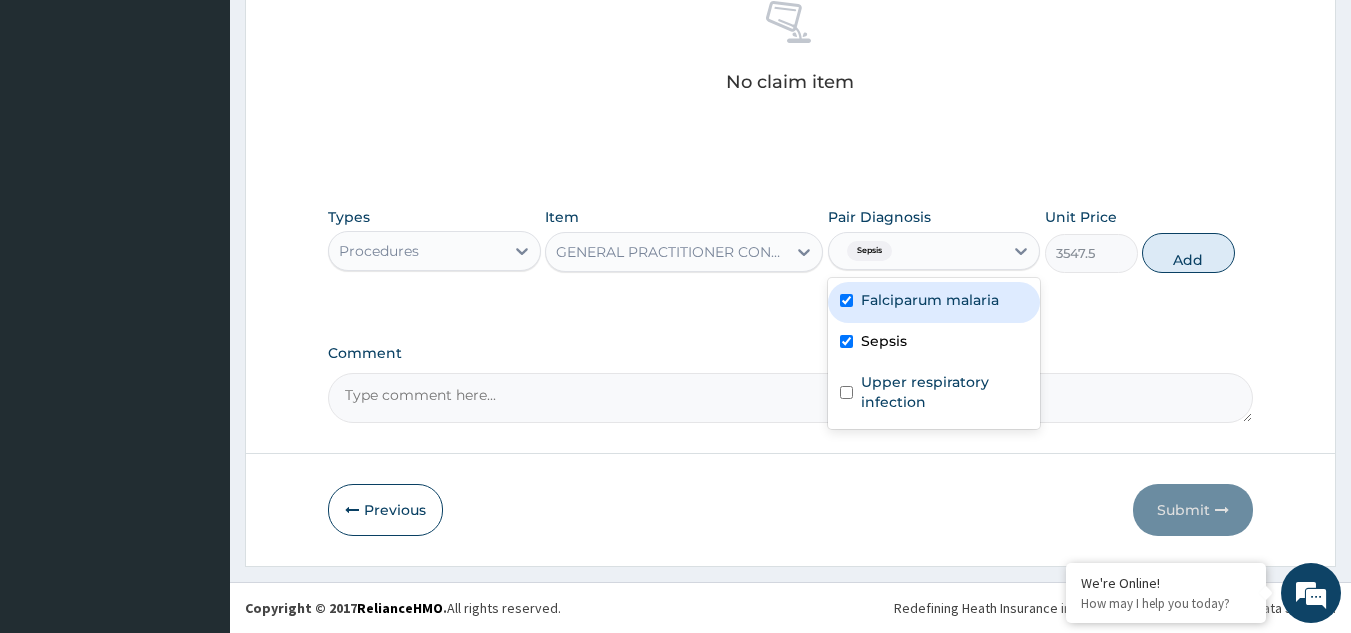 checkbox on "true" 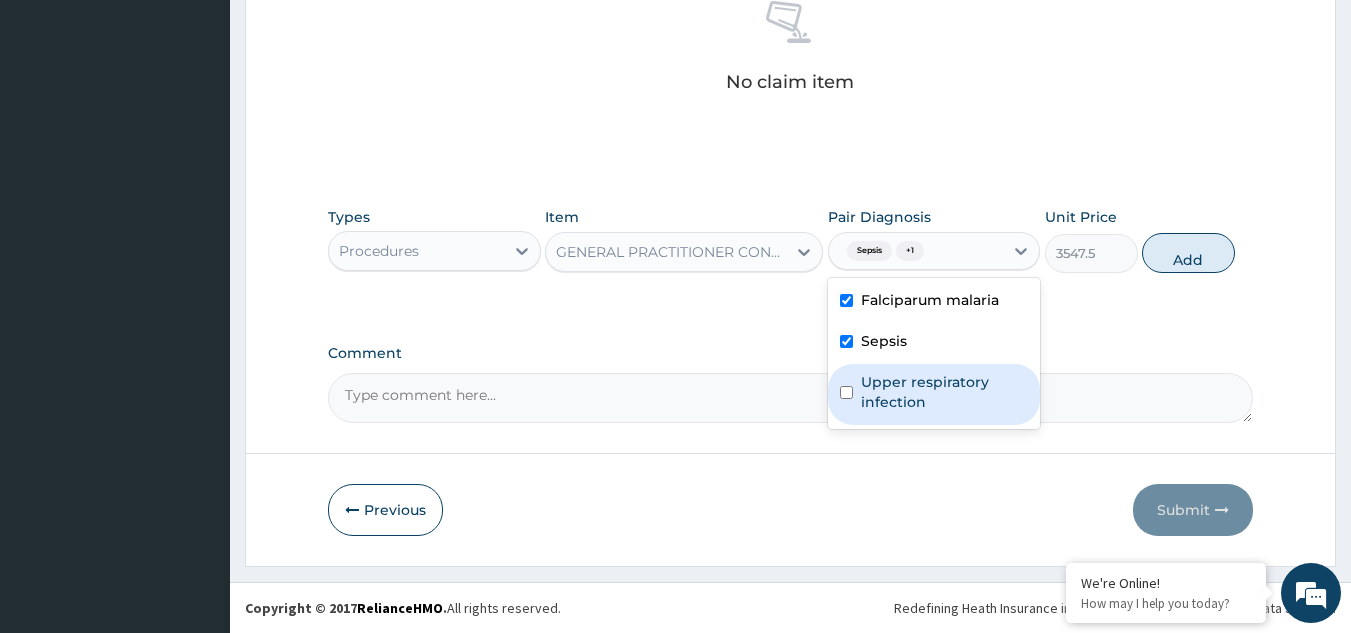 drag, startPoint x: 890, startPoint y: 390, endPoint x: 999, endPoint y: 321, distance: 129.00388 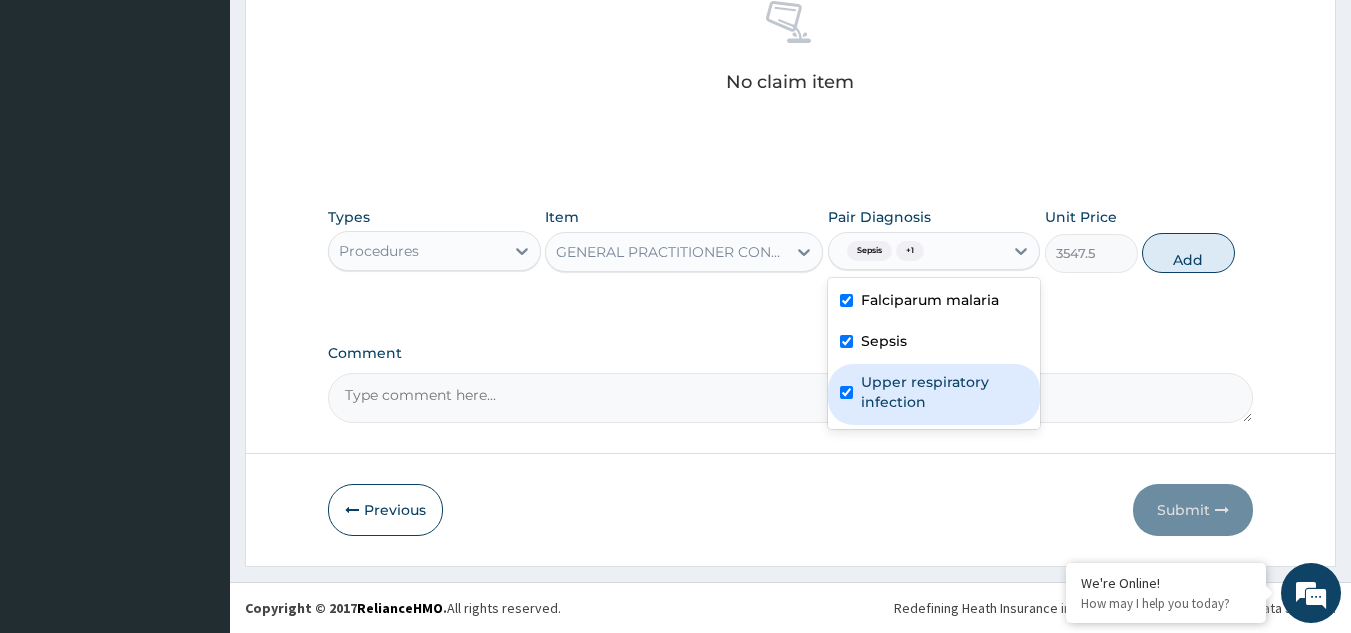 checkbox on "true" 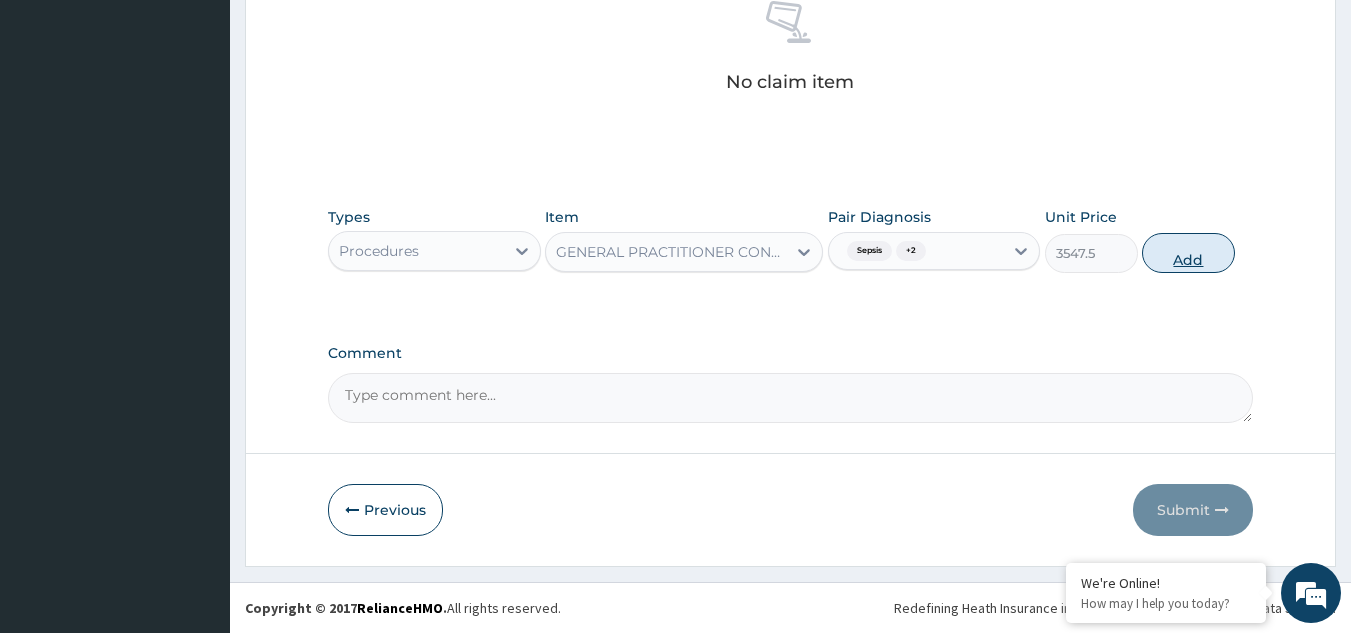click on "Add" at bounding box center (1188, 253) 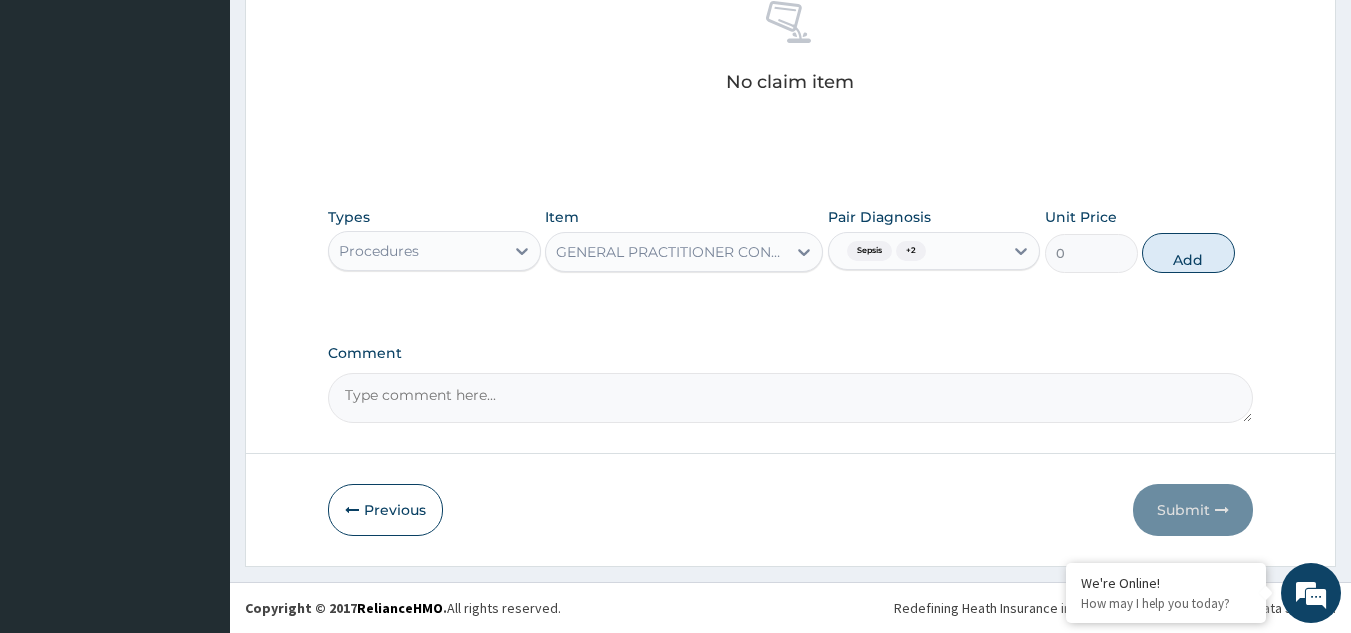 scroll, scrollTop: 760, scrollLeft: 0, axis: vertical 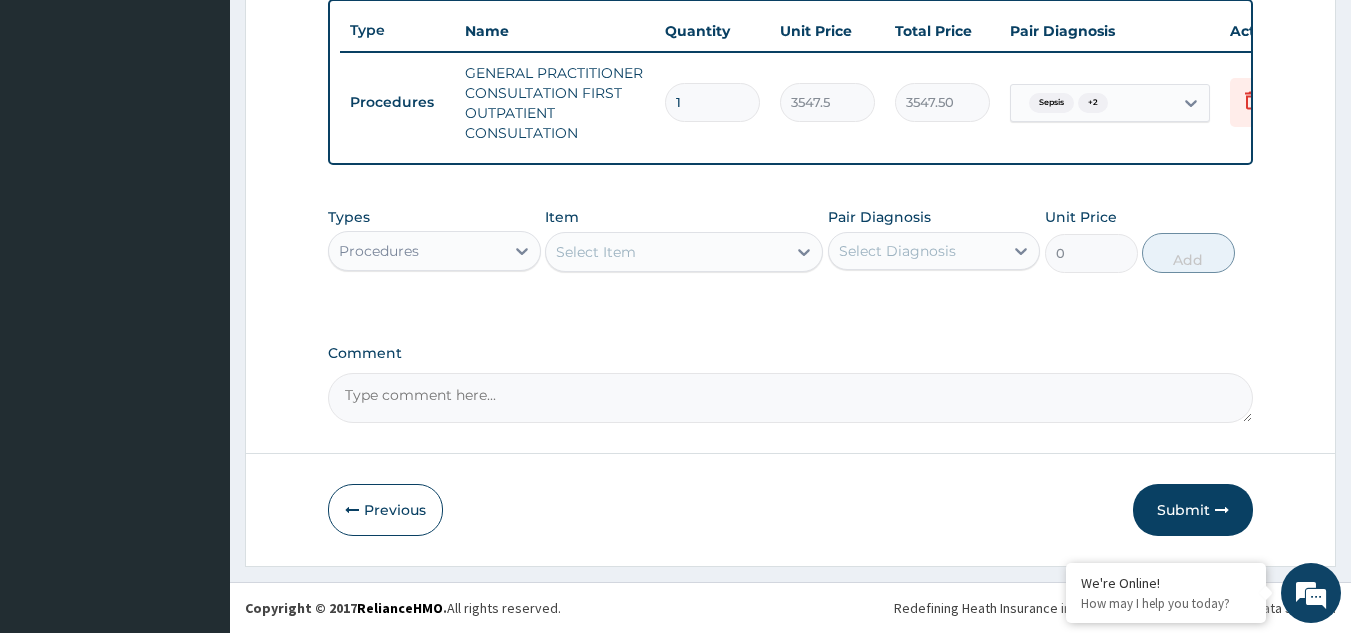 click on "Procedures" at bounding box center [416, 251] 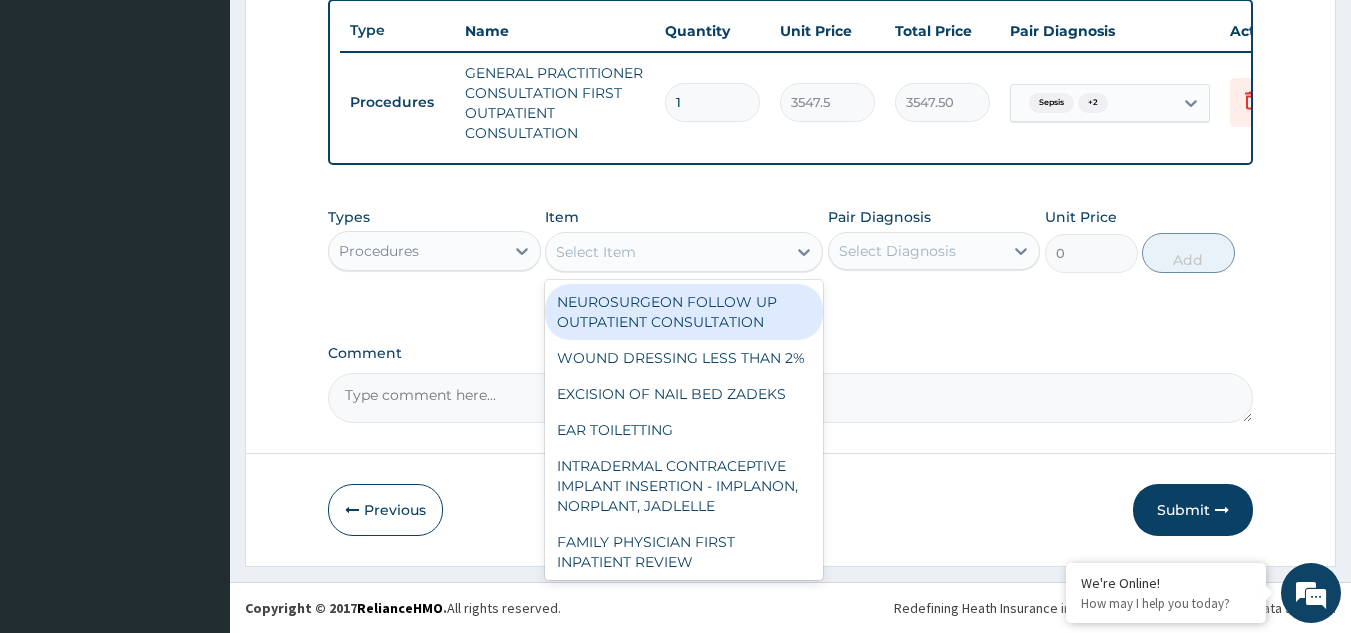 click on "Select Item" at bounding box center (666, 252) 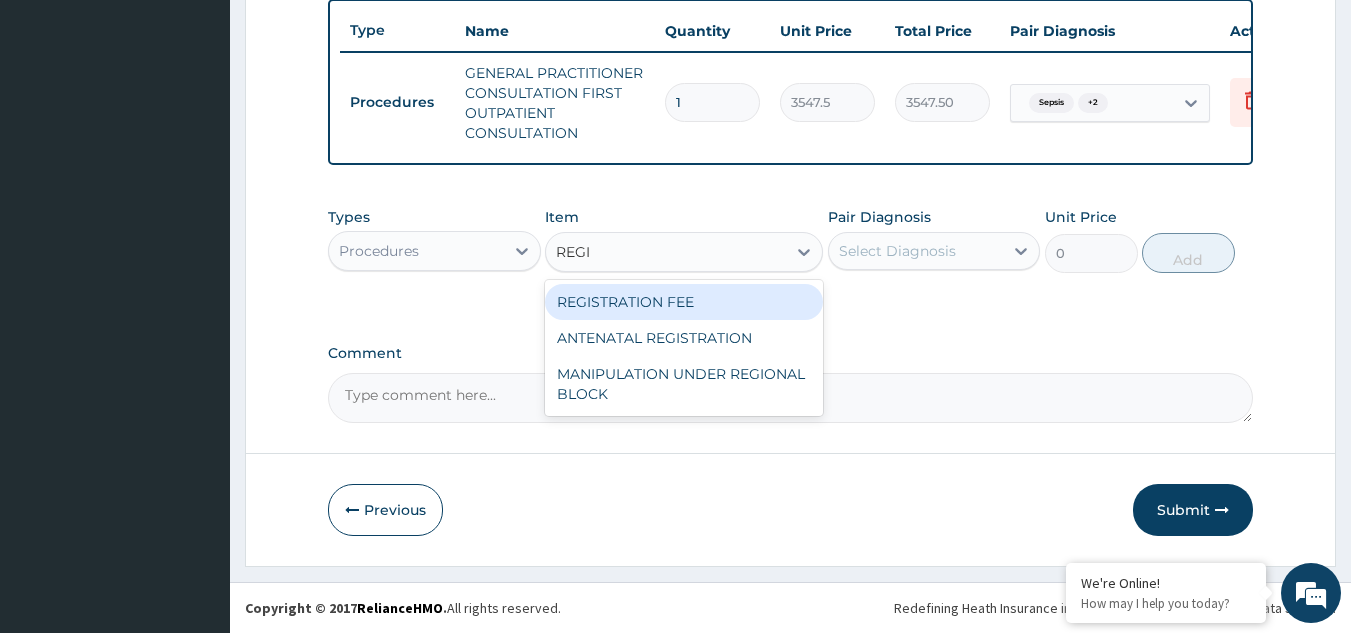 type on "REGIS" 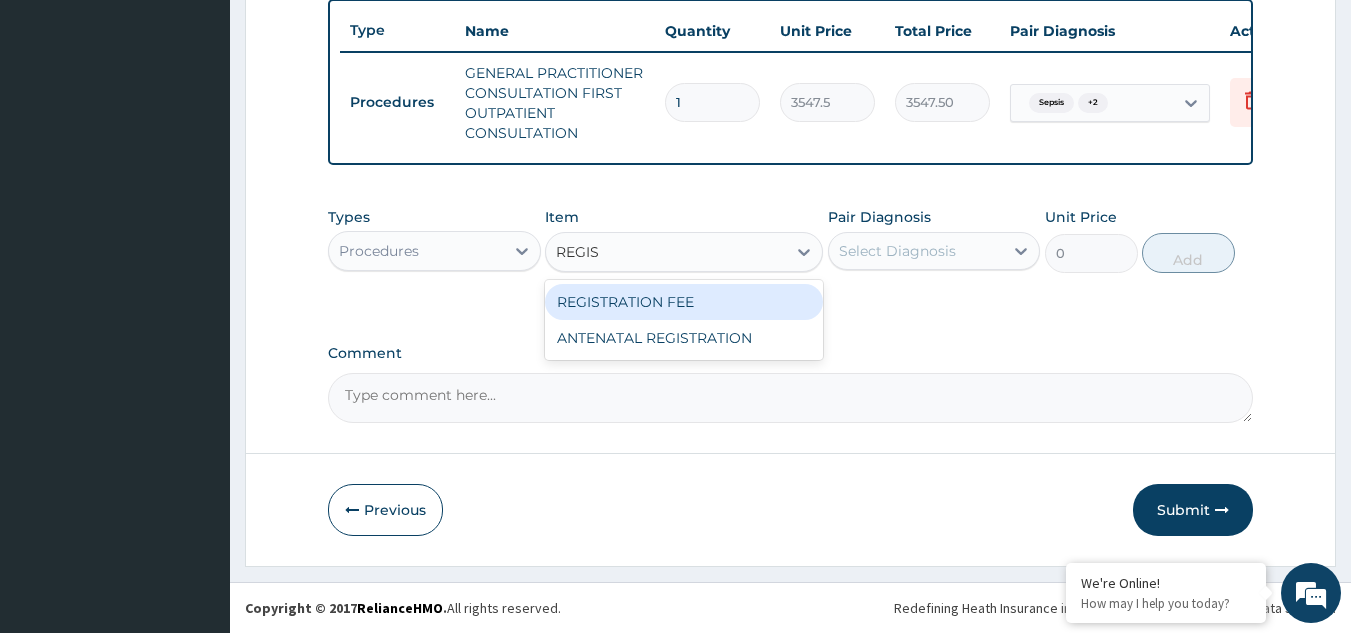 click on "REGISTRATION FEE" at bounding box center [684, 302] 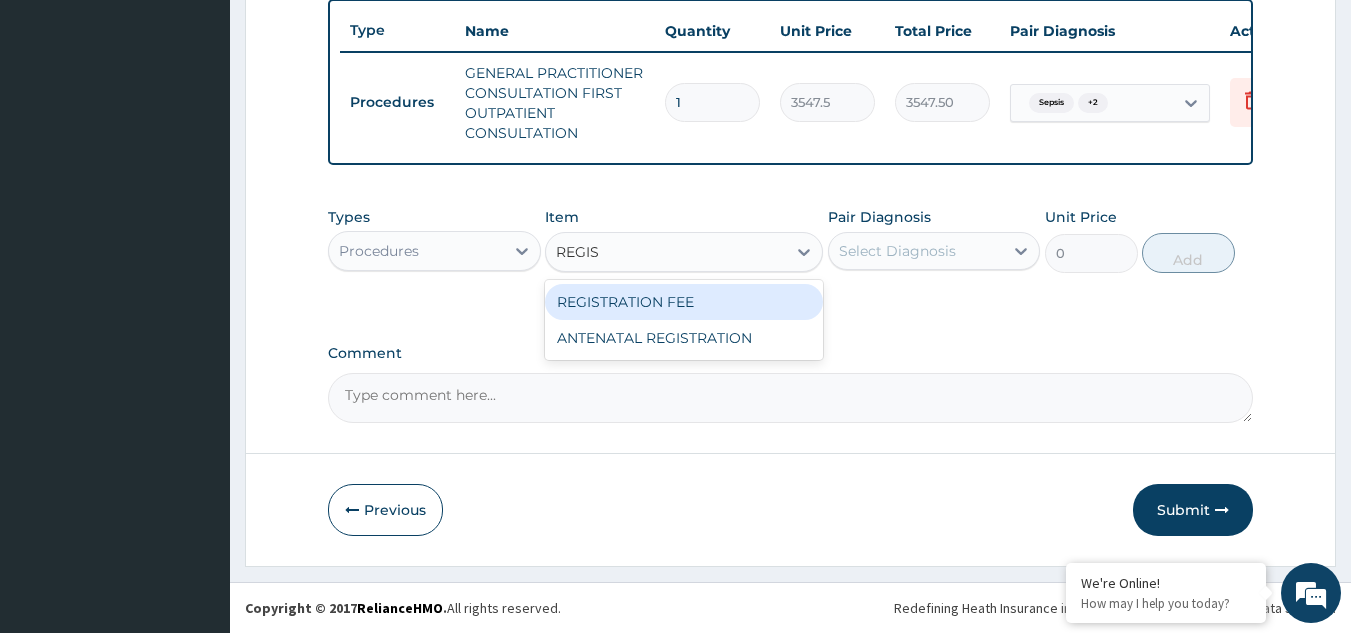 type 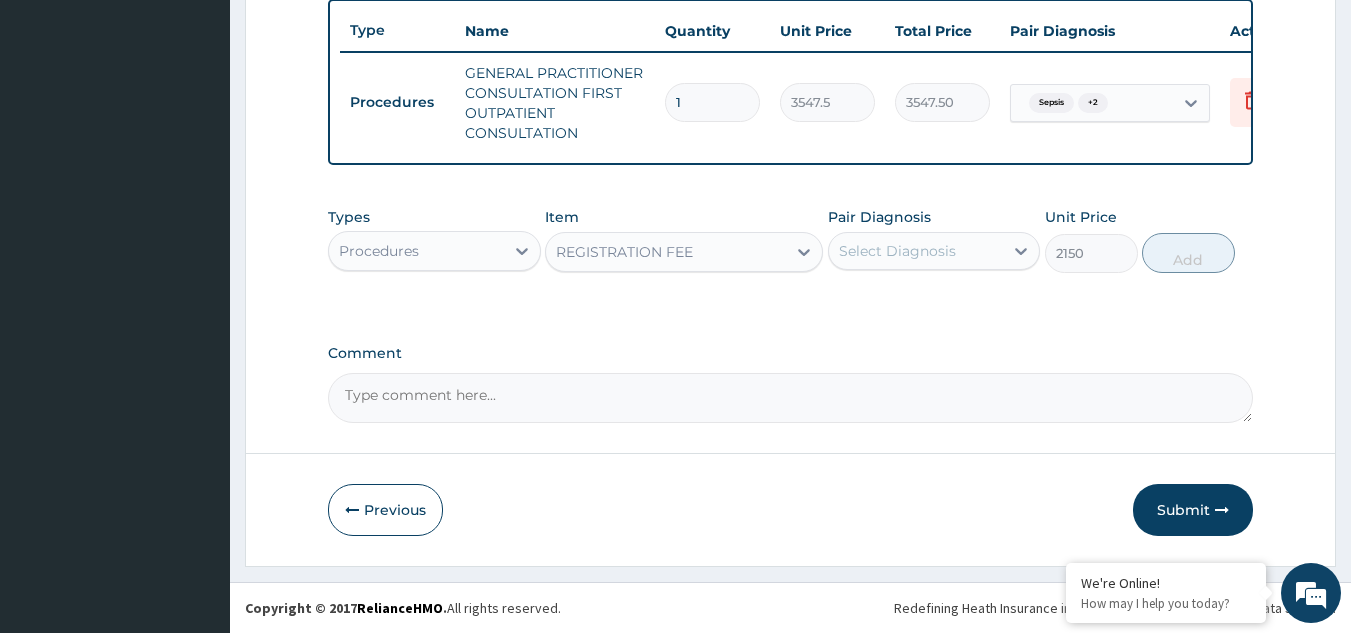 click on "Select Diagnosis" at bounding box center (897, 251) 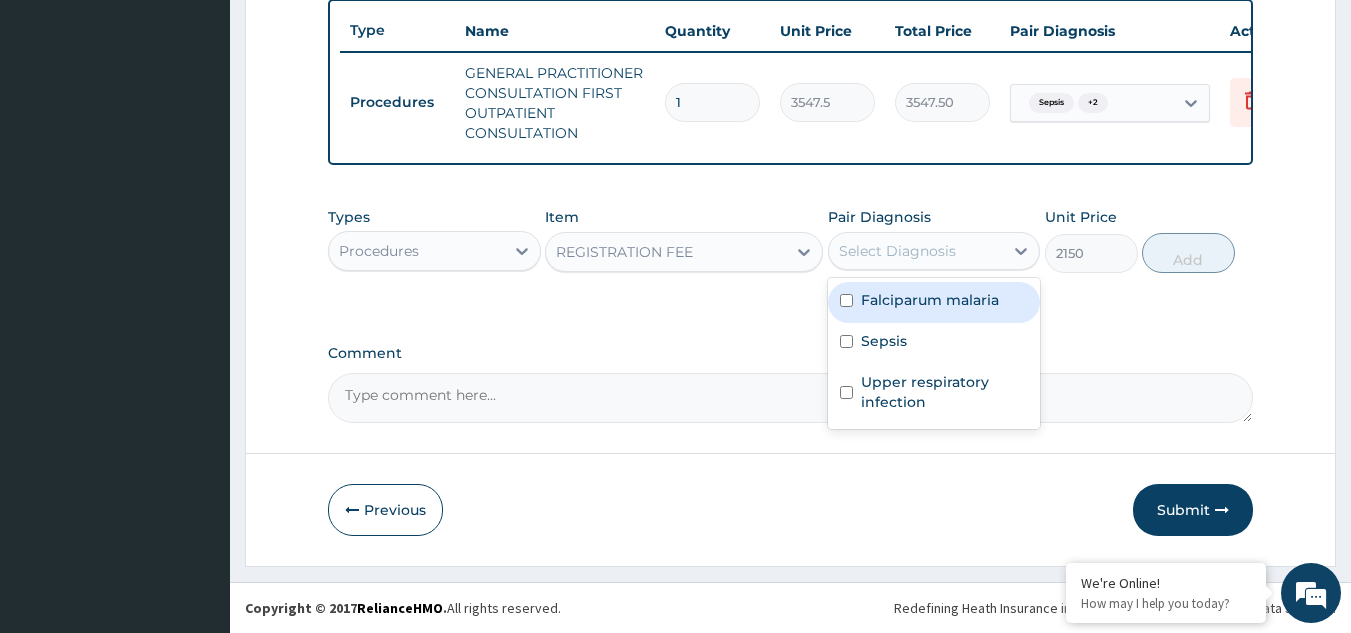 click on "Falciparum malaria" at bounding box center (930, 300) 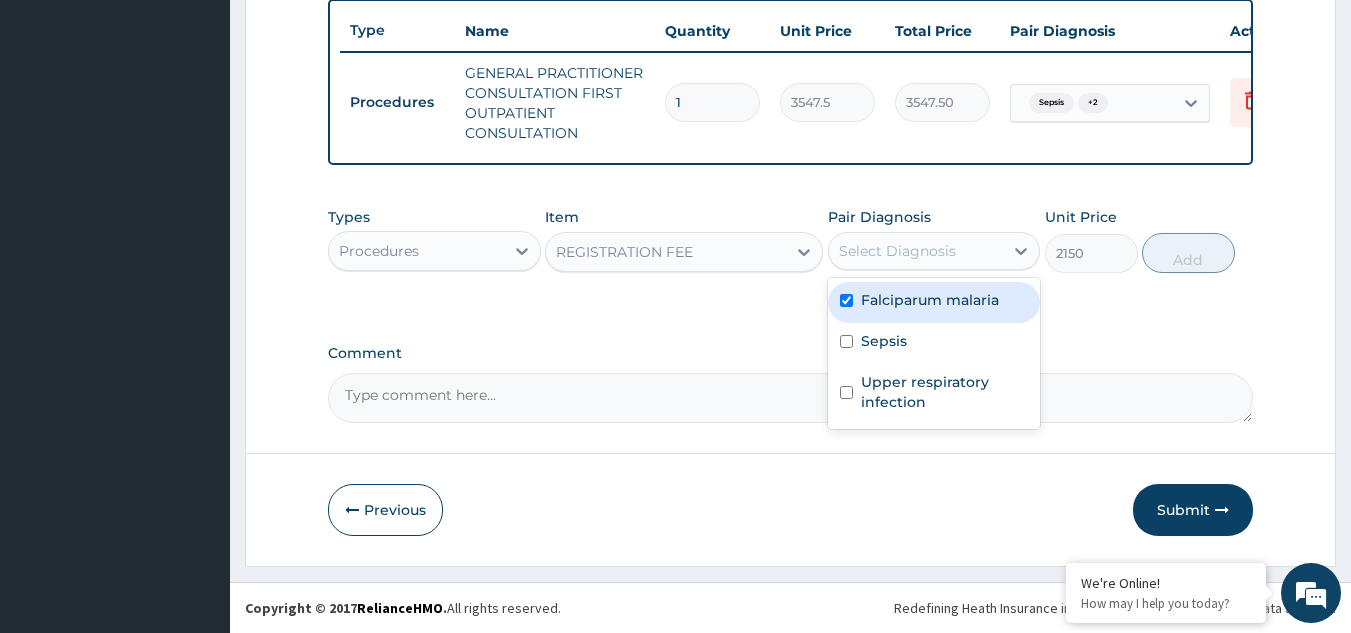 checkbox on "true" 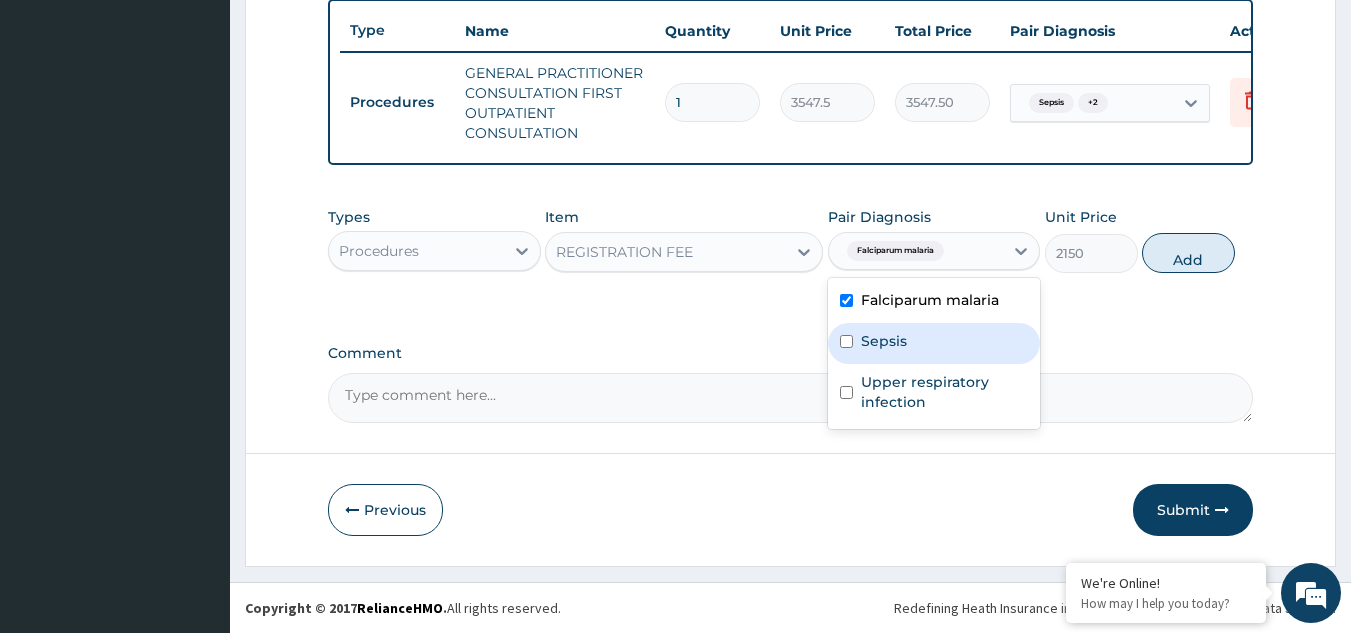 drag, startPoint x: 878, startPoint y: 337, endPoint x: 881, endPoint y: 361, distance: 24.186773 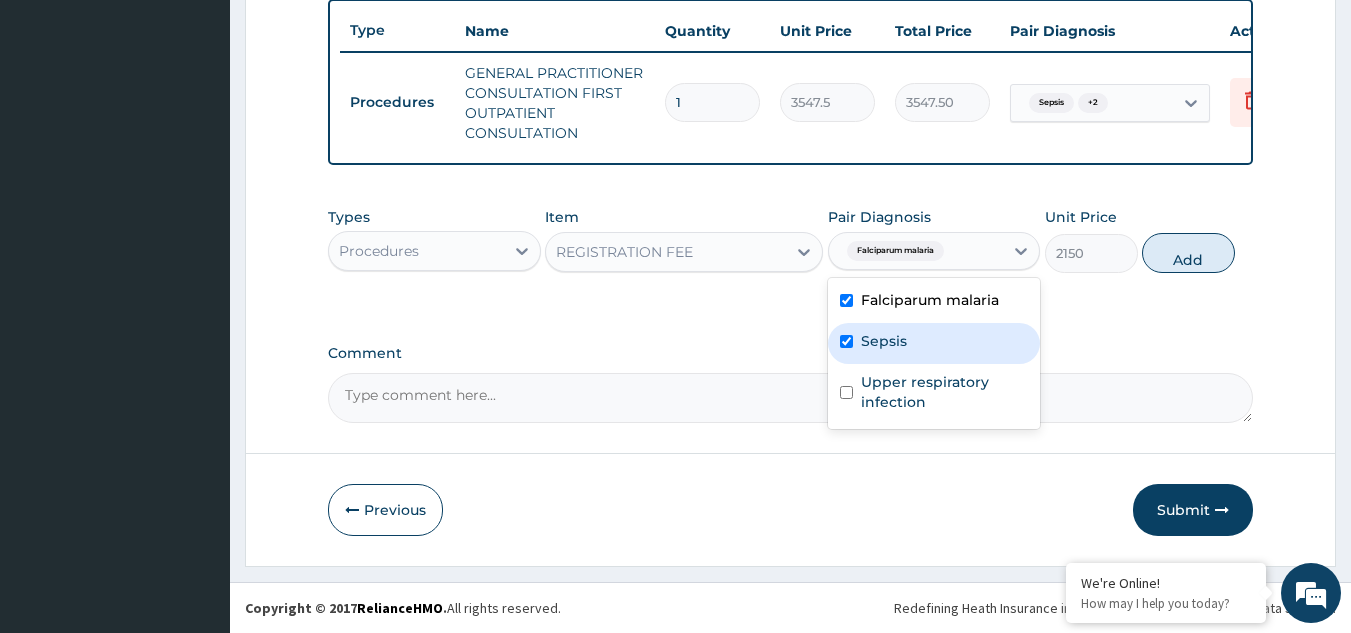 checkbox on "true" 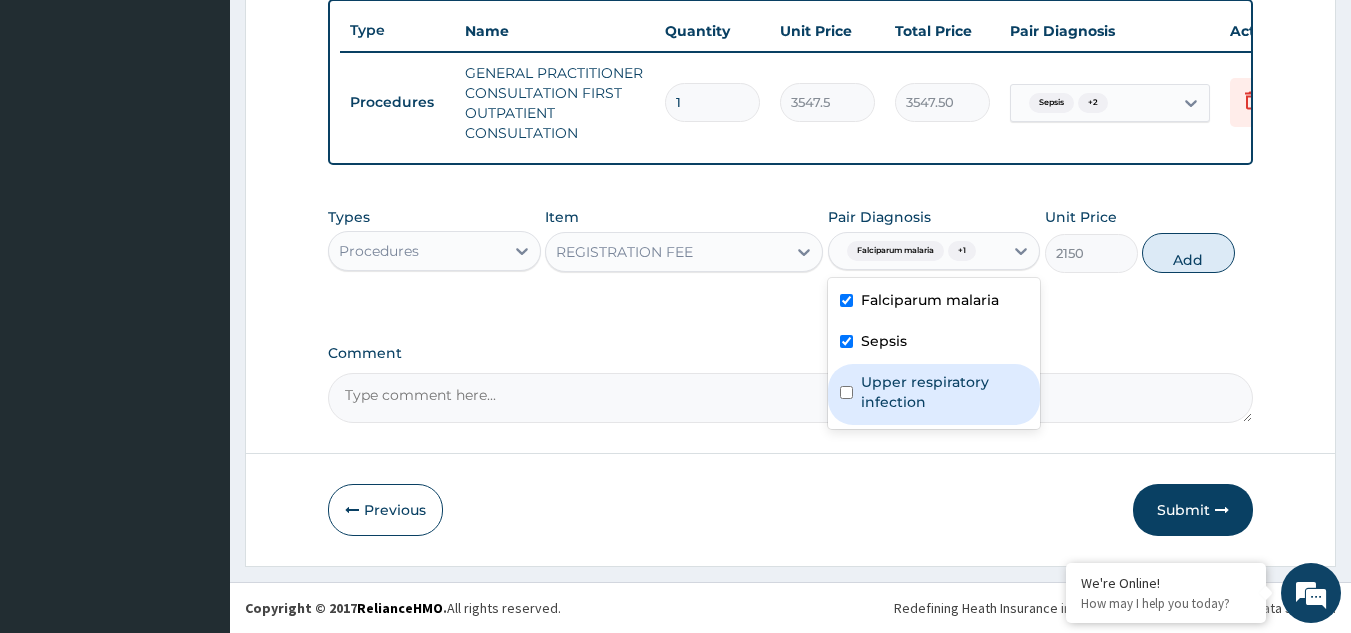 drag, startPoint x: 883, startPoint y: 390, endPoint x: 931, endPoint y: 354, distance: 60 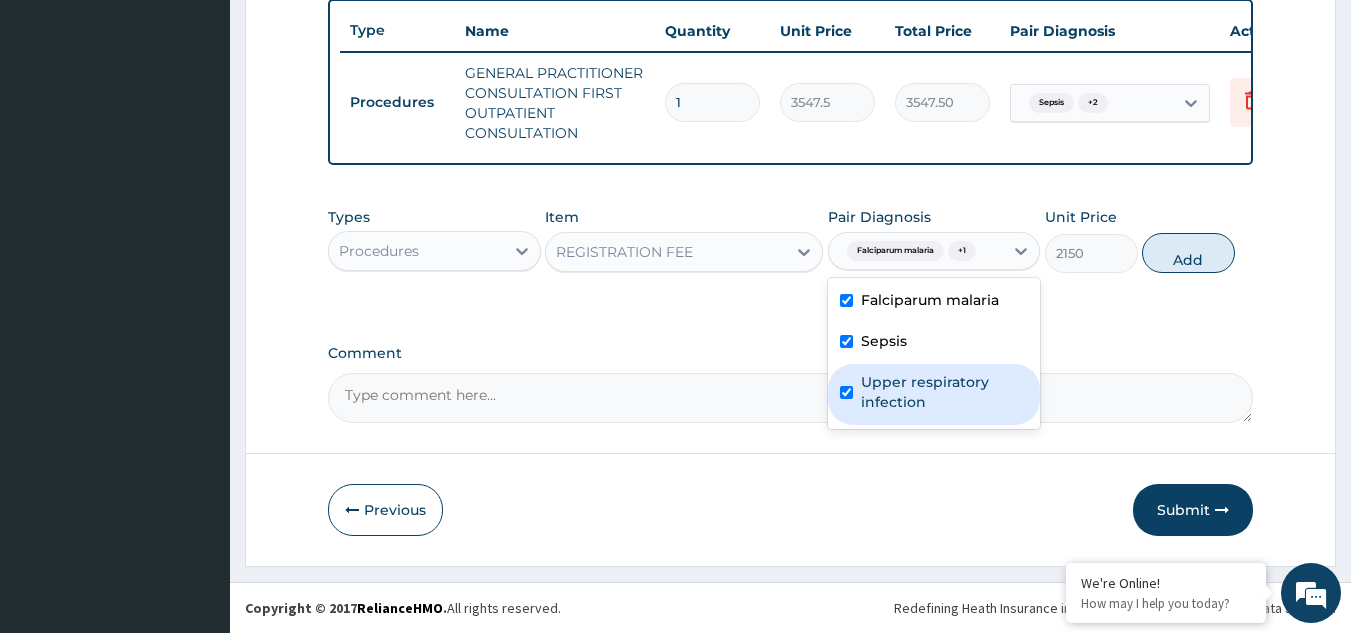 checkbox on "true" 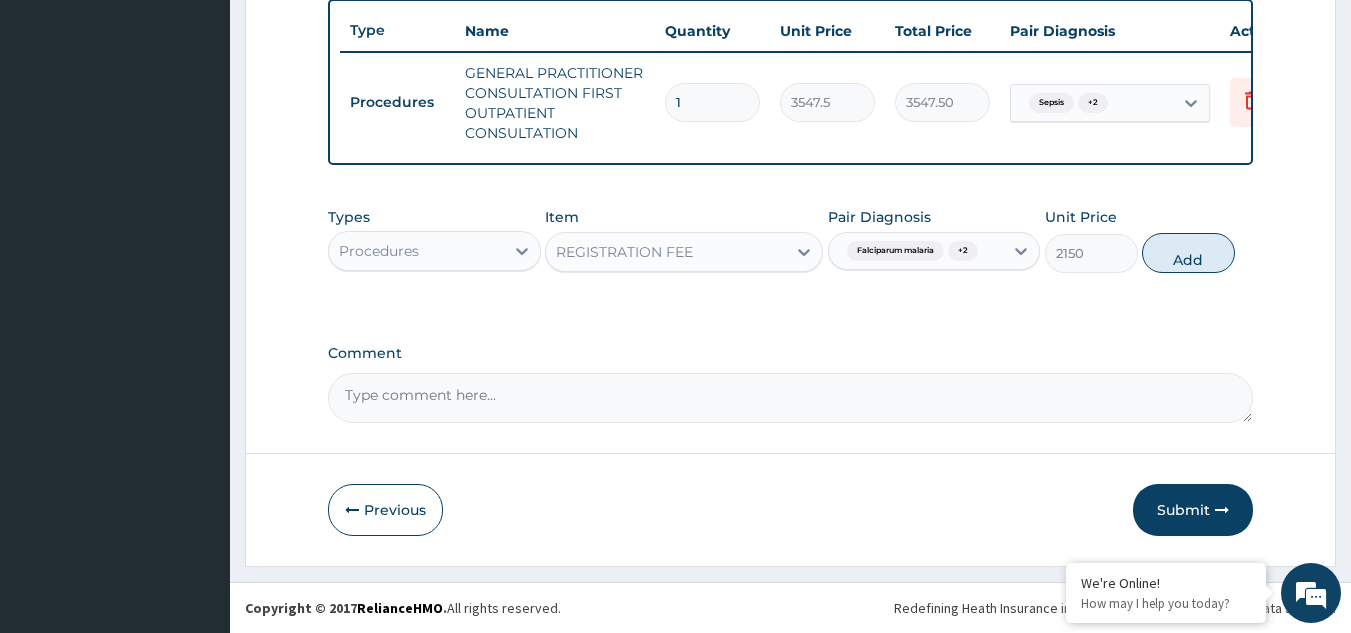 drag, startPoint x: 1175, startPoint y: 250, endPoint x: 1152, endPoint y: 264, distance: 26.925823 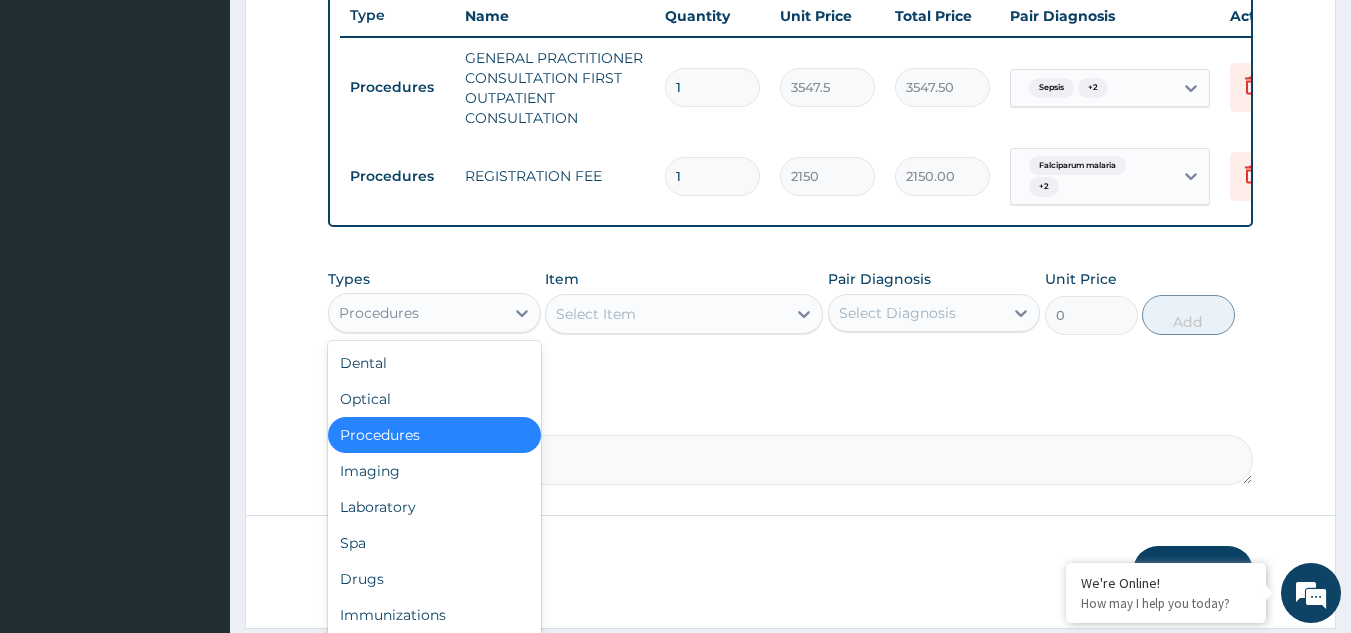 click on "Procedures" at bounding box center (416, 313) 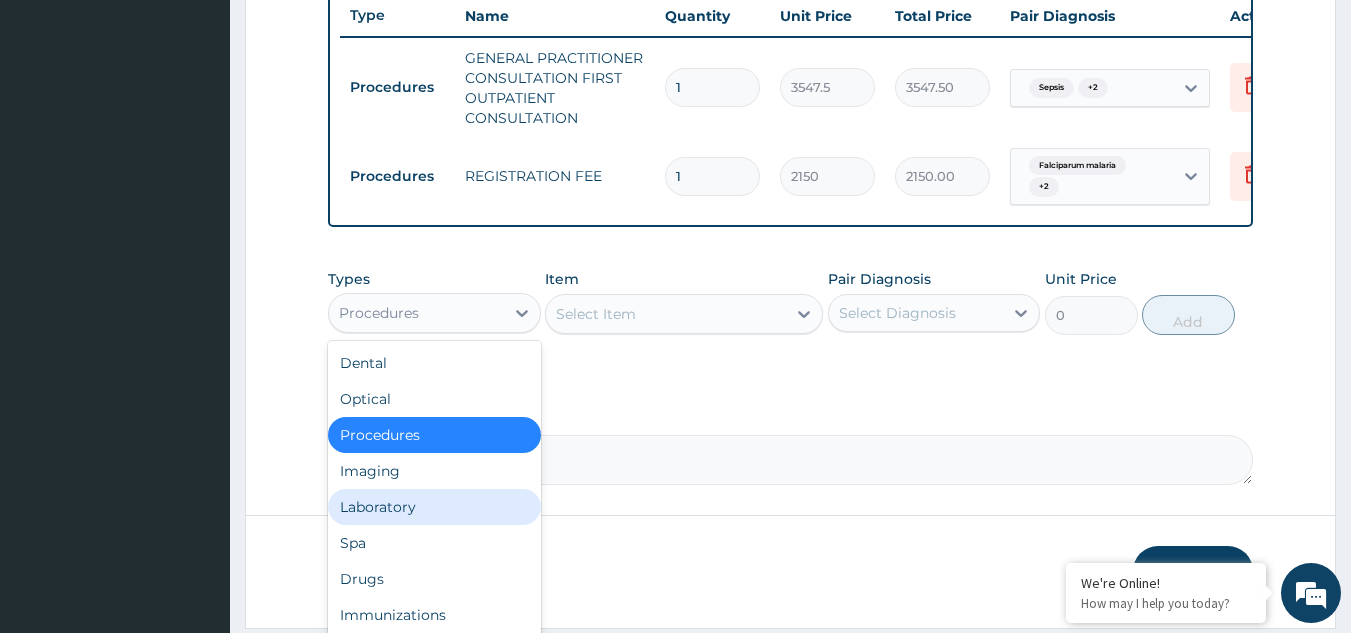 click on "Laboratory" at bounding box center [434, 507] 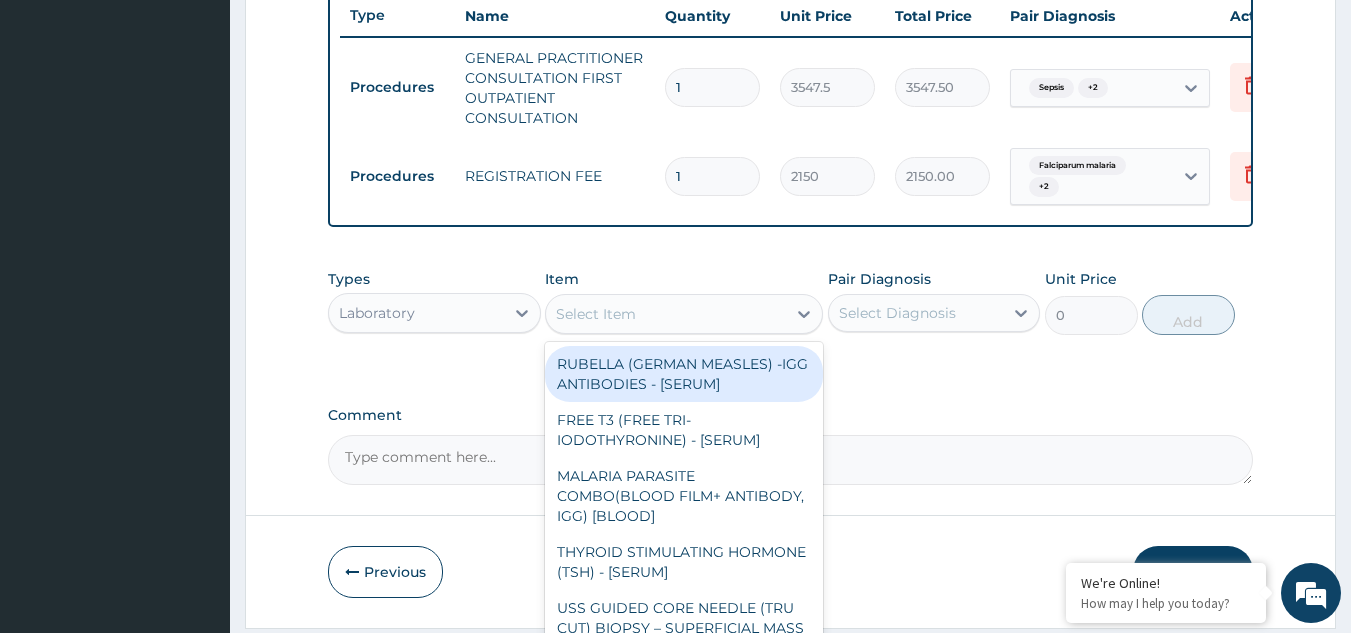 click on "Select Item" at bounding box center [596, 314] 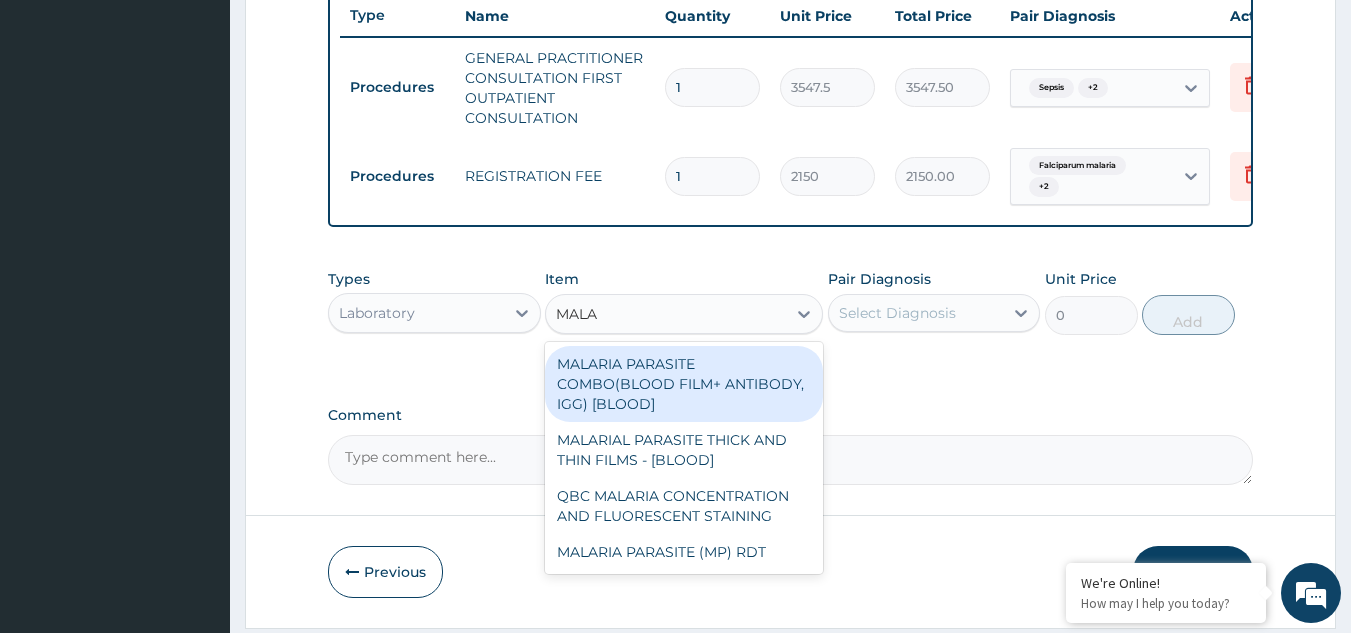 type on "MALAR" 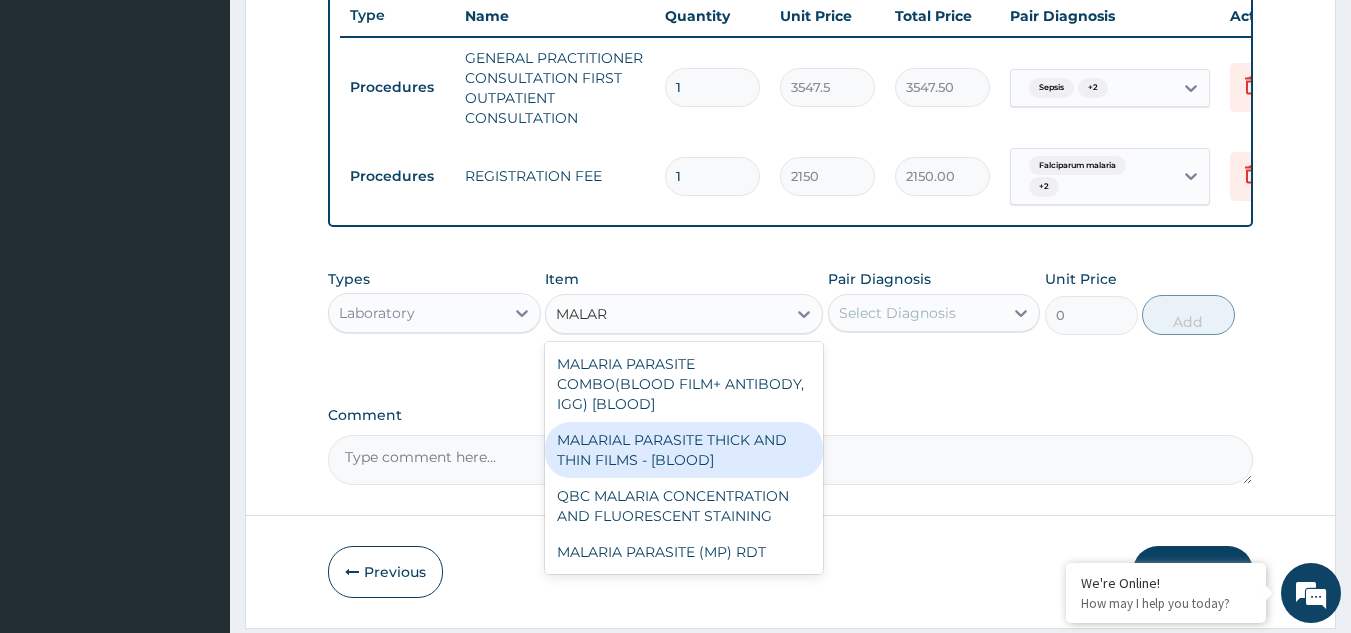 drag, startPoint x: 646, startPoint y: 447, endPoint x: 696, endPoint y: 414, distance: 59.908264 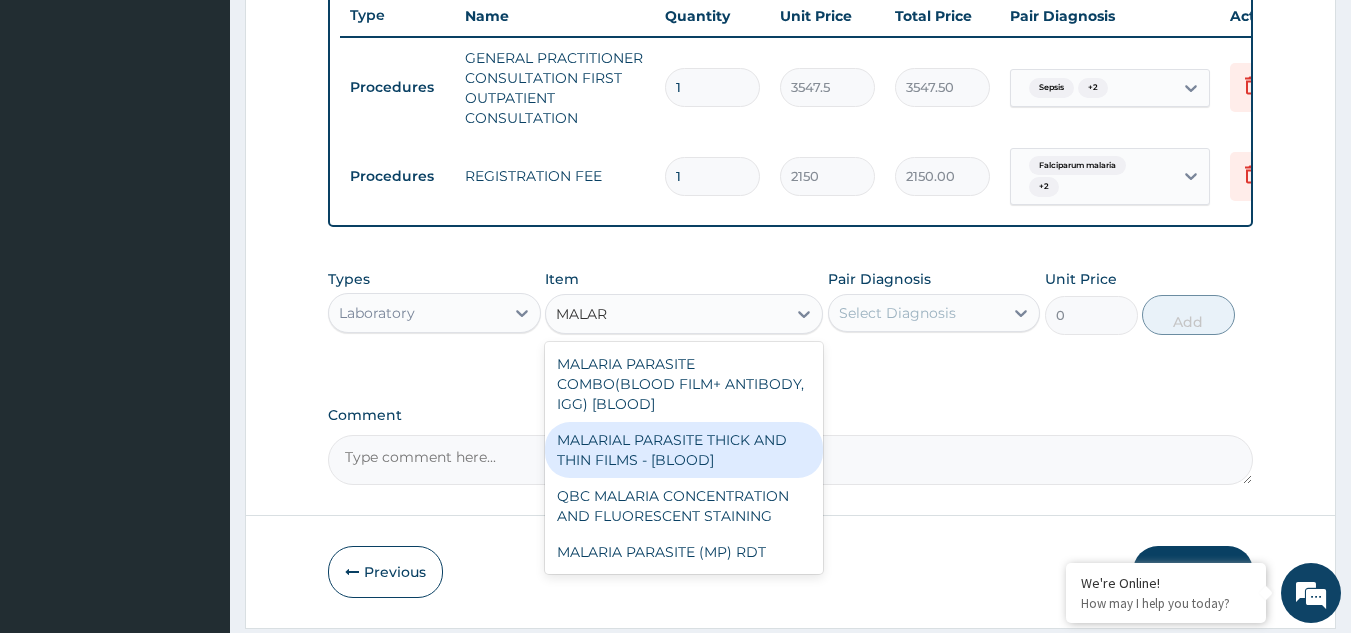 click on "MALARIAL PARASITE THICK AND THIN FILMS - [BLOOD]" at bounding box center (684, 450) 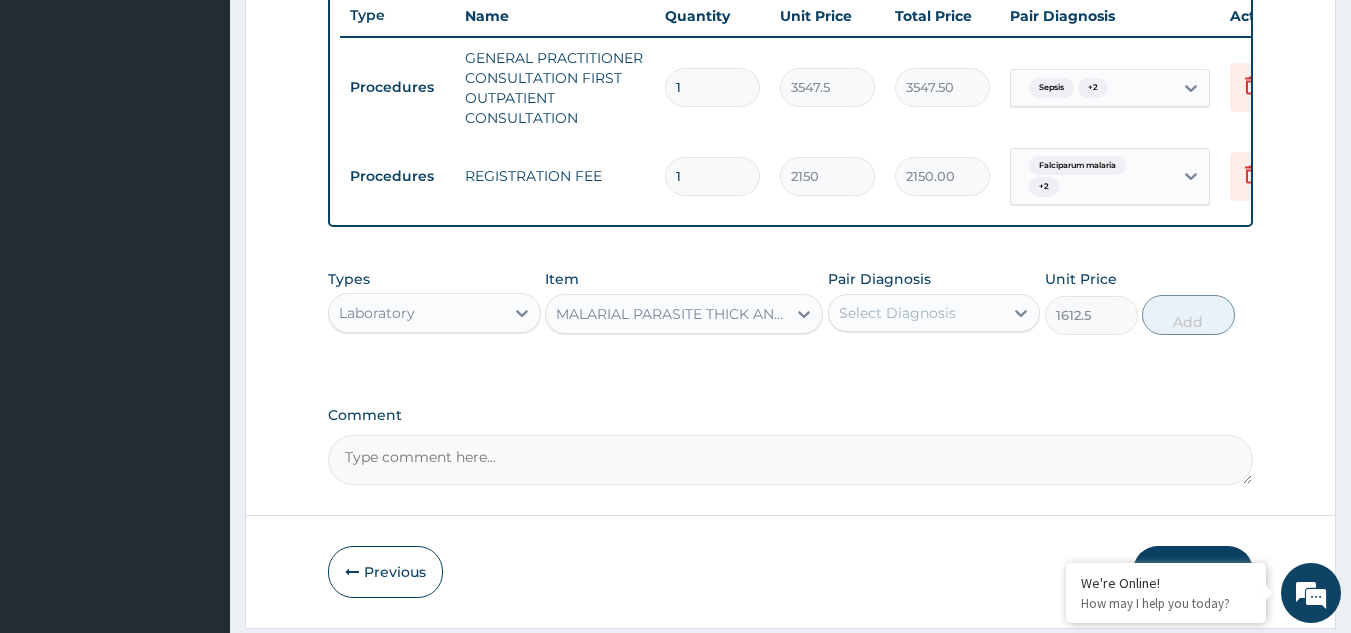 drag, startPoint x: 940, startPoint y: 312, endPoint x: 931, endPoint y: 344, distance: 33.24154 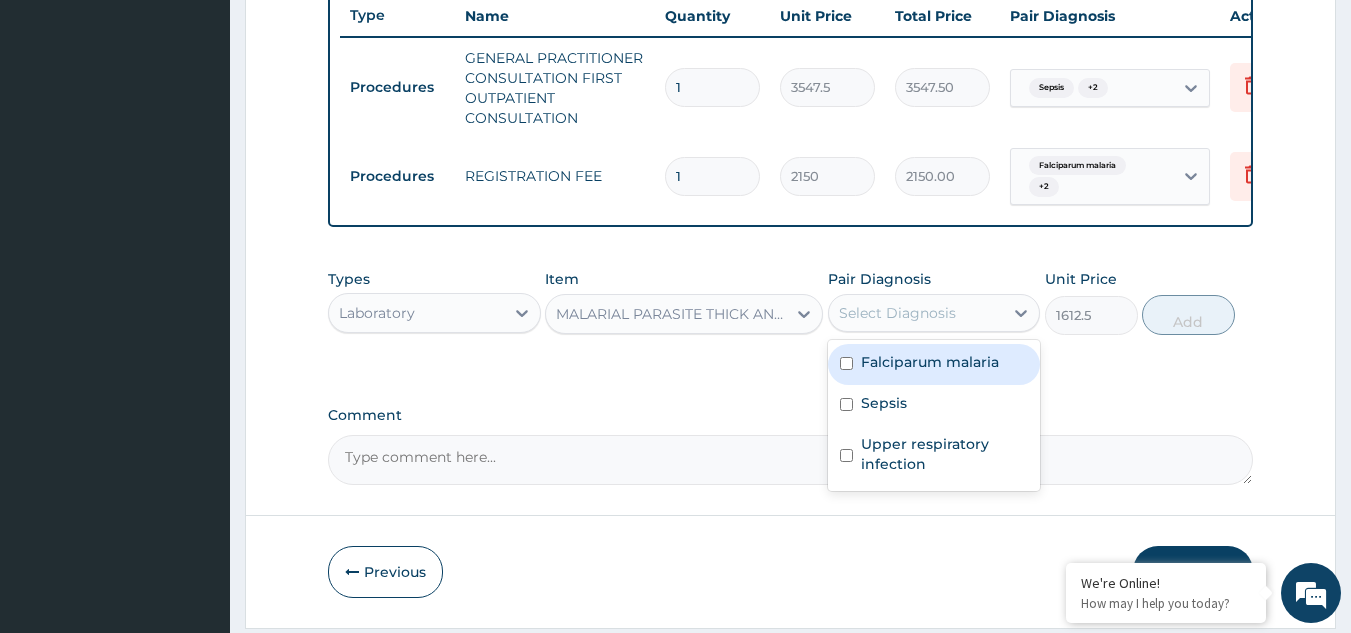 click on "Falciparum malaria" at bounding box center (930, 362) 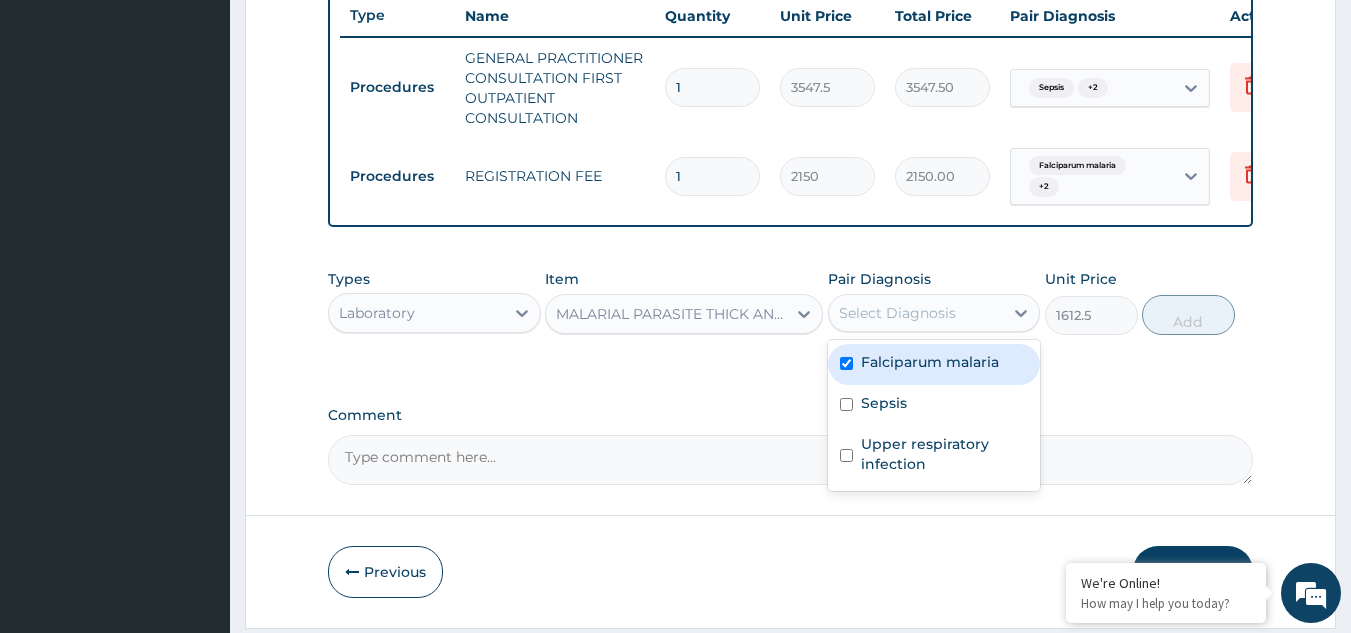 checkbox on "true" 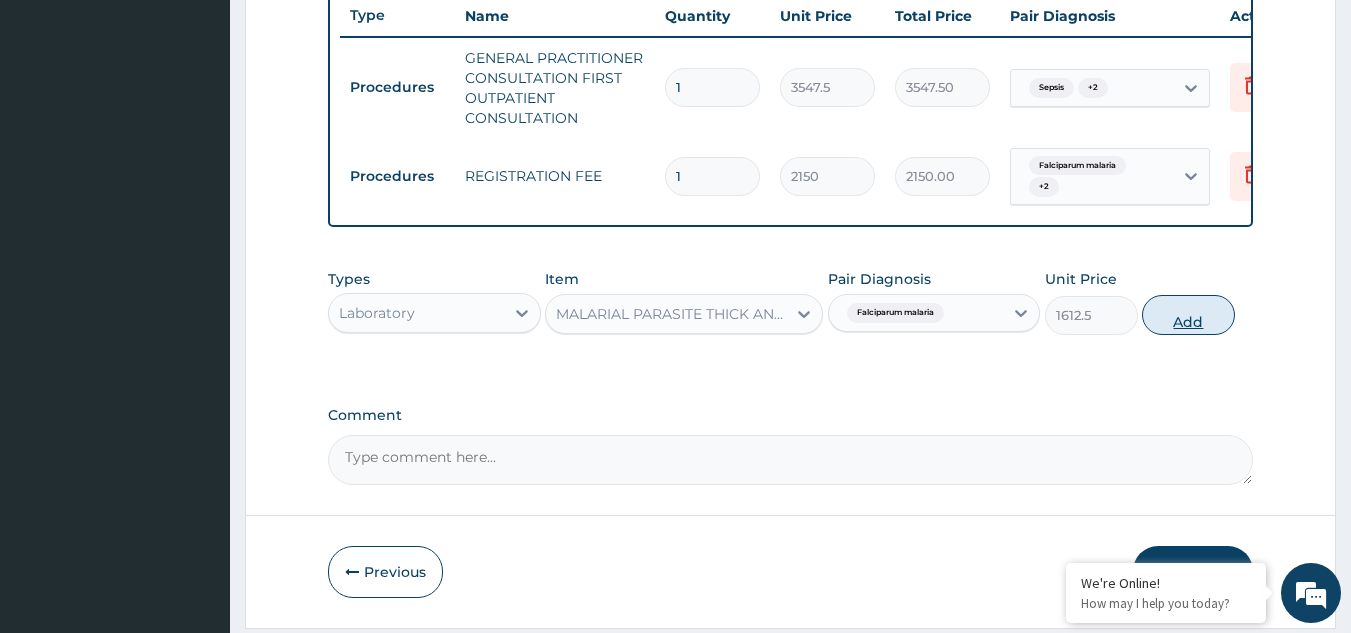 click on "Add" at bounding box center (1188, 315) 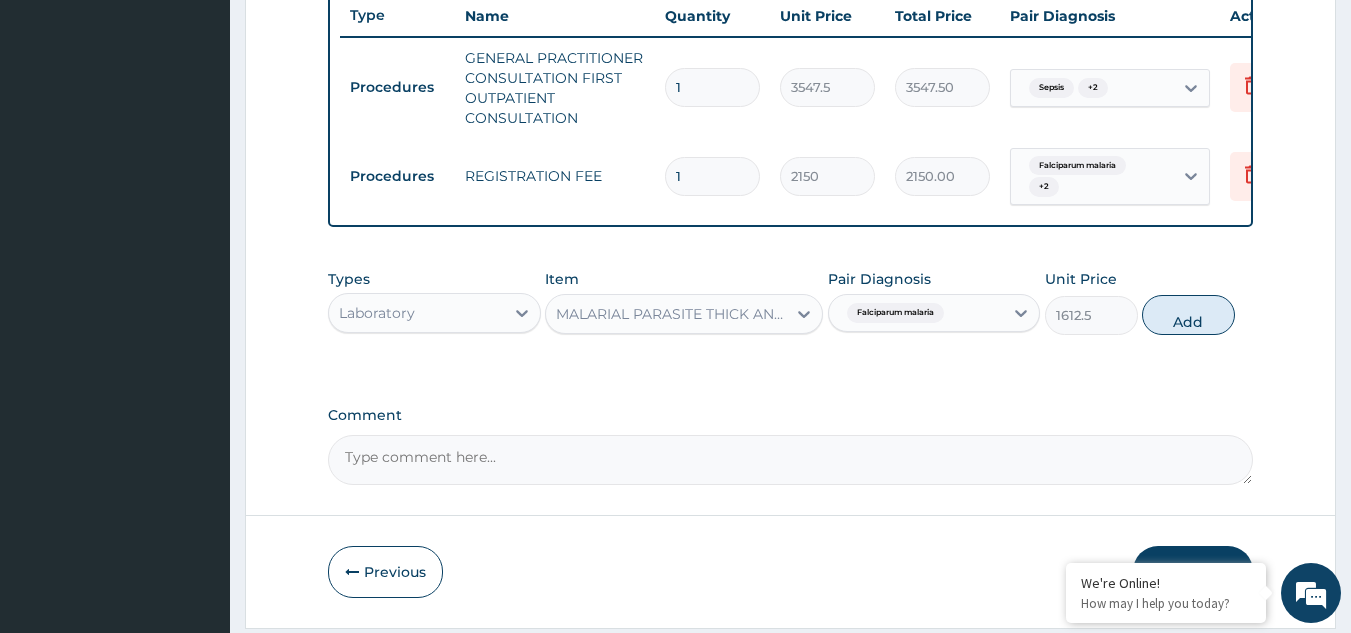 type on "0" 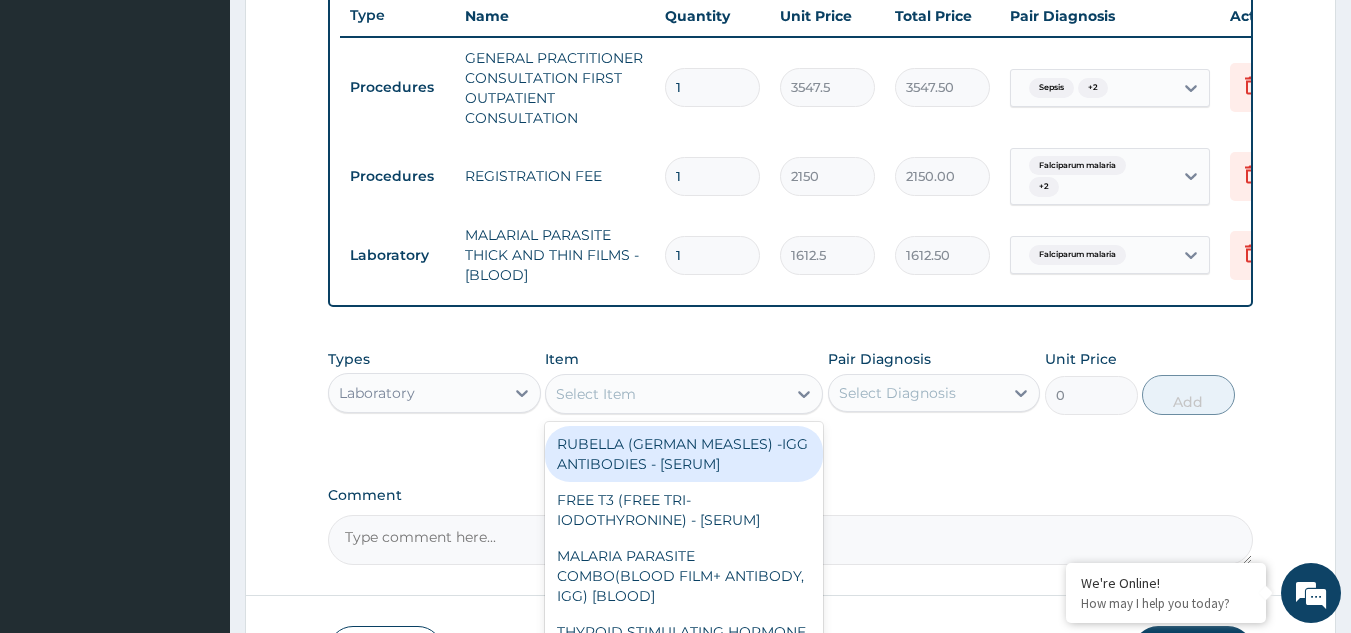 click on "Select Item" at bounding box center (596, 394) 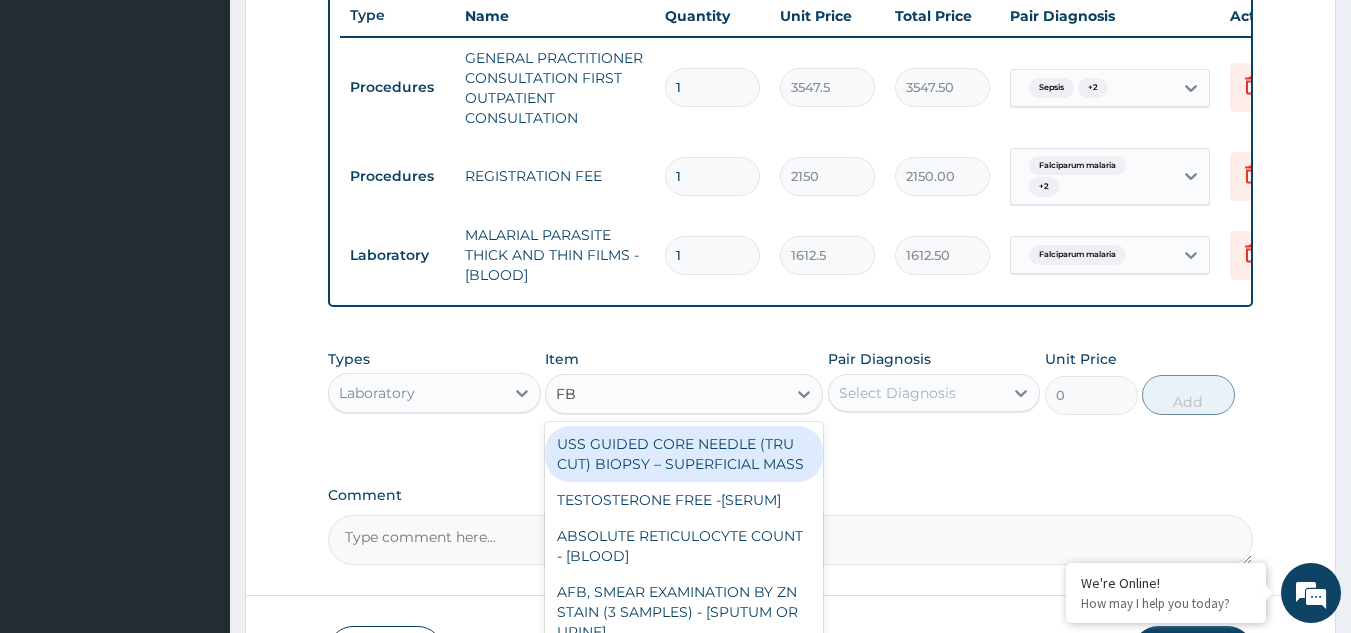 type on "FBC" 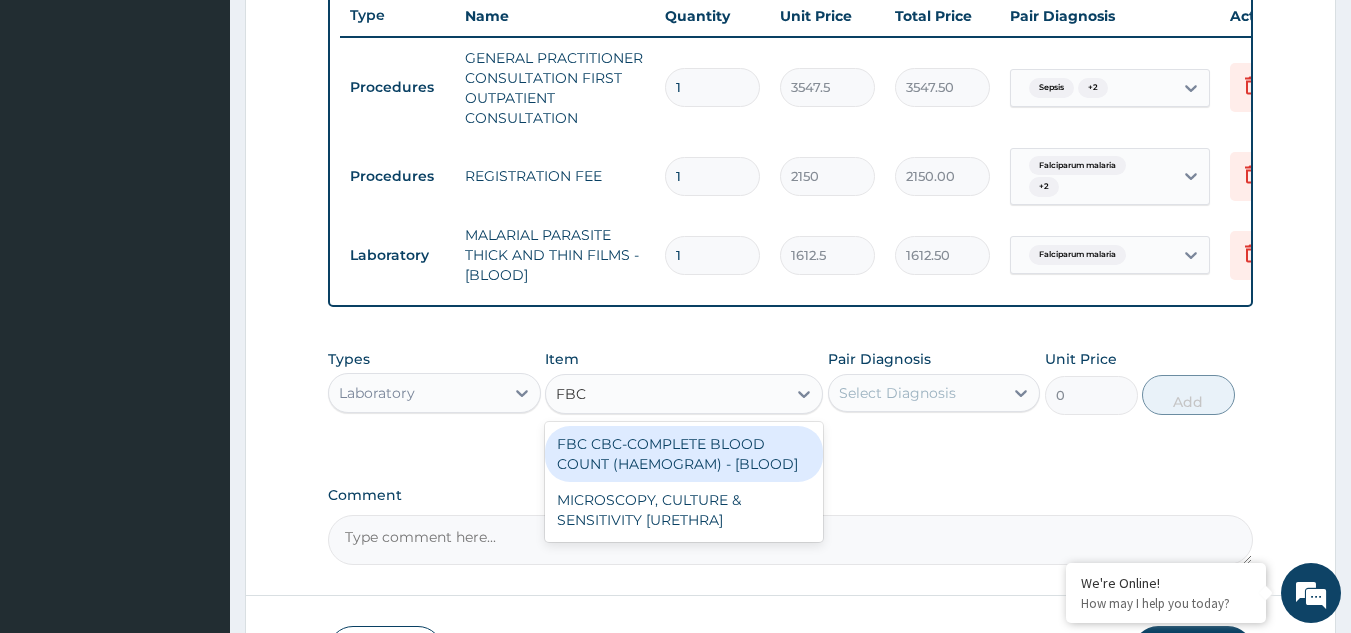 drag, startPoint x: 612, startPoint y: 472, endPoint x: 634, endPoint y: 463, distance: 23.769728 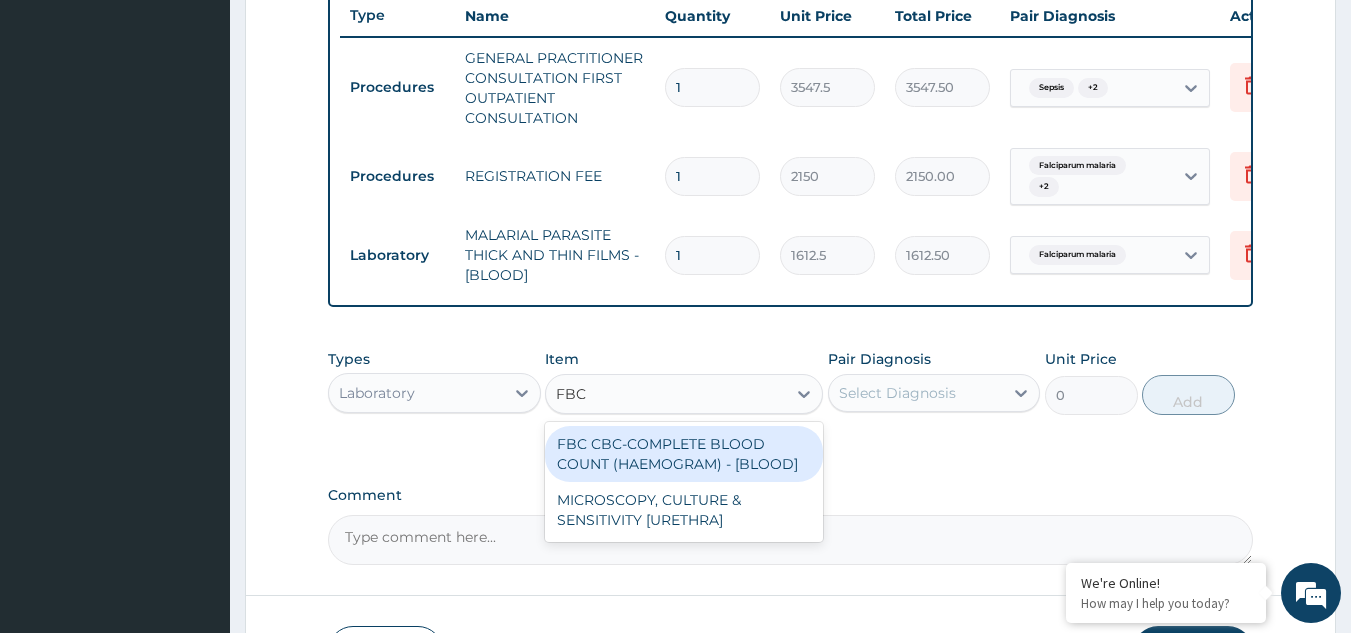 click on "FBC CBC-COMPLETE BLOOD COUNT (HAEMOGRAM) - [BLOOD]" at bounding box center (684, 454) 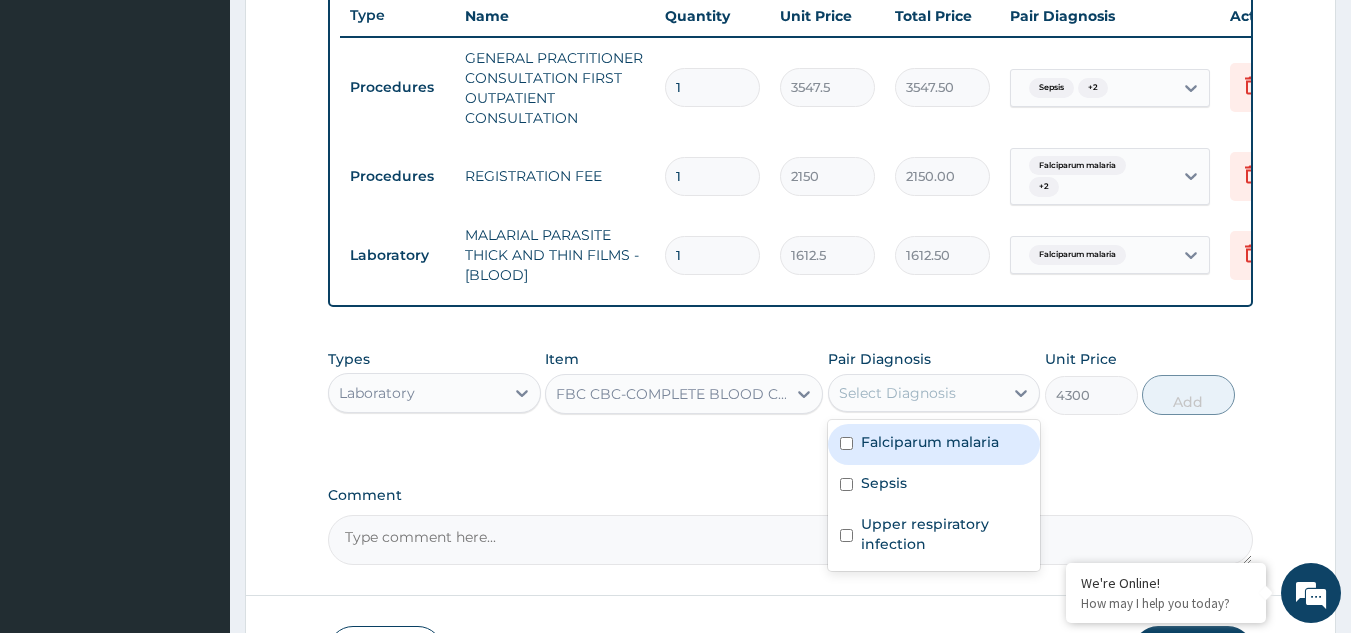 drag, startPoint x: 855, startPoint y: 391, endPoint x: 853, endPoint y: 457, distance: 66.0303 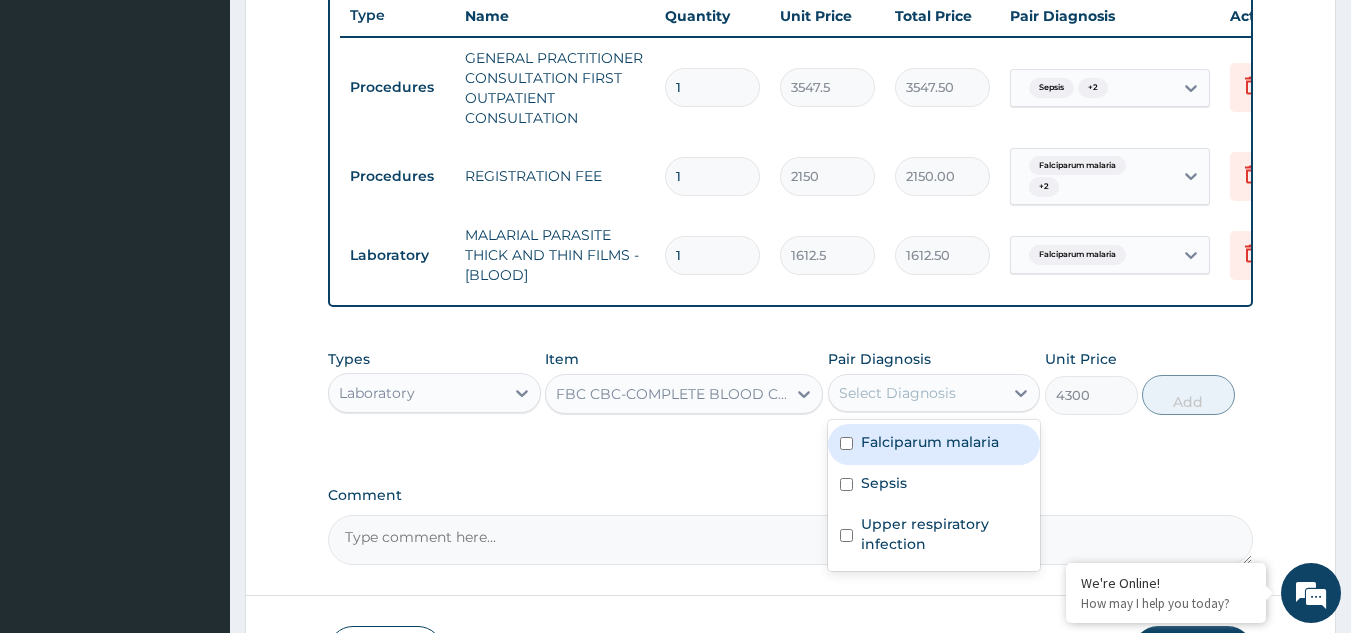 click on "Select Diagnosis" at bounding box center [934, 393] 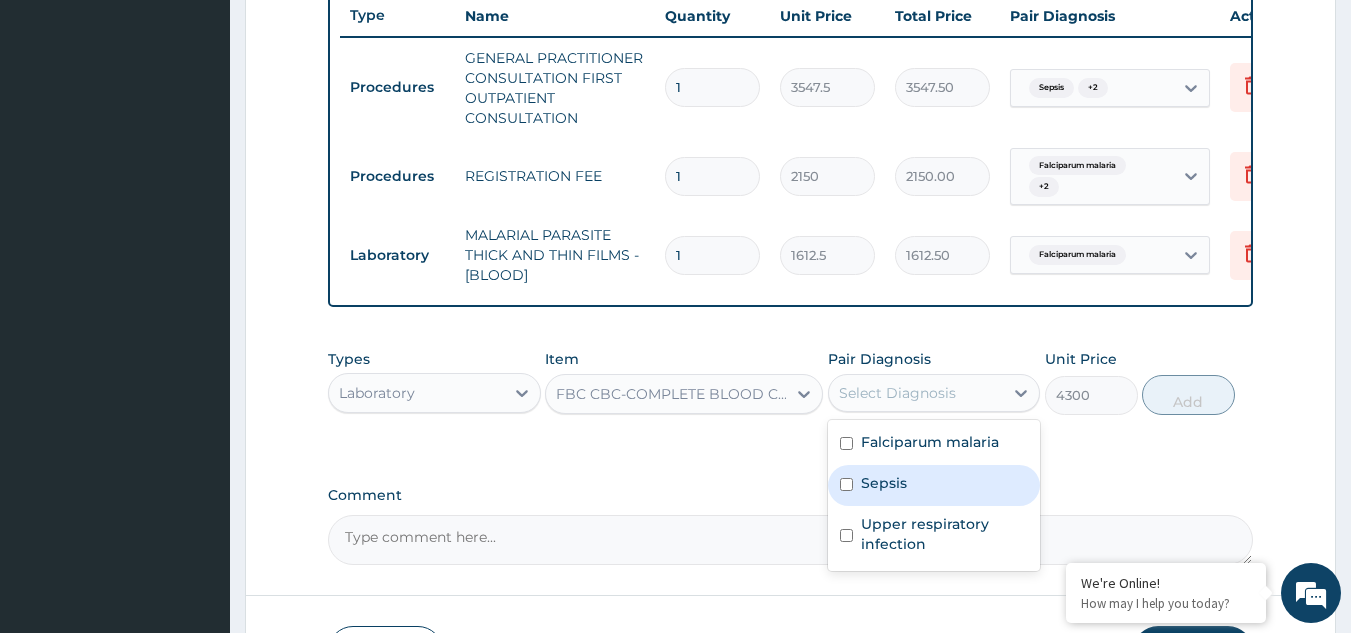 drag, startPoint x: 856, startPoint y: 508, endPoint x: 1062, endPoint y: 476, distance: 208.47063 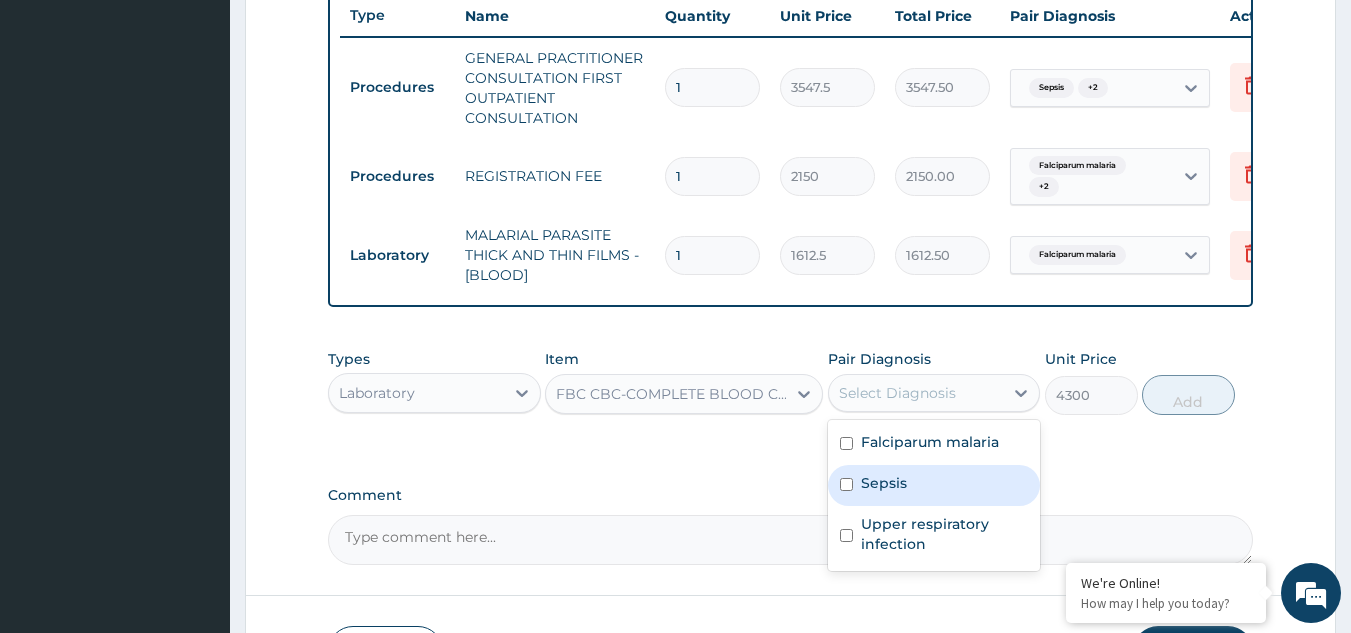 click on "Sepsis" at bounding box center [934, 485] 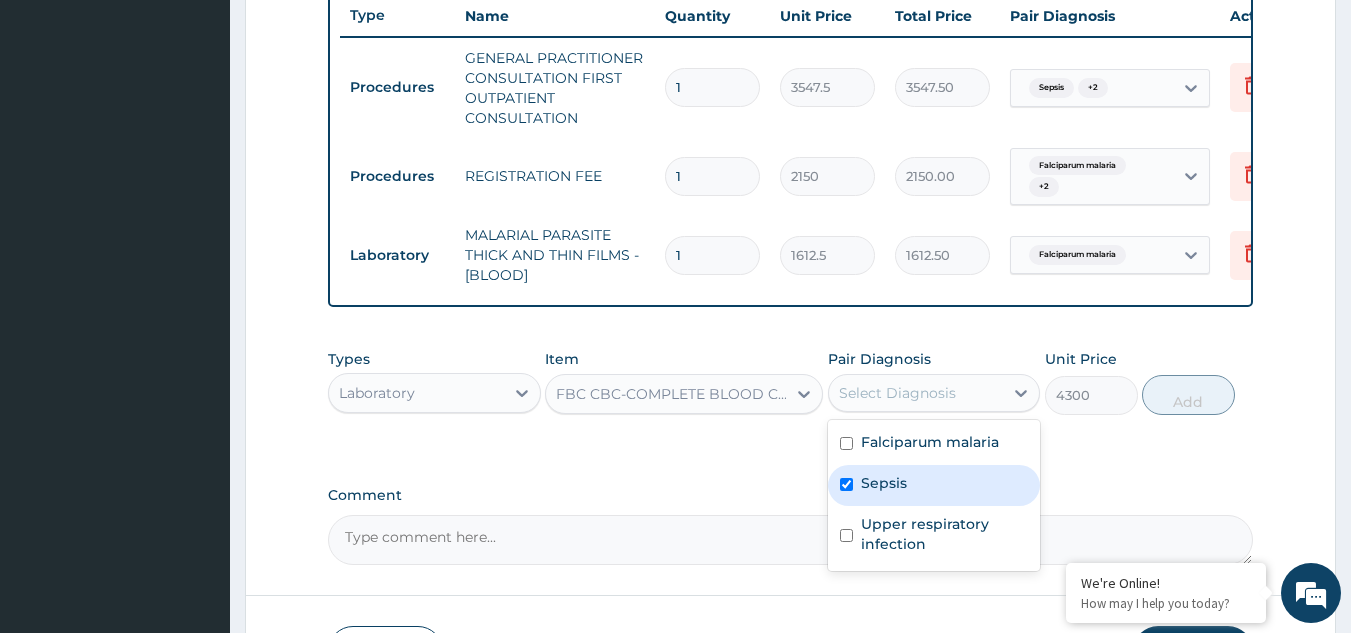 checkbox on "true" 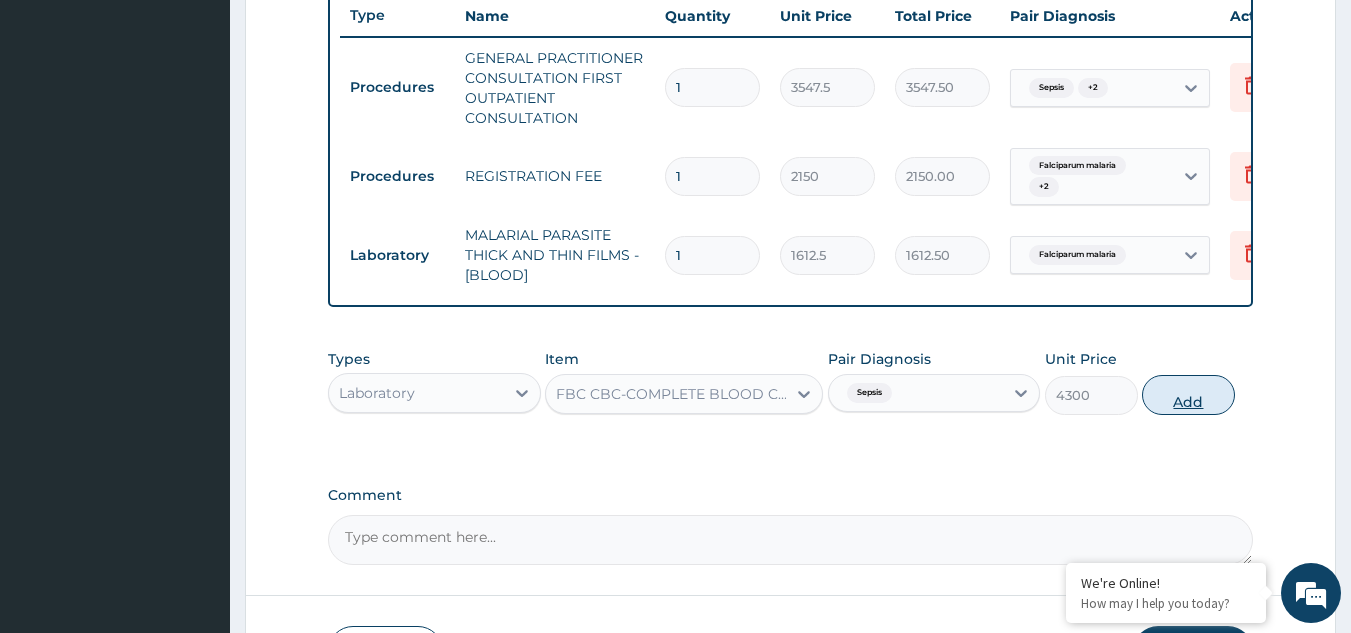 click on "Add" at bounding box center [1188, 395] 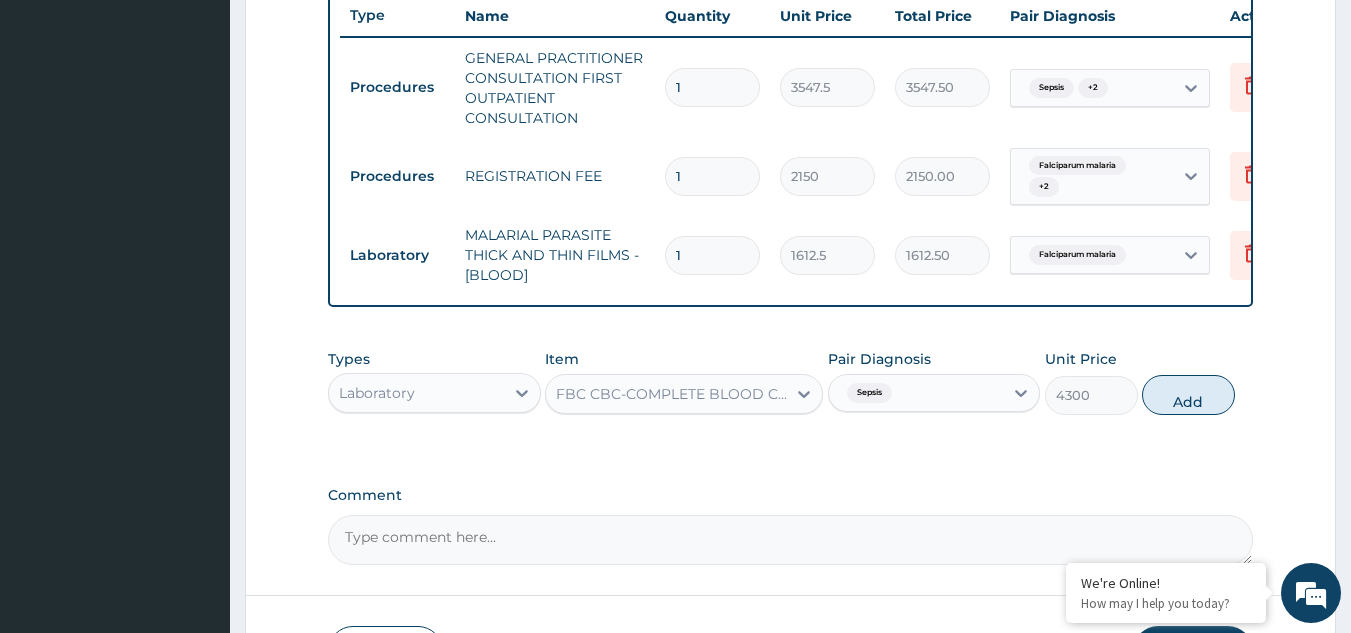 type on "0" 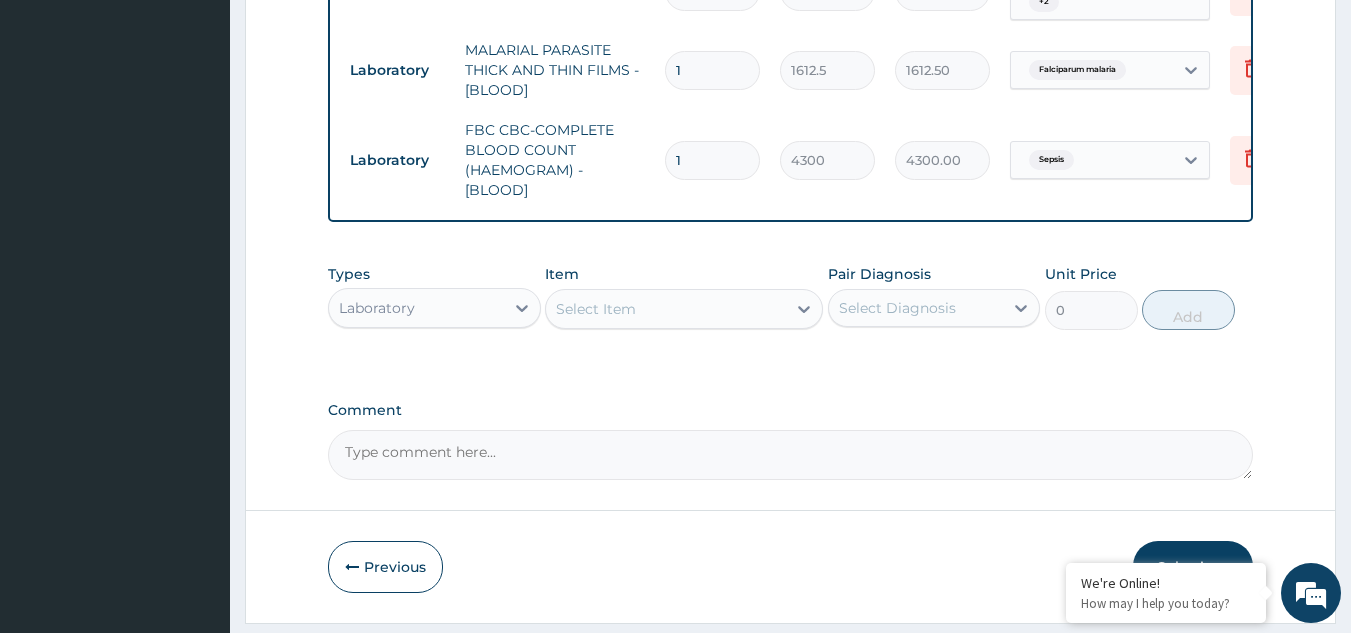 scroll, scrollTop: 960, scrollLeft: 0, axis: vertical 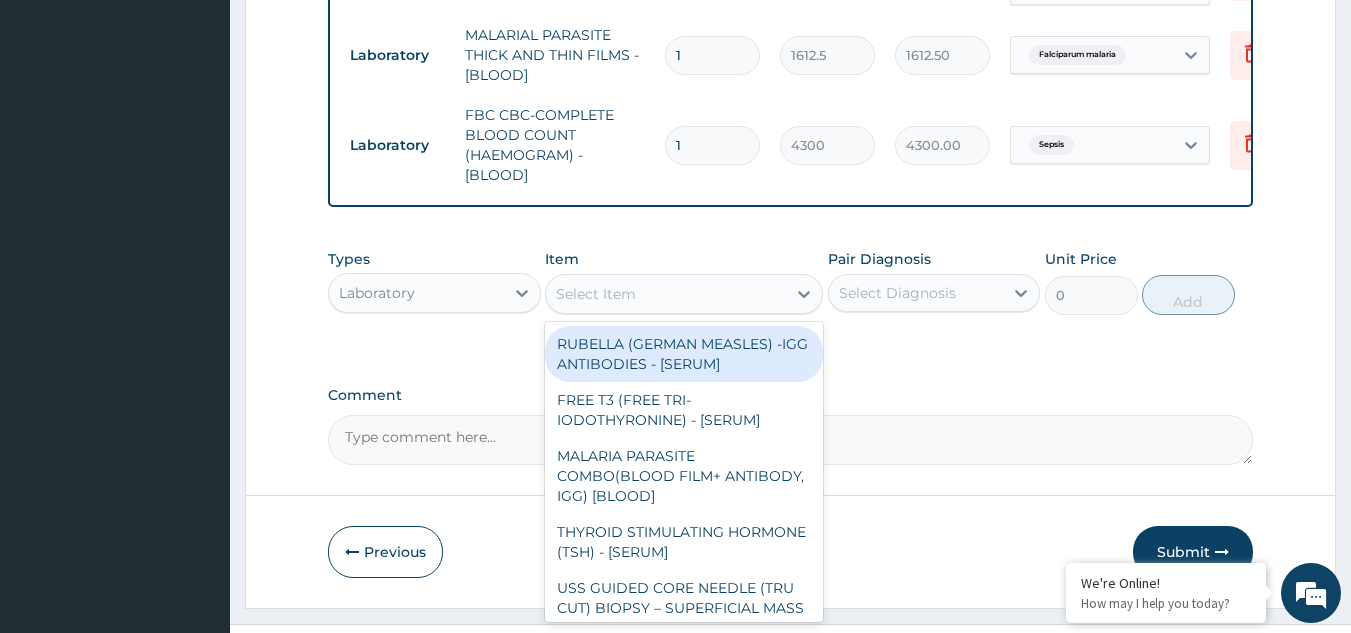 click on "Select Item" at bounding box center [596, 294] 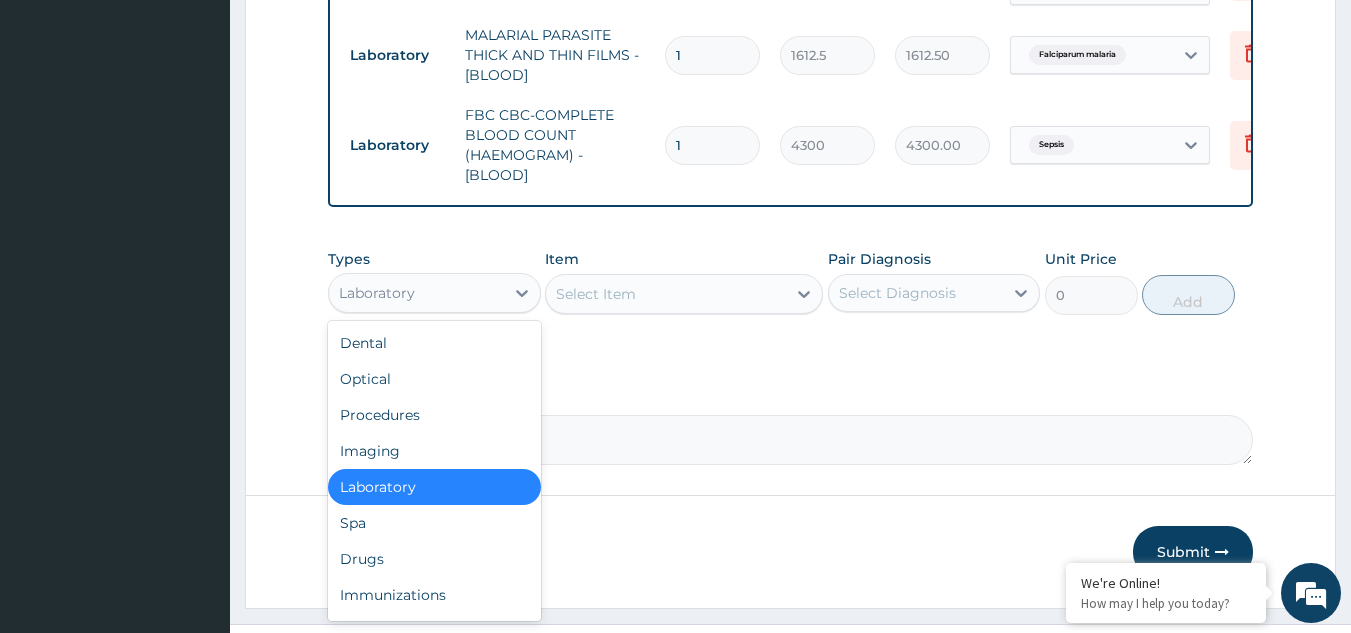 click on "Laboratory" at bounding box center [416, 293] 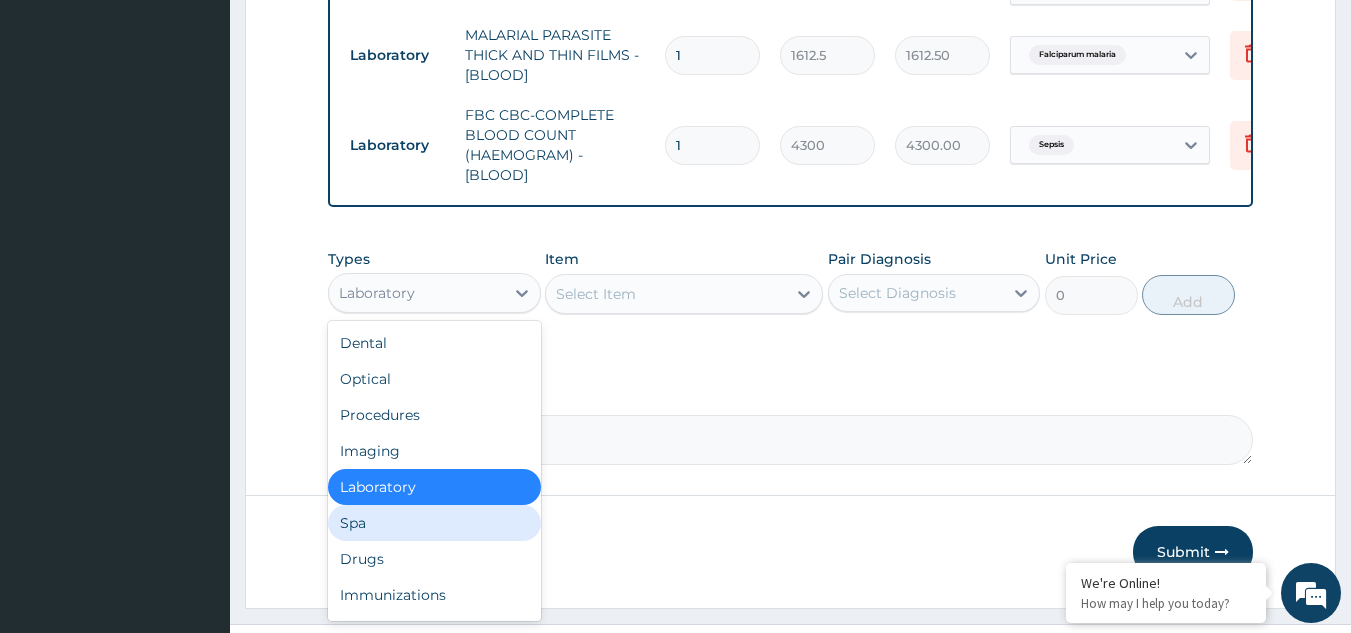 scroll, scrollTop: 68, scrollLeft: 0, axis: vertical 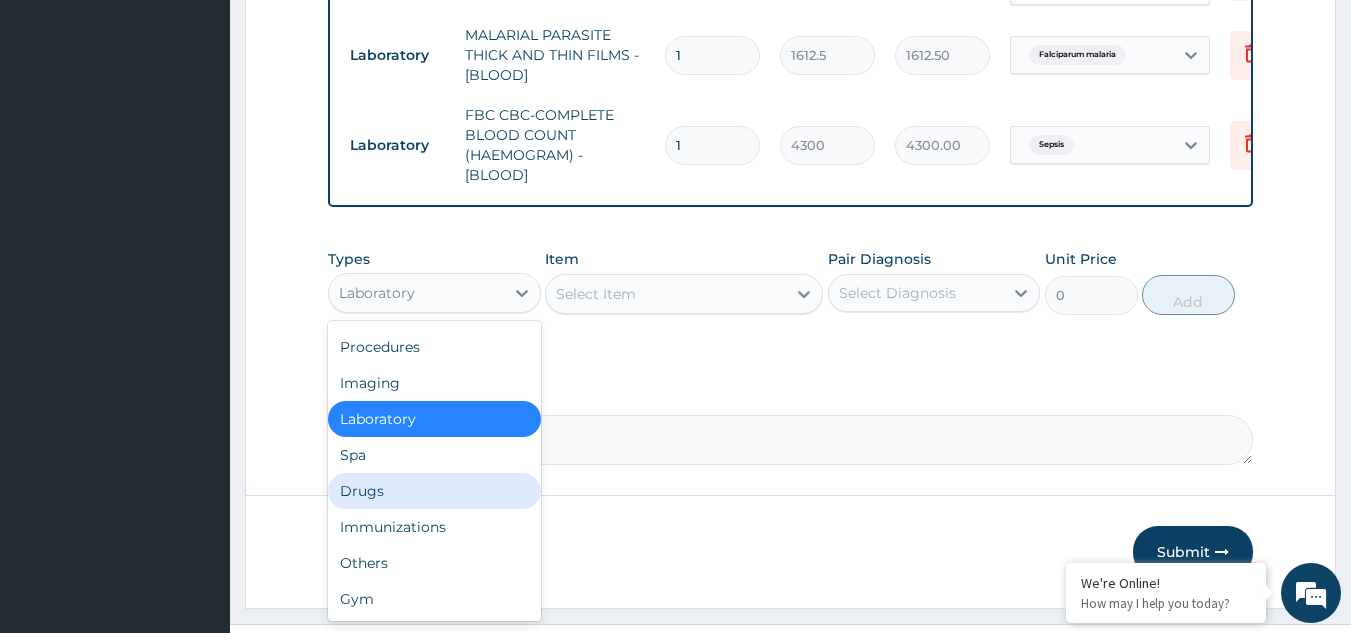 click on "Drugs" at bounding box center [434, 491] 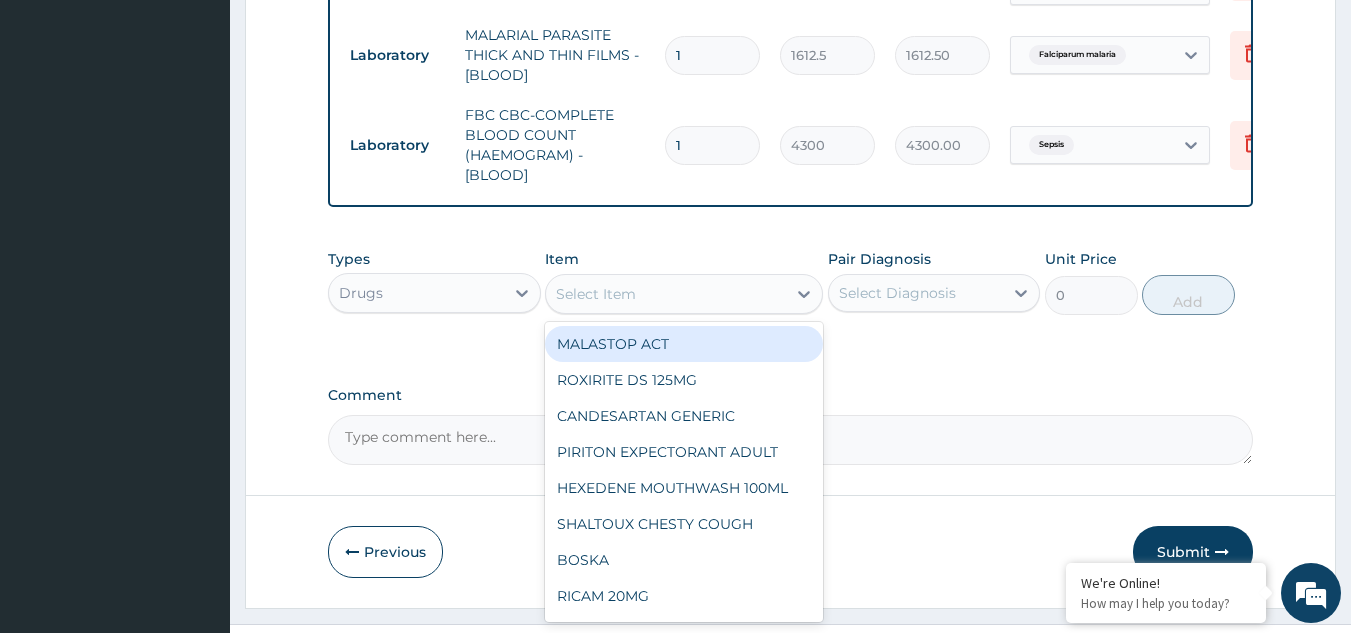 click on "Select Item" at bounding box center [596, 294] 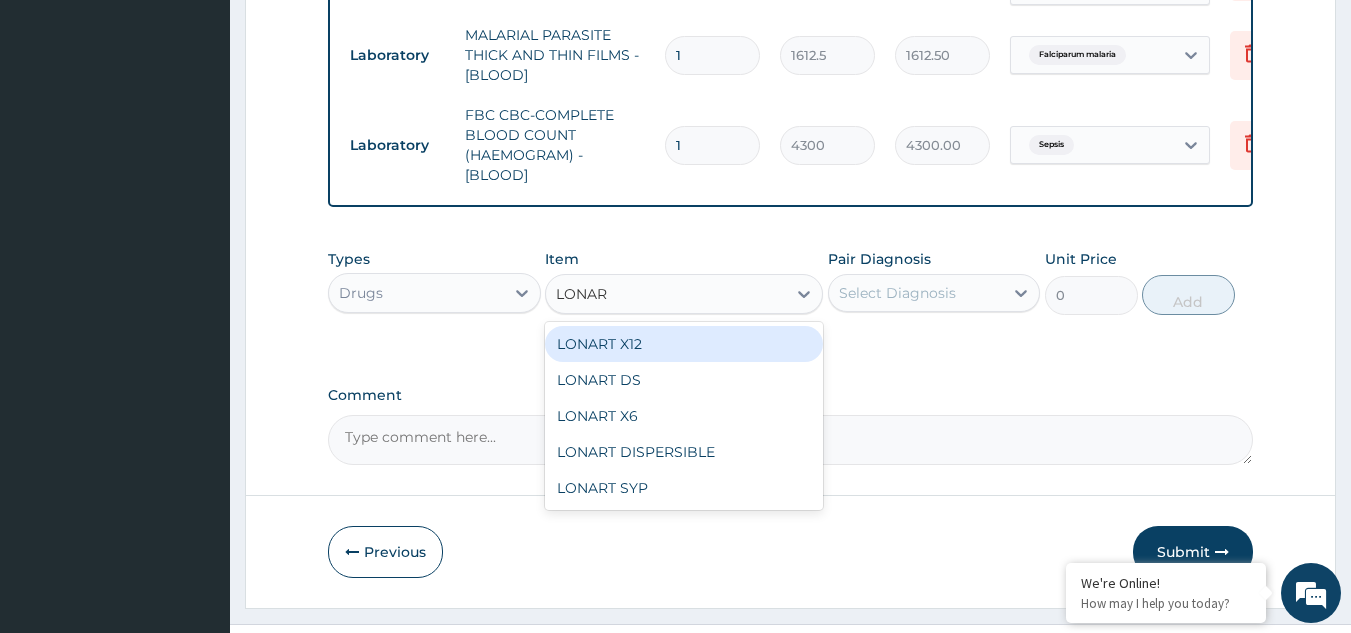 type on "LONART" 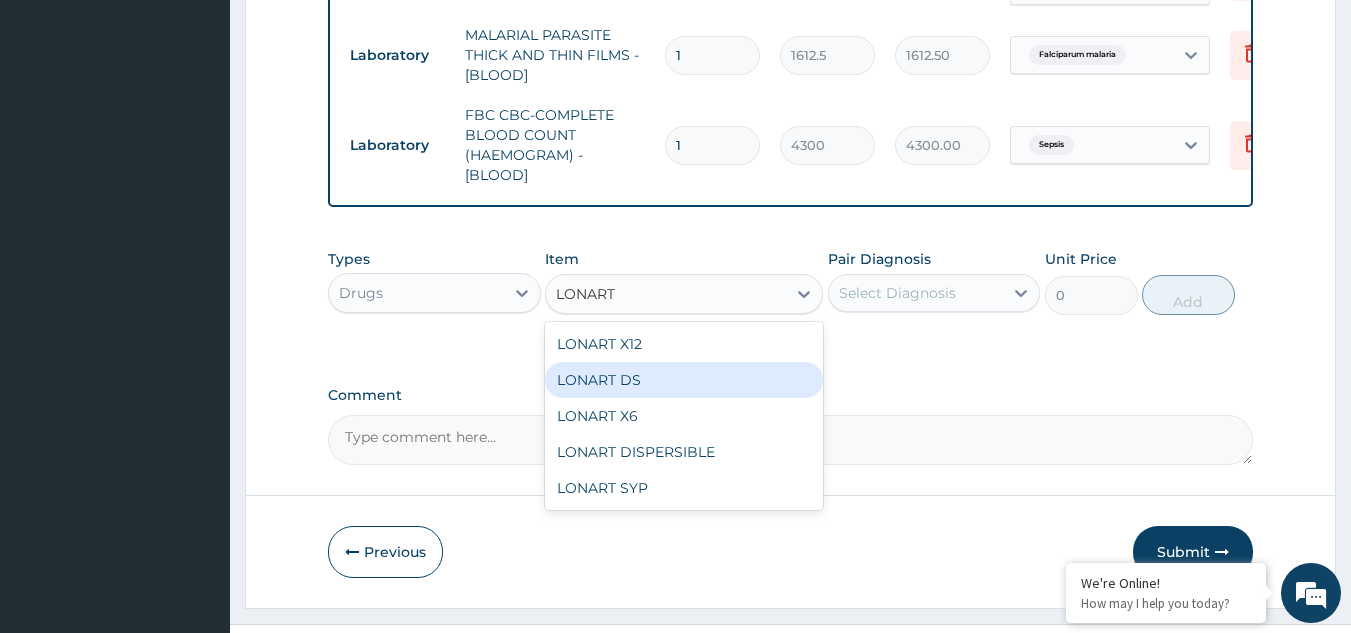 drag, startPoint x: 613, startPoint y: 397, endPoint x: 716, endPoint y: 345, distance: 115.38197 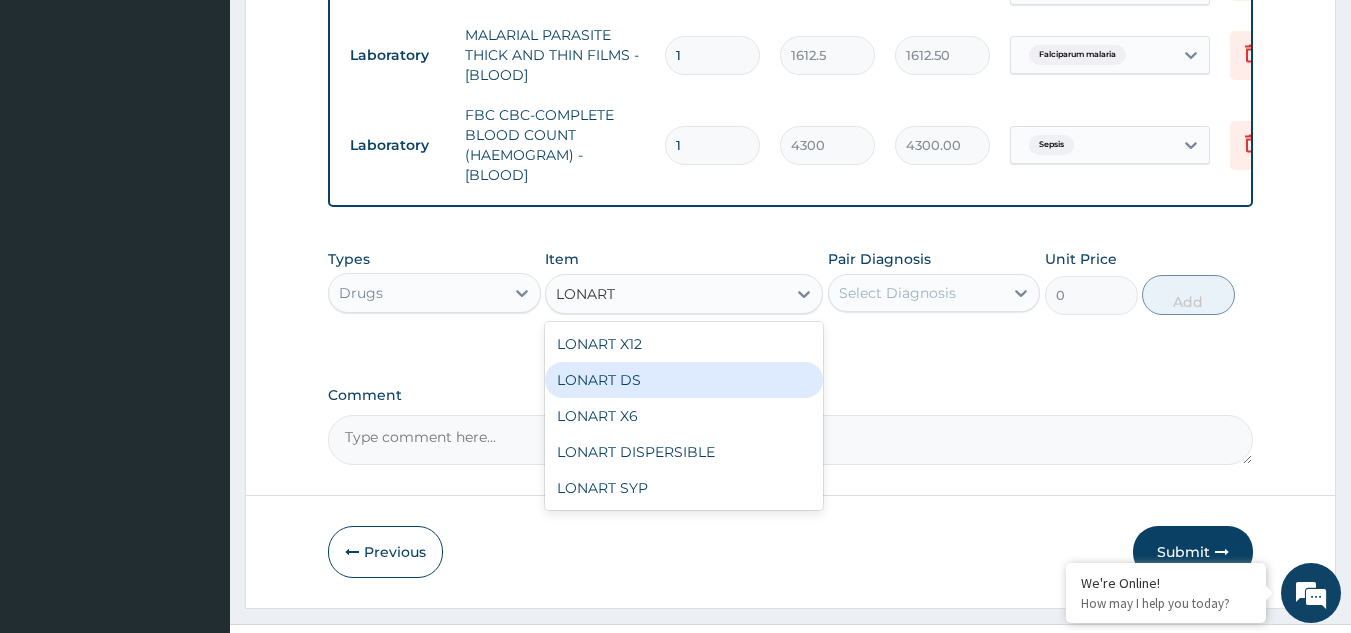 click on "LONART DS" at bounding box center (684, 380) 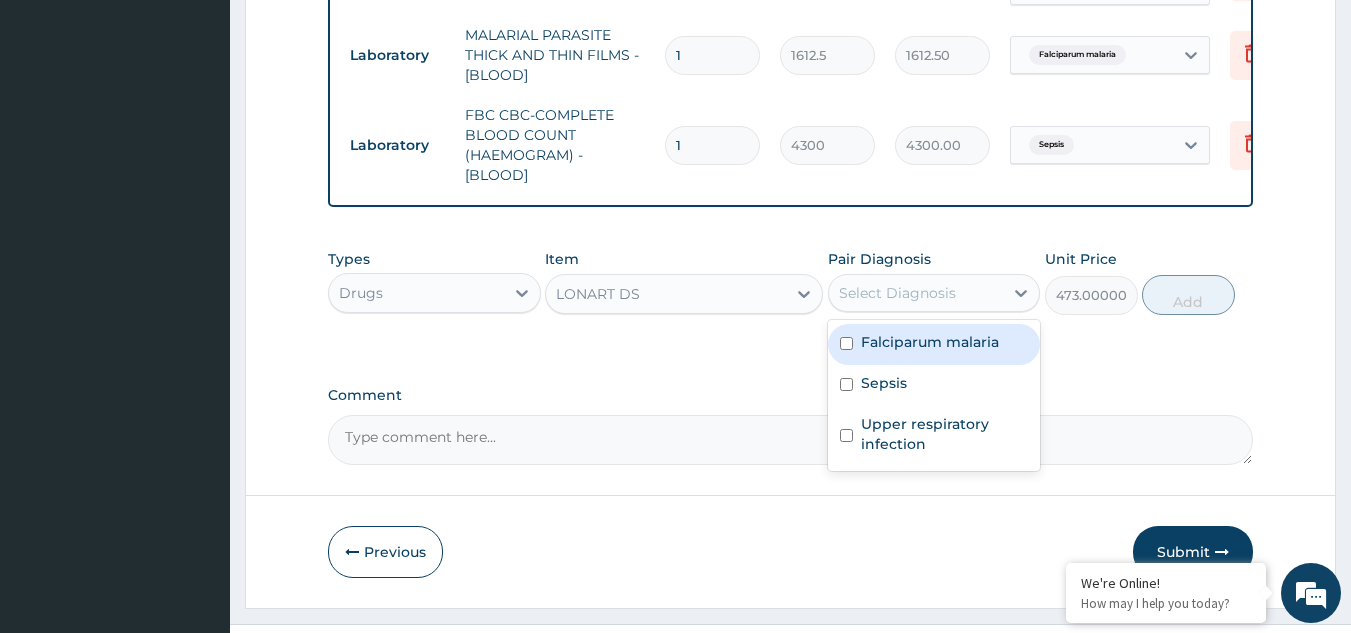 drag, startPoint x: 844, startPoint y: 302, endPoint x: 870, endPoint y: 357, distance: 60.835846 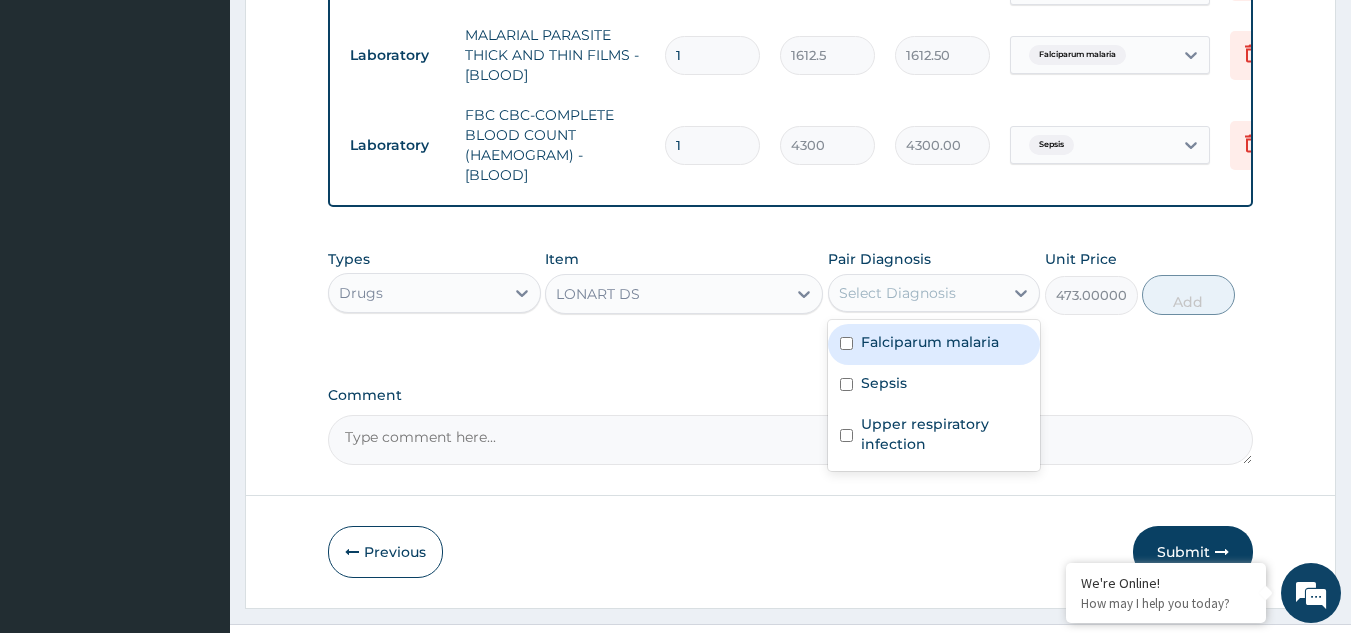 click on "Select Diagnosis" at bounding box center [897, 293] 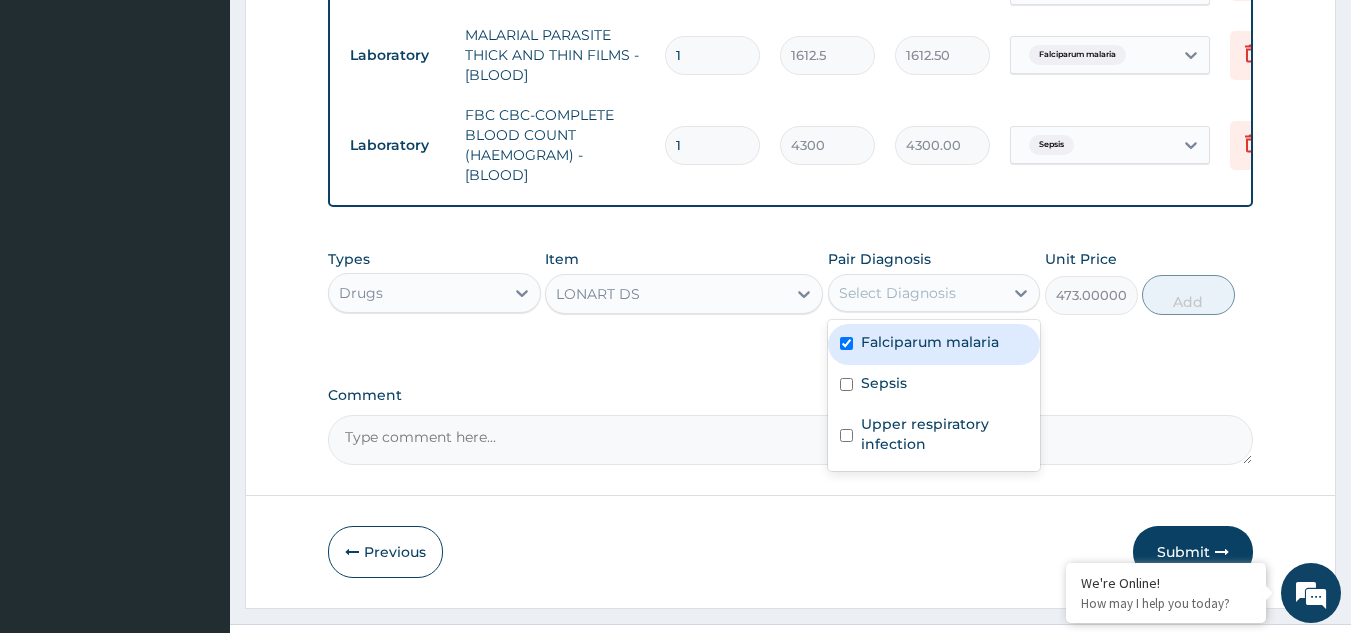 checkbox on "true" 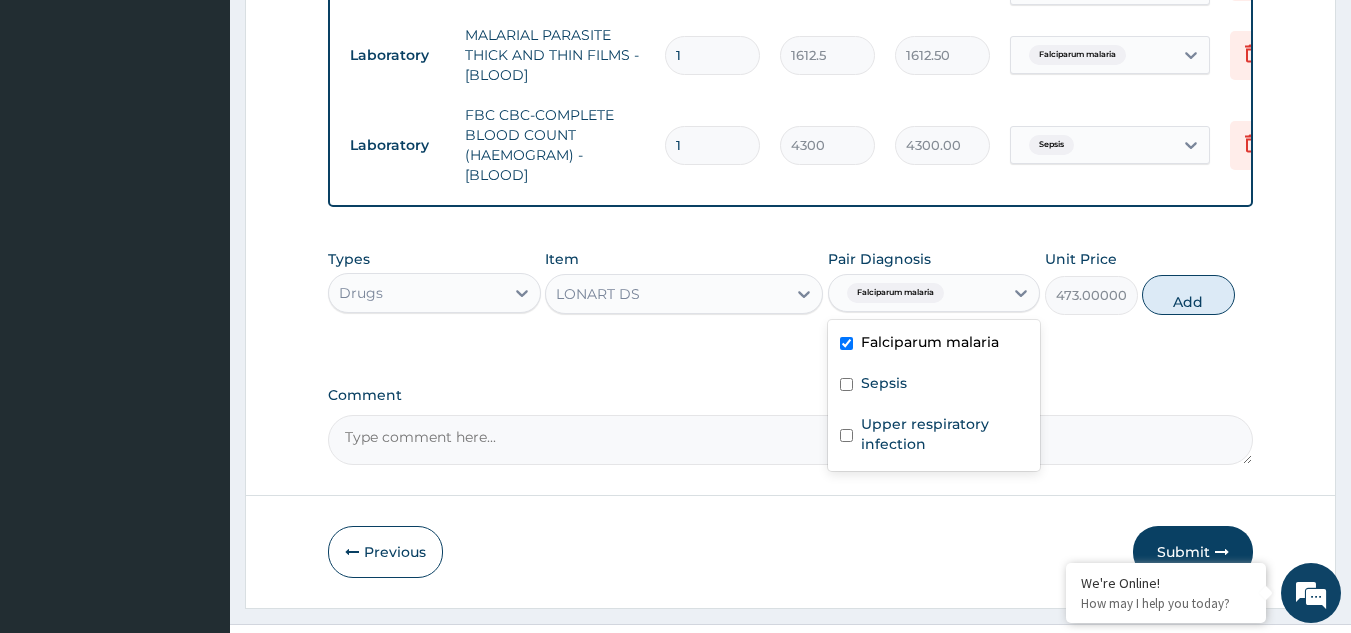 click on "Add" at bounding box center (1188, 295) 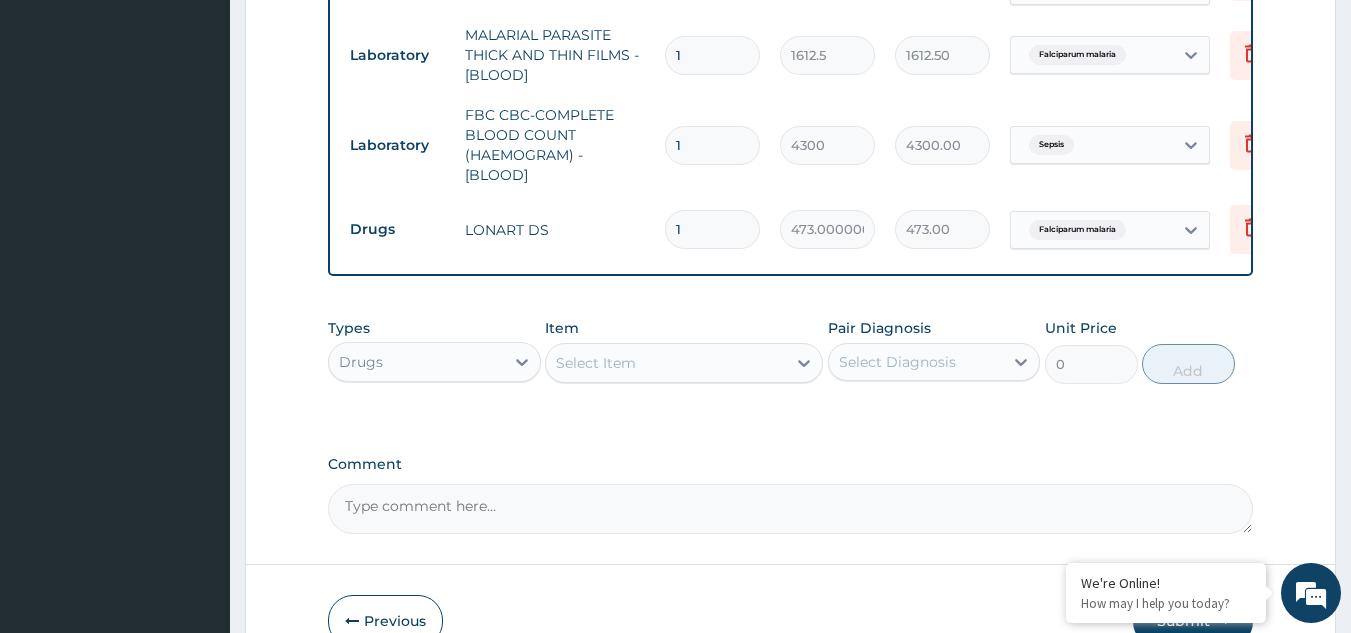 type 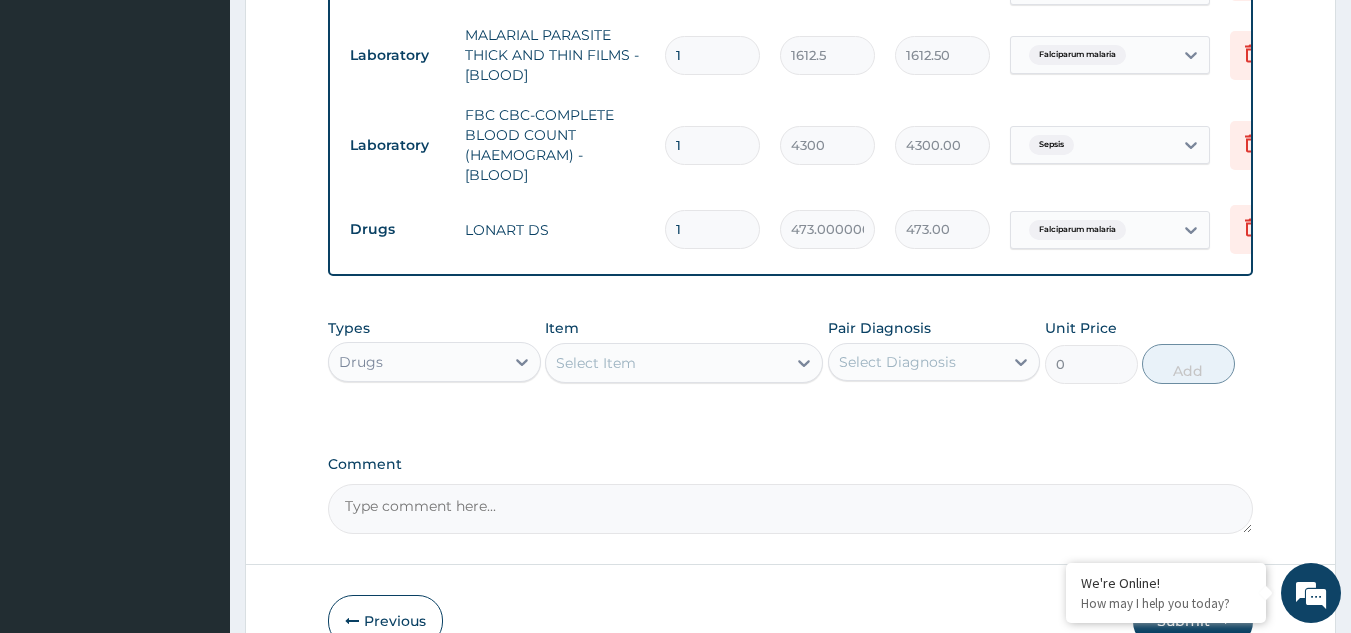 type on "0.00" 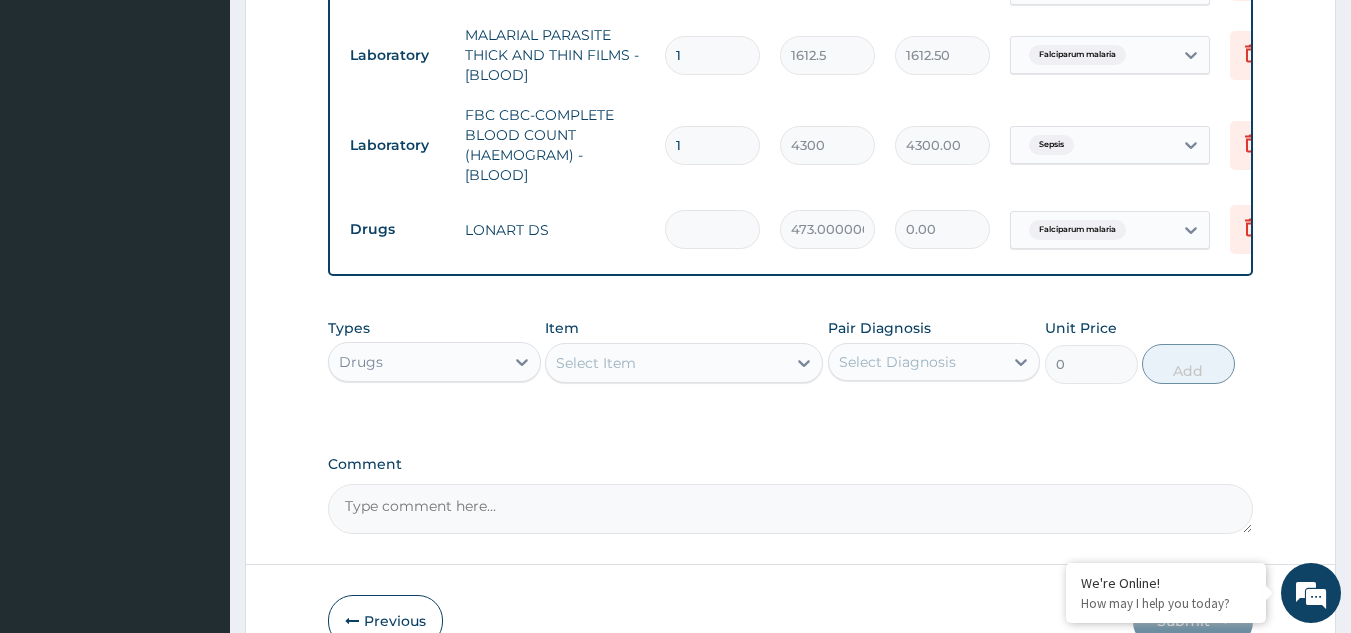 type on "6" 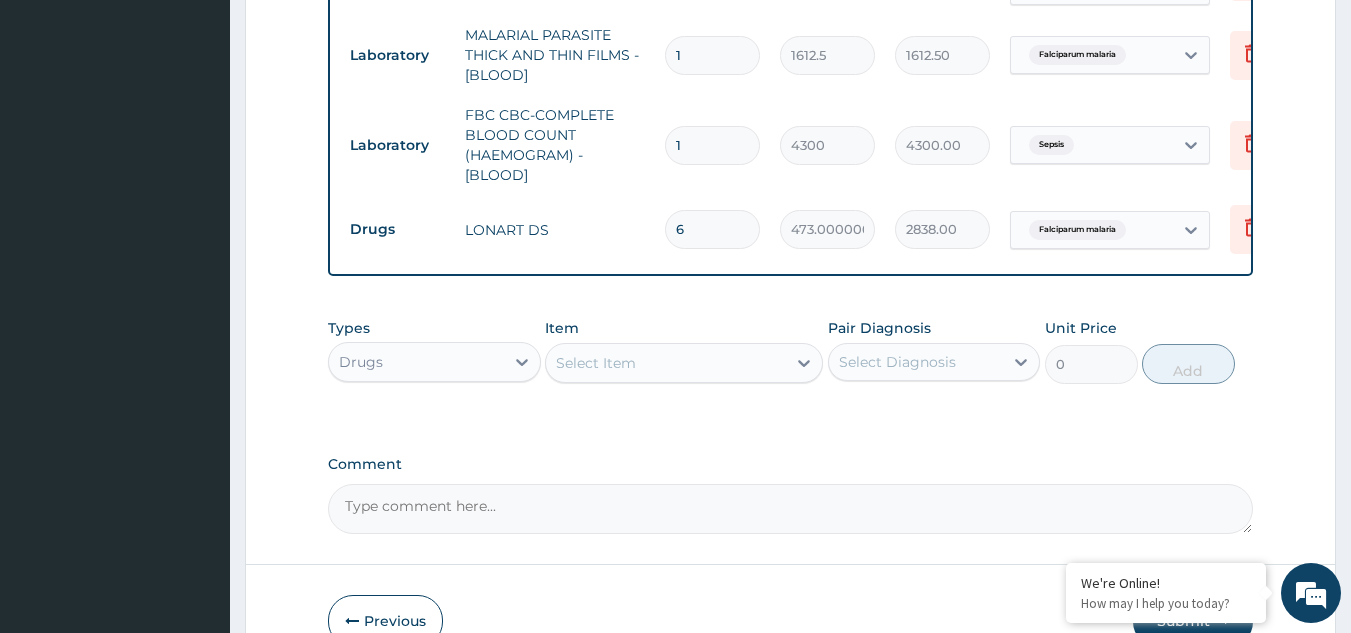 type on "6" 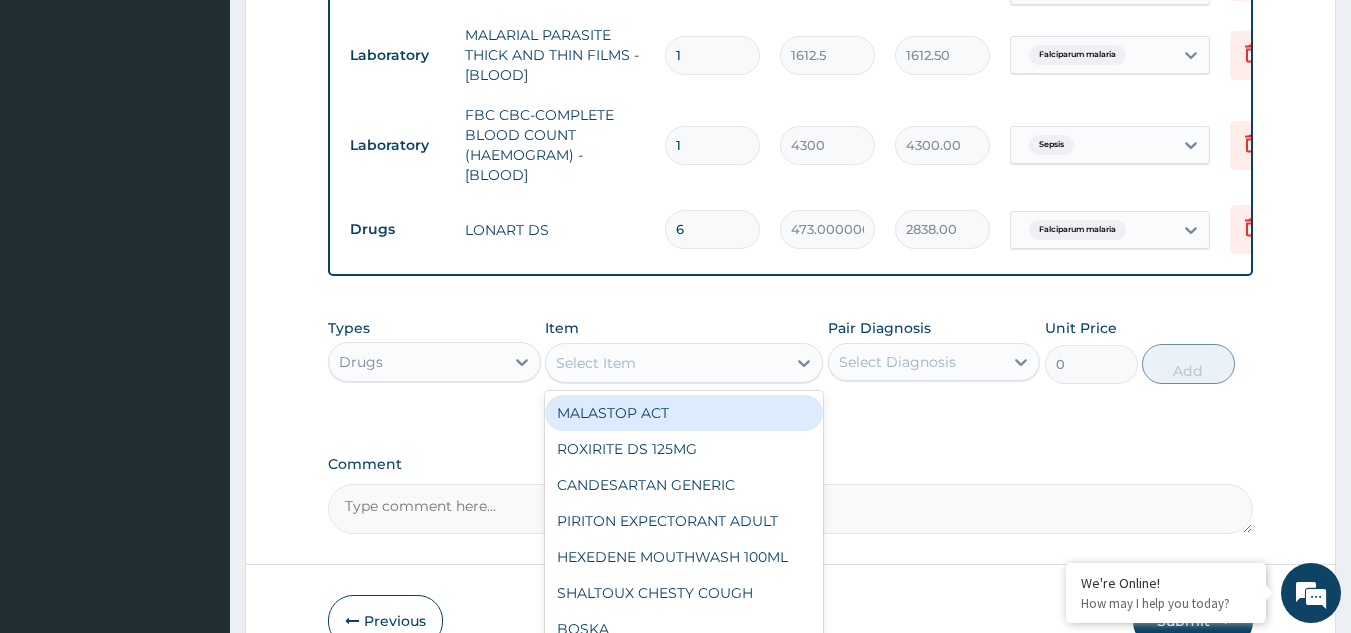 click on "Select Item" at bounding box center (596, 363) 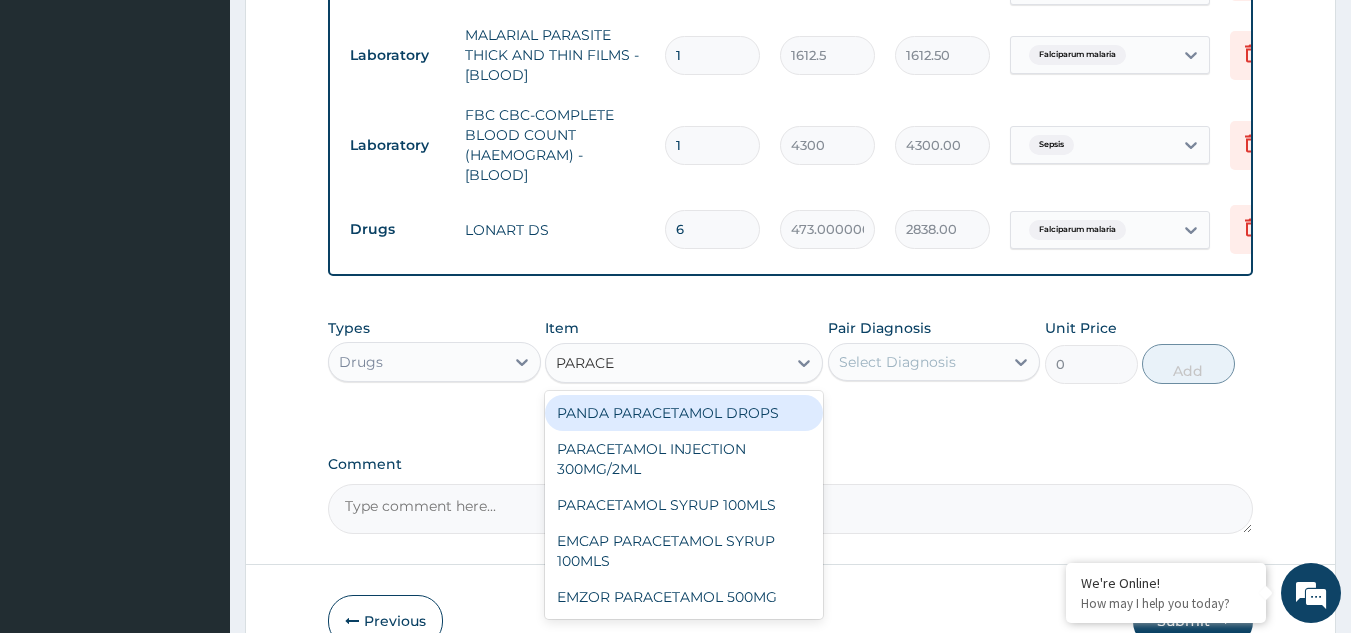 type on "PARACET" 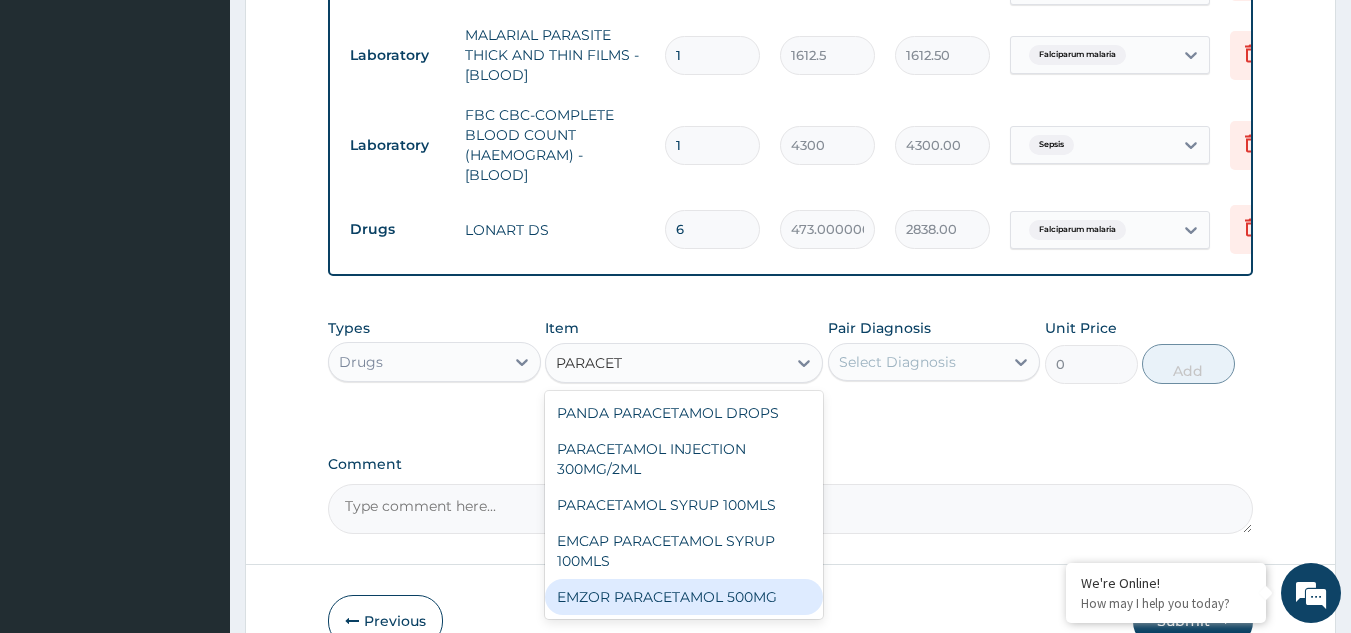 click on "EMZOR PARACETAMOL 500MG" at bounding box center [684, 597] 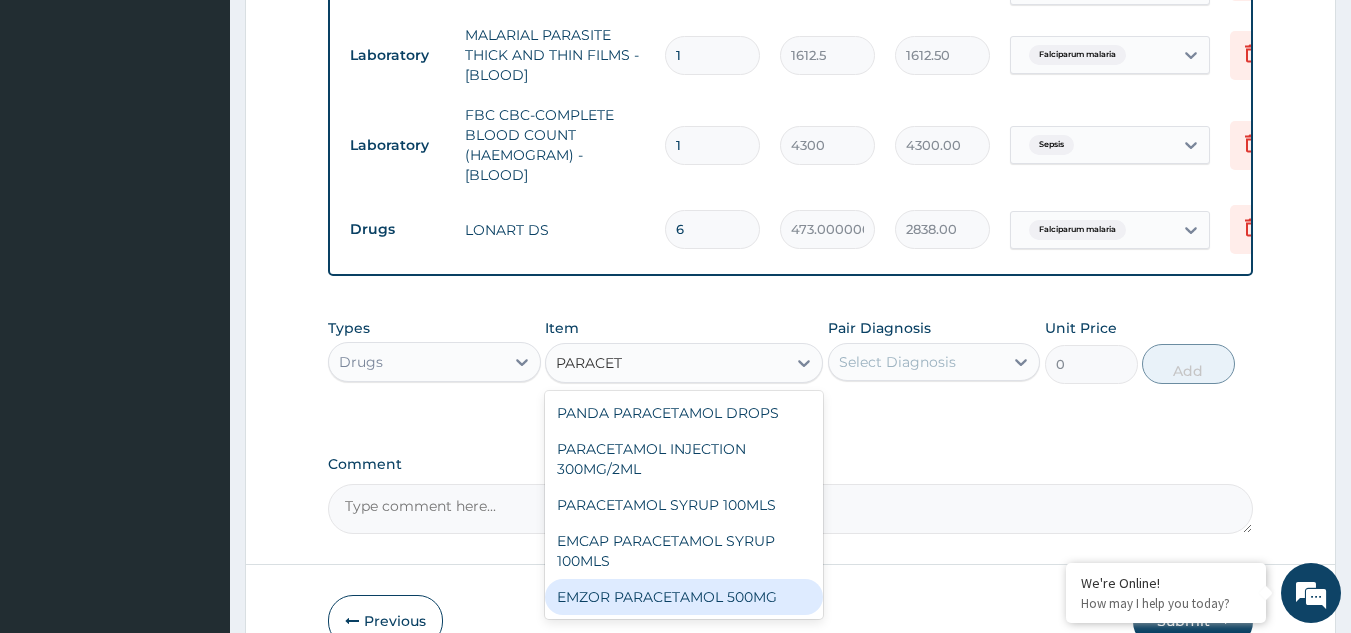 type 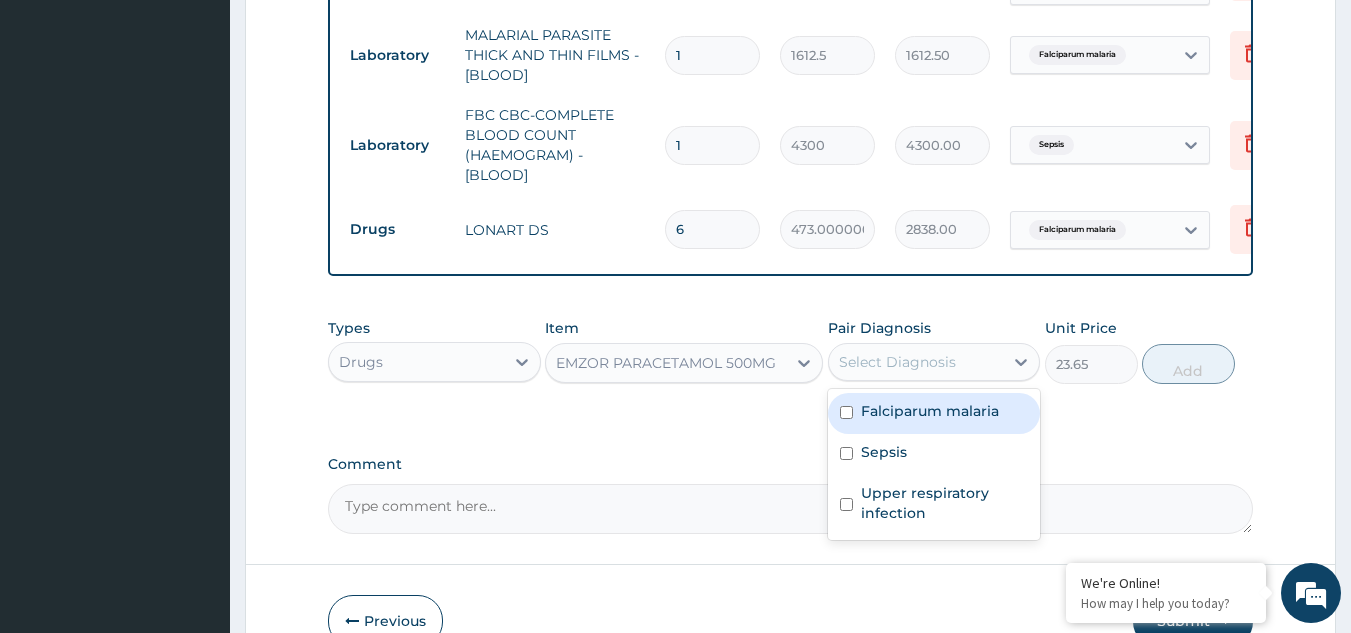 click on "Select Diagnosis" at bounding box center [897, 362] 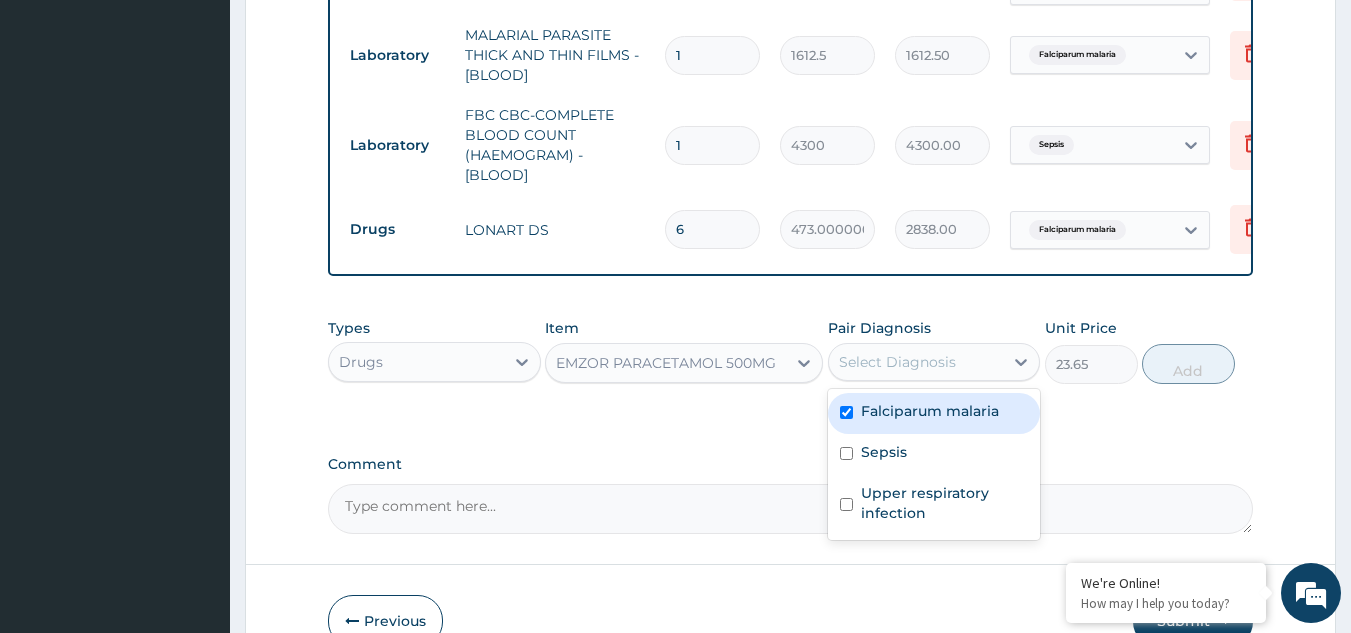 checkbox on "true" 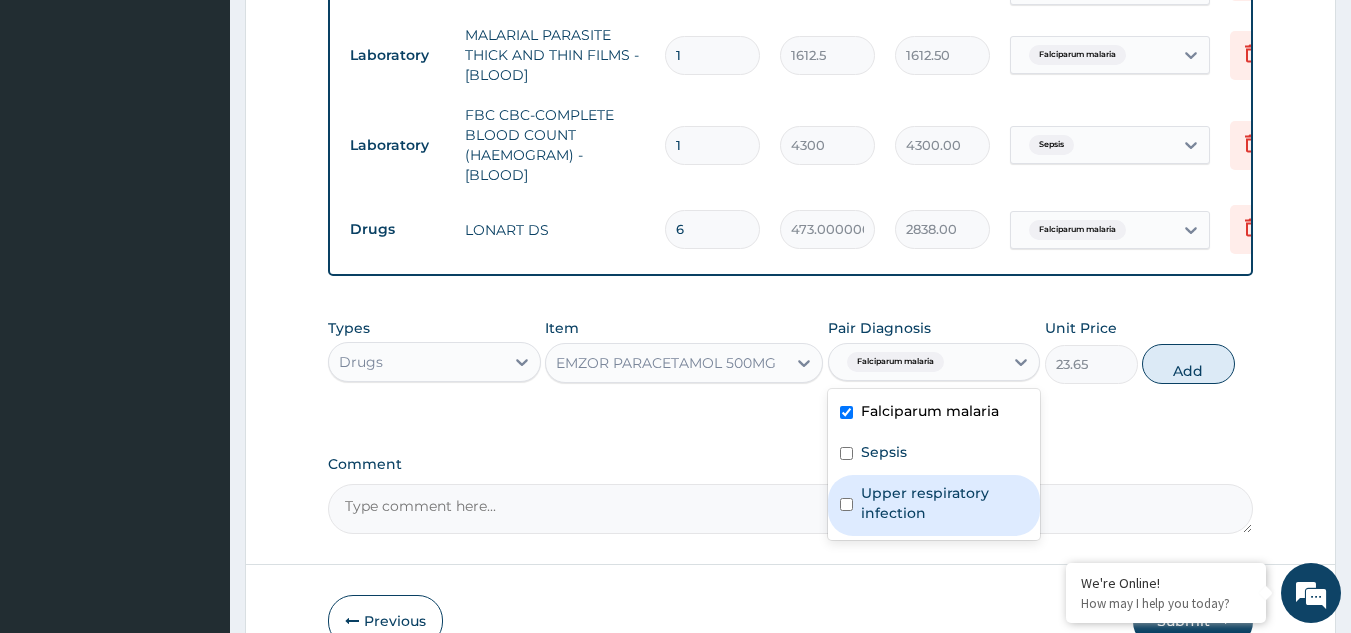 drag, startPoint x: 875, startPoint y: 513, endPoint x: 909, endPoint y: 478, distance: 48.79549 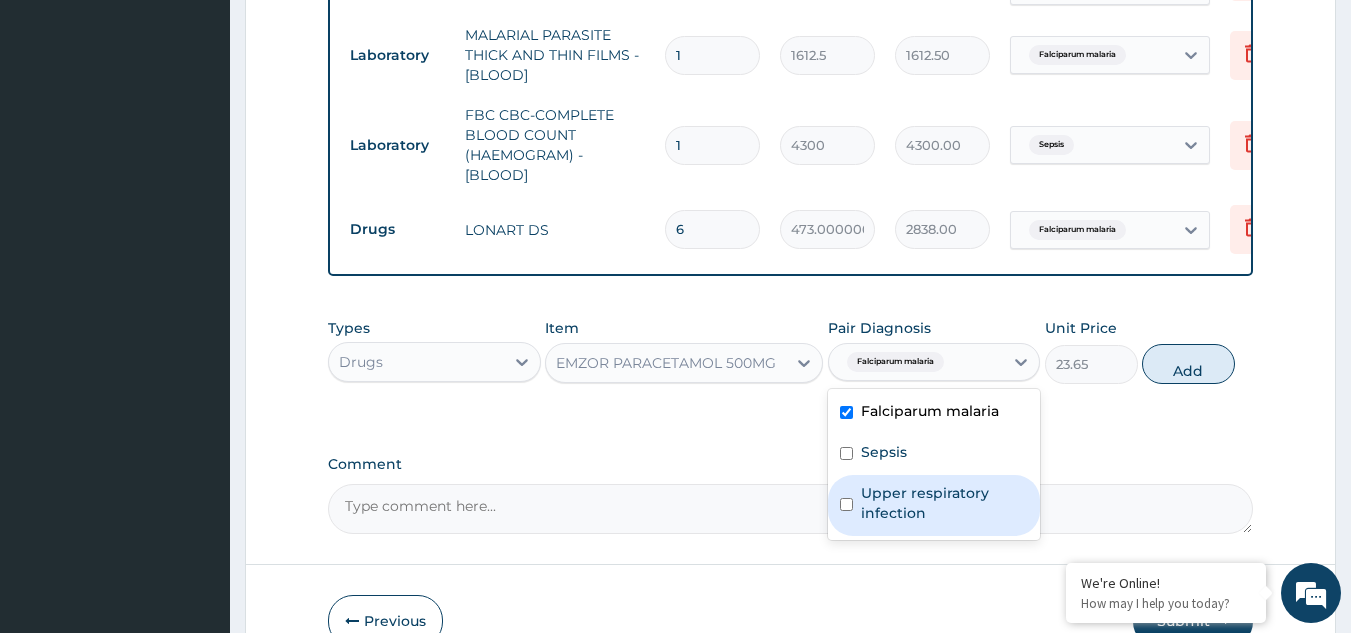 click on "Upper respiratory infection" at bounding box center (945, 503) 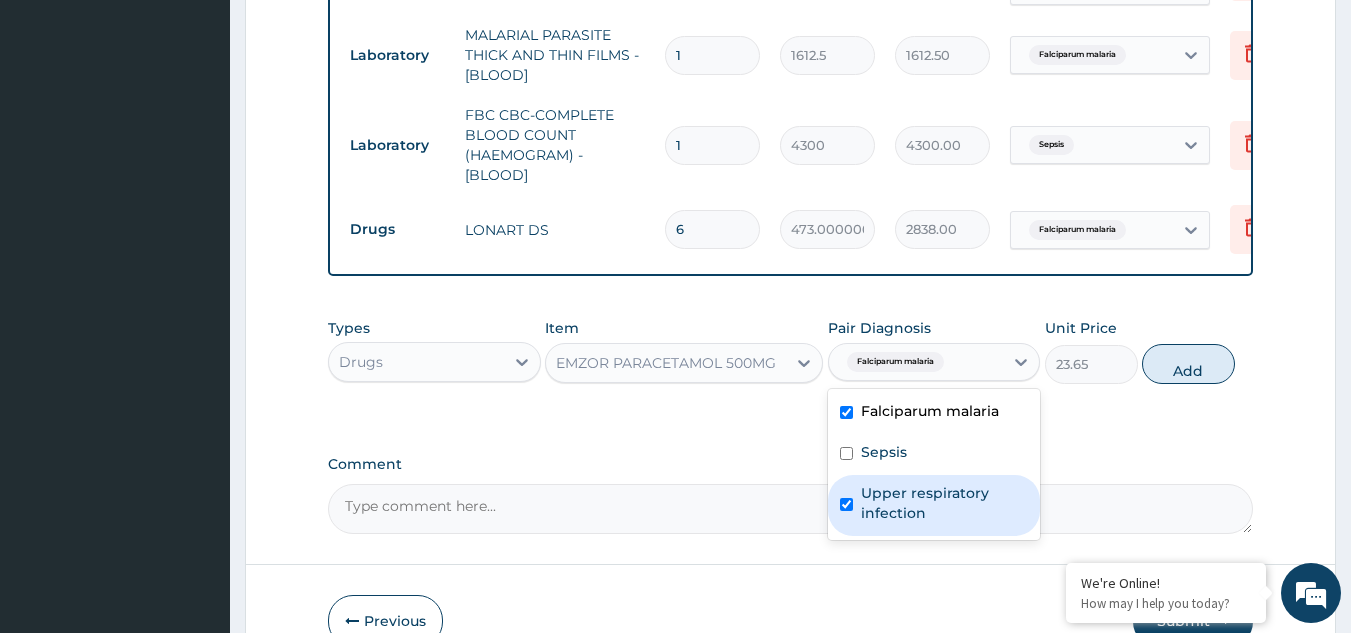 checkbox on "true" 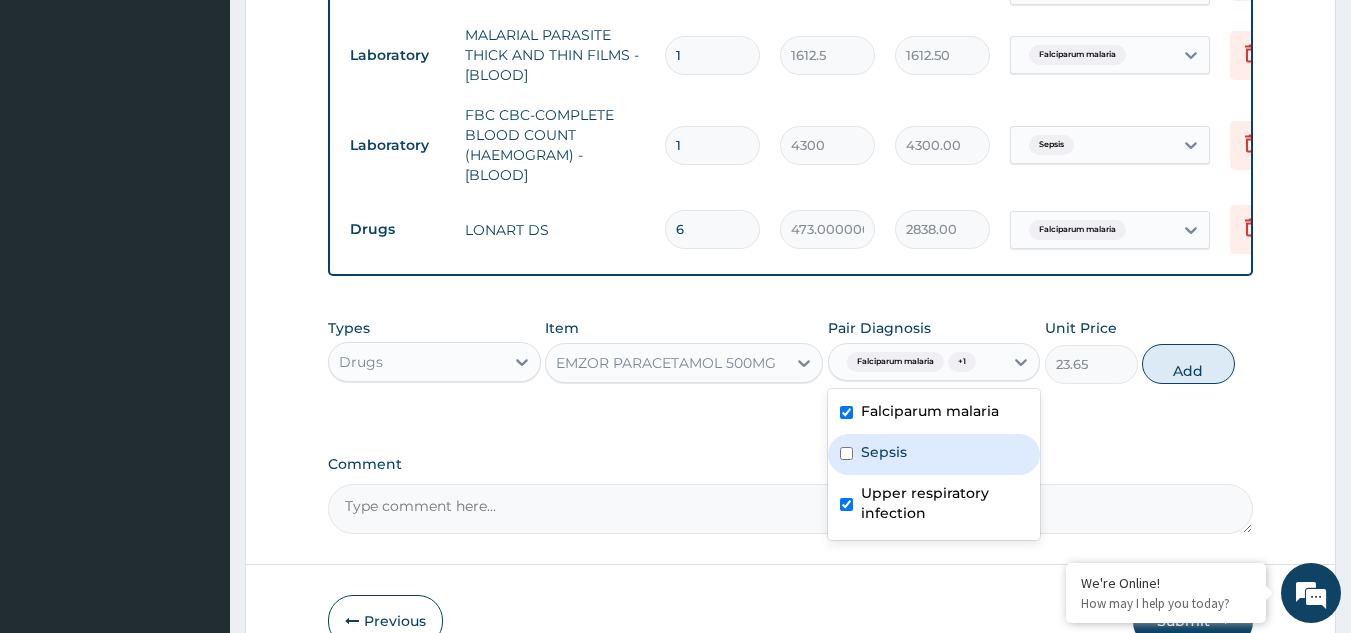 click on "Add" at bounding box center [1188, 364] 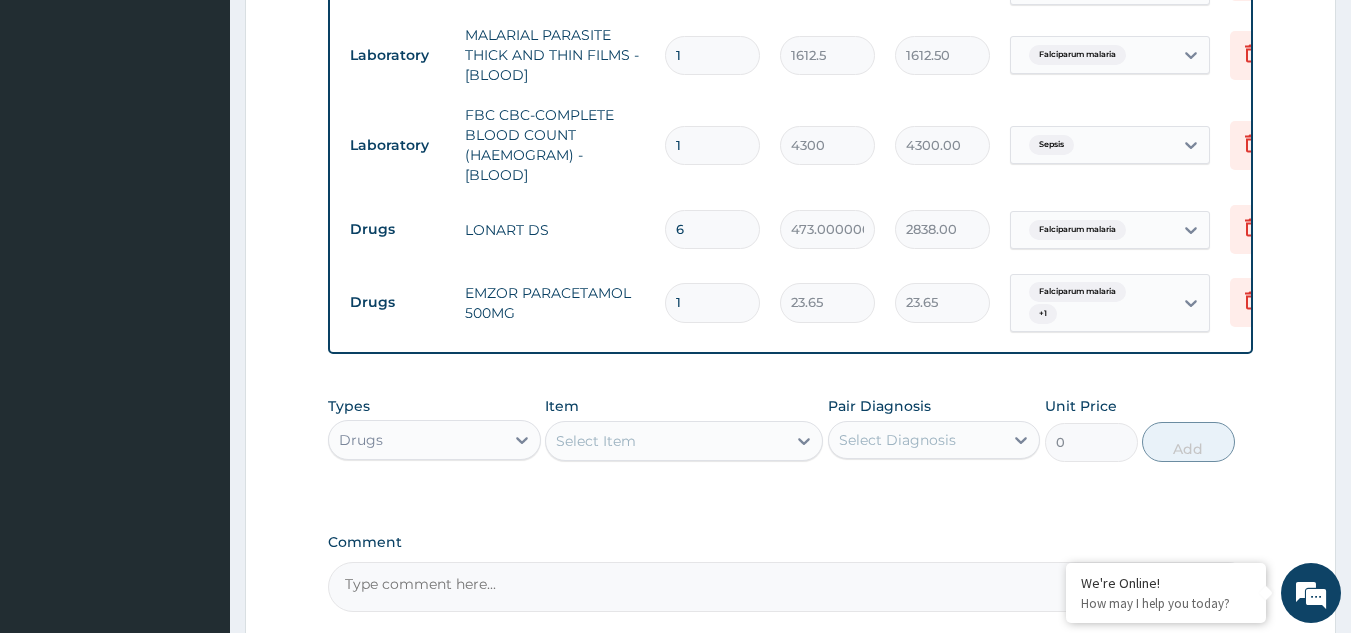 type on "18" 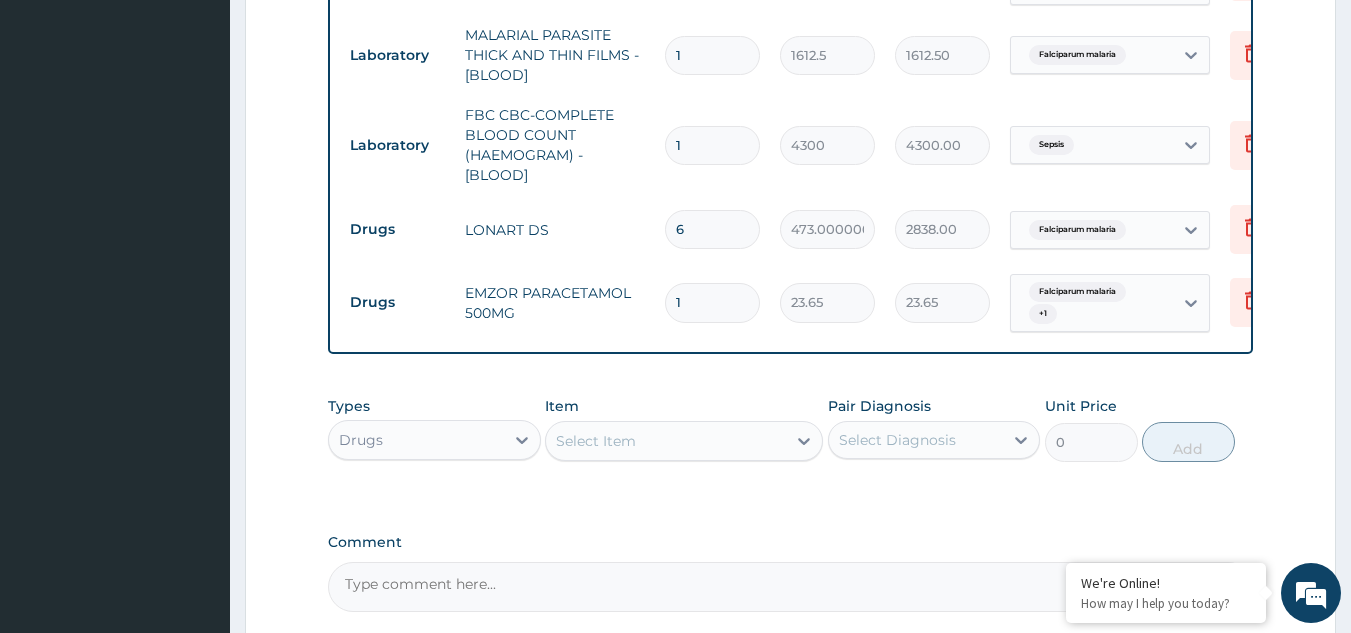 type on "425.70" 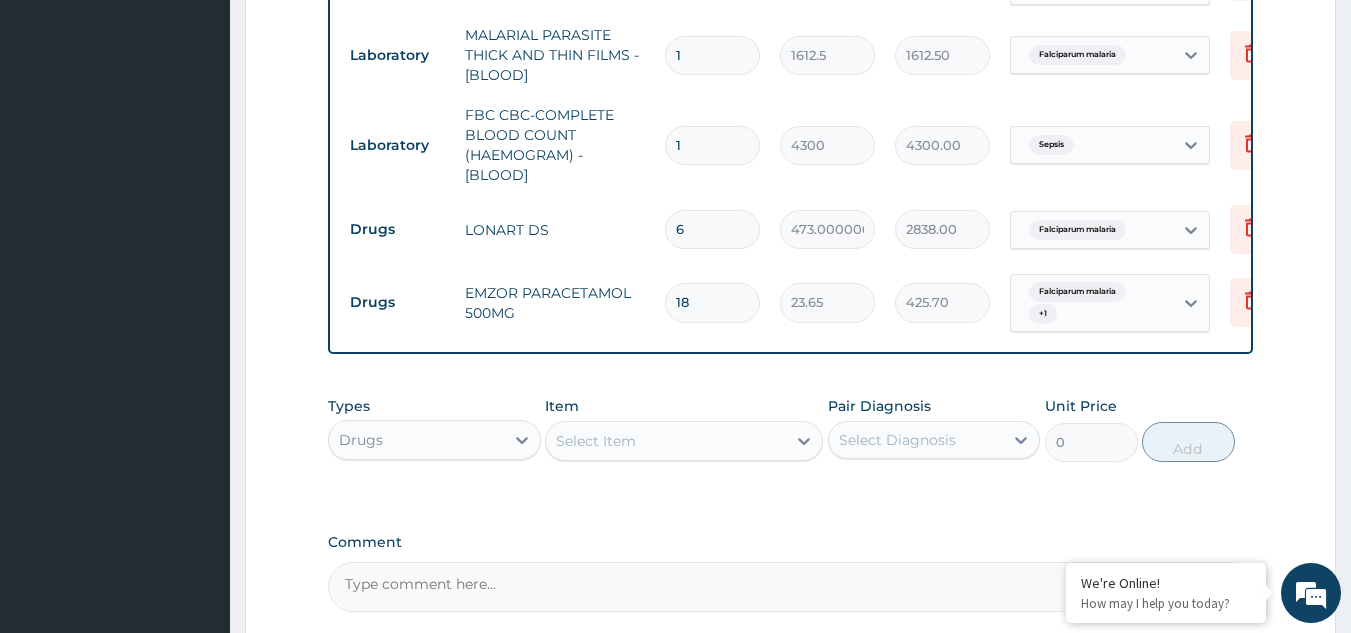 type on "1" 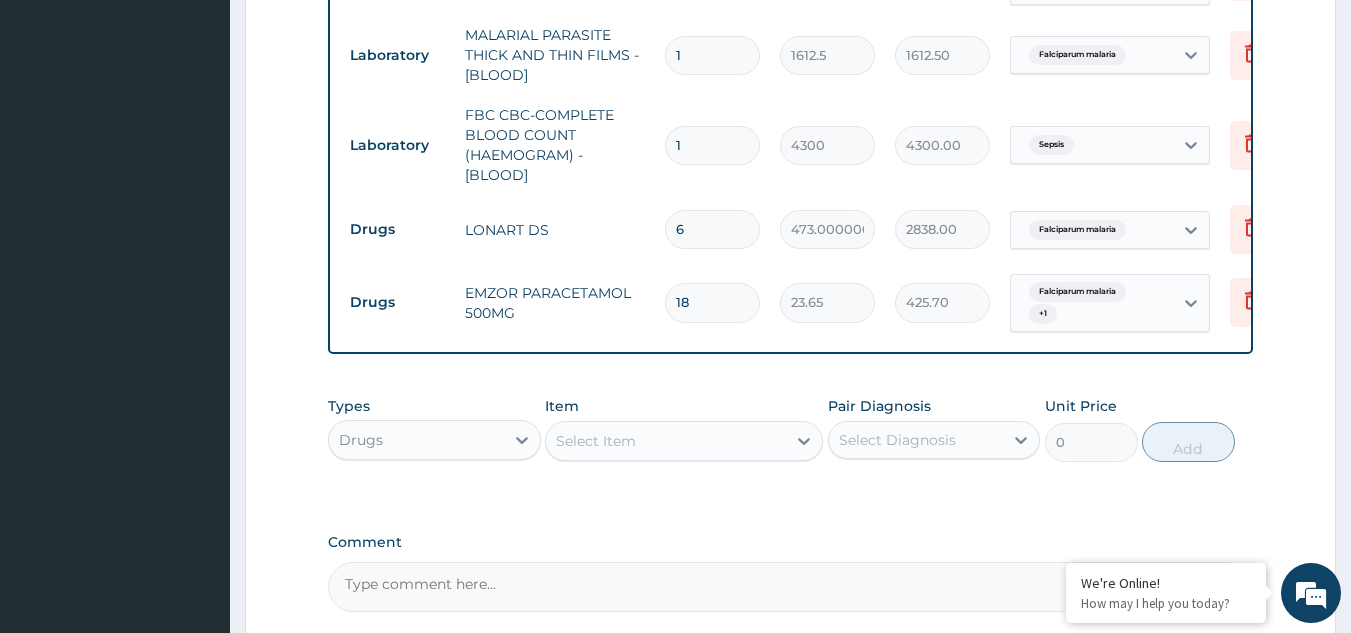 type on "23.65" 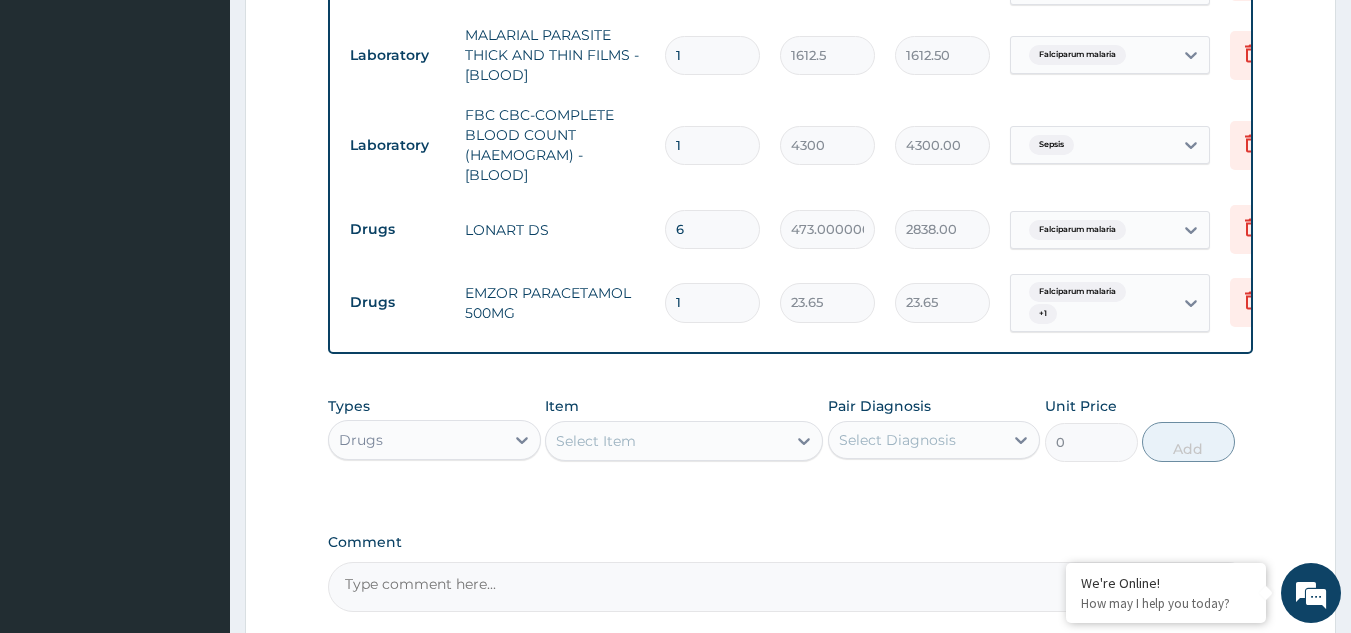 type 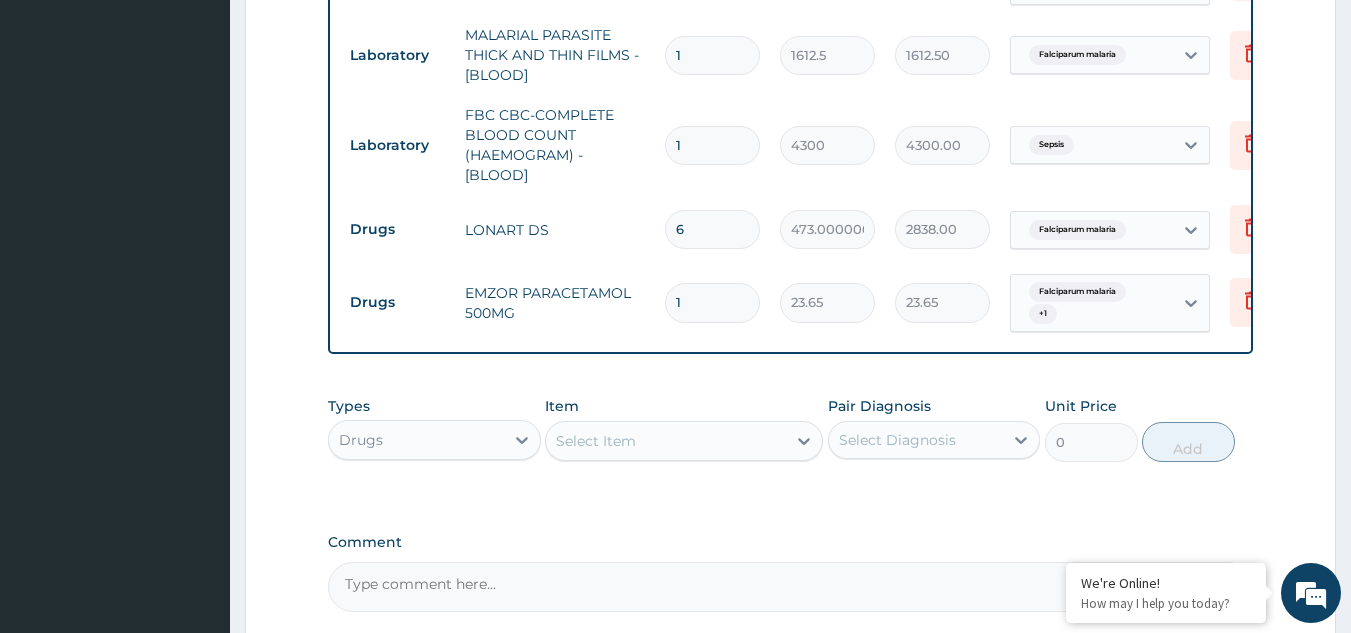 type on "0.00" 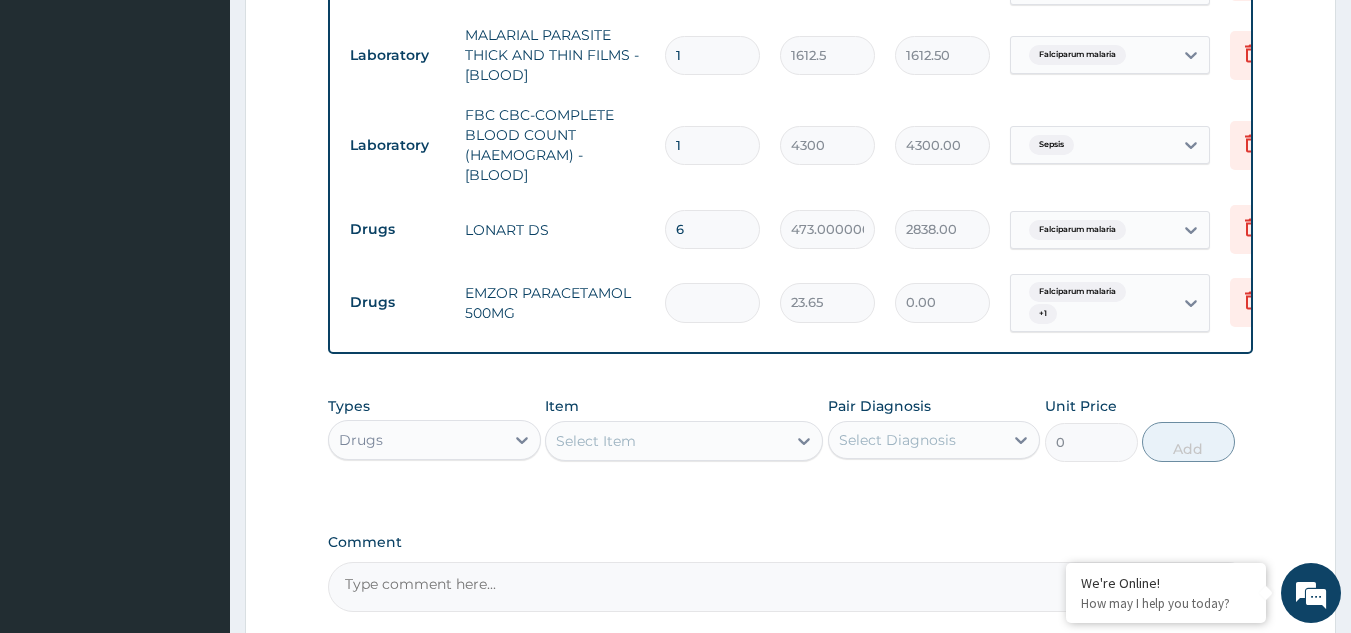 type on "9" 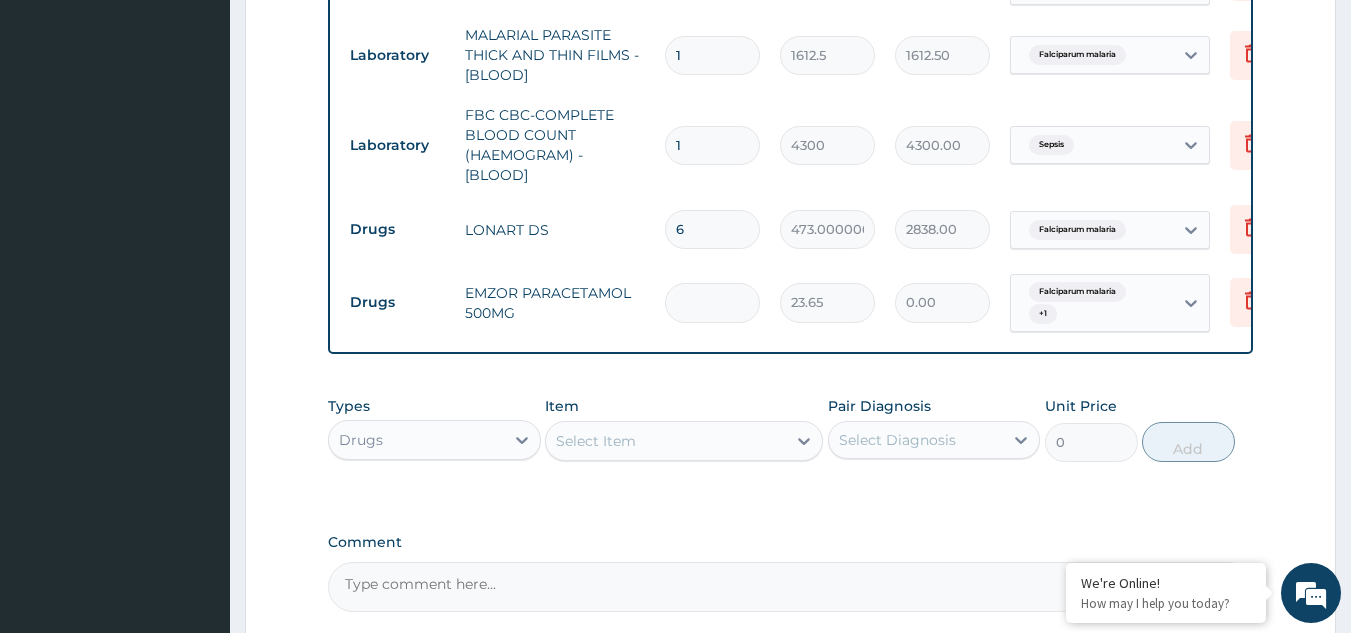 type on "212.85" 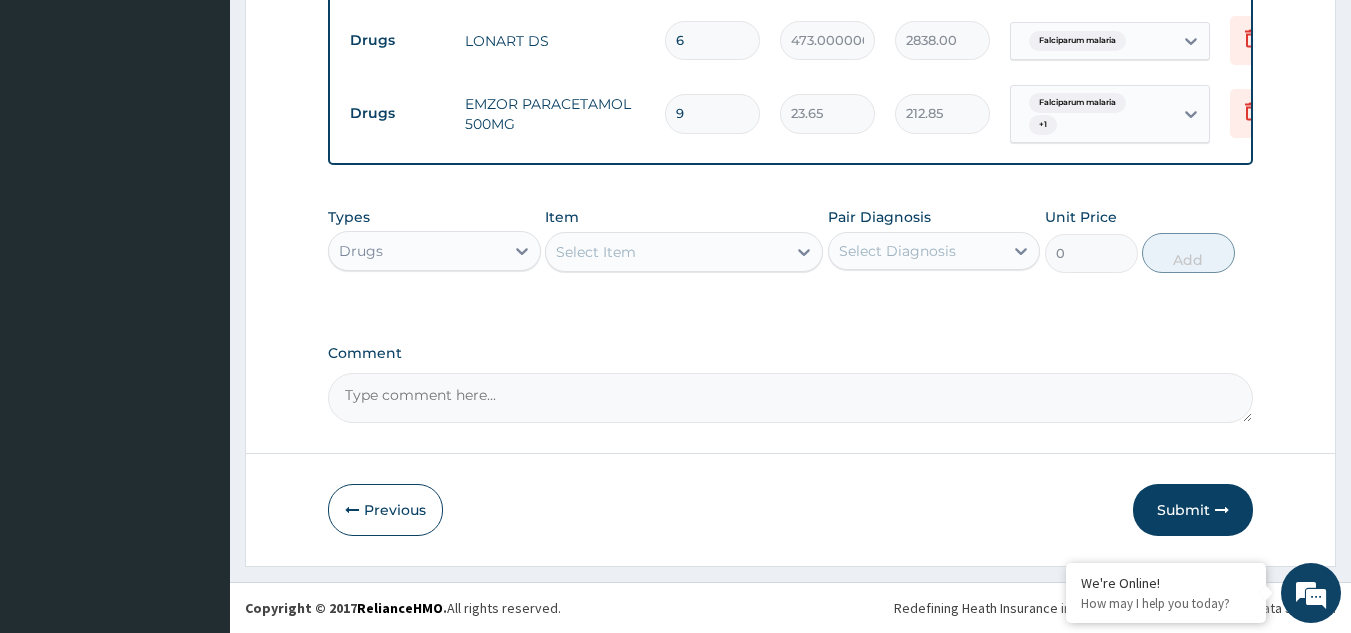 scroll, scrollTop: 1164, scrollLeft: 0, axis: vertical 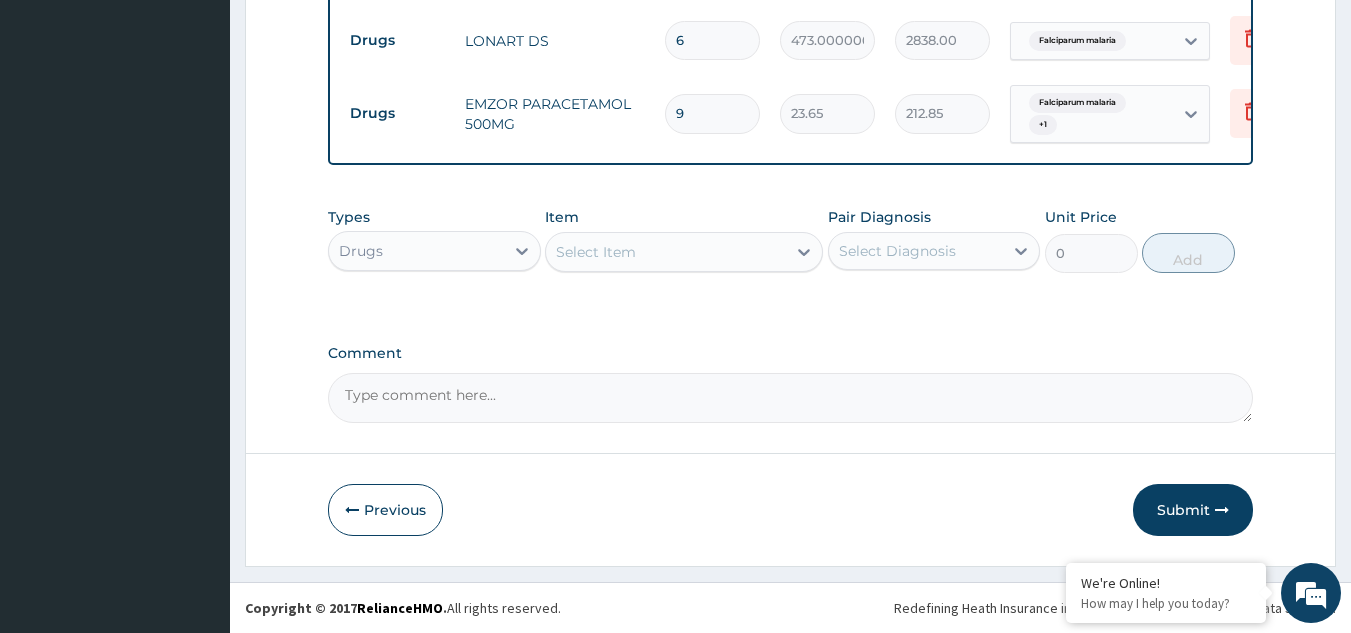 type on "9" 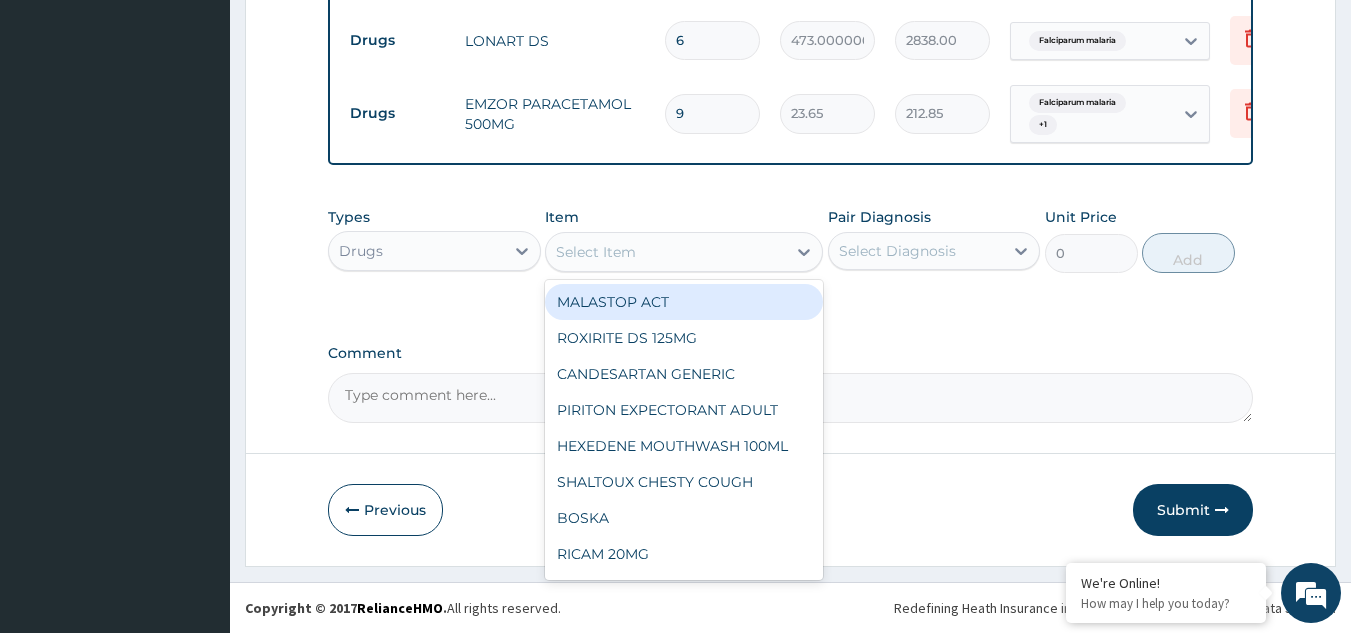 click on "Select Item" at bounding box center (596, 252) 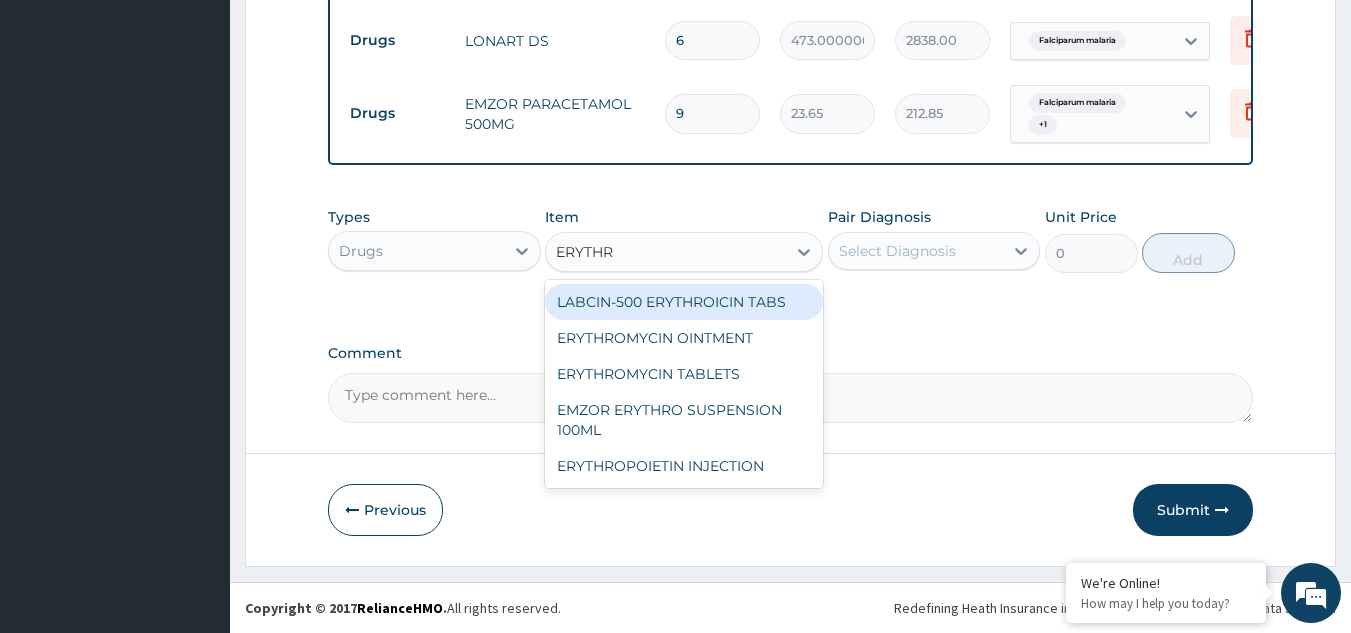 type on "ERYTHRO" 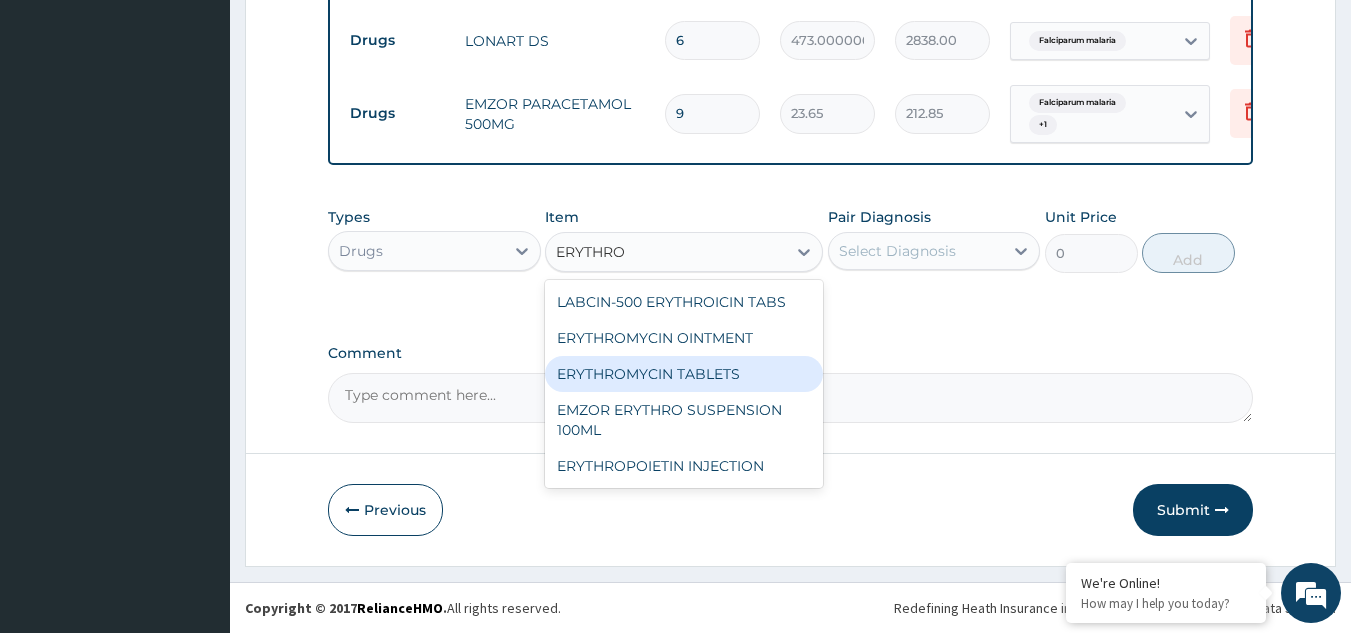 drag, startPoint x: 657, startPoint y: 379, endPoint x: 669, endPoint y: 364, distance: 19.209373 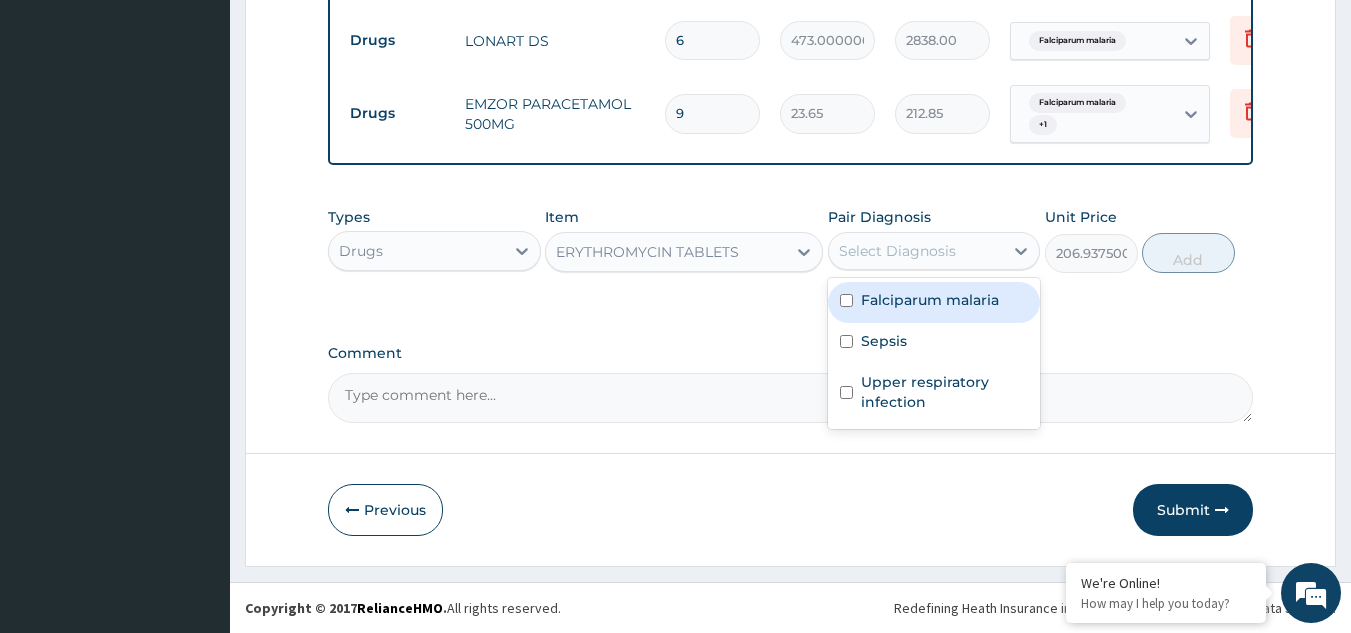 drag, startPoint x: 847, startPoint y: 246, endPoint x: 857, endPoint y: 280, distance: 35.44009 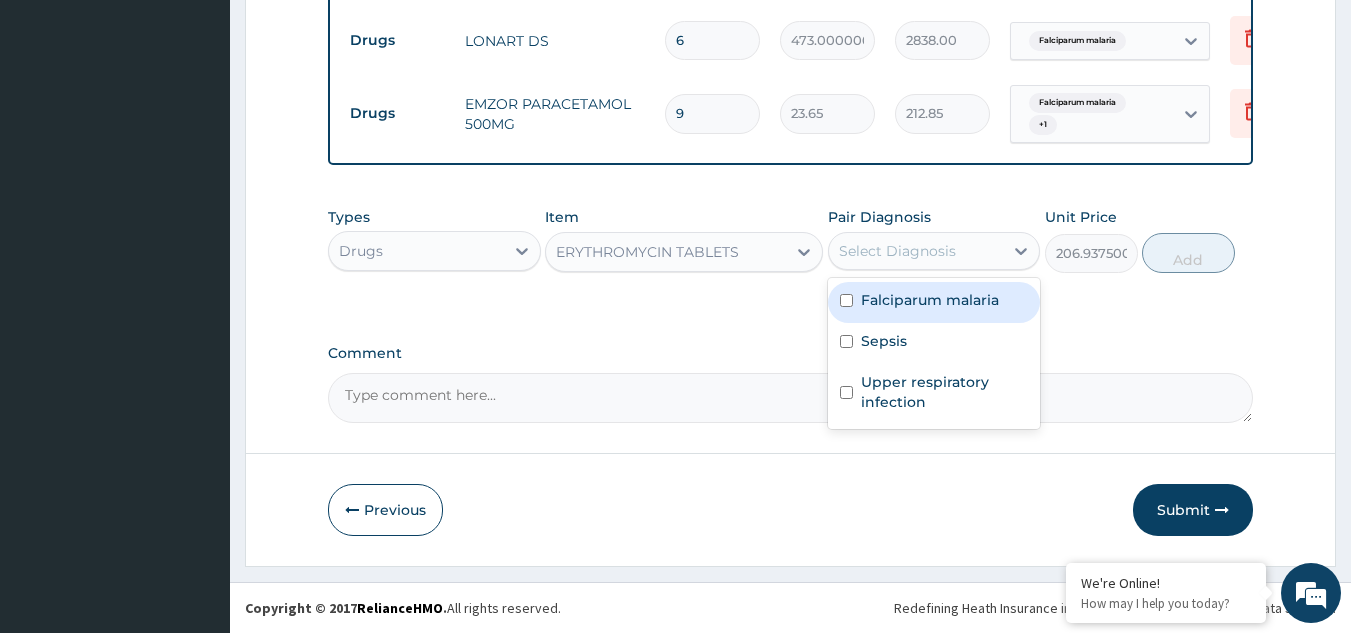 click on "Select Diagnosis" at bounding box center (897, 251) 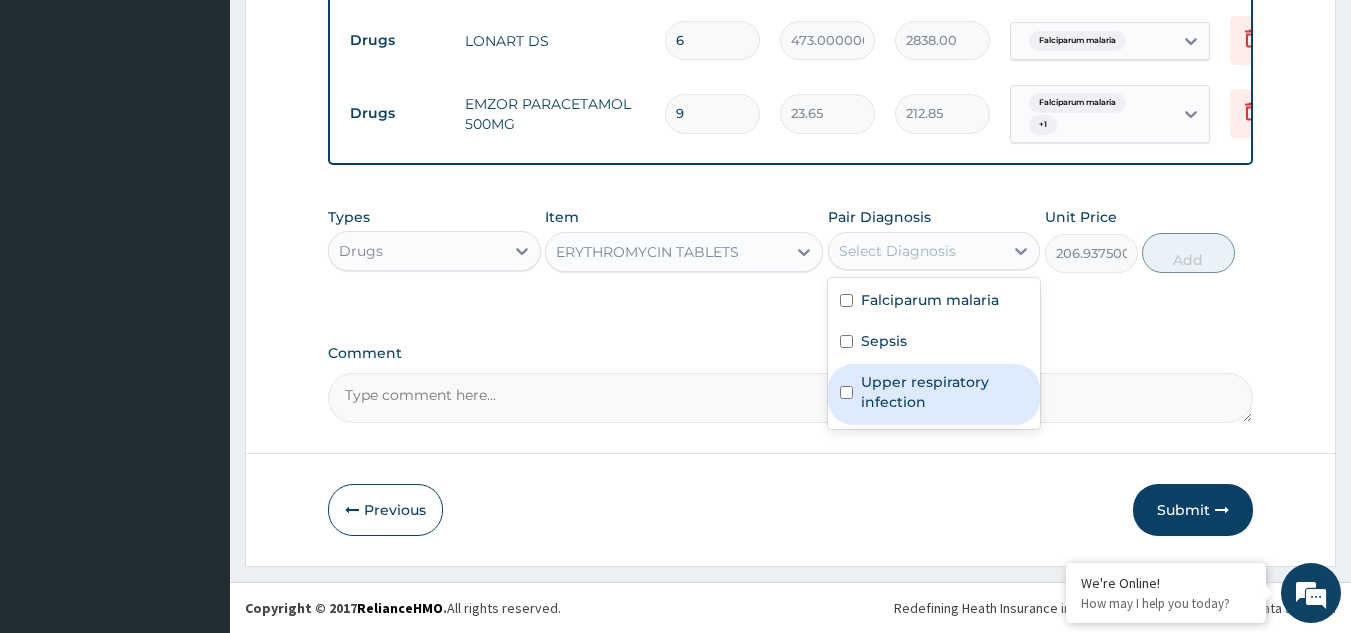 drag, startPoint x: 876, startPoint y: 388, endPoint x: 891, endPoint y: 370, distance: 23.43075 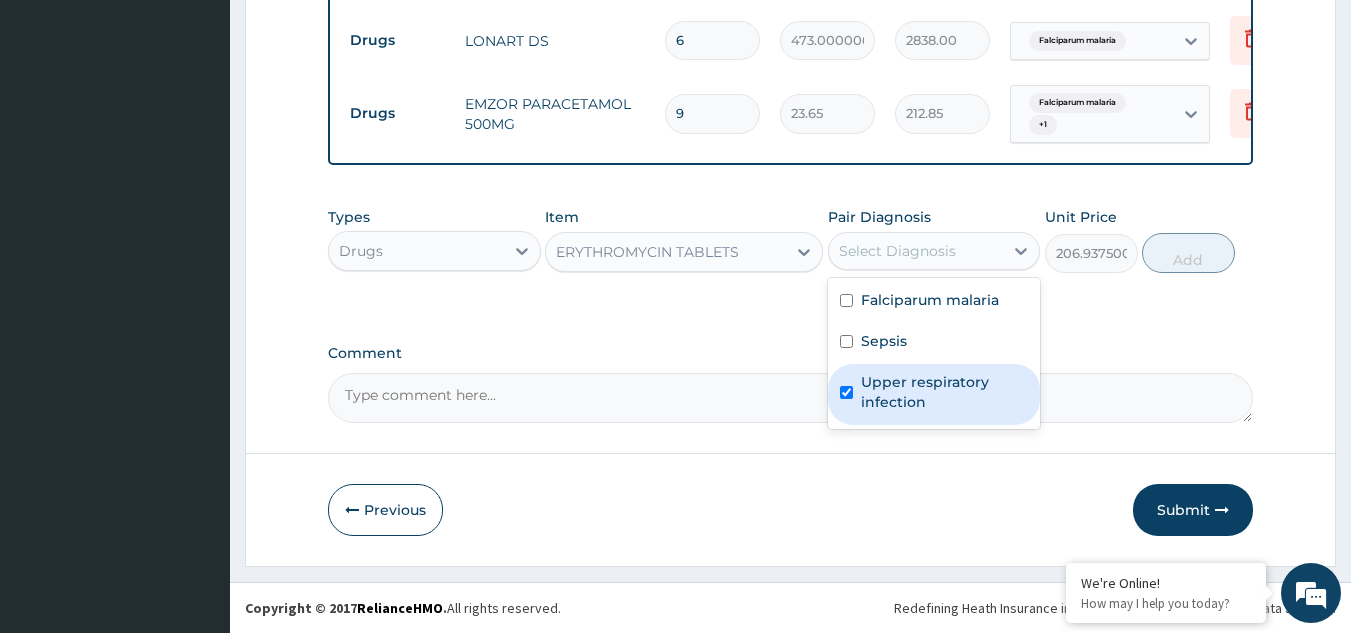 checkbox on "true" 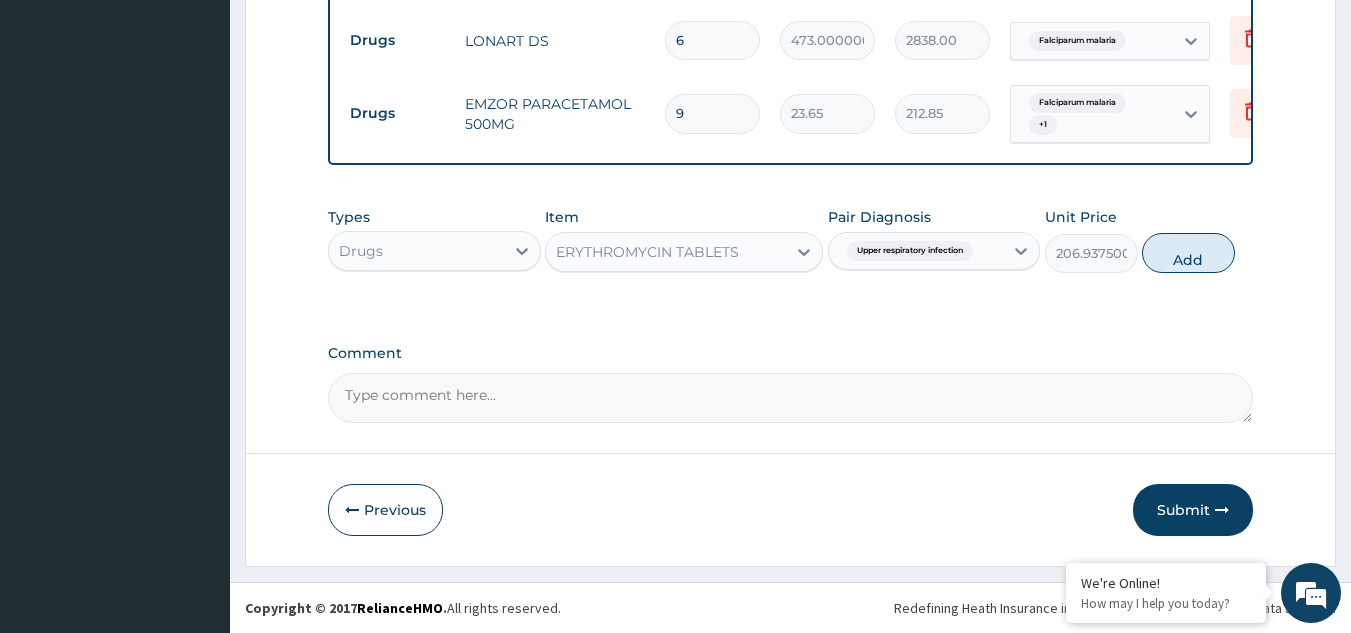drag, startPoint x: 1193, startPoint y: 257, endPoint x: 1118, endPoint y: 277, distance: 77.62087 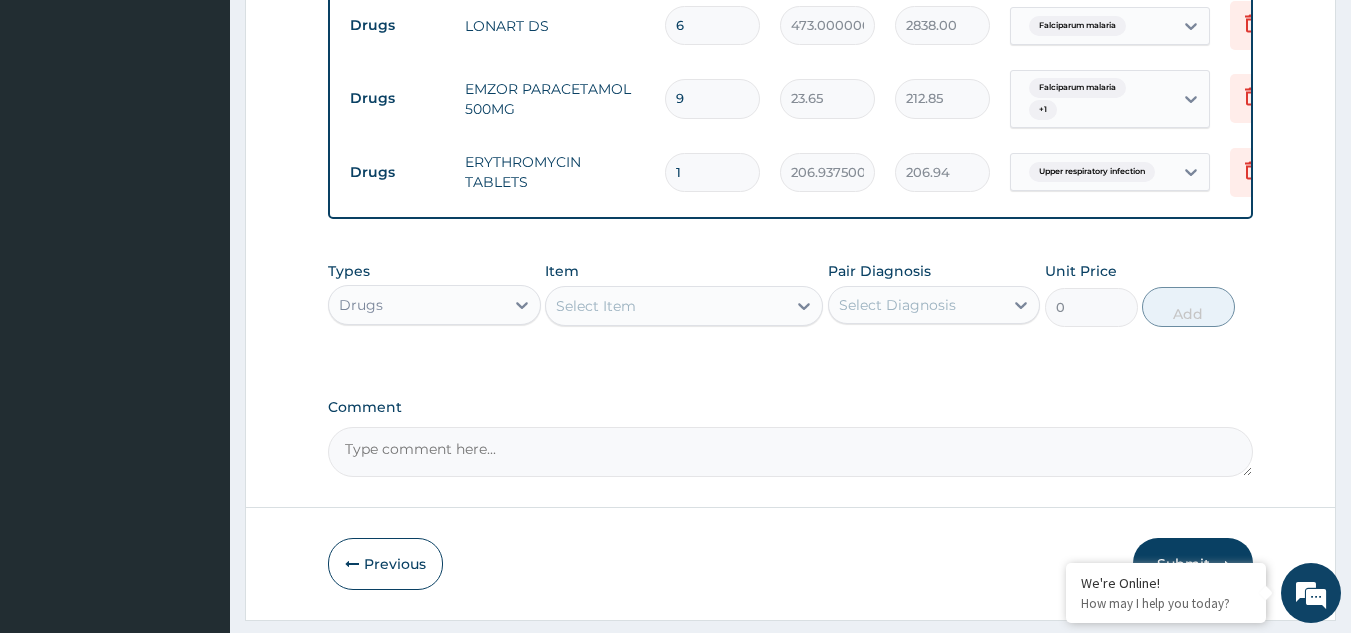 type on "15" 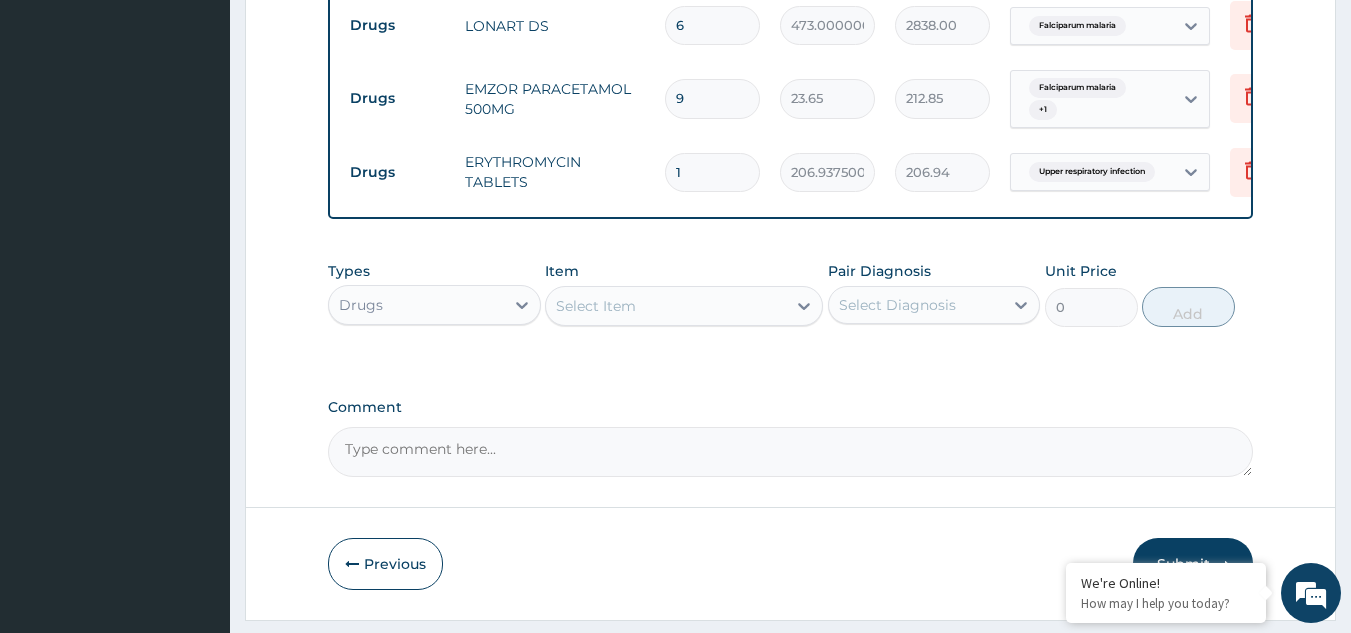 type on "3104.06" 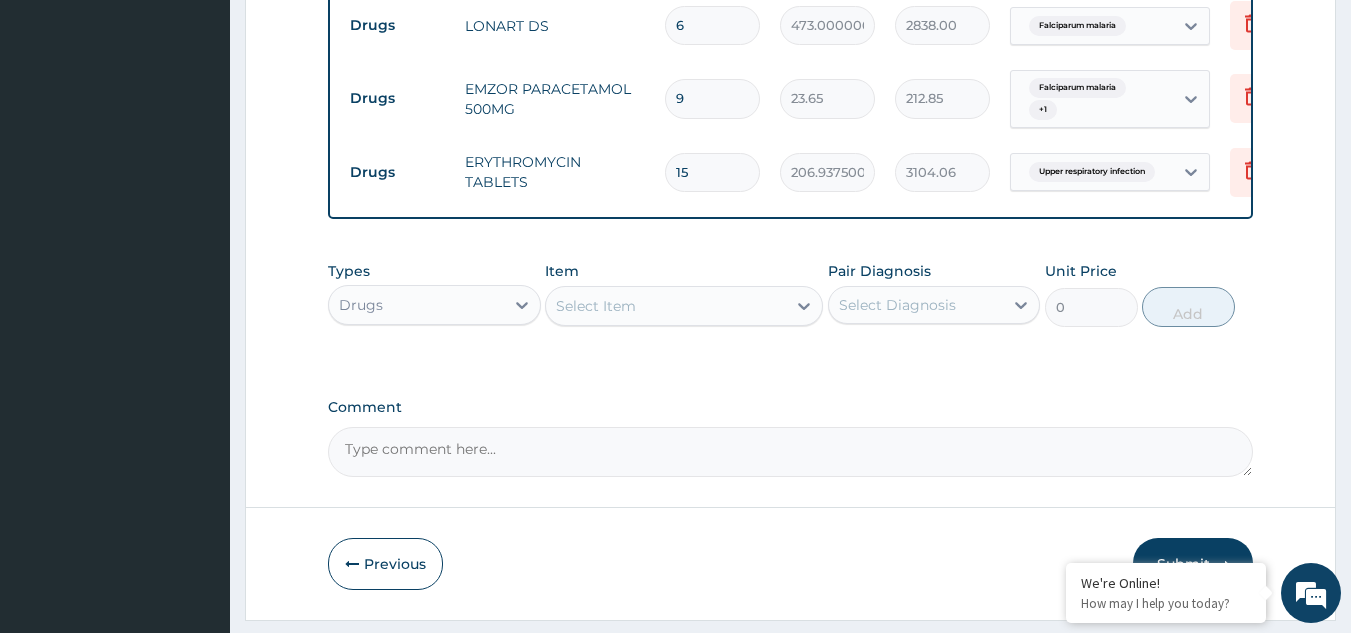 type on "15" 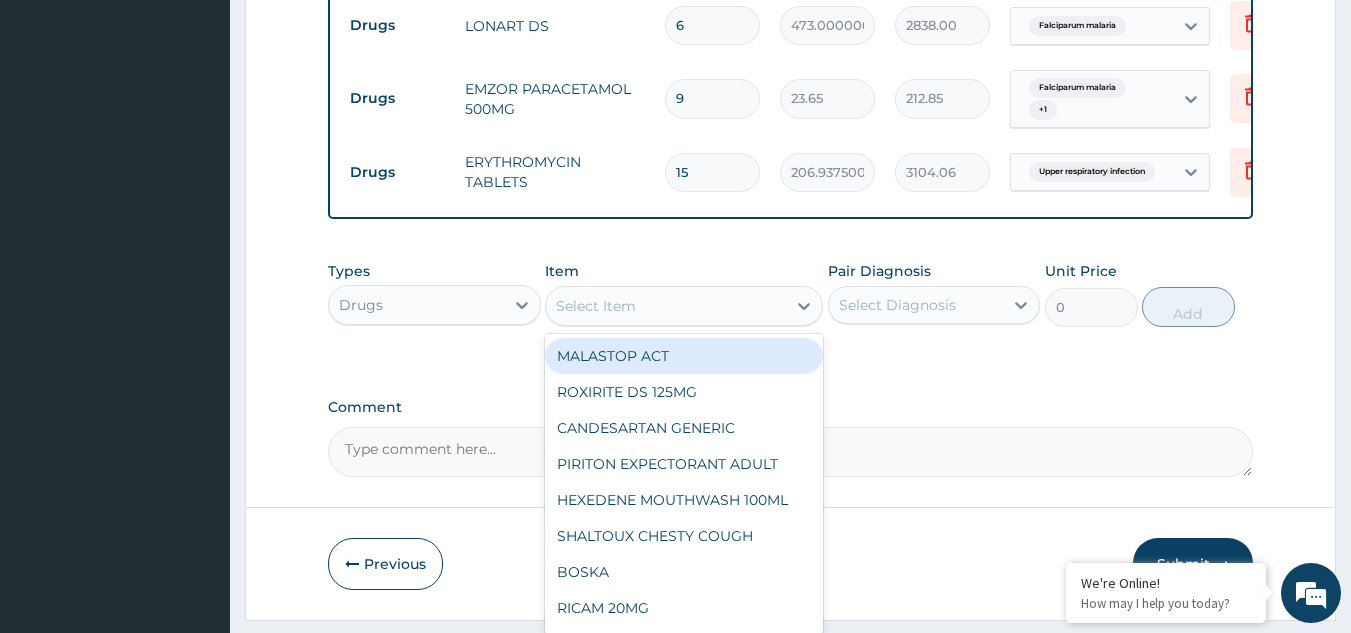 click on "Select Item" at bounding box center (596, 306) 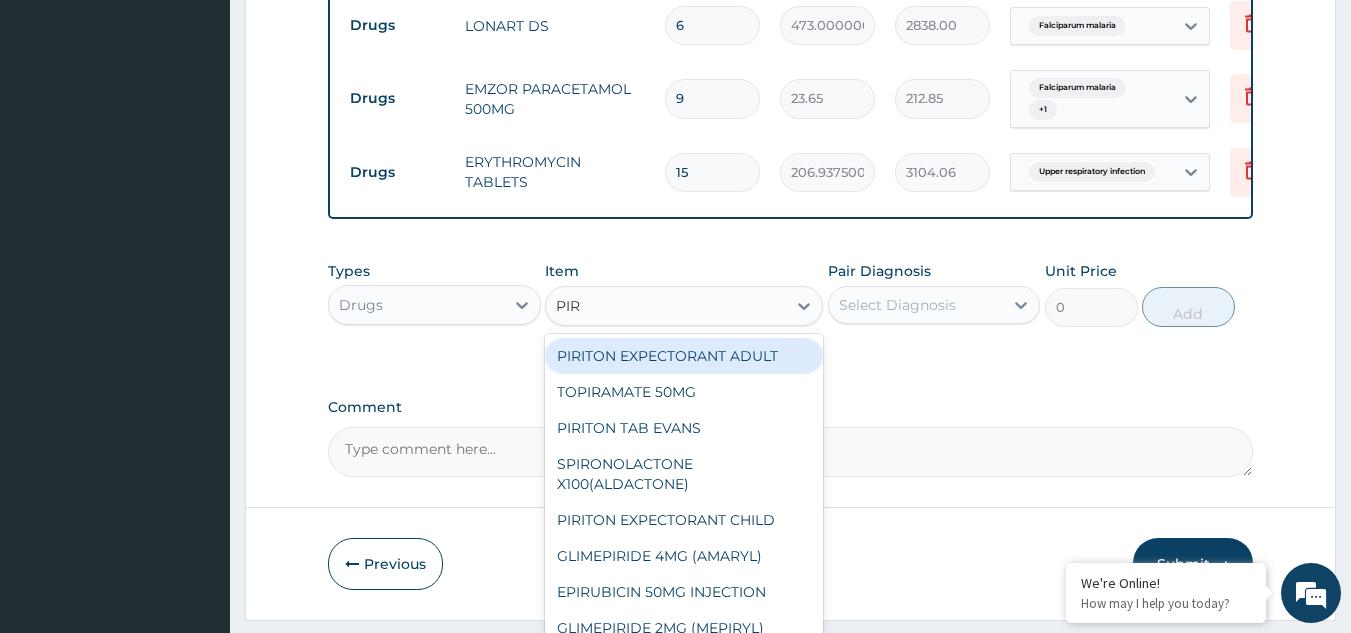 type on "PIRI" 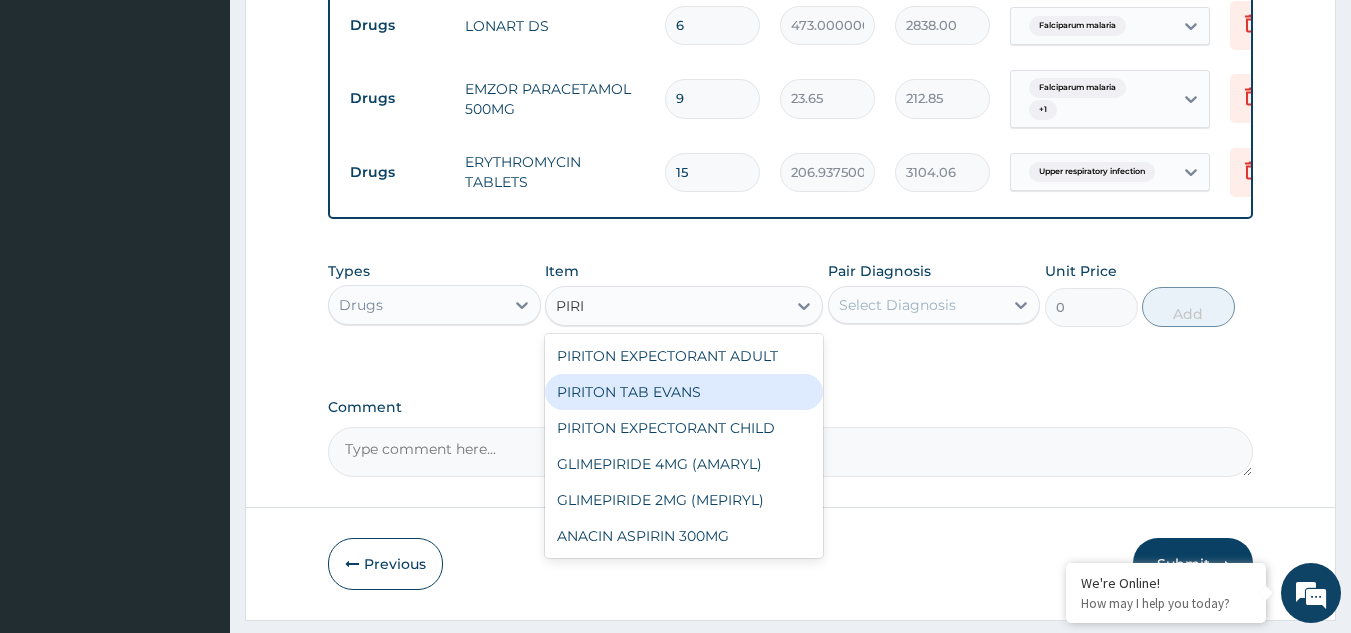 click on "PIRITON TAB EVANS" at bounding box center [684, 392] 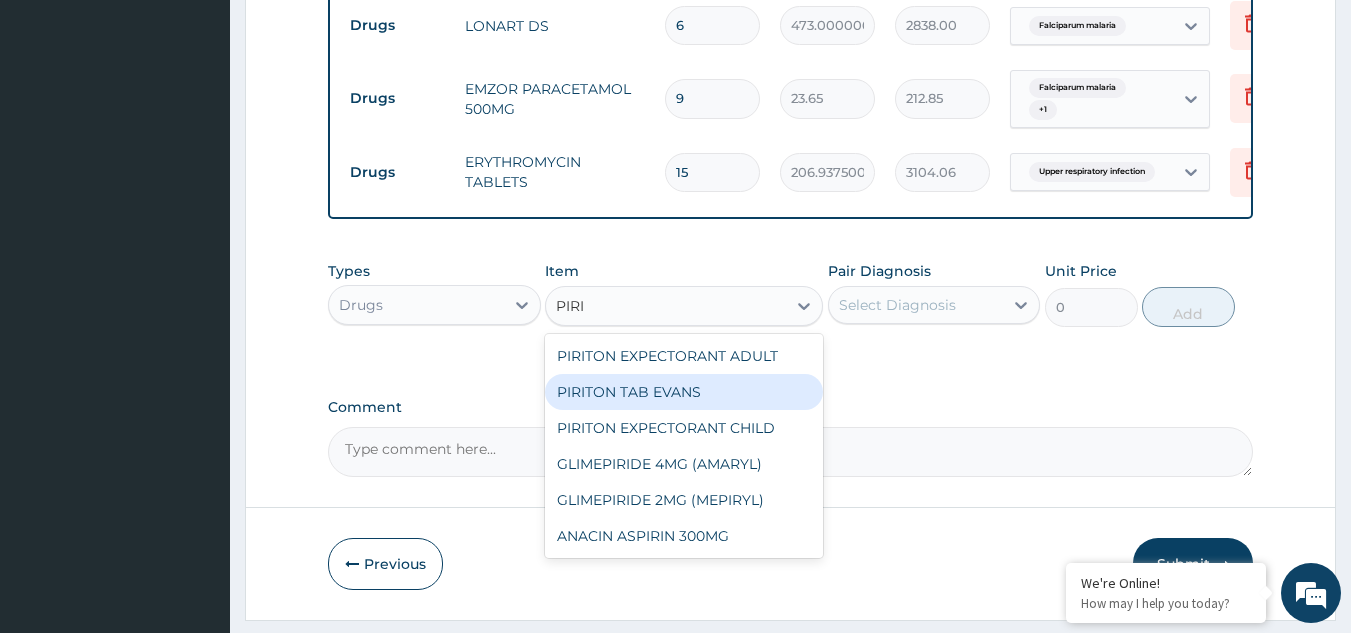 type 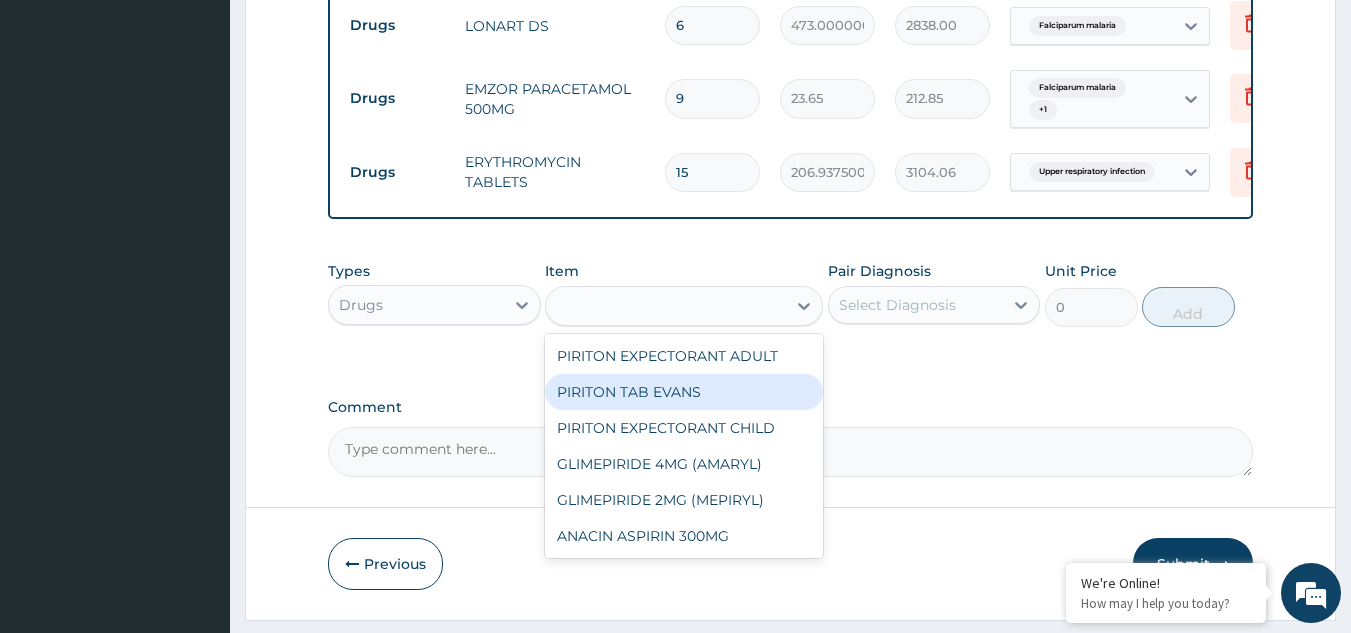type on "23.65" 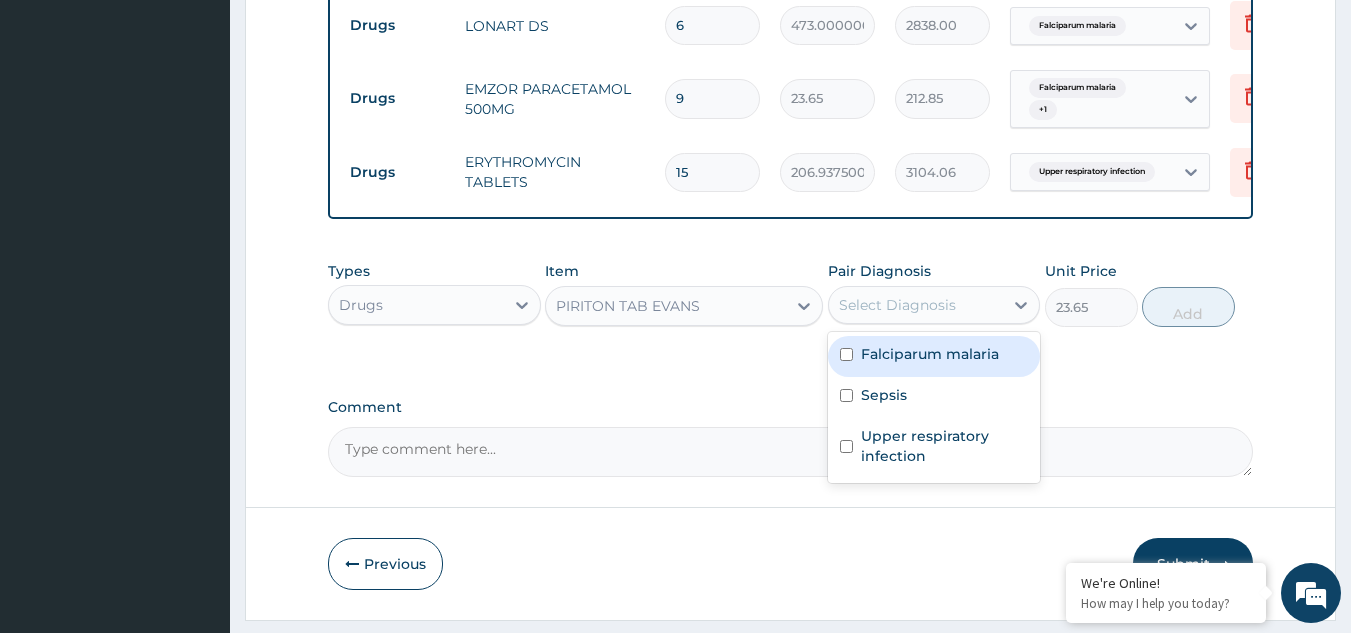 click on "Select Diagnosis" at bounding box center (897, 305) 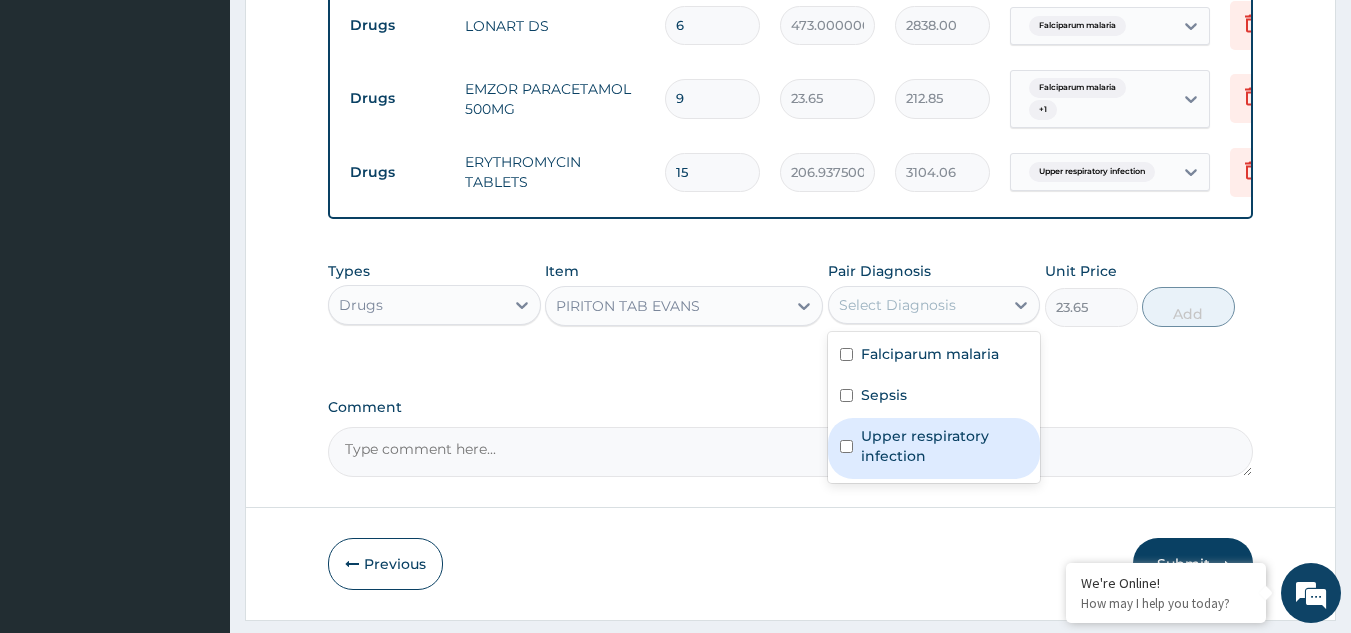 drag, startPoint x: 864, startPoint y: 462, endPoint x: 955, endPoint y: 389, distance: 116.6619 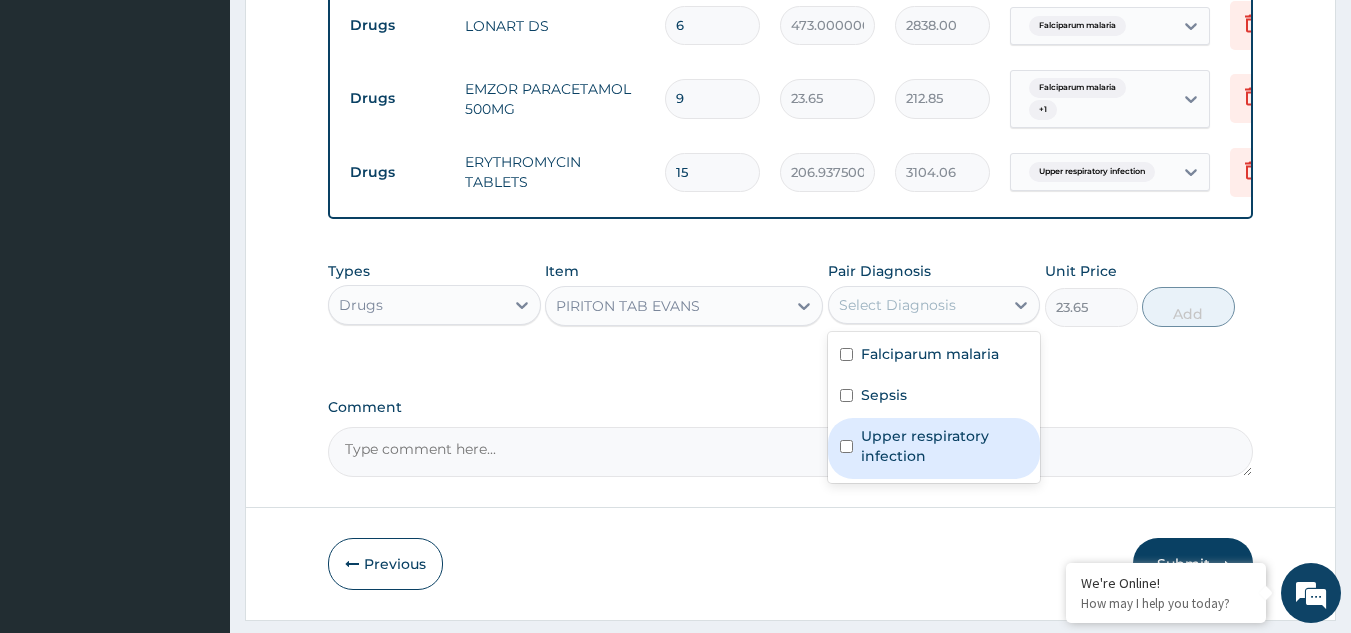 click on "Upper respiratory infection" at bounding box center (945, 446) 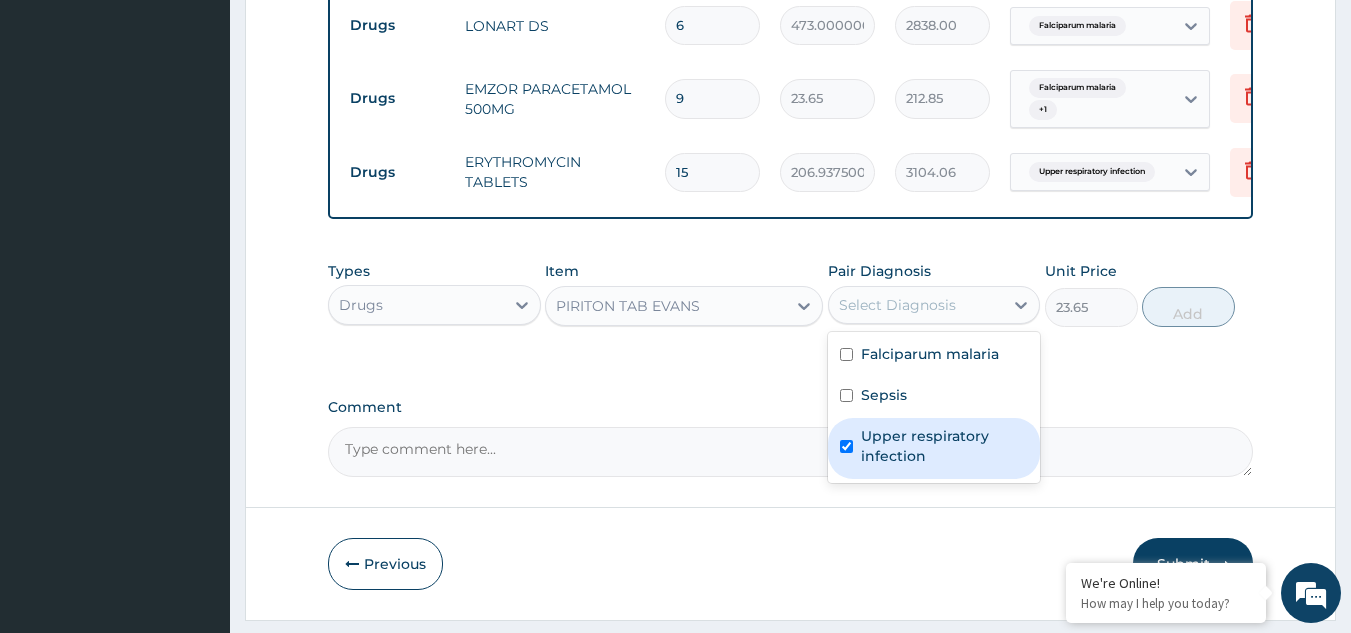 checkbox on "true" 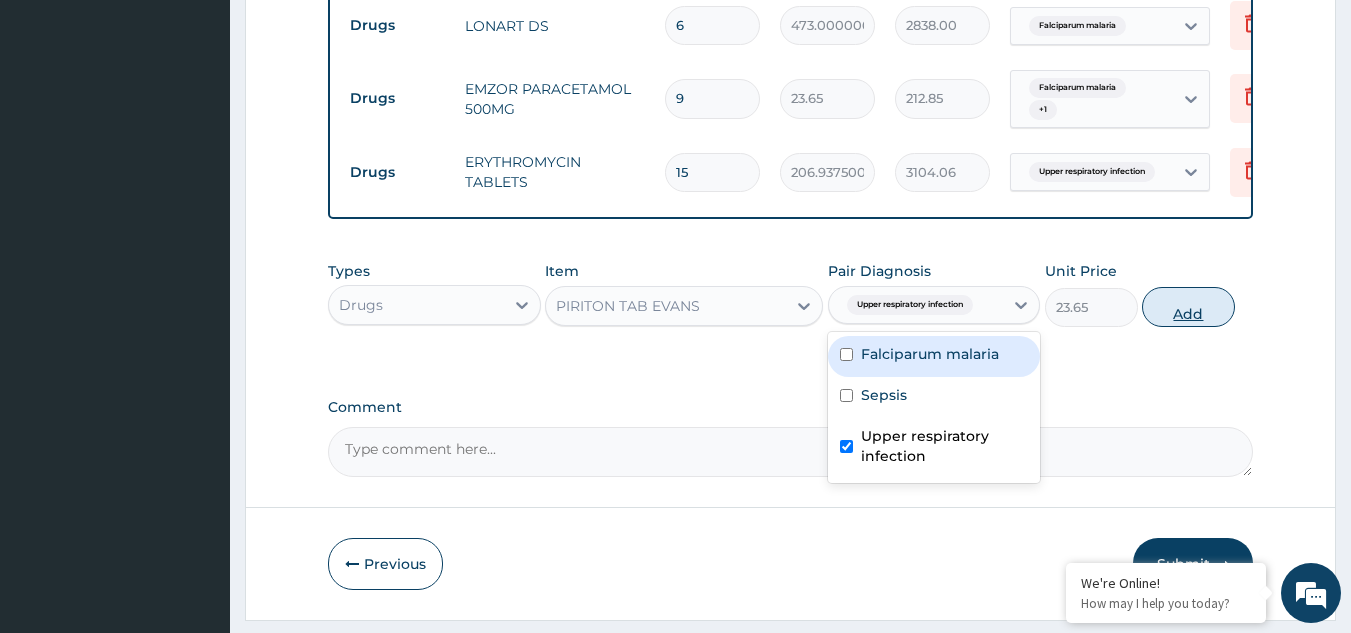 click on "Add" at bounding box center [1188, 307] 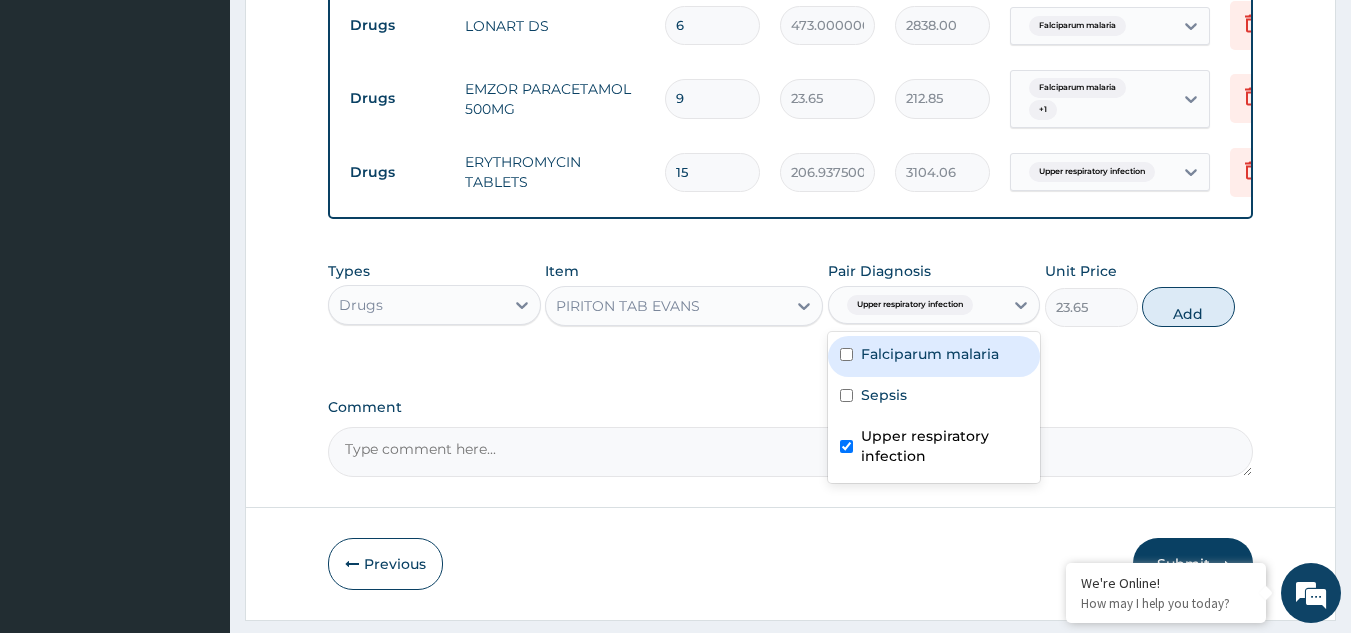 type on "0" 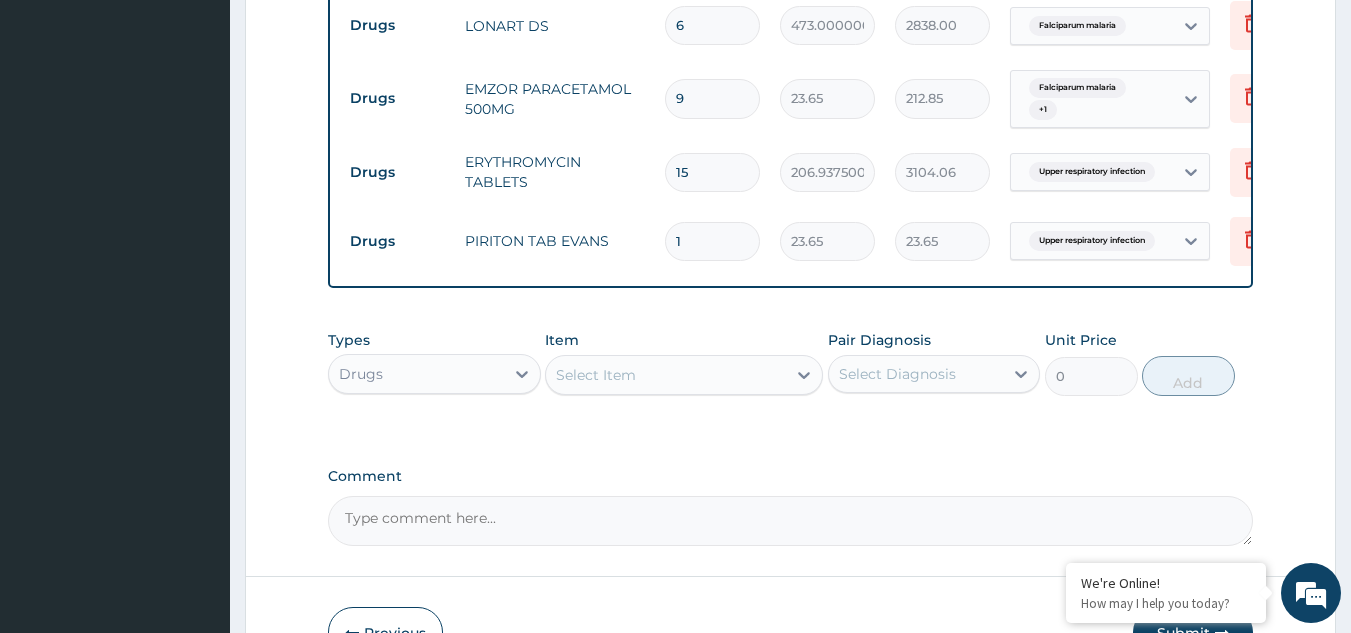 type 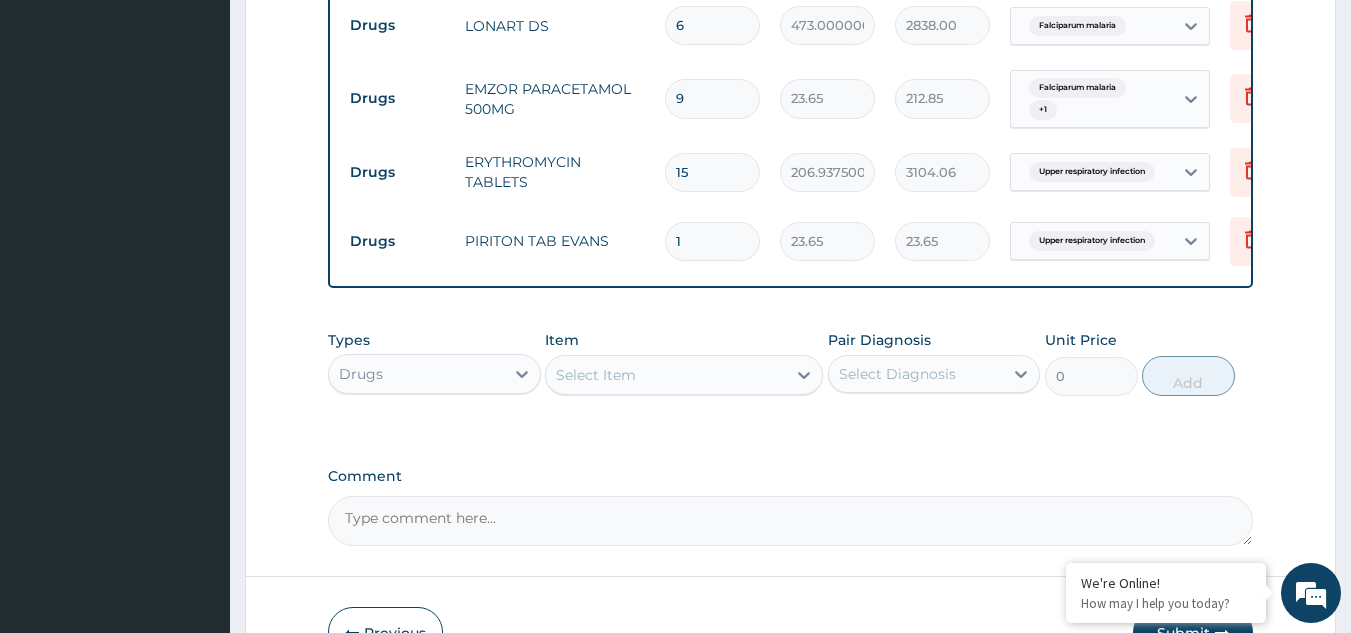 type on "0.00" 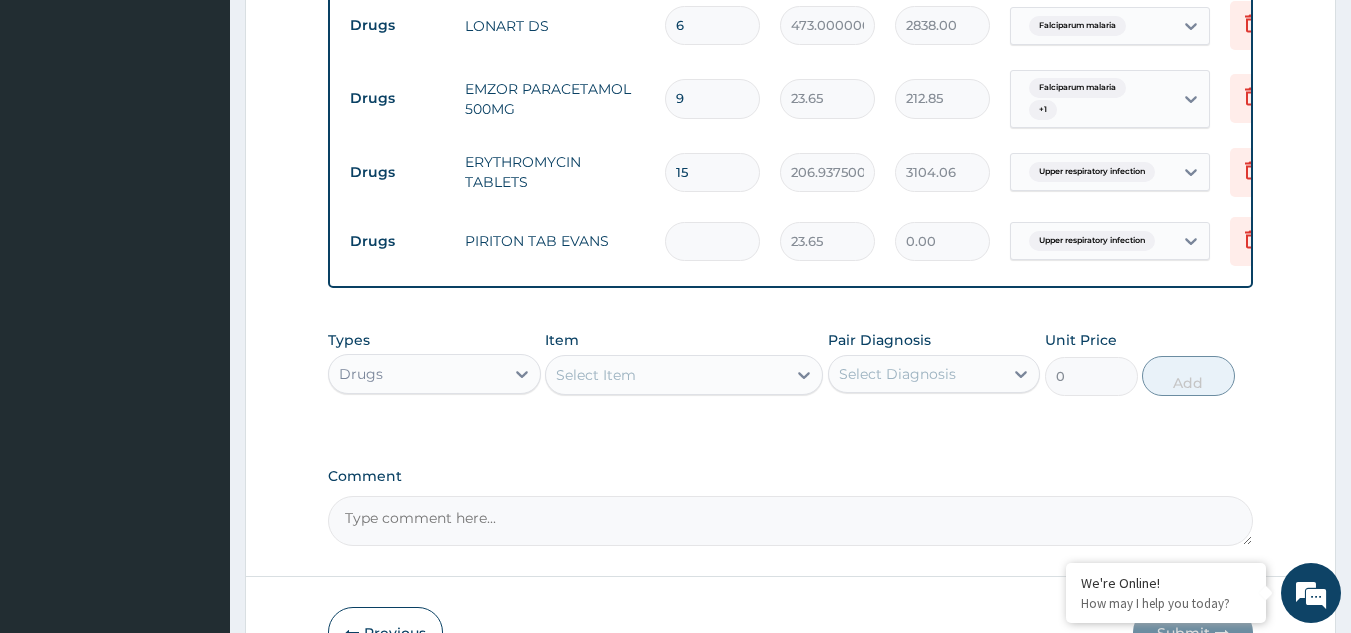 type on "5" 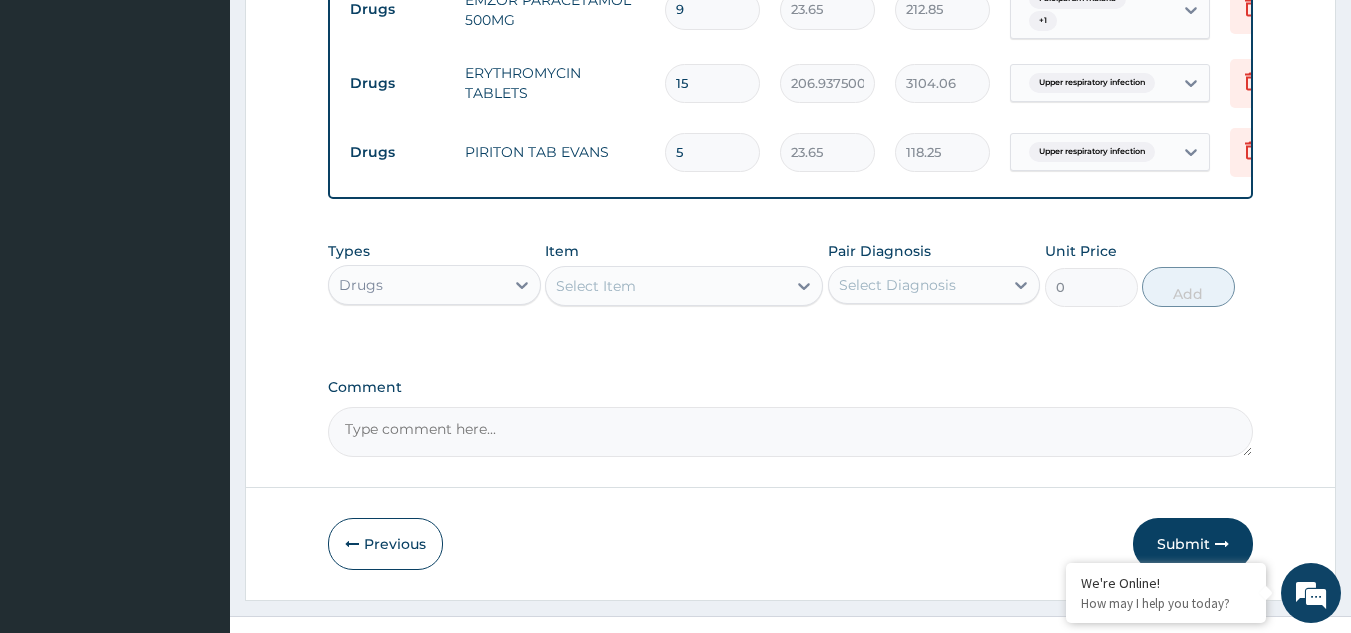scroll, scrollTop: 1264, scrollLeft: 0, axis: vertical 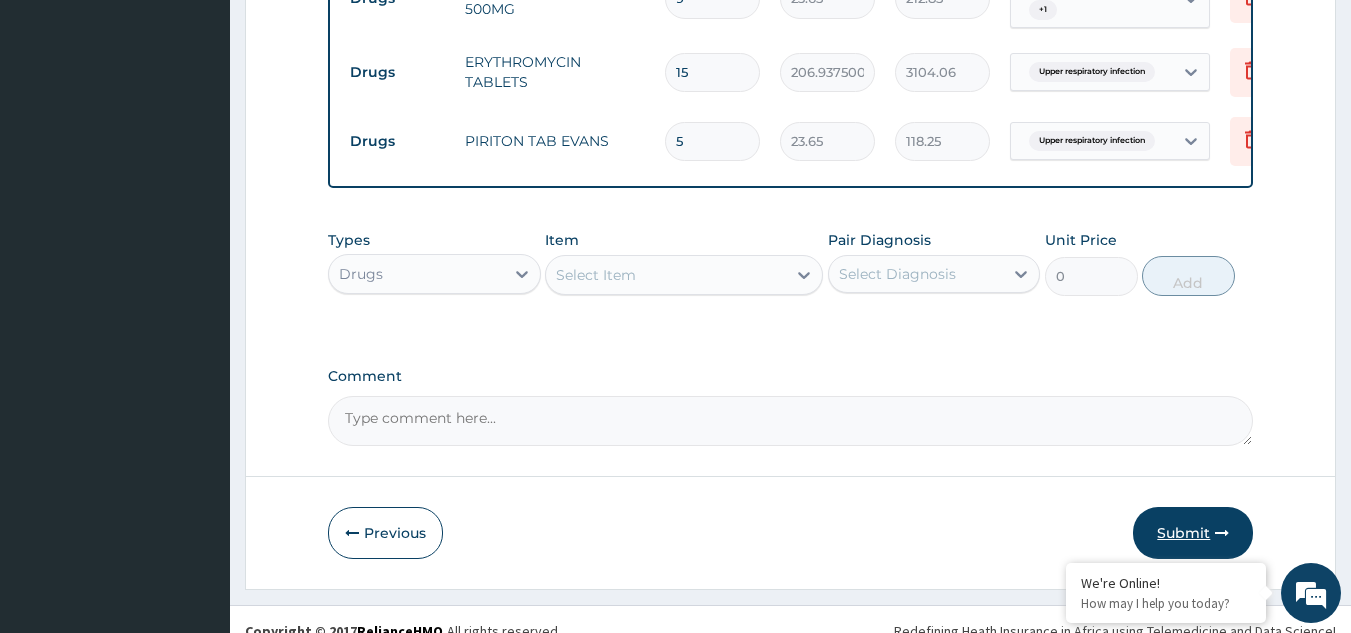 type on "5" 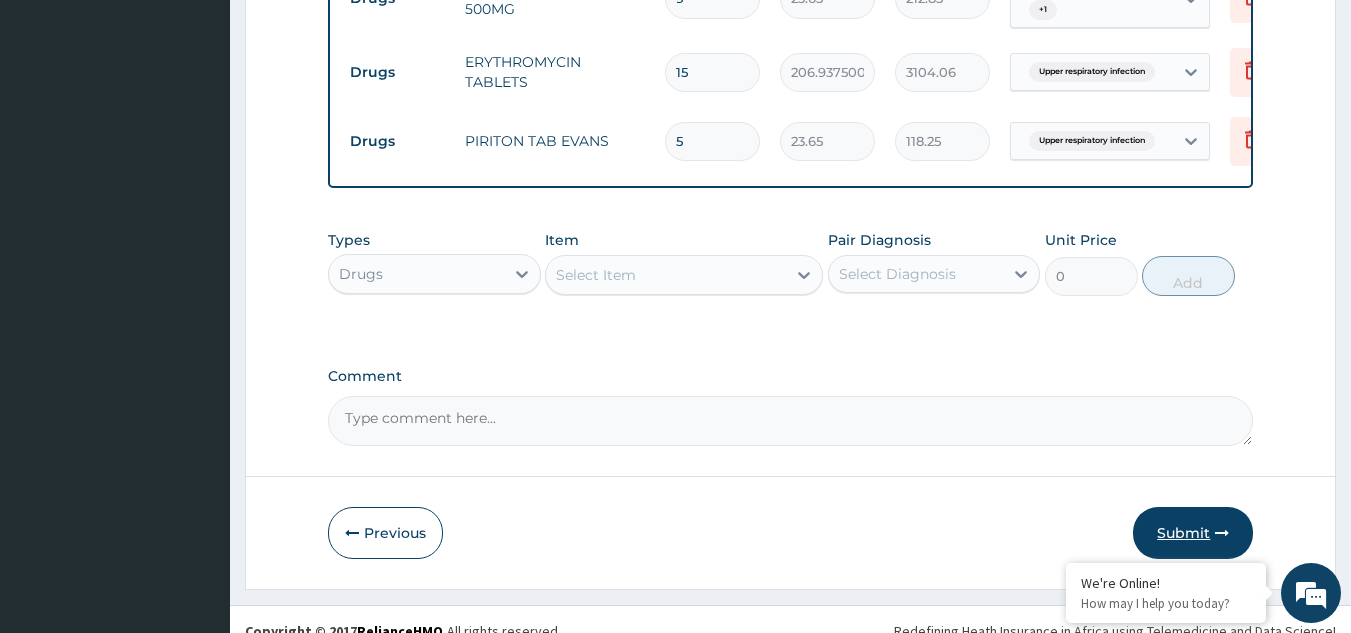 click on "Submit" at bounding box center [1193, 533] 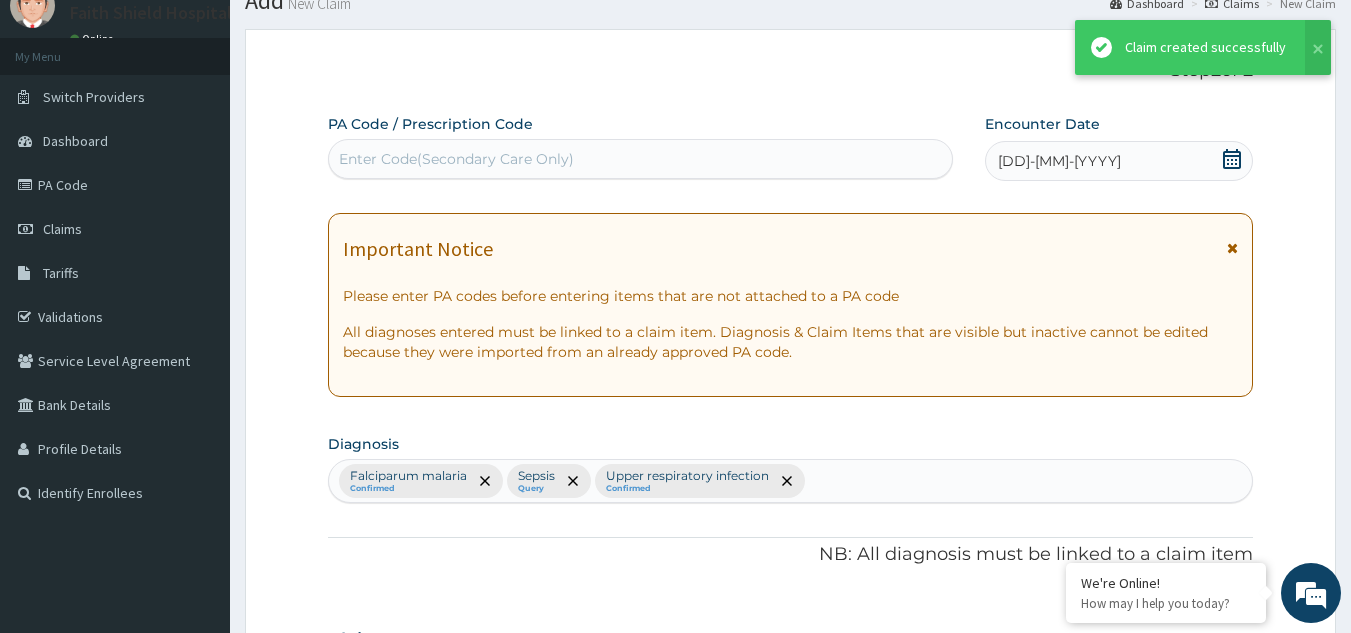 scroll, scrollTop: 1264, scrollLeft: 0, axis: vertical 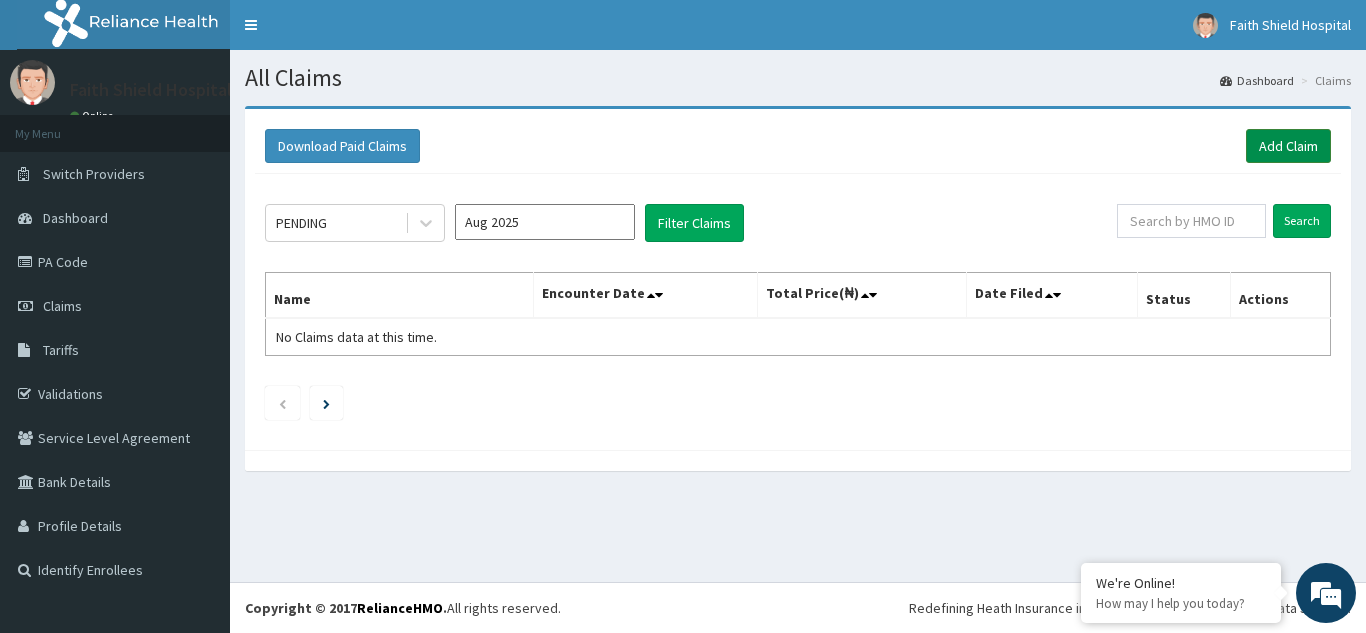 click on "Add Claim" at bounding box center (1288, 146) 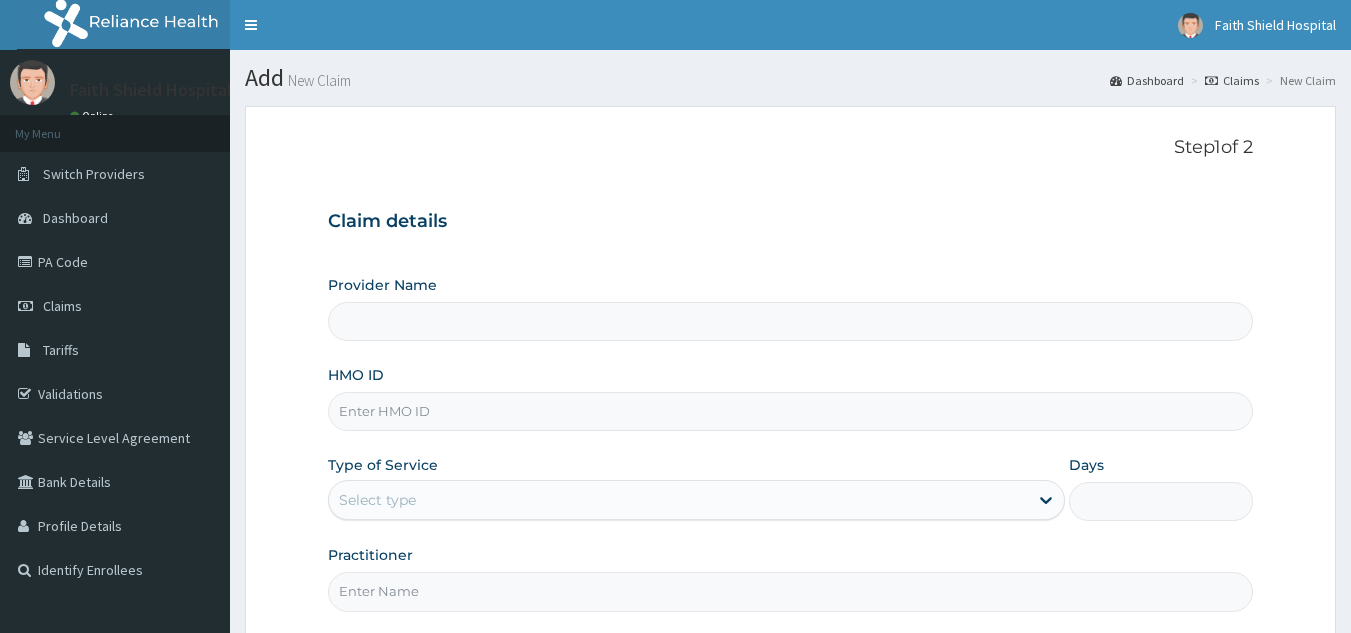 scroll, scrollTop: 0, scrollLeft: 0, axis: both 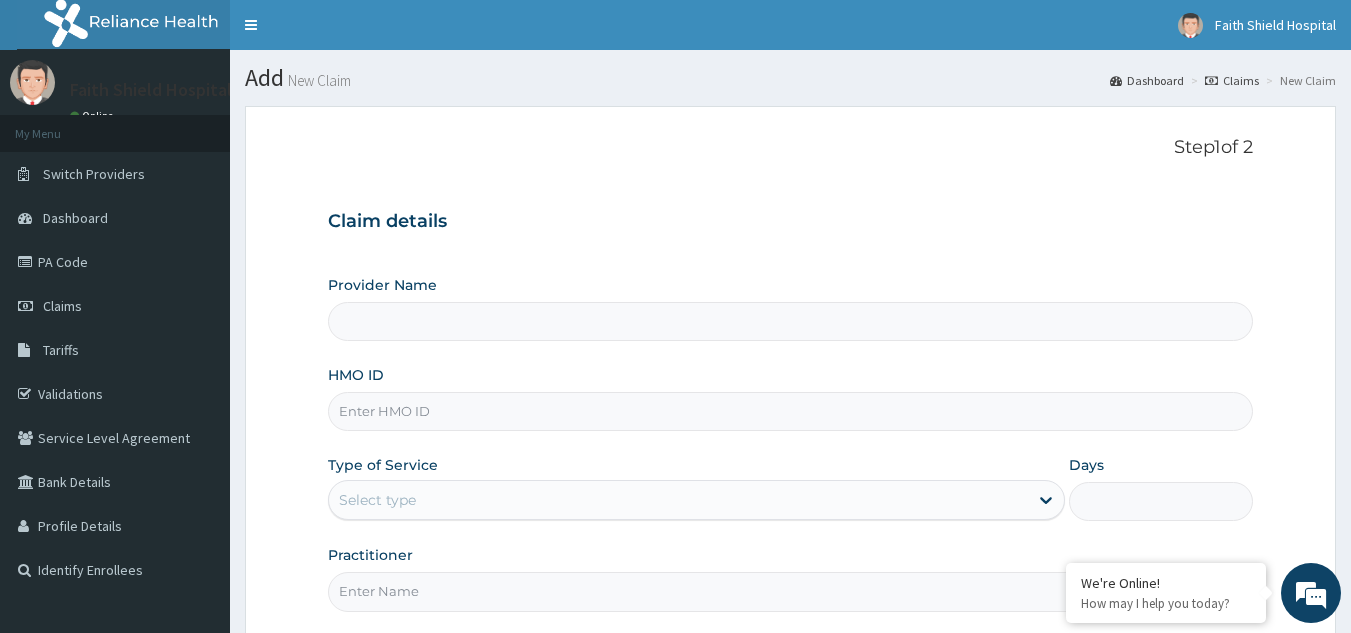 type on "Faith Shield  Hospital" 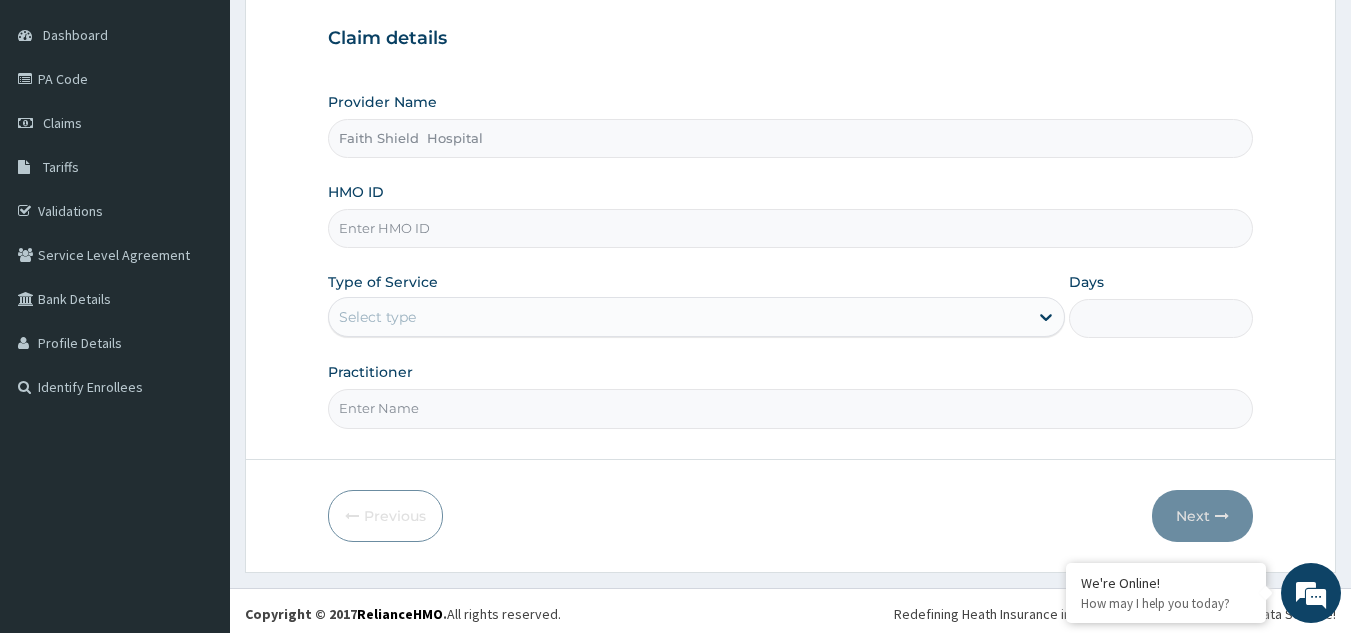 scroll, scrollTop: 189, scrollLeft: 0, axis: vertical 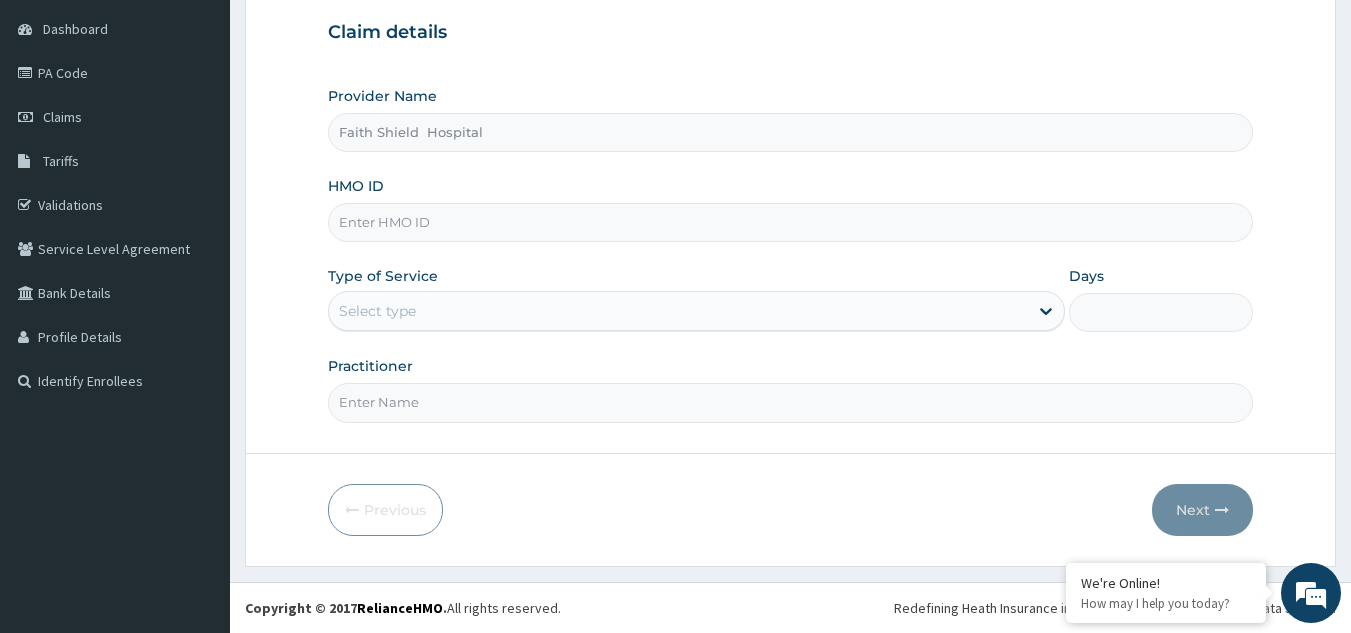 click on "HMO ID" at bounding box center (791, 222) 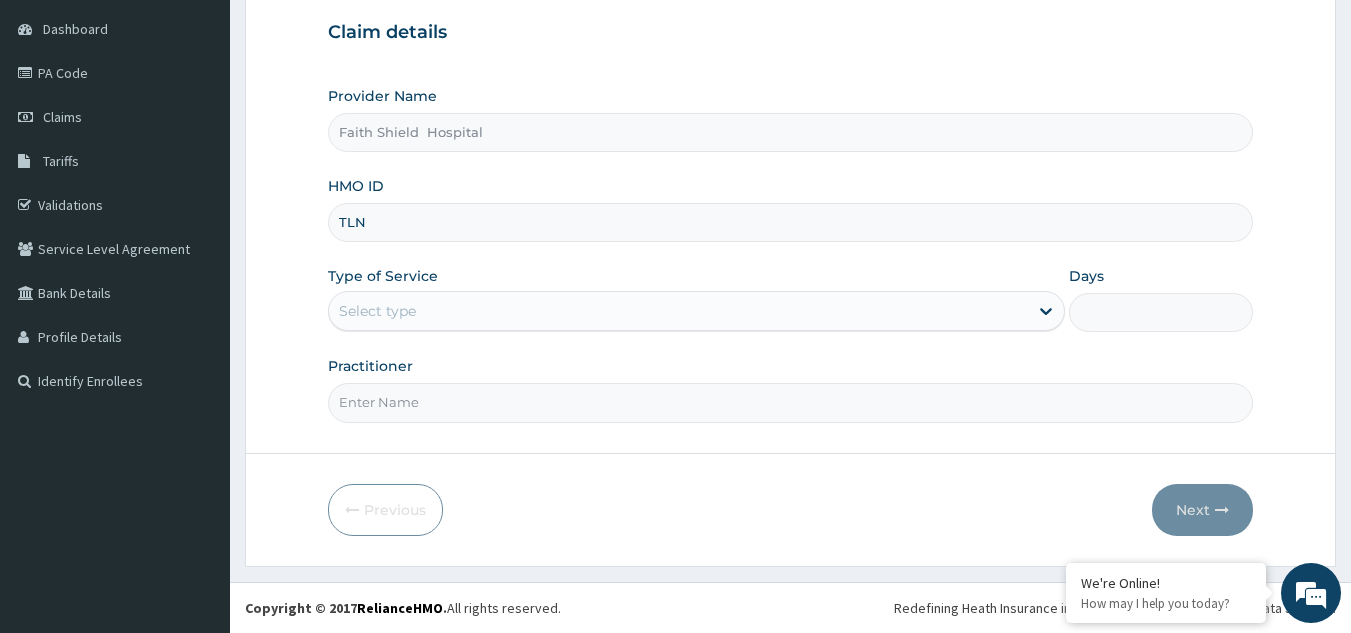 scroll, scrollTop: 0, scrollLeft: 0, axis: both 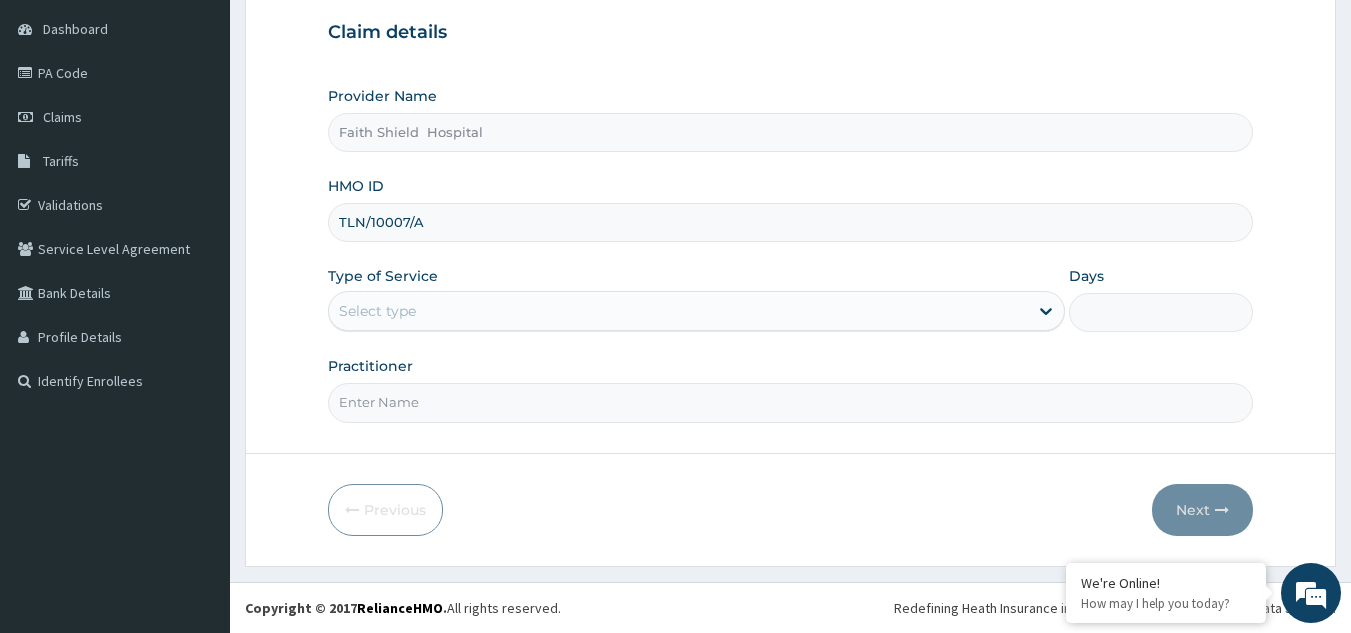 type on "TLN/10007/A" 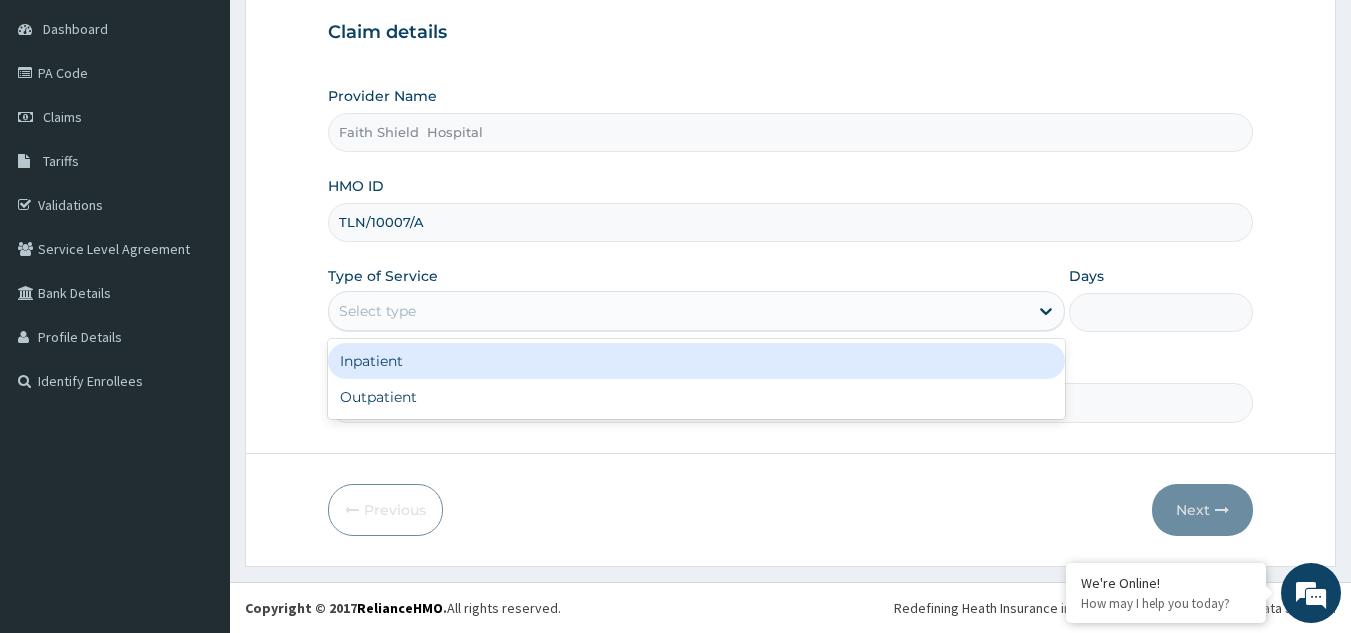 drag, startPoint x: 378, startPoint y: 299, endPoint x: 370, endPoint y: 364, distance: 65.490456 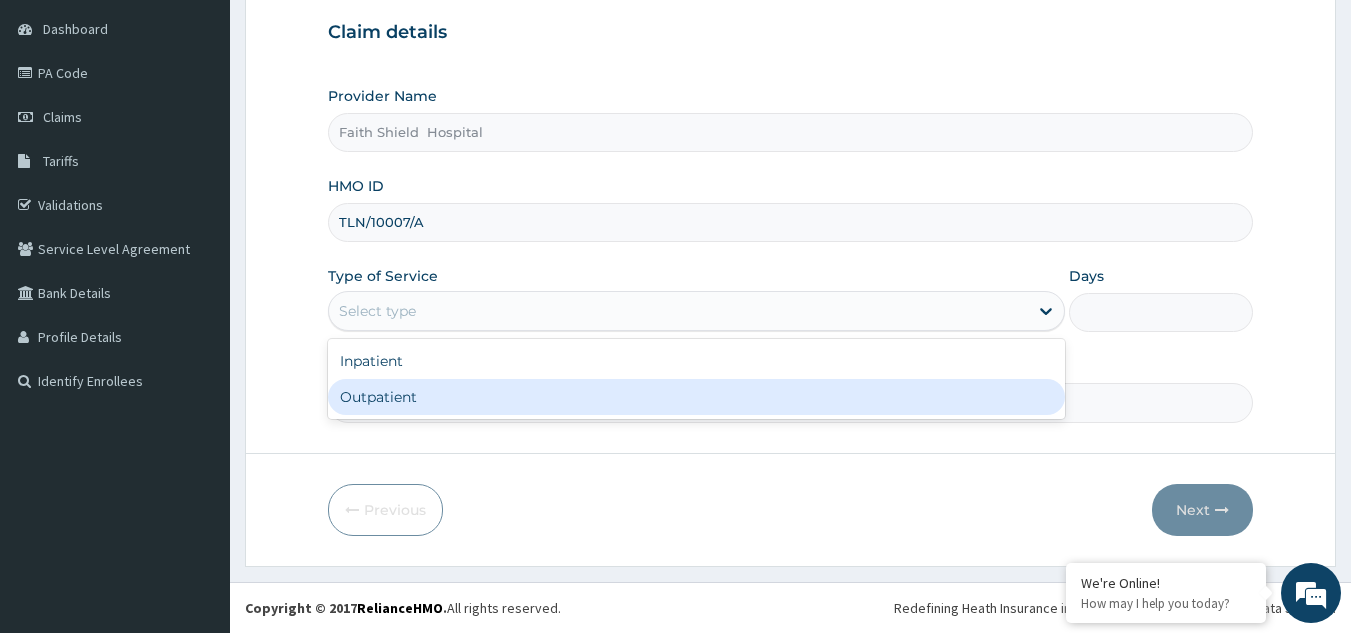 click on "Outpatient" at bounding box center (696, 397) 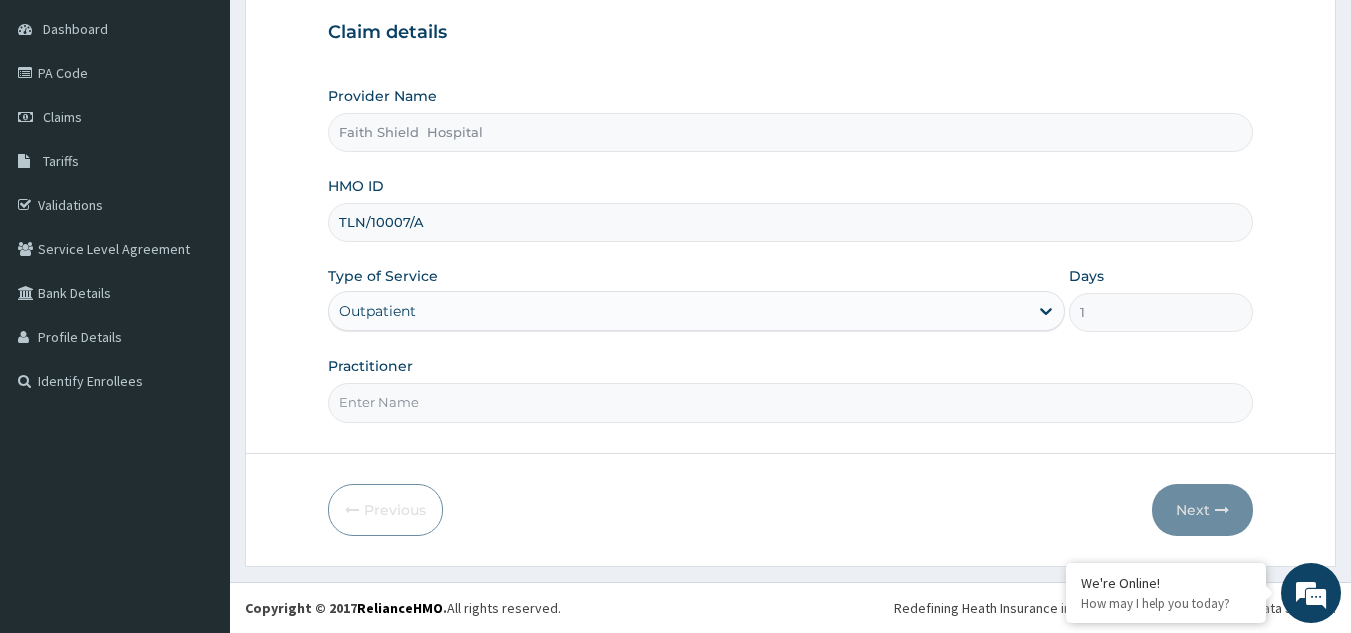 click on "Practitioner" at bounding box center (791, 402) 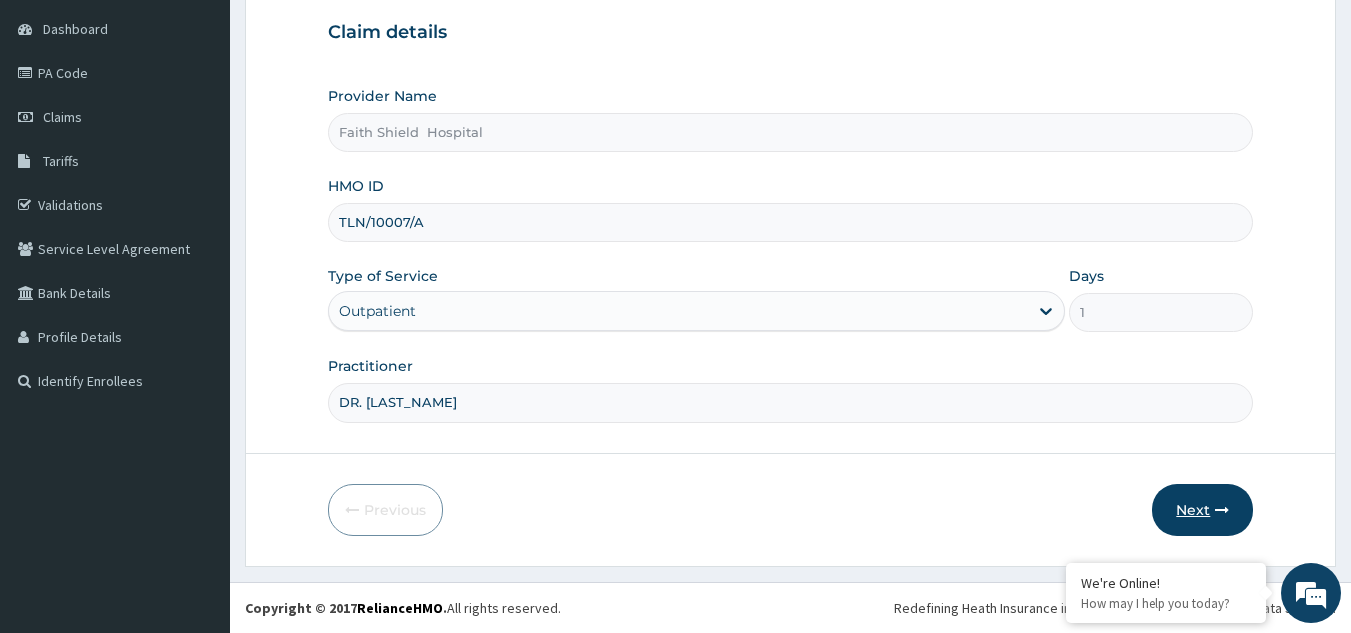 click on "Next" at bounding box center (1202, 510) 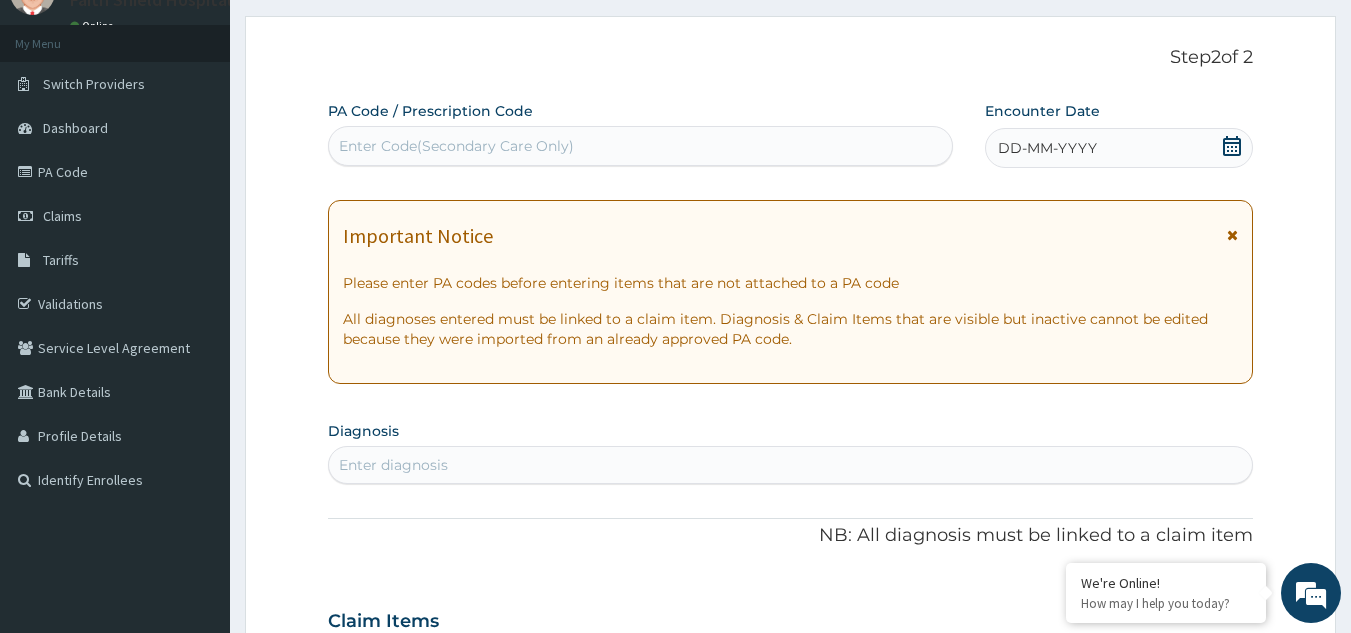 scroll, scrollTop: 89, scrollLeft: 0, axis: vertical 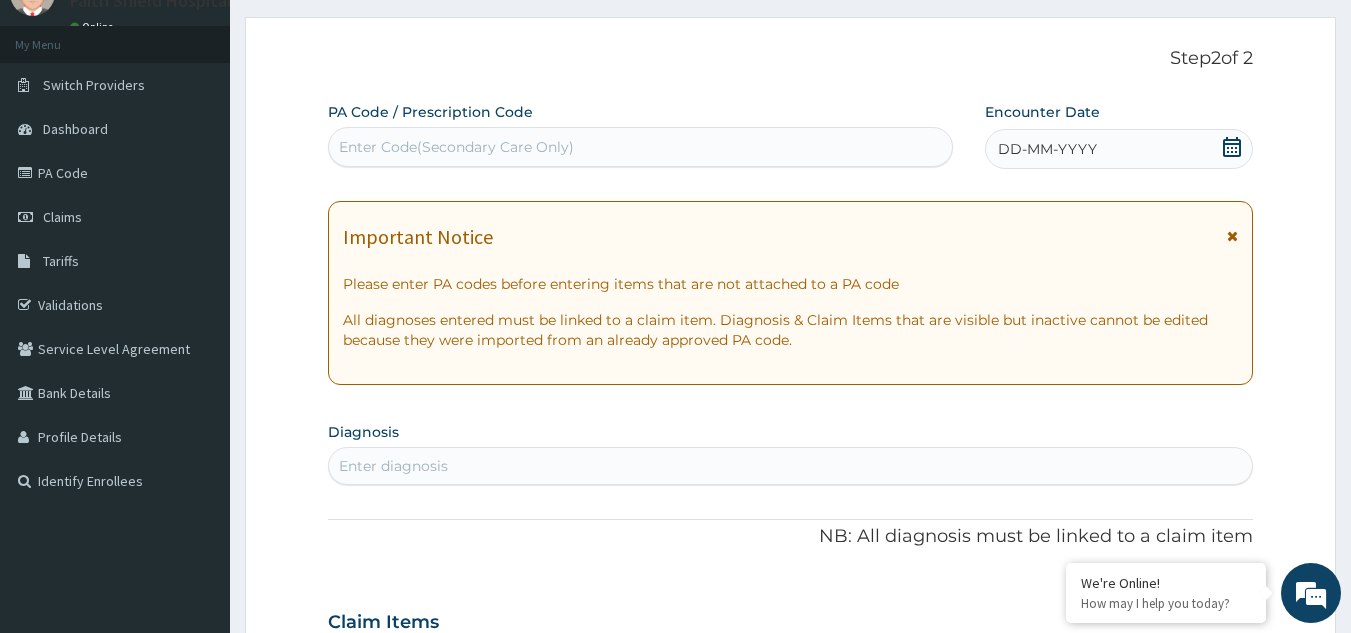 drag, startPoint x: 1227, startPoint y: 145, endPoint x: 1217, endPoint y: 153, distance: 12.806249 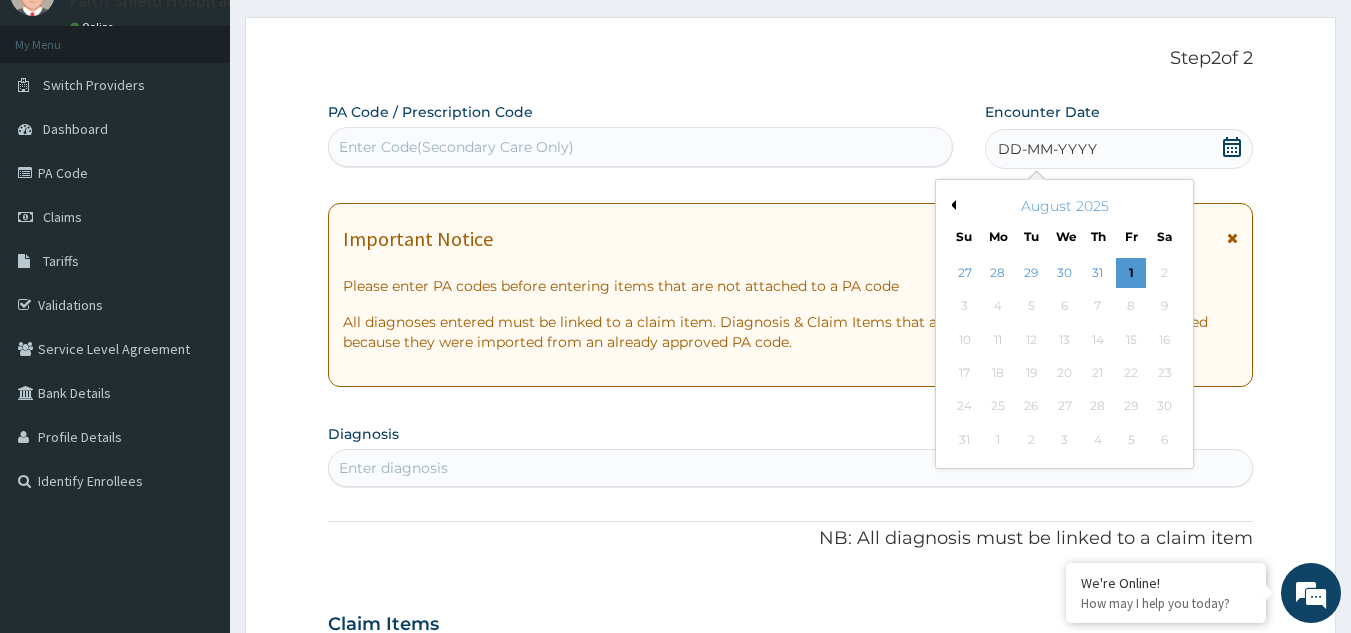 click on "August 2025" at bounding box center (1064, 206) 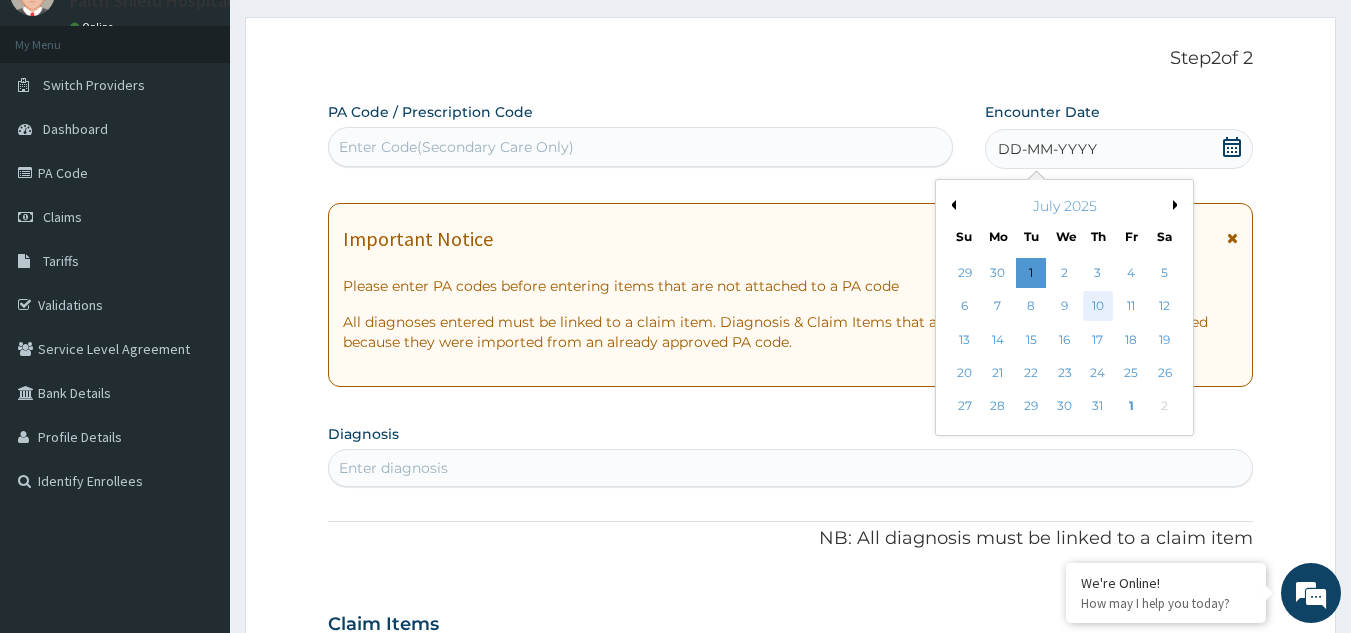 click on "10" at bounding box center (1098, 307) 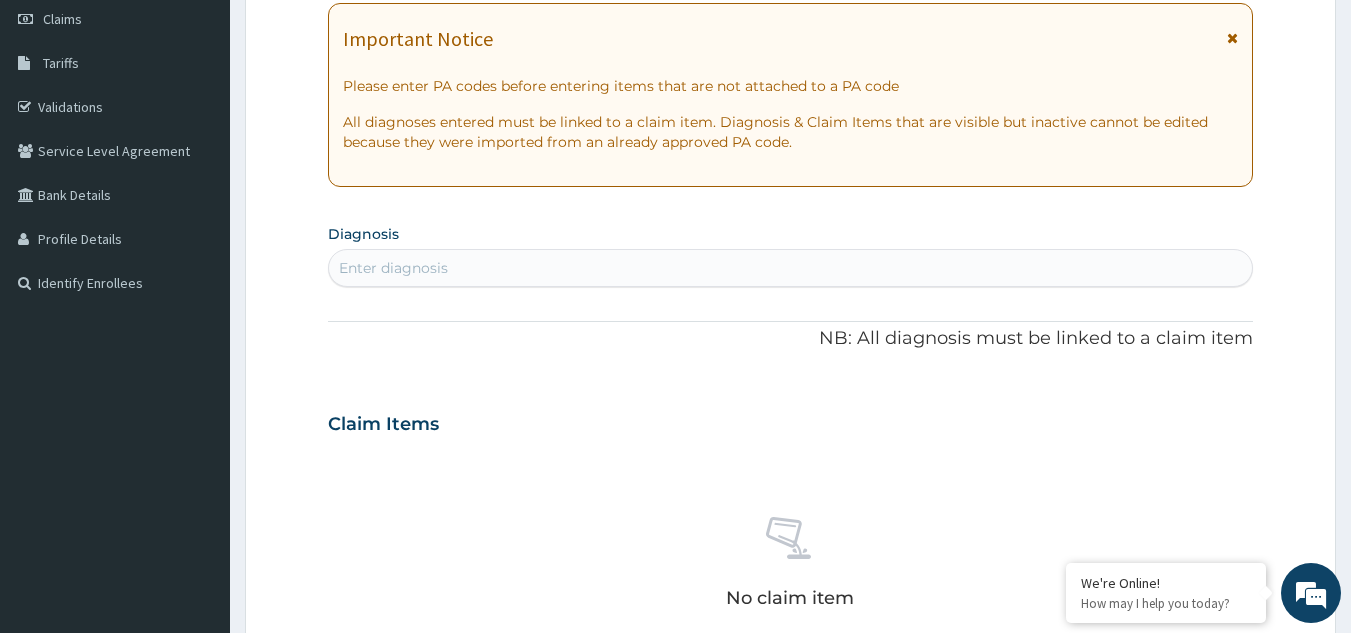 scroll, scrollTop: 289, scrollLeft: 0, axis: vertical 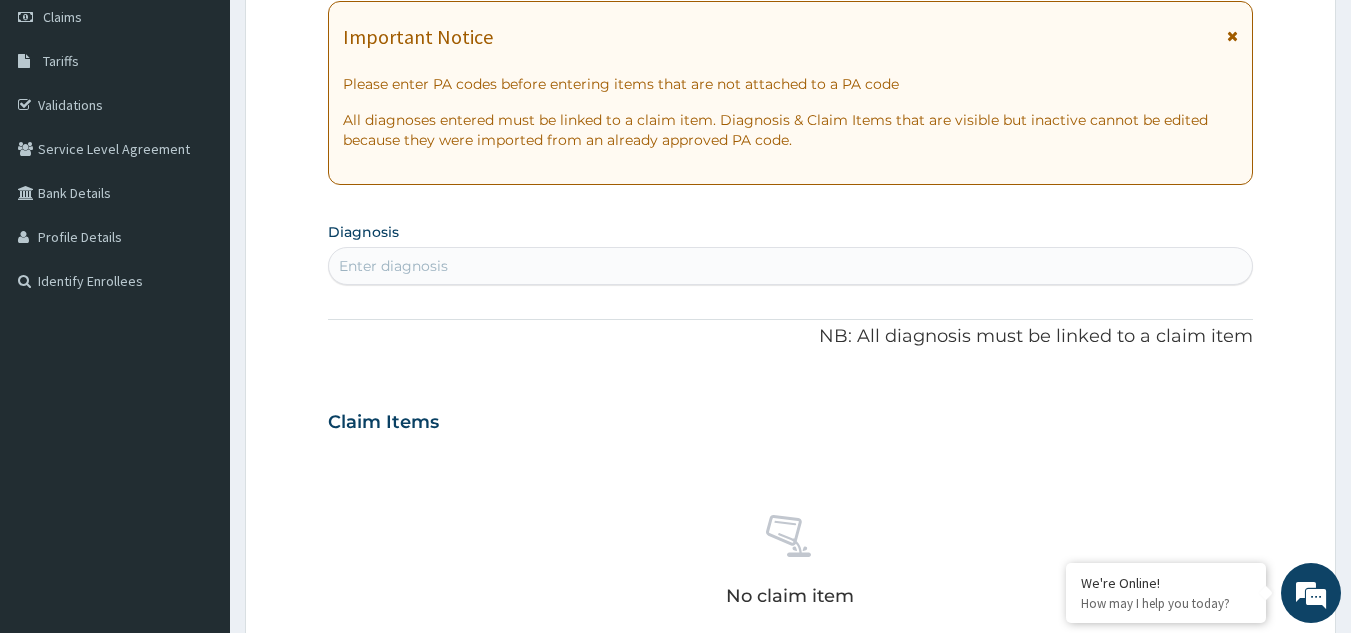 click on "Enter diagnosis" at bounding box center [393, 266] 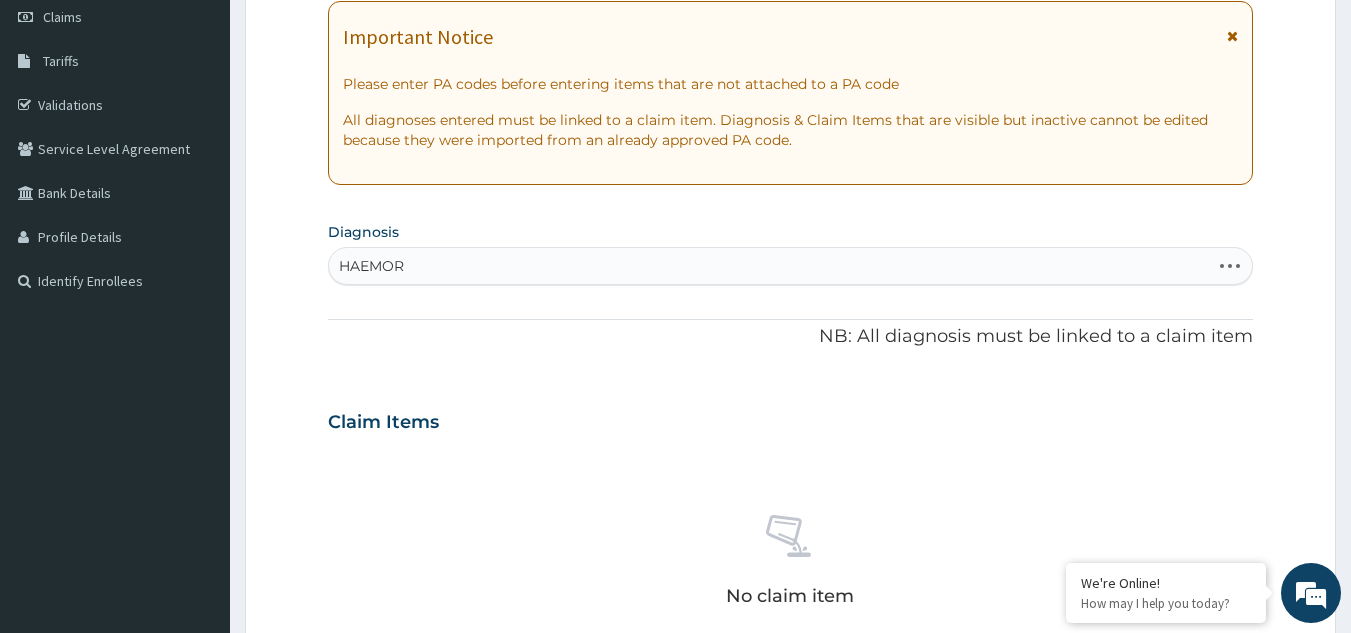 type on "HAEMORR" 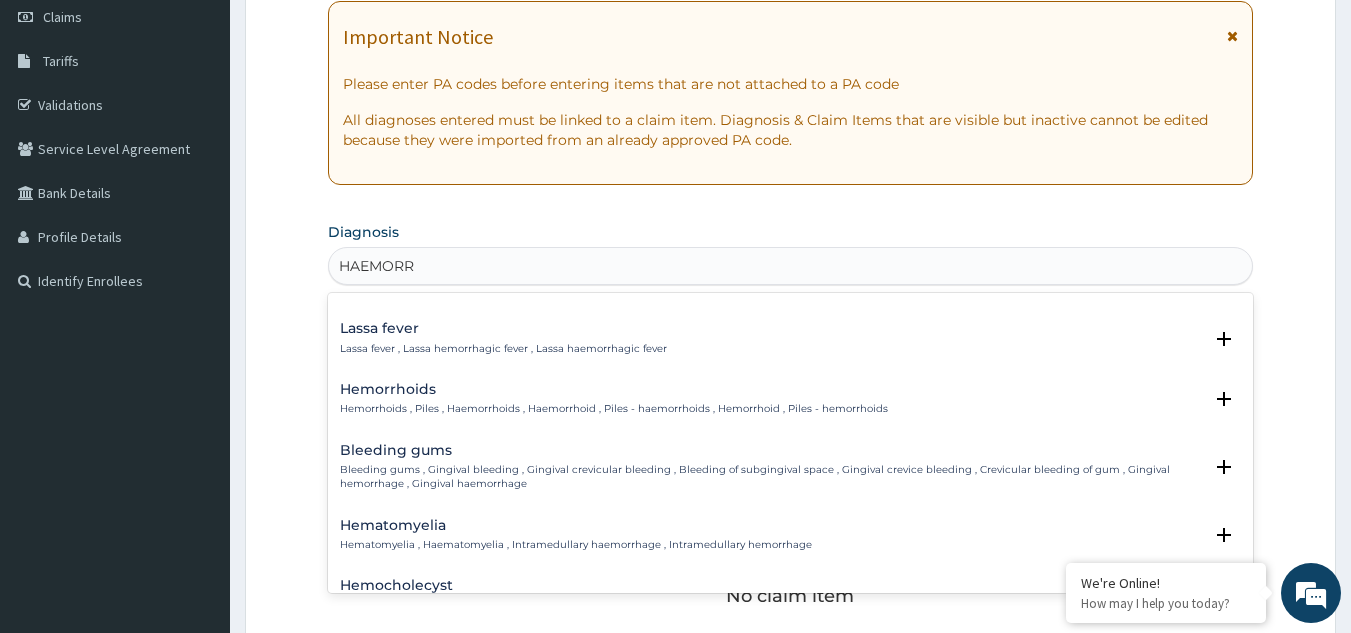 scroll, scrollTop: 200, scrollLeft: 0, axis: vertical 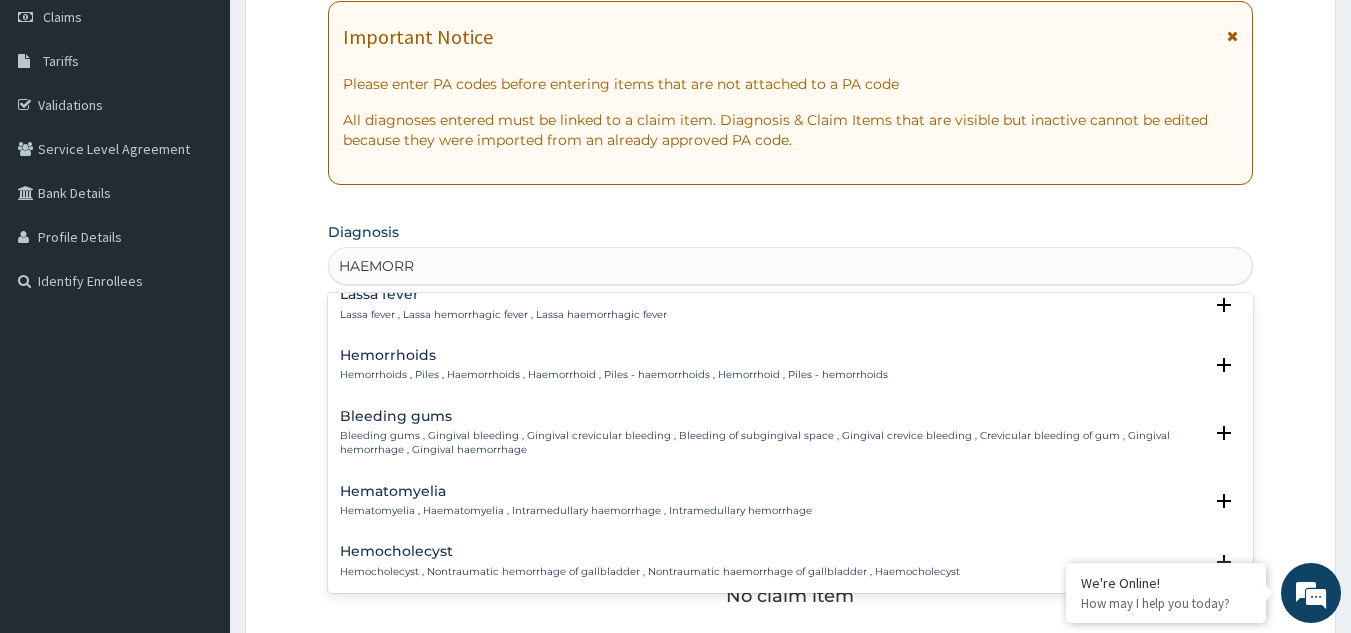 click on "Hemorrhoids , Piles , Haemorrhoids , Haemorrhoid , Piles - haemorrhoids , Hemorrhoid , Piles - hemorrhoids" at bounding box center (614, 375) 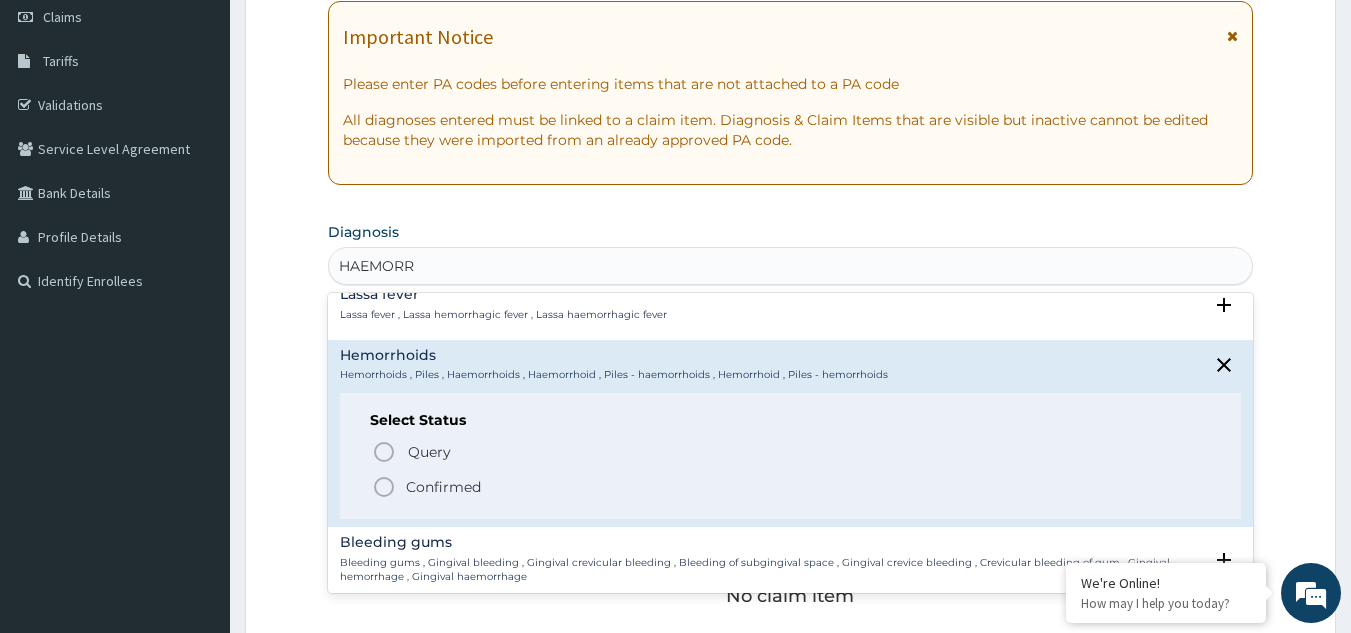 click 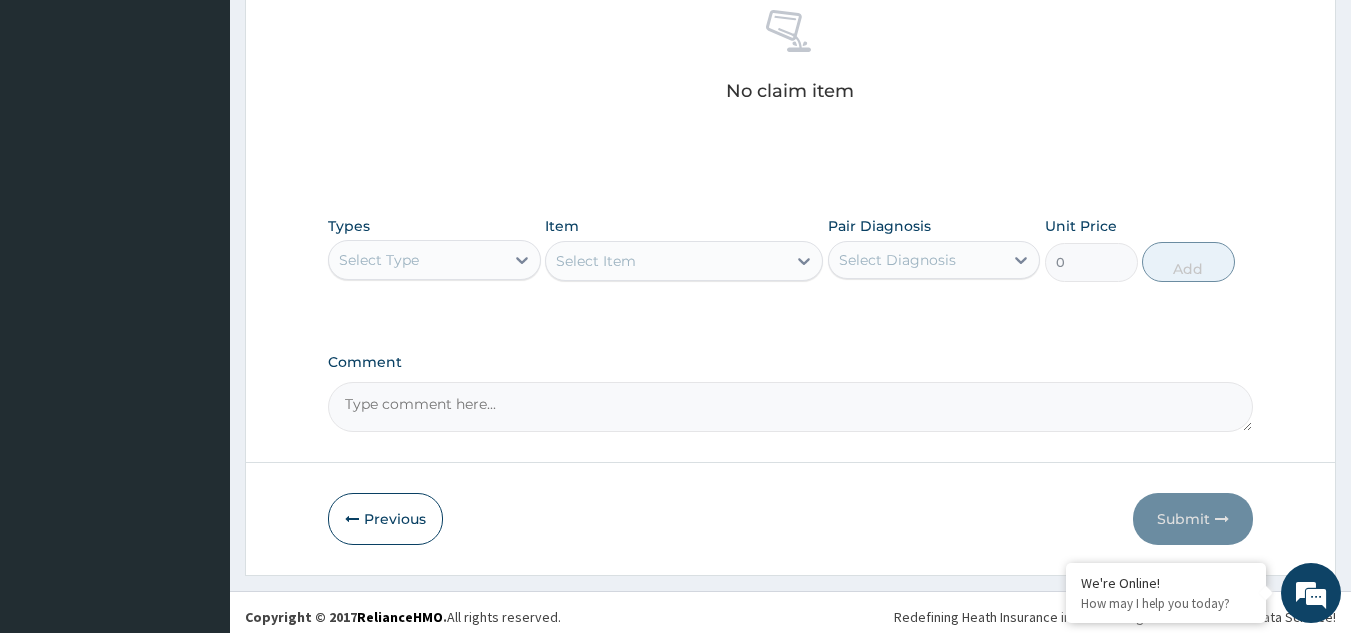 scroll, scrollTop: 809, scrollLeft: 0, axis: vertical 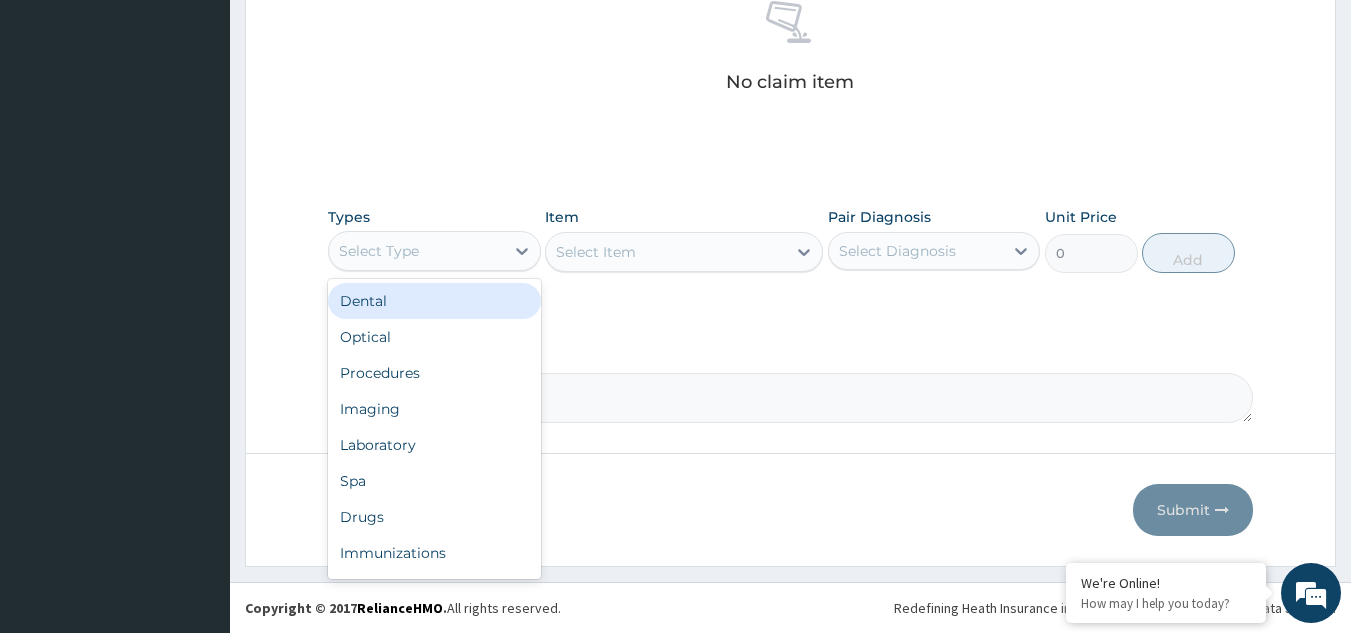 click on "Select Type" at bounding box center [379, 251] 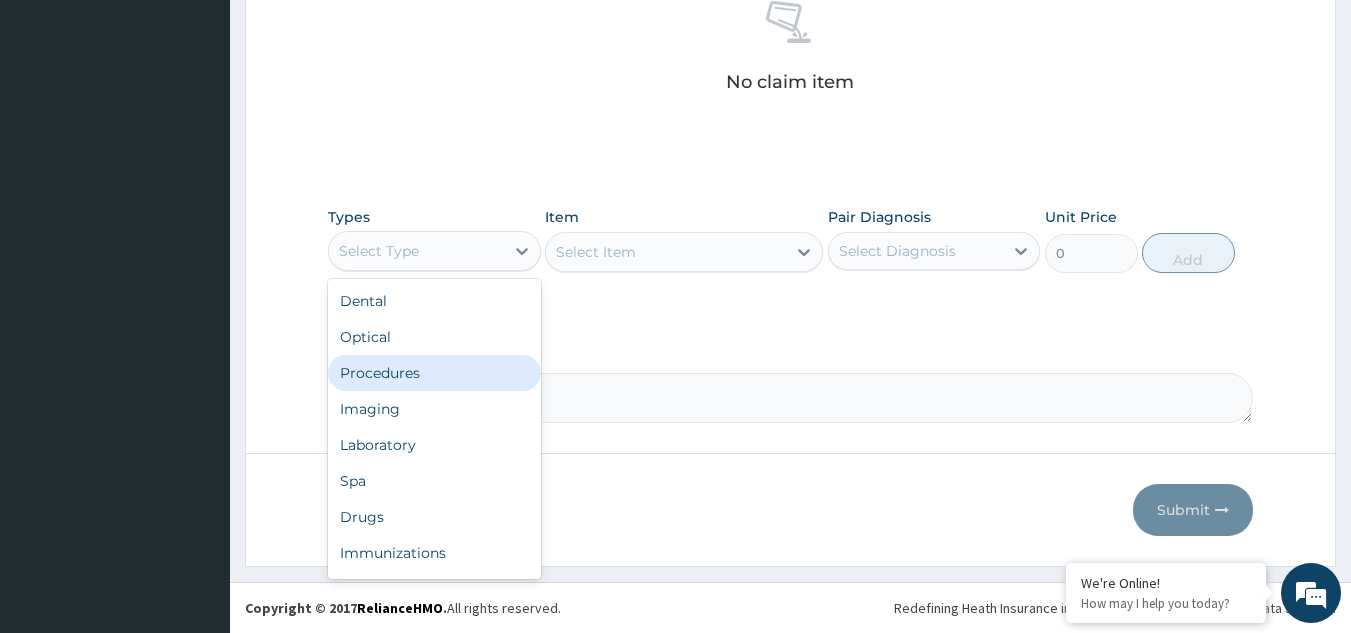 click on "Procedures" at bounding box center [434, 373] 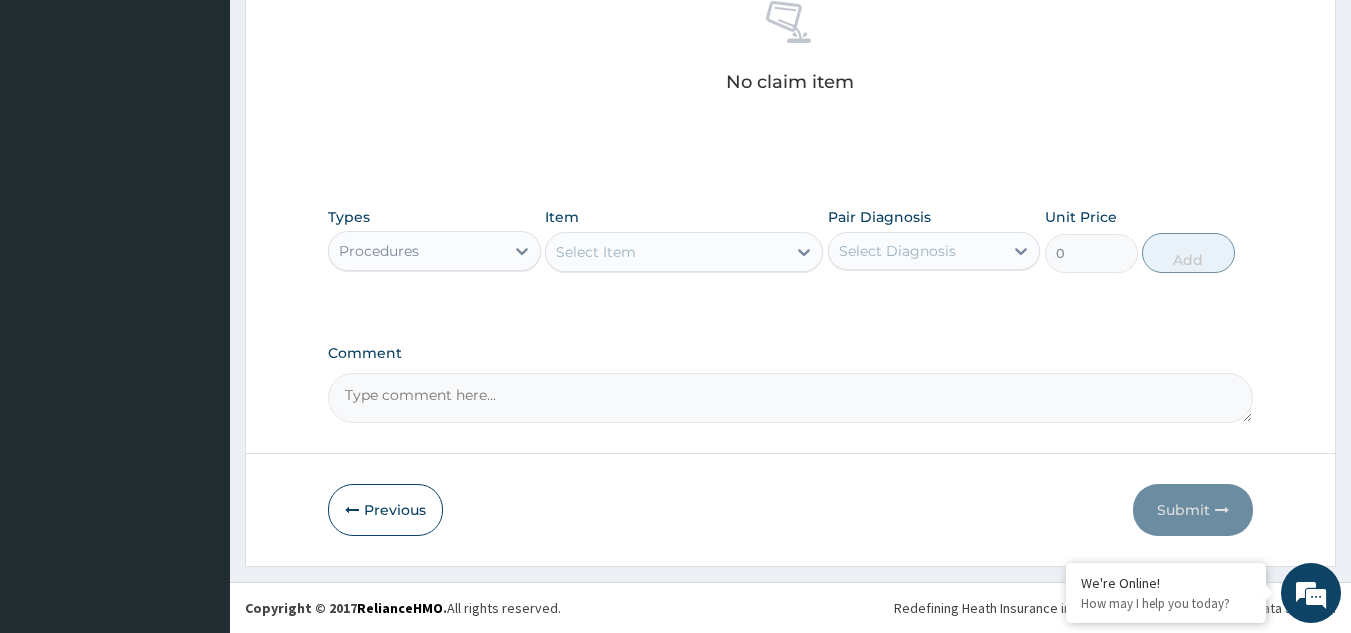 click on "Select Item" at bounding box center [596, 252] 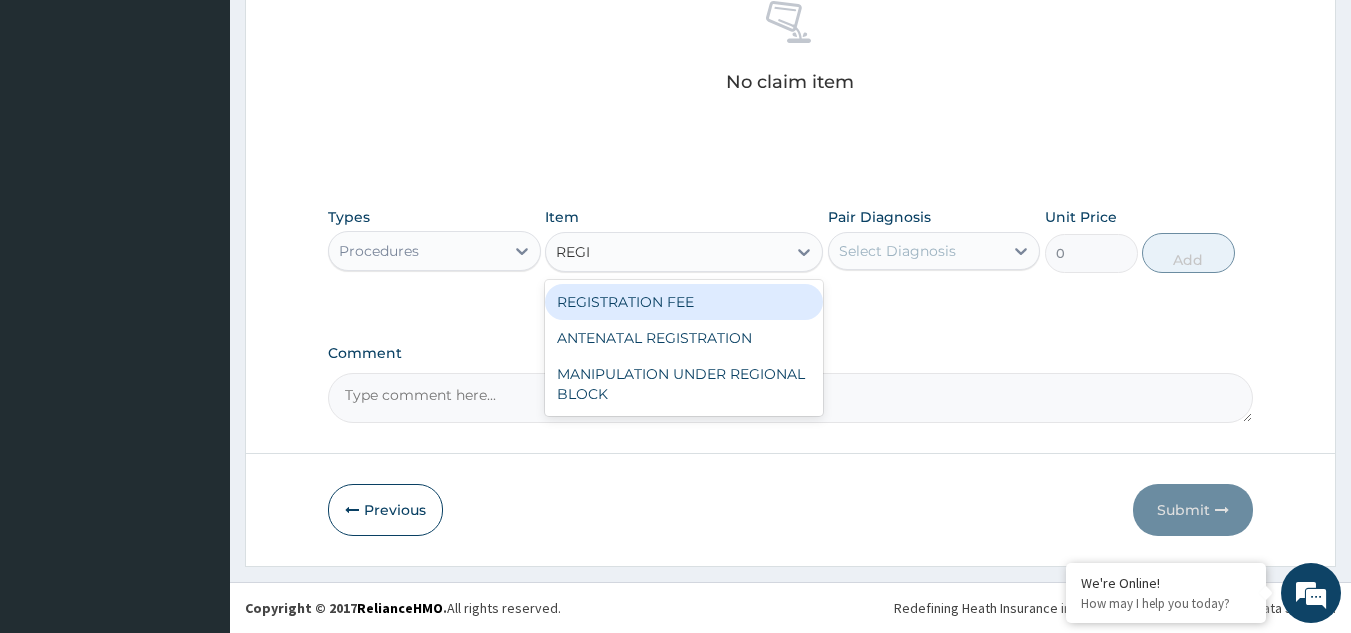 type on "REGIS" 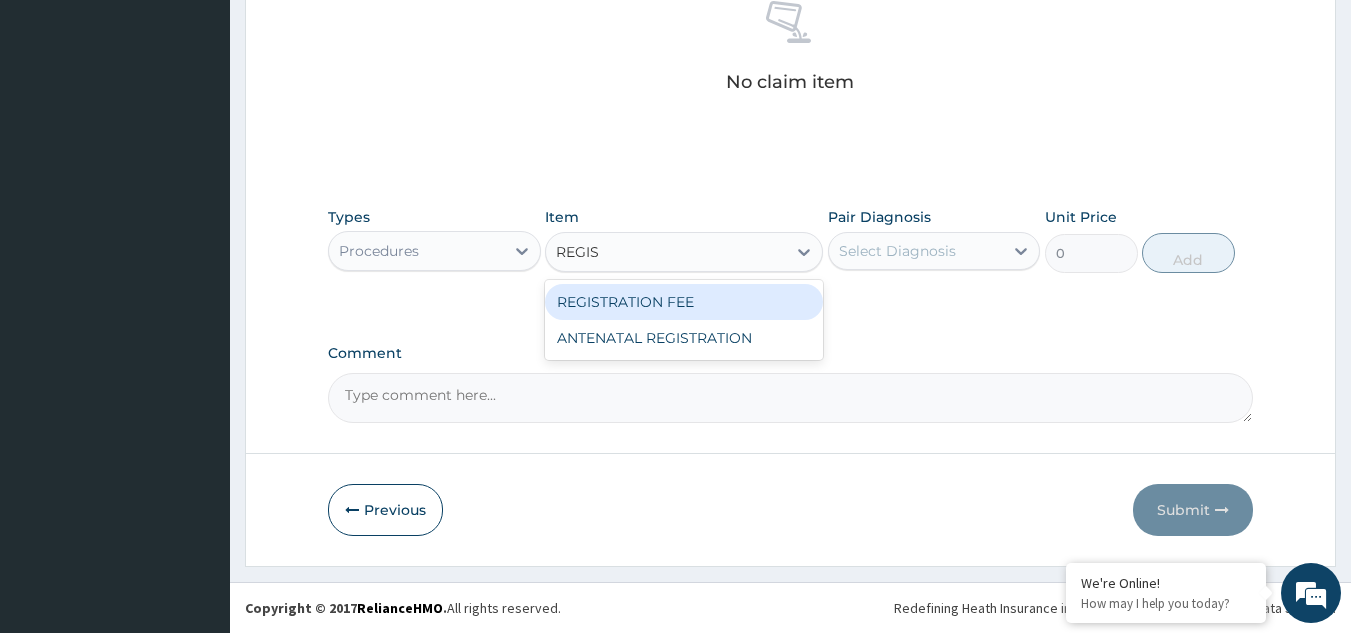 click on "REGISTRATION FEE" at bounding box center (684, 302) 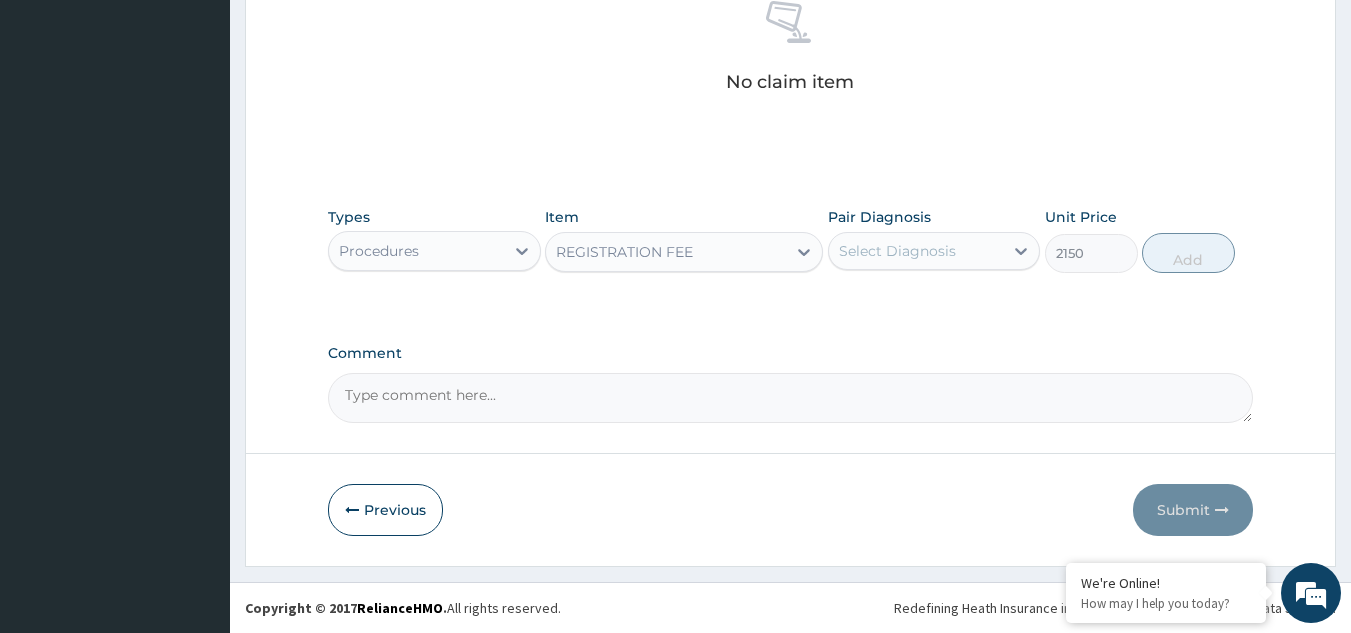 drag, startPoint x: 886, startPoint y: 248, endPoint x: 881, endPoint y: 263, distance: 15.811388 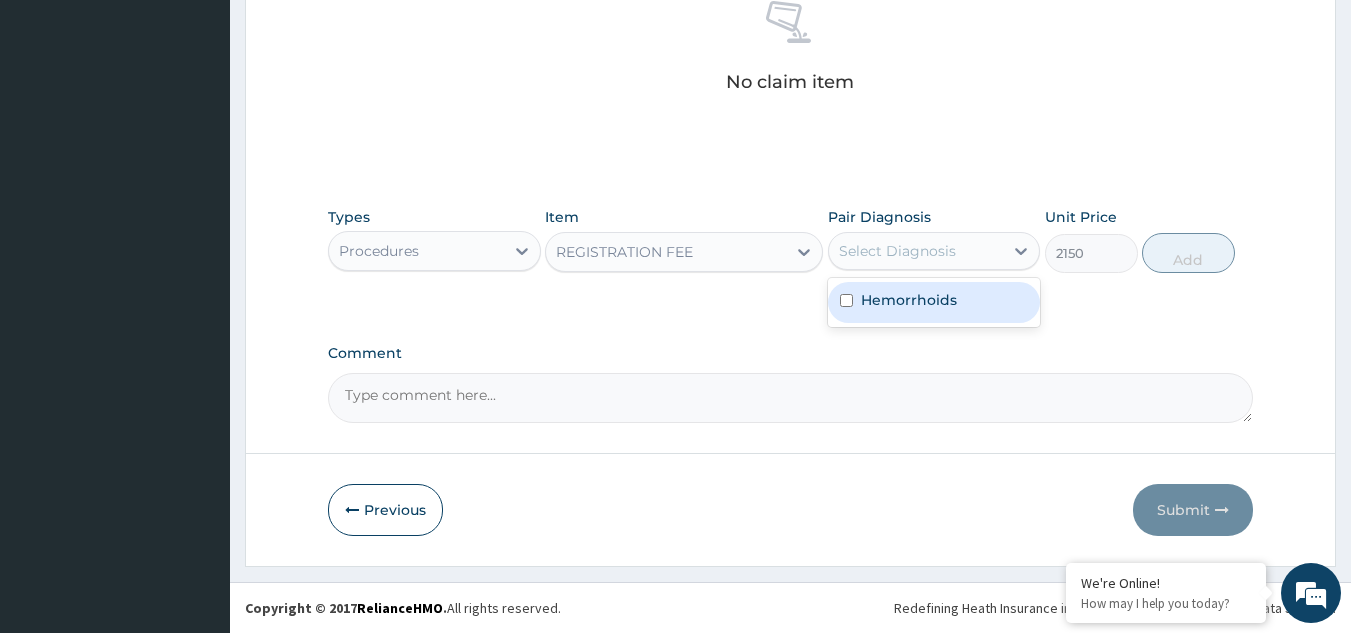 drag, startPoint x: 890, startPoint y: 298, endPoint x: 936, endPoint y: 295, distance: 46.09772 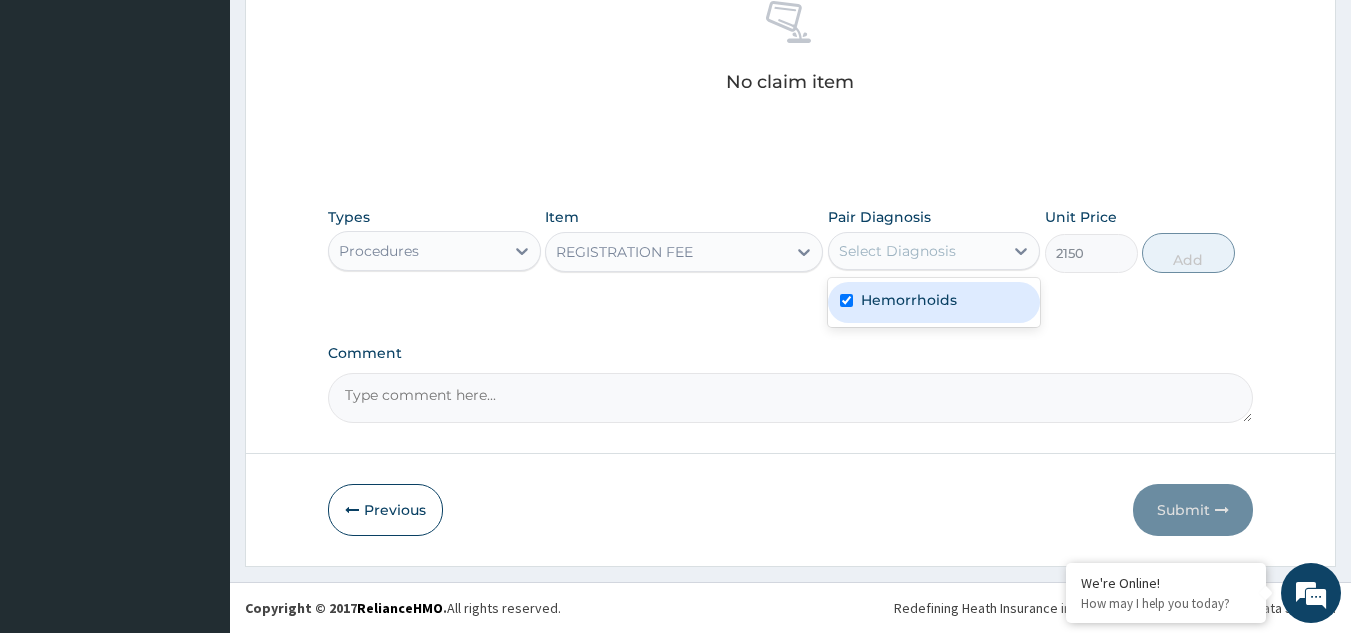 checkbox on "true" 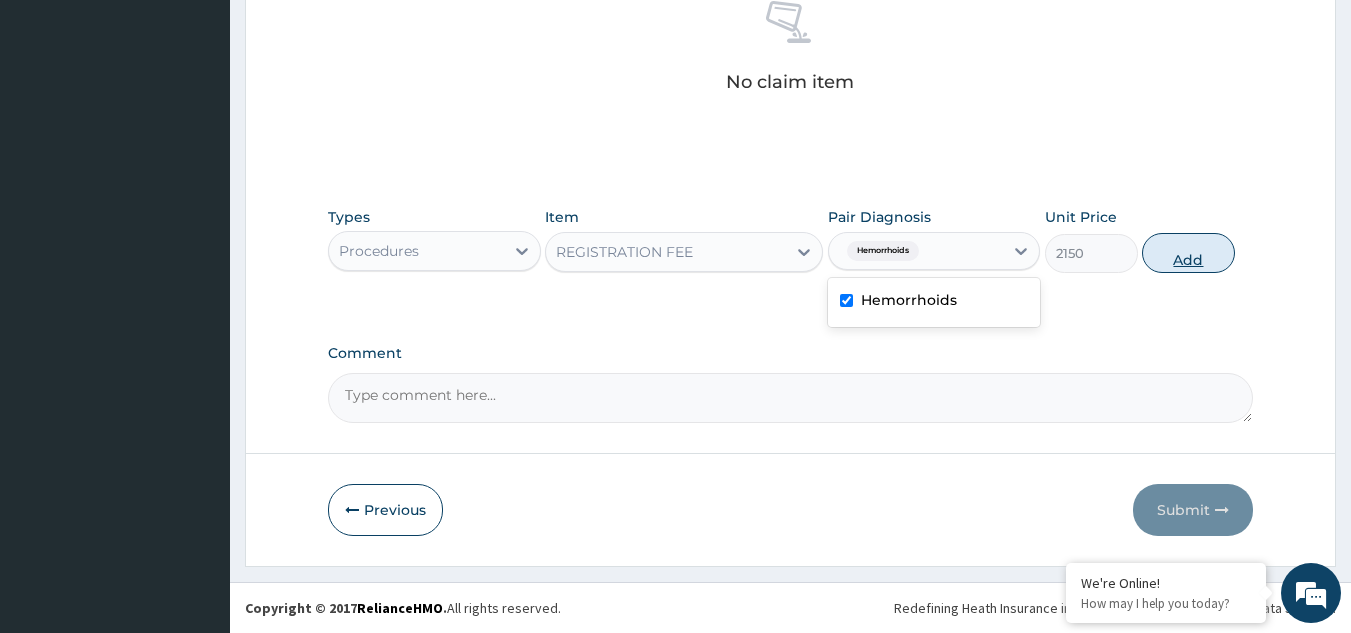 drag, startPoint x: 1169, startPoint y: 252, endPoint x: 1152, endPoint y: 267, distance: 22.671568 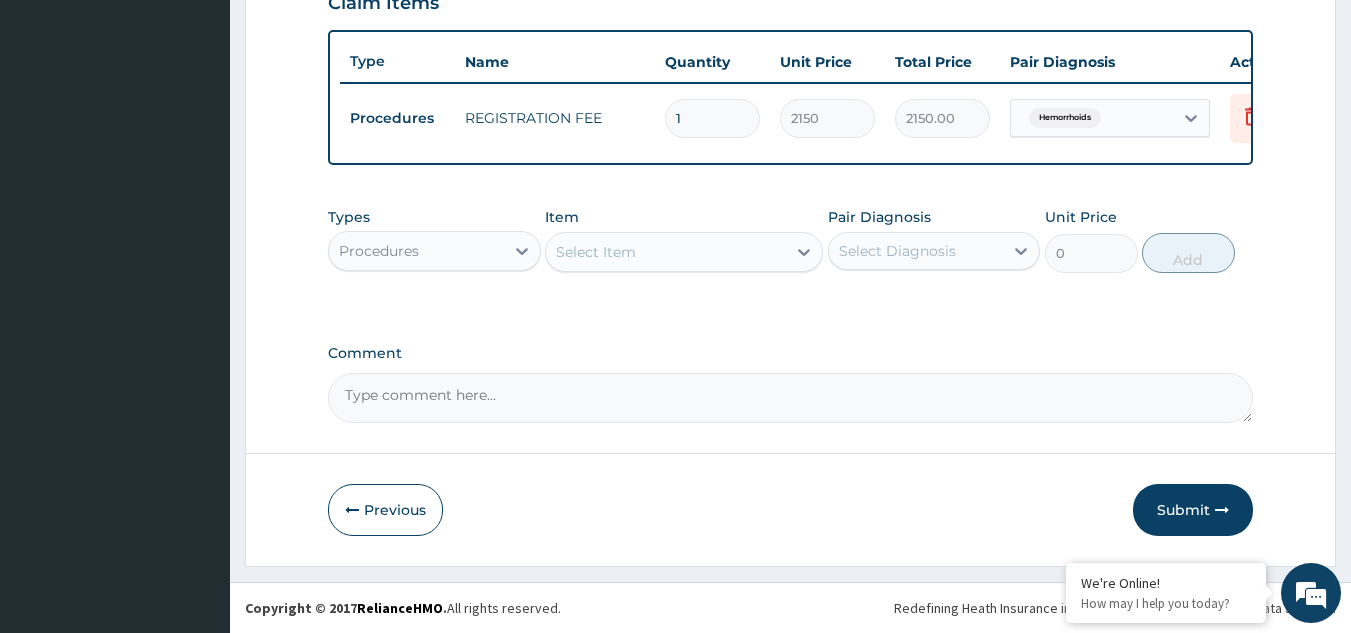 scroll, scrollTop: 729, scrollLeft: 0, axis: vertical 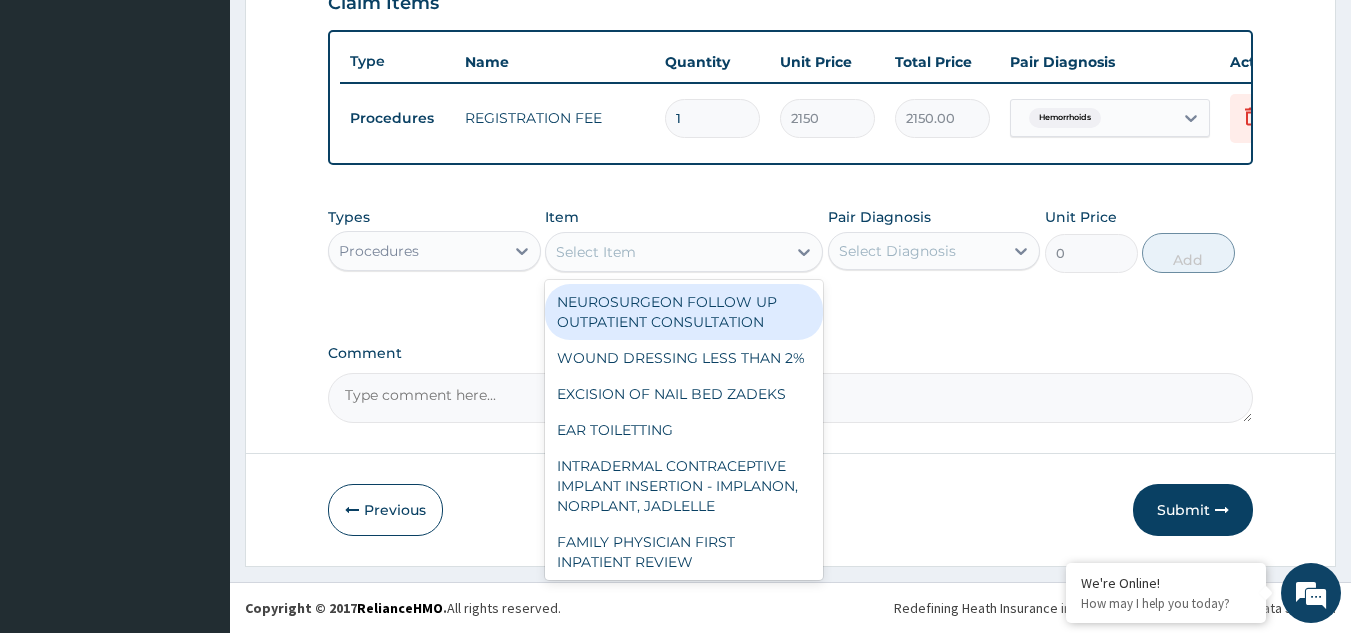 click on "Select Item" at bounding box center (666, 252) 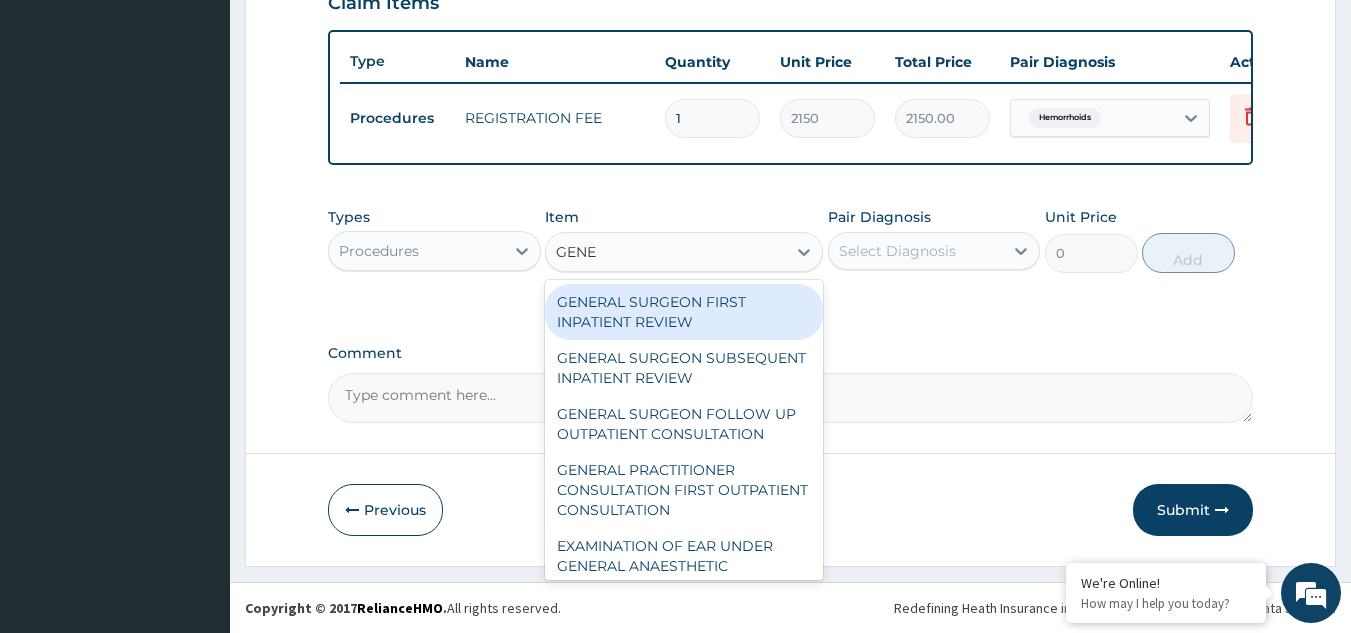 type on "GENER" 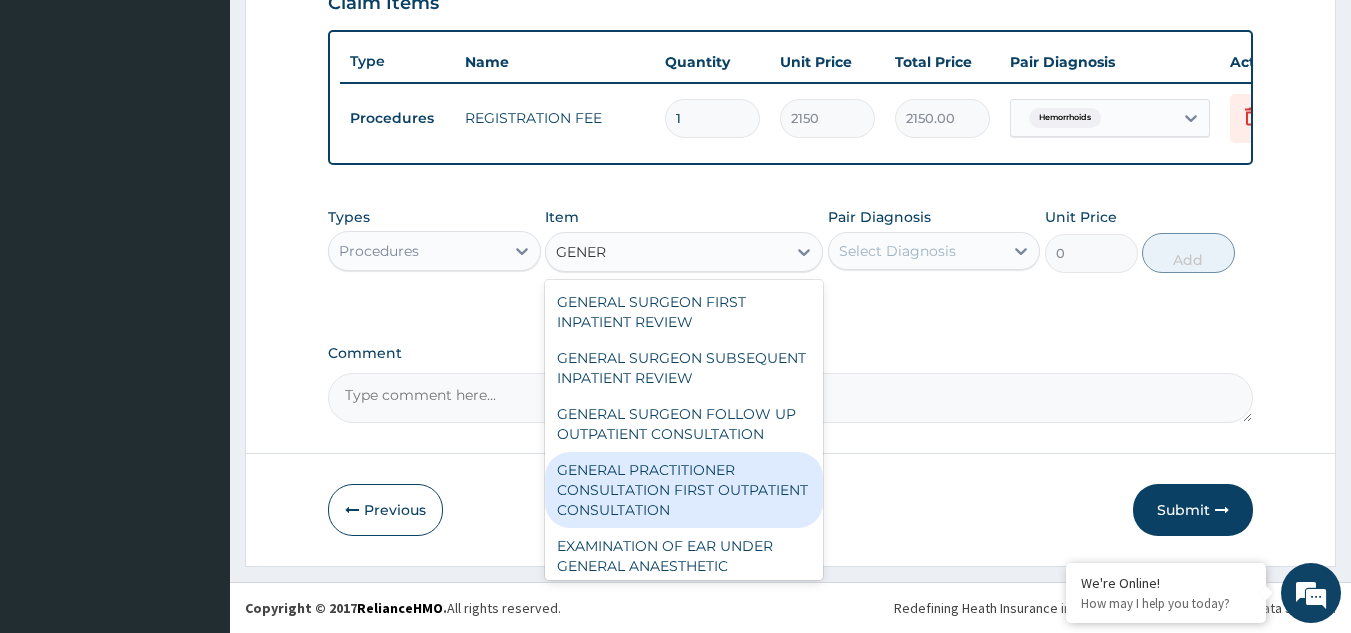 drag, startPoint x: 678, startPoint y: 511, endPoint x: 694, endPoint y: 471, distance: 43.081318 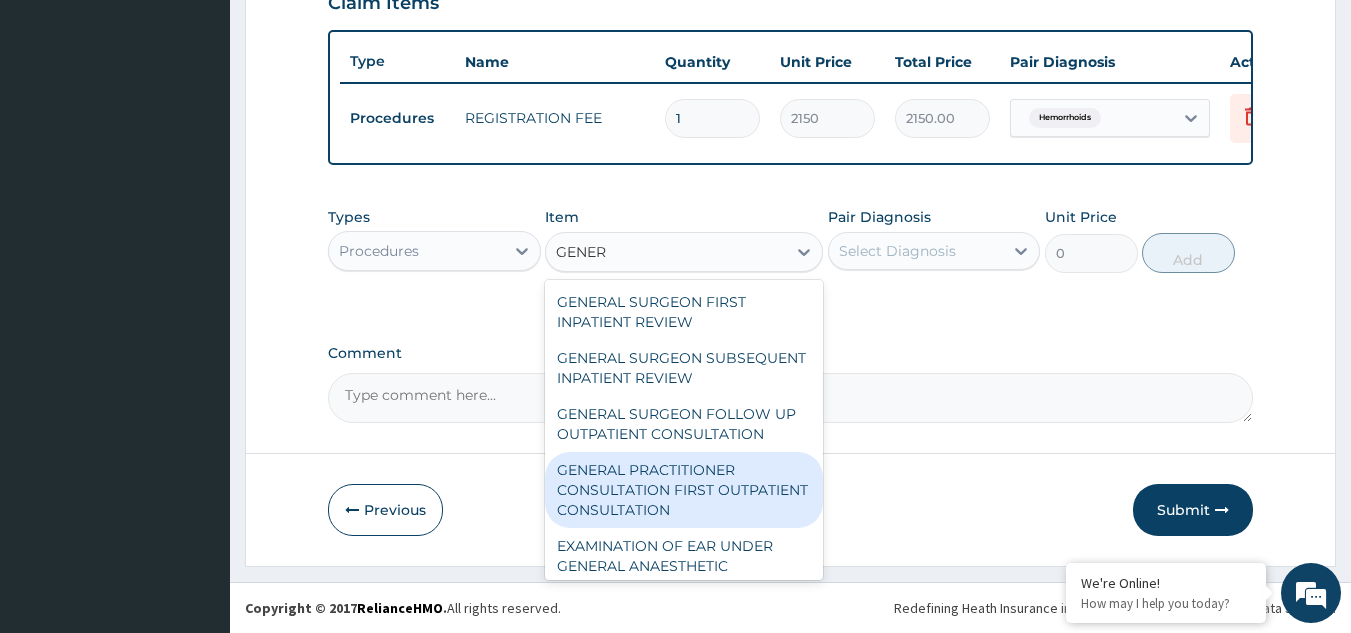 click on "GENERAL PRACTITIONER CONSULTATION FIRST OUTPATIENT CONSULTATION" at bounding box center (684, 490) 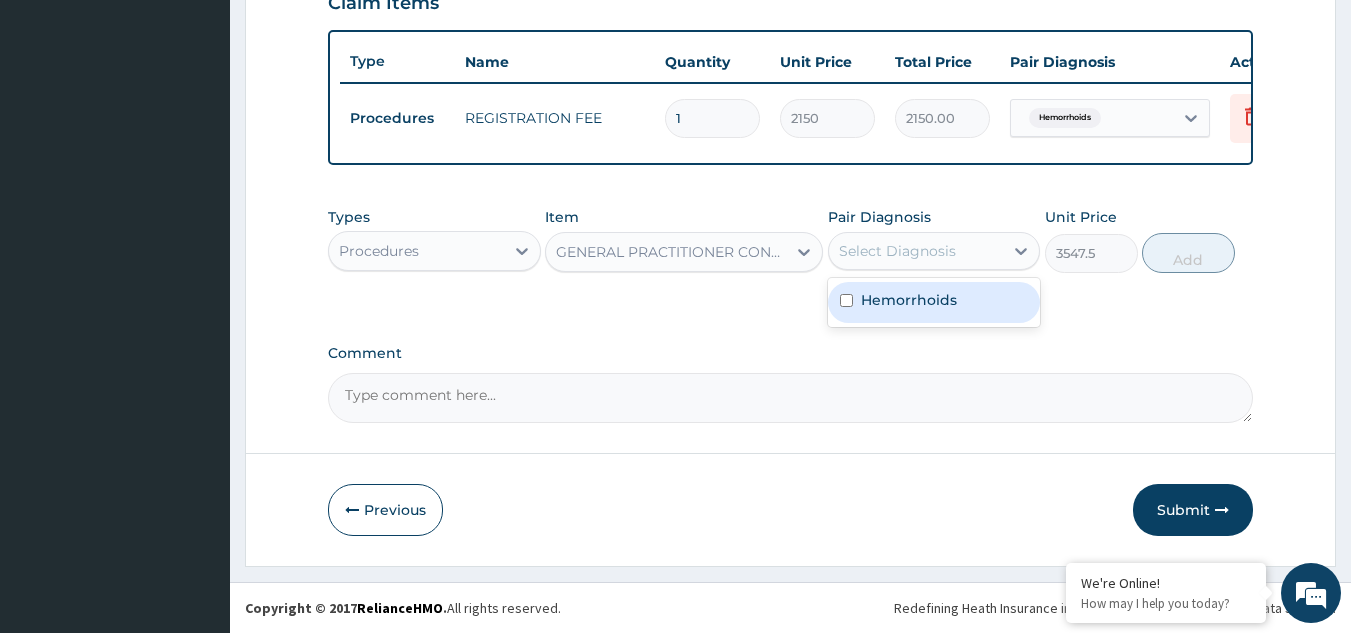 drag, startPoint x: 883, startPoint y: 239, endPoint x: 899, endPoint y: 311, distance: 73.756355 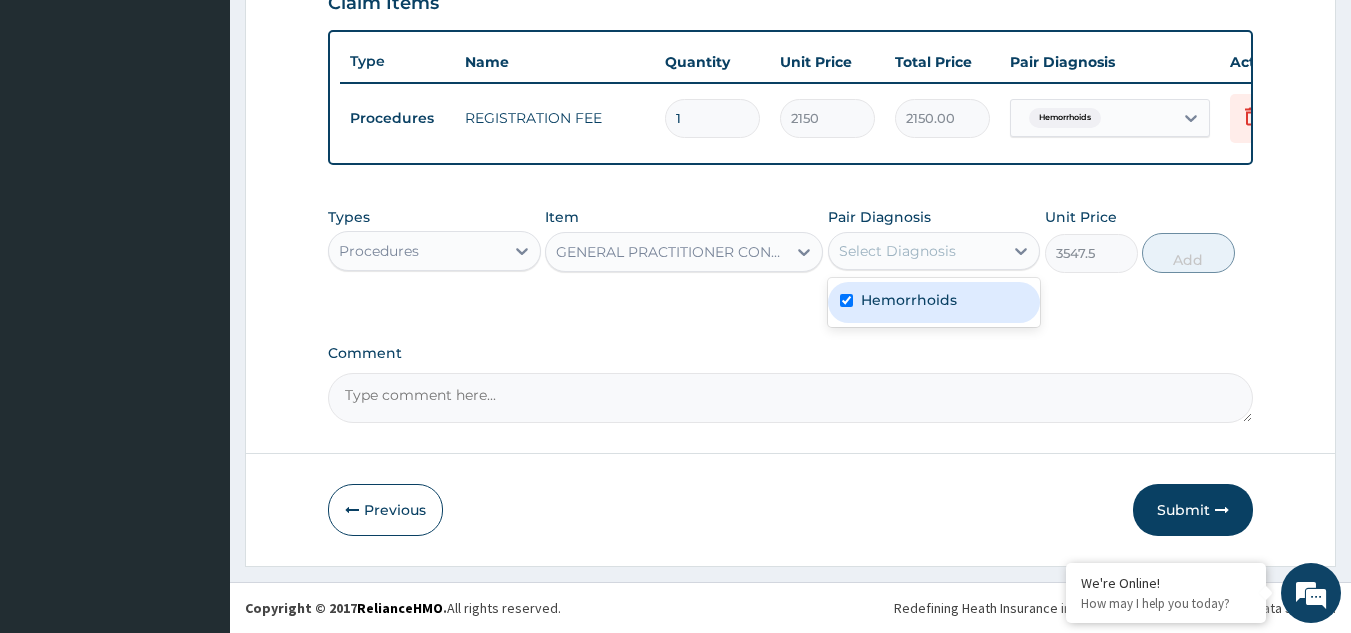checkbox on "true" 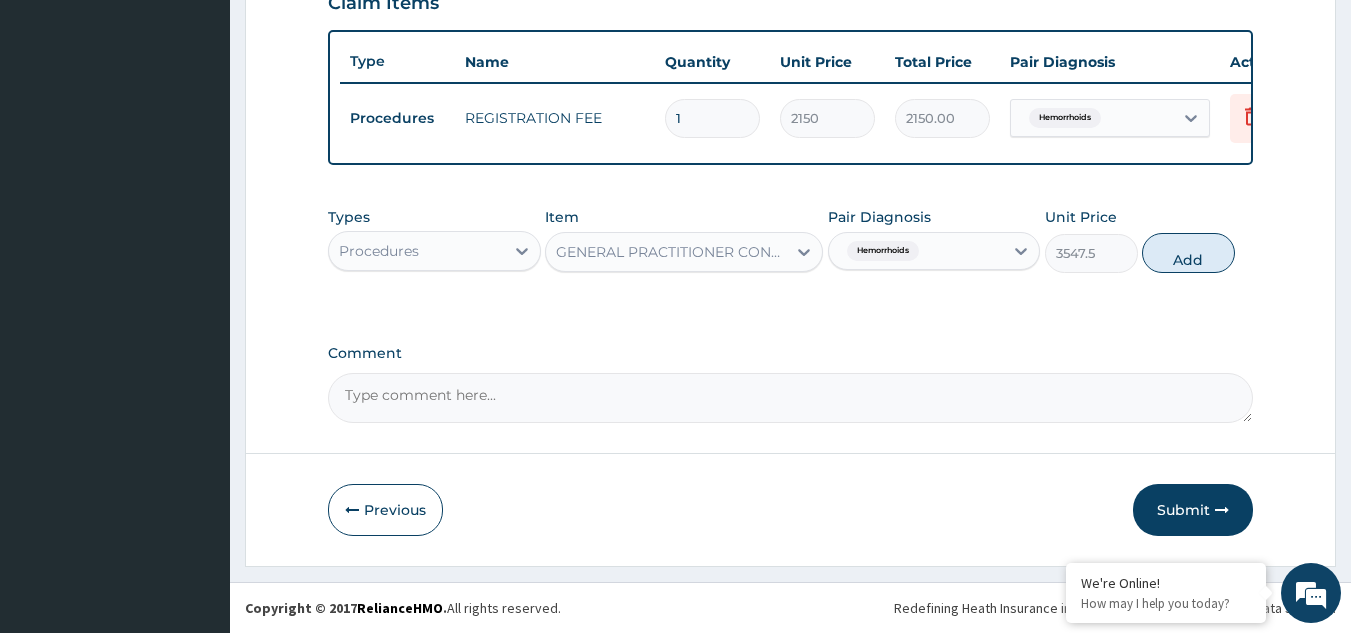 drag, startPoint x: 1195, startPoint y: 253, endPoint x: 1070, endPoint y: 312, distance: 138.22446 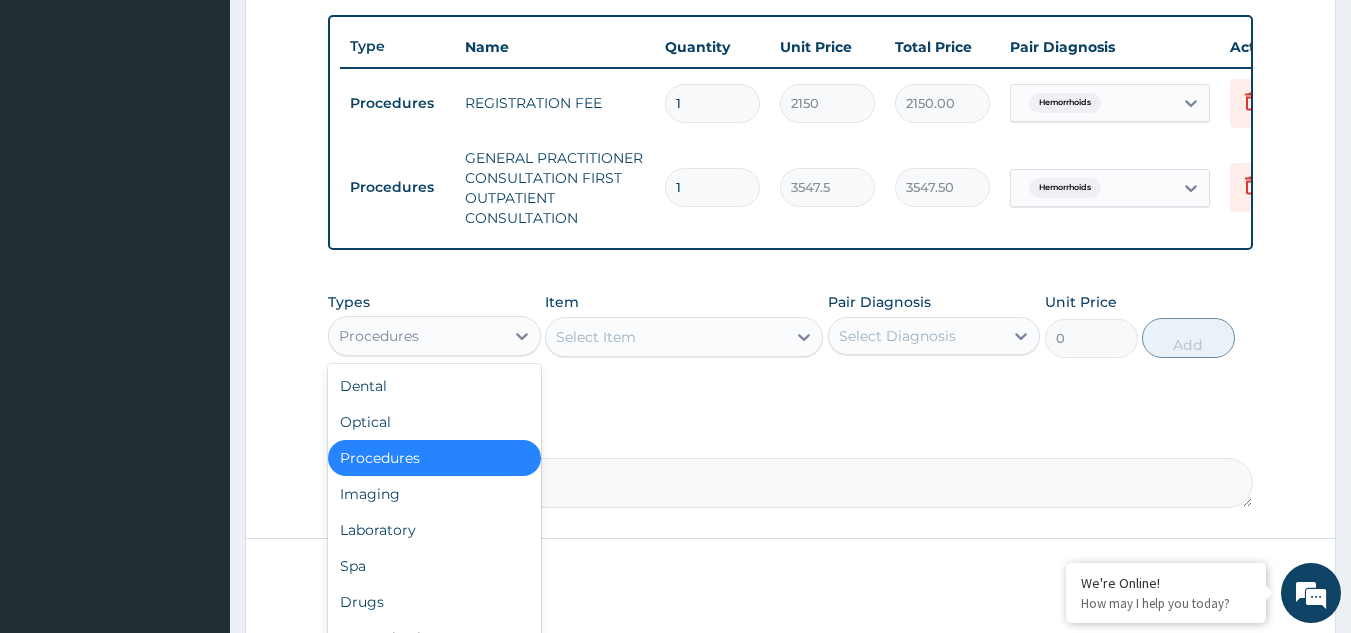 click on "Procedures" at bounding box center [416, 336] 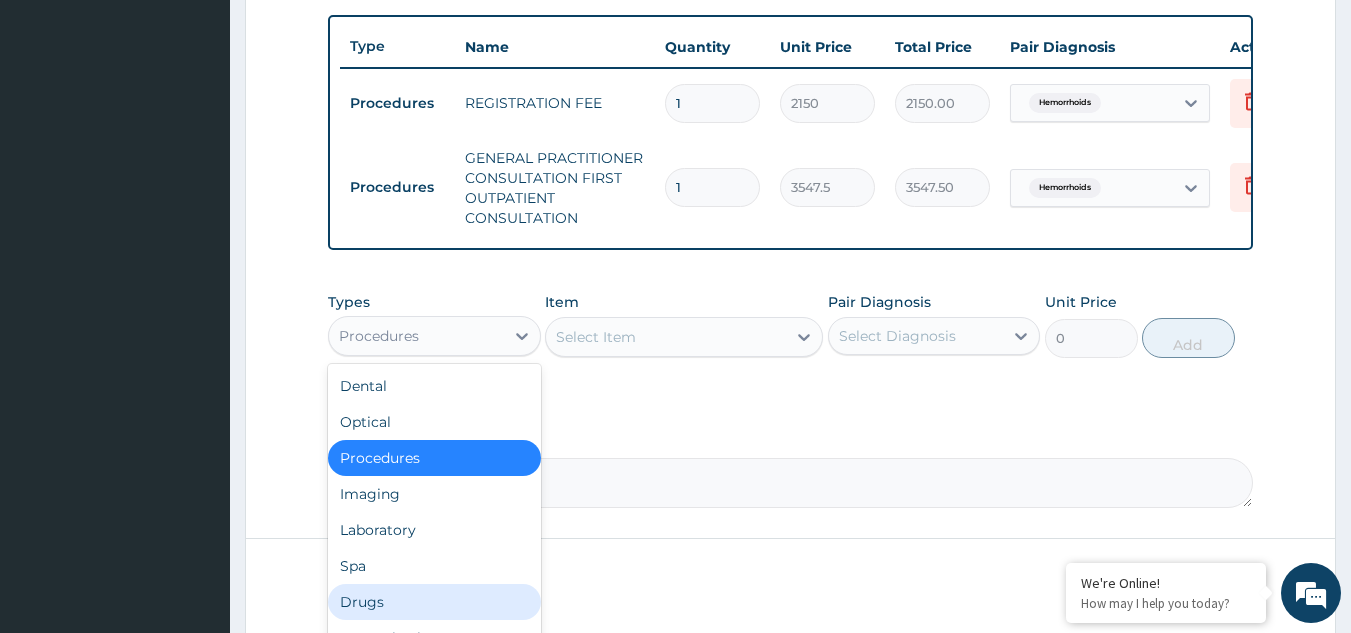 scroll, scrollTop: 68, scrollLeft: 0, axis: vertical 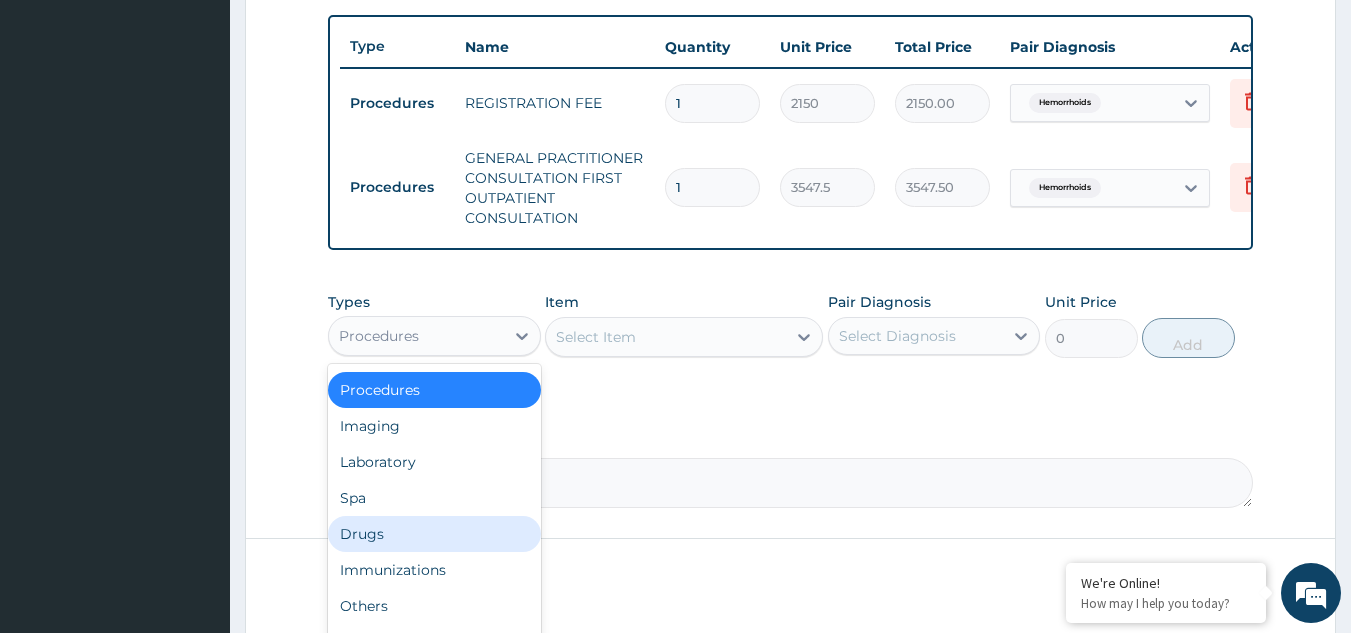 click on "Drugs" at bounding box center (434, 534) 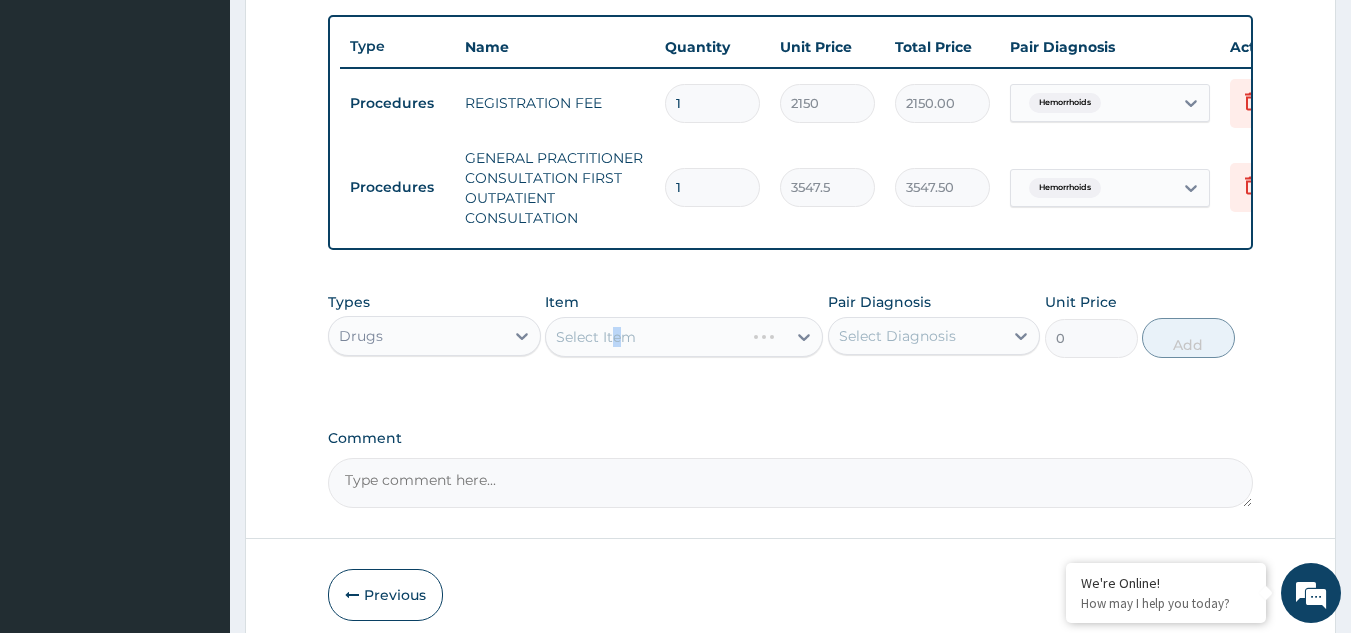 click on "Select Item" at bounding box center [684, 337] 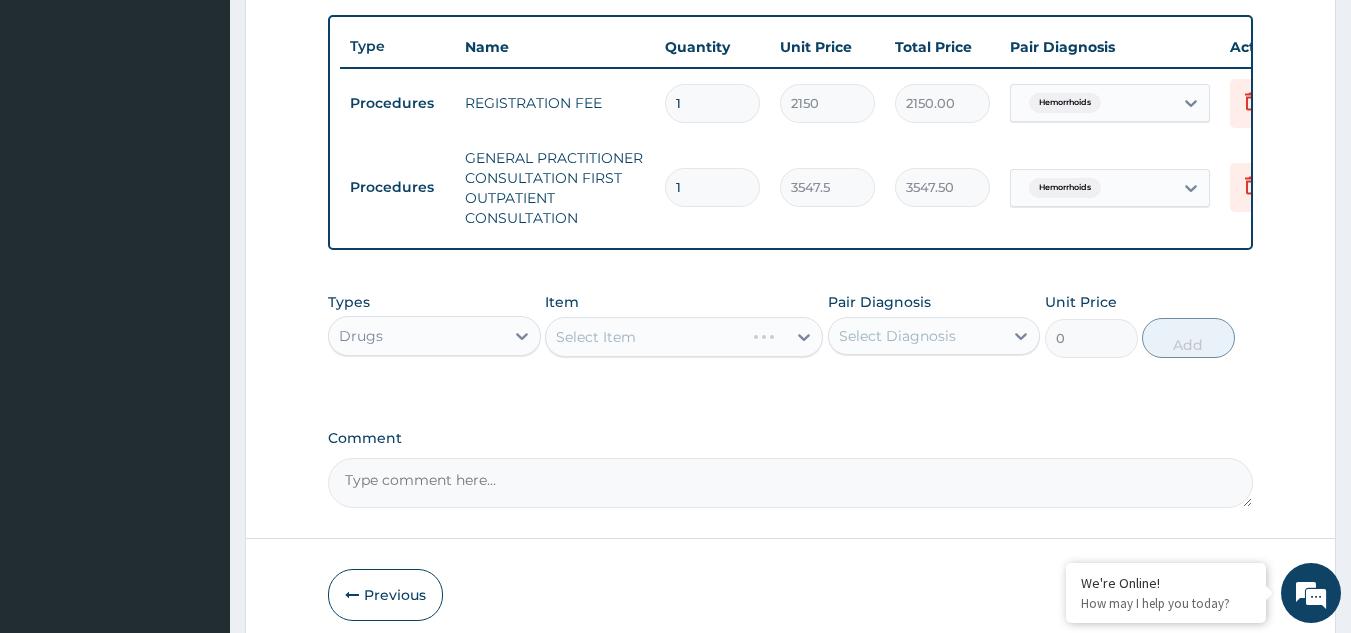 click on "Select Item" at bounding box center (684, 337) 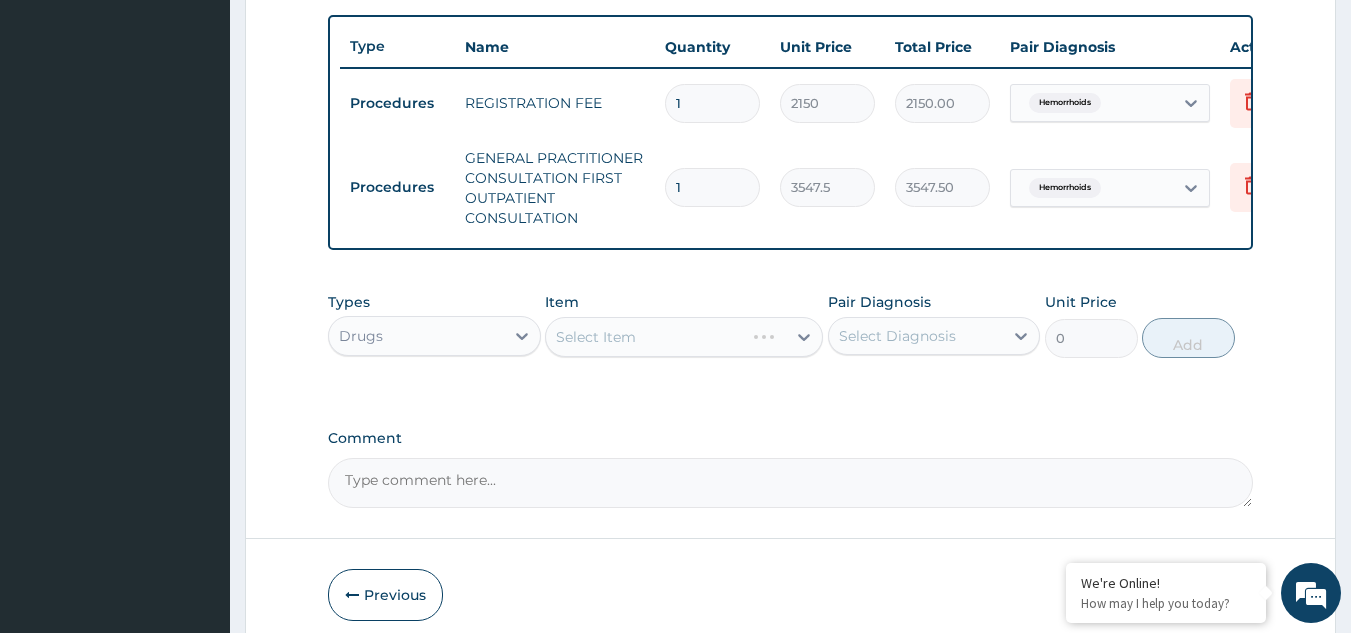 click on "Select Item" at bounding box center [684, 337] 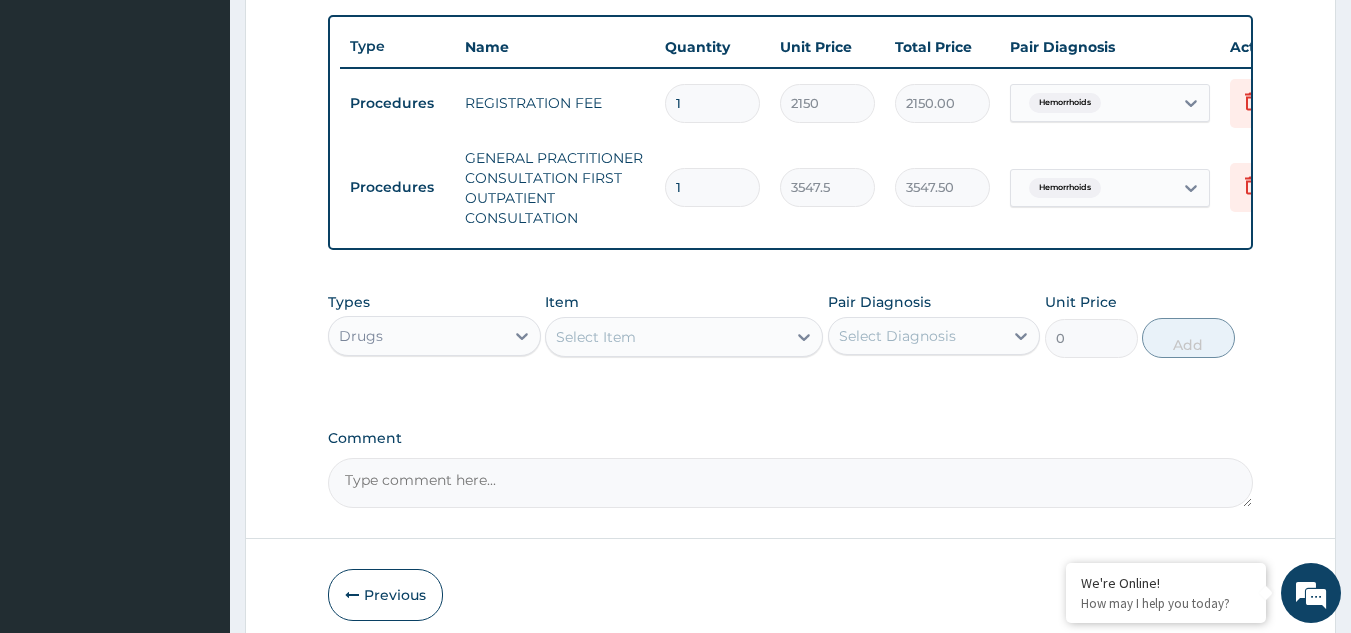 click on "Select Item" at bounding box center [596, 337] 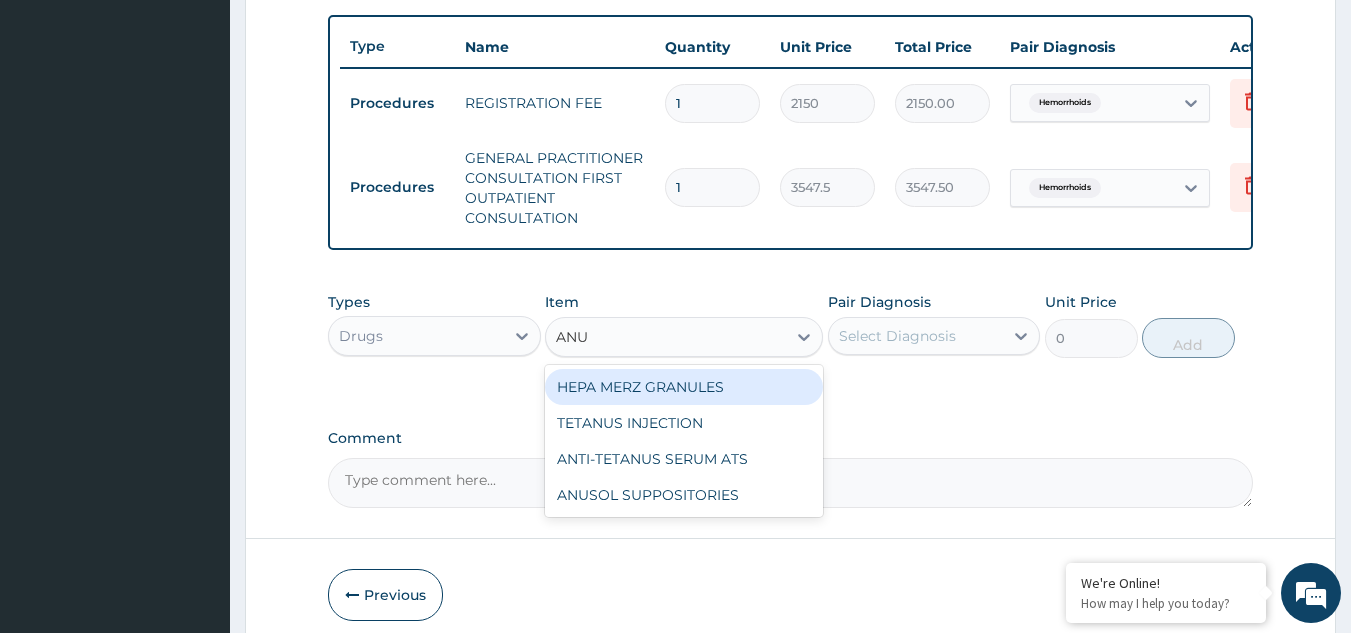 type on "ANUS" 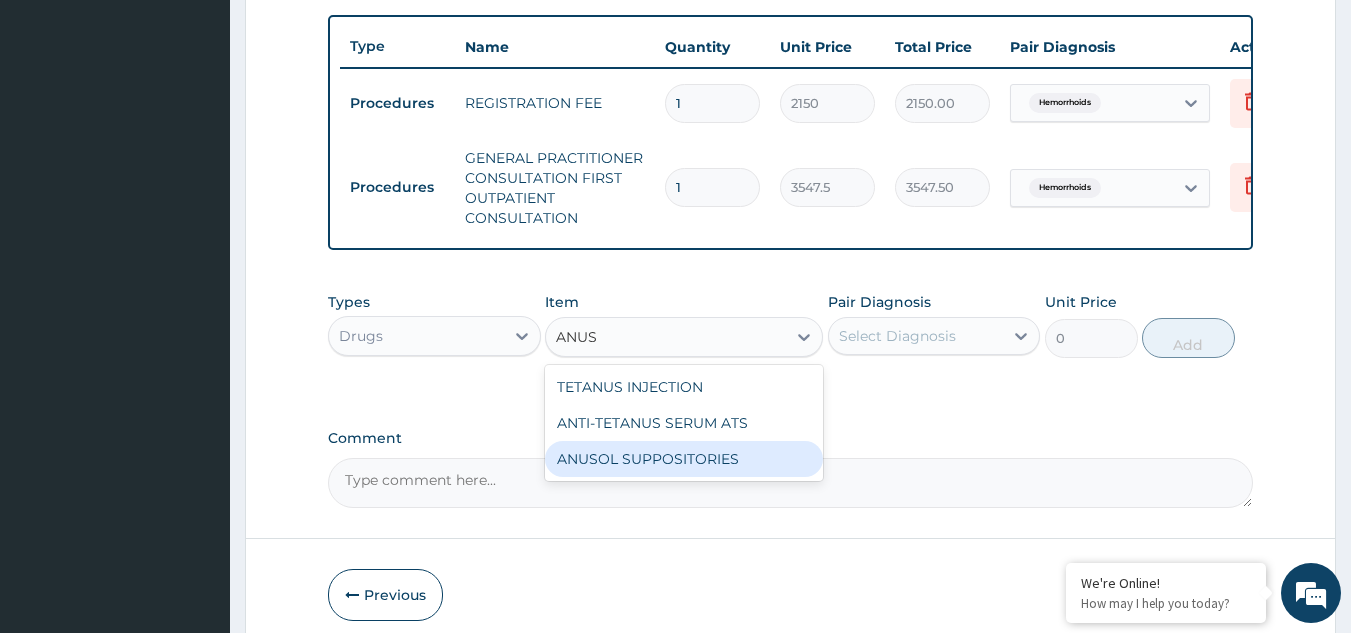click on "ANUSOL SUPPOSITORIES" at bounding box center (684, 459) 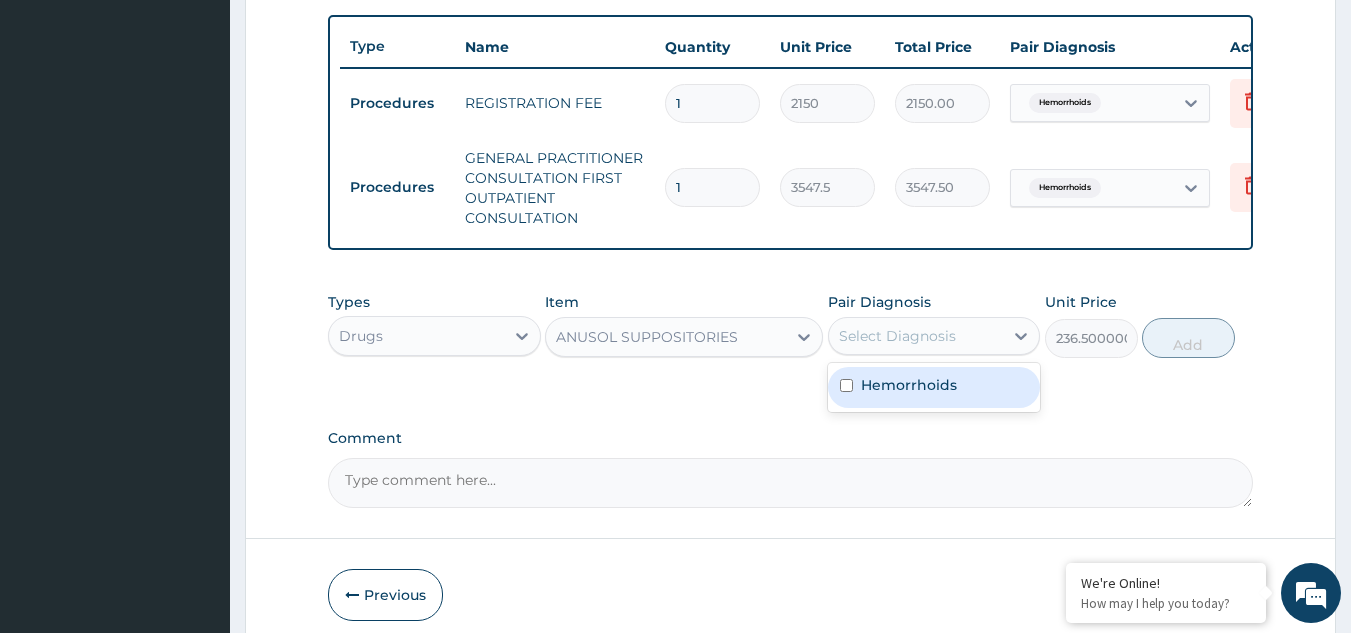 click on "Select Diagnosis" at bounding box center [897, 336] 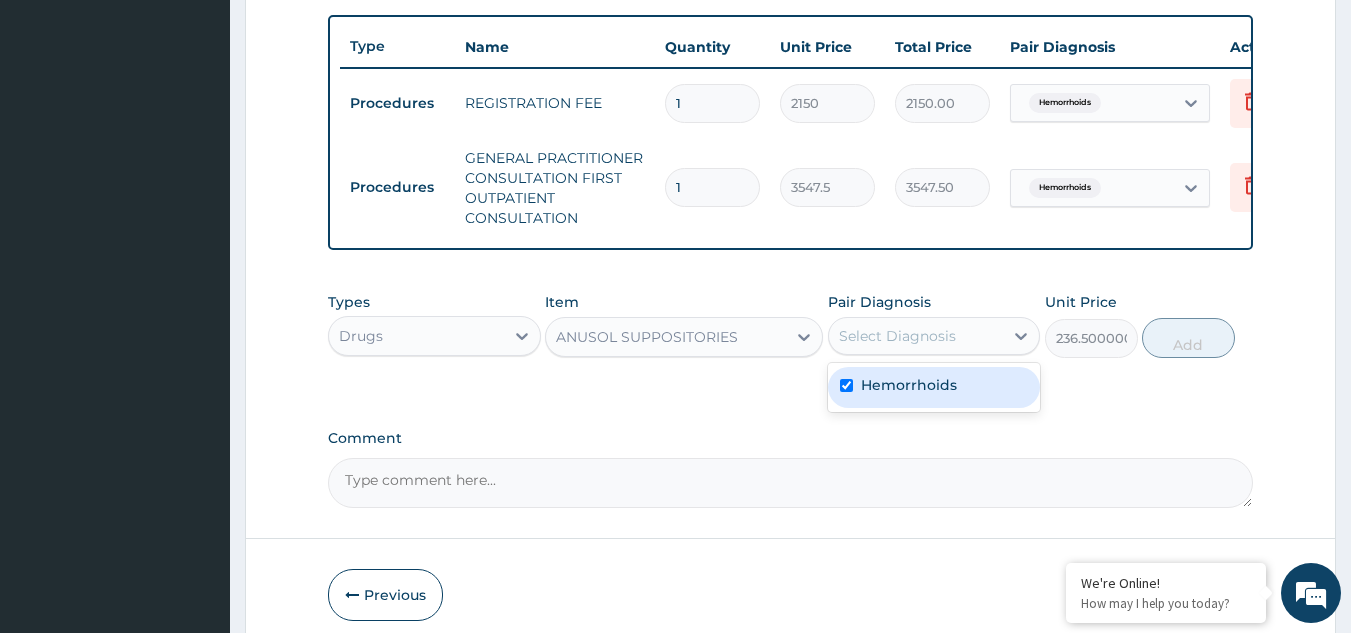 checkbox on "true" 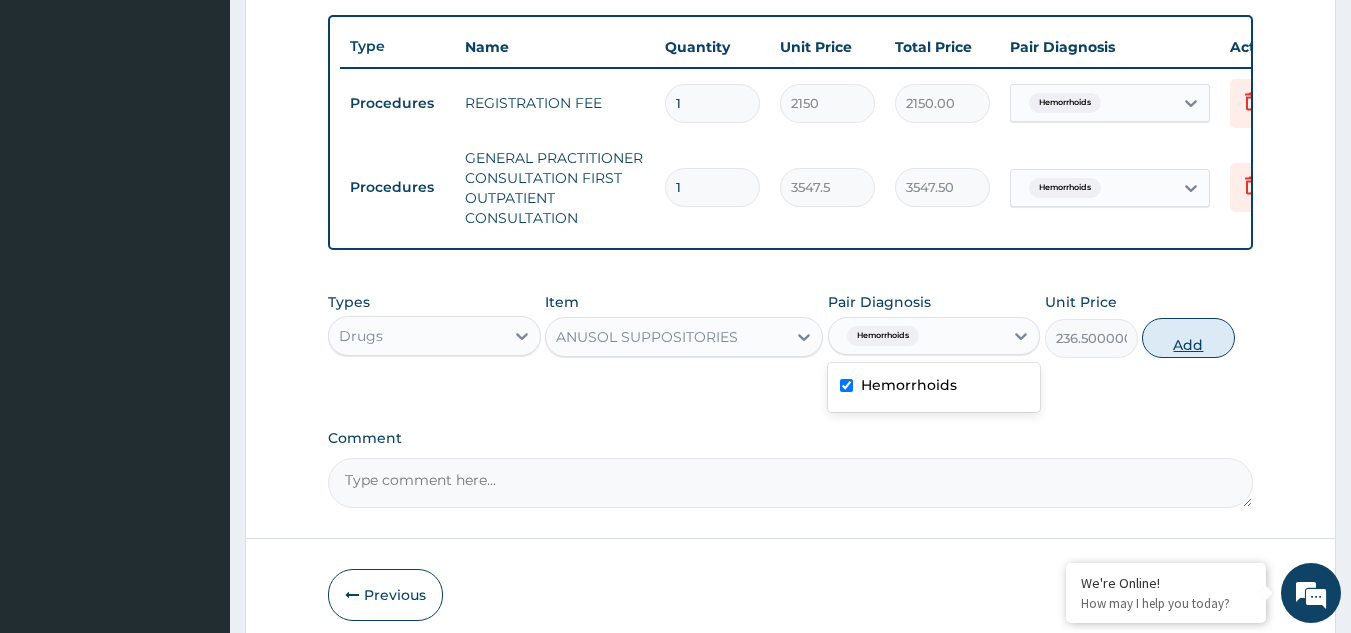click on "Add" at bounding box center (1188, 338) 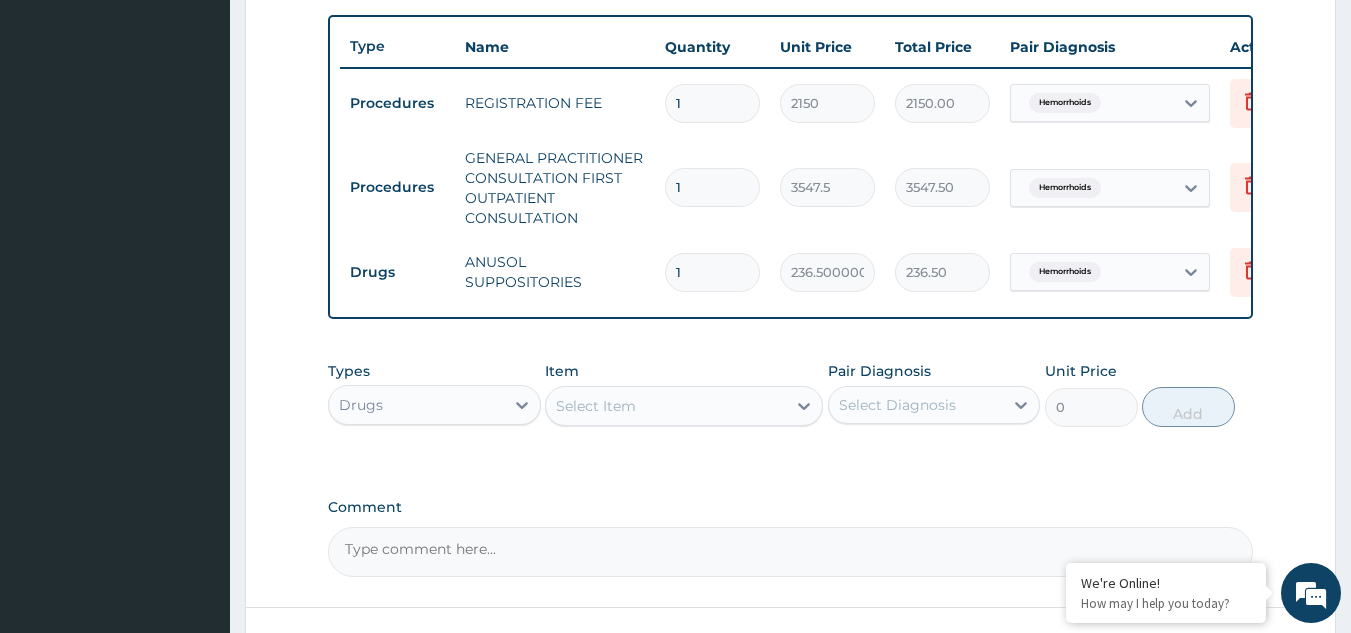 type 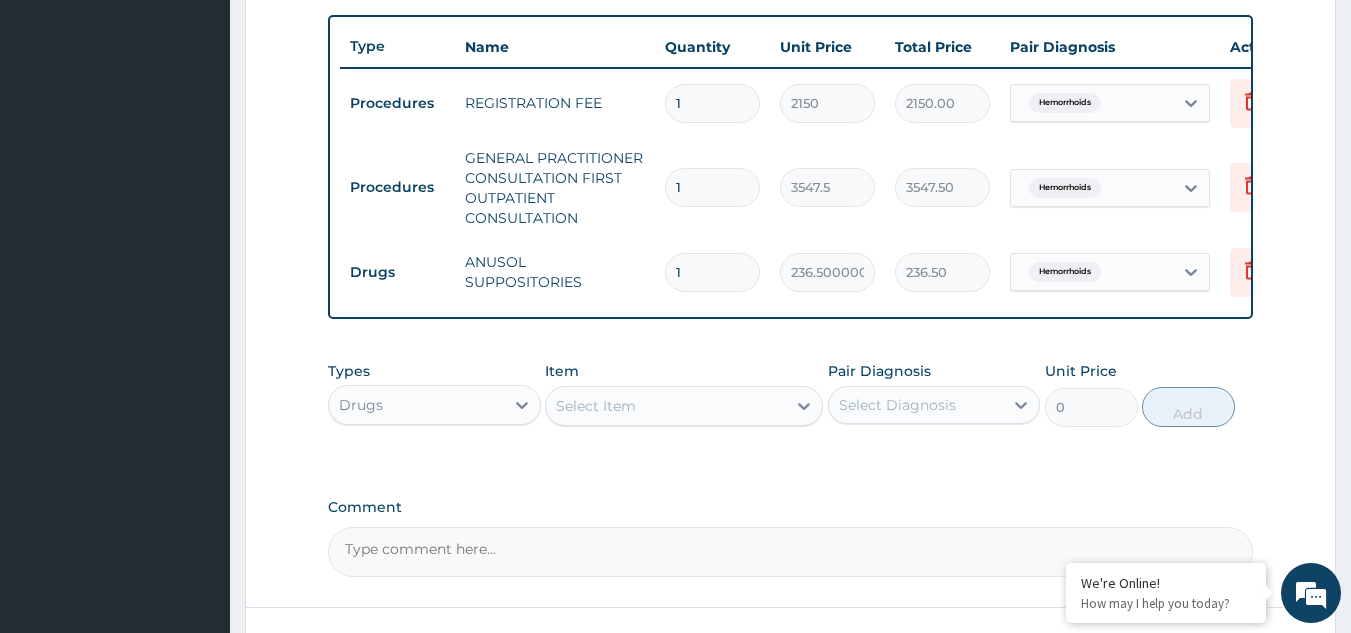 type on "0.00" 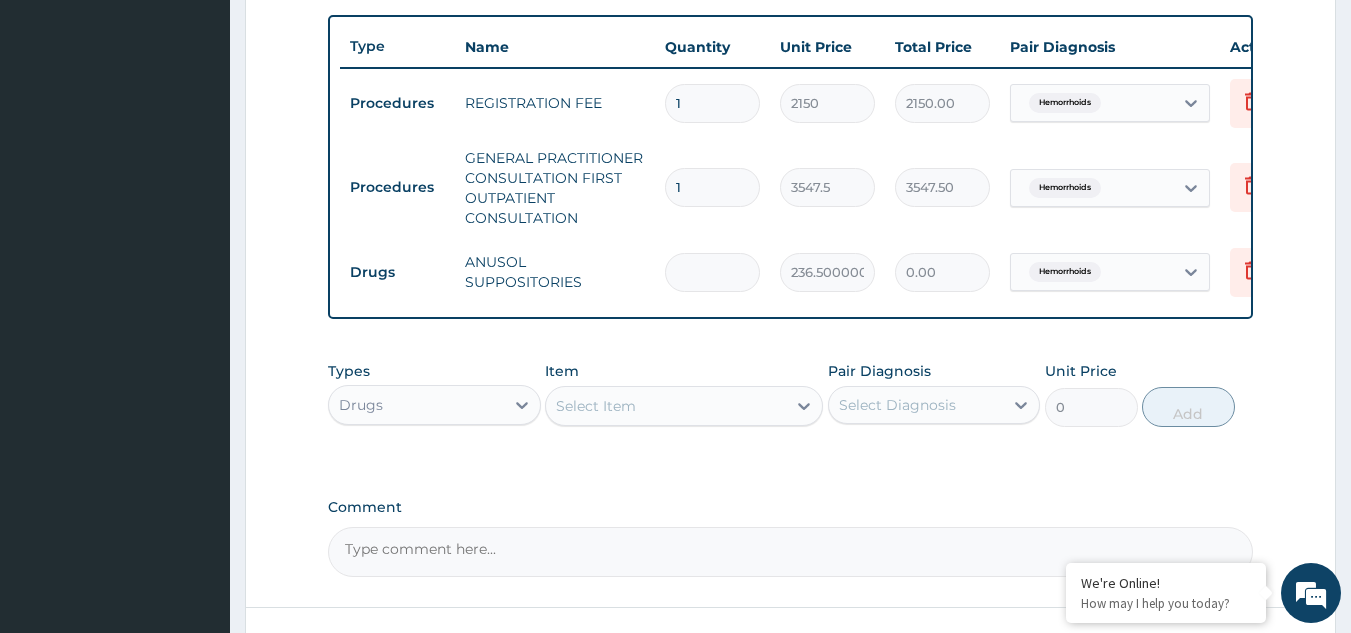 type on "5" 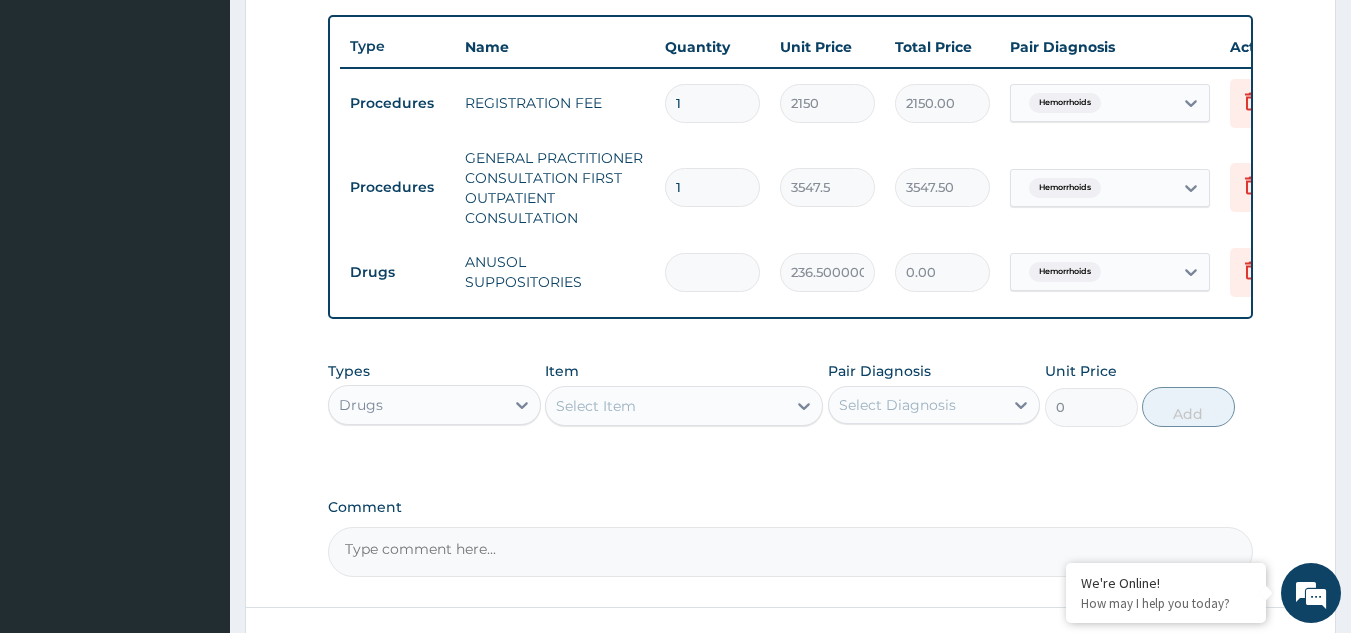 type on "1182.50" 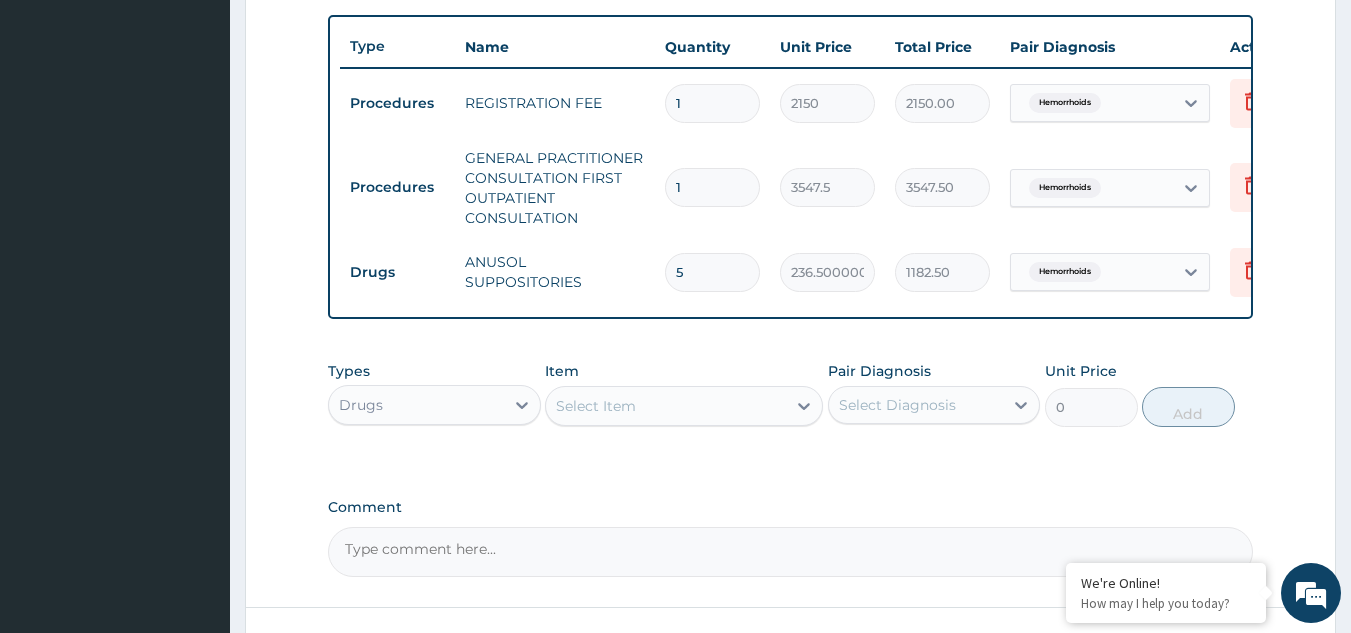 type on "5" 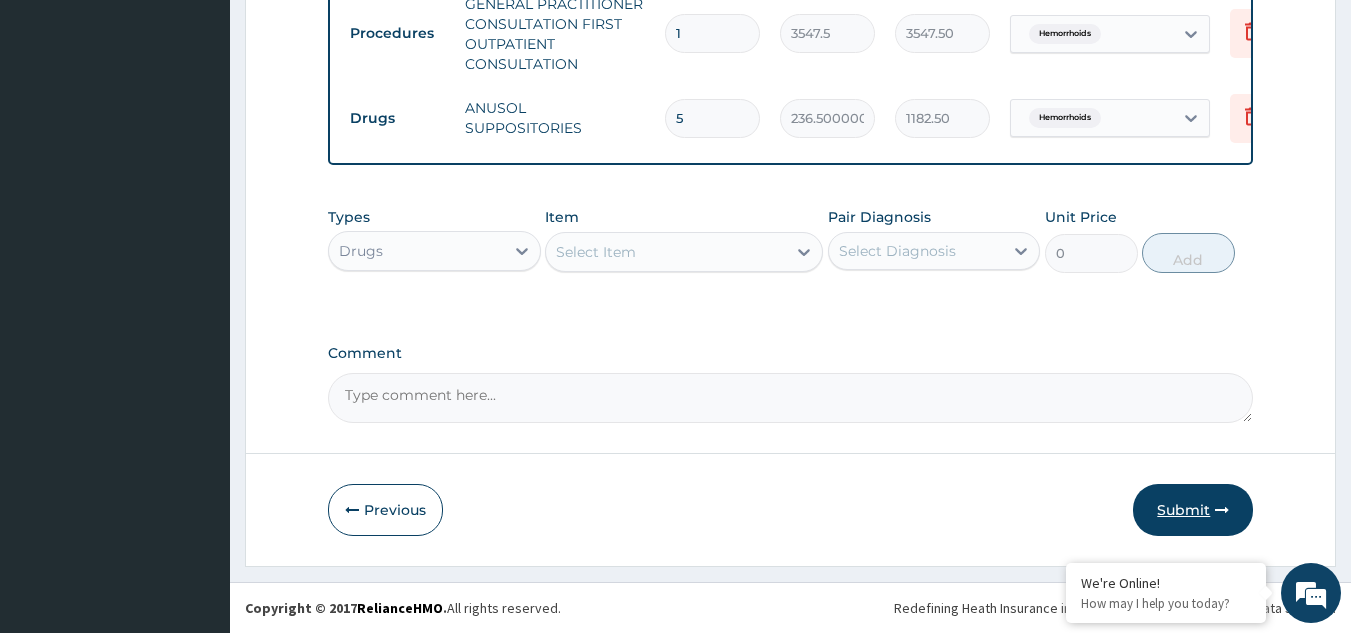 click on "Submit" at bounding box center [1193, 510] 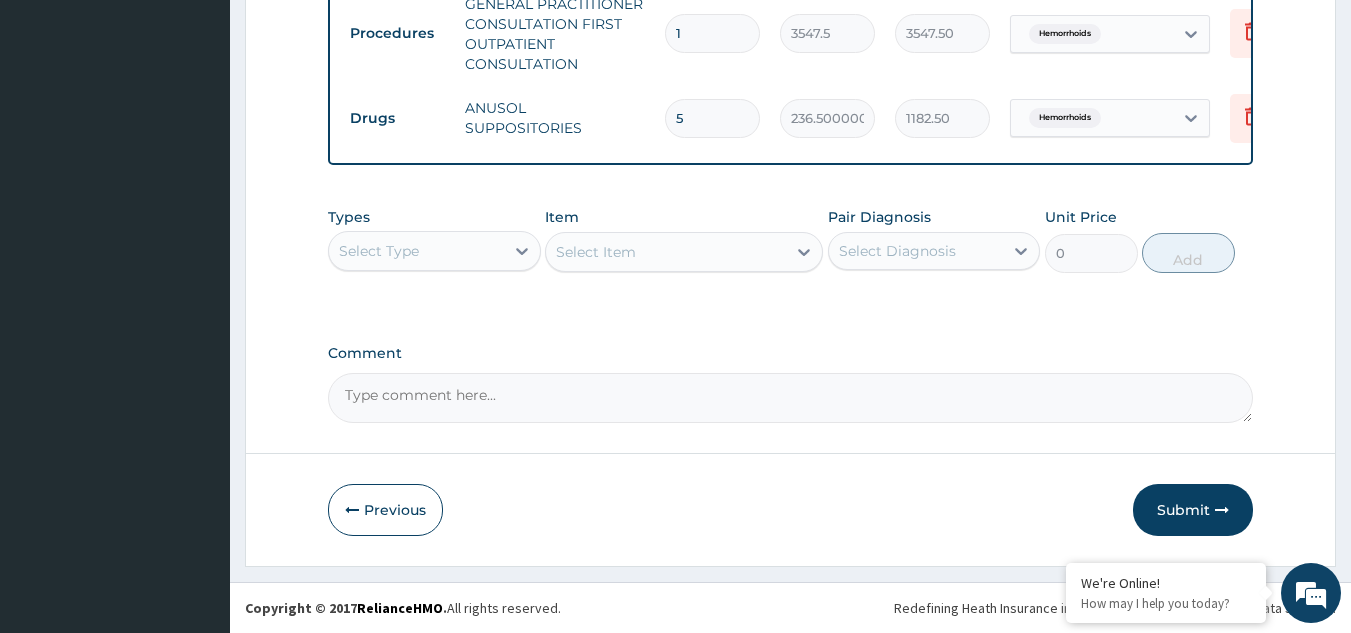scroll, scrollTop: 898, scrollLeft: 0, axis: vertical 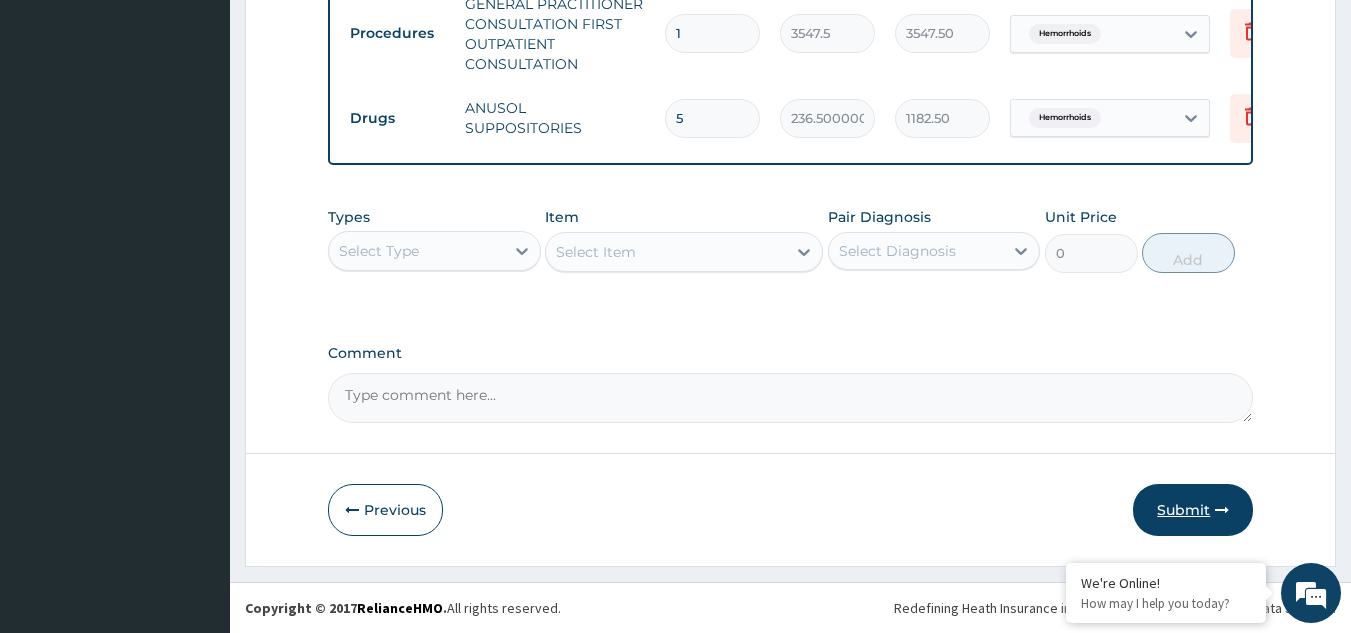 click on "Submit" at bounding box center [1193, 510] 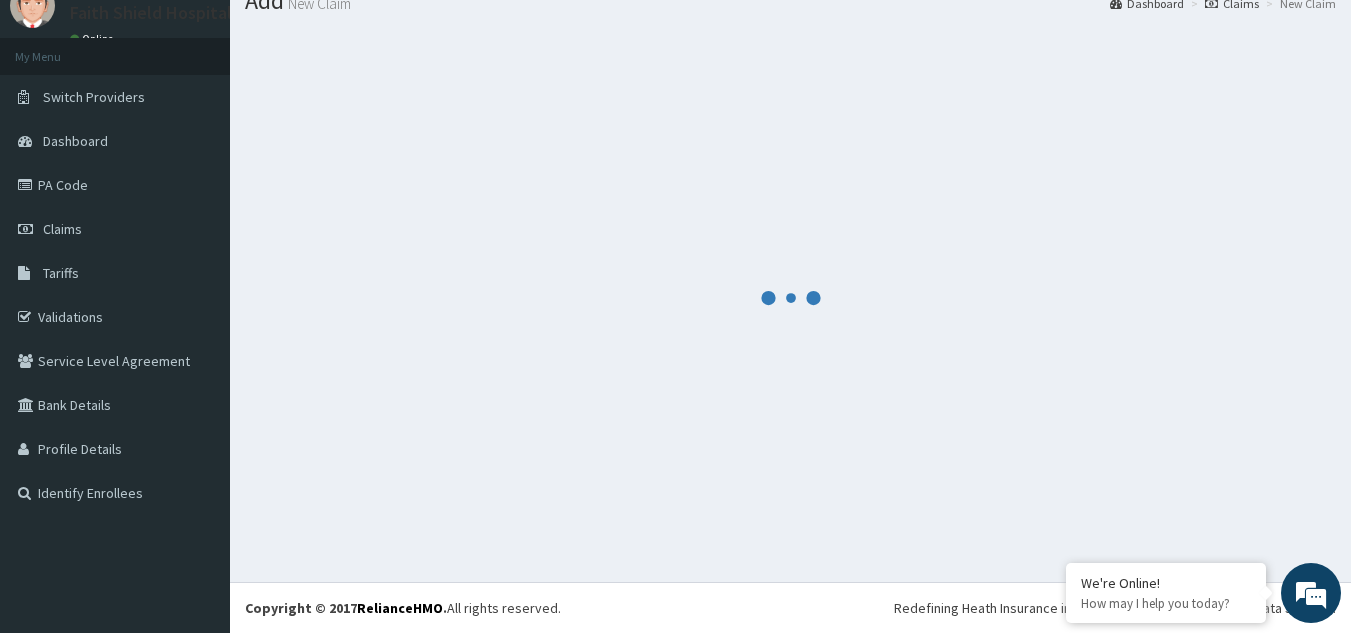 scroll, scrollTop: 898, scrollLeft: 0, axis: vertical 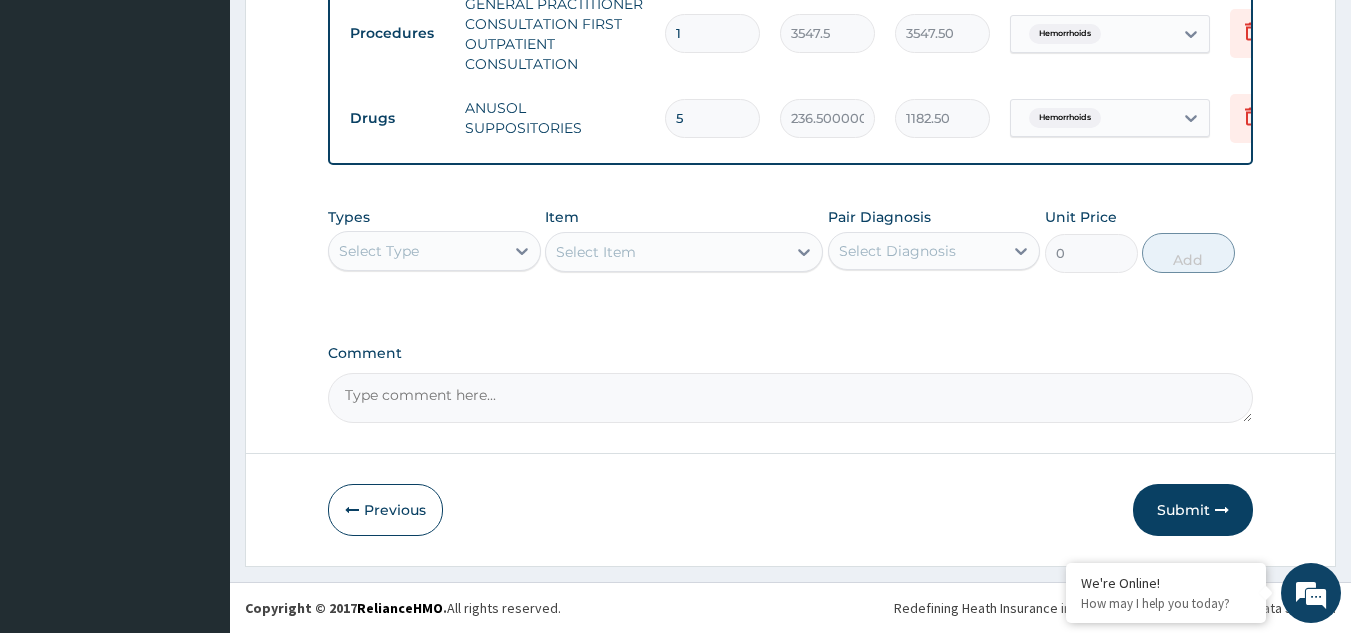 click on "Step  2  of 2 PA Code / Prescription Code Enter Code(Secondary Care Only) Encounter Date [DATE] Important Notice Please enter PA codes before entering items that are not attached to a PA code   All diagnoses entered must be linked to a claim item. Diagnosis & Claim Items that are visible but inactive cannot be edited because they were imported from an already approved PA code. Diagnosis Hemorrhoids Confirmed NB: All diagnosis must be linked to a claim item Claim Items Type Name Quantity Unit Price Total Price Pair Diagnosis Actions Procedures REGISTRATION FEE 1 2150 2150.00 Hemorrhoids Delete Procedures GENERAL PRACTITIONER CONSULTATION FIRST OUTPATIENT CONSULTATION 1 3547.5 3547.50 Hemorrhoids Delete Drugs ANUSOL SUPPOSITORIES 5 236.50000000000003 1182.50 Hemorrhoids Delete Types Select Type Item Select Item Pair Diagnosis Select Diagnosis Unit Price 0 Add Comment     Previous   Submit" at bounding box center (790, -106) 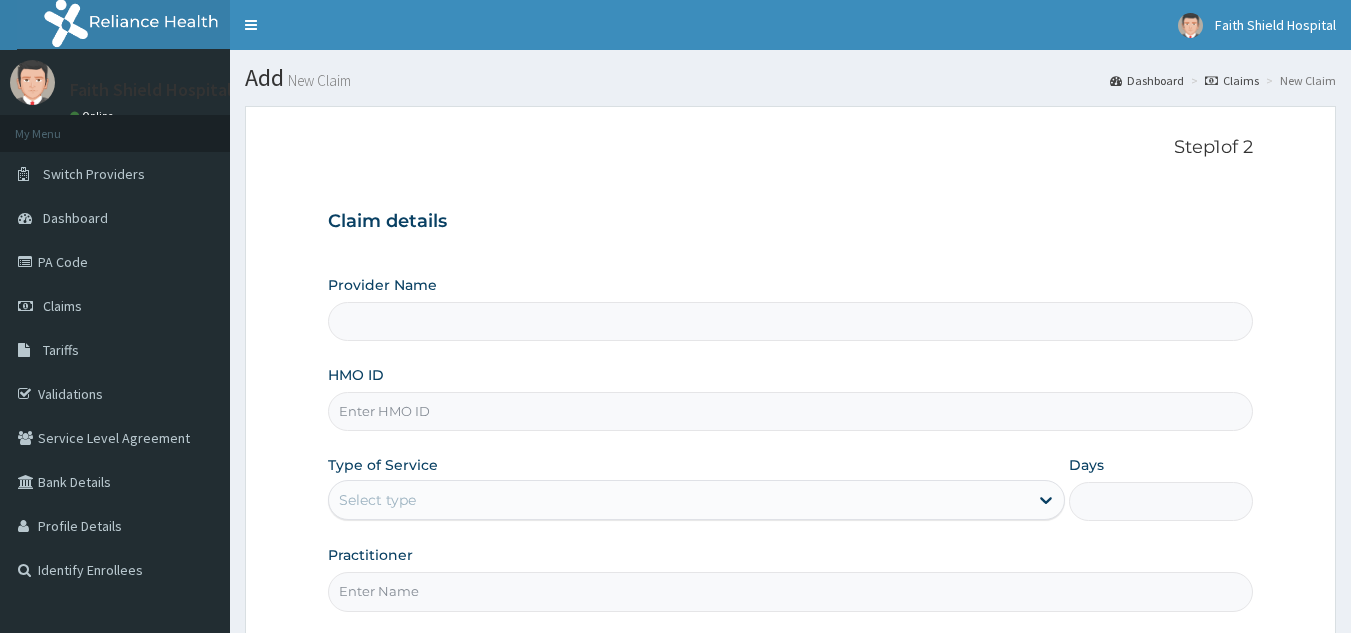 scroll, scrollTop: 0, scrollLeft: 0, axis: both 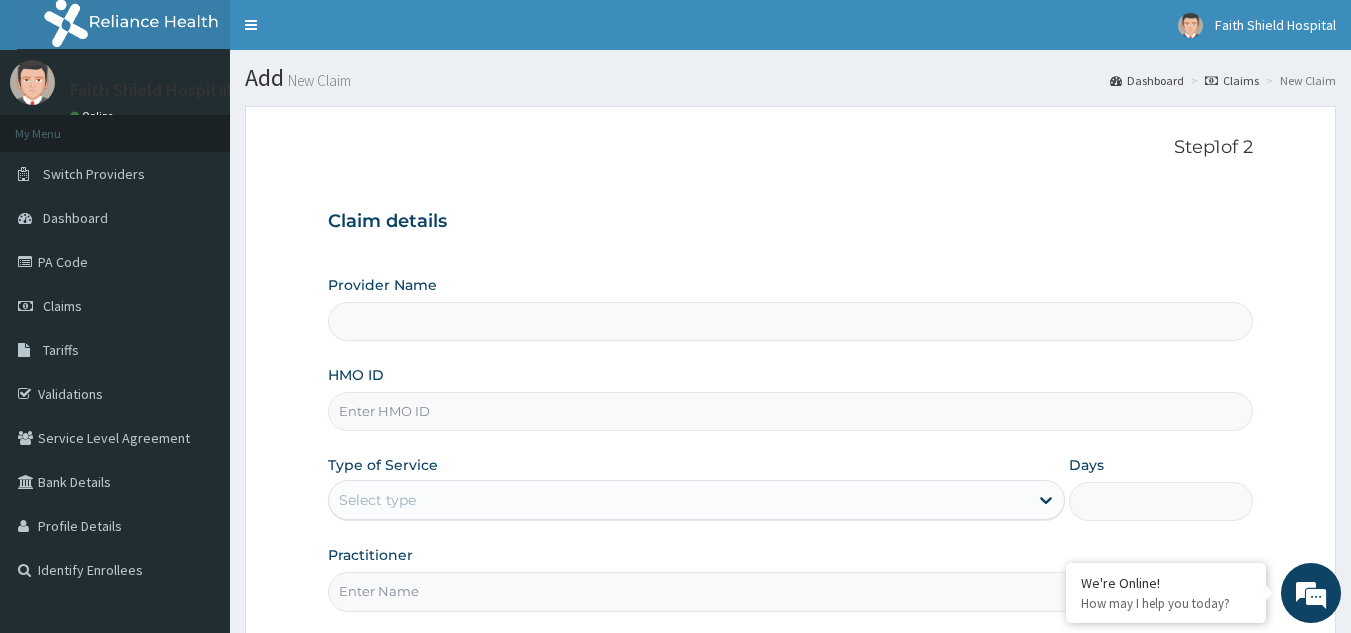 type on "Faith Shield  Hospital" 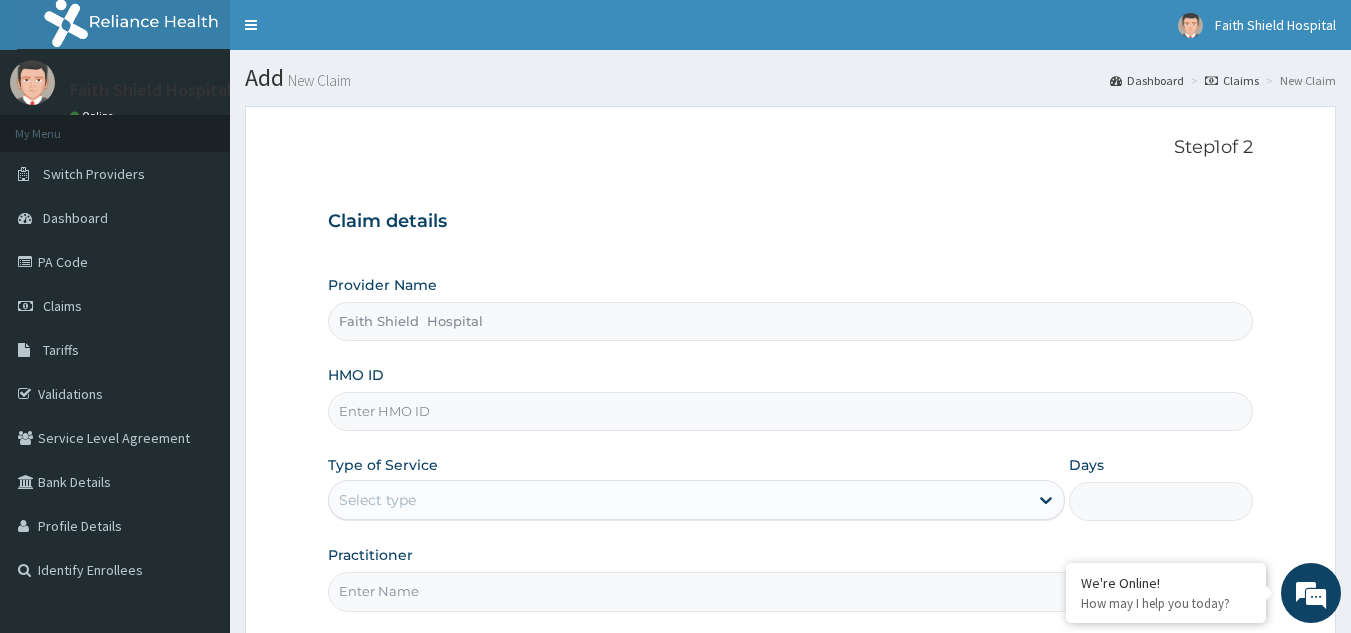 scroll, scrollTop: 189, scrollLeft: 0, axis: vertical 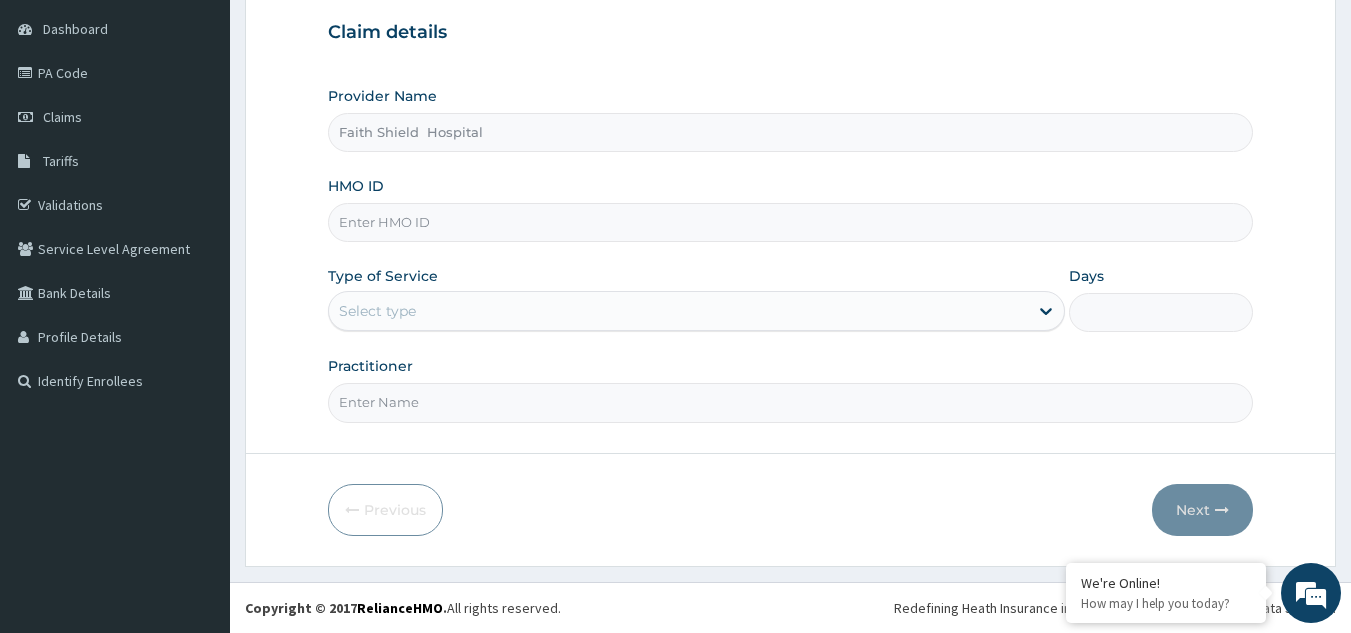 click on "HMO ID" at bounding box center (791, 222) 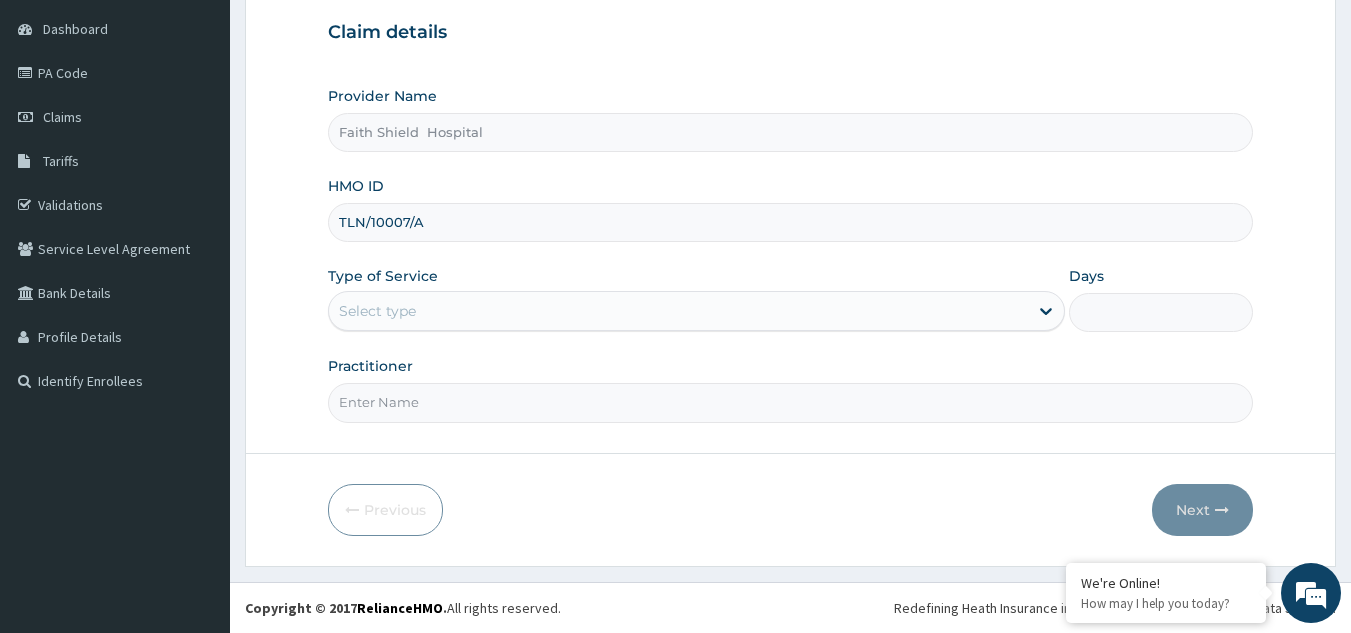 type on "TLN/10007/A" 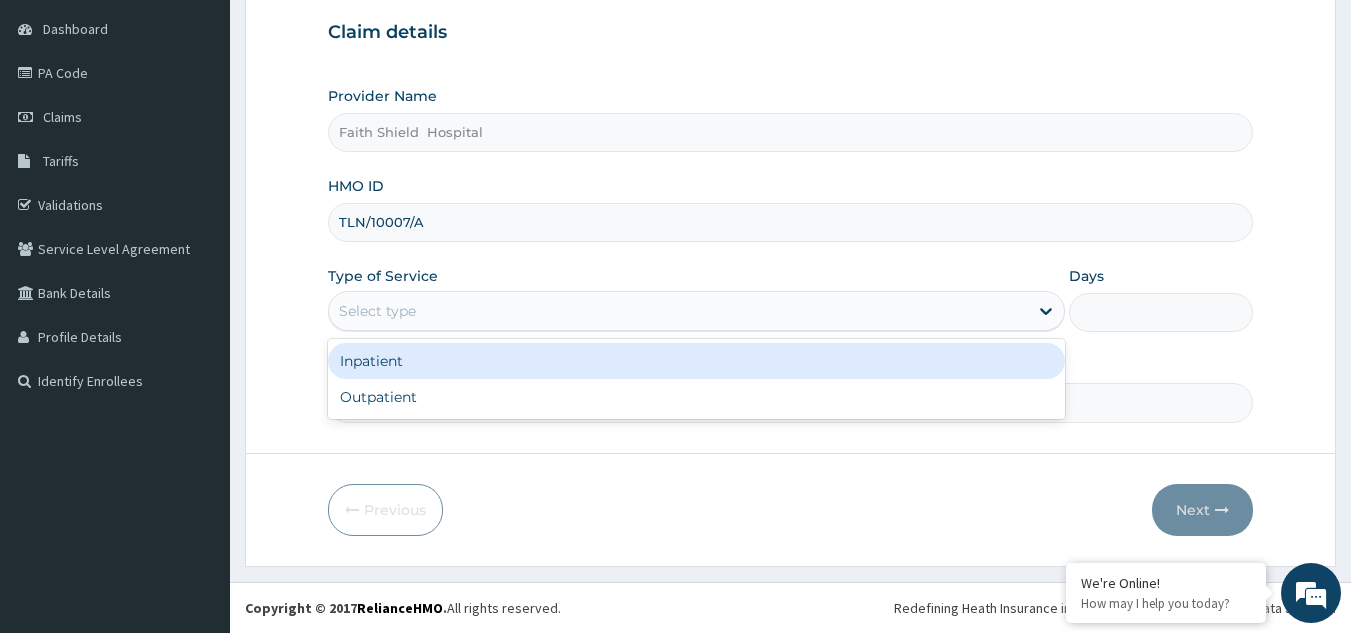 click on "Select type" at bounding box center (678, 311) 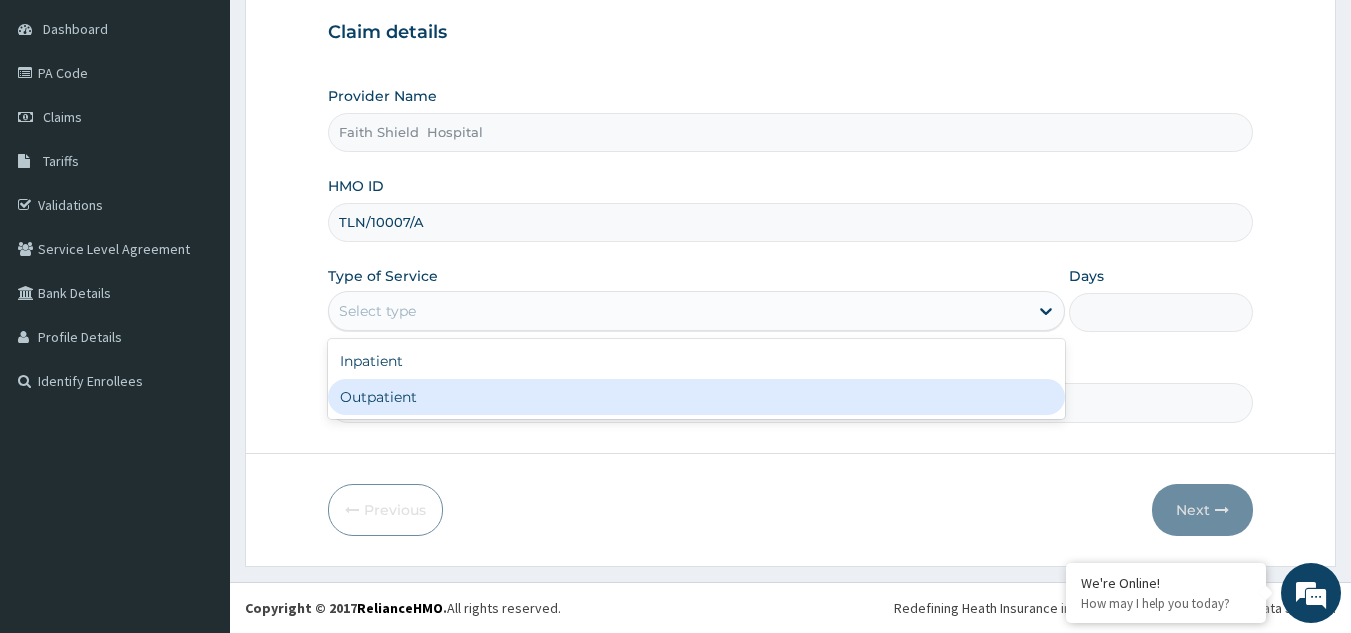 click on "Outpatient" at bounding box center [696, 397] 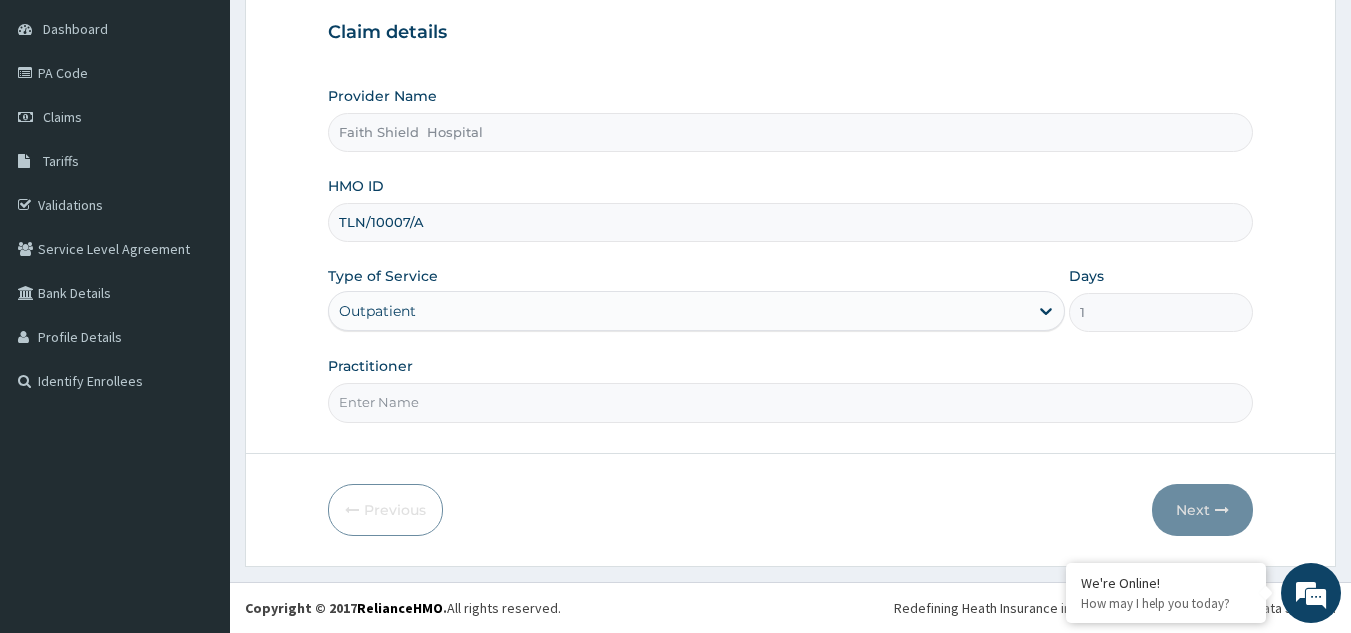 click on "Practitioner" at bounding box center [791, 402] 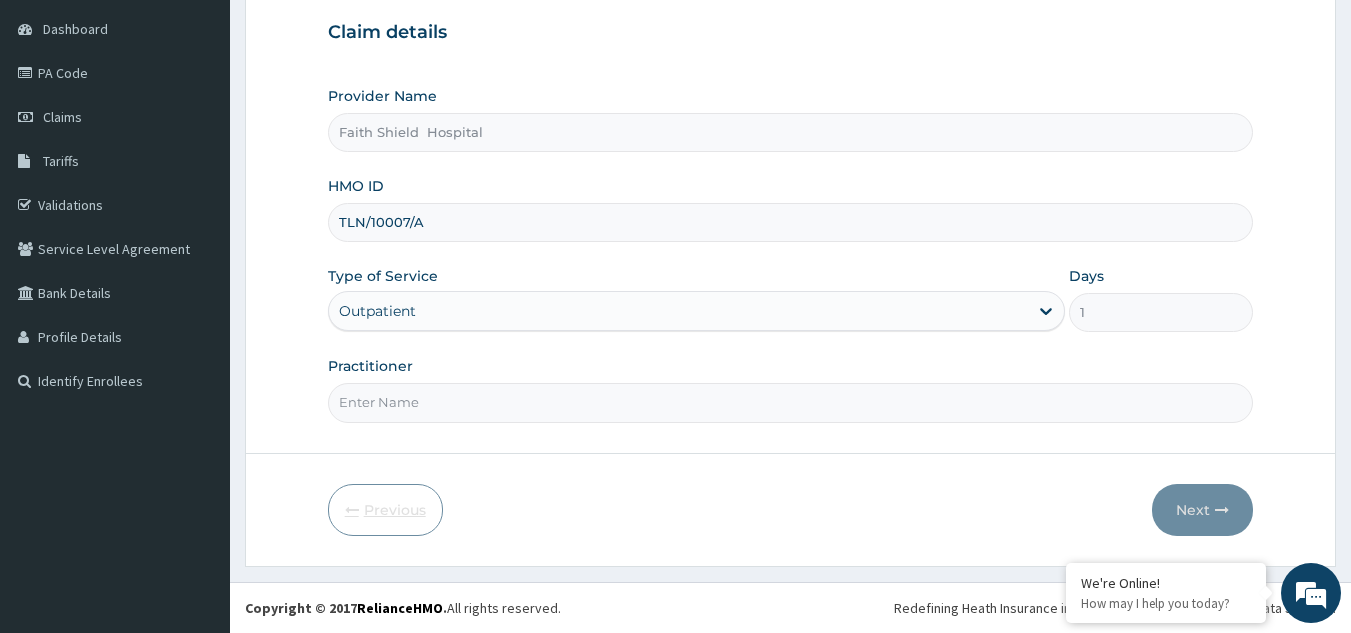 type on "DR. [LAST] [LAST]" 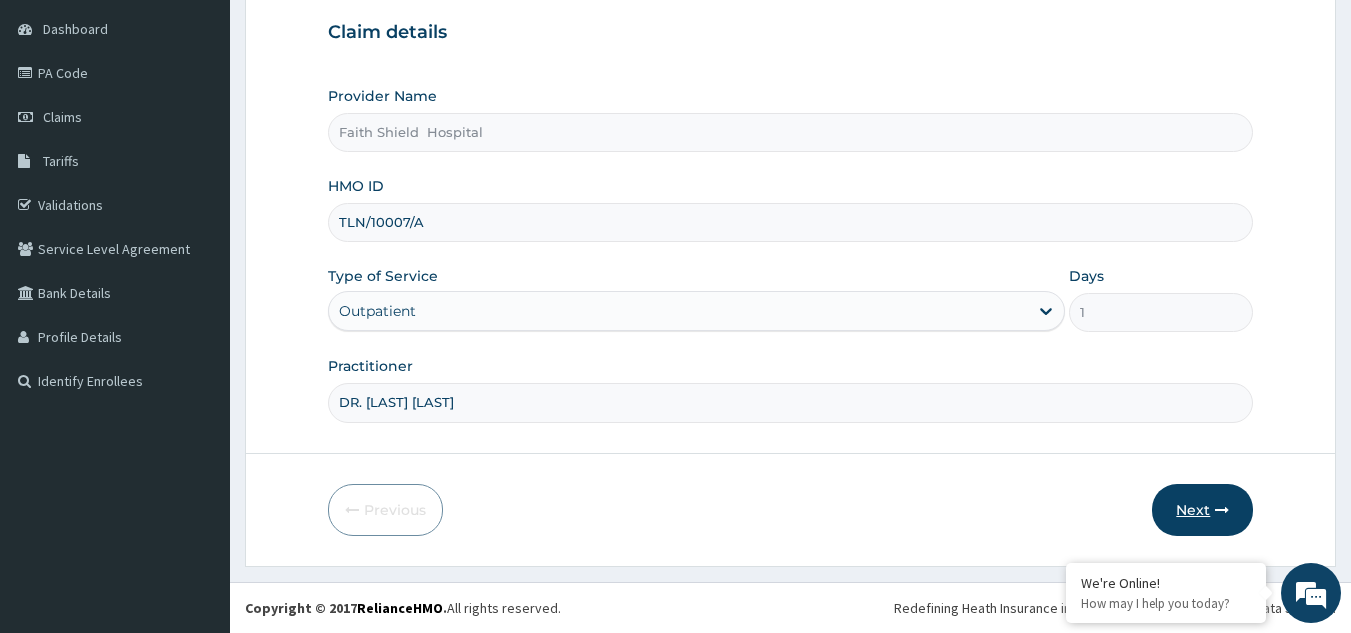 click on "Next" at bounding box center [1202, 510] 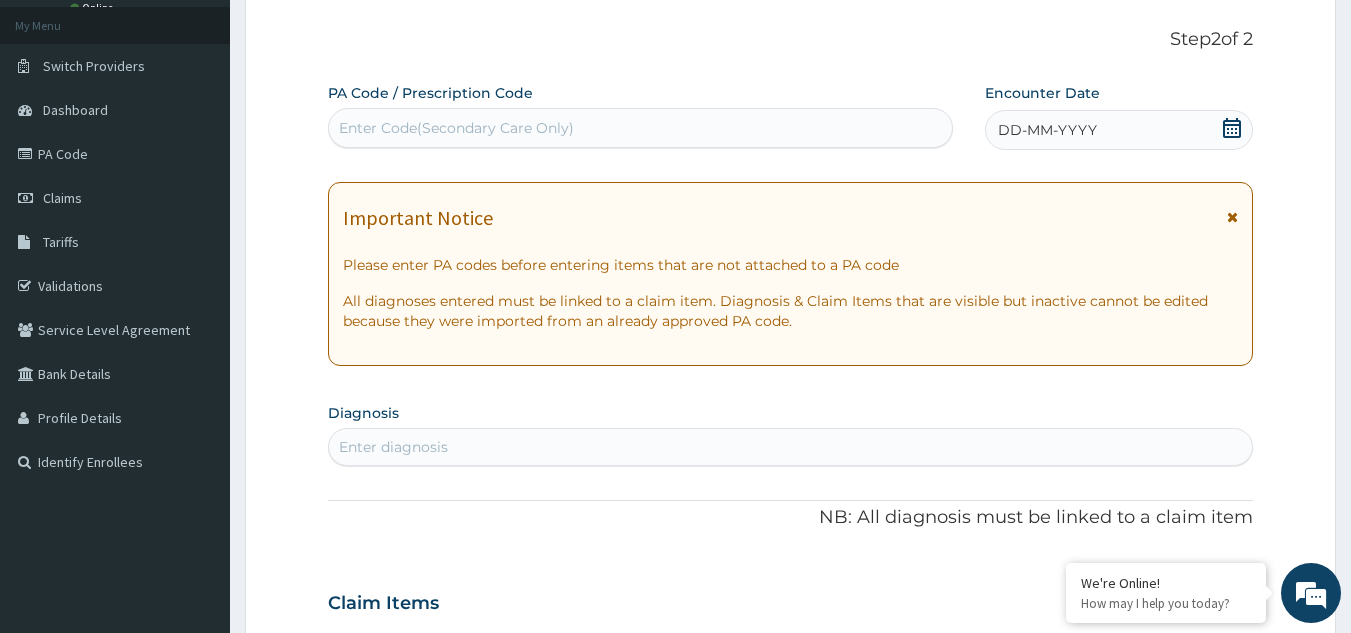 scroll, scrollTop: 0, scrollLeft: 0, axis: both 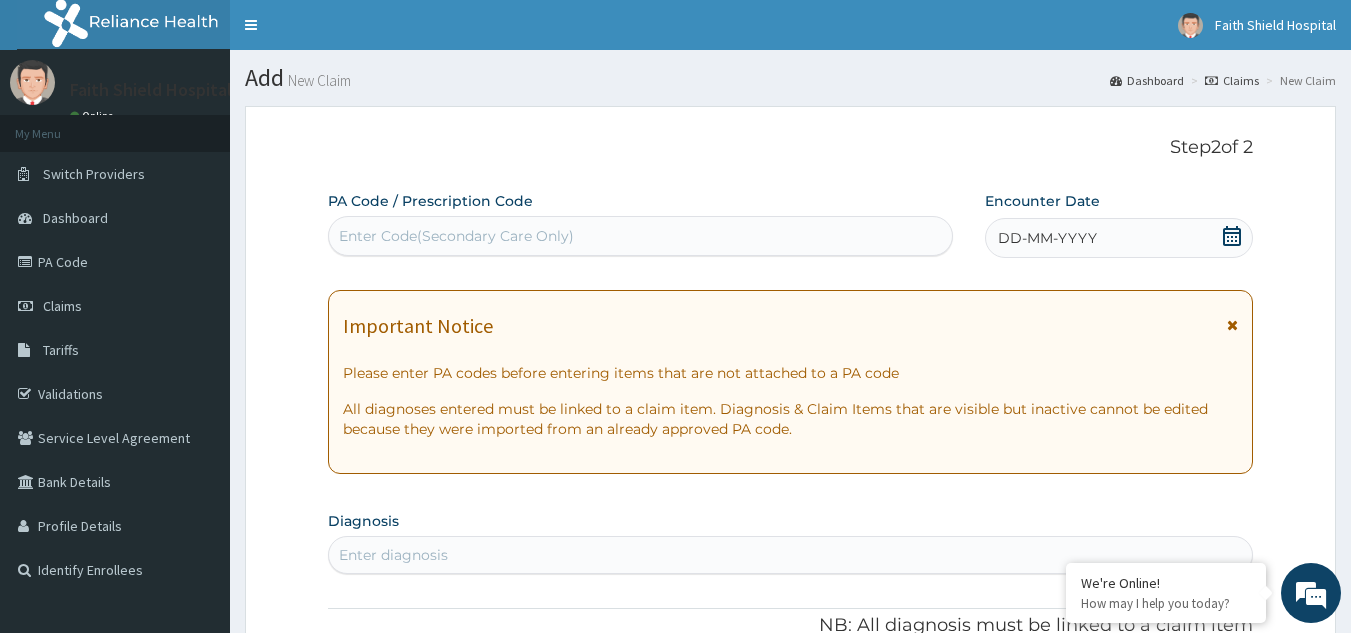 click on "DD-MM-YYYY" at bounding box center [1047, 238] 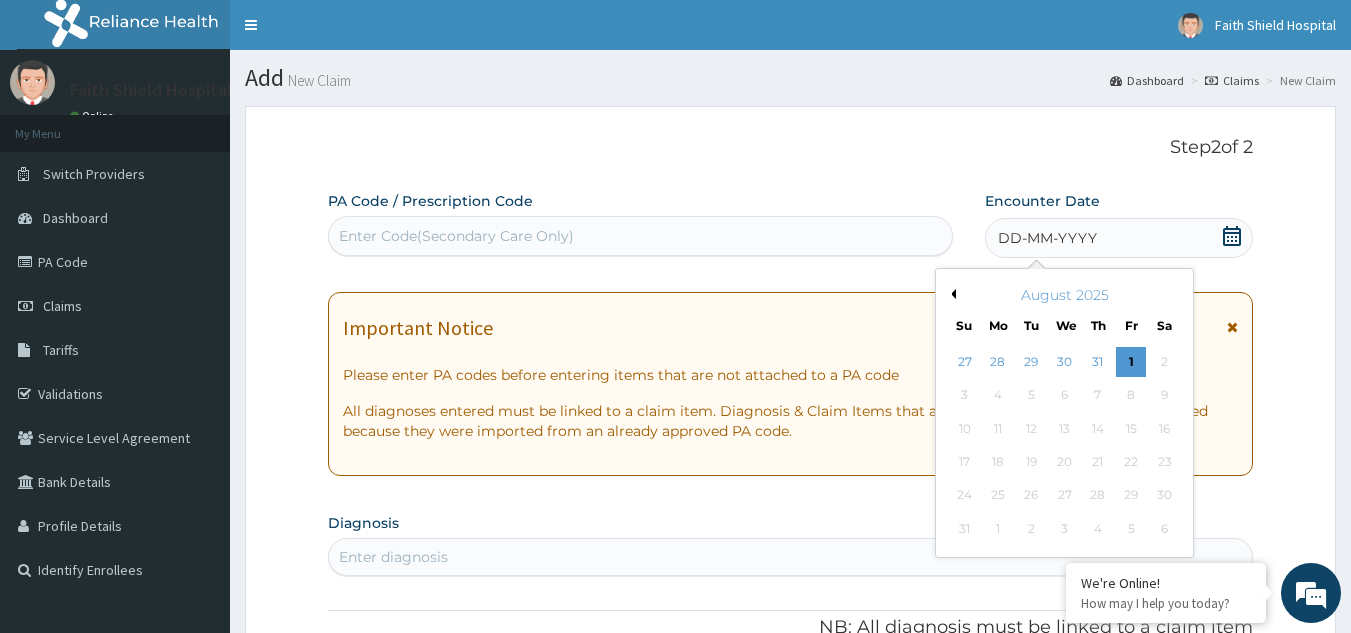 click on "Previous Month" at bounding box center (951, 294) 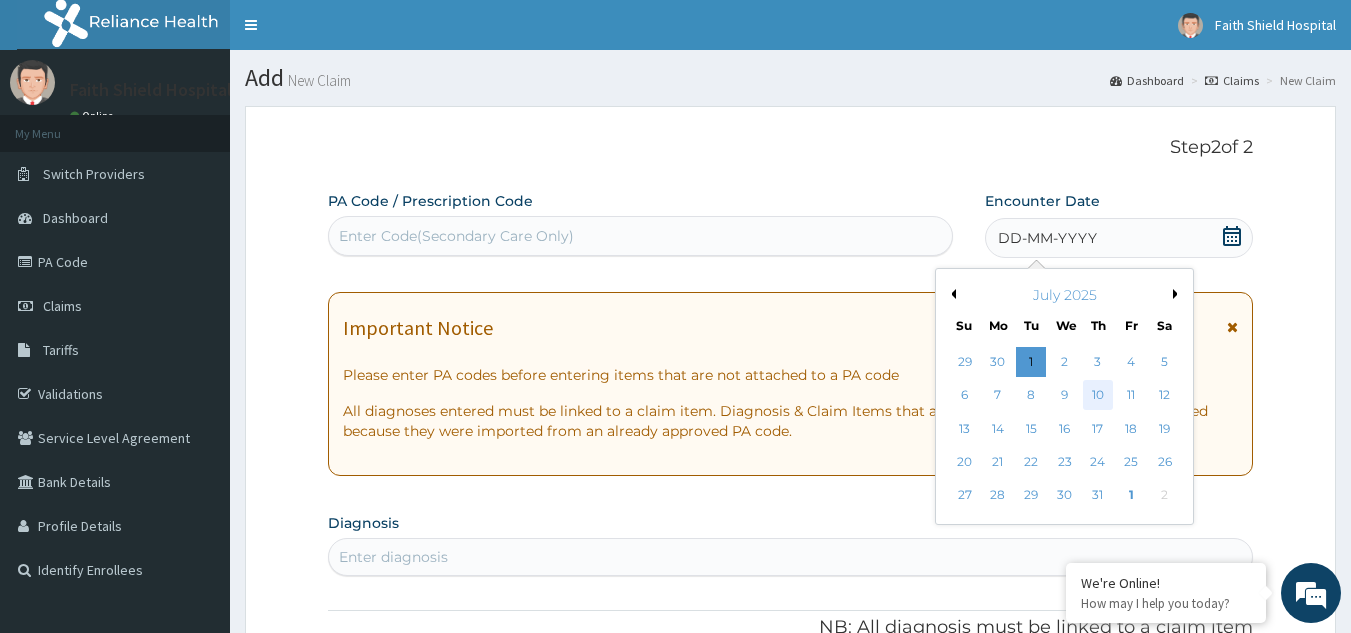 click on "10" at bounding box center (1098, 396) 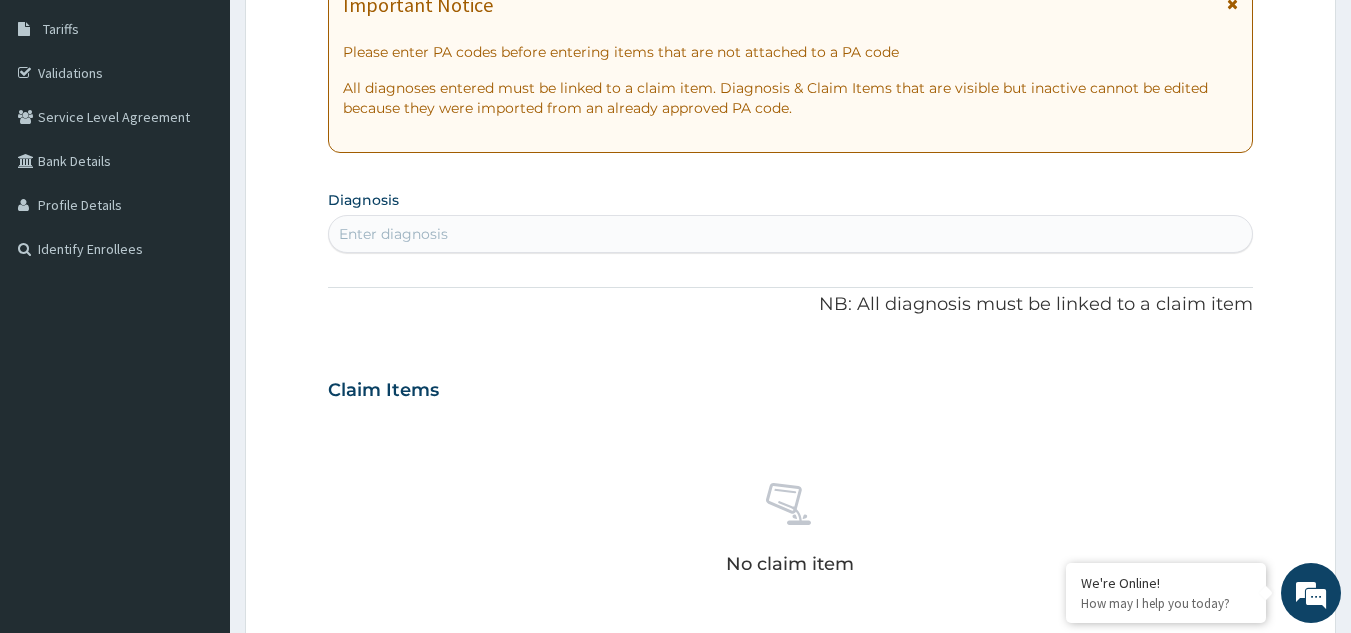 scroll, scrollTop: 400, scrollLeft: 0, axis: vertical 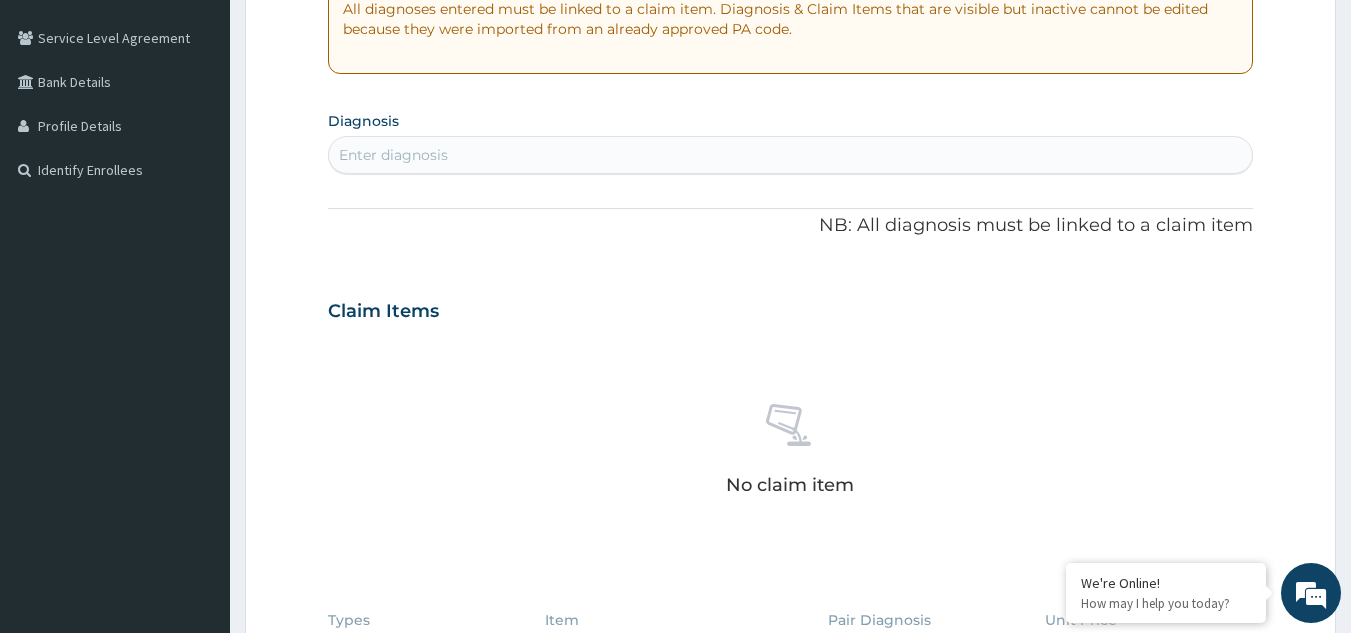 click on "Enter diagnosis" at bounding box center (393, 155) 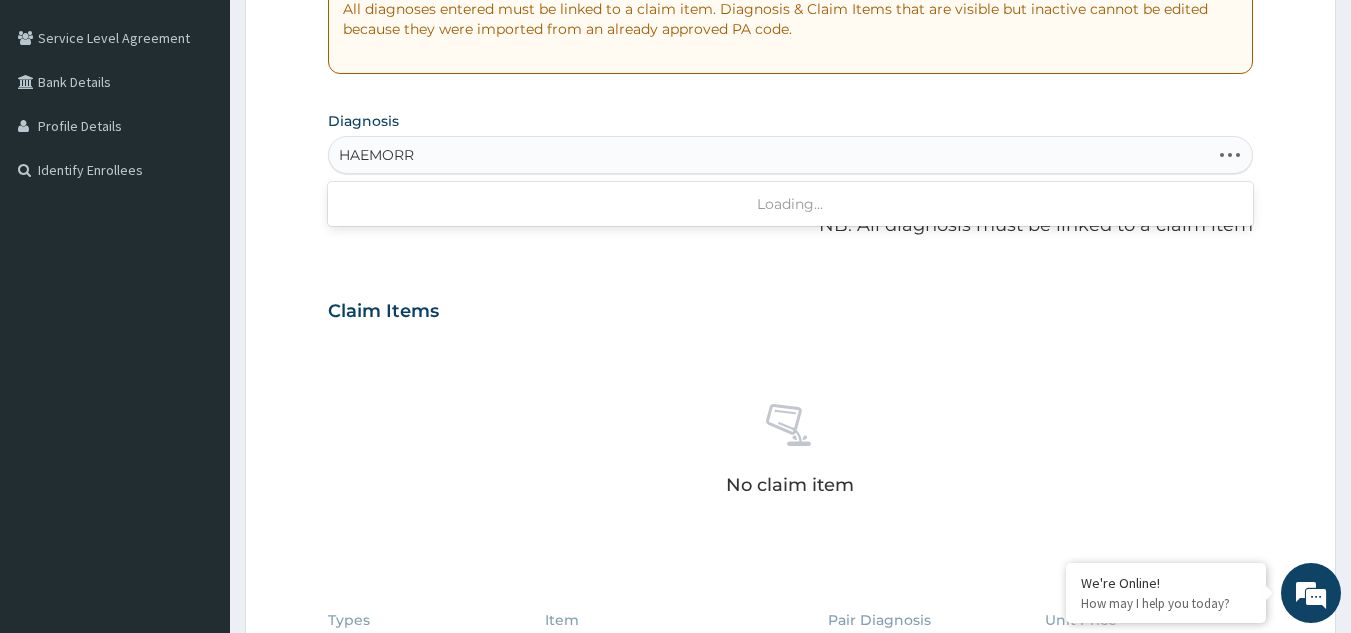 type on "HAEMORRH" 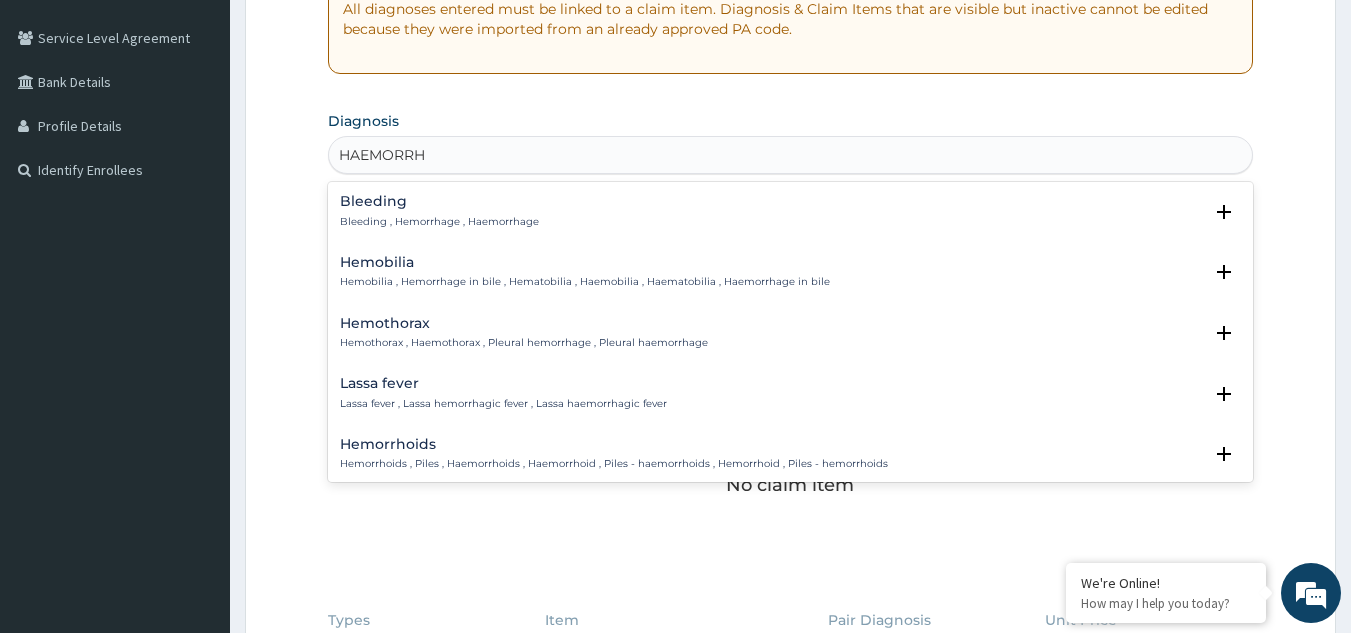 click on "Hemorrhoids" at bounding box center [614, 444] 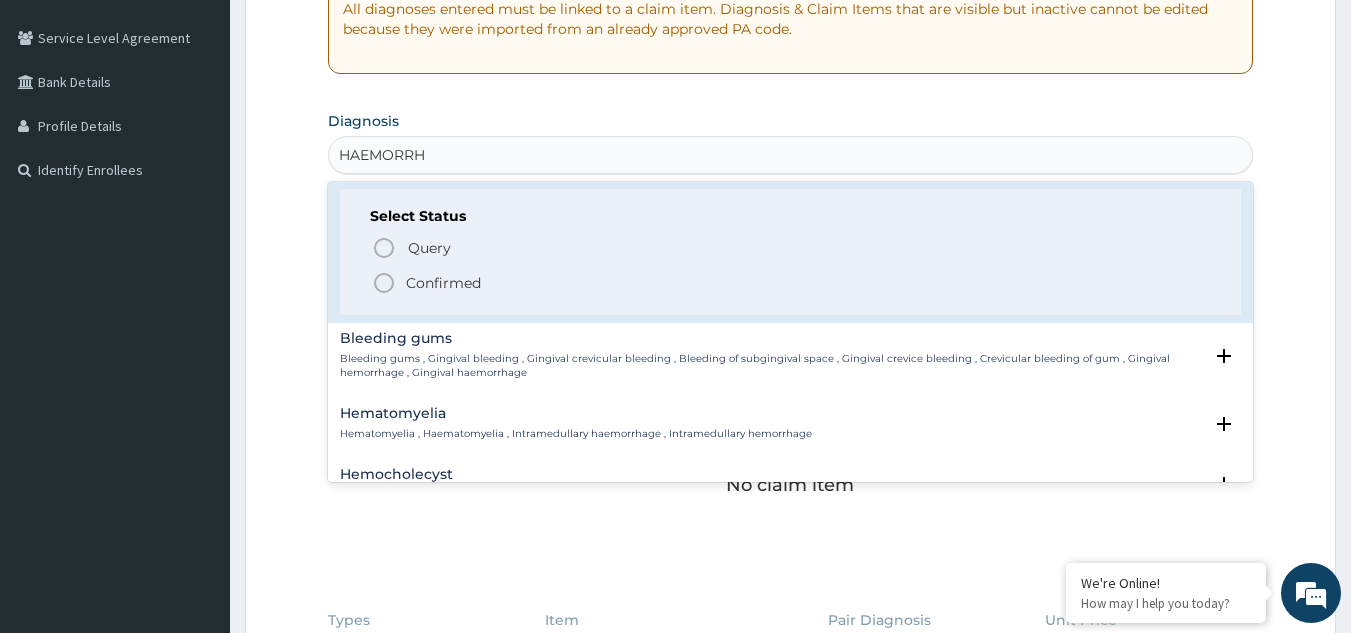 scroll, scrollTop: 300, scrollLeft: 0, axis: vertical 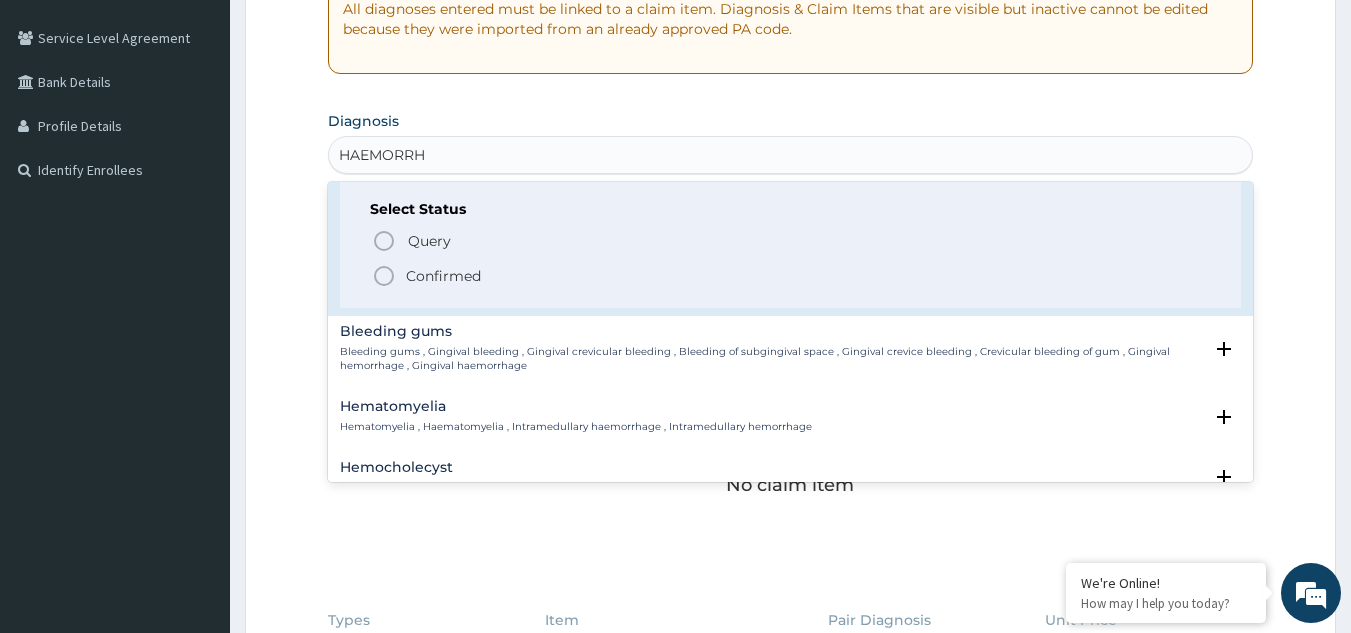 click 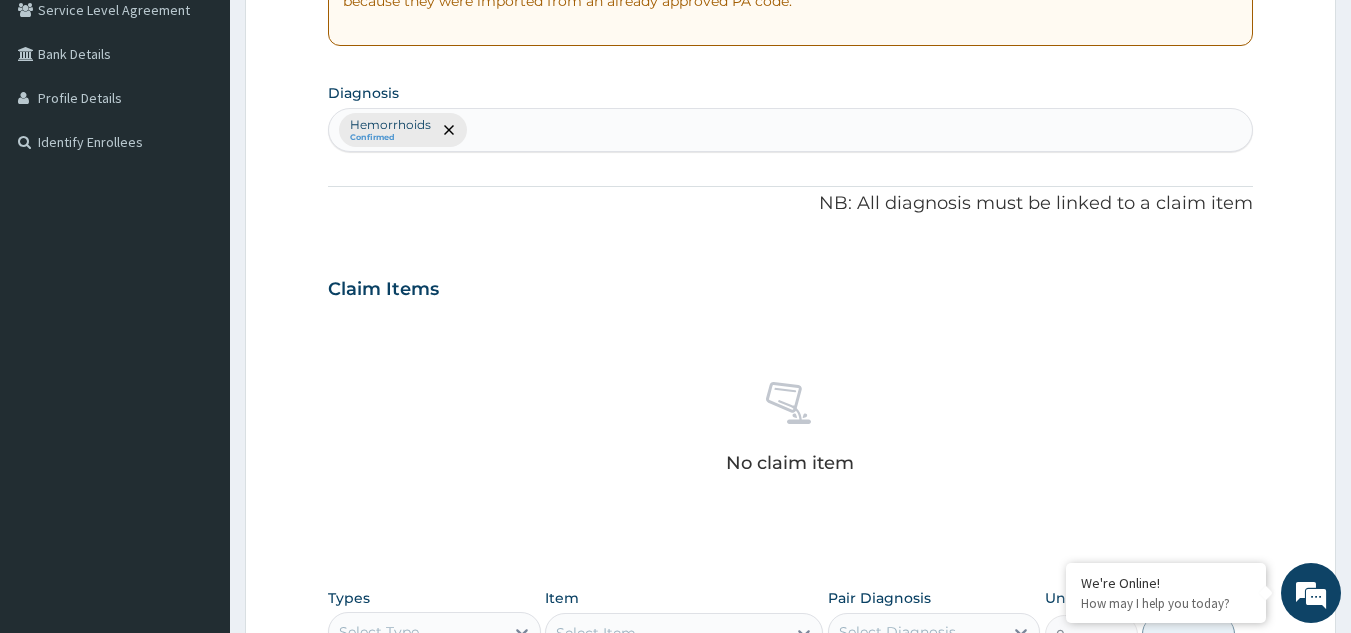 scroll, scrollTop: 700, scrollLeft: 0, axis: vertical 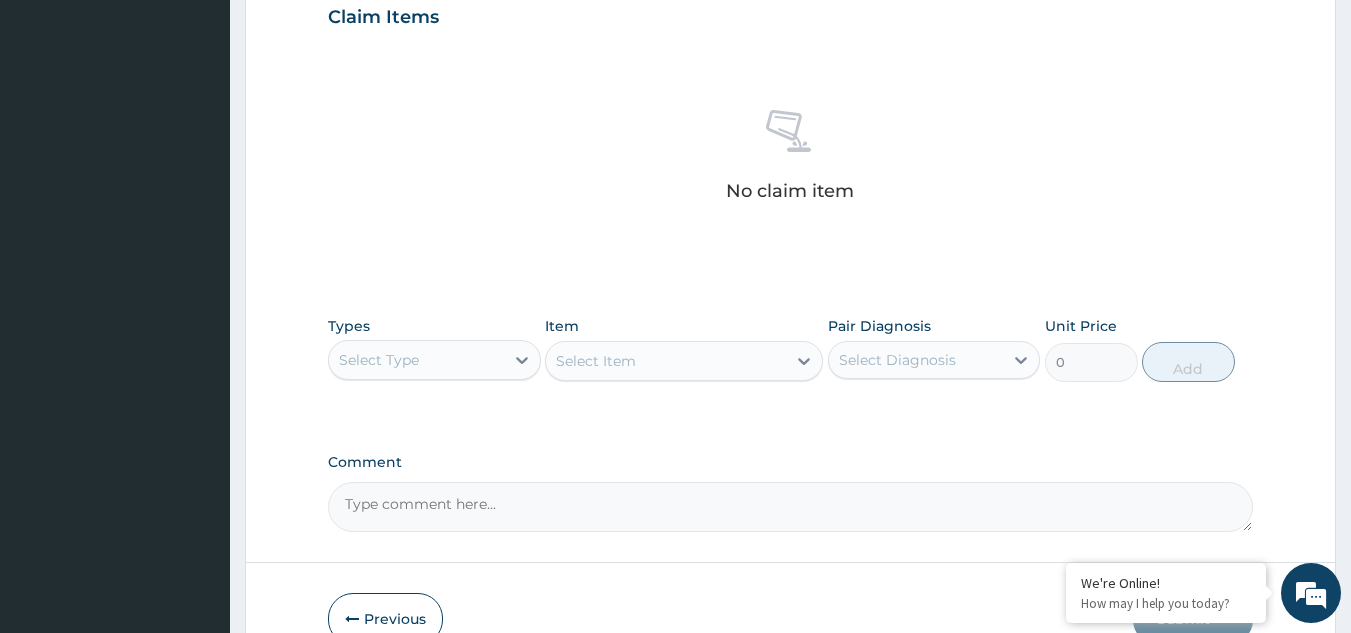 click on "Select Type" at bounding box center (379, 360) 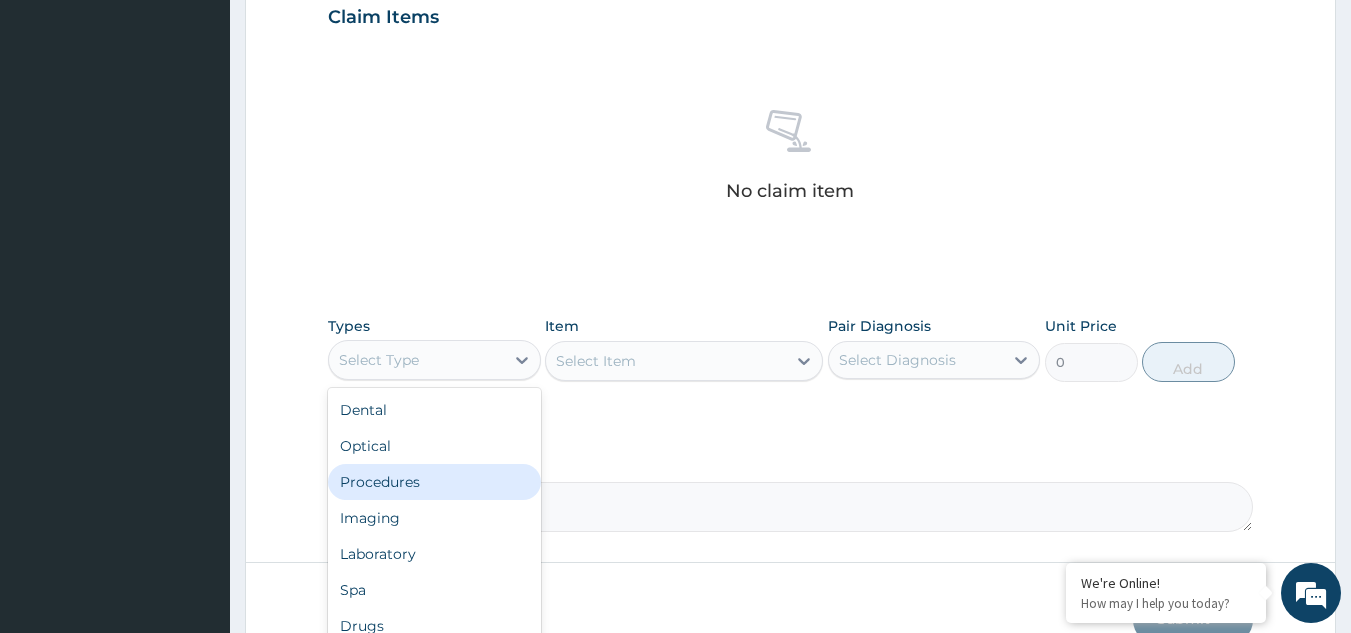 click on "Procedures" at bounding box center (434, 482) 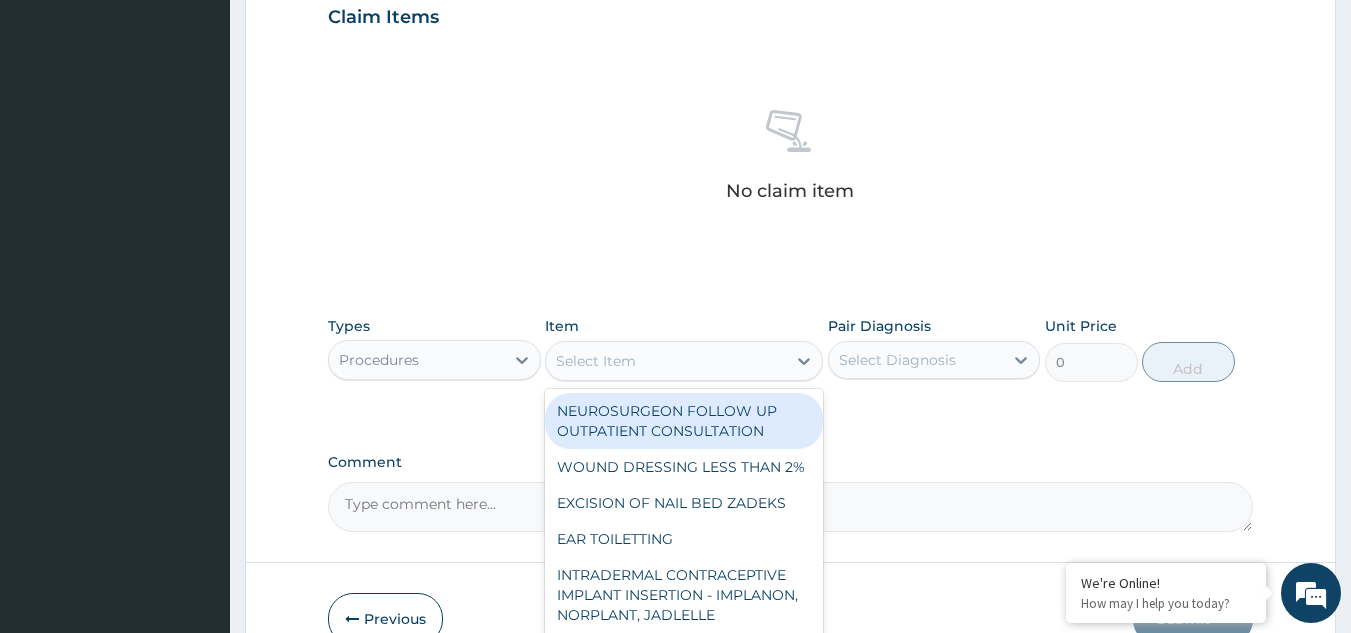click on "Select Item" at bounding box center [596, 361] 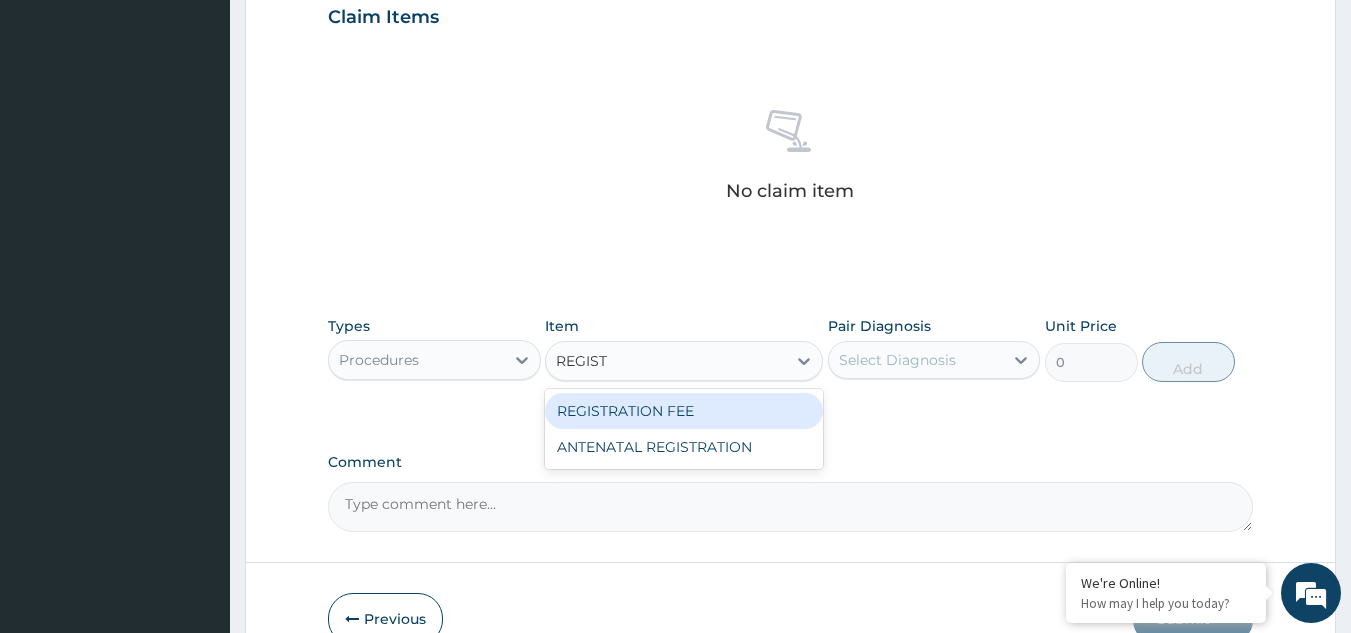 type on "REGISTR" 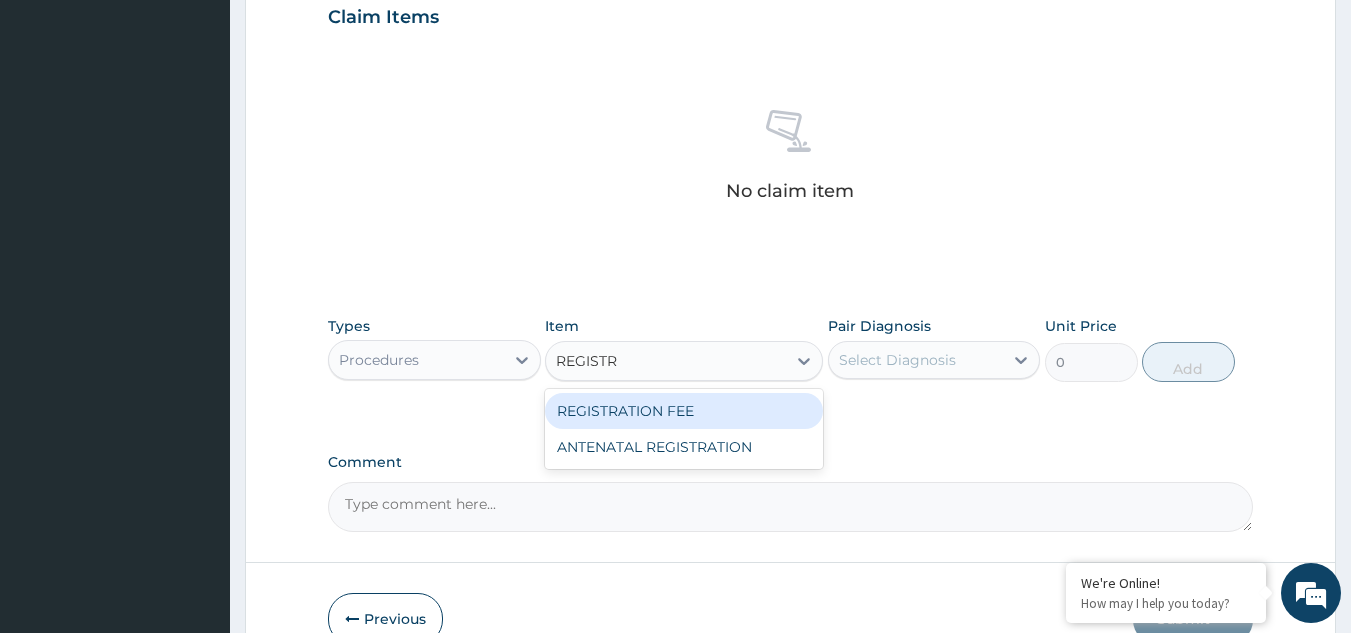 click on "REGISTRATION FEE" at bounding box center (684, 411) 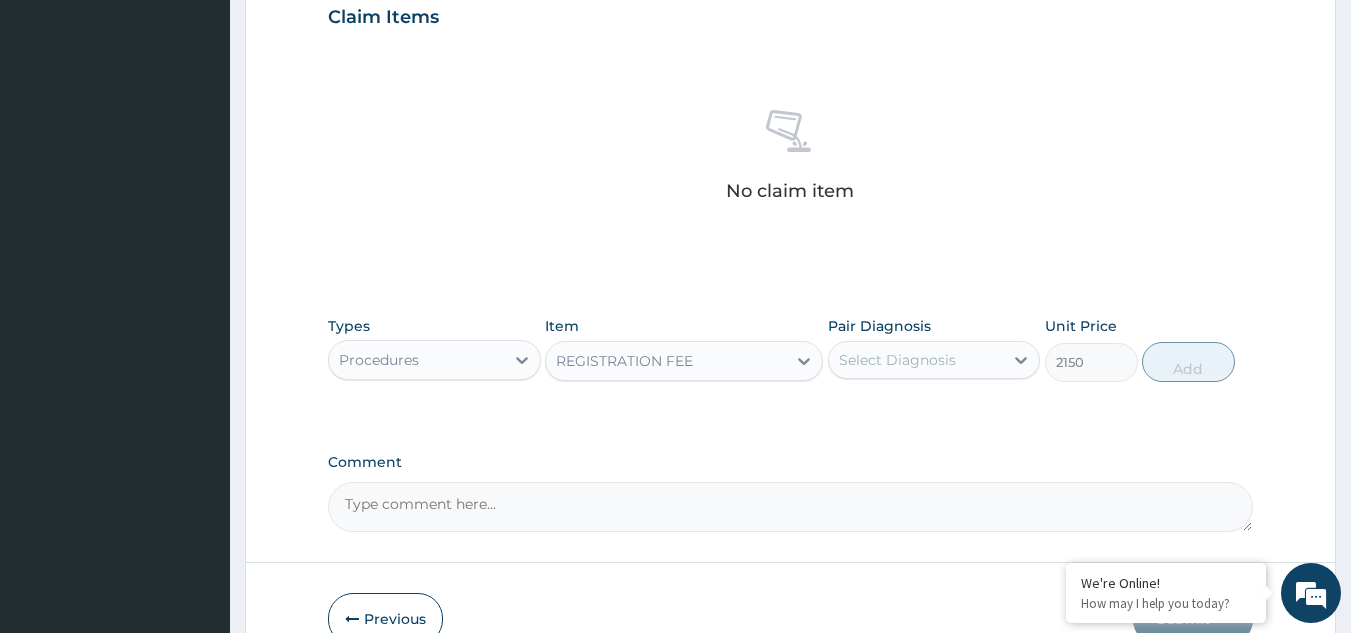 click on "Select Diagnosis" at bounding box center [897, 360] 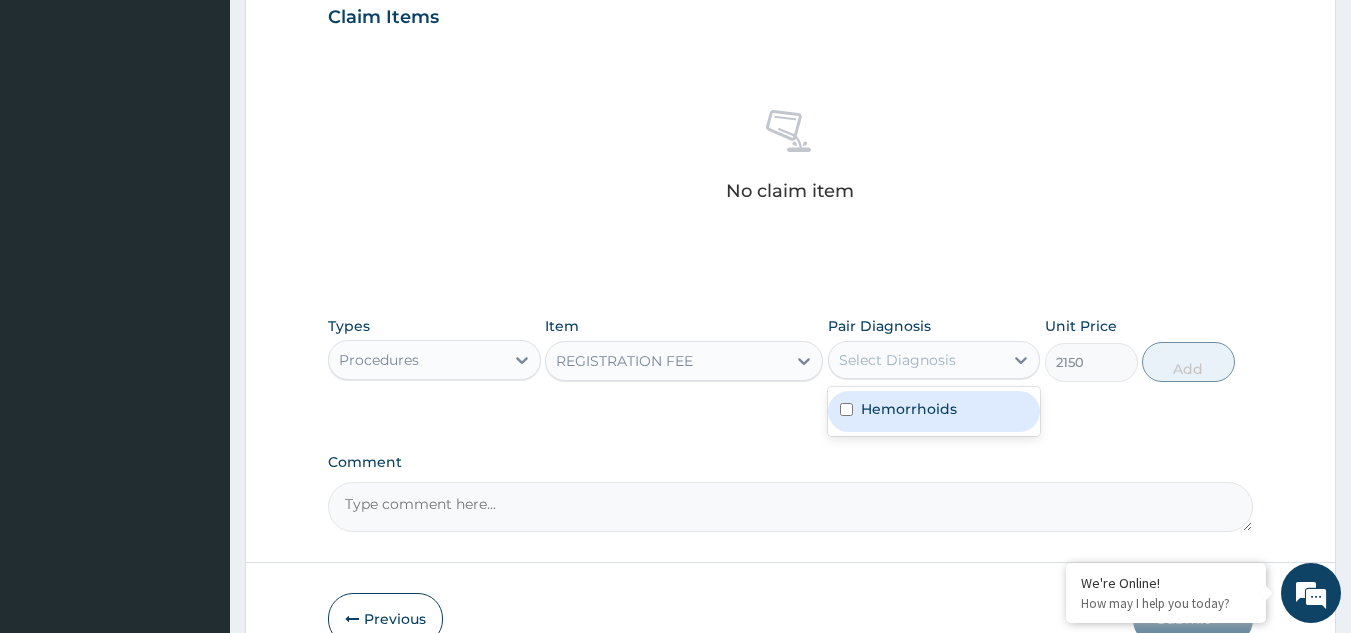 drag, startPoint x: 891, startPoint y: 406, endPoint x: 1155, endPoint y: 428, distance: 264.91507 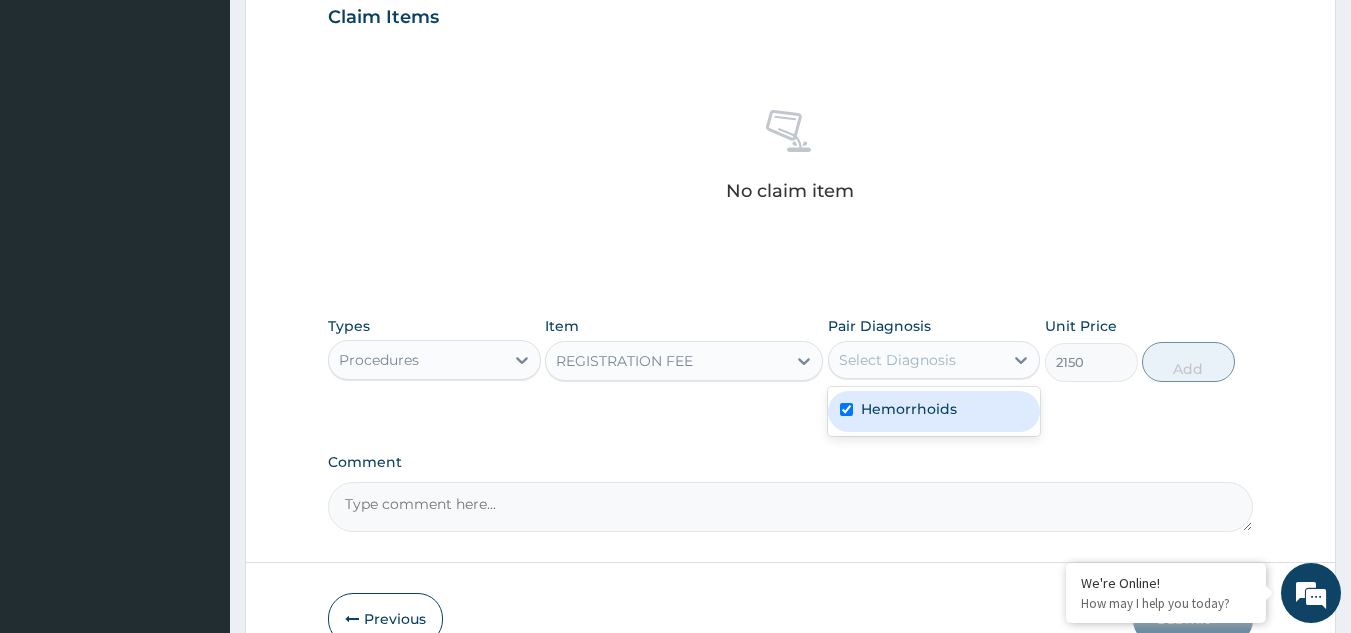 checkbox on "true" 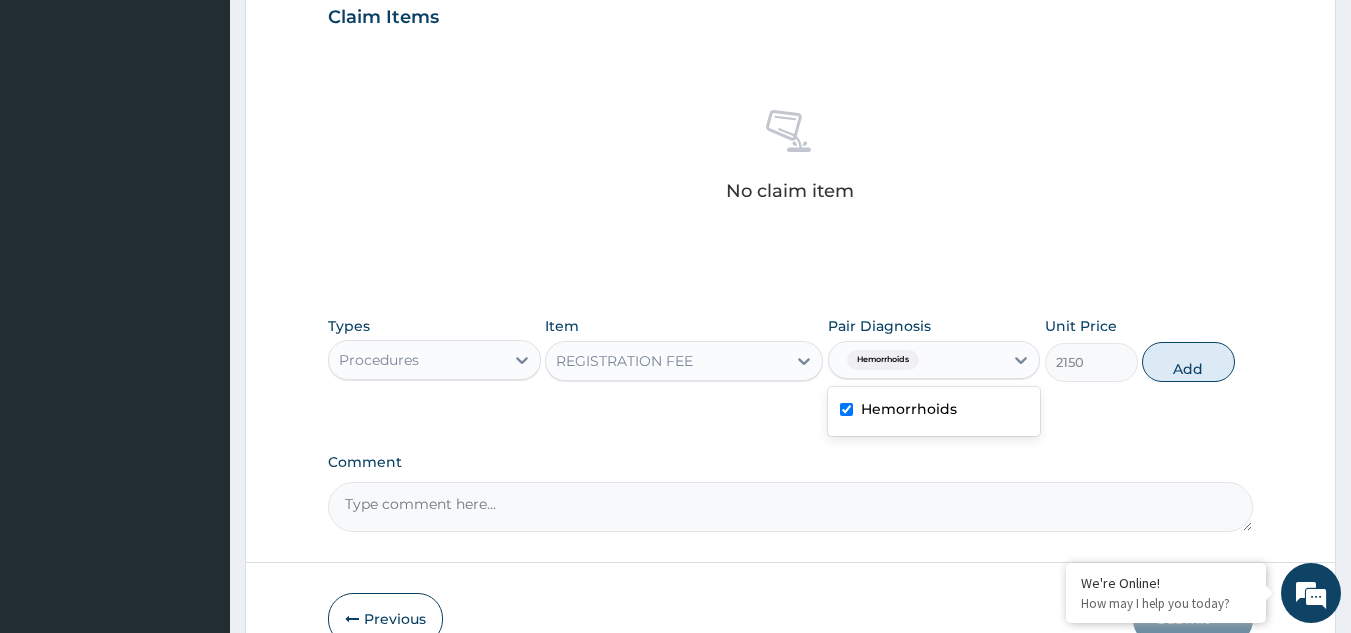 drag, startPoint x: 1189, startPoint y: 363, endPoint x: 1169, endPoint y: 367, distance: 20.396078 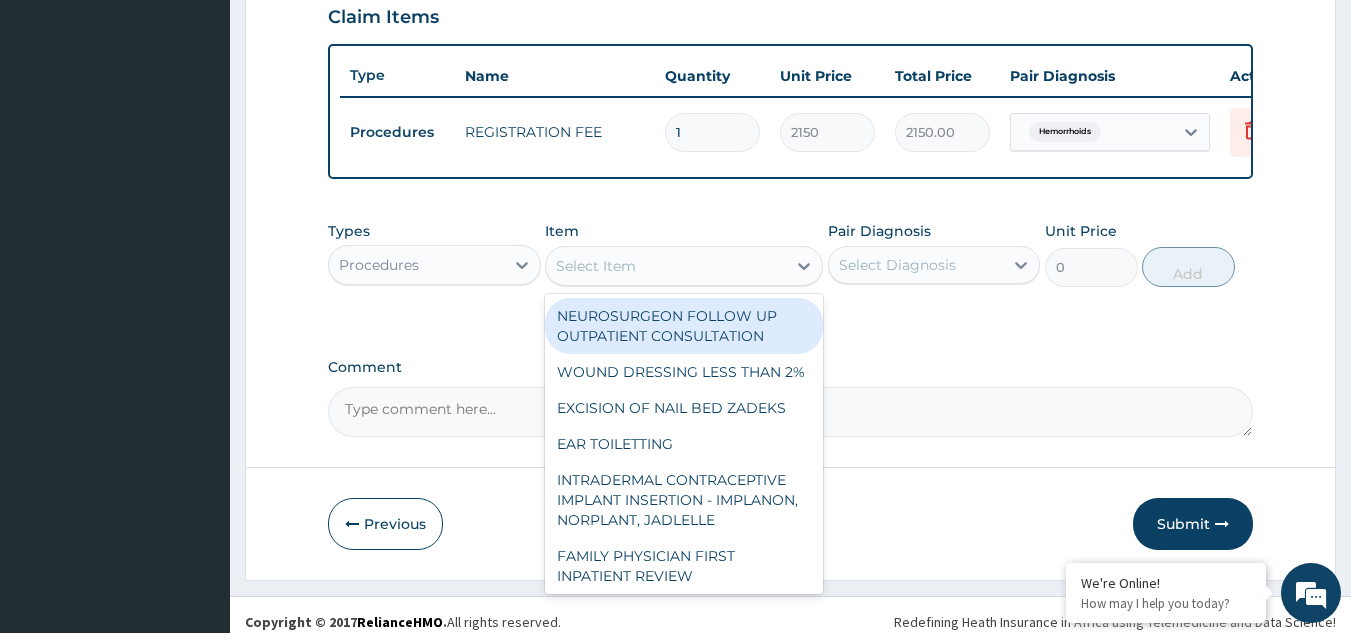 click on "Select Item" at bounding box center [596, 266] 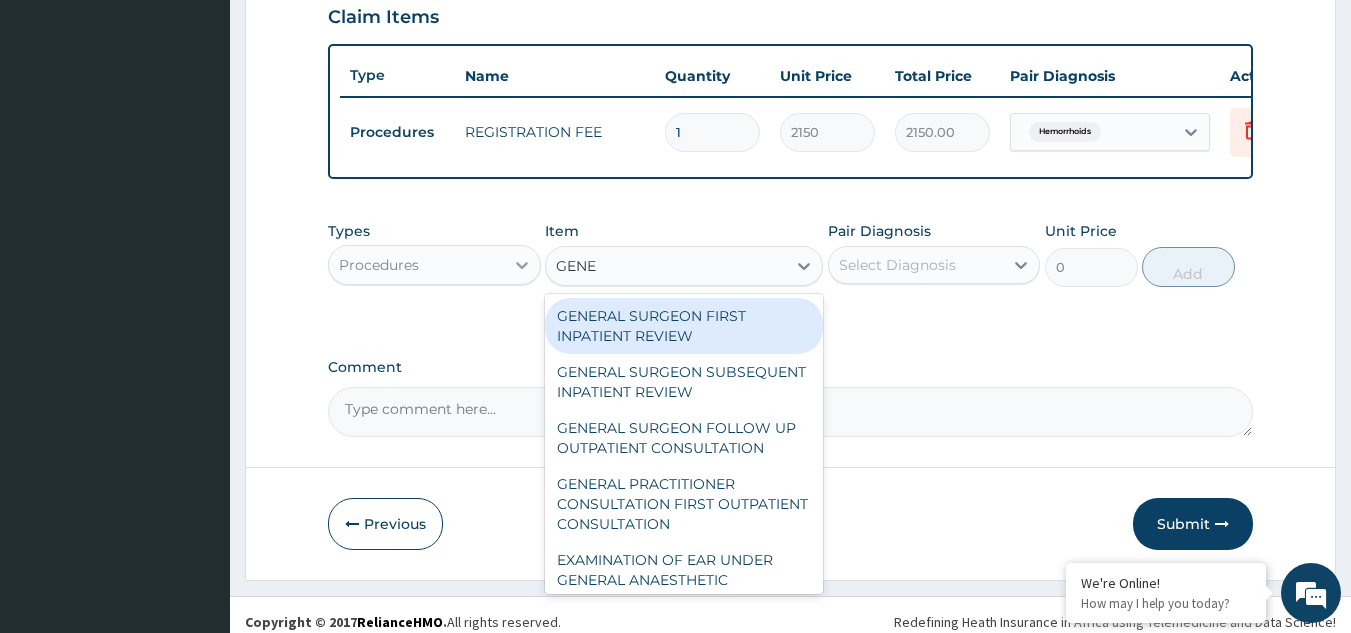 type on "GENER" 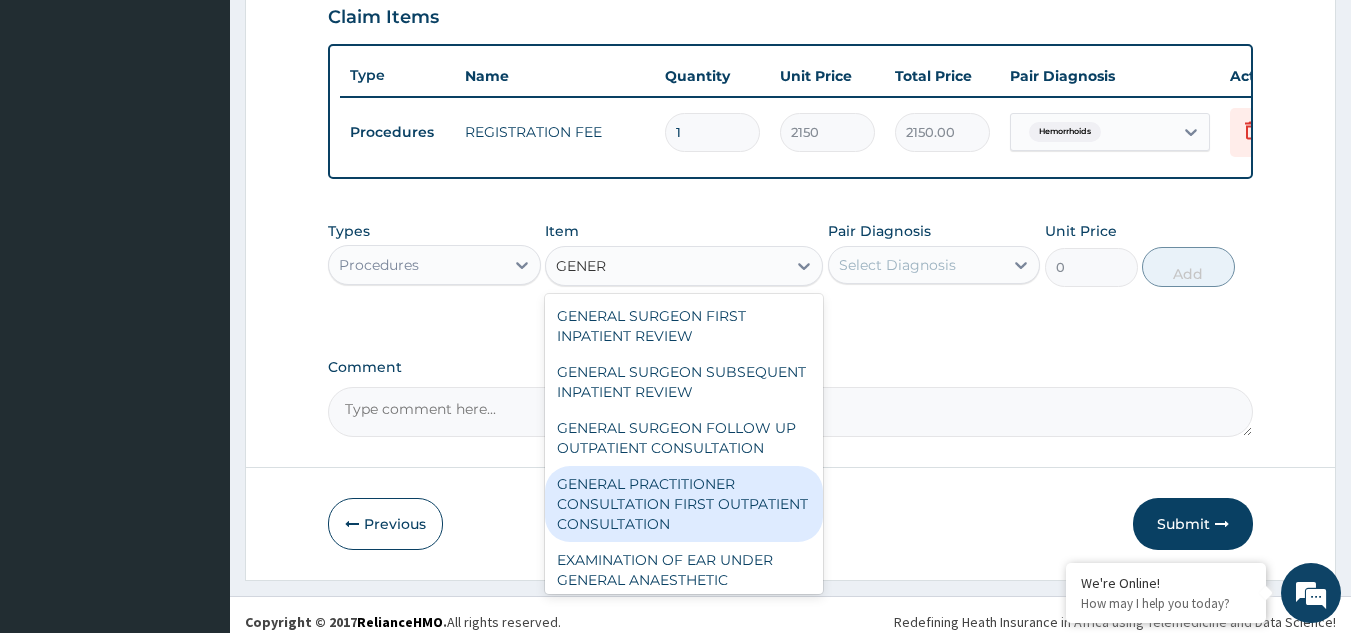 click on "GENERAL PRACTITIONER CONSULTATION FIRST OUTPATIENT CONSULTATION" at bounding box center [684, 504] 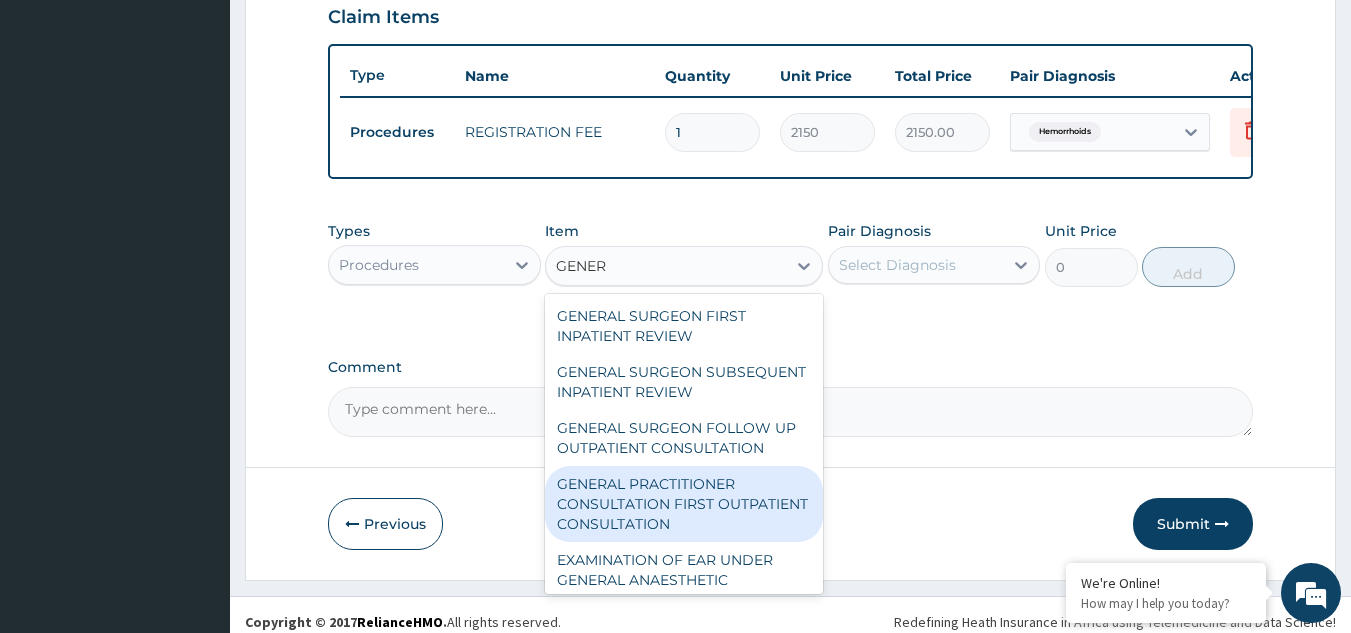 type 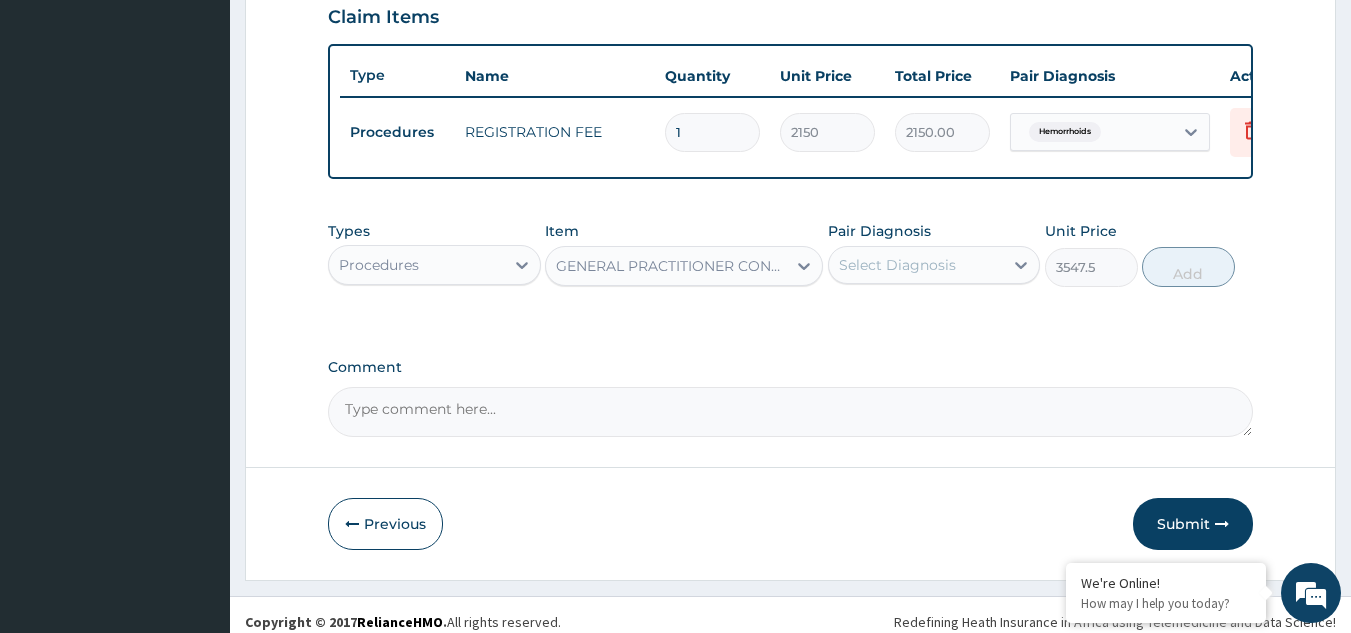 click on "Select Diagnosis" at bounding box center (897, 265) 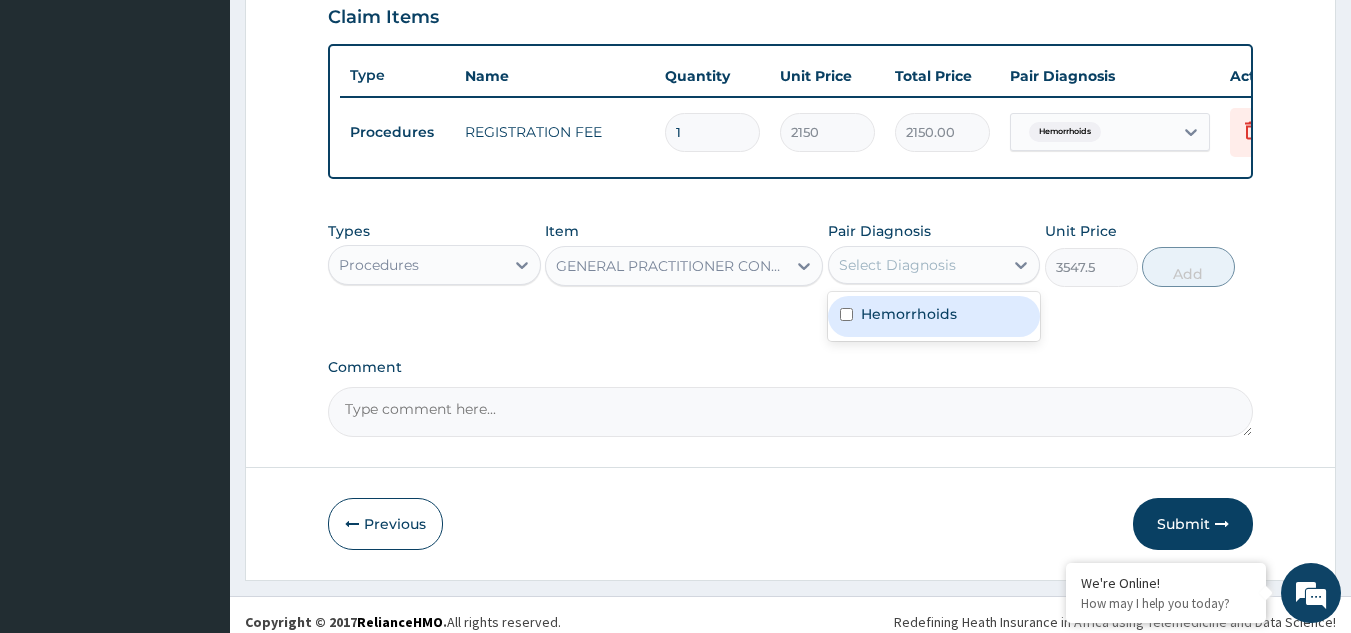 click on "Hemorrhoids" at bounding box center (909, 314) 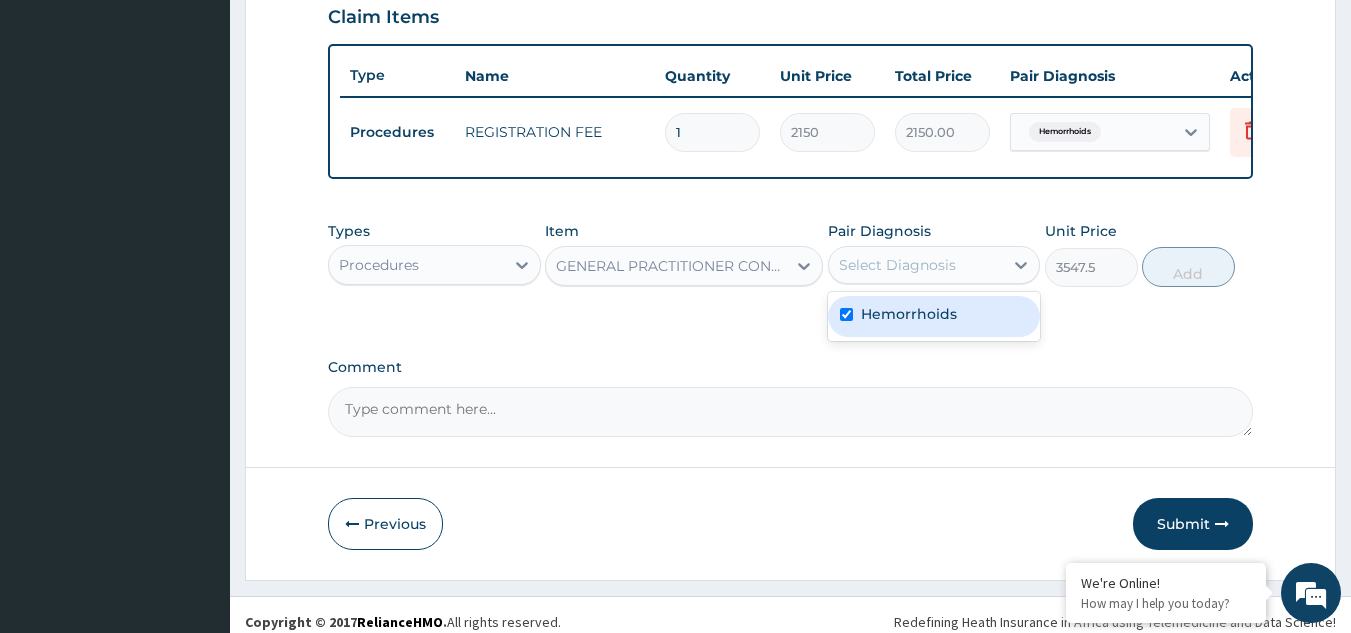checkbox on "true" 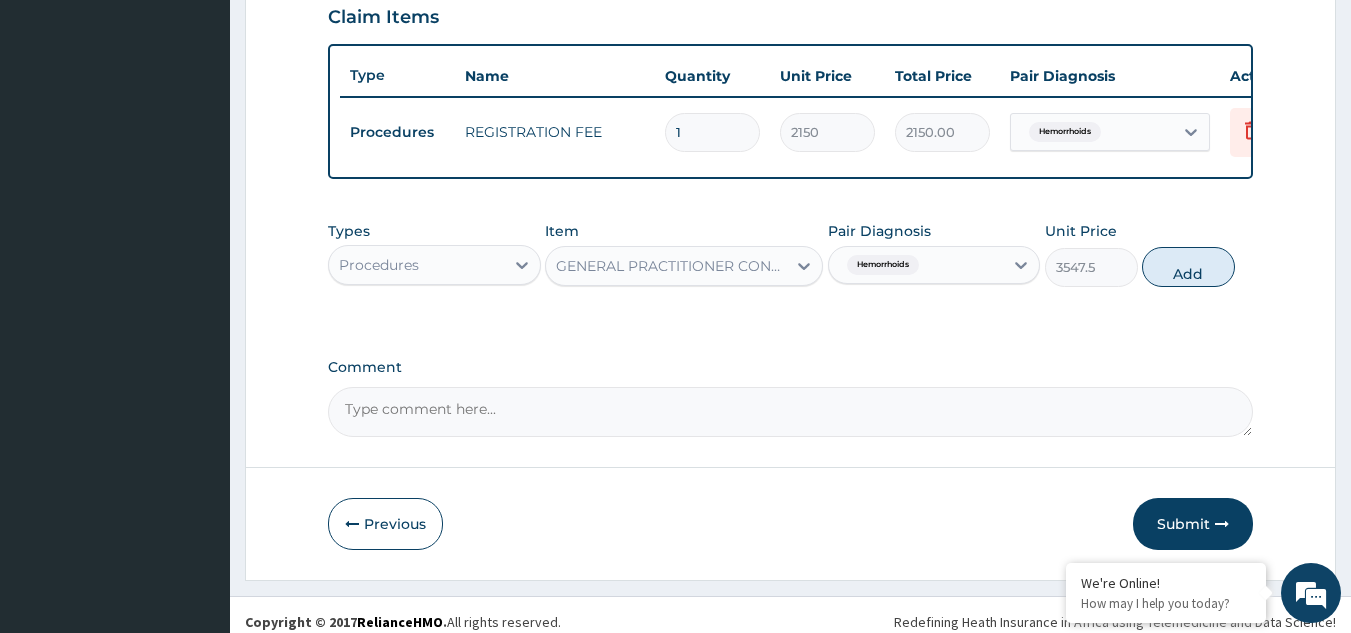 click on "Add" at bounding box center (1188, 267) 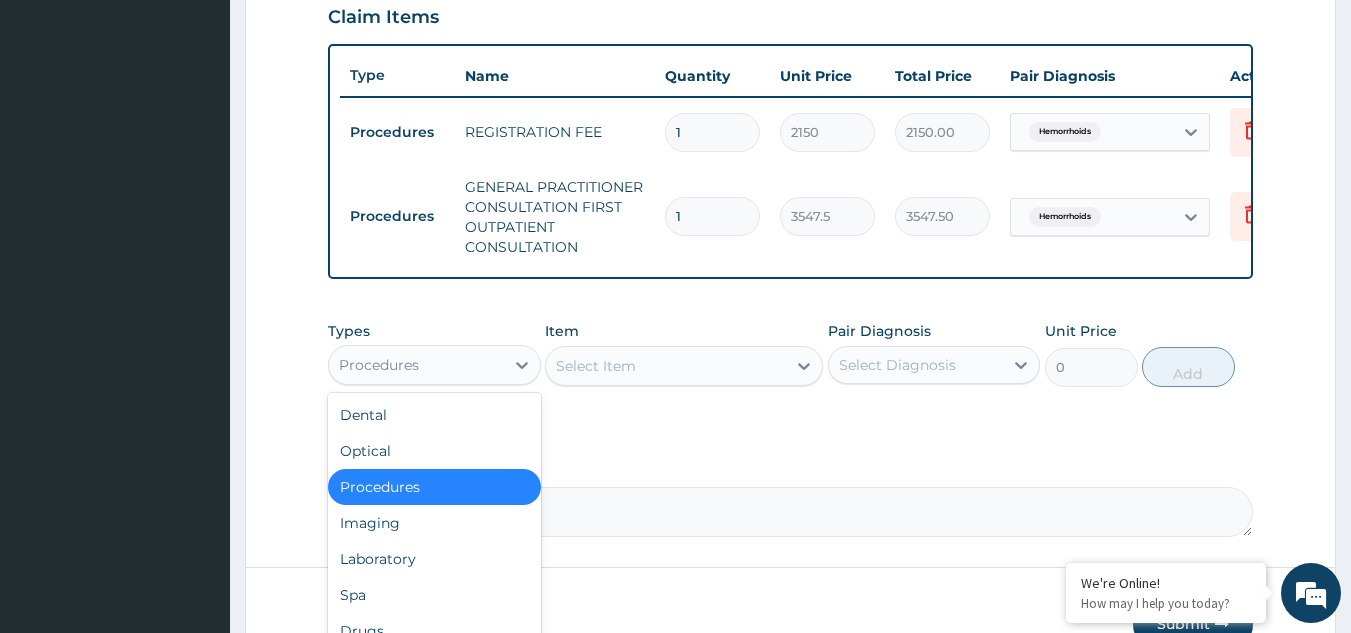 click on "Procedures" at bounding box center (416, 365) 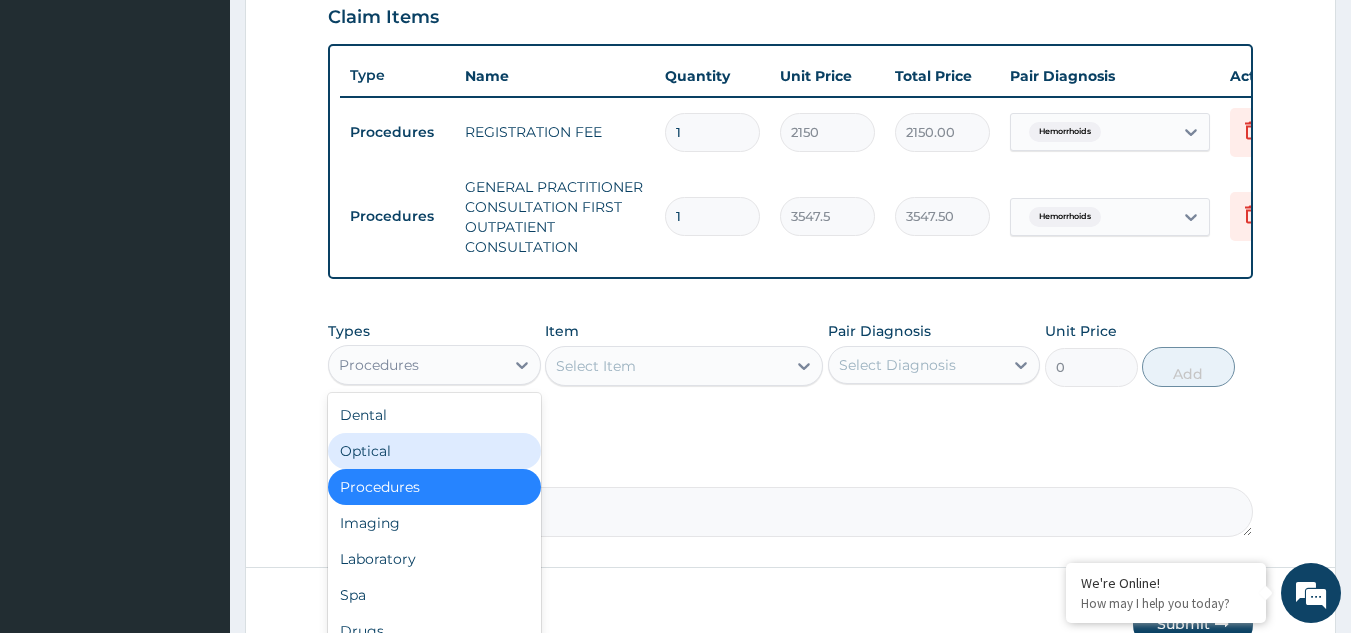 scroll, scrollTop: 68, scrollLeft: 0, axis: vertical 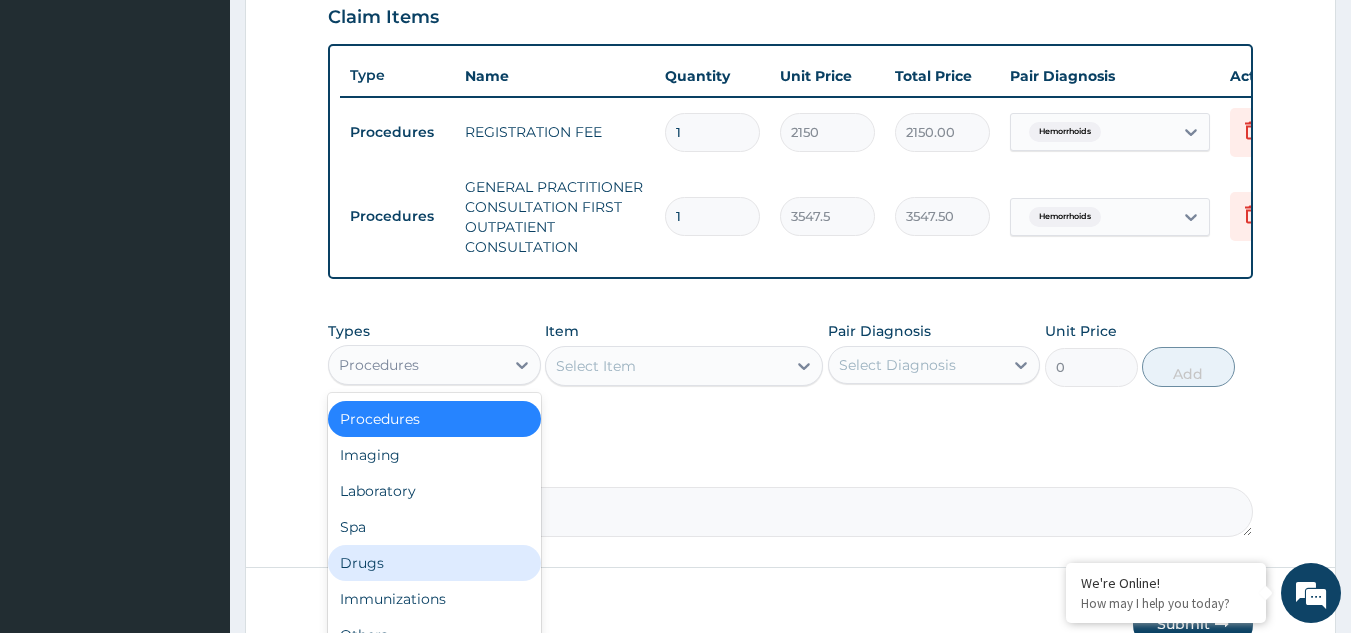 click on "Drugs" at bounding box center (434, 563) 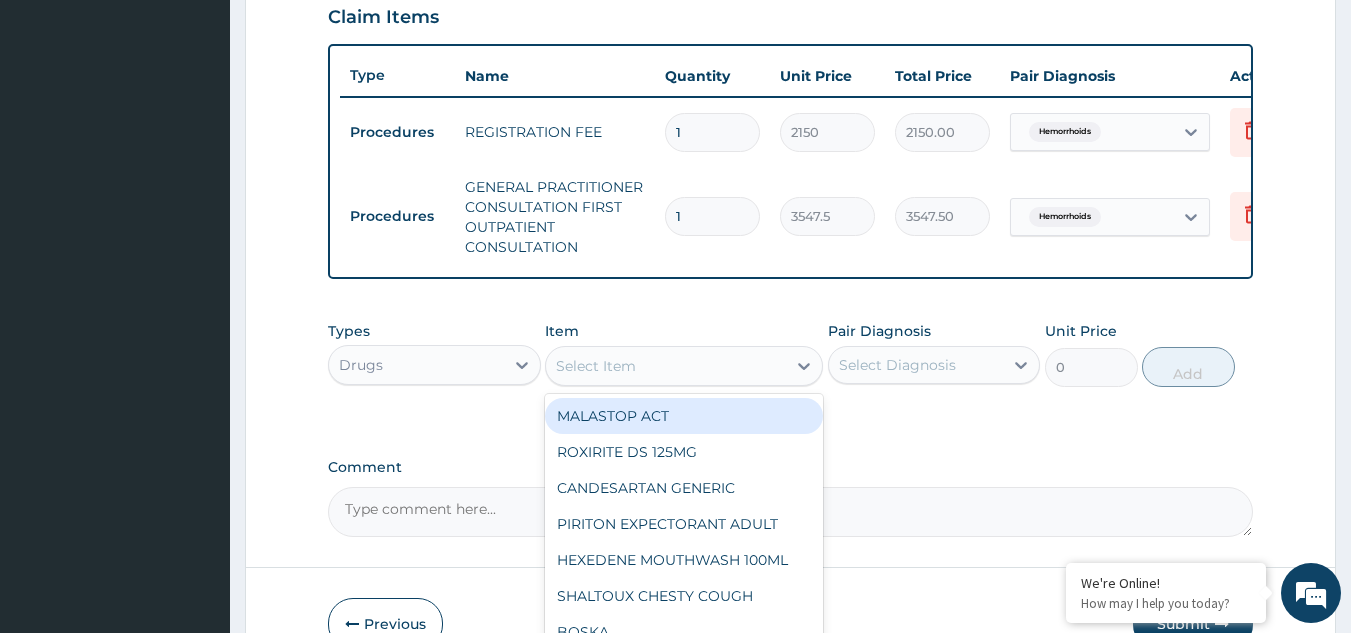 click on "Select Item" at bounding box center (666, 366) 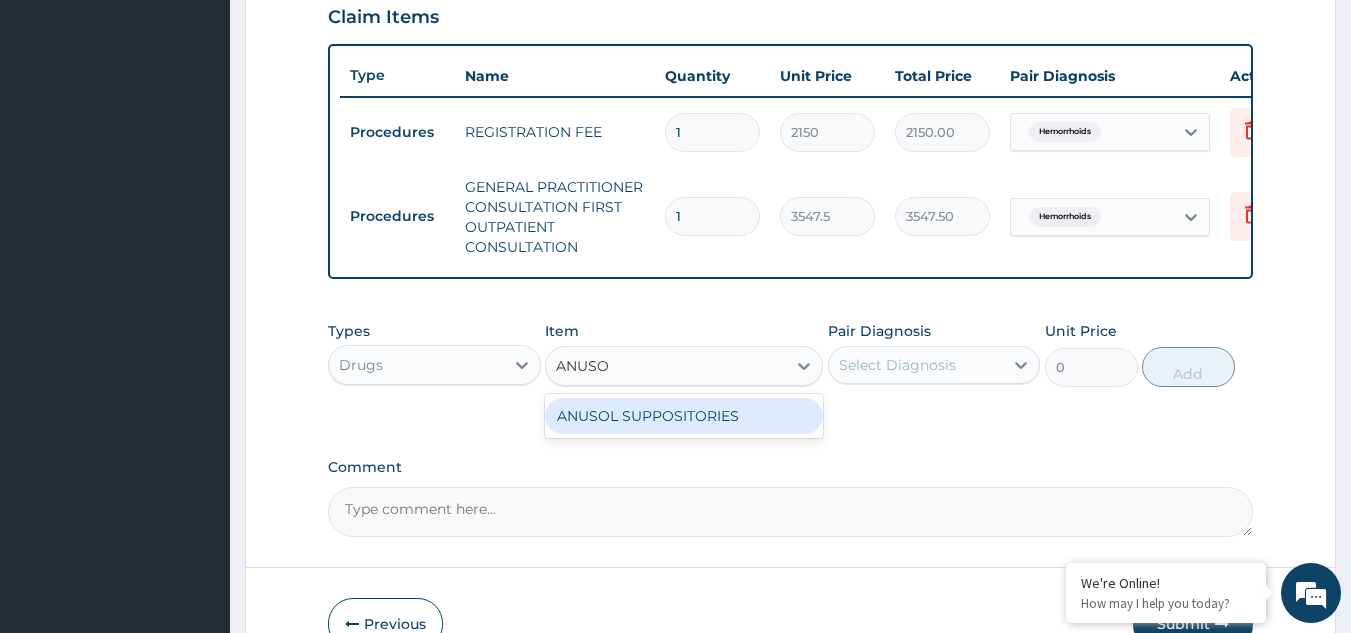 type on "ANUSOL" 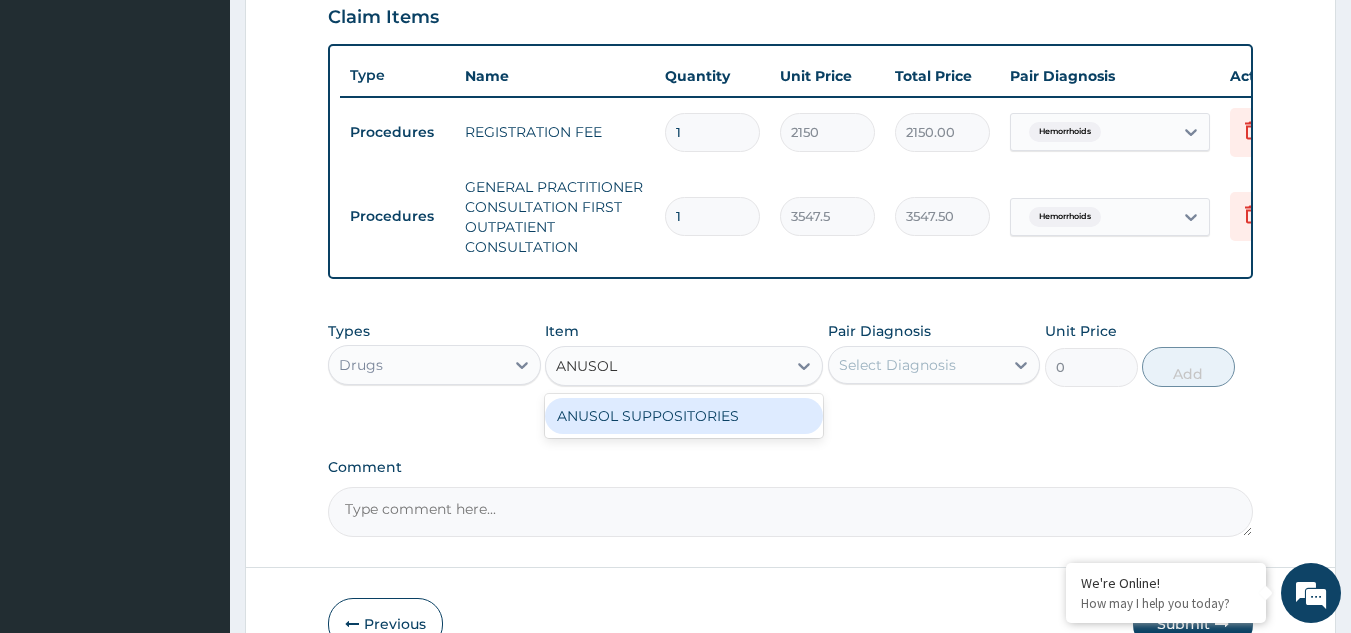drag, startPoint x: 651, startPoint y: 427, endPoint x: 838, endPoint y: 397, distance: 189.39113 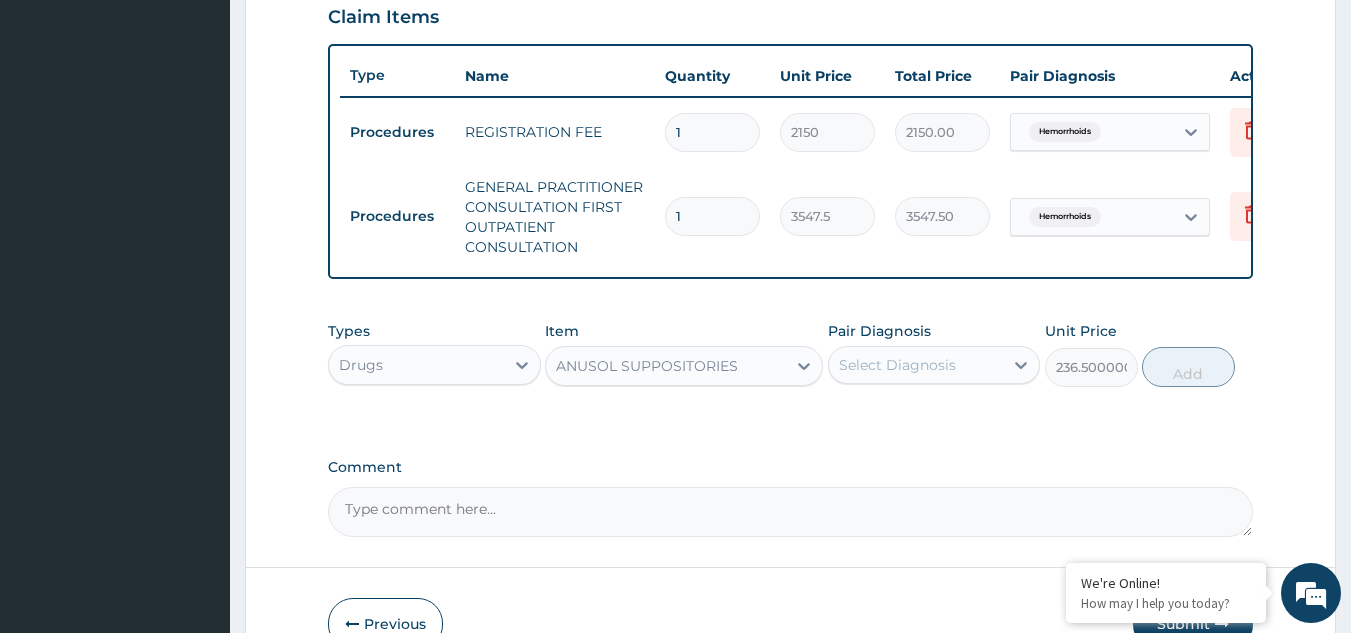 click on "Select Diagnosis" at bounding box center (897, 365) 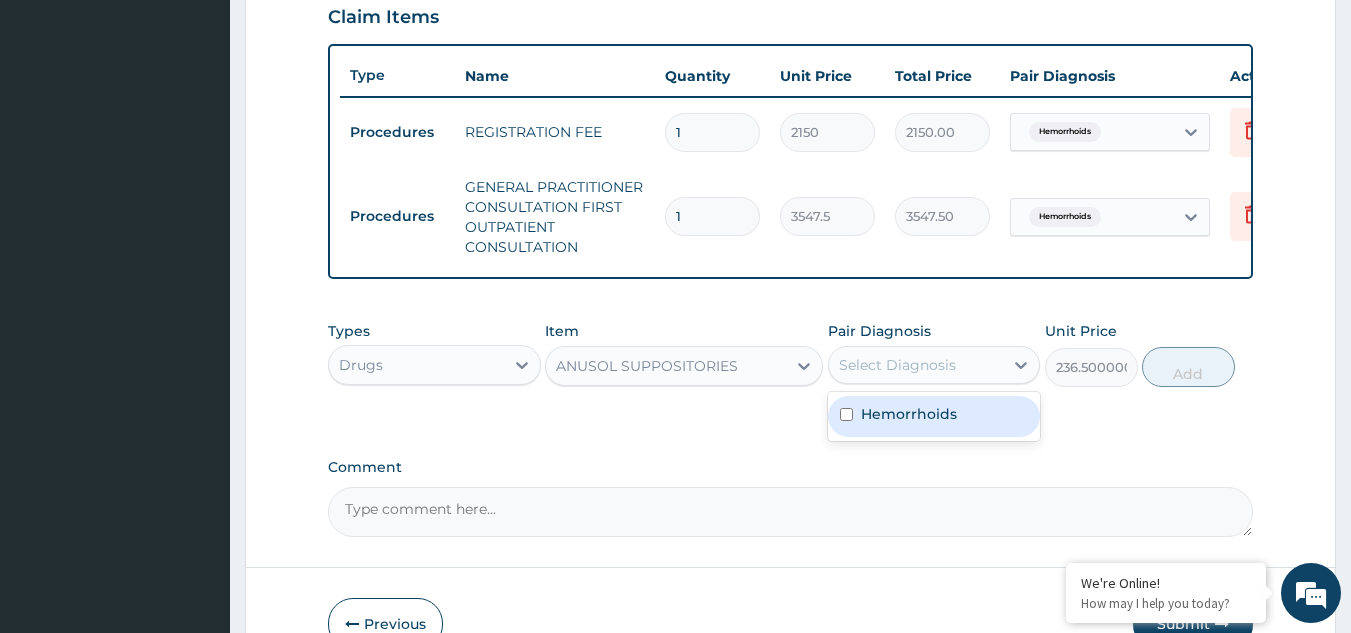drag, startPoint x: 901, startPoint y: 436, endPoint x: 943, endPoint y: 416, distance: 46.518814 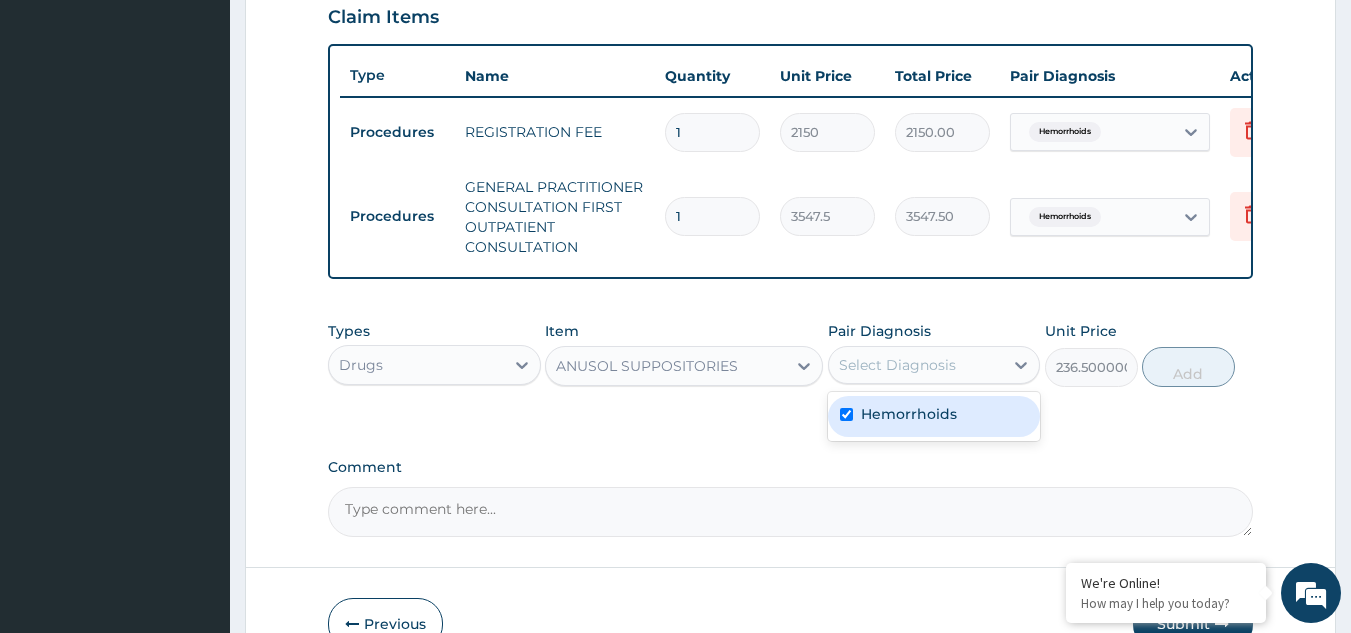 checkbox on "true" 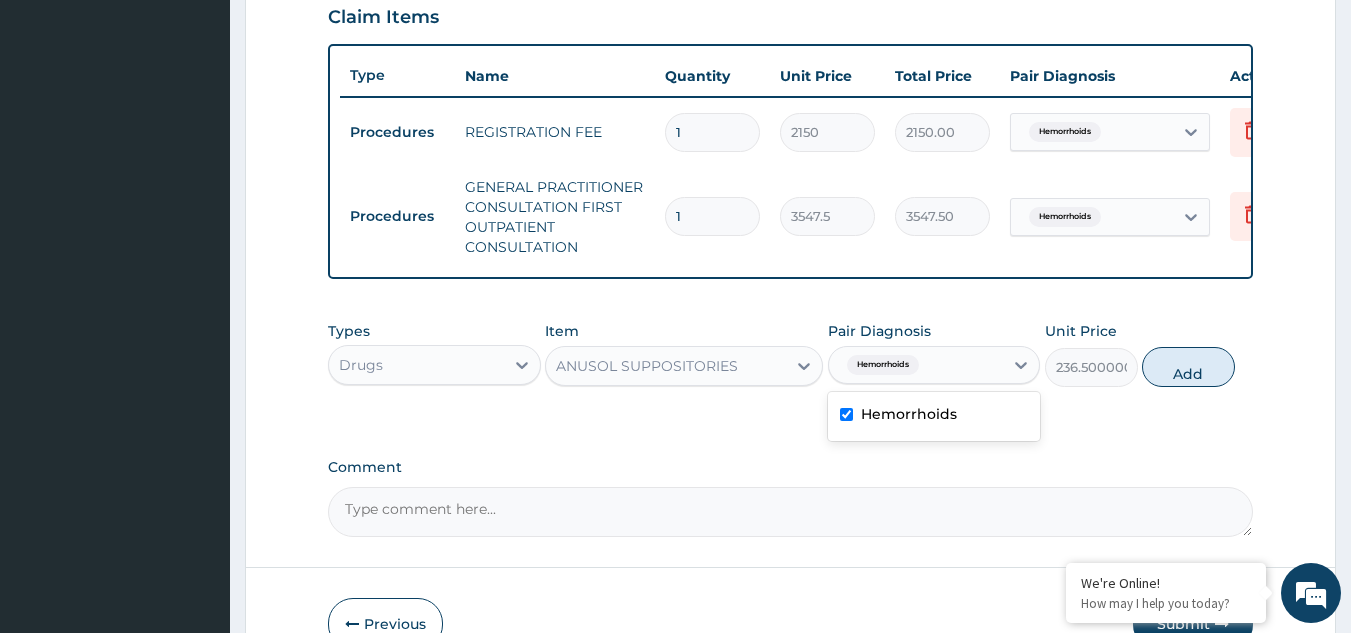 click on "Add" at bounding box center [1188, 367] 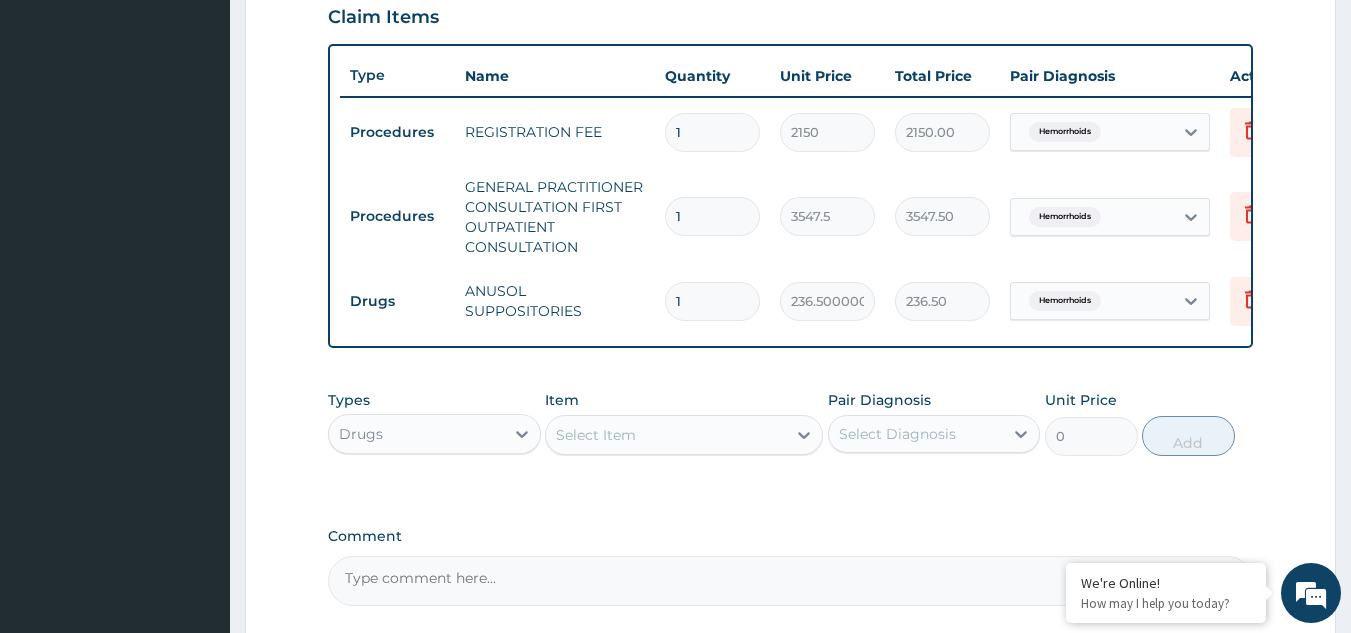 type 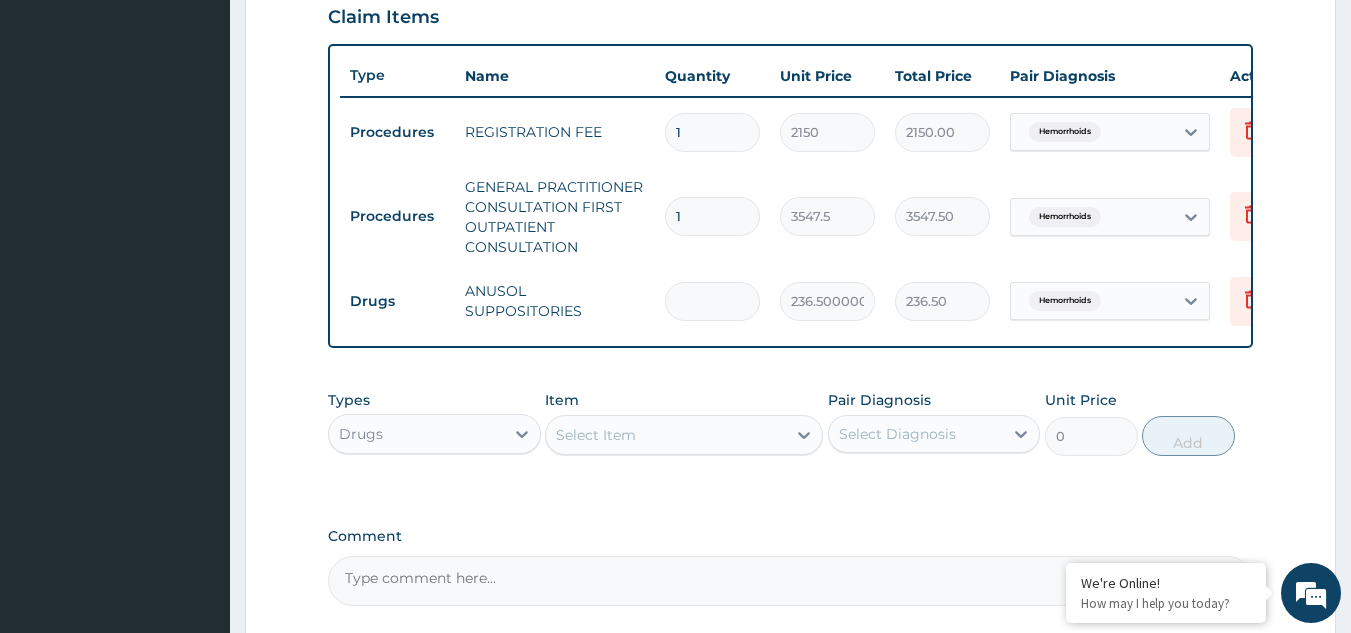 type on "0.00" 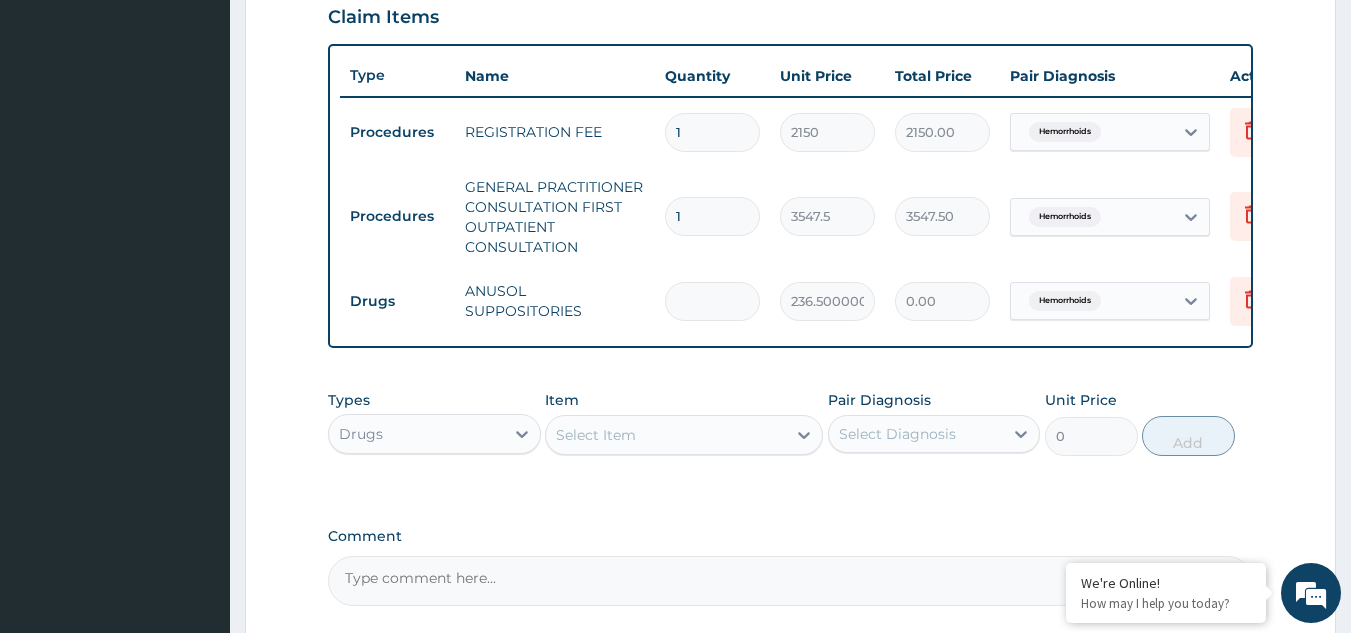 type on "5" 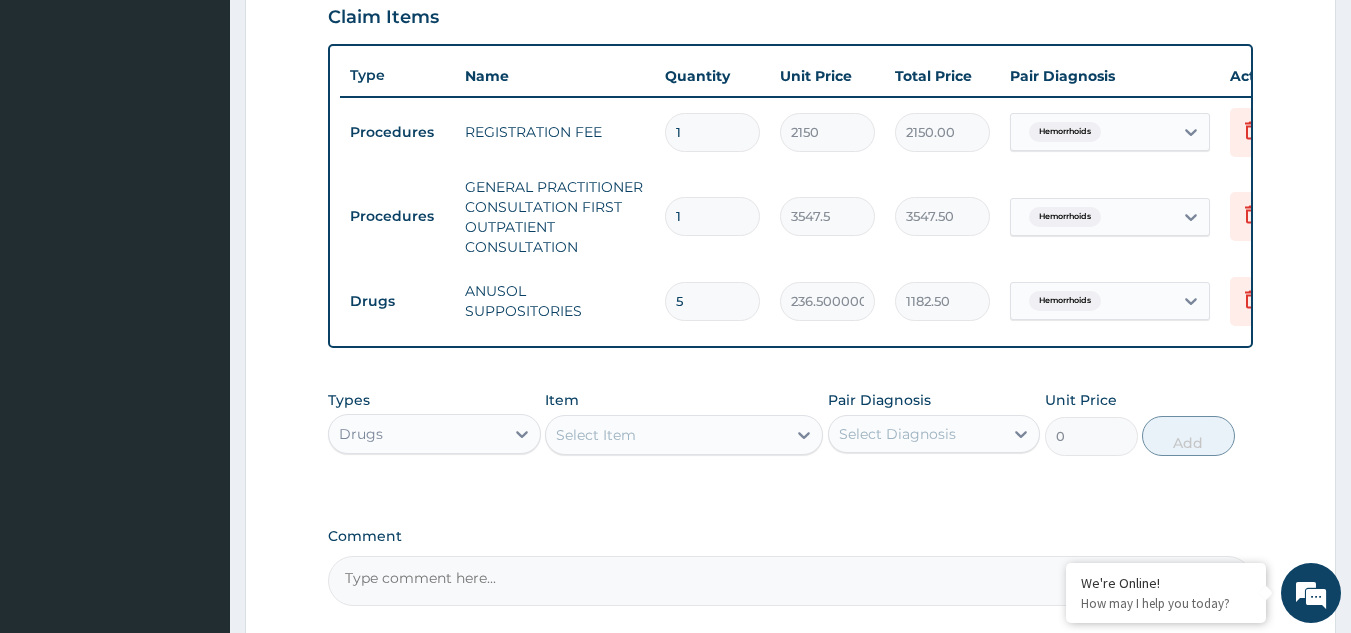 type on "5" 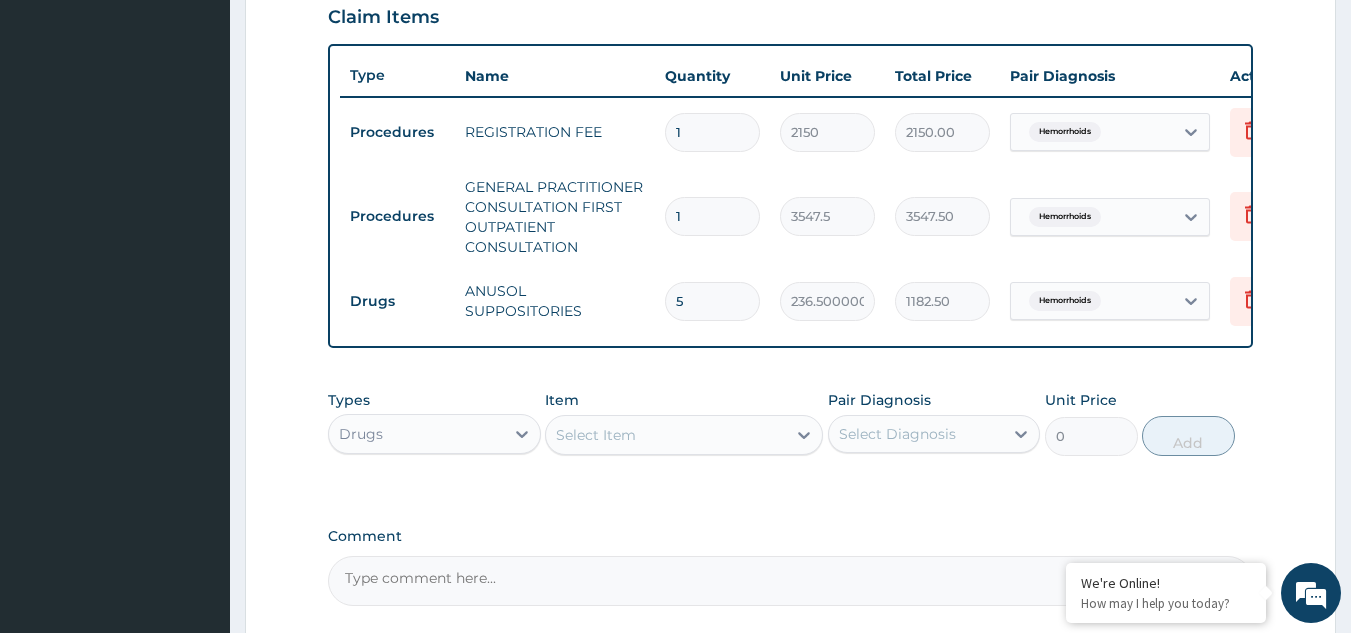 click on "PA Code / Prescription Code Enter Code(Secondary Care Only) Encounter Date 10-07-2025 Important Notice Please enter PA codes before entering items that are not attached to a PA code   All diagnoses entered must be linked to a claim item. Diagnosis & Claim Items that are visible but inactive cannot be edited because they were imported from an already approved PA code. Diagnosis Hemorrhoids Confirmed NB: All diagnosis must be linked to a claim item Claim Items Type Name Quantity Unit Price Total Price Pair Diagnosis Actions Procedures REGISTRATION FEE 1 2150 2150.00 Hemorrhoids Delete Procedures GENERAL PRACTITIONER CONSULTATION FIRST OUTPATIENT CONSULTATION 1 3547.5 3547.50 Hemorrhoids Delete Drugs ANUSOL SUPPOSITORIES 5 236.50000000000003 1182.50 Hemorrhoids Delete Types Drugs Item Select Item Pair Diagnosis Select Diagnosis Unit Price 0 Add Comment" at bounding box center [791, 48] 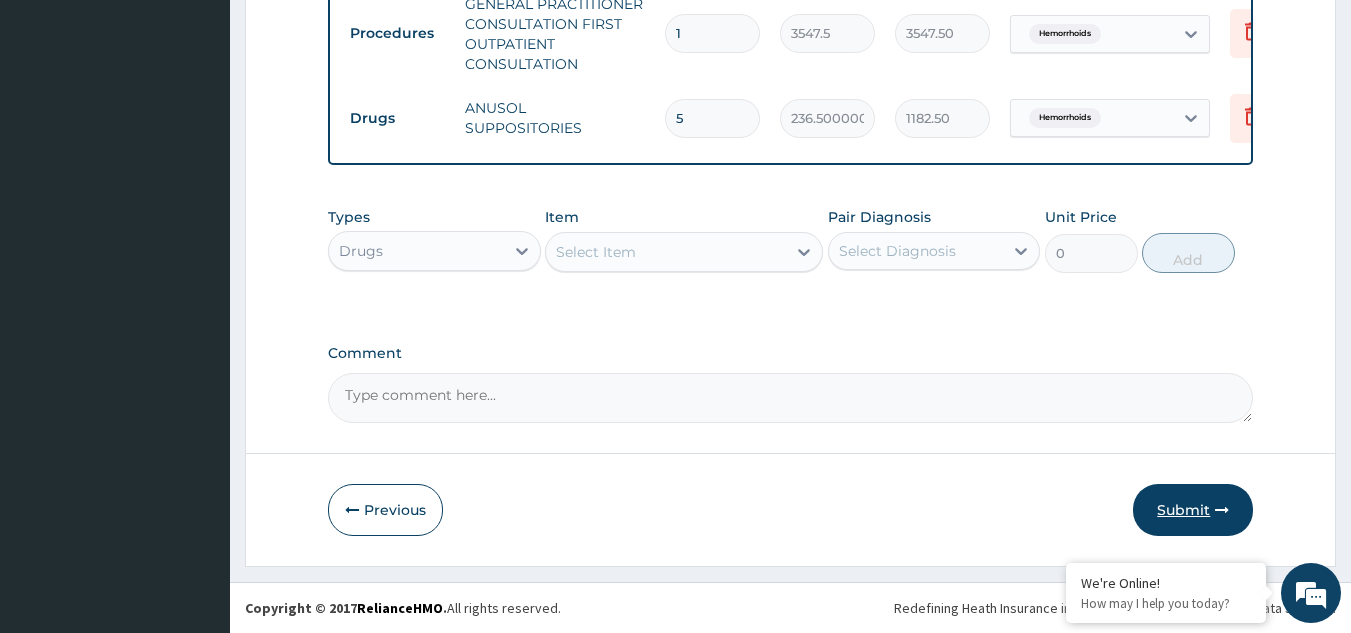 click on "Submit" at bounding box center [1193, 510] 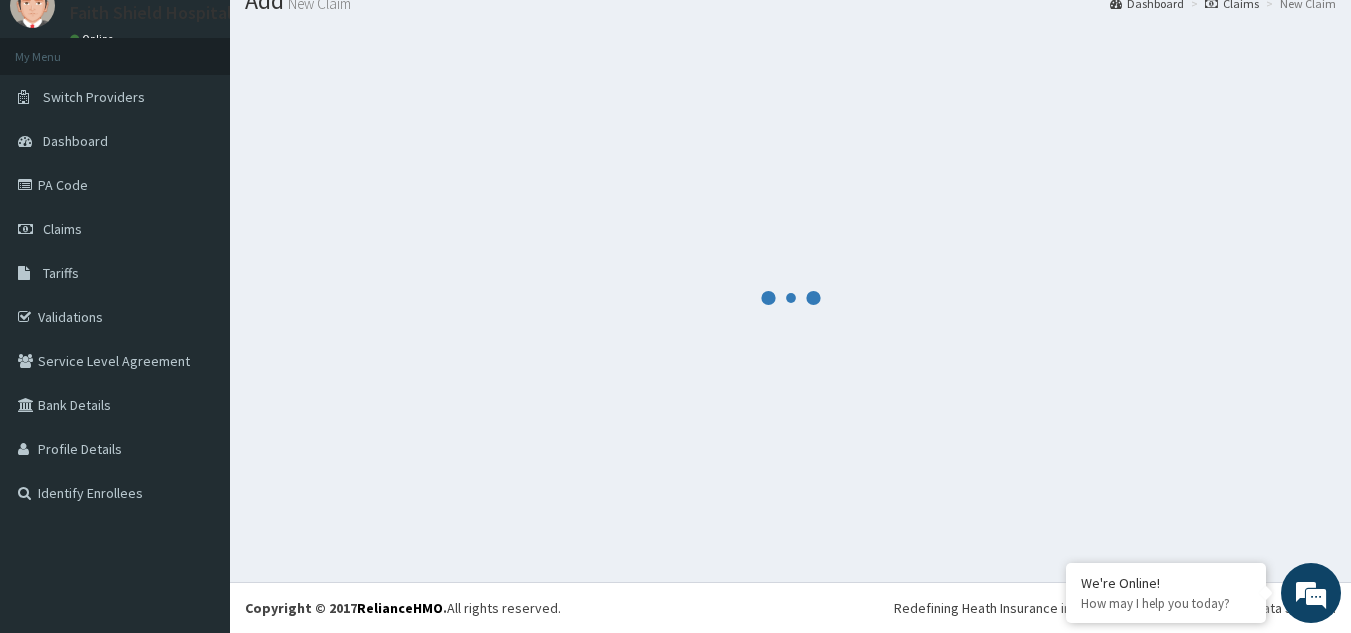 scroll, scrollTop: 898, scrollLeft: 0, axis: vertical 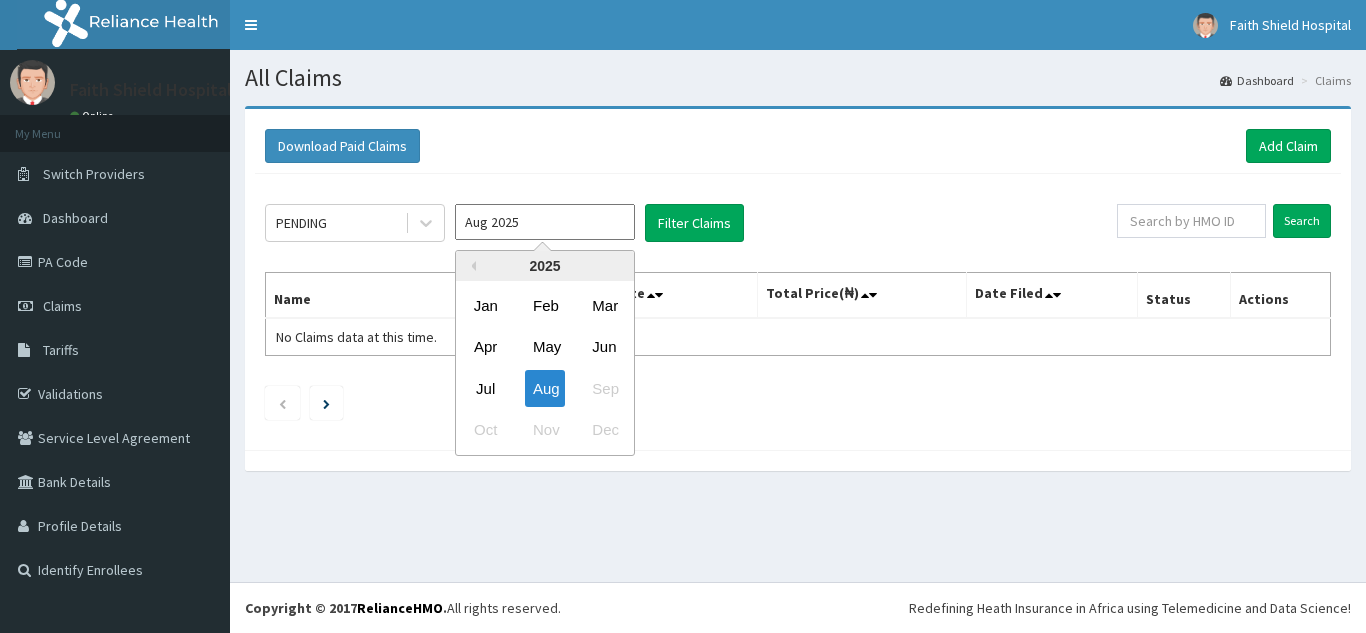 click on "Aug 2025" at bounding box center [545, 222] 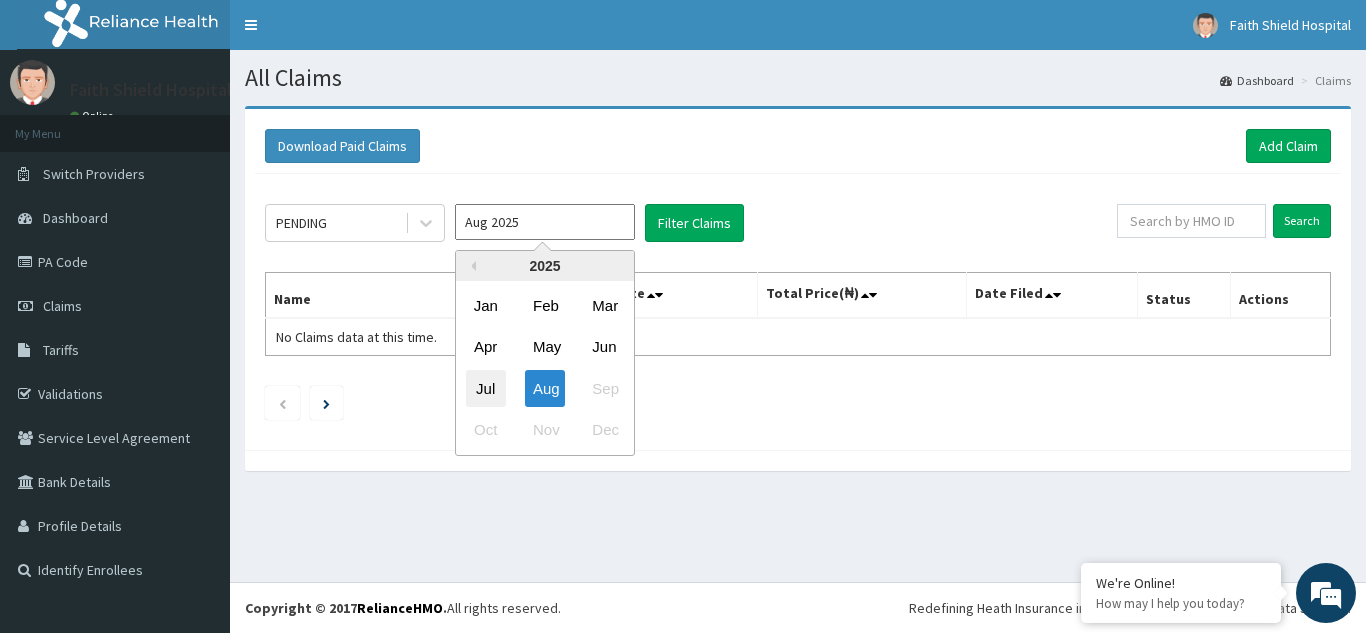 click on "Jul" at bounding box center (486, 388) 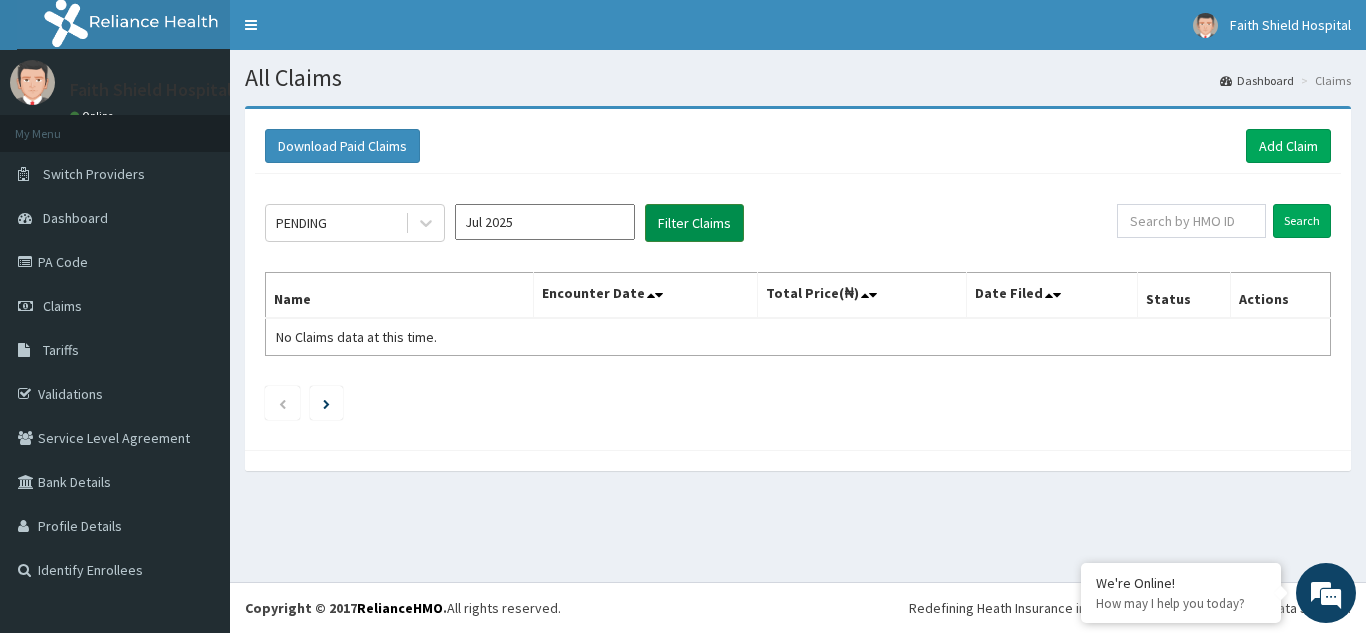 click on "Filter Claims" at bounding box center (694, 223) 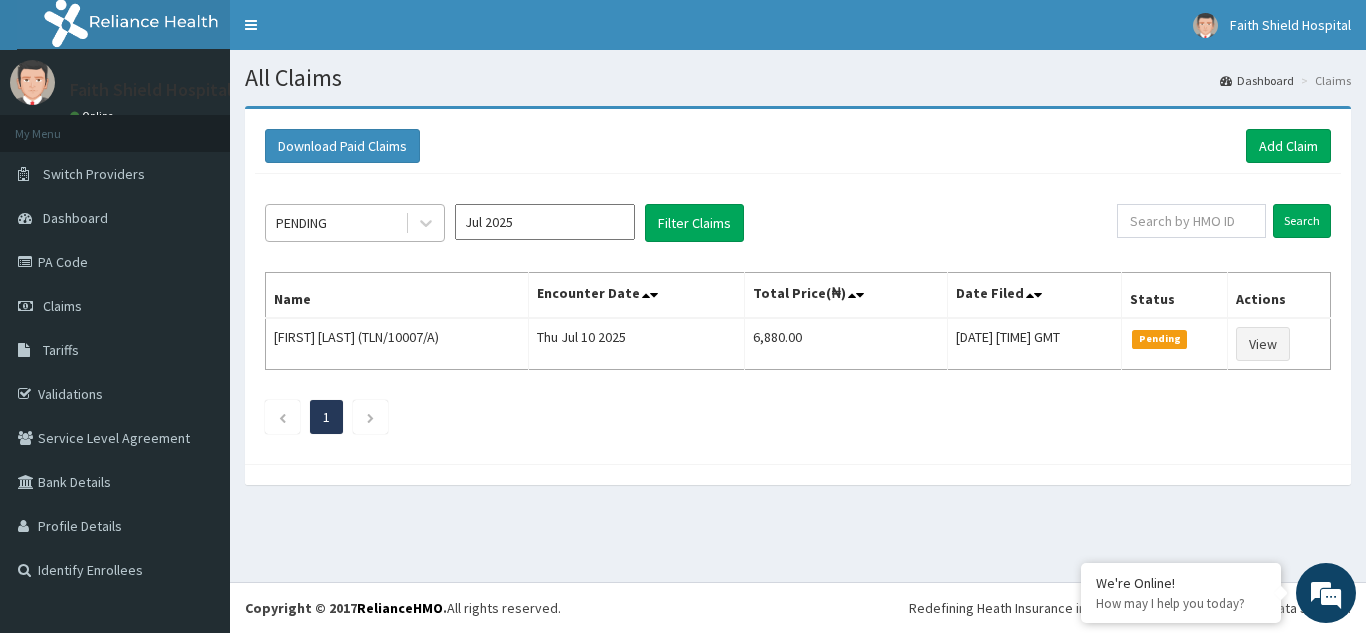 click on "PENDING" at bounding box center (335, 223) 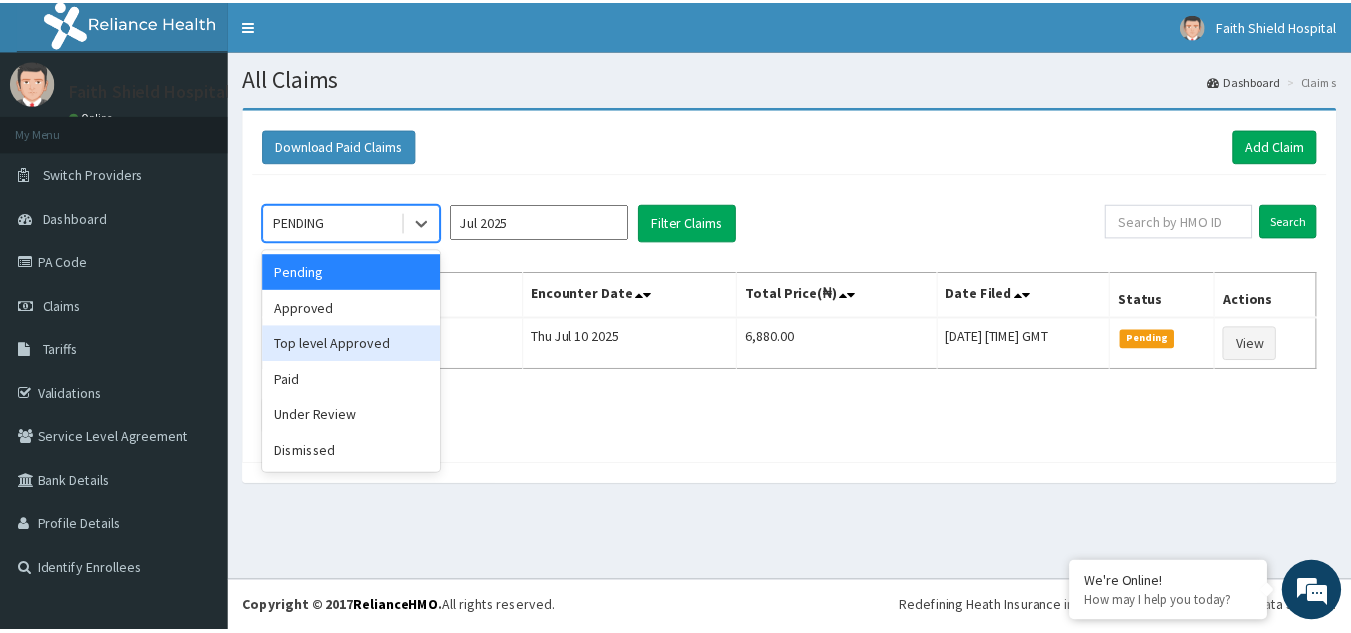 scroll, scrollTop: 0, scrollLeft: 0, axis: both 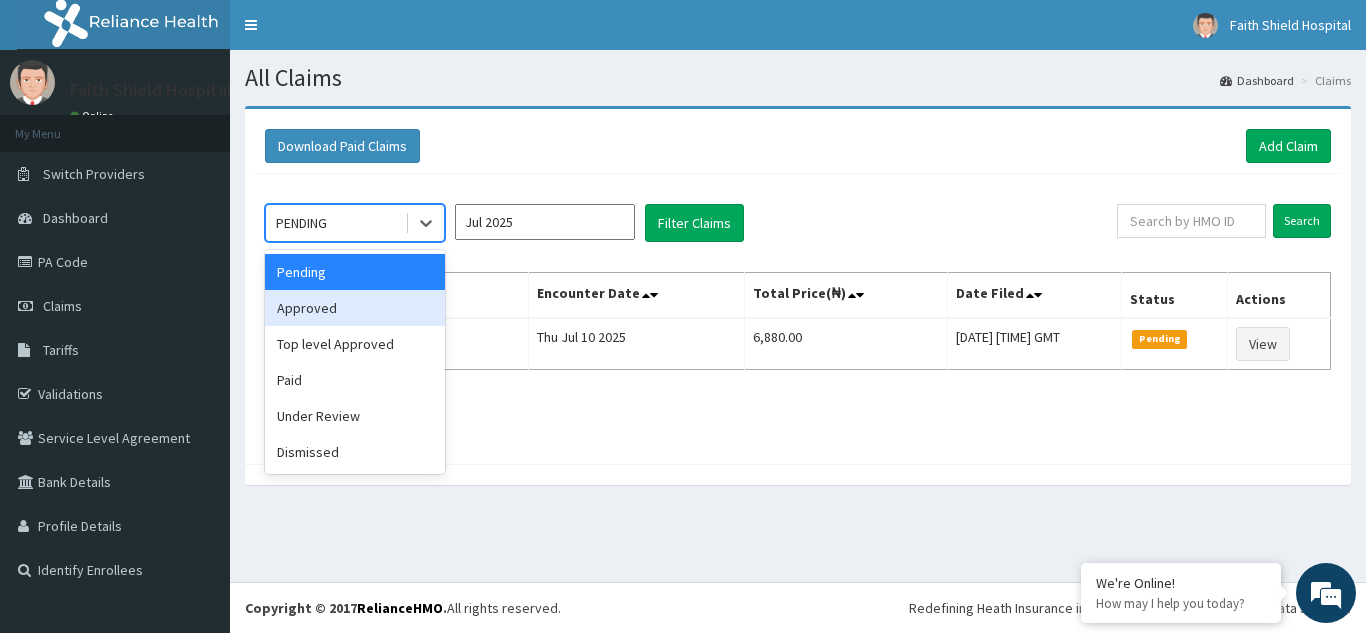 click on "Approved" at bounding box center (355, 308) 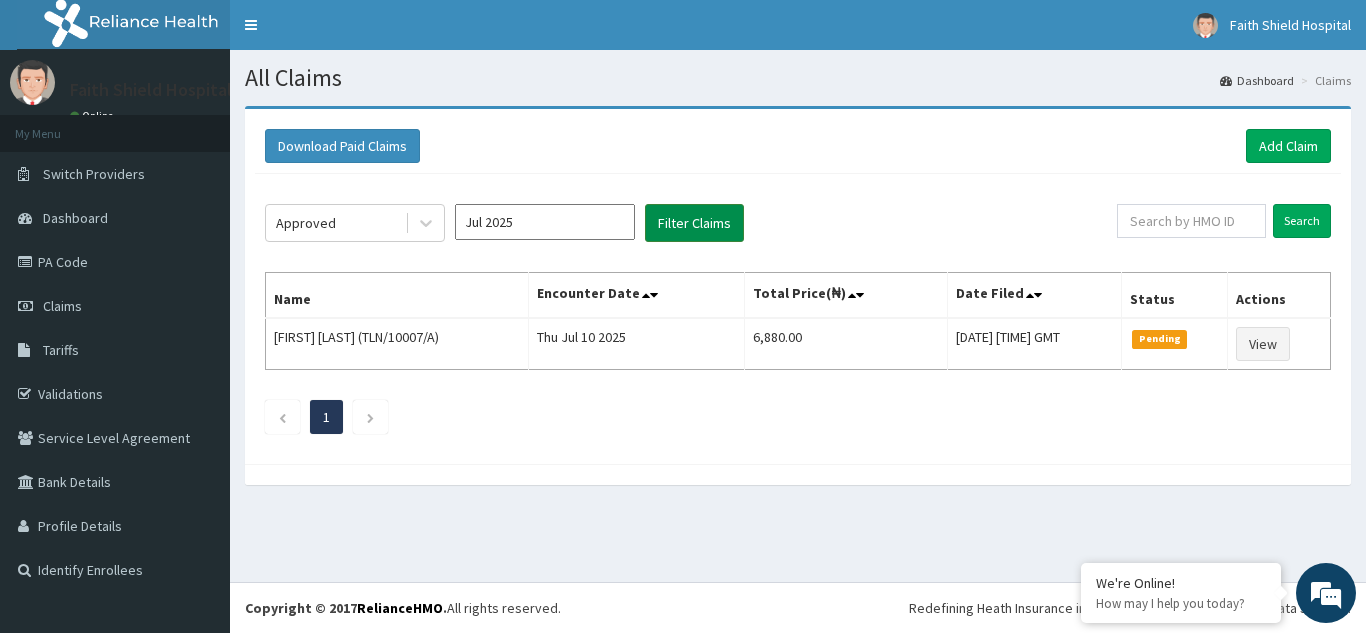 click on "Filter Claims" at bounding box center [694, 223] 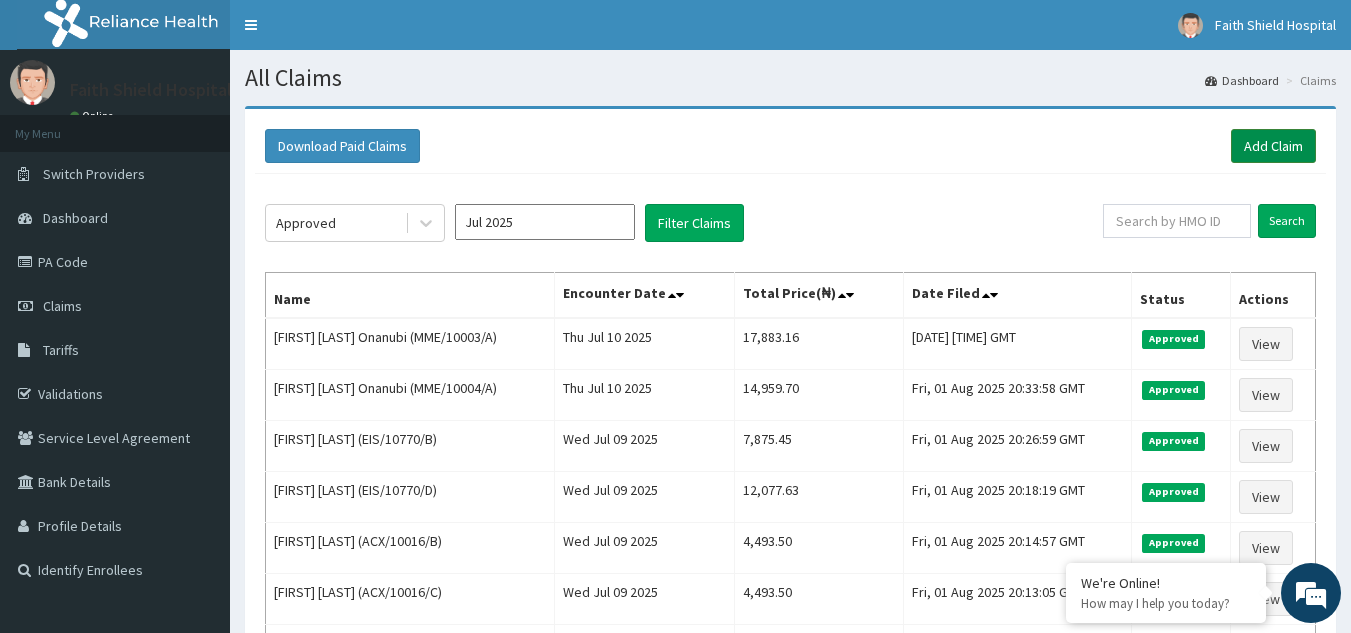 click on "Add Claim" at bounding box center [1273, 146] 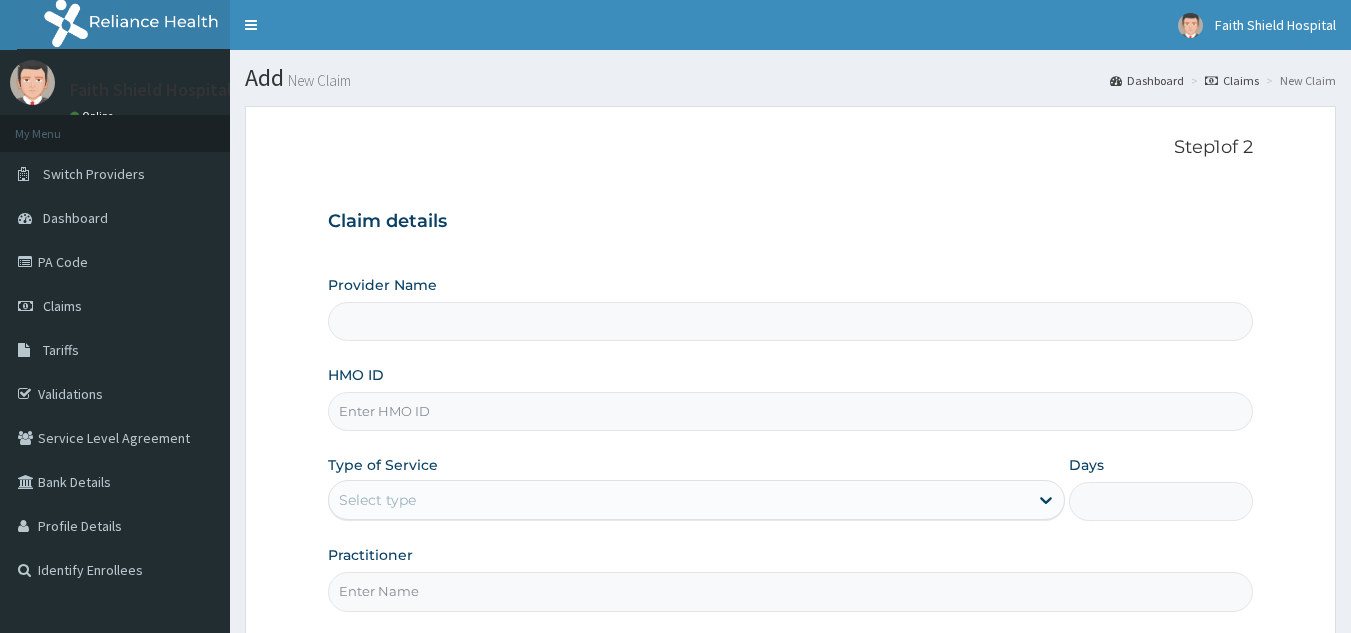 scroll, scrollTop: 0, scrollLeft: 0, axis: both 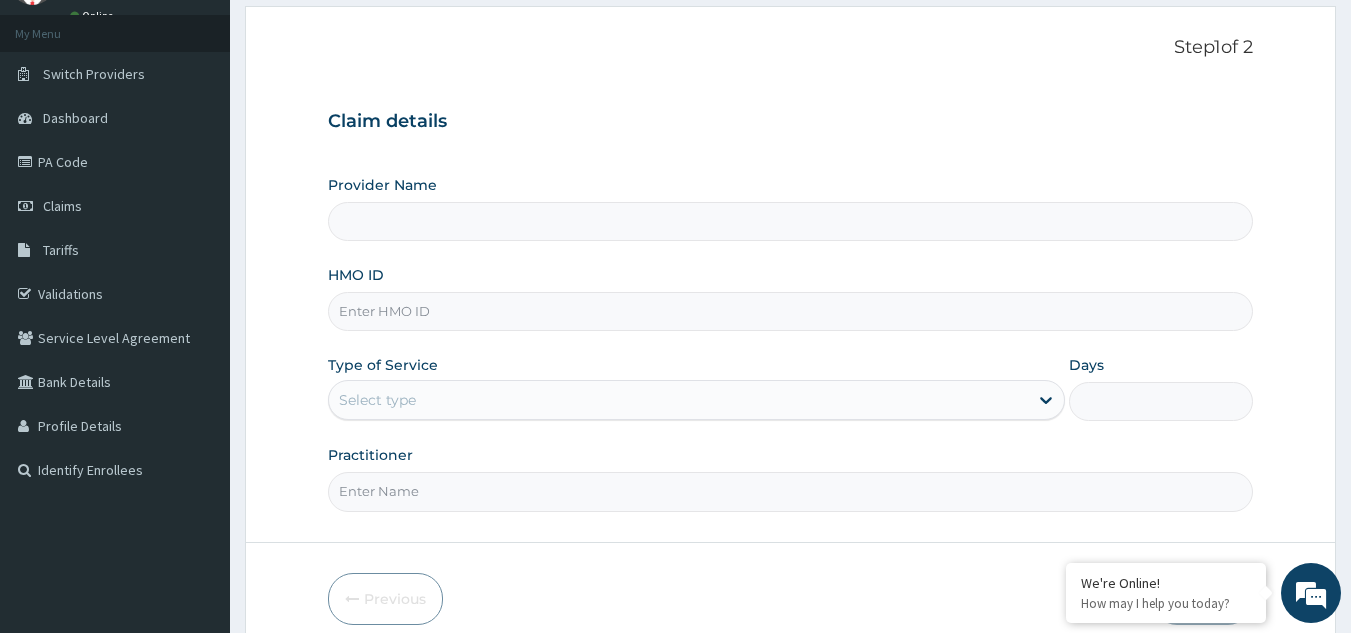 type on "Faith Shield  Hospital" 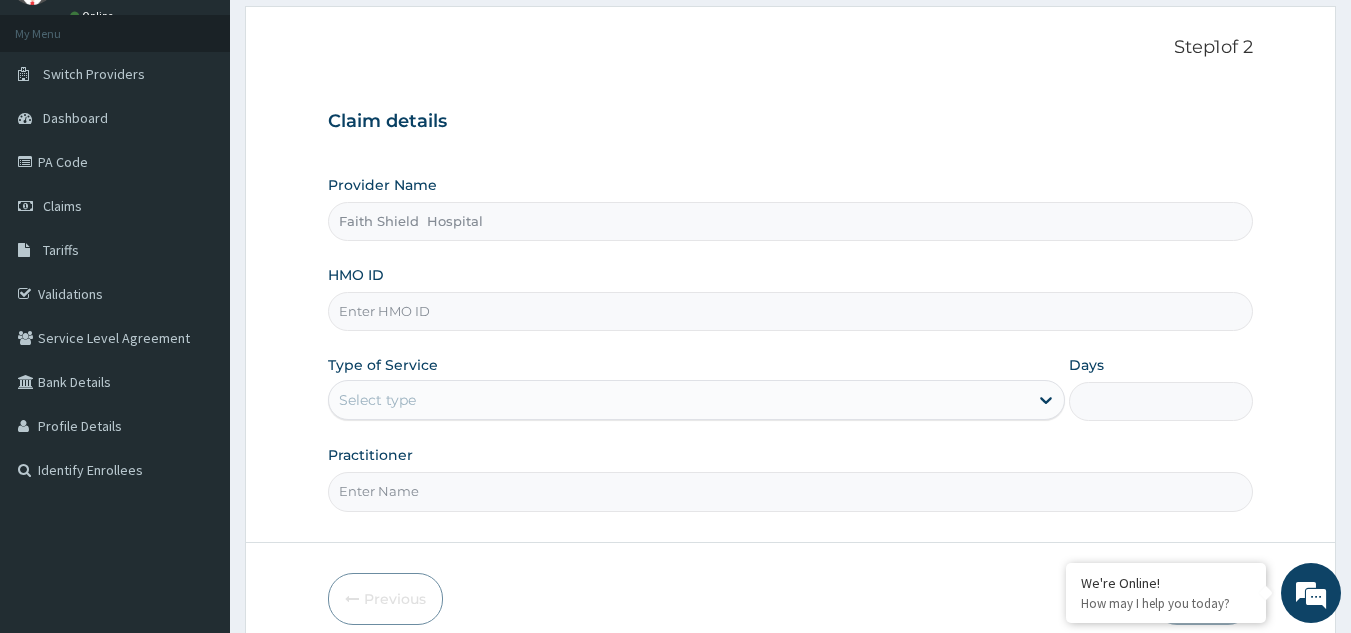 scroll, scrollTop: 0, scrollLeft: 0, axis: both 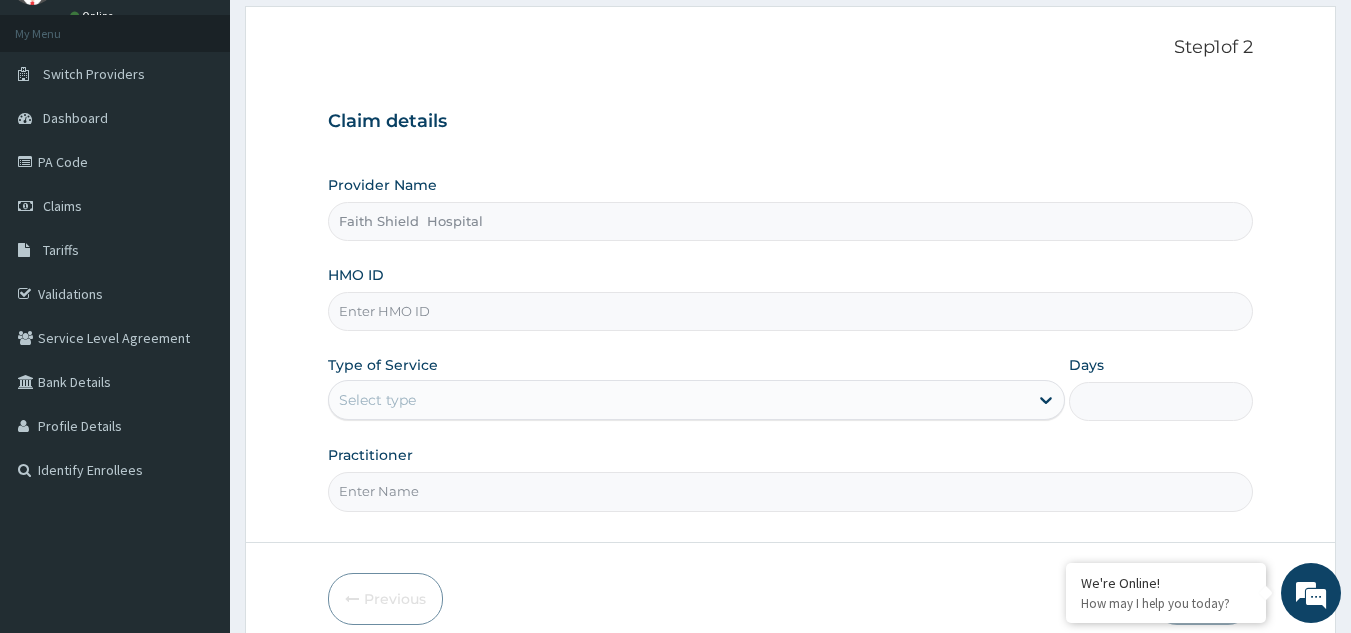 click on "HMO ID" at bounding box center (791, 311) 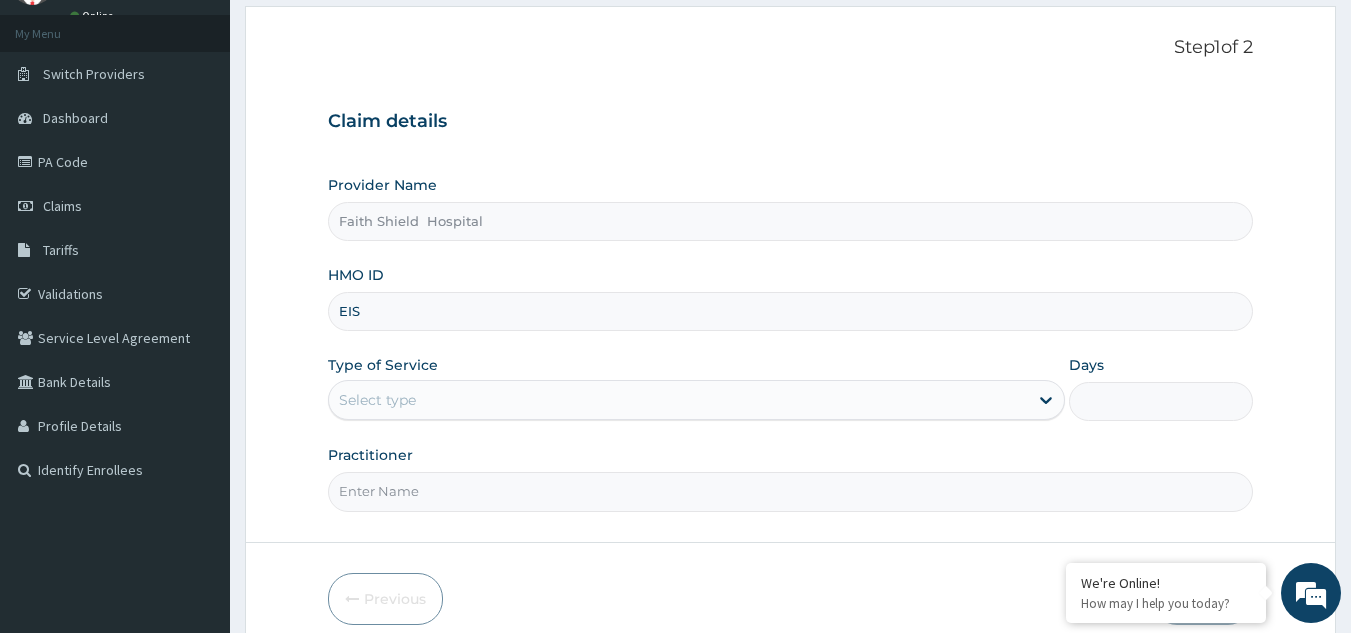 type on "EIS/10770/D" 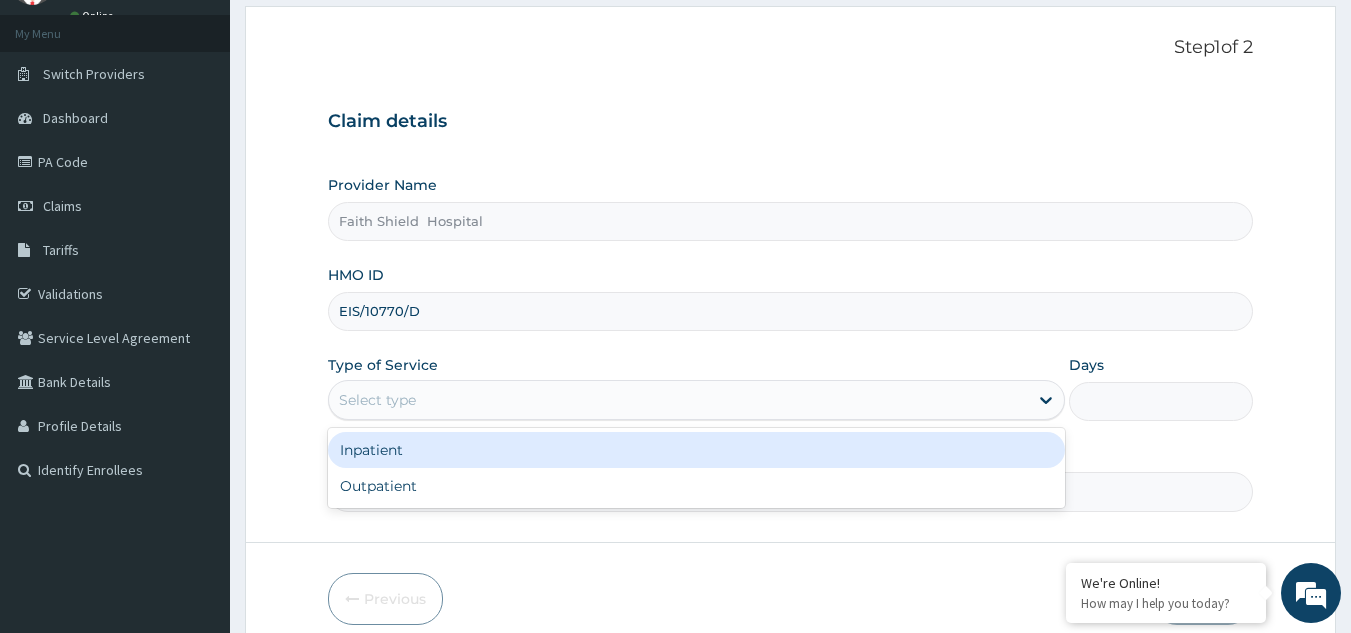 click on "Select type" at bounding box center (377, 400) 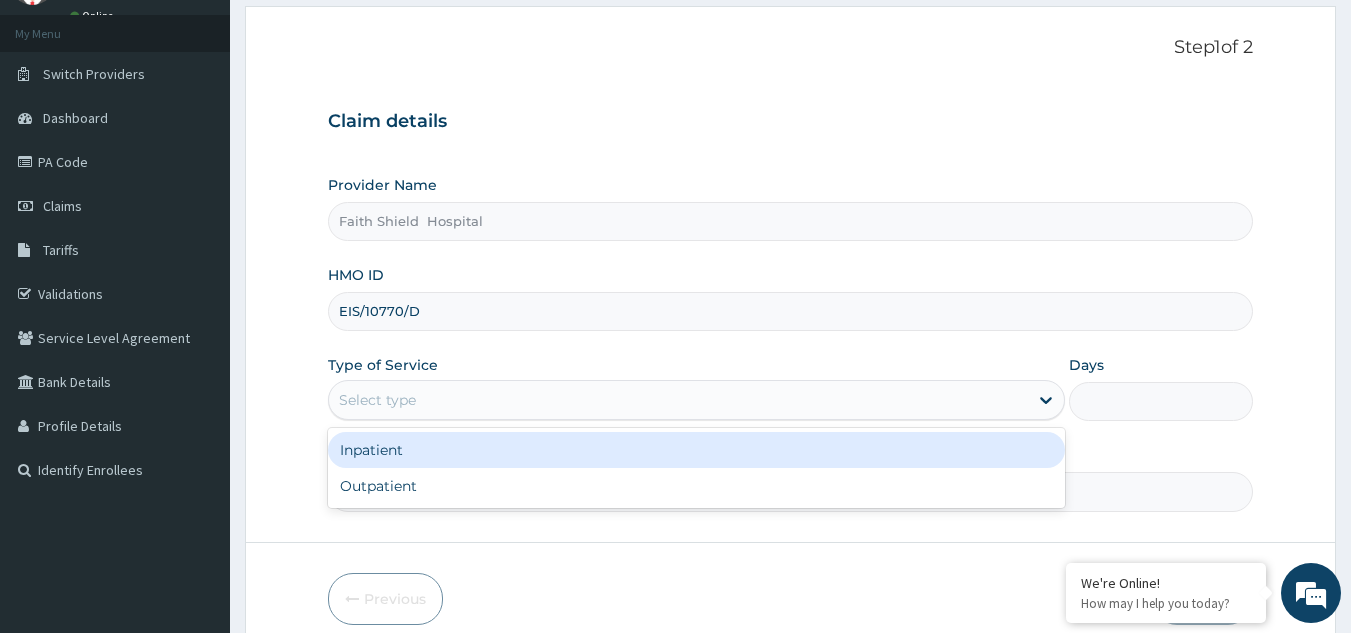 click on "Inpatient" at bounding box center [696, 450] 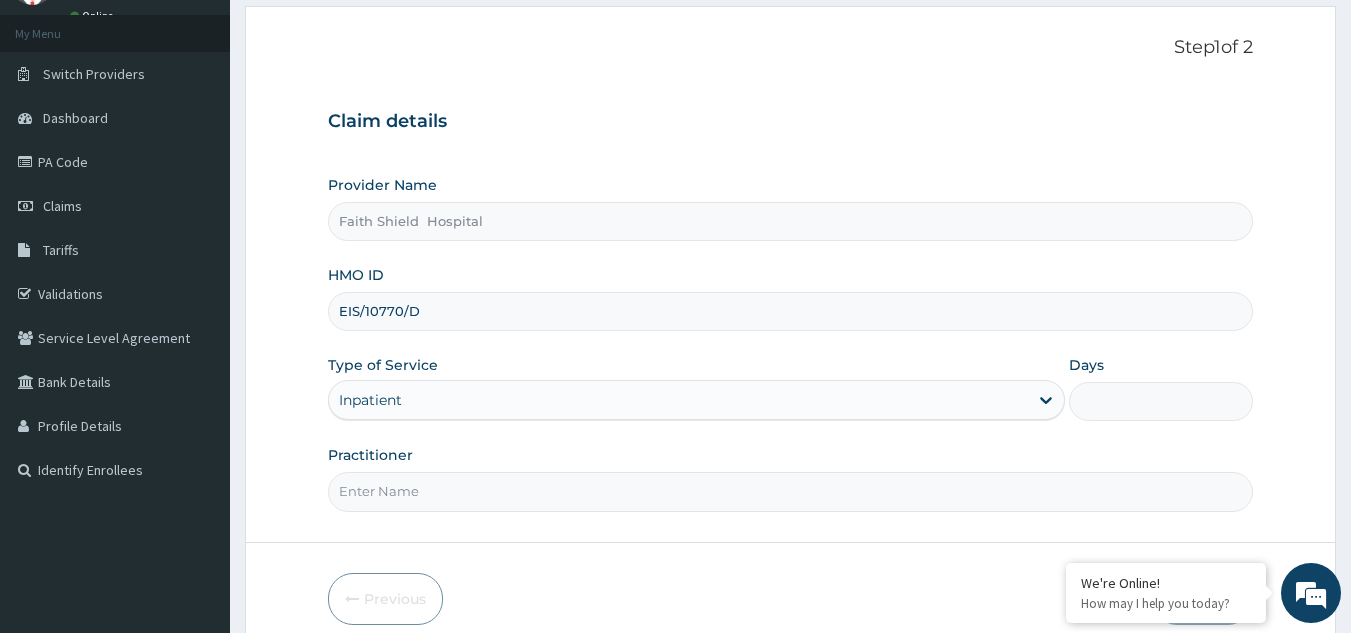 click on "Days" at bounding box center [1161, 401] 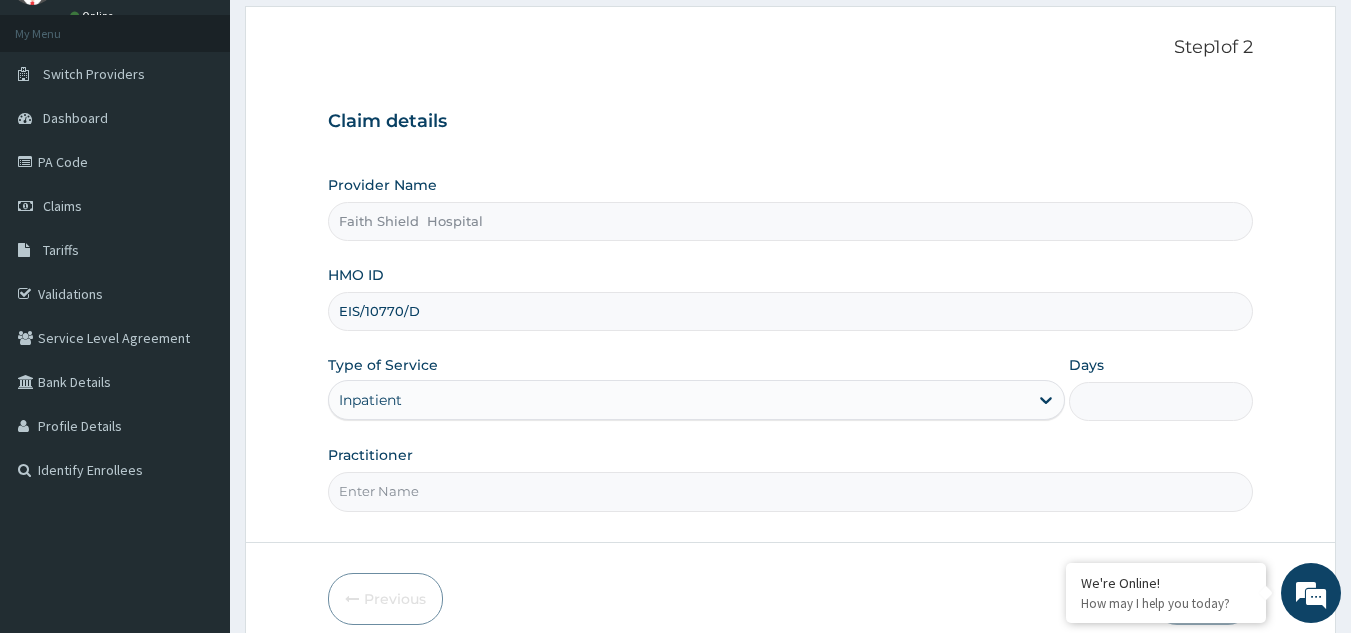 type on "2" 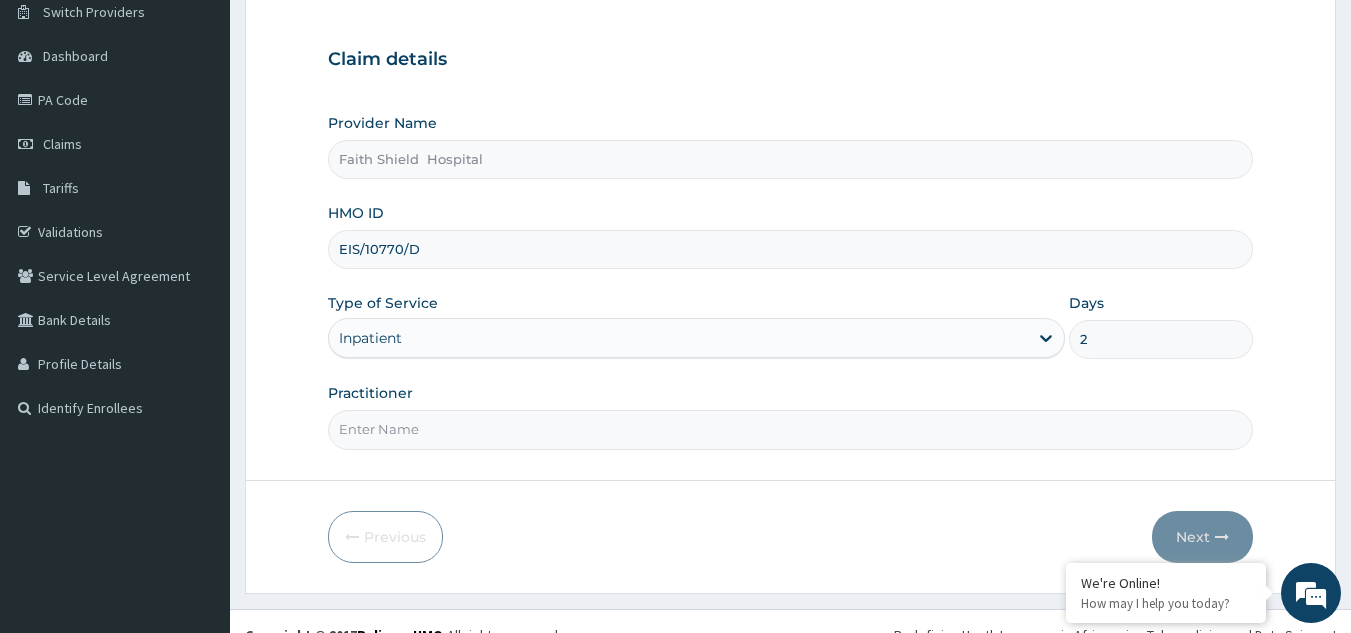 scroll, scrollTop: 189, scrollLeft: 0, axis: vertical 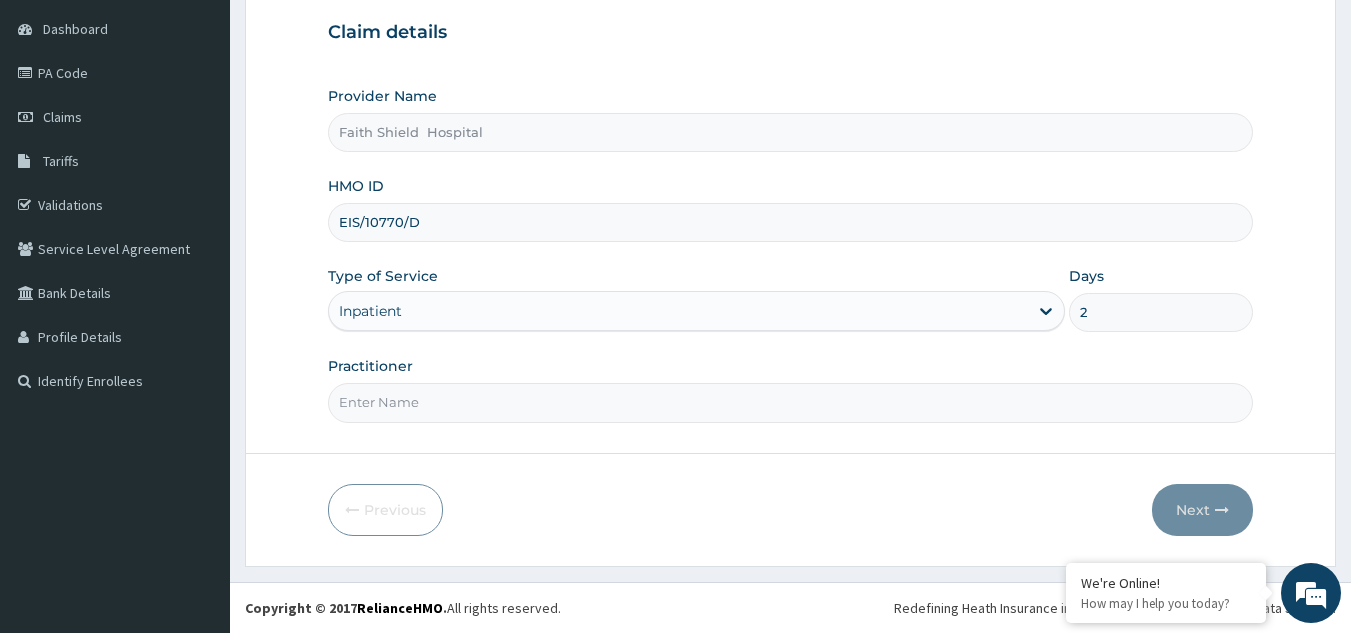 click on "Practitioner" at bounding box center [791, 402] 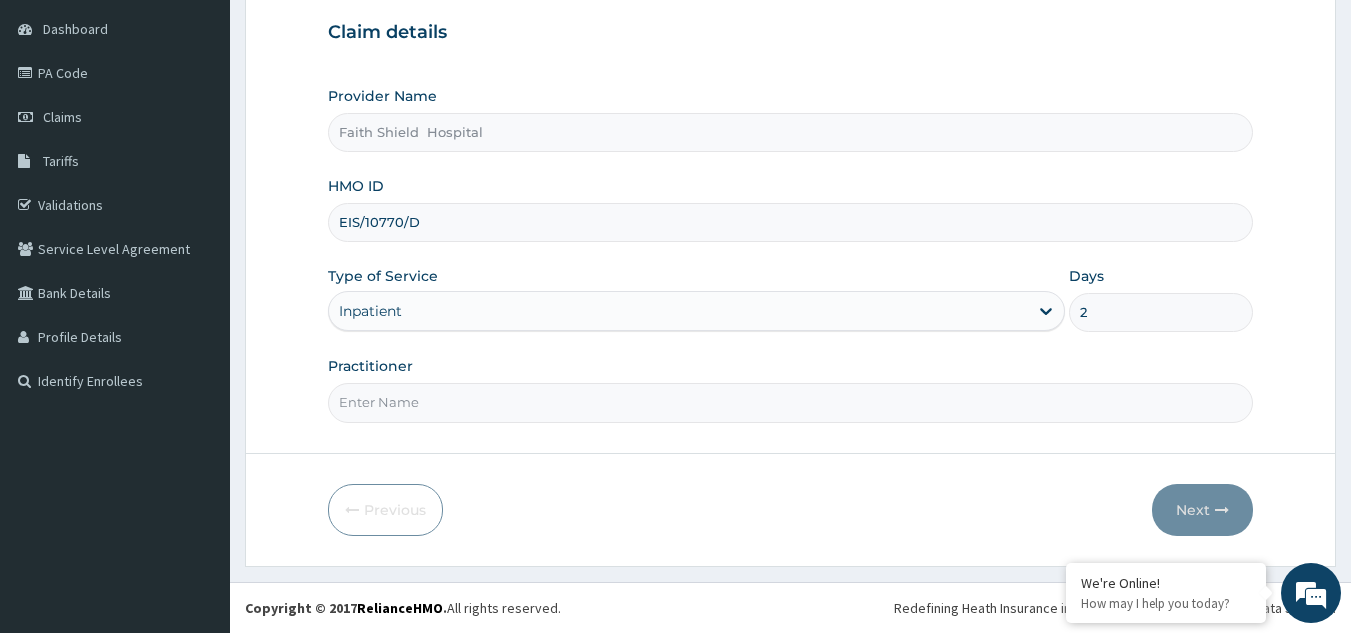 type on "DR. [LAST_NAME] [LAST_NAME]" 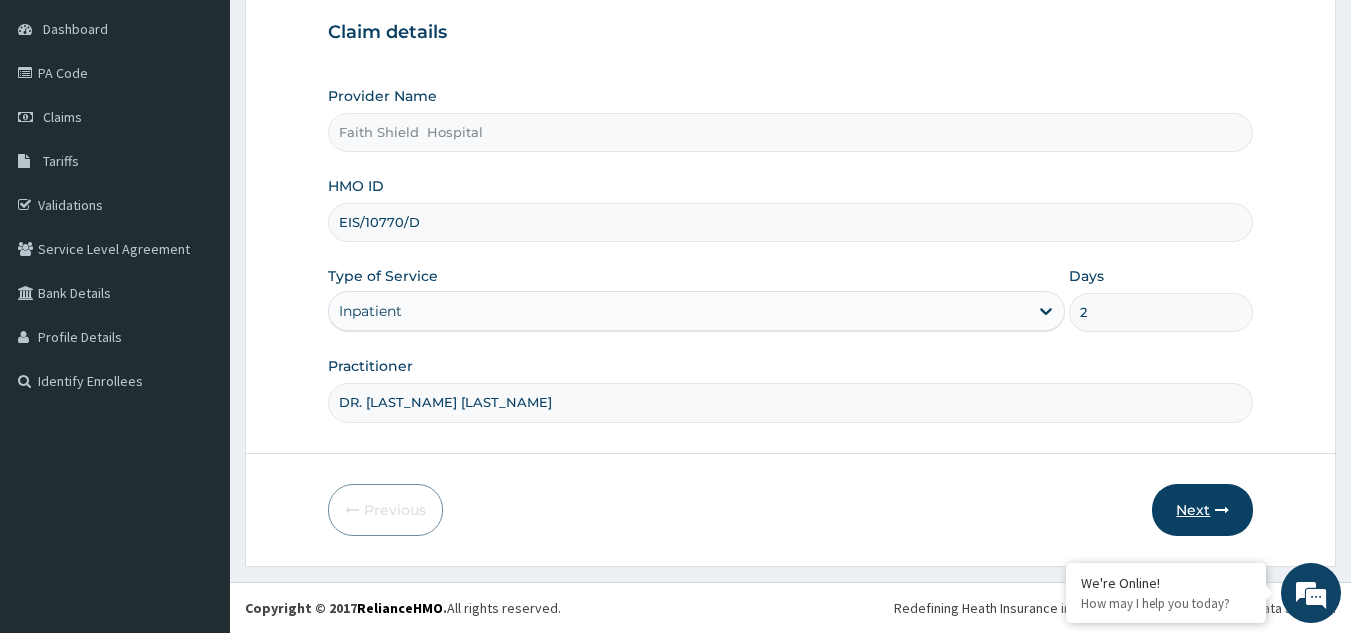 click on "Next" at bounding box center [1202, 510] 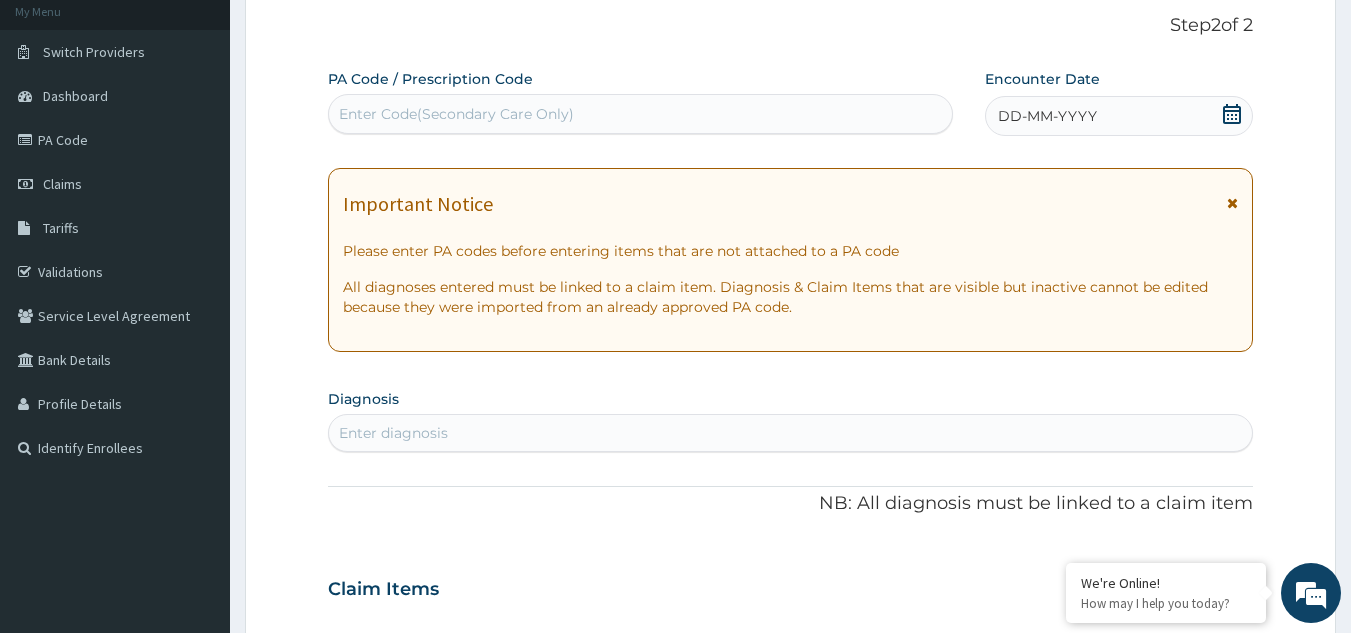 scroll, scrollTop: 0, scrollLeft: 0, axis: both 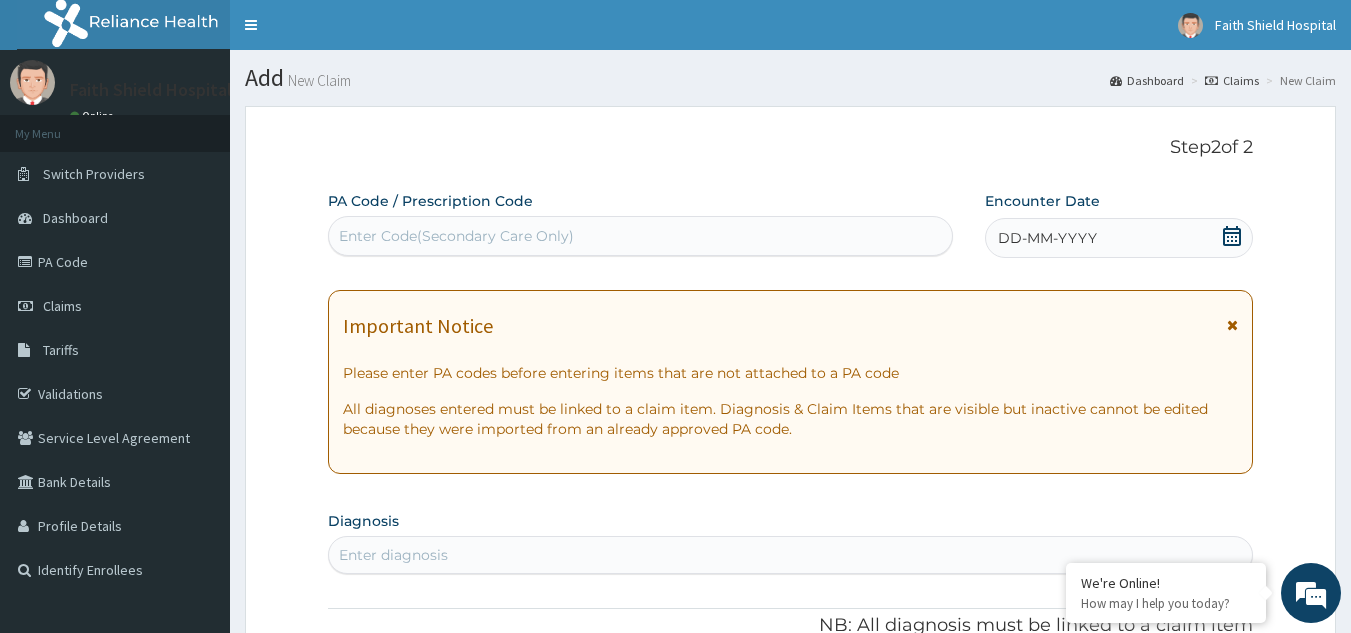 drag, startPoint x: 1233, startPoint y: 239, endPoint x: 1222, endPoint y: 238, distance: 11.045361 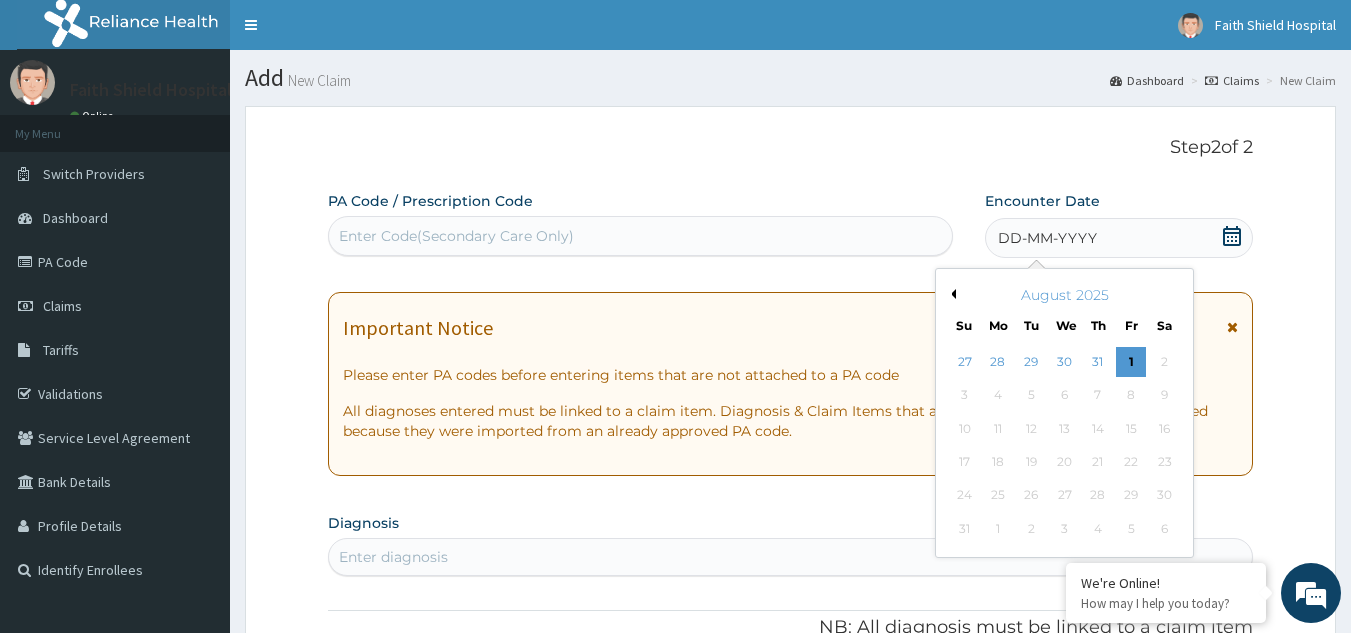 click on "Previous Month" at bounding box center (951, 294) 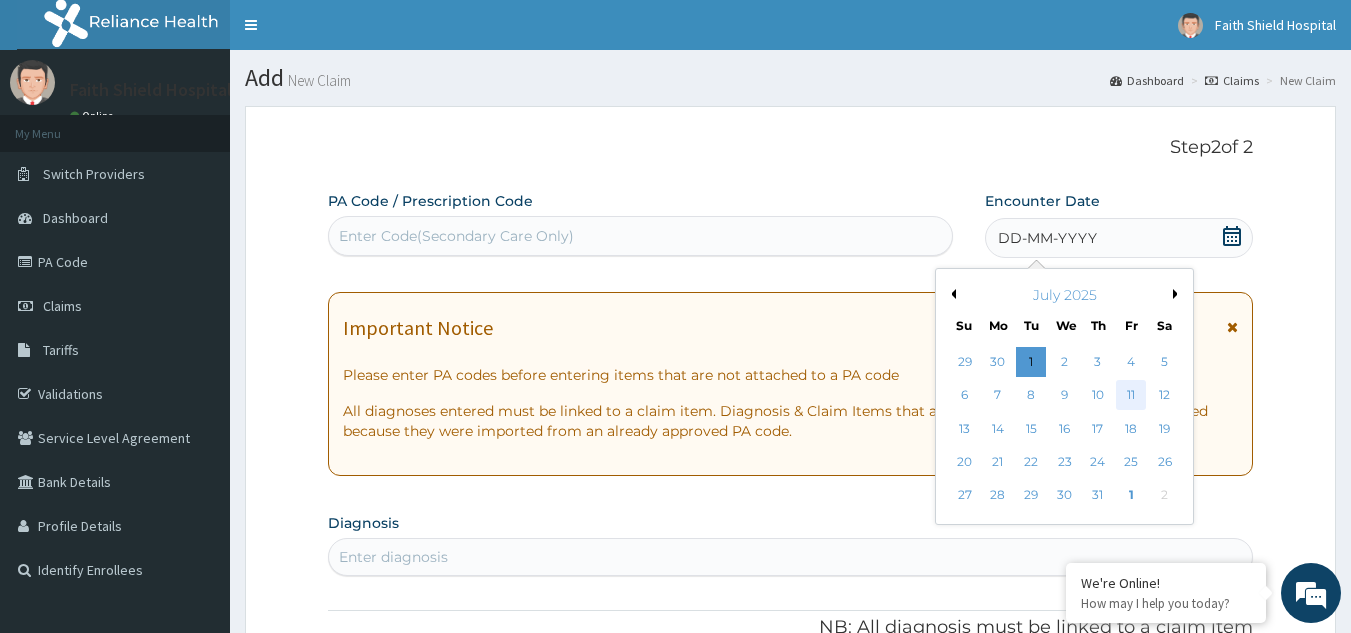 click on "11" at bounding box center [1131, 396] 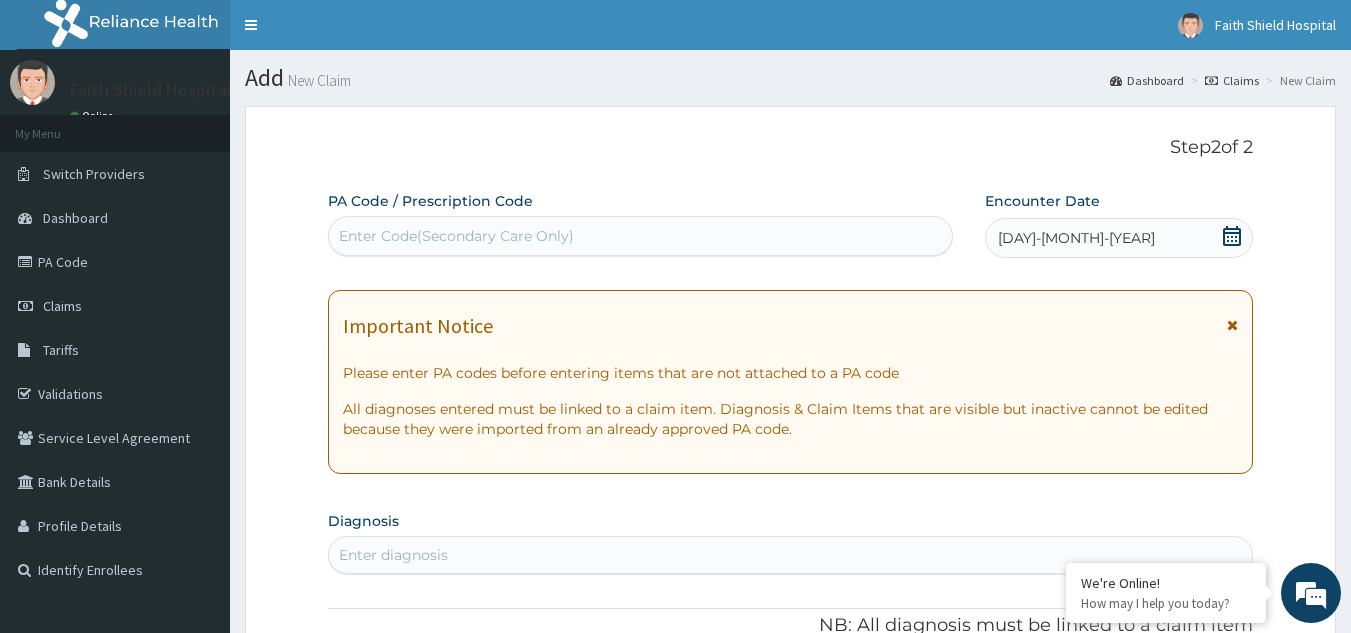 click on "Enter Code(Secondary Care Only)" at bounding box center (456, 236) 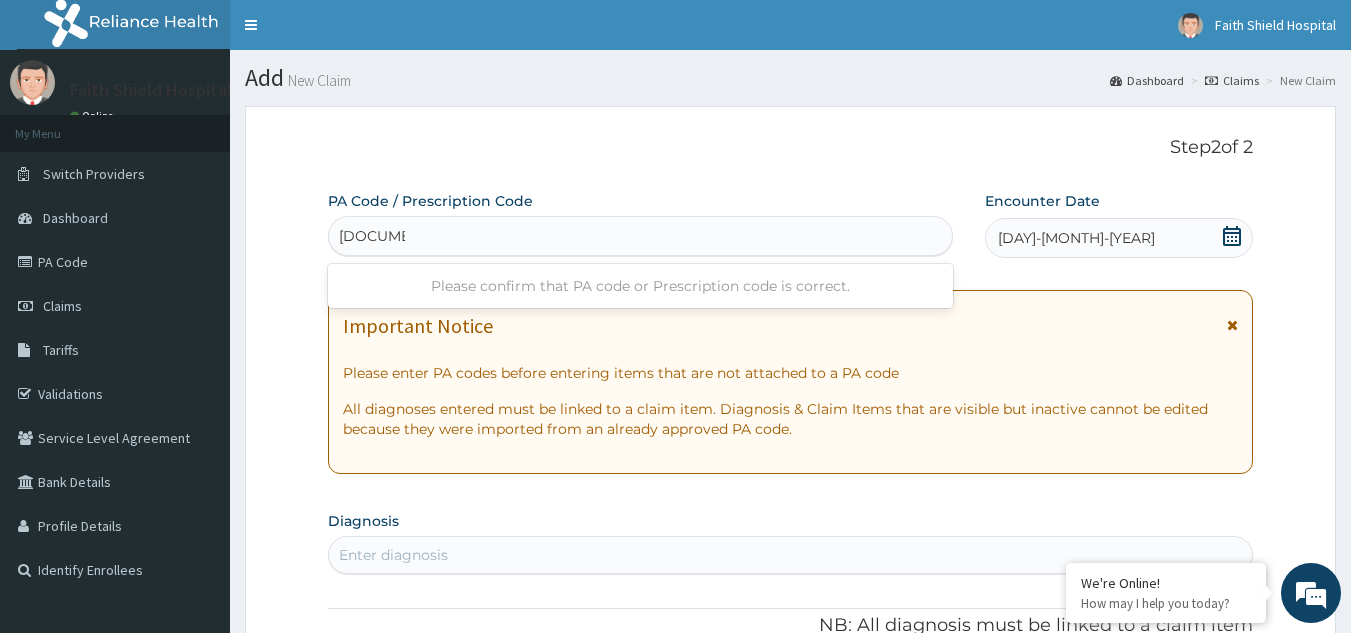type on "[DOCUMENT_ID]" 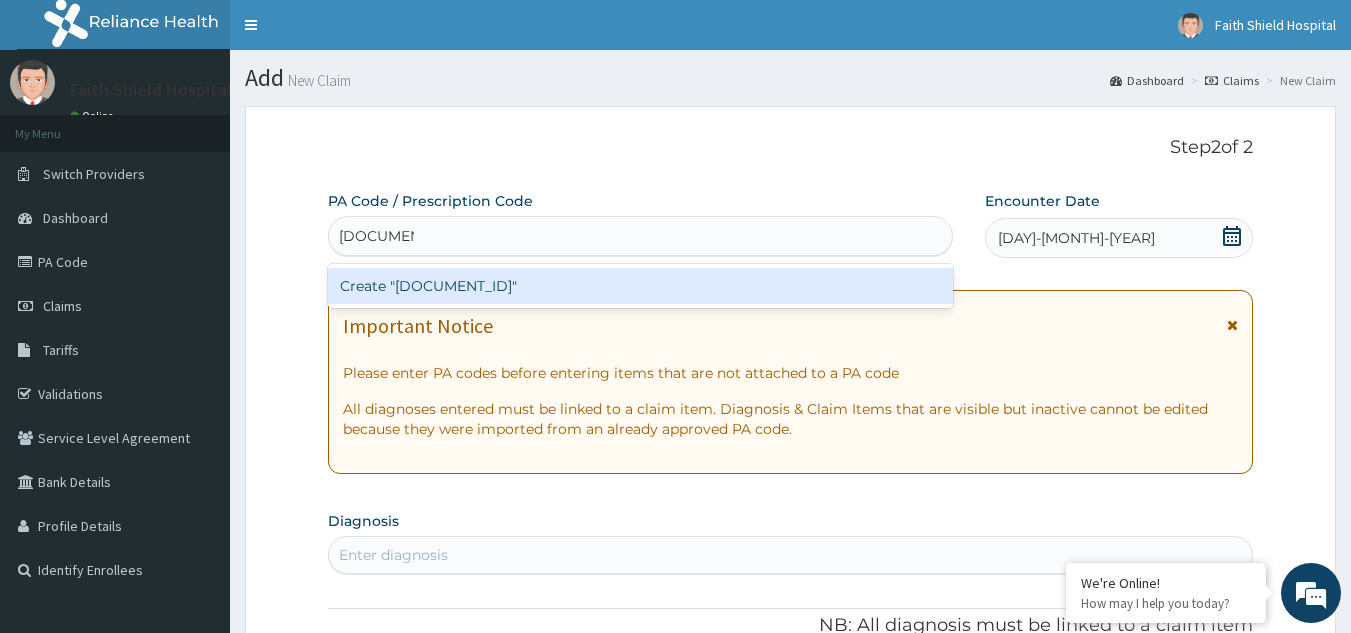 click on "Create "[DOCUMENT_ID]"" at bounding box center (641, 286) 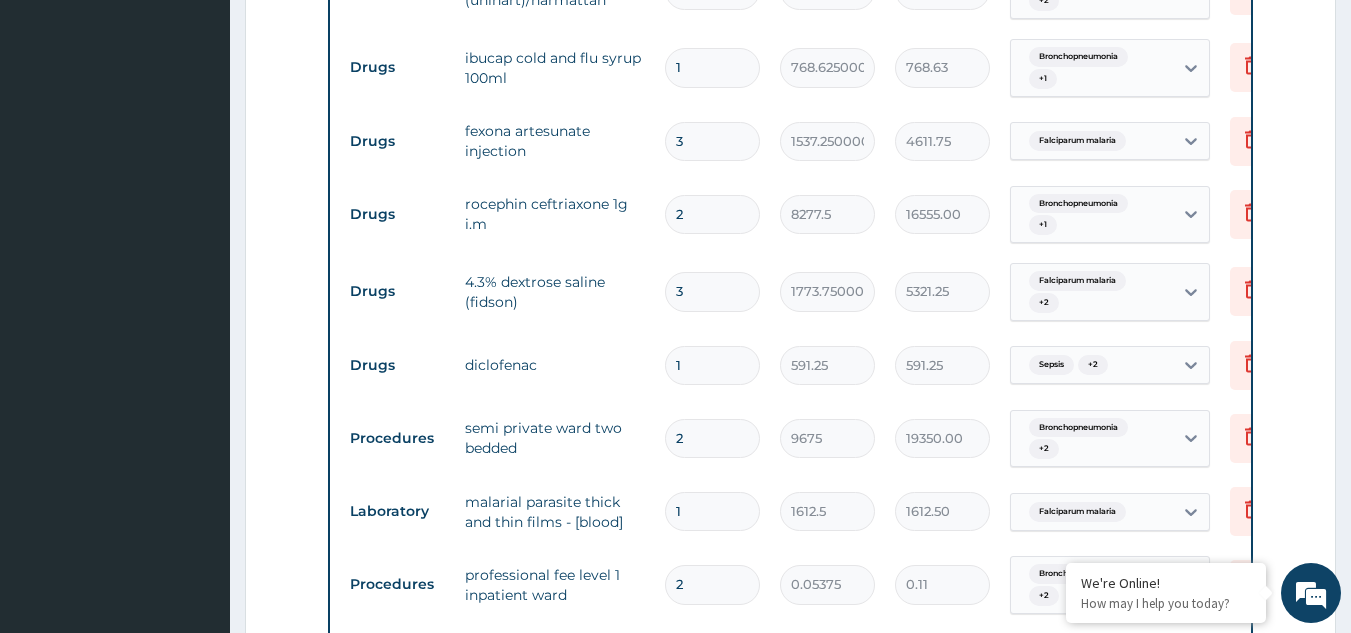 scroll, scrollTop: 1134, scrollLeft: 0, axis: vertical 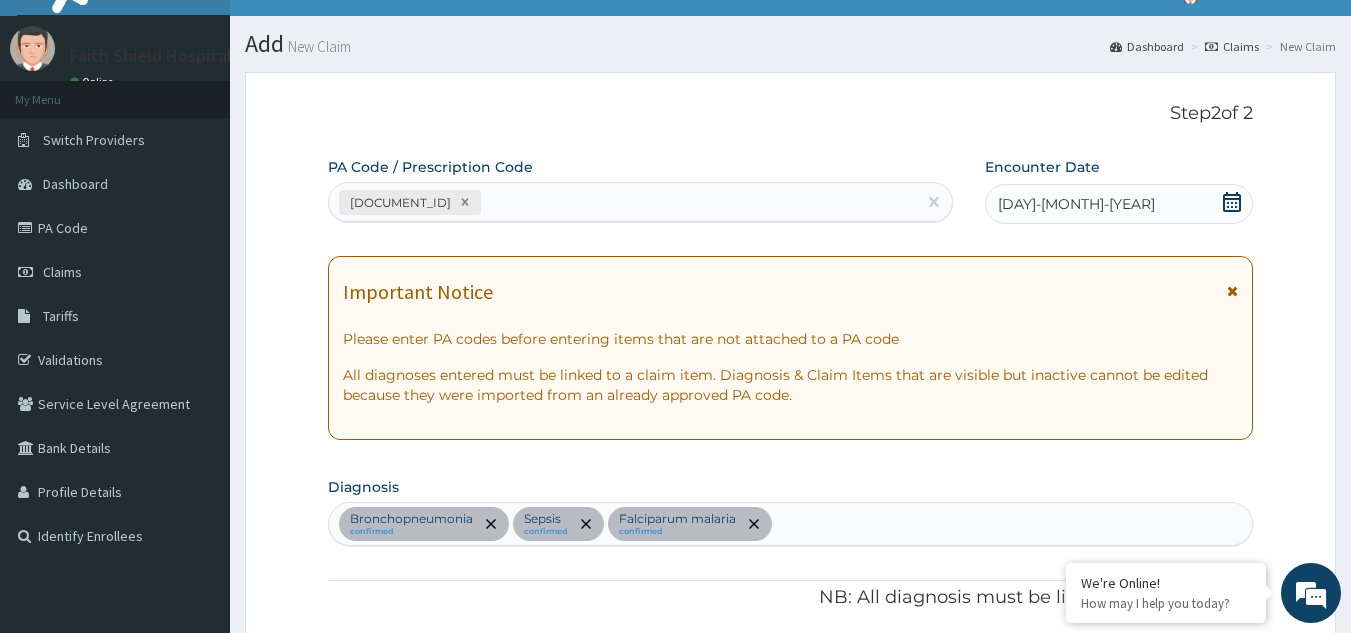click on "Bronchopneumonia confirmed Sepsis confirmed Falciparum malaria confirmed" at bounding box center (791, 524) 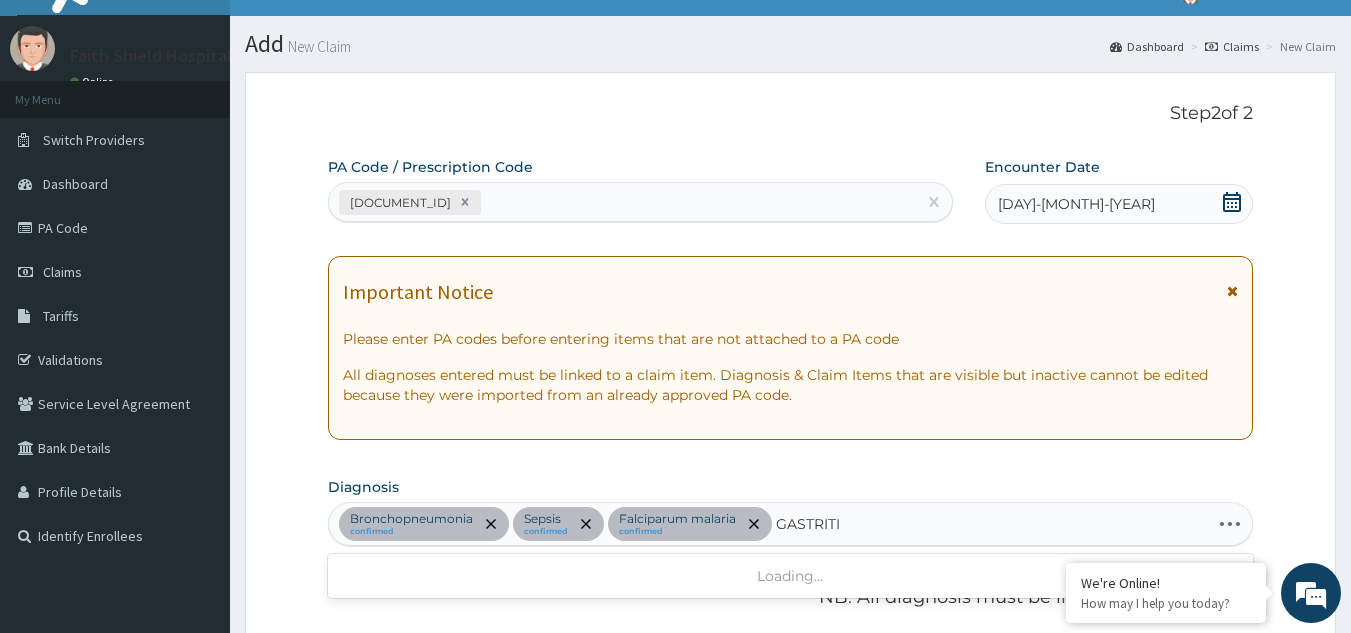 type on "GASTRITIS" 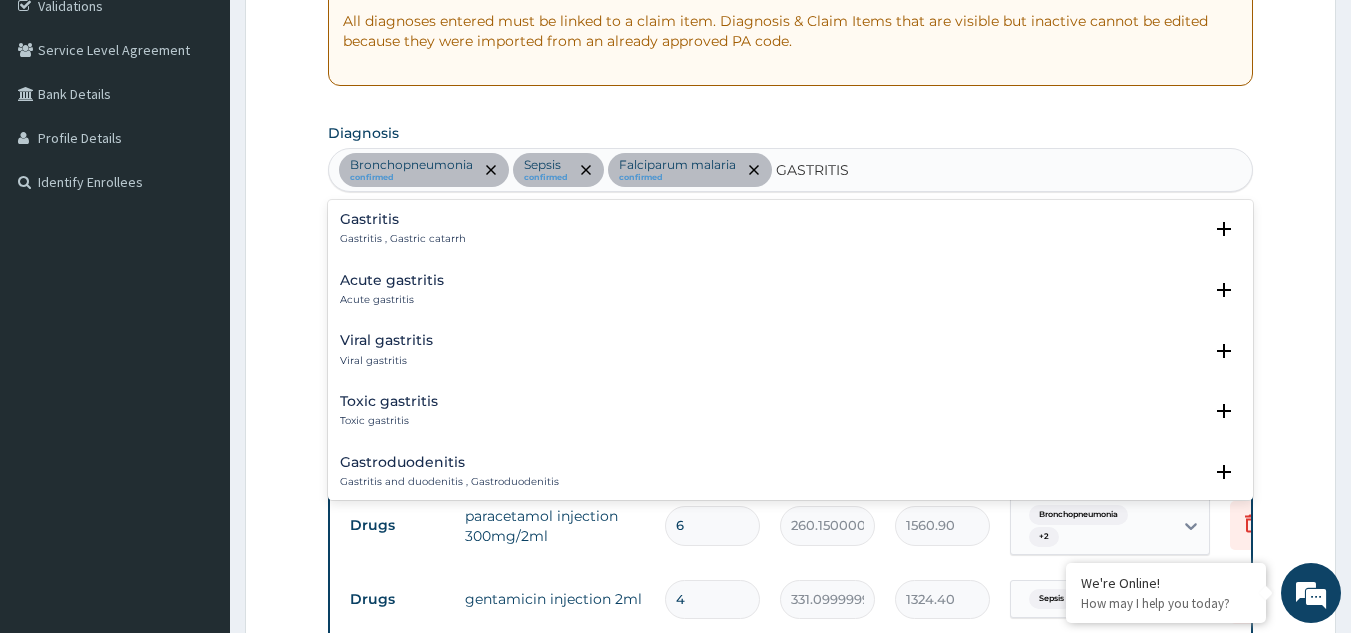 scroll, scrollTop: 434, scrollLeft: 0, axis: vertical 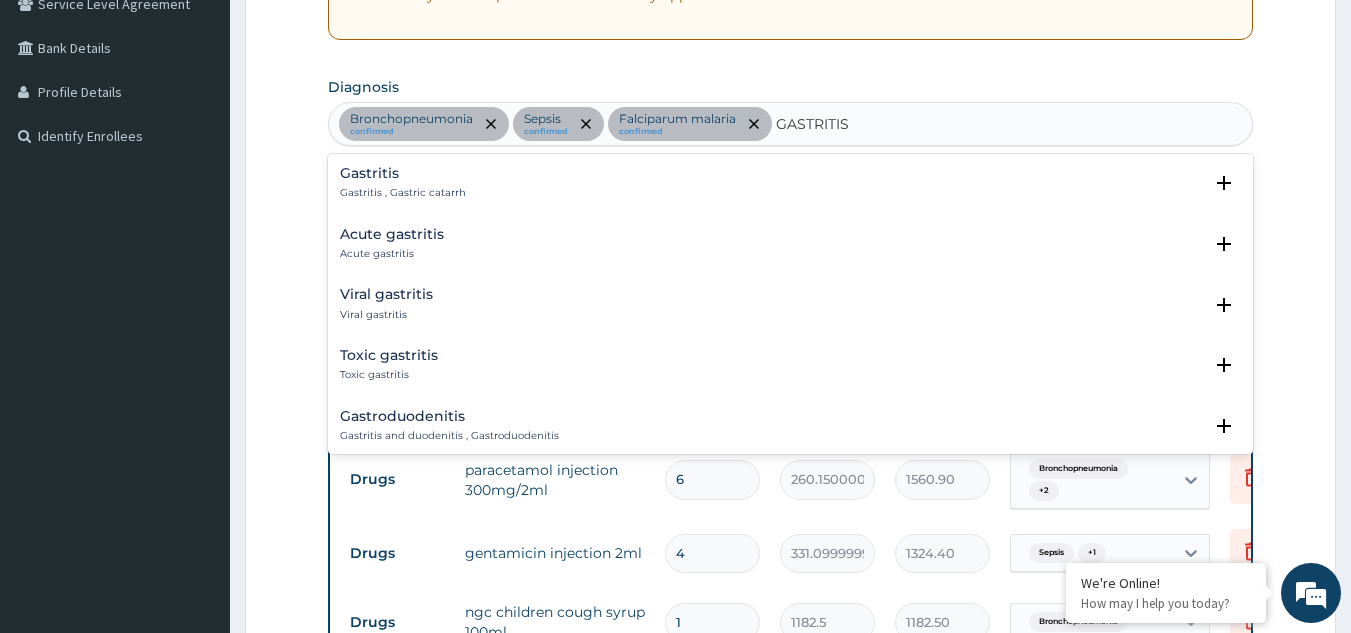 click on "Gastritis" at bounding box center [403, 173] 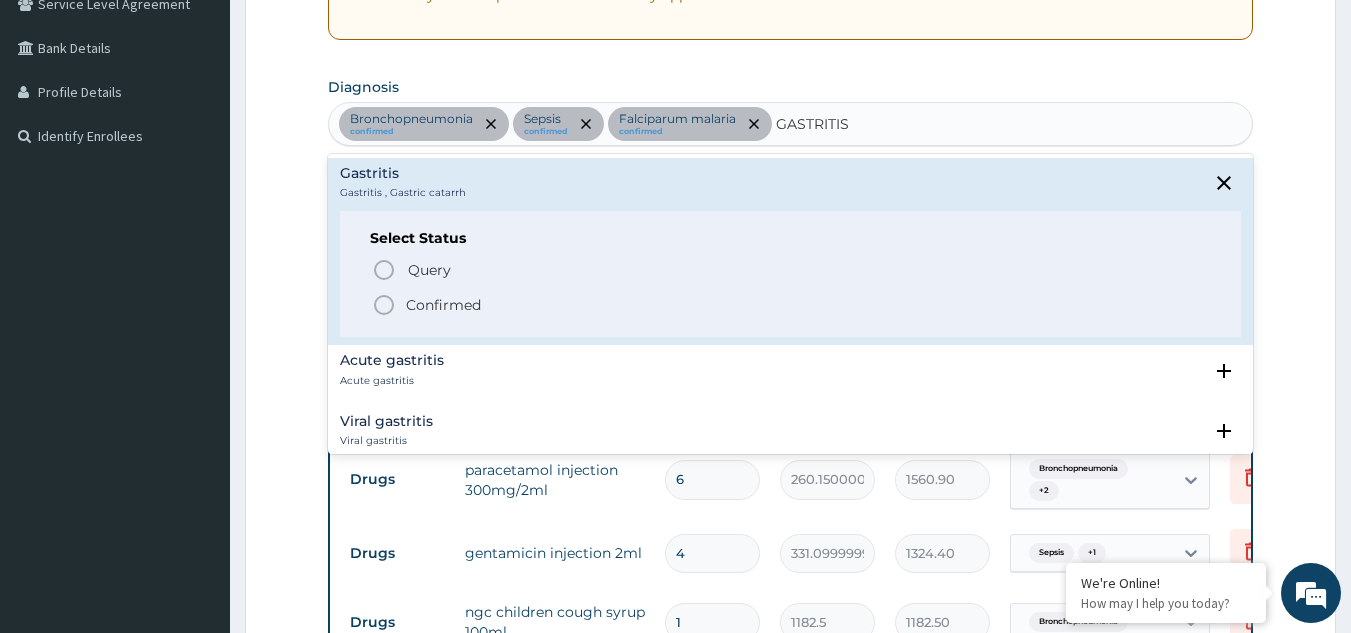 click 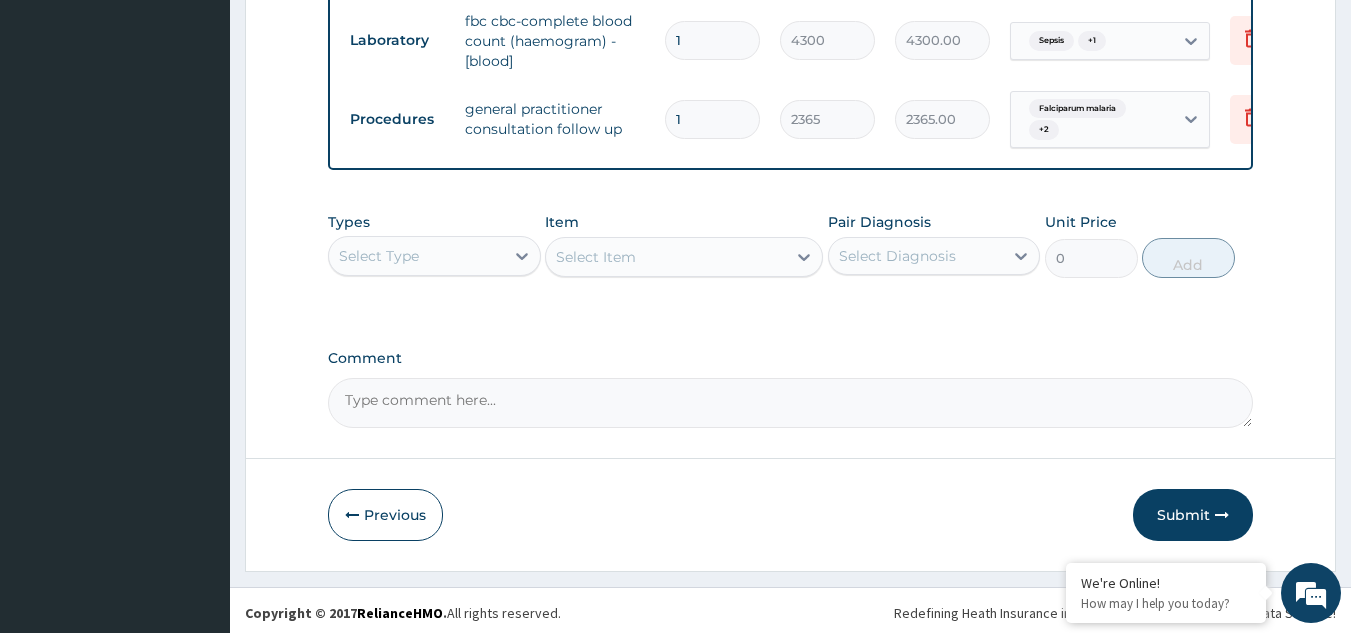 scroll, scrollTop: 1834, scrollLeft: 0, axis: vertical 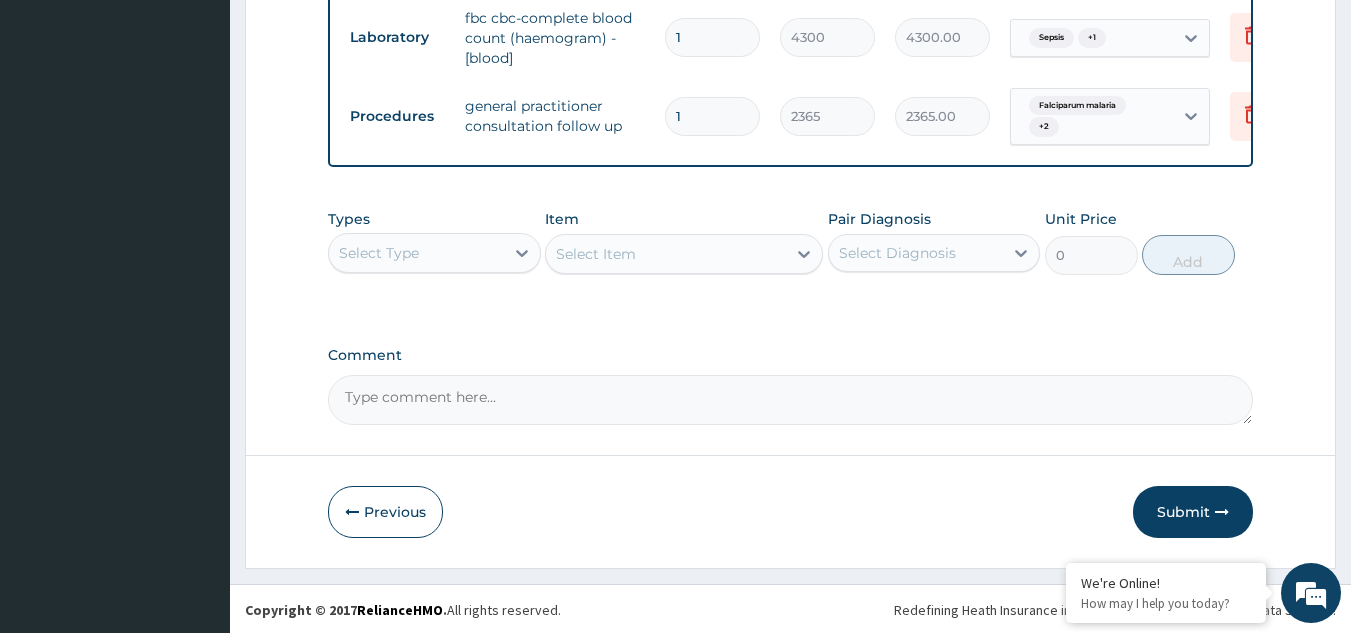 click on "Select Type" at bounding box center (416, 253) 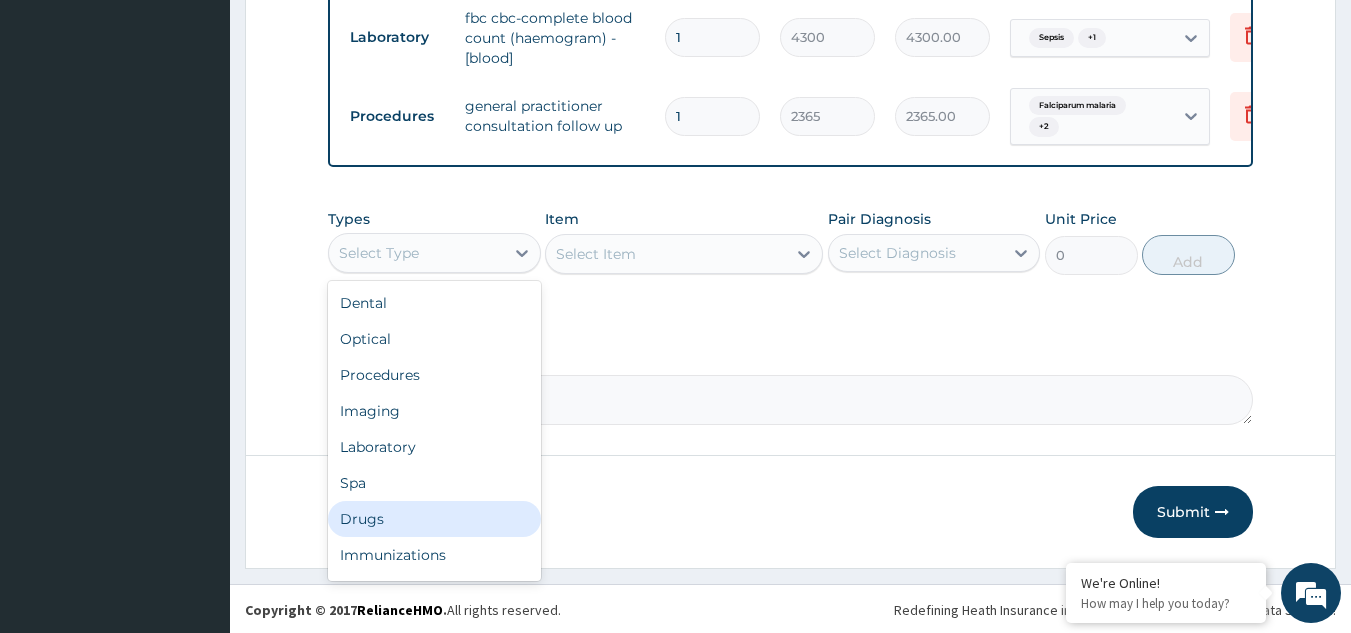 click on "Drugs" at bounding box center (434, 519) 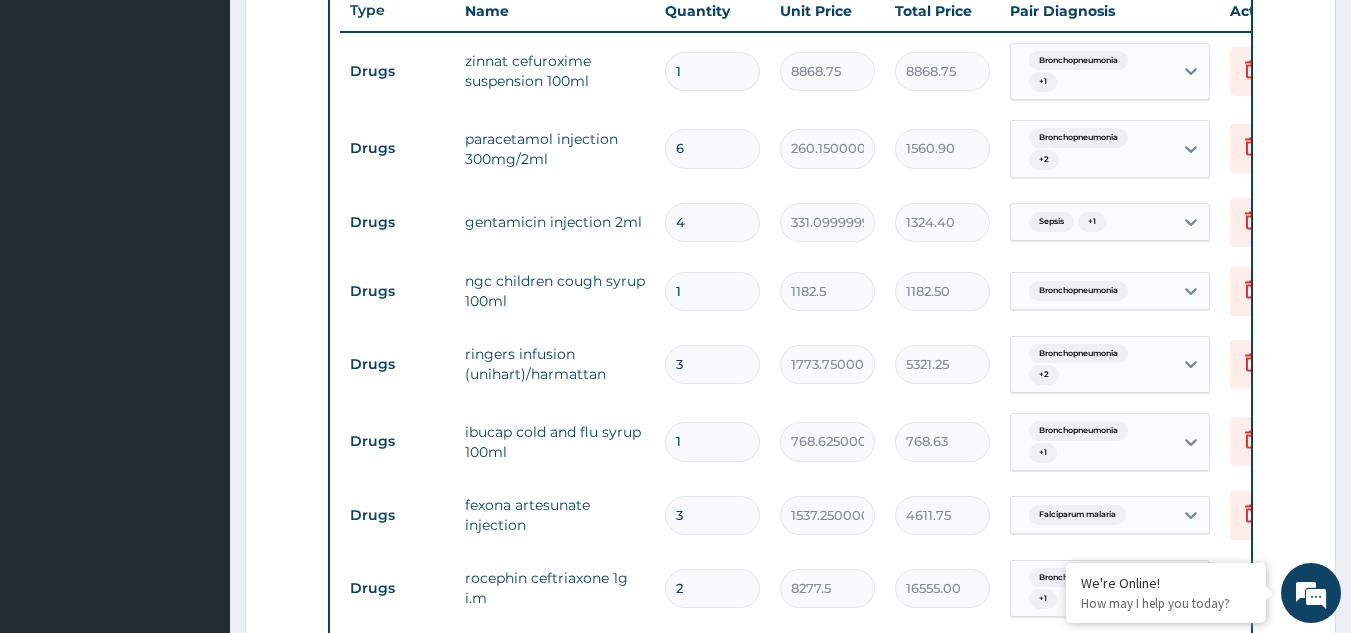 scroll, scrollTop: 734, scrollLeft: 0, axis: vertical 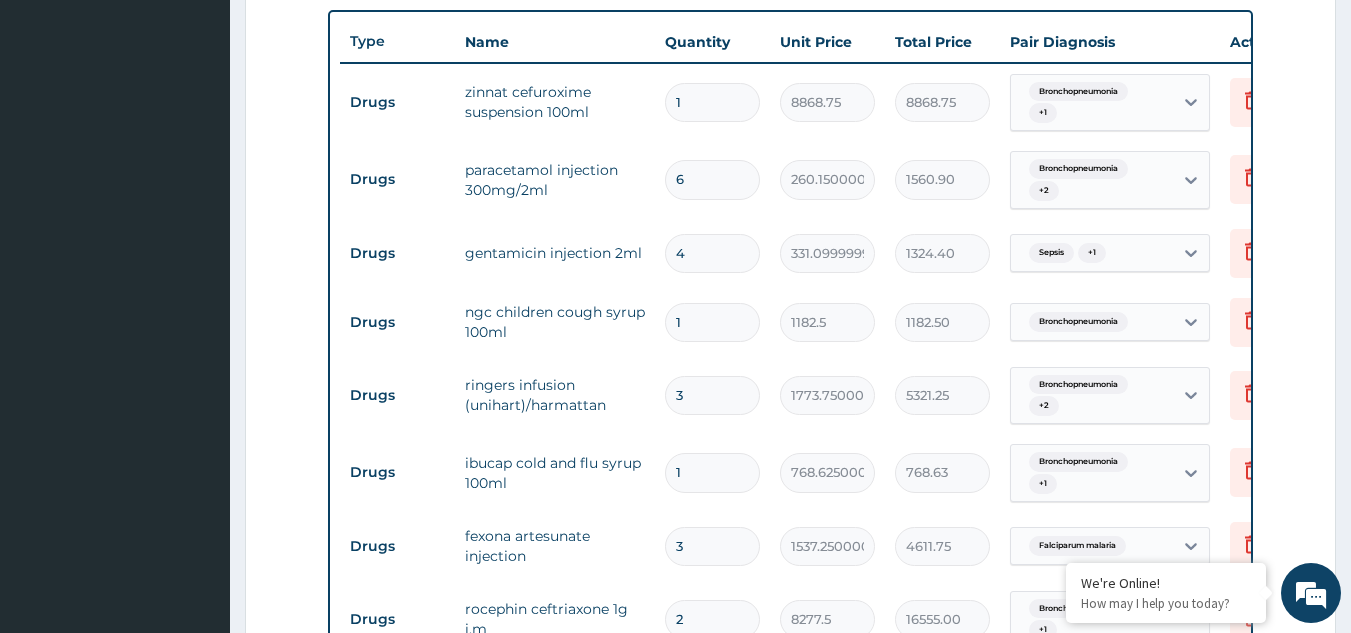 click on "6" at bounding box center [712, 179] 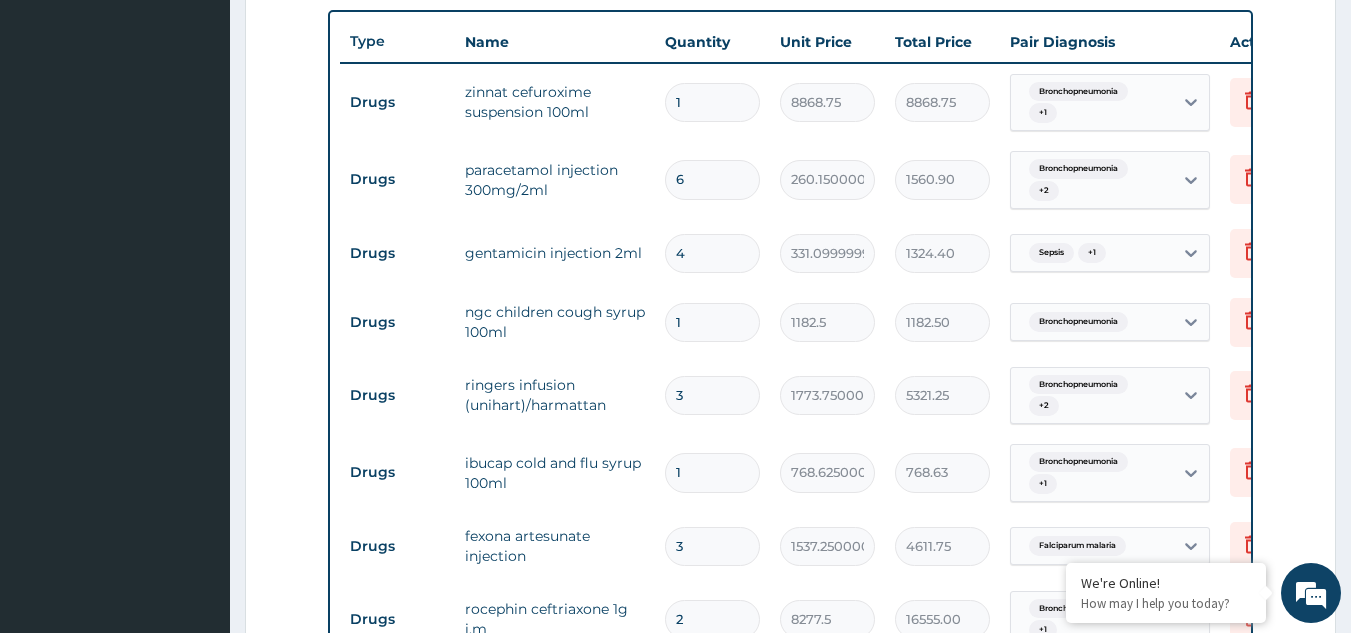 type 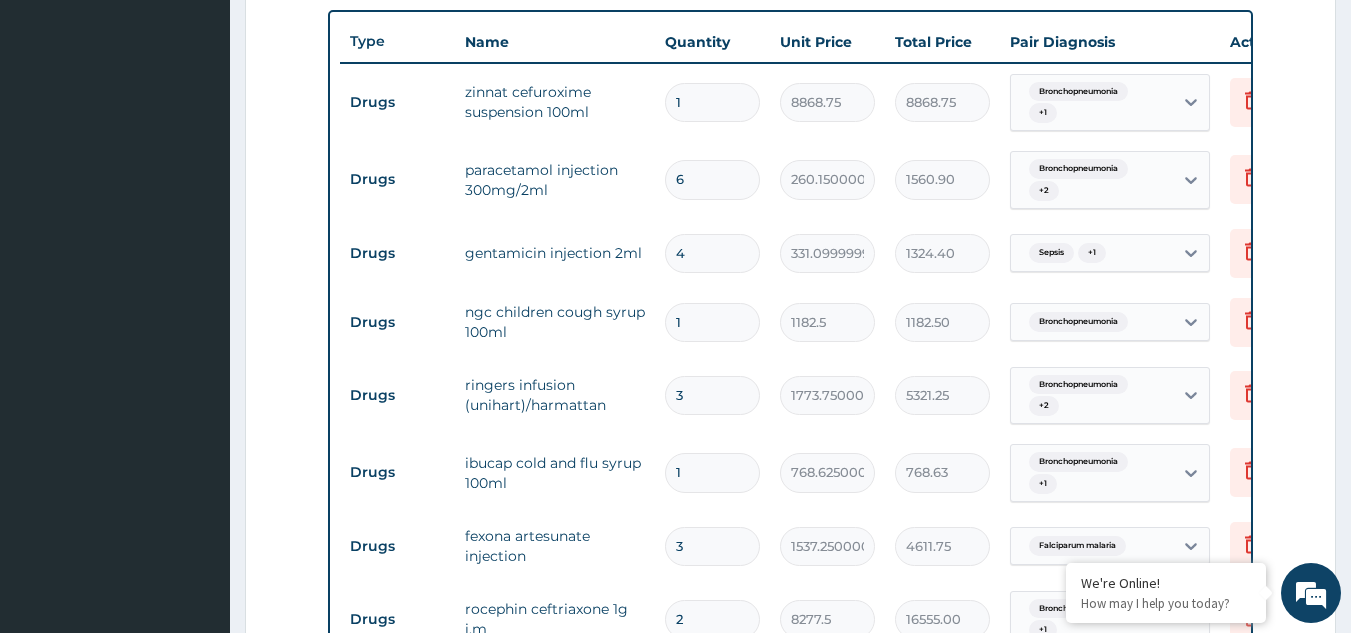 type on "0.00" 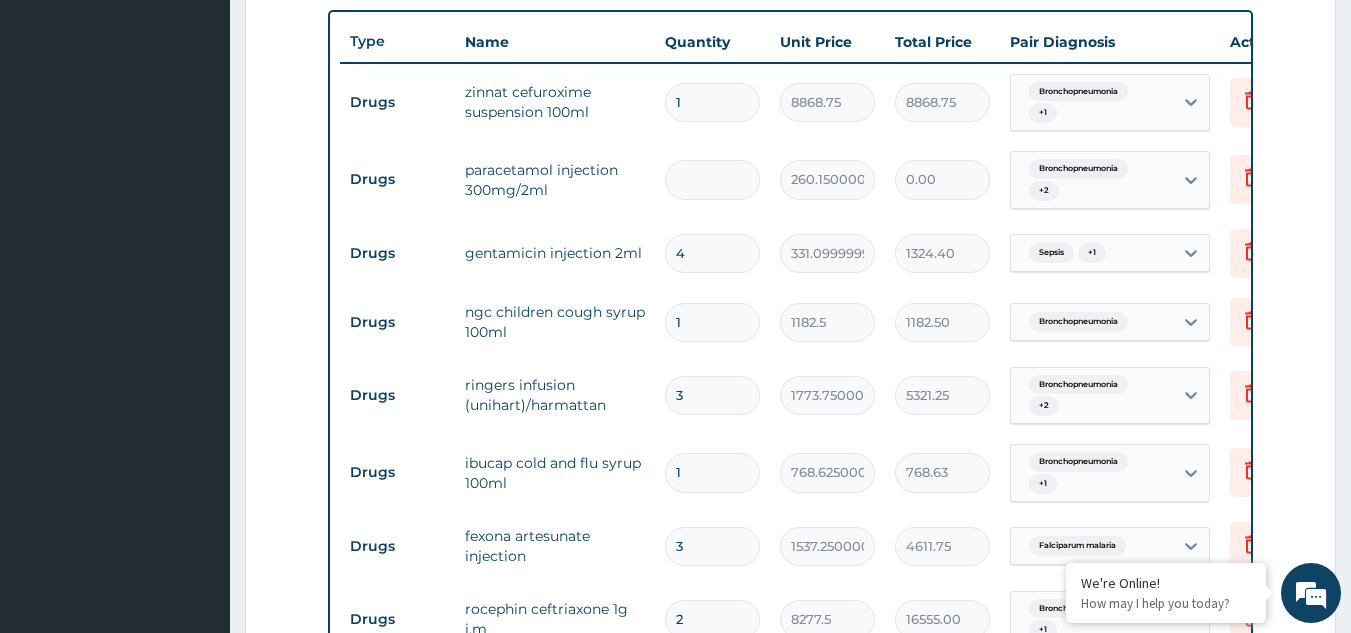 type on "8" 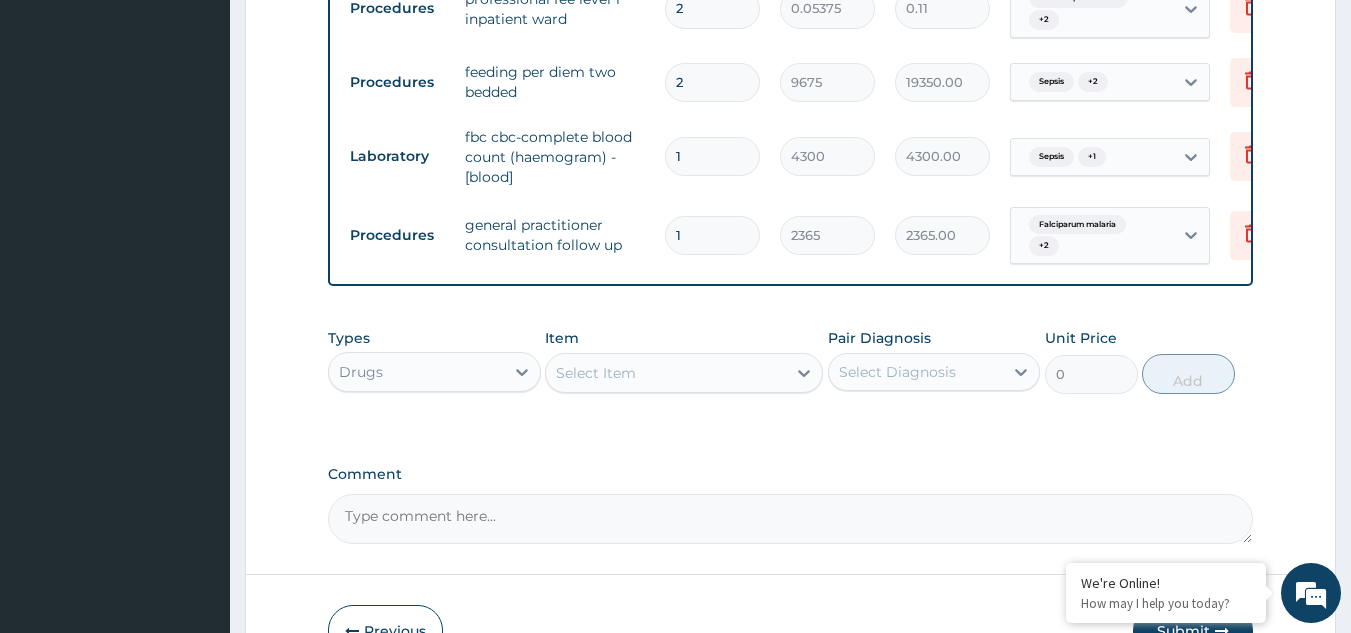 scroll, scrollTop: 1834, scrollLeft: 0, axis: vertical 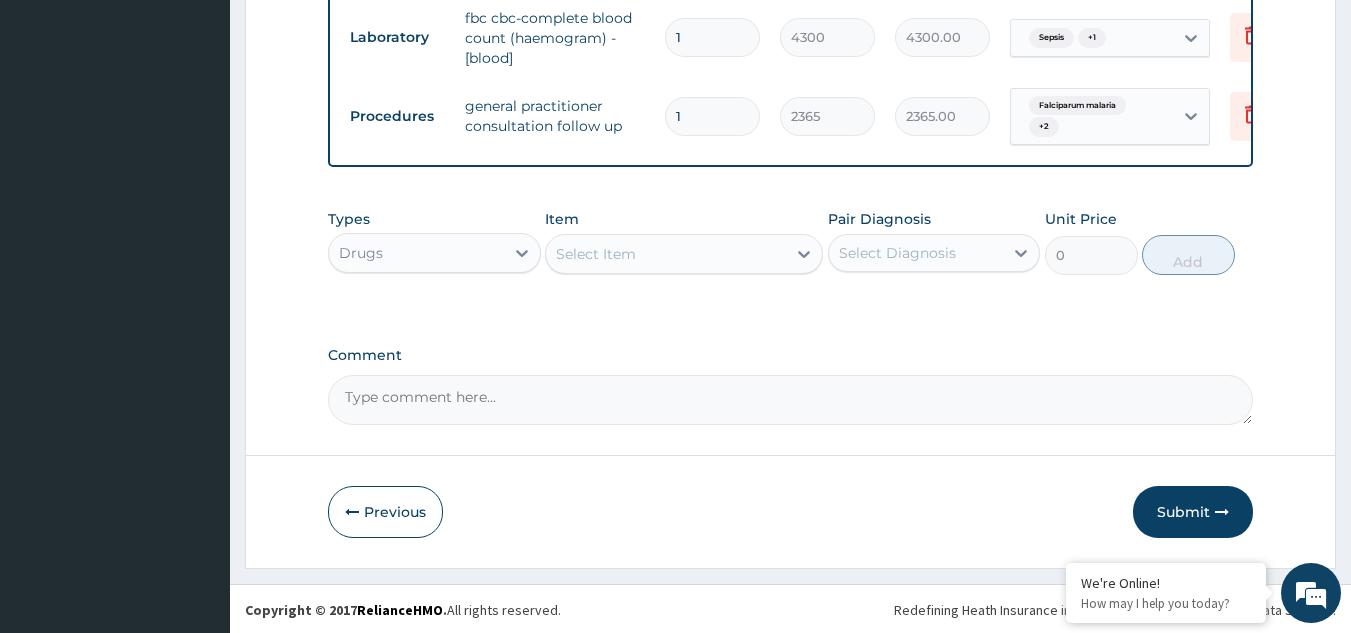 type on "8" 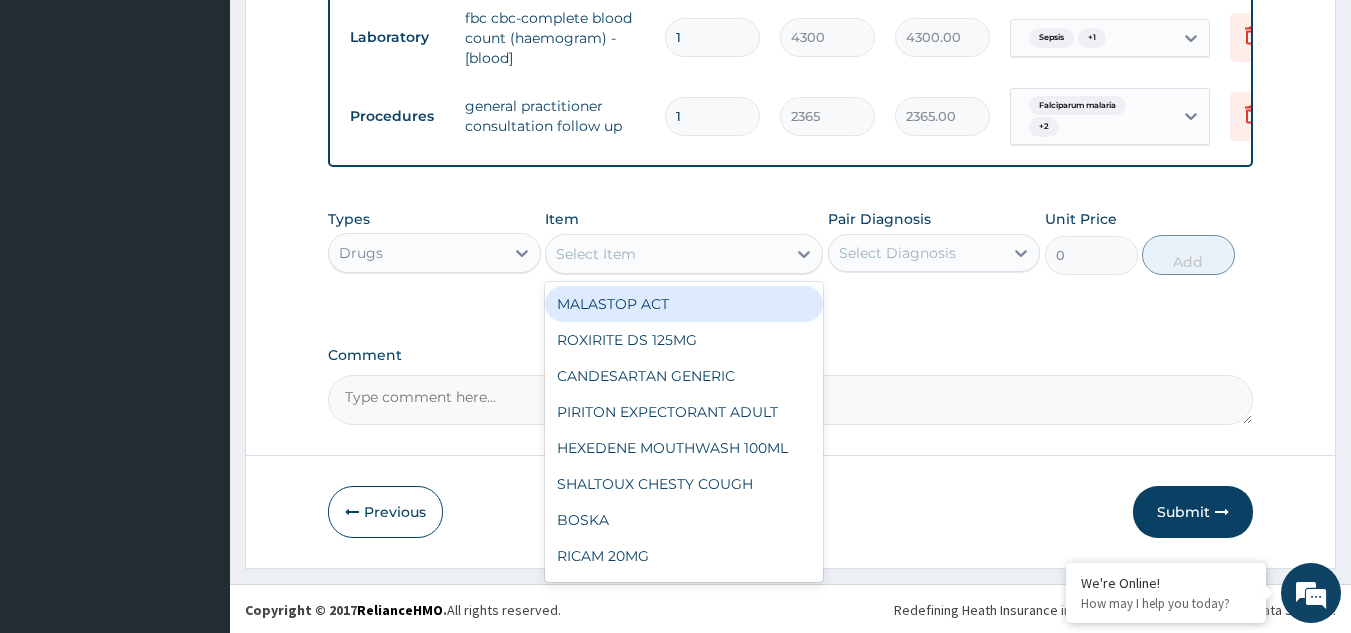 click on "Select Item" at bounding box center [596, 254] 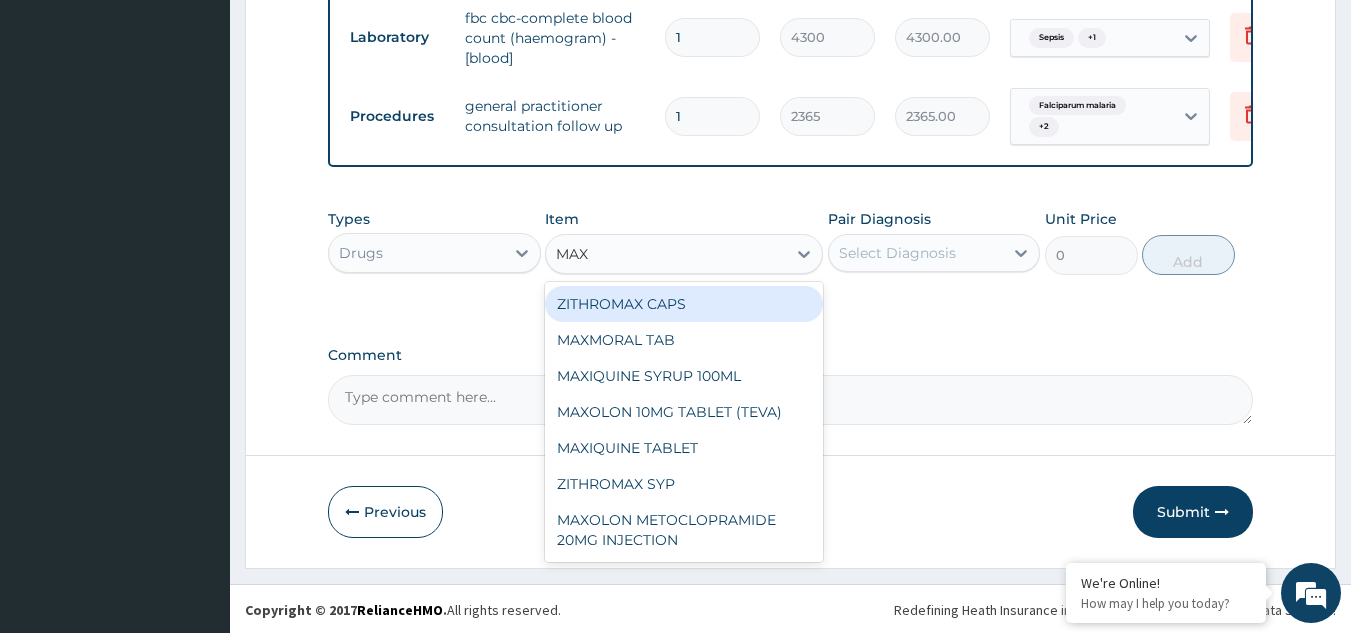 type on "MAXO" 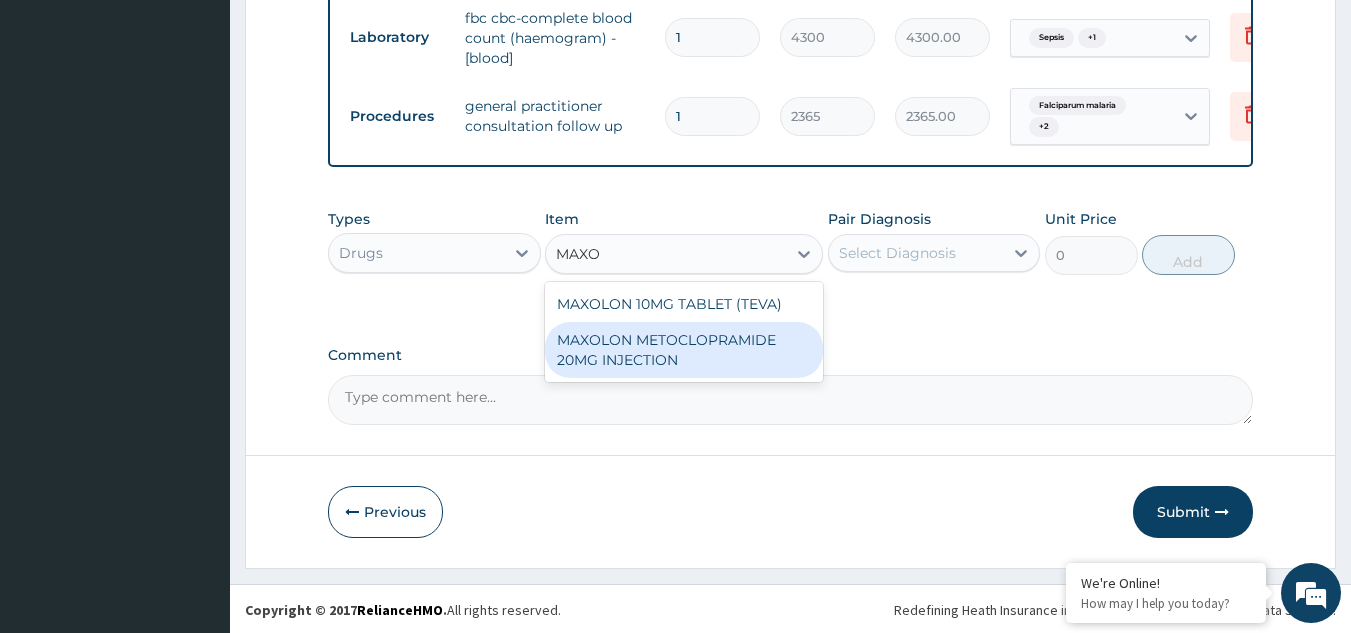 click on "MAXOLON METOCLOPRAMIDE 20MG INJECTION" at bounding box center (684, 350) 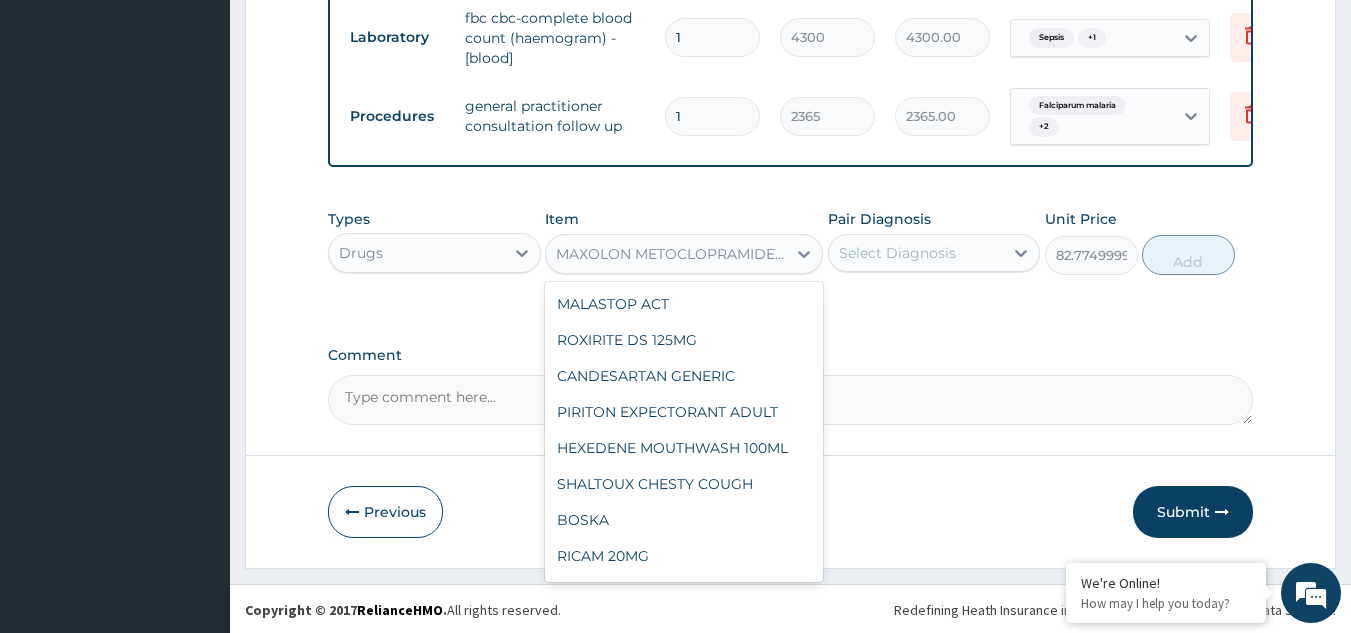 click on "MAXOLON METOCLOPRAMIDE 20MG INJECTION" at bounding box center (672, 254) 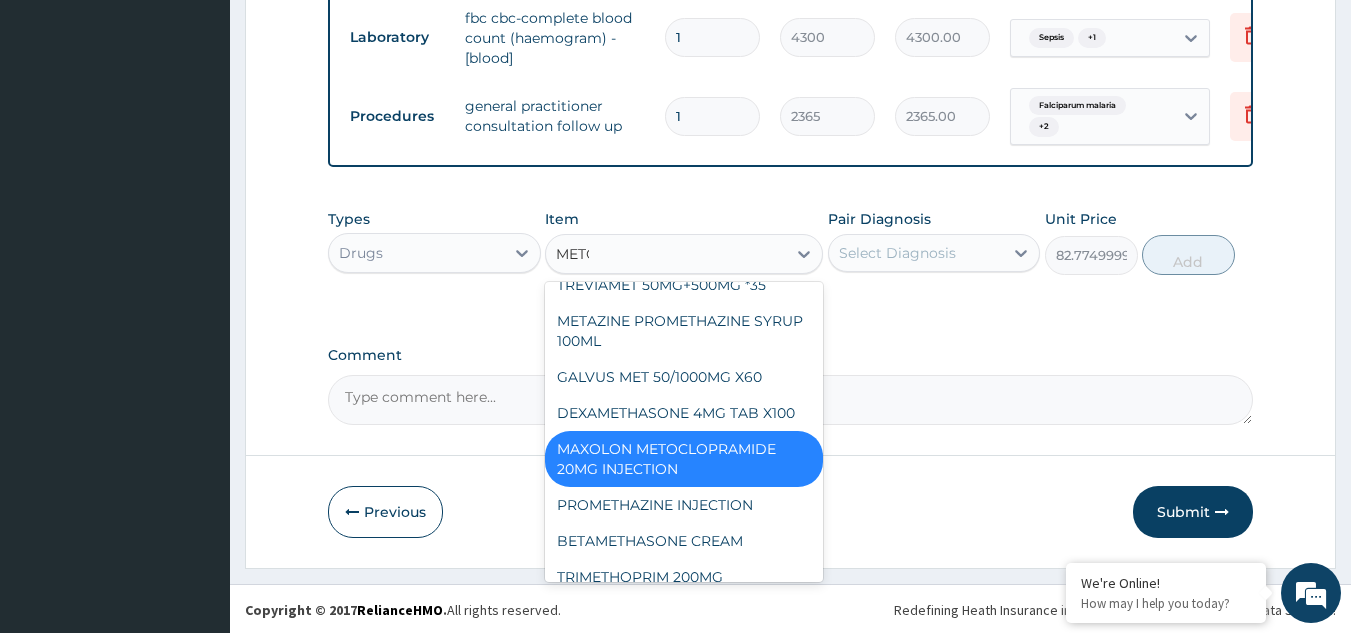 scroll, scrollTop: 0, scrollLeft: 0, axis: both 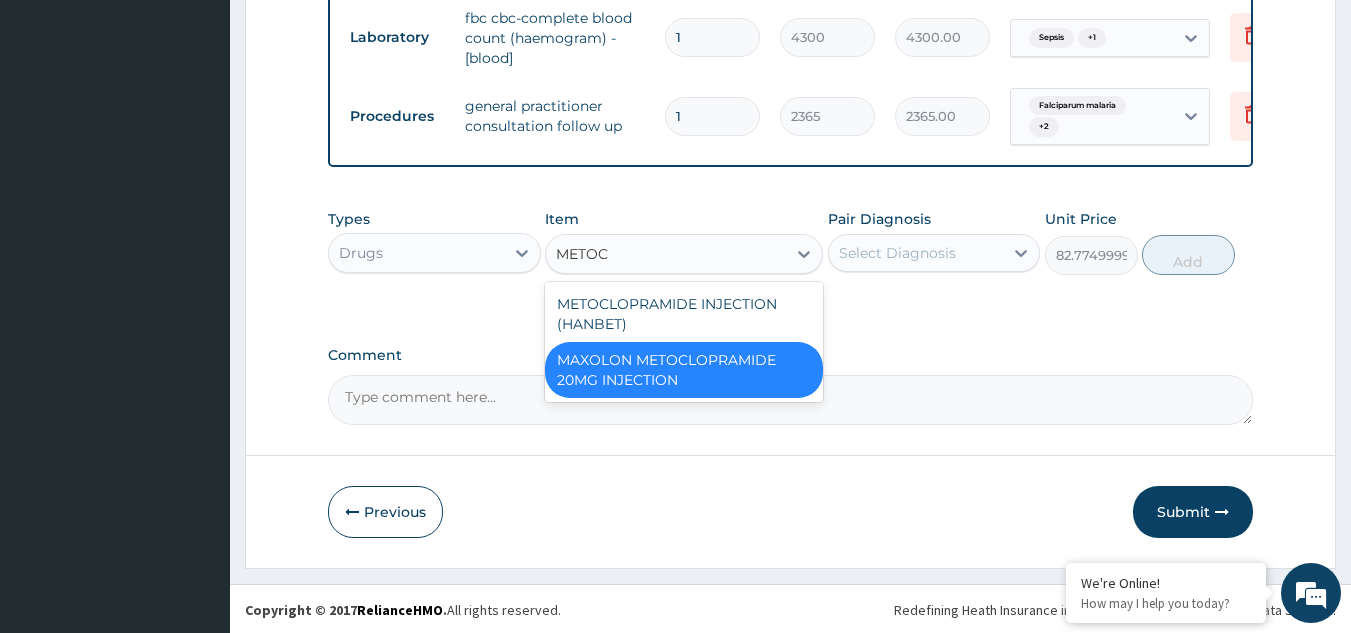 type on "METOCL" 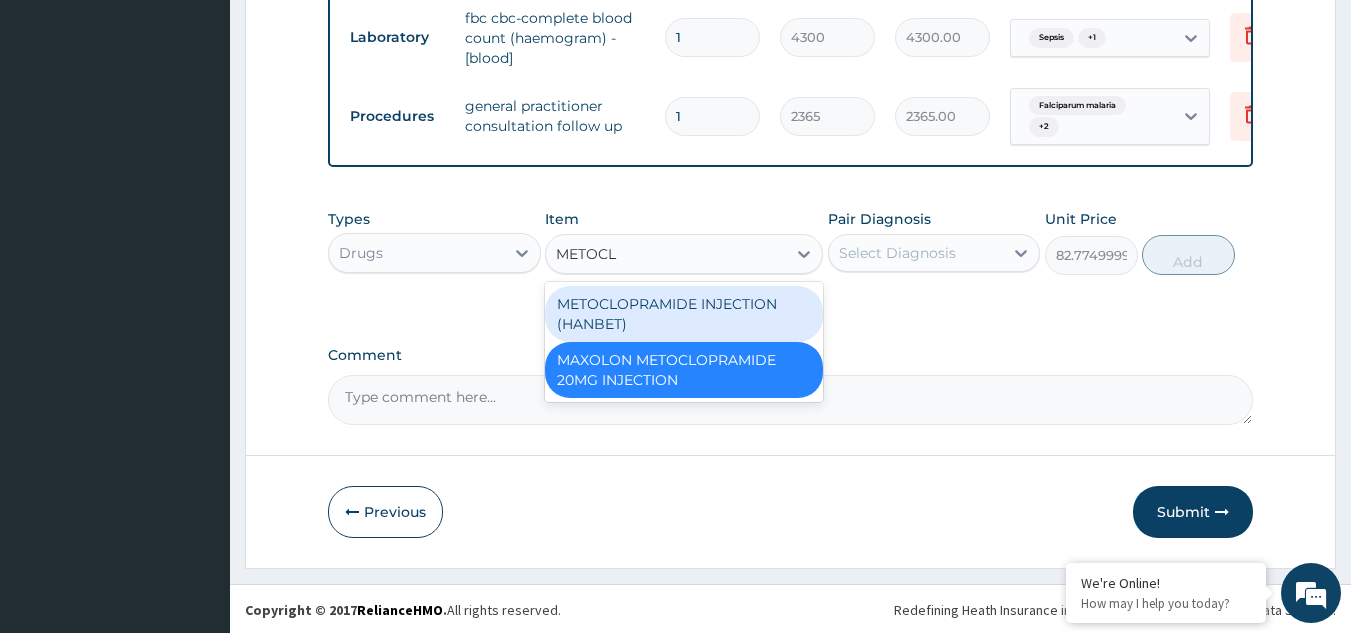 click on "METOCLOPRAMIDE INJECTION (HANBET)" at bounding box center [684, 314] 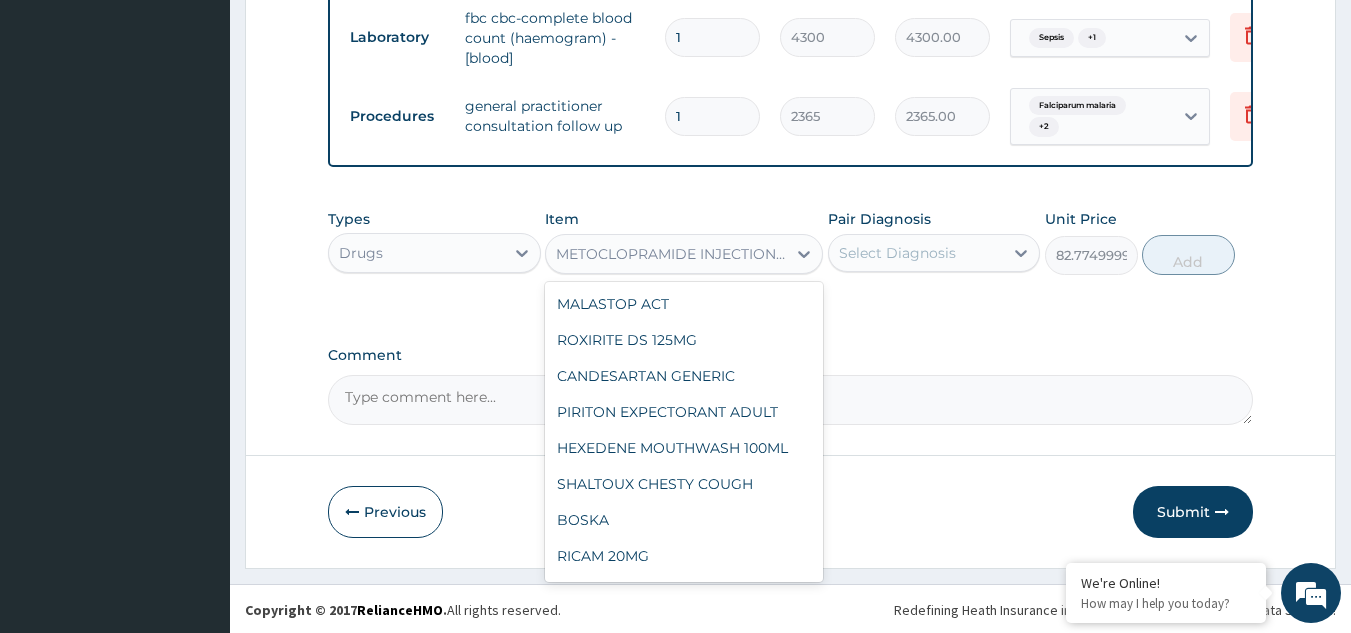 click on "METOCLOPRAMIDE INJECTION (HANBET)" at bounding box center [672, 254] 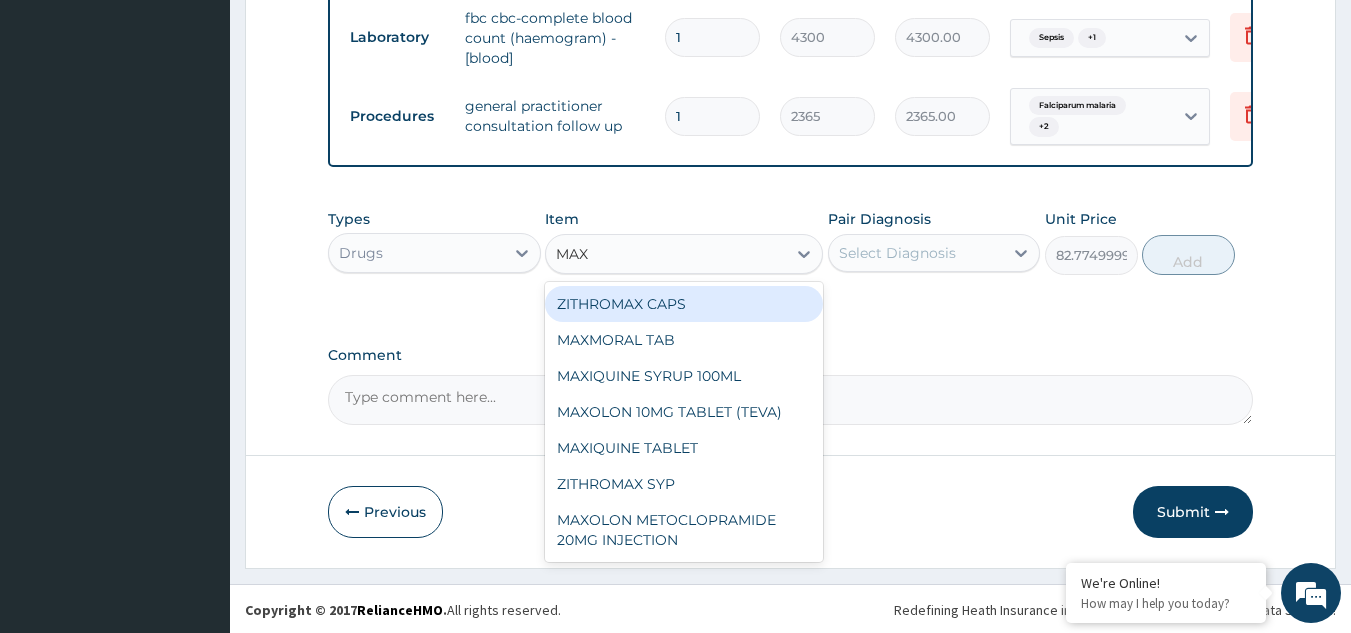 scroll, scrollTop: 0, scrollLeft: 0, axis: both 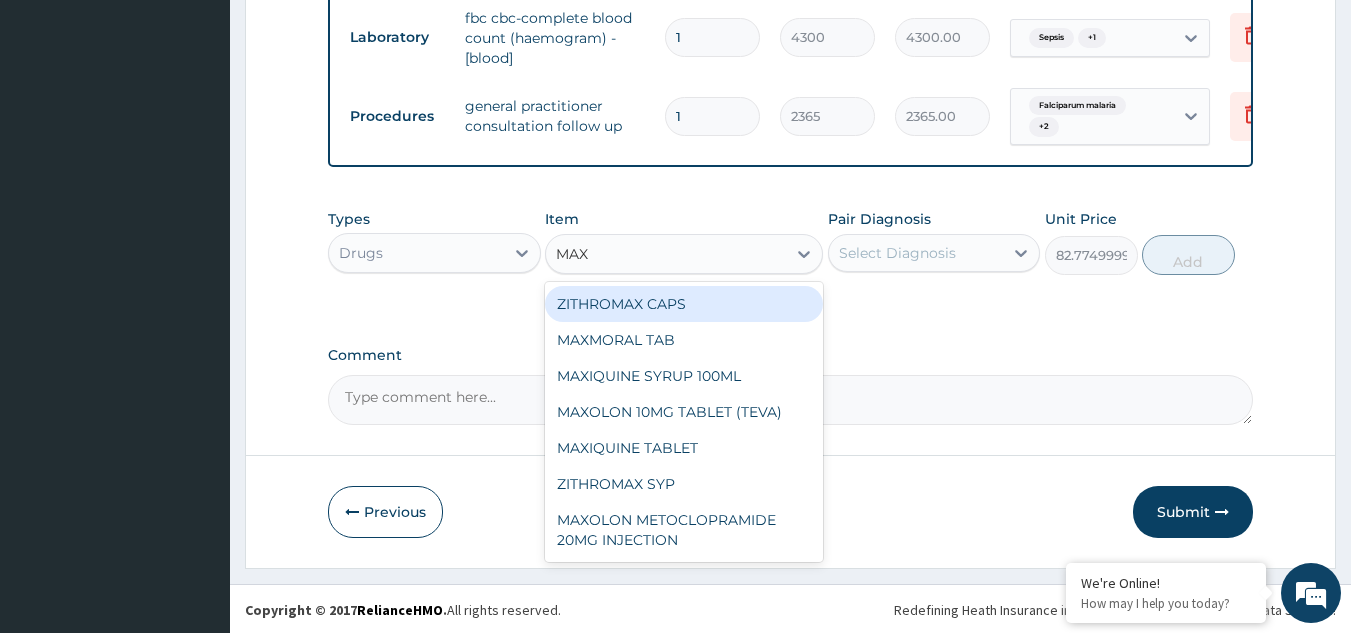 type on "MAXO" 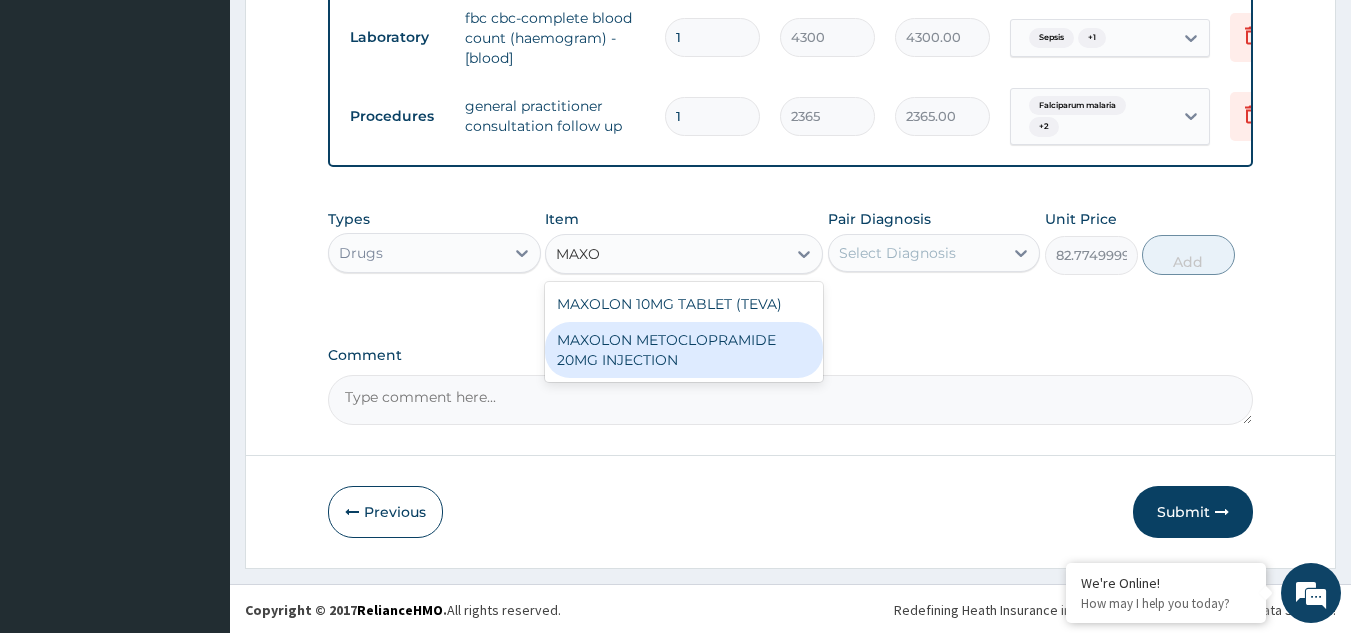click on "MAXOLON METOCLOPRAMIDE 20MG INJECTION" at bounding box center (684, 350) 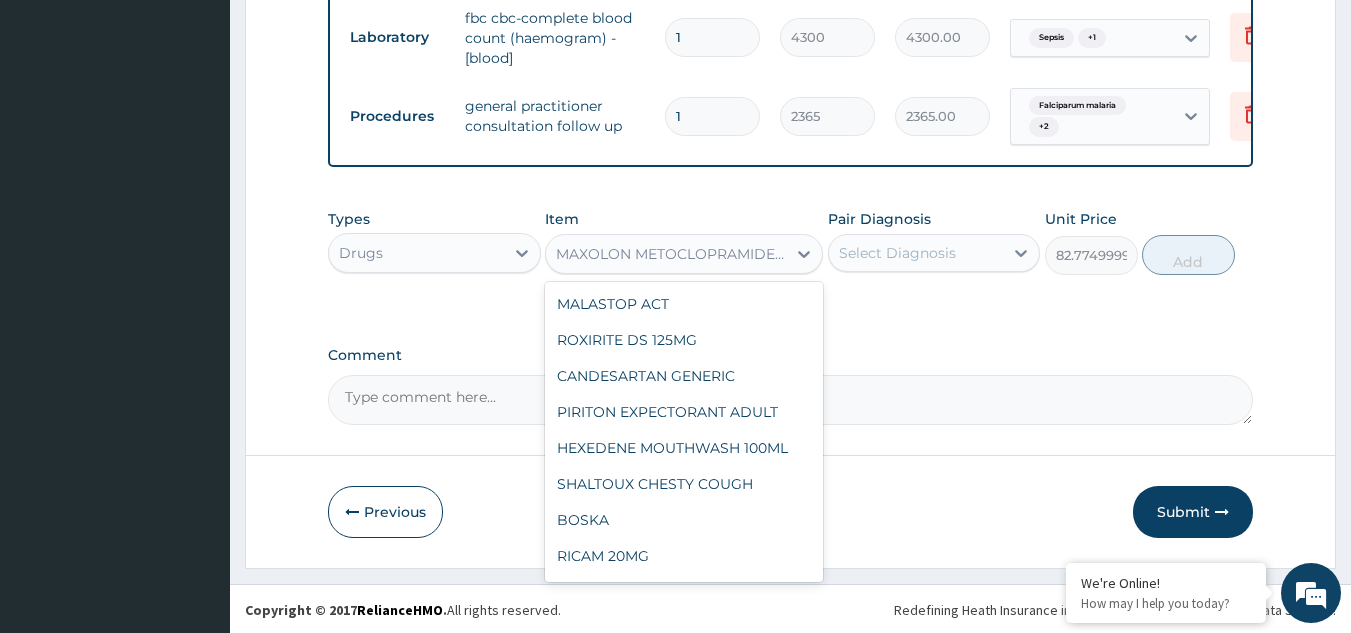click on "MAXOLON METOCLOPRAMIDE 20MG INJECTION" at bounding box center (672, 254) 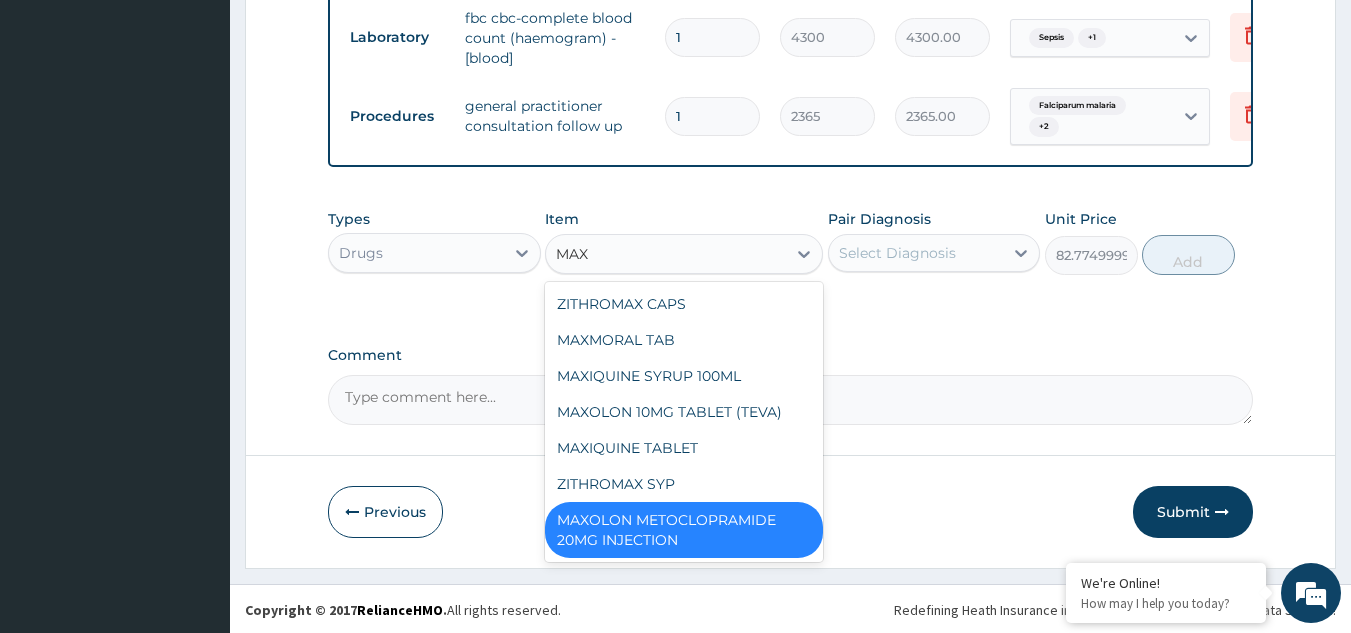 scroll, scrollTop: 0, scrollLeft: 0, axis: both 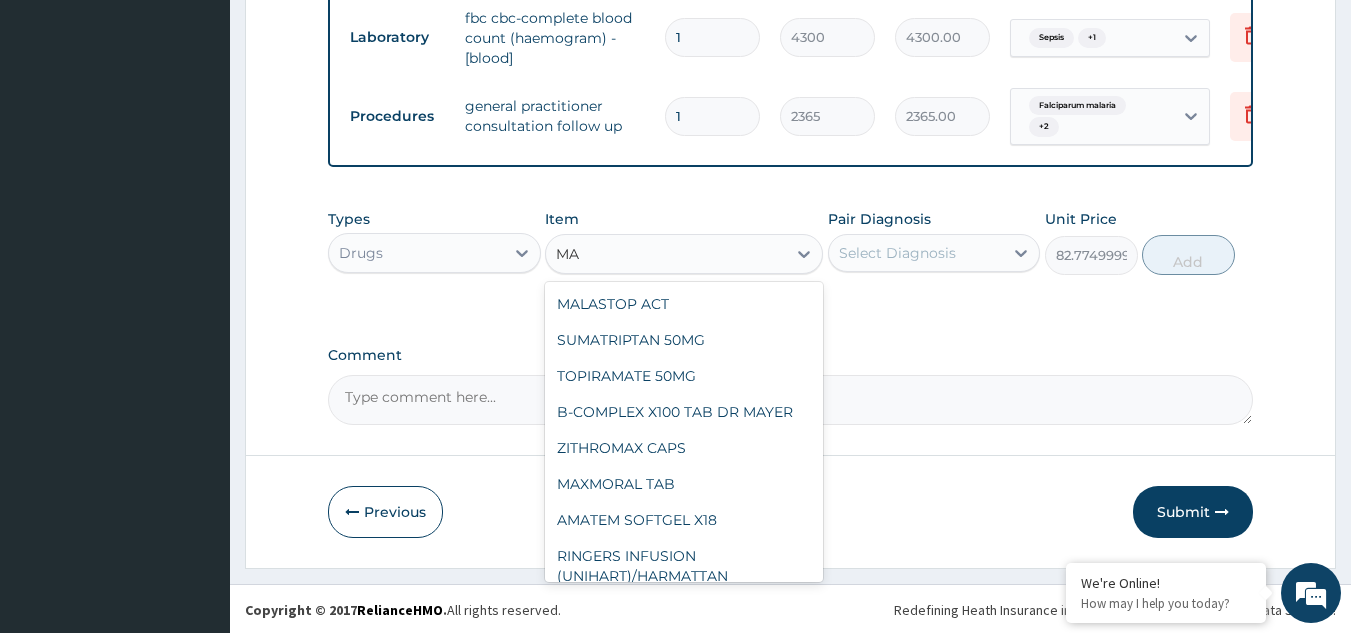 type on "M" 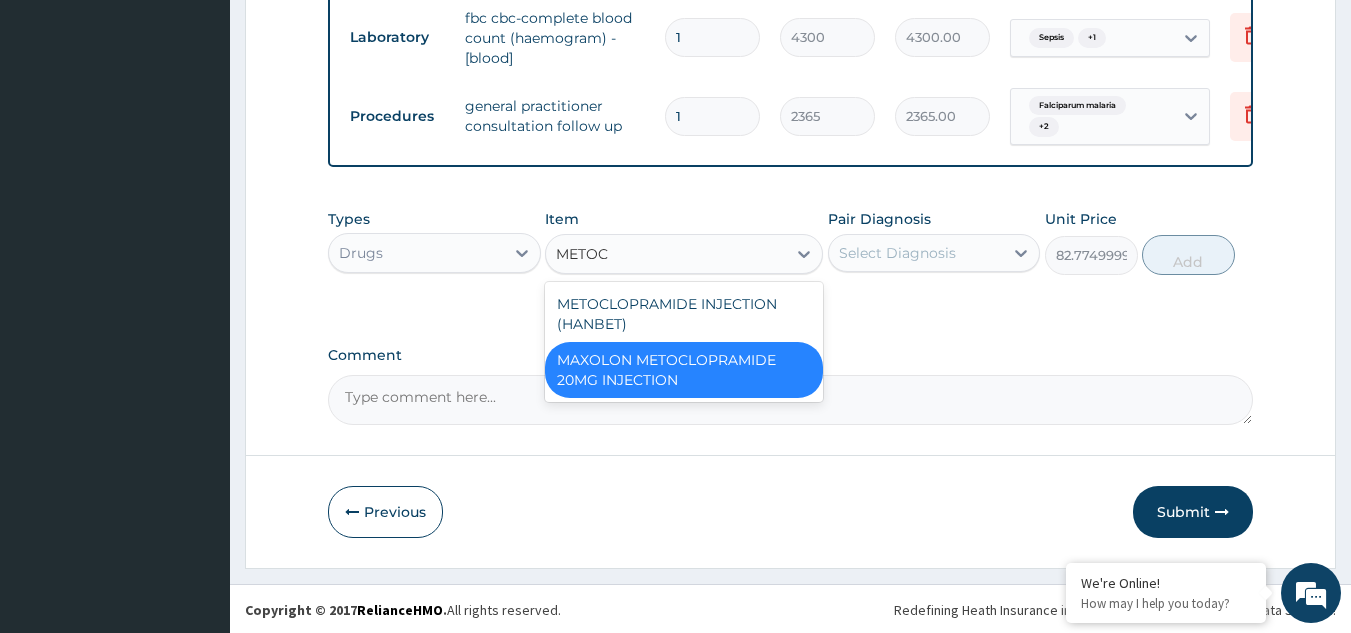 type on "METOCL" 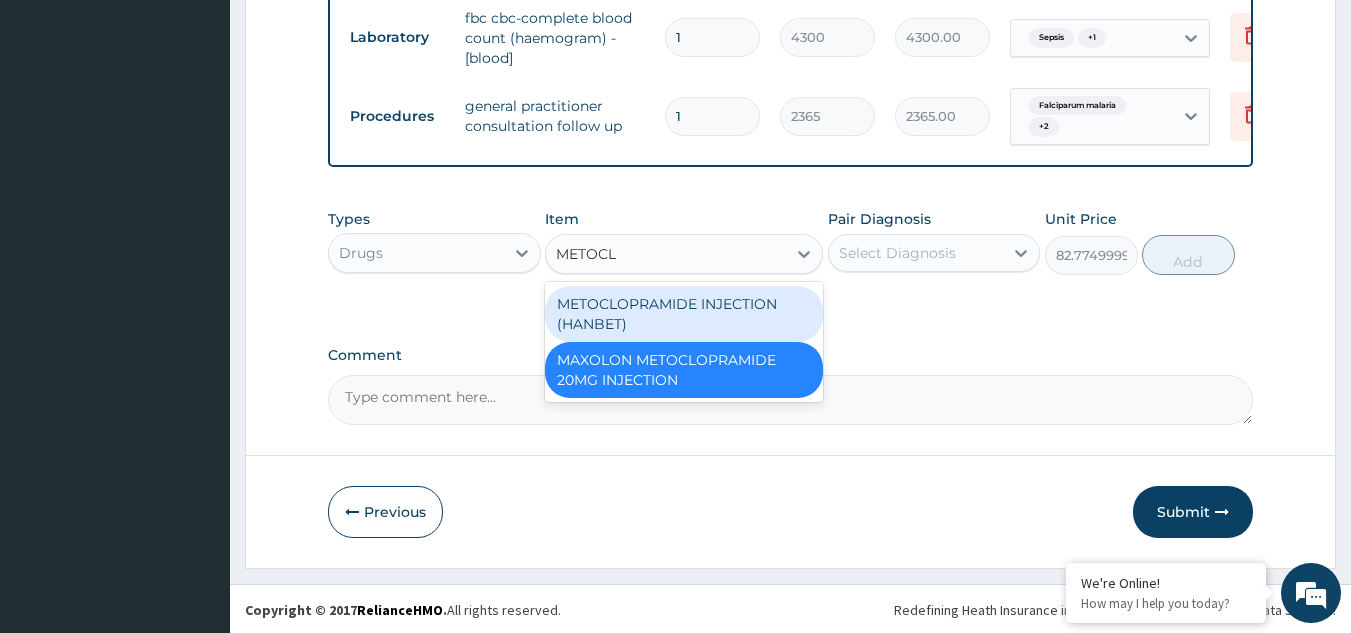 click on "METOCLOPRAMIDE INJECTION (HANBET)" at bounding box center (684, 314) 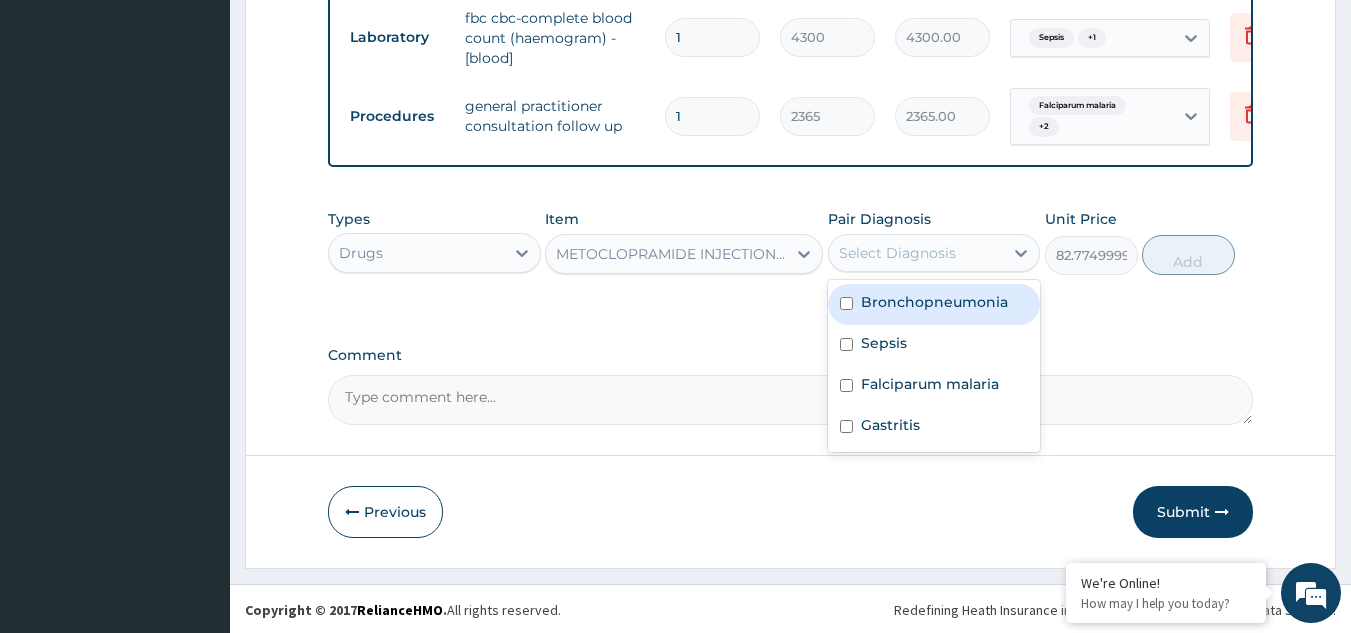 click on "Select Diagnosis" at bounding box center (897, 253) 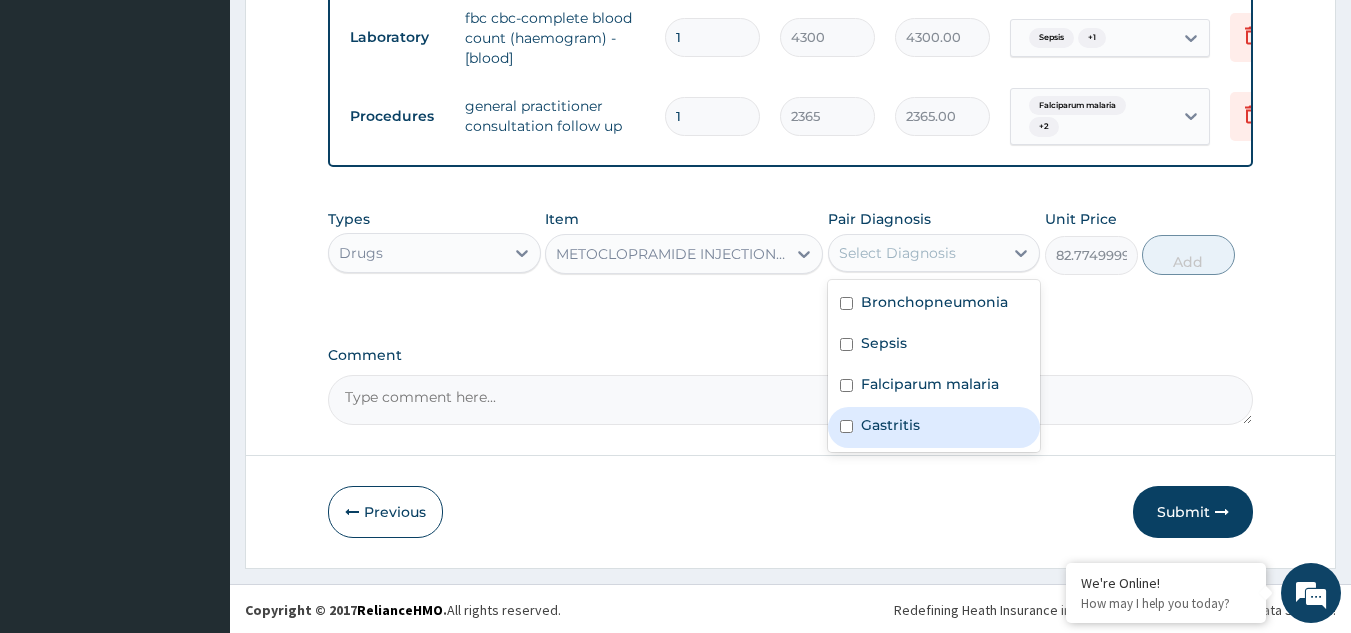 click on "Gastritis" at bounding box center [890, 425] 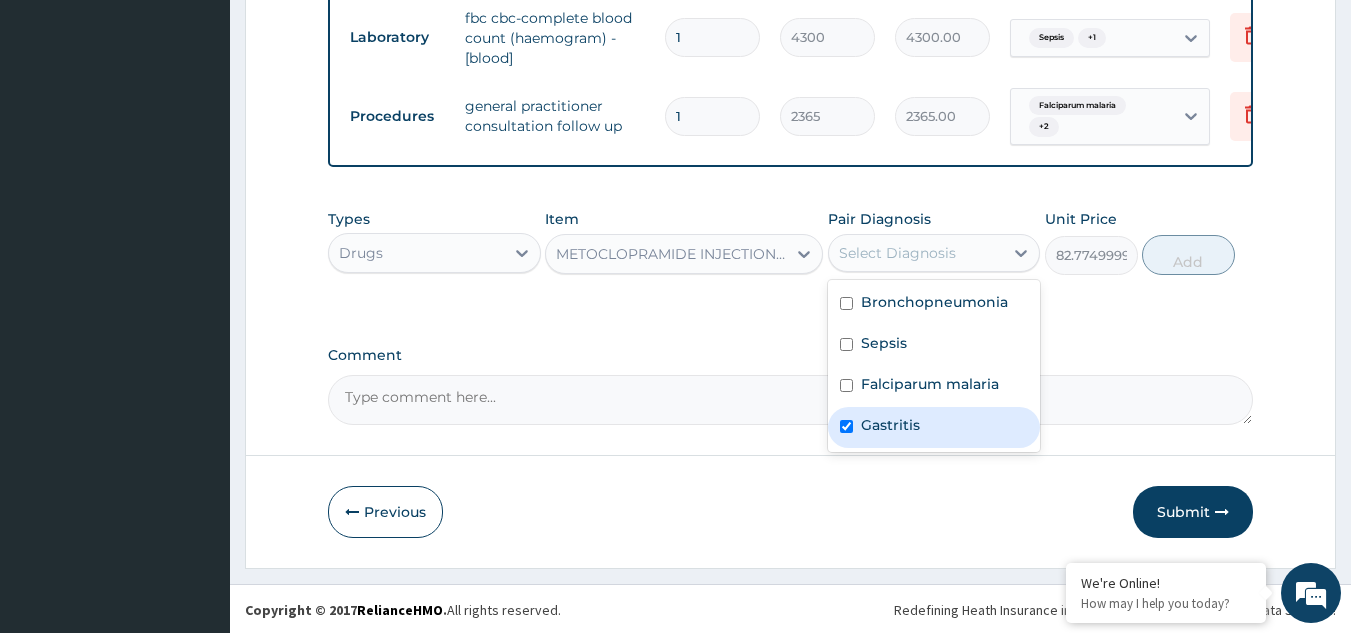 checkbox on "true" 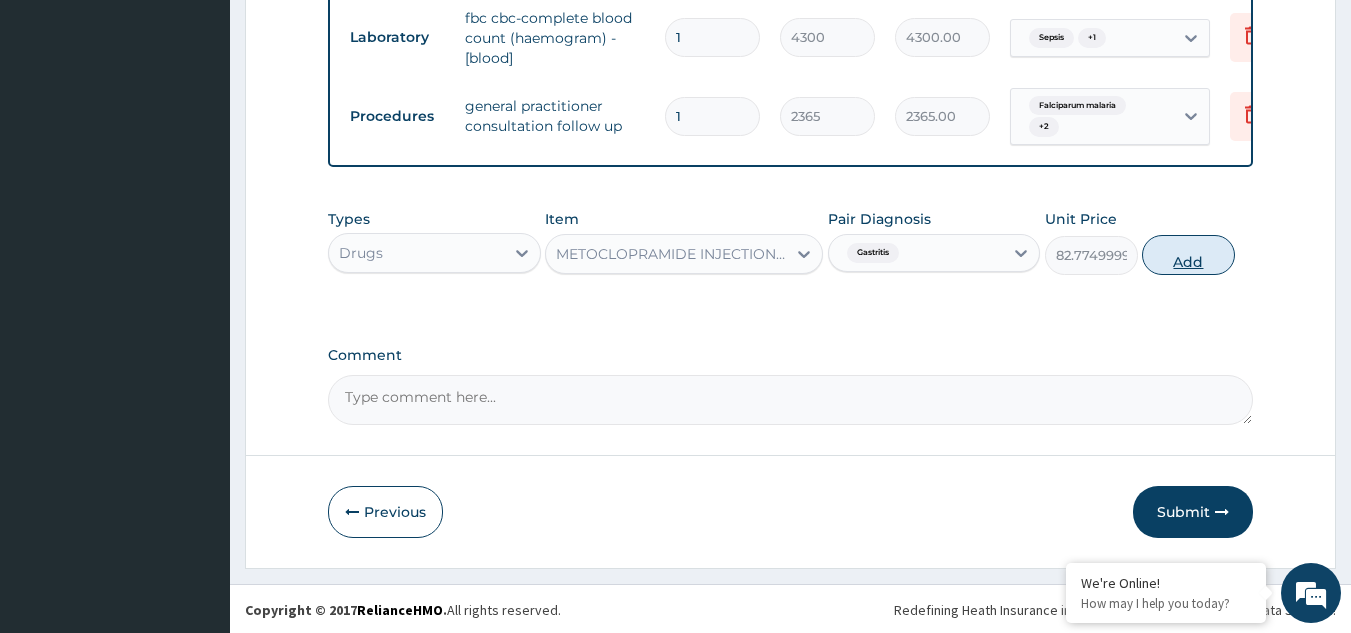 click on "Add" at bounding box center [1188, 255] 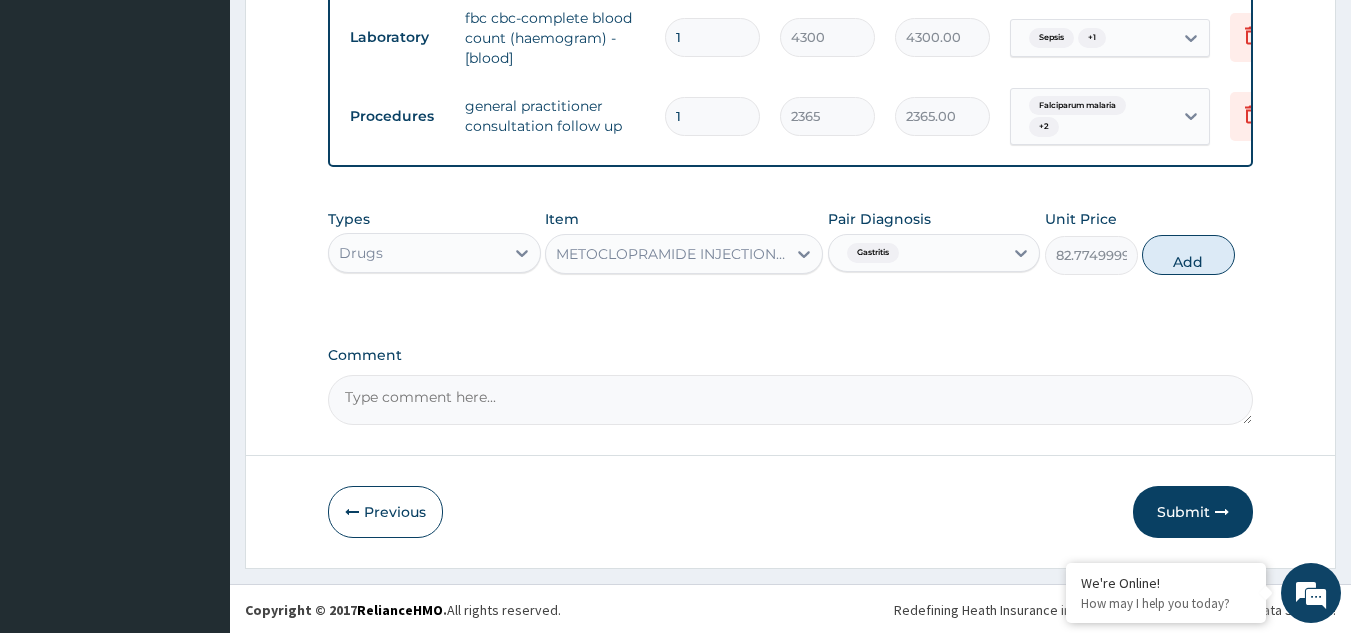 type on "0" 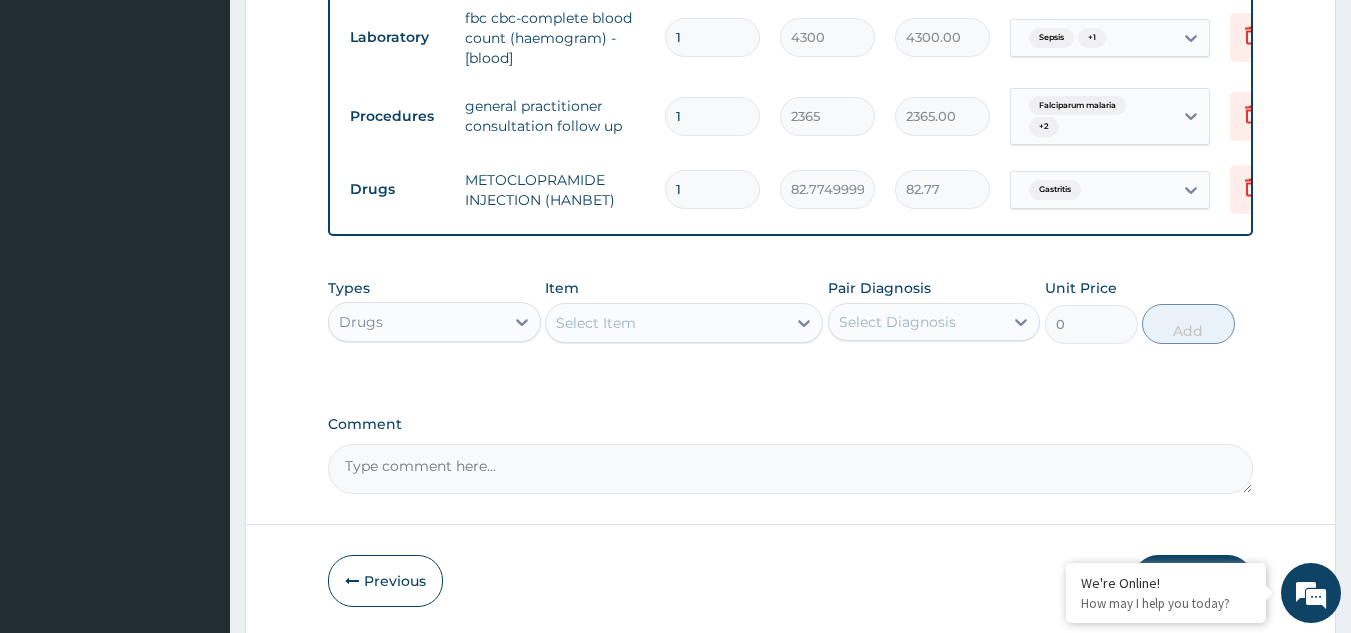 type 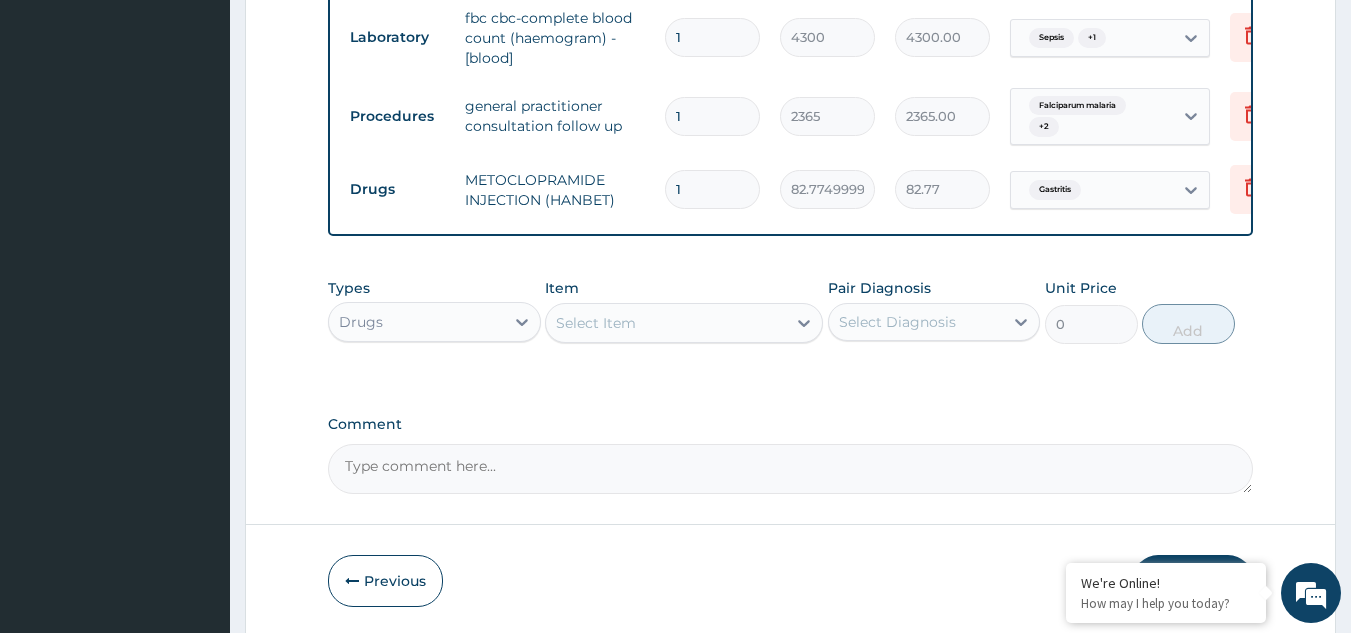 type on "0.00" 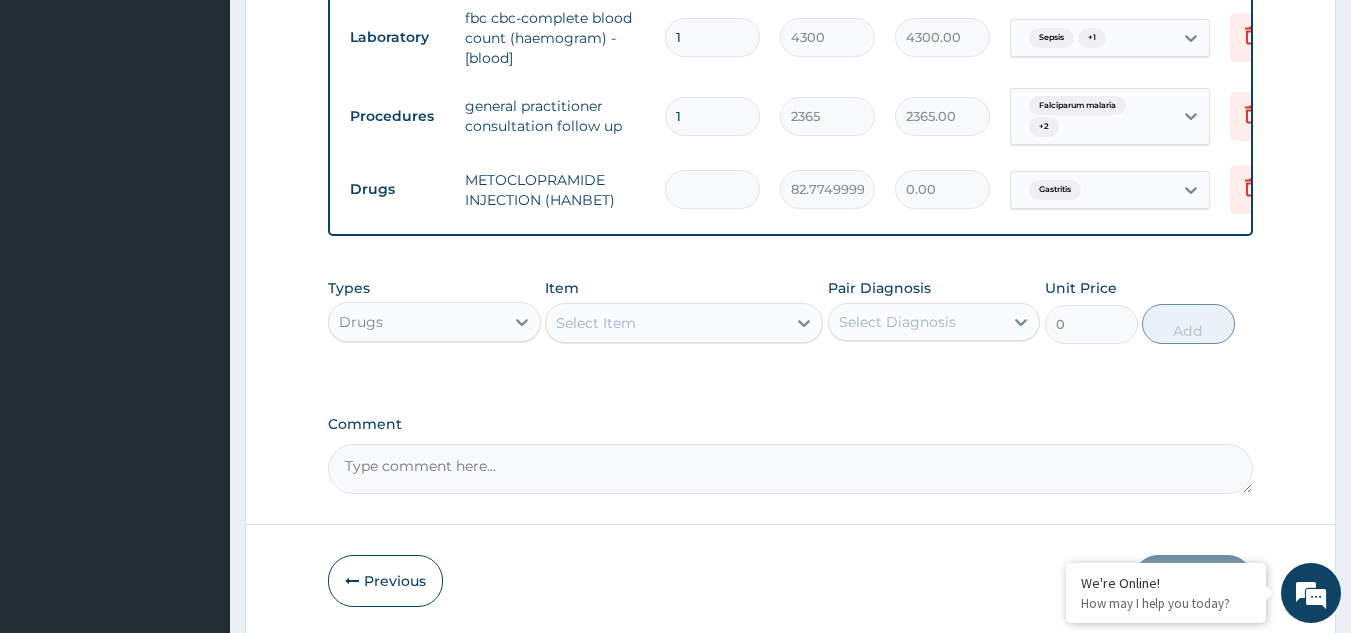 type on "2" 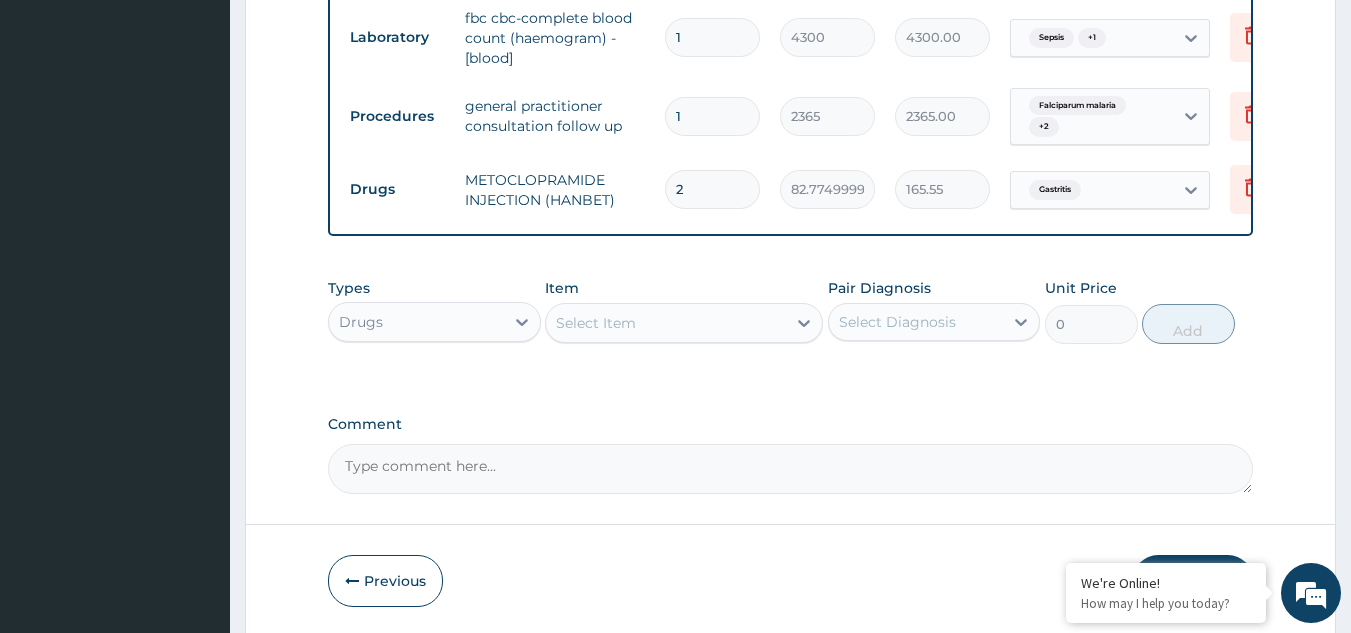 type on "2" 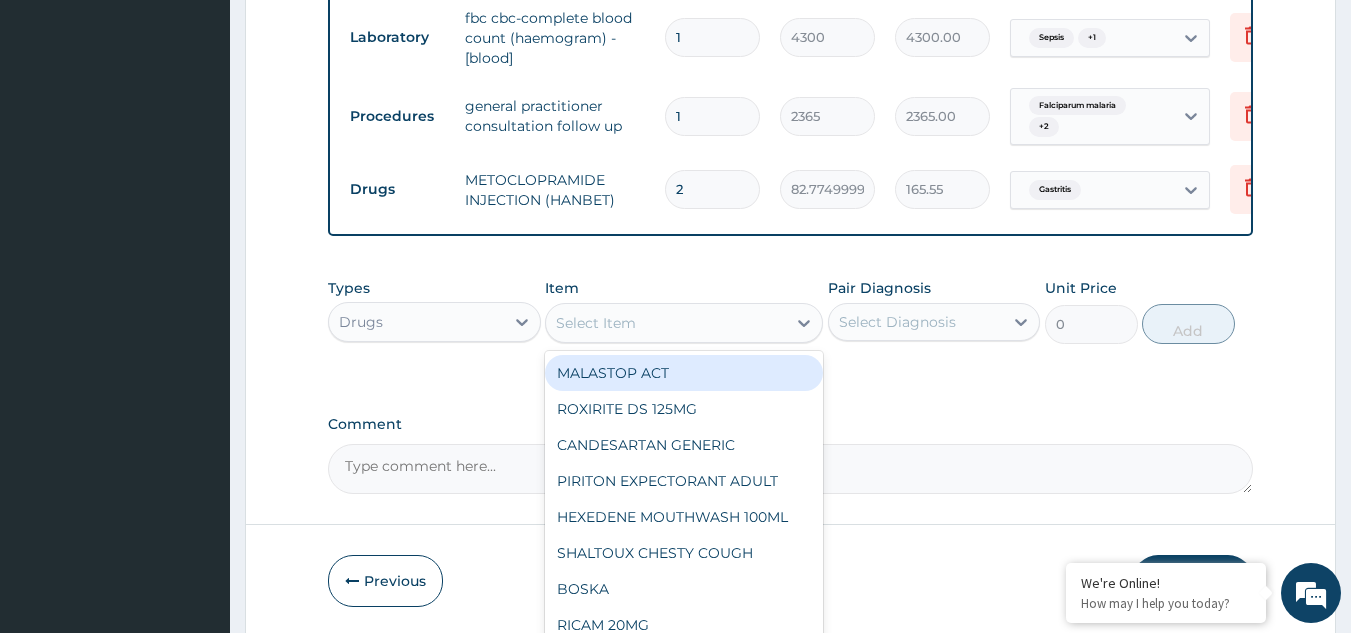 click on "Select Item" at bounding box center (596, 323) 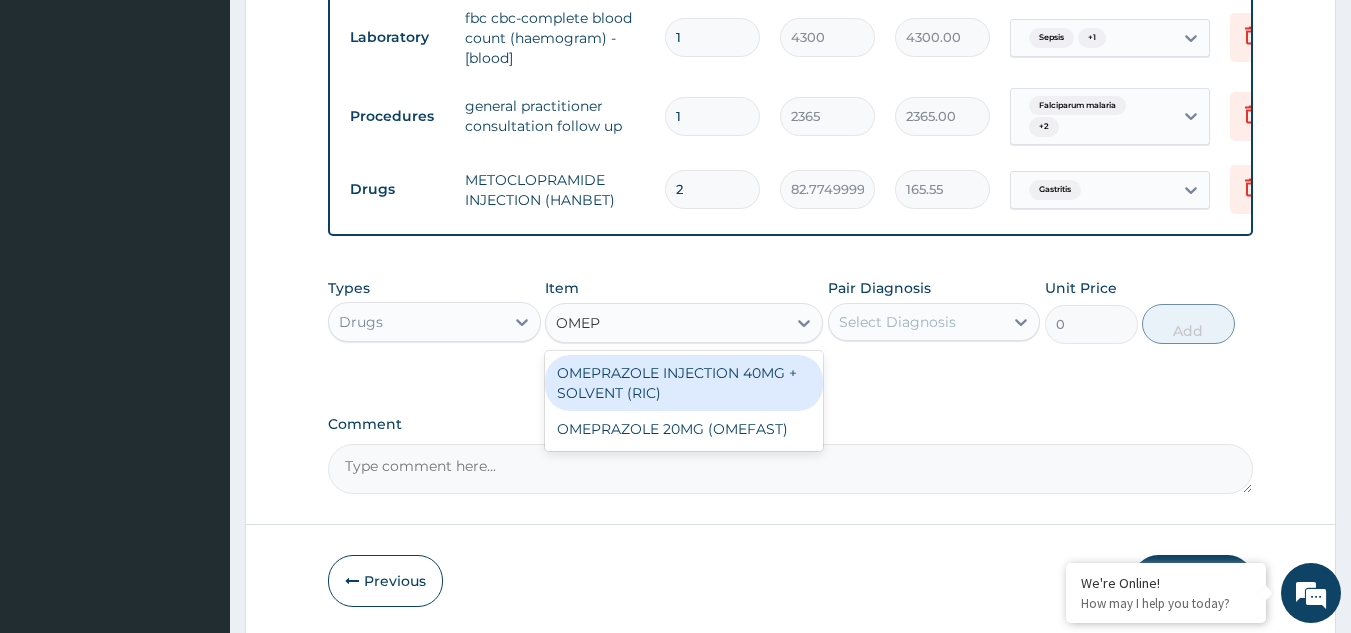 type on "OMEPR" 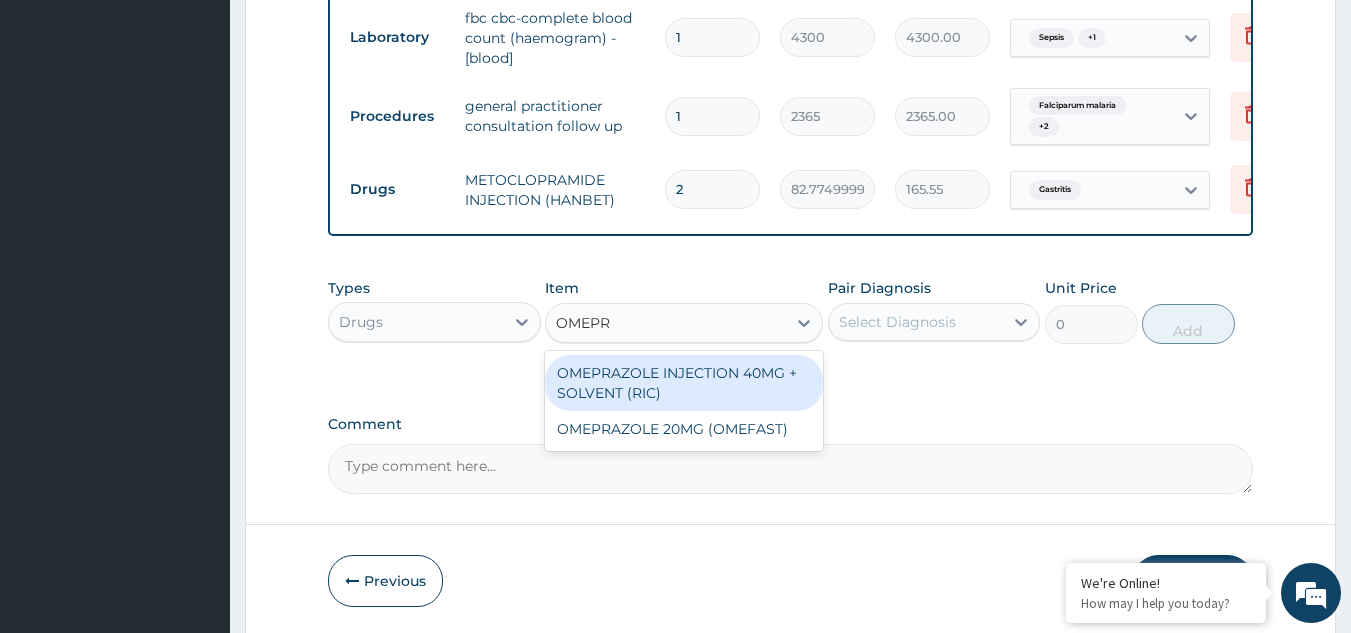 click on "OMEPRAZOLE INJECTION 40MG + SOLVENT (RIC)" at bounding box center (684, 383) 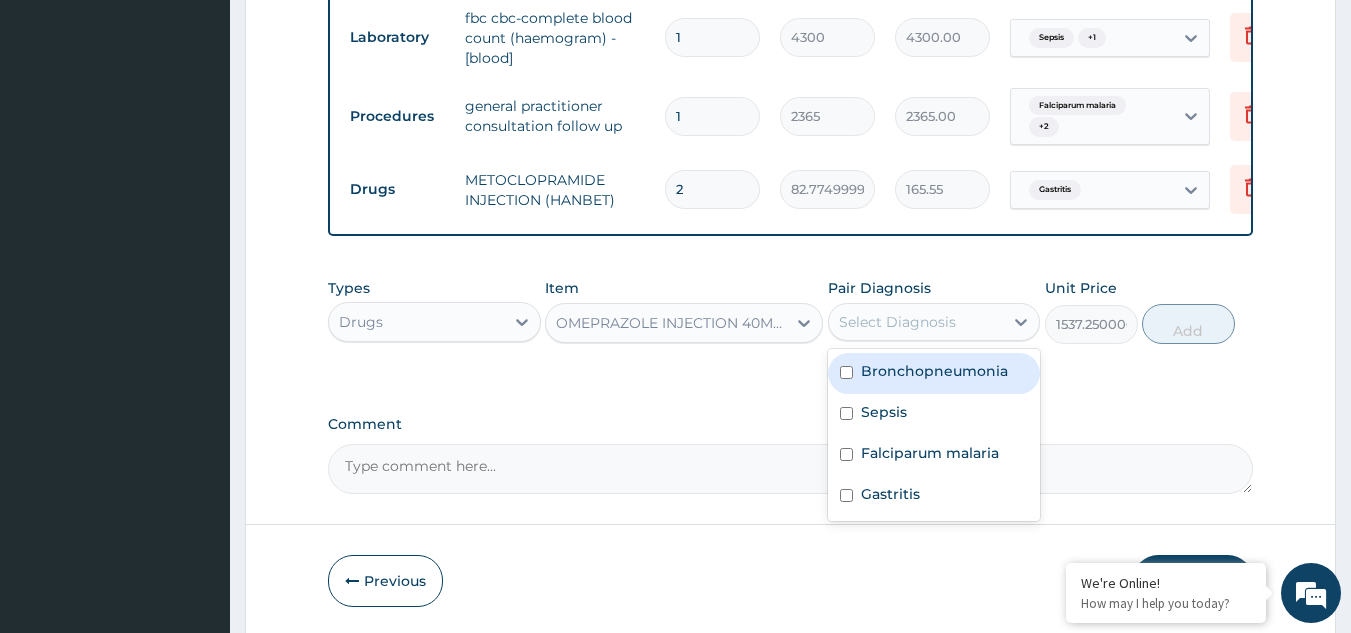 drag, startPoint x: 844, startPoint y: 331, endPoint x: 848, endPoint y: 382, distance: 51.156624 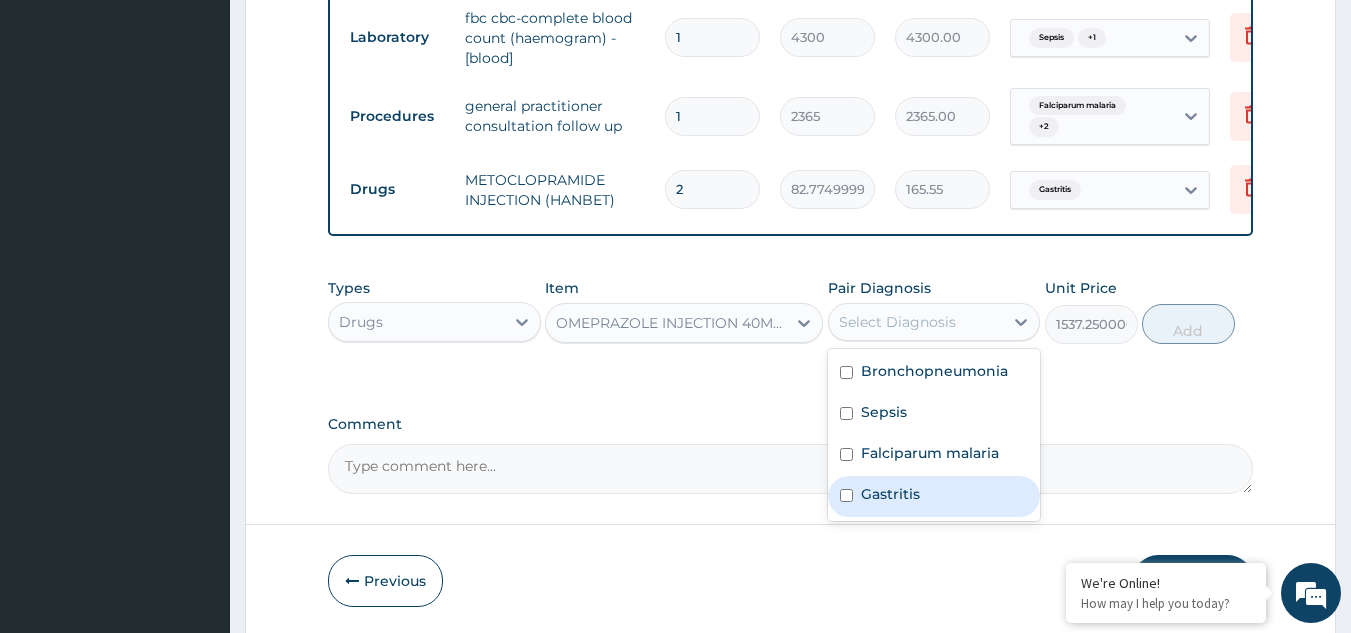 drag, startPoint x: 862, startPoint y: 518, endPoint x: 881, endPoint y: 486, distance: 37.215588 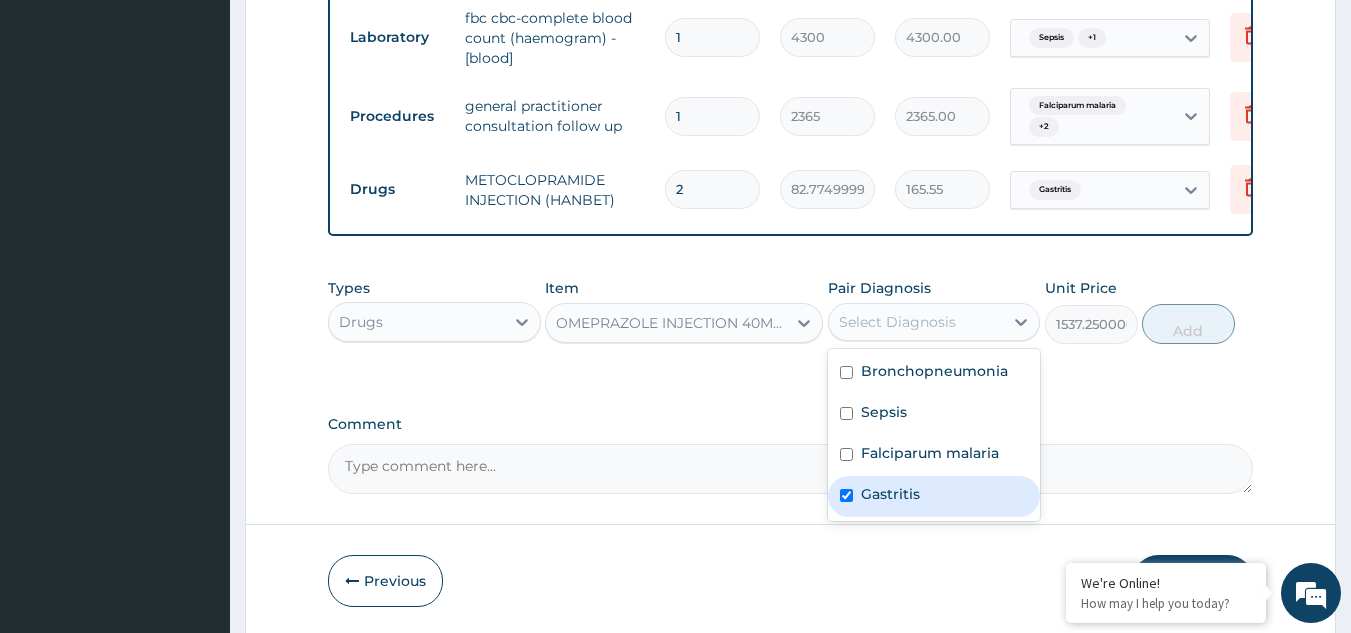 checkbox on "true" 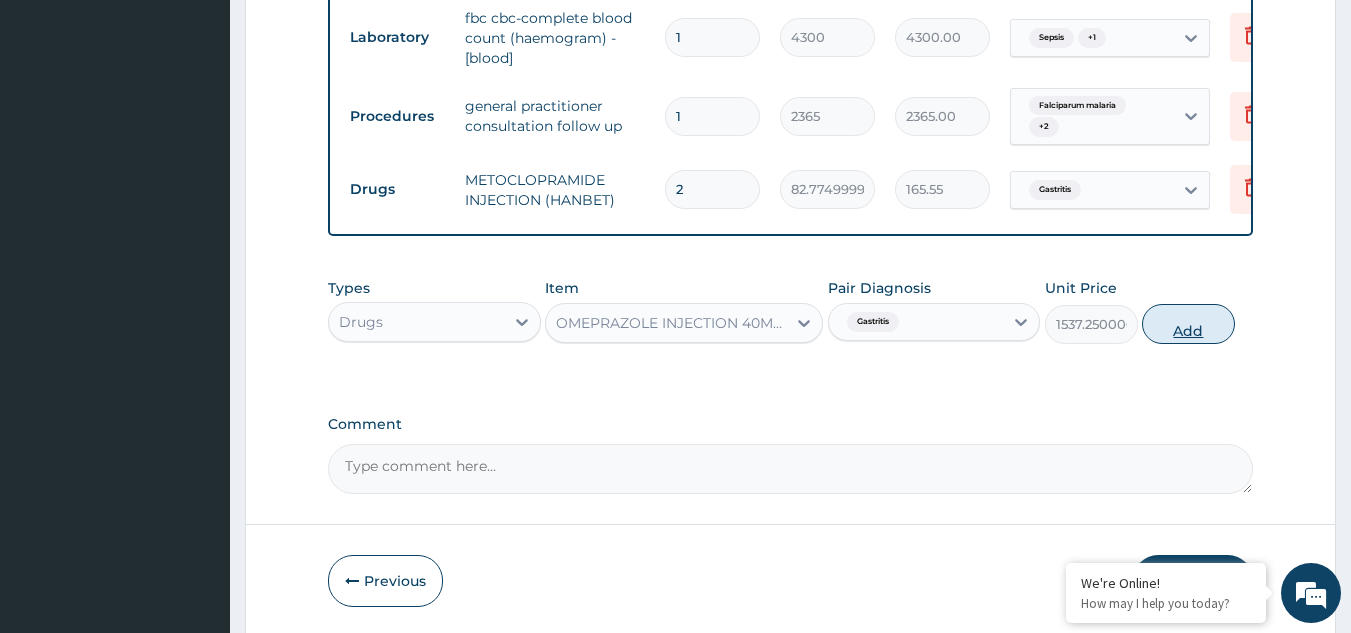 click on "Add" at bounding box center [1188, 324] 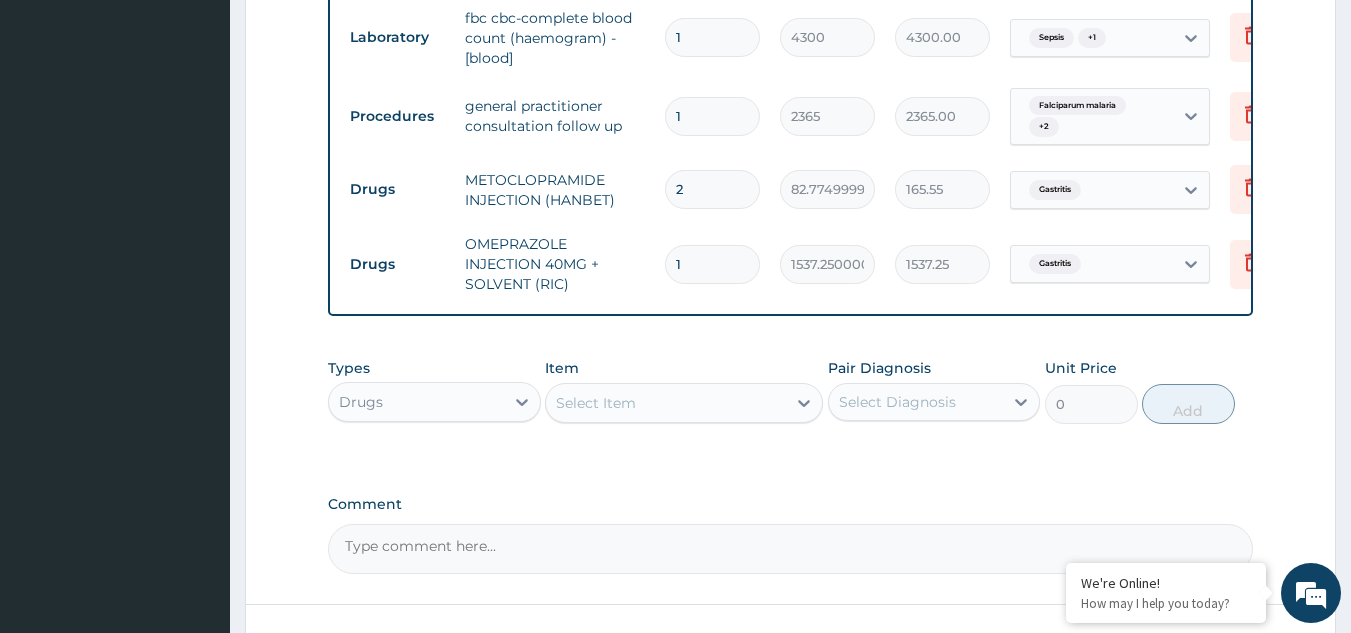 type 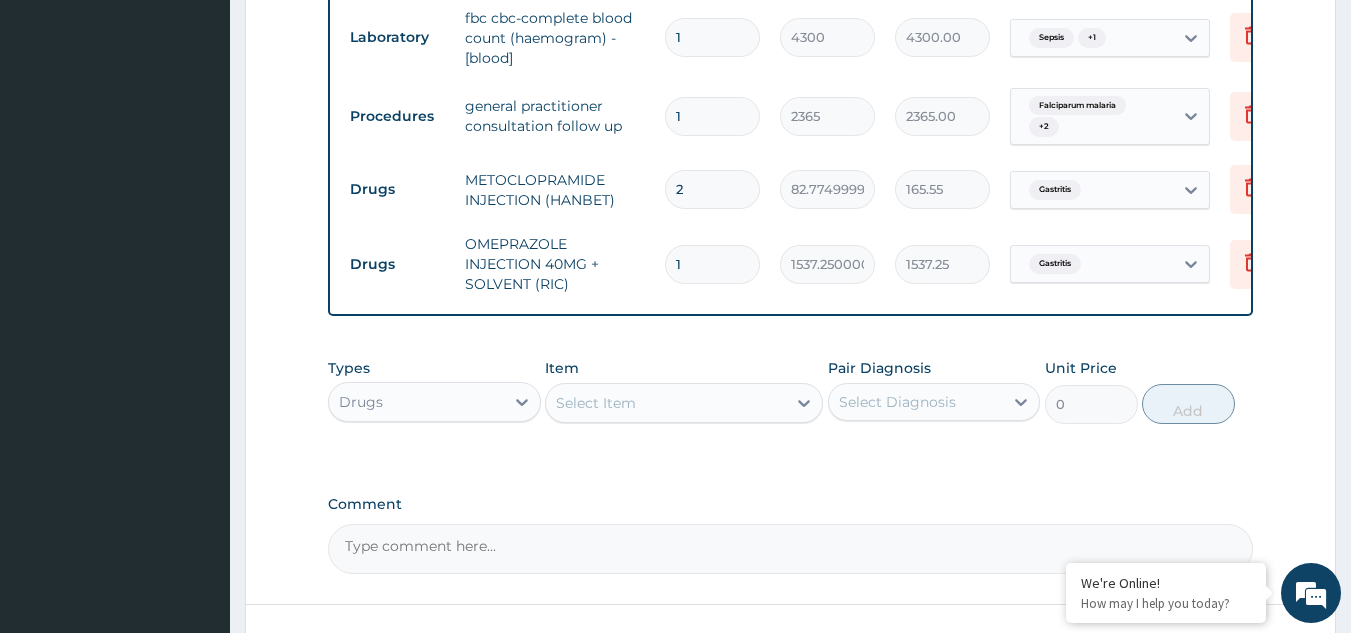 type on "0.00" 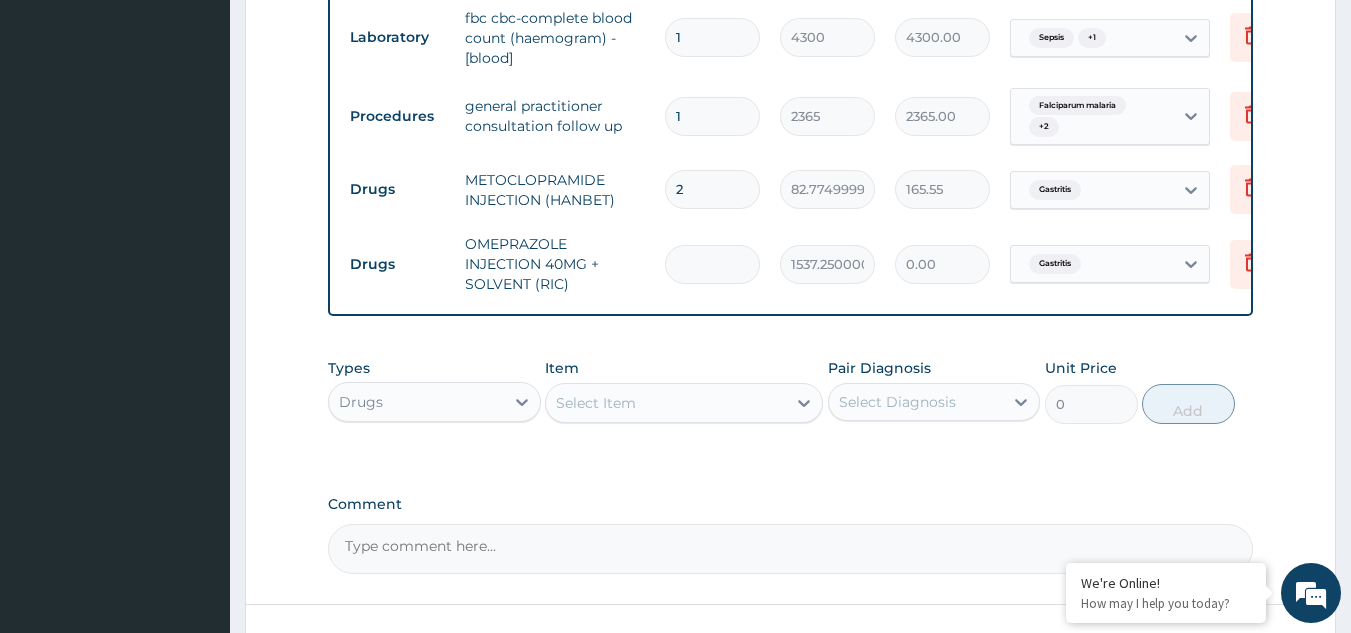 type on "2" 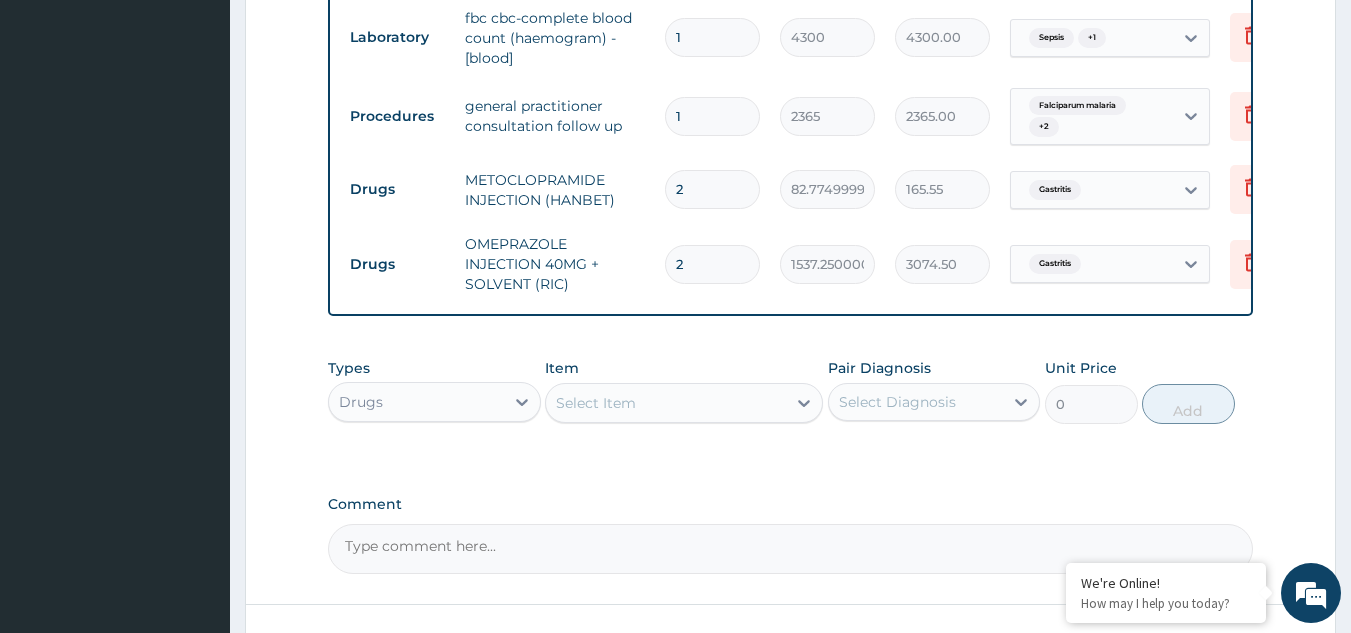 type on "4" 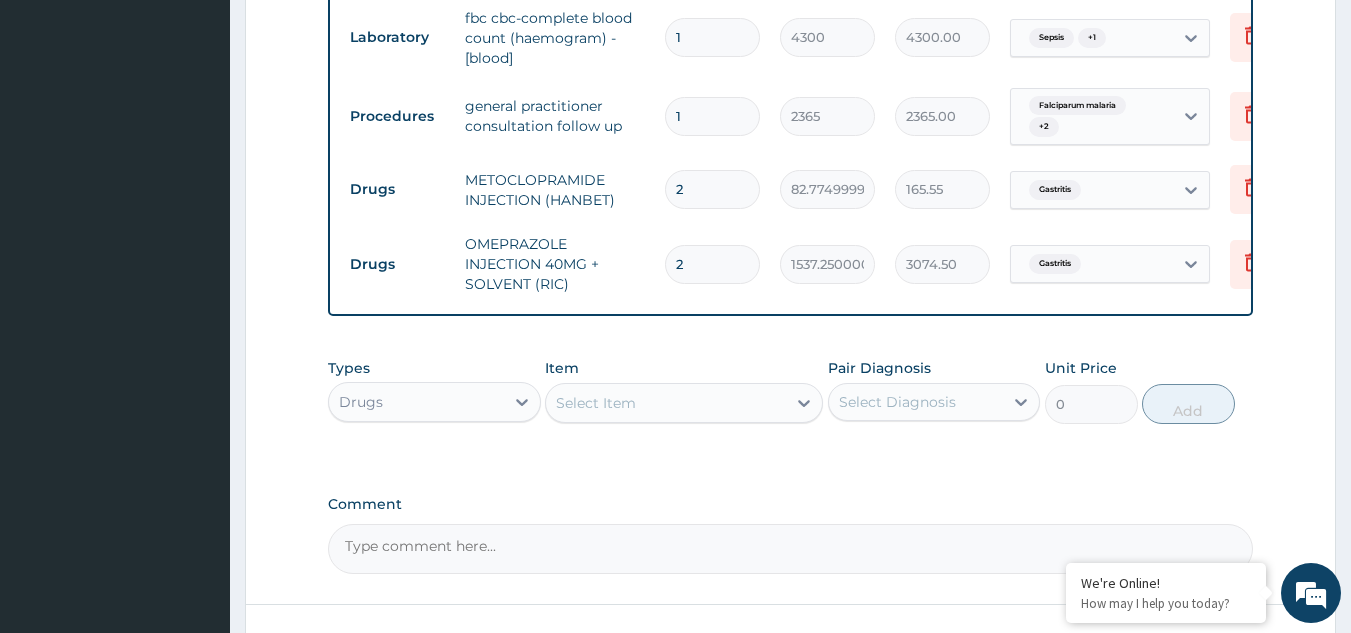 type on "6149.00" 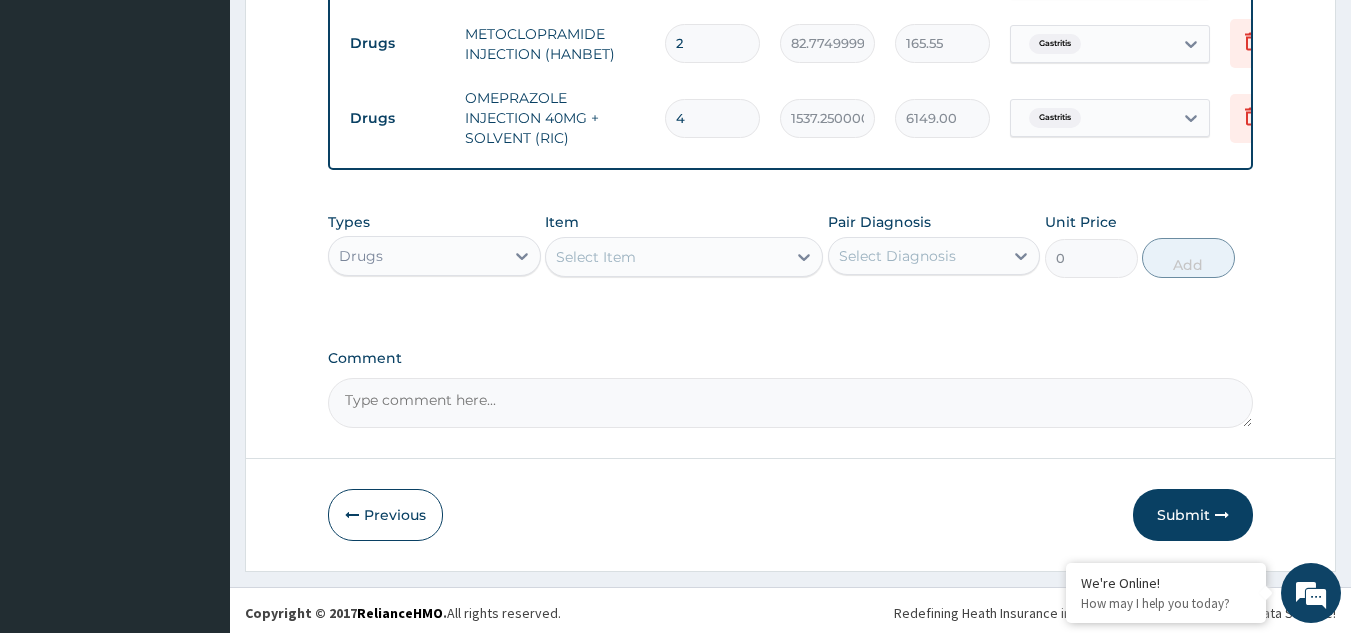 scroll, scrollTop: 2000, scrollLeft: 0, axis: vertical 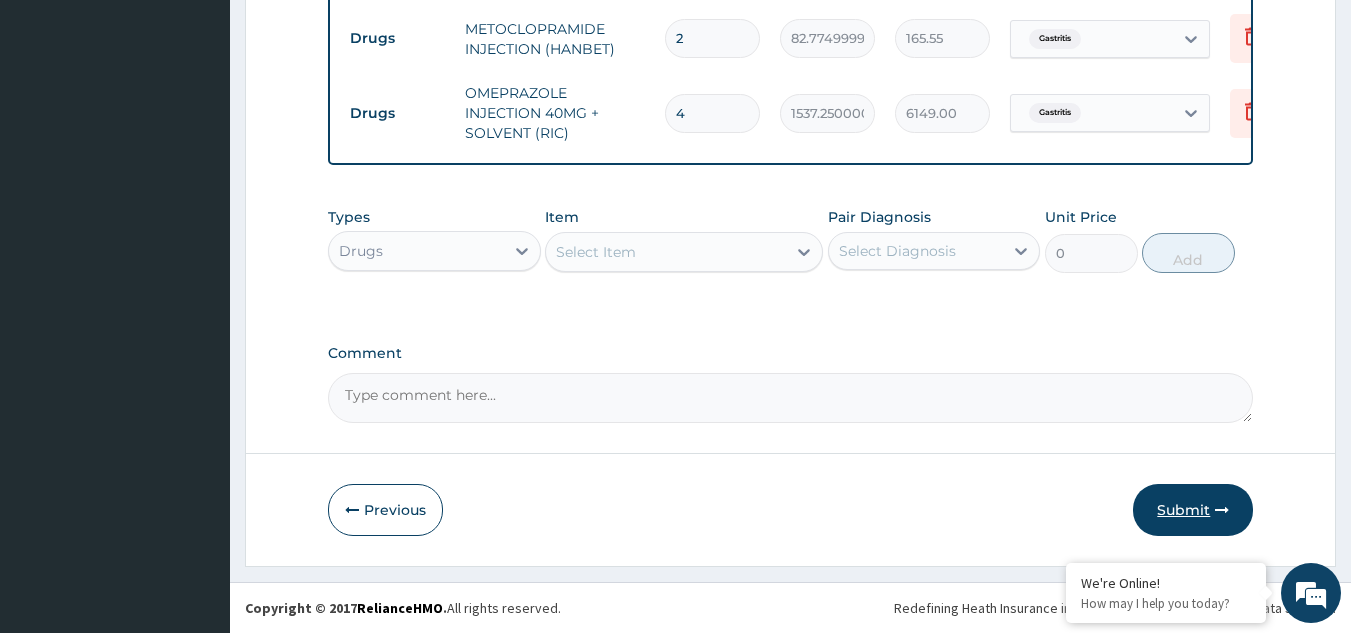 type on "4" 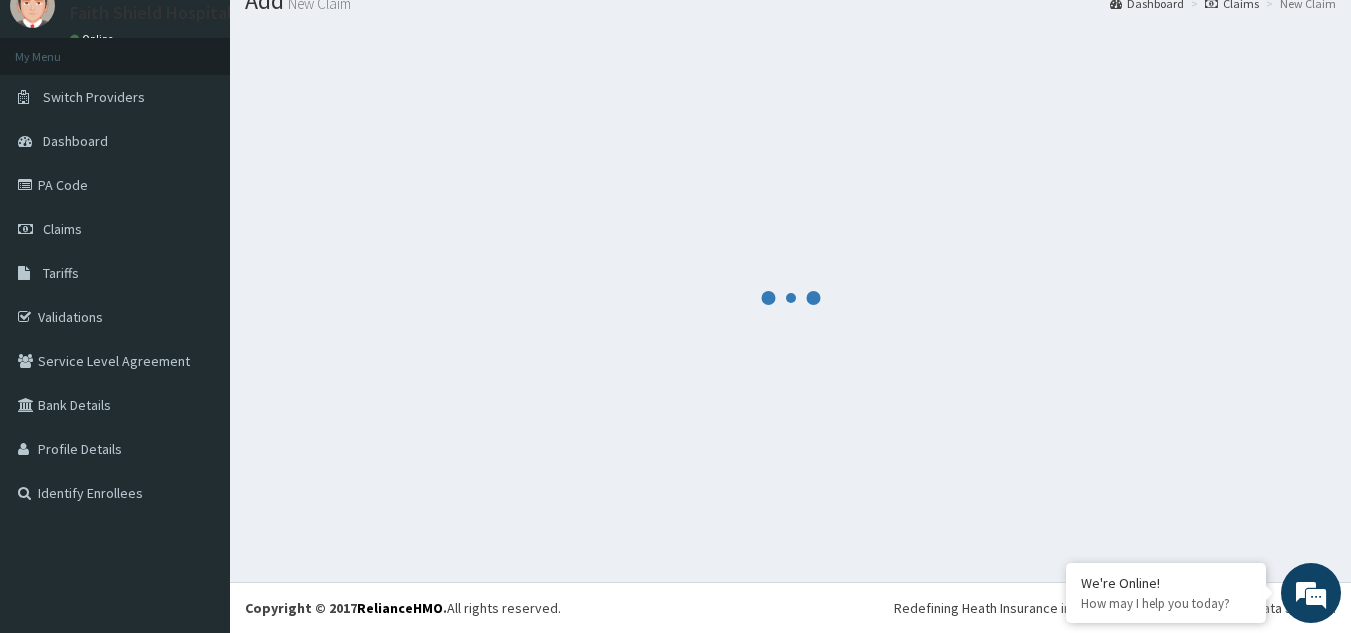 scroll, scrollTop: 2000, scrollLeft: 0, axis: vertical 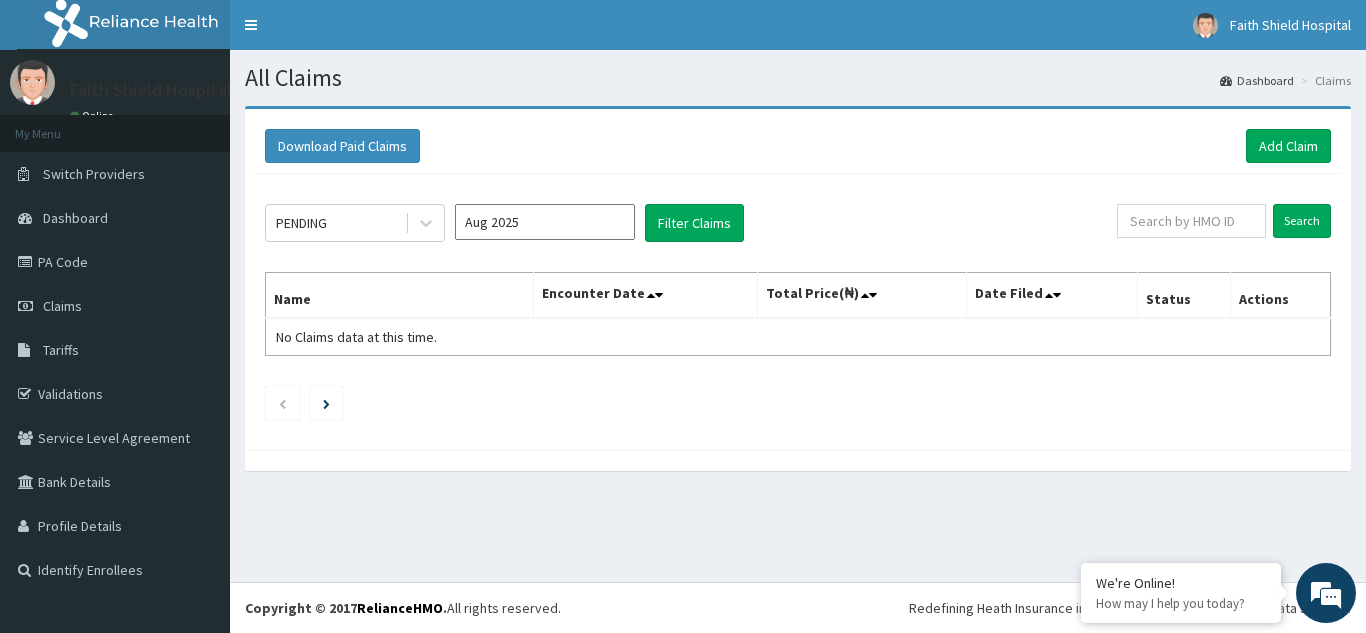 click on "Aug 2025" at bounding box center (545, 222) 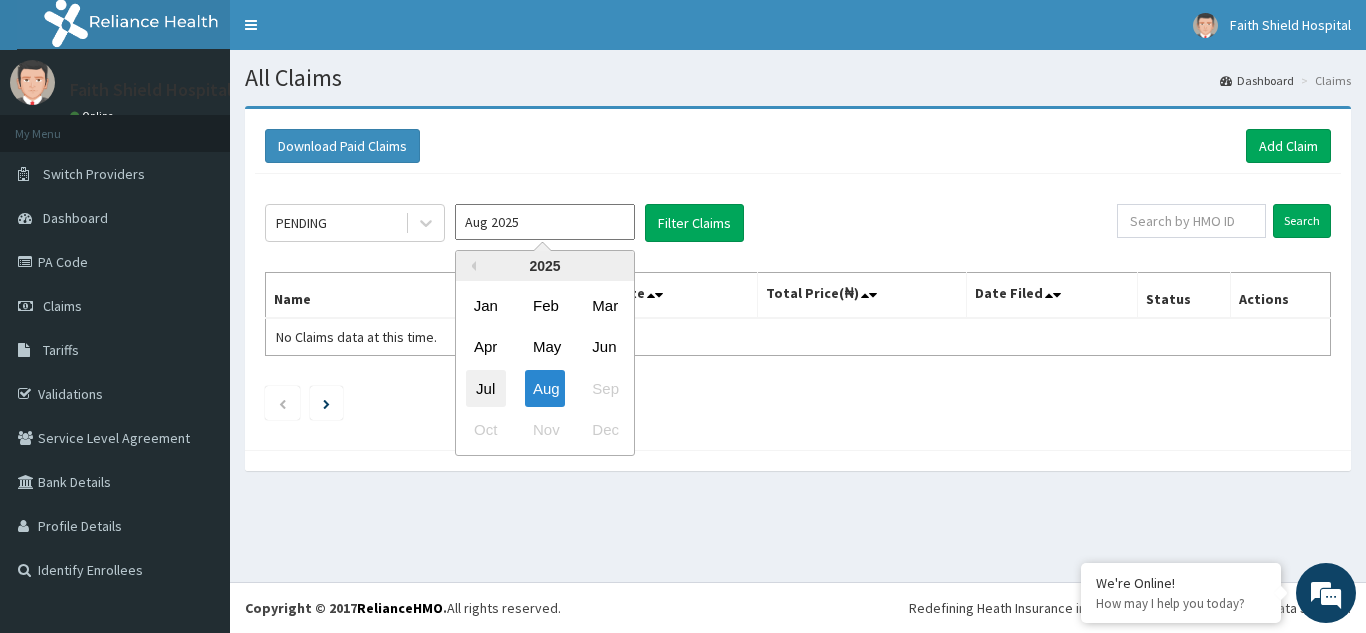 click on "Jul" at bounding box center [486, 388] 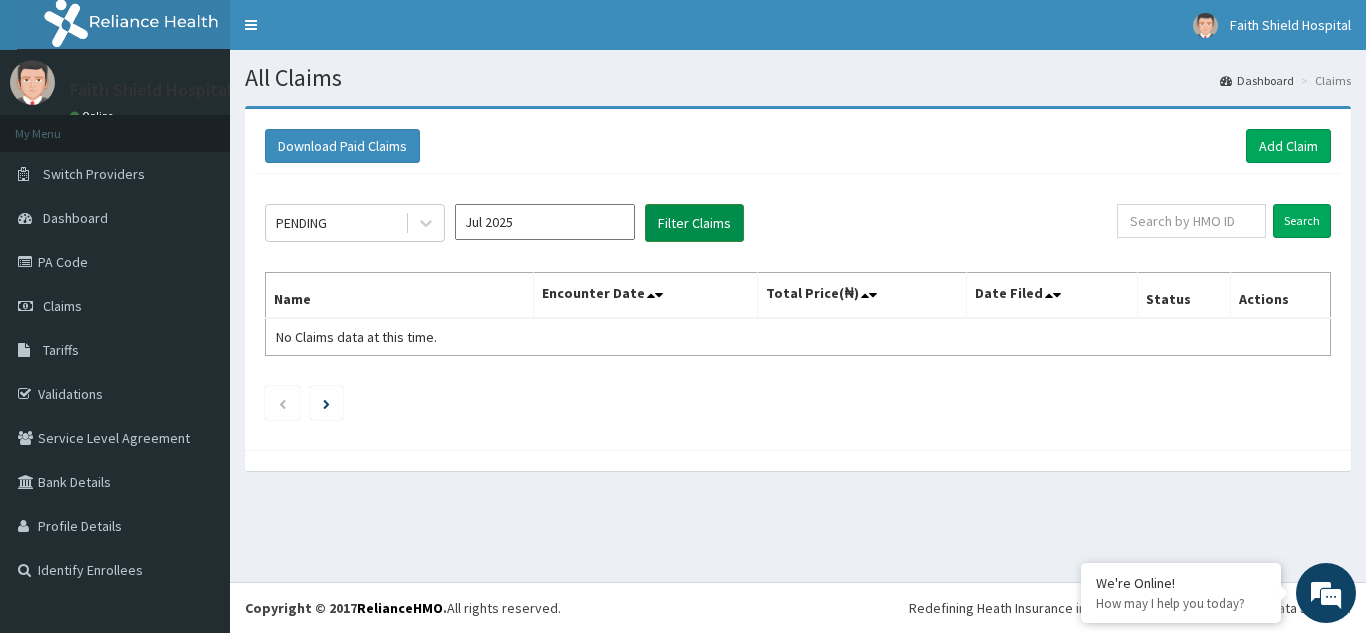 click on "Filter Claims" at bounding box center [694, 223] 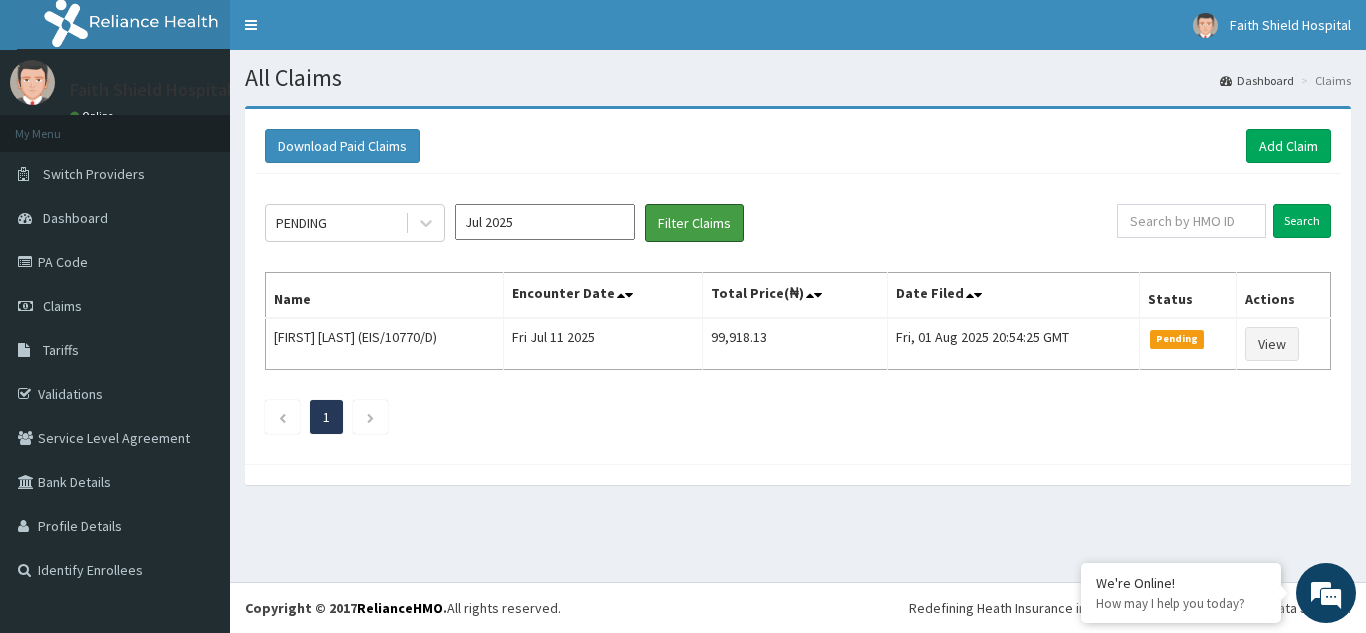 scroll, scrollTop: 0, scrollLeft: 0, axis: both 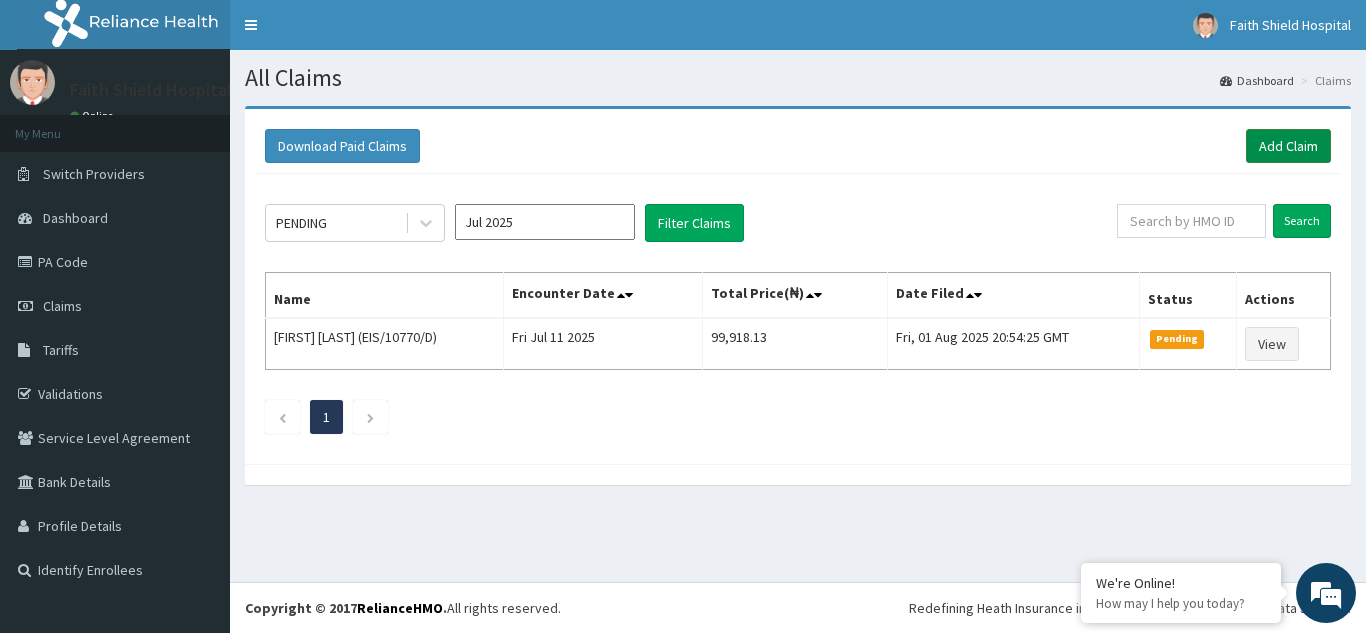 drag, startPoint x: 1280, startPoint y: 138, endPoint x: 1268, endPoint y: 142, distance: 12.649111 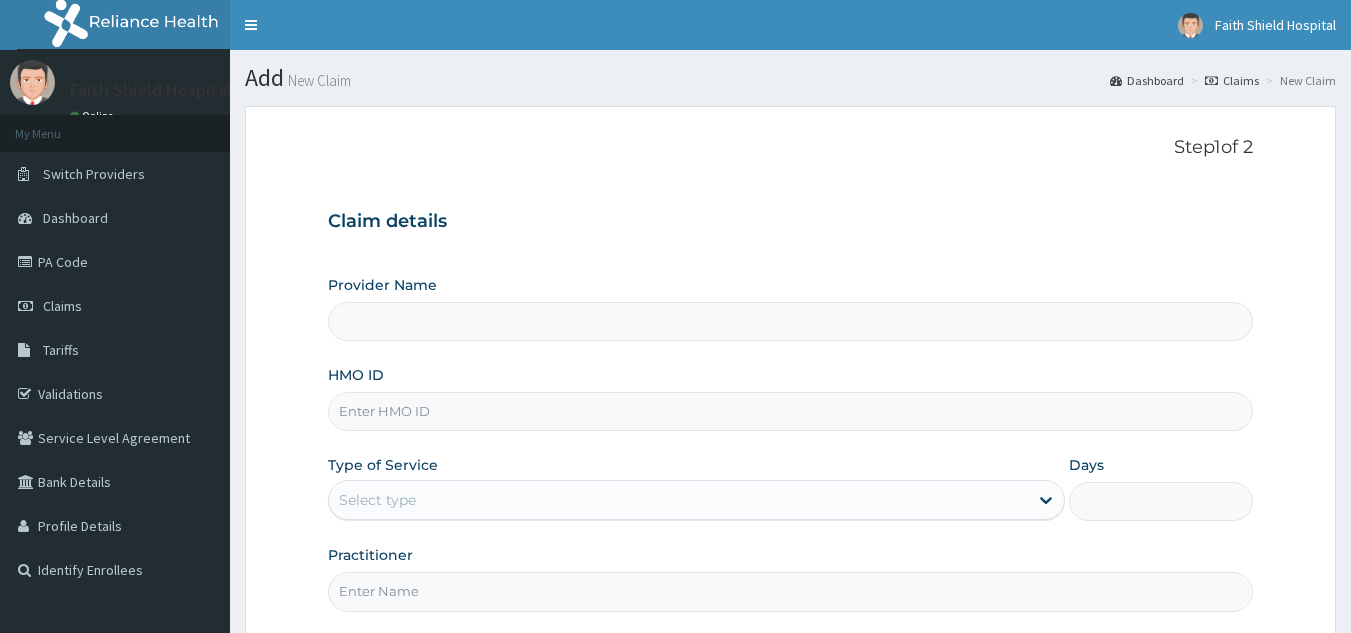 scroll, scrollTop: 0, scrollLeft: 0, axis: both 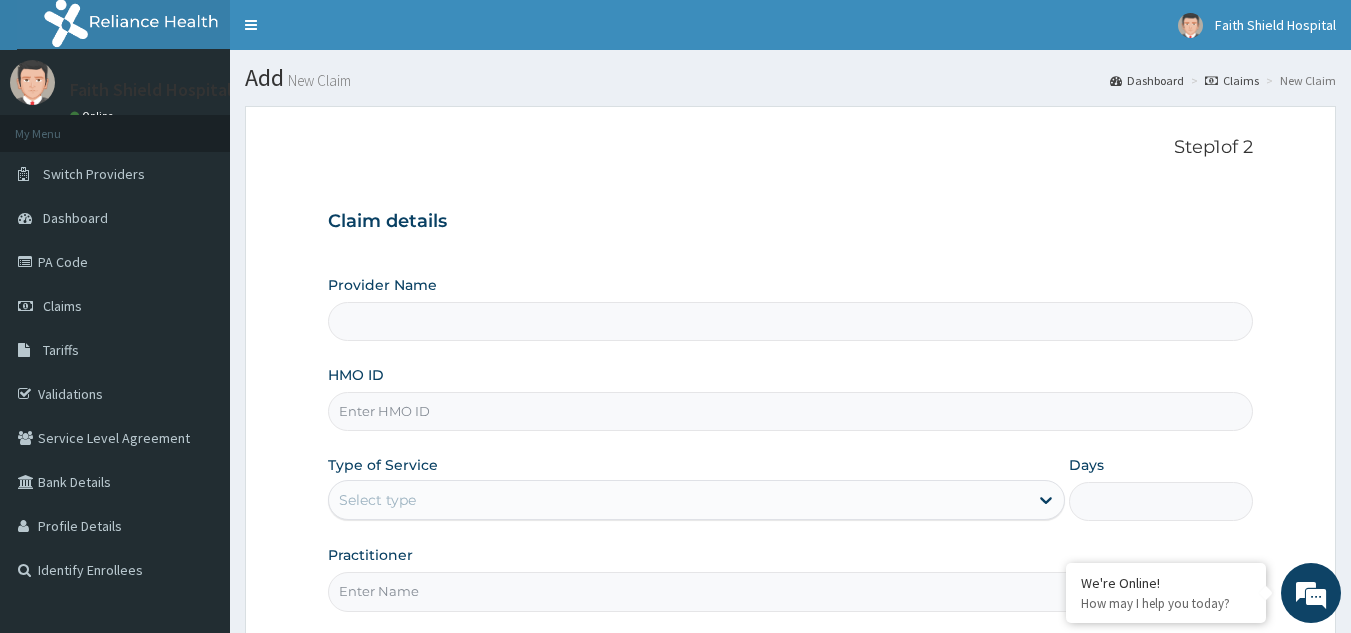 type on "Faith Shield  Hospital" 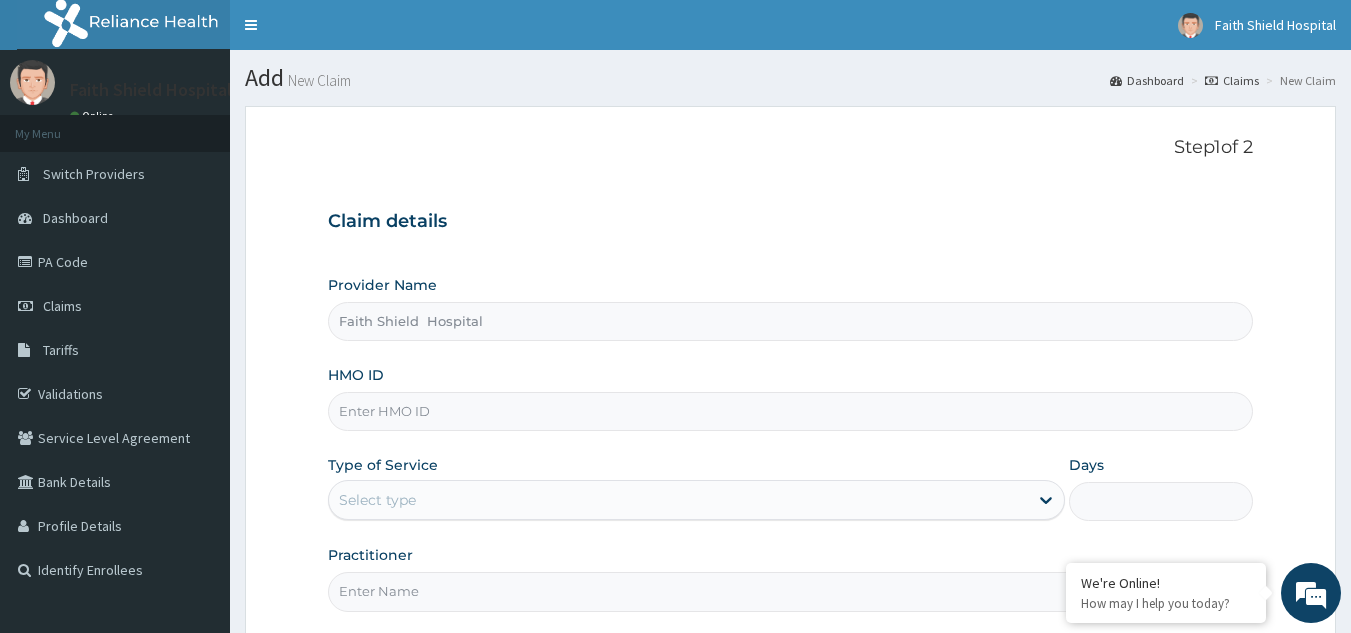click on "HMO ID" at bounding box center [791, 411] 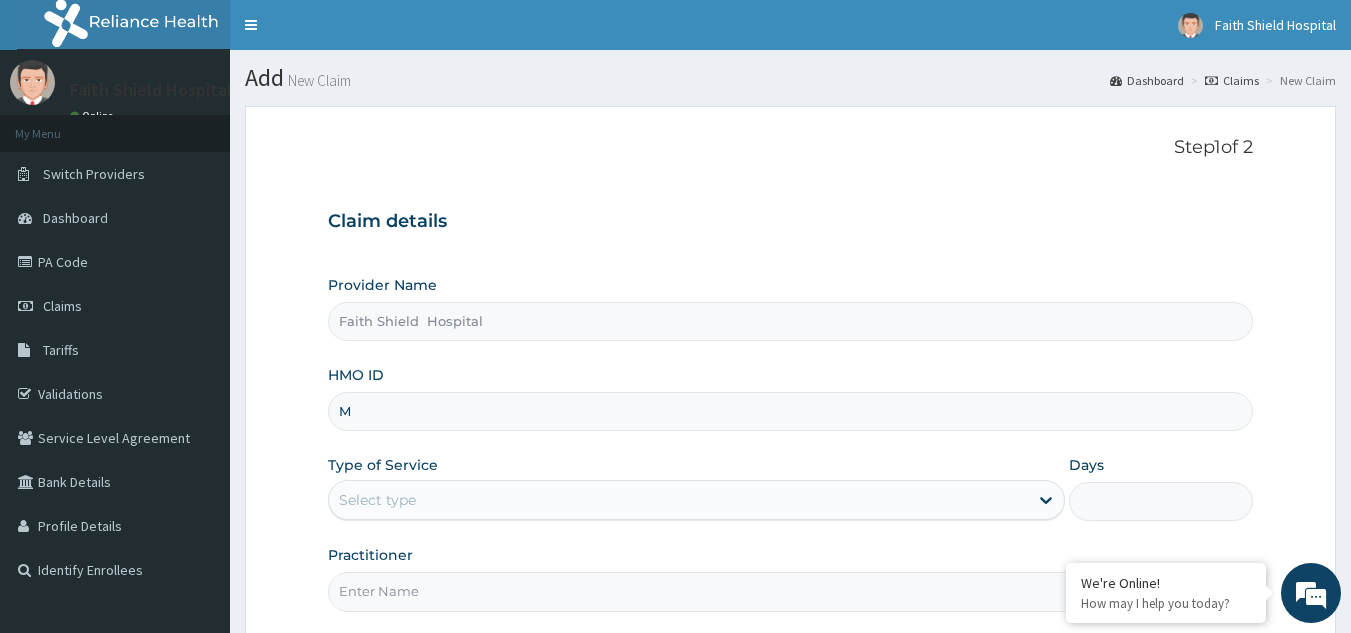 scroll, scrollTop: 0, scrollLeft: 0, axis: both 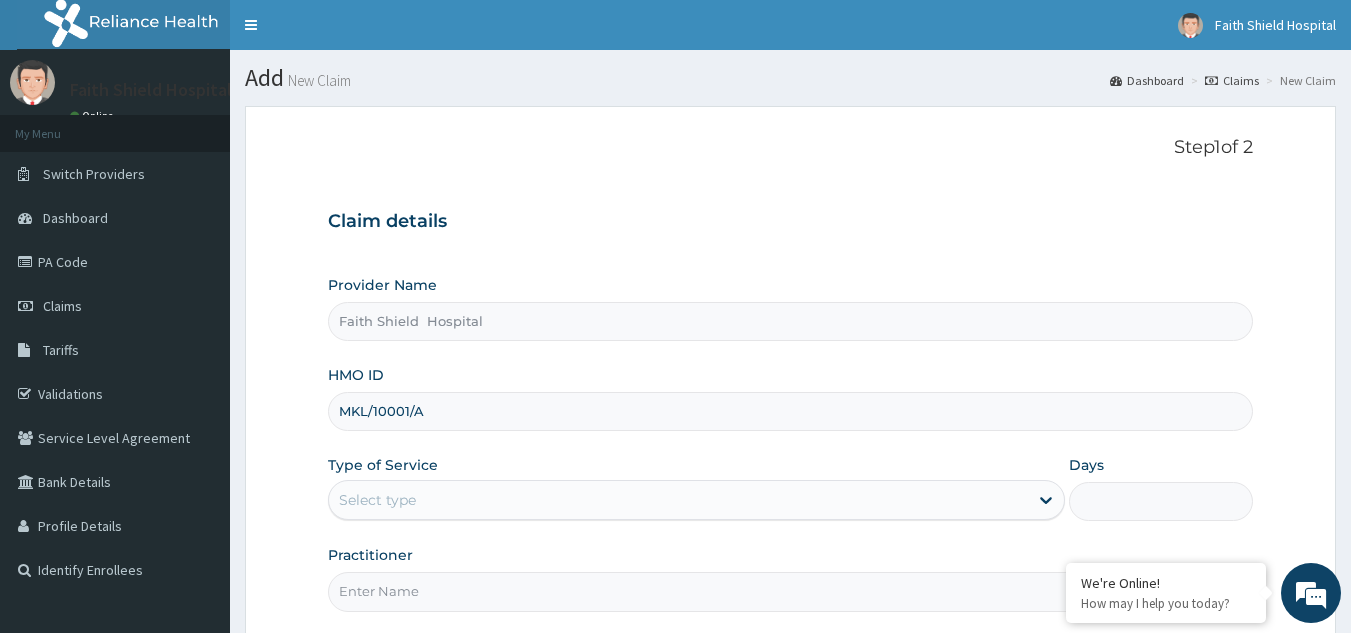 type on "MKL/10001/A" 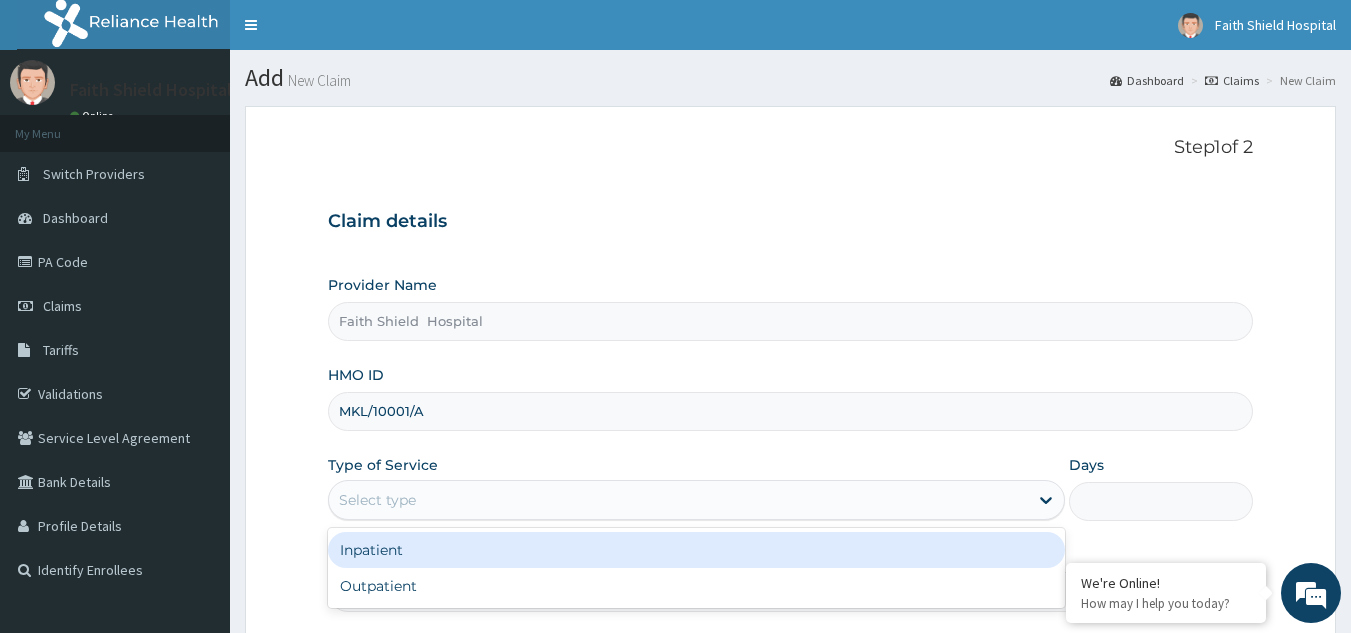 click on "Select type" at bounding box center [377, 500] 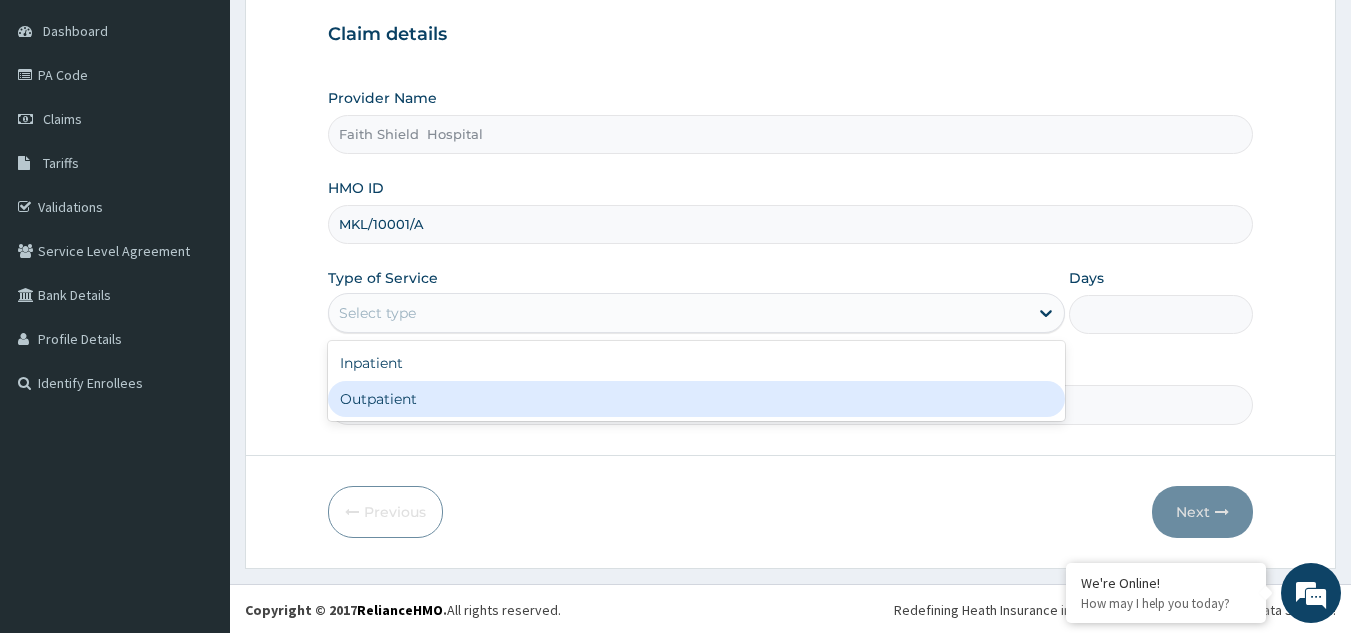 scroll, scrollTop: 189, scrollLeft: 0, axis: vertical 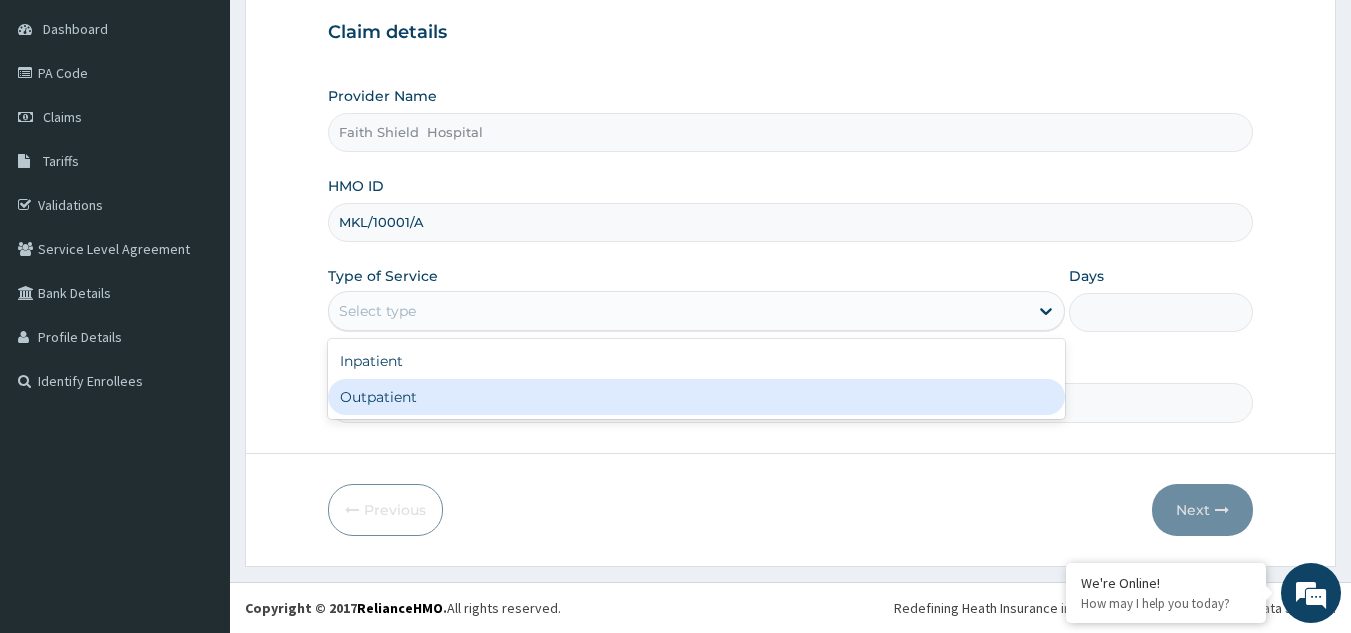 click on "Outpatient" at bounding box center (696, 397) 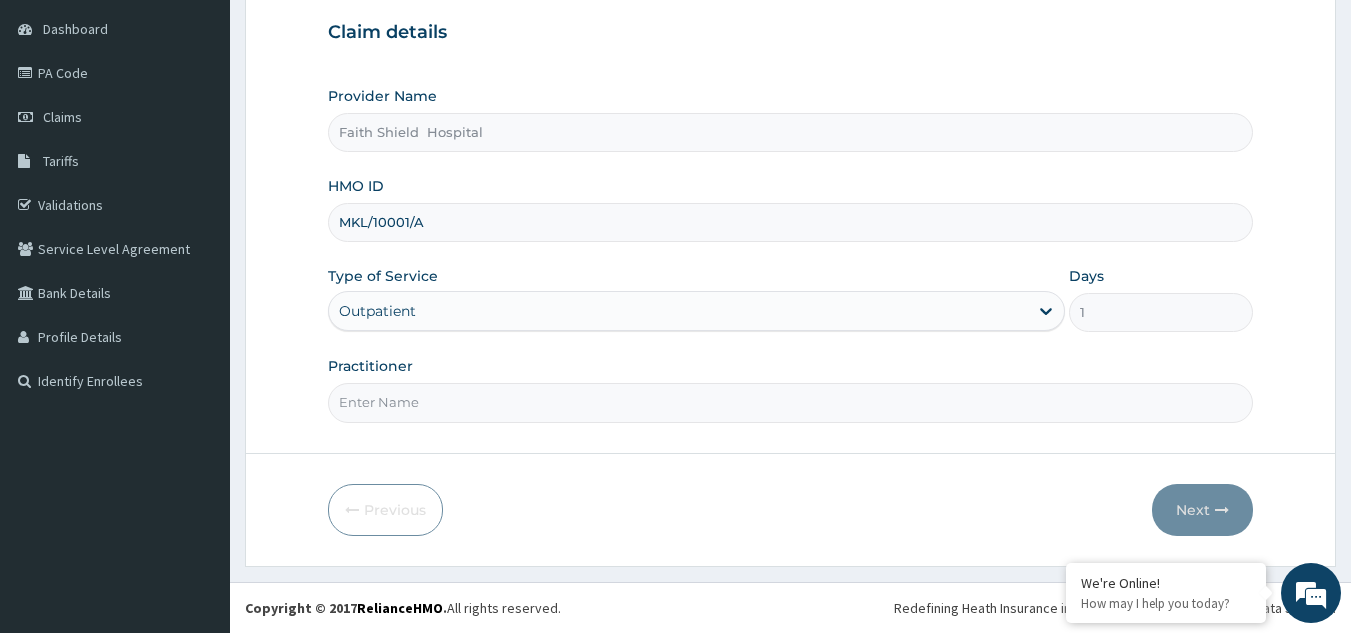 click on "Practitioner" at bounding box center [791, 402] 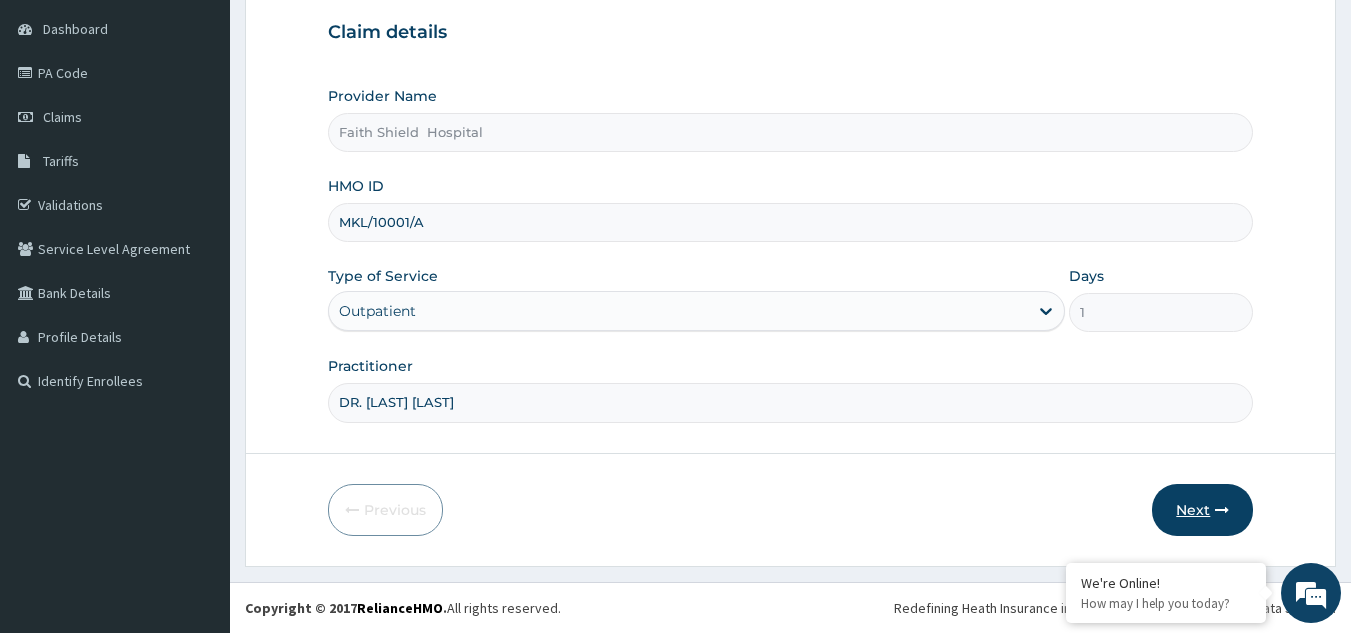 click on "Next" at bounding box center (1202, 510) 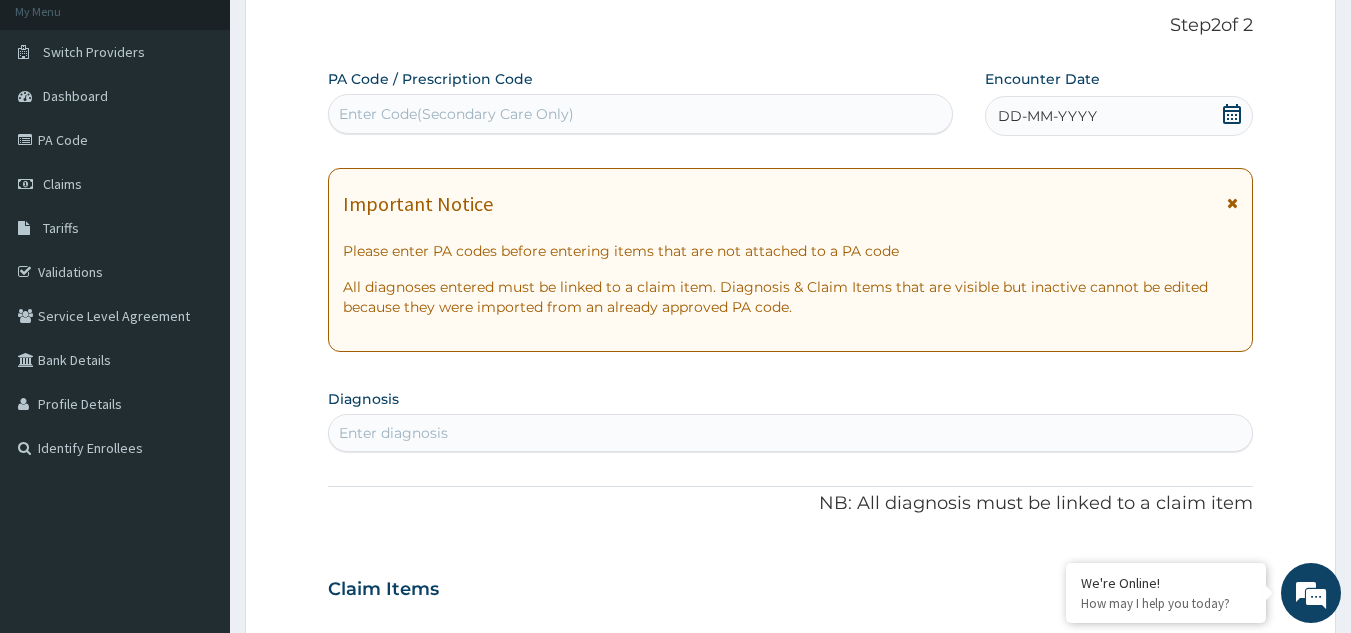 scroll, scrollTop: 89, scrollLeft: 0, axis: vertical 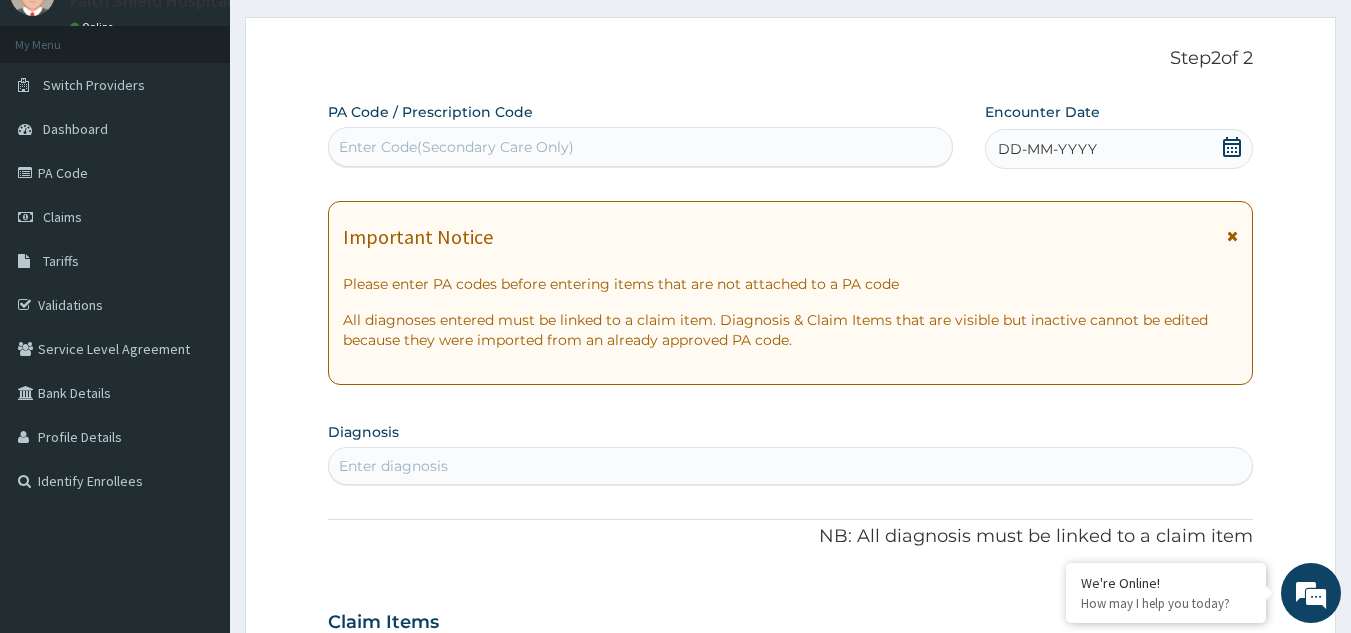 click 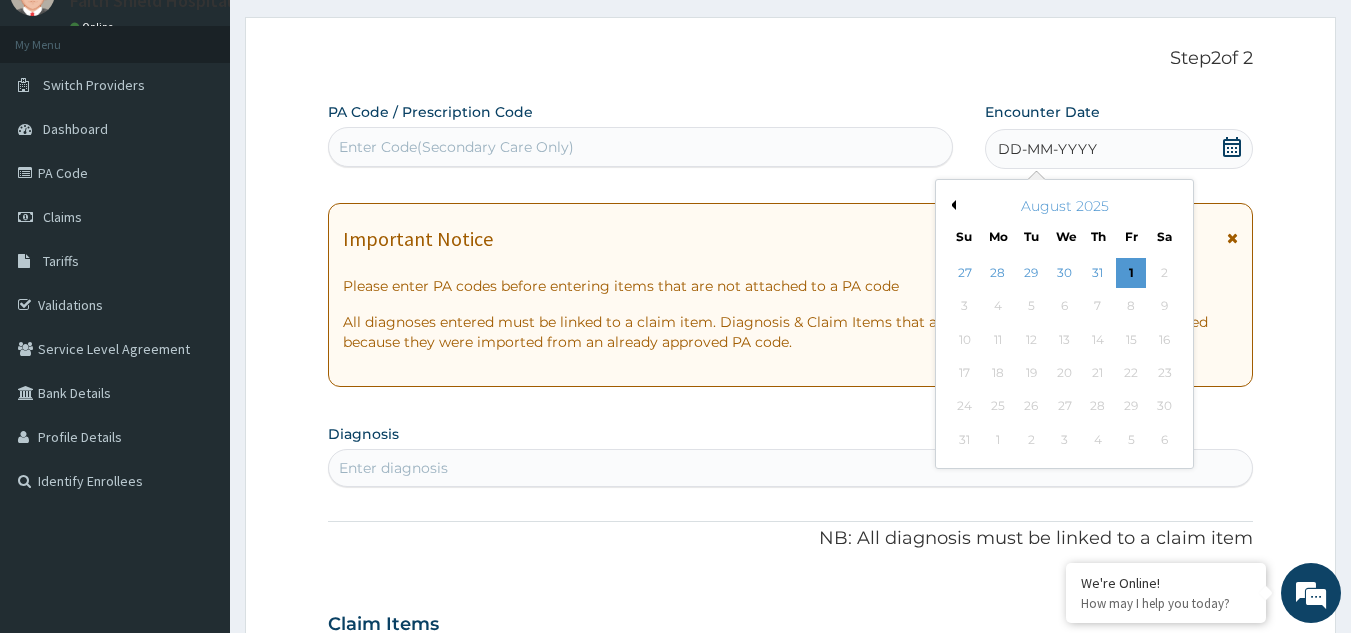 click on "Previous Month" at bounding box center [951, 205] 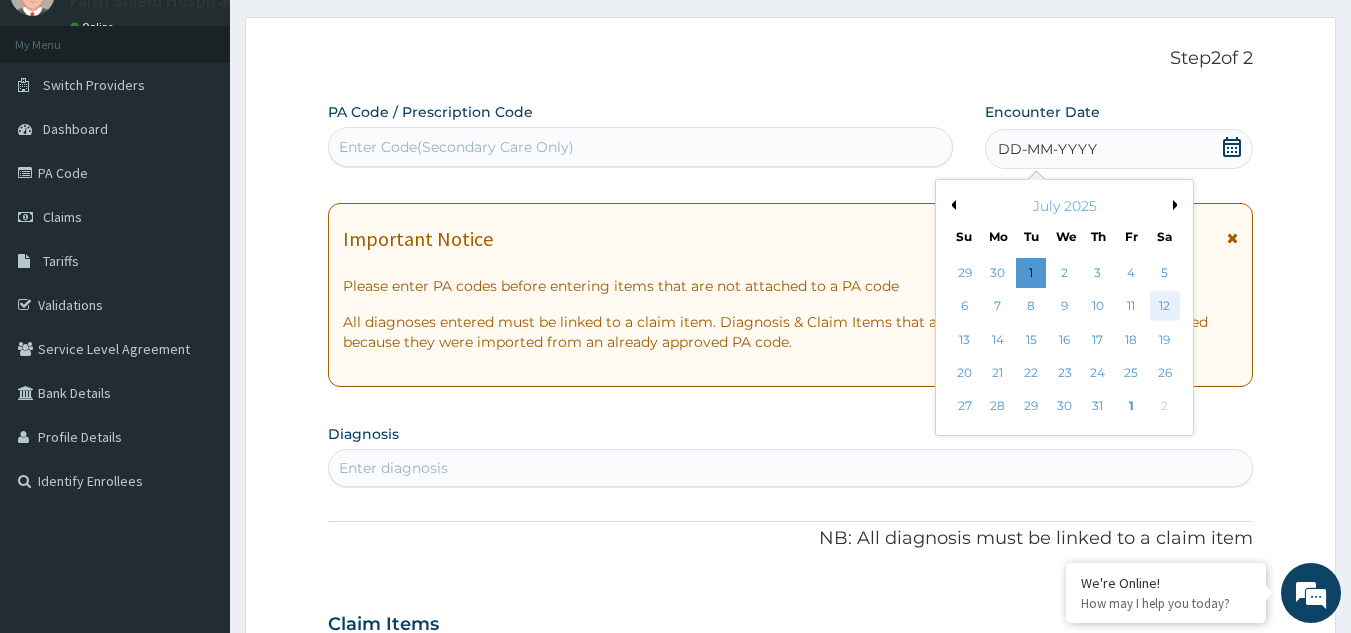 click on "12" at bounding box center [1165, 307] 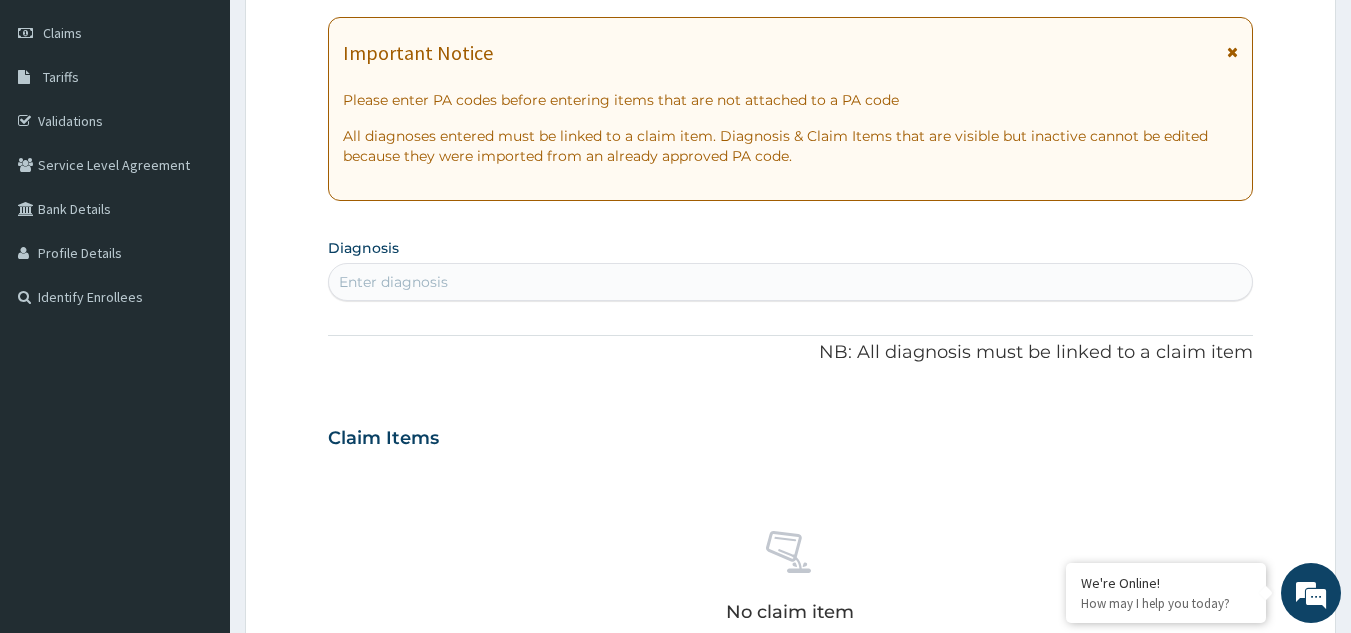 scroll, scrollTop: 289, scrollLeft: 0, axis: vertical 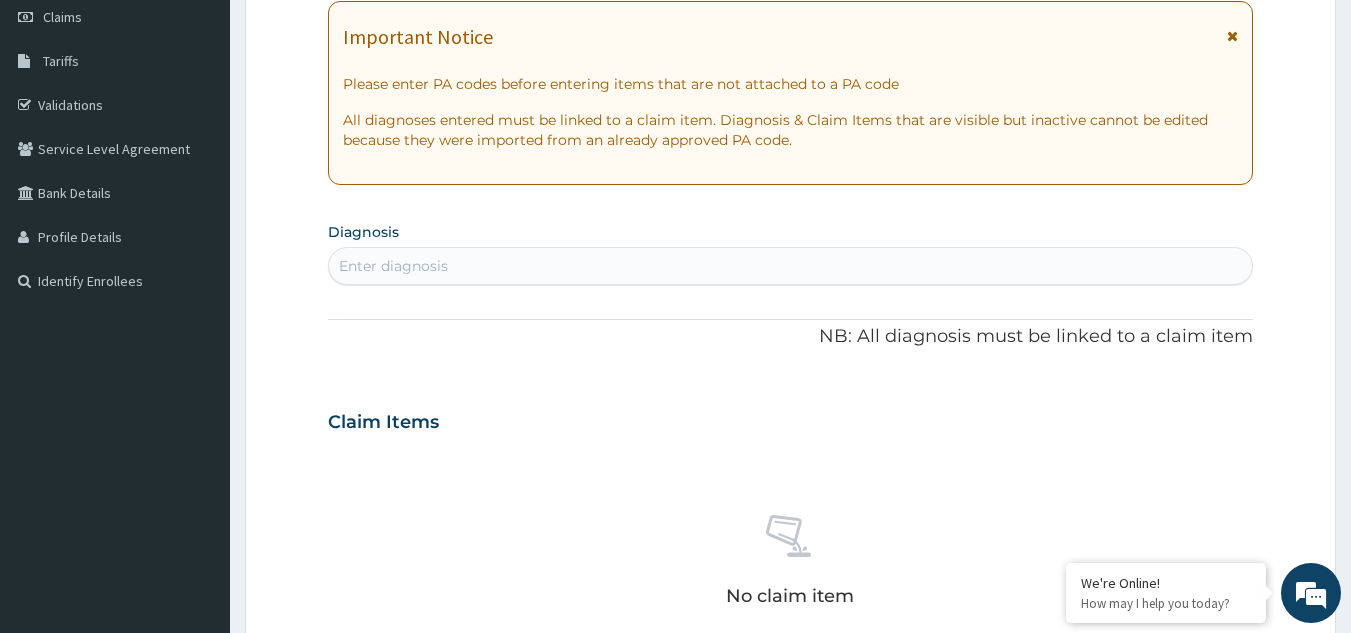 click on "Enter diagnosis" at bounding box center [393, 266] 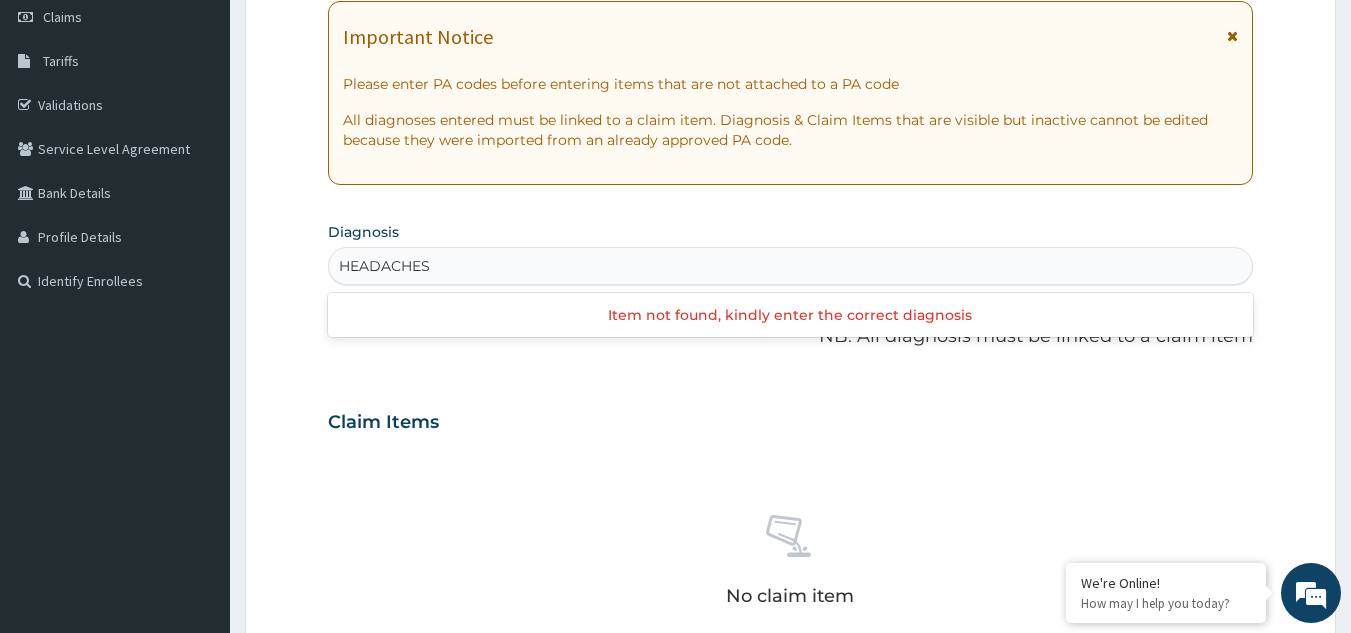 type on "HEADACHE" 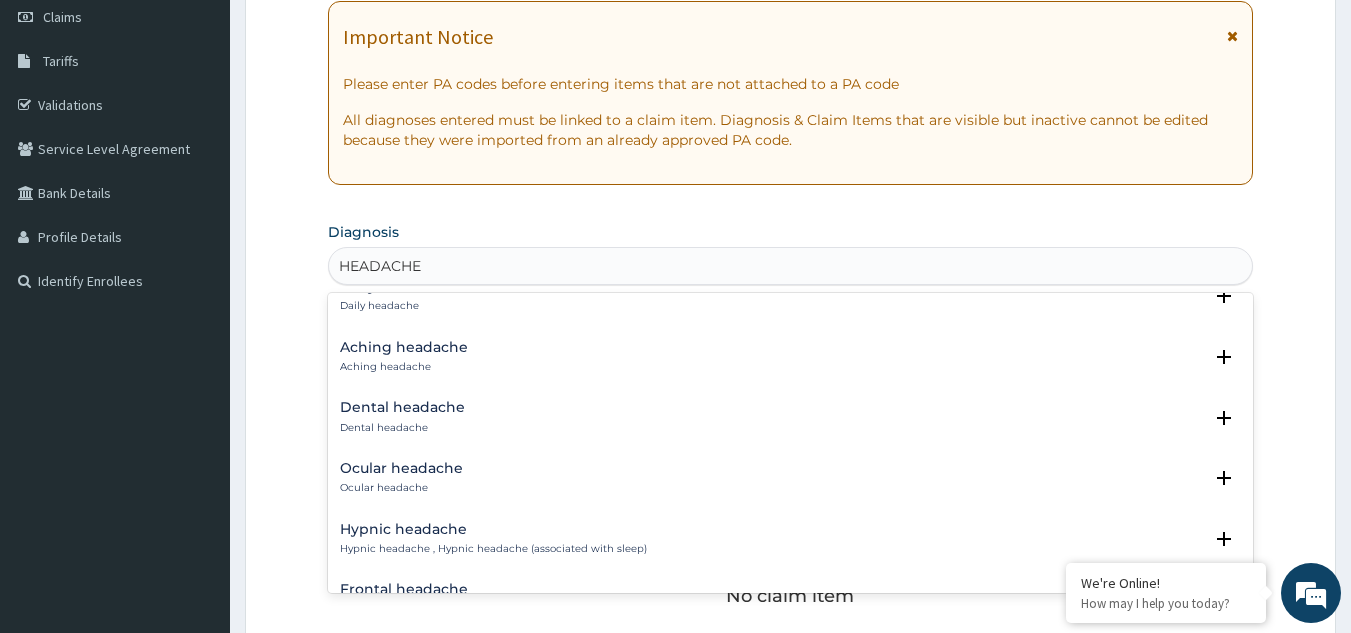 scroll, scrollTop: 500, scrollLeft: 0, axis: vertical 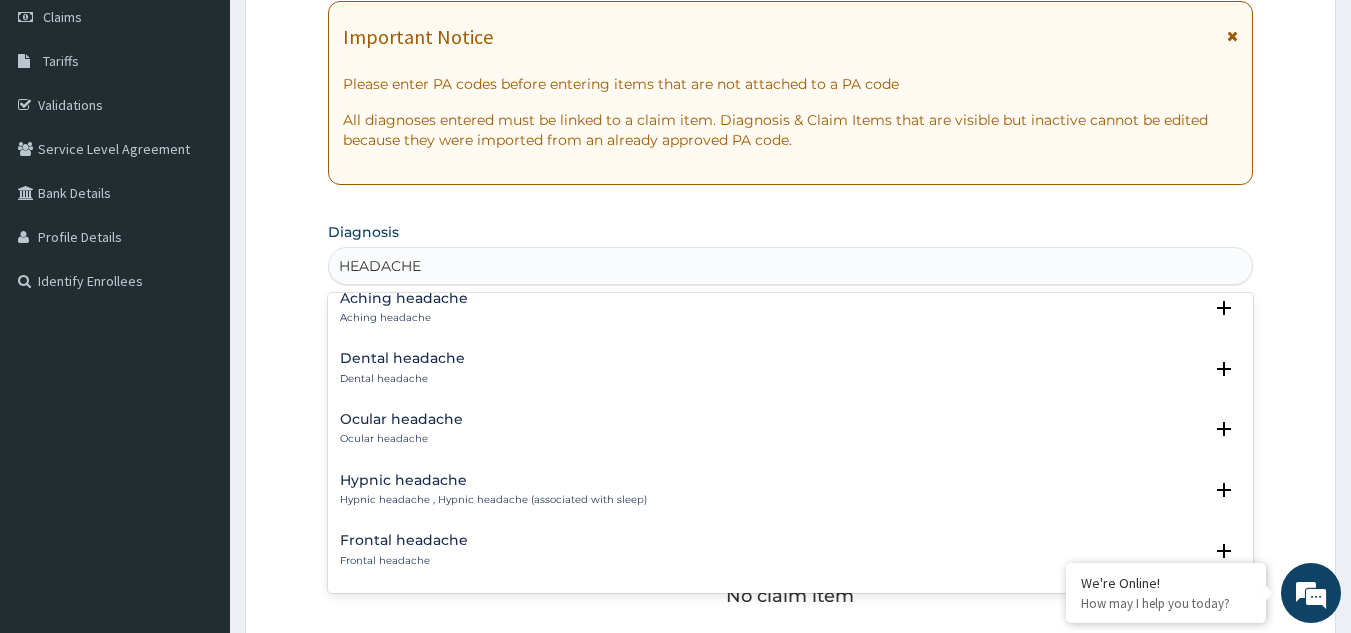 click on "Ocular headache Ocular headache" at bounding box center [401, 429] 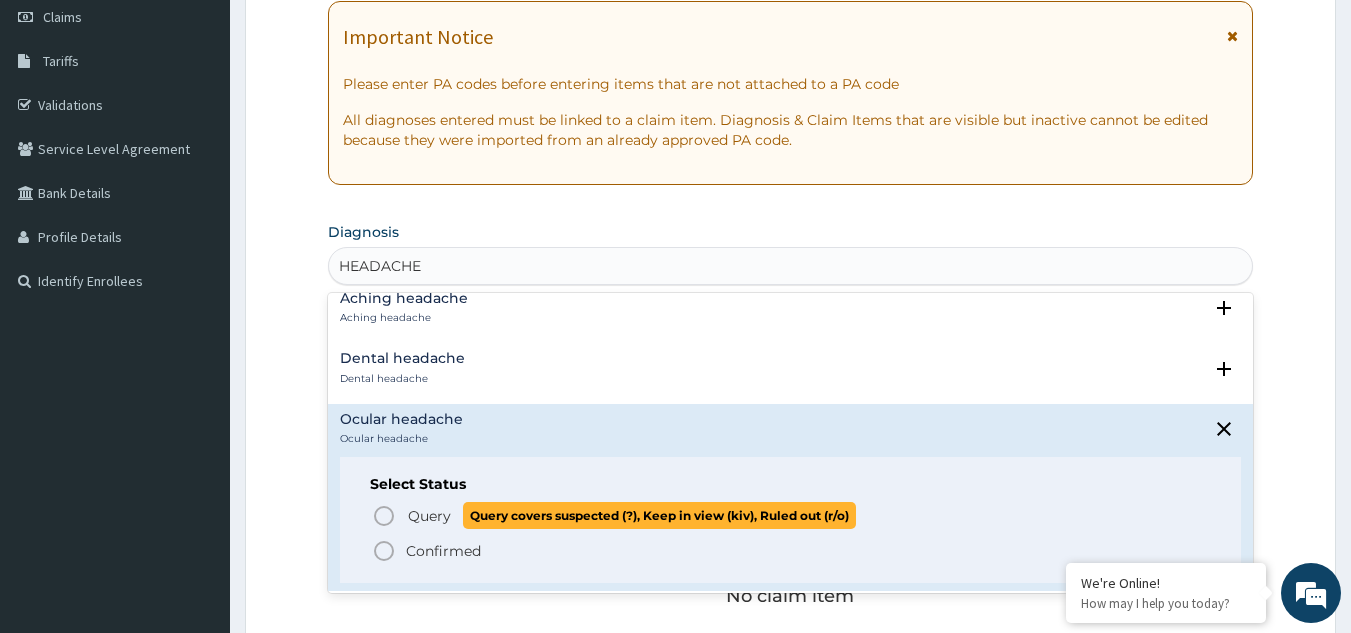 click 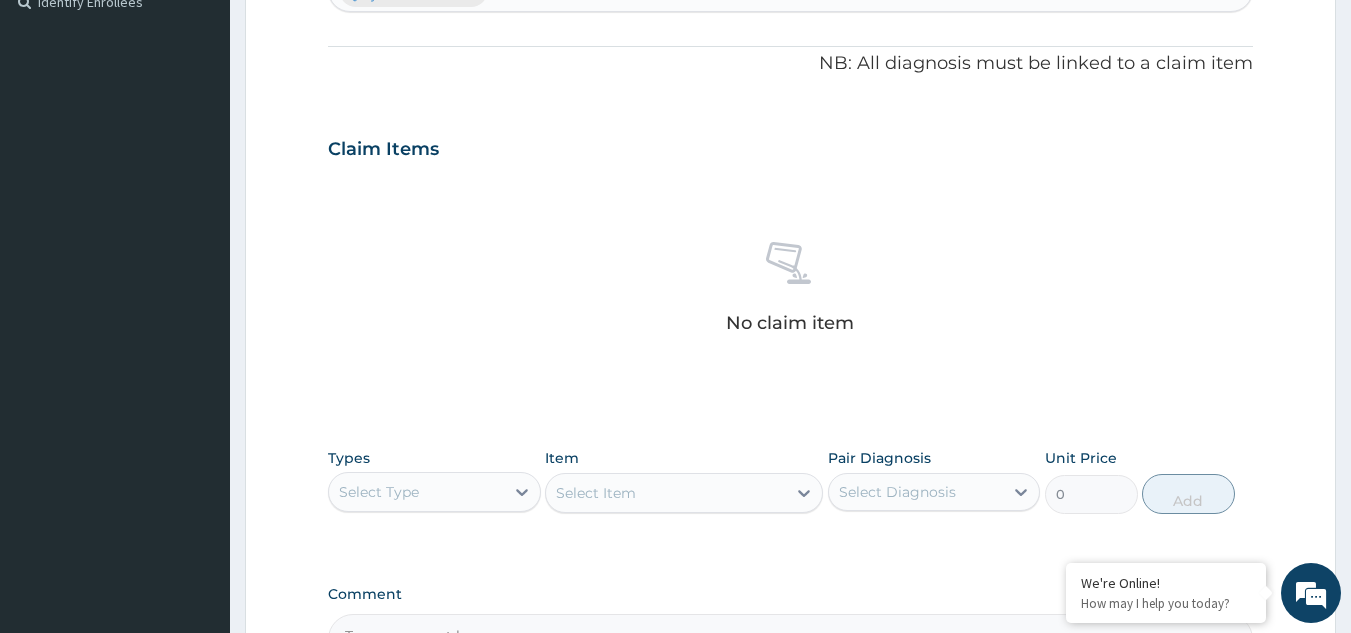 scroll, scrollTop: 789, scrollLeft: 0, axis: vertical 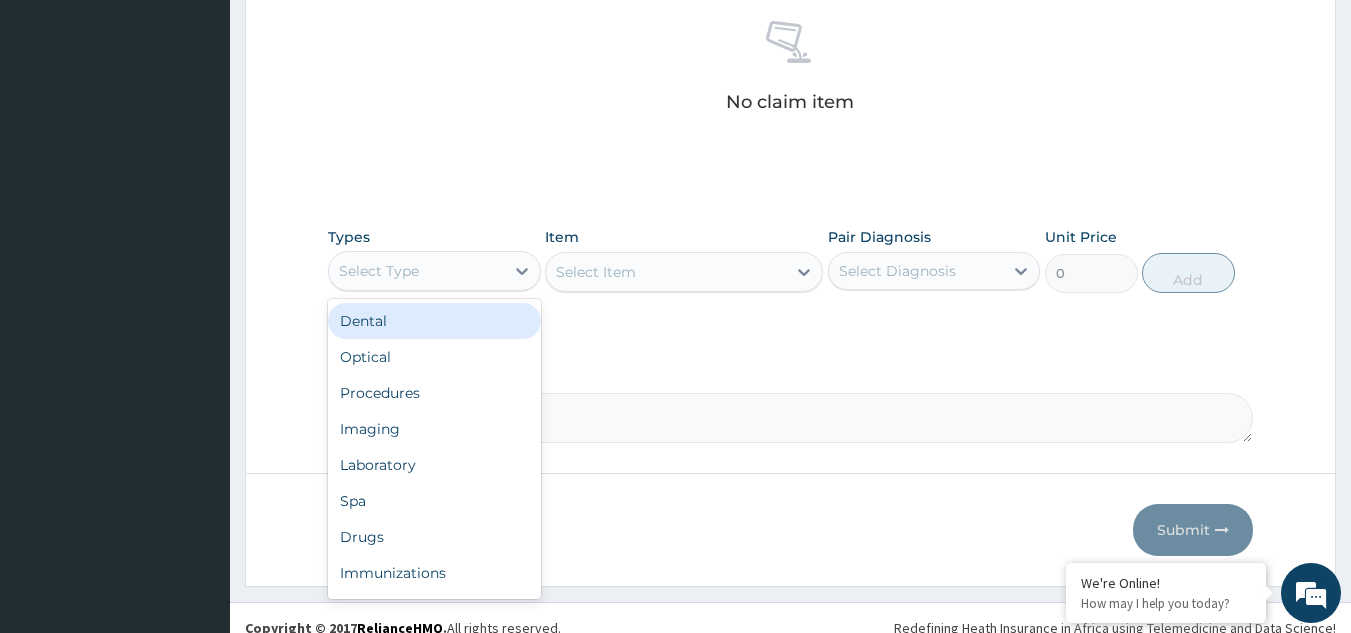 click on "Select Type" at bounding box center [379, 271] 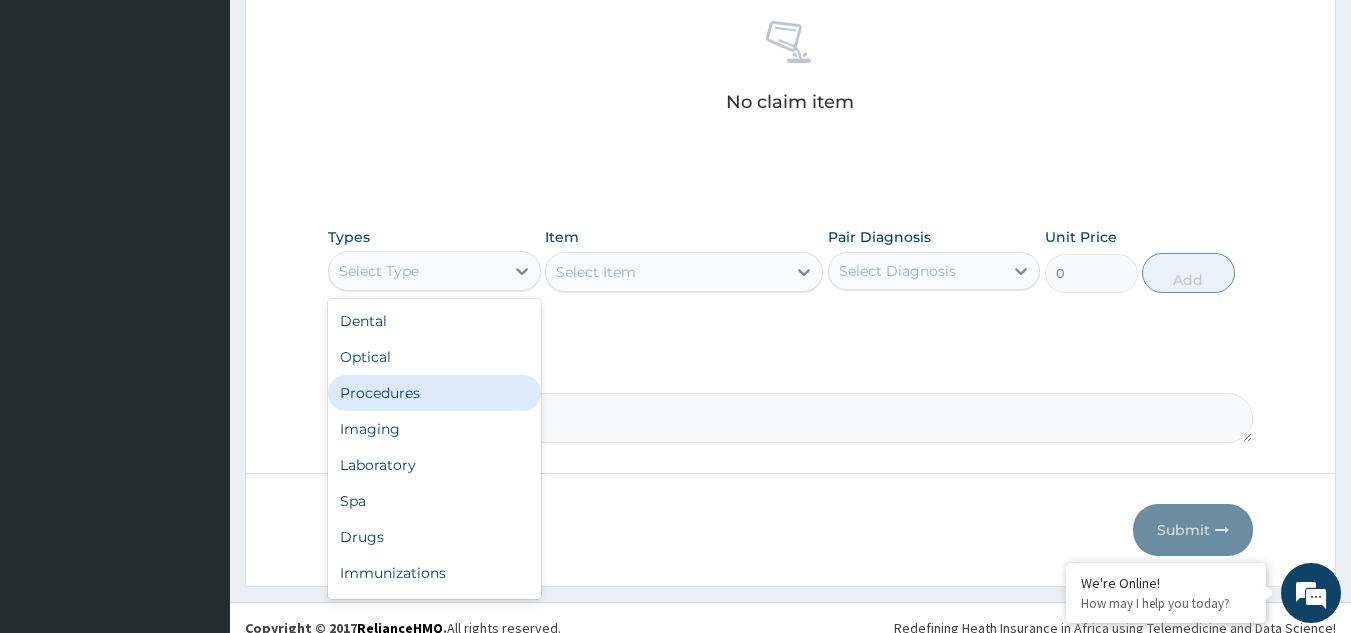 click on "Procedures" at bounding box center (434, 393) 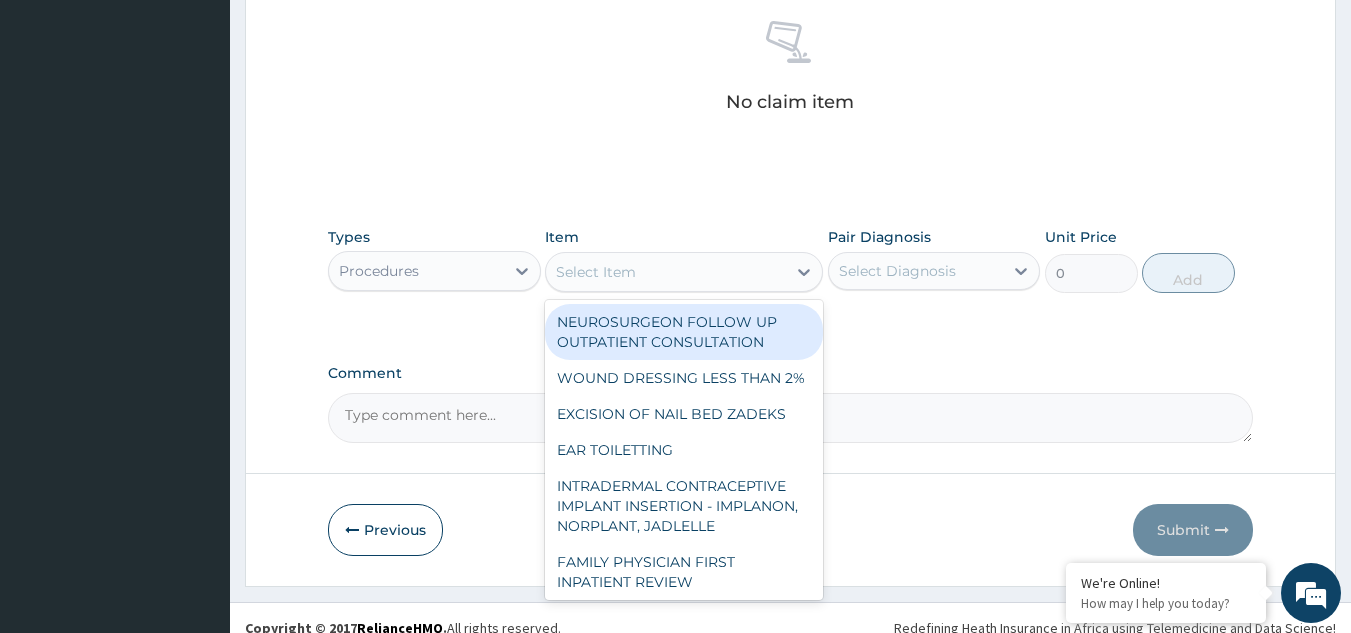 click on "Select Item" at bounding box center (596, 272) 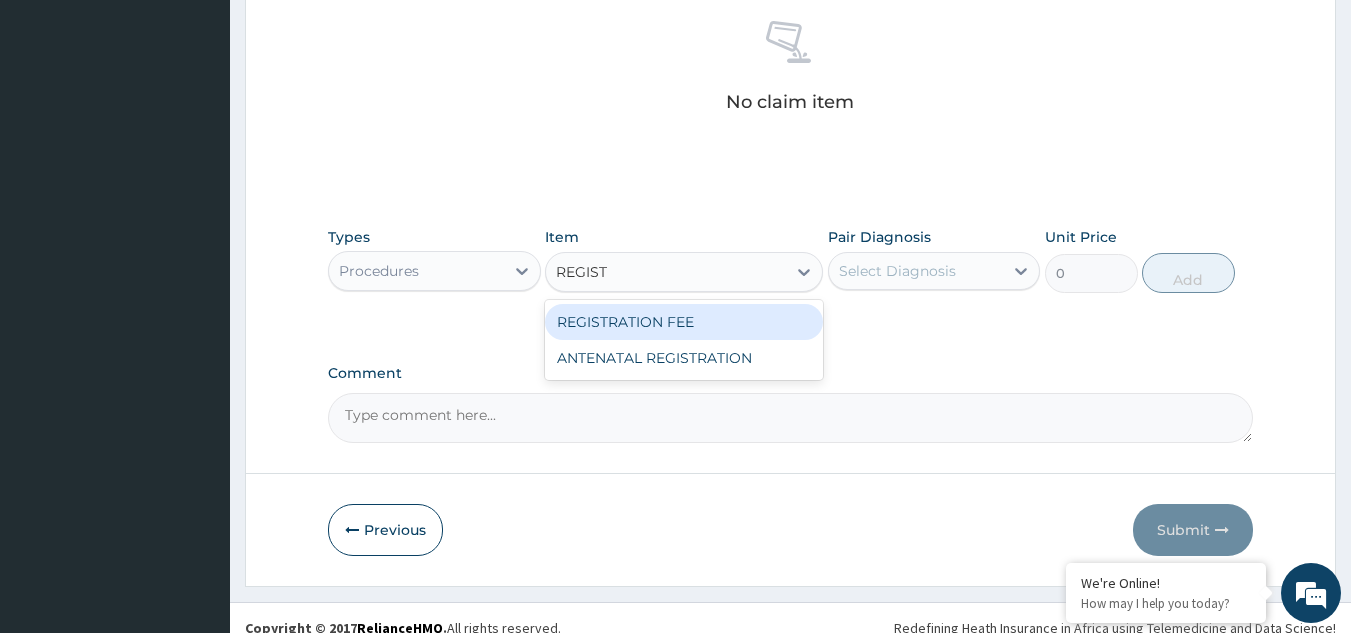 type on "REGISTR" 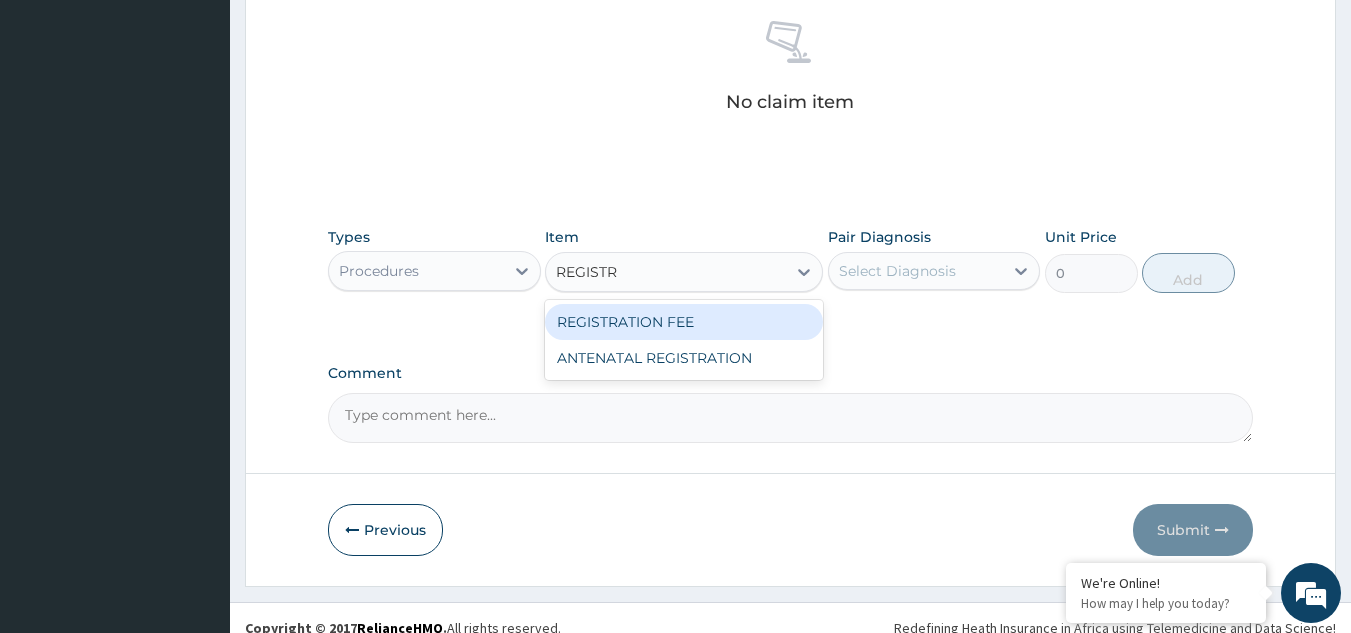 click on "REGISTRATION FEE" at bounding box center [684, 322] 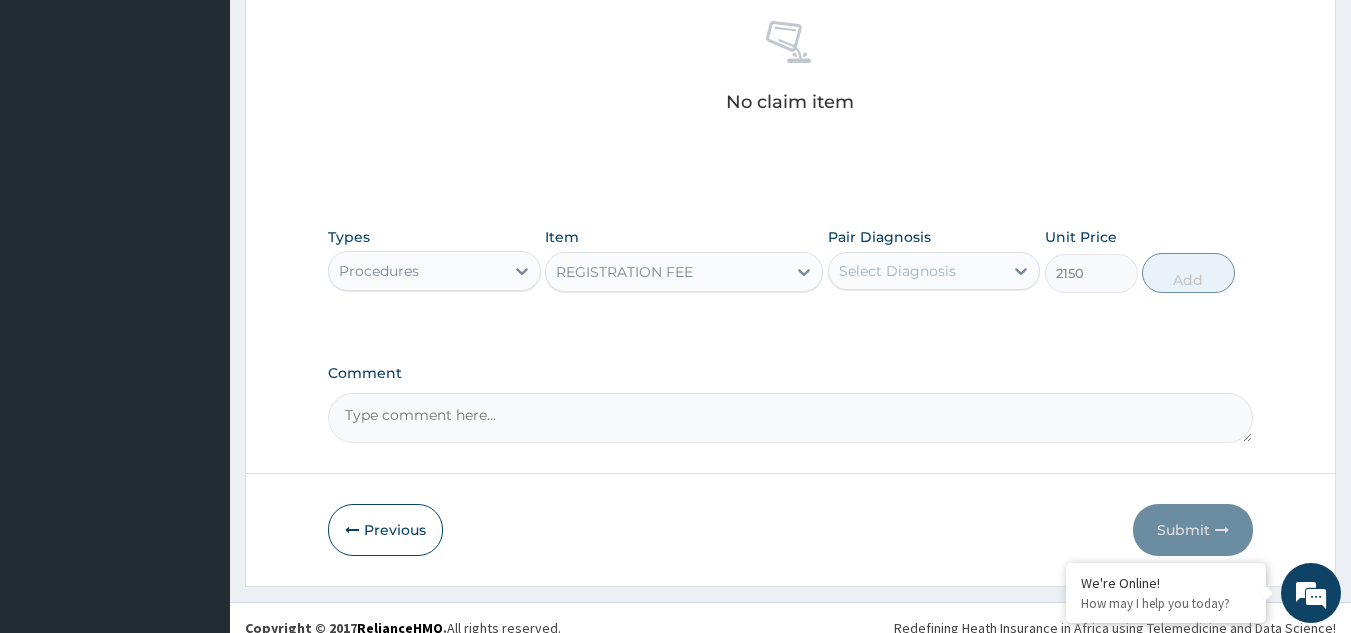 type 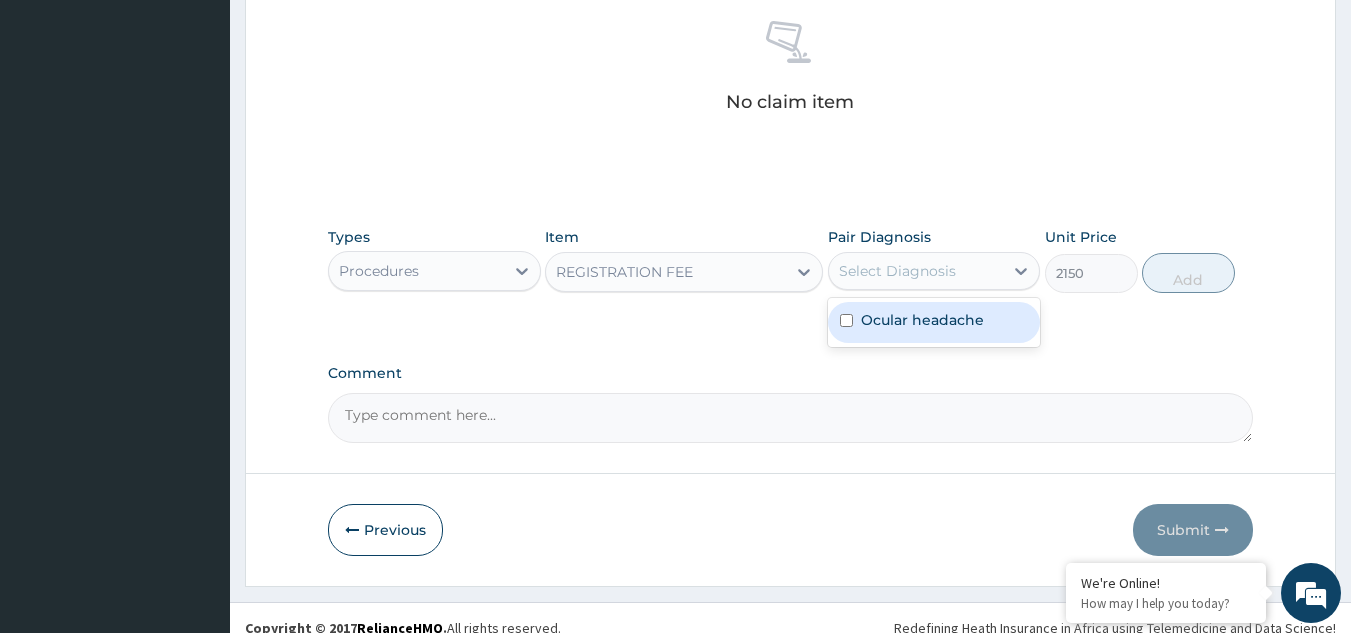 click on "Select Diagnosis" at bounding box center (916, 271) 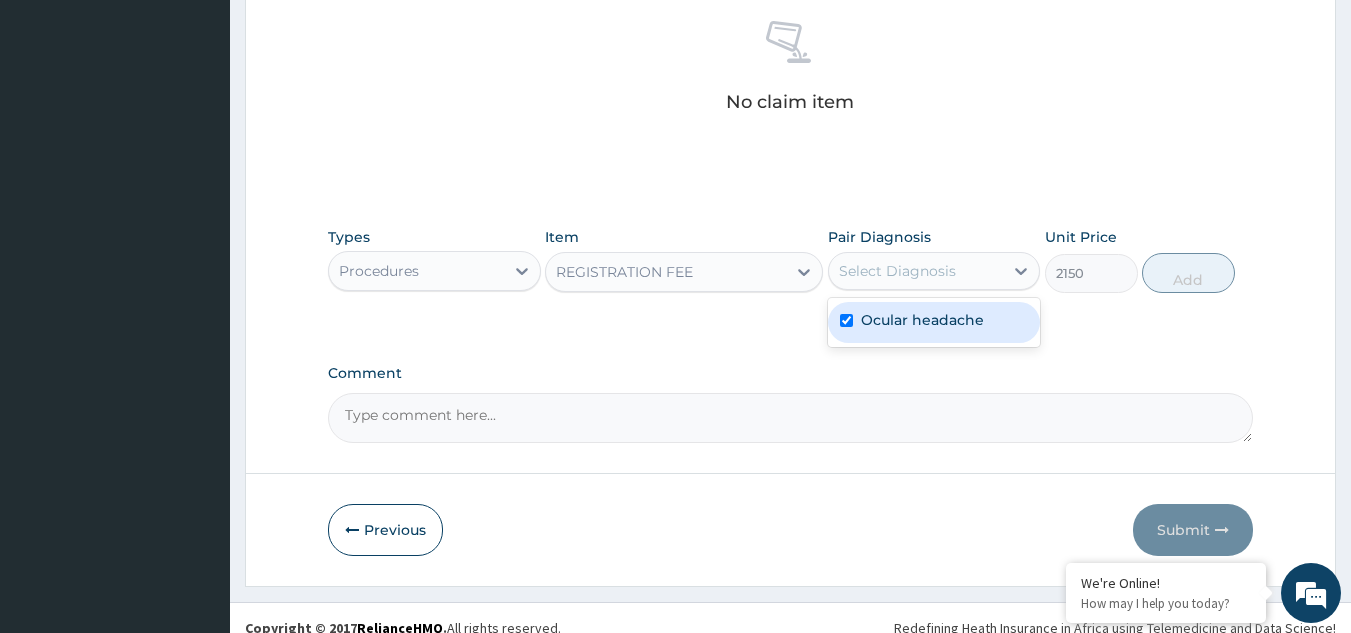checkbox on "true" 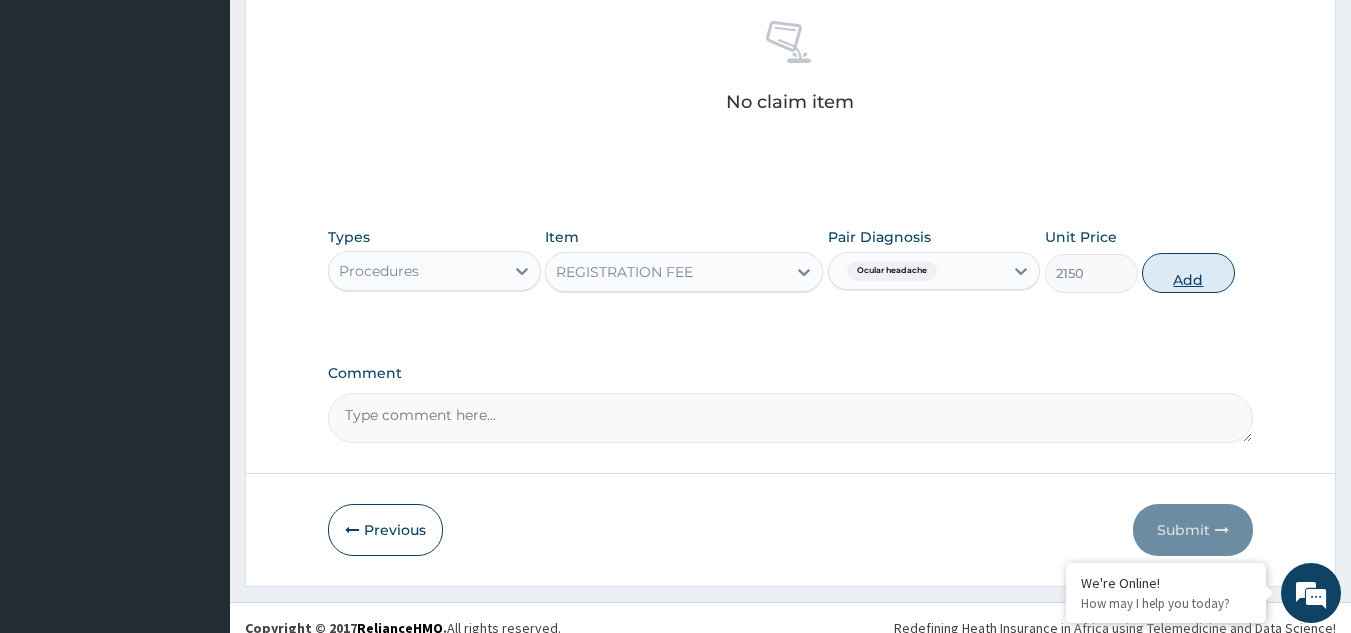 click on "Add" at bounding box center [1188, 273] 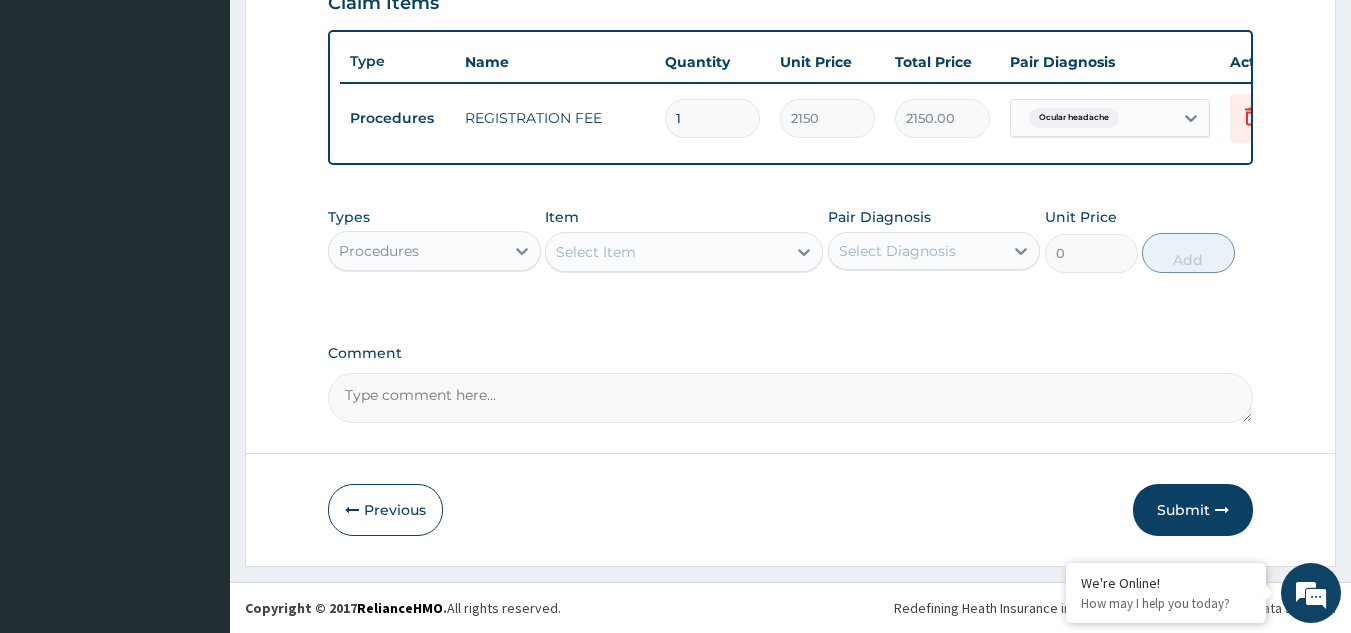 scroll, scrollTop: 729, scrollLeft: 0, axis: vertical 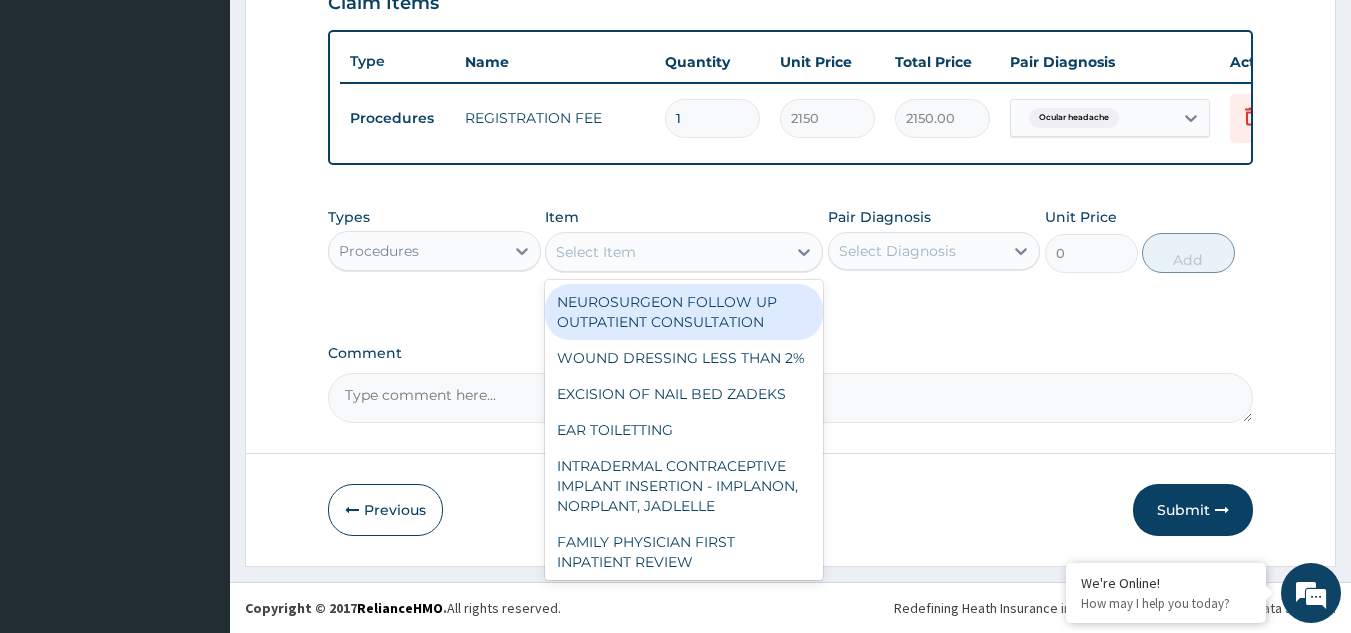 click on "Select Item" at bounding box center (596, 252) 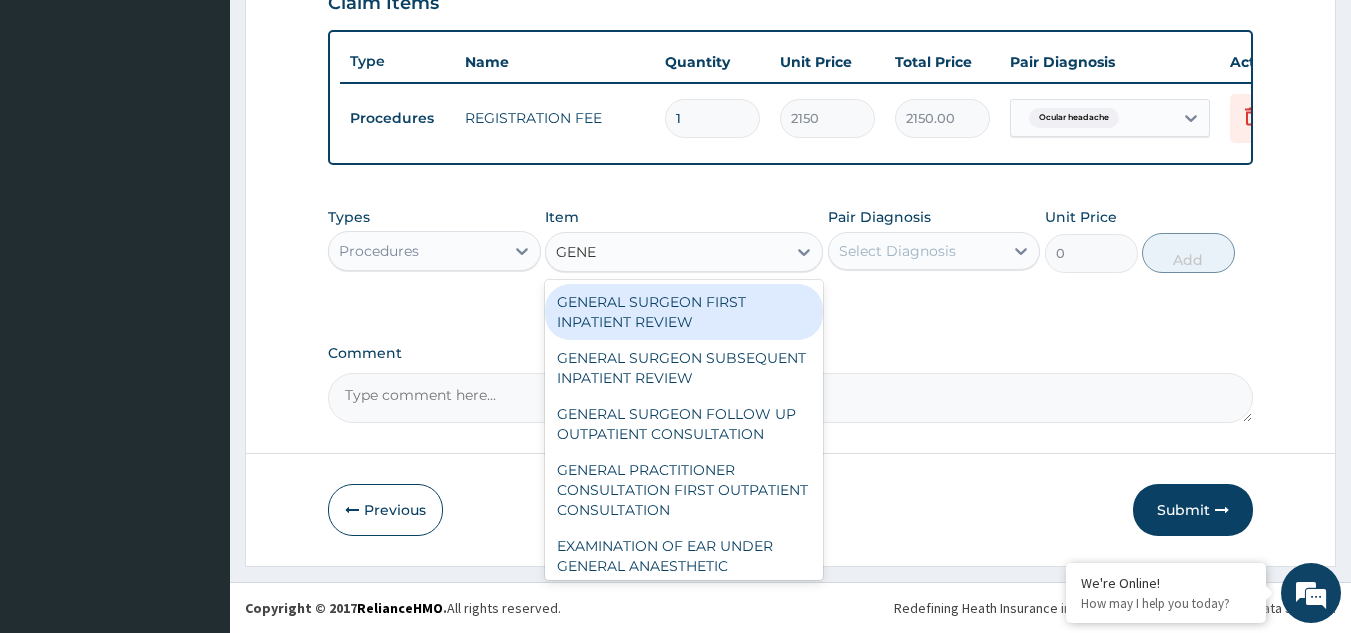 type on "GENER" 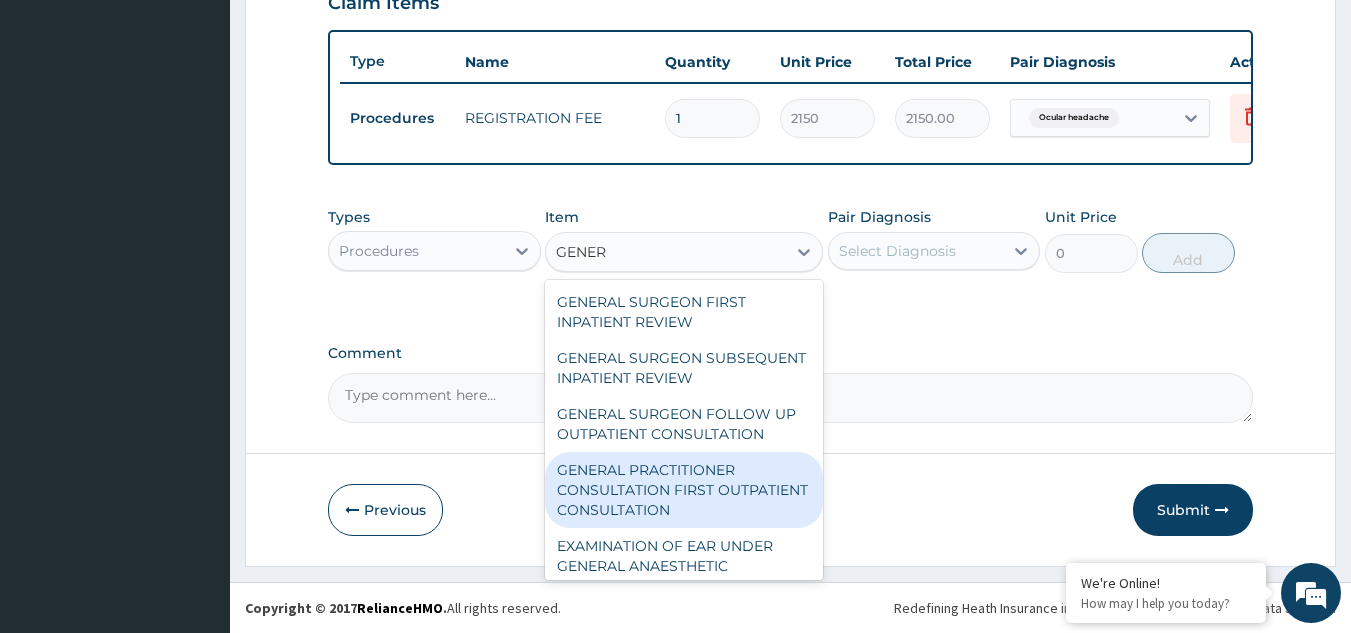 click on "GENERAL PRACTITIONER CONSULTATION FIRST OUTPATIENT CONSULTATION" at bounding box center [684, 490] 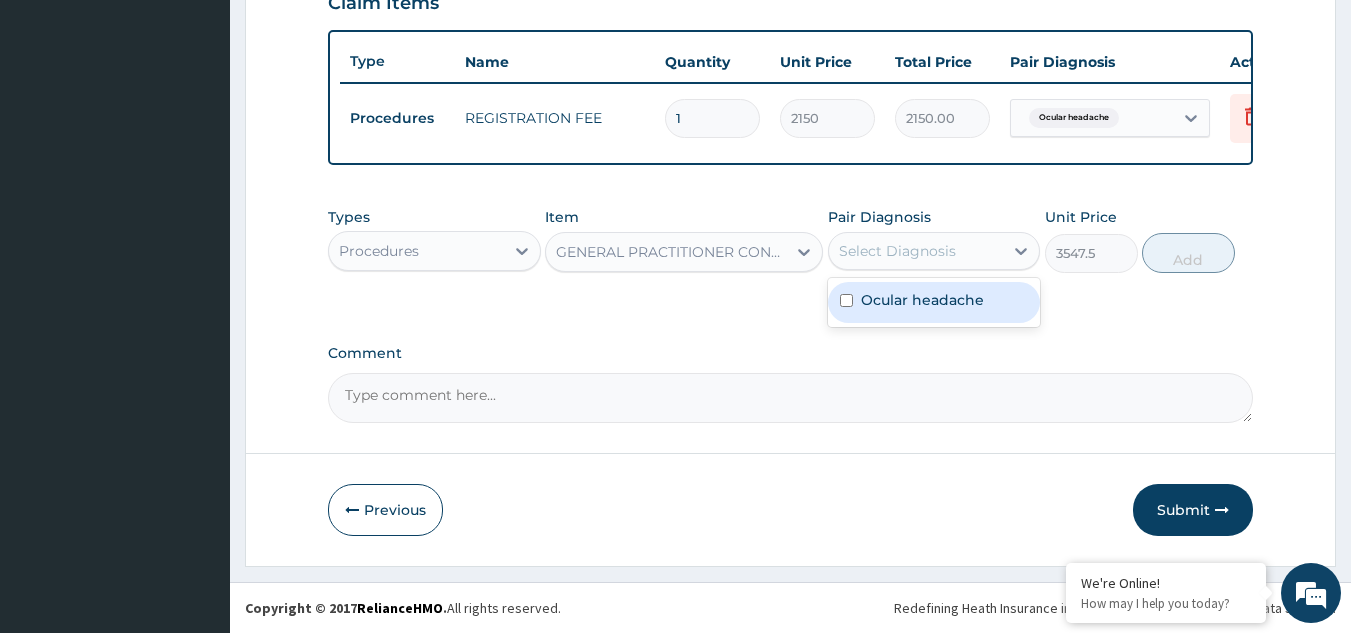 click on "Select Diagnosis" at bounding box center (897, 251) 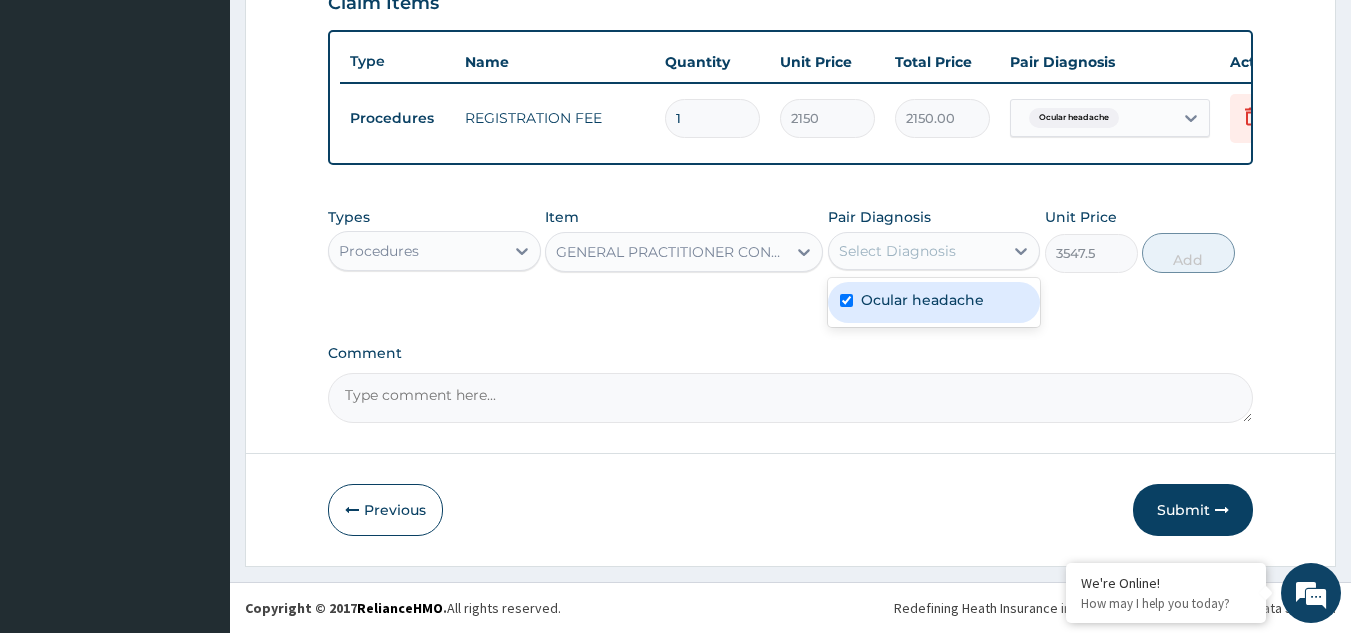 checkbox on "true" 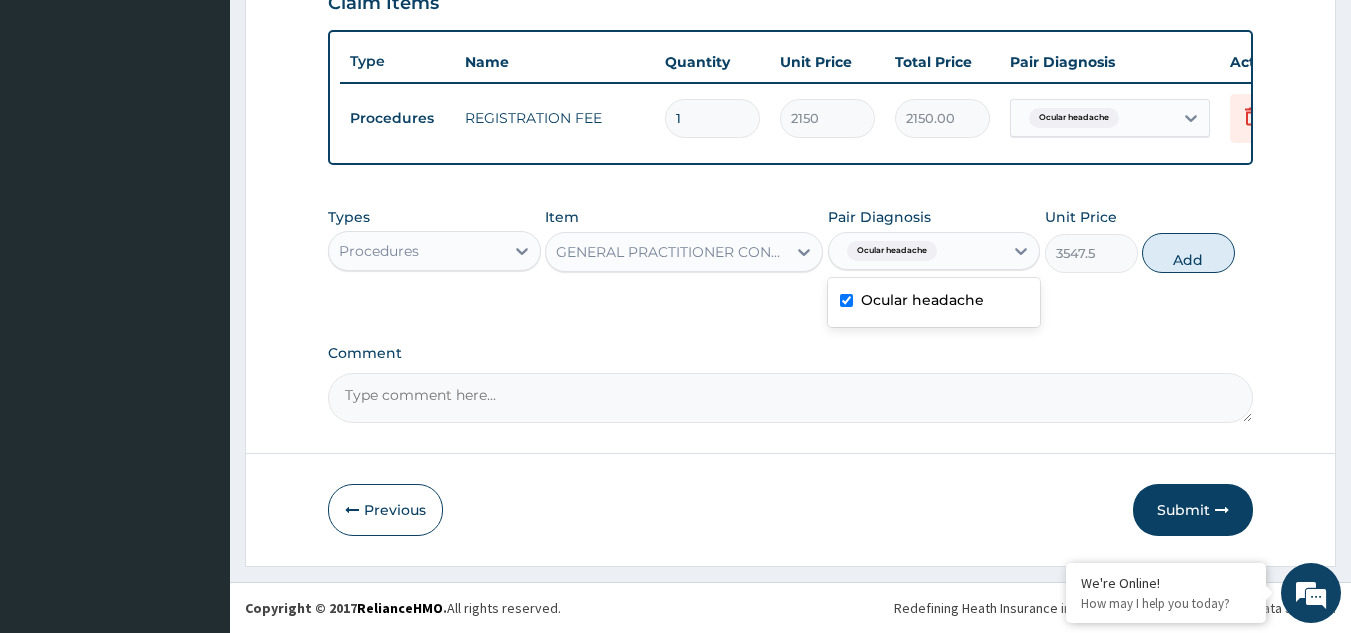 drag, startPoint x: 1191, startPoint y: 253, endPoint x: 1155, endPoint y: 262, distance: 37.107952 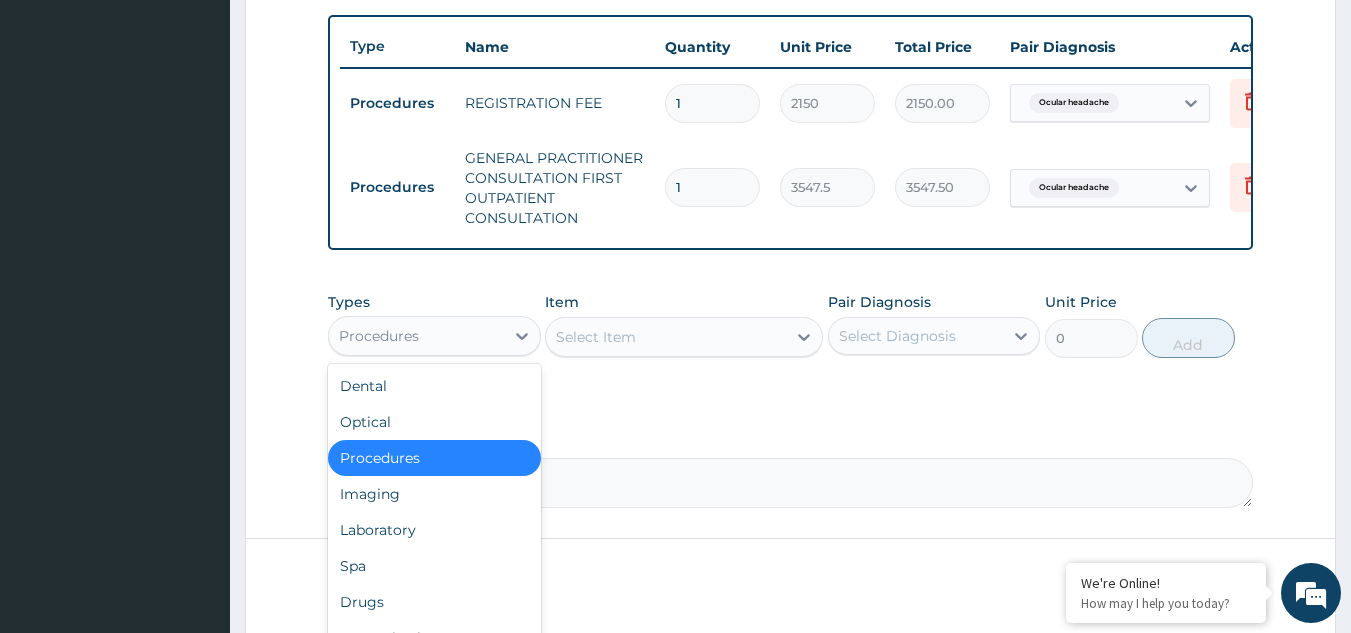 click on "Procedures" at bounding box center (416, 336) 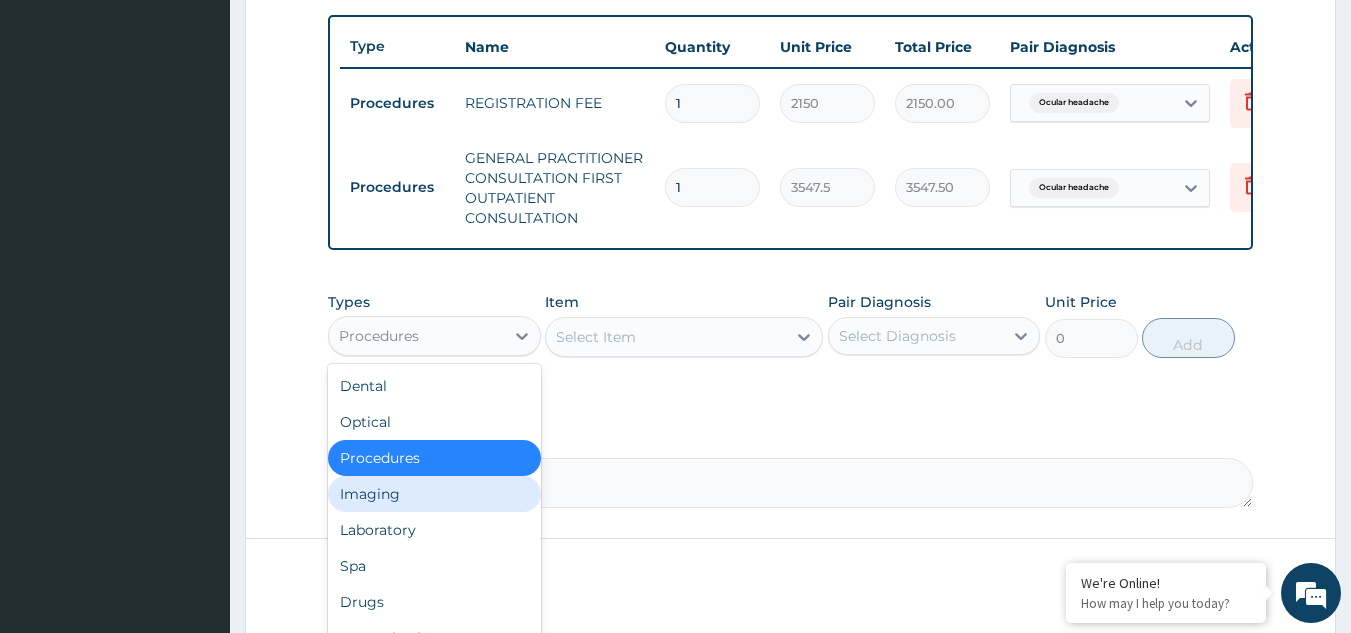 scroll, scrollTop: 68, scrollLeft: 0, axis: vertical 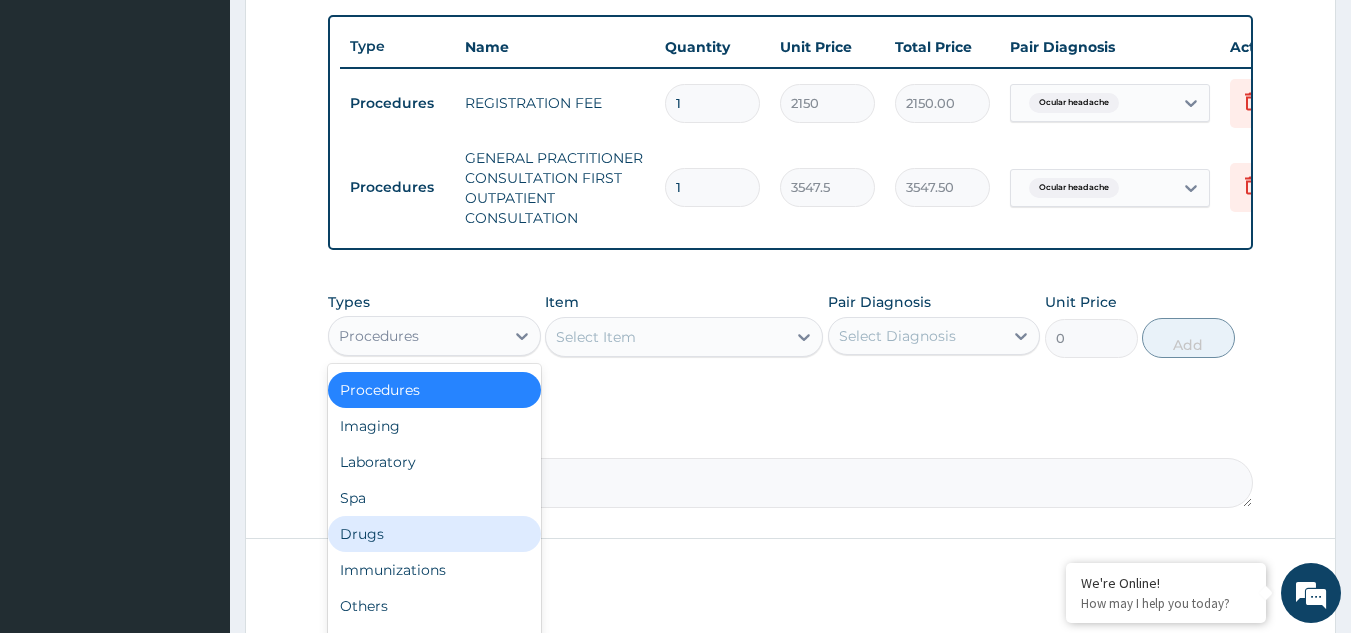 click on "Drugs" at bounding box center (434, 534) 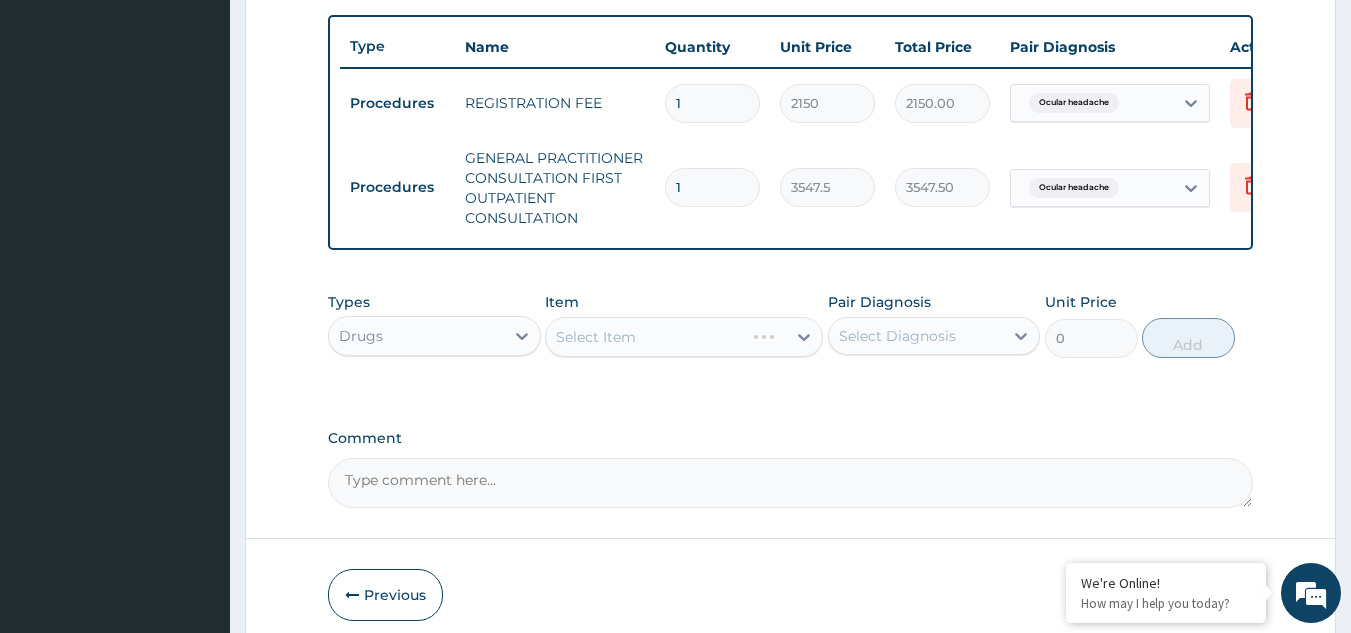 click on "Select Item" at bounding box center (684, 337) 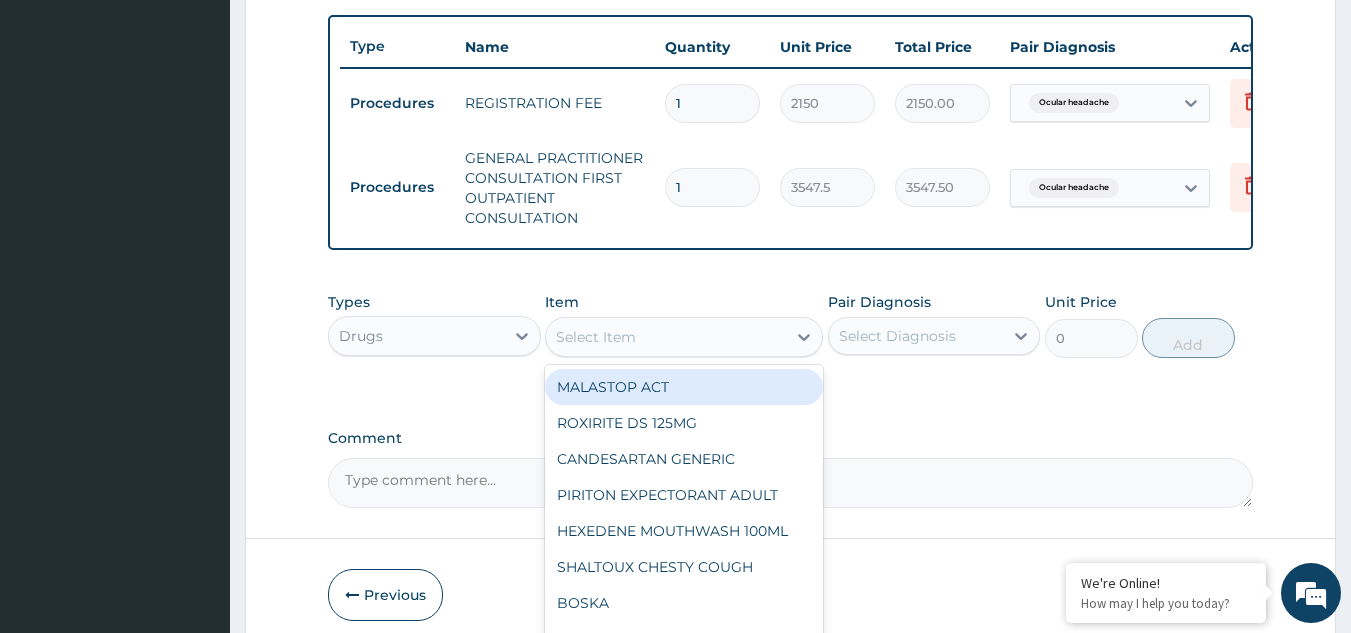 click on "Select Item" at bounding box center [596, 337] 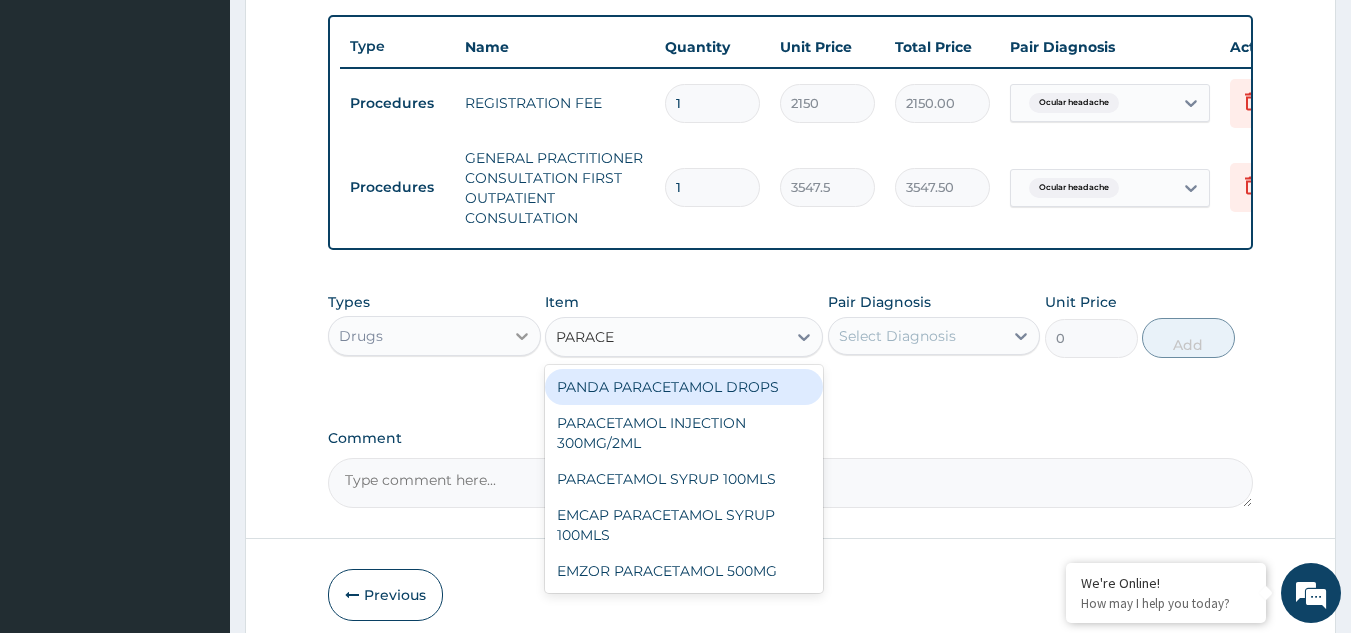 type on "PARACET" 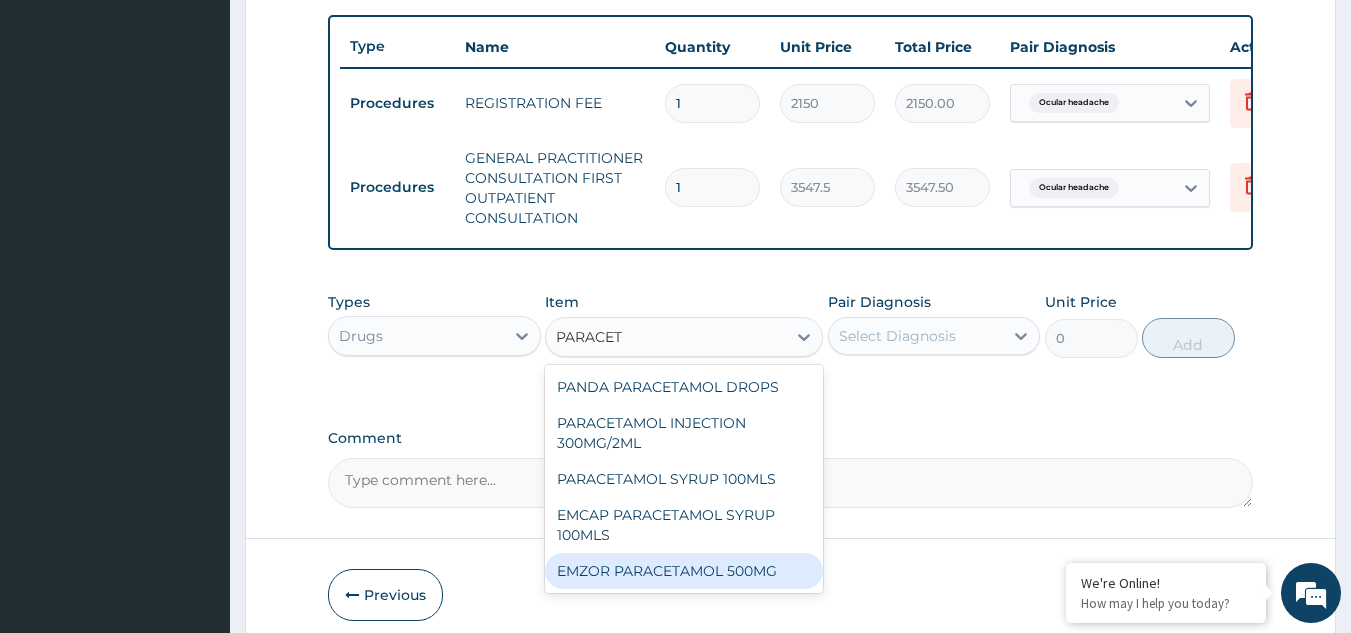 click on "EMZOR PARACETAMOL 500MG" at bounding box center (684, 571) 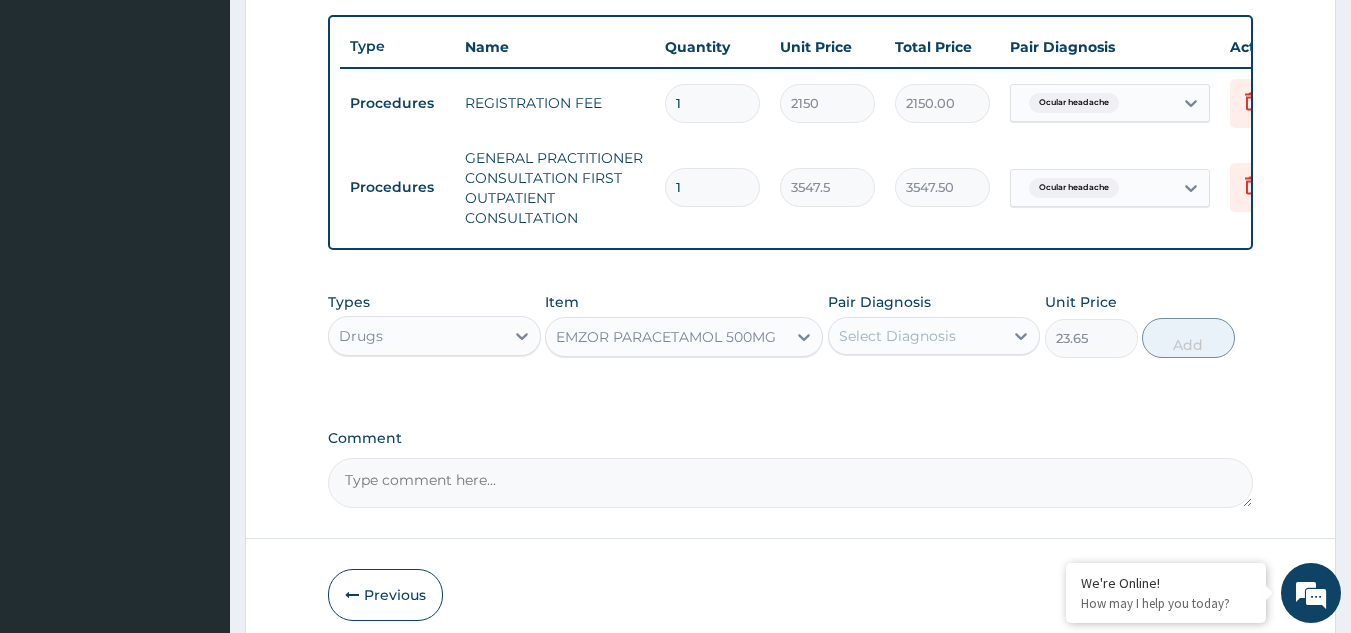 drag, startPoint x: 875, startPoint y: 351, endPoint x: 866, endPoint y: 371, distance: 21.931713 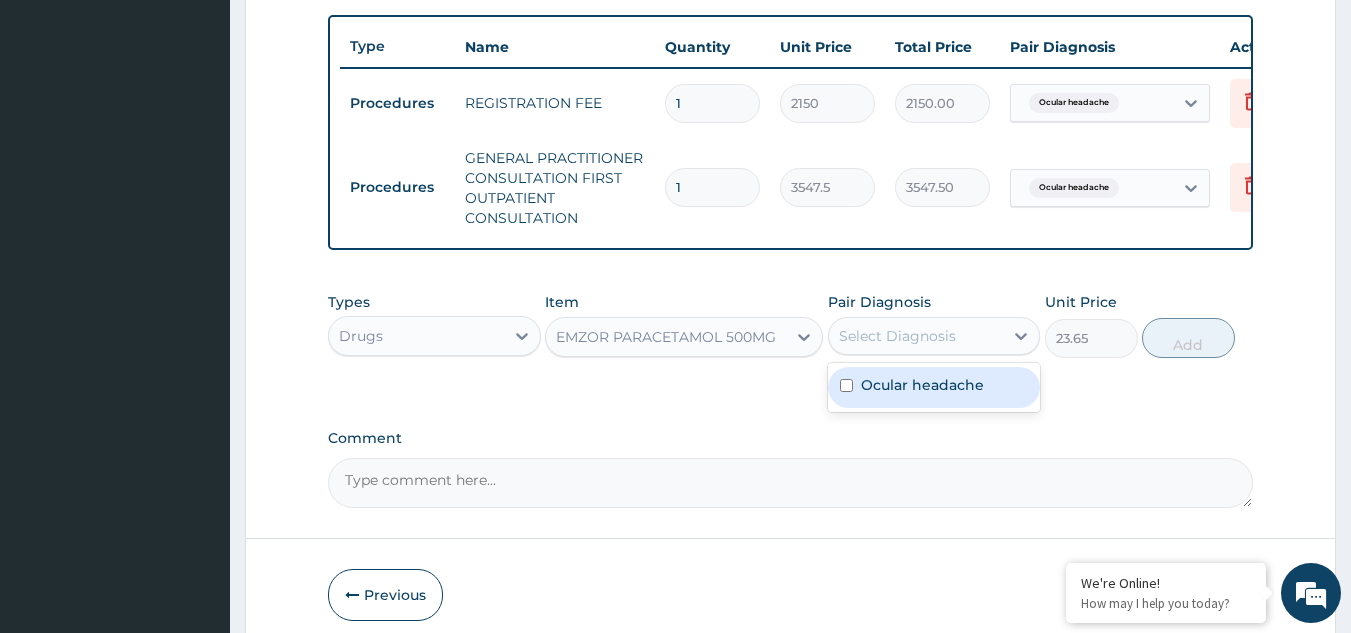 drag, startPoint x: 902, startPoint y: 395, endPoint x: 917, endPoint y: 393, distance: 15.132746 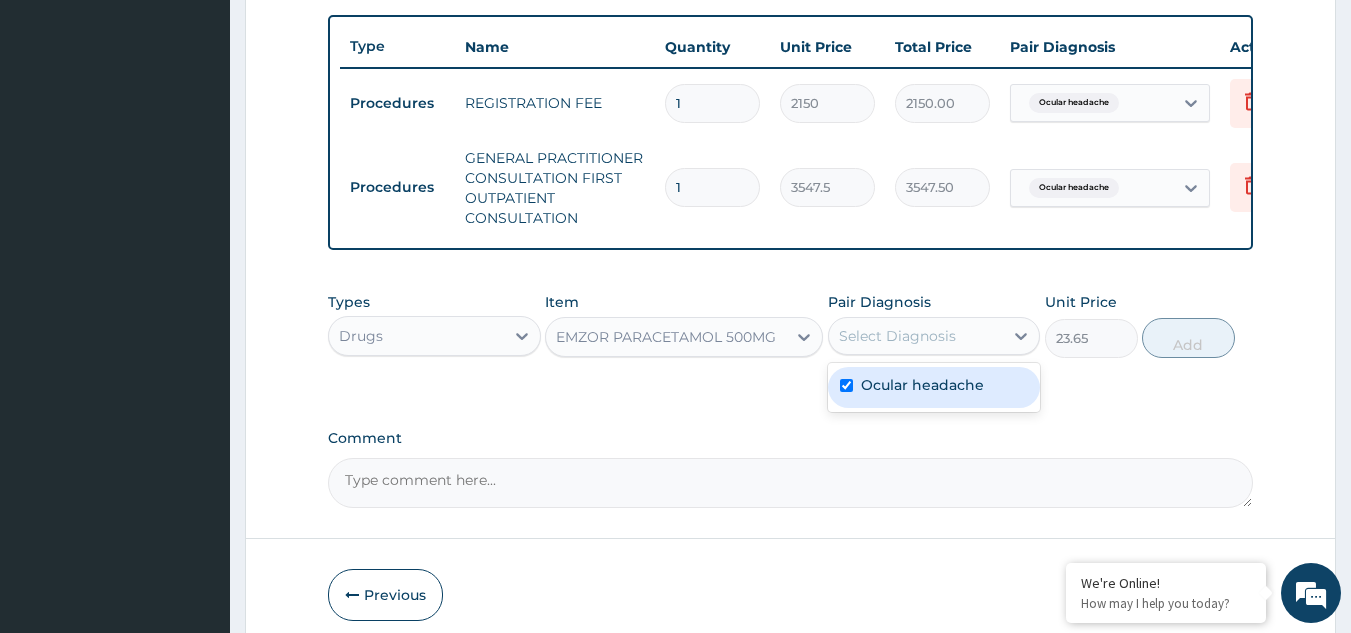 checkbox on "true" 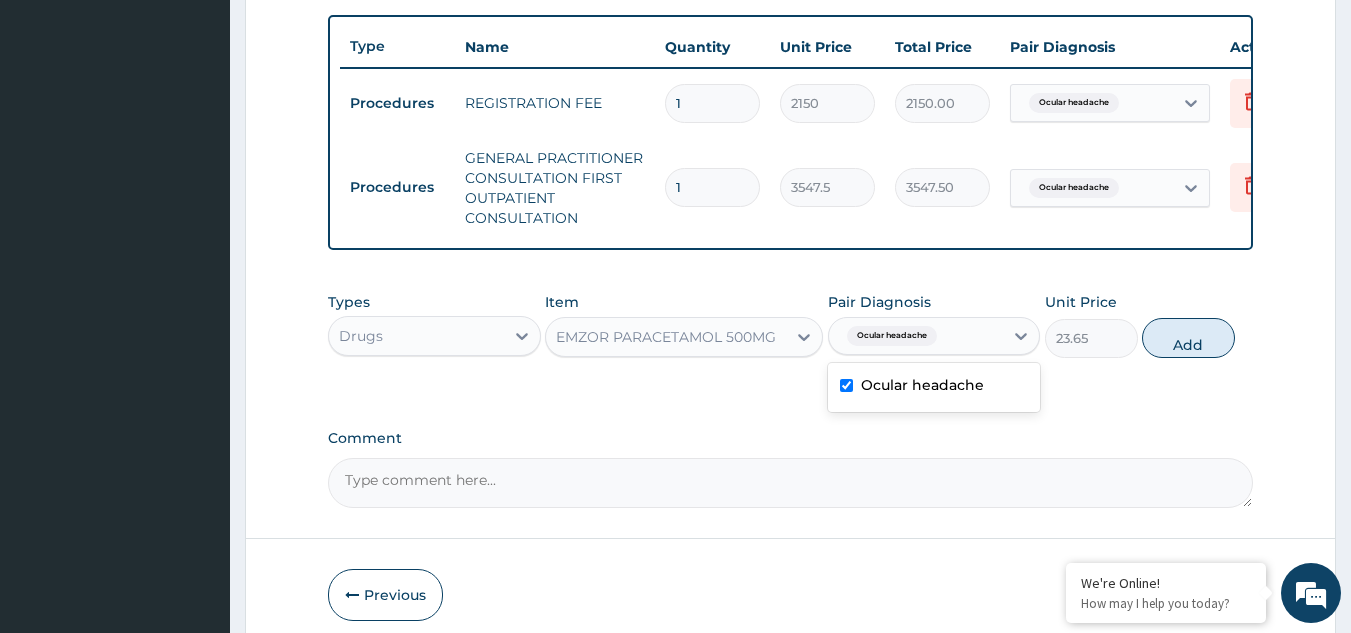 click on "Add" at bounding box center [1188, 338] 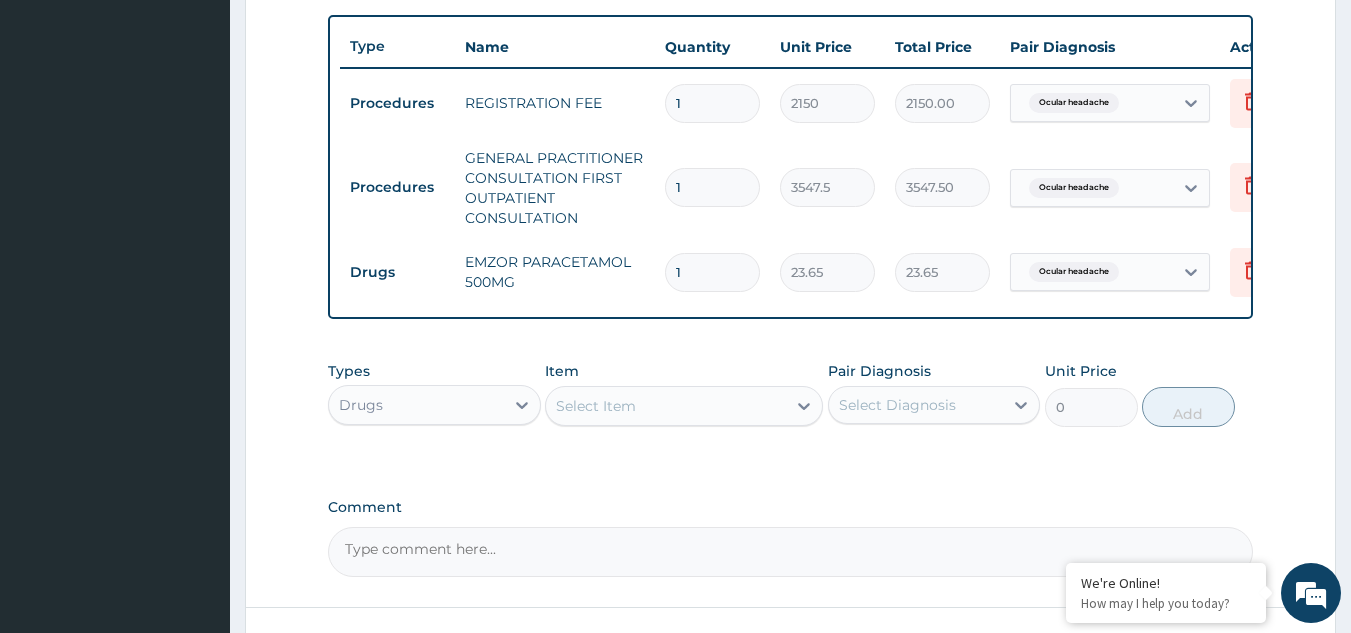 type on "18" 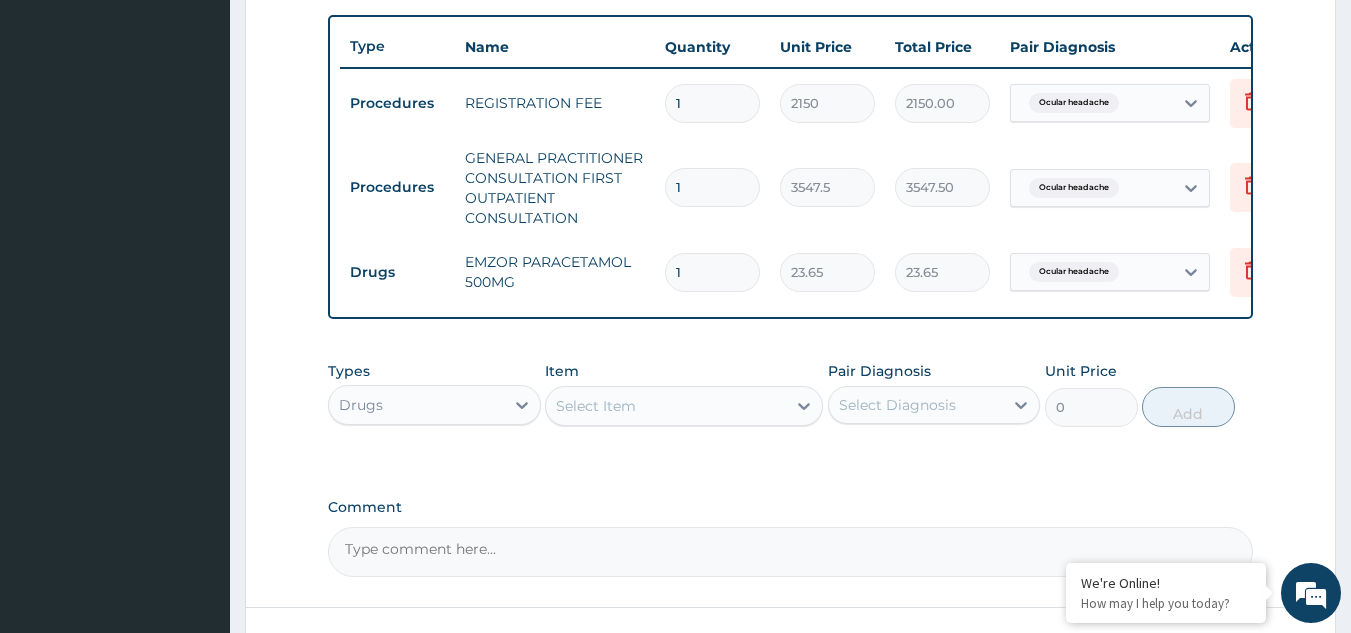 type on "425.70" 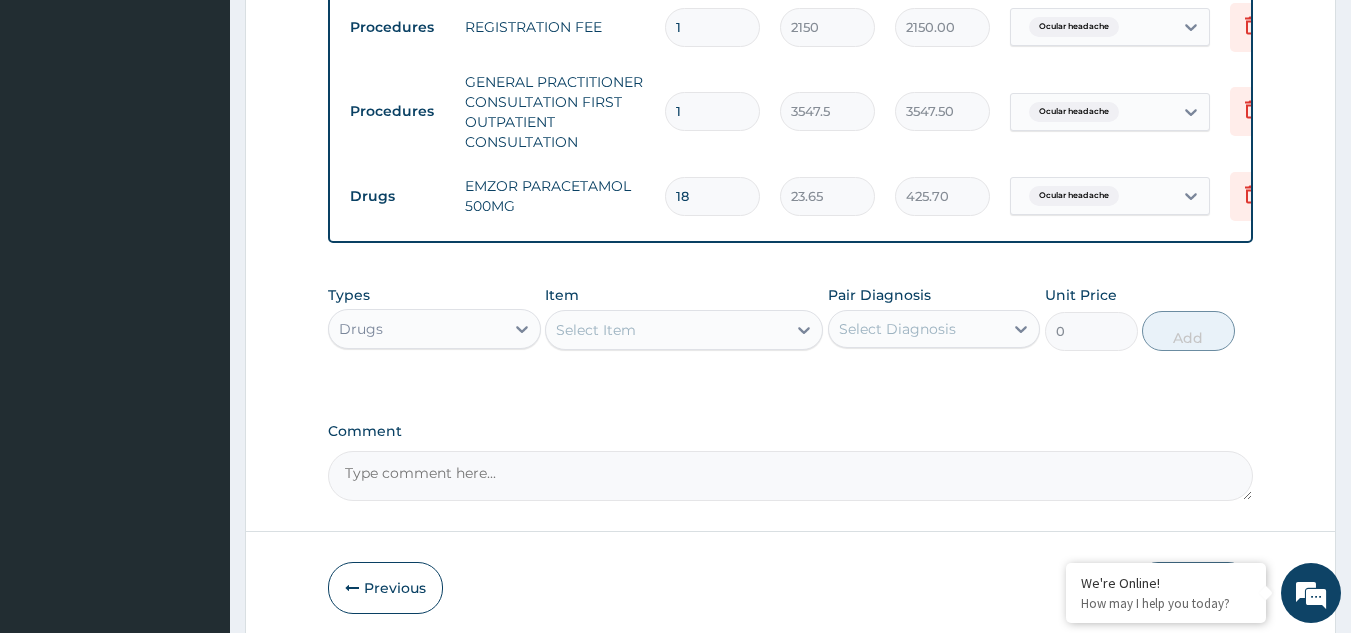 scroll, scrollTop: 898, scrollLeft: 0, axis: vertical 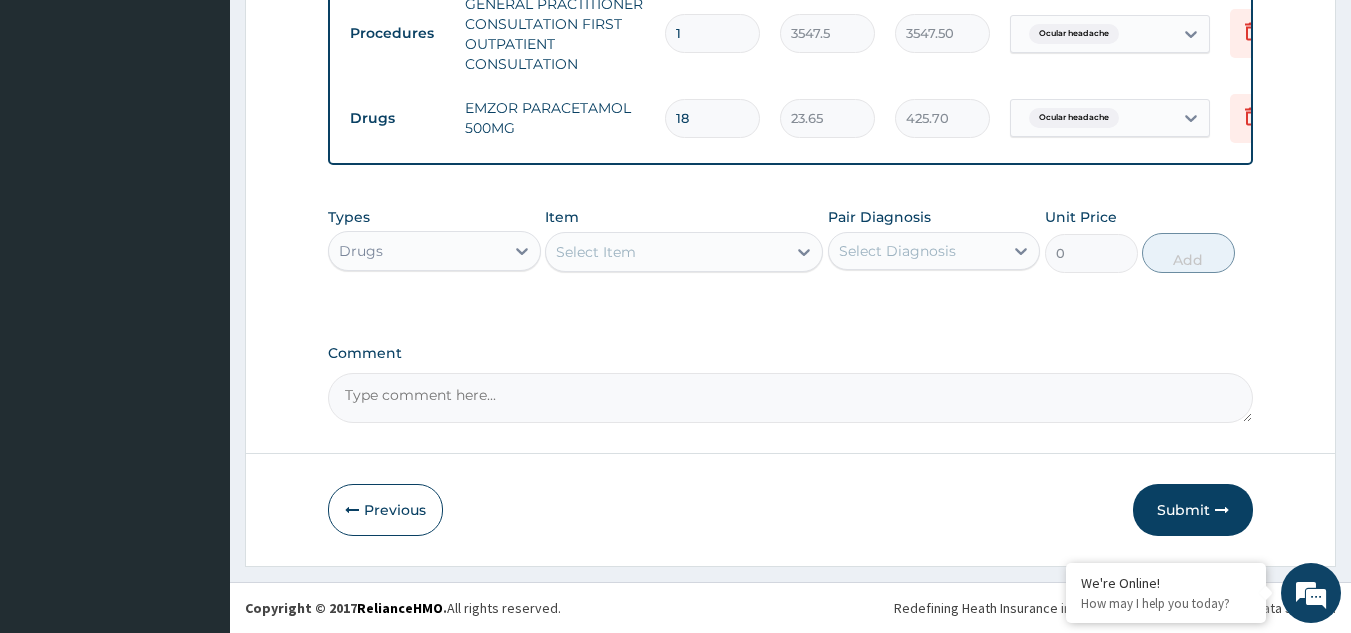 type on "18" 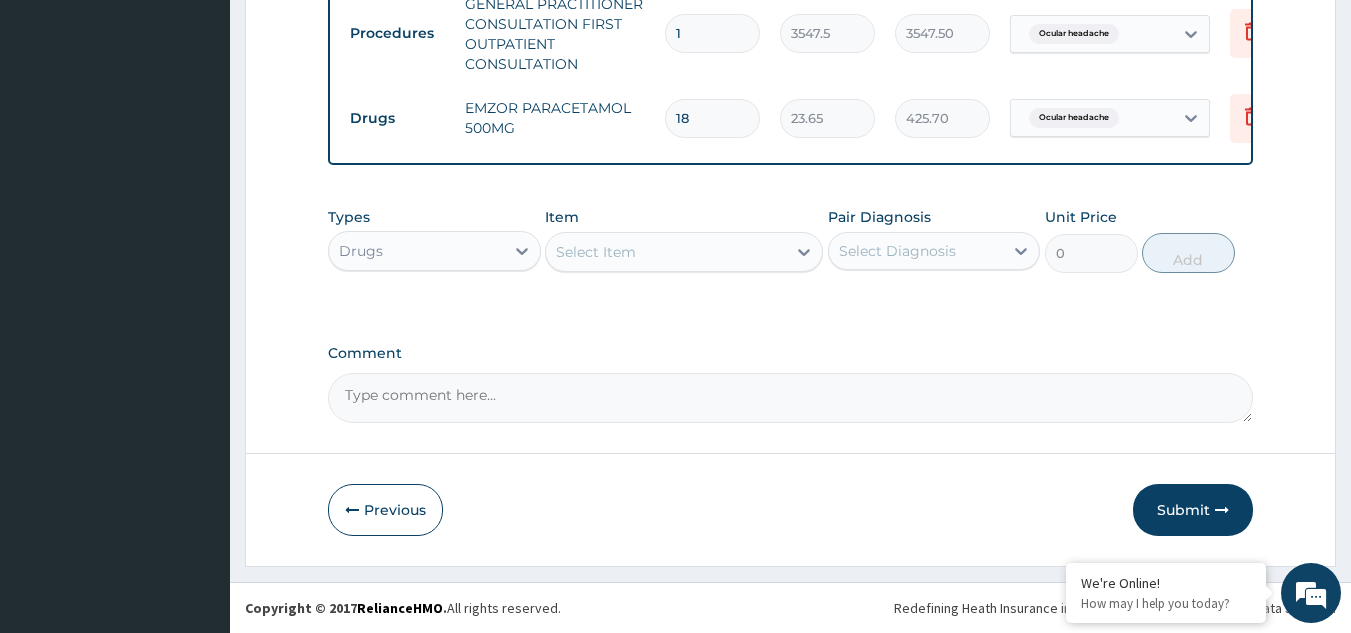 click on "PA Code / Prescription Code Enter Code(Secondary Care Only) Encounter Date 12-07-2025 Important Notice Please enter PA codes before entering items that are not attached to a PA code   All diagnoses entered must be linked to a claim item. Diagnosis & Claim Items that are visible but inactive cannot be edited because they were imported from an already approved PA code. Diagnosis Ocular headache Query NB: All diagnosis must be linked to a claim item Claim Items Type Name Quantity Unit Price Total Price Pair Diagnosis Actions Procedures REGISTRATION FEE 1 2150 2150.00 Ocular headache Delete Procedures GENERAL PRACTITIONER CONSULTATION FIRST OUTPATIENT CONSULTATION 1 3547.5 3547.50 Ocular headache Delete Drugs EMZOR PARACETAMOL 500MG 18 23.65 425.70 Ocular headache Delete Types Drugs Item Select Item Pair Diagnosis Select Diagnosis Unit Price 0 Add Comment" at bounding box center (791, -135) 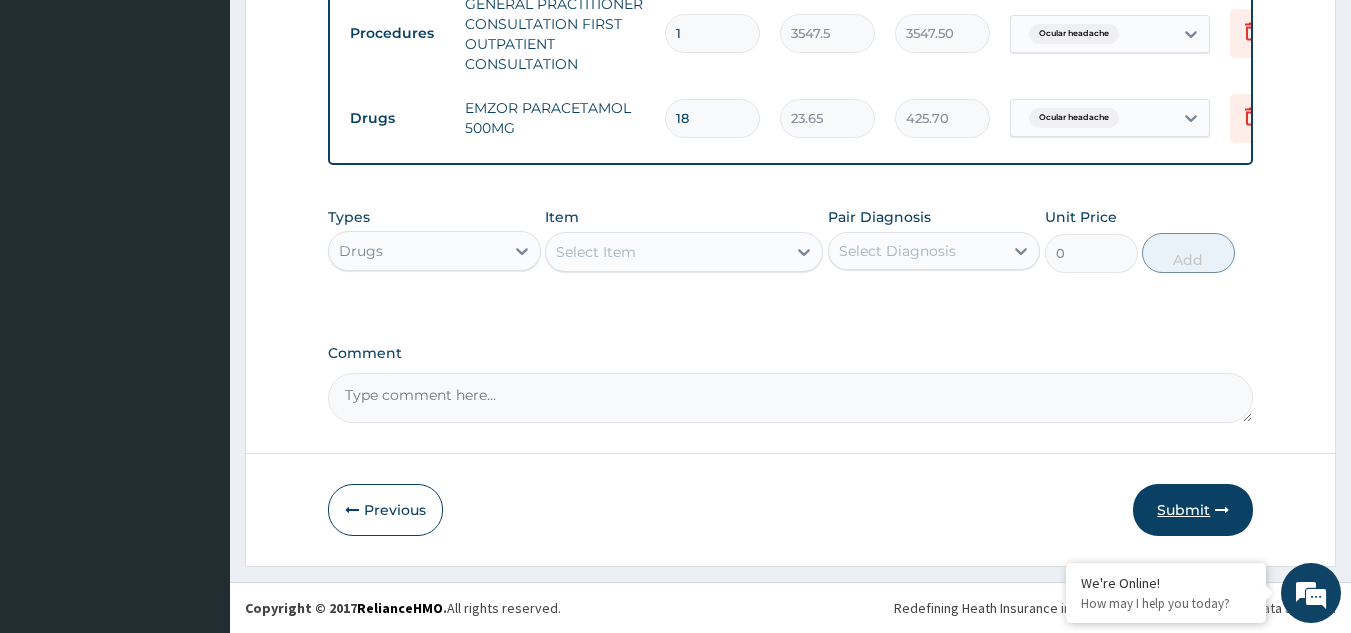 click on "Submit" at bounding box center (1193, 510) 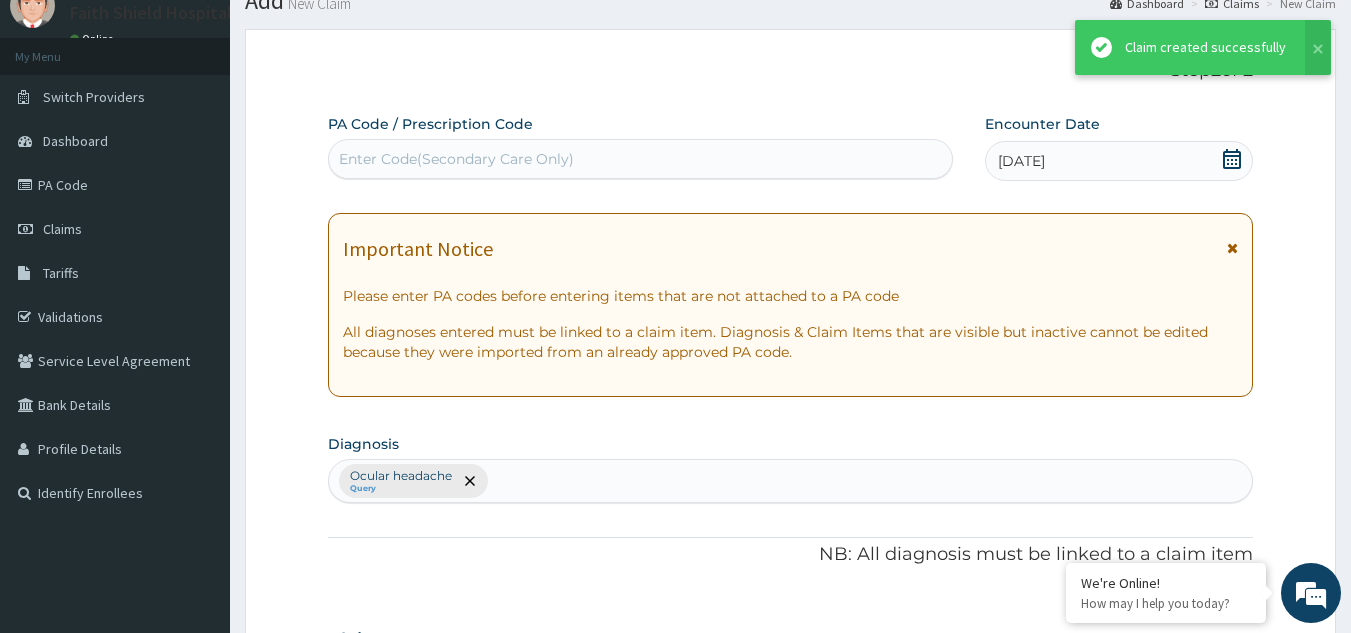 scroll, scrollTop: 898, scrollLeft: 0, axis: vertical 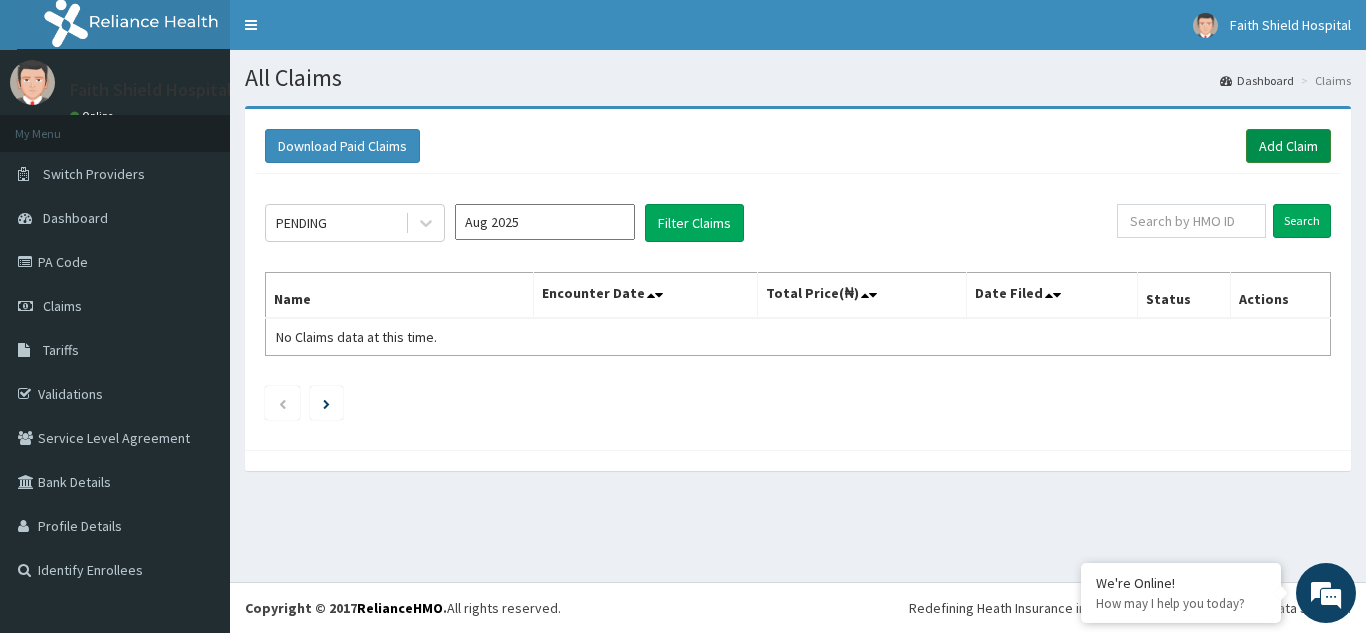 click on "Add Claim" at bounding box center (1288, 146) 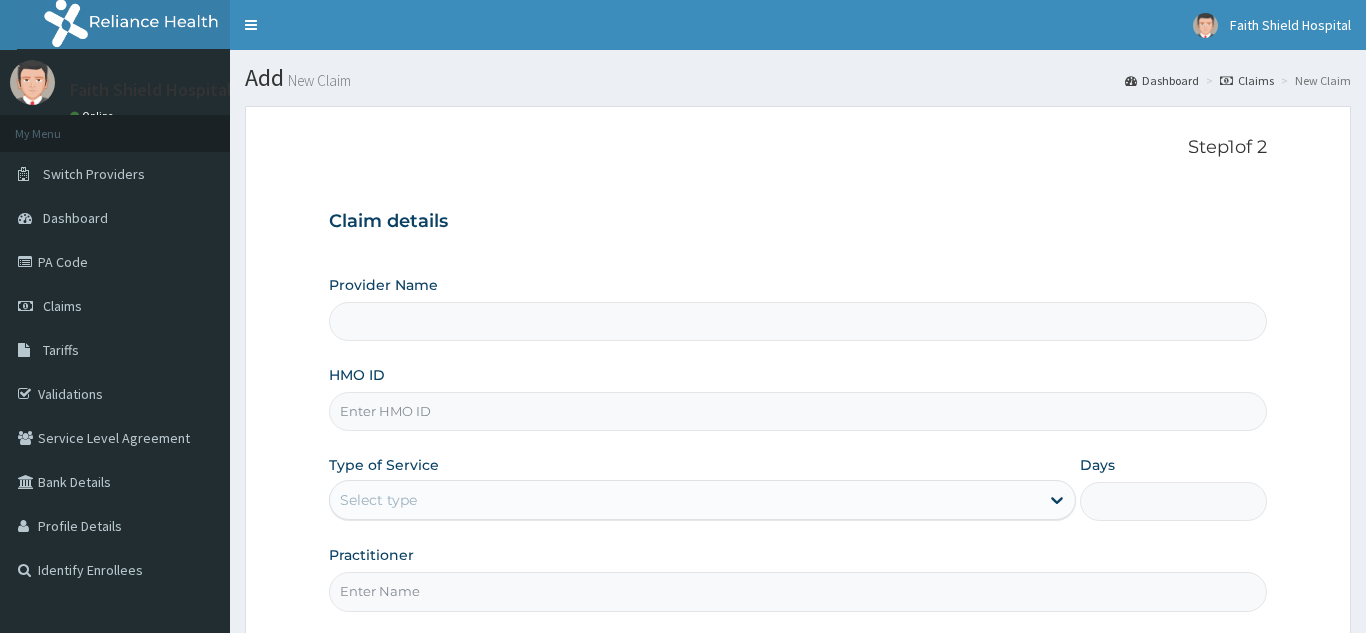 scroll, scrollTop: 0, scrollLeft: 0, axis: both 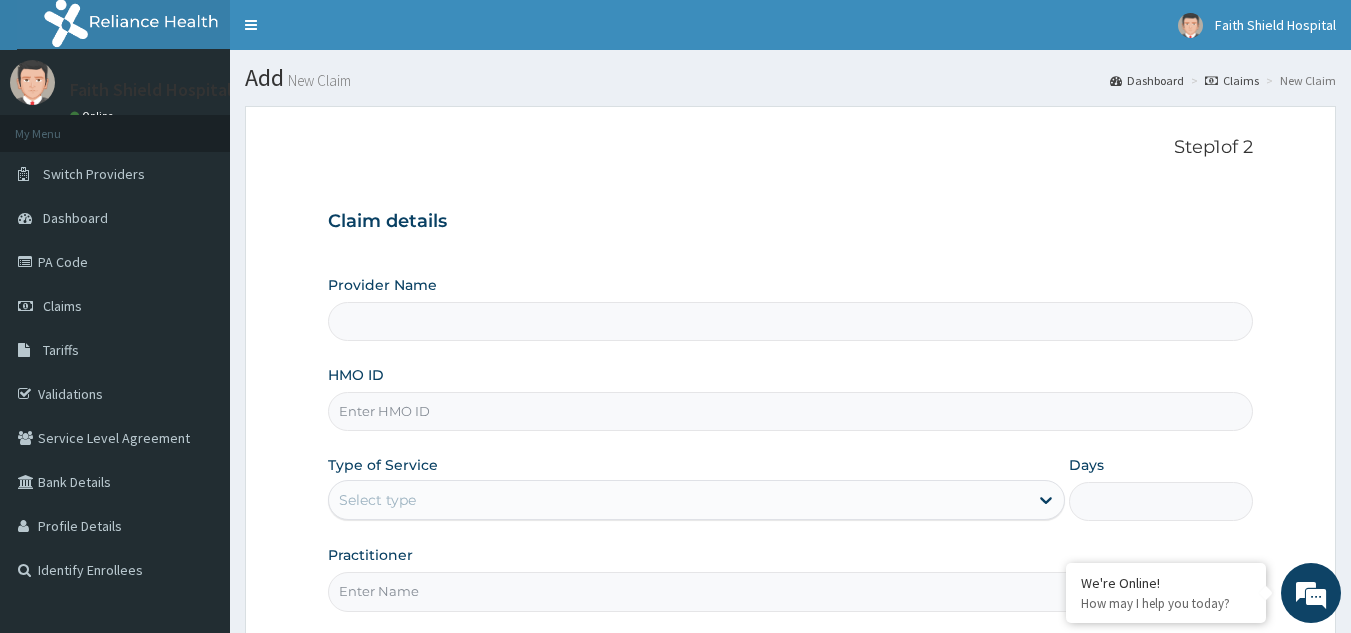click on "HMO ID" at bounding box center [791, 411] 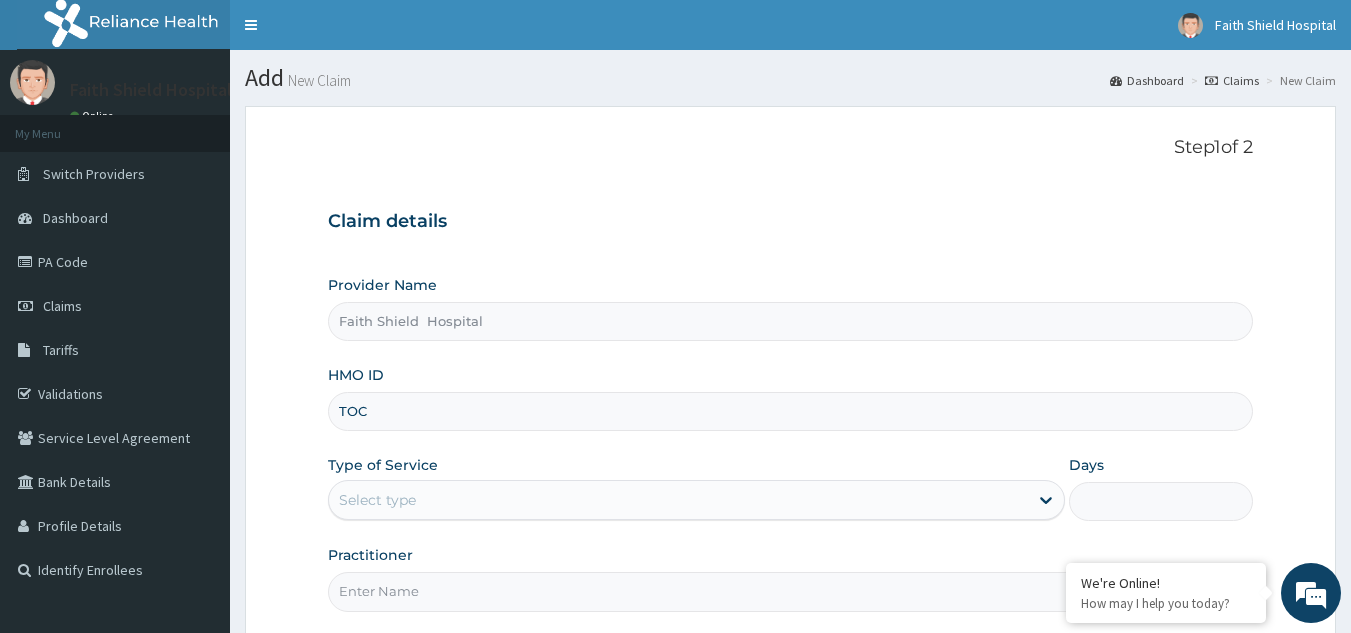 scroll, scrollTop: 0, scrollLeft: 0, axis: both 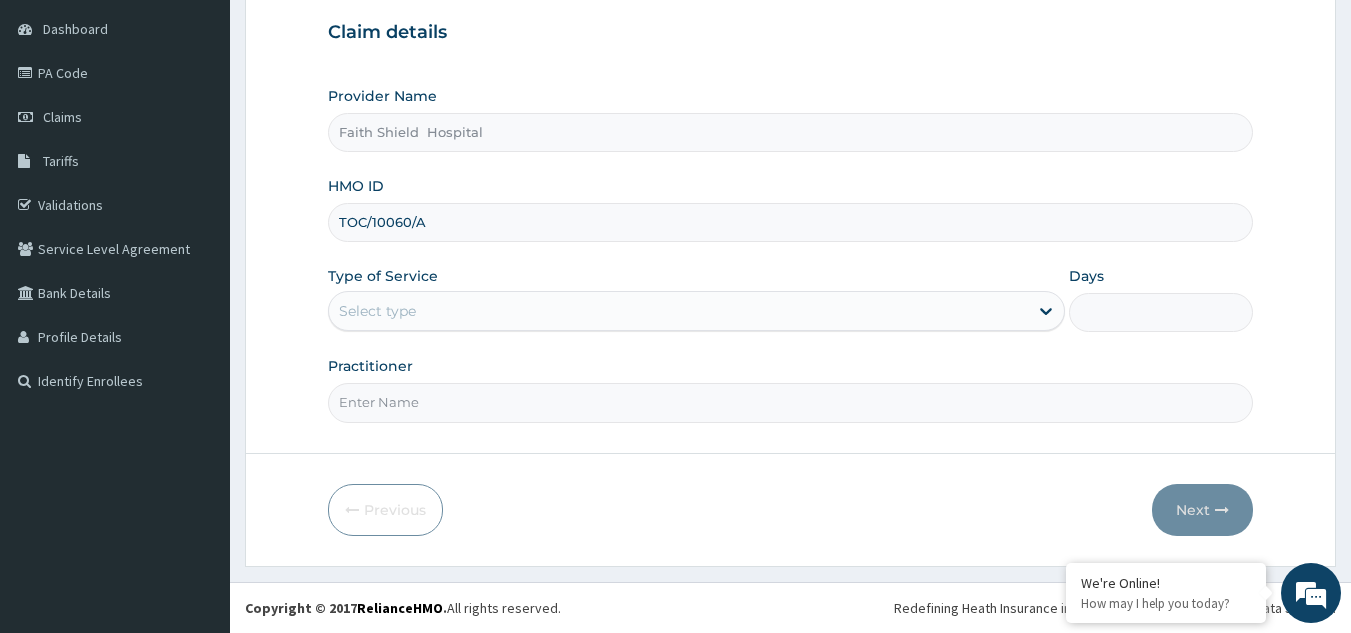 type on "TOC/10060/A" 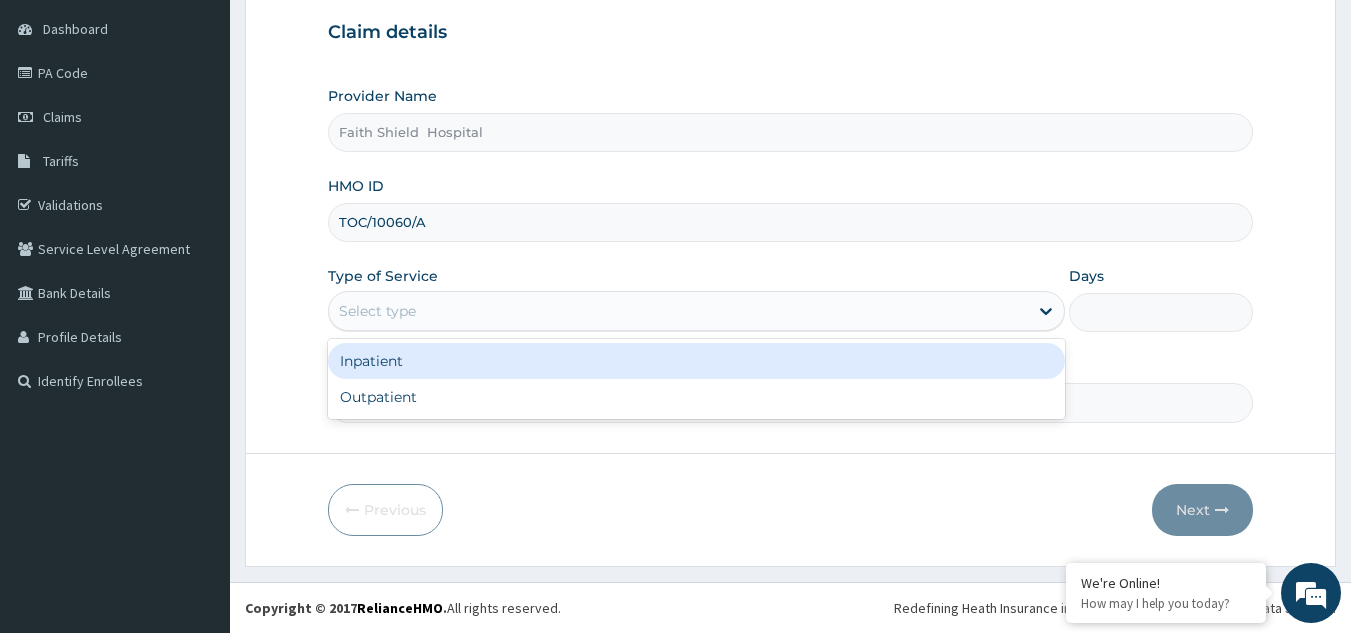 click on "Select type" at bounding box center (377, 311) 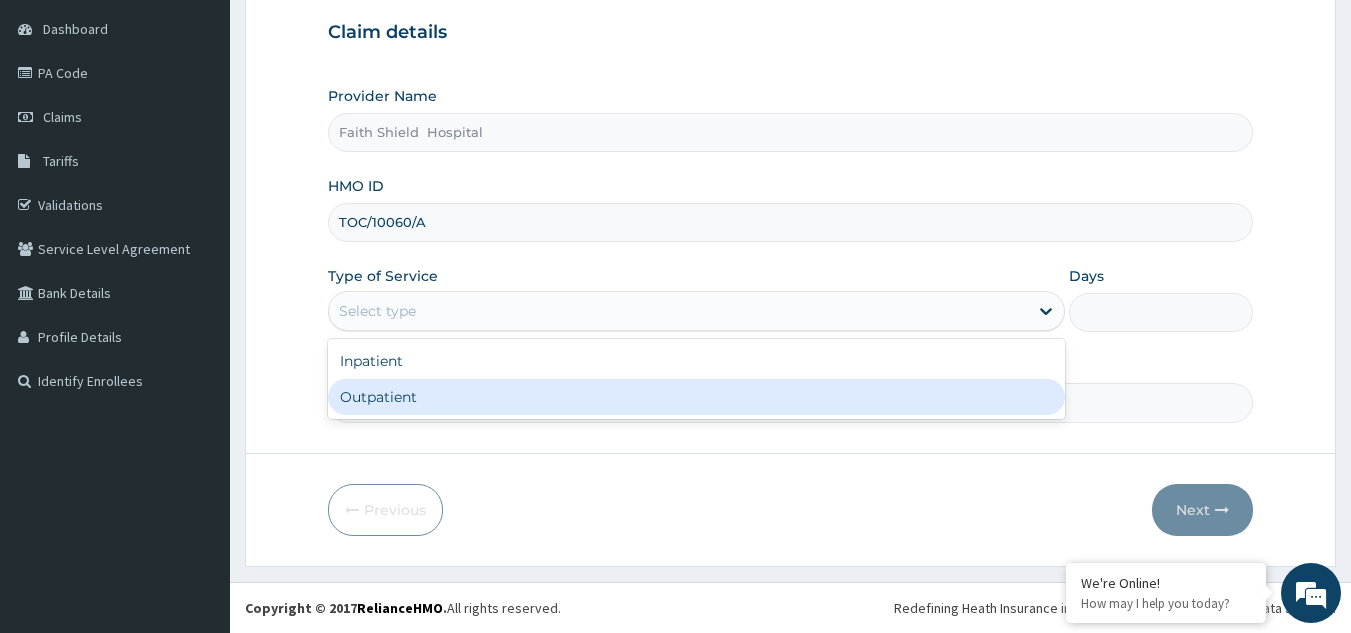 click on "Outpatient" at bounding box center (696, 397) 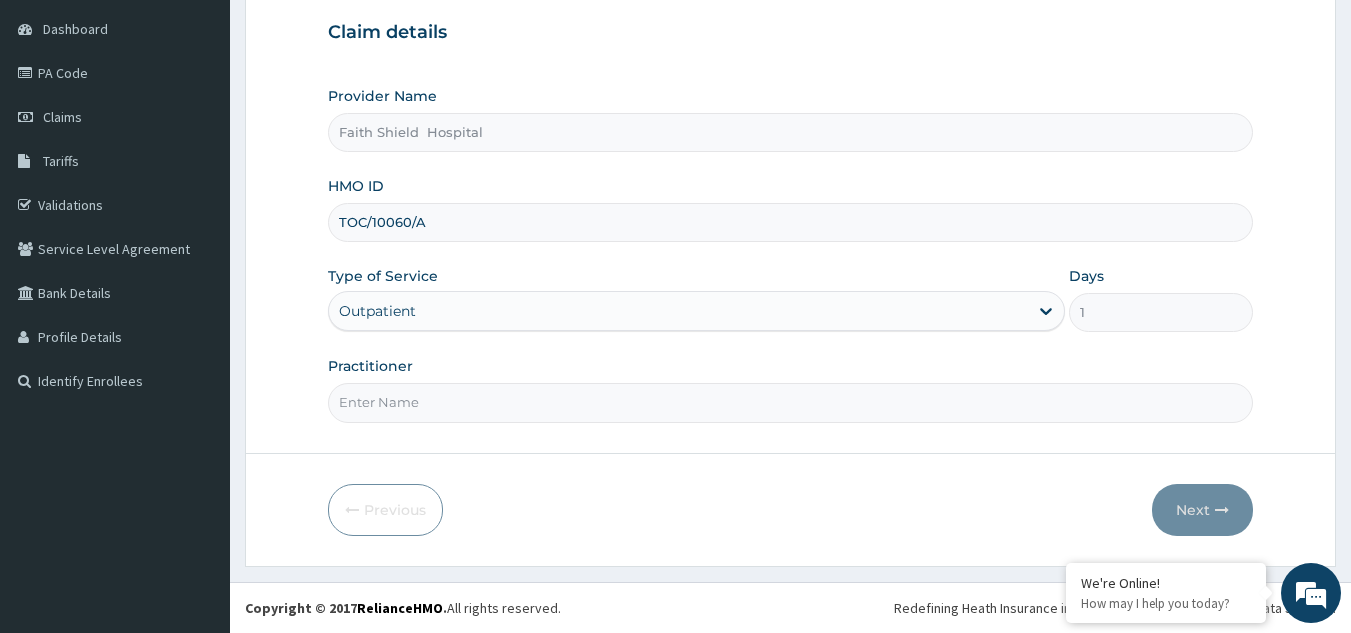 click on "Practitioner" at bounding box center [791, 402] 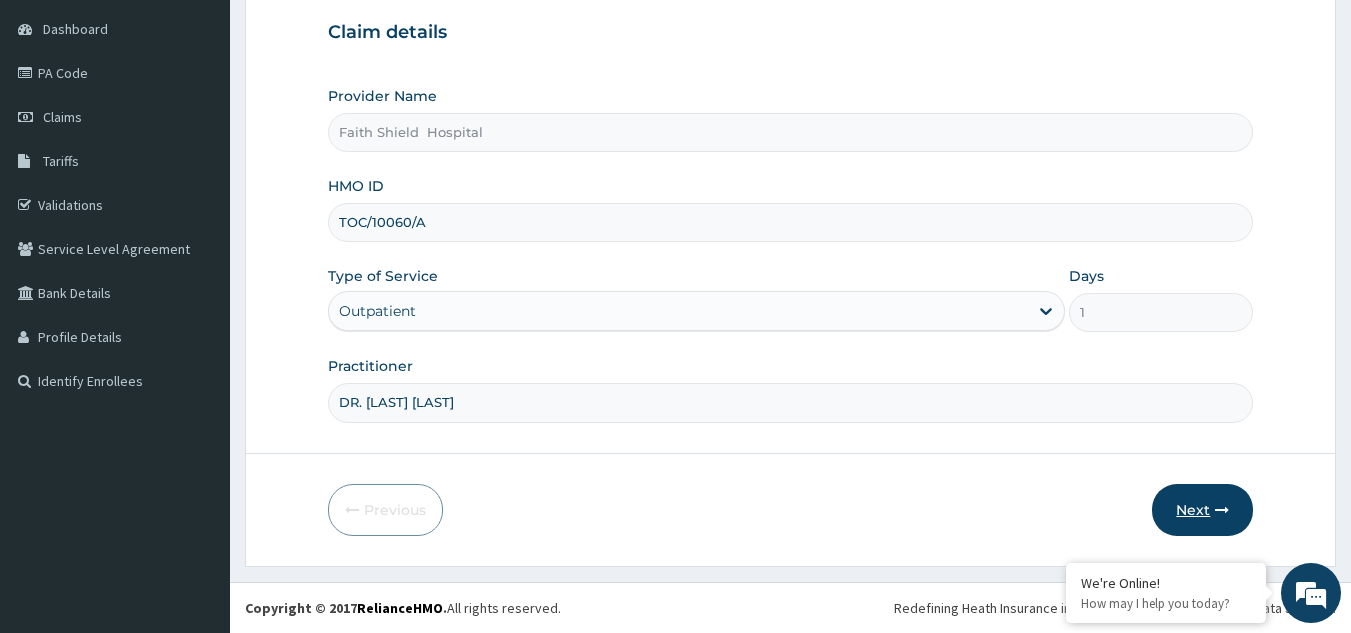 click on "Next" at bounding box center (1202, 510) 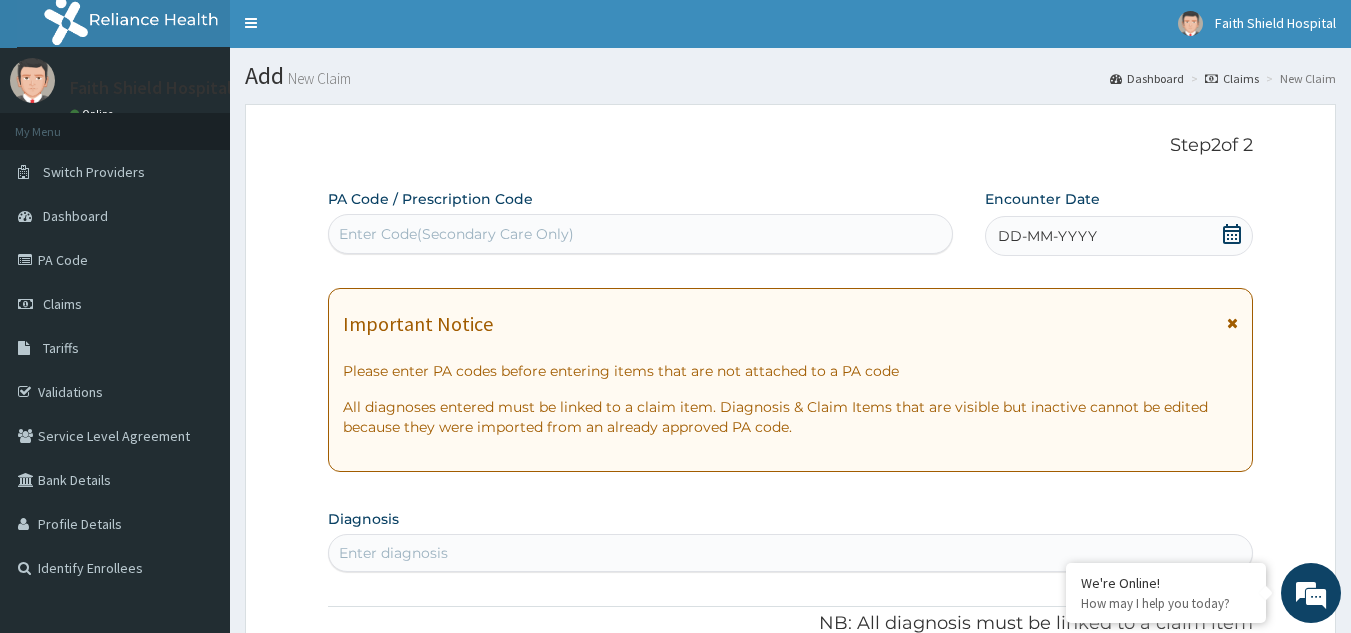 scroll, scrollTop: 0, scrollLeft: 0, axis: both 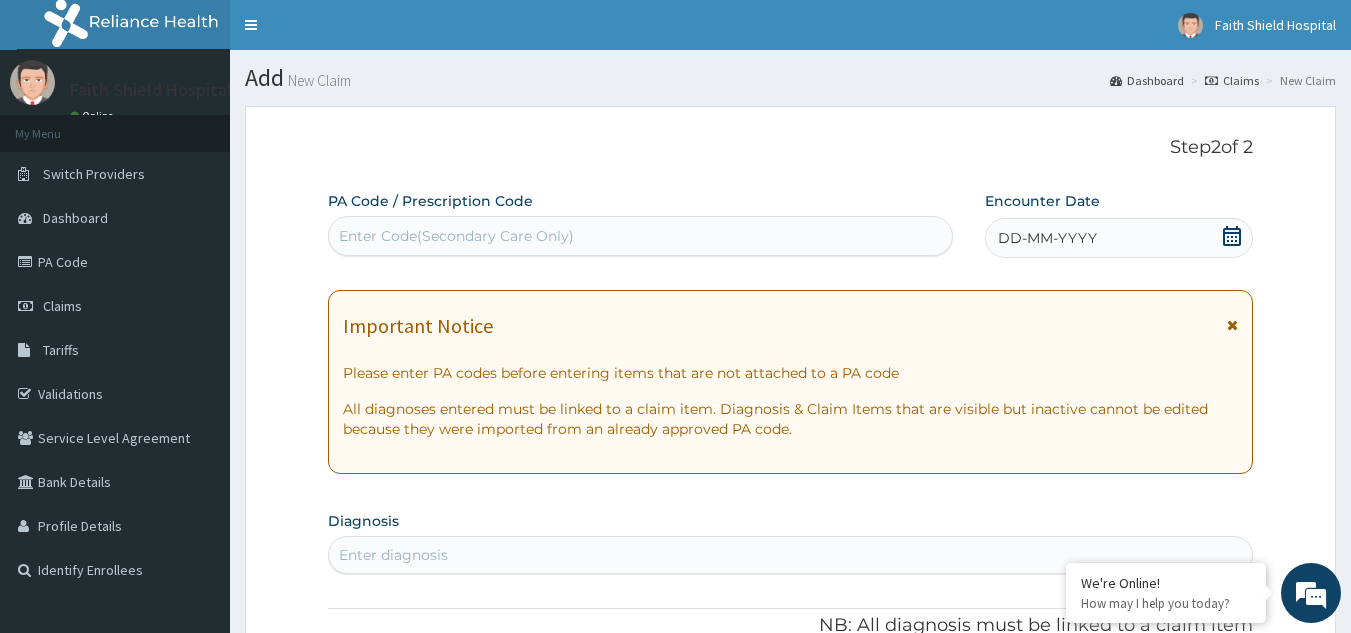 click 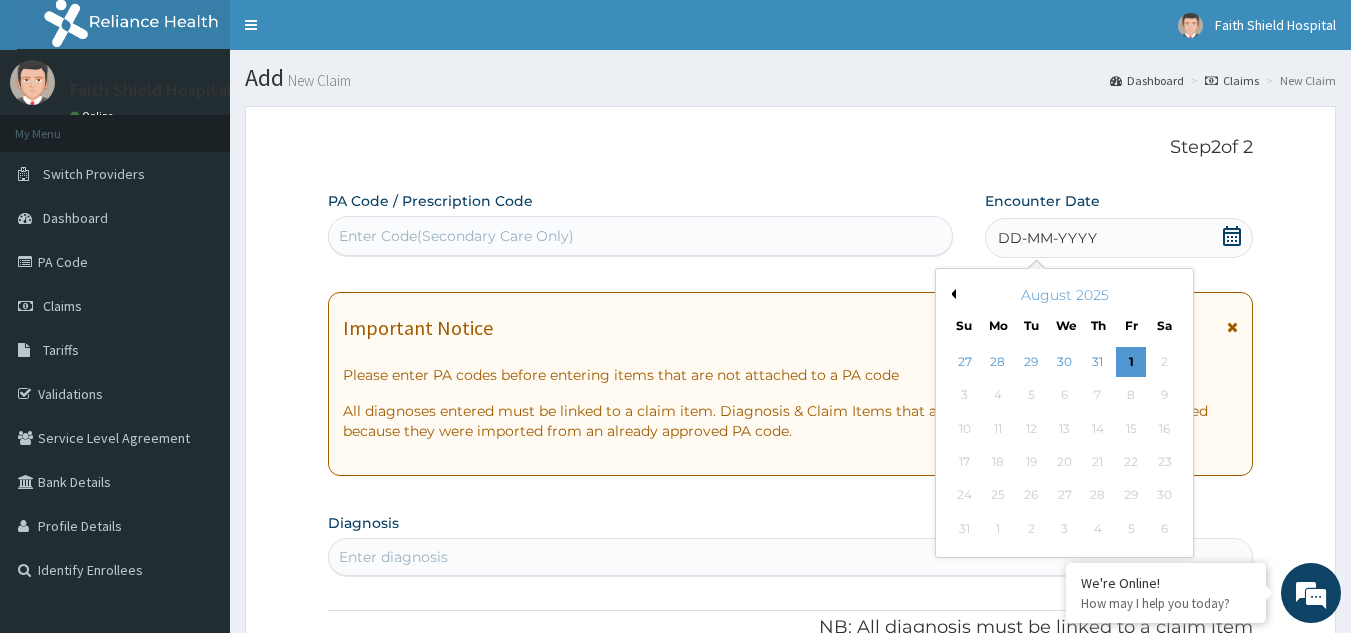 click on "Previous Month" at bounding box center [951, 294] 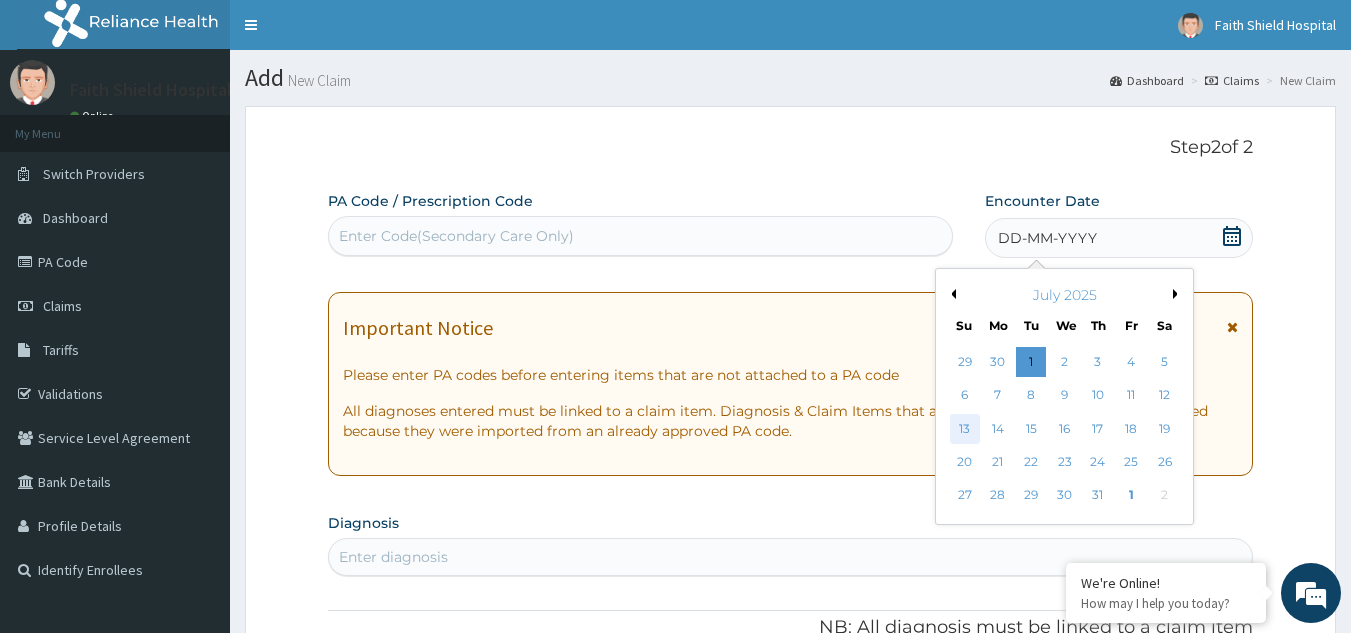 click on "13" at bounding box center (965, 429) 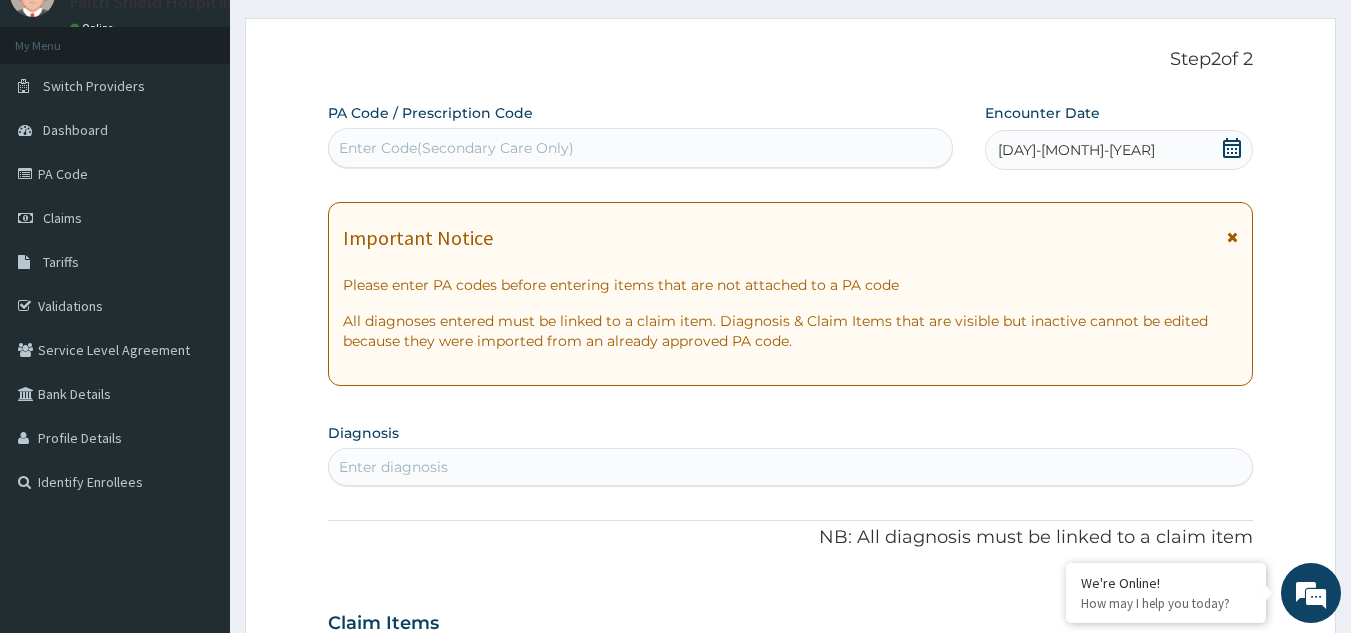scroll, scrollTop: 200, scrollLeft: 0, axis: vertical 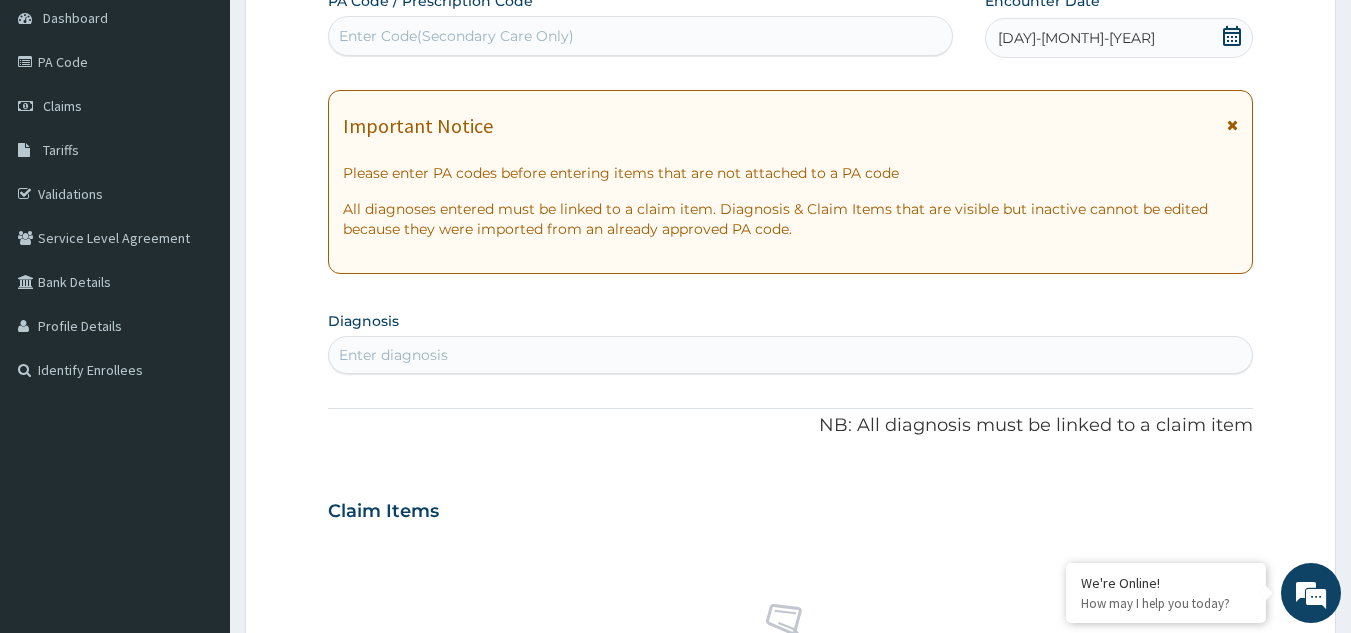 click on "Enter diagnosis" at bounding box center (393, 355) 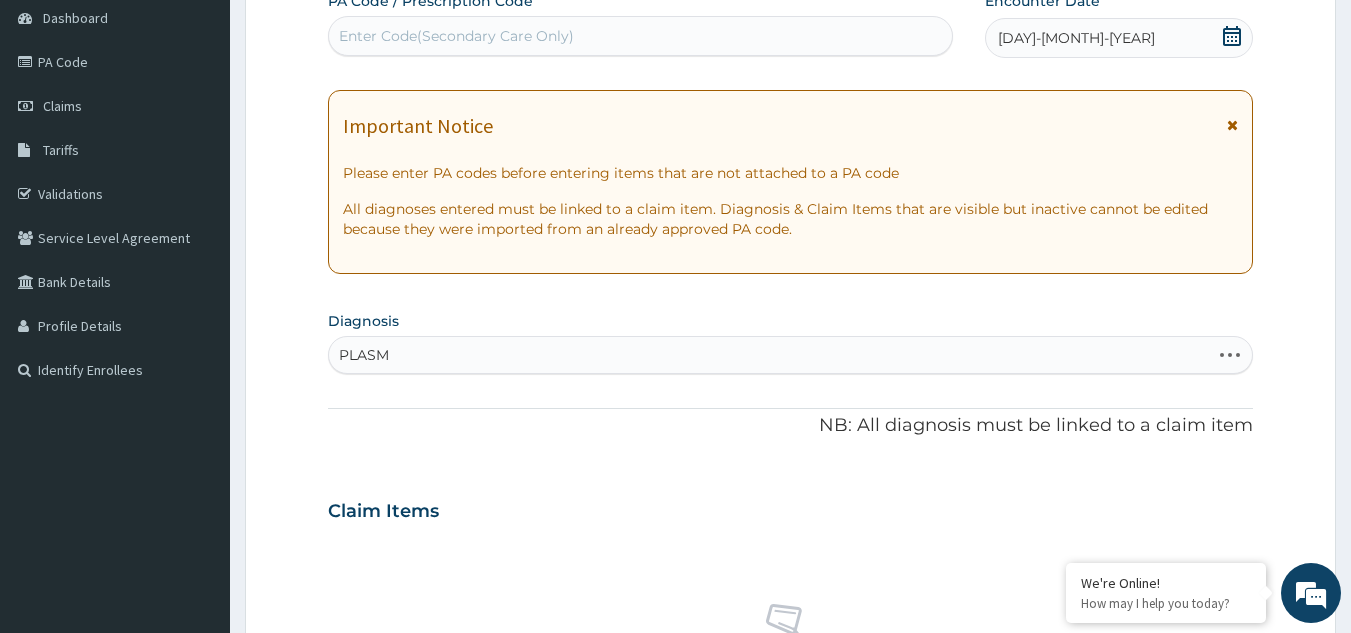 type on "PLASMO" 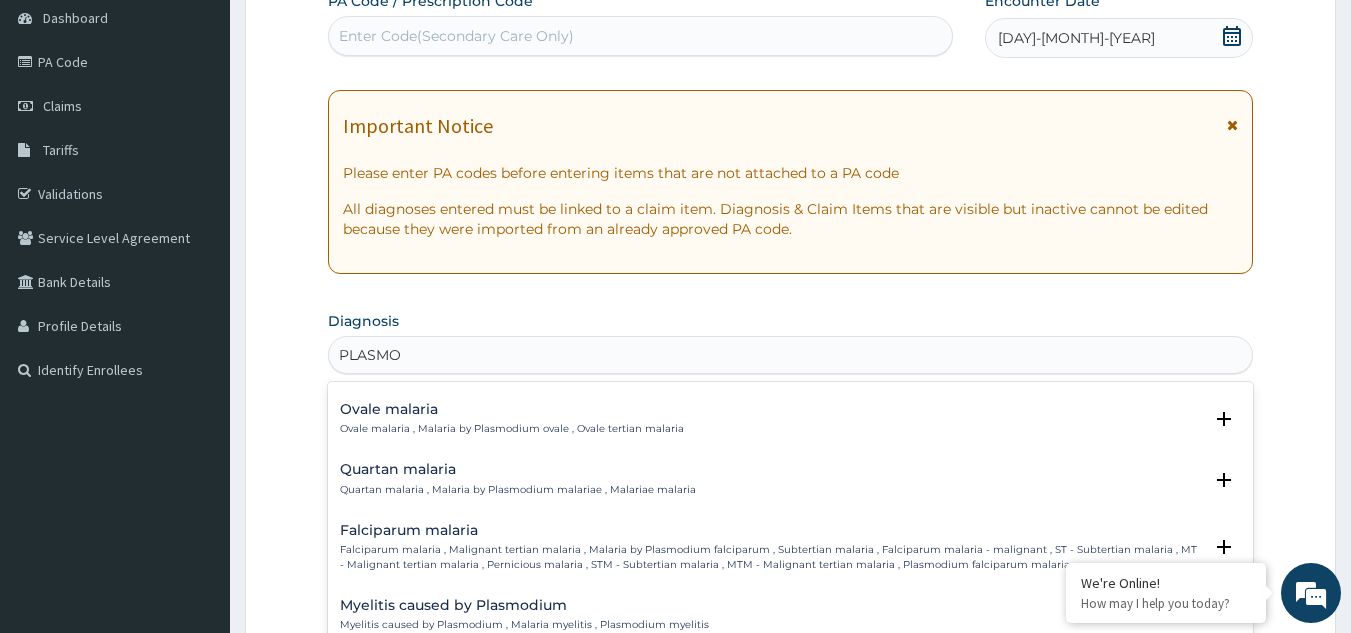 scroll, scrollTop: 100, scrollLeft: 0, axis: vertical 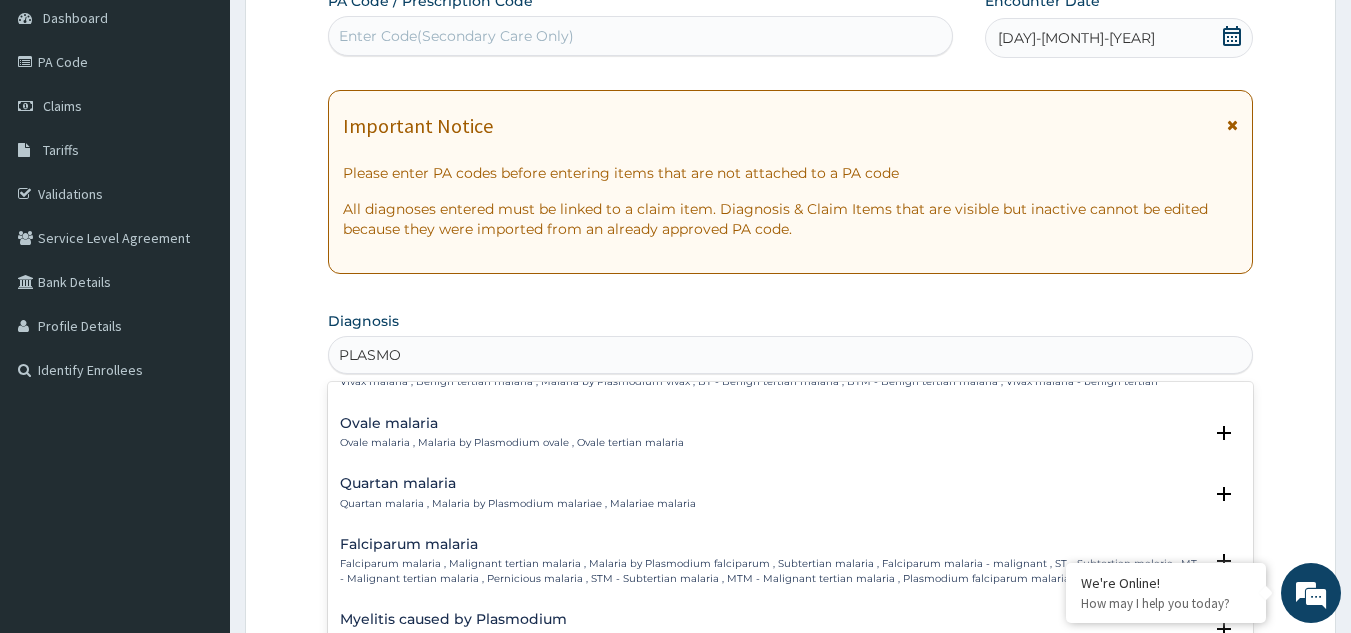 click on "Falciparum malaria , Malignant tertian malaria , Malaria by Plasmodium falciparum , Subtertian malaria , Falciparum malaria - malignant , ST - Subtertian malaria , MT - Malignant tertian malaria , Pernicious malaria , STM - Subtertian malaria , MTM - Malignant tertian malaria , Plasmodium falciparum malaria" at bounding box center [771, 571] 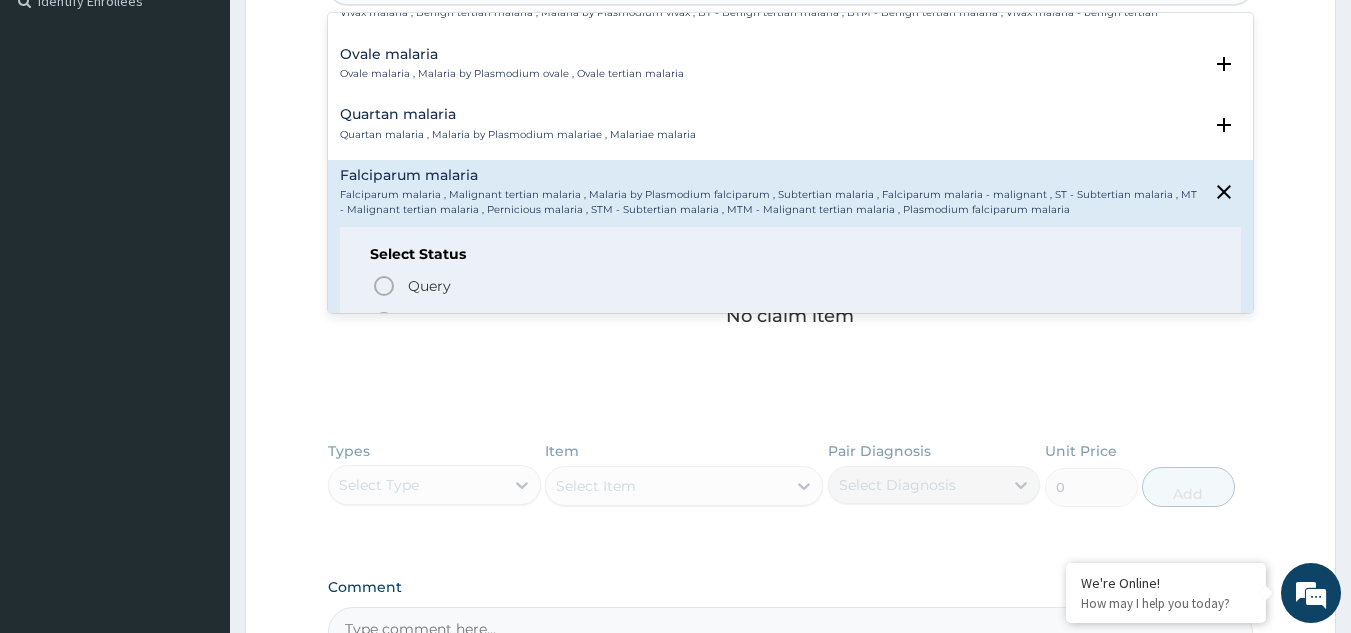 scroll, scrollTop: 600, scrollLeft: 0, axis: vertical 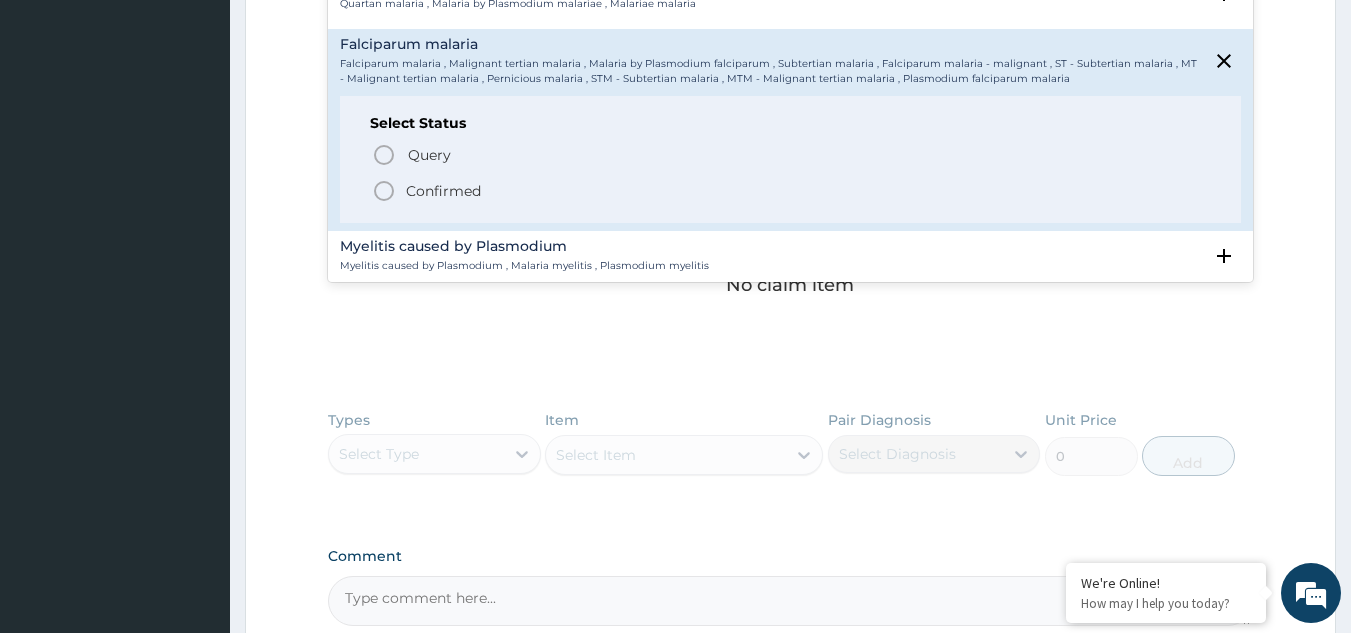 click 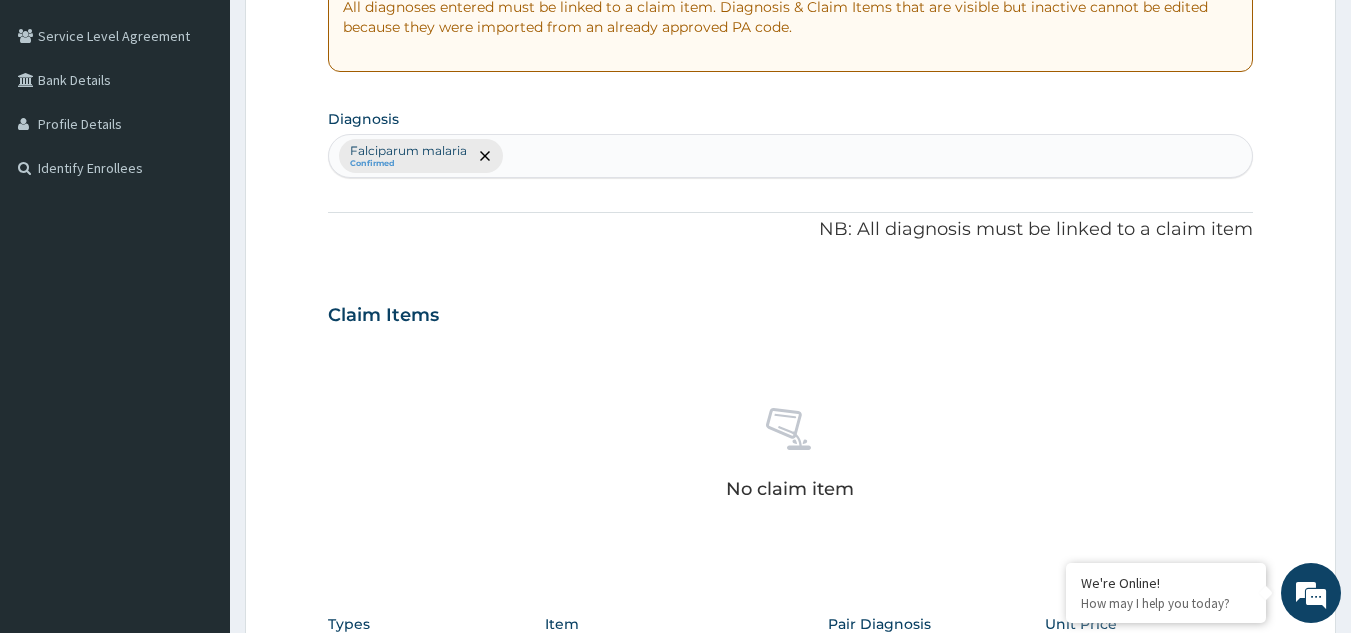 scroll, scrollTop: 400, scrollLeft: 0, axis: vertical 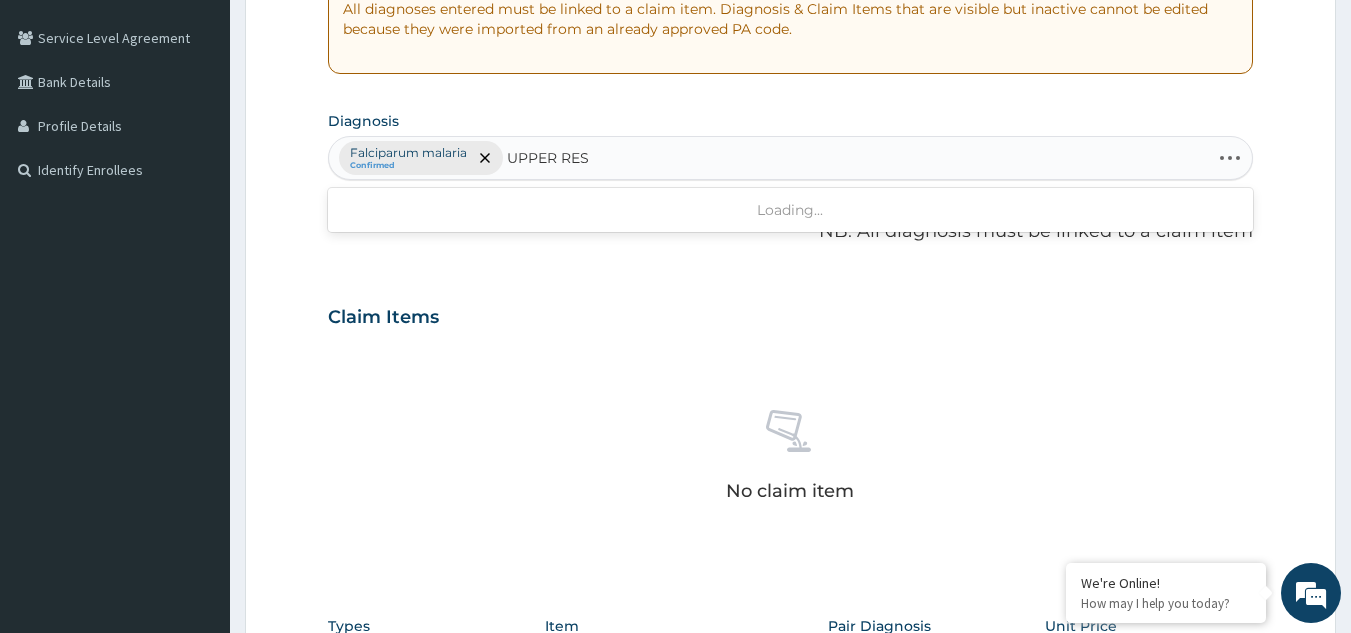 type on "UPPER RESP" 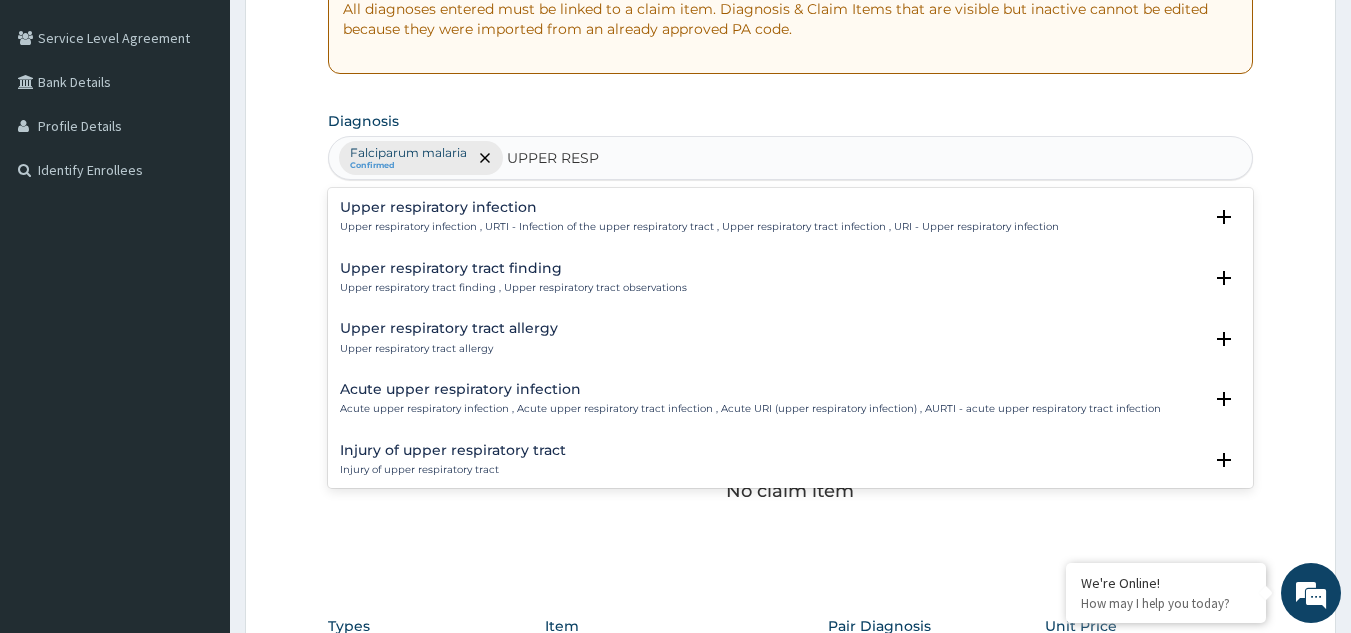 click on "Upper respiratory infection" at bounding box center [699, 207] 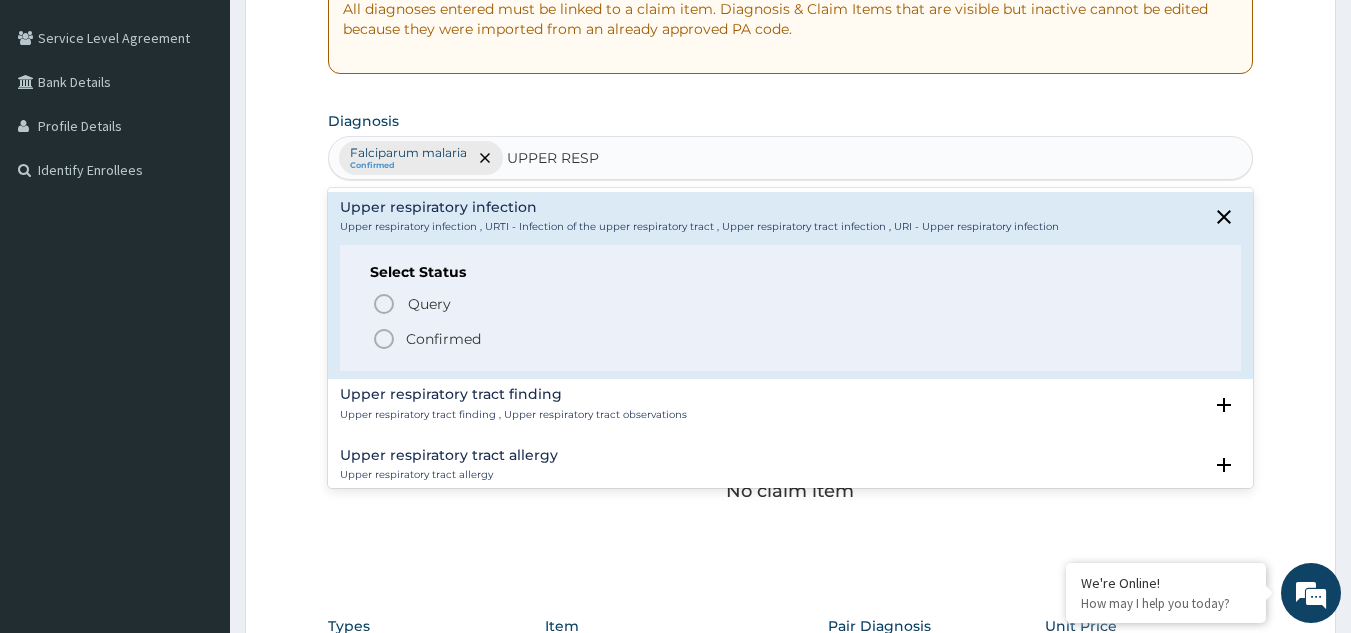 click 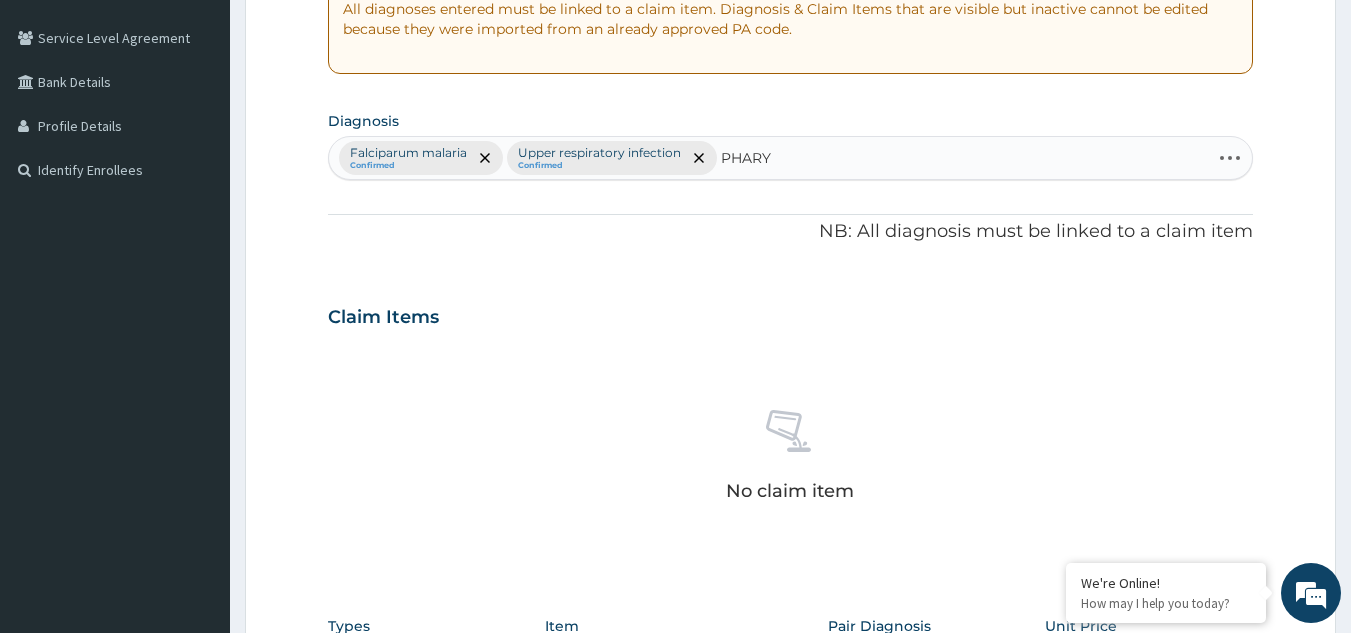 type on "PHARYN" 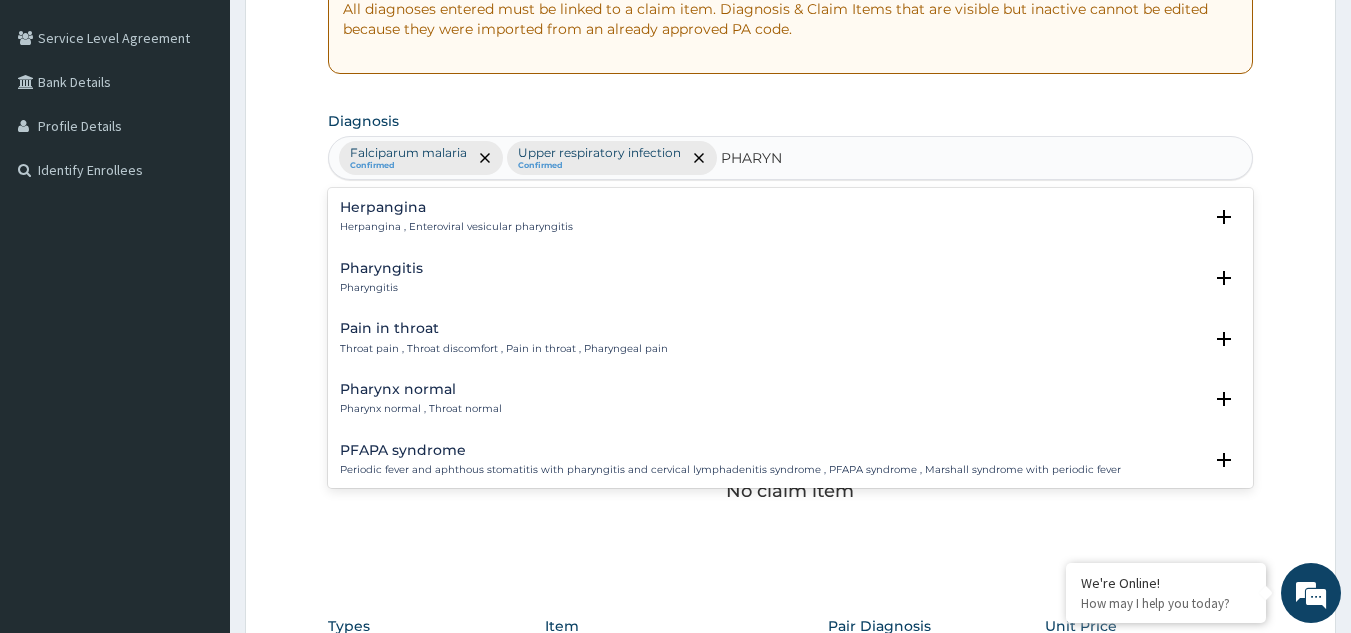 click on "Pharyngitis" at bounding box center (381, 268) 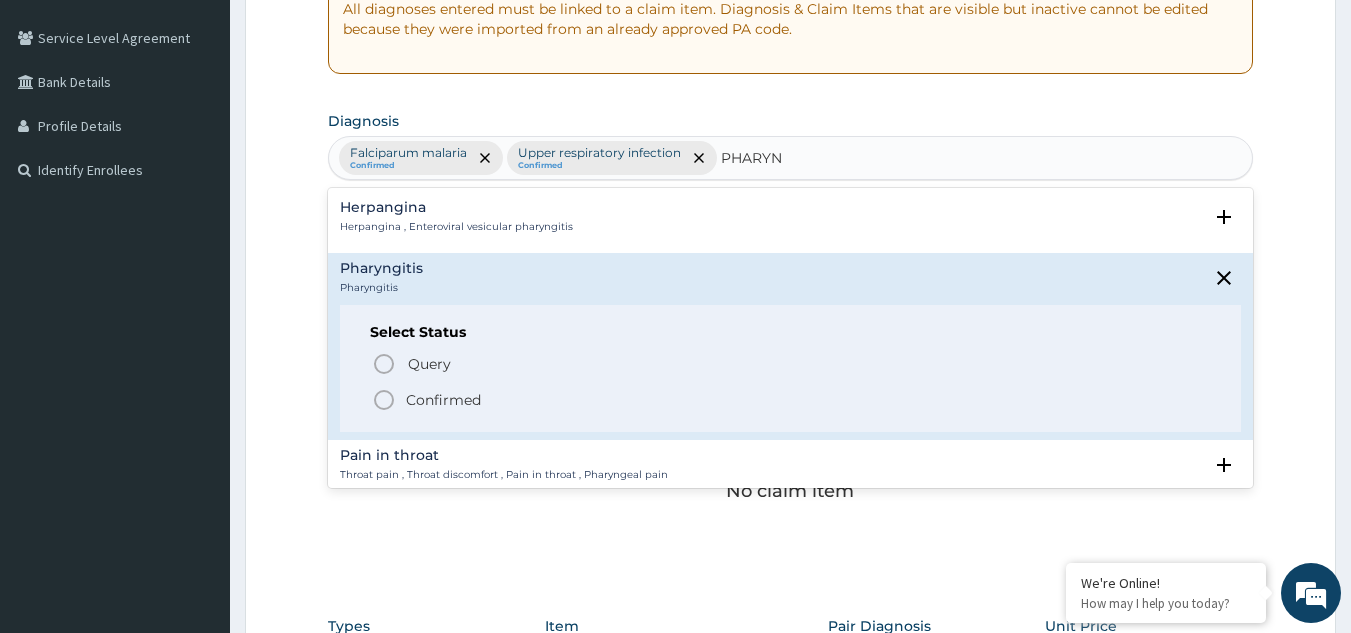 click 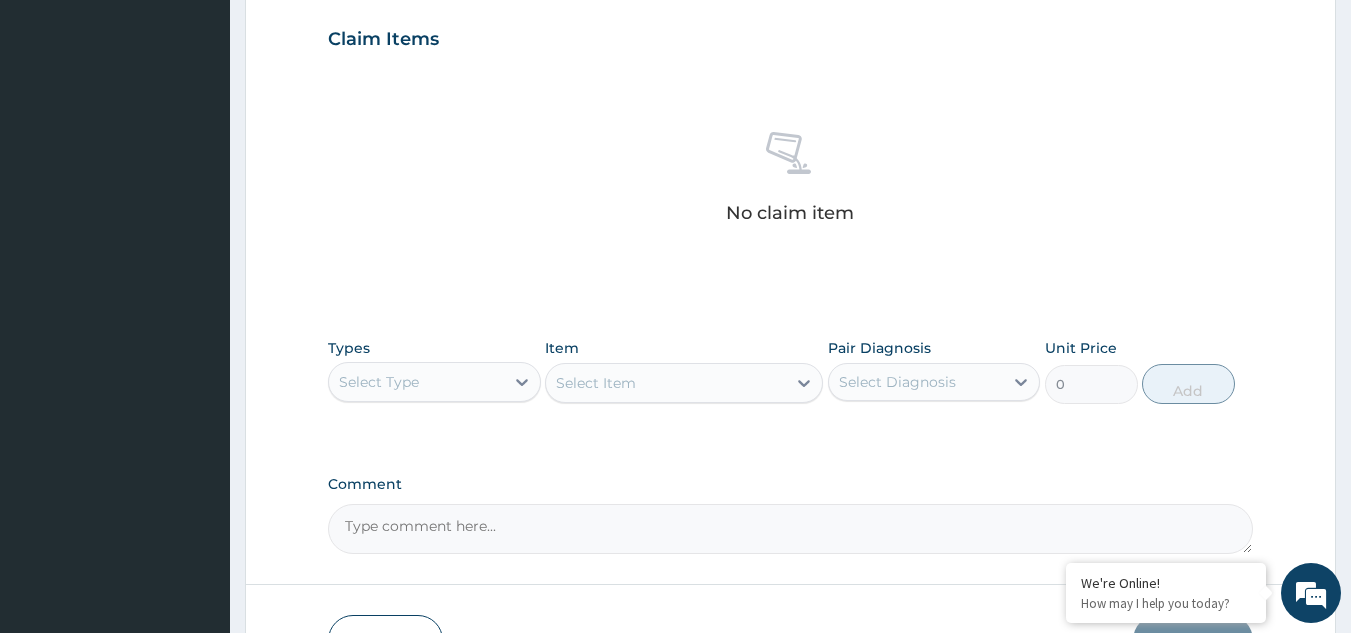 scroll, scrollTop: 700, scrollLeft: 0, axis: vertical 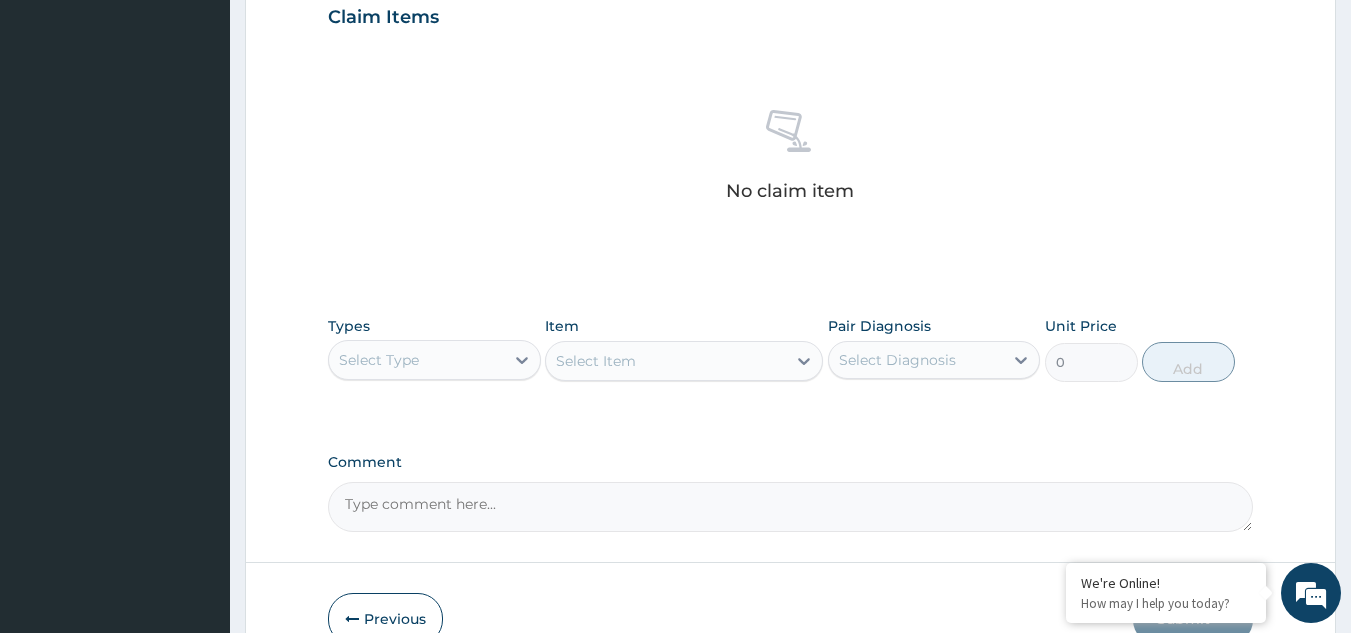 click on "Select Type" at bounding box center (379, 360) 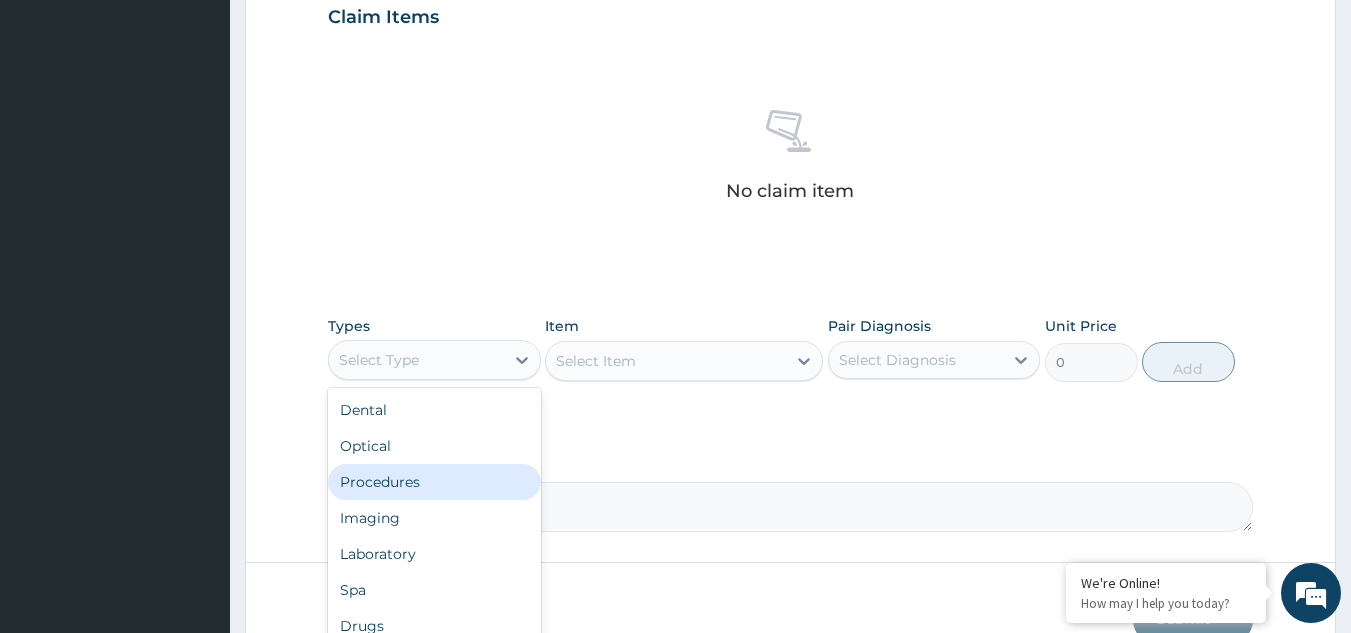 click on "Procedures" at bounding box center [434, 482] 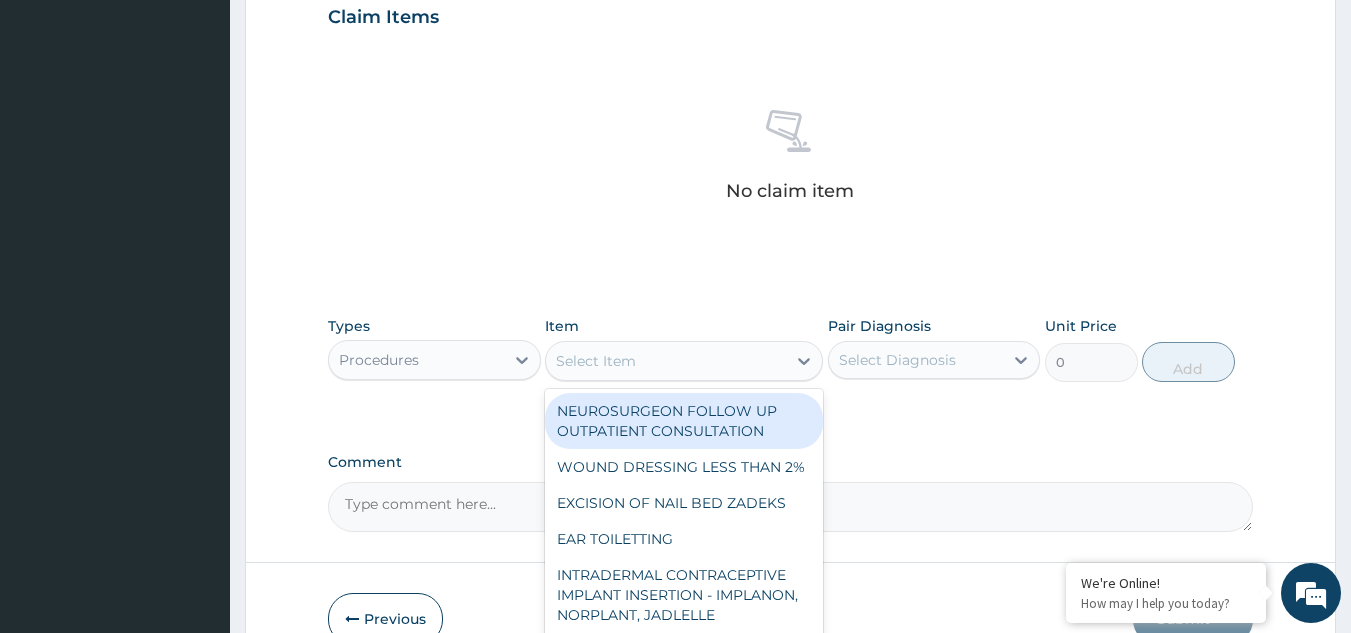 click on "Select Item" at bounding box center (596, 361) 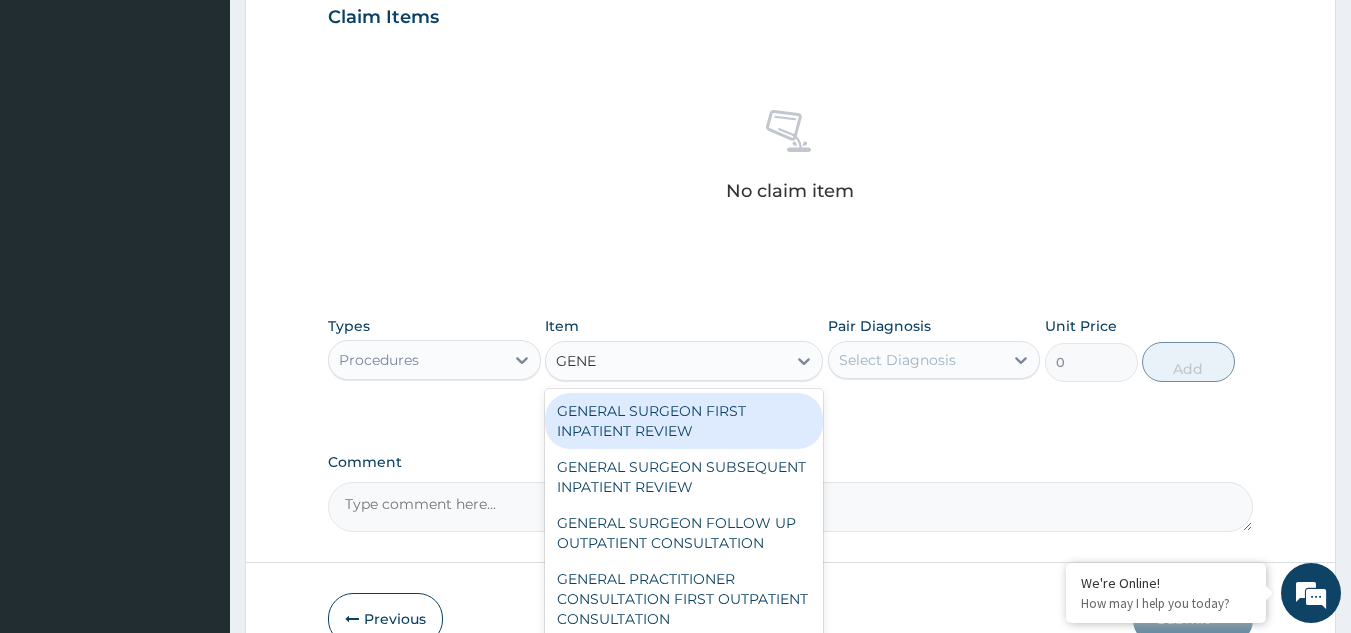 type on "GENER" 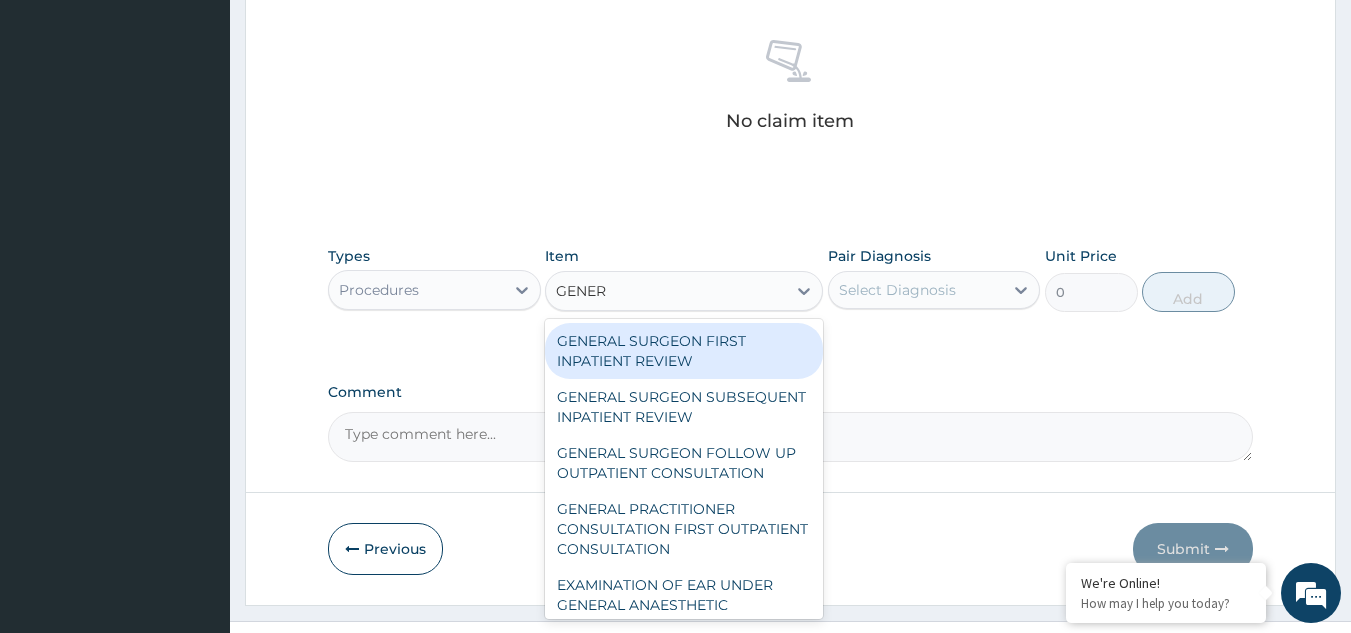 scroll, scrollTop: 800, scrollLeft: 0, axis: vertical 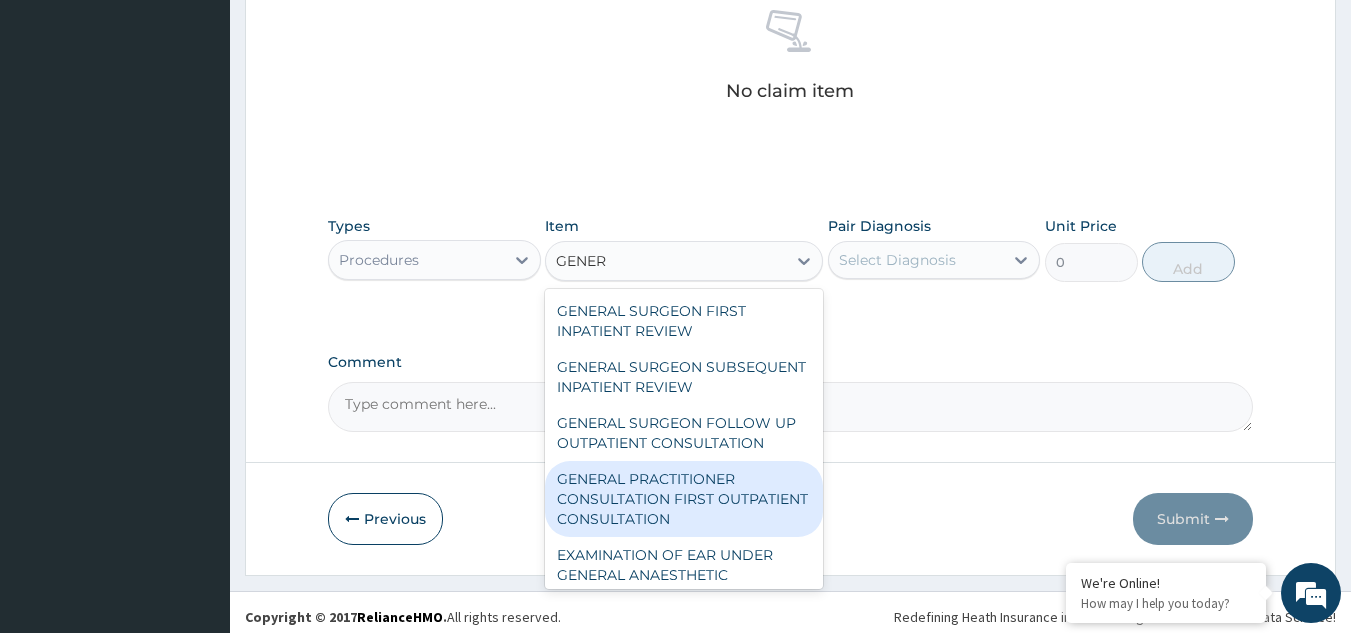 drag, startPoint x: 642, startPoint y: 529, endPoint x: 636, endPoint y: 519, distance: 11.661903 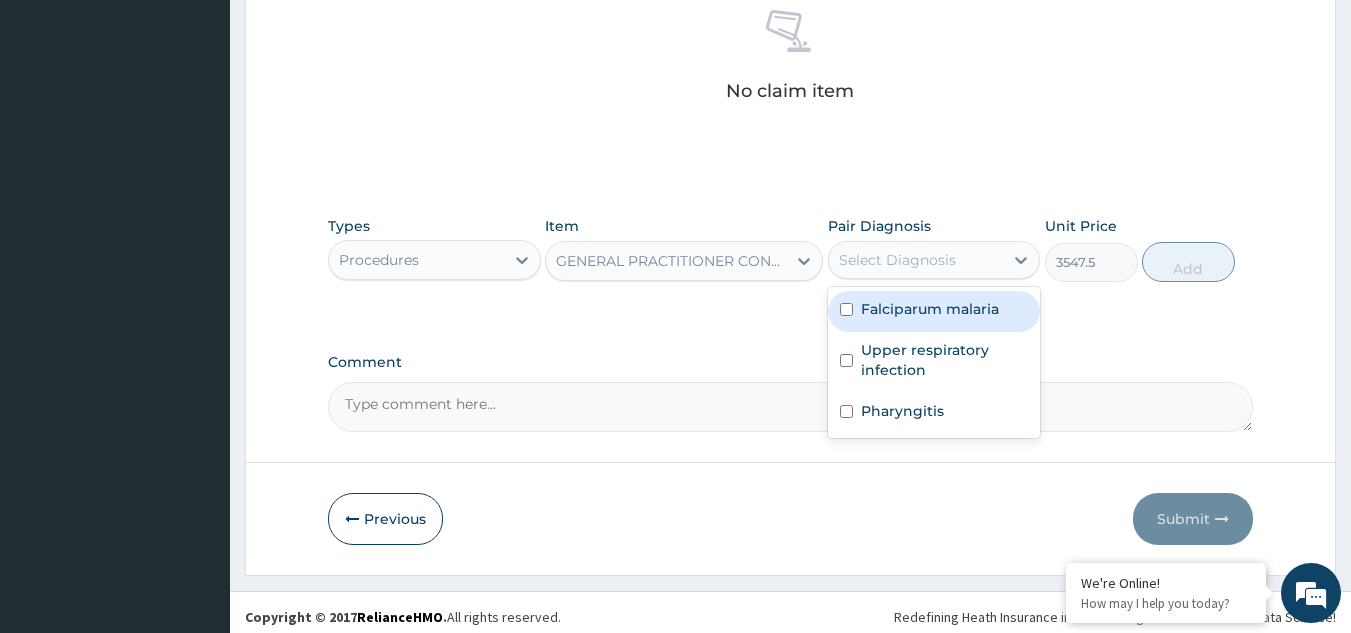 drag, startPoint x: 863, startPoint y: 260, endPoint x: 856, endPoint y: 304, distance: 44.553337 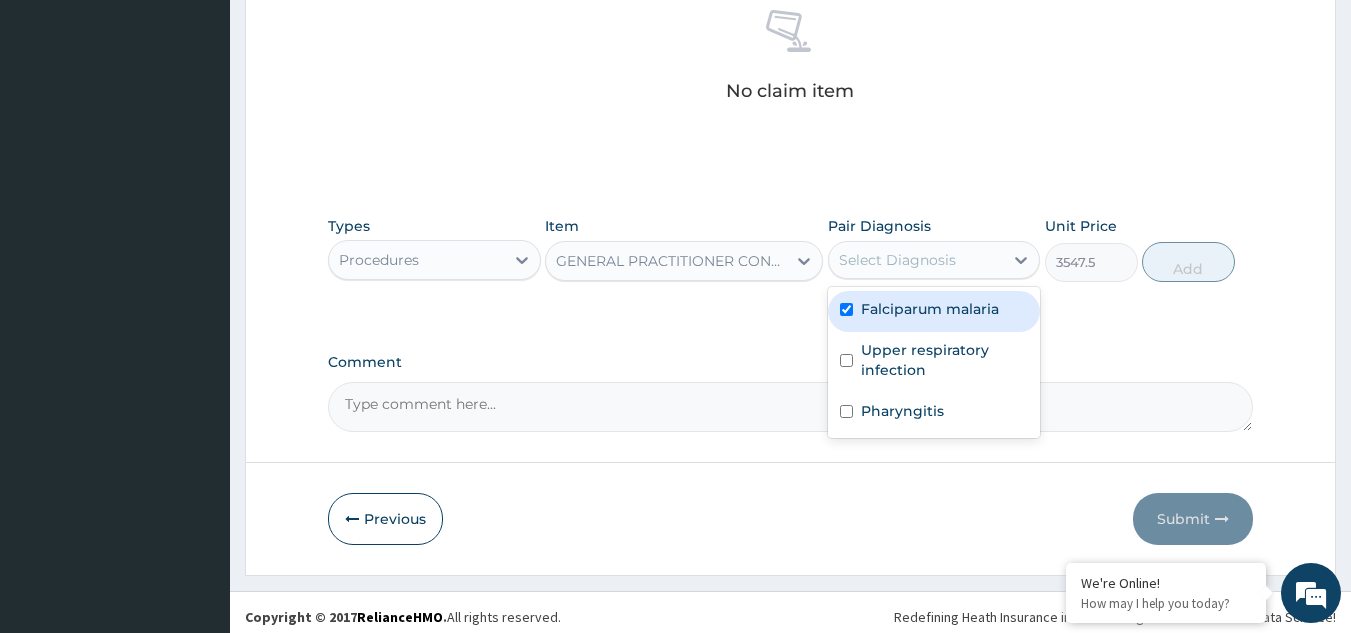 checkbox on "true" 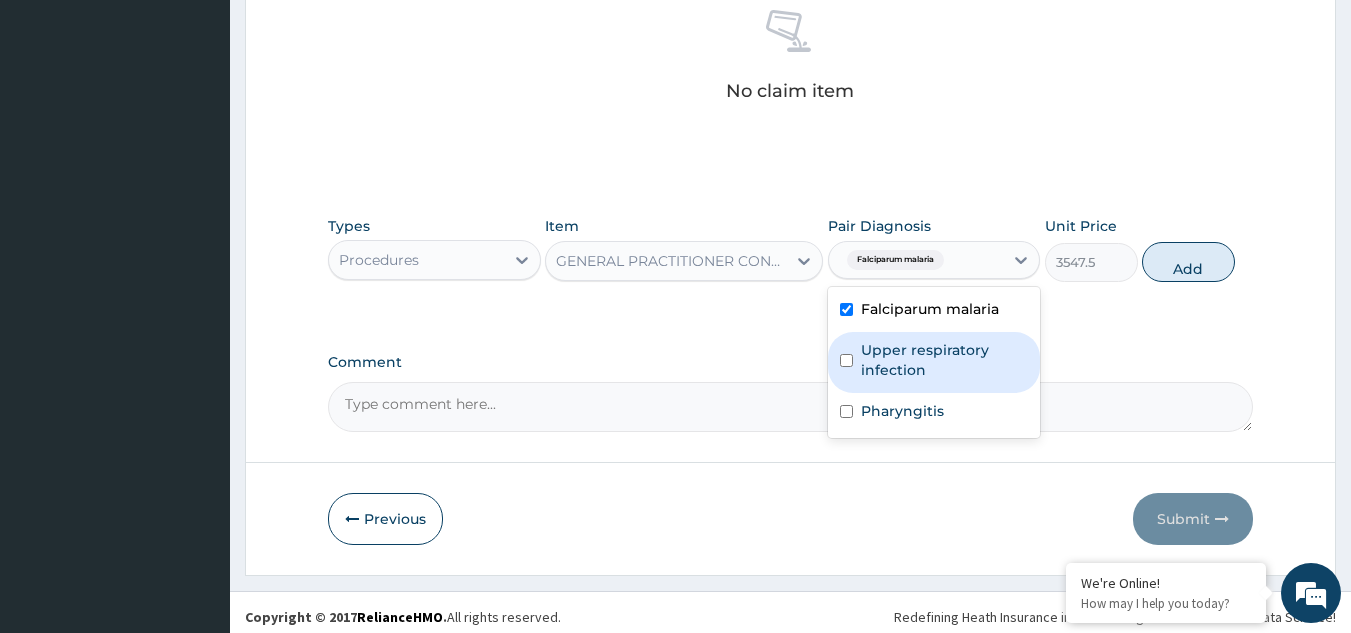 drag, startPoint x: 878, startPoint y: 355, endPoint x: 882, endPoint y: 391, distance: 36.221542 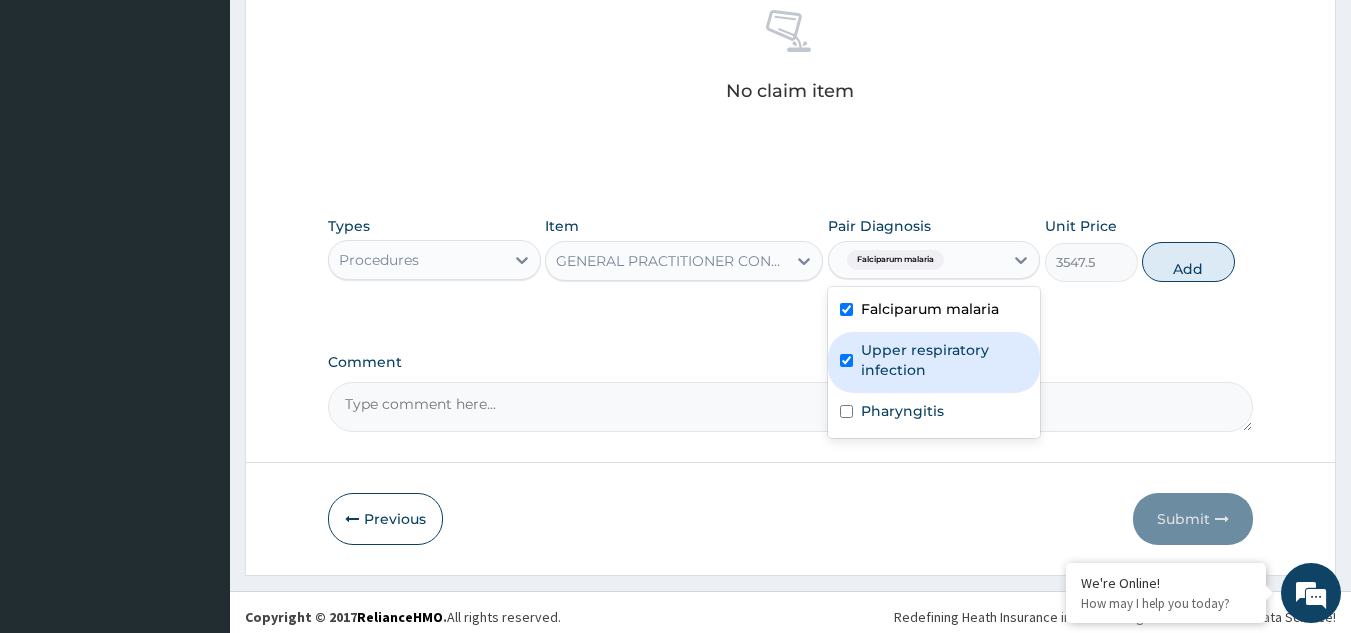 checkbox on "true" 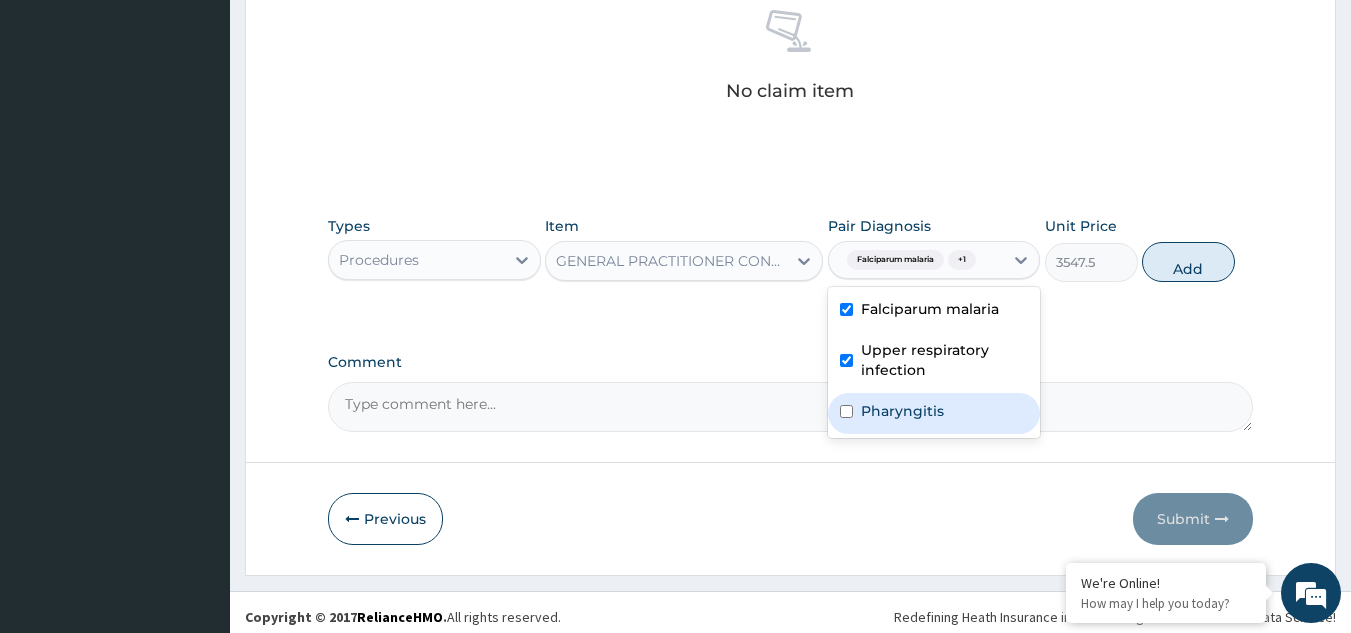 drag, startPoint x: 886, startPoint y: 413, endPoint x: 961, endPoint y: 374, distance: 84.53402 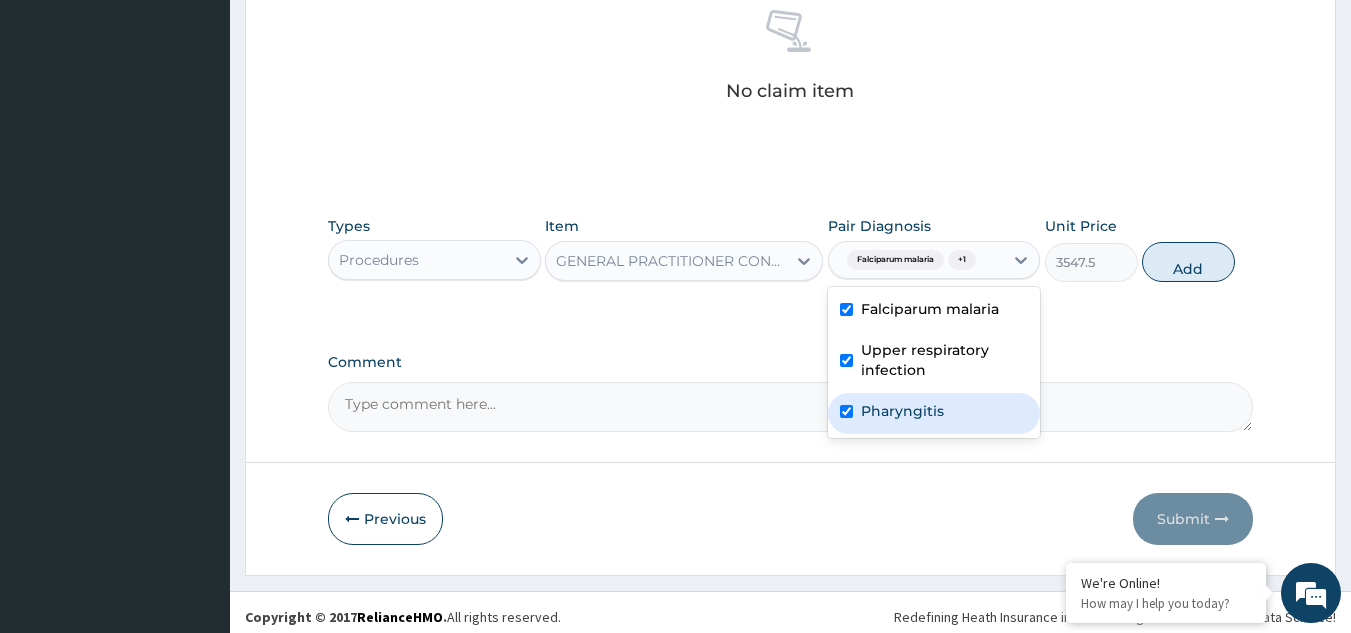 checkbox on "true" 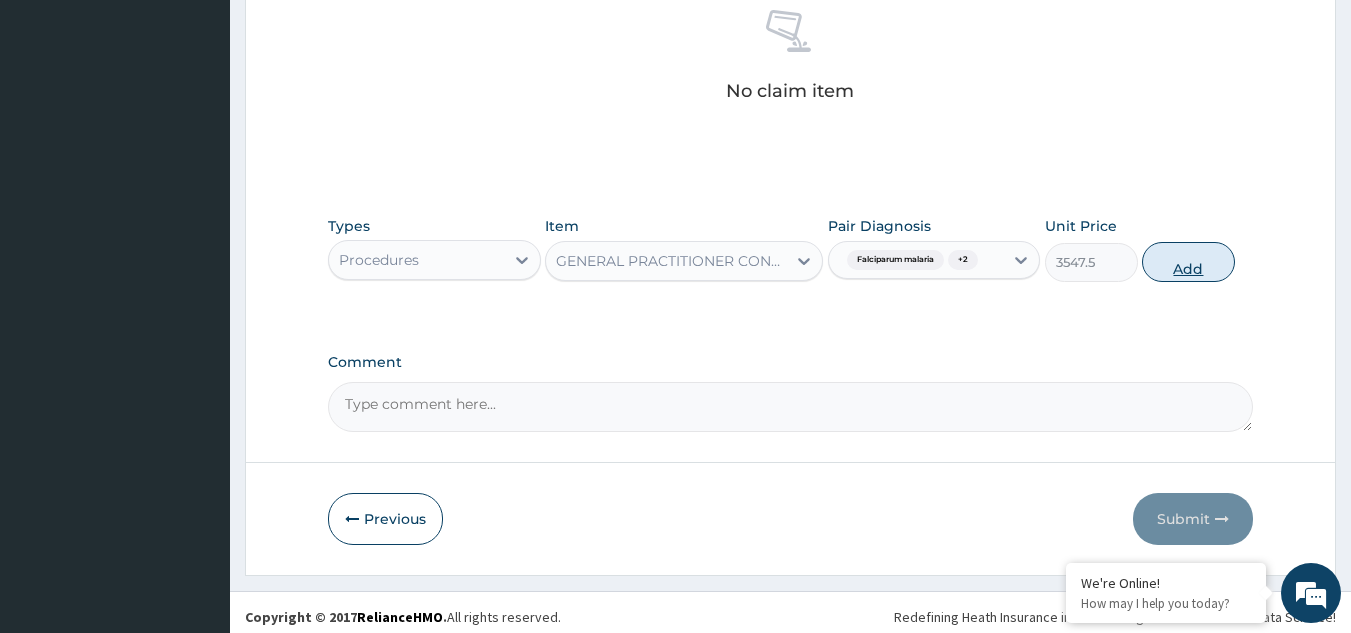 click on "Add" at bounding box center (1188, 262) 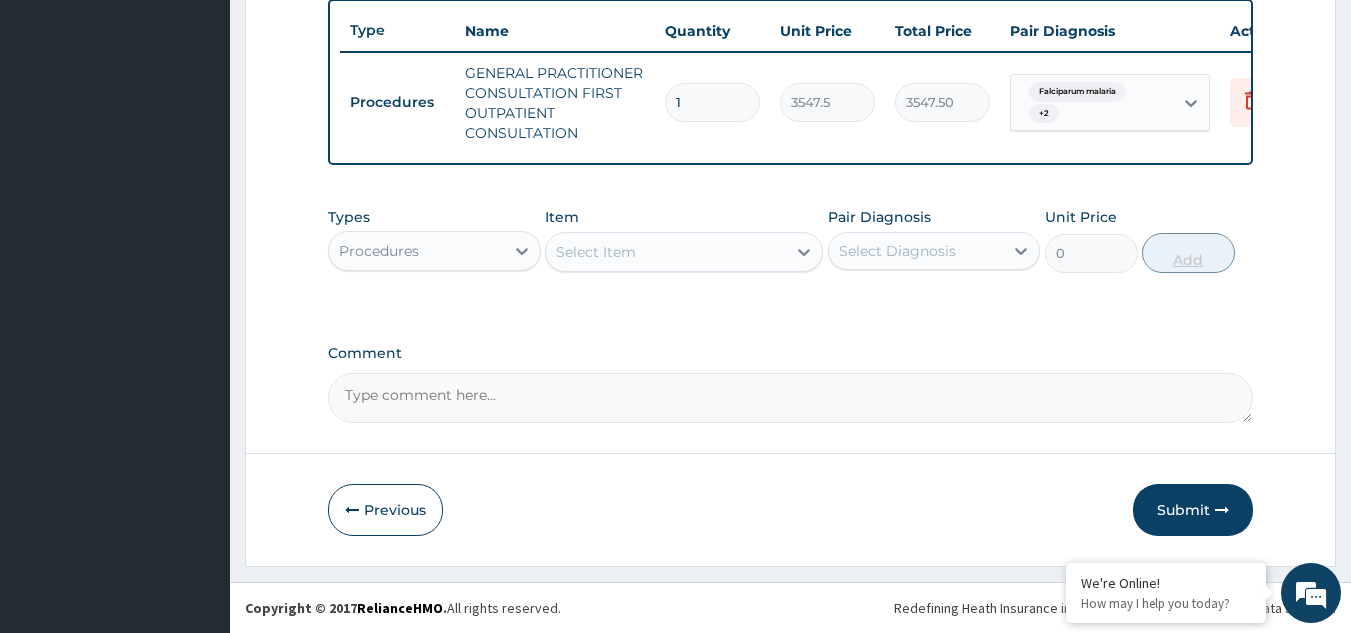 scroll, scrollTop: 760, scrollLeft: 0, axis: vertical 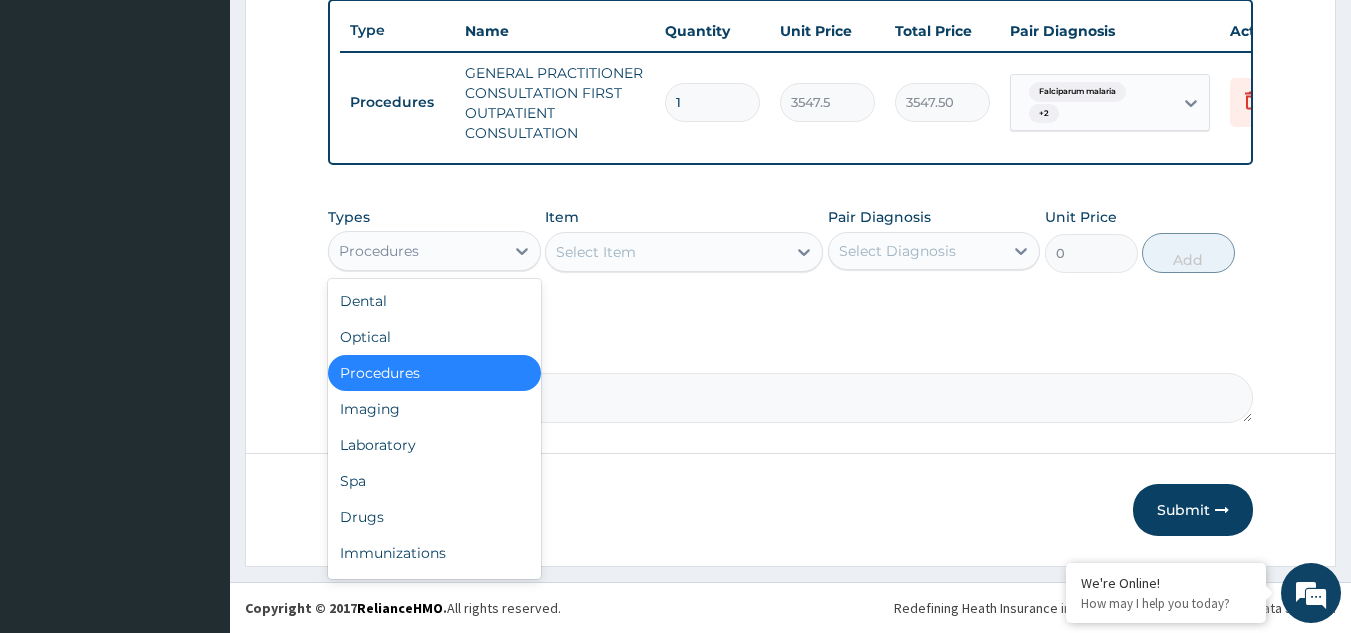 drag, startPoint x: 419, startPoint y: 251, endPoint x: 418, endPoint y: 274, distance: 23.021729 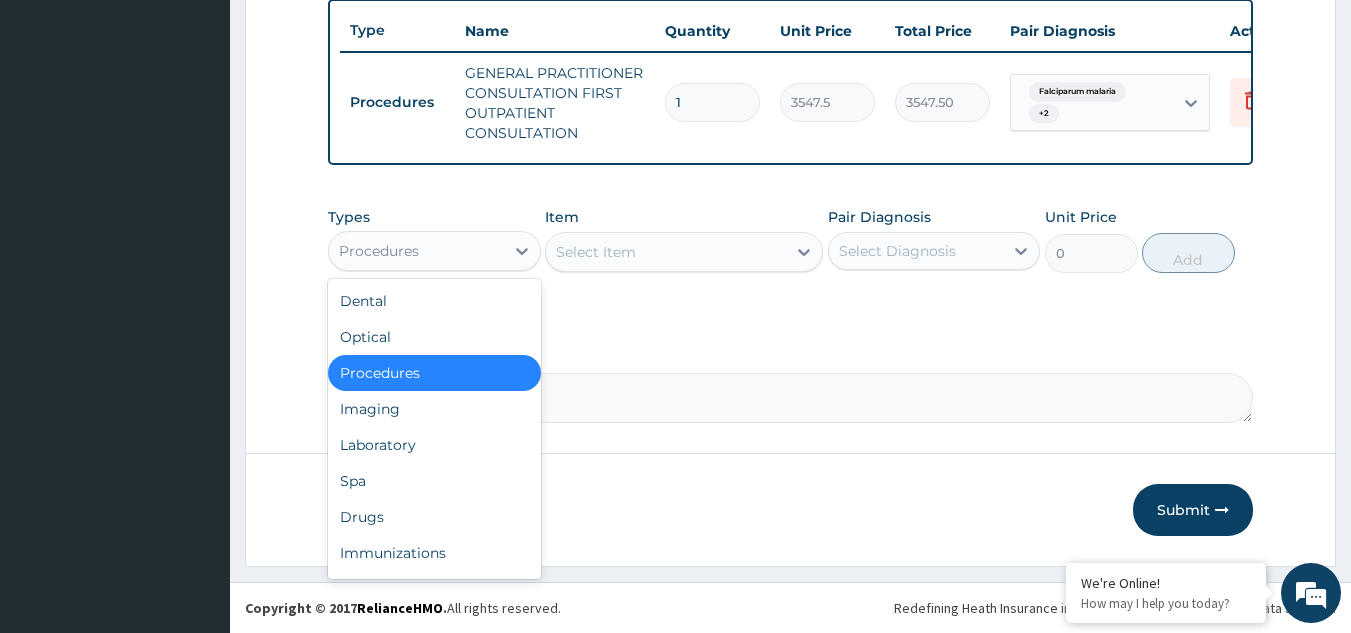 click on "Procedures" at bounding box center (416, 251) 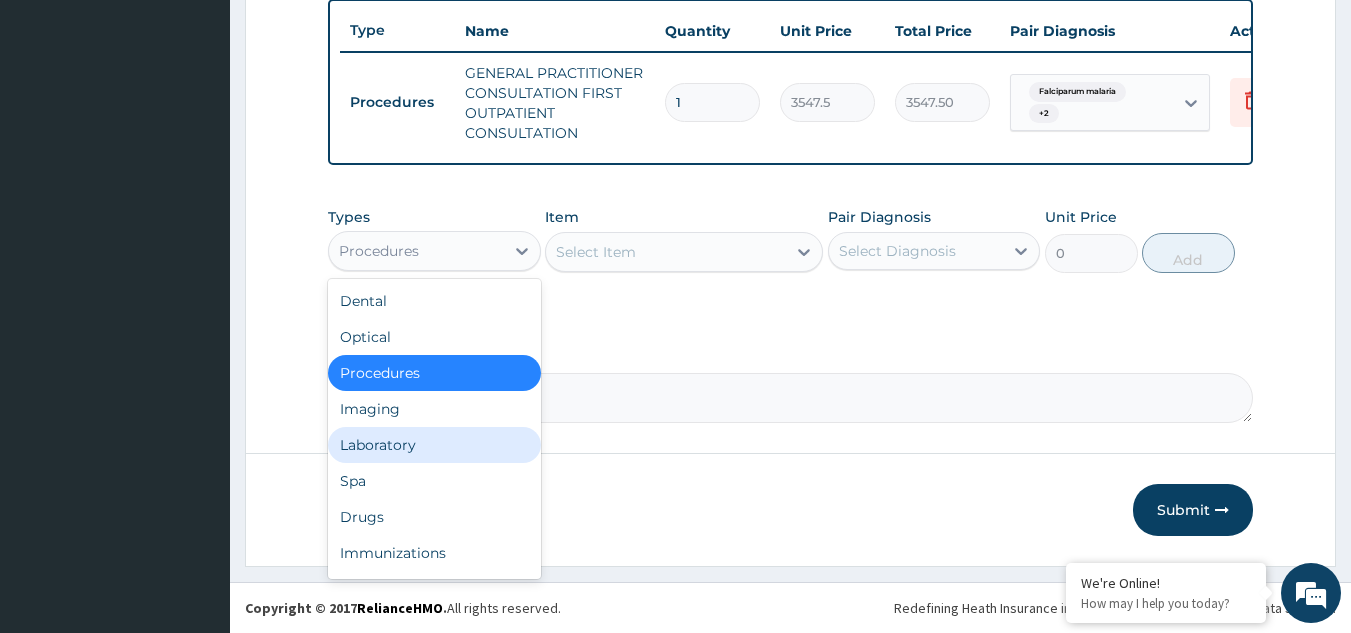 click on "Laboratory" at bounding box center [434, 445] 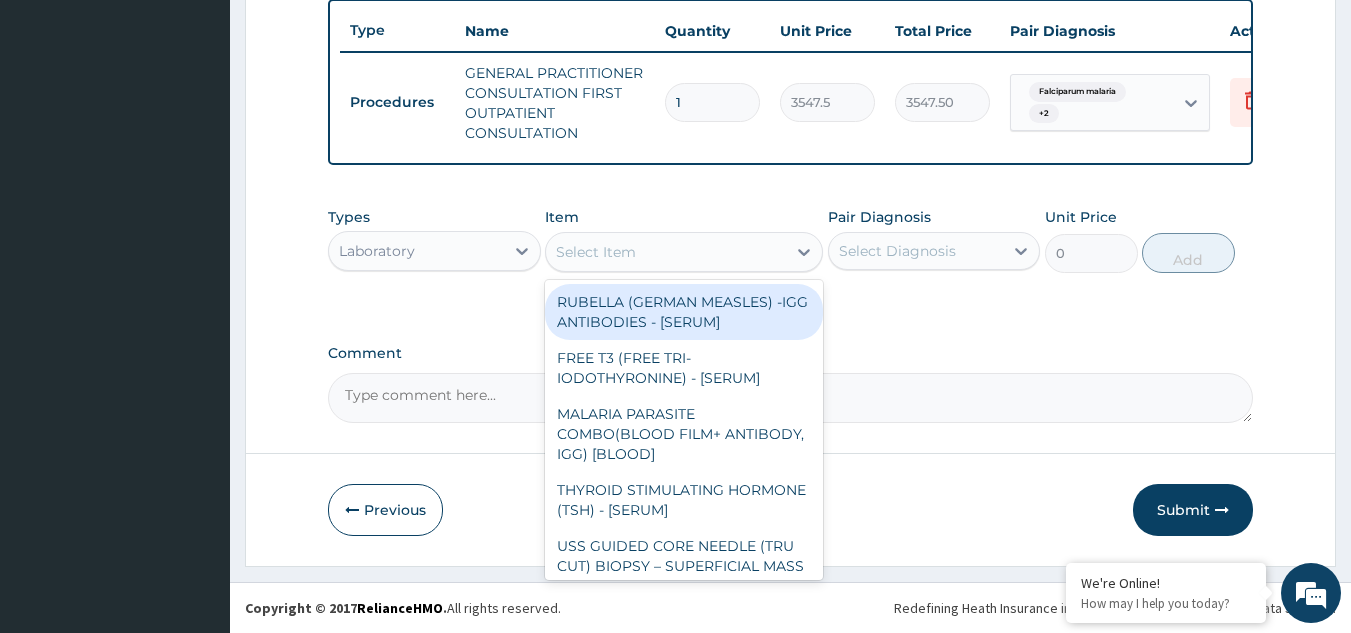 click on "Select Item" at bounding box center [596, 252] 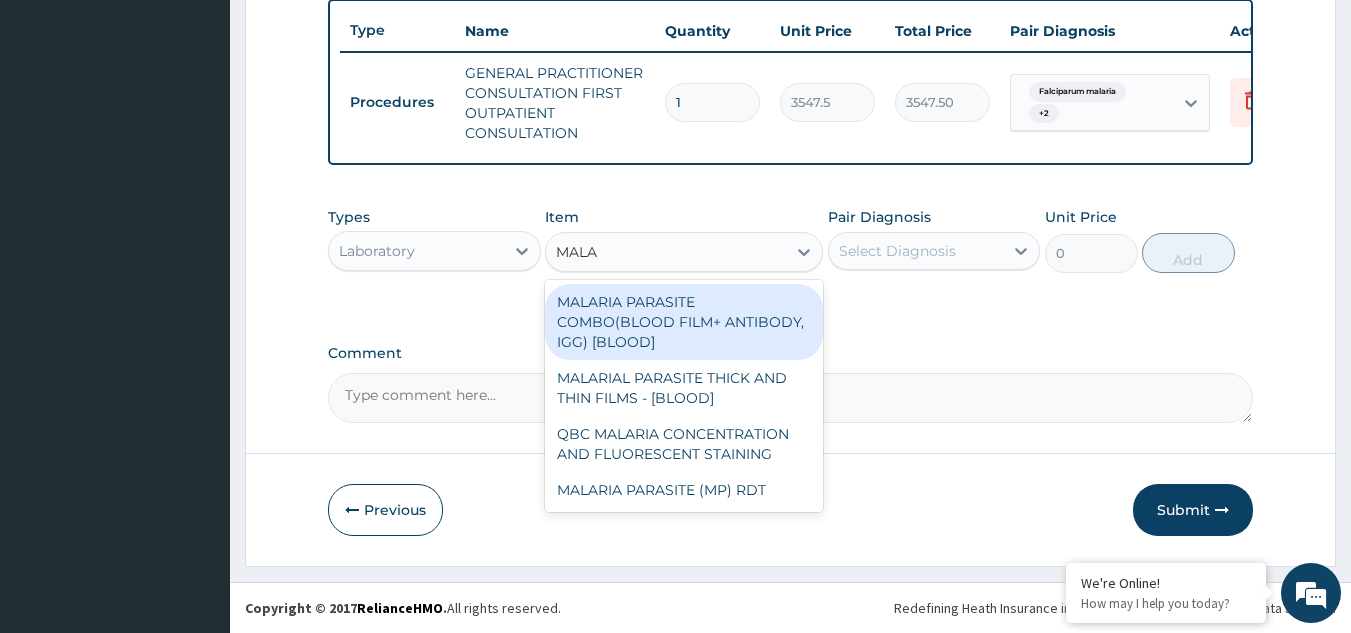 type on "MALAR" 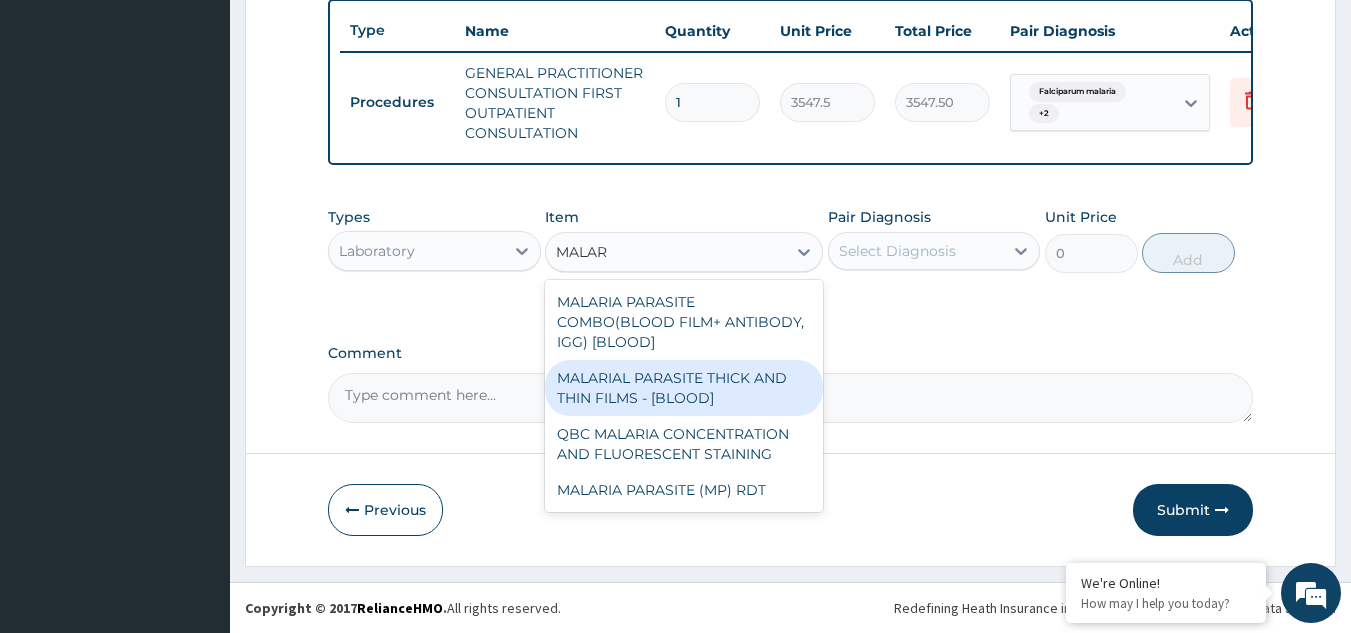 click on "MALARIAL PARASITE THICK AND THIN FILMS - [BLOOD]" at bounding box center [684, 388] 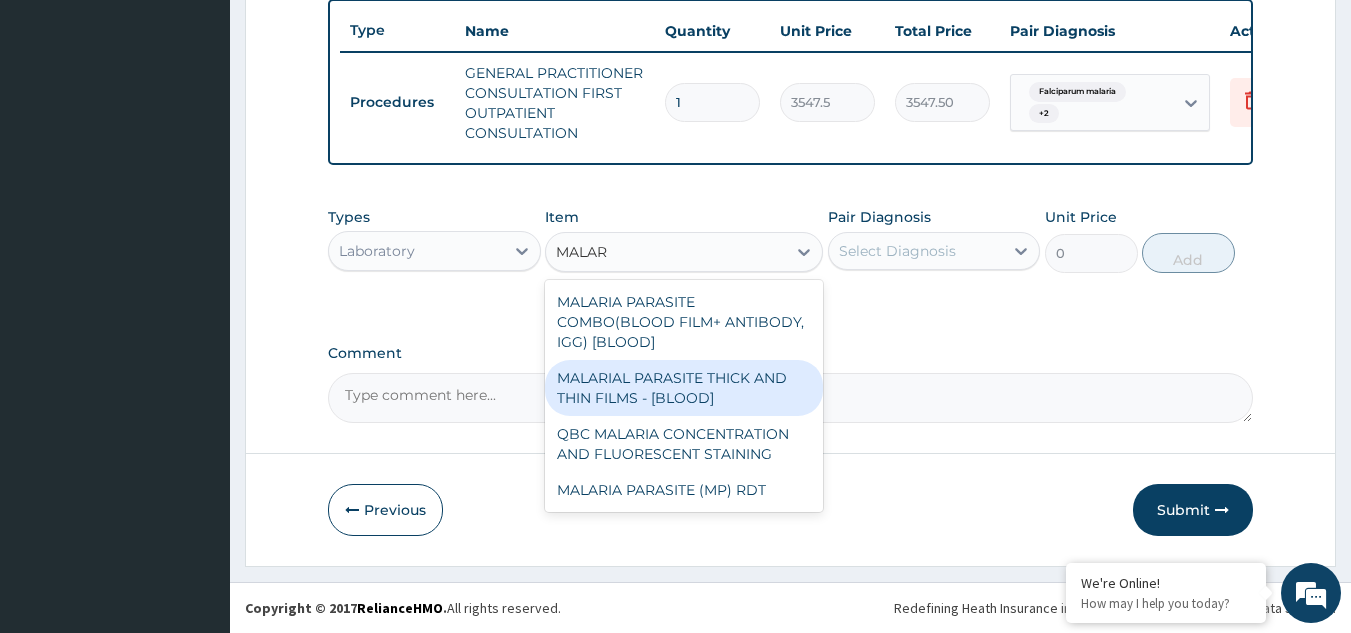 type 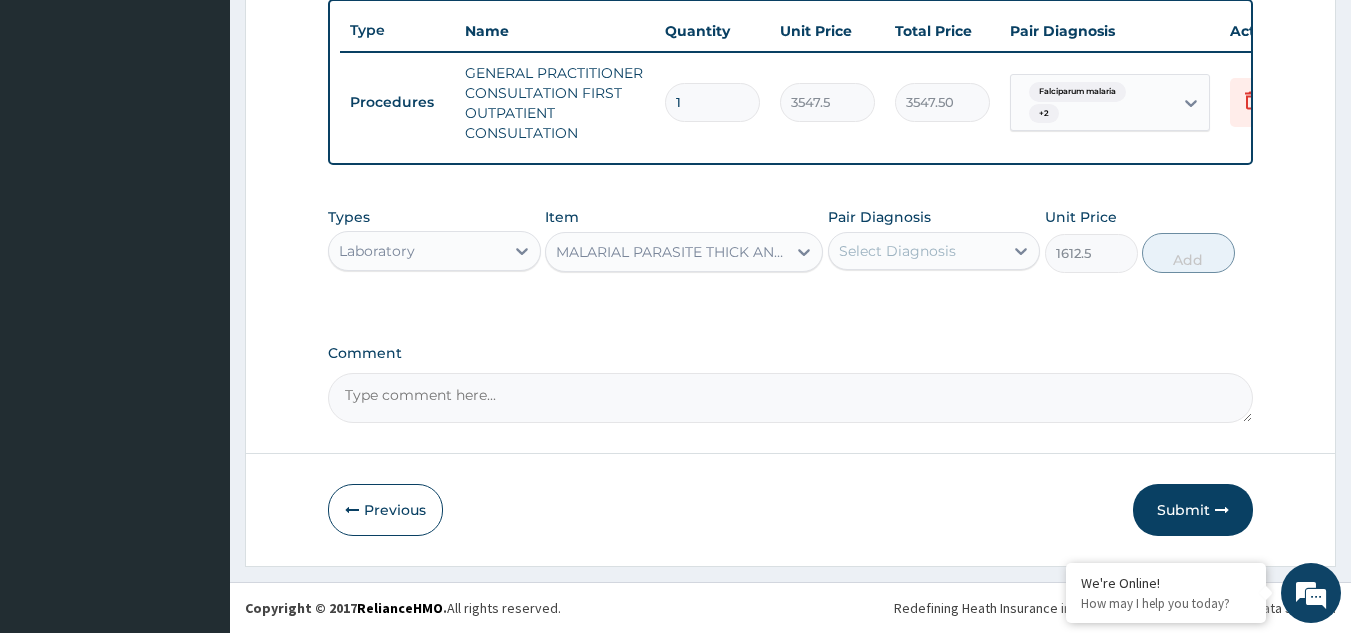 click on "Select Diagnosis" at bounding box center [897, 251] 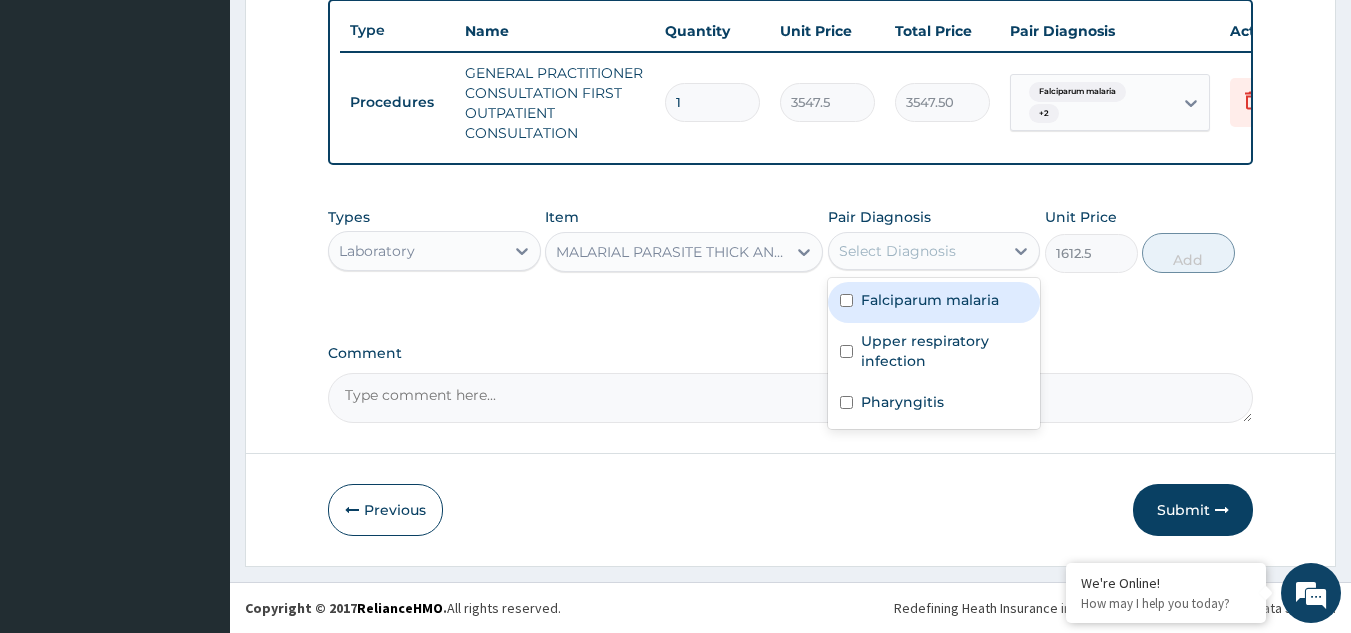 click on "Falciparum malaria" at bounding box center [934, 302] 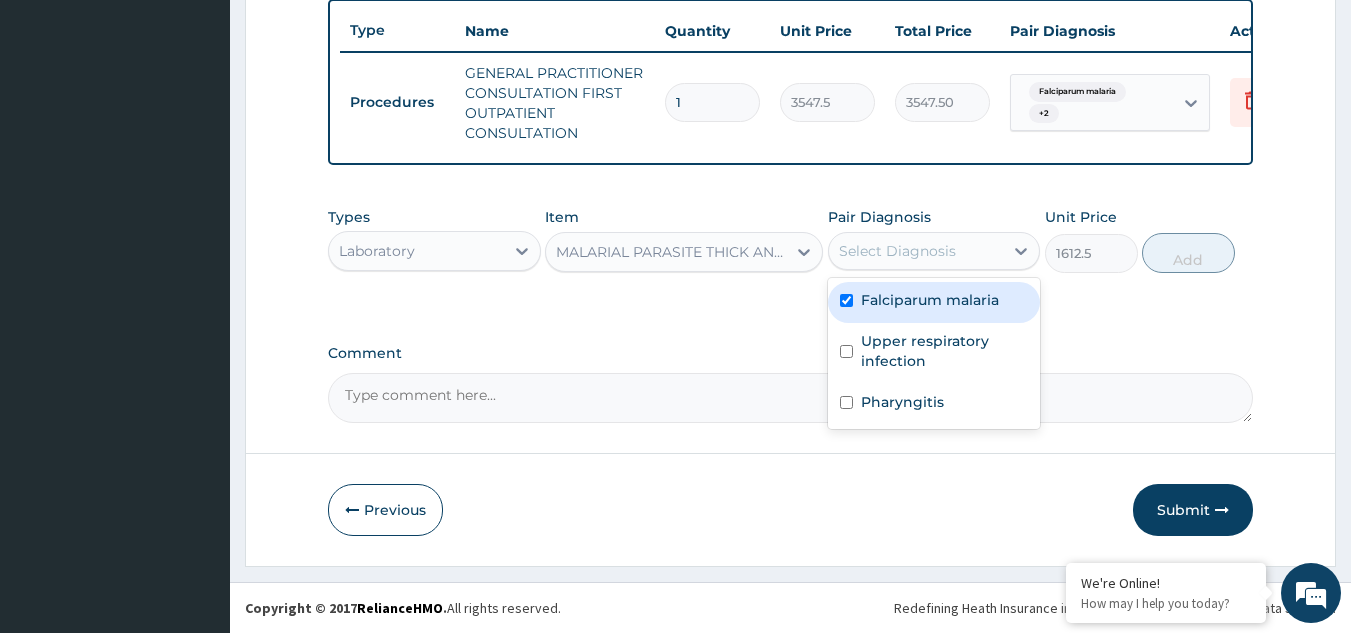 checkbox on "true" 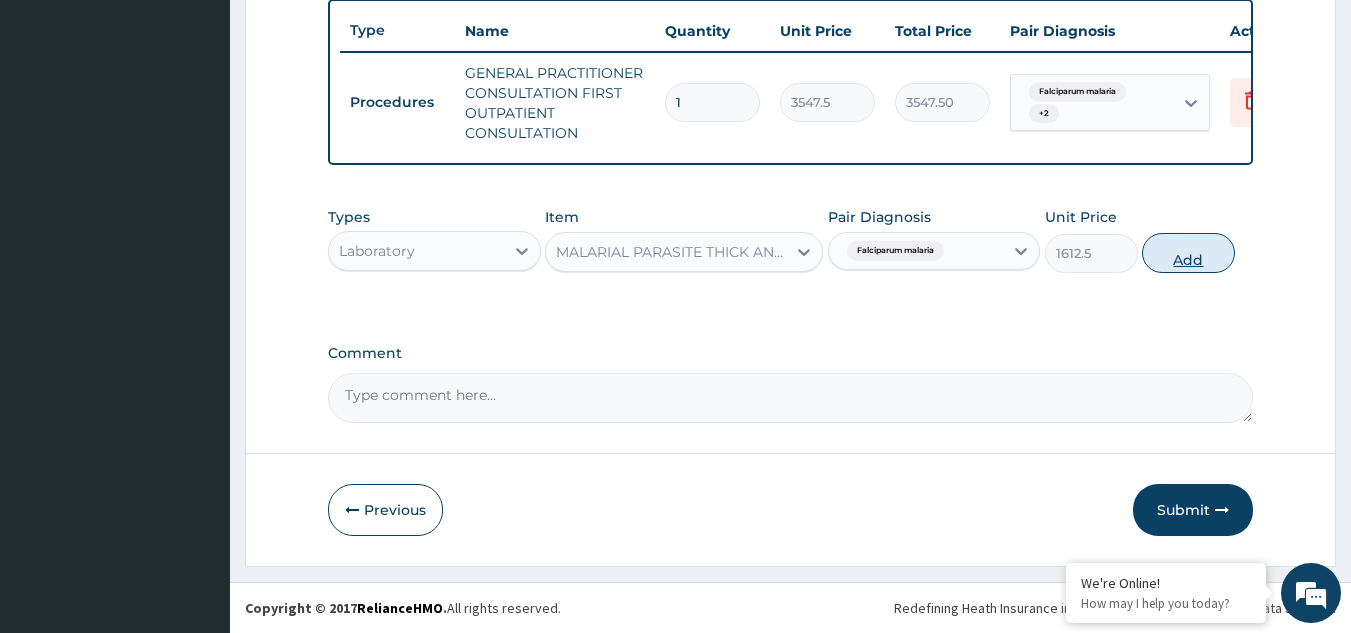 click on "Add" at bounding box center (1188, 253) 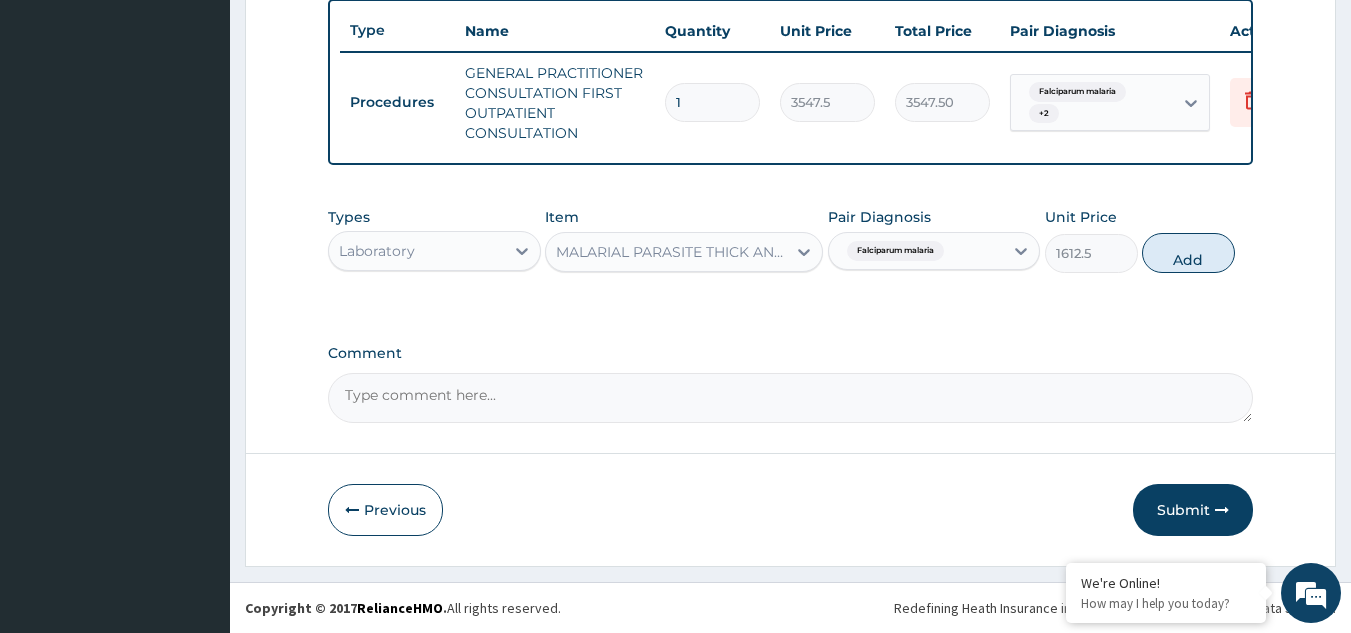 type on "0" 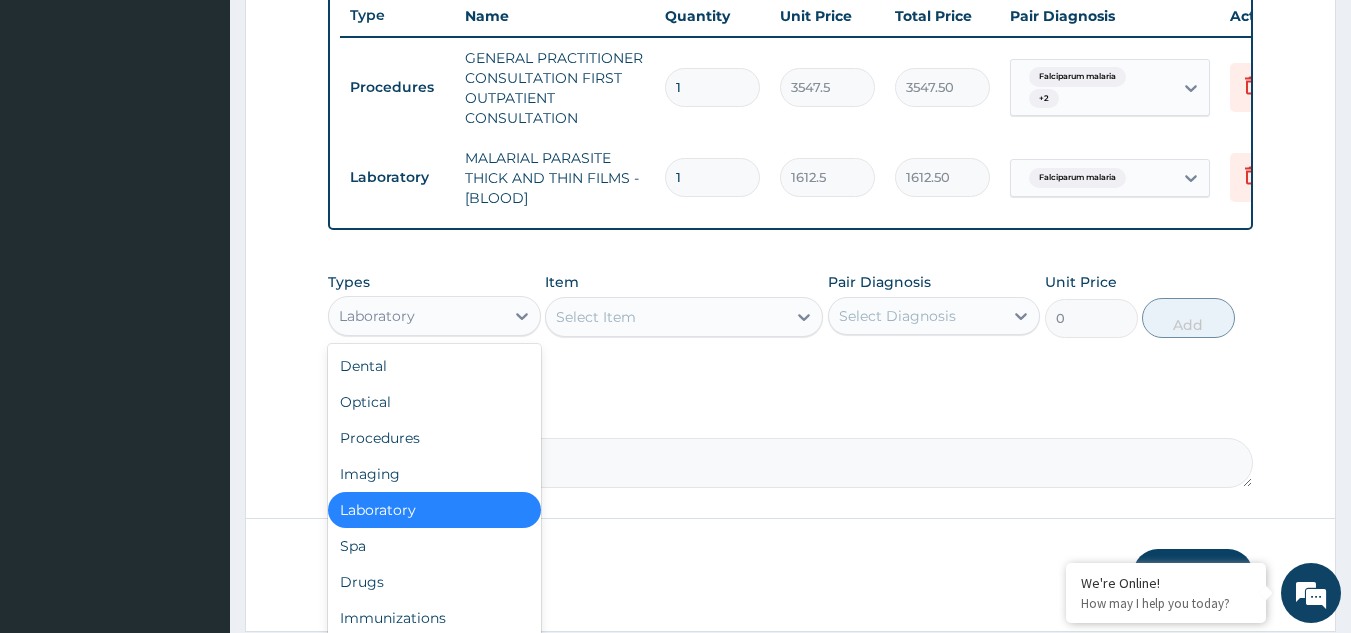 click on "Laboratory" at bounding box center (416, 316) 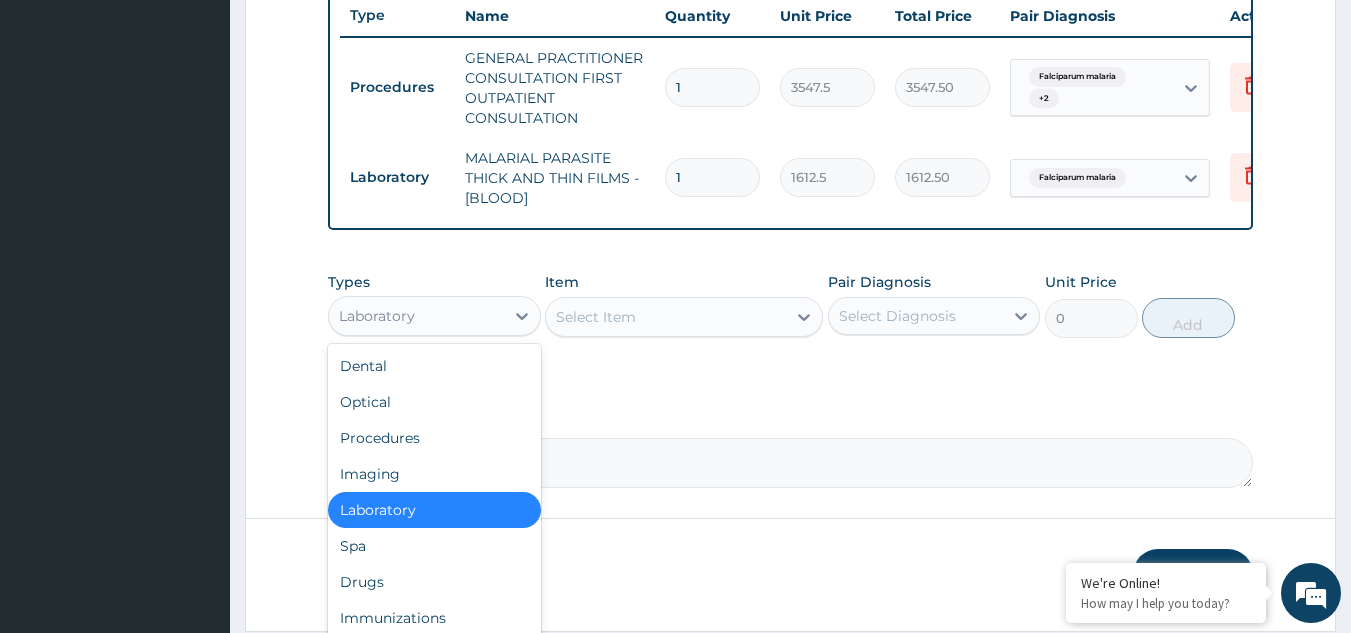 scroll, scrollTop: 68, scrollLeft: 0, axis: vertical 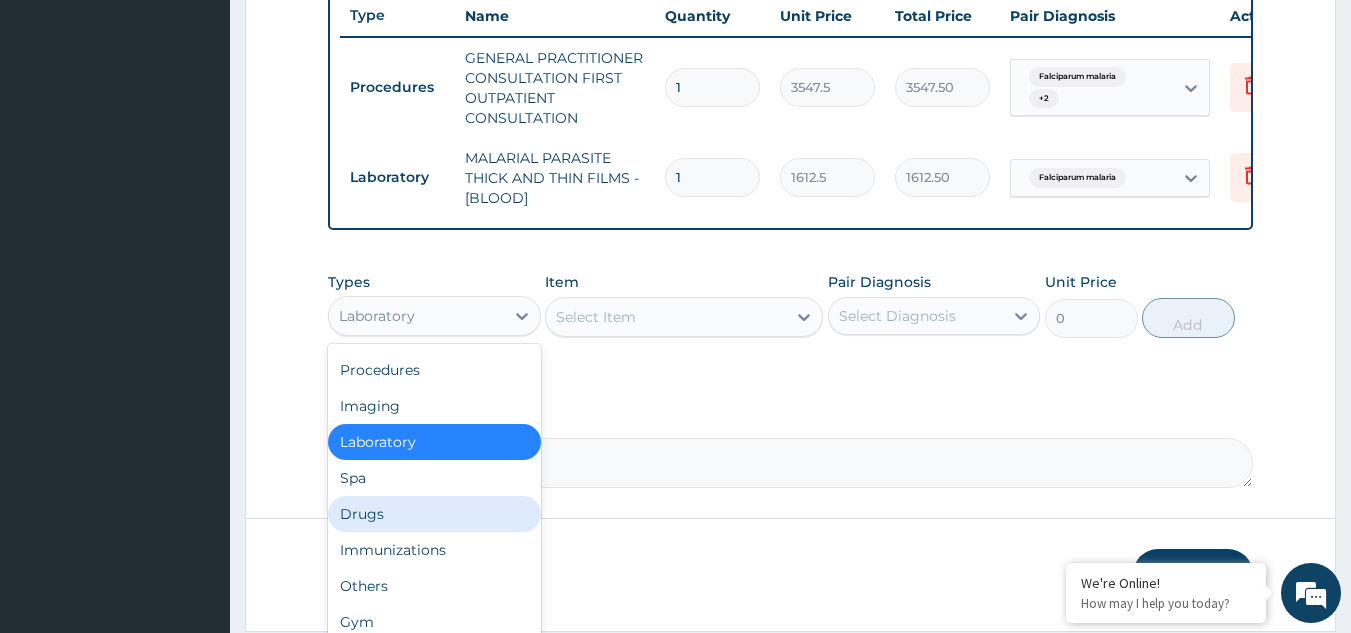 click on "Drugs" at bounding box center (434, 514) 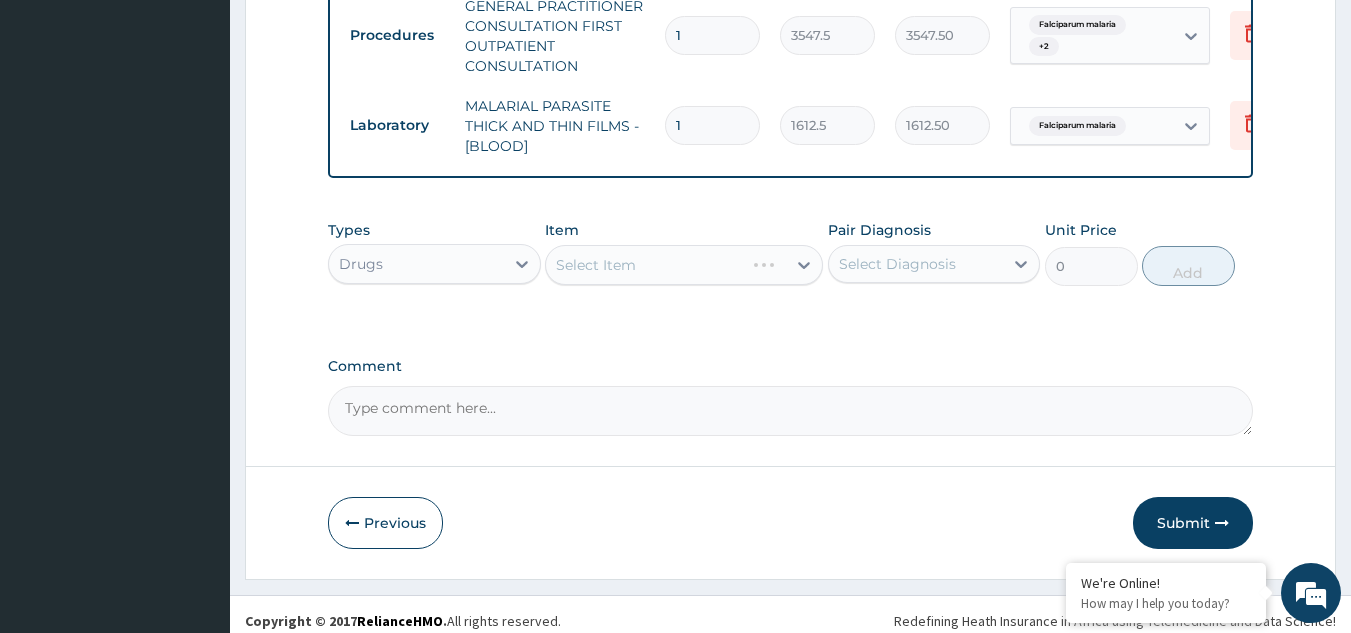 scroll, scrollTop: 840, scrollLeft: 0, axis: vertical 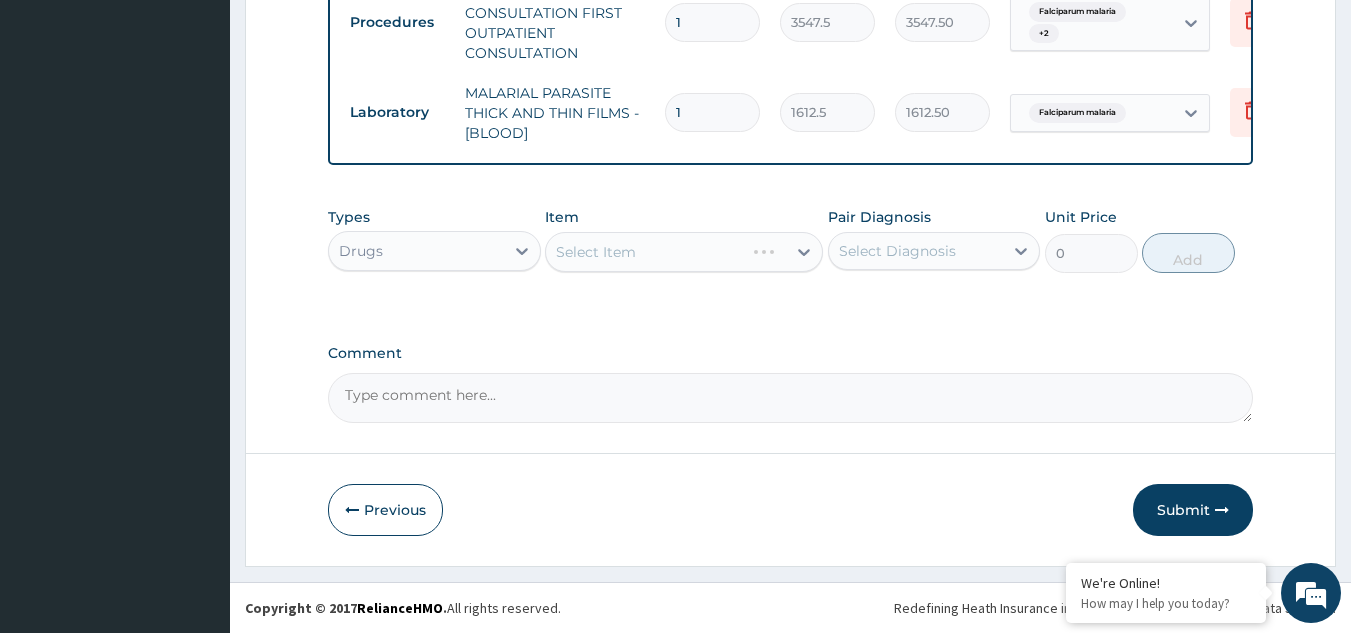 click on "Select Item" at bounding box center [684, 252] 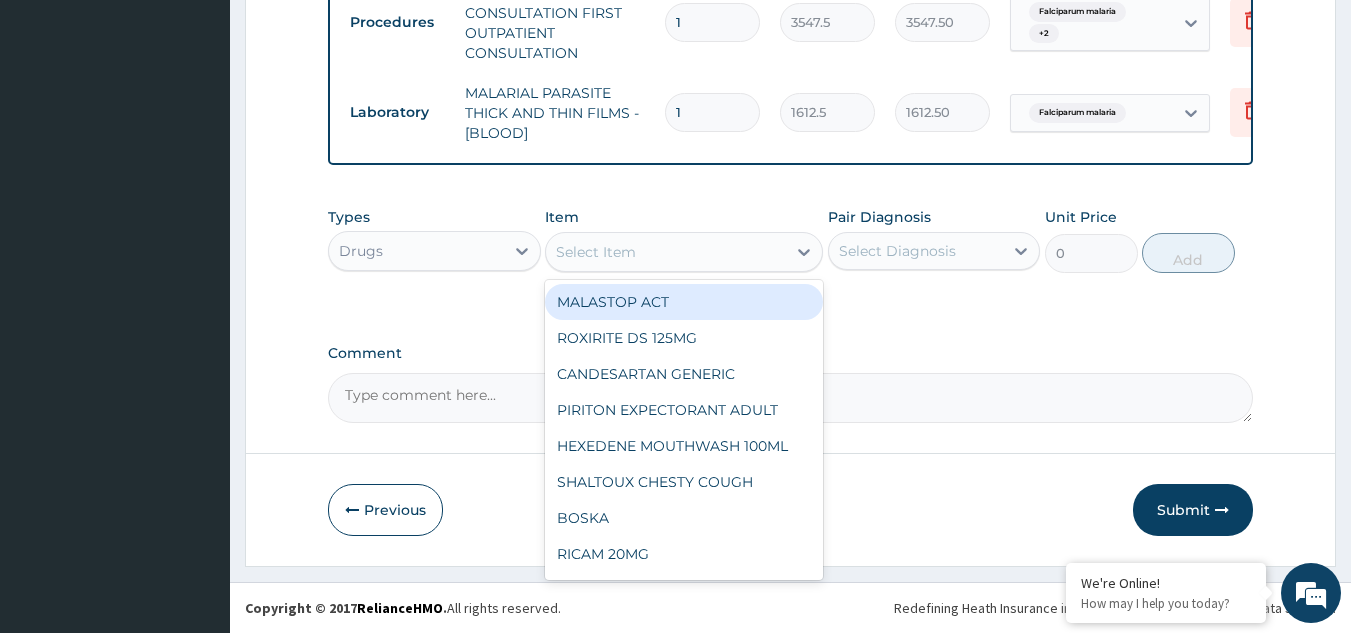 click on "Select Item" at bounding box center (596, 252) 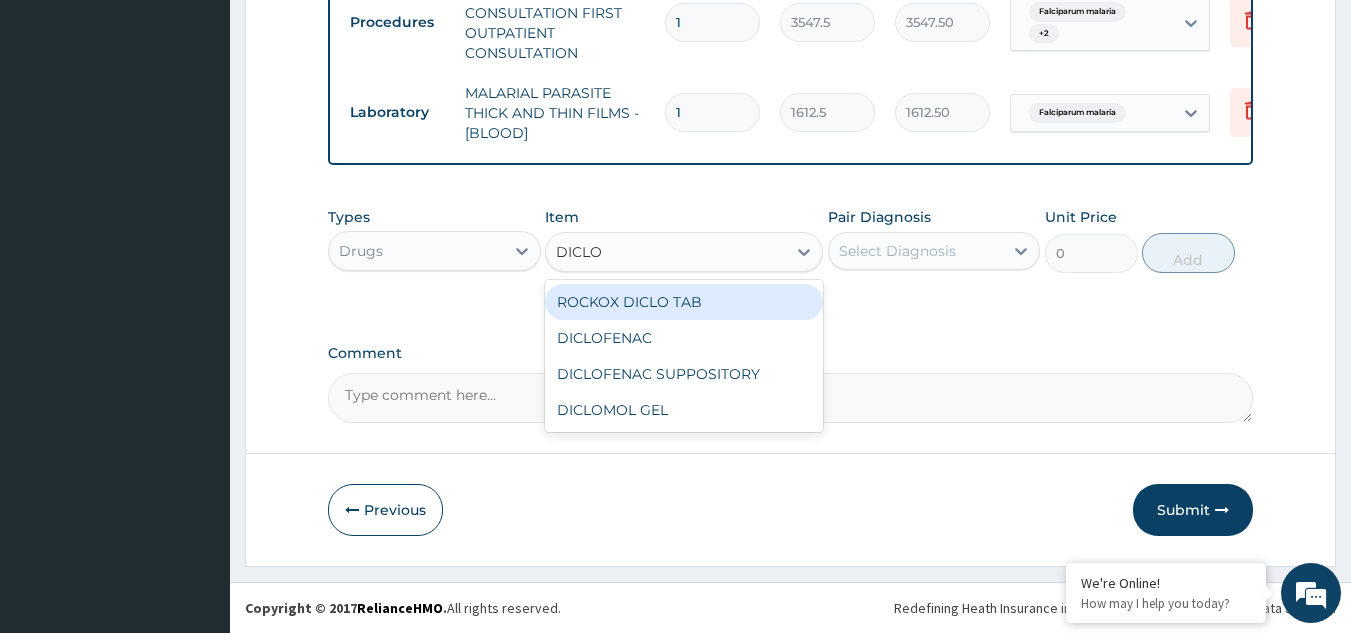 type on "DICLOF" 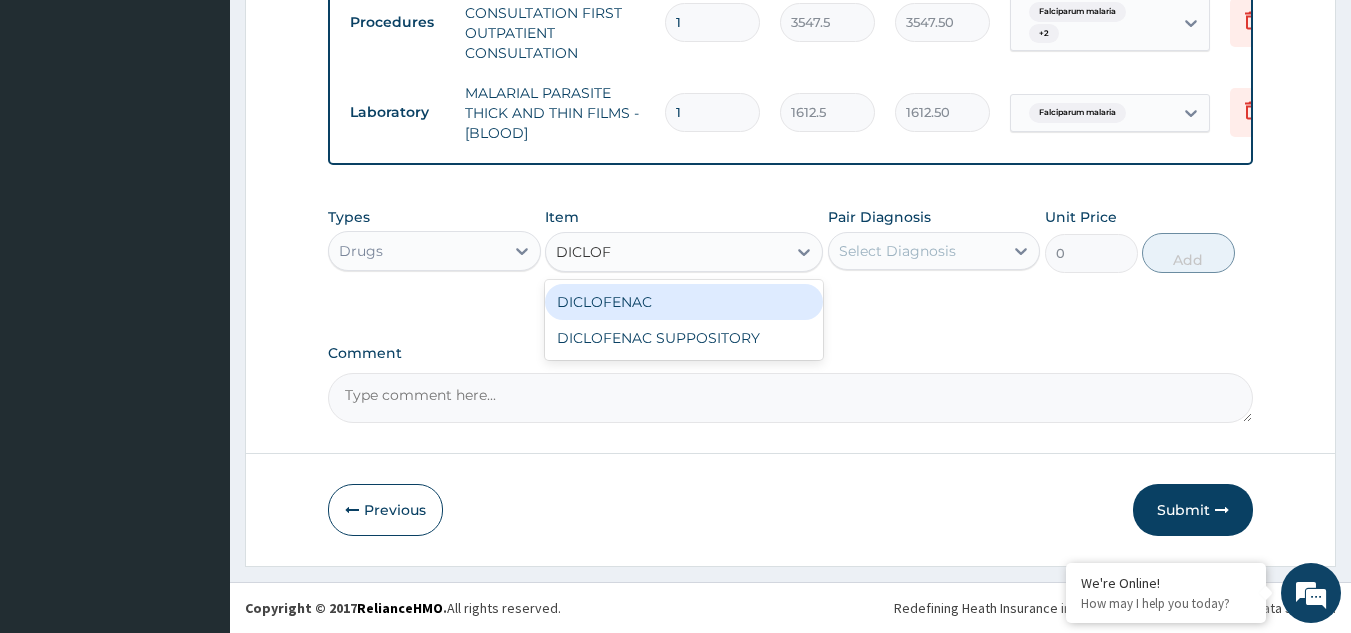 click on "DICLOFENAC" at bounding box center [684, 302] 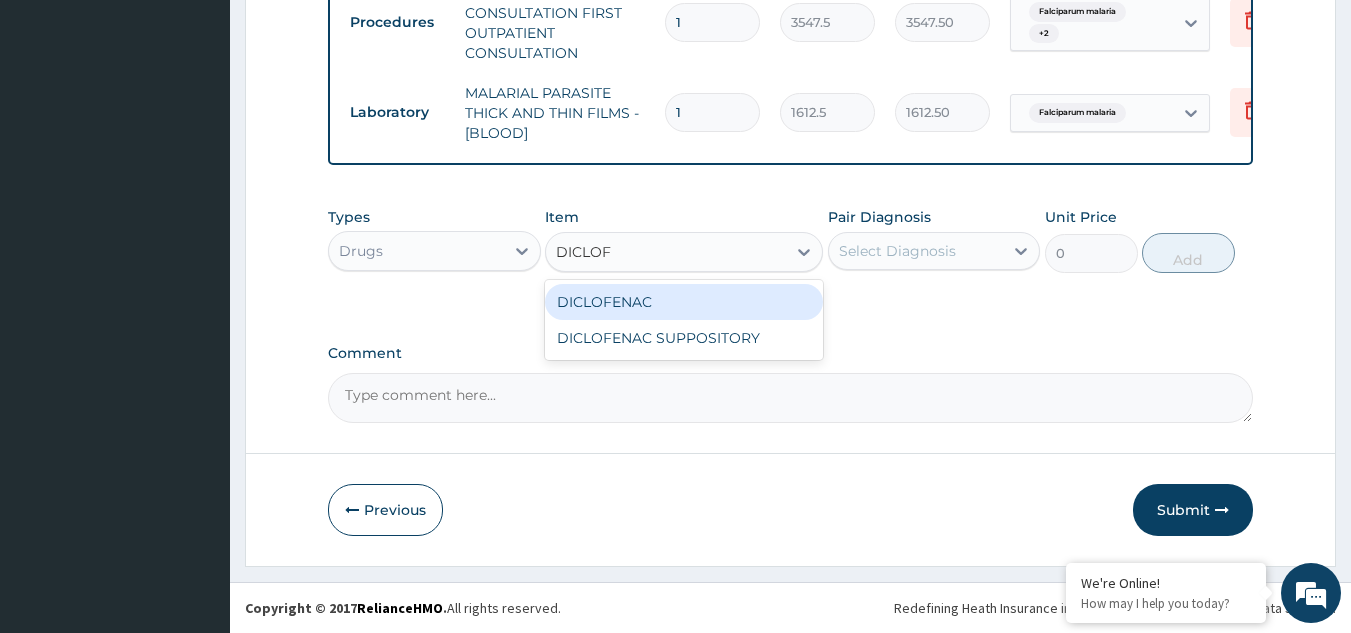 type 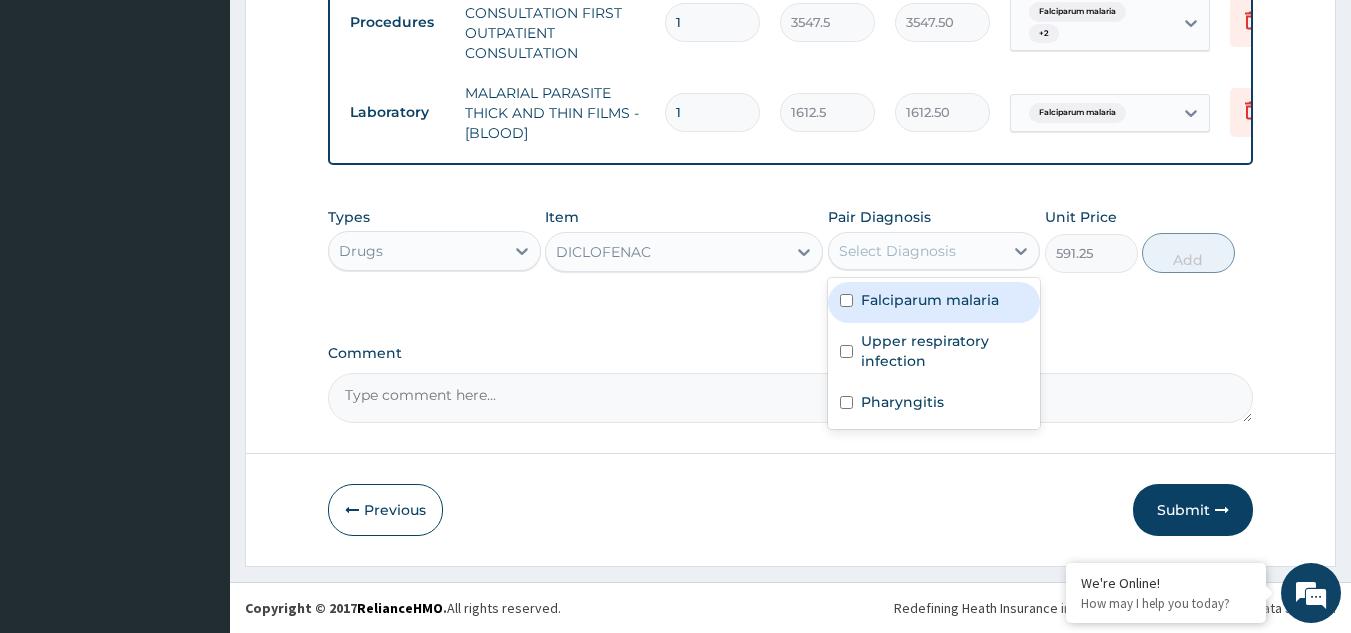click on "Select Diagnosis" at bounding box center (897, 251) 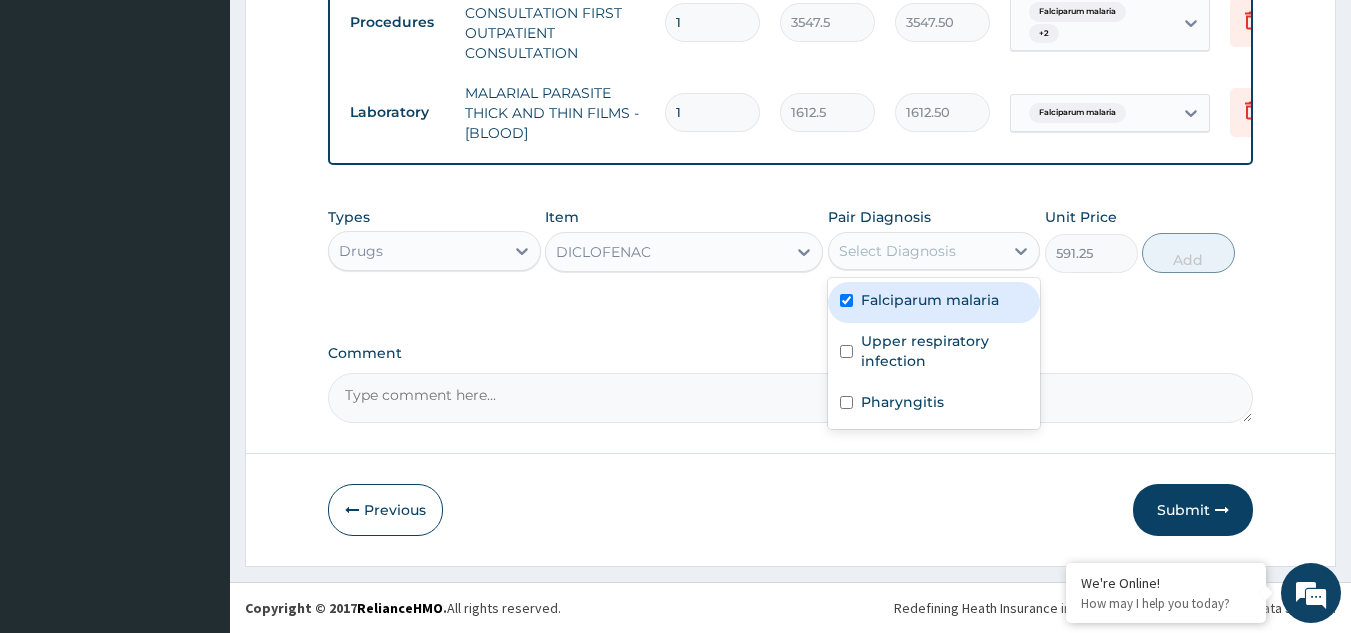 checkbox on "true" 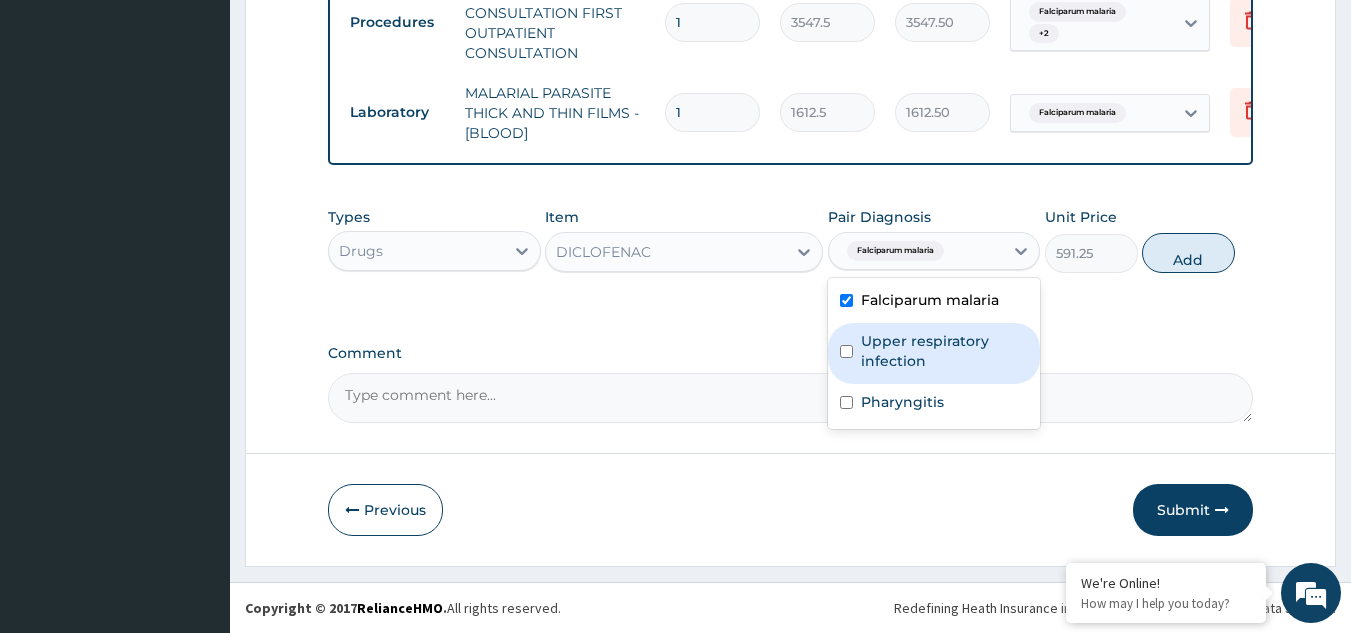 click on "Upper respiratory infection" at bounding box center [945, 351] 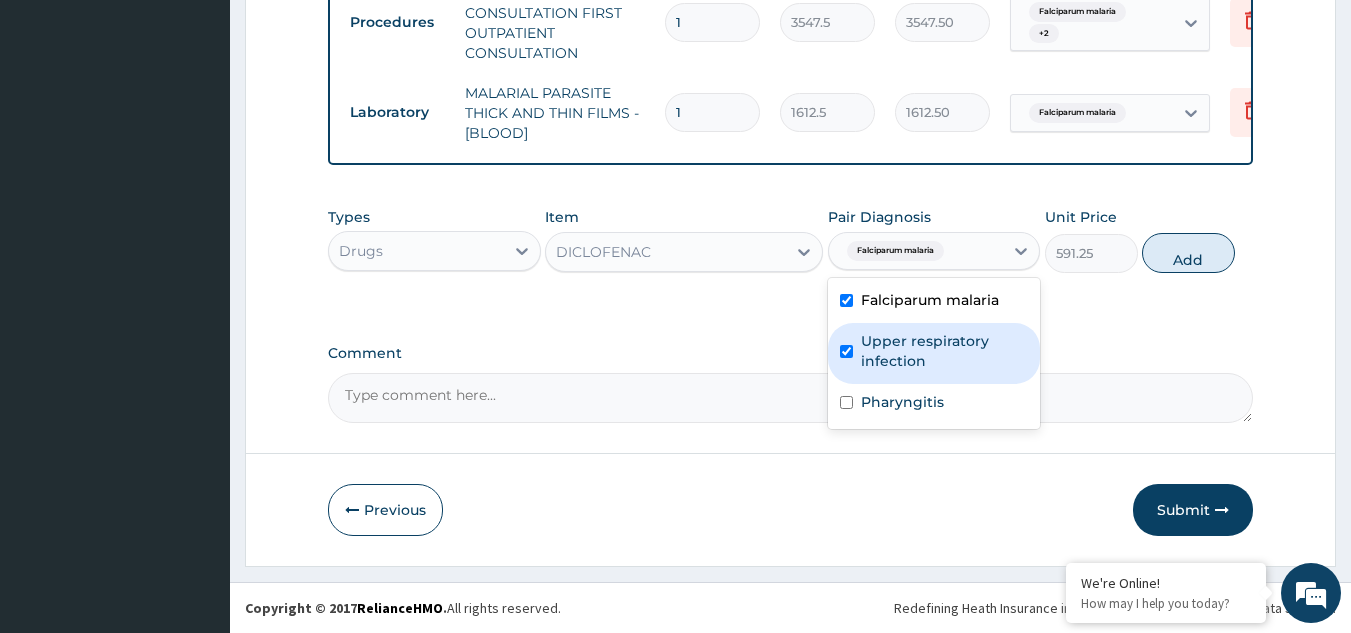 checkbox on "true" 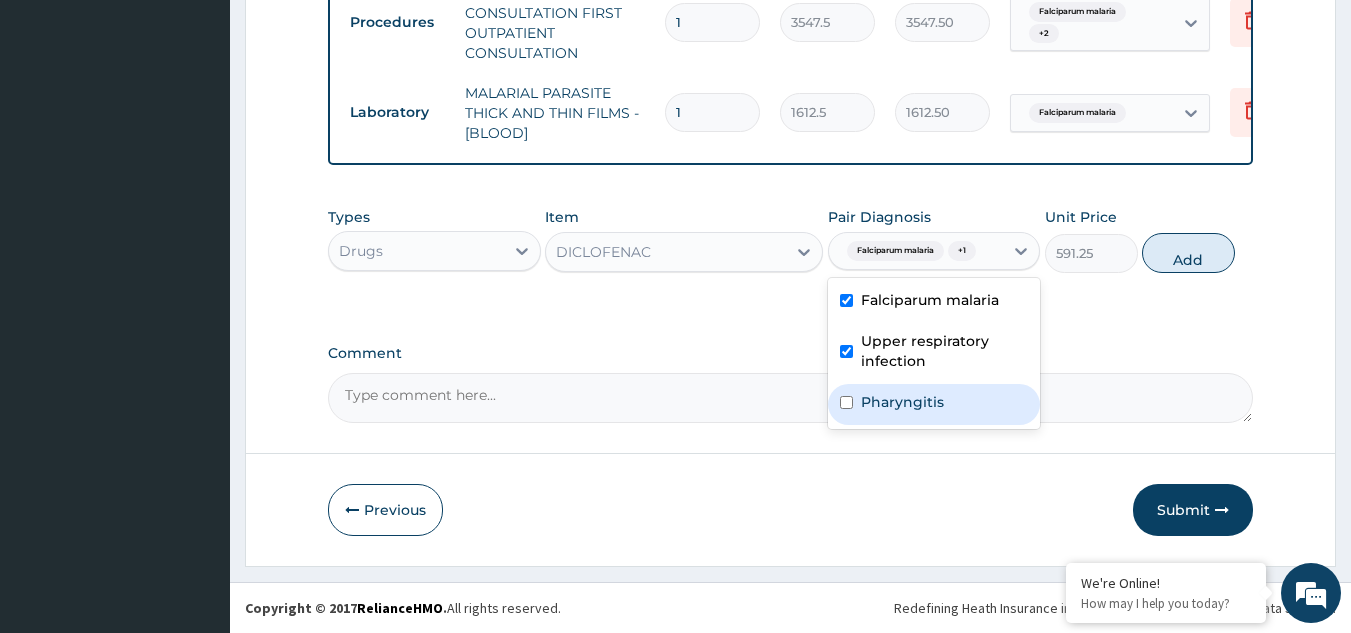 drag, startPoint x: 900, startPoint y: 397, endPoint x: 1094, endPoint y: 321, distance: 208.35547 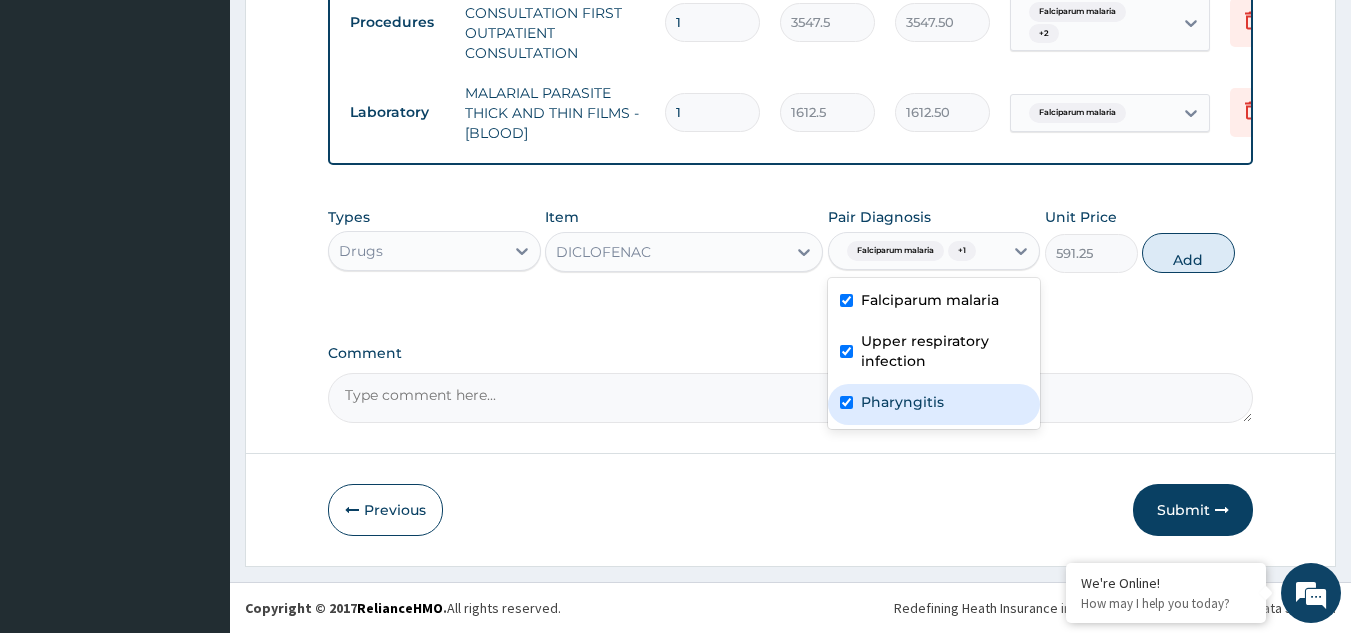 checkbox on "true" 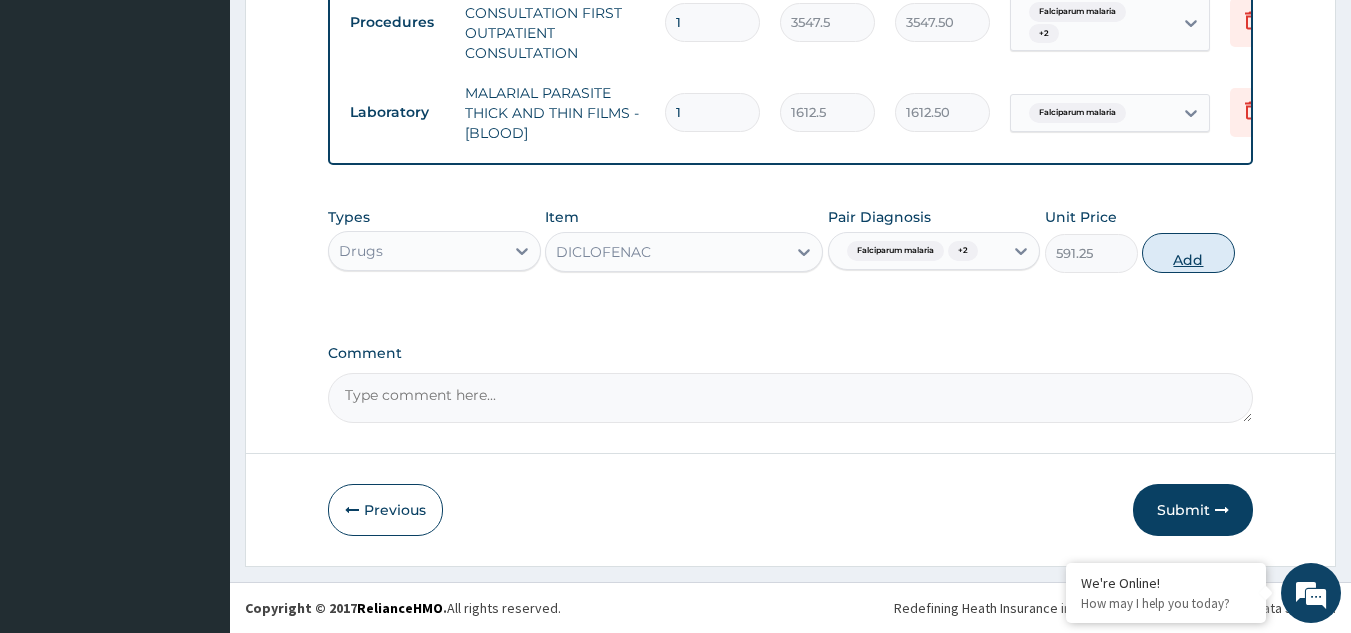drag, startPoint x: 1195, startPoint y: 251, endPoint x: 1014, endPoint y: 252, distance: 181.00276 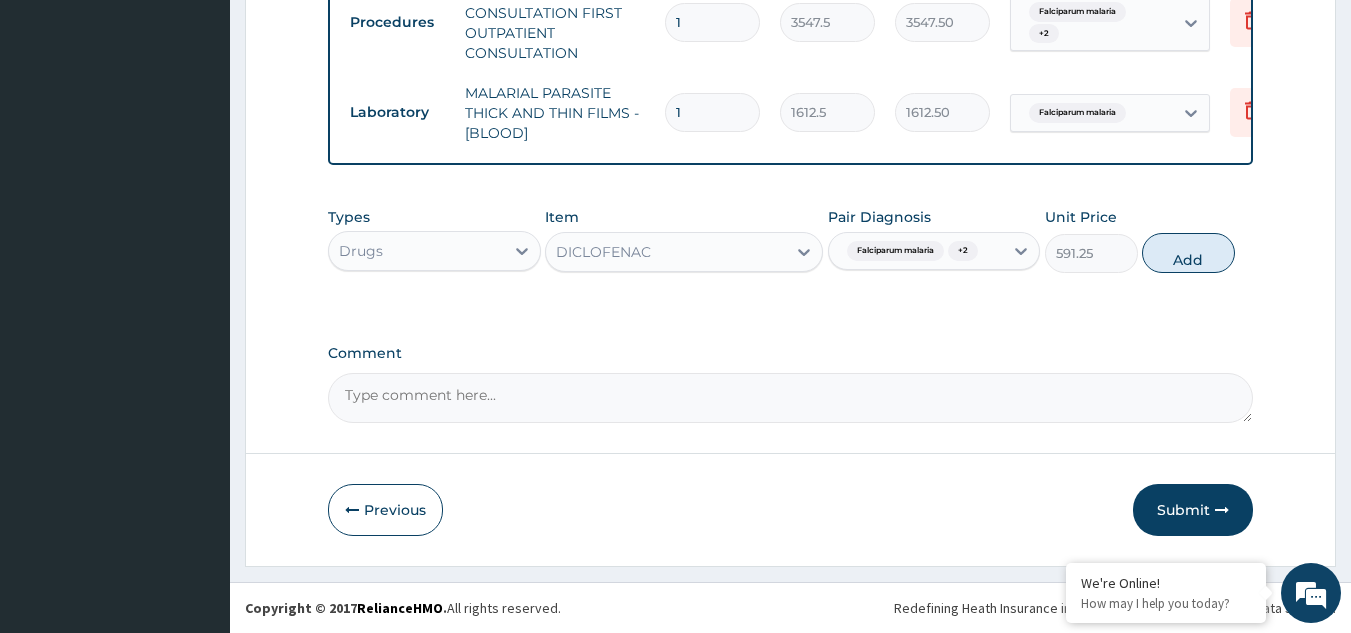 click on "Add" at bounding box center [1188, 253] 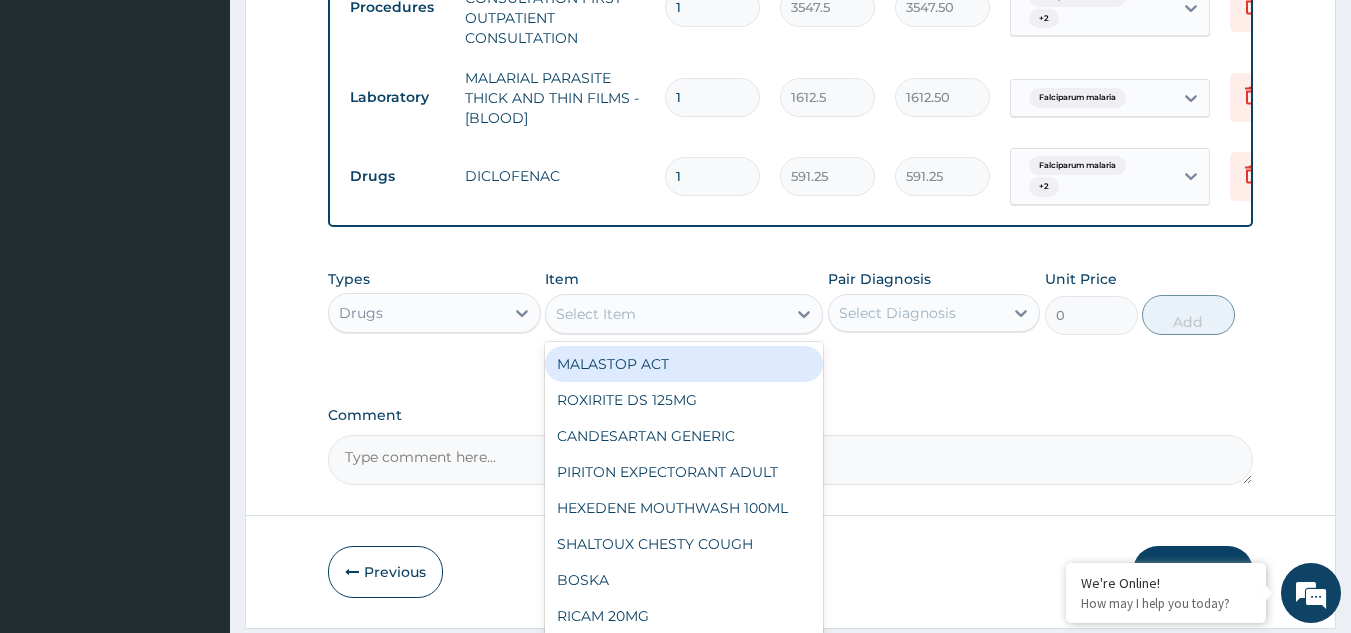 click on "Select Item" at bounding box center (596, 314) 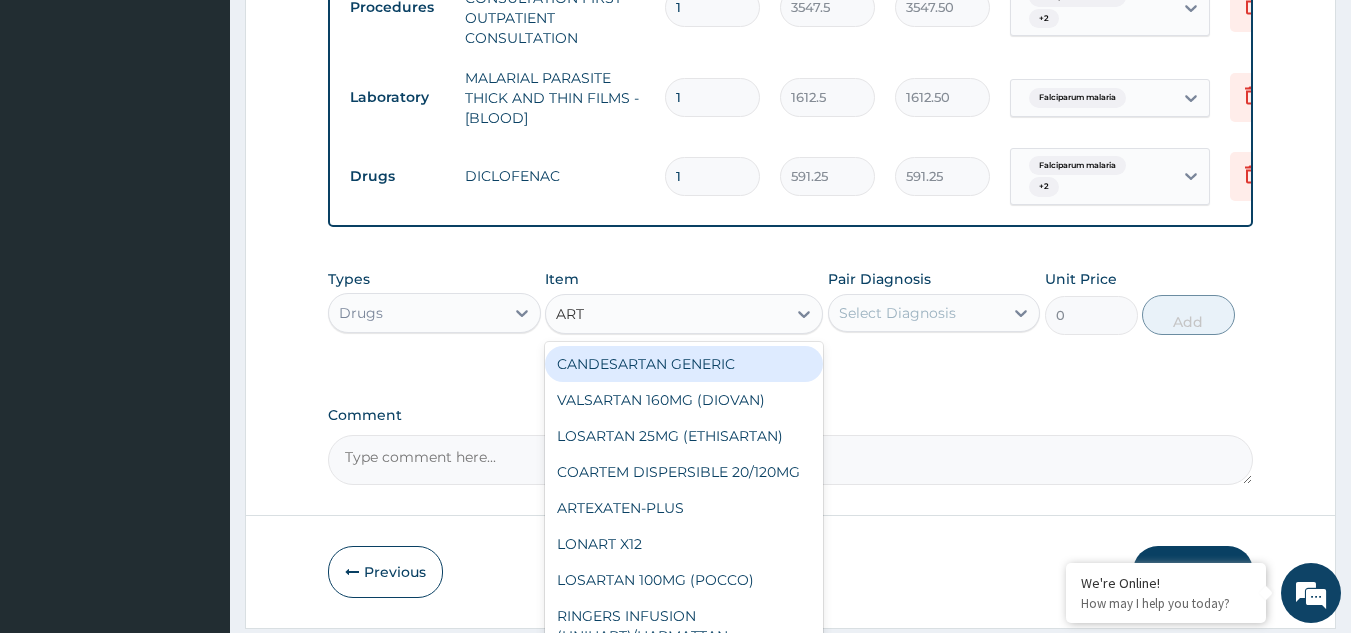 type on "ARTE" 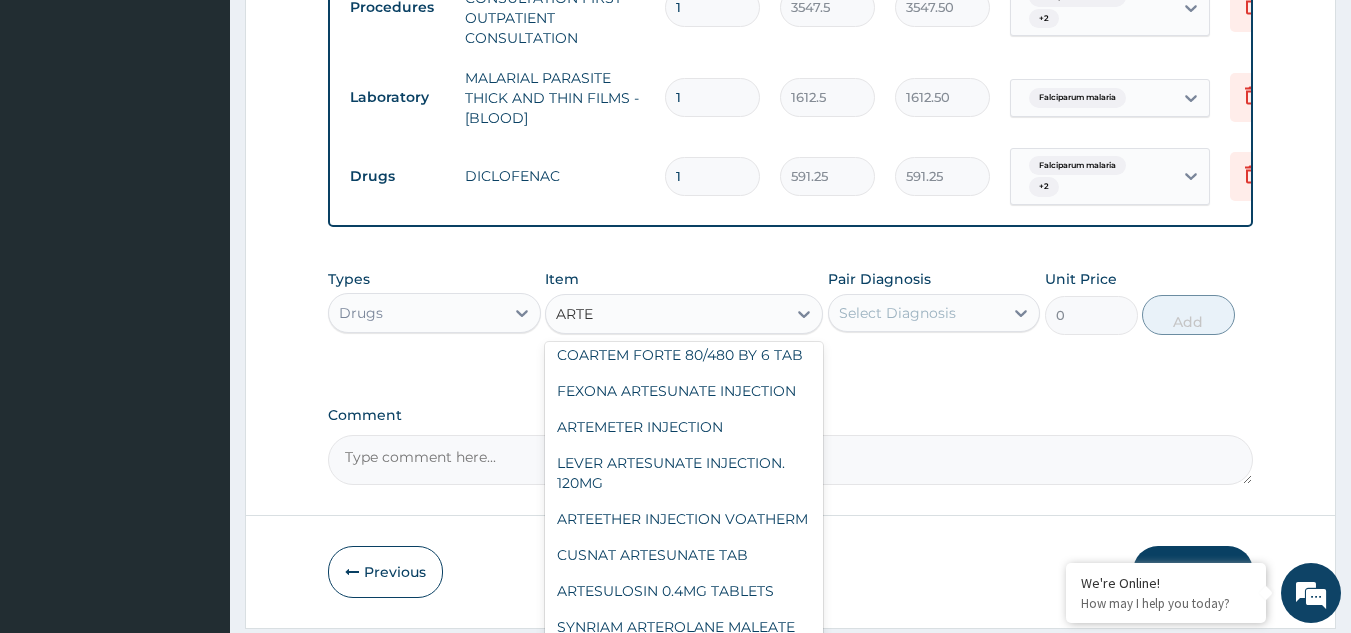 scroll, scrollTop: 200, scrollLeft: 0, axis: vertical 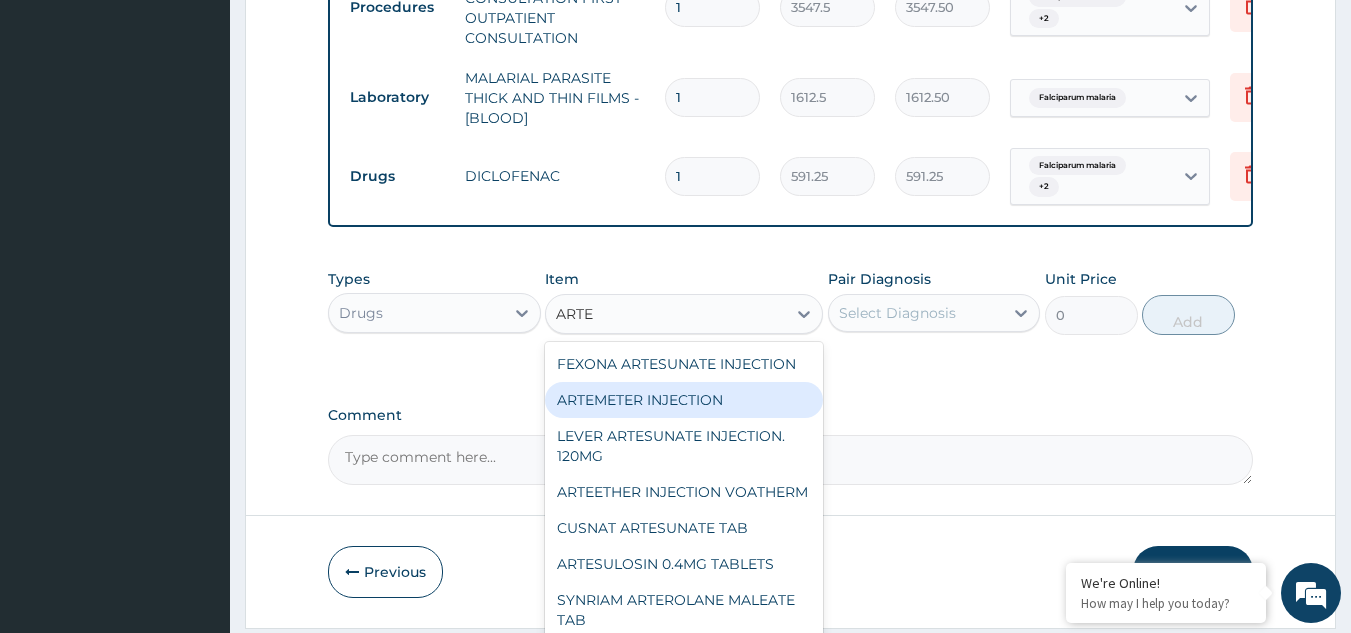 click on "ARTEMETER INJECTION" at bounding box center [684, 400] 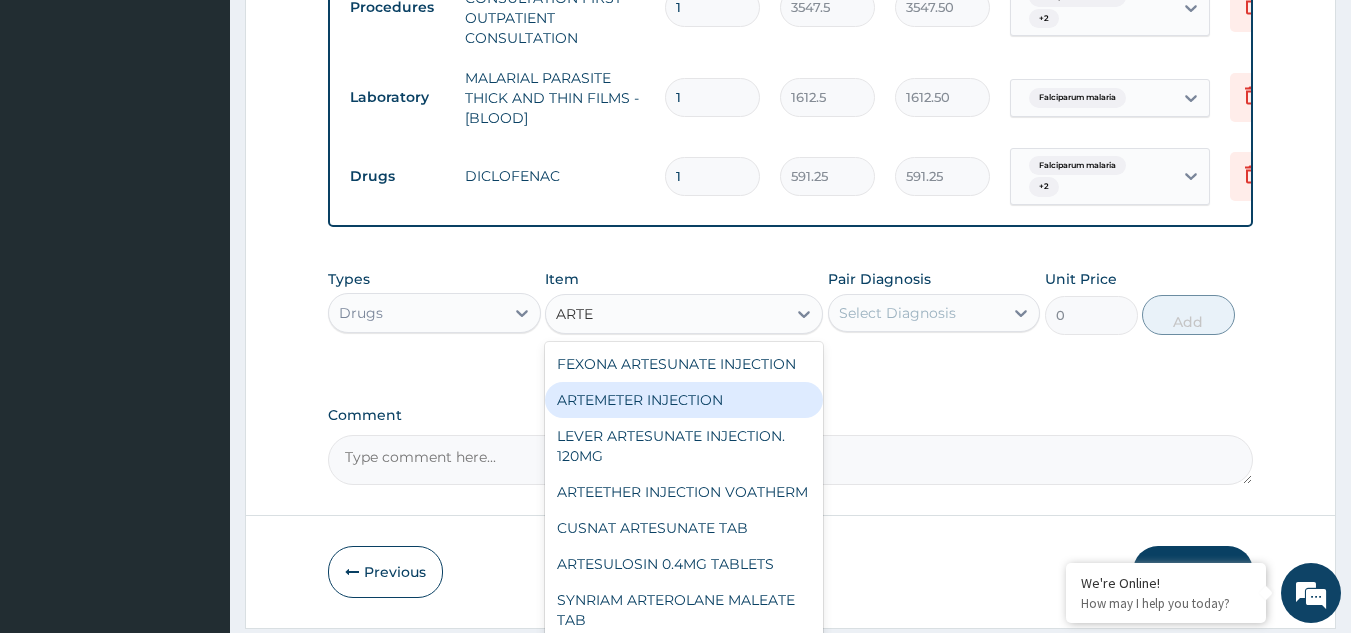 type 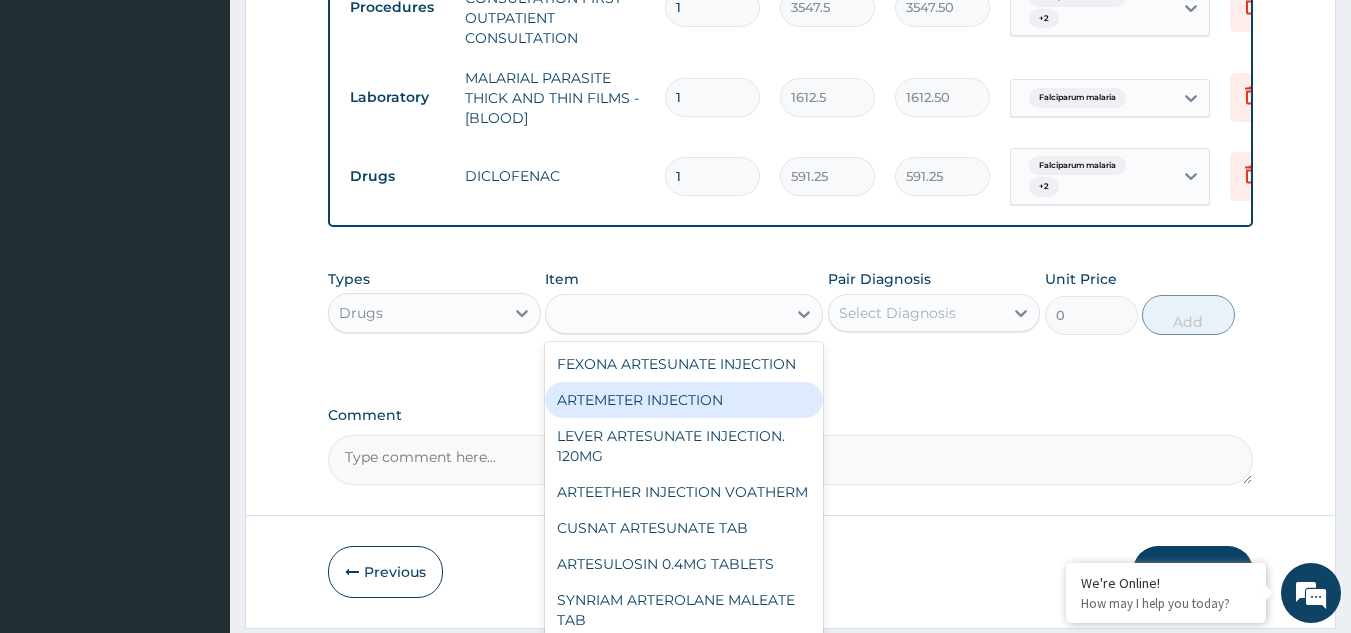 type on "946.0000000000001" 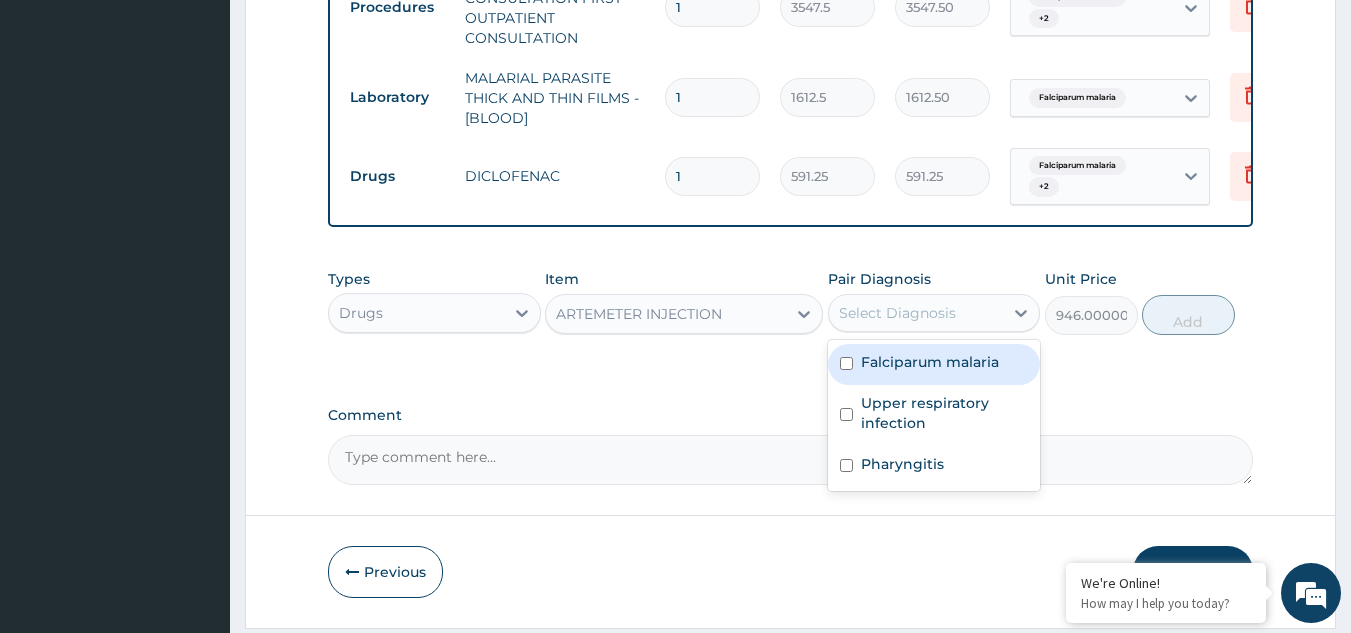 click on "Select Diagnosis" at bounding box center [897, 313] 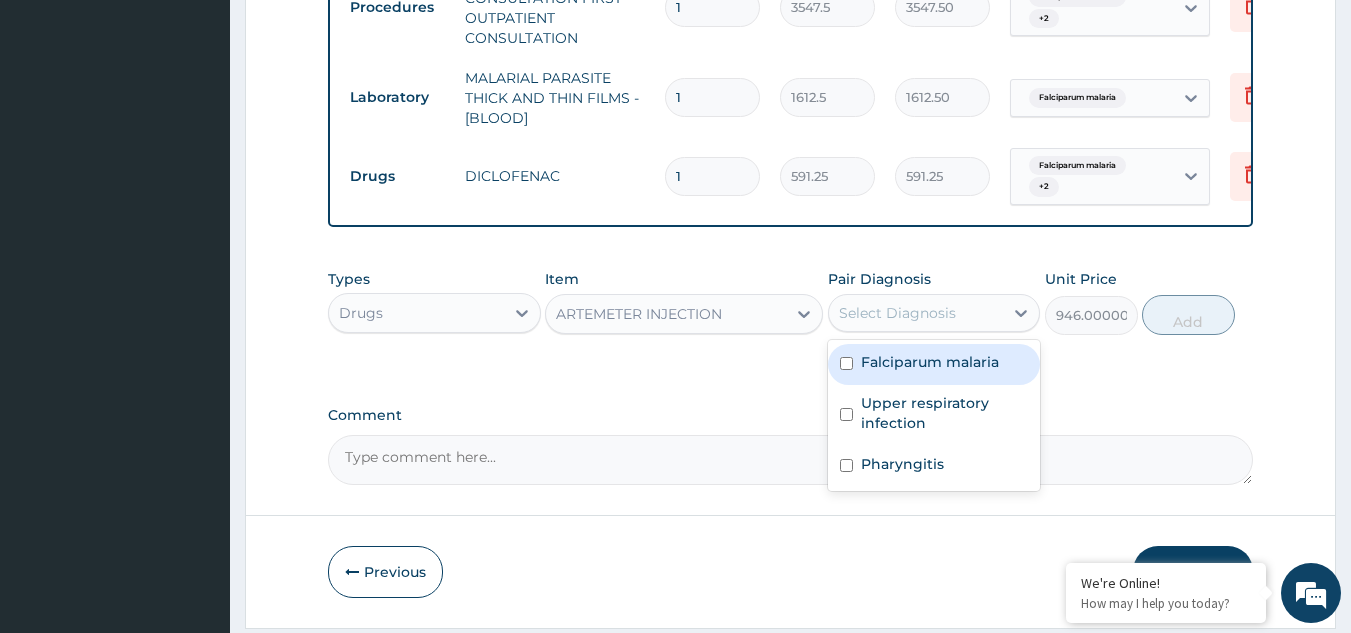 click on "Falciparum malaria" at bounding box center [934, 364] 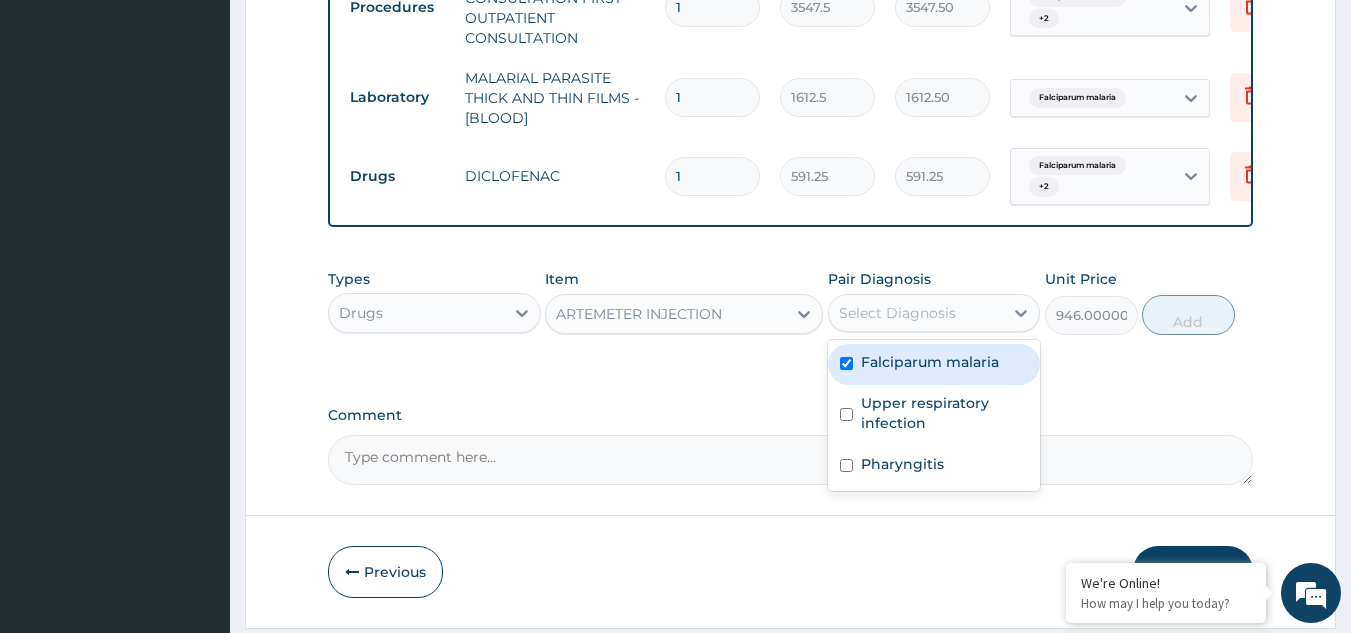 checkbox on "true" 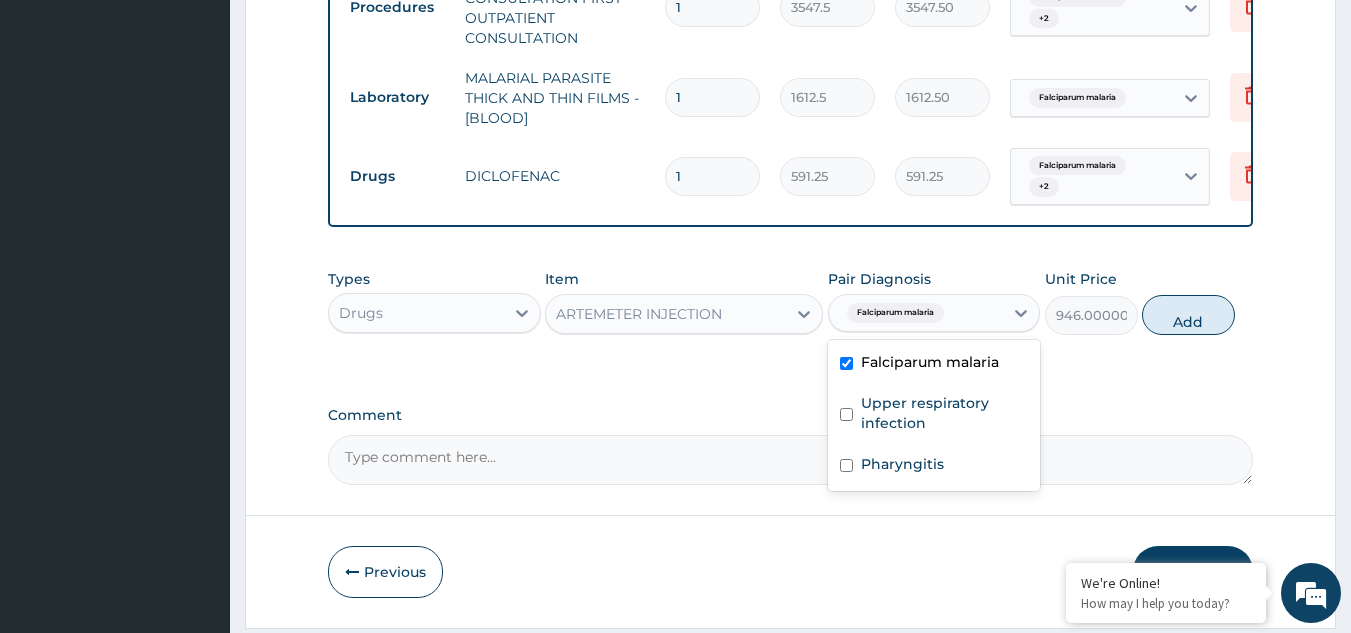 drag, startPoint x: 1205, startPoint y: 332, endPoint x: 1163, endPoint y: 328, distance: 42.190044 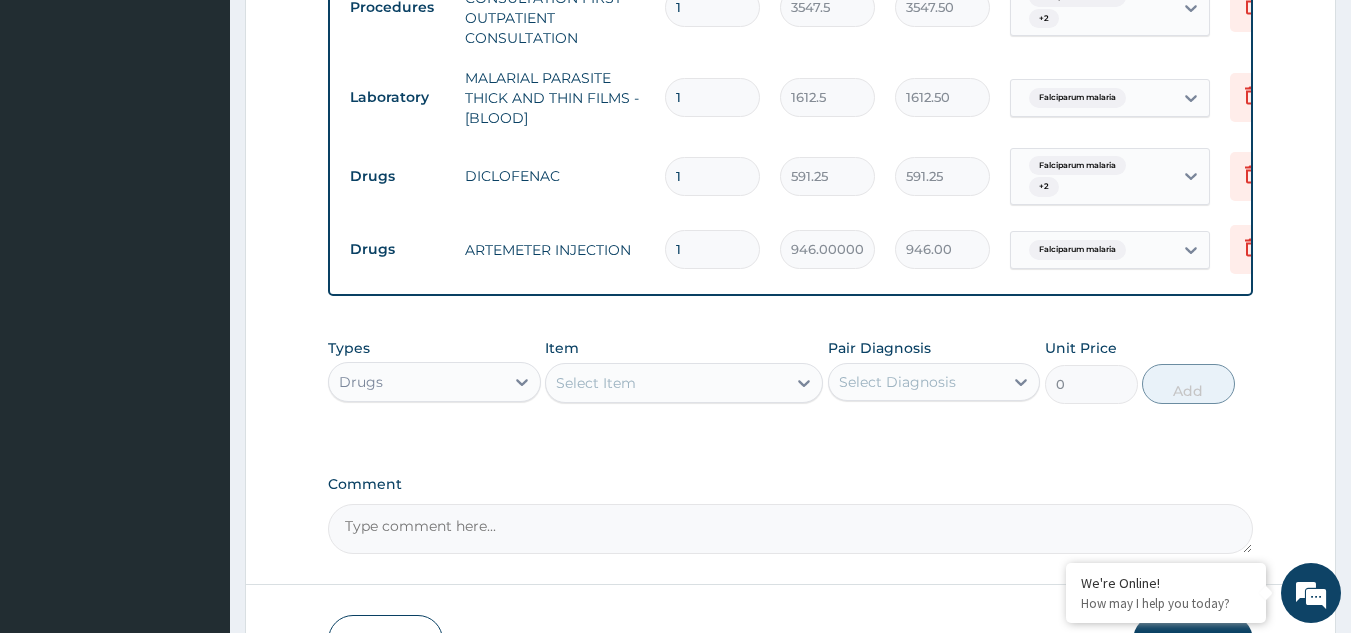 type 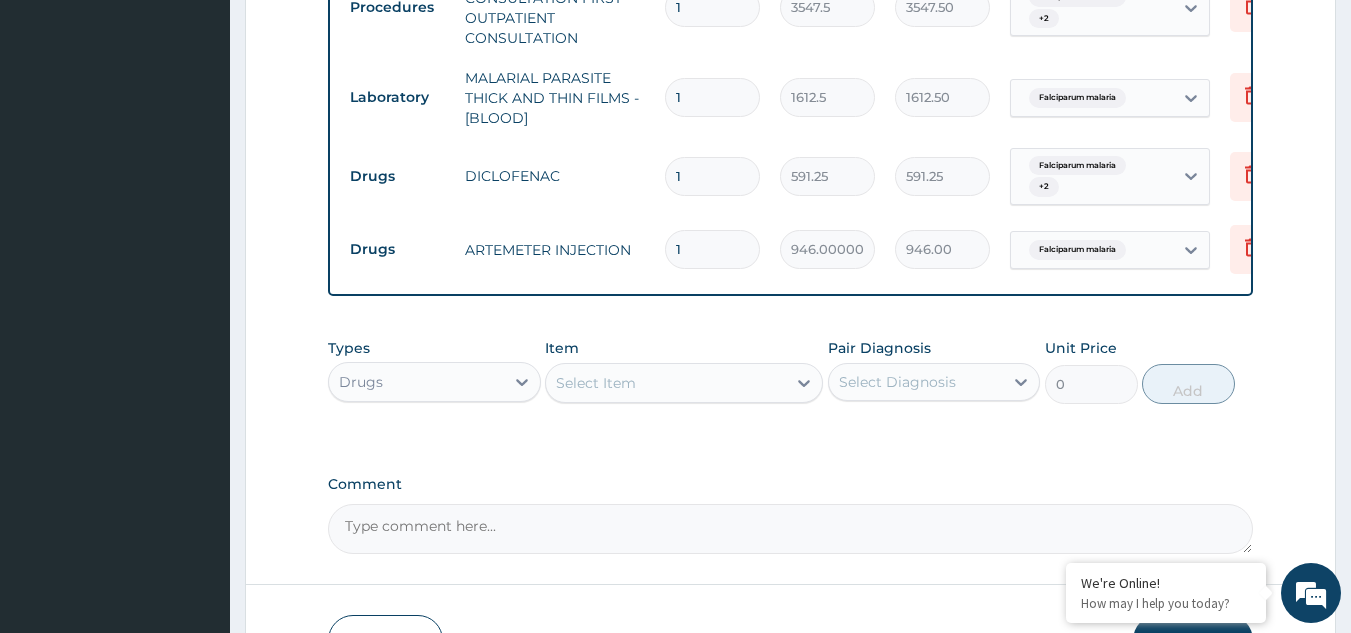 type on "0.00" 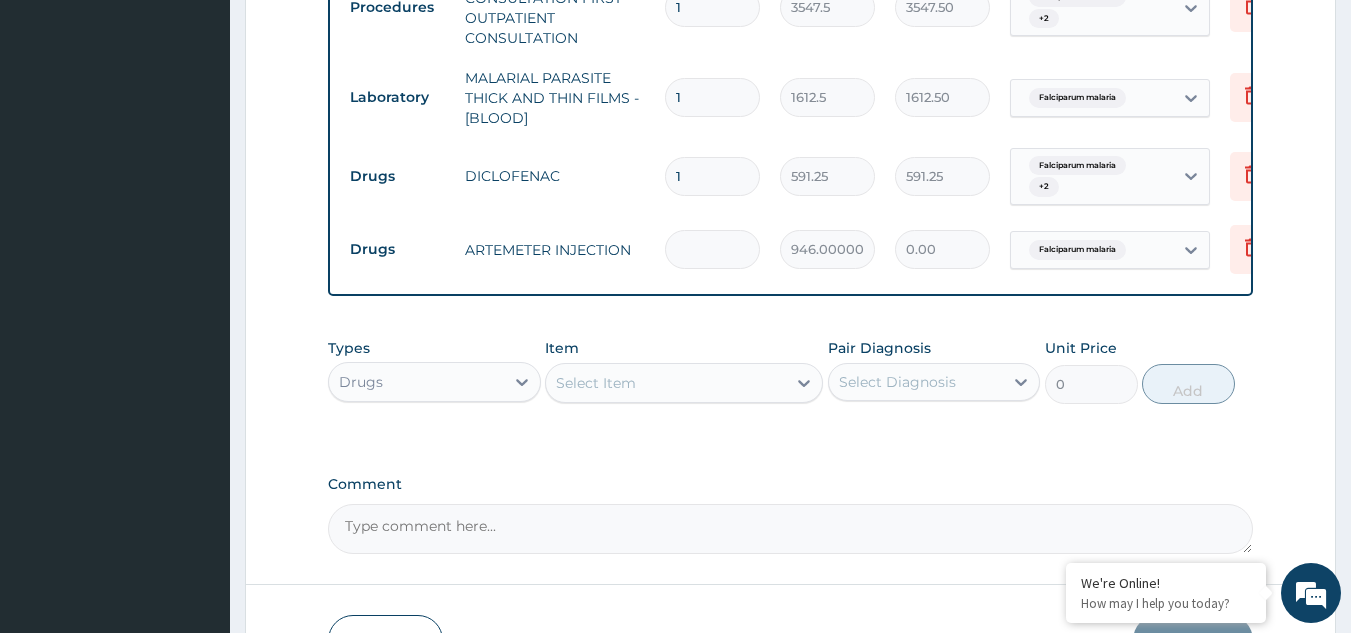 type on "2" 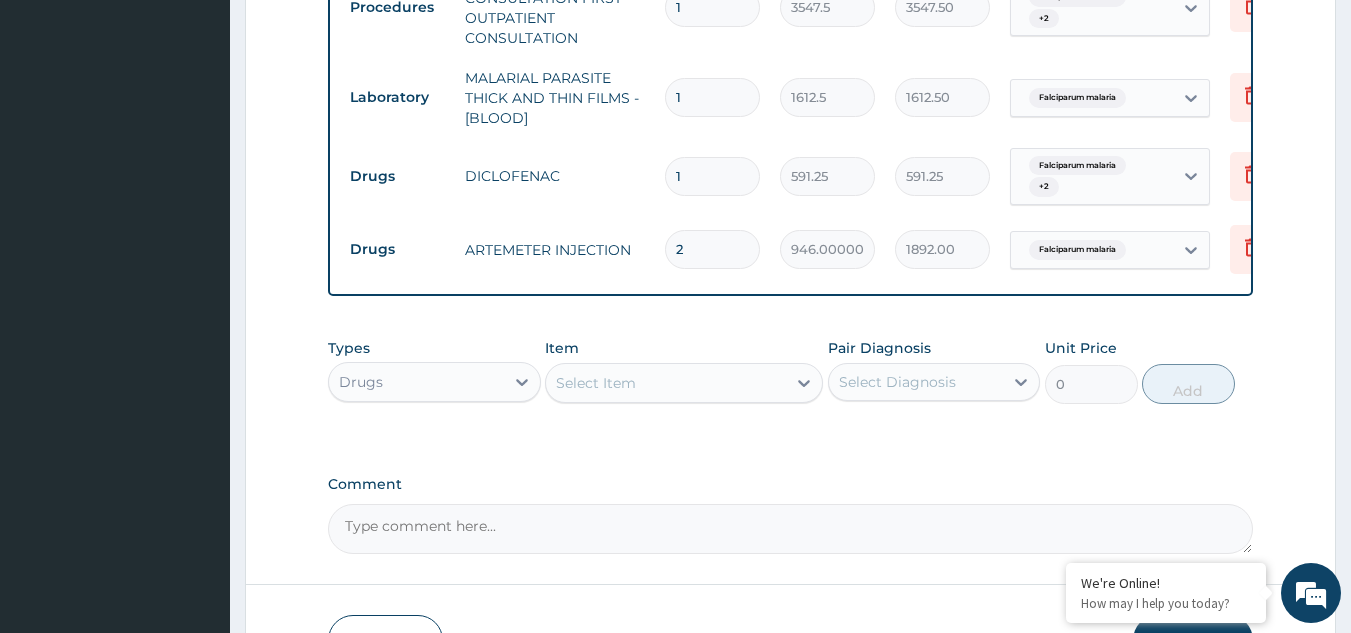 type on "2" 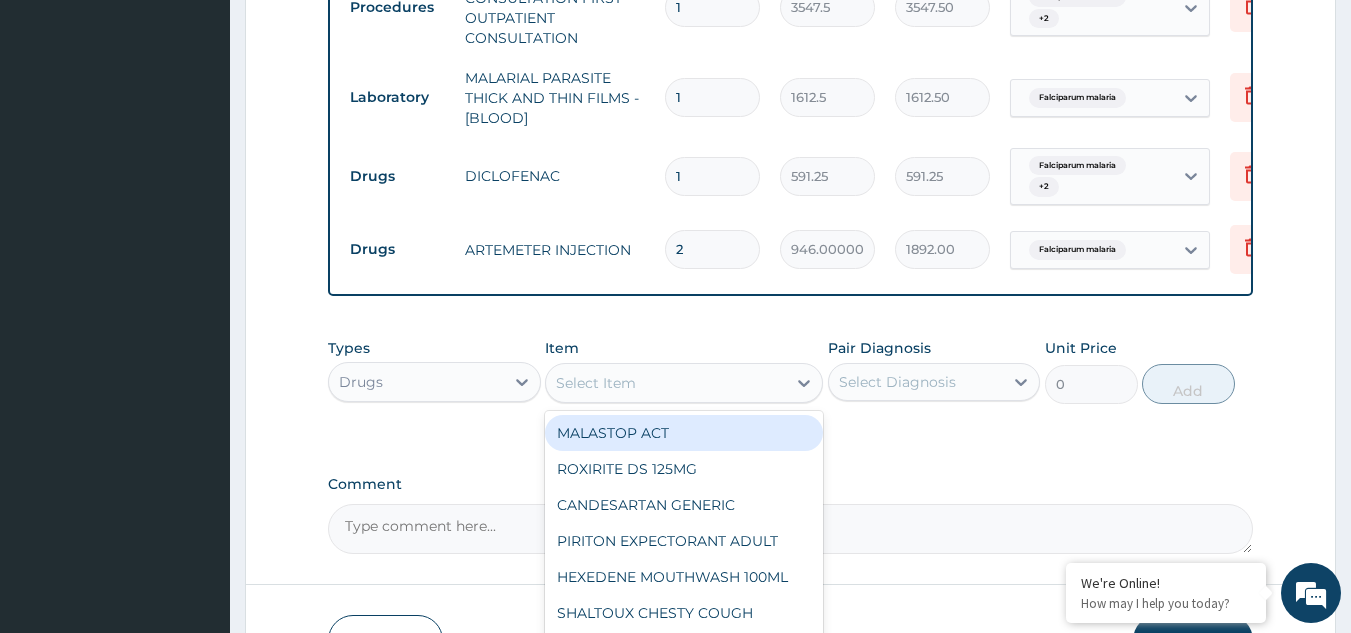 click on "Select Item" at bounding box center [684, 383] 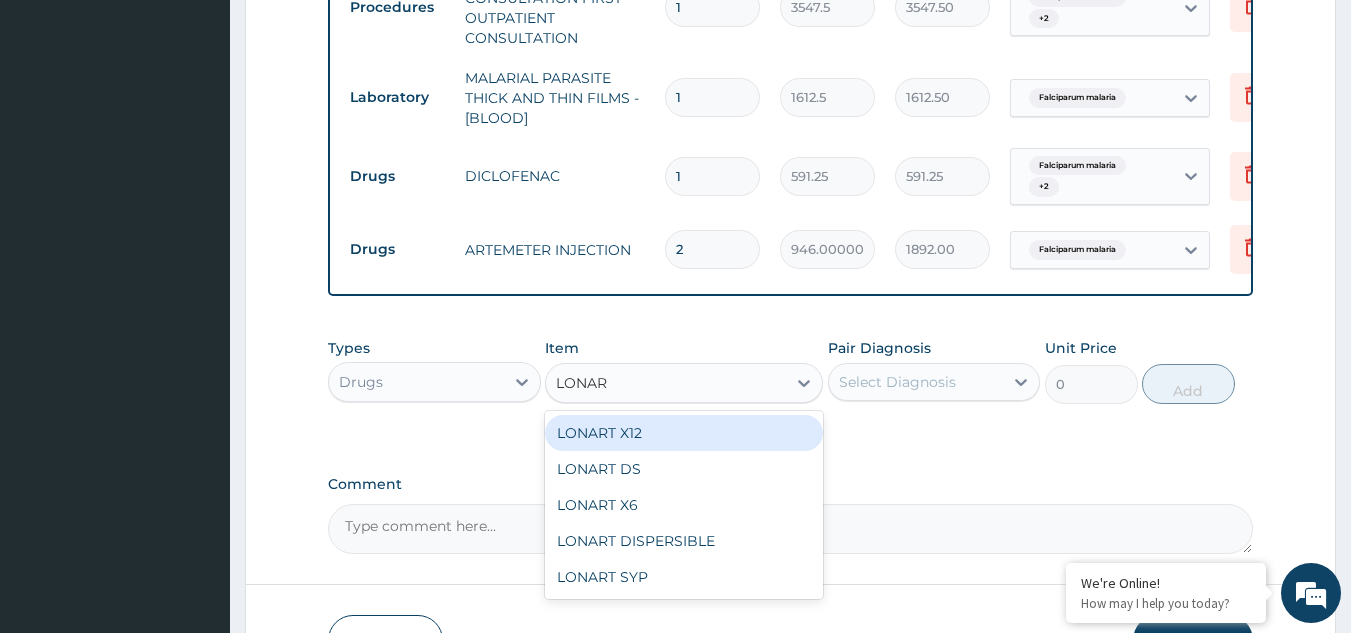 type on "LONART" 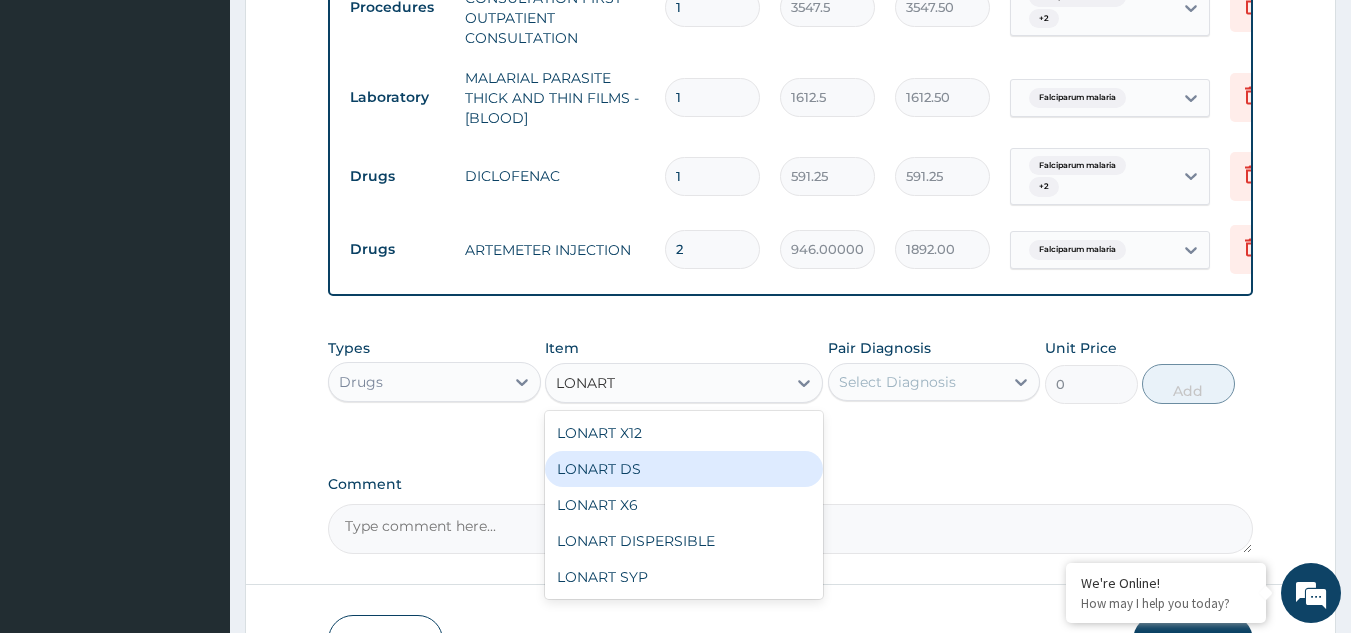 click on "LONART DS" at bounding box center [684, 469] 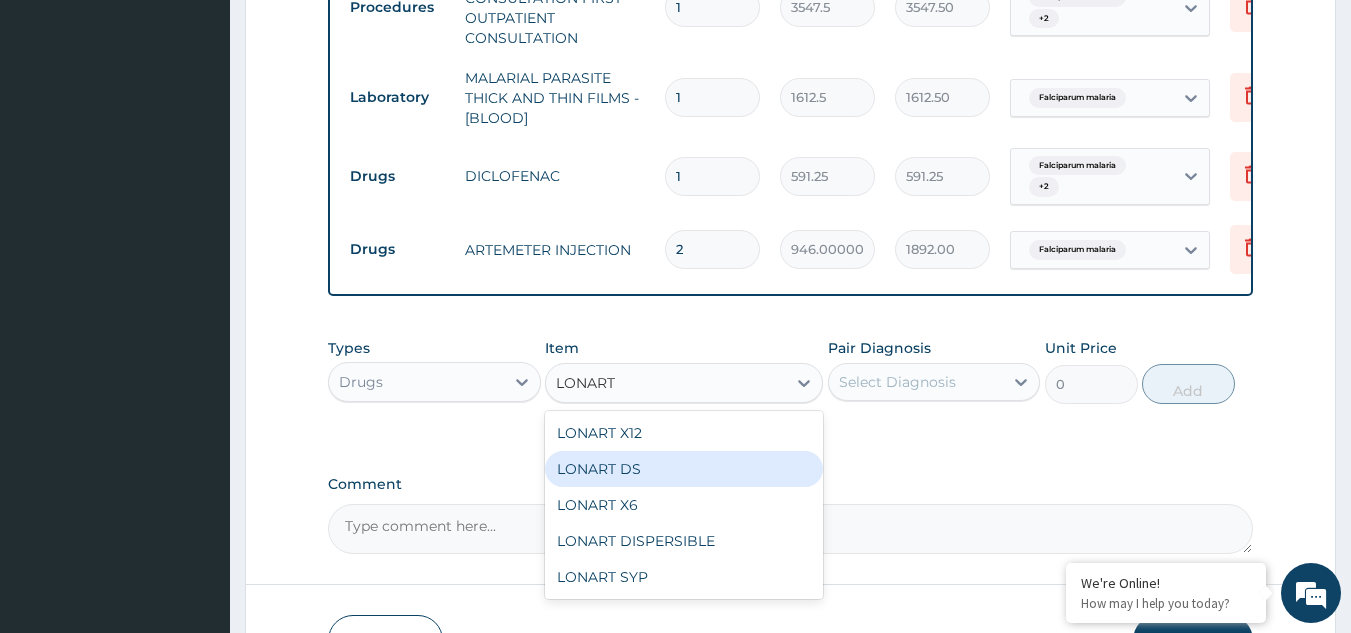 type 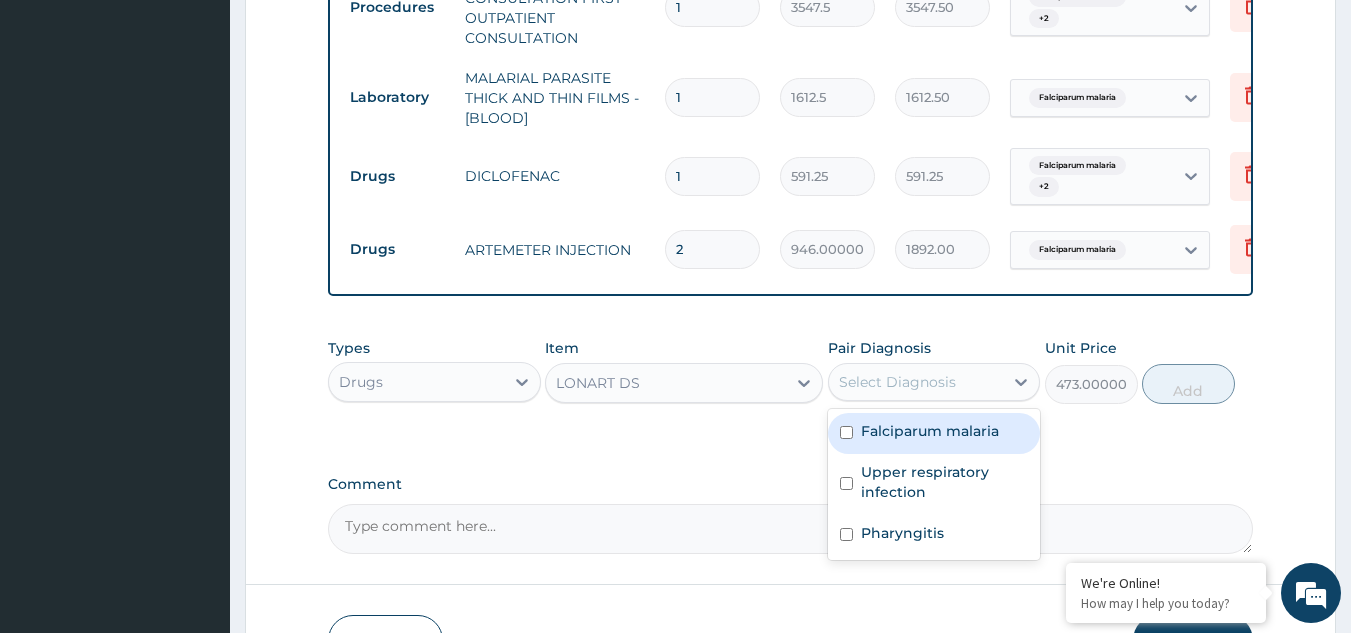 drag, startPoint x: 871, startPoint y: 393, endPoint x: 878, endPoint y: 442, distance: 49.497475 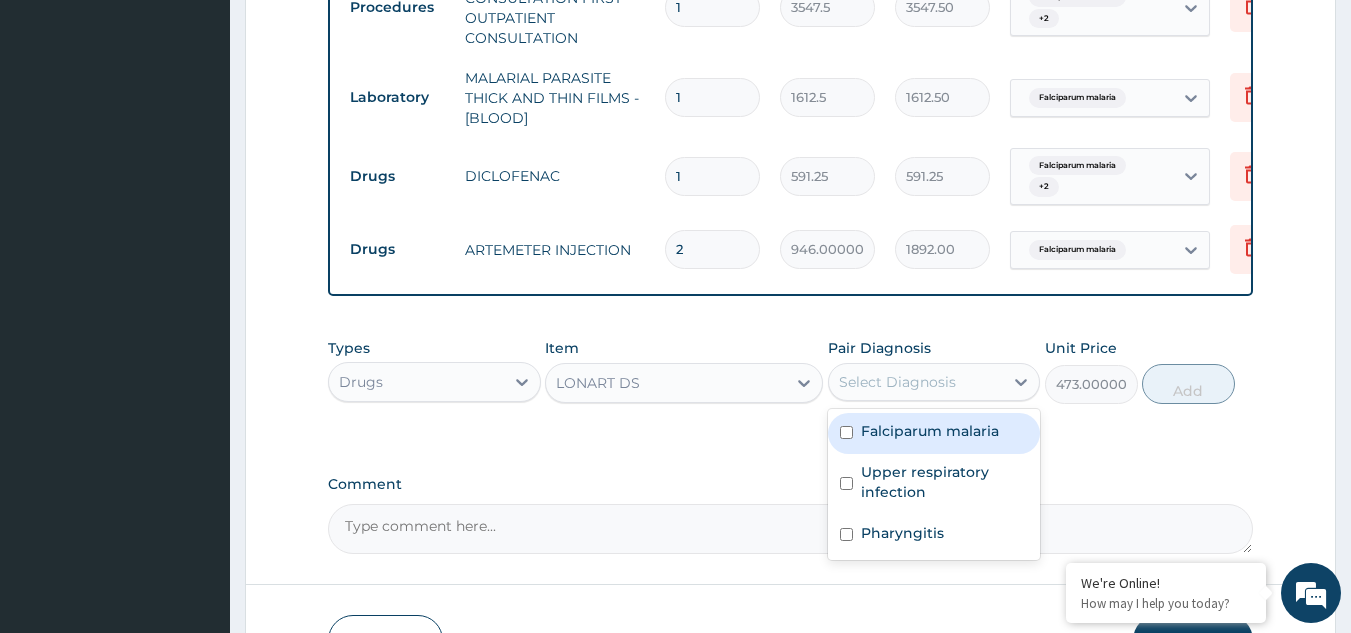 click on "Select Diagnosis" at bounding box center [897, 382] 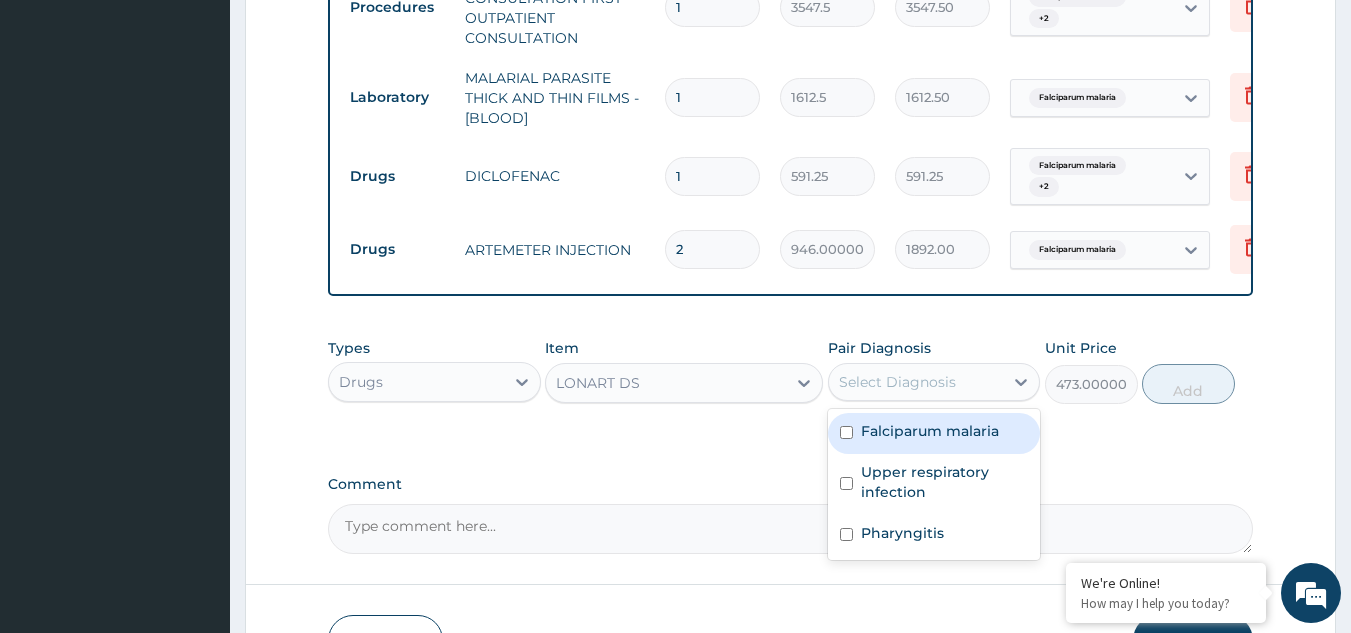 drag, startPoint x: 931, startPoint y: 433, endPoint x: 946, endPoint y: 433, distance: 15 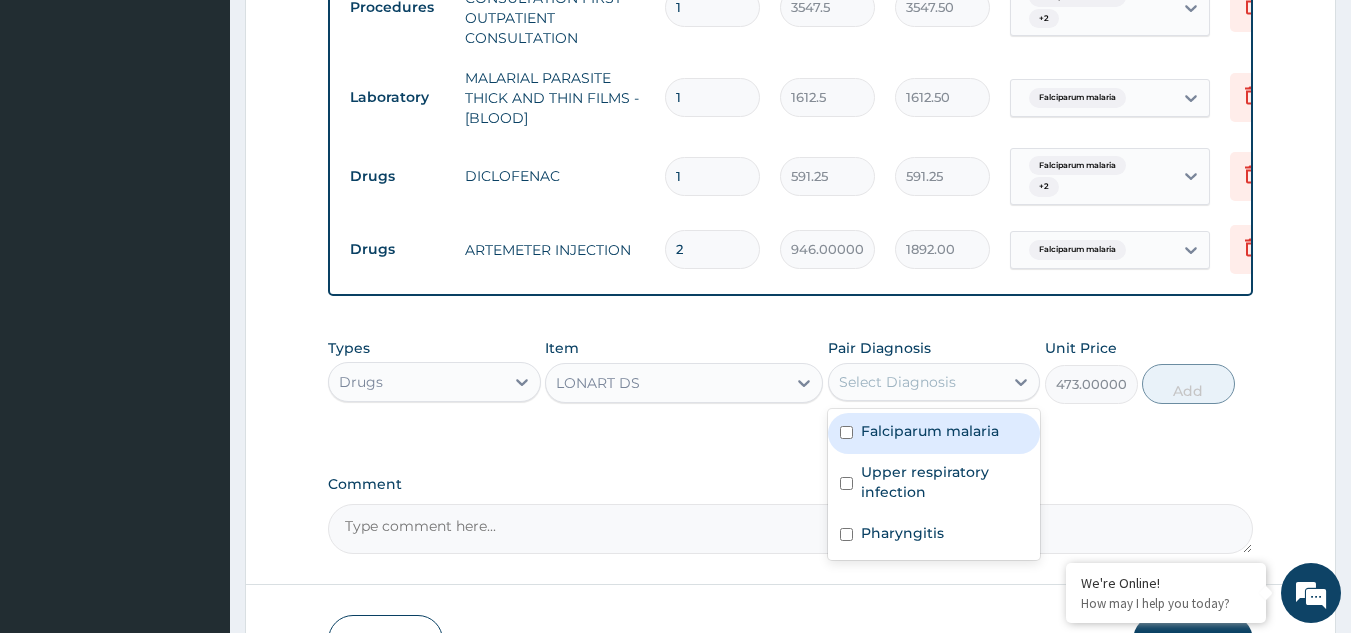 click on "Falciparum malaria" at bounding box center [934, 433] 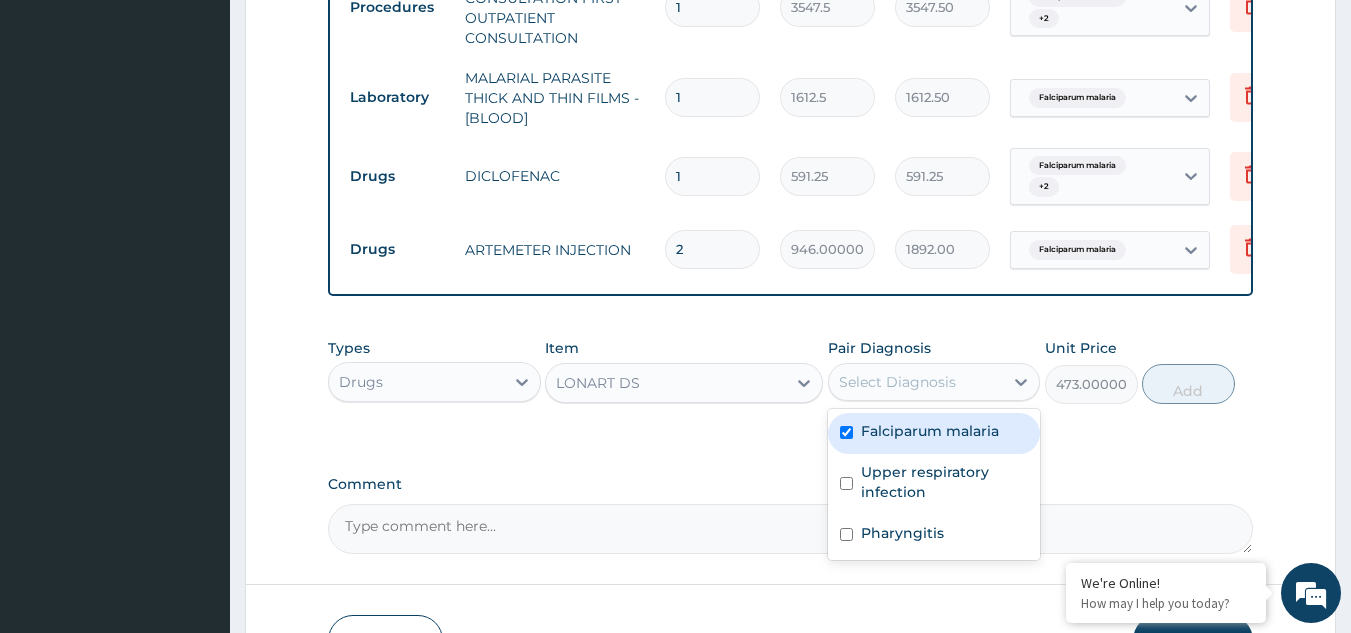checkbox on "true" 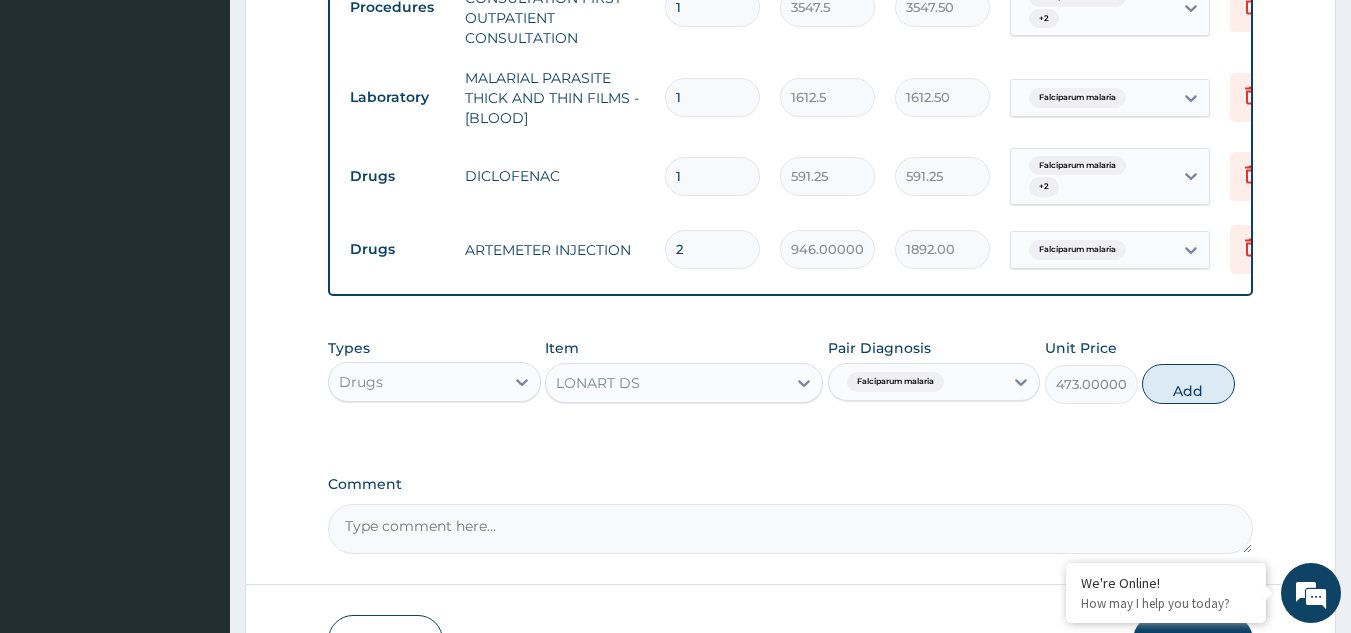 click on "Types Drugs Item LONART DS Pair Diagnosis Falciparum malaria Unit Price 473.00000000000006 Add" at bounding box center (791, 371) 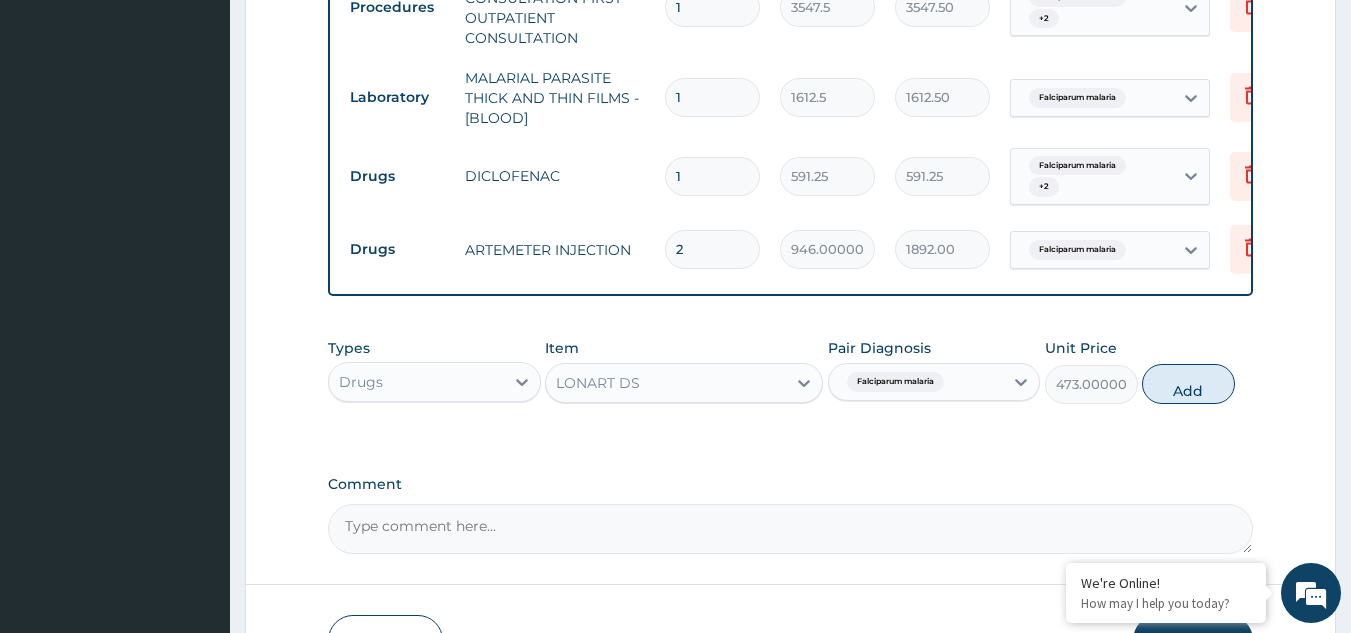 drag, startPoint x: 1222, startPoint y: 392, endPoint x: 1206, endPoint y: 394, distance: 16.124516 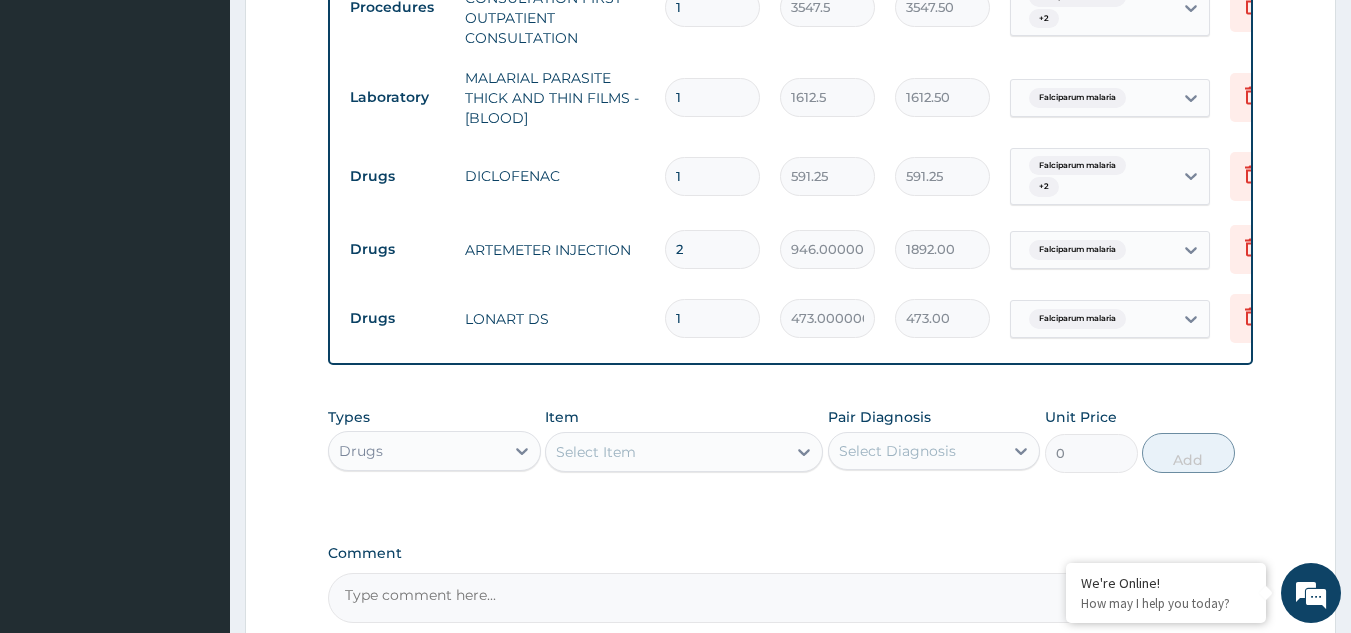 type 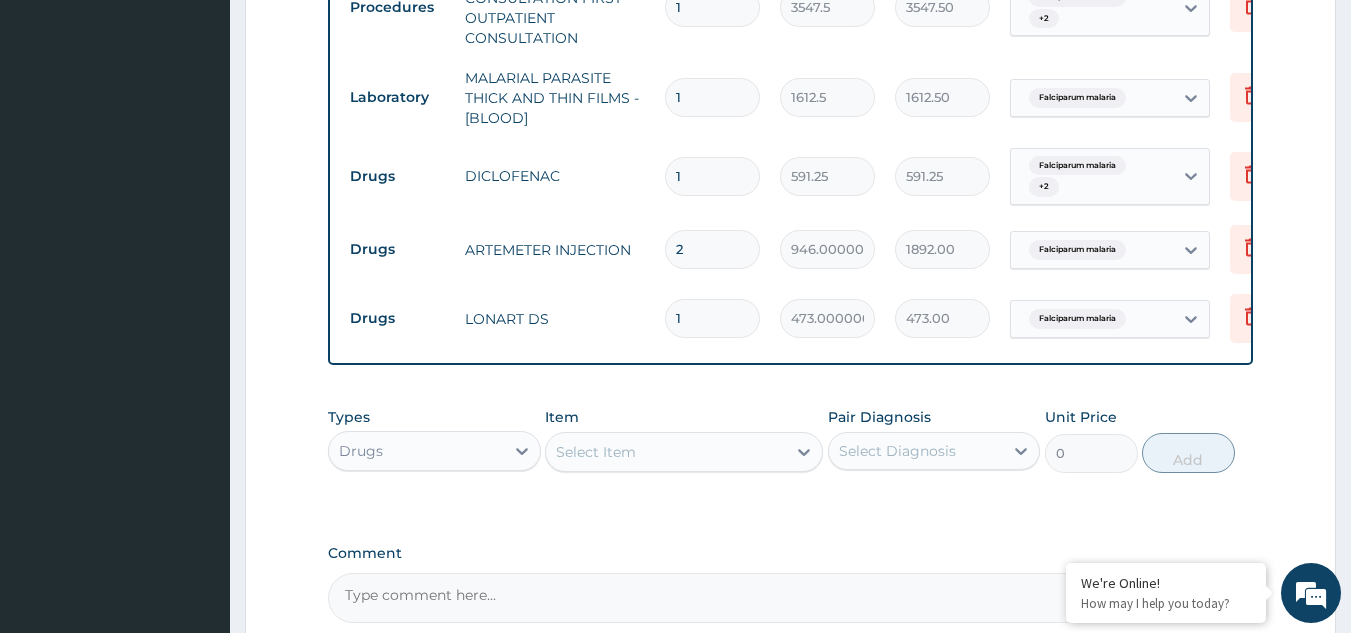 type on "0.00" 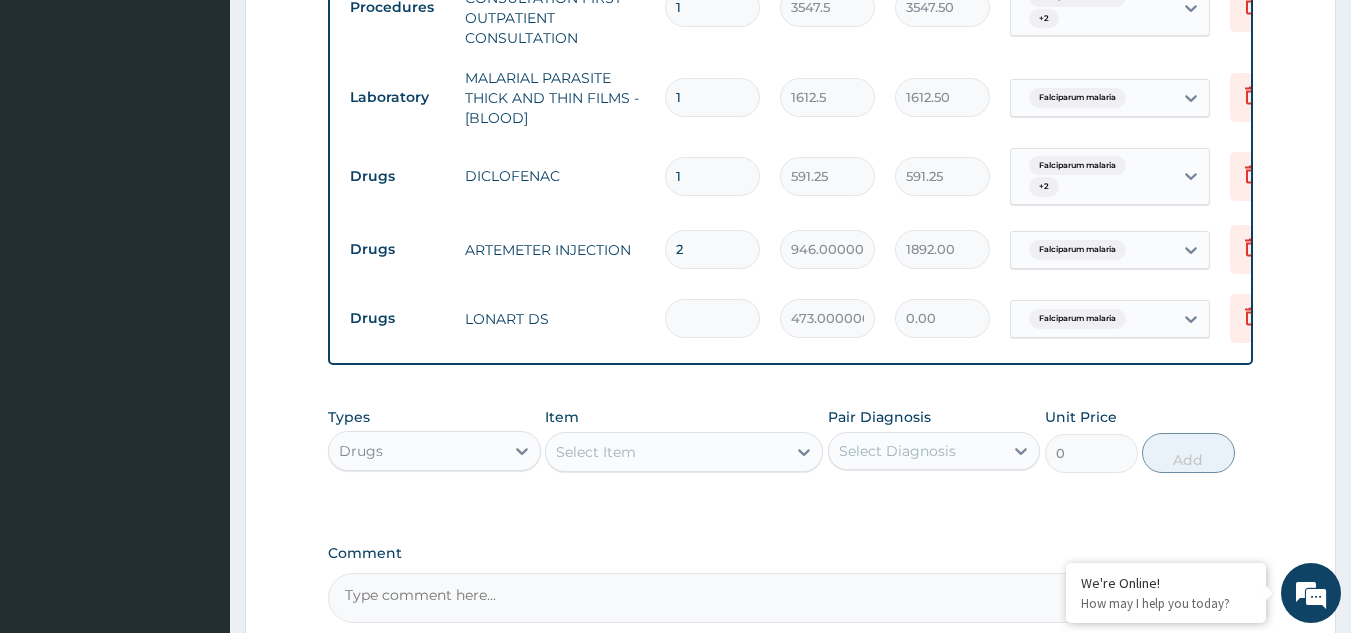 type on "6" 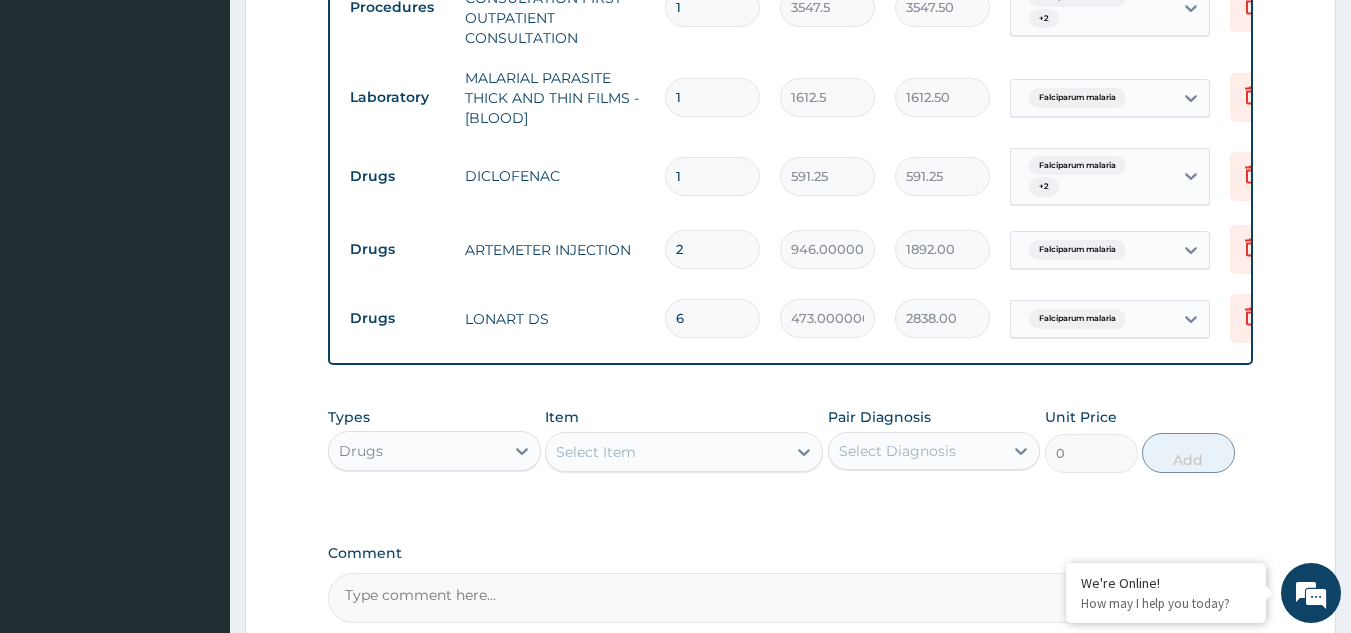 type on "6" 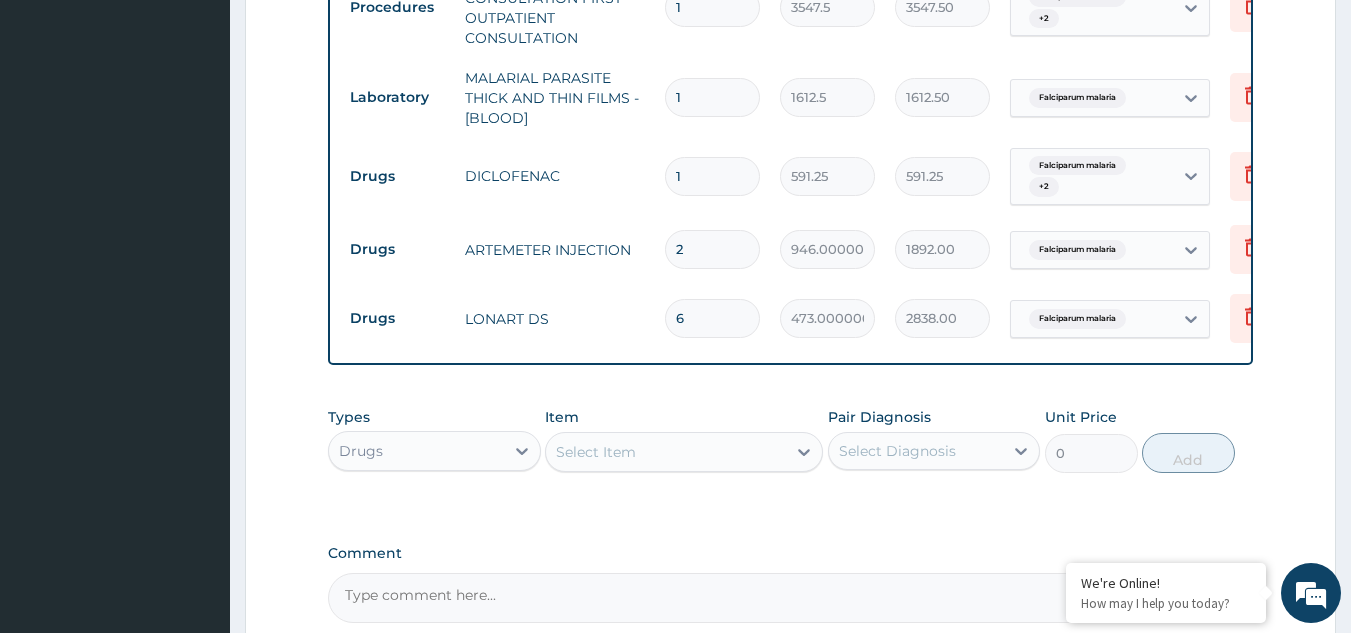 click on "Select Item" at bounding box center [596, 452] 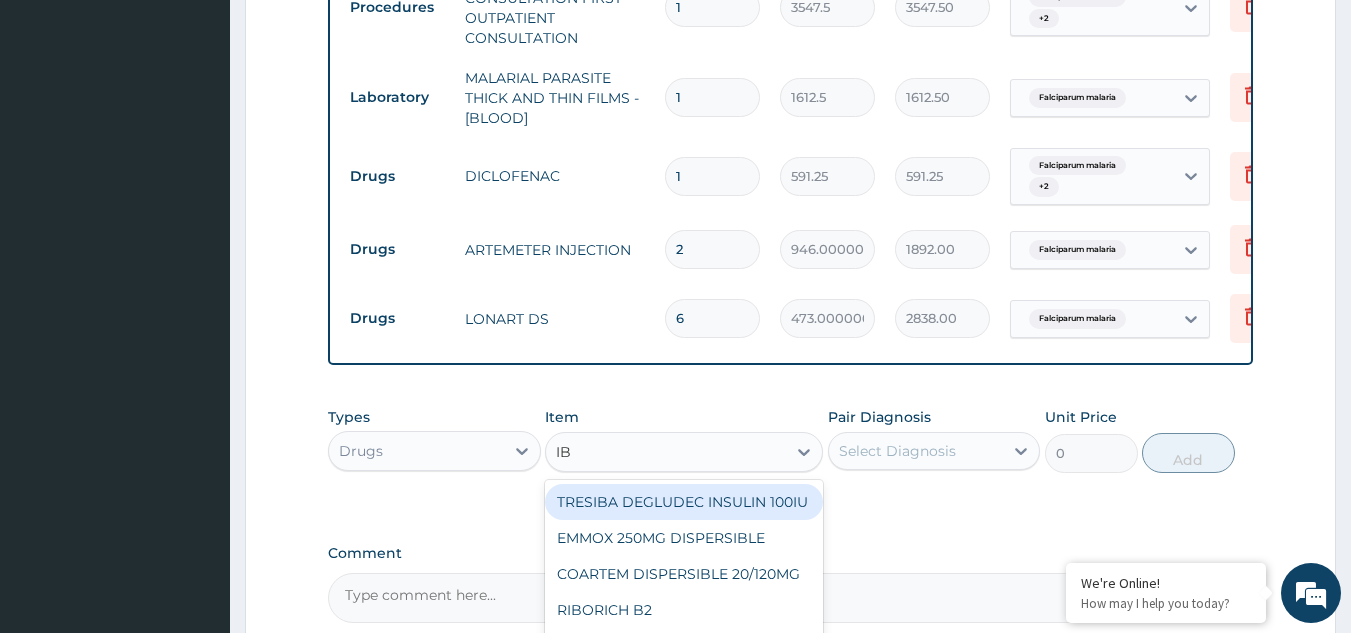 type on "IBU" 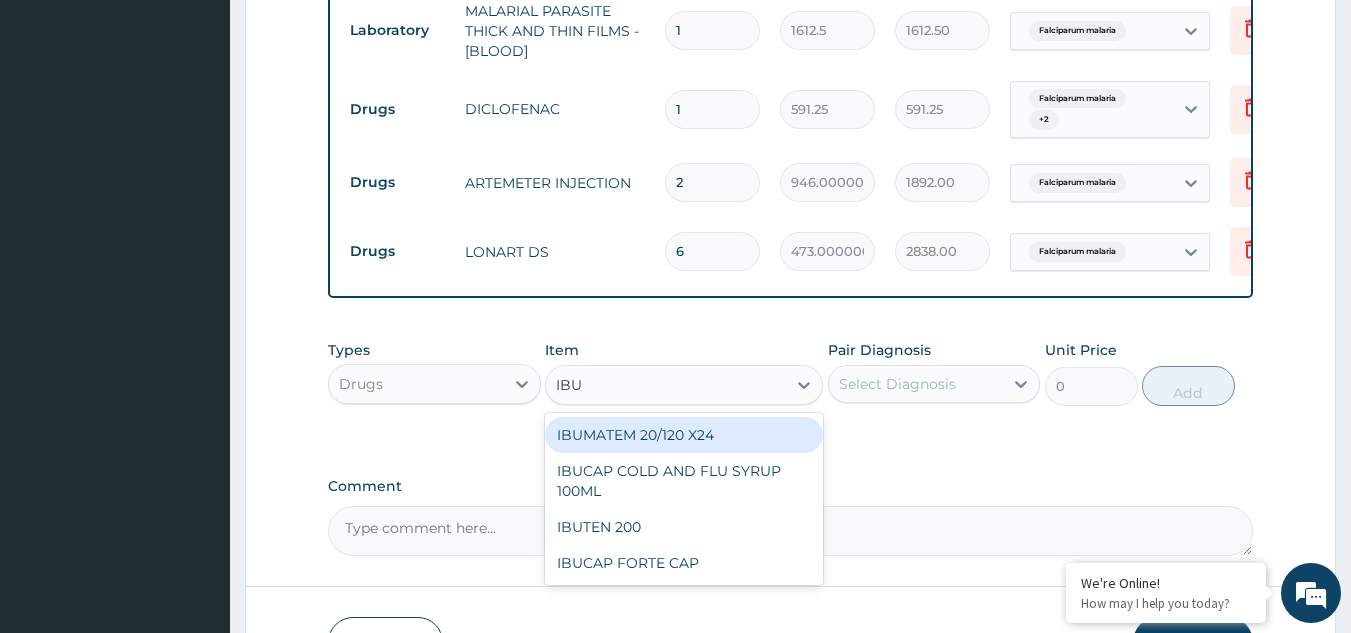 scroll, scrollTop: 940, scrollLeft: 0, axis: vertical 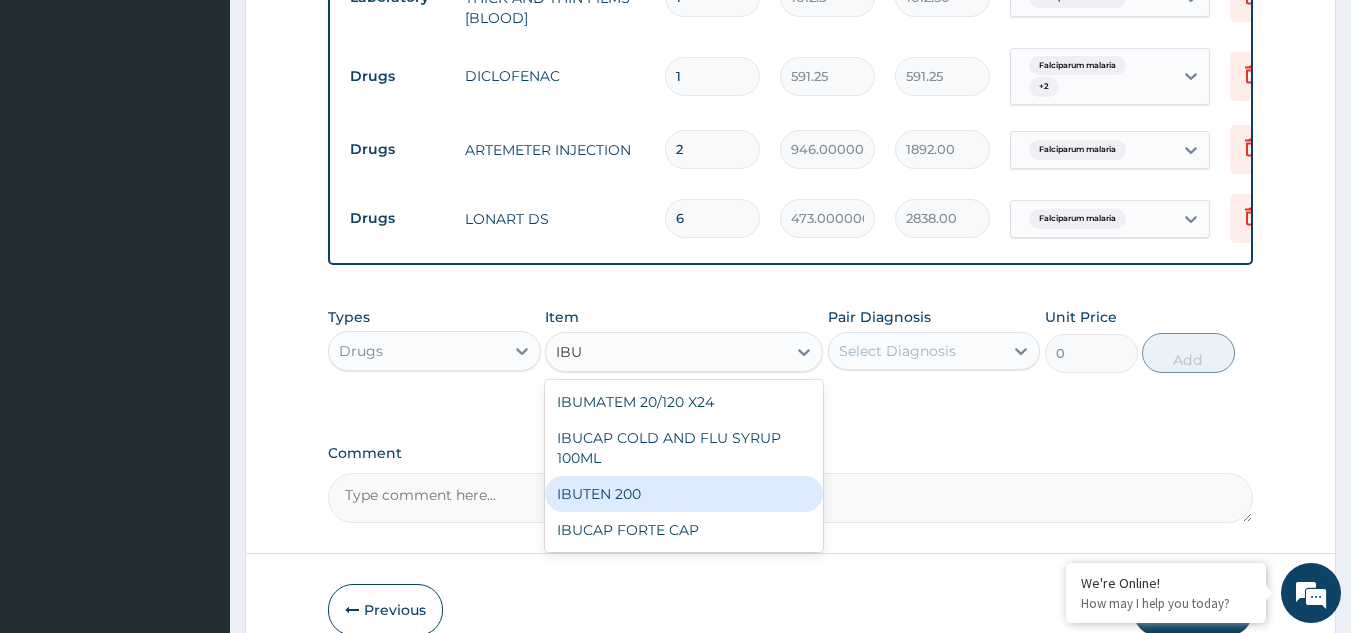 click on "IBUTEN 200" at bounding box center [684, 494] 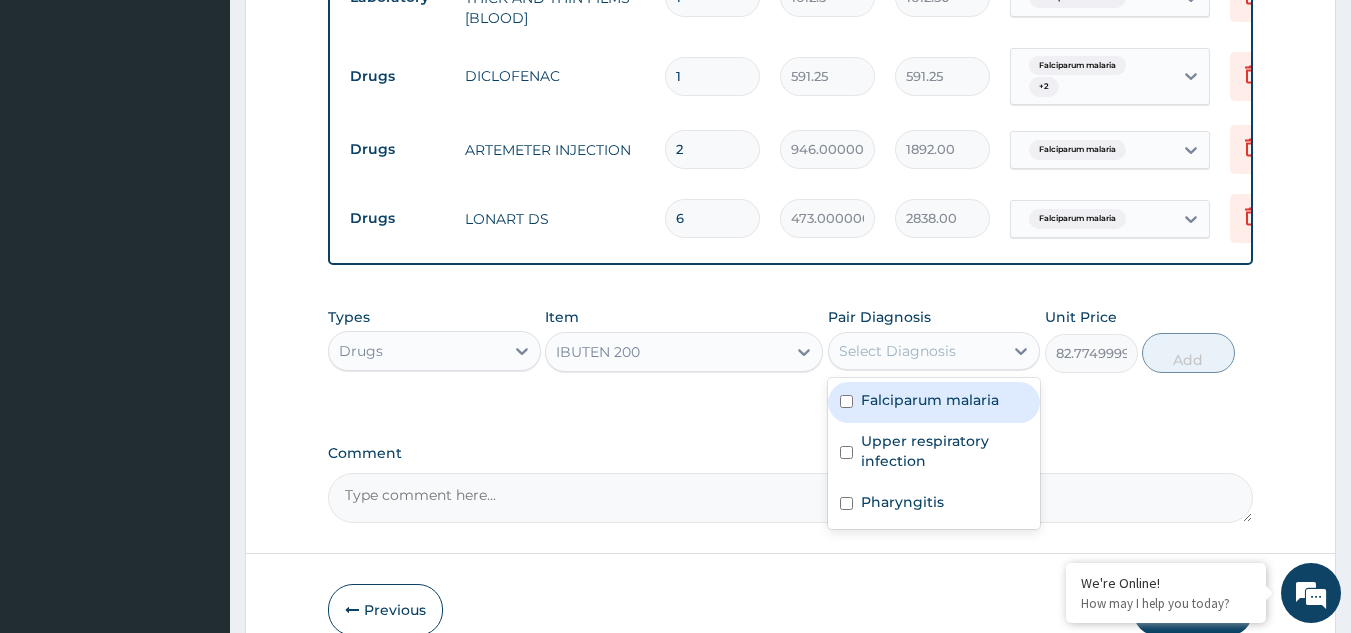 click on "Select Diagnosis" at bounding box center (897, 351) 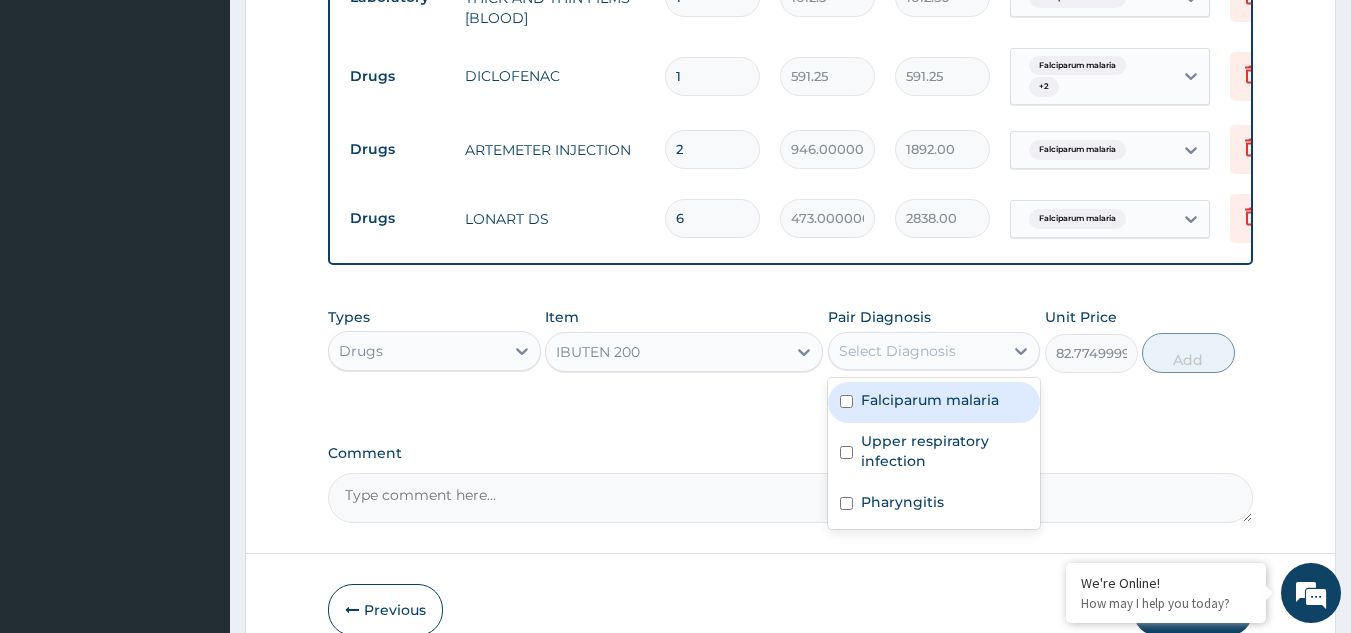drag, startPoint x: 913, startPoint y: 419, endPoint x: 916, endPoint y: 437, distance: 18.248287 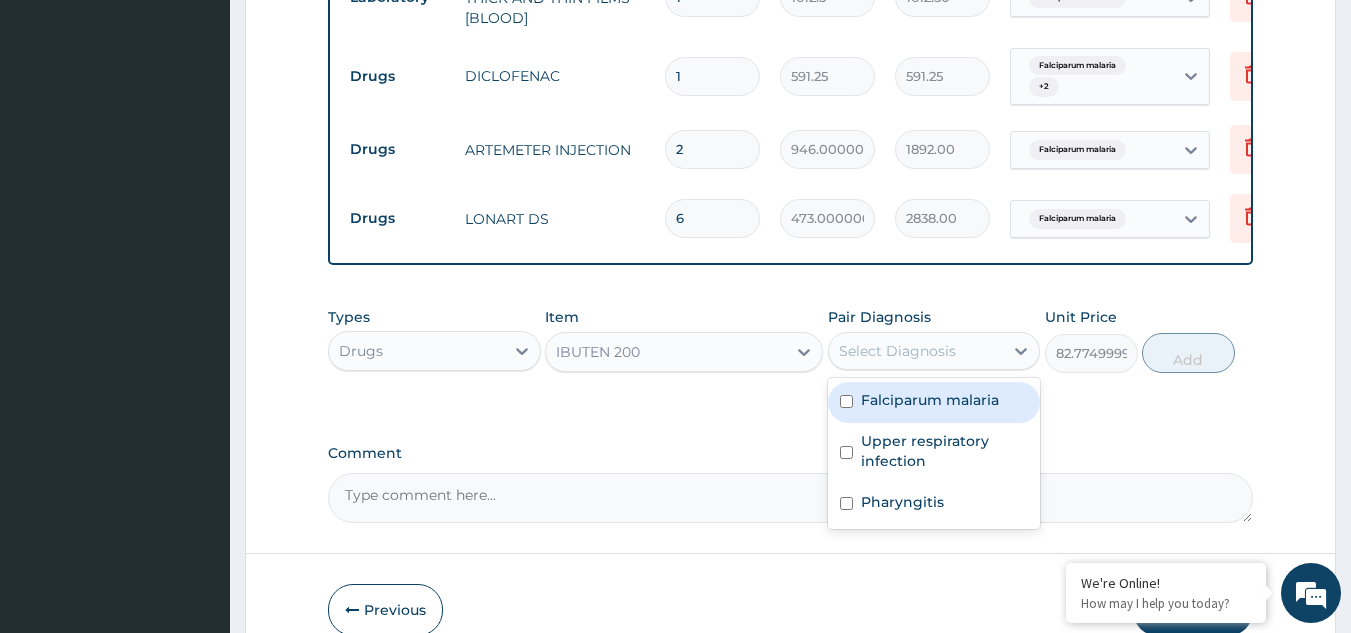 click on "Falciparum malaria" at bounding box center (934, 402) 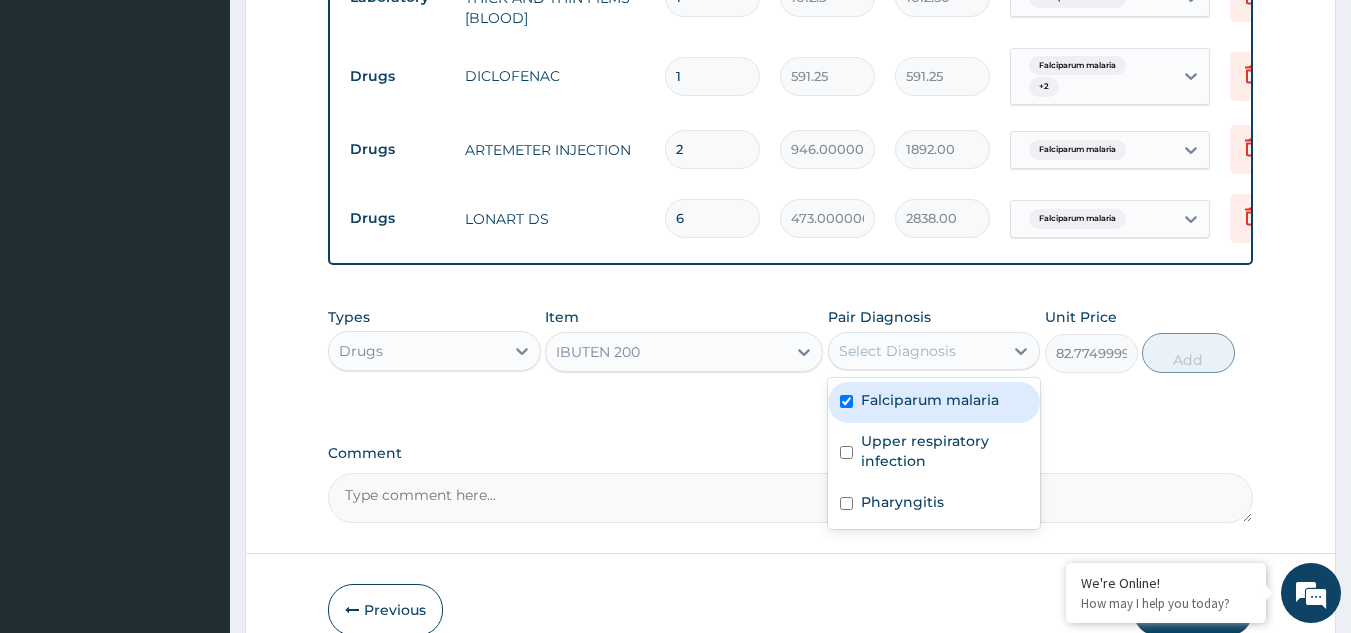 checkbox on "true" 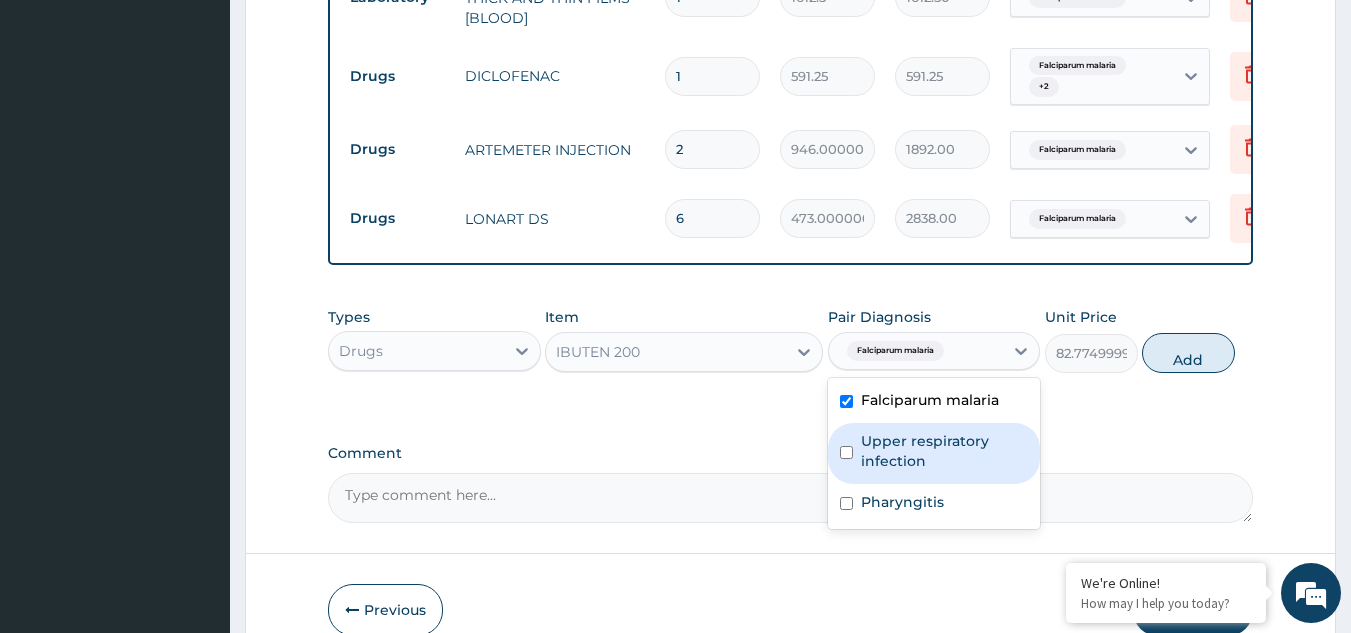 click on "Upper respiratory infection" at bounding box center [945, 451] 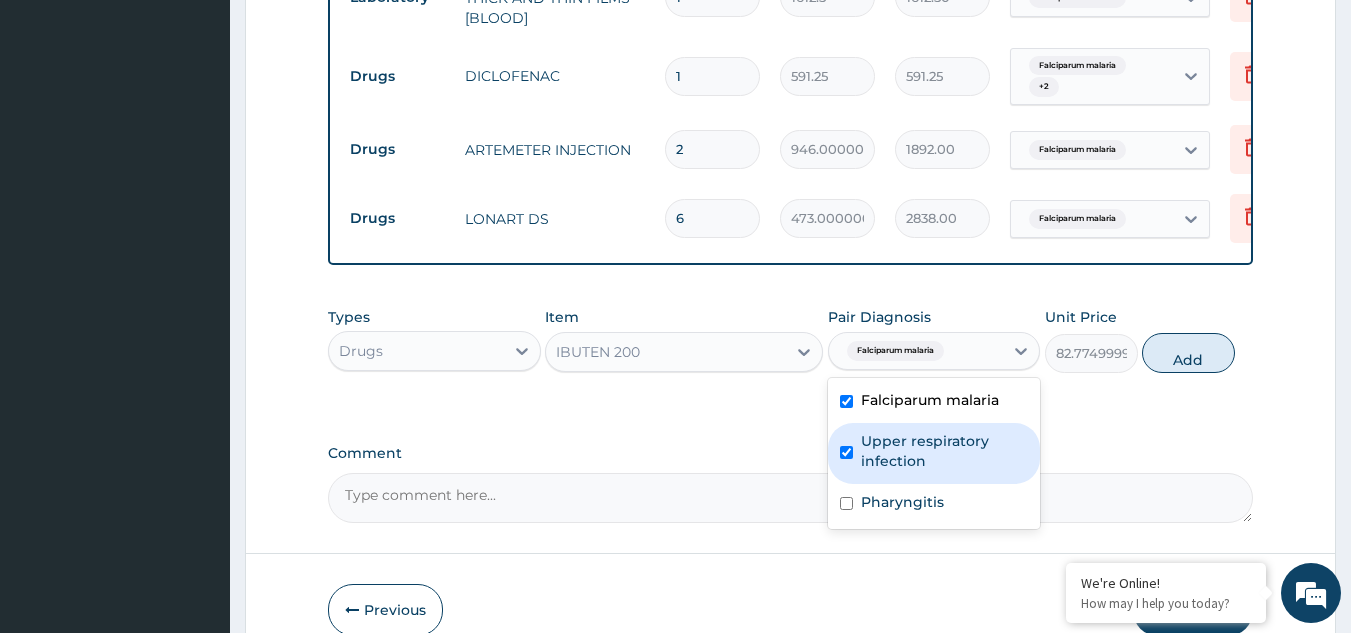 checkbox on "true" 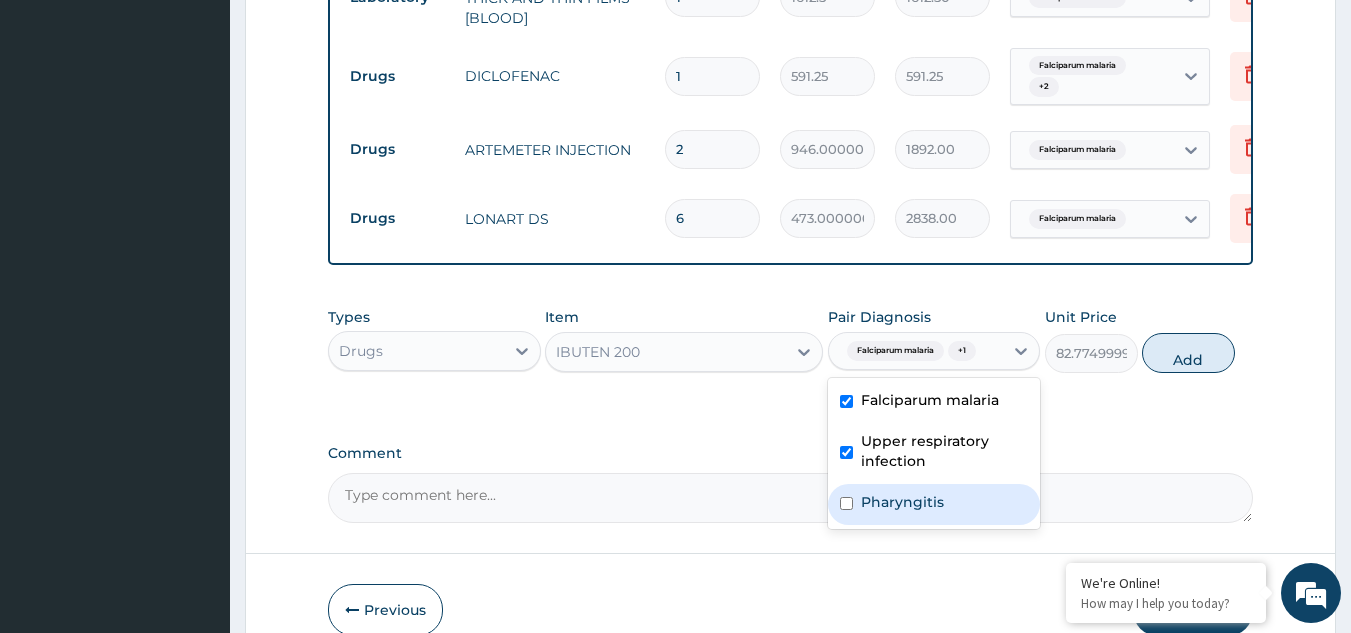 drag, startPoint x: 906, startPoint y: 514, endPoint x: 1042, endPoint y: 453, distance: 149.05368 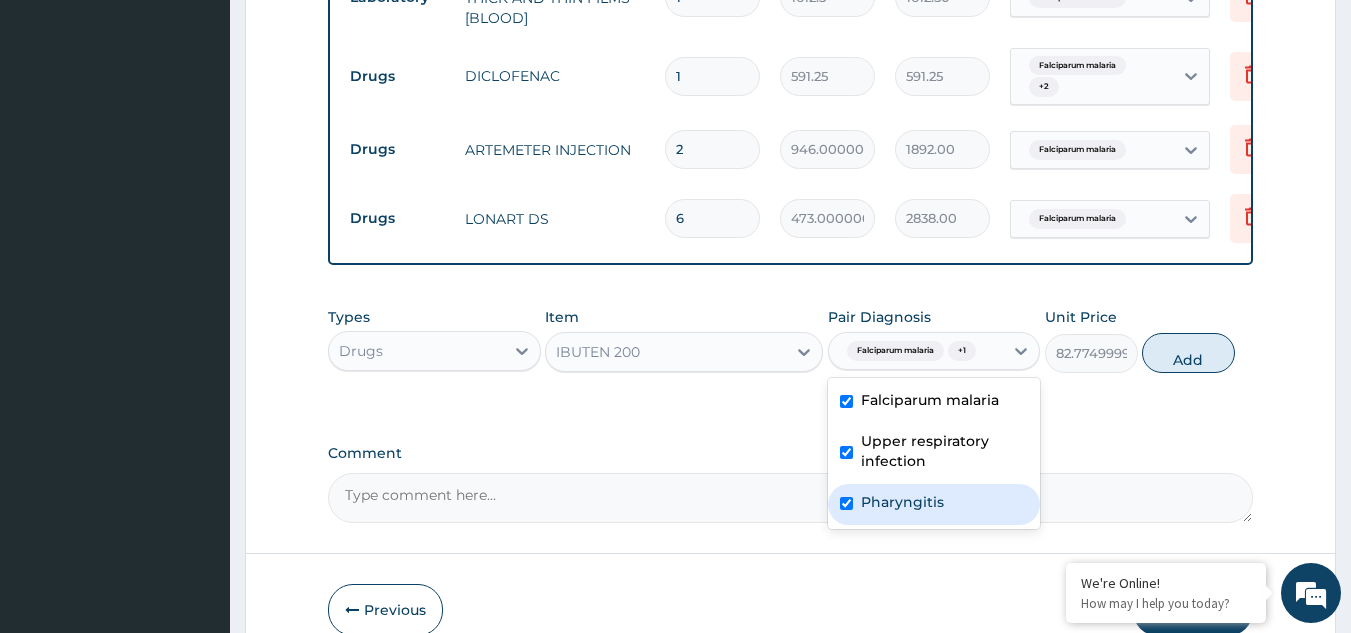 checkbox on "true" 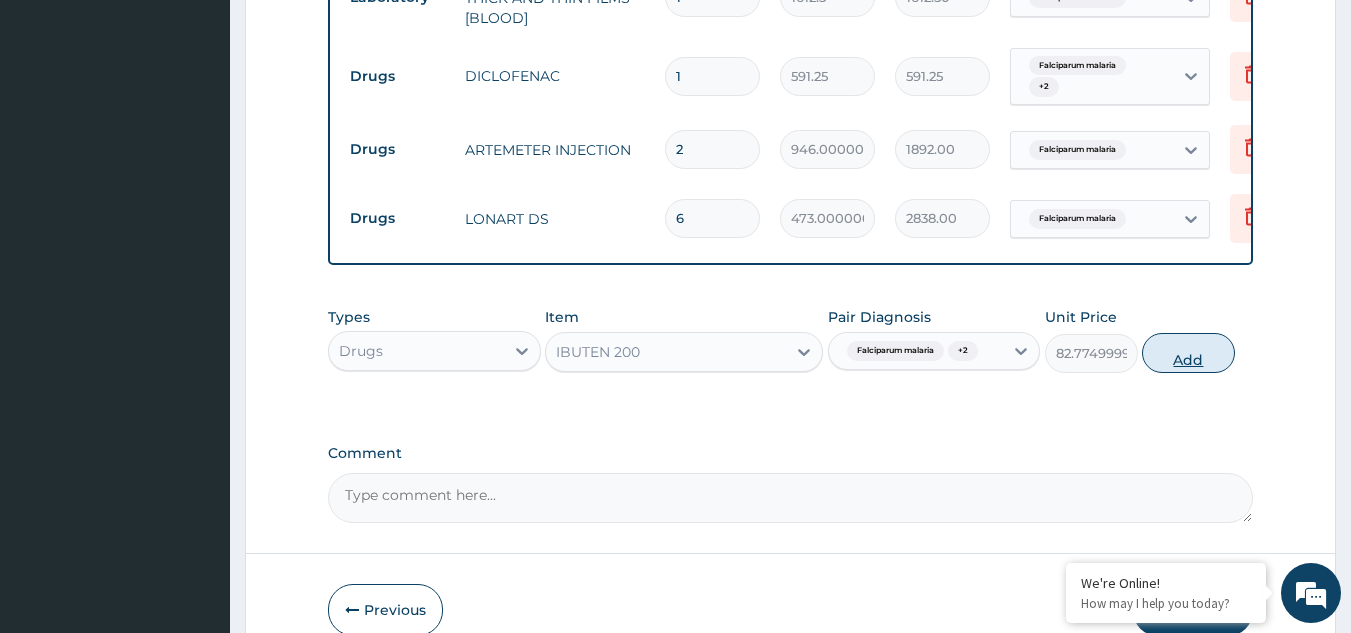 click on "Add" at bounding box center (1188, 353) 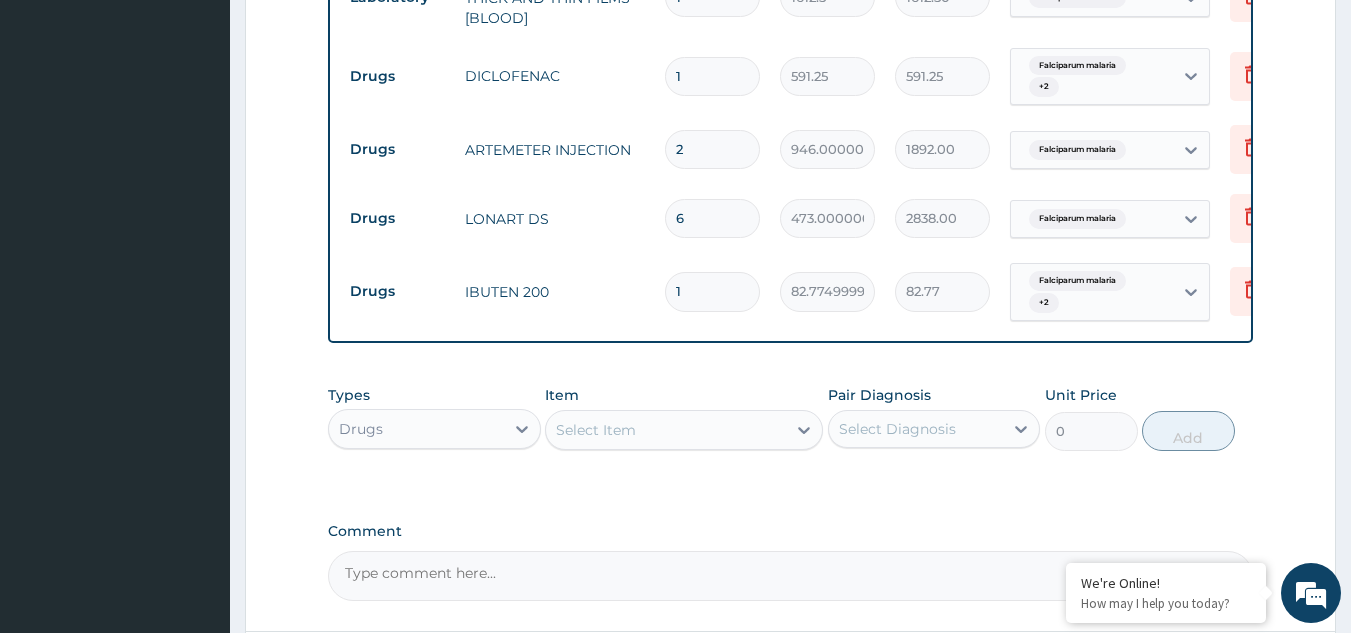 type 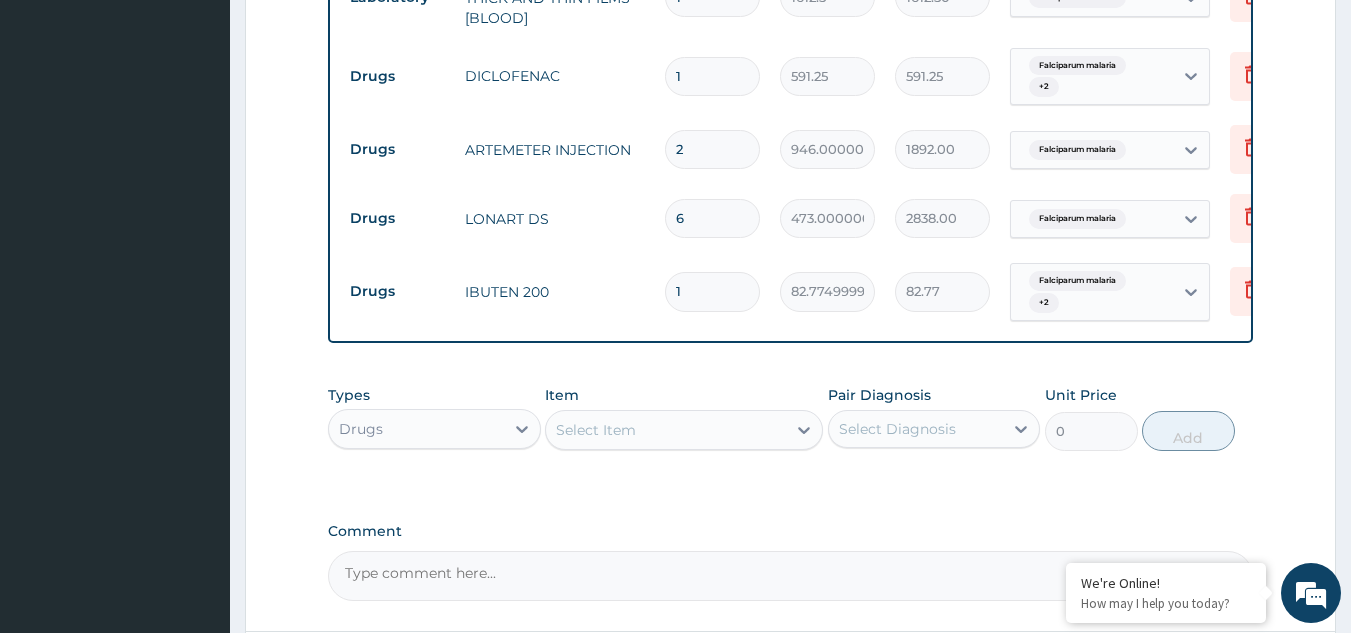 type on "0.00" 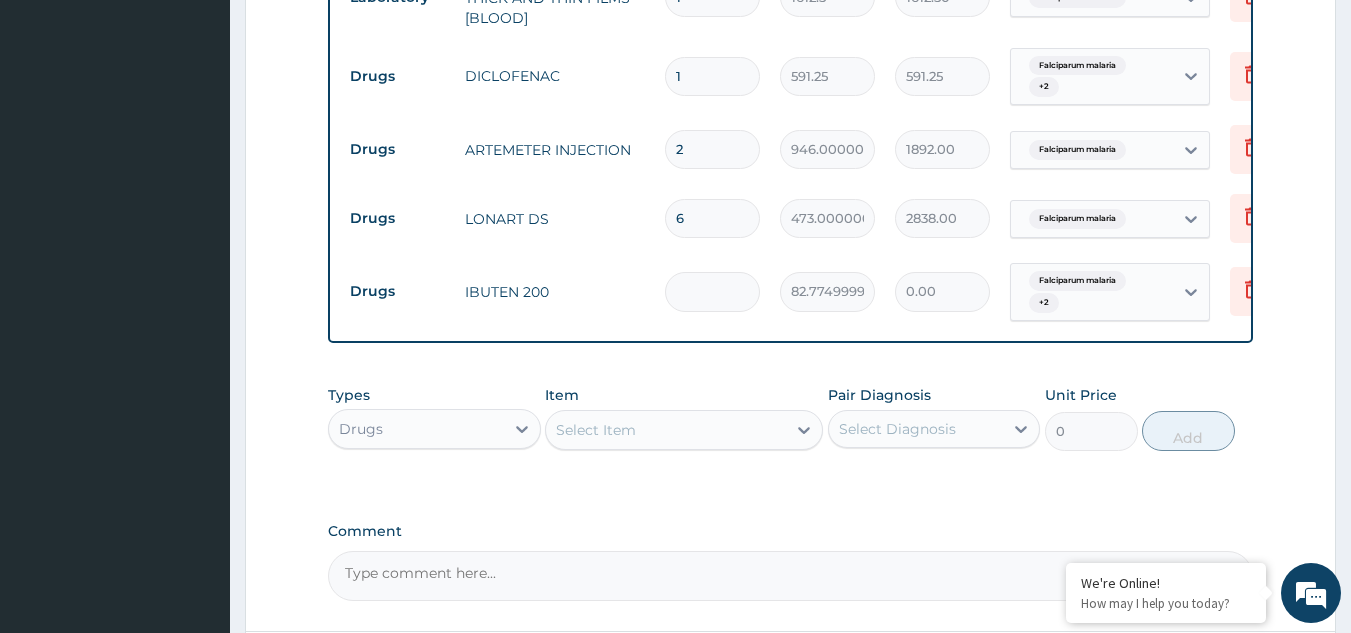 type on "2" 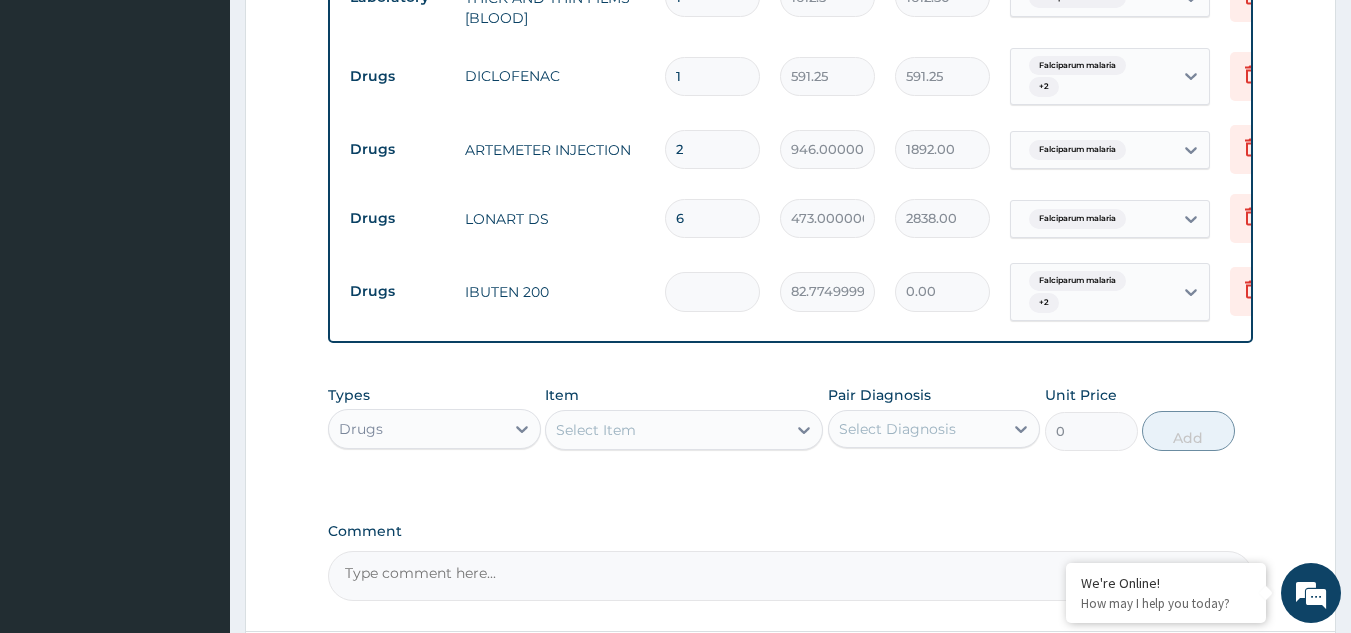 type on "165.55" 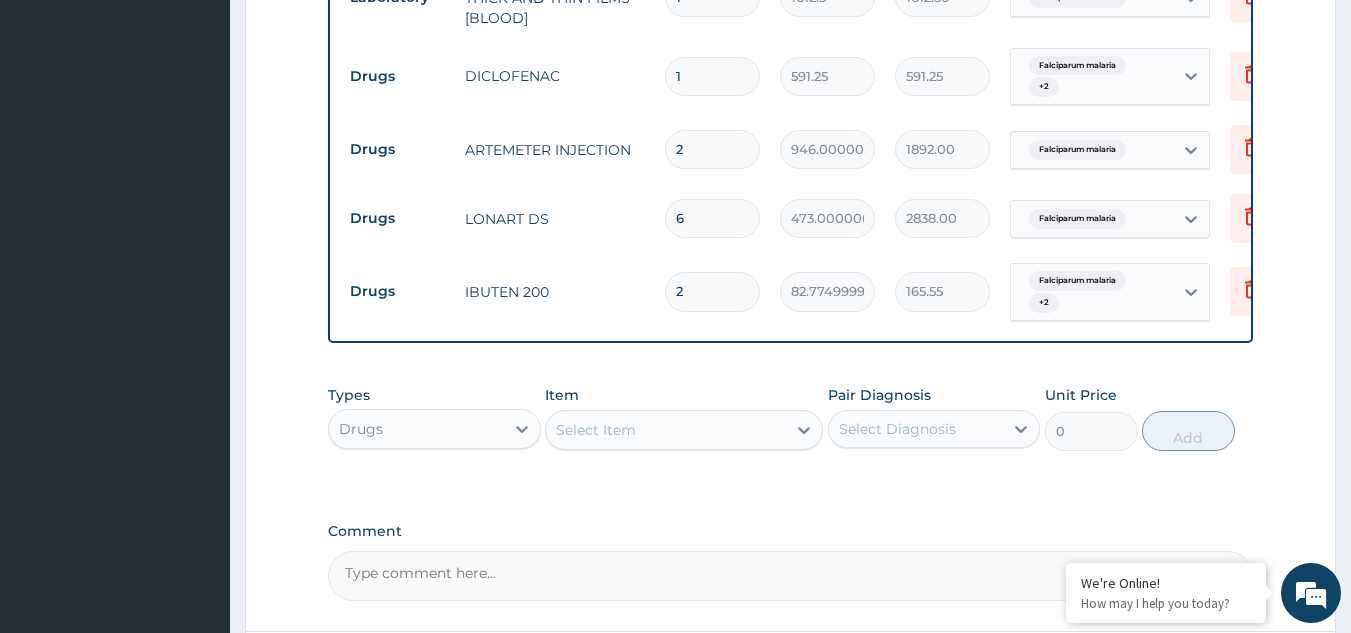 type on "20" 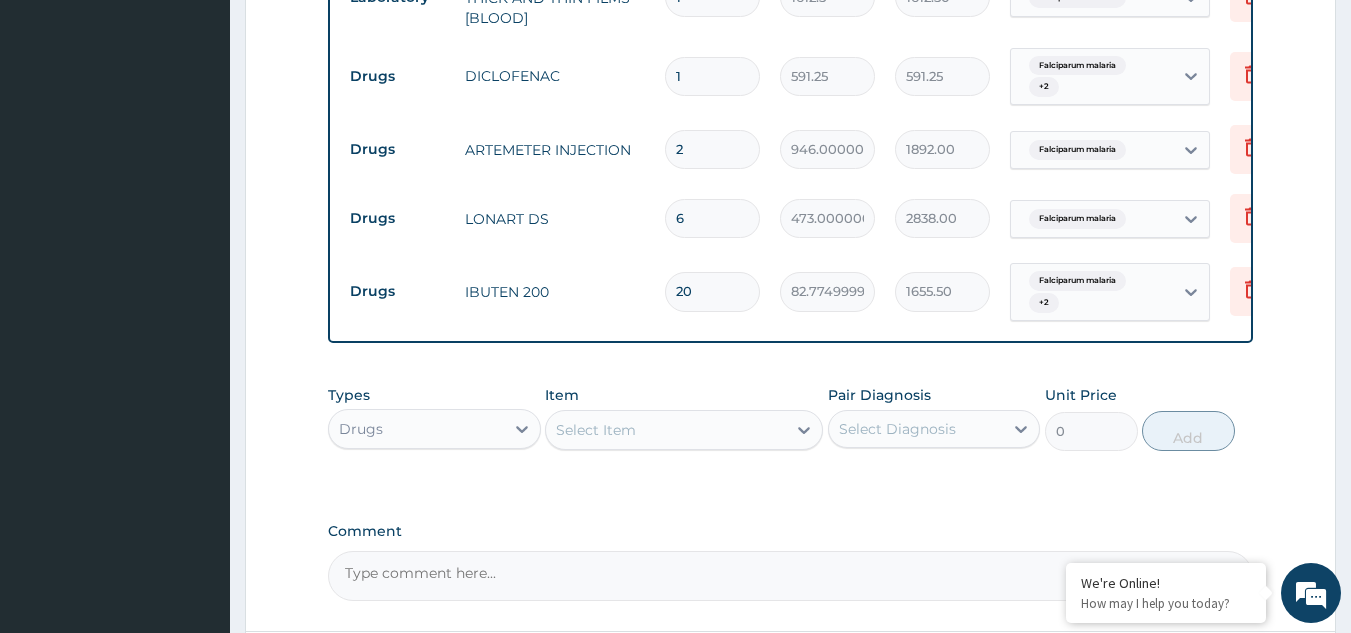 type on "20" 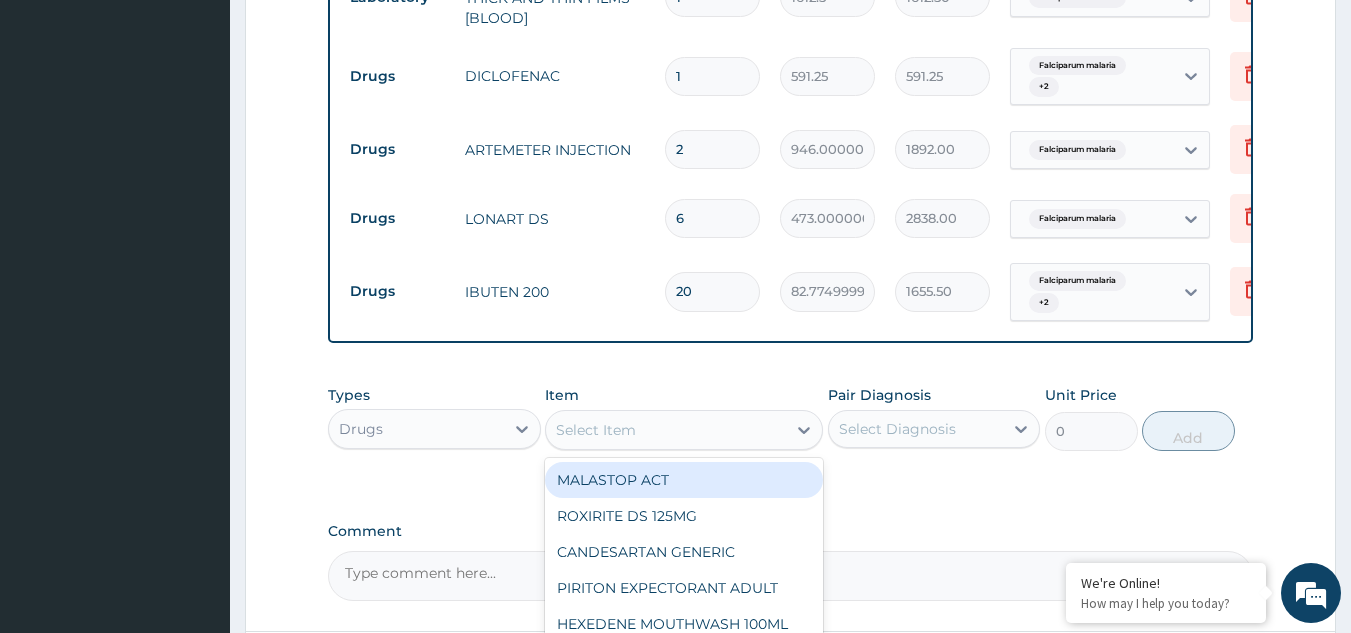 click on "Select Item" at bounding box center [596, 430] 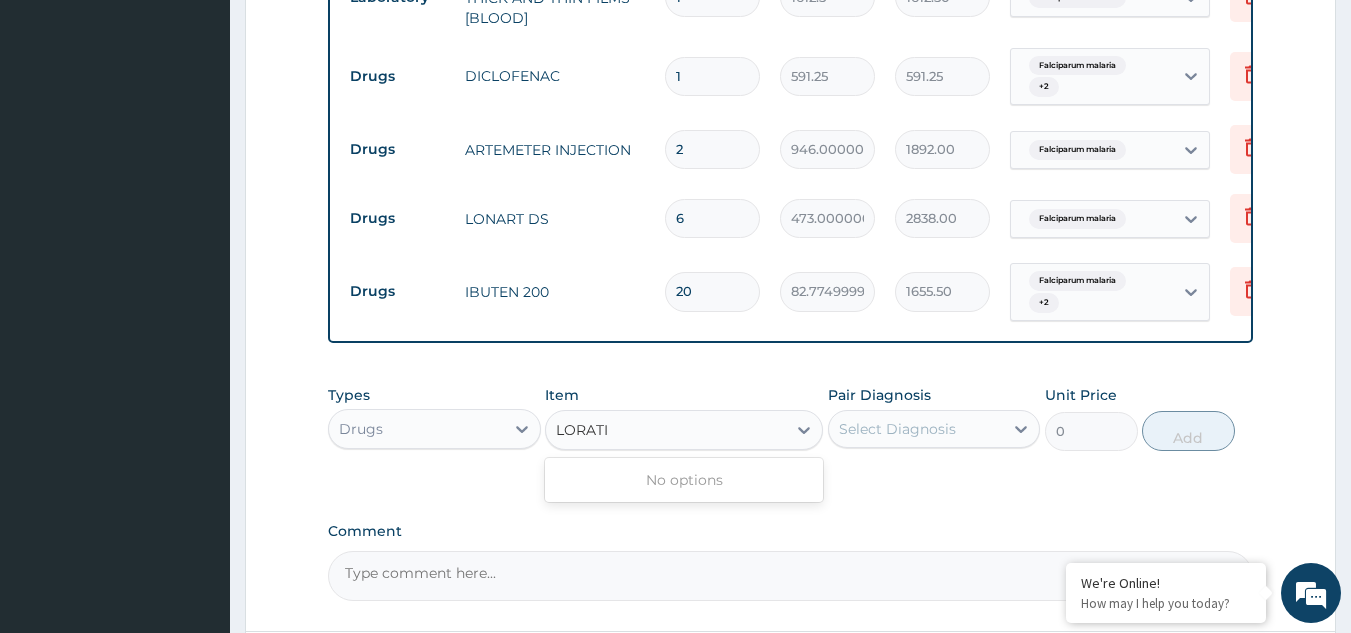 type on "LORAT" 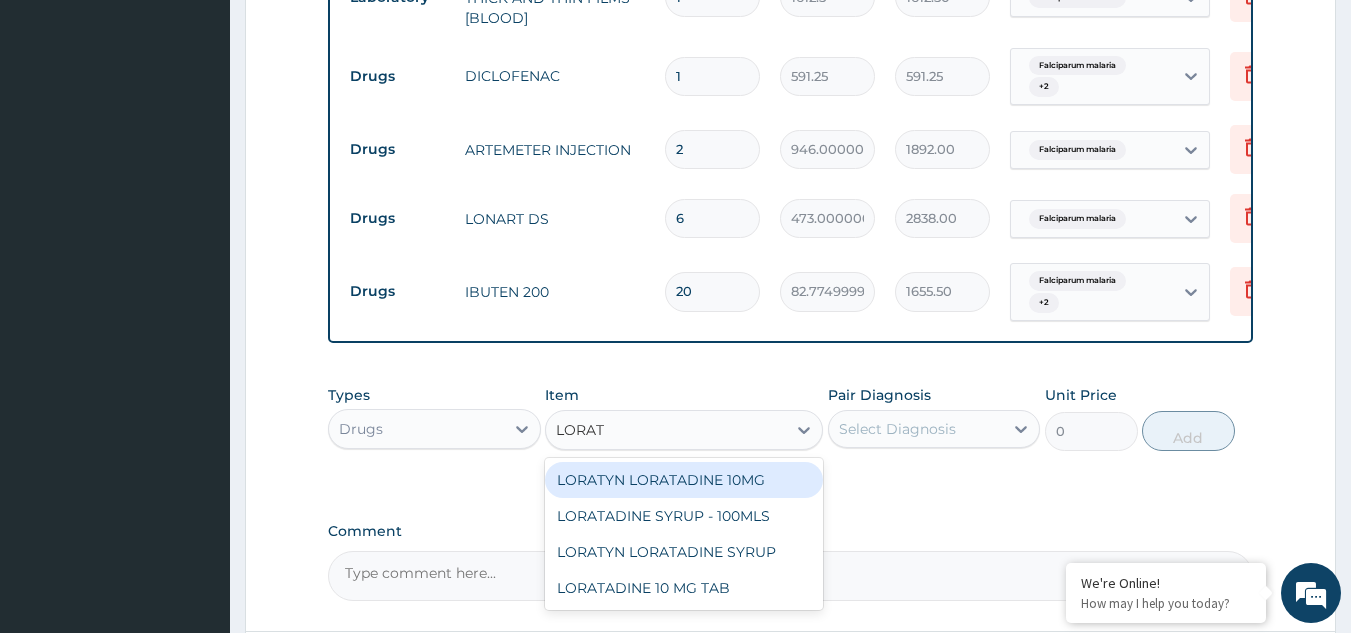 click on "LORATYN LORATADINE 10MG" at bounding box center [684, 480] 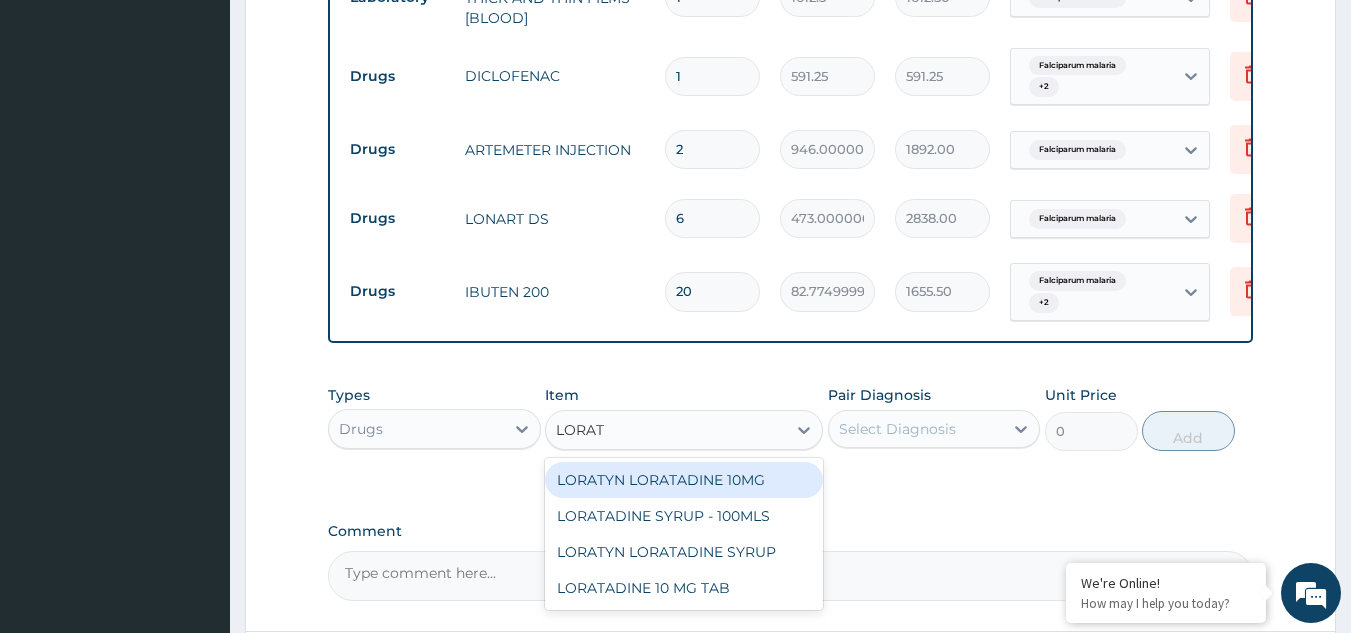 type 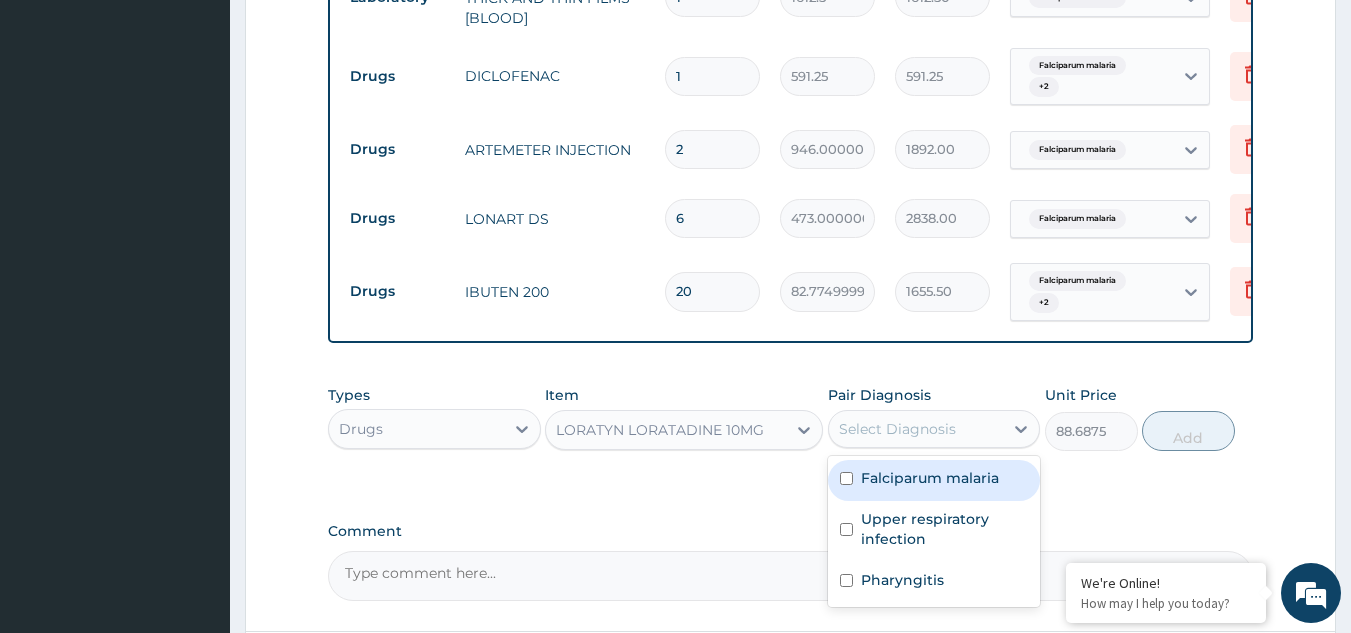 click on "Select Diagnosis" at bounding box center [897, 429] 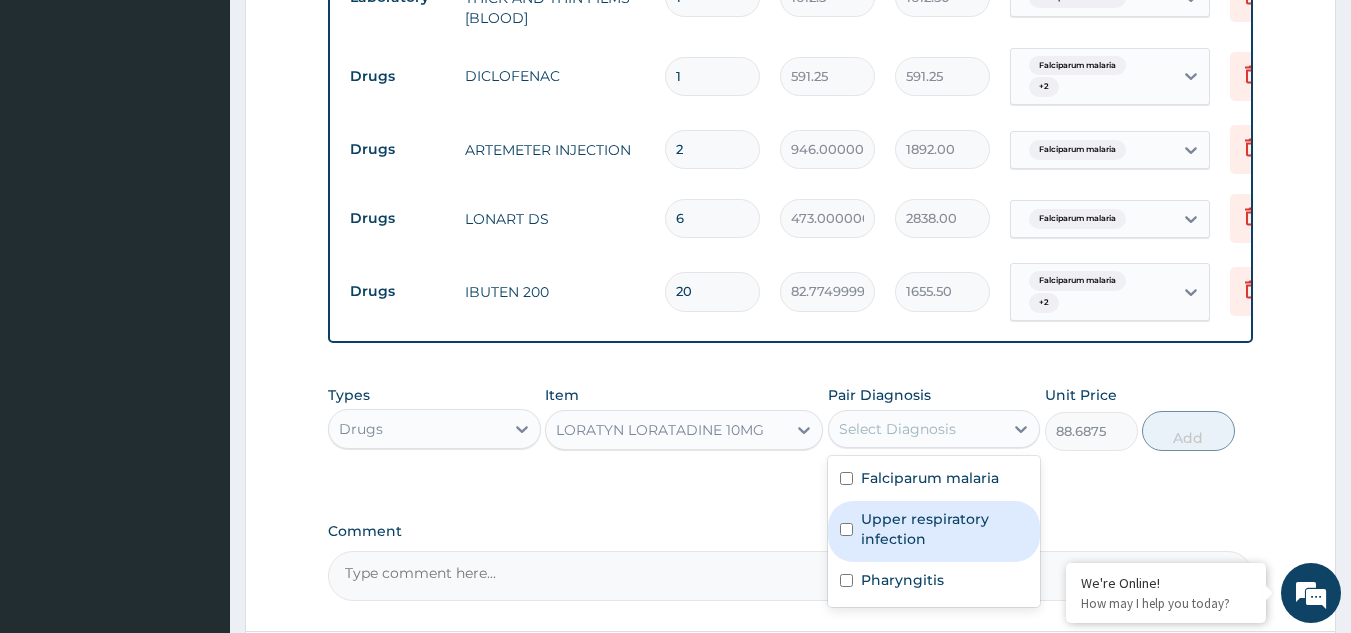 drag, startPoint x: 885, startPoint y: 548, endPoint x: 917, endPoint y: 537, distance: 33.83785 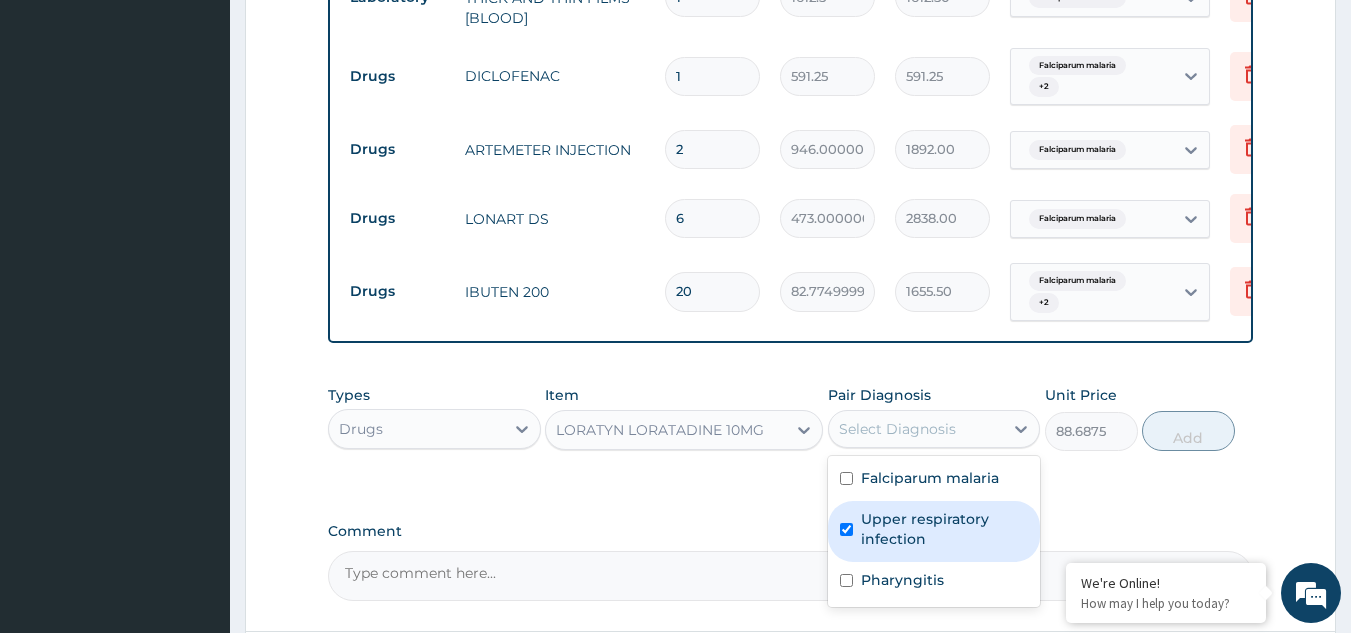 checkbox on "true" 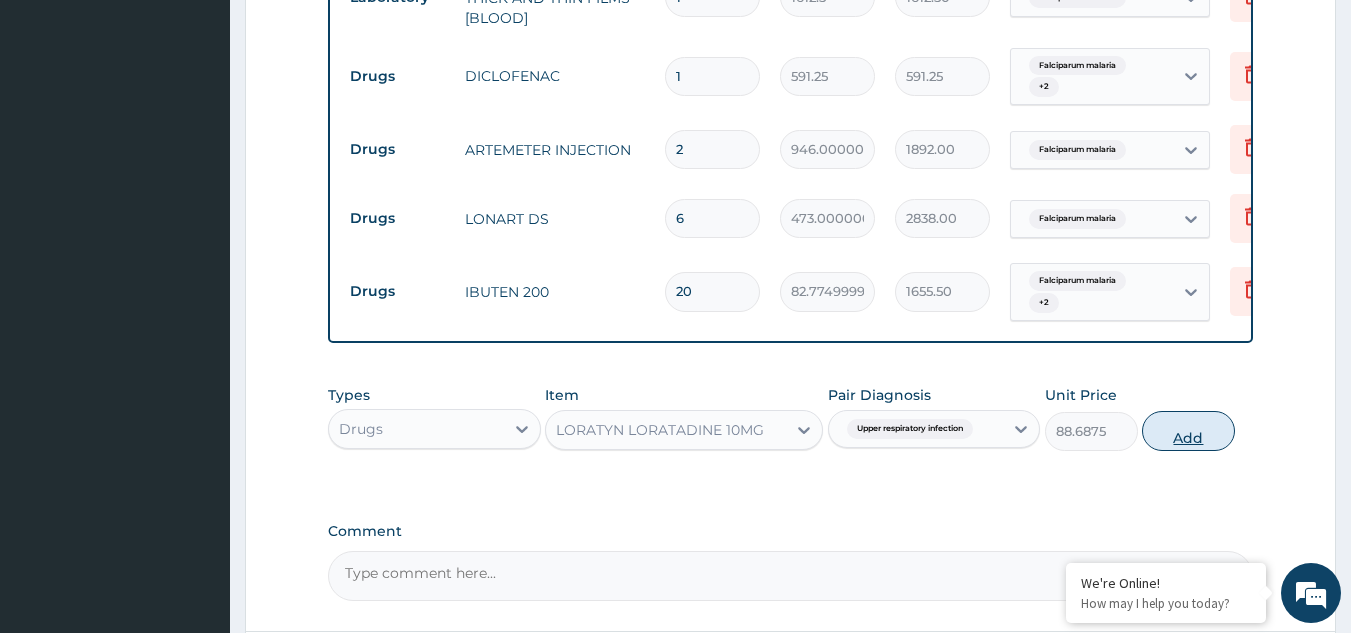 click on "Add" at bounding box center [1188, 431] 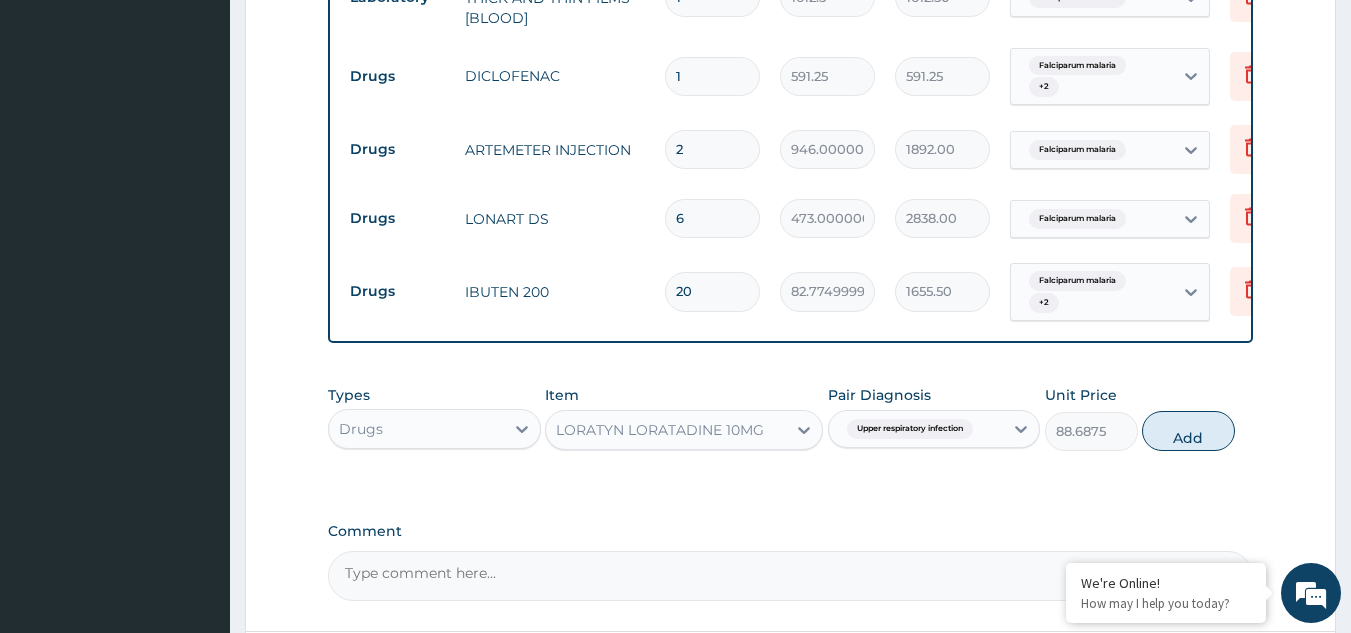 type on "0" 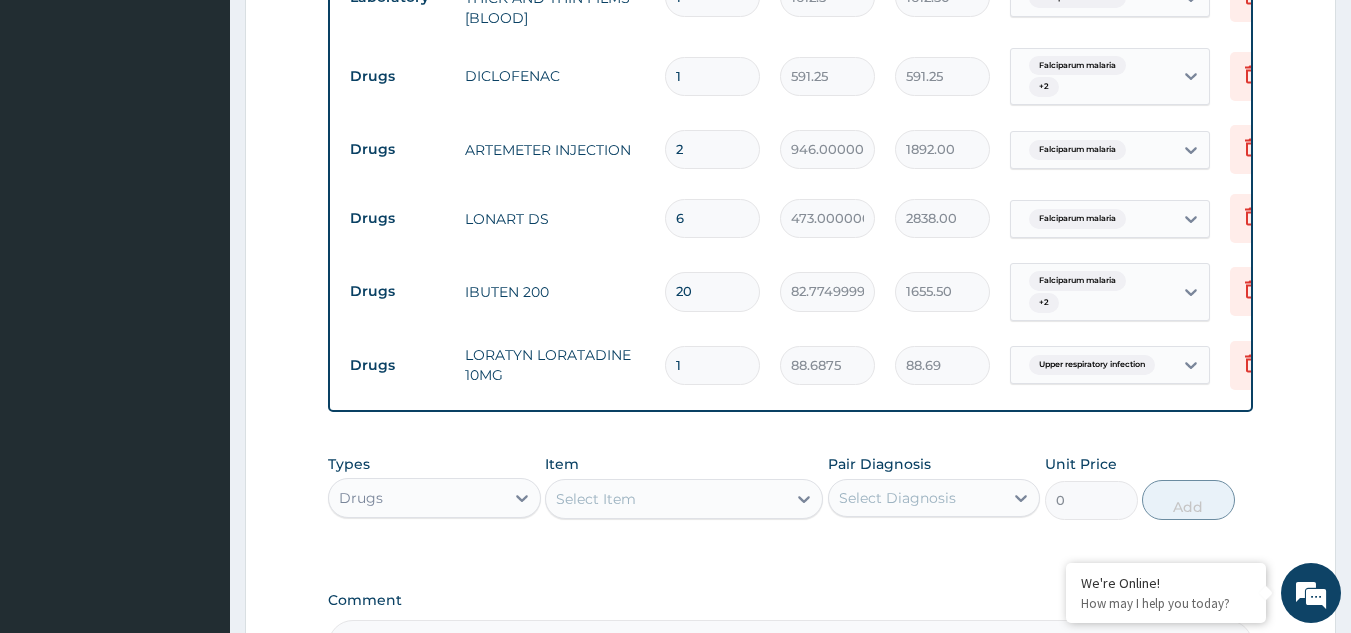 type 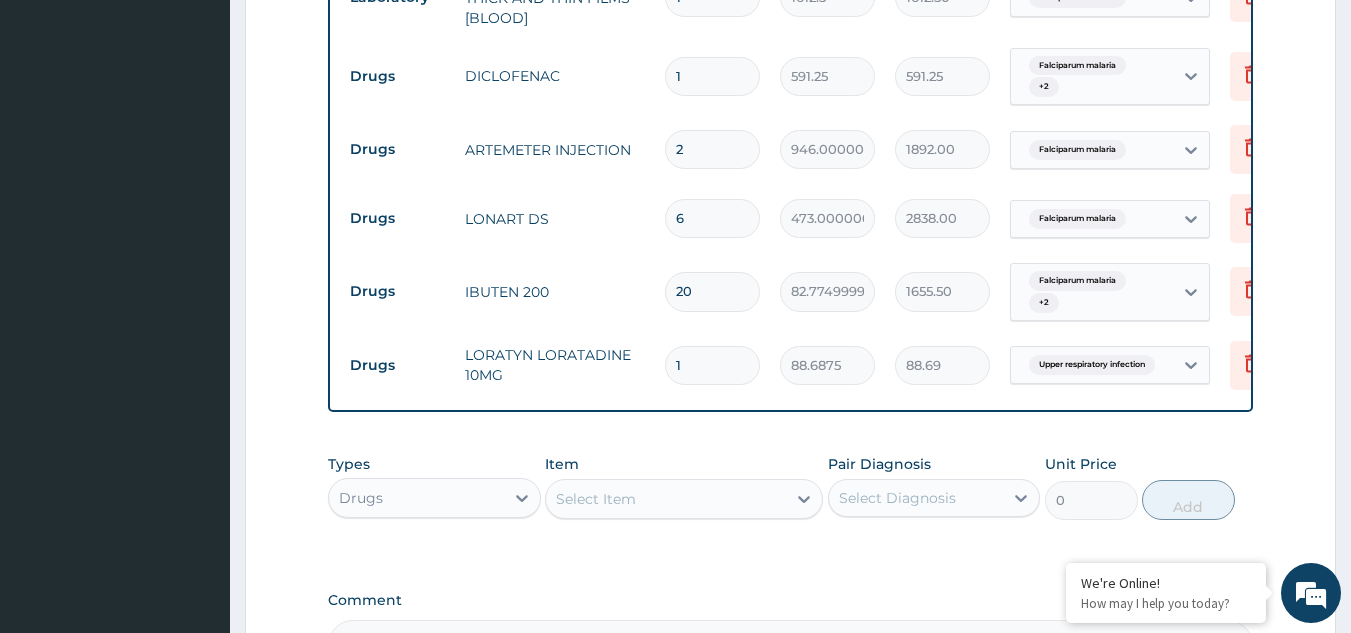 type on "0.00" 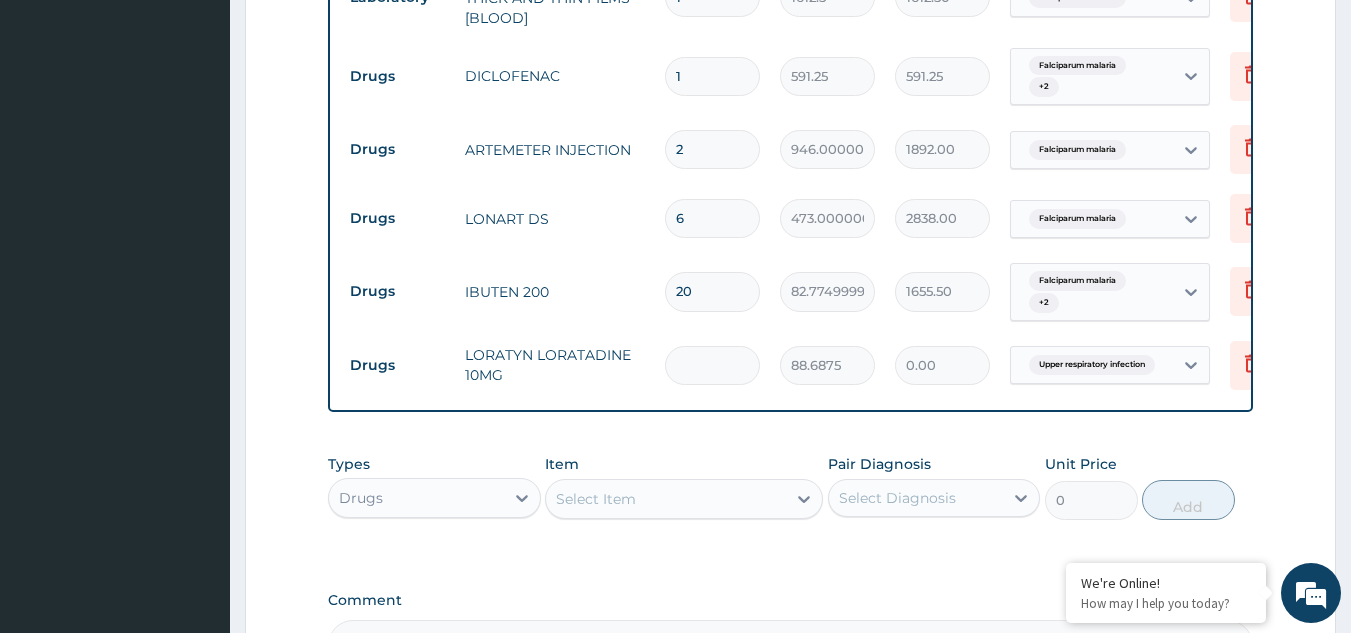 type on "5" 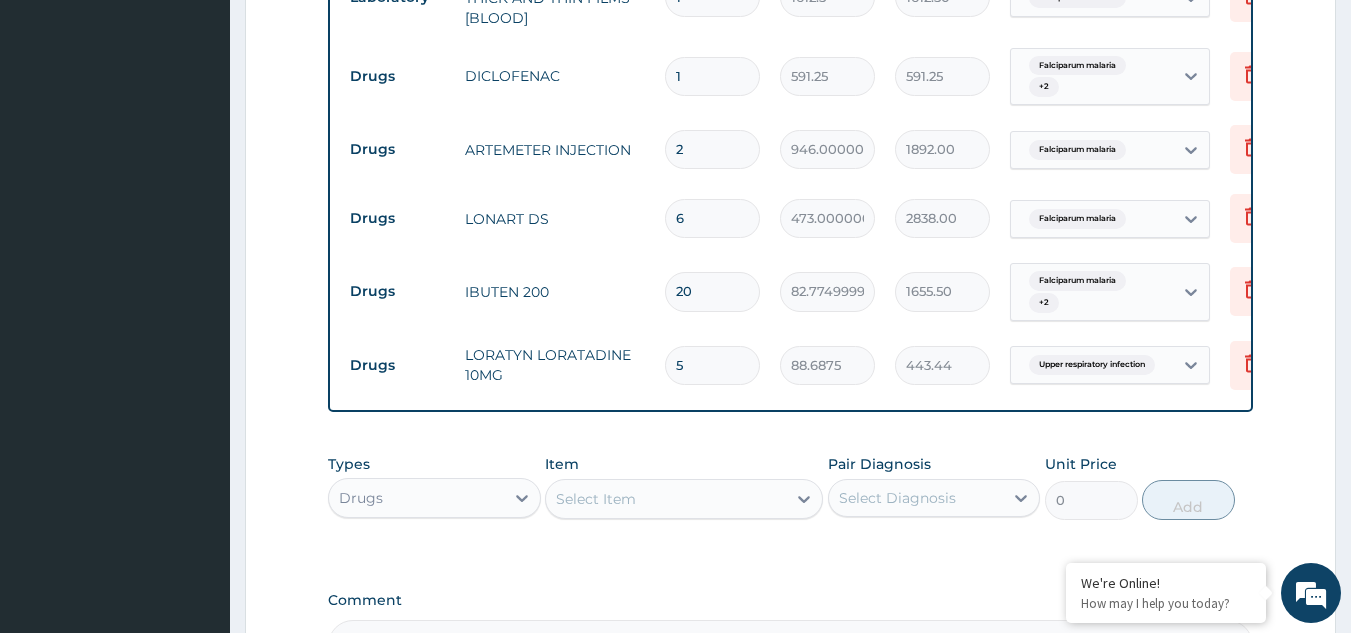 type on "5" 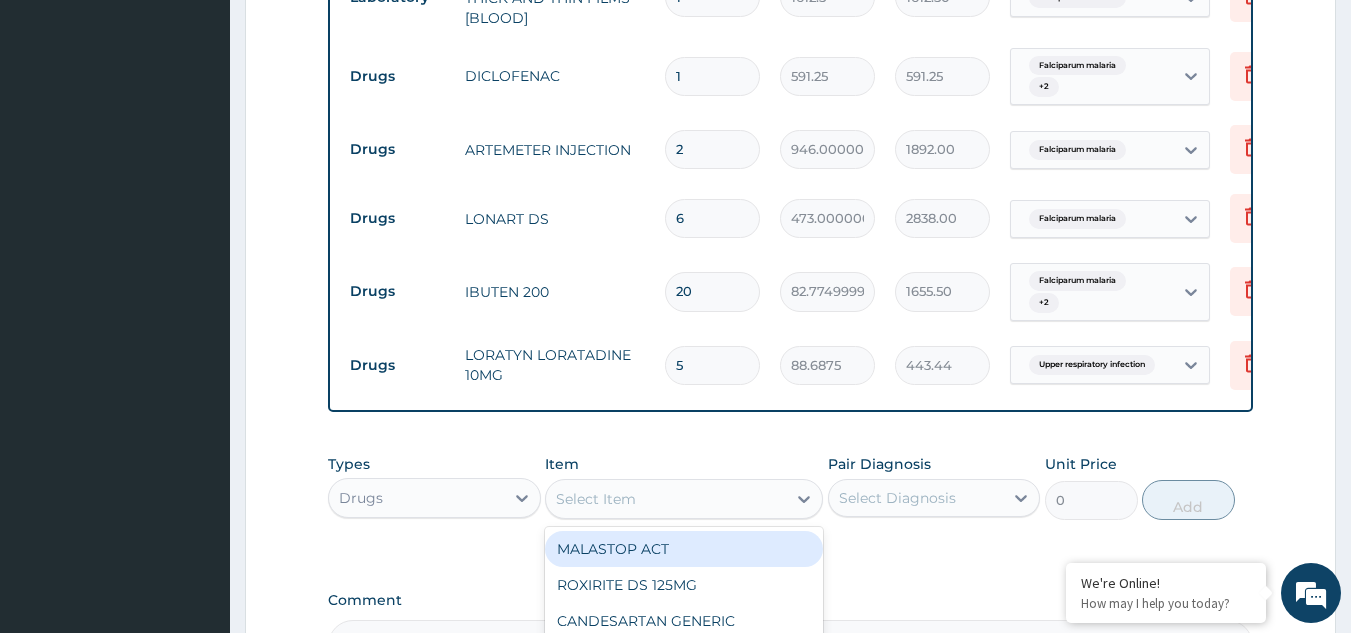click on "Select Item" at bounding box center [596, 499] 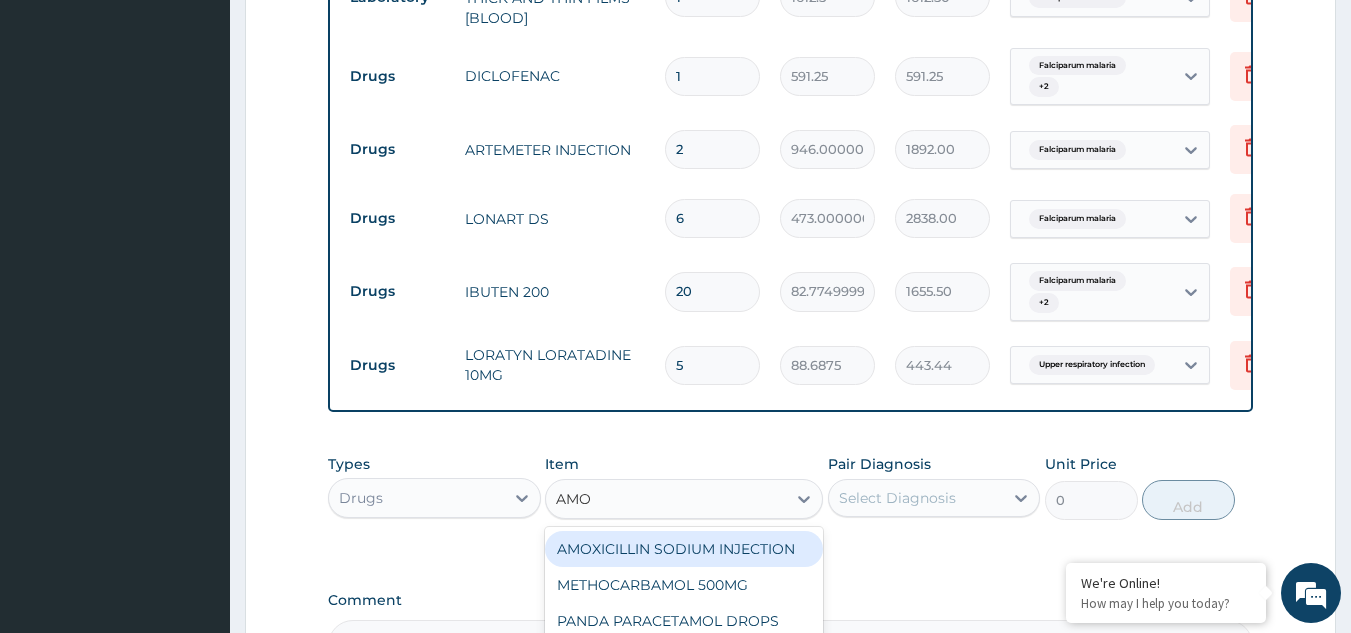 type on "AMOK" 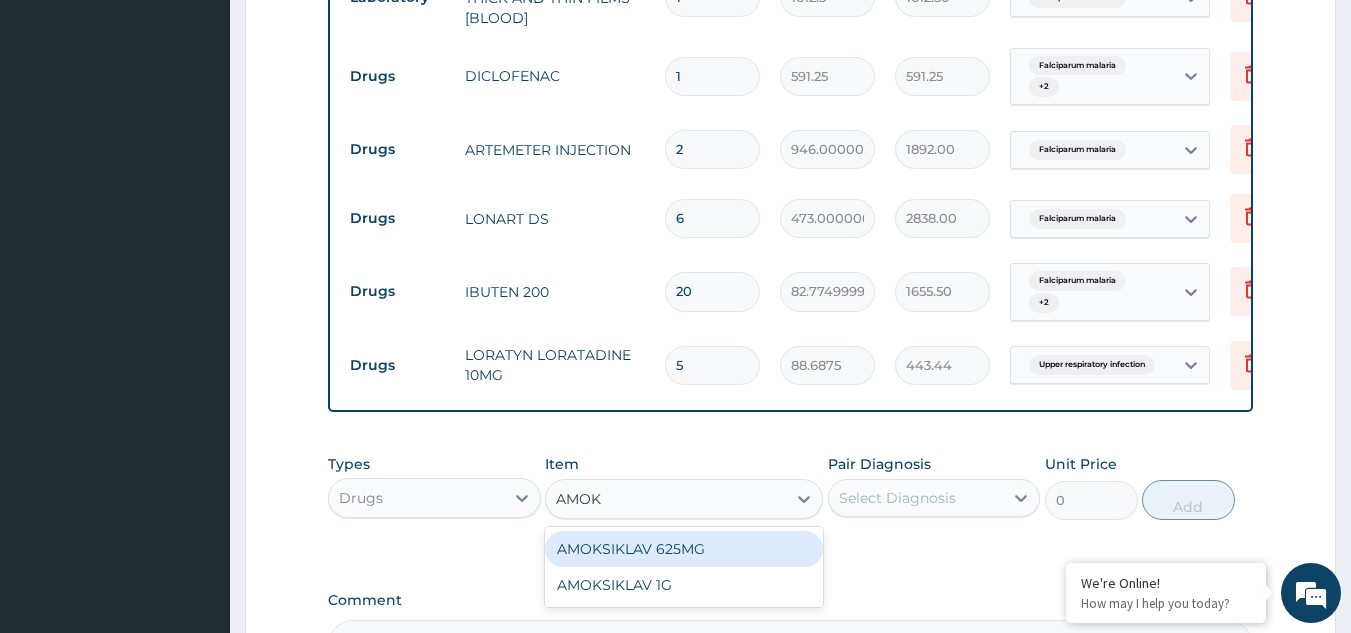 drag, startPoint x: 614, startPoint y: 561, endPoint x: 636, endPoint y: 550, distance: 24.596748 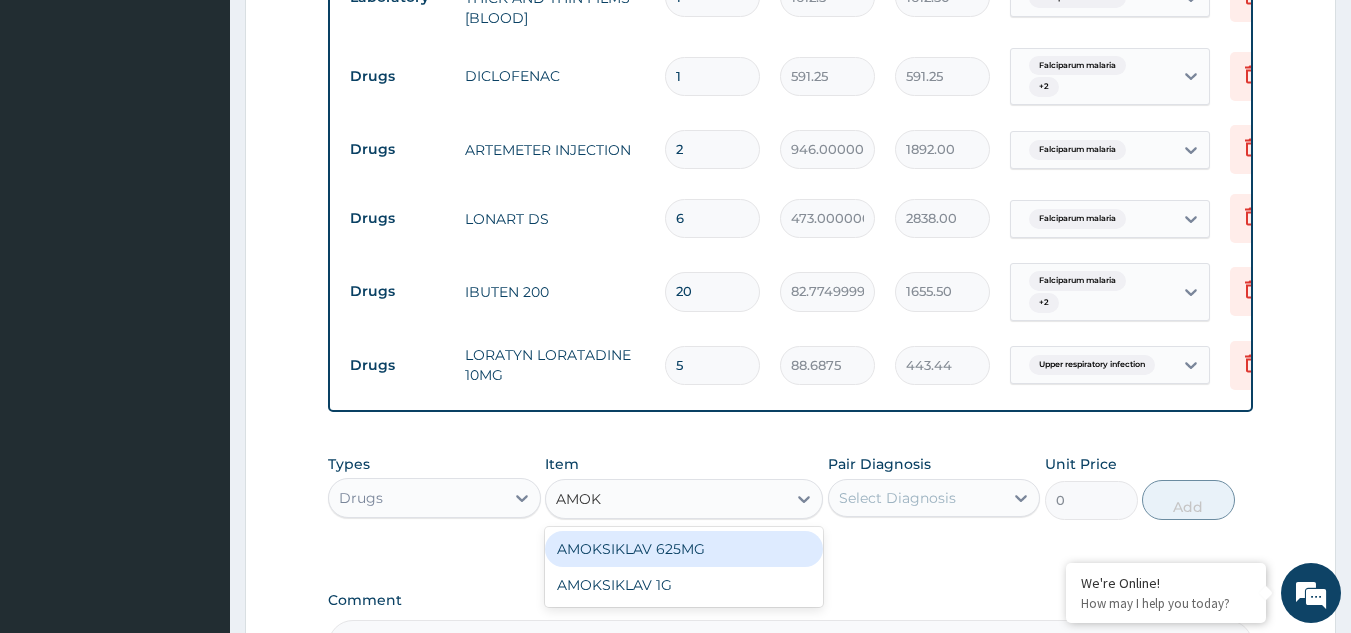 click on "AMOKSIKLAV 625MG" at bounding box center [684, 549] 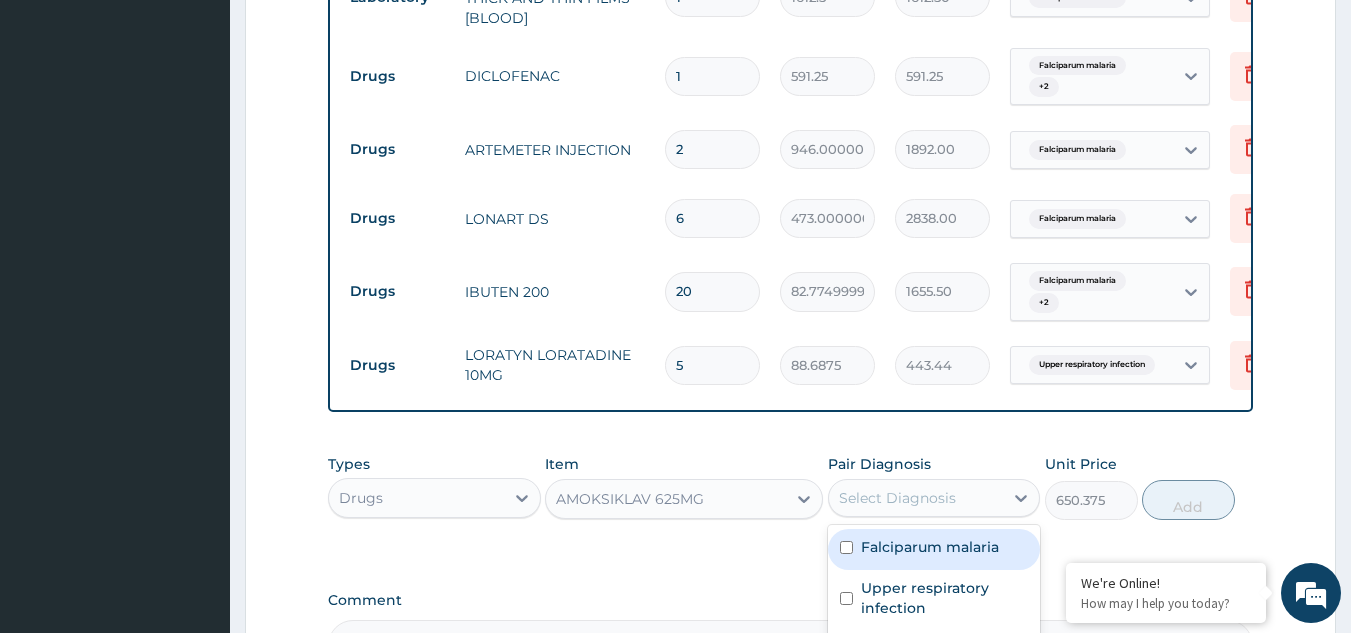 click on "Select Diagnosis" at bounding box center (897, 498) 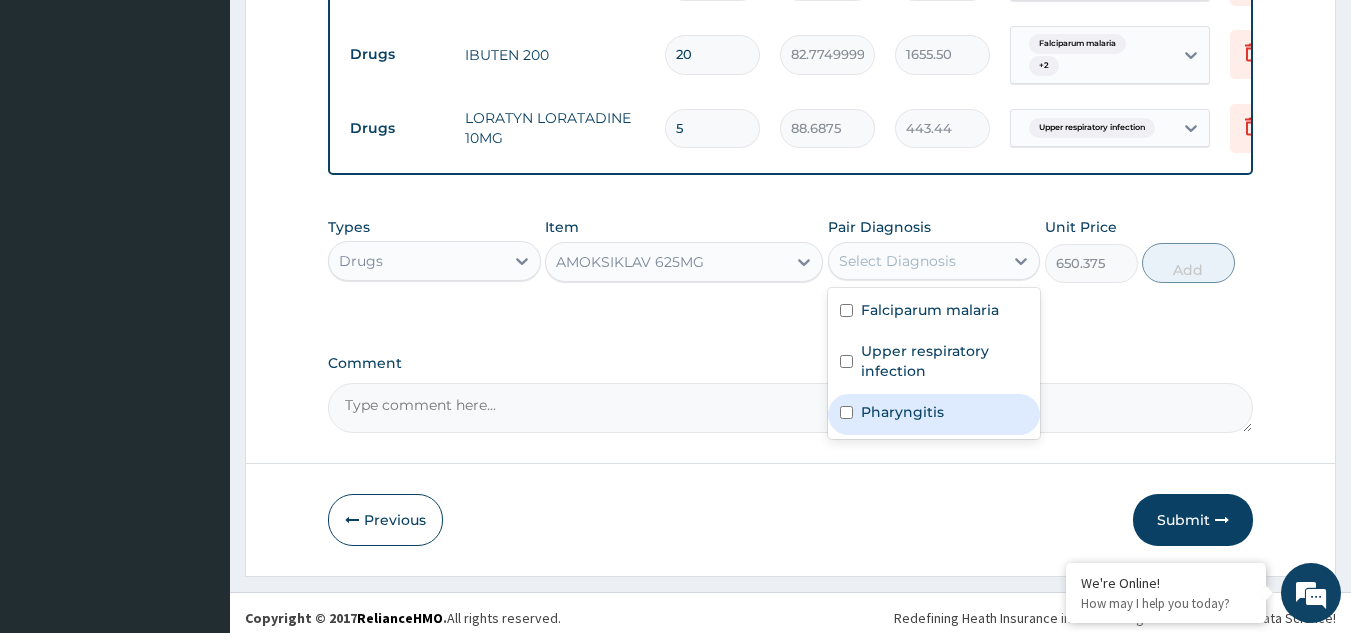 scroll, scrollTop: 1202, scrollLeft: 0, axis: vertical 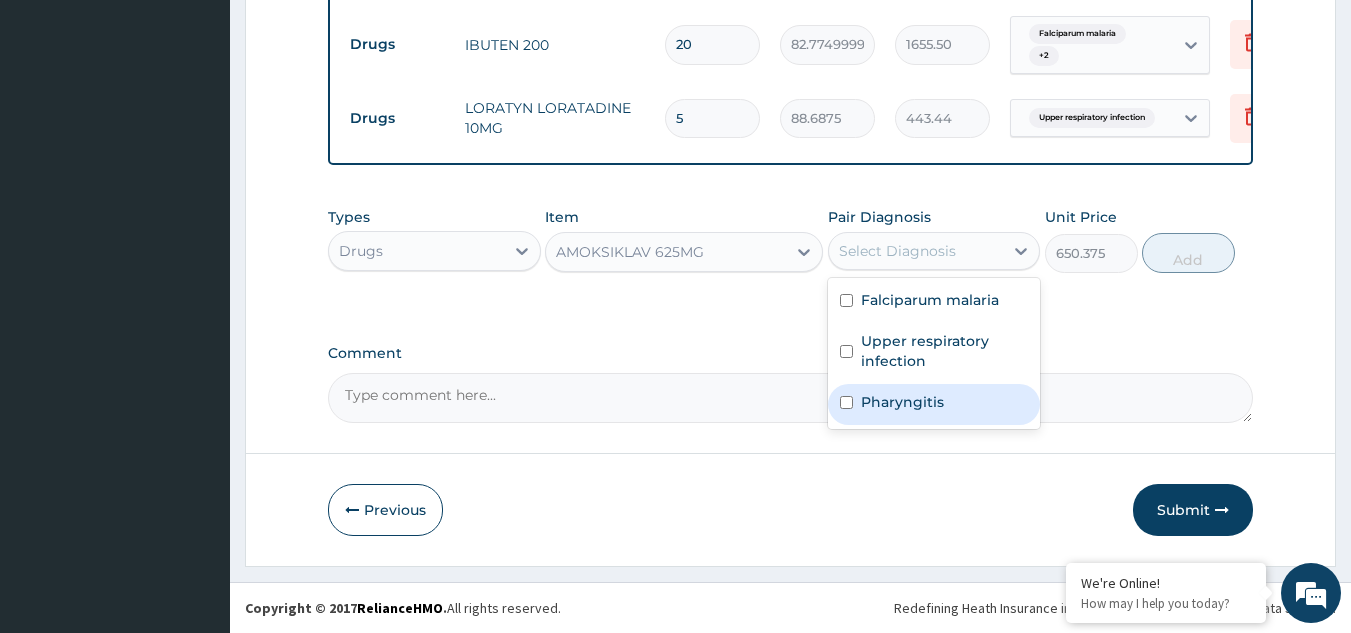 click on "Pharyngitis" at bounding box center (902, 402) 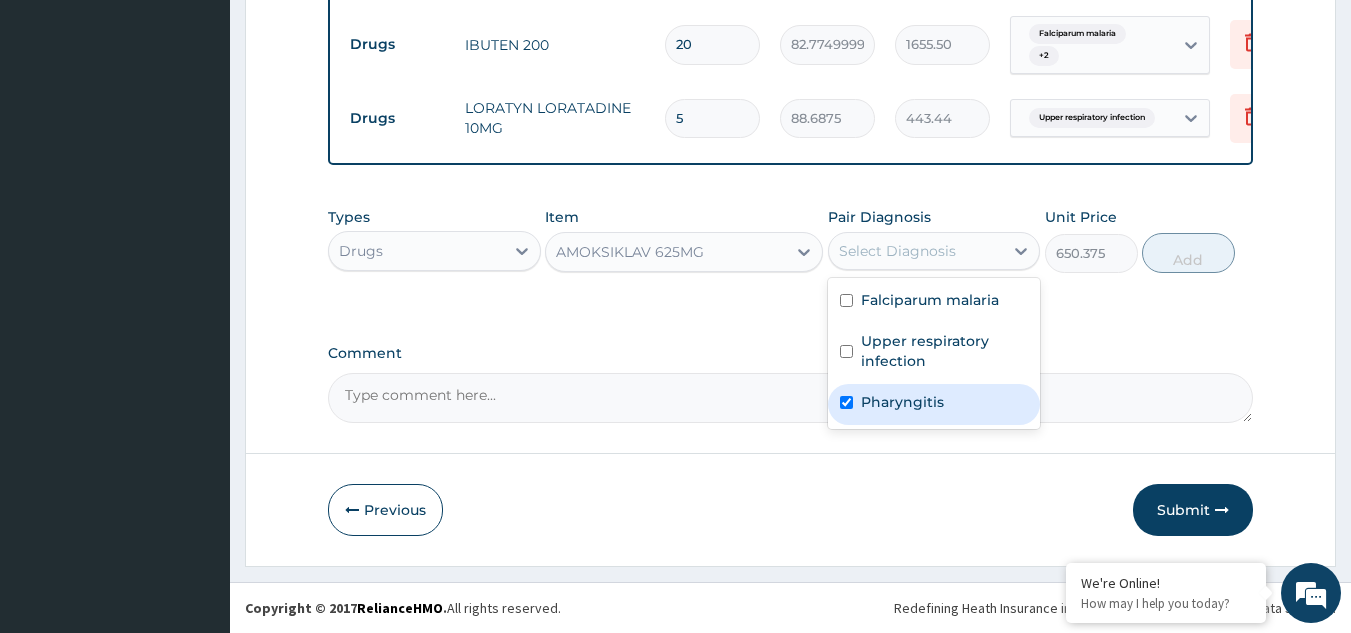 checkbox on "true" 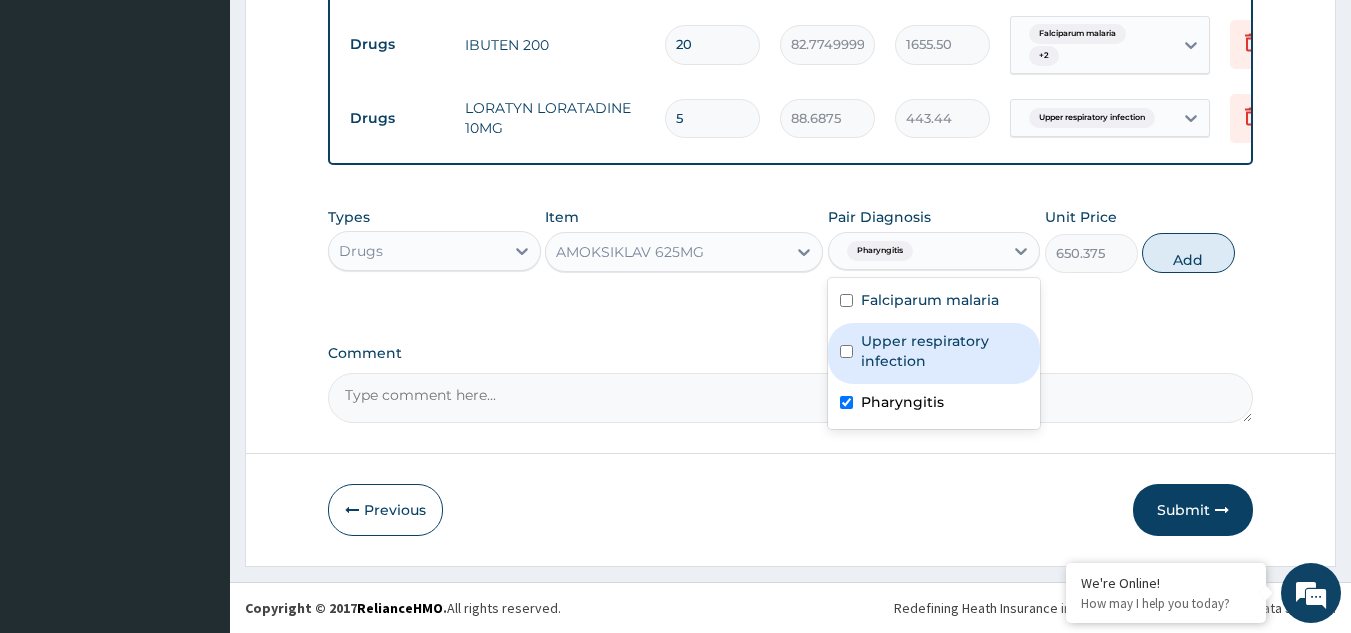click on "Upper respiratory infection" at bounding box center [945, 351] 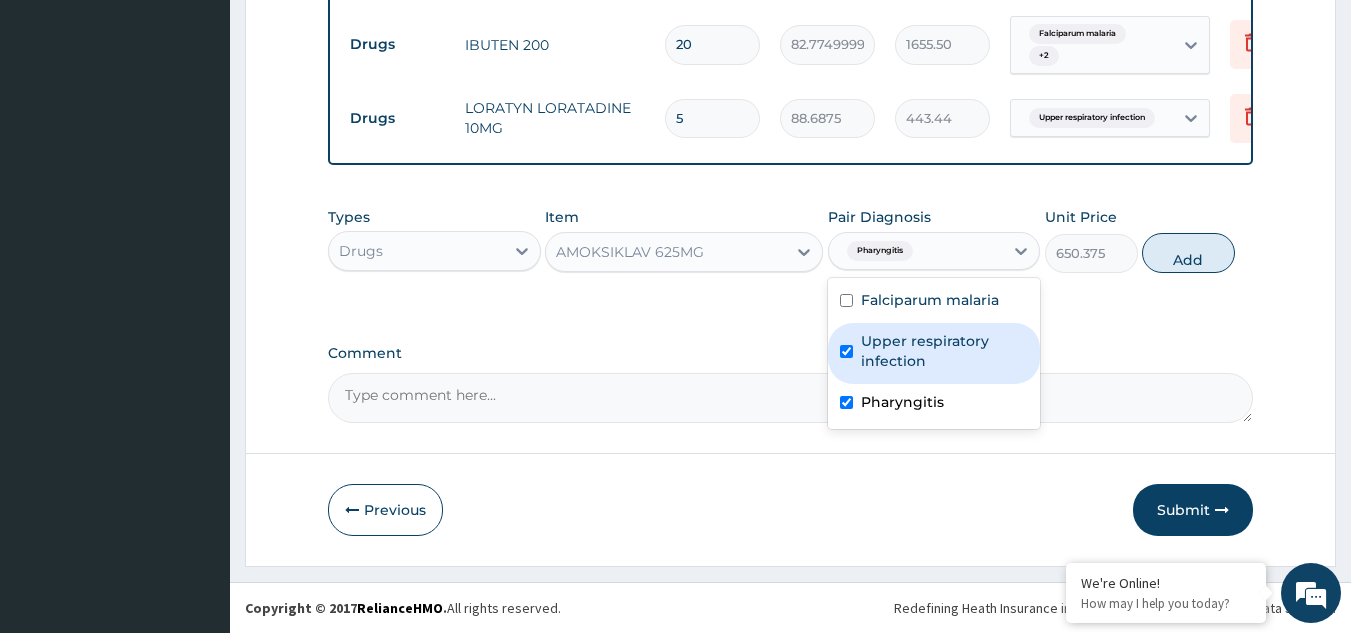 checkbox on "true" 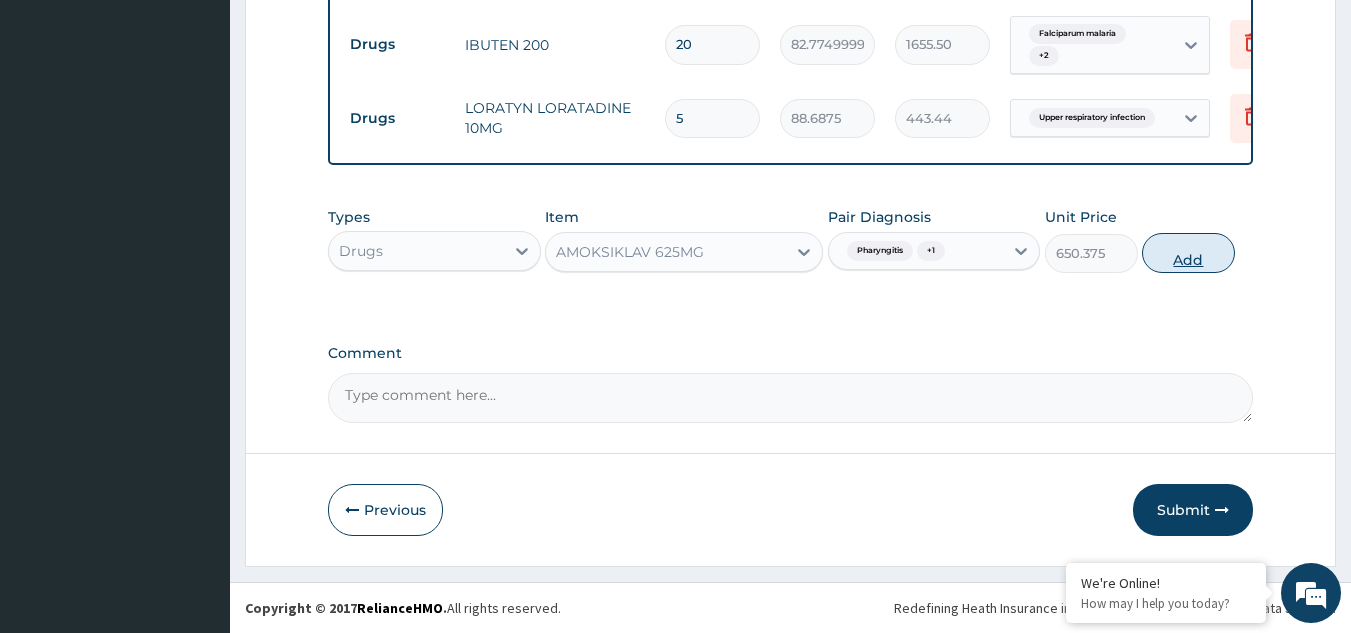click on "Add" at bounding box center (1188, 253) 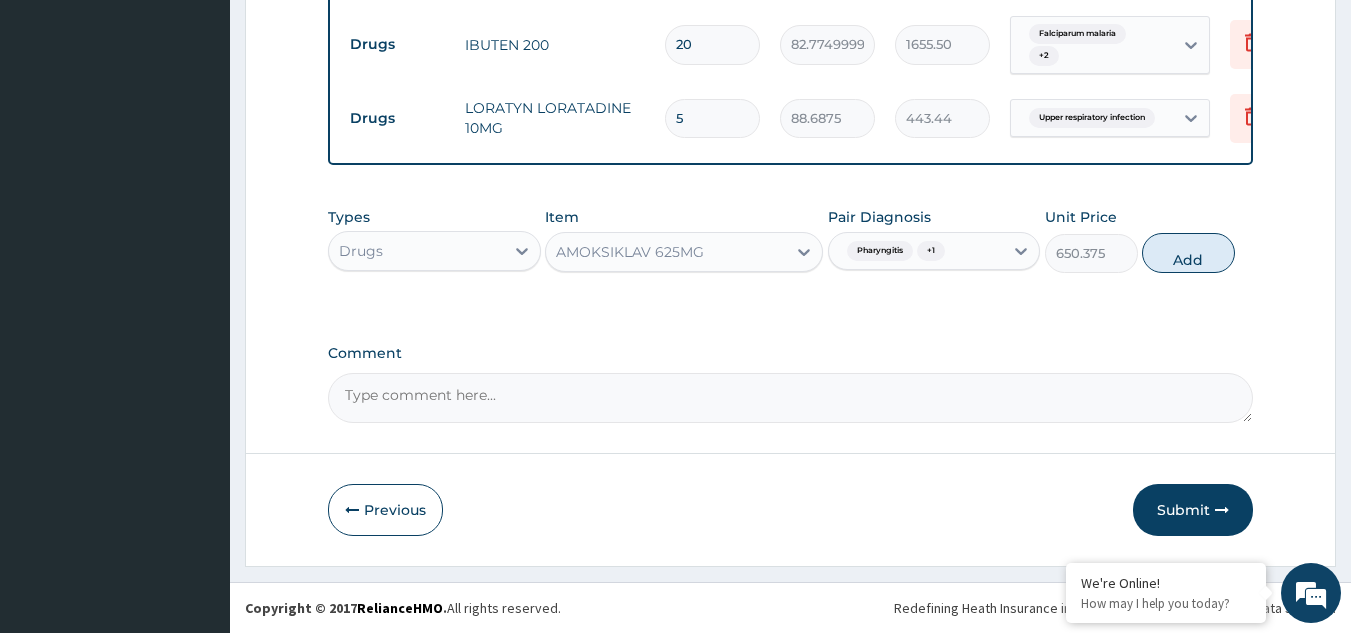 type on "0" 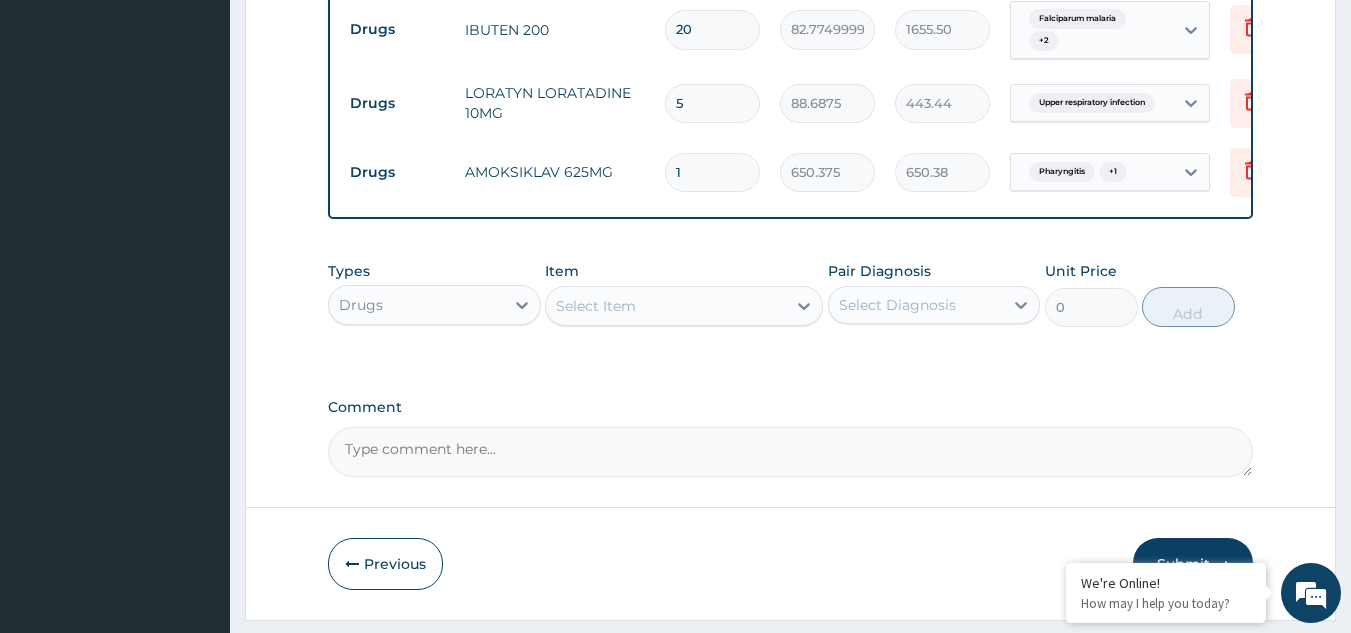 type on "15" 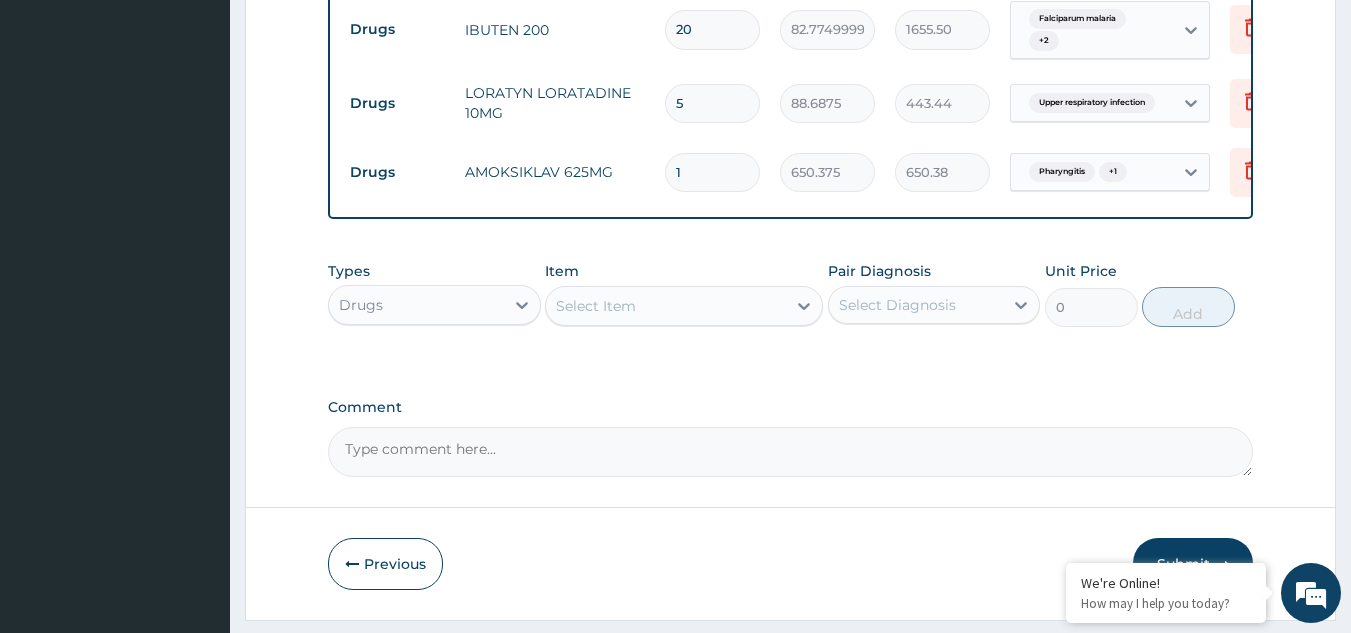 type on "9755.63" 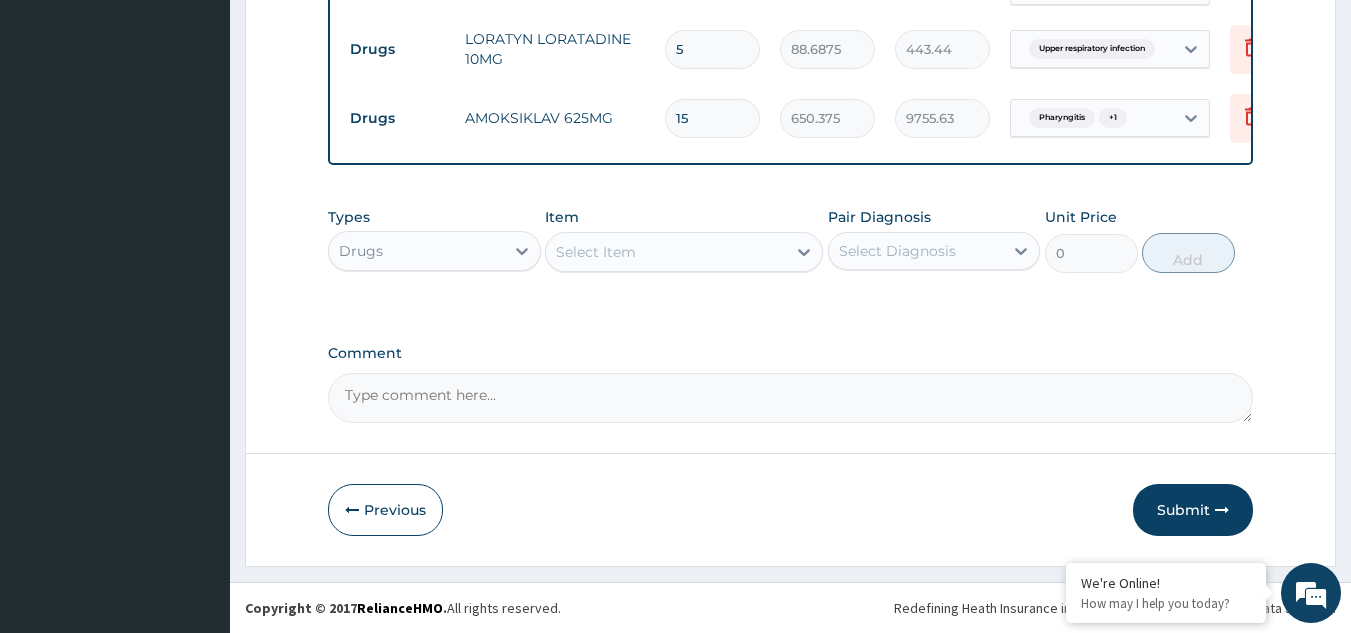 scroll, scrollTop: 1271, scrollLeft: 0, axis: vertical 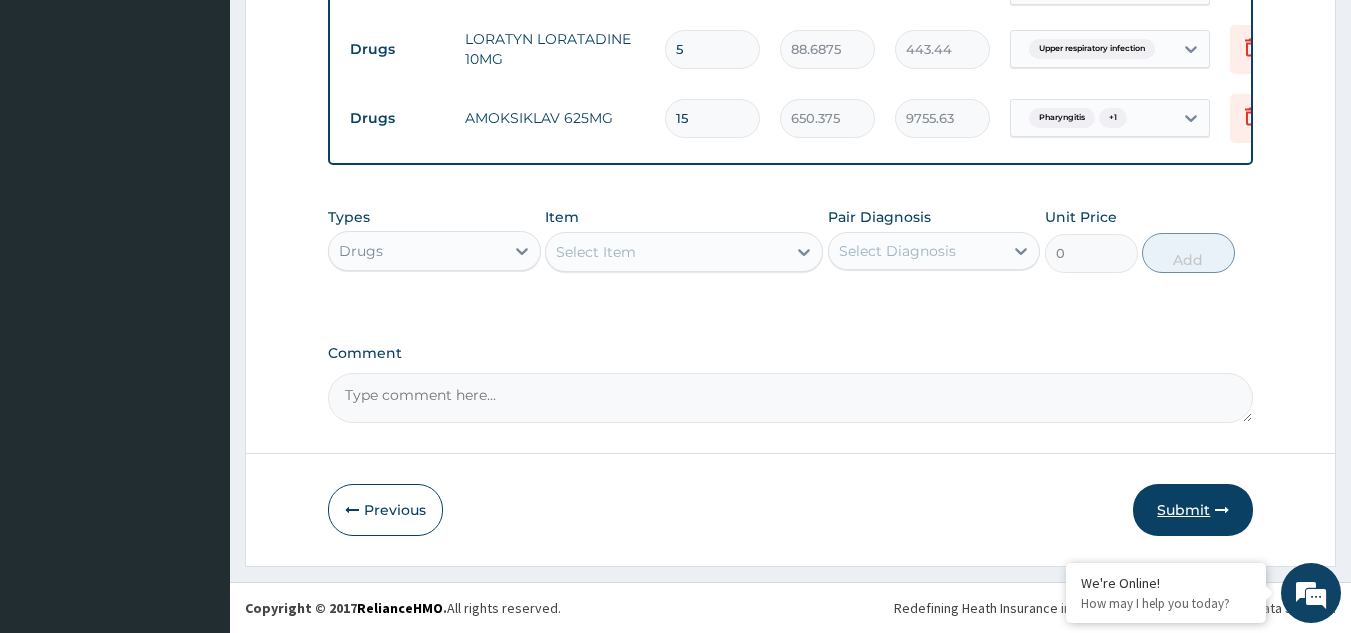 type on "15" 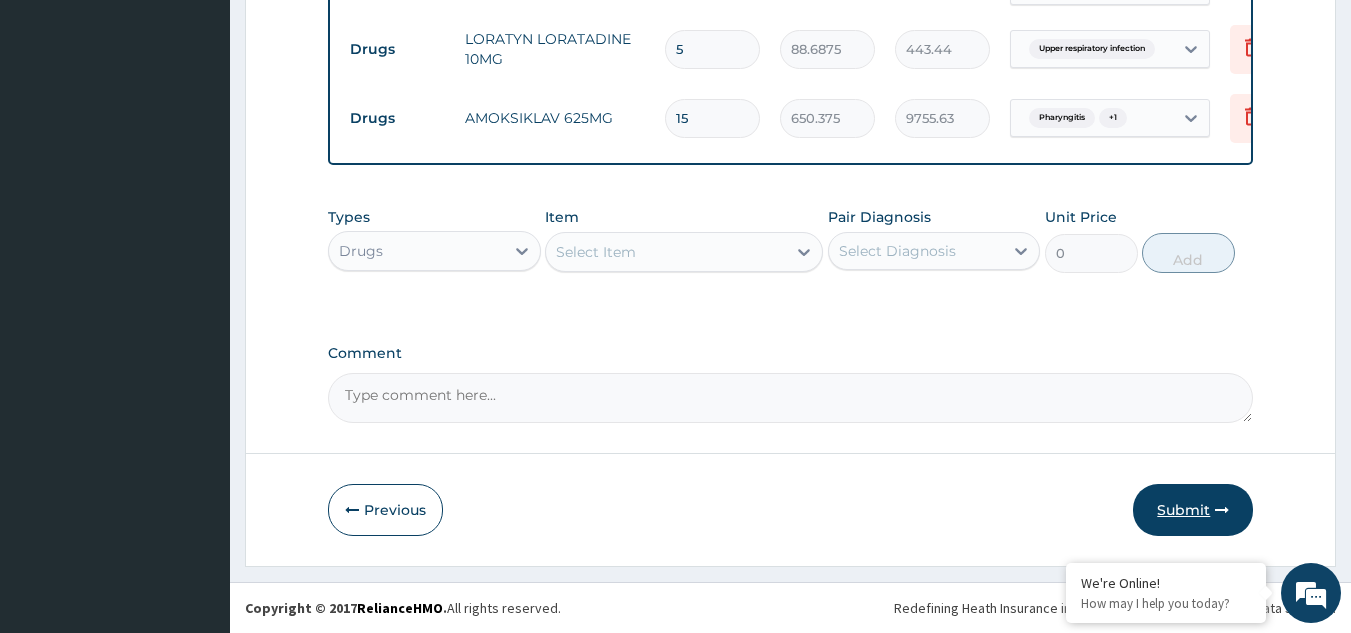 click on "Submit" at bounding box center (1193, 510) 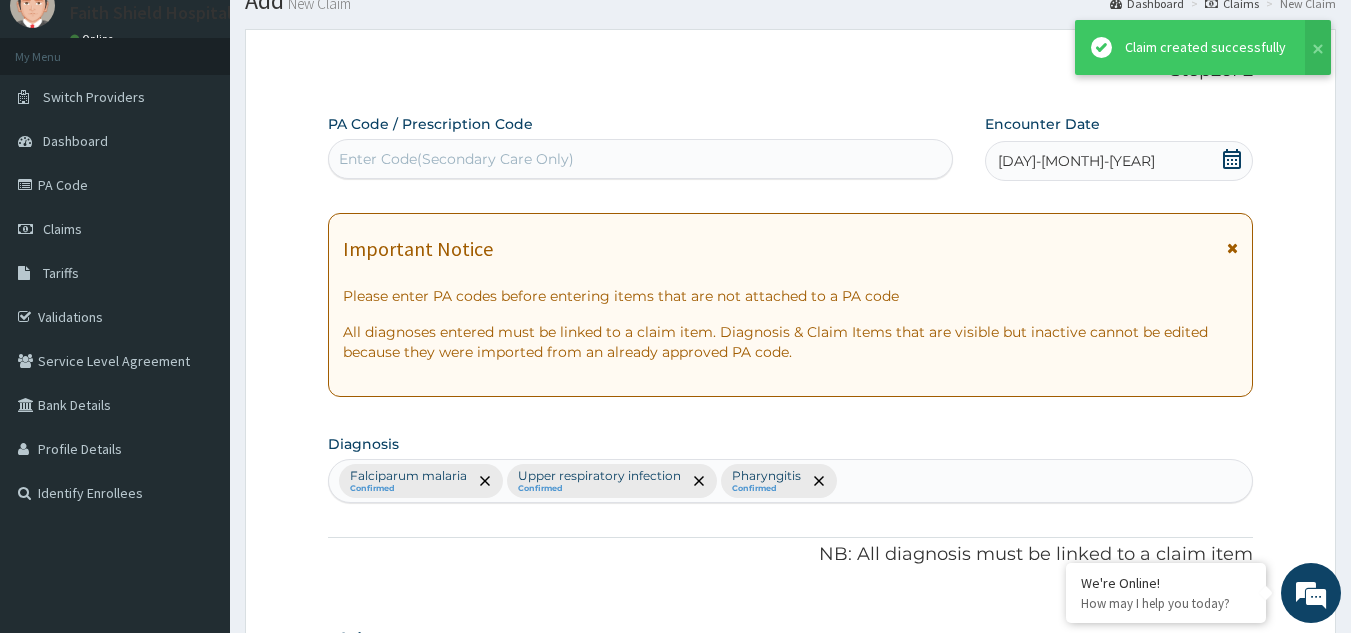scroll, scrollTop: 1271, scrollLeft: 0, axis: vertical 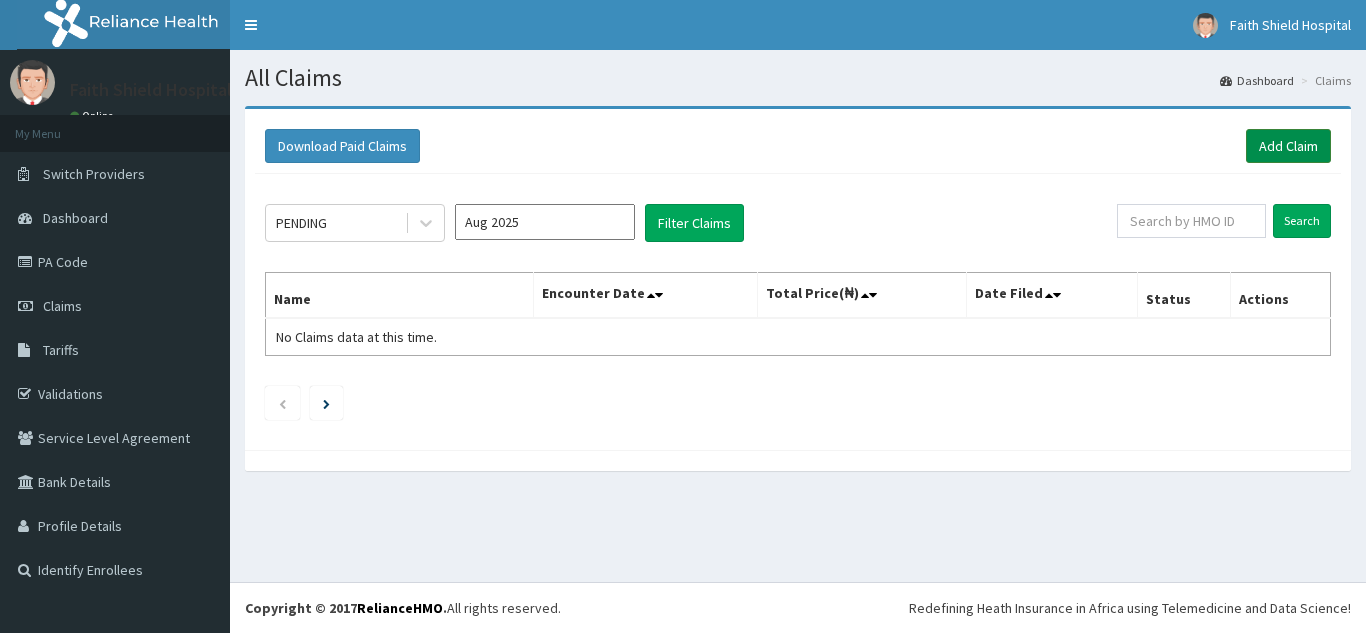 click on "Add Claim" at bounding box center (1288, 146) 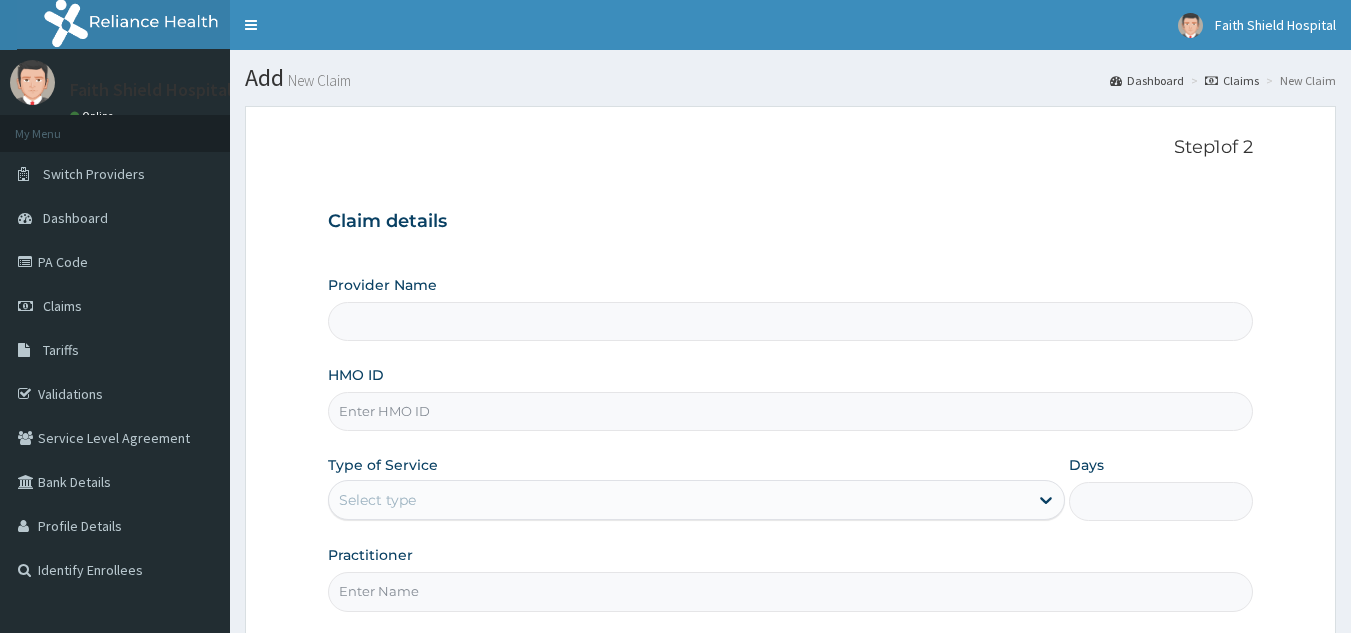 scroll, scrollTop: 0, scrollLeft: 0, axis: both 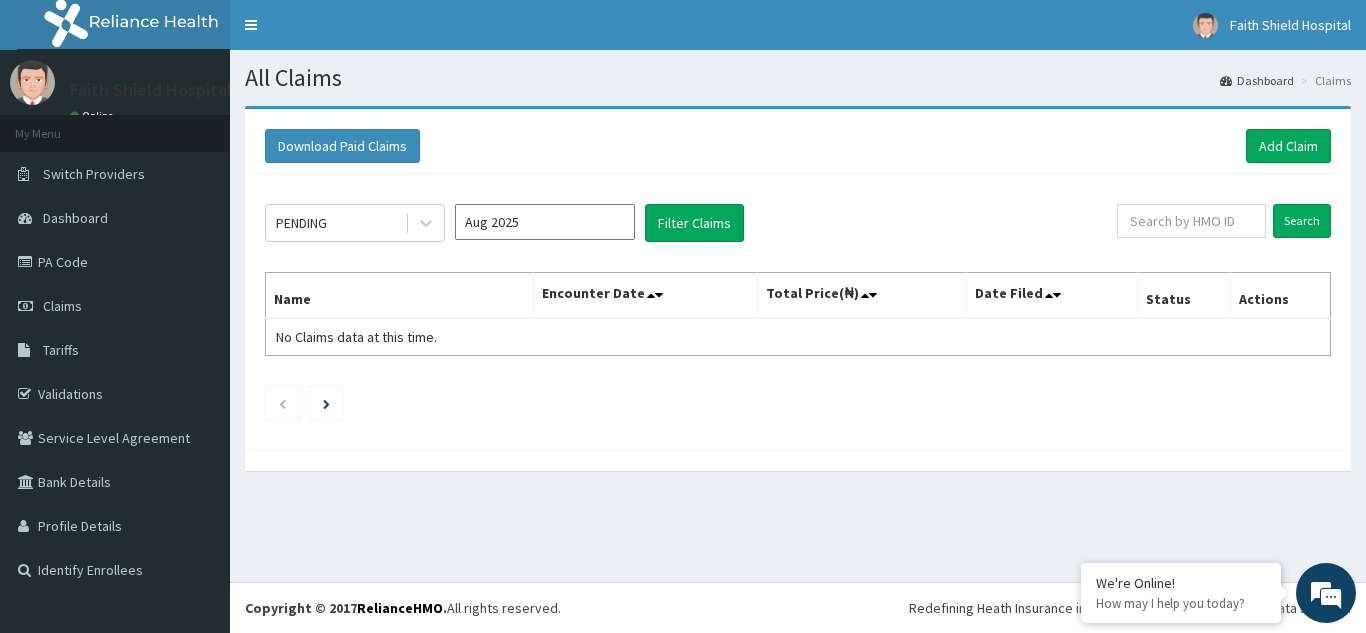 drag, startPoint x: 524, startPoint y: 231, endPoint x: 517, endPoint y: 239, distance: 10.630146 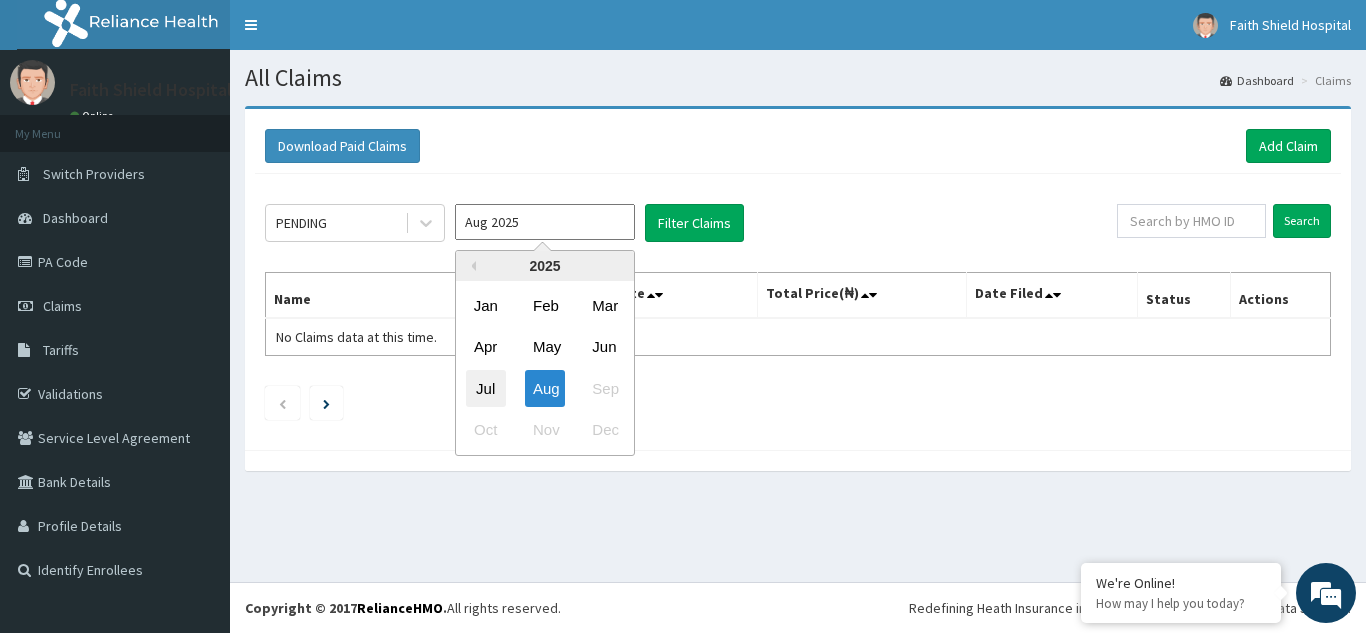 click on "Jul" at bounding box center (486, 388) 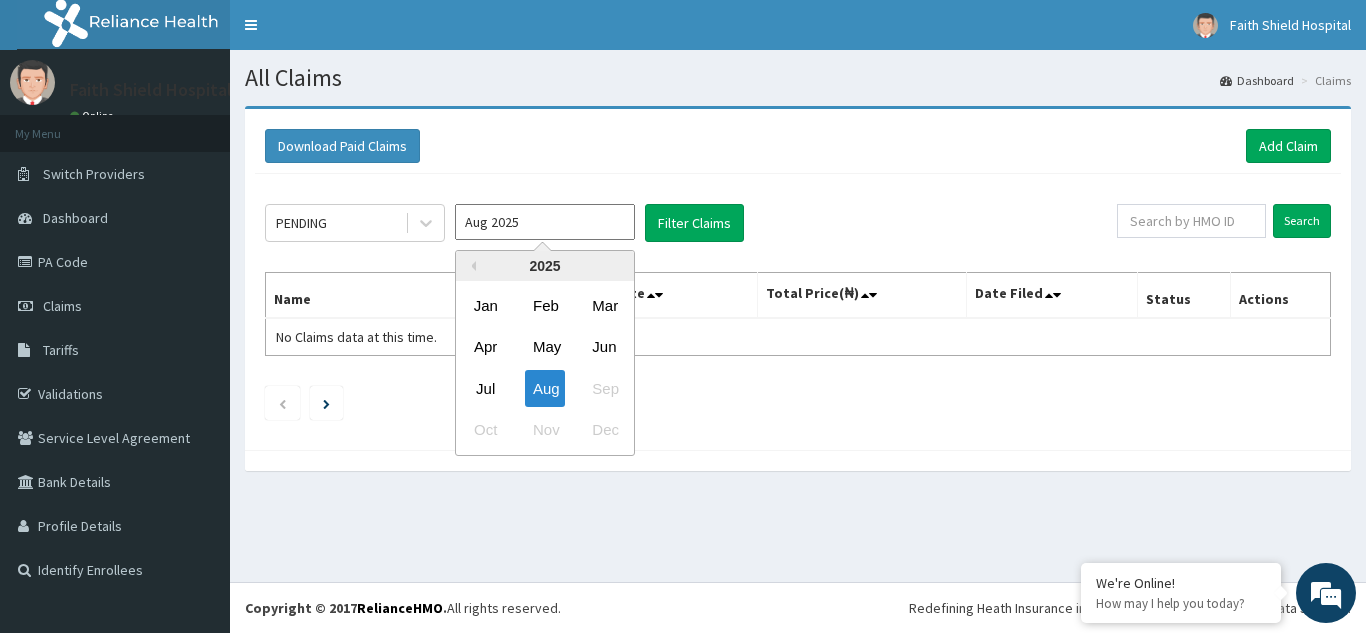 type on "Jul 2025" 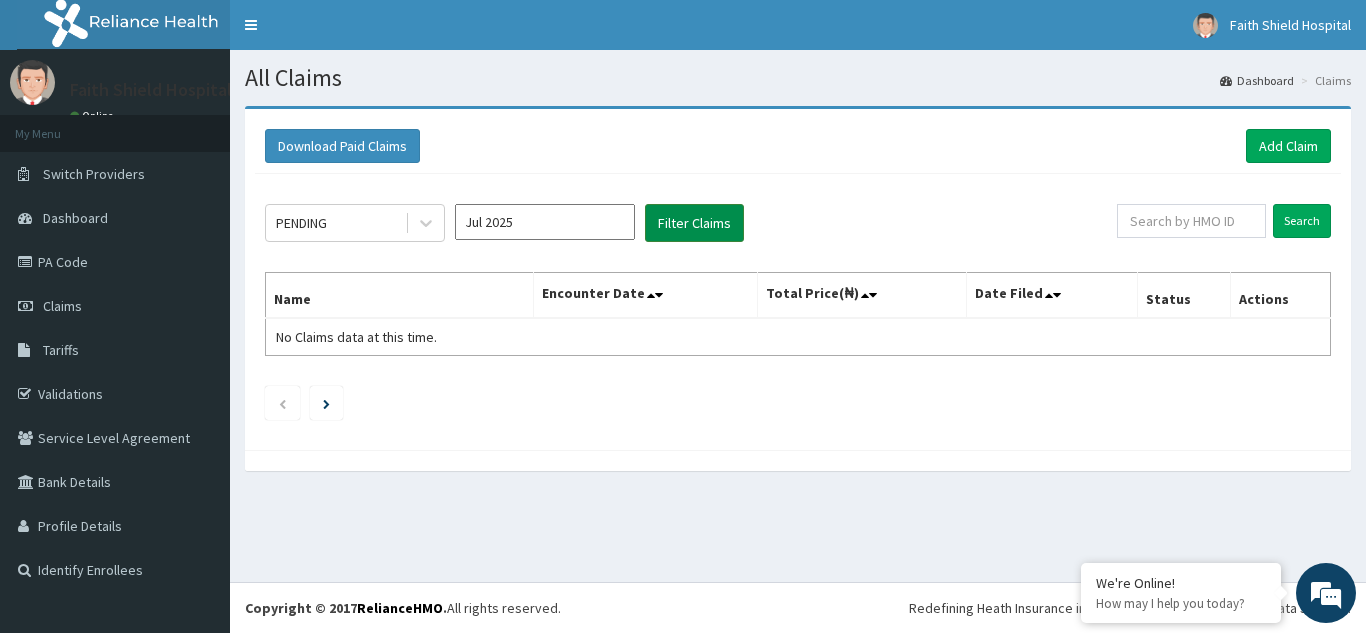 click on "Filter Claims" at bounding box center [694, 223] 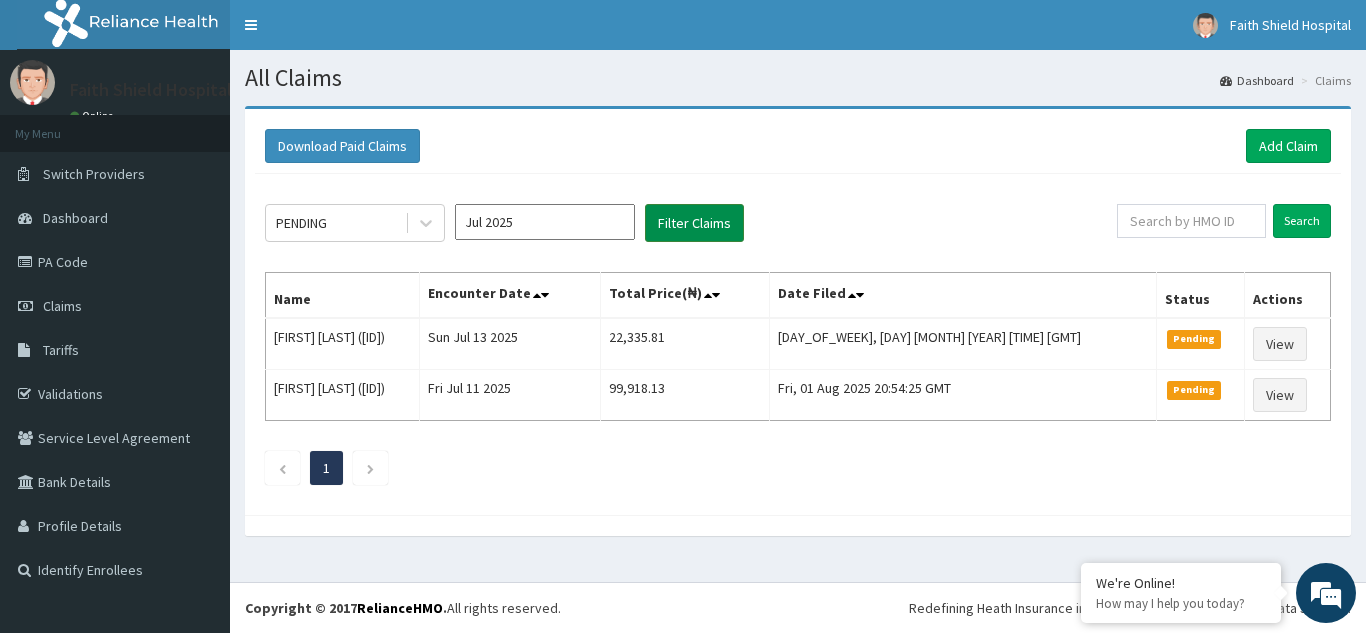click on "Filter Claims" at bounding box center [694, 223] 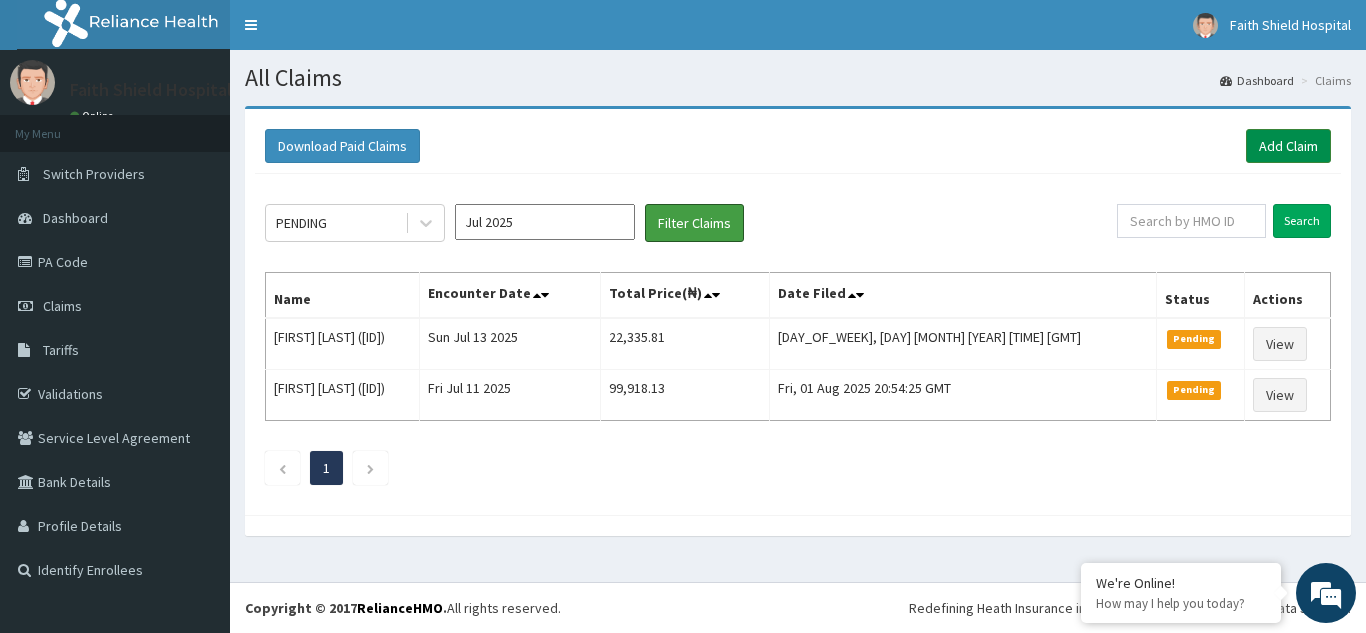 scroll, scrollTop: 0, scrollLeft: 0, axis: both 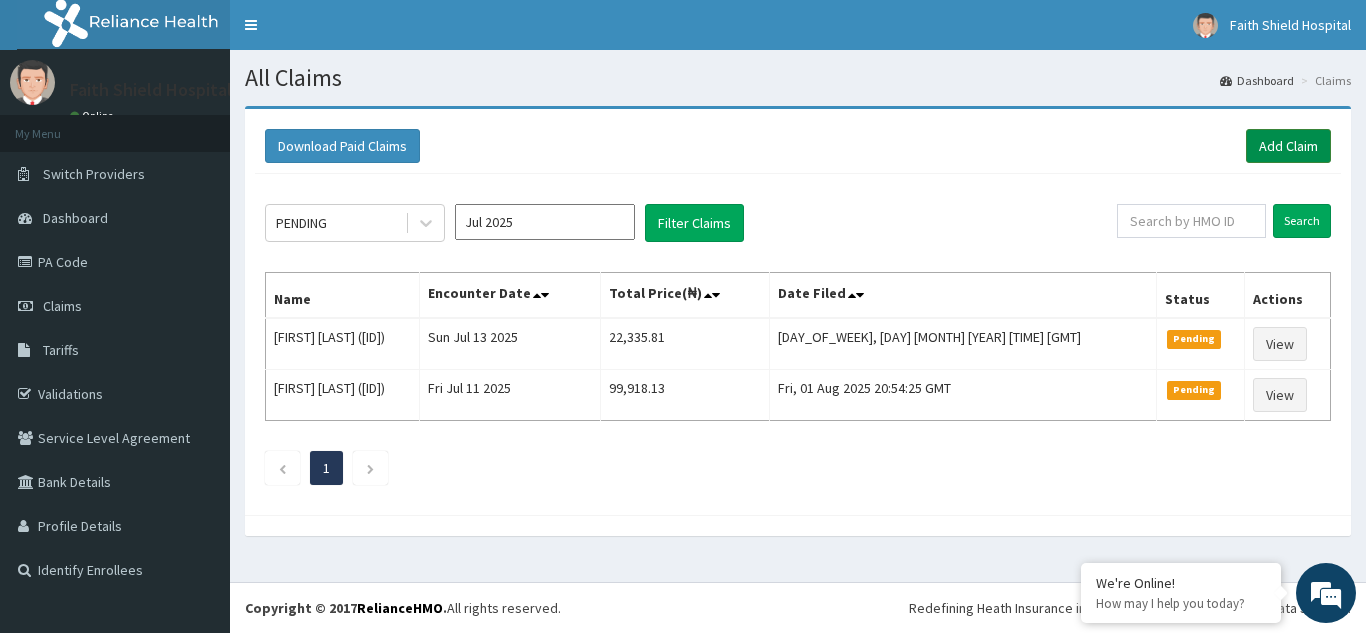 click on "Add Claim" at bounding box center (1288, 146) 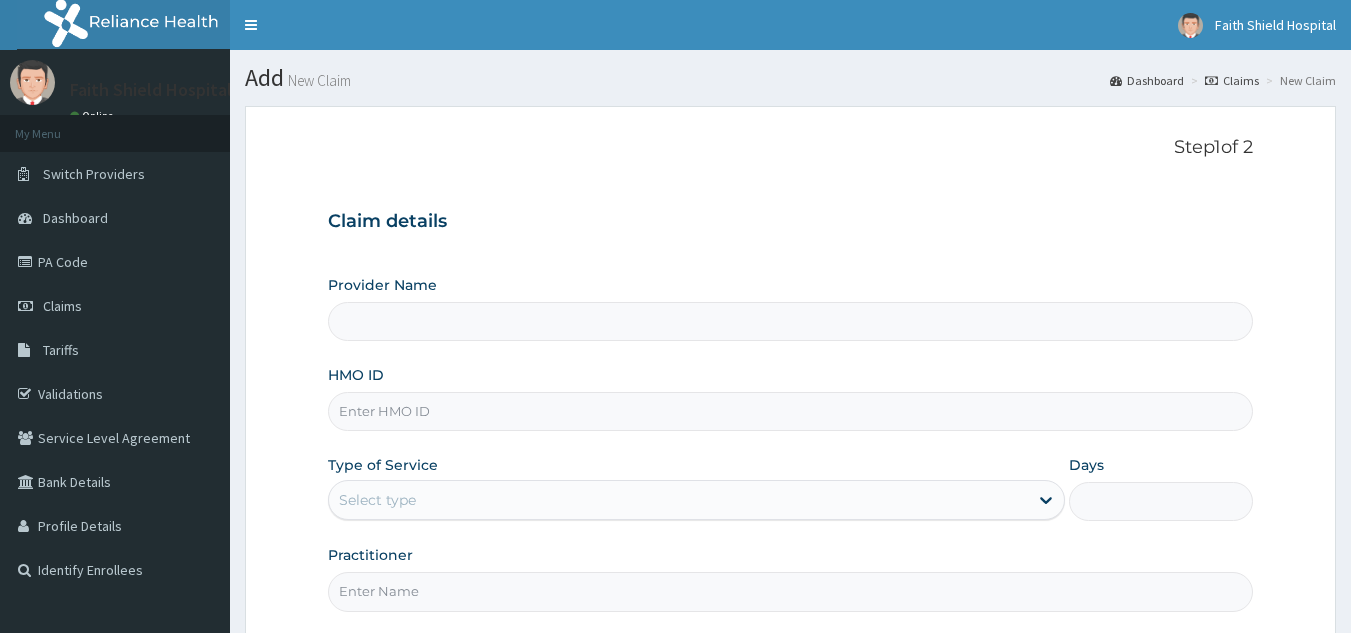 scroll, scrollTop: 0, scrollLeft: 0, axis: both 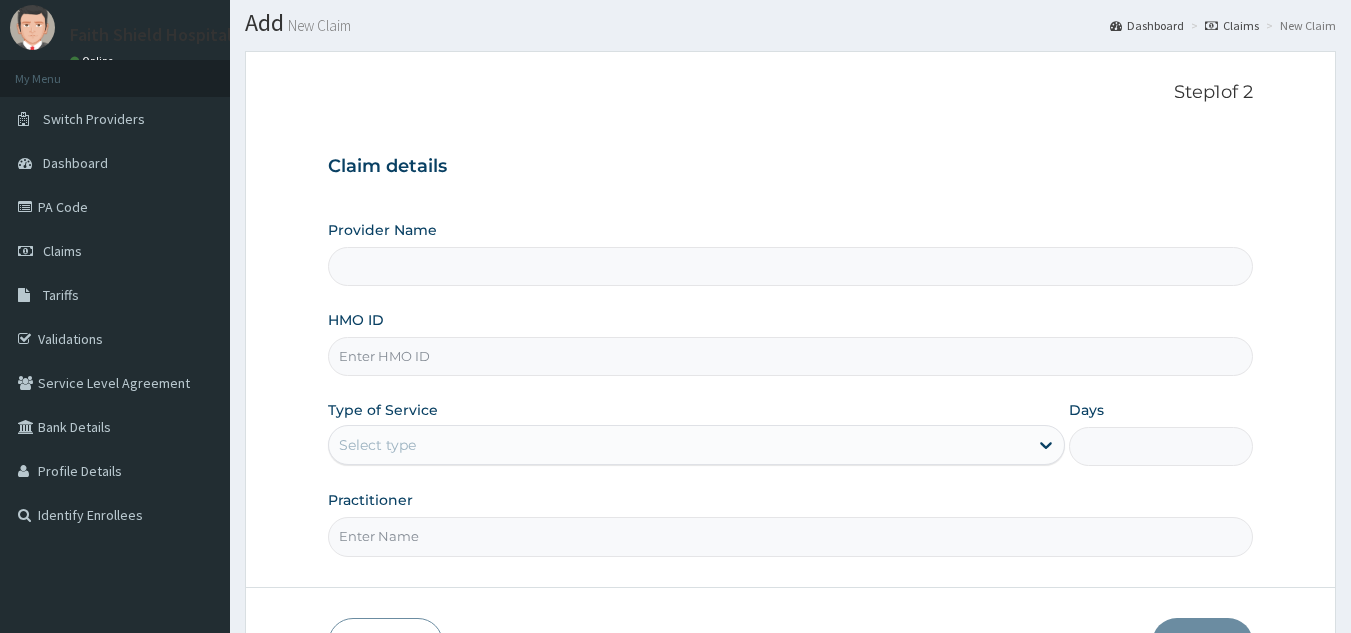 type on "Faith Shield  Hospital" 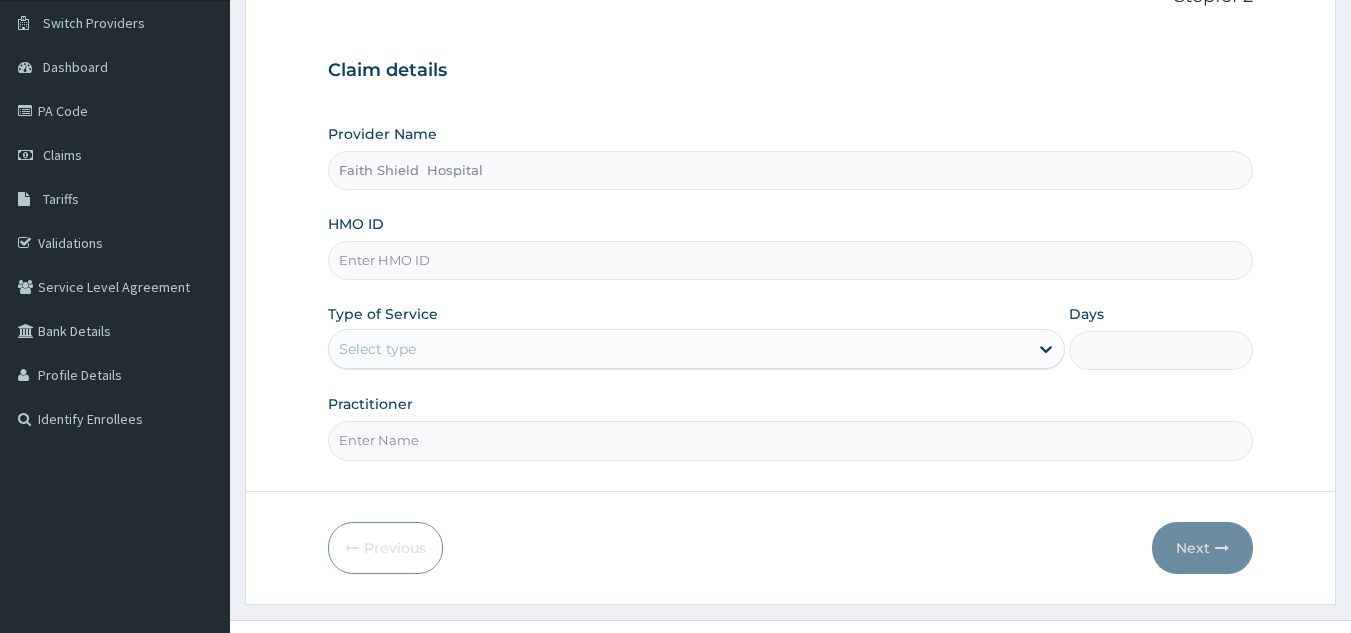 scroll, scrollTop: 189, scrollLeft: 0, axis: vertical 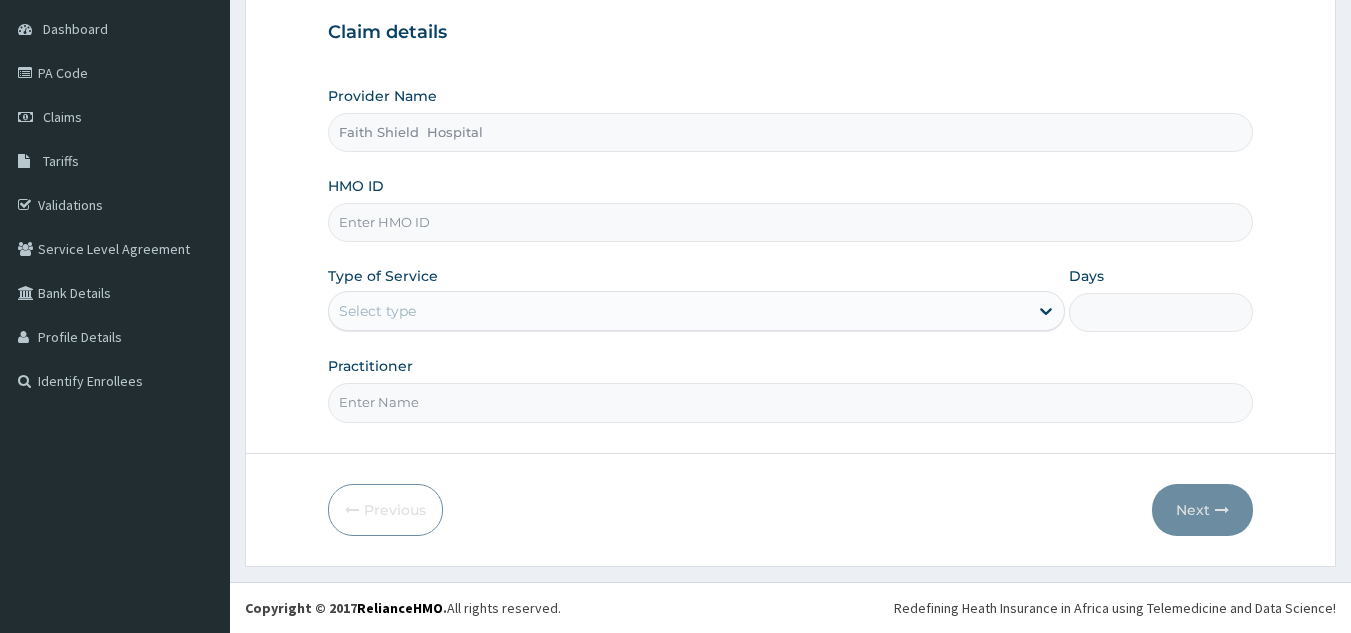 click on "HMO ID" at bounding box center (791, 222) 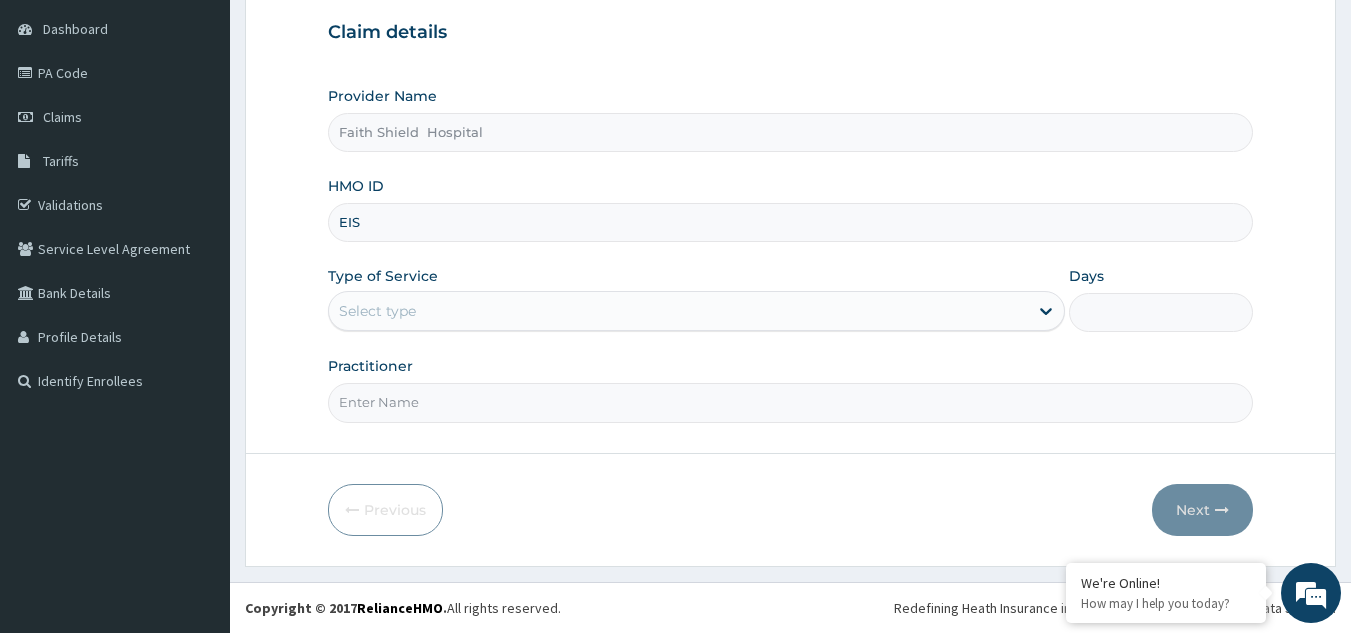 type on "EIS/10770/C" 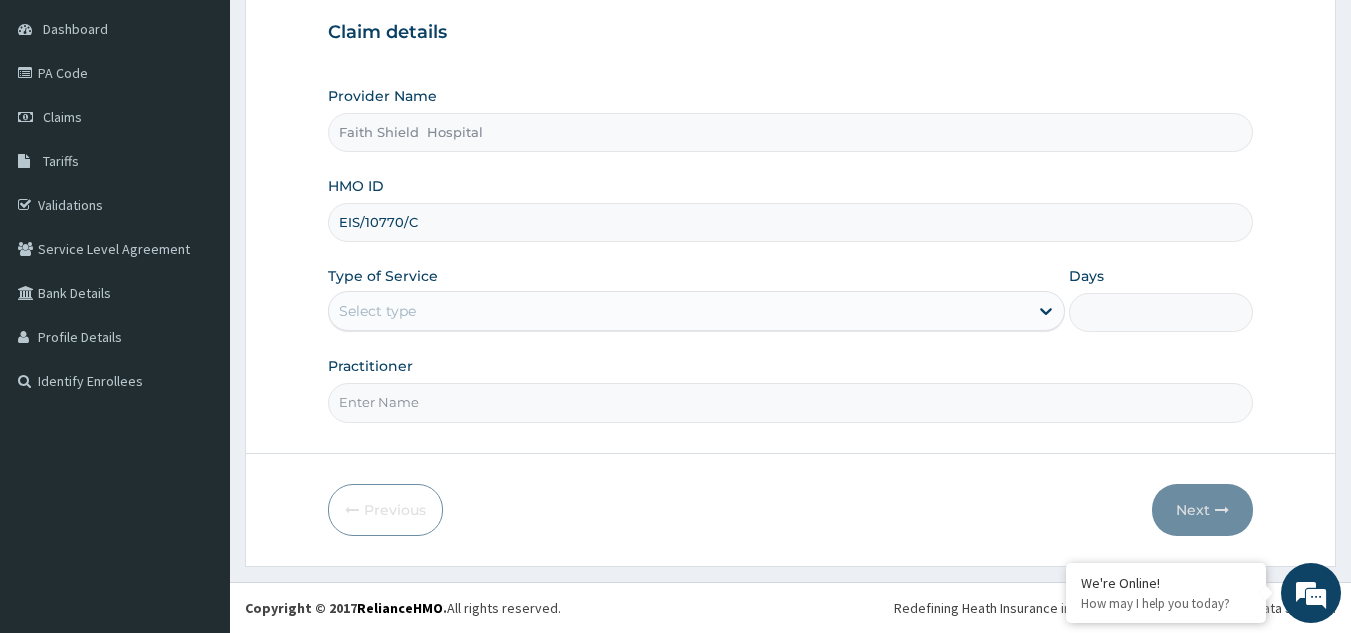 scroll, scrollTop: 0, scrollLeft: 0, axis: both 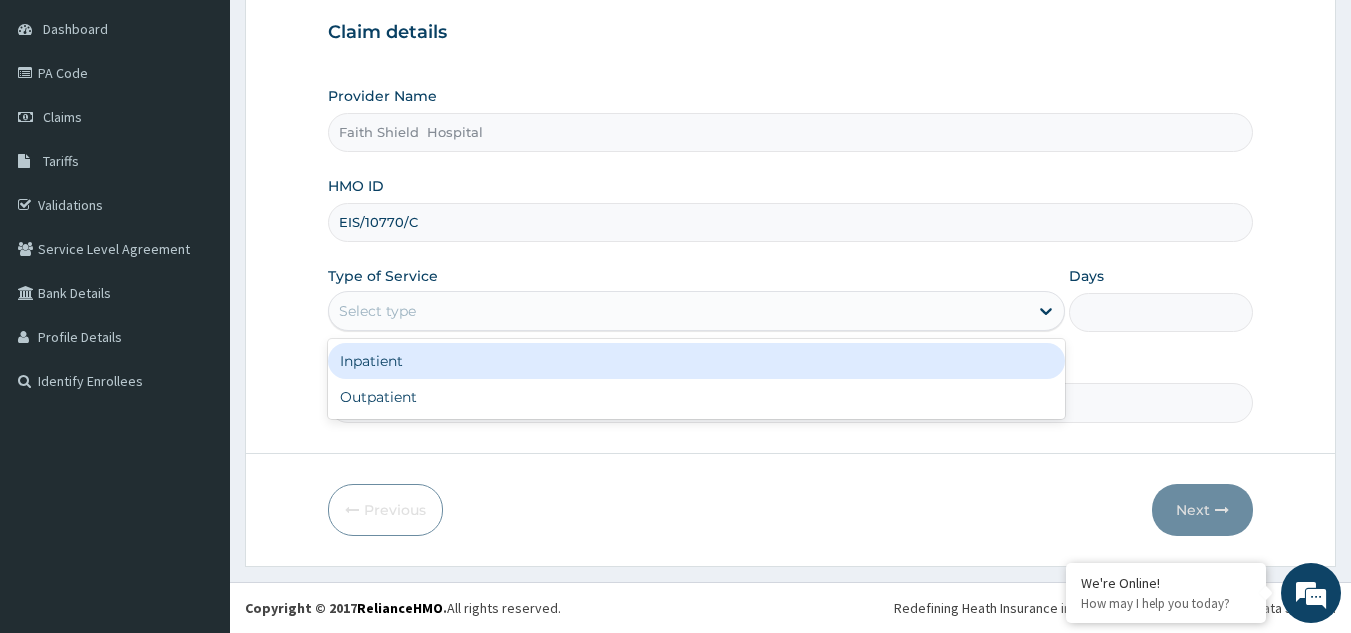 click on "Select type" at bounding box center (377, 311) 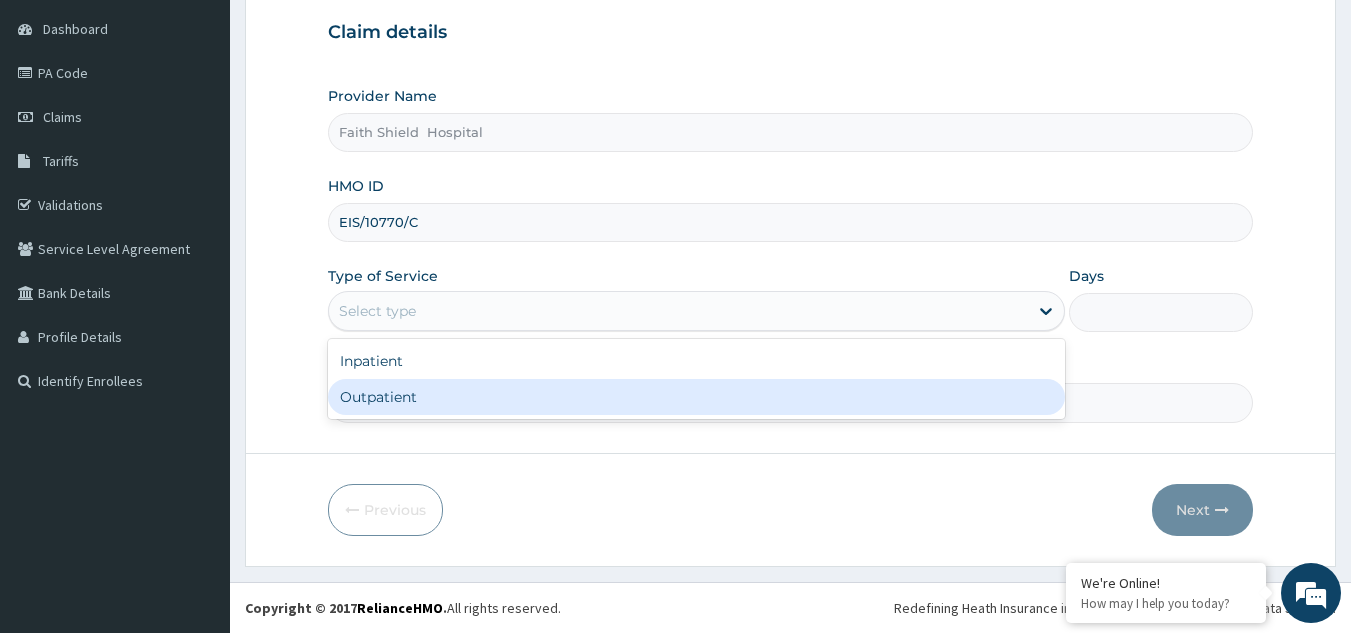 click on "Outpatient" at bounding box center (696, 397) 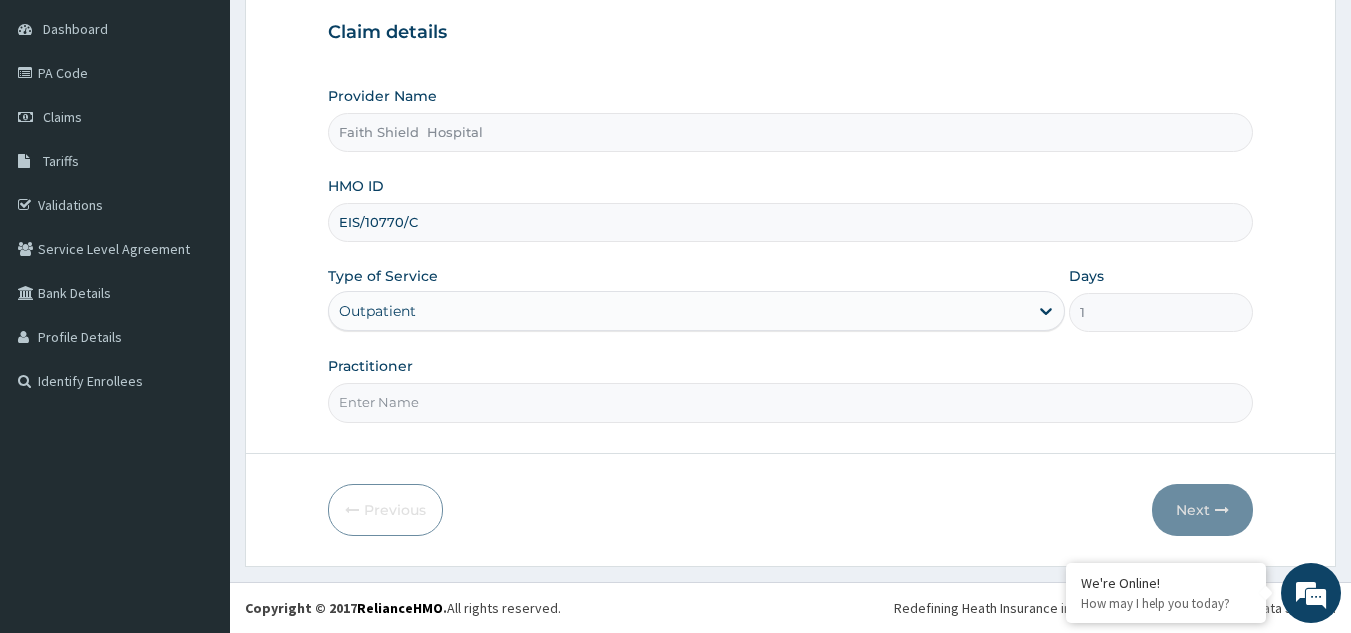 click on "Practitioner" at bounding box center (791, 402) 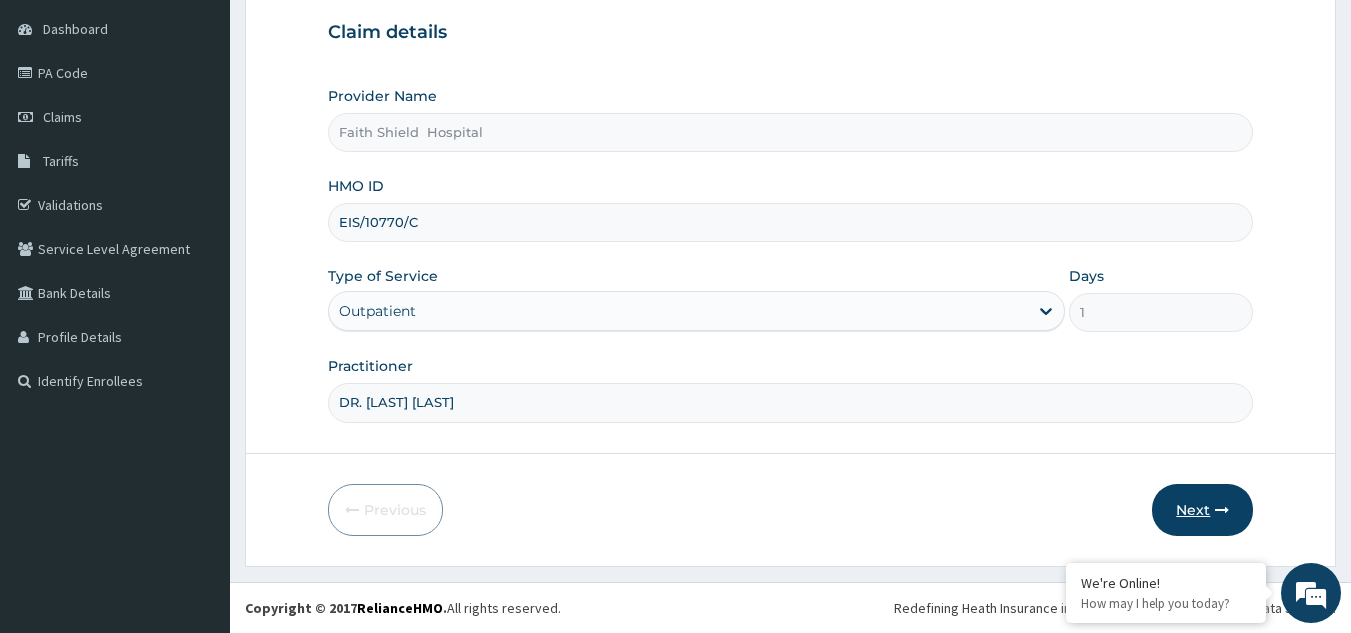 click on "Next" at bounding box center (1202, 510) 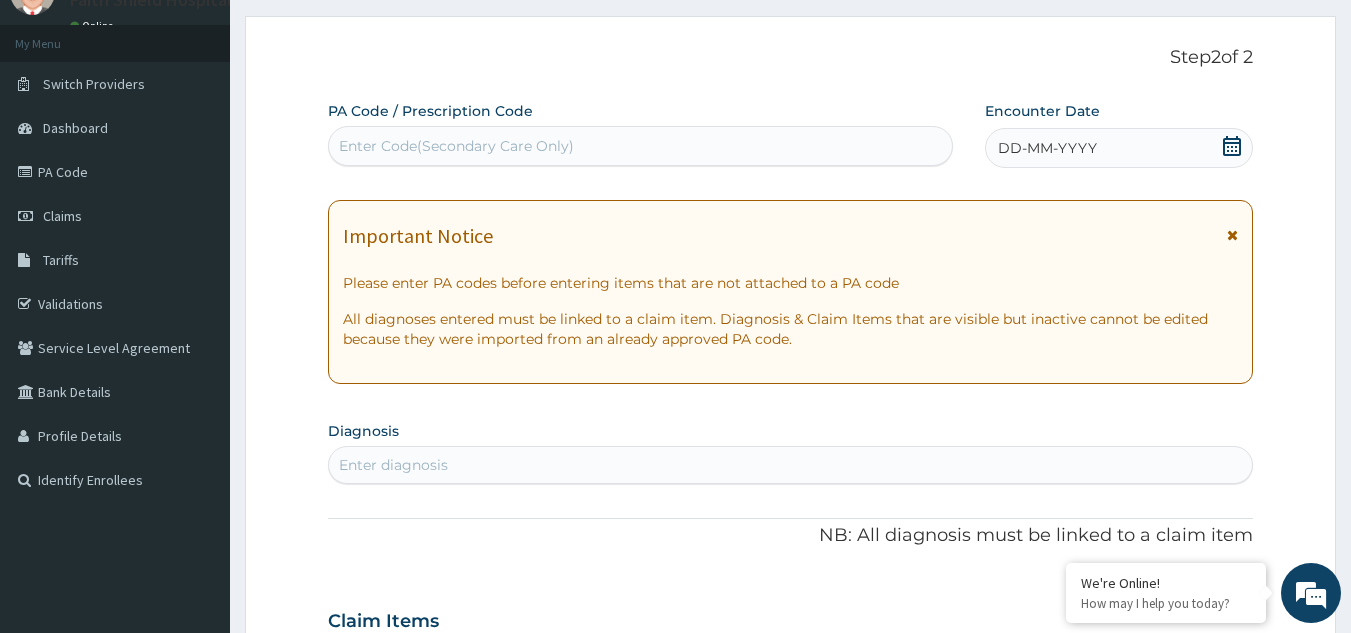 scroll, scrollTop: 89, scrollLeft: 0, axis: vertical 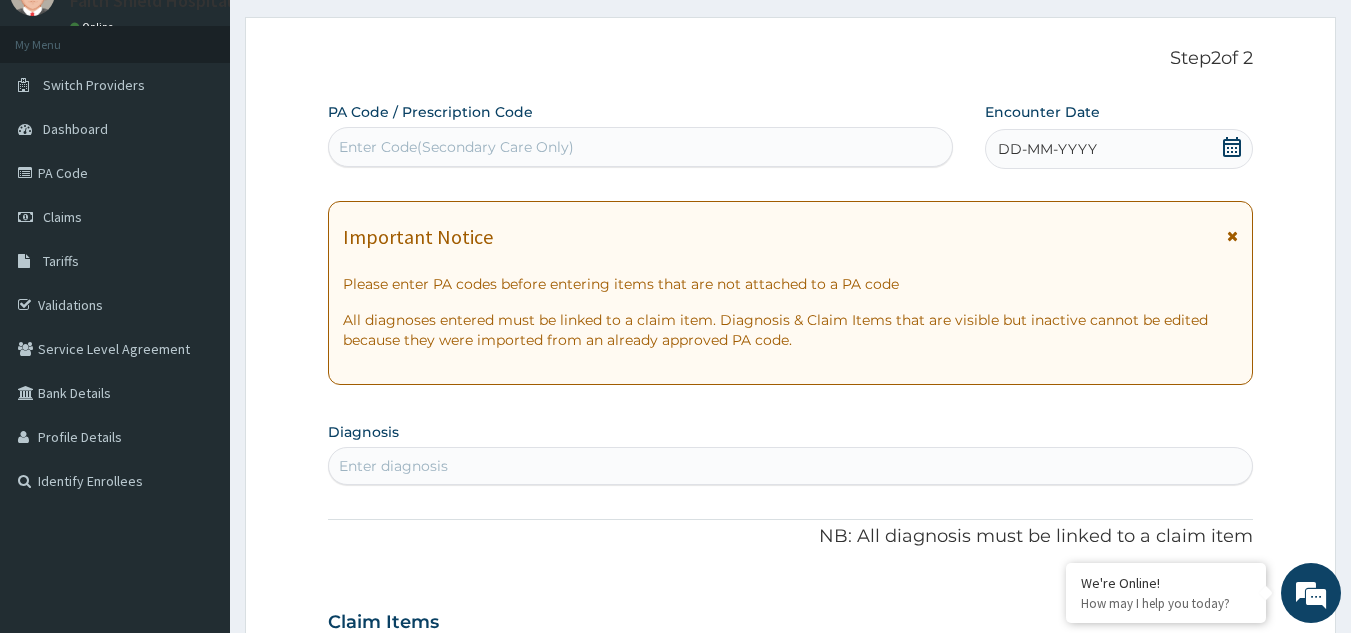 click 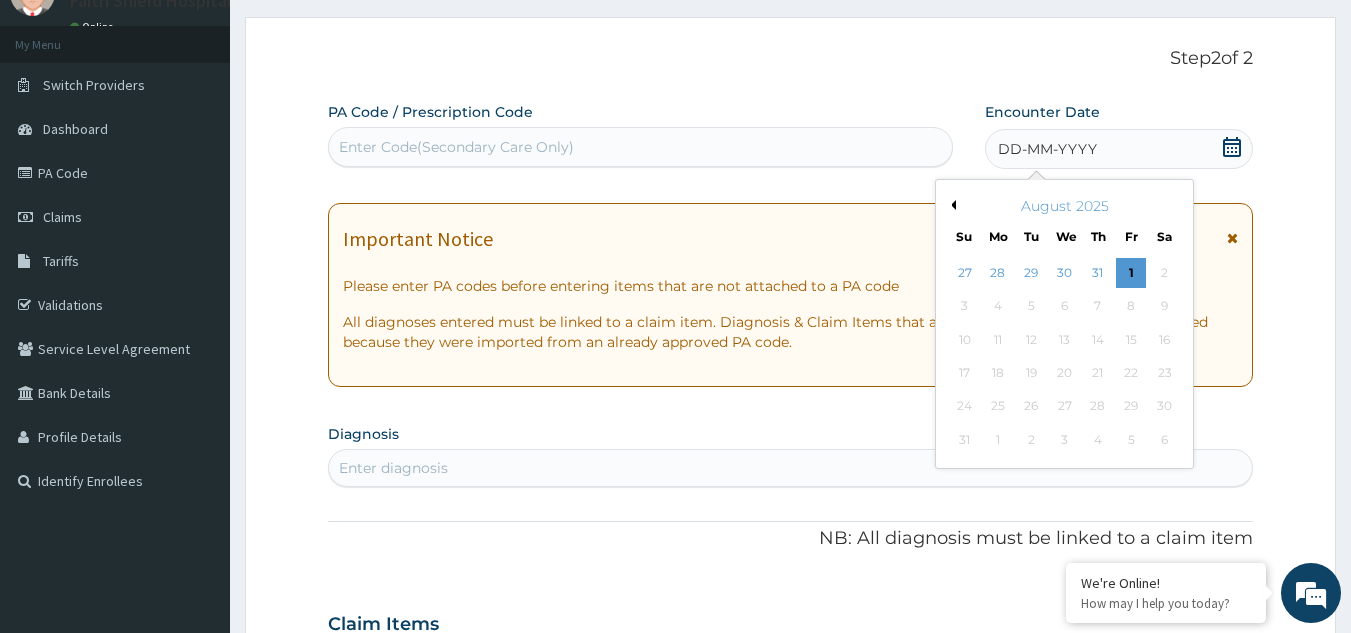 click on "Previous Month" at bounding box center (951, 205) 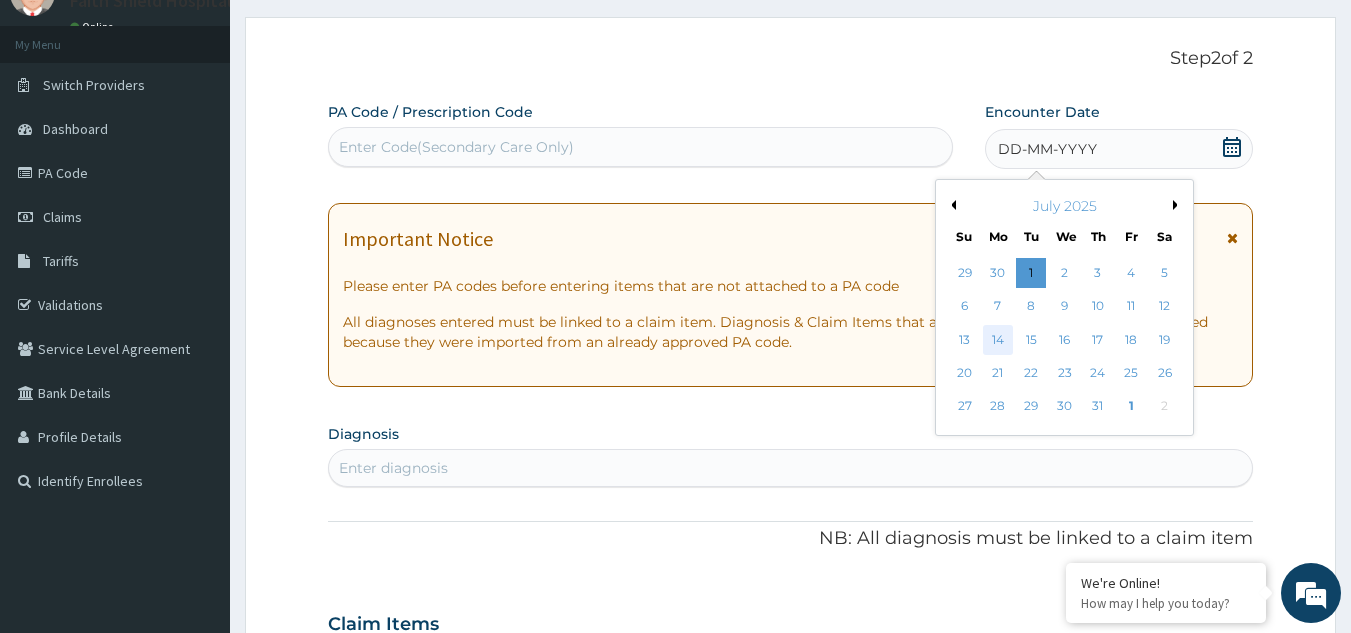 click on "14" at bounding box center (998, 340) 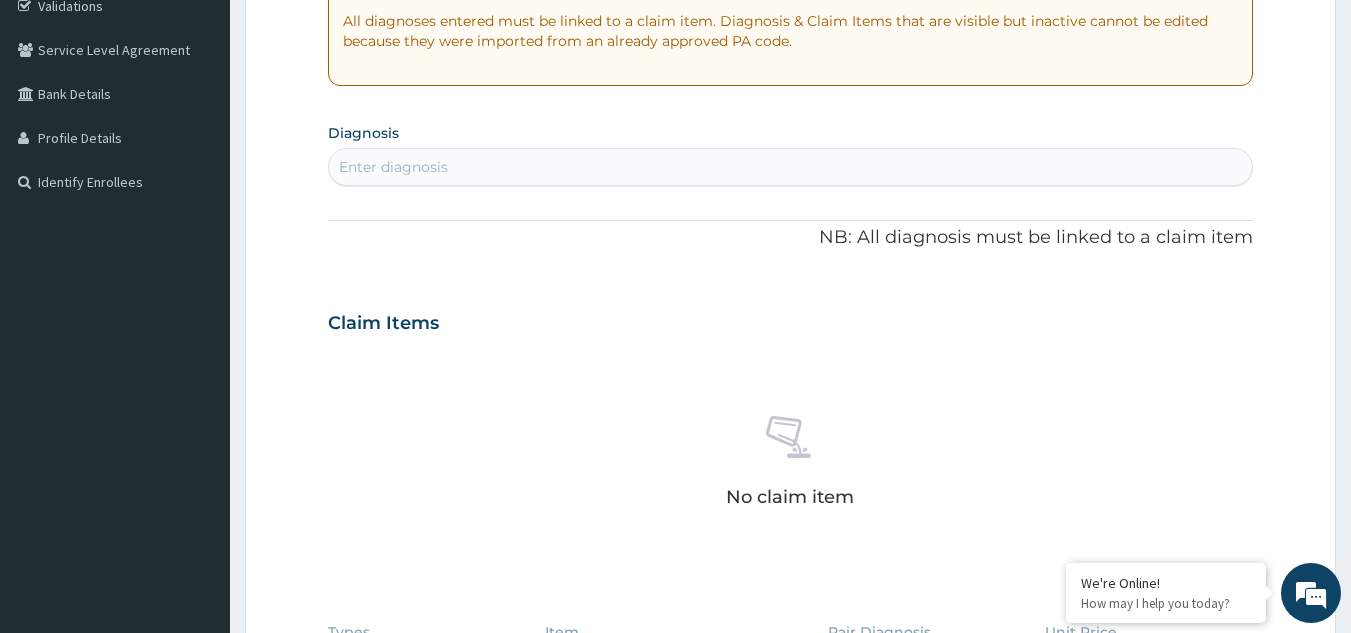 scroll, scrollTop: 389, scrollLeft: 0, axis: vertical 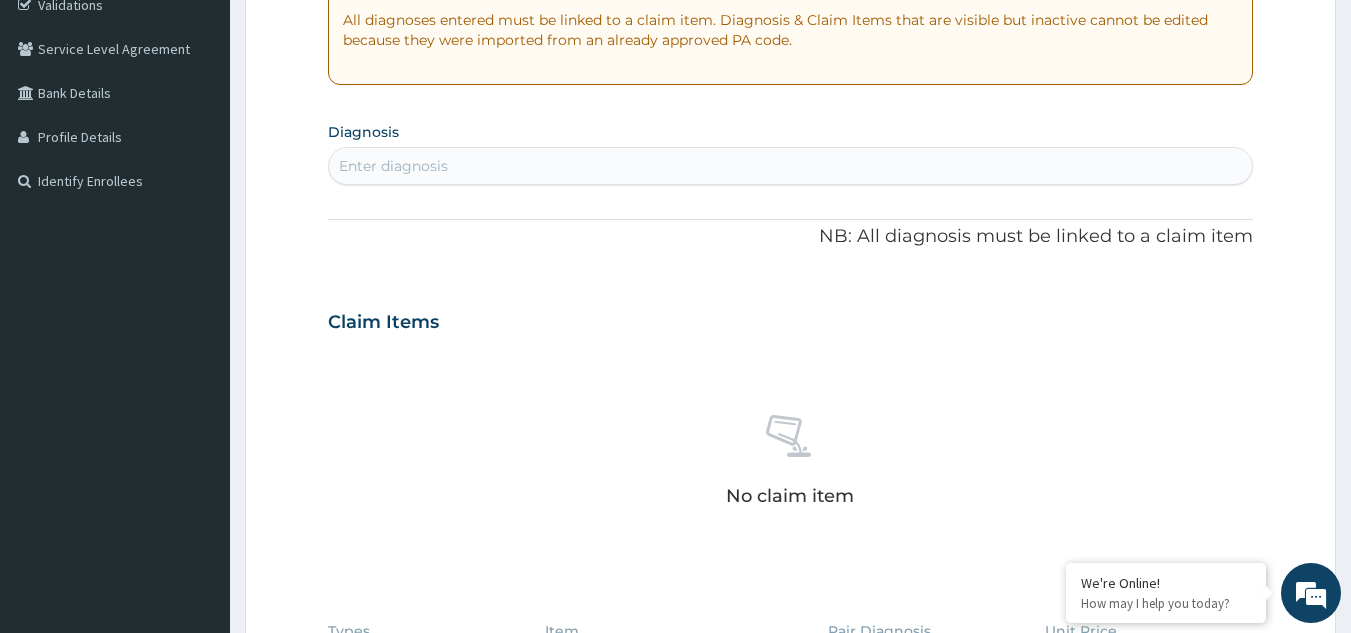click on "Enter diagnosis" at bounding box center (393, 166) 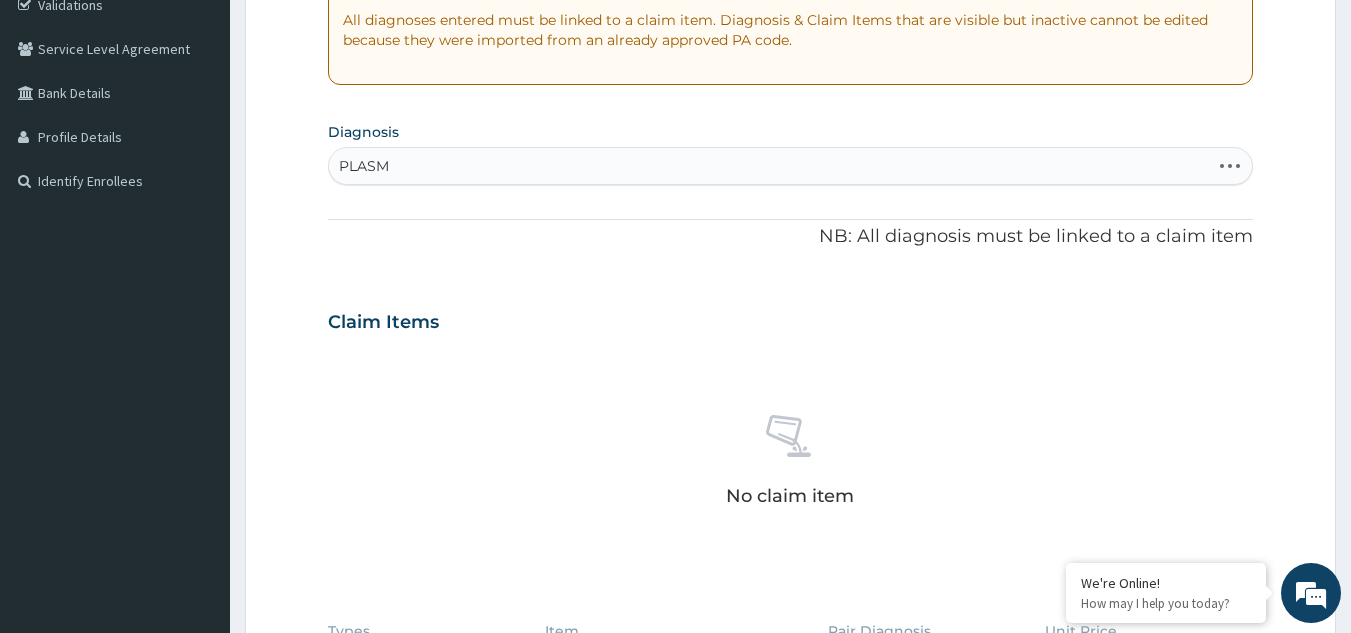type on "PLASMO" 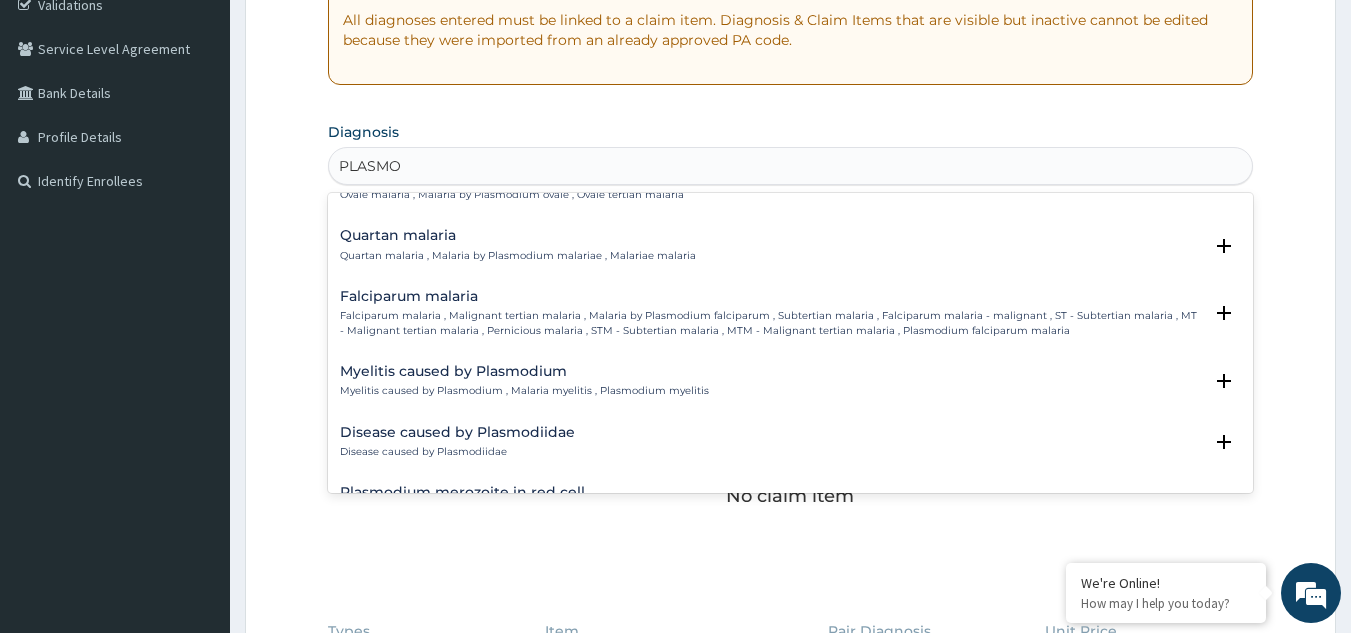 scroll, scrollTop: 200, scrollLeft: 0, axis: vertical 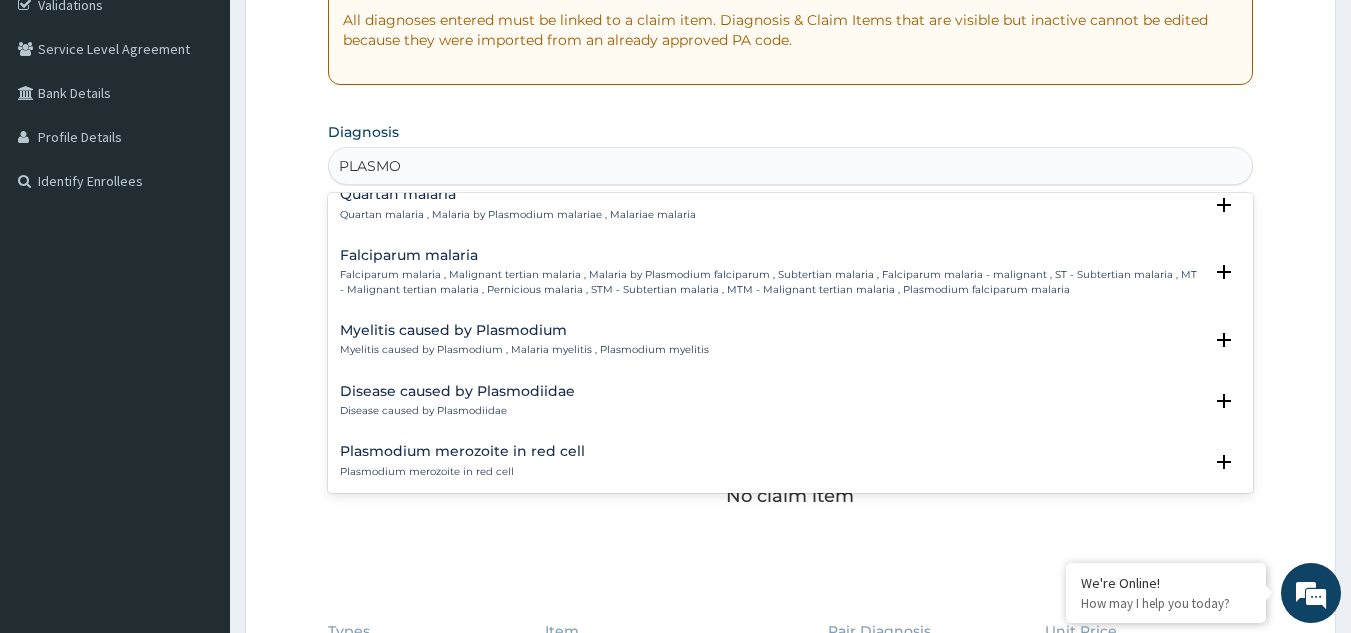 click on "Falciparum malaria , Malignant tertian malaria , Malaria by Plasmodium falciparum , Subtertian malaria , Falciparum malaria - malignant , ST - Subtertian malaria , MT - Malignant tertian malaria , Pernicious malaria , STM - Subtertian malaria , MTM - Malignant tertian malaria , Plasmodium falciparum malaria" at bounding box center [771, 282] 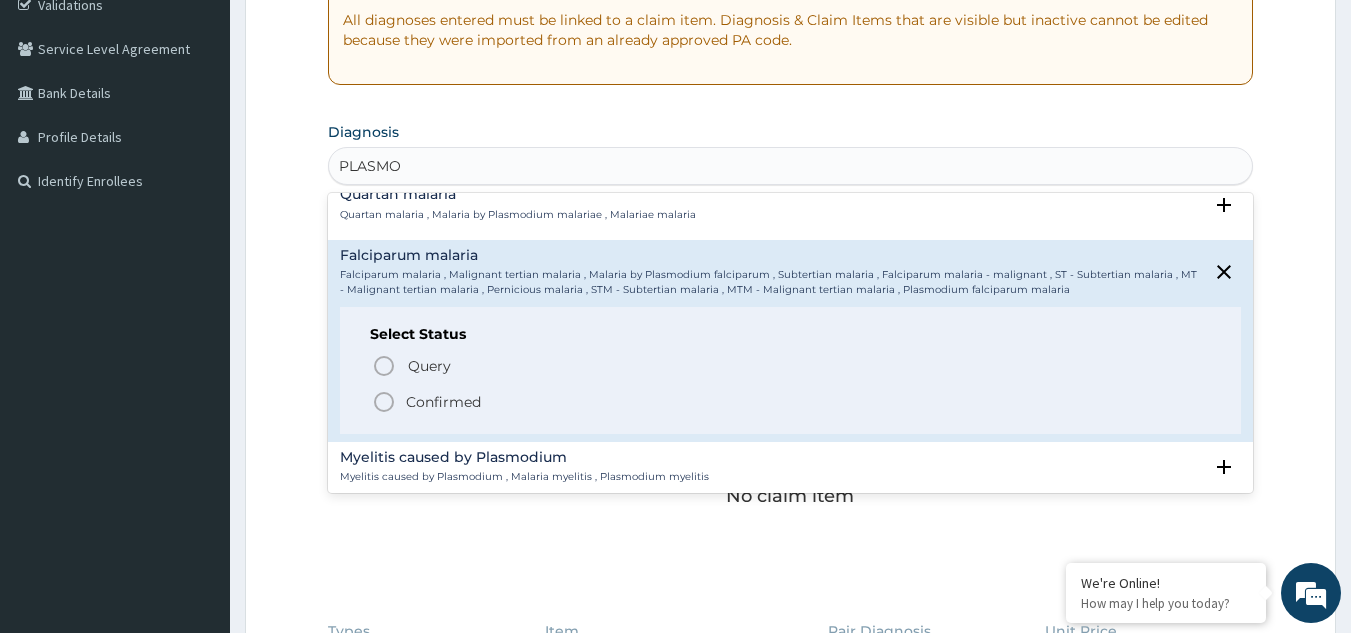 click 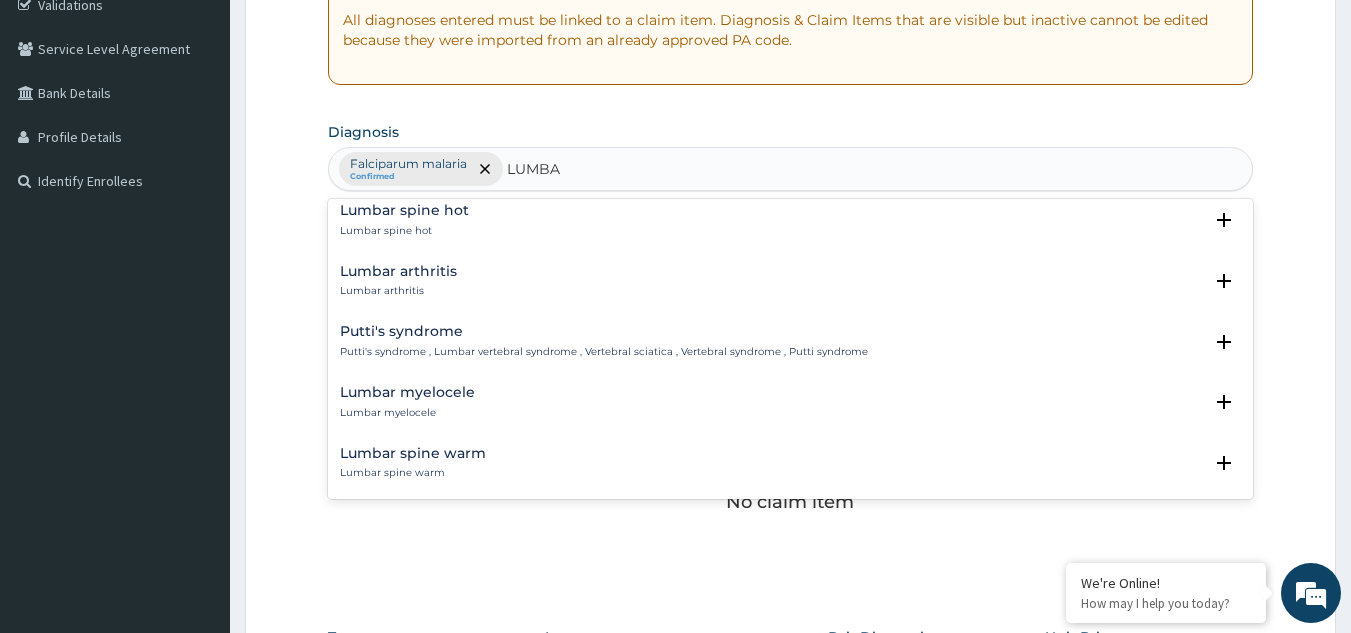 scroll, scrollTop: 400, scrollLeft: 0, axis: vertical 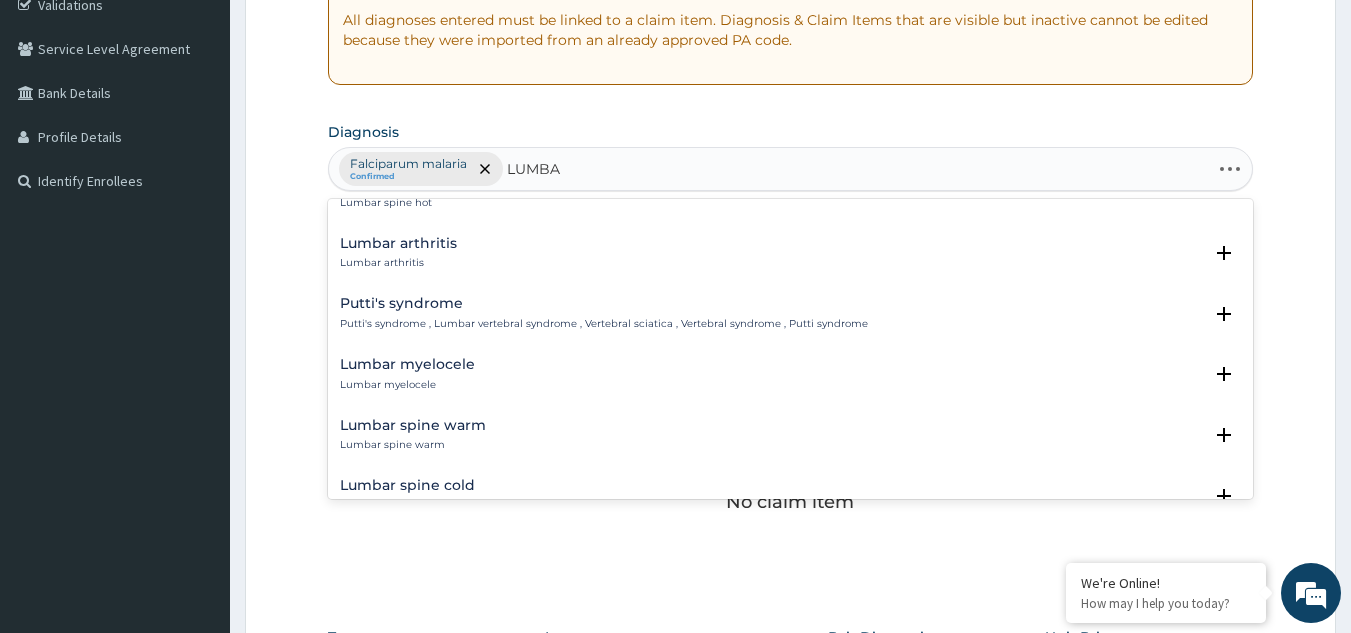 type on "LUMBAG" 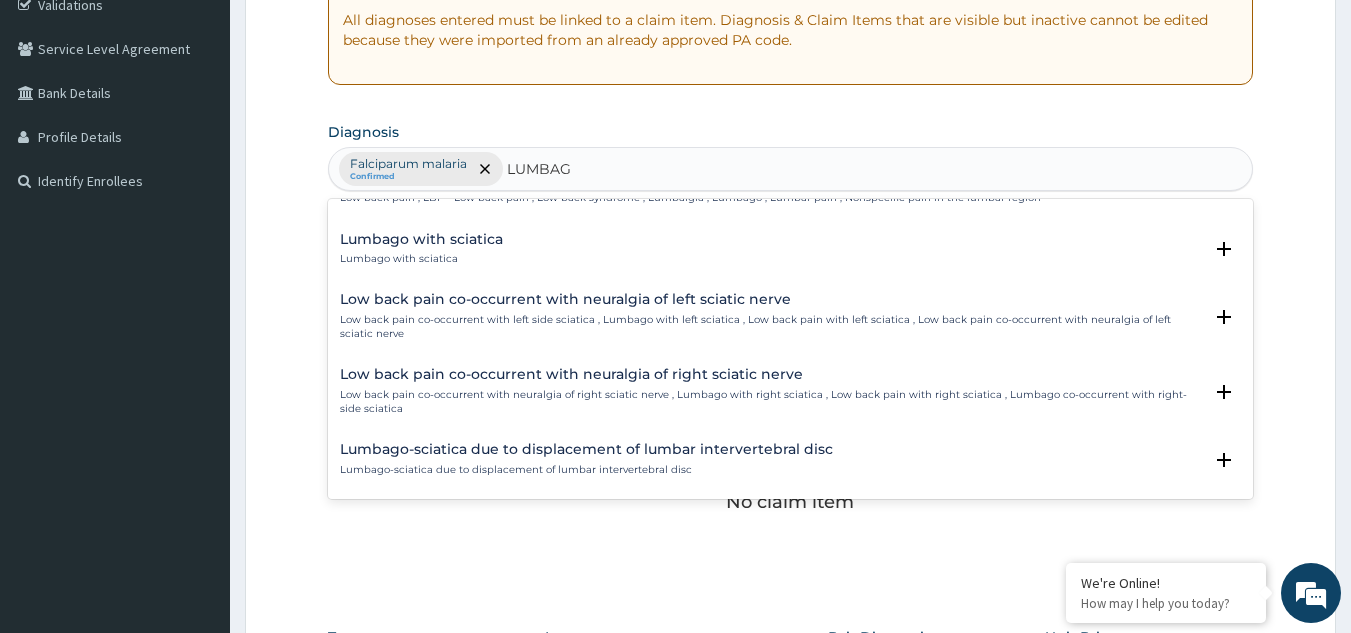 scroll, scrollTop: 0, scrollLeft: 0, axis: both 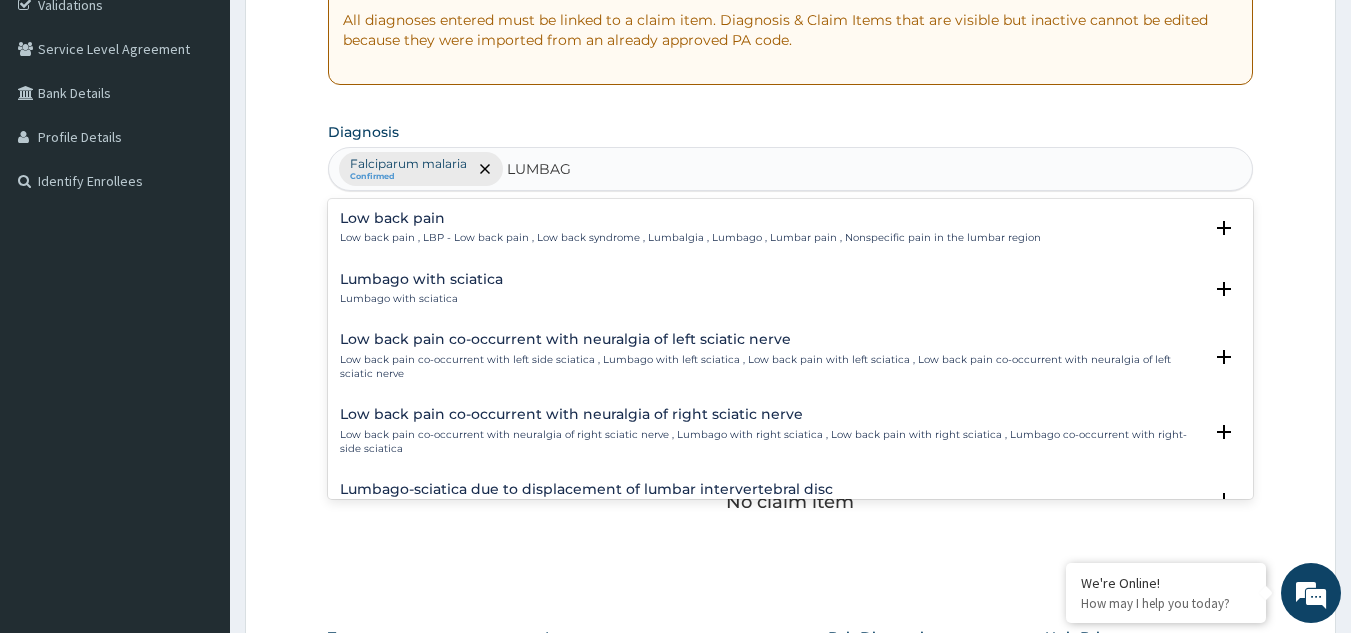 click on "Lumbago with sciatica" at bounding box center (421, 279) 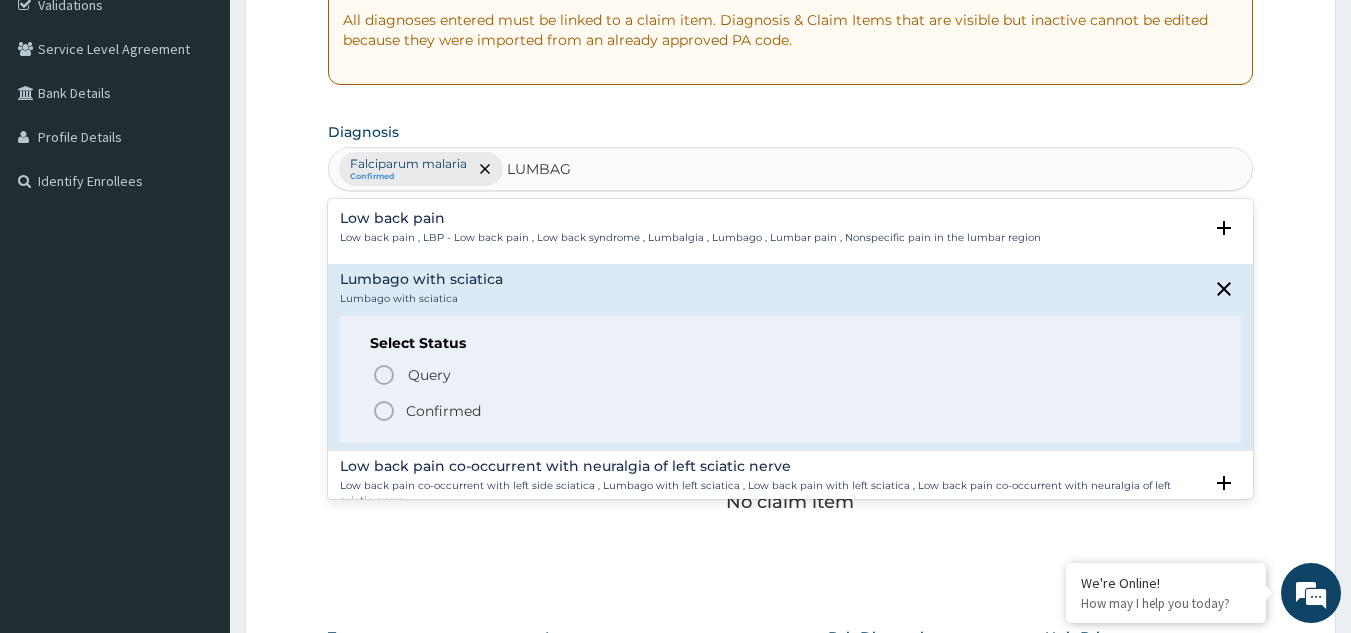 drag, startPoint x: 393, startPoint y: 408, endPoint x: 403, endPoint y: 403, distance: 11.18034 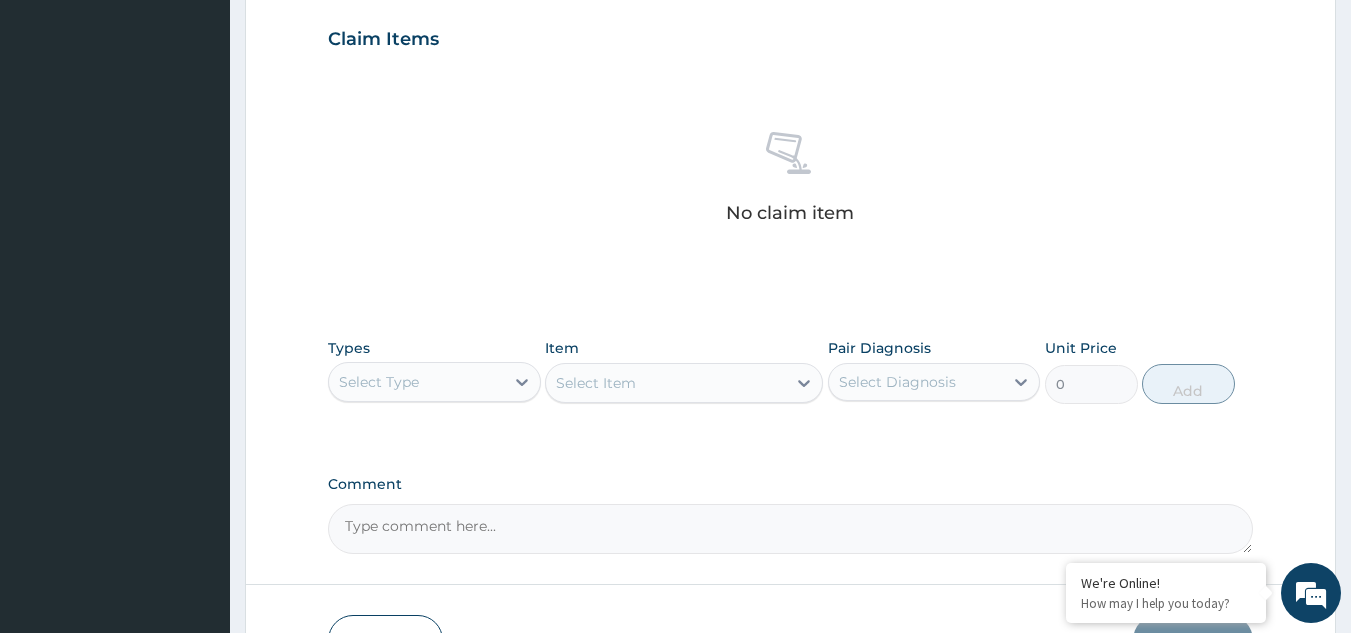 scroll, scrollTop: 689, scrollLeft: 0, axis: vertical 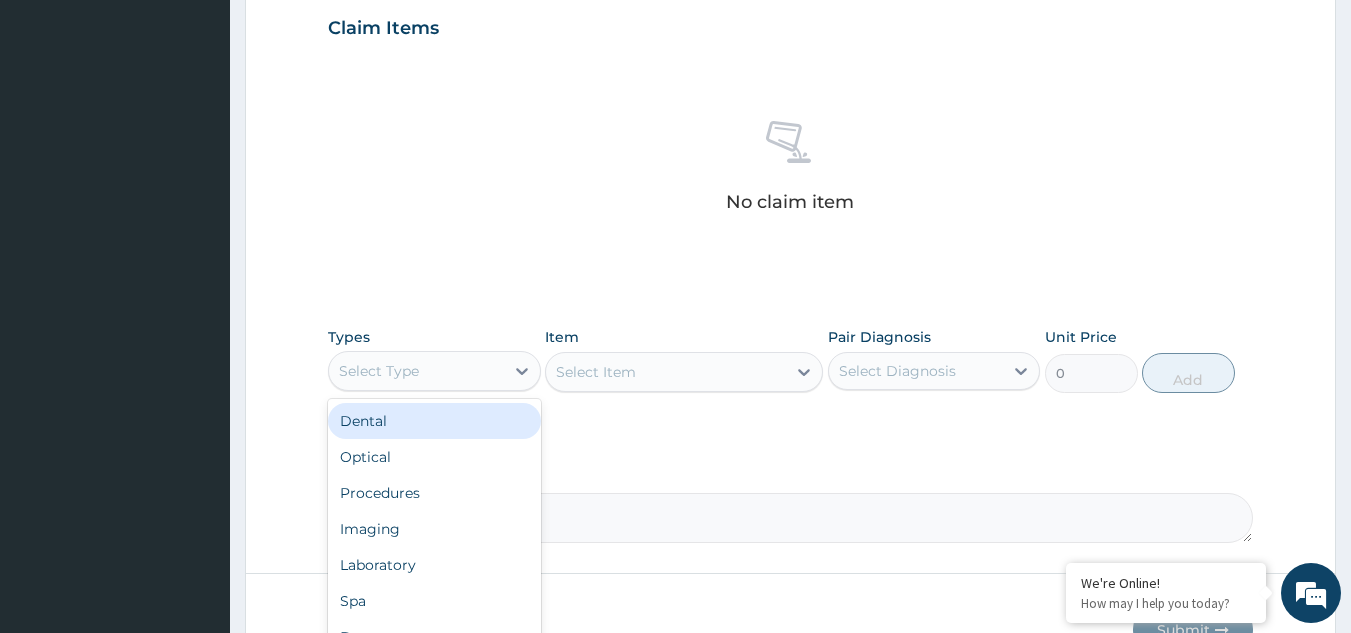 click on "Select Type" at bounding box center (379, 371) 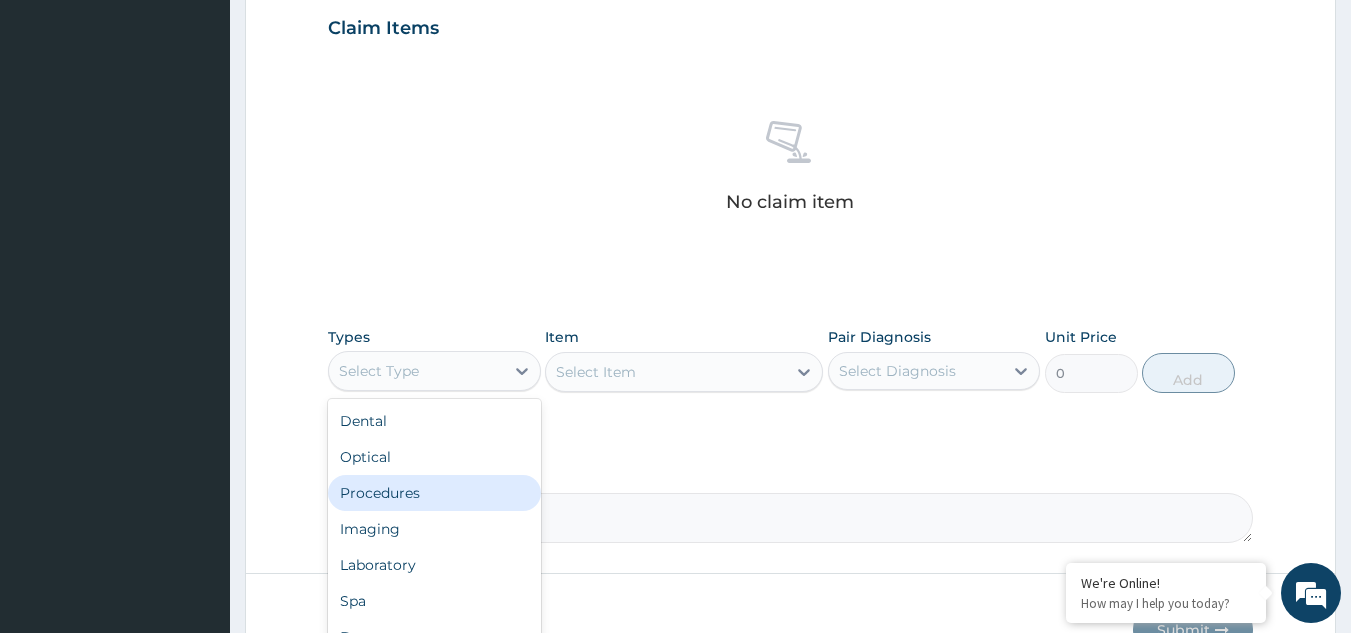 click on "Procedures" at bounding box center [434, 493] 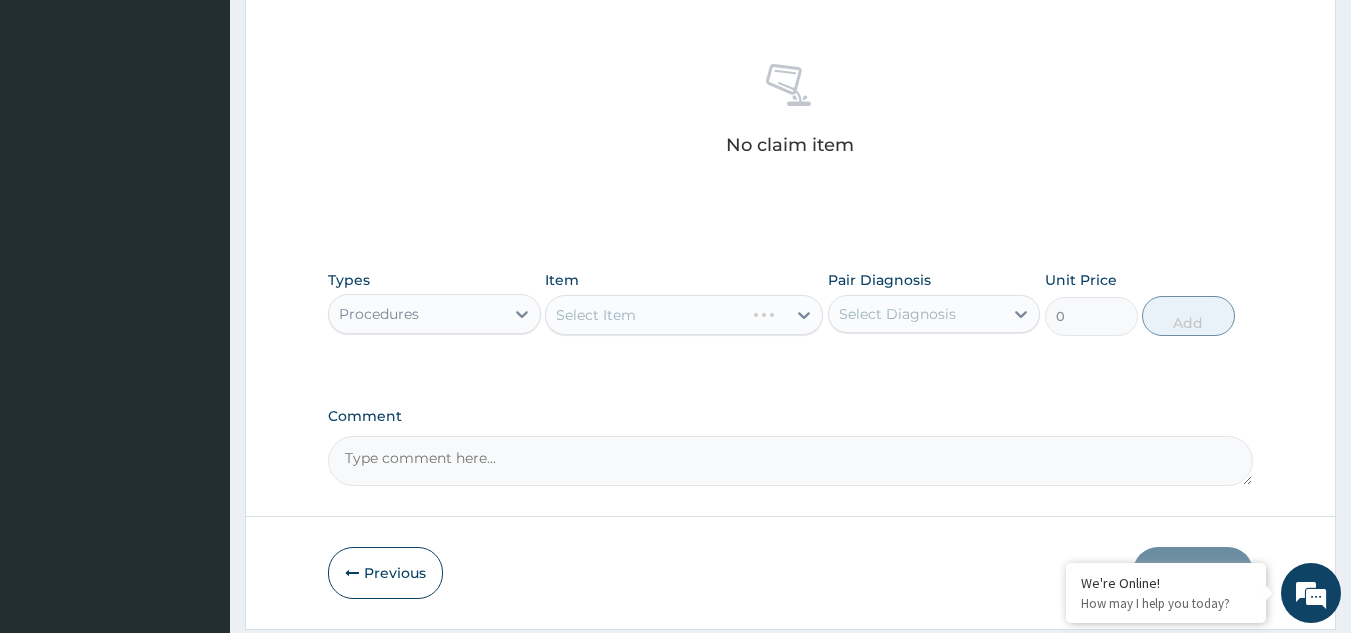 scroll, scrollTop: 809, scrollLeft: 0, axis: vertical 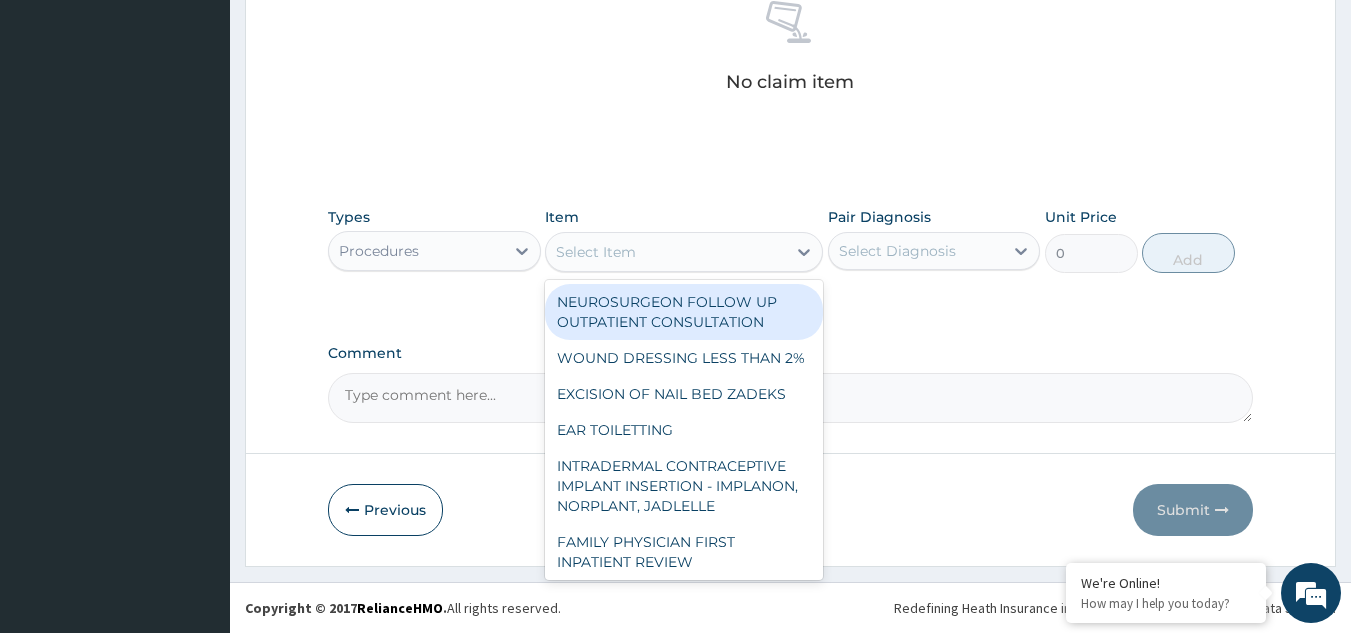 click on "Select Item" at bounding box center [596, 252] 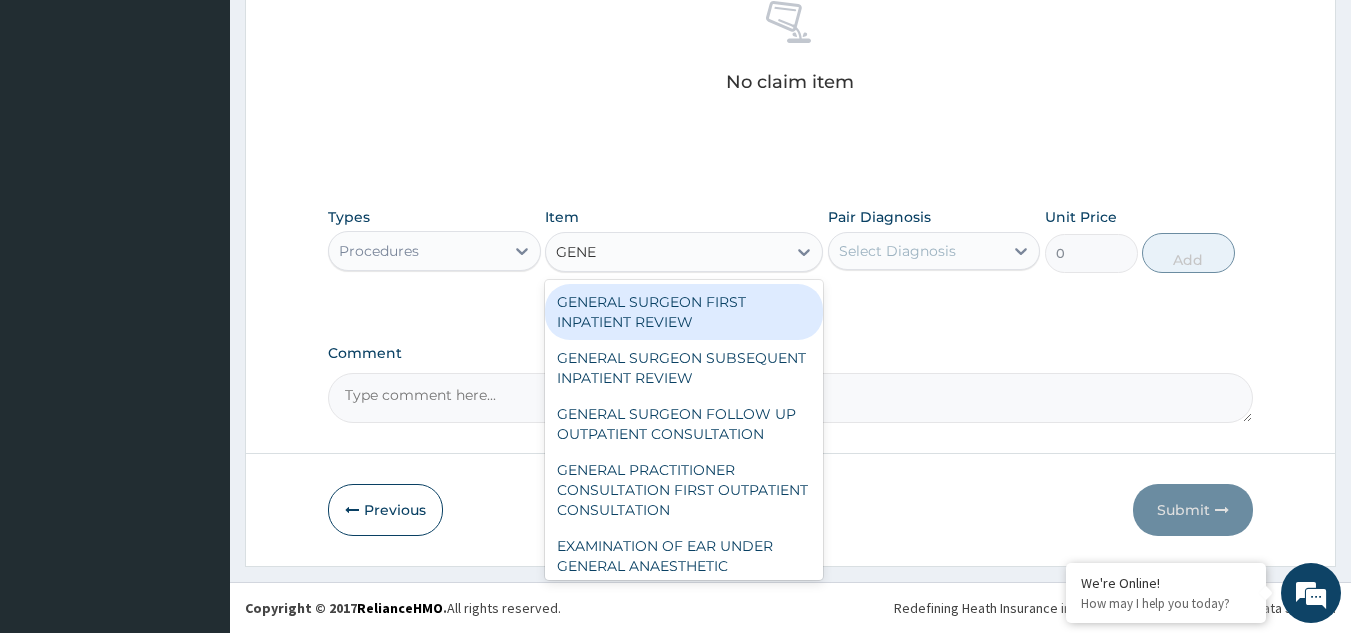 type on "GENER" 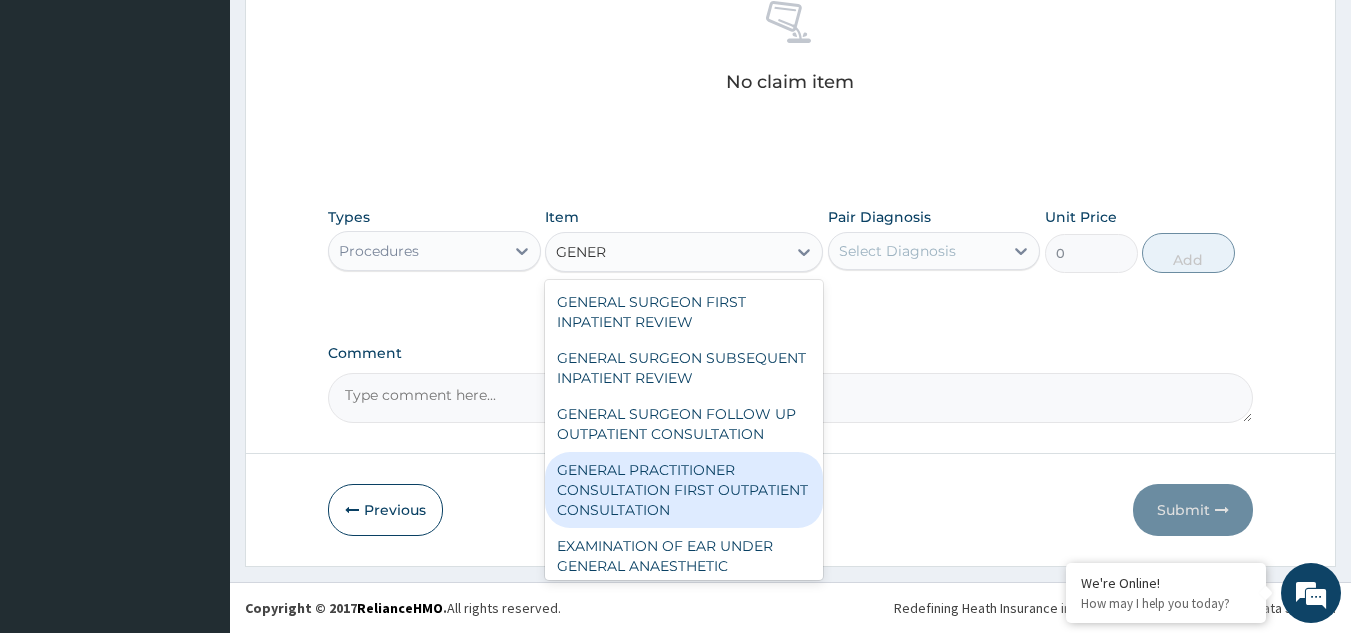 click on "GENERAL PRACTITIONER CONSULTATION FIRST OUTPATIENT CONSULTATION" at bounding box center (684, 490) 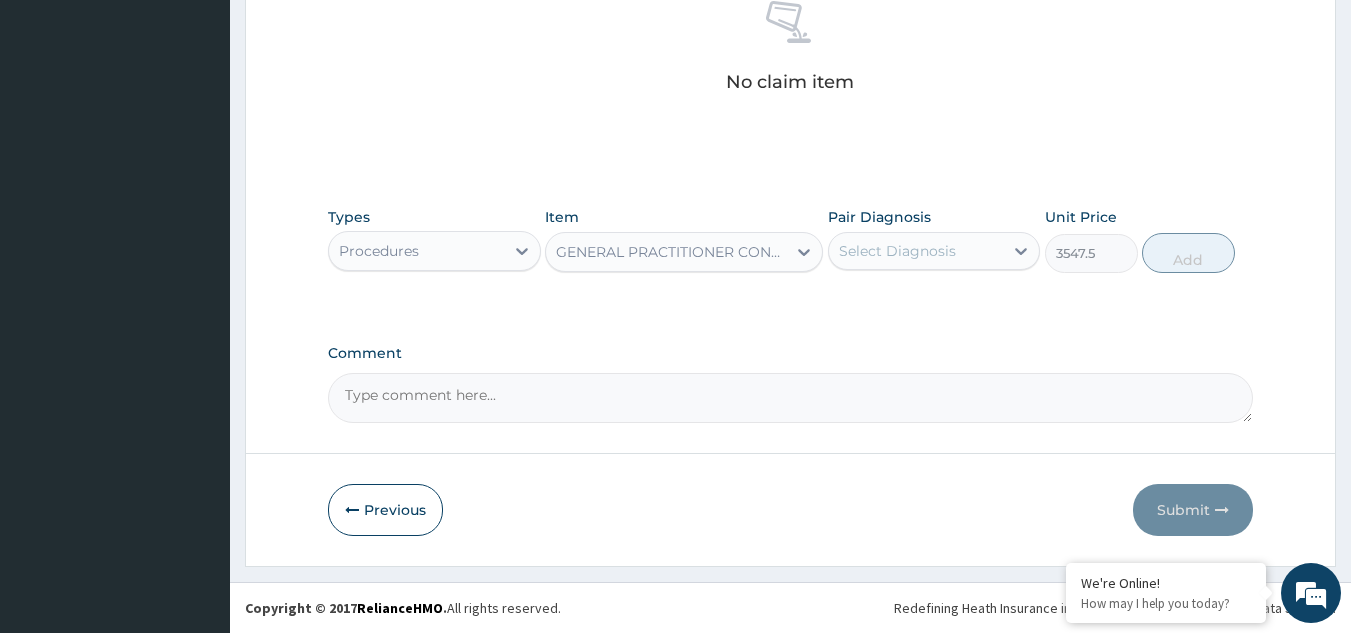 click on "Select Diagnosis" at bounding box center (897, 251) 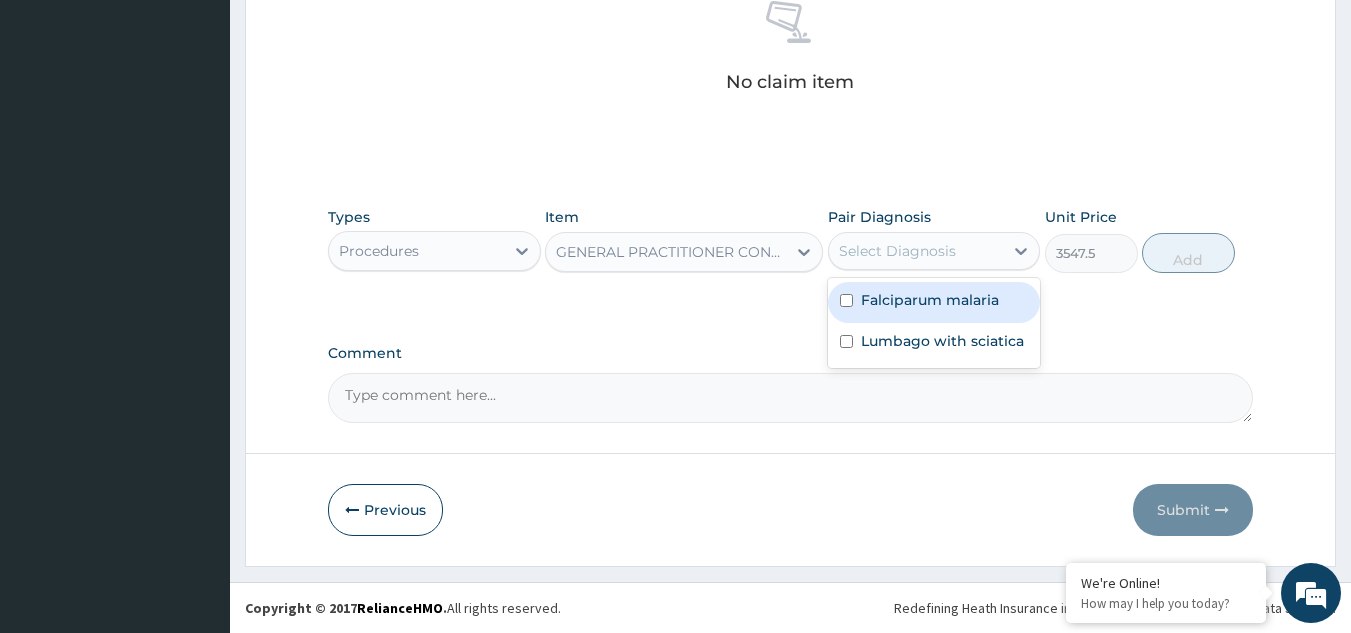 click on "Falciparum malaria" at bounding box center (930, 300) 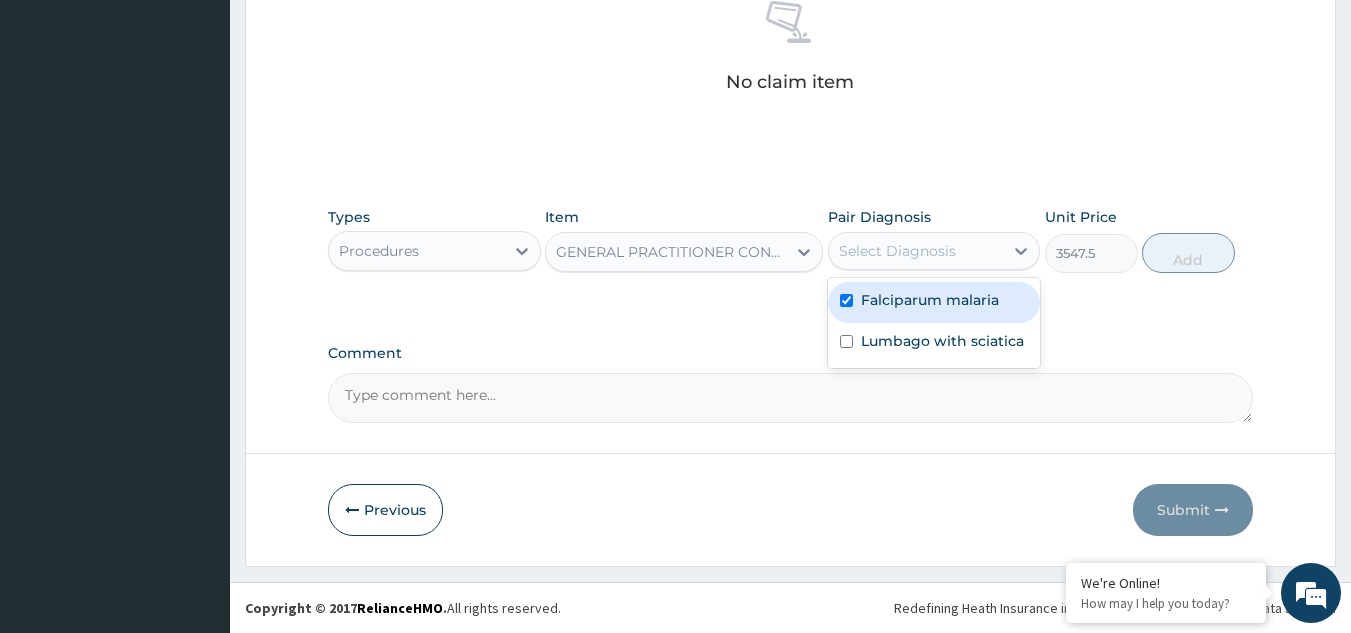 checkbox on "true" 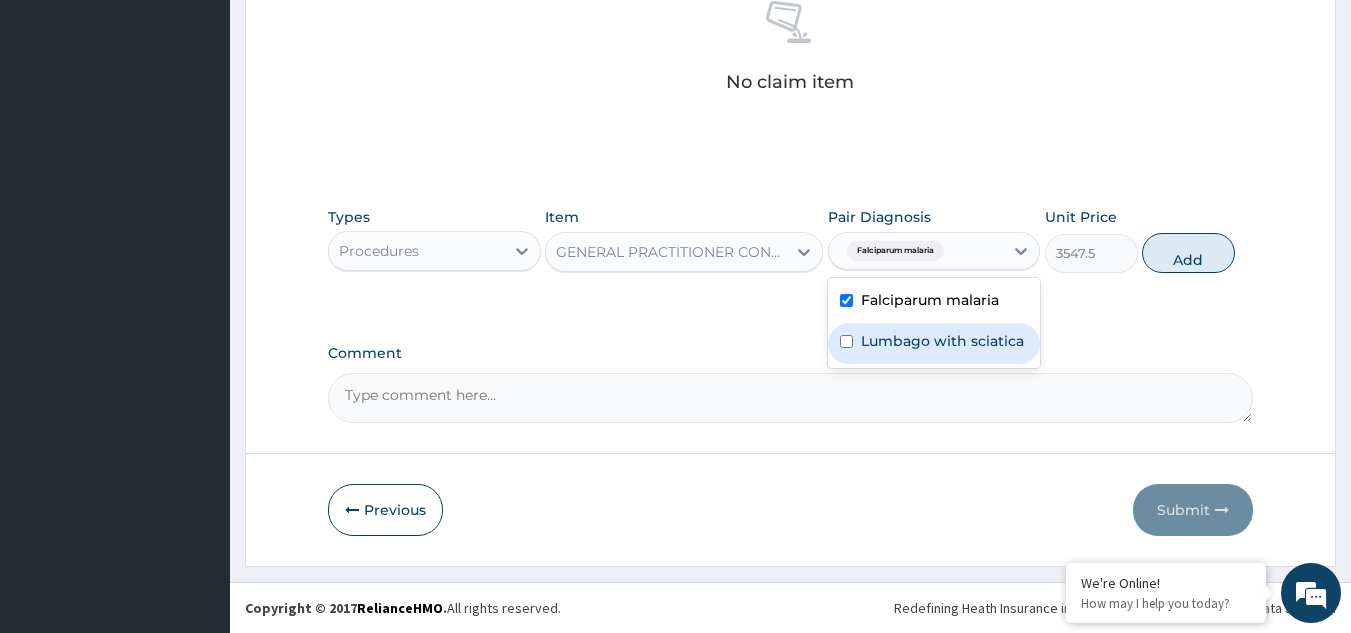 drag, startPoint x: 913, startPoint y: 347, endPoint x: 922, endPoint y: 337, distance: 13.453624 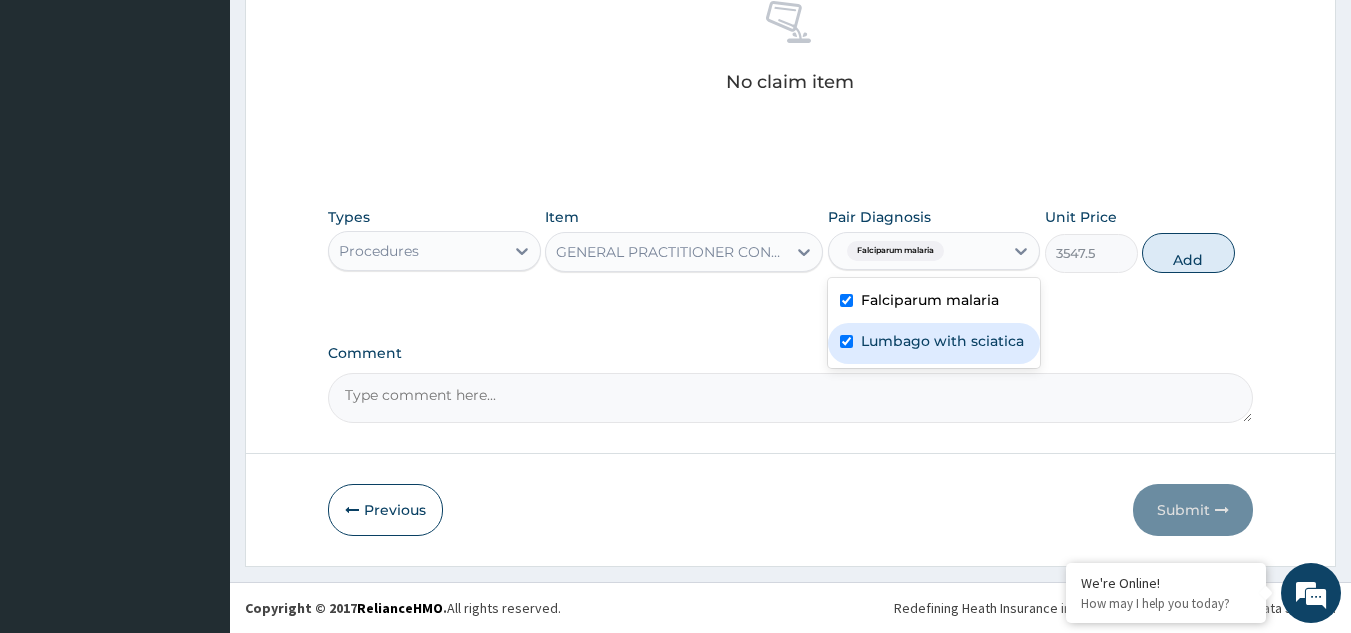 checkbox on "true" 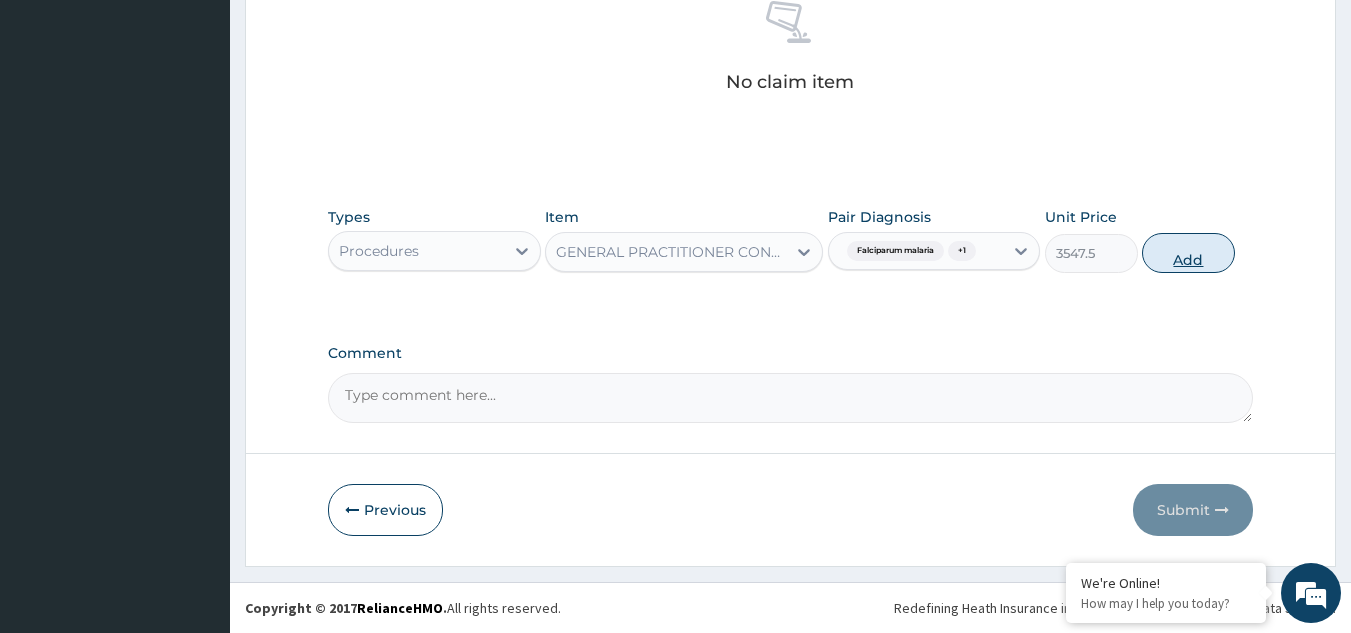 click on "Add" at bounding box center [1188, 253] 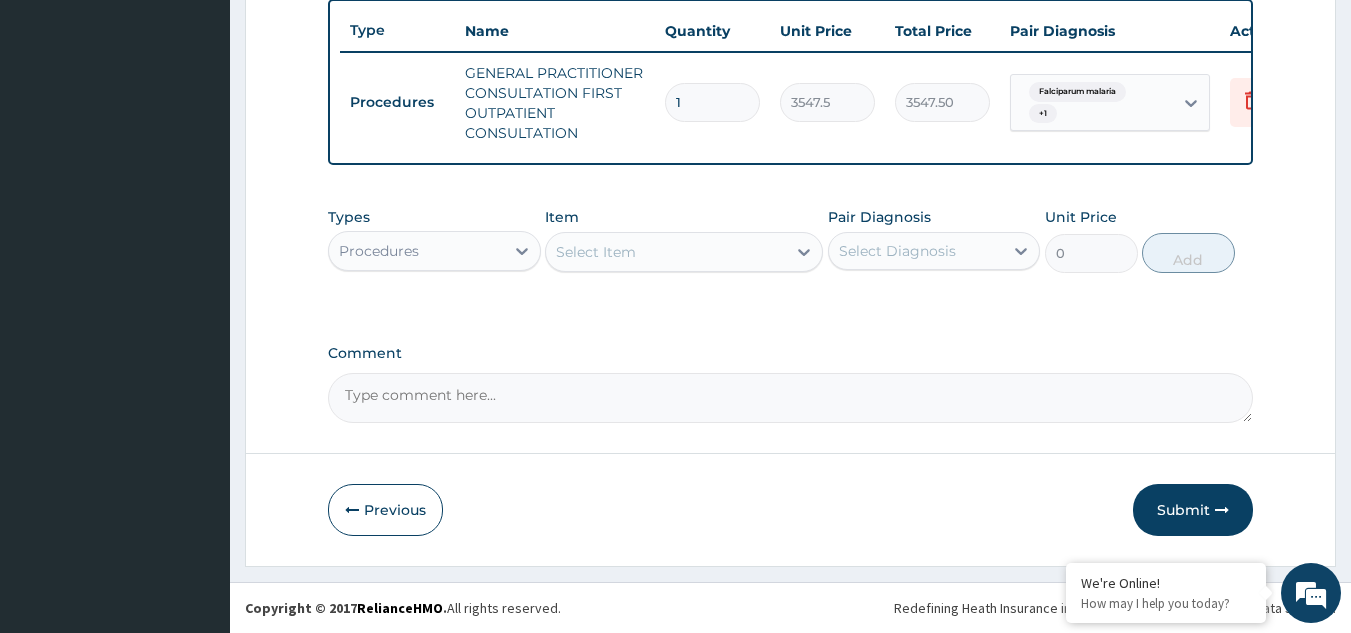 scroll, scrollTop: 760, scrollLeft: 0, axis: vertical 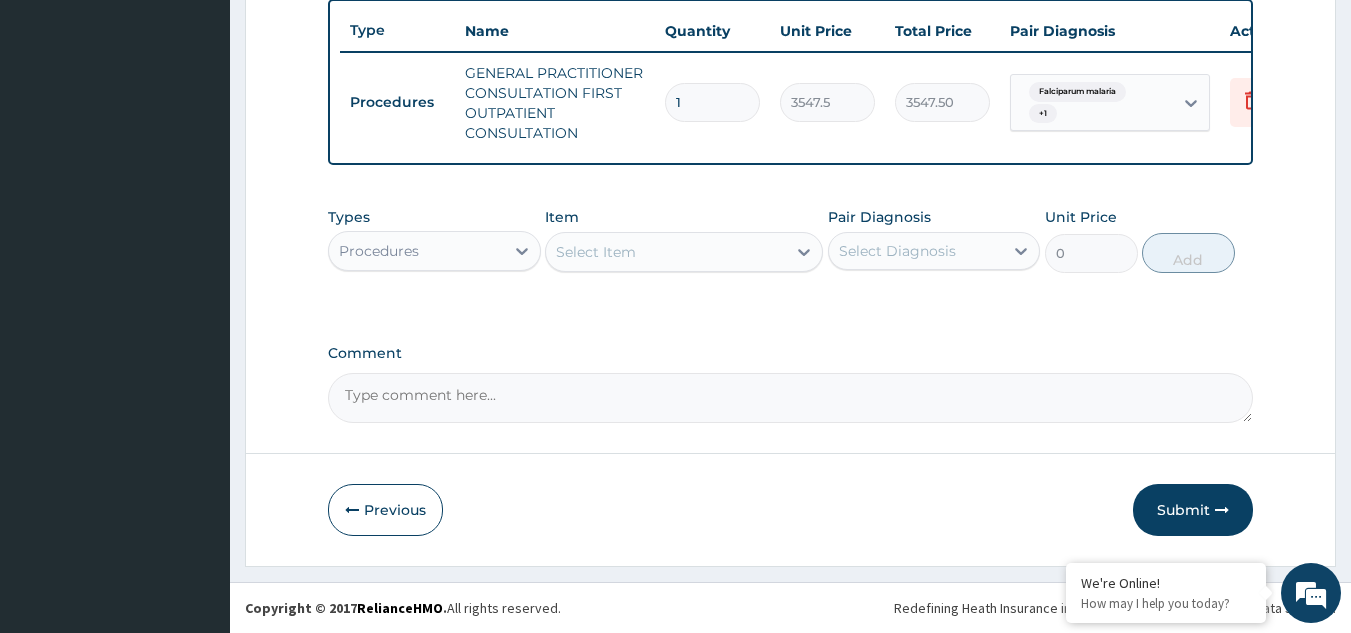 click on "Procedures" at bounding box center [416, 251] 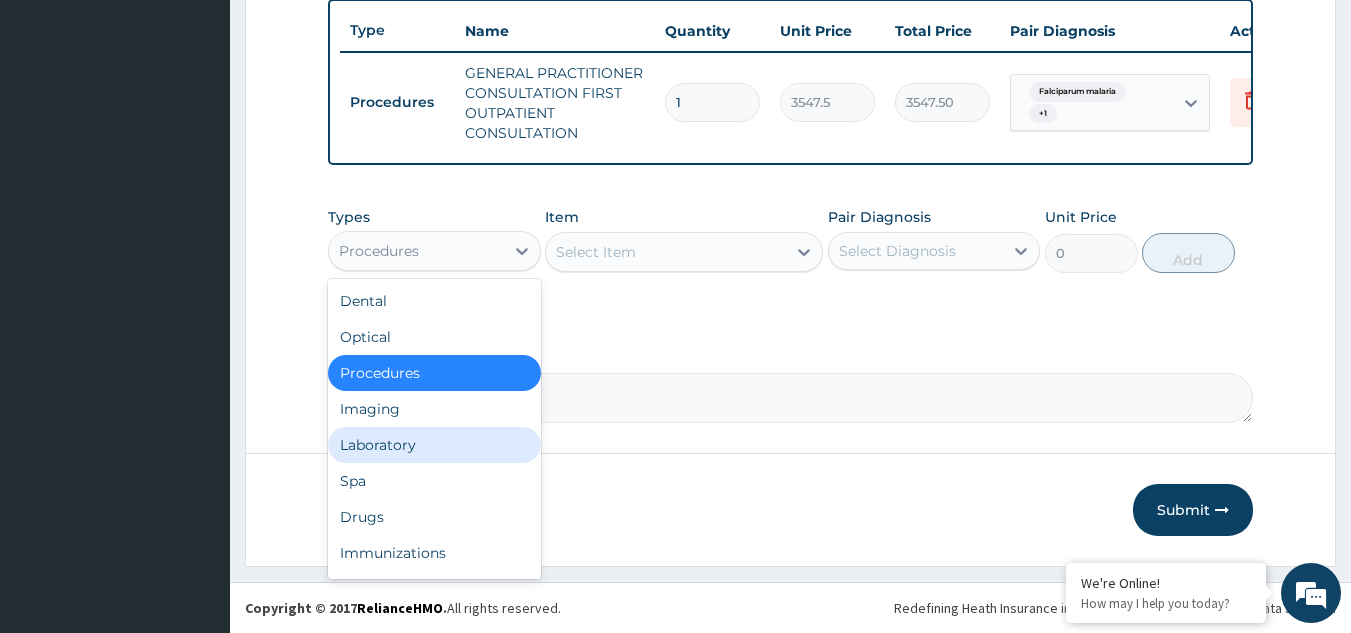 click on "Laboratory" at bounding box center [434, 445] 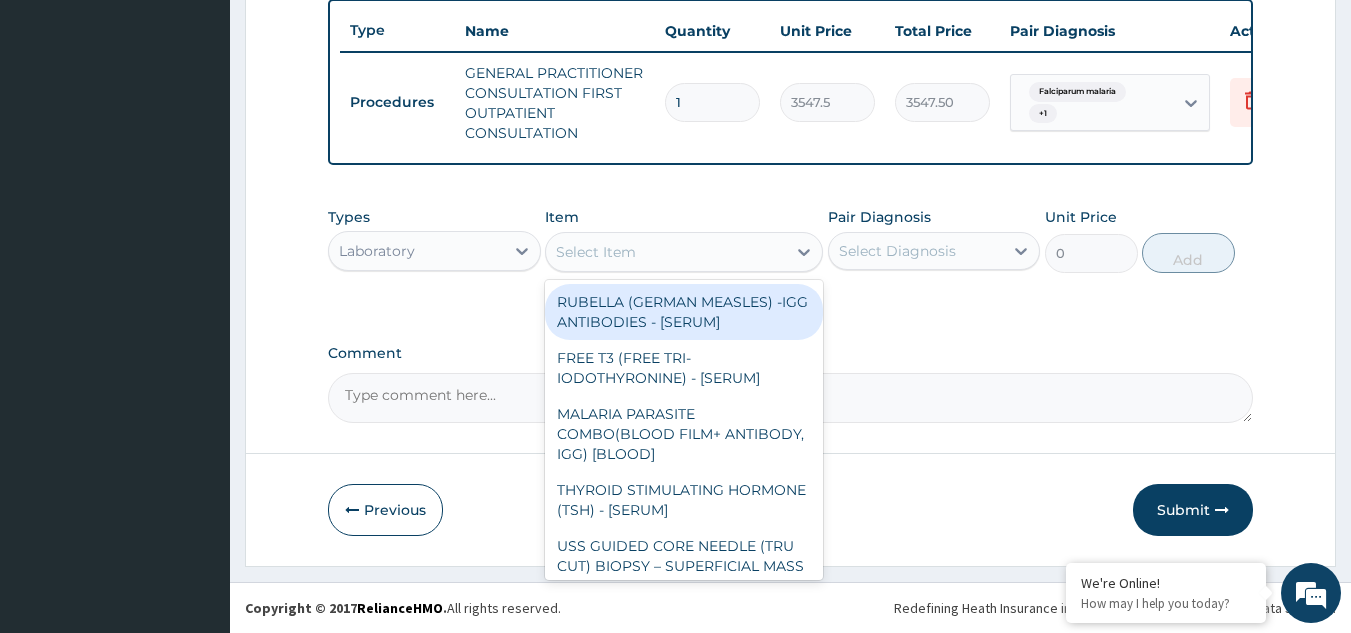 click on "Select Item" at bounding box center (596, 252) 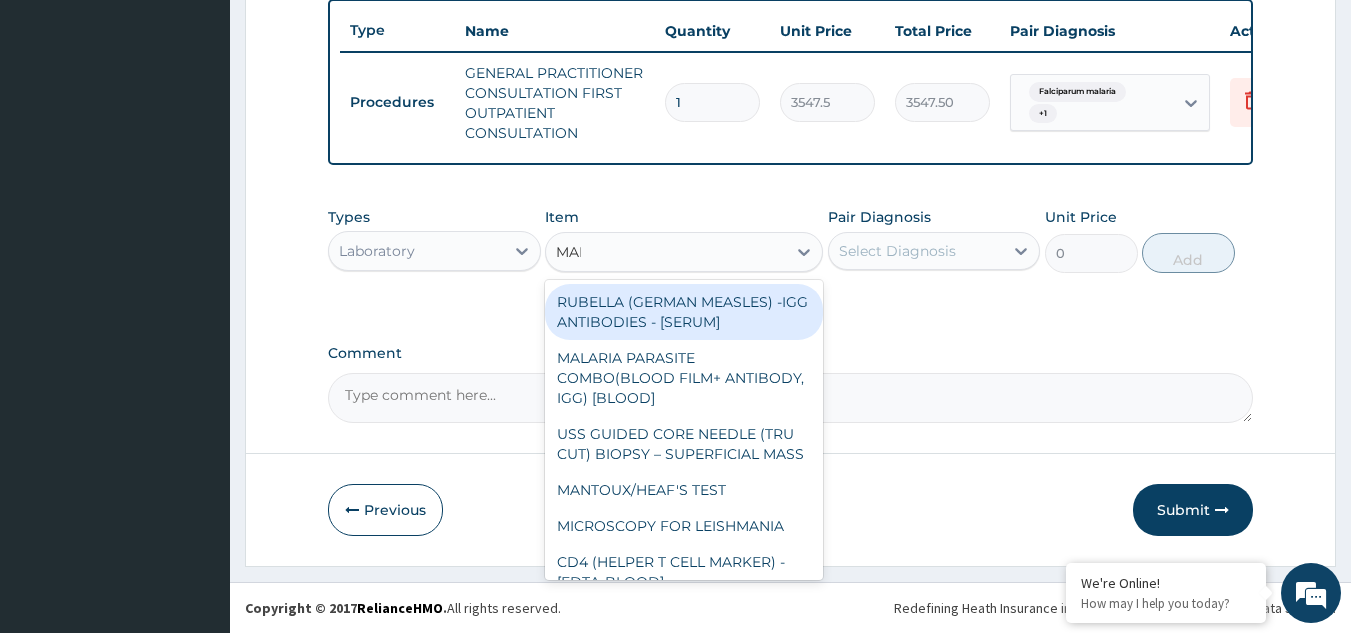 type on "MALA" 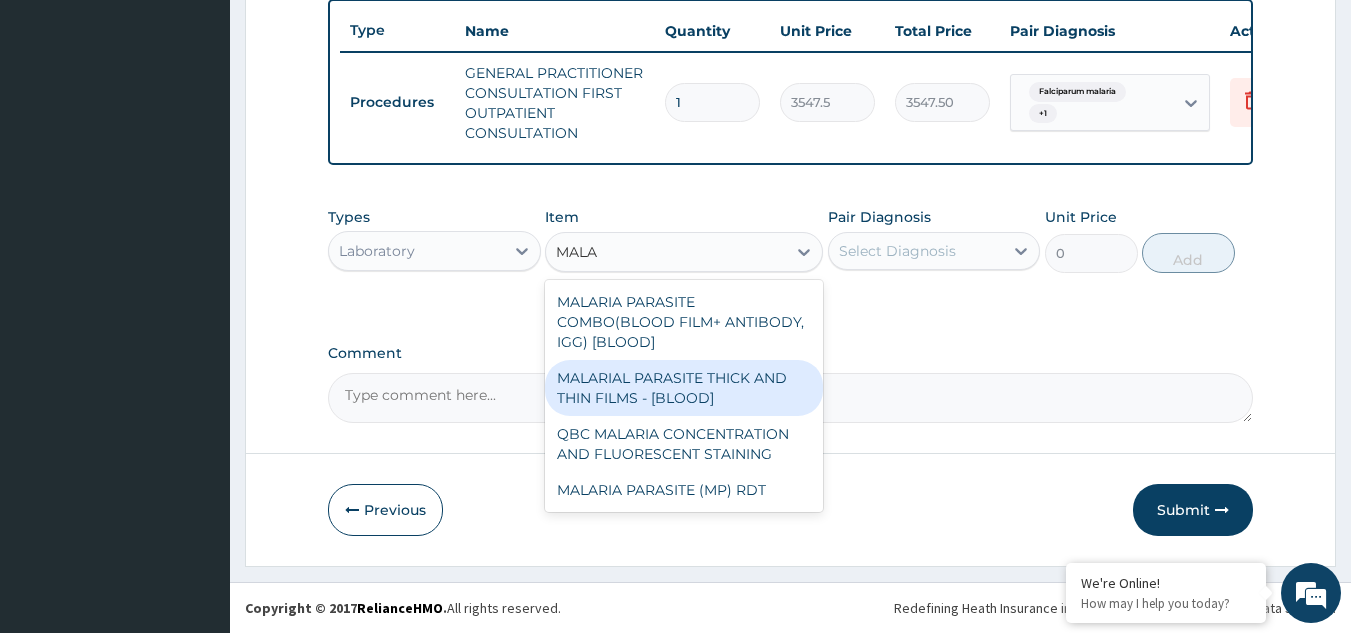 drag, startPoint x: 645, startPoint y: 371, endPoint x: 681, endPoint y: 335, distance: 50.91169 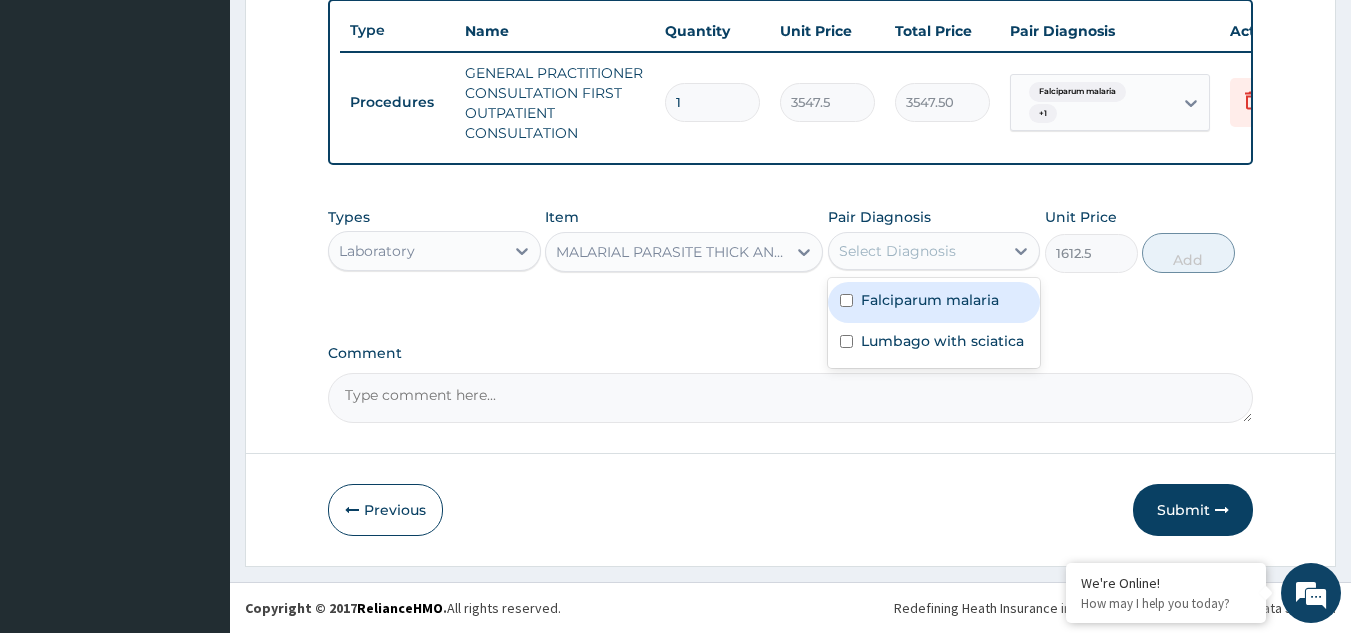 click on "Select Diagnosis" at bounding box center (897, 251) 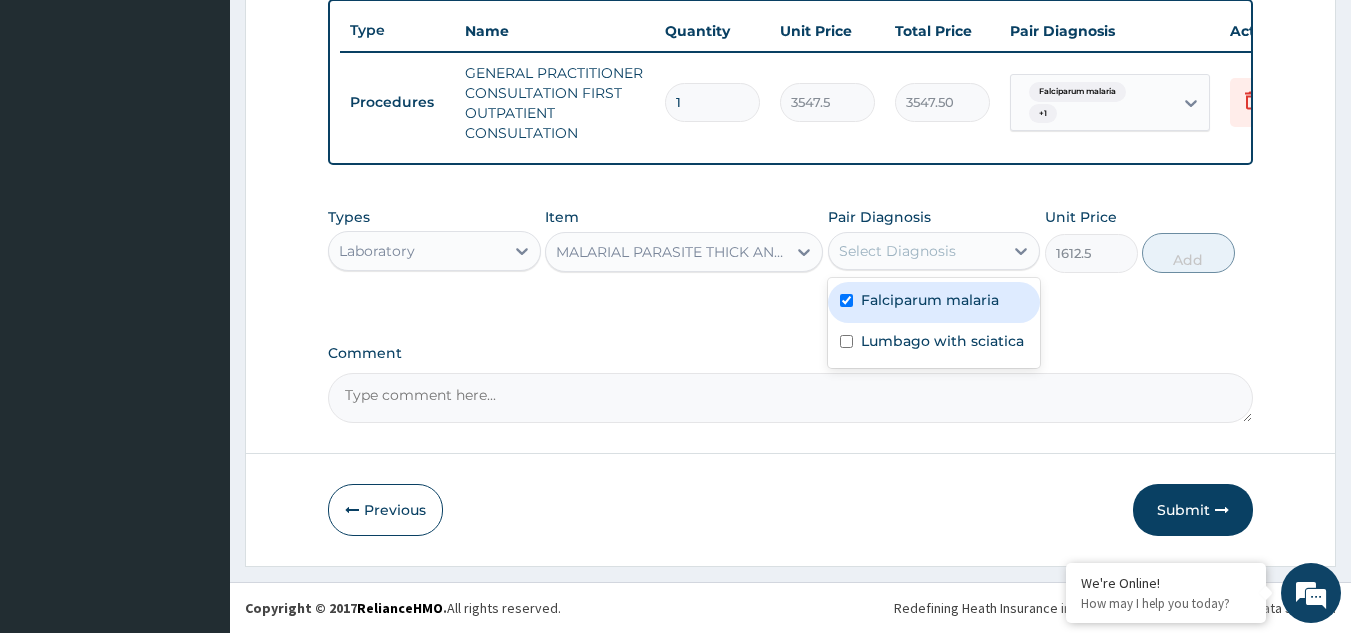 checkbox on "true" 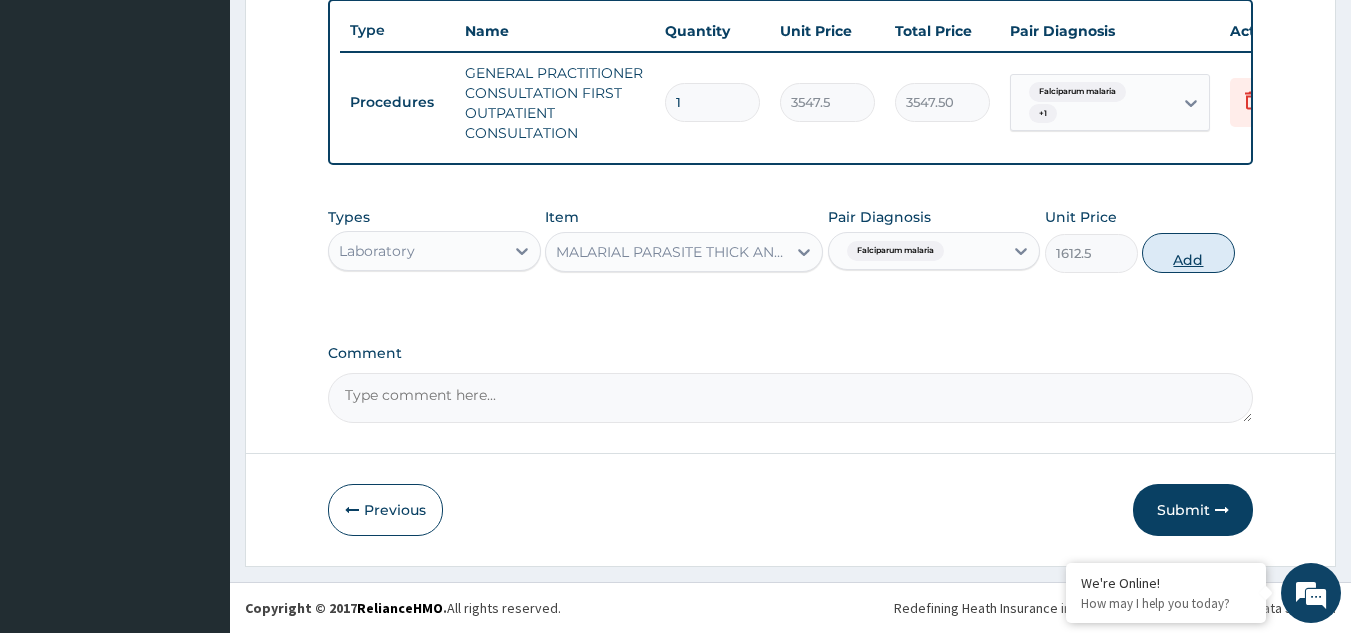 click on "Add" at bounding box center [1188, 253] 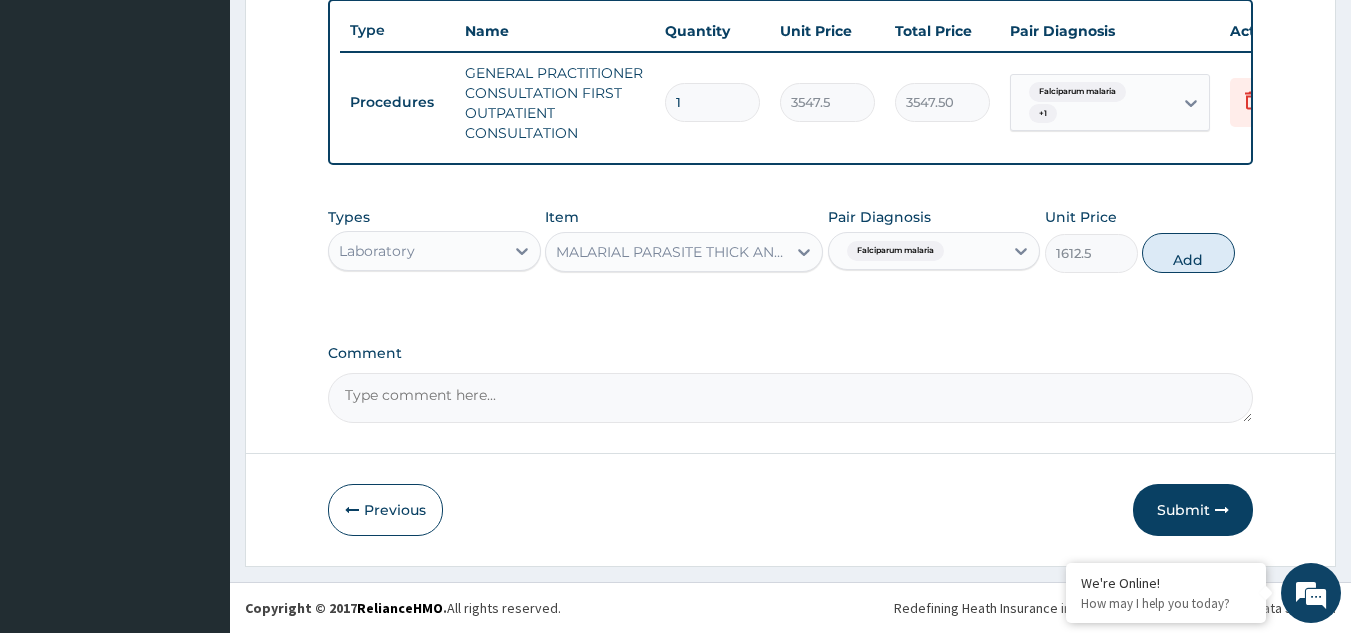 type on "0" 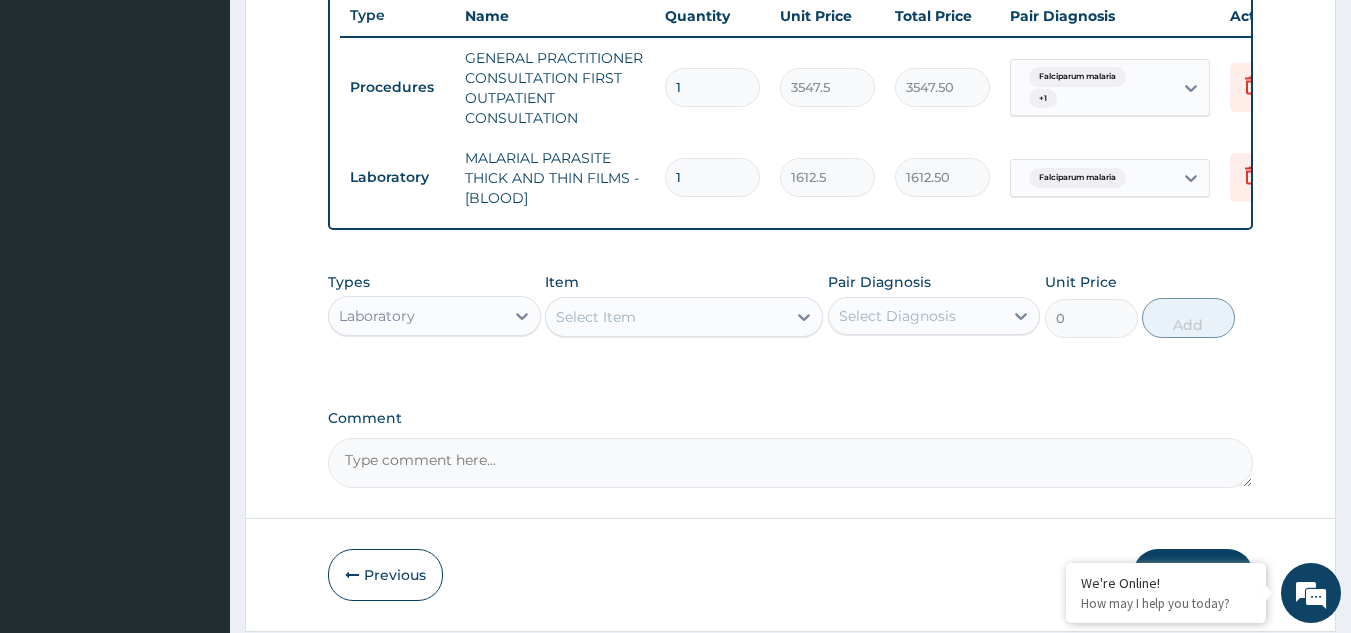click on "Laboratory" at bounding box center [416, 316] 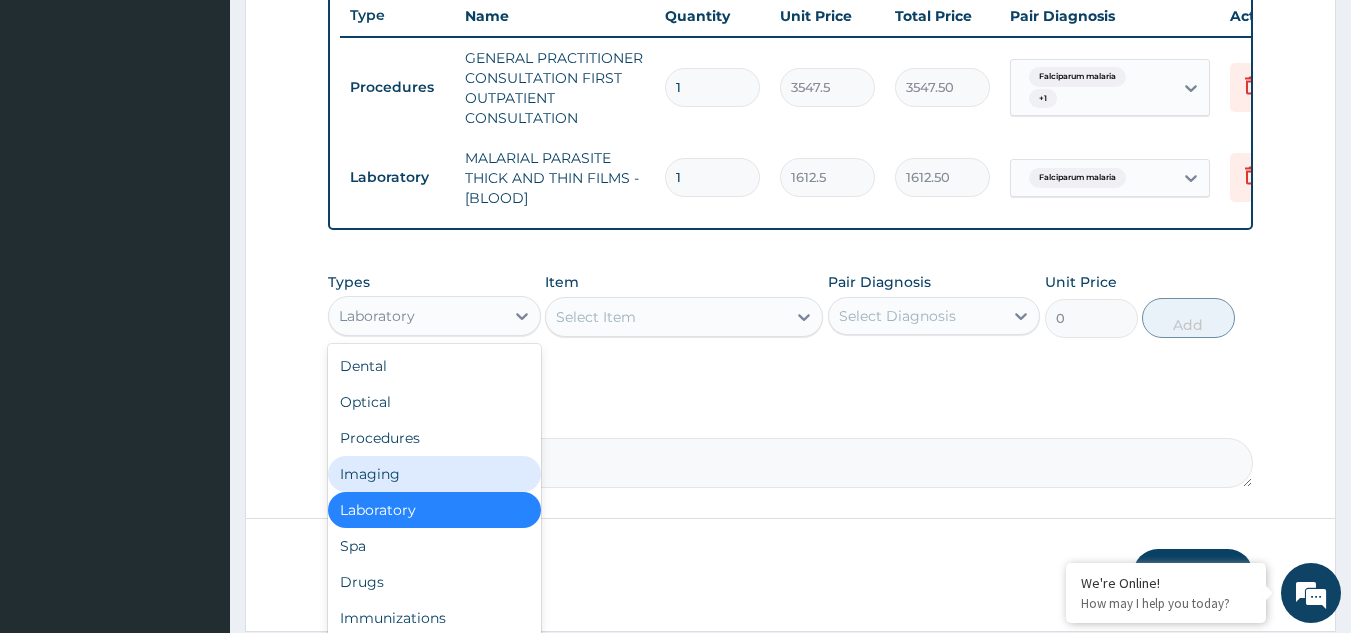 scroll, scrollTop: 68, scrollLeft: 0, axis: vertical 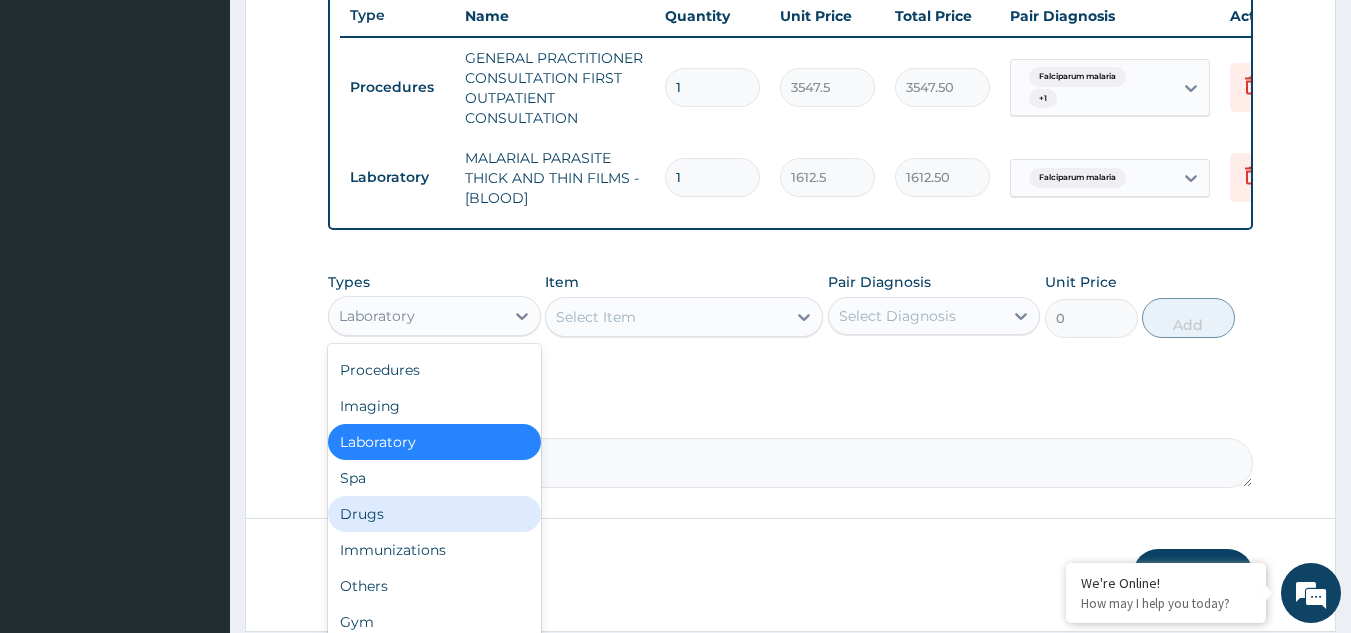 click on "Drugs" at bounding box center (434, 514) 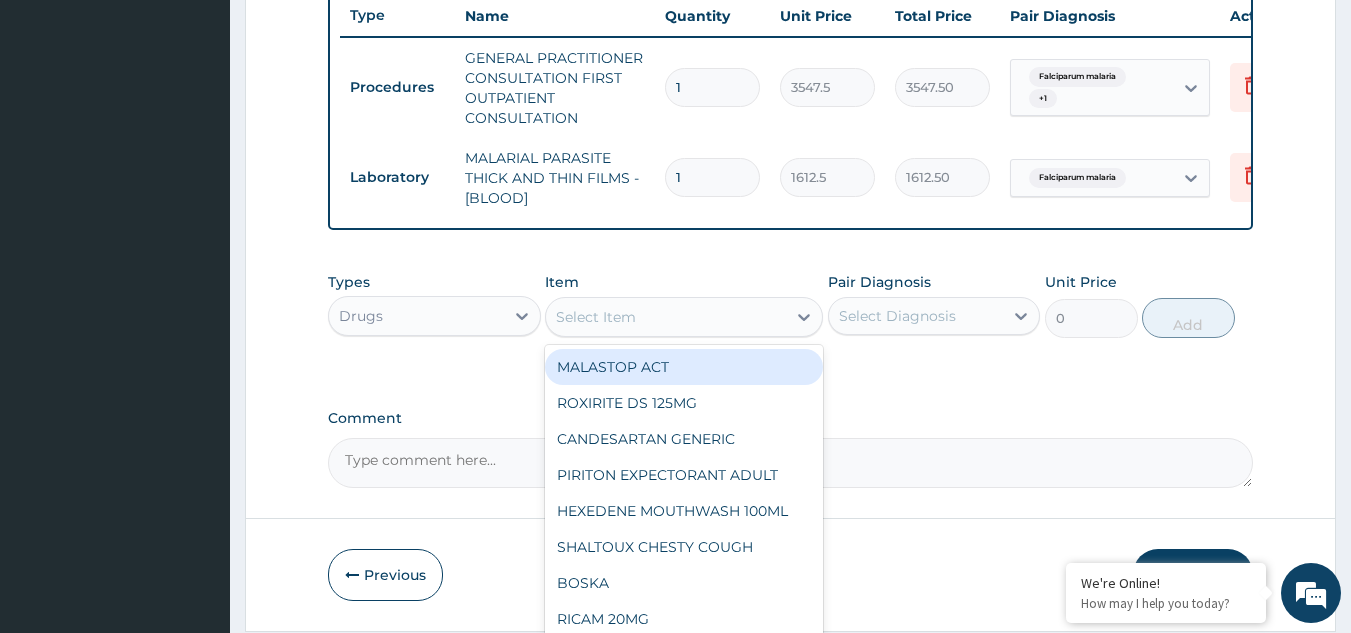 click on "Select Item" at bounding box center [666, 317] 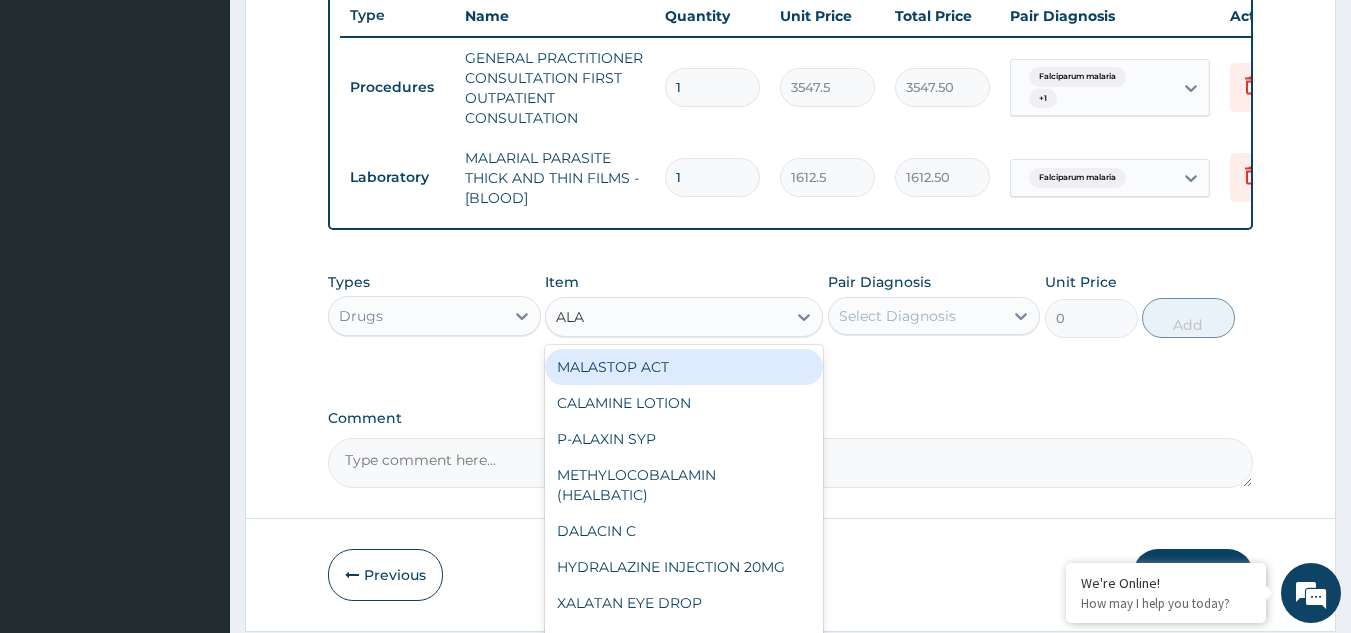type on "ALAX" 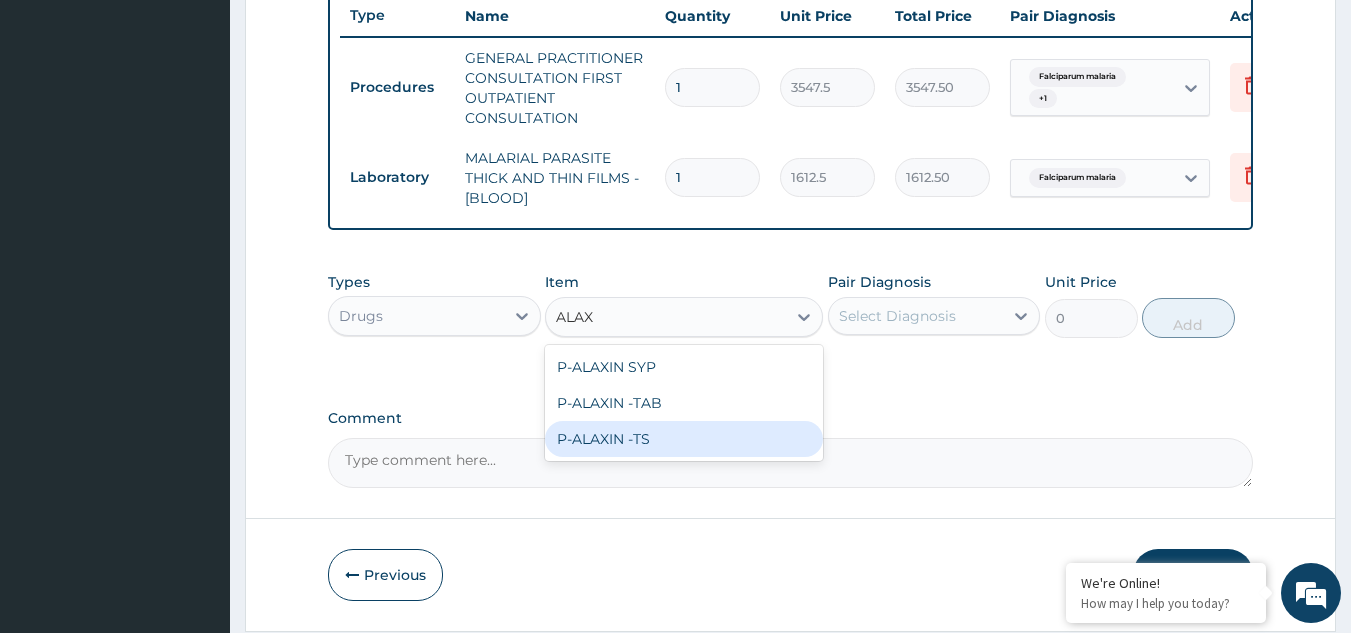 click on "P-ALAXIN -TS" at bounding box center (684, 439) 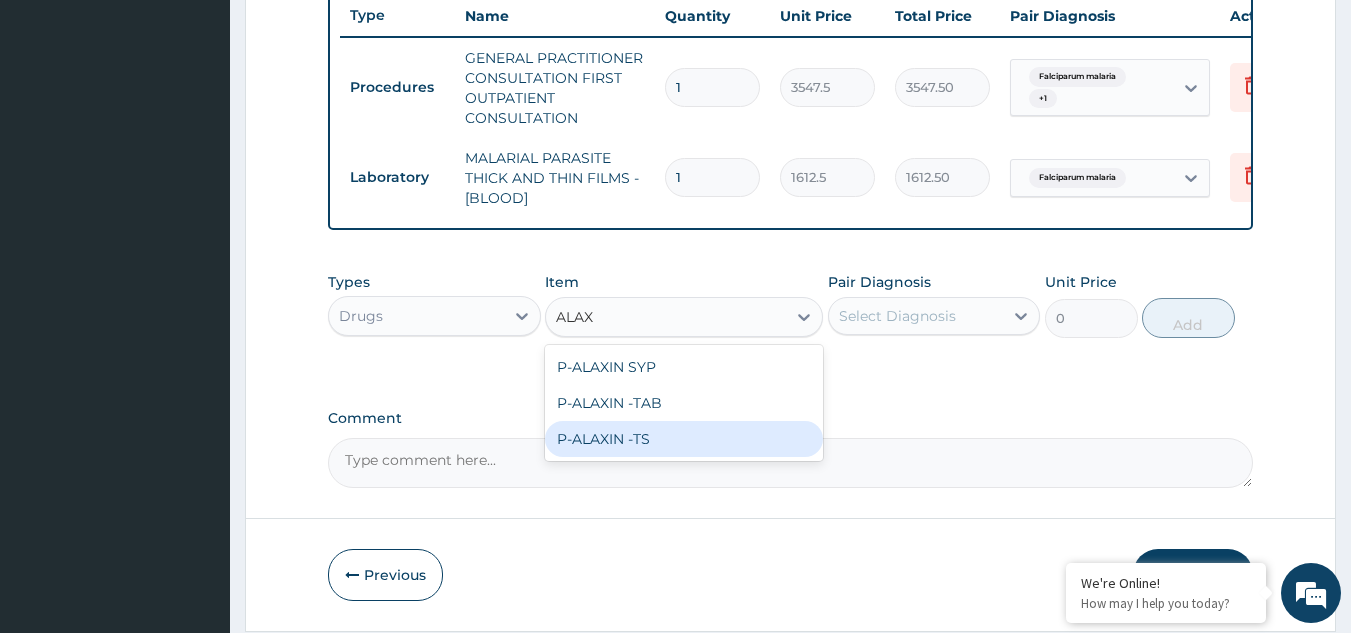 type 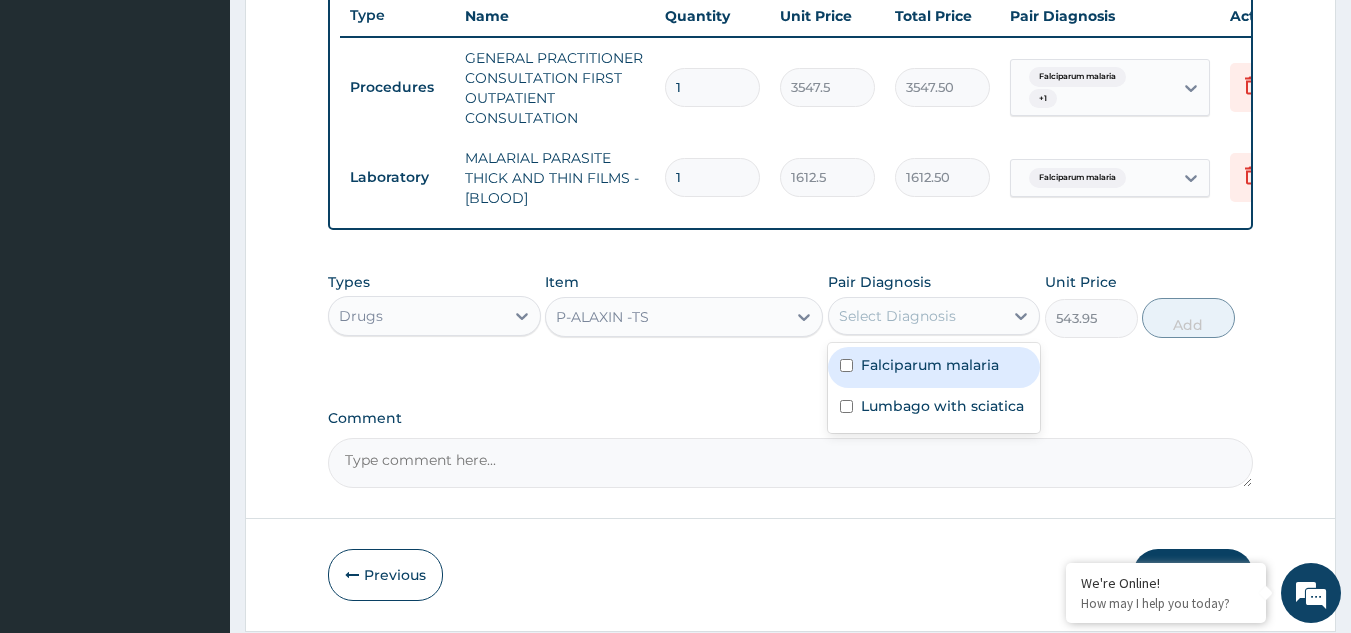 click on "Select Diagnosis" at bounding box center (897, 316) 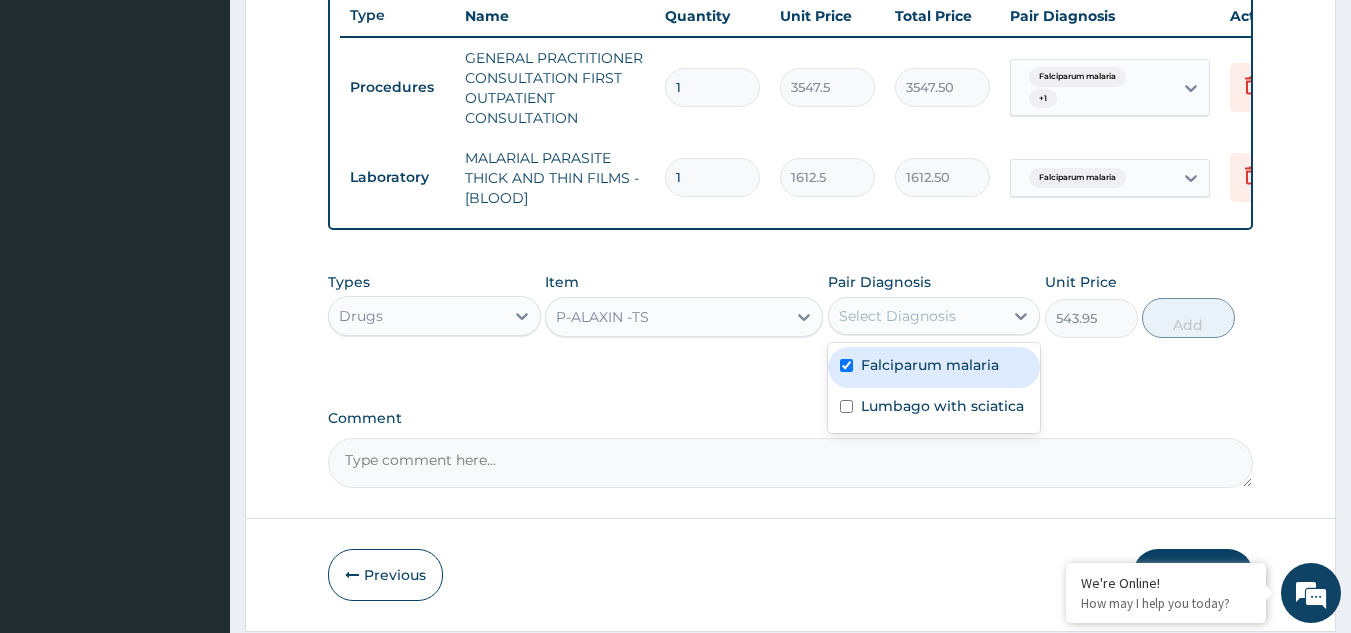 checkbox on "true" 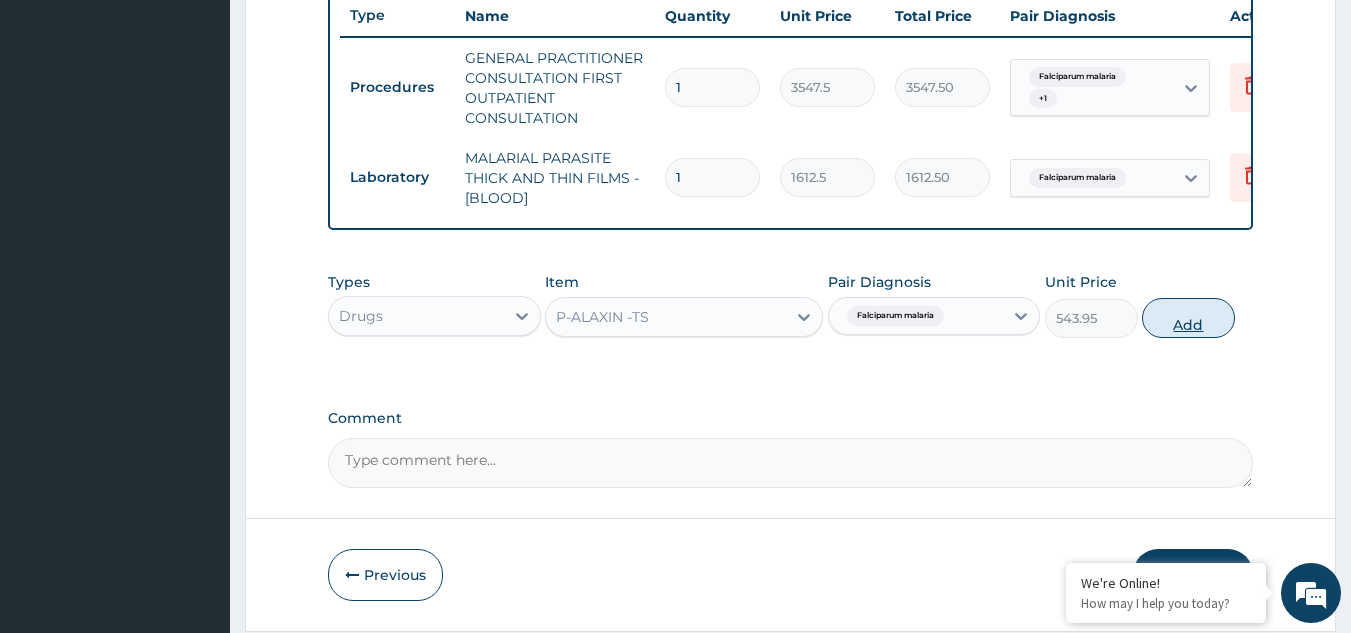click on "Add" at bounding box center (1188, 318) 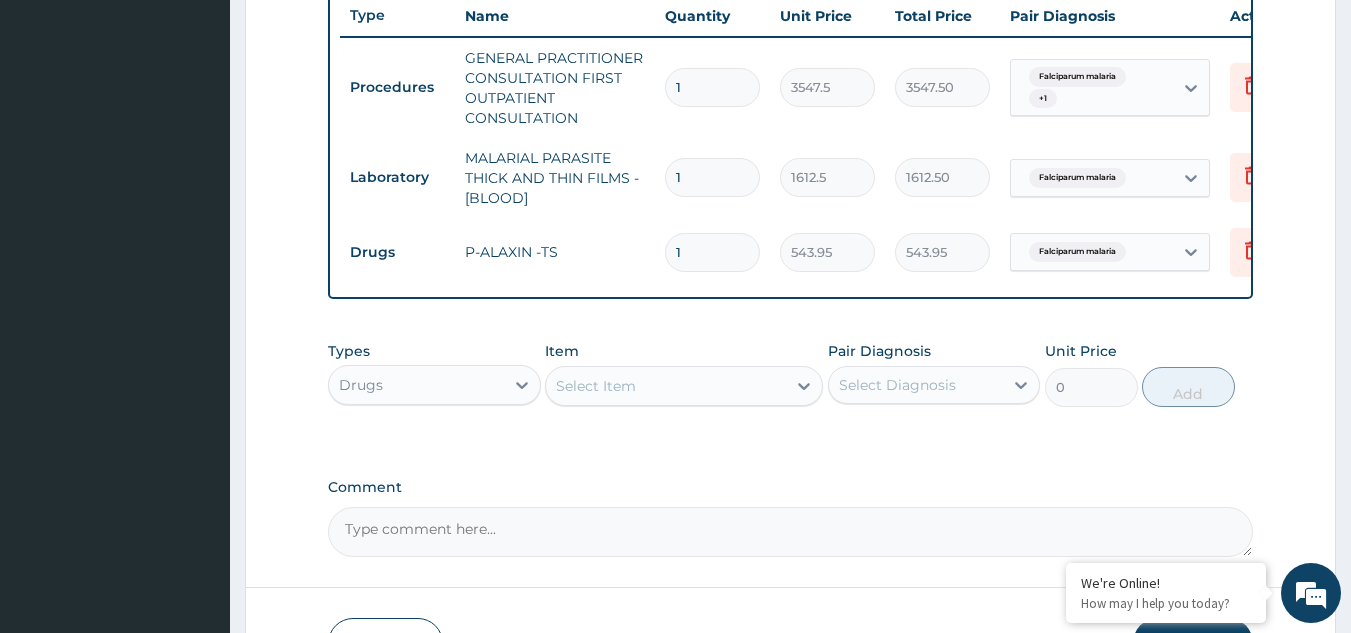 type 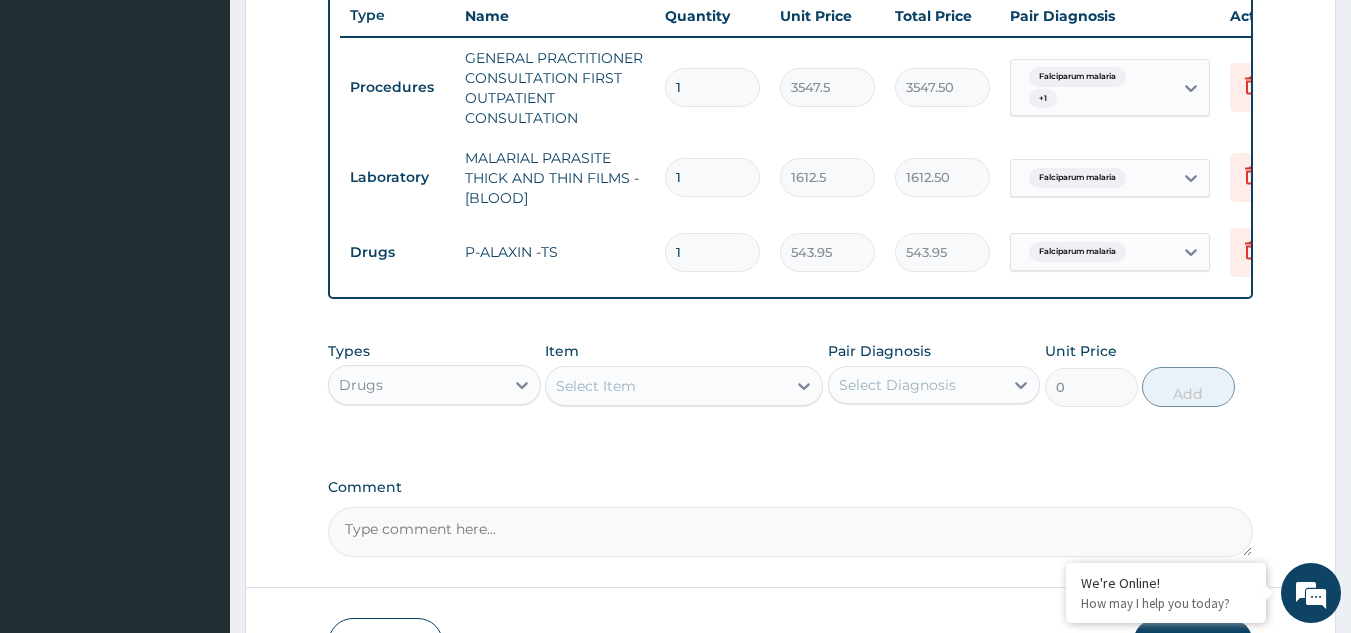 type on "0.00" 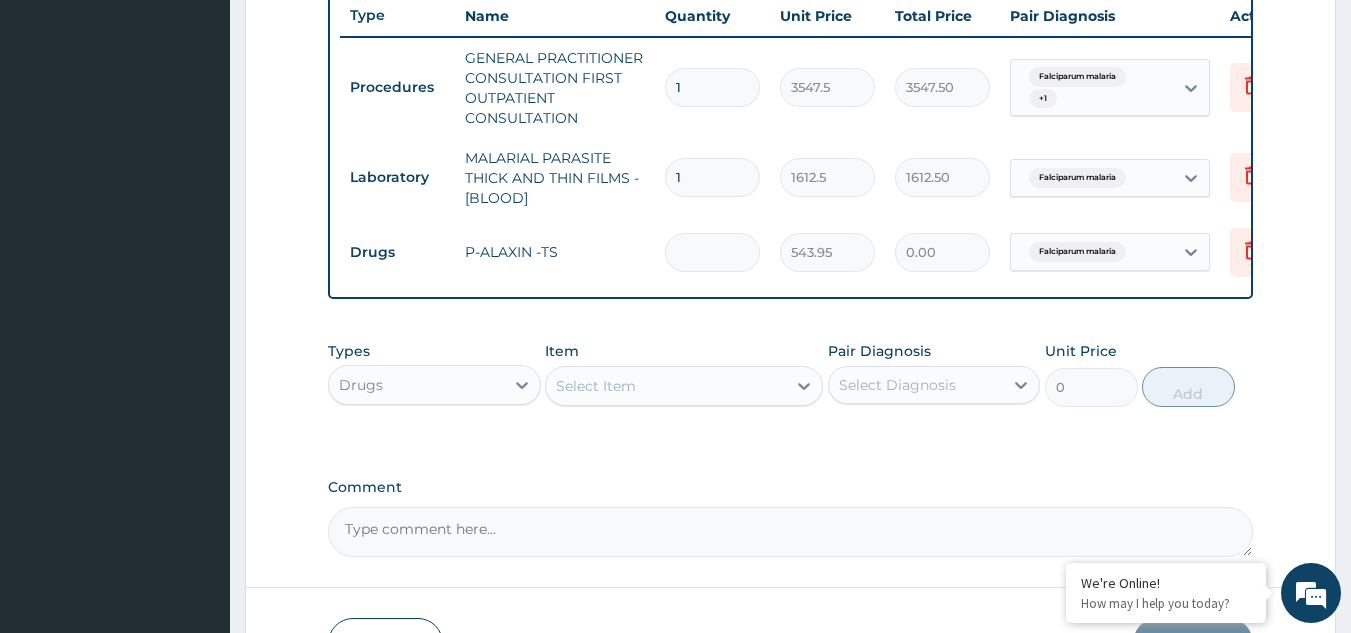 type on "3" 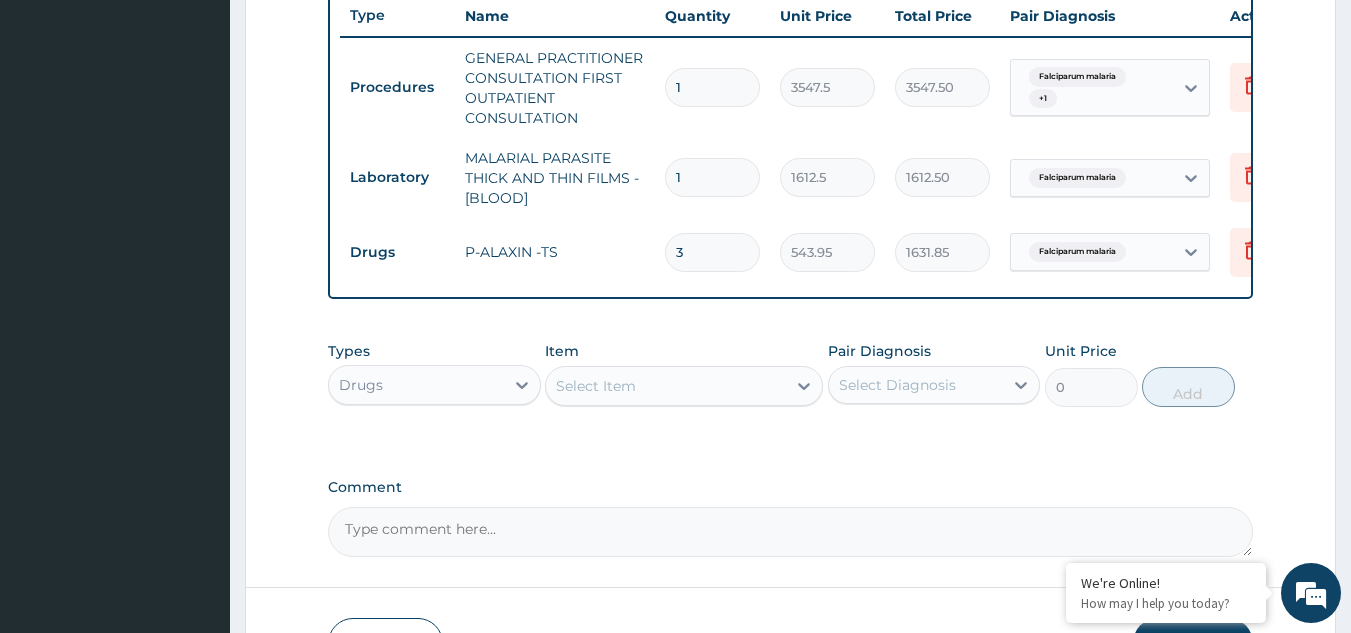 type on "3" 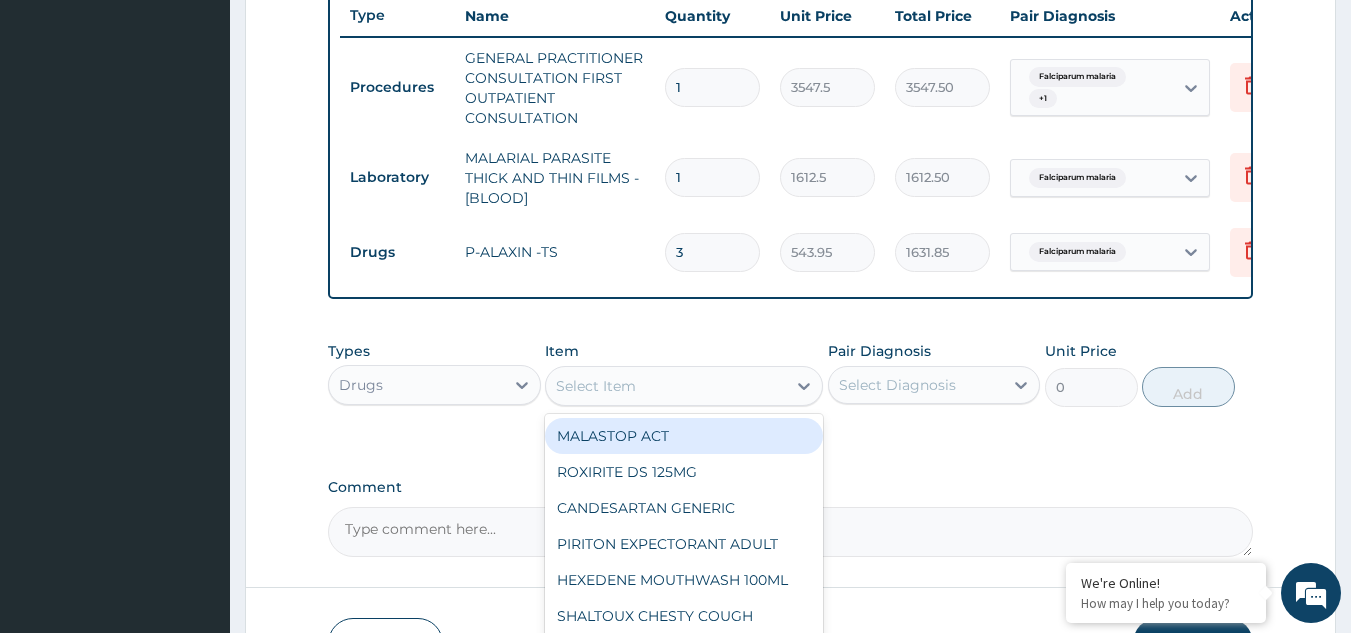 click on "Select Item" at bounding box center (596, 386) 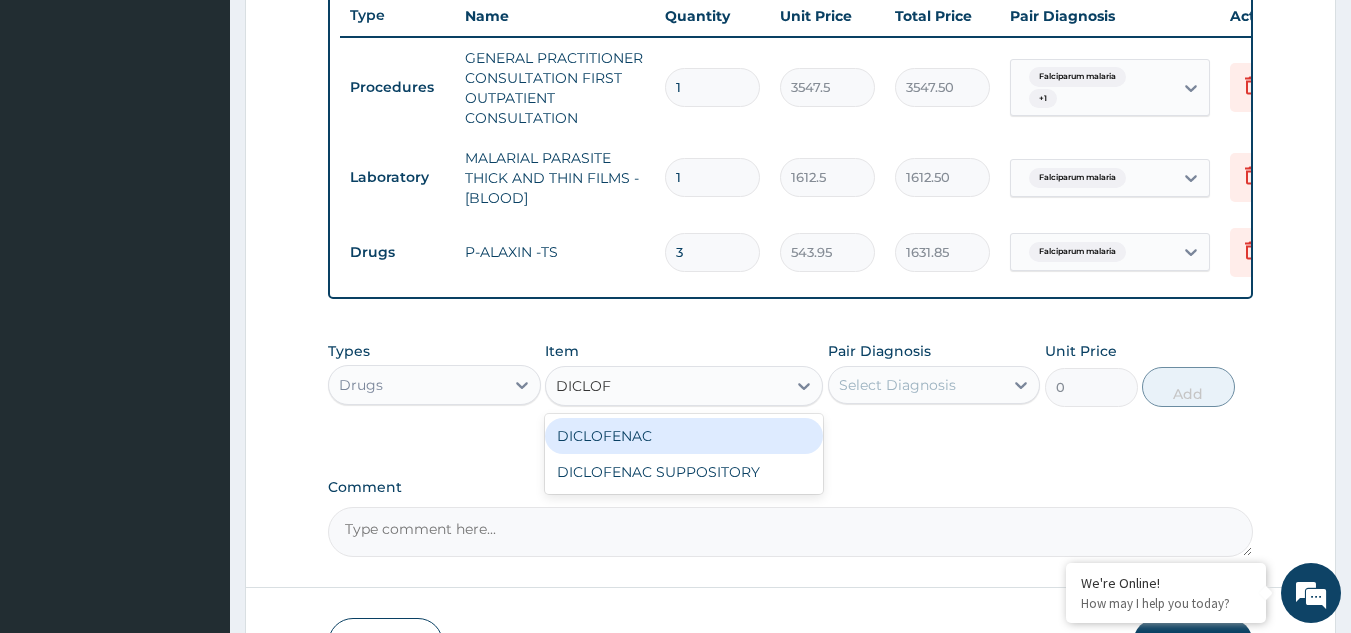 type on "DICLO" 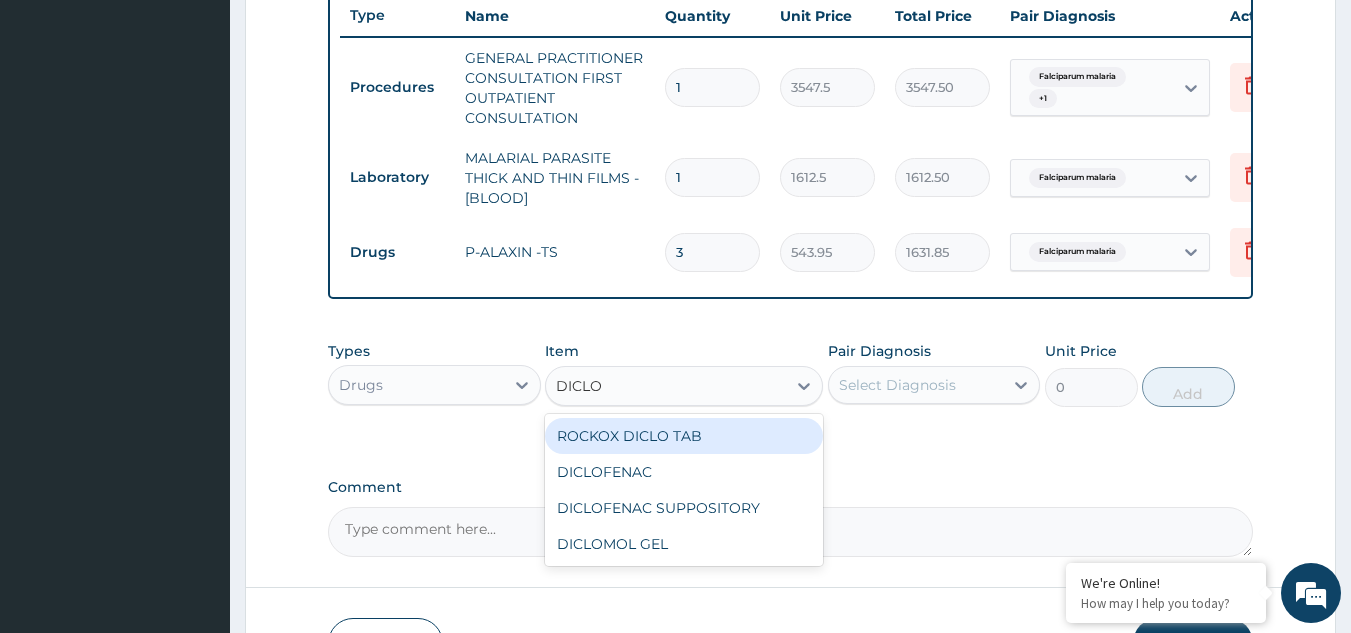 click on "ROCKOX DICLO TAB" at bounding box center (684, 436) 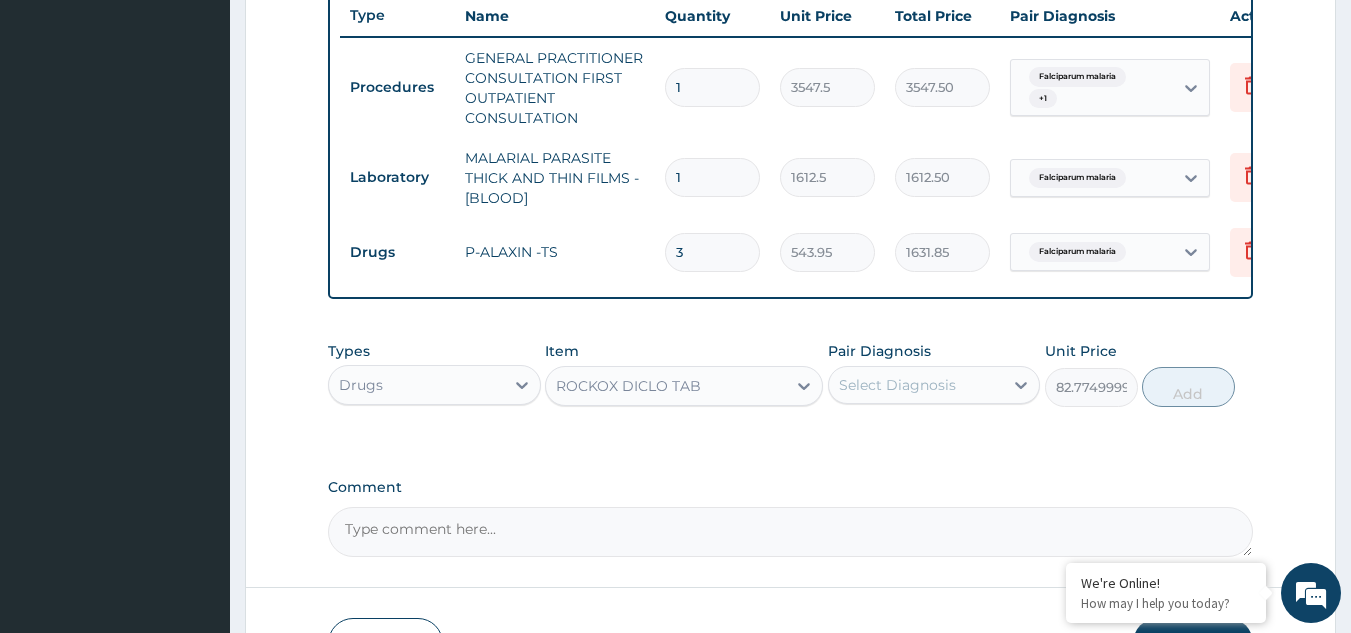 click on "Select Diagnosis" at bounding box center [897, 385] 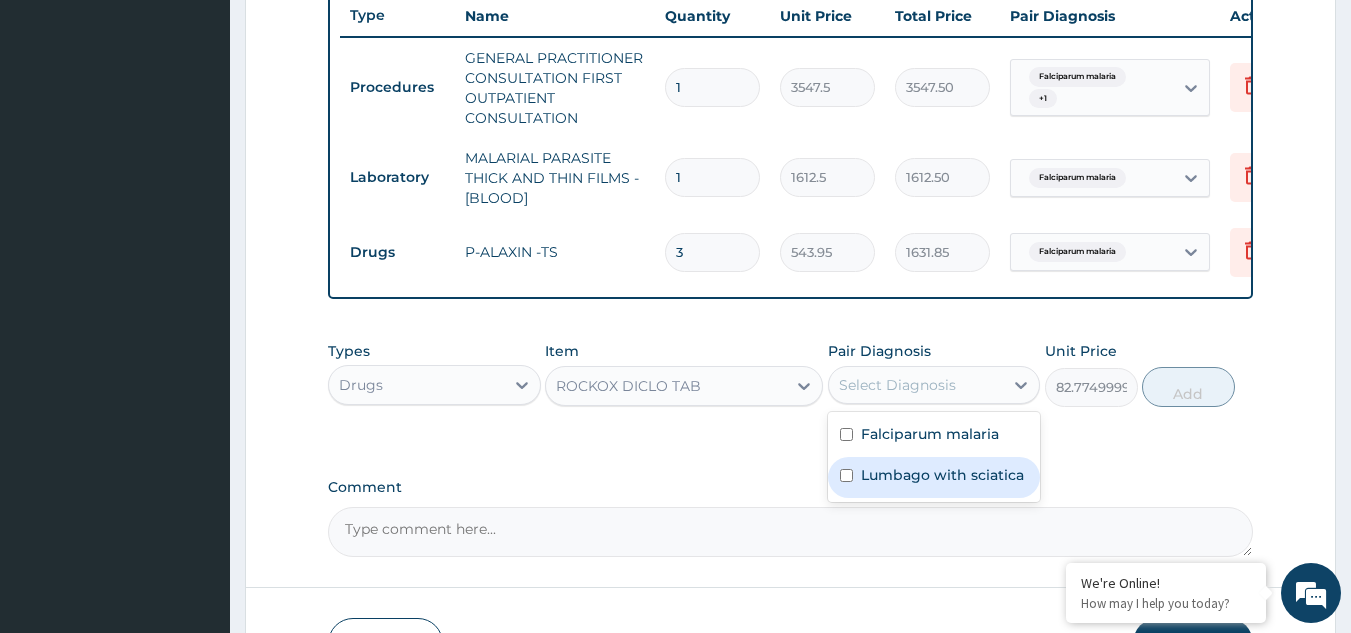 click on "Lumbago with sciatica" at bounding box center (942, 475) 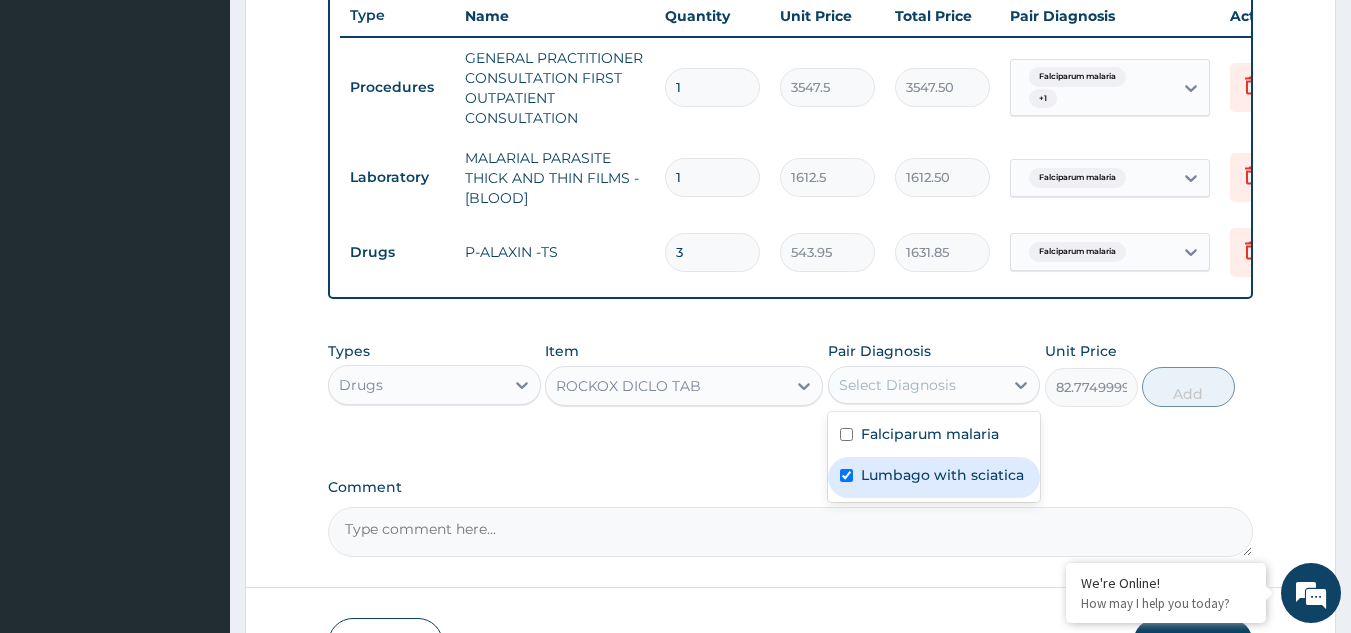 checkbox on "true" 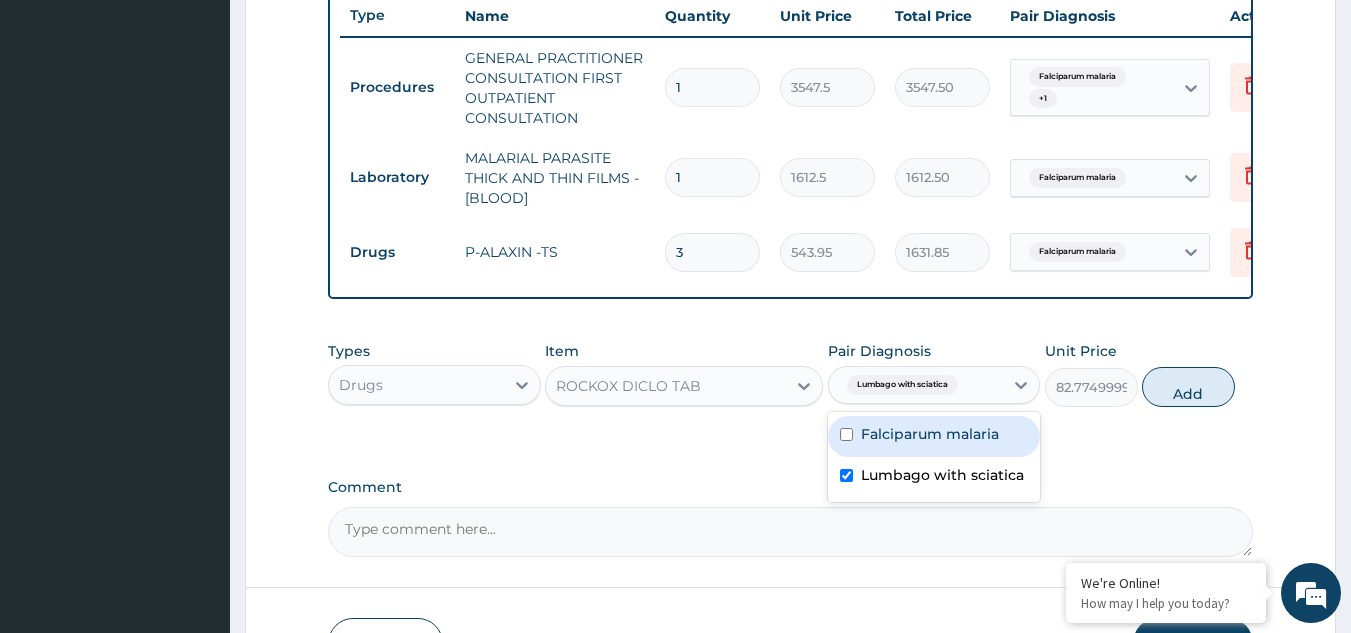 click on "Falciparum malaria" at bounding box center [934, 436] 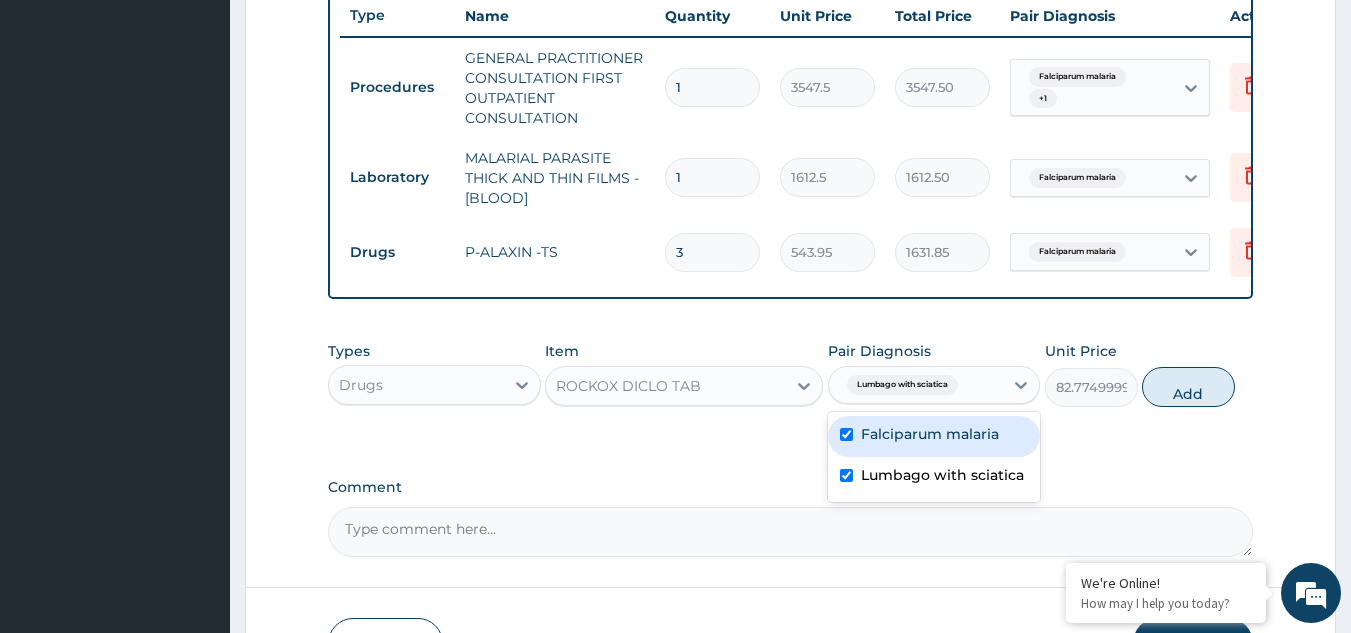 checkbox on "true" 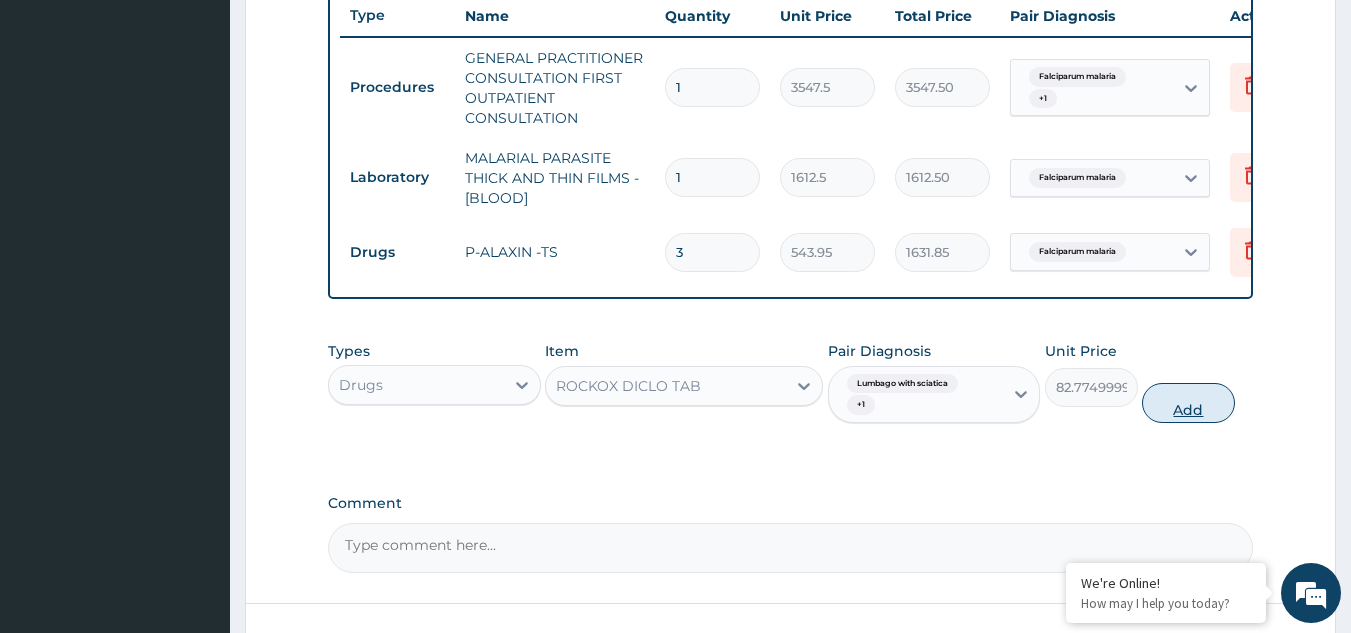 click on "Add" at bounding box center (1188, 403) 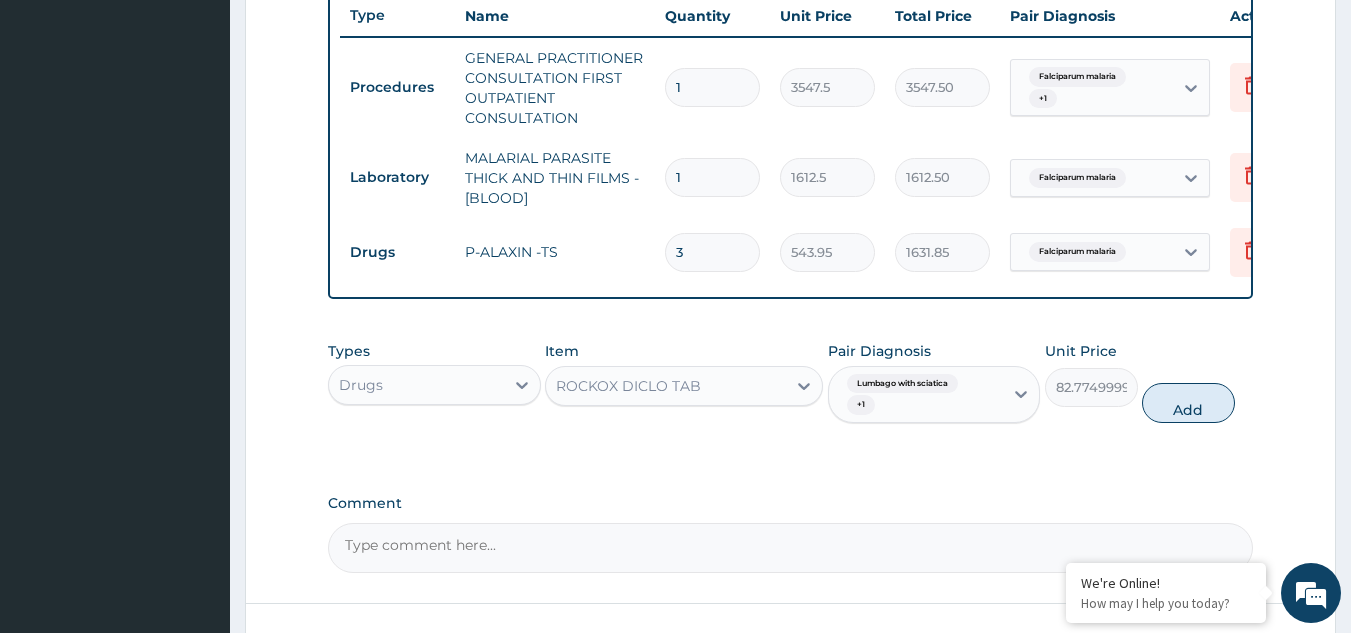 type on "0" 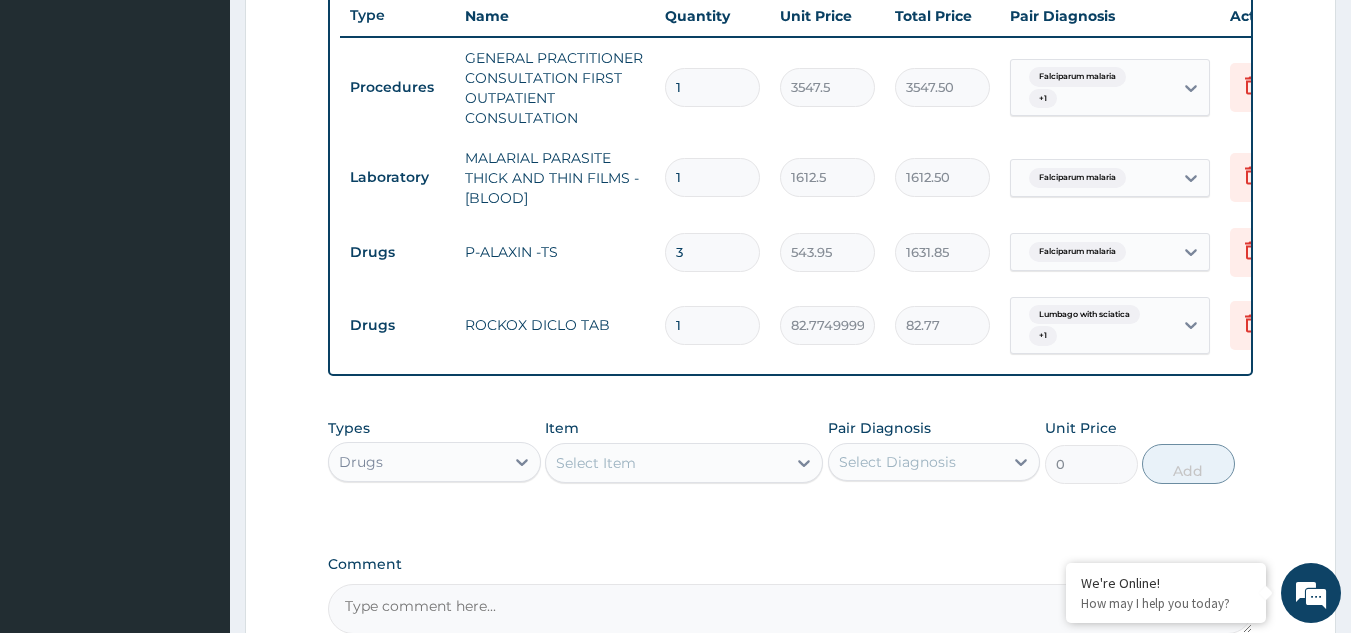 type on "10" 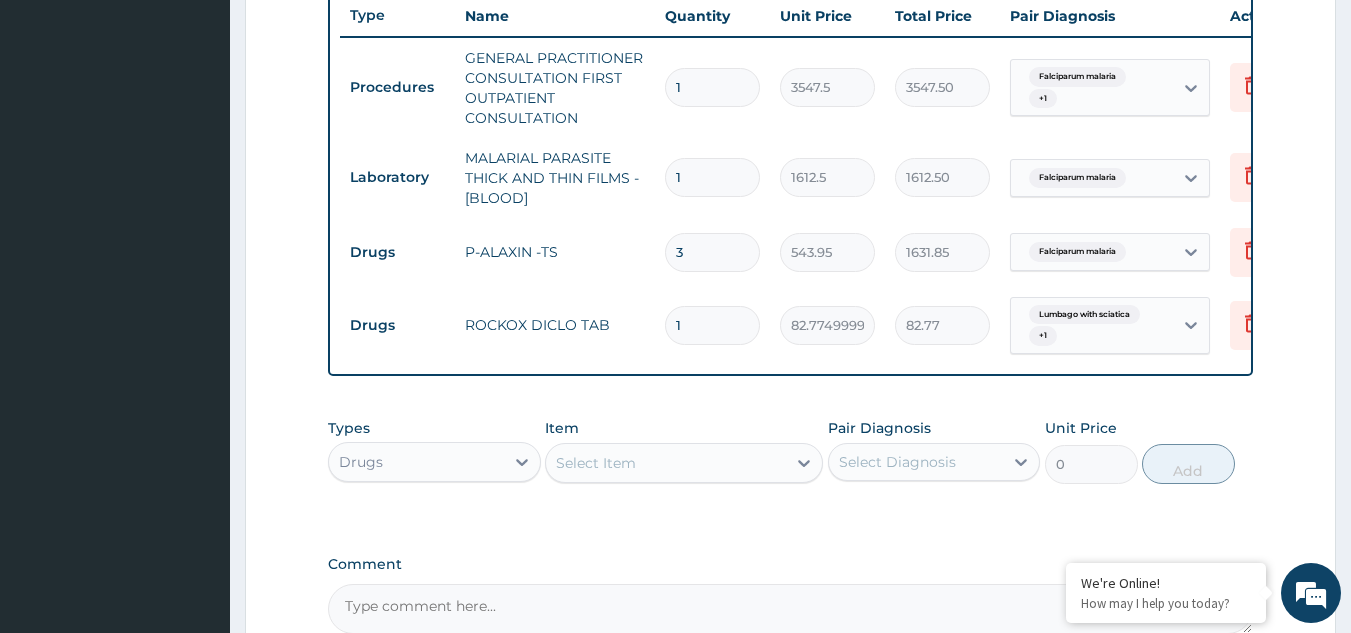 type on "827.75" 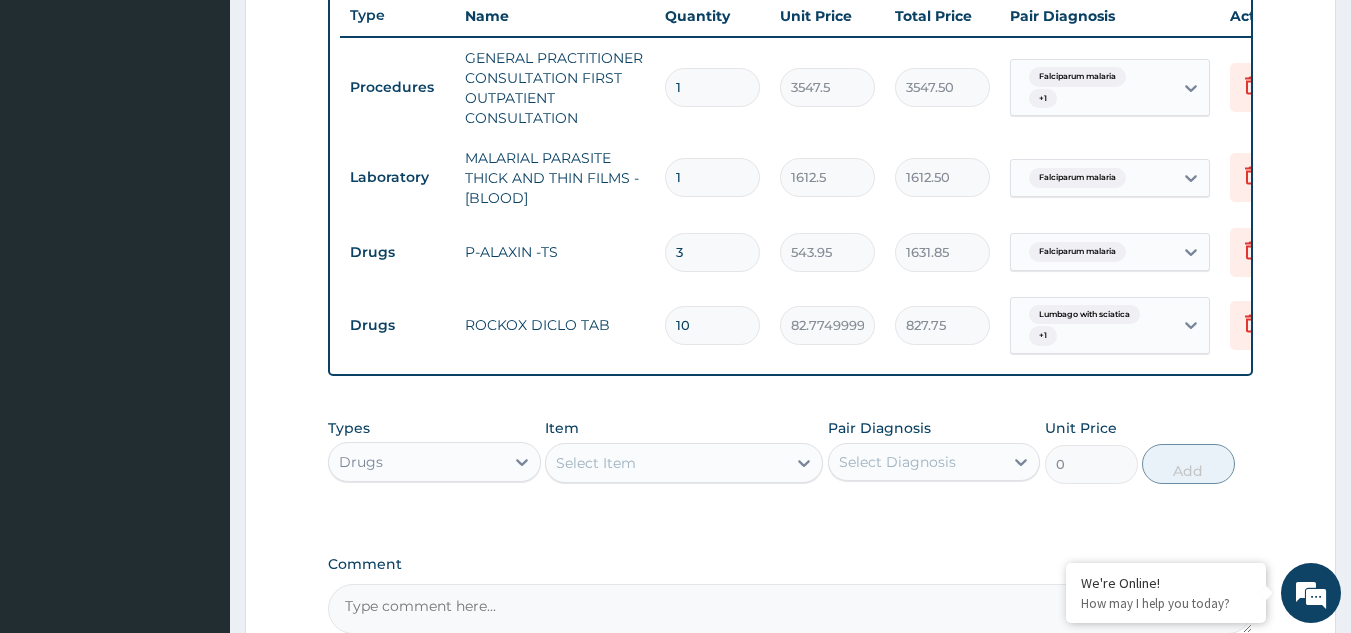 type on "10" 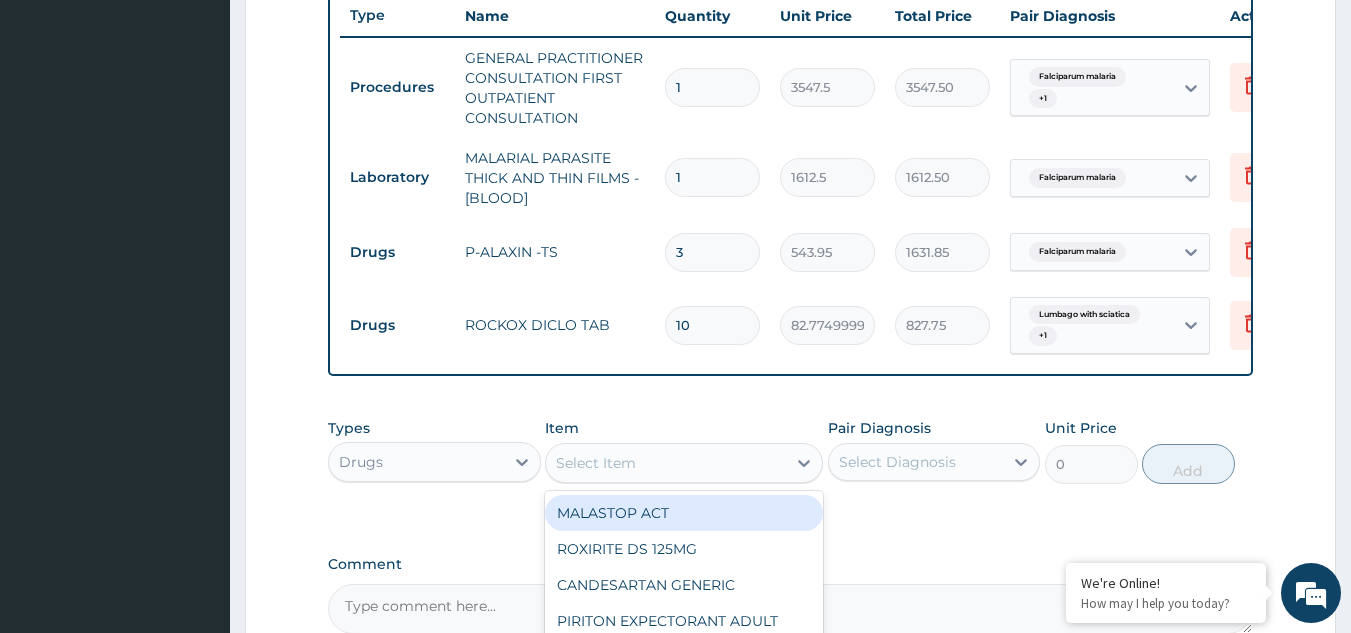 click on "Select Item" at bounding box center [596, 463] 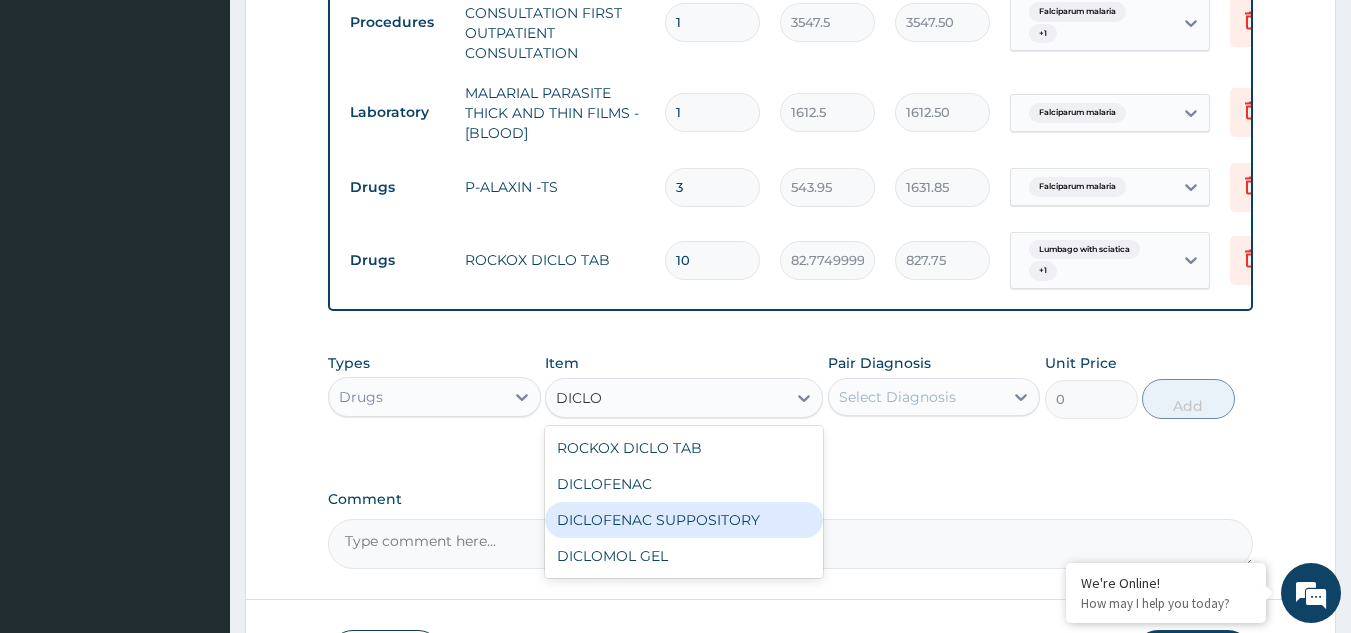 scroll, scrollTop: 960, scrollLeft: 0, axis: vertical 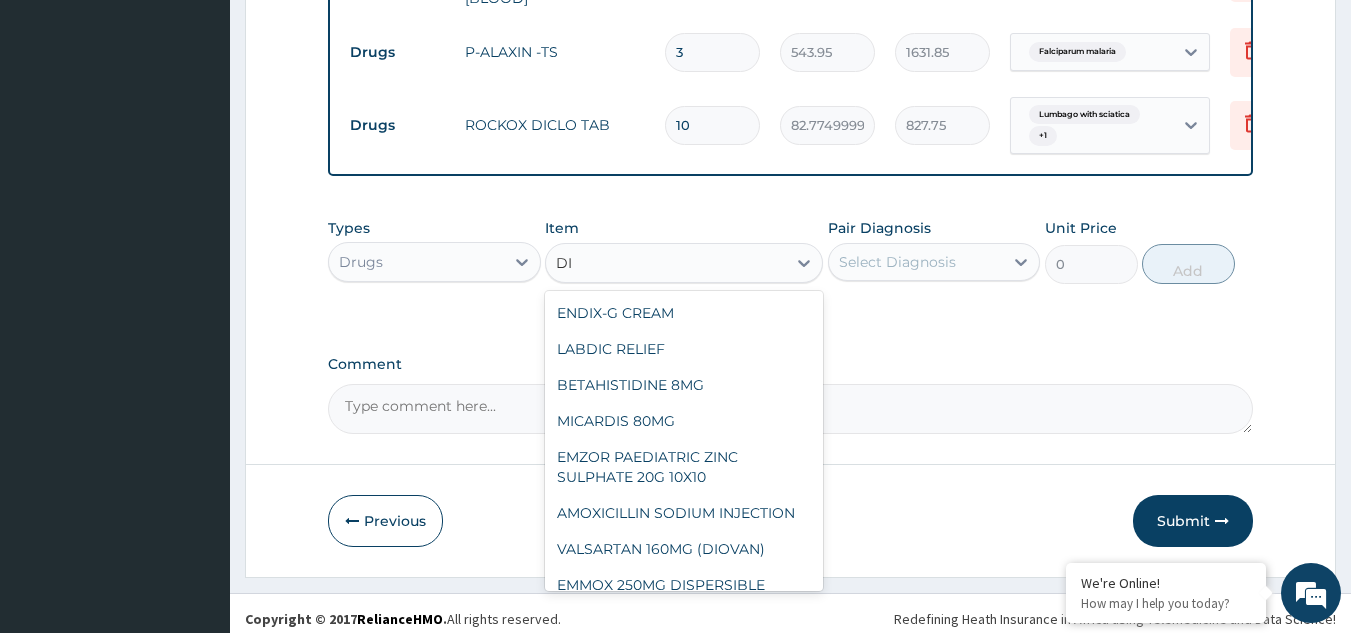 type on "D" 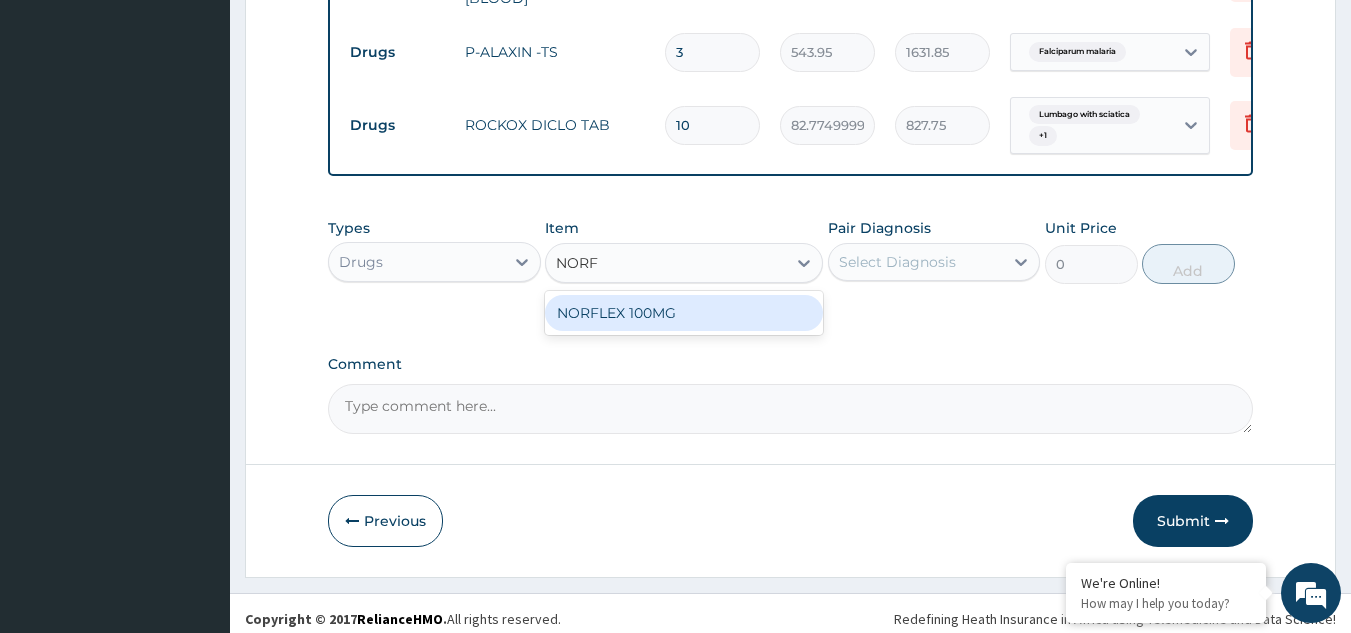 type on "NORFL" 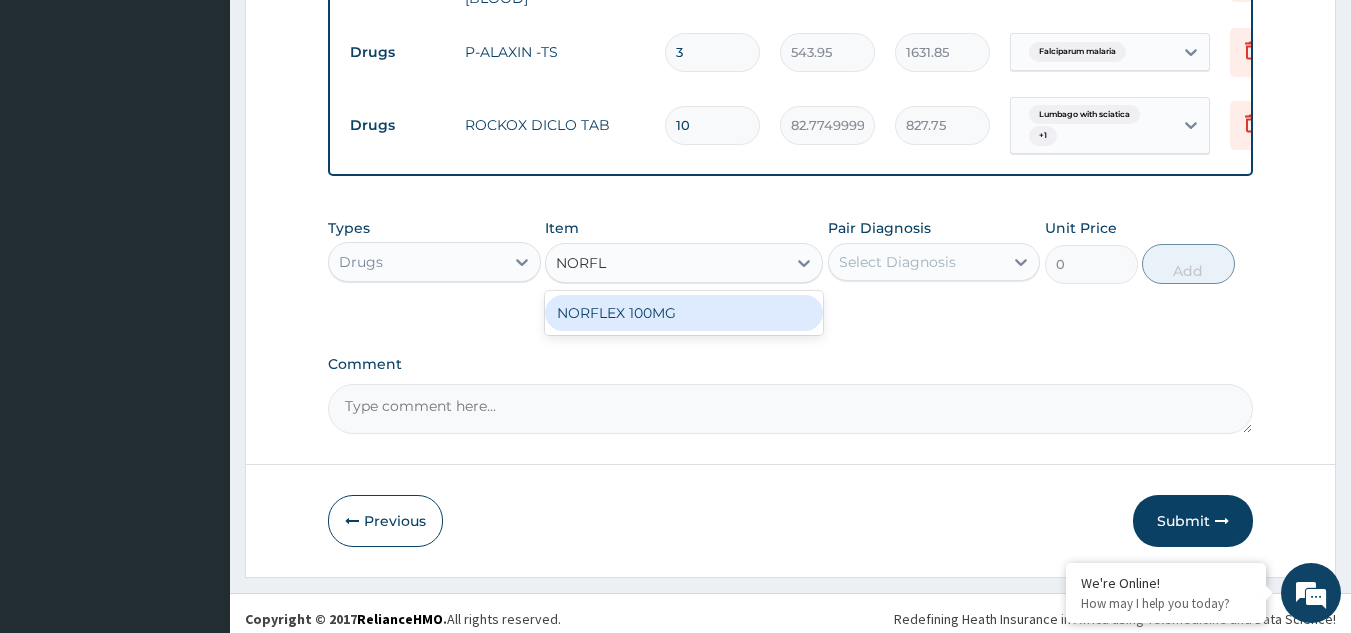 click on "NORFLEX 100MG" at bounding box center [684, 313] 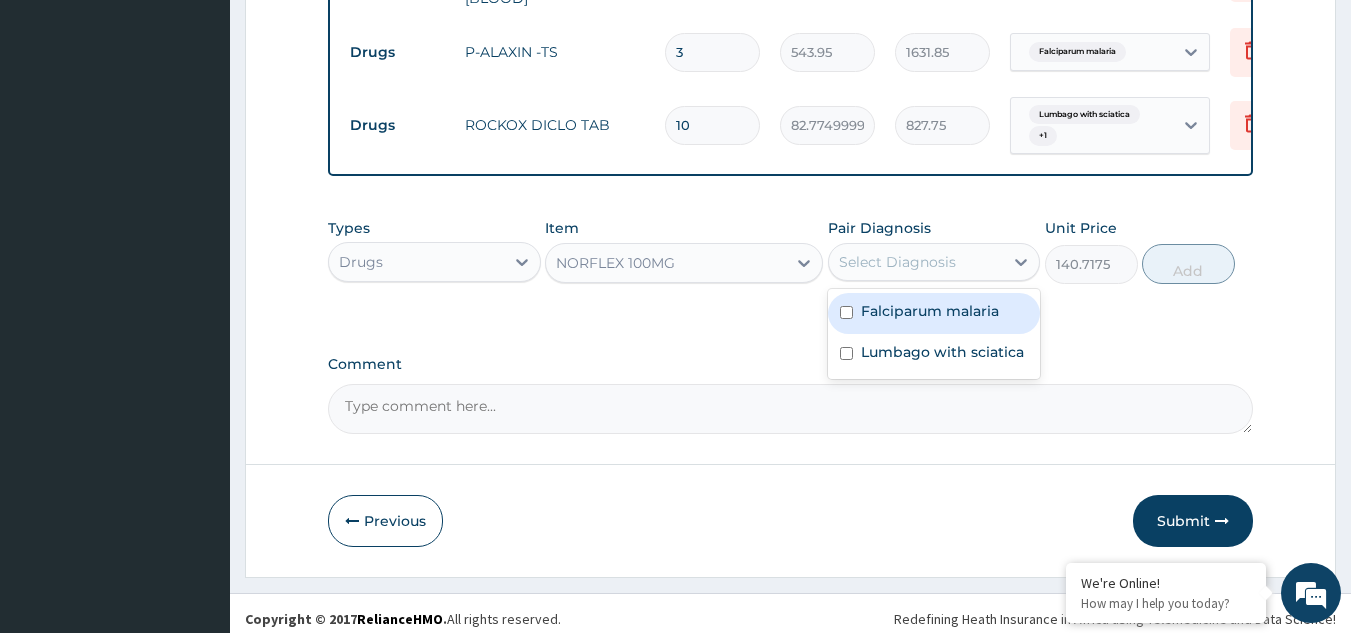 click on "Select Diagnosis" at bounding box center [897, 262] 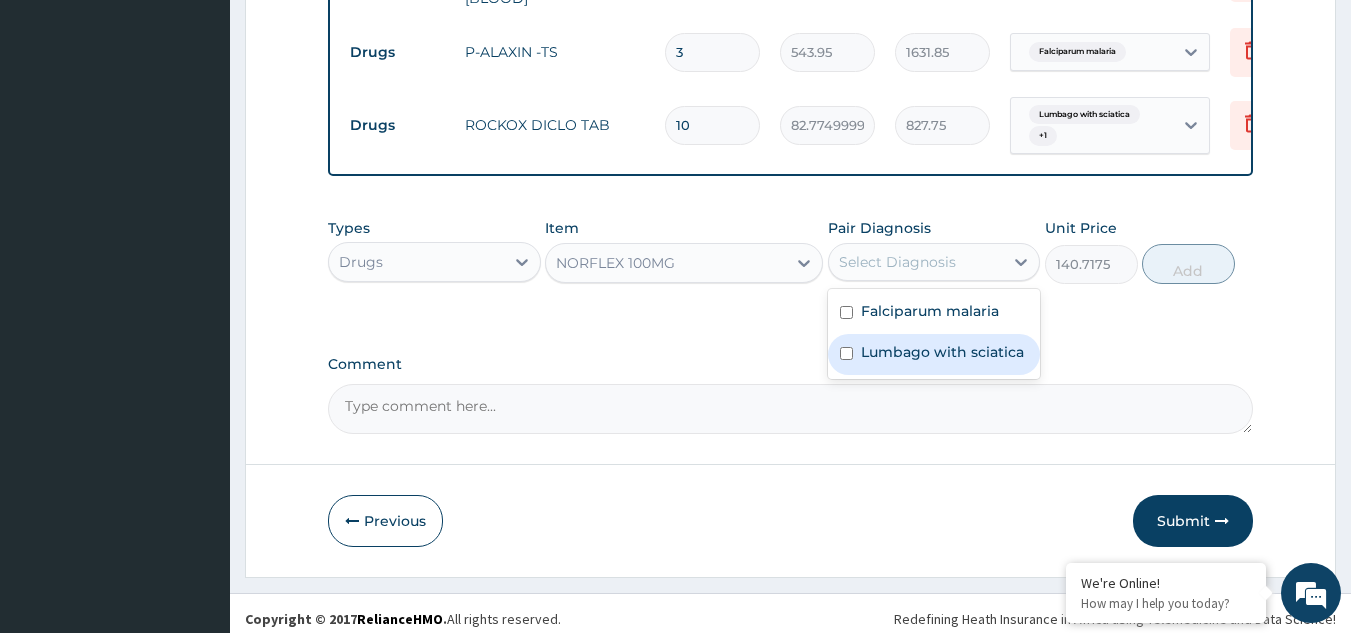 click on "Lumbago with sciatica" at bounding box center (942, 352) 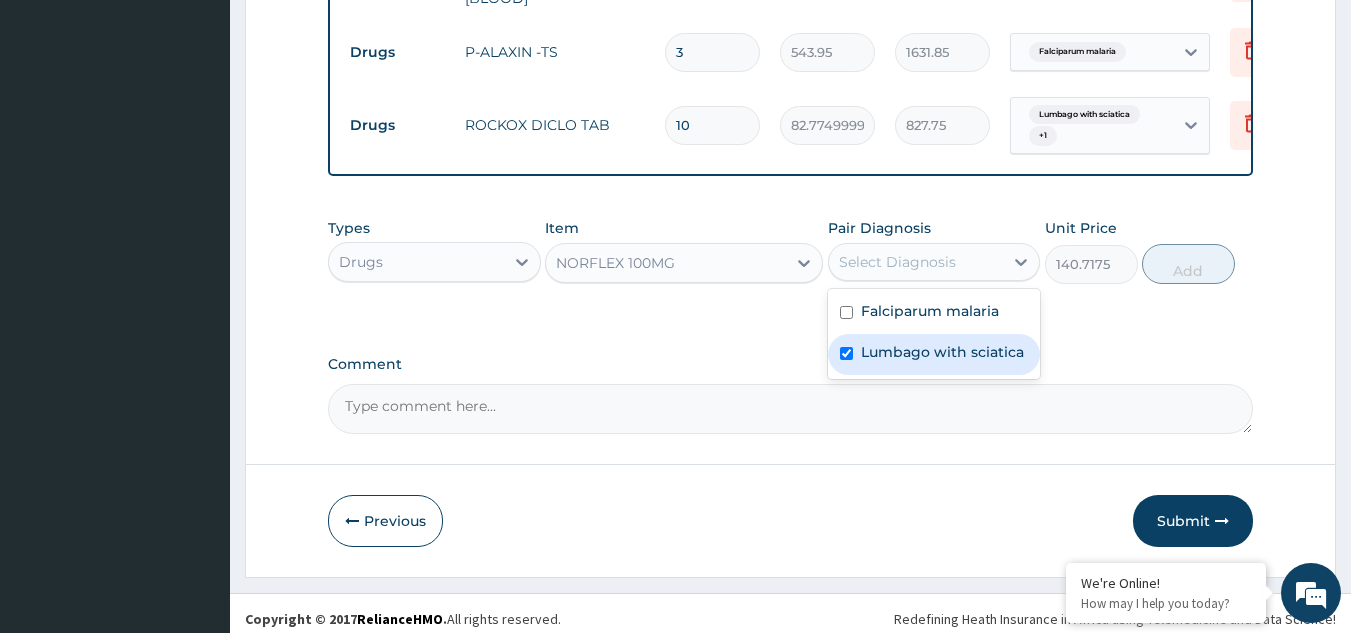 checkbox on "true" 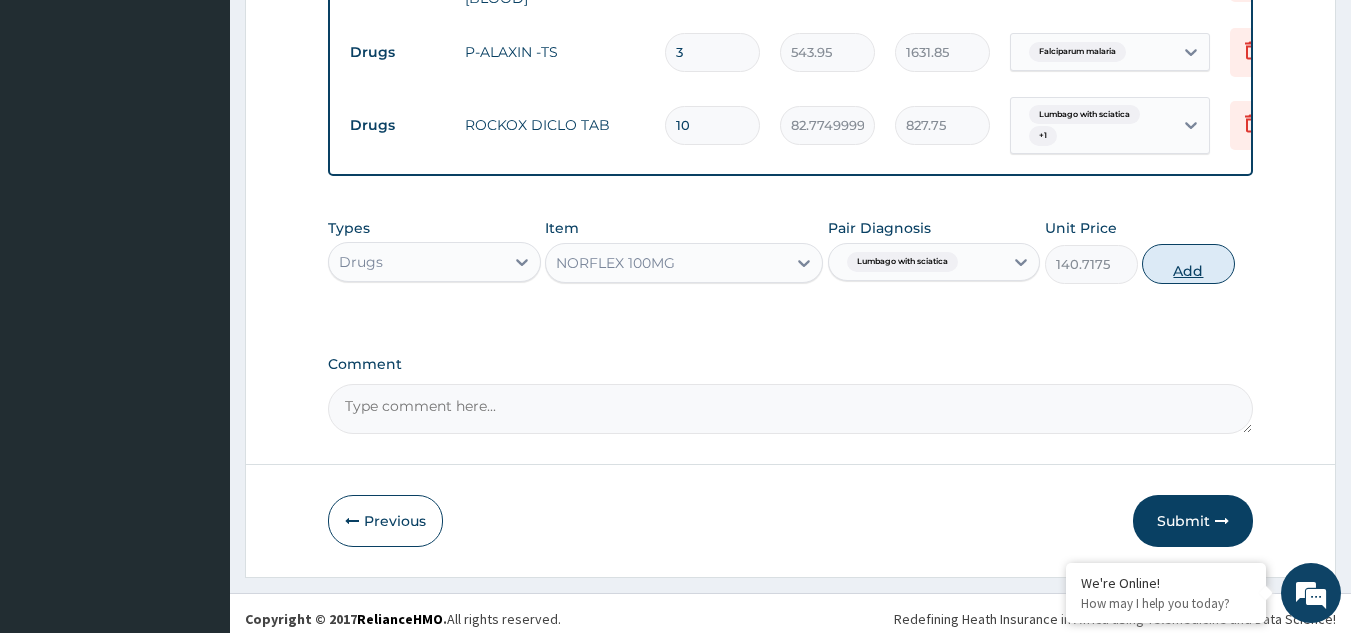 click on "Add" at bounding box center (1188, 264) 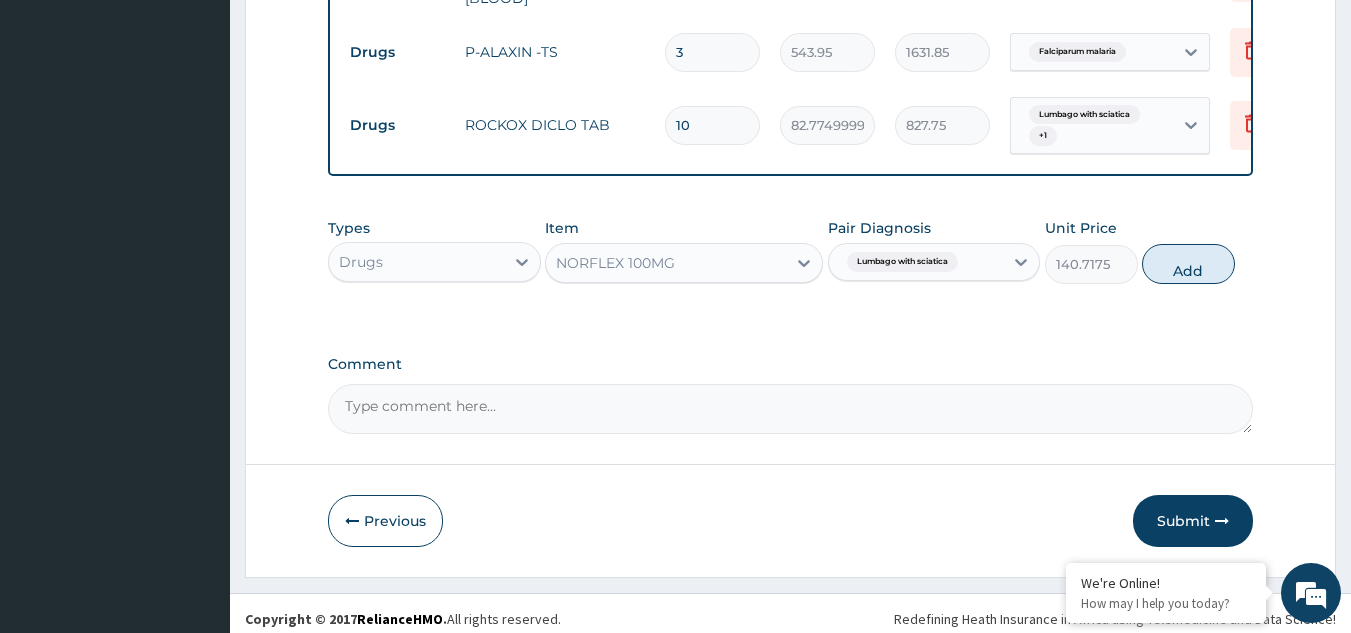 type on "0" 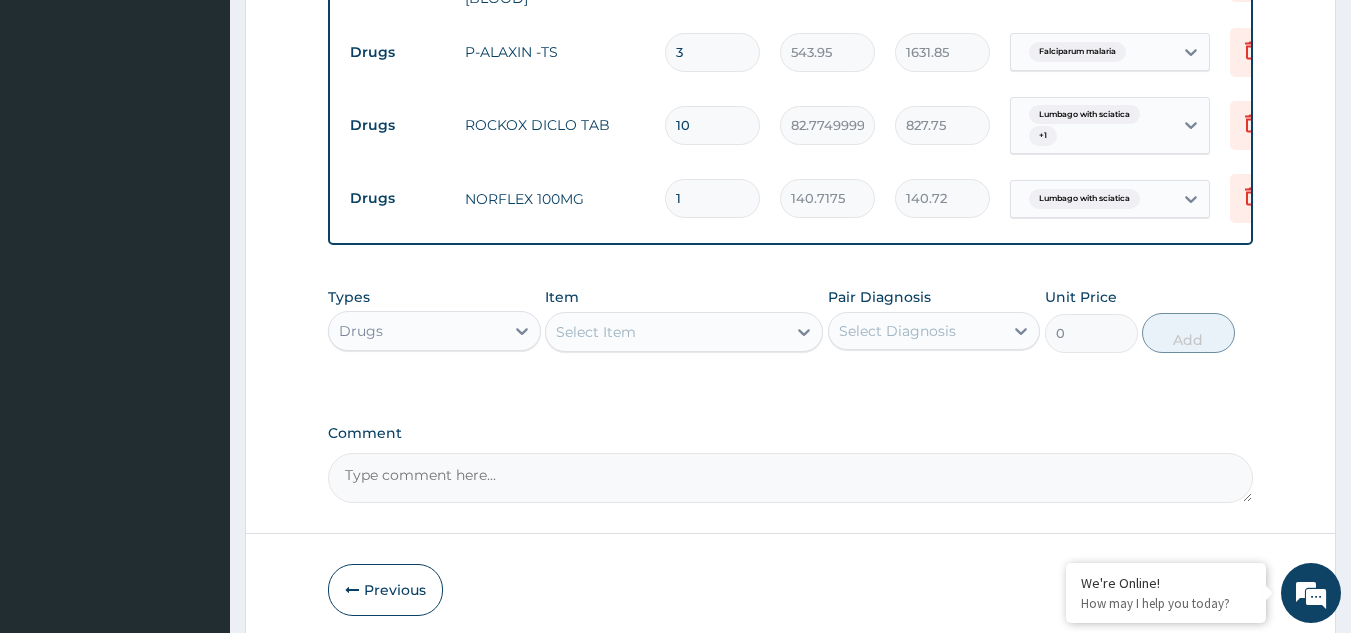 type on "10" 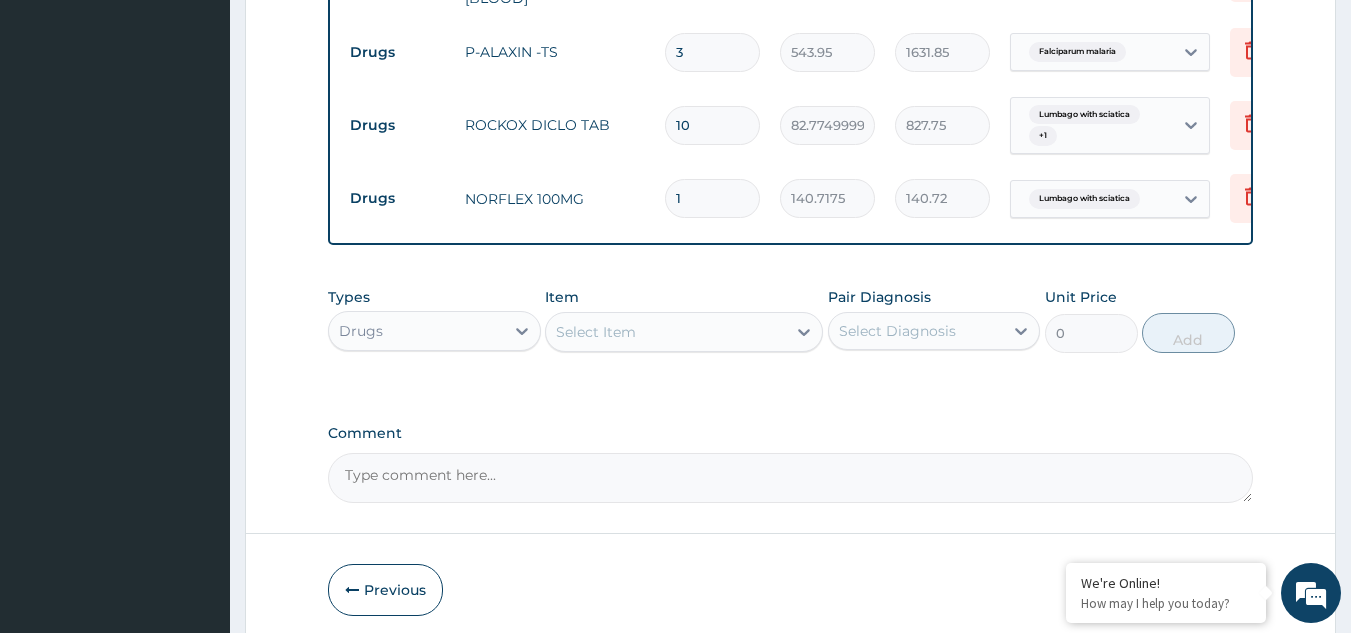 type on "1407.17" 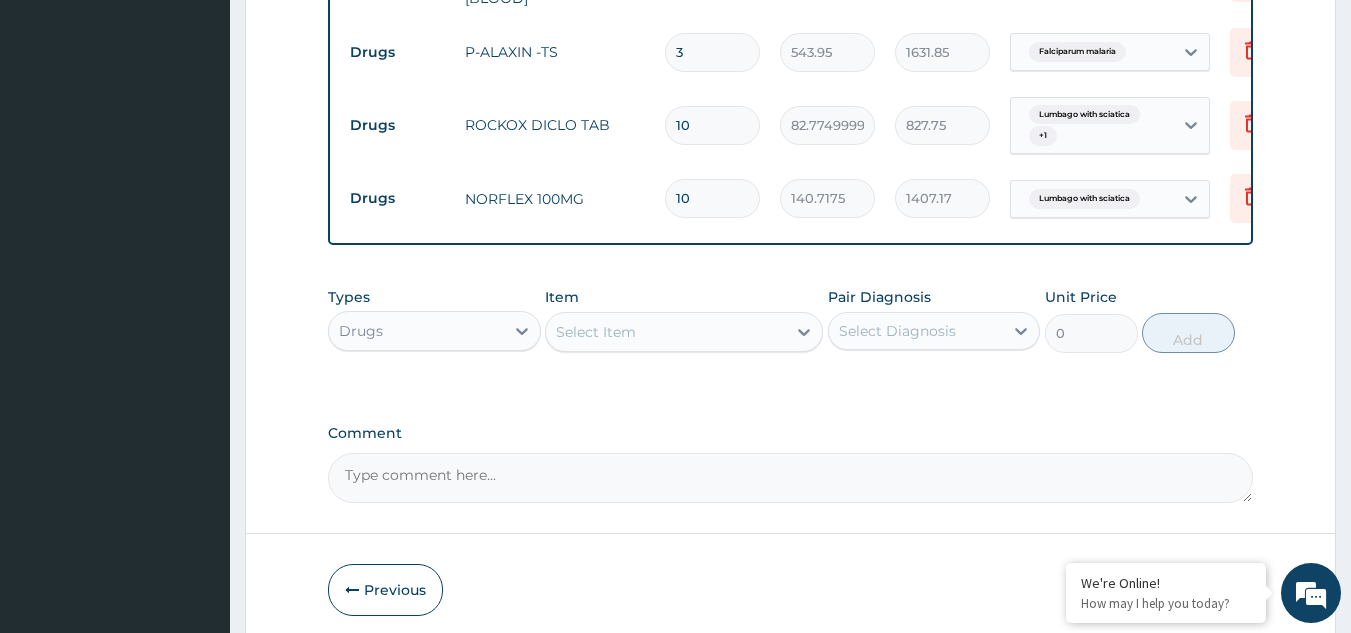 type on "10" 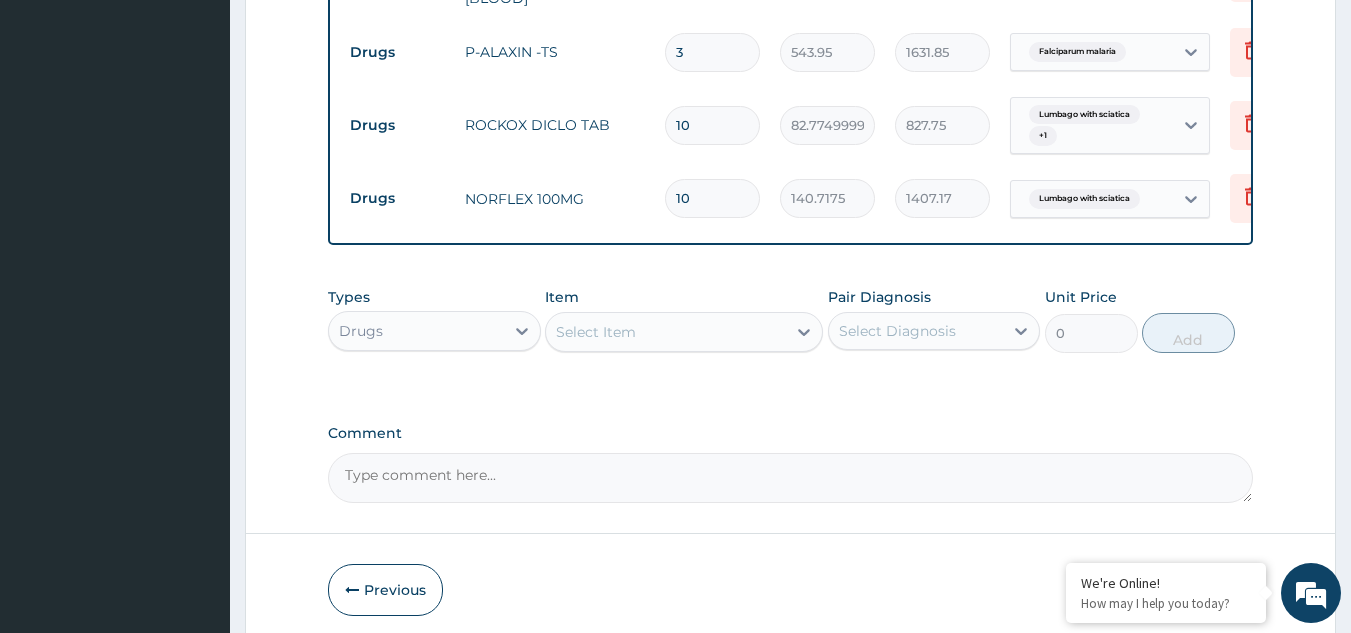 click on "Types Drugs Item Select Item Pair Diagnosis Select Diagnosis Unit Price 0 Add" at bounding box center [791, 335] 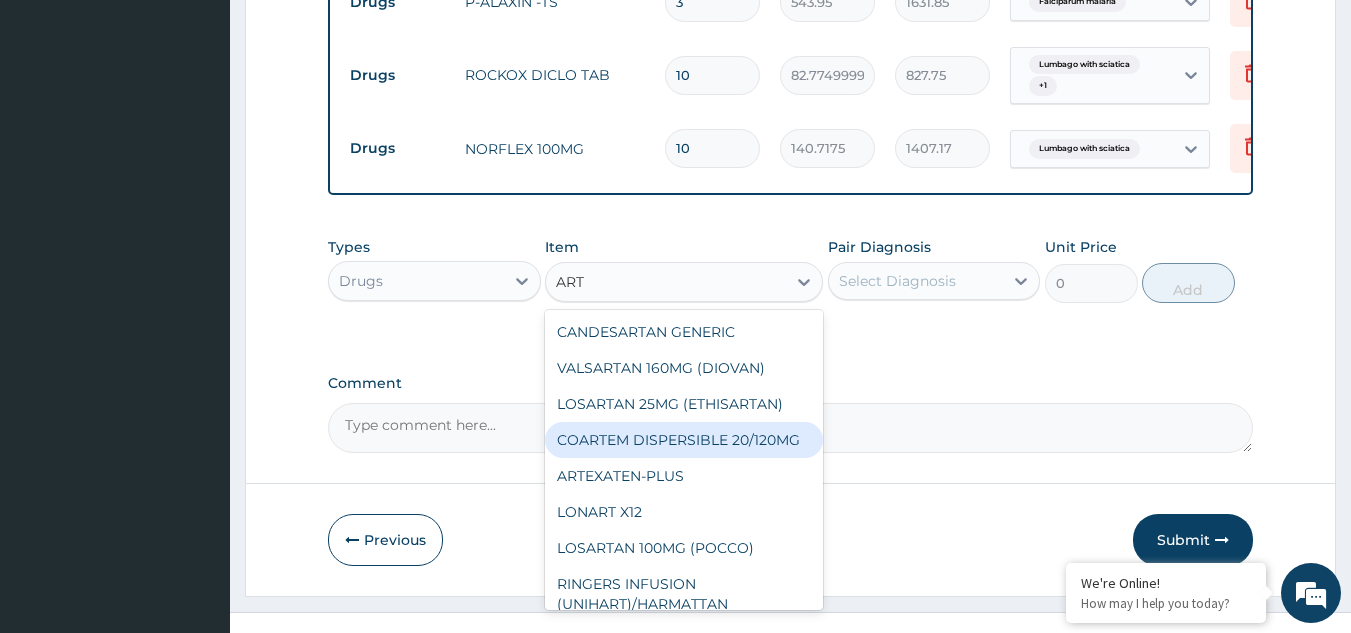 scroll, scrollTop: 1055, scrollLeft: 0, axis: vertical 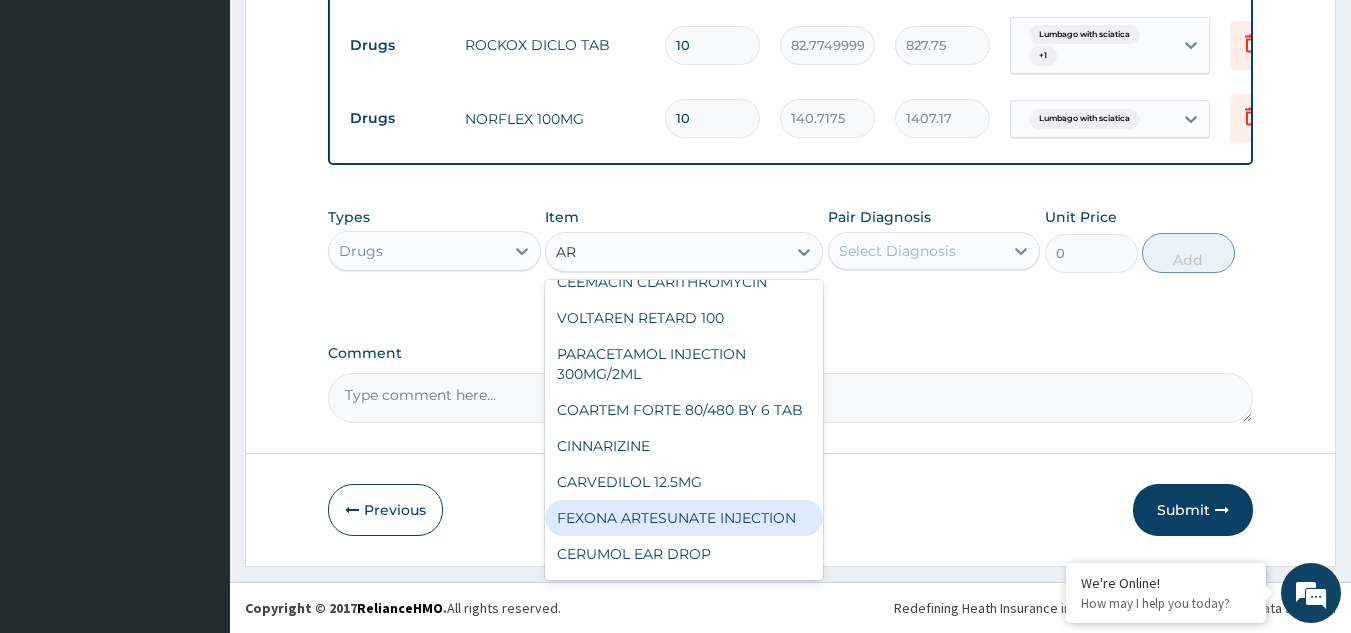 type on "A" 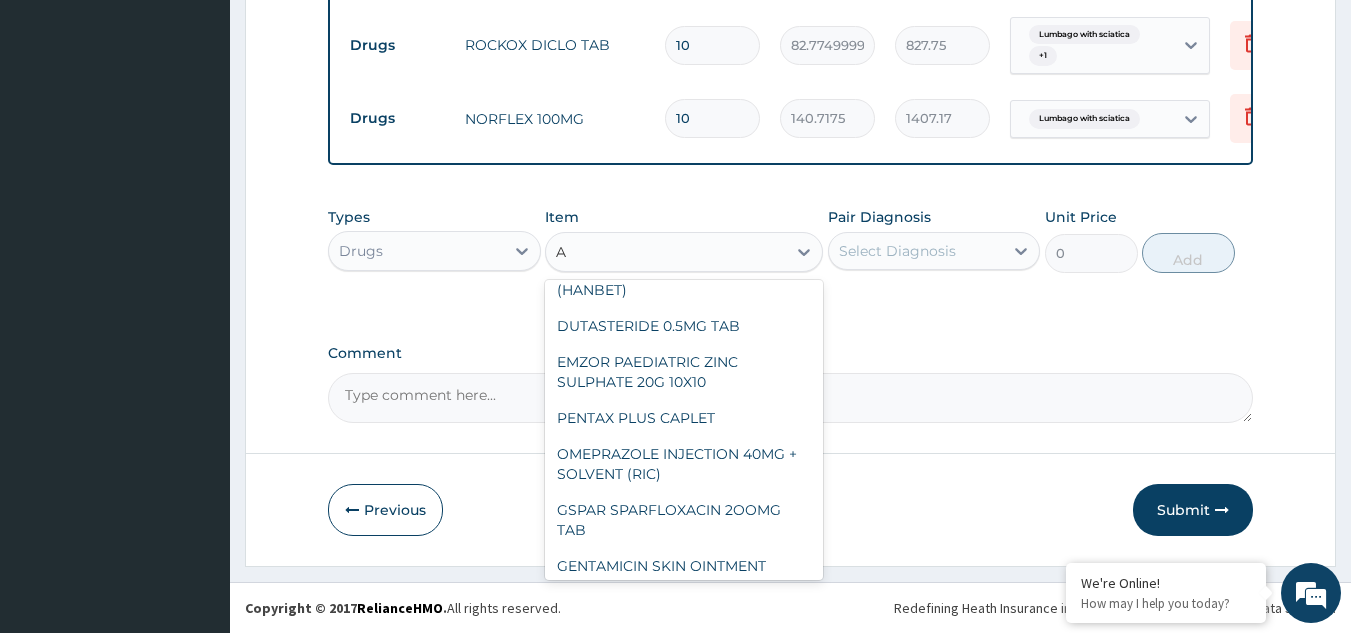 type 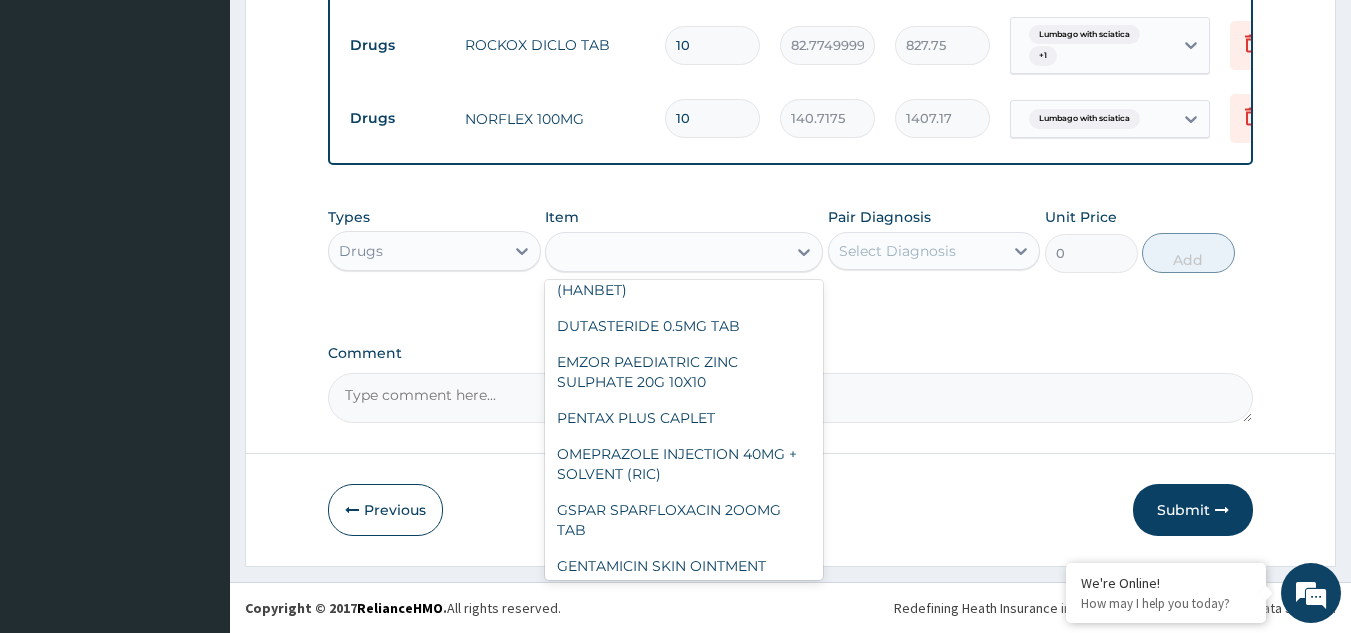 scroll, scrollTop: 13784, scrollLeft: 0, axis: vertical 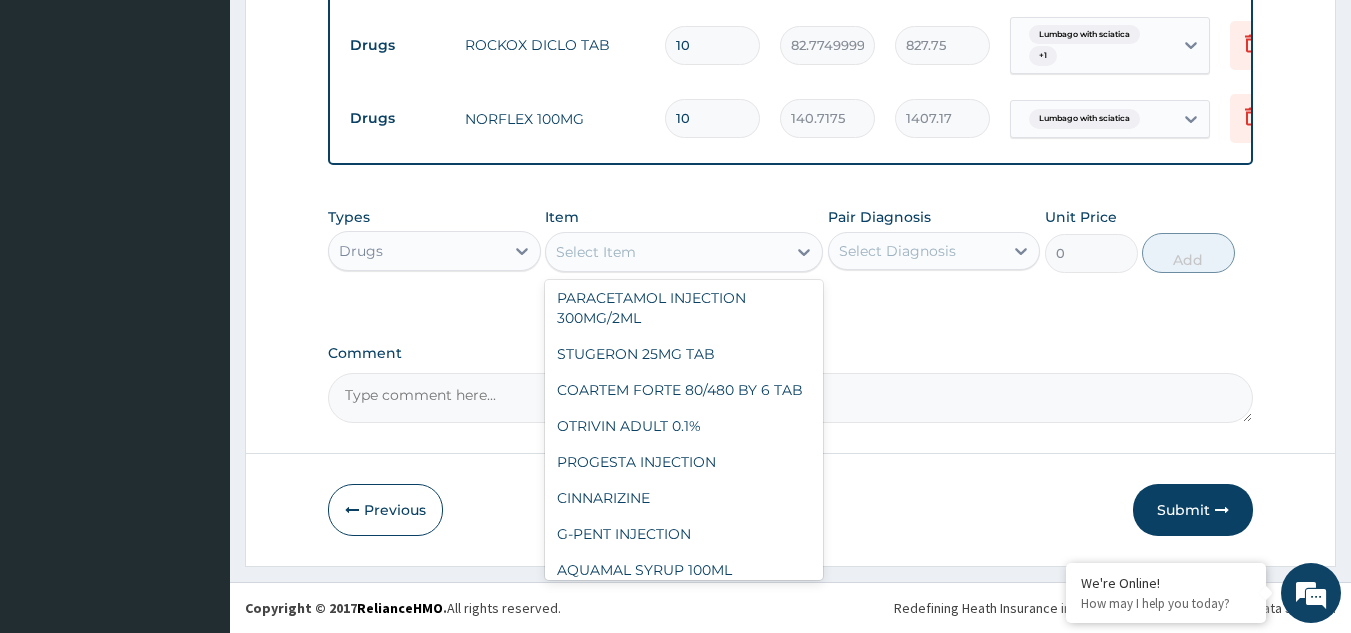 click on "Types Drugs Item option NORFLEX 100MG, selected. option CONTIFLO CAP focused, 352 of 790. 790 results available. Use Up and Down to choose options, press Enter to select the currently focused option, press Escape to exit the menu, press Tab to select the option and exit the menu. Select Item MALASTOP ACT ROXIRITE DS 125MG CANDESARTAN GENERIC PIRITON EXPECTORANT ADULT HEXEDENE MOUTHWASH 100ML SHALTOUX CHESTY COUGH BOSKA RICAM 20MG BENDROFLUAZIDE TABLET 5MG STREPTOMYCIN ENDIX-G CREAM SOLUBLE INSULIN GRISEOFULVIN TABLET AQUACLAV 375MG HYDROXYUREA 250MG PICCAN PAIN & FEVER SYRUP 100ML AMINOPHYLLINE INJECTION 250MG BUSCOPAN 10MG TABLET LABDIC RELIEF ANDERSONS CIPROFLOXACIN INFUSION 200MG CALAMINE LOTION ULGICID ALDATONE 25MG TABLETS METAZONE CREAM BECOMBION 300ML CALCITAB CALCIUM SUPPLEMENT LABOPLEX VITAMIN B-COMPLEX INJECTION. ALBUMIN INFUSION MENTHODEX BIG PRADAXA 150MG TESTOST TESTOSTERONE INJECTION BETAHISTIDINE 8MG MICARDIS 80MG SEPTRIM 80/400MG TRESIBA DEGLUDEC INSULIN 100IU OCEFIX 400 SILYBON 140MG TABLETS" at bounding box center [791, 255] 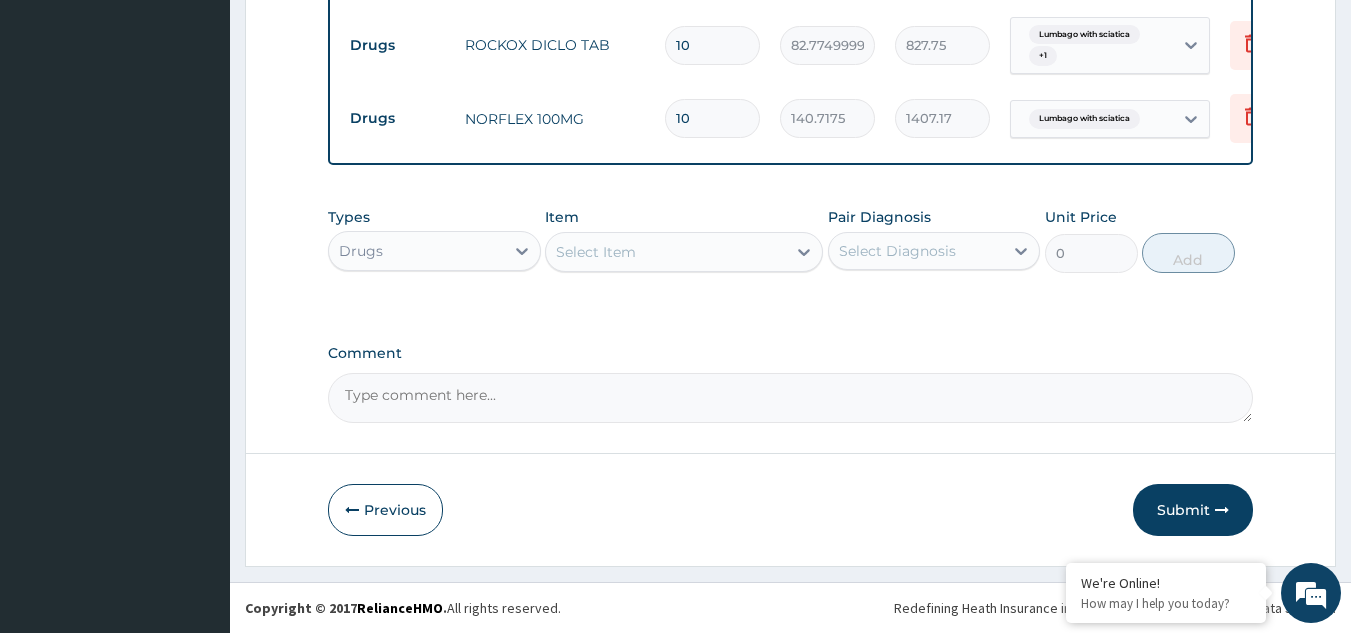 scroll, scrollTop: 1055, scrollLeft: 0, axis: vertical 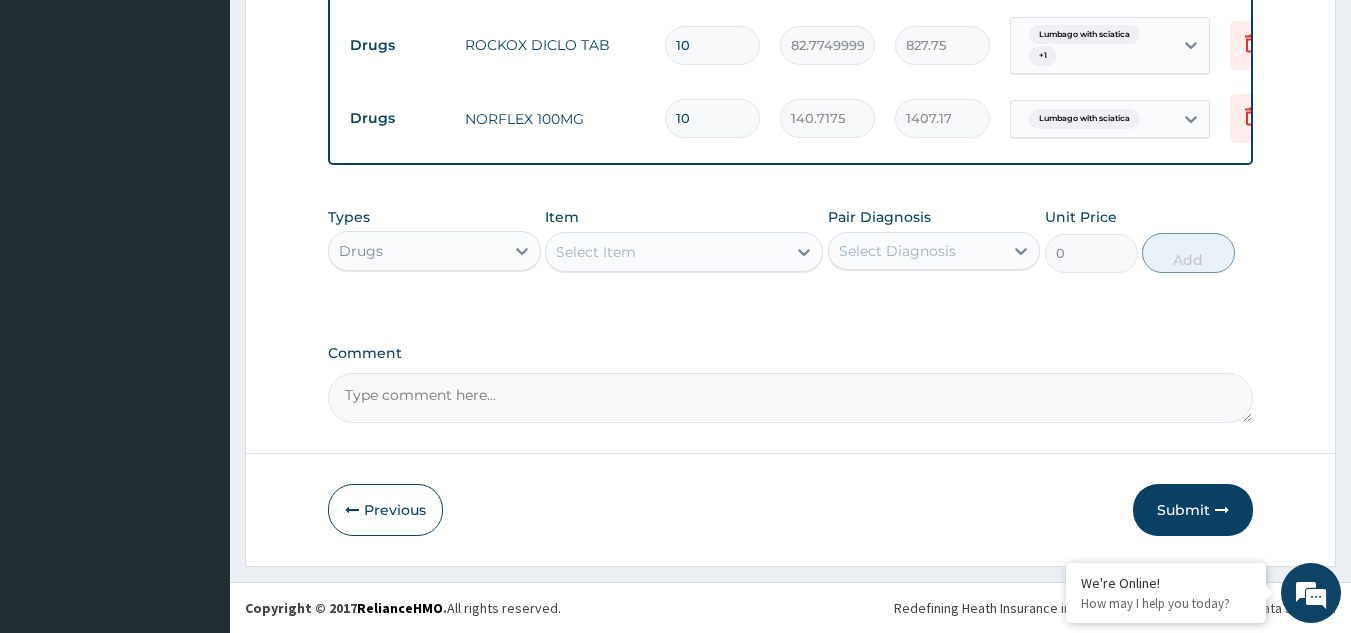 click on "Submit" at bounding box center [1193, 510] 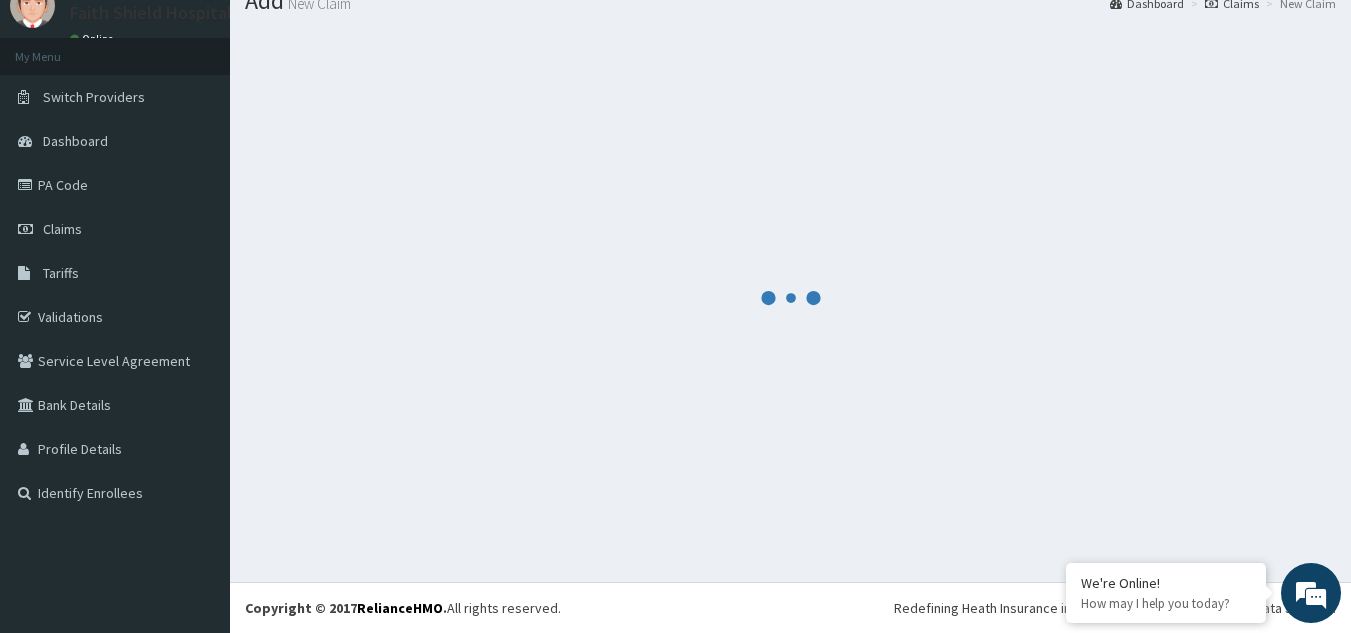 scroll, scrollTop: 1055, scrollLeft: 0, axis: vertical 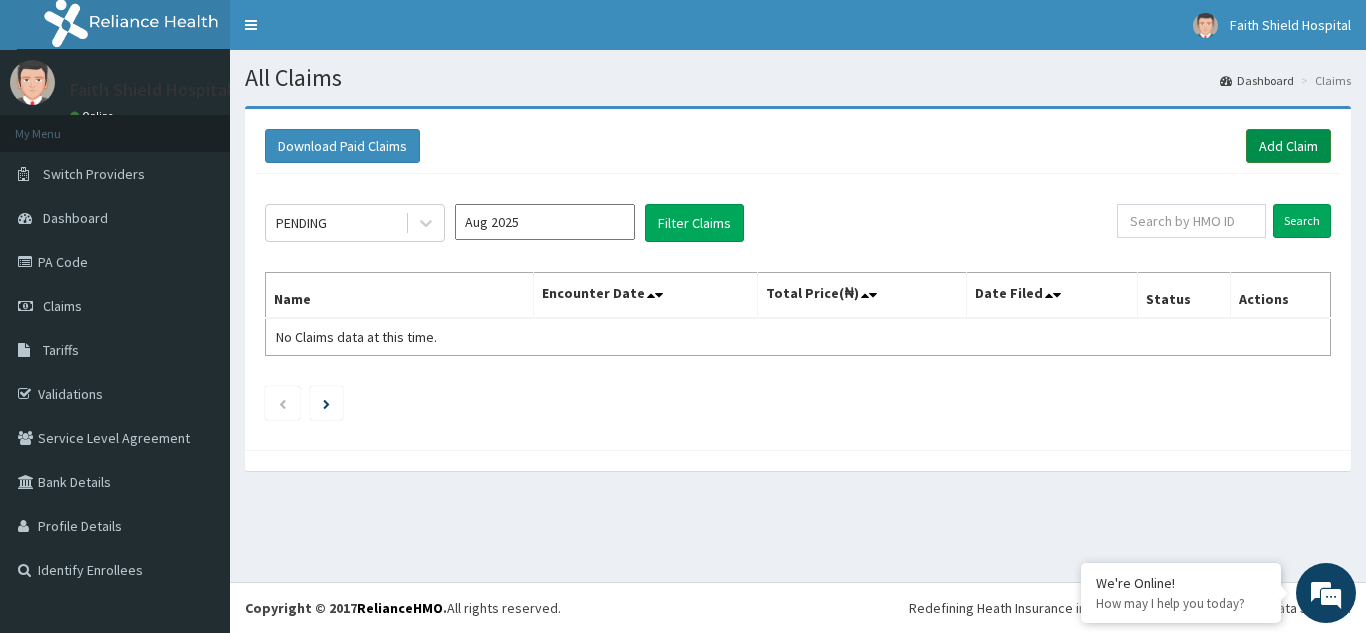 click on "Add Claim" at bounding box center [1288, 146] 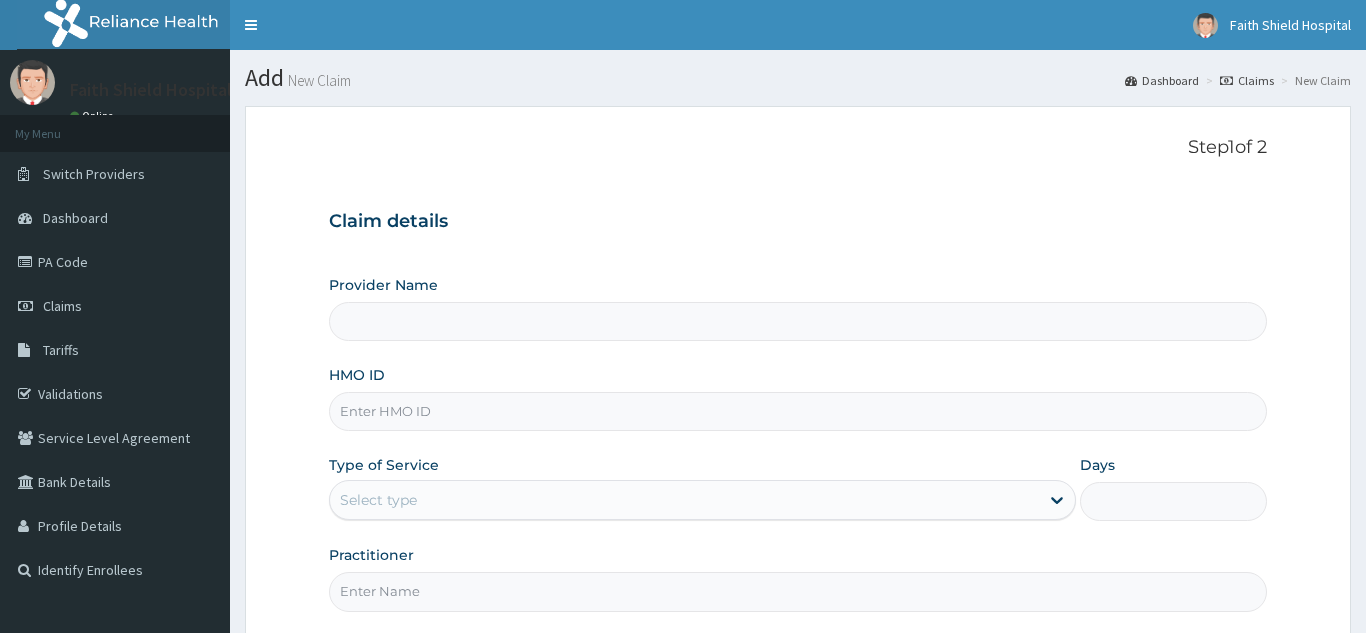 scroll, scrollTop: 0, scrollLeft: 0, axis: both 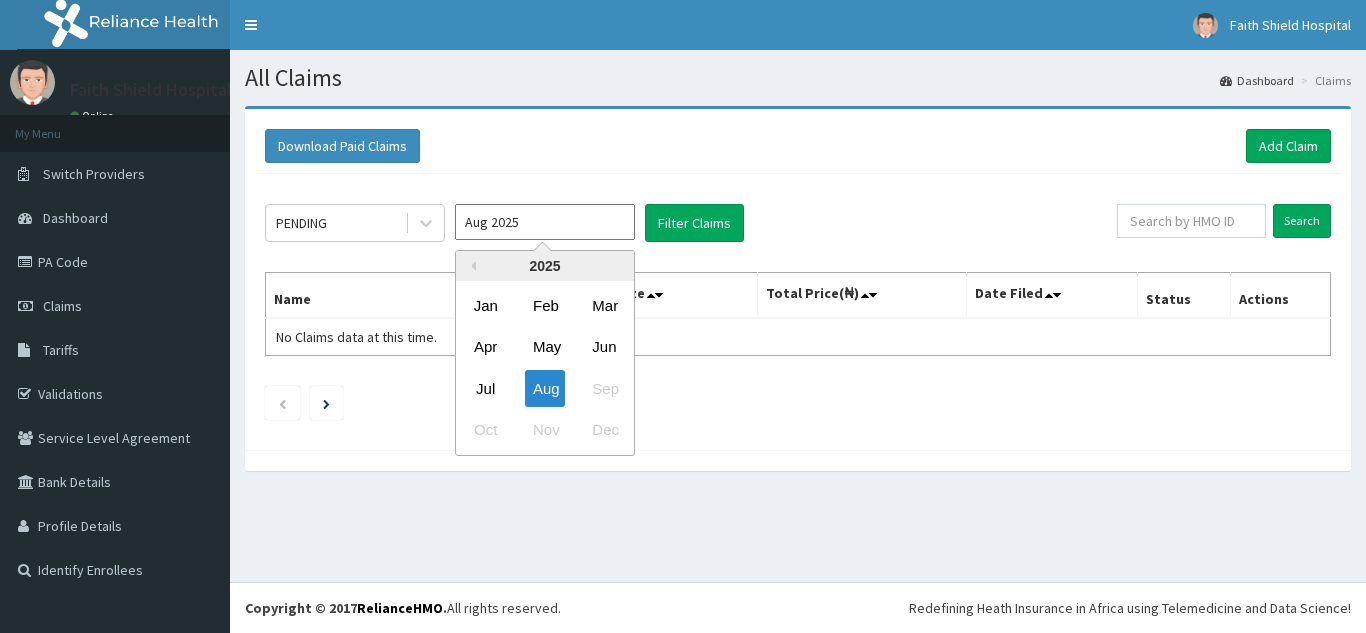 click on "Aug 2025" at bounding box center (545, 222) 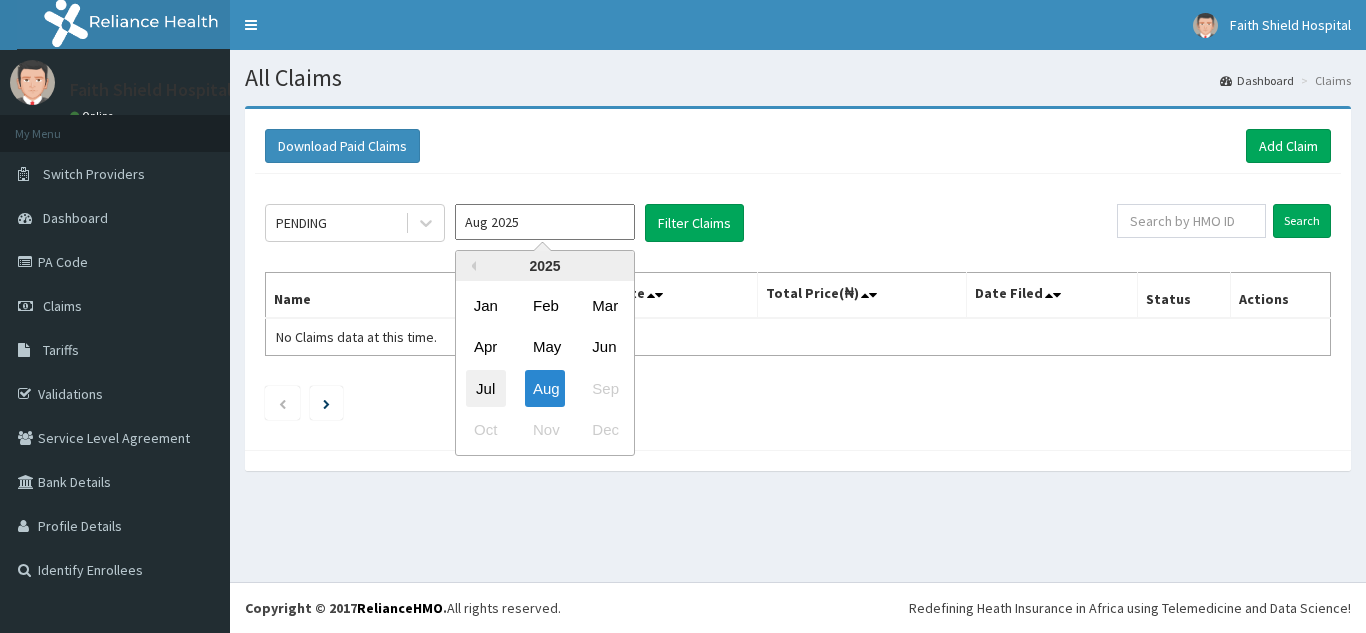 click on "Jul" at bounding box center [486, 388] 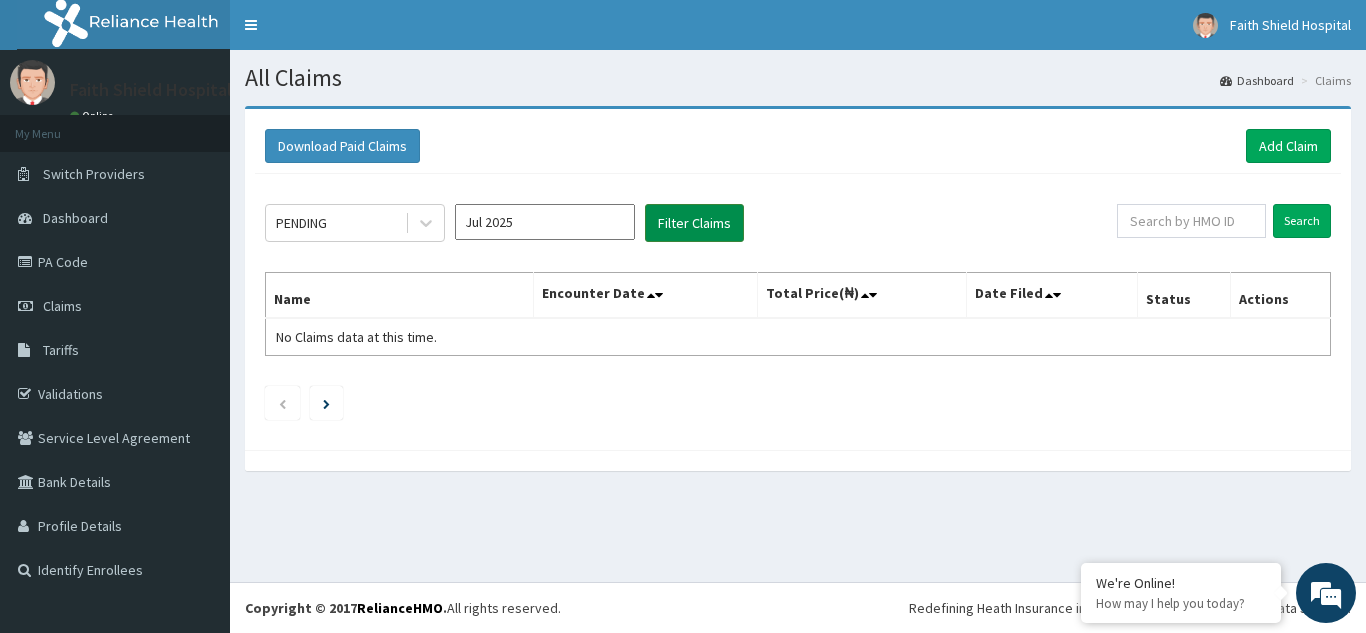 click on "Filter Claims" at bounding box center [694, 223] 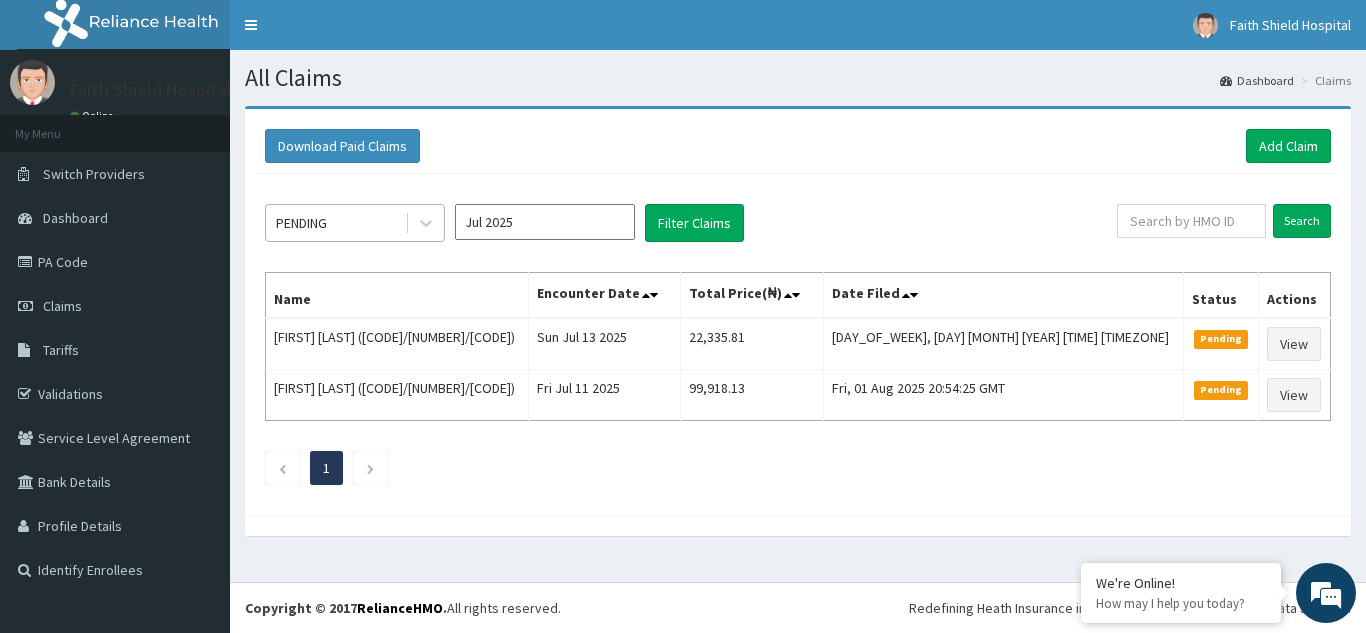 click on "PENDING" at bounding box center [301, 223] 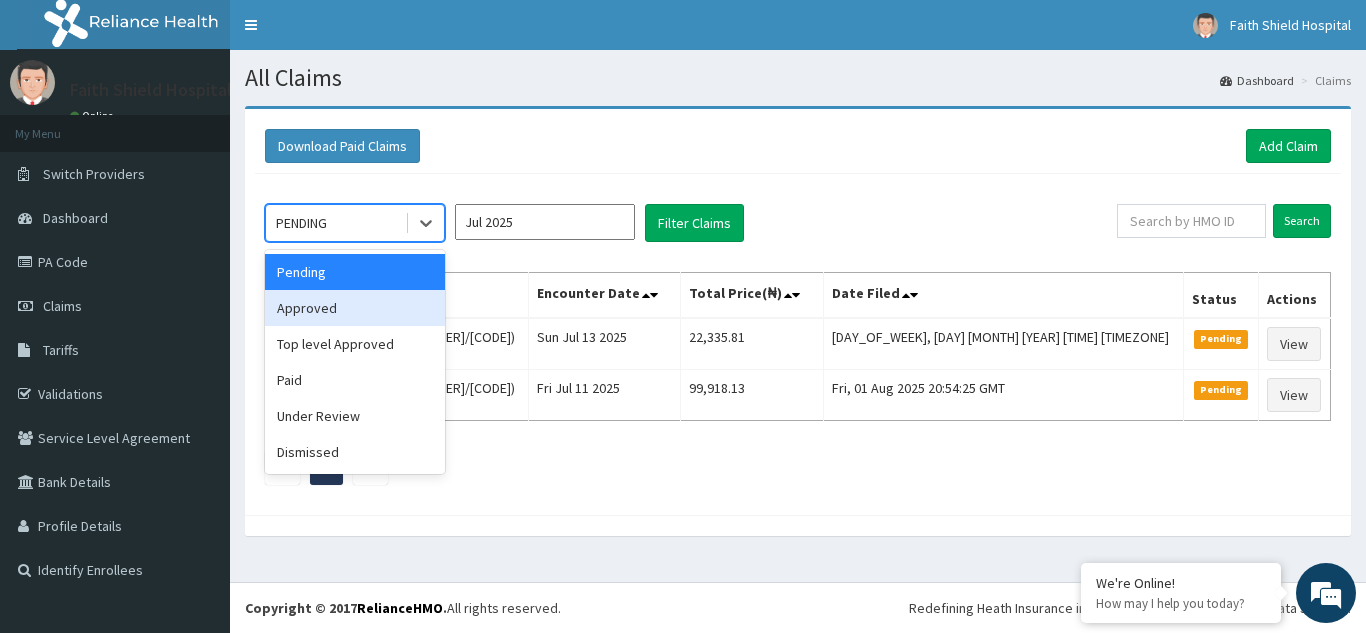 click on "Approved" at bounding box center [355, 308] 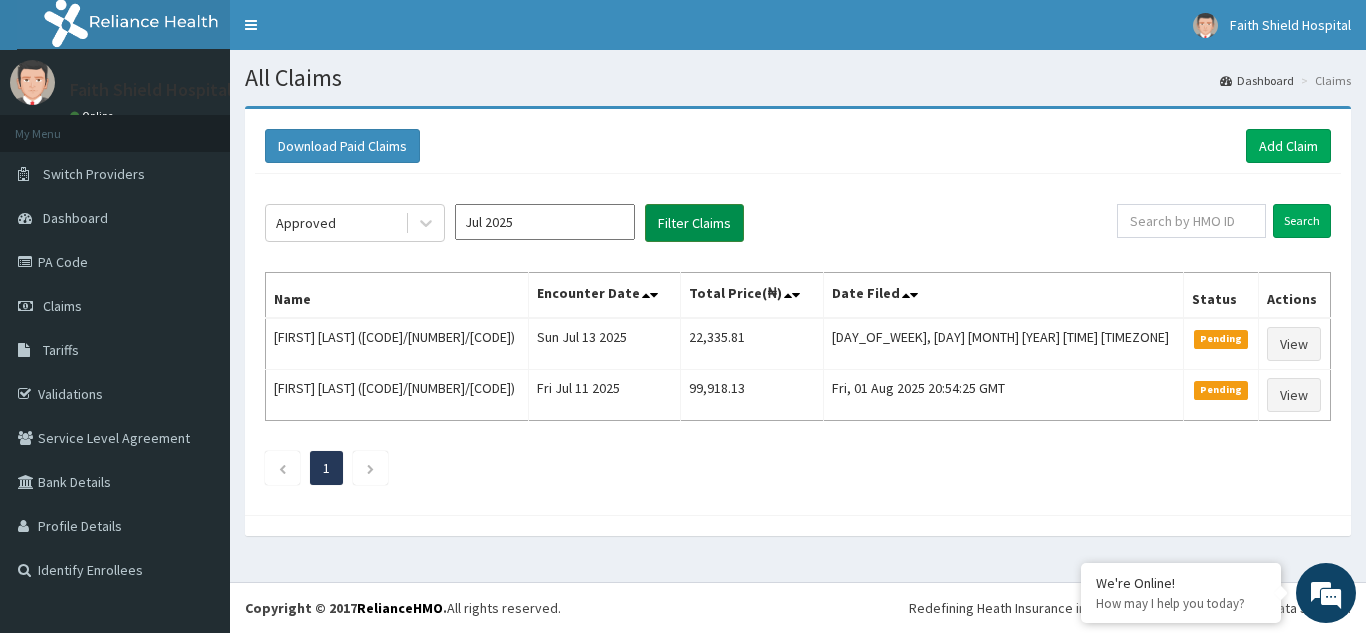 click on "Filter Claims" at bounding box center (694, 223) 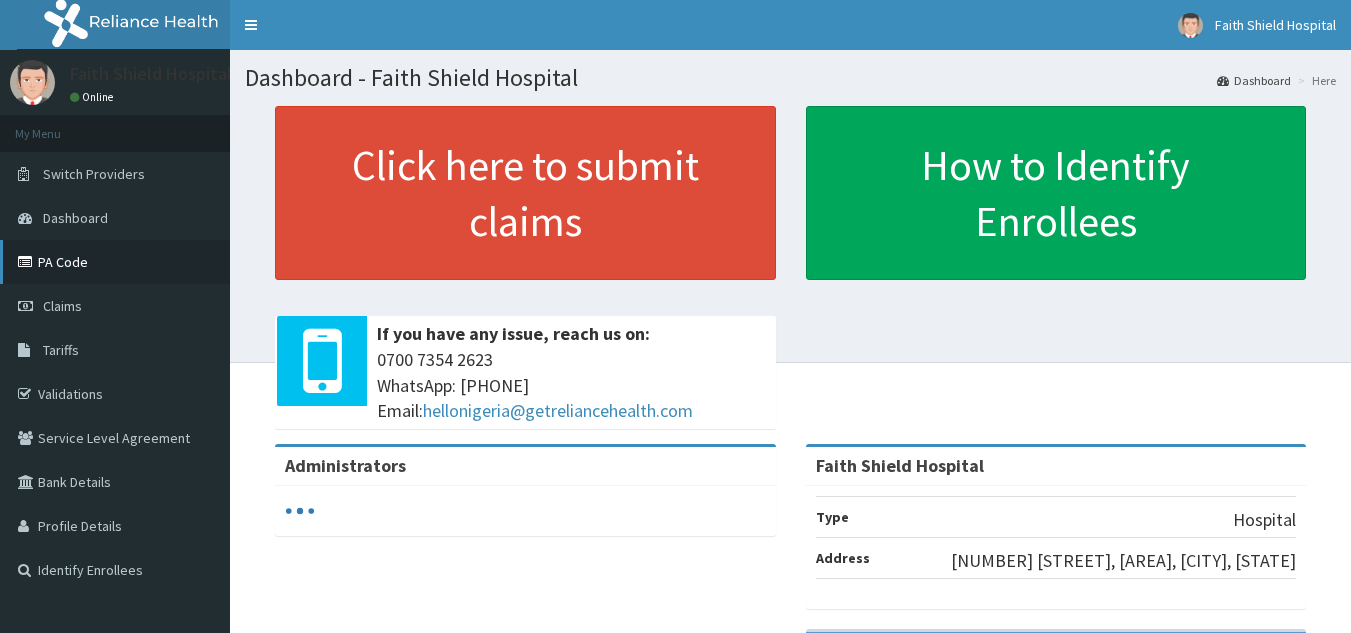 scroll, scrollTop: 0, scrollLeft: 0, axis: both 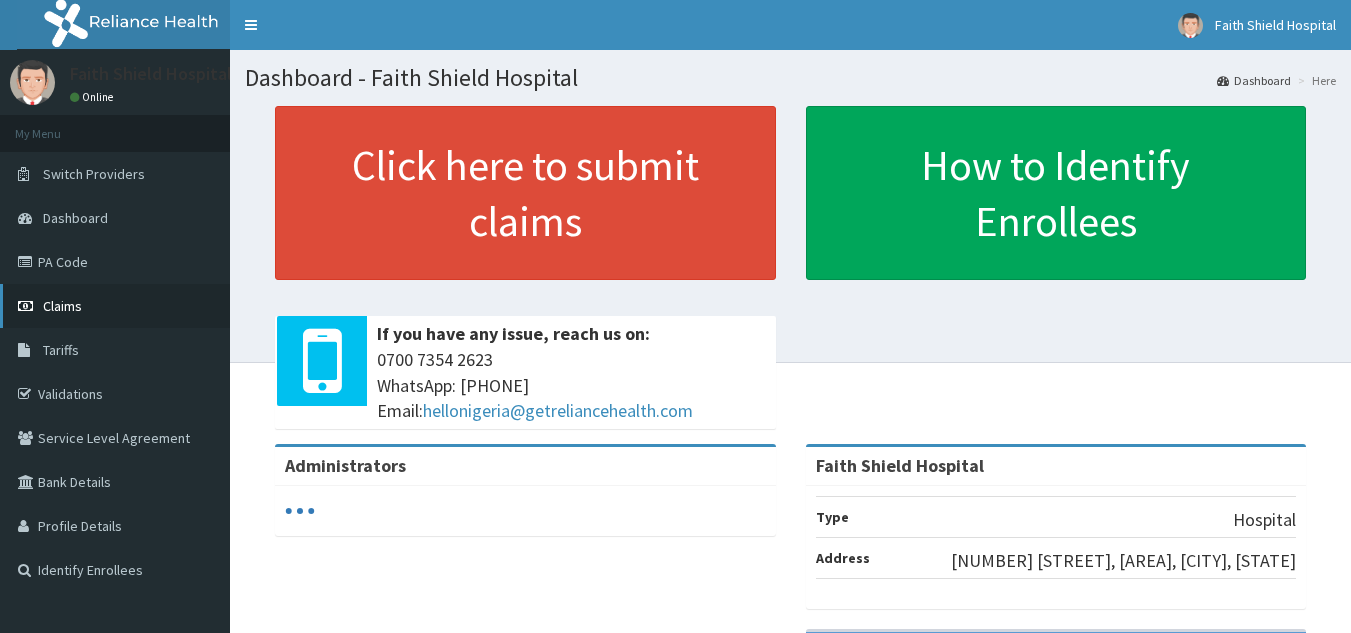 click on "Claims" at bounding box center (62, 306) 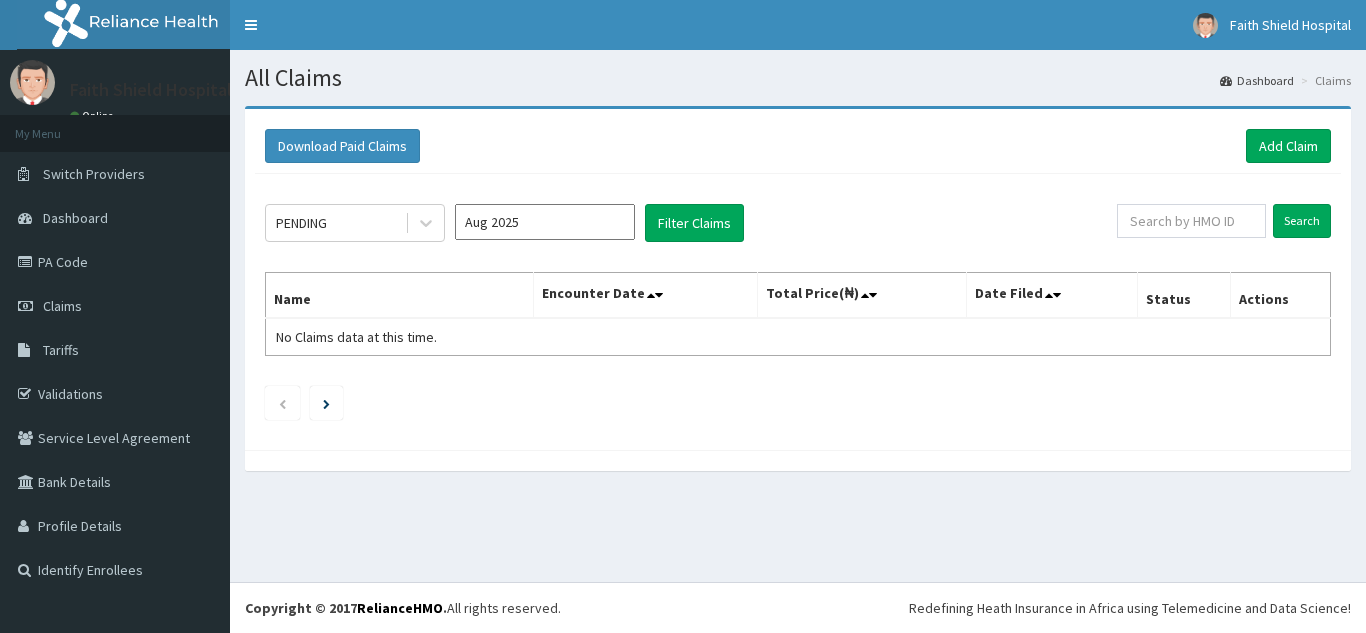 scroll, scrollTop: 0, scrollLeft: 0, axis: both 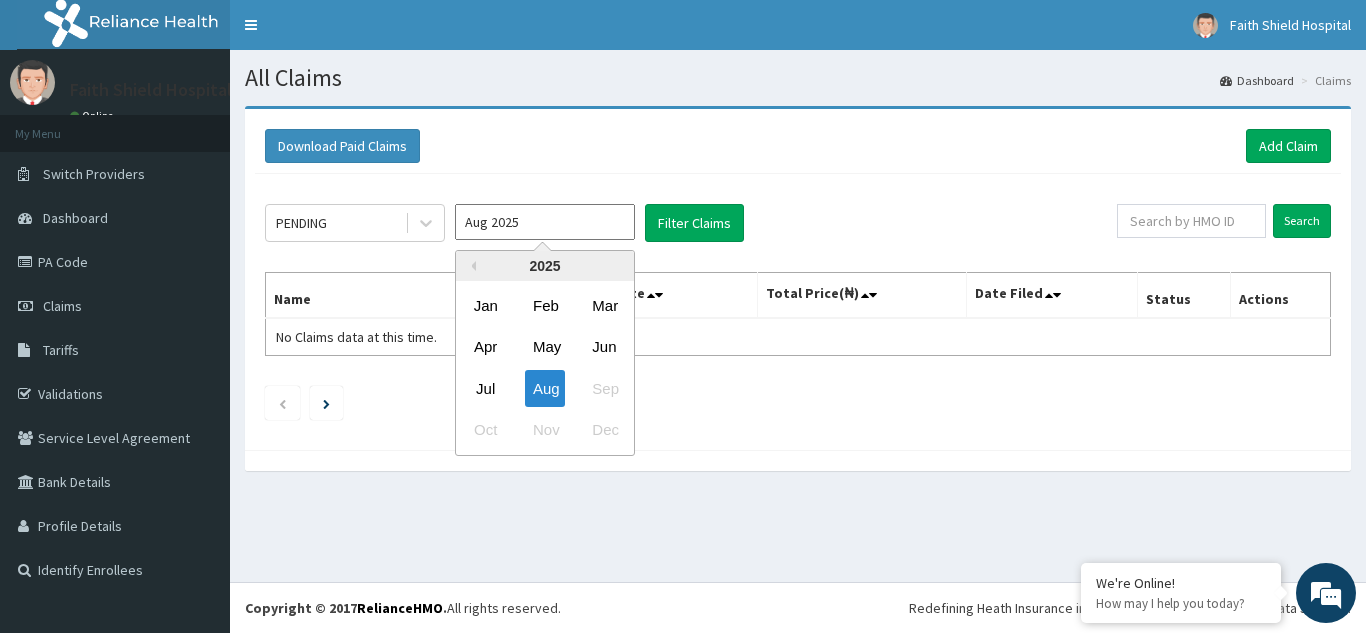 click on "Aug 2025" at bounding box center [545, 222] 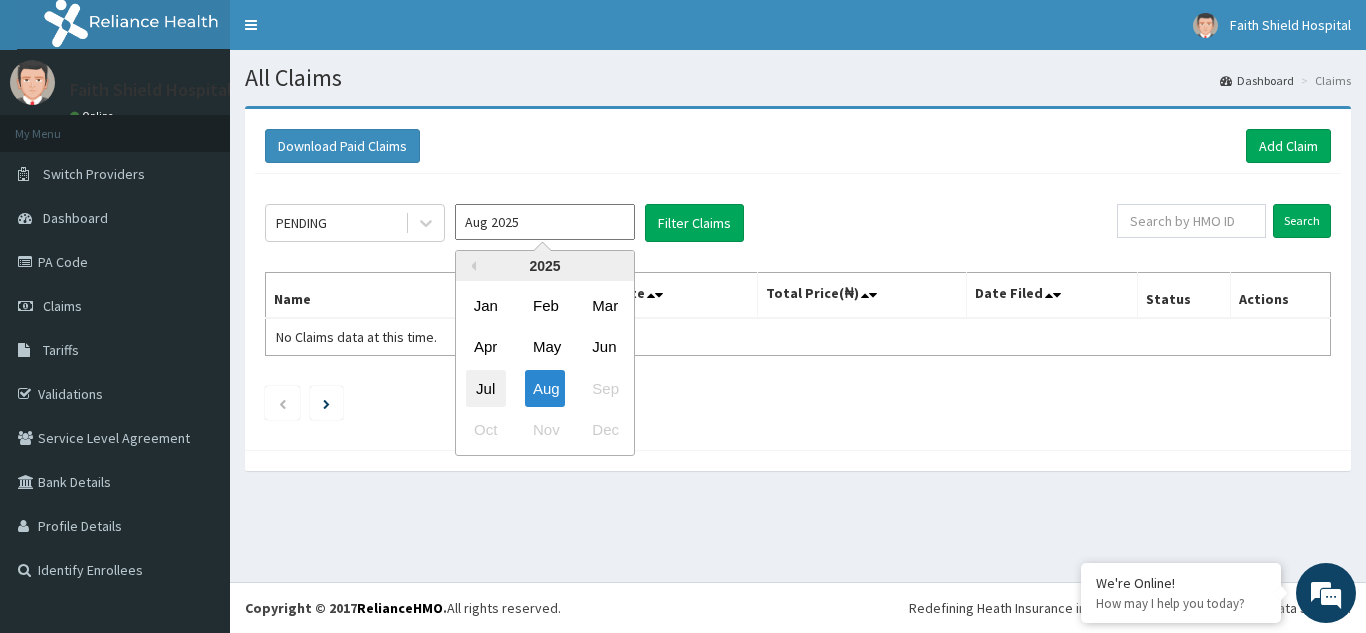 click on "Jul" at bounding box center [486, 388] 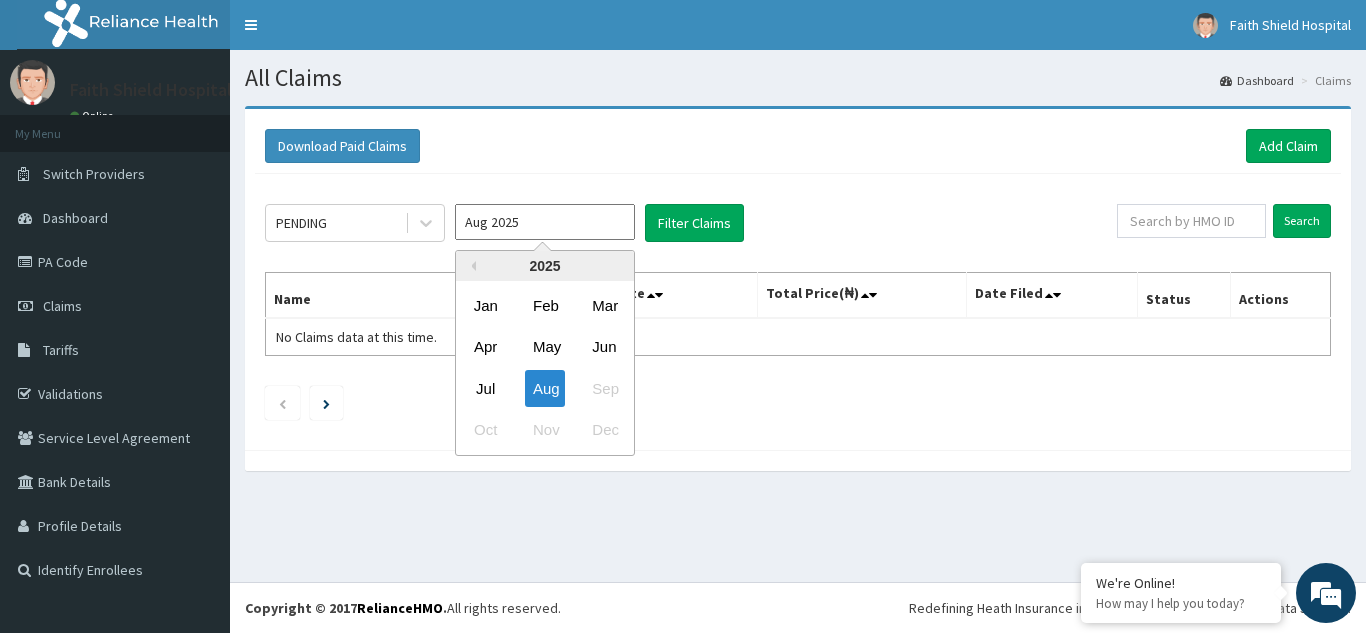 type on "Jul 2025" 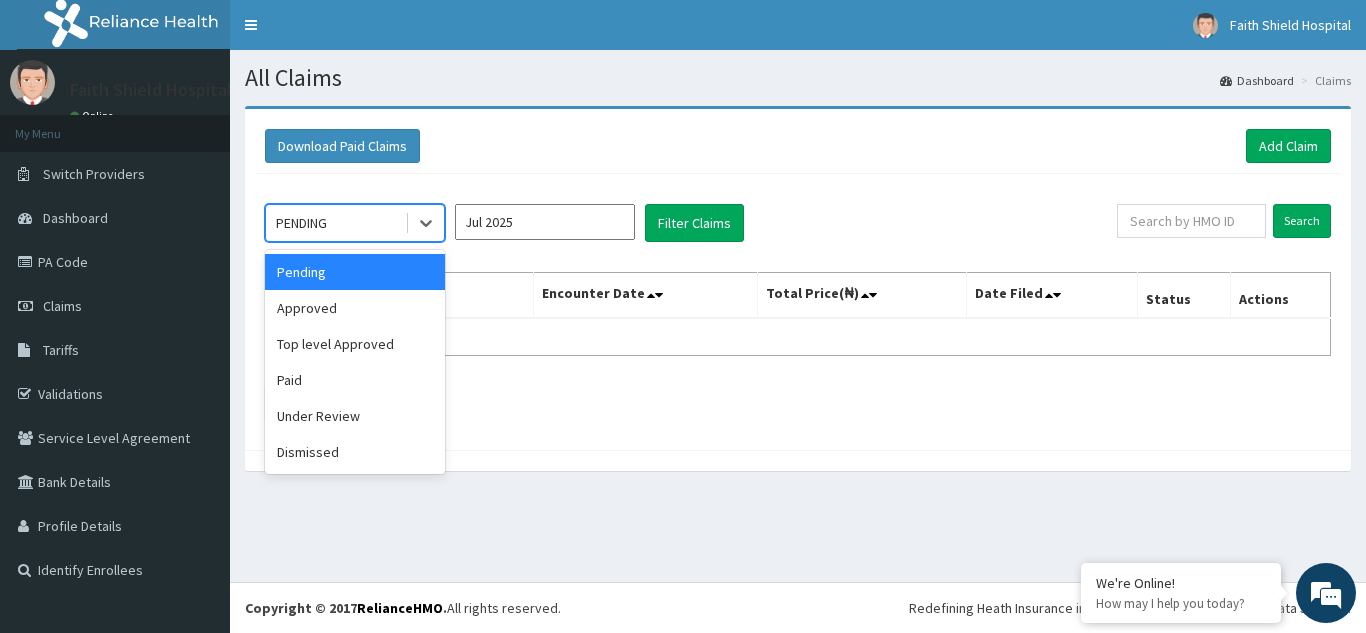 drag, startPoint x: 349, startPoint y: 216, endPoint x: 344, endPoint y: 285, distance: 69.18092 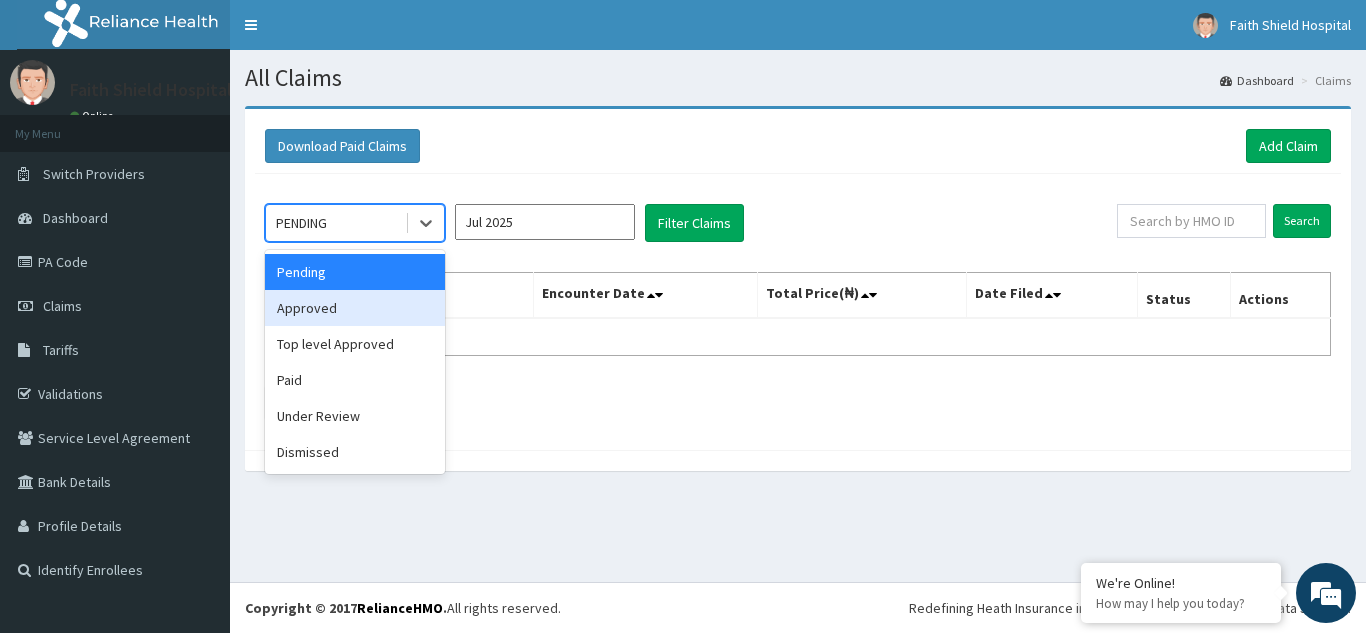 click on "Approved" at bounding box center (355, 308) 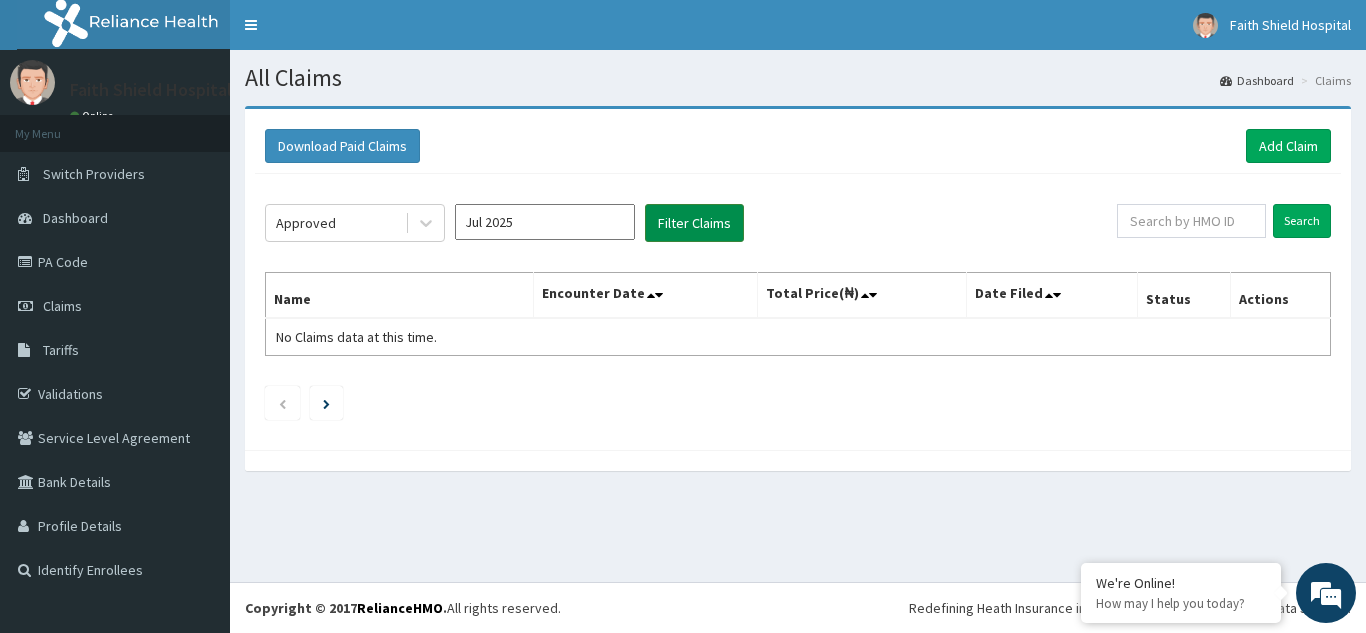 click on "Filter Claims" at bounding box center [694, 223] 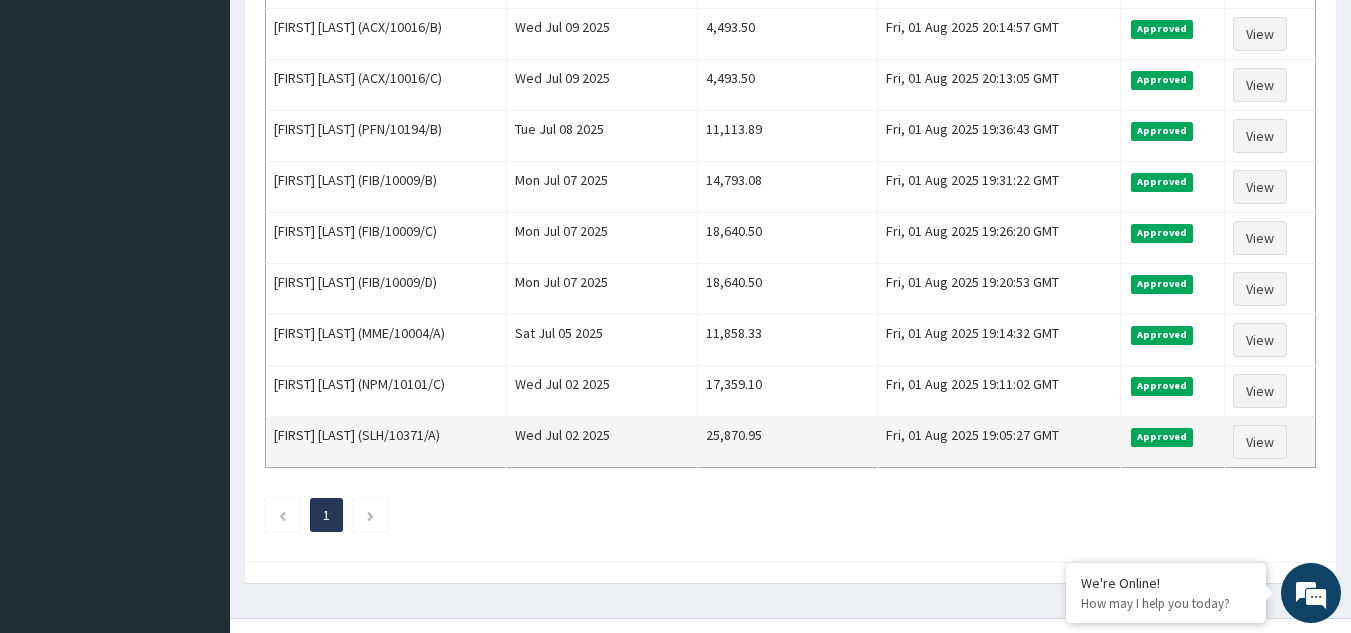 scroll, scrollTop: 700, scrollLeft: 0, axis: vertical 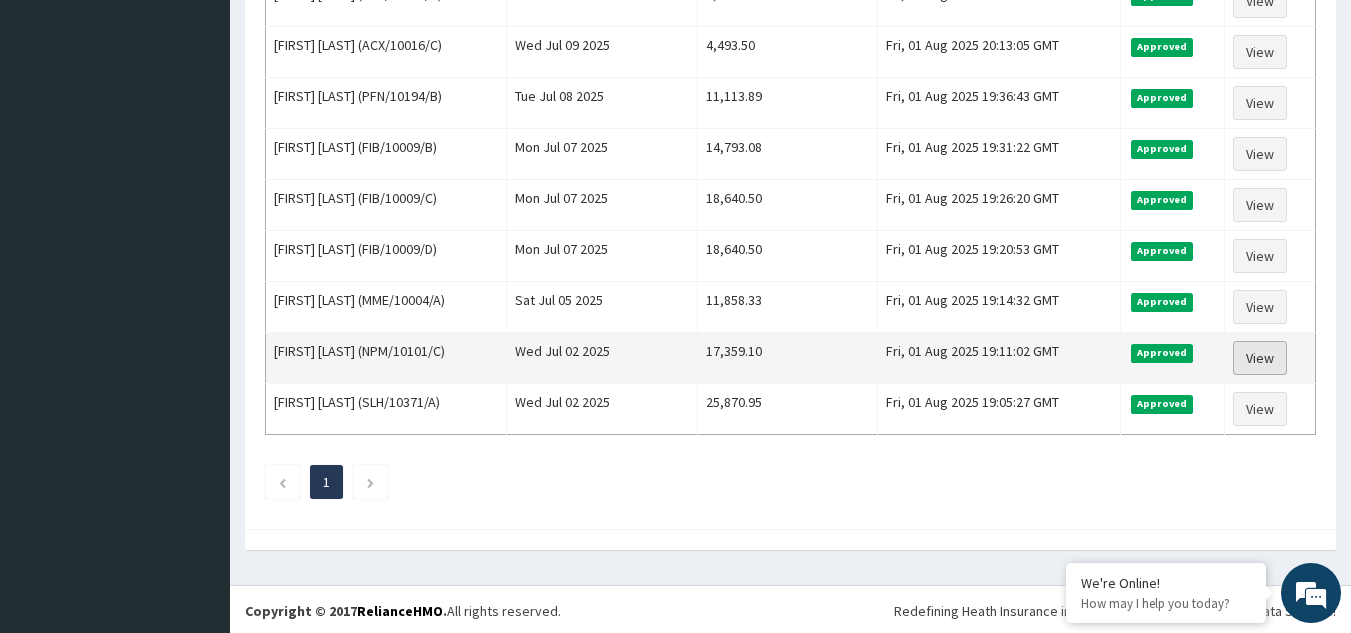 click on "View" at bounding box center (1260, 358) 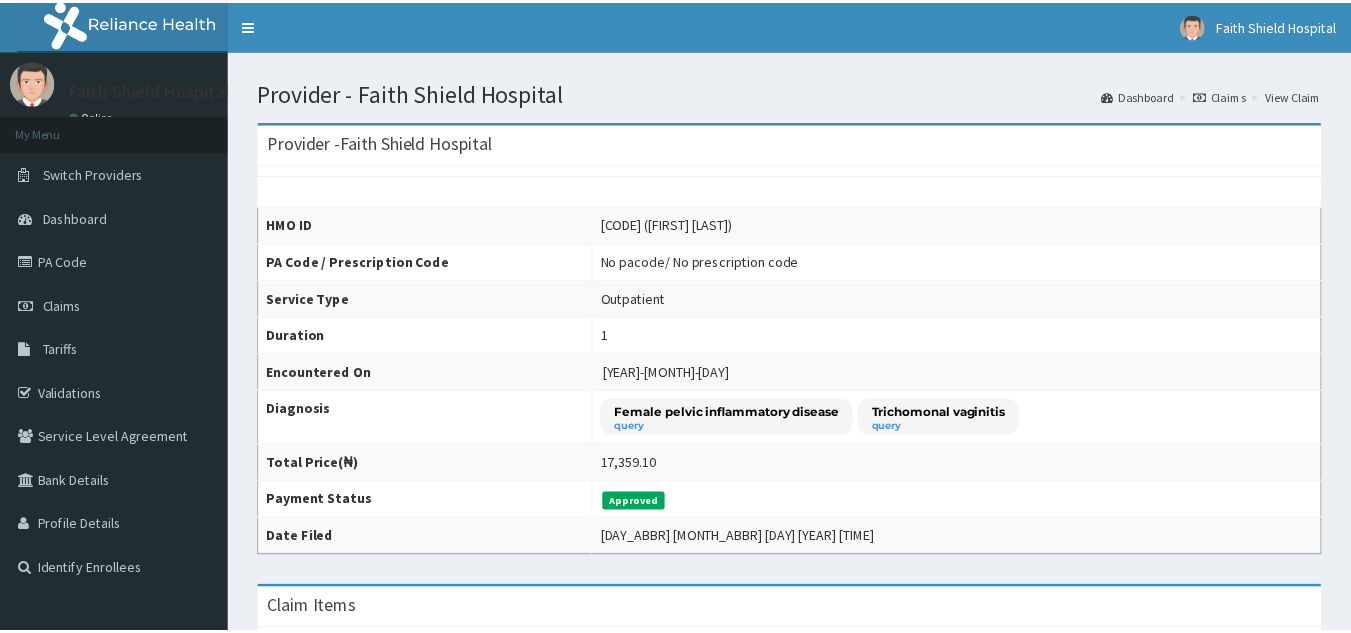 scroll, scrollTop: 0, scrollLeft: 0, axis: both 